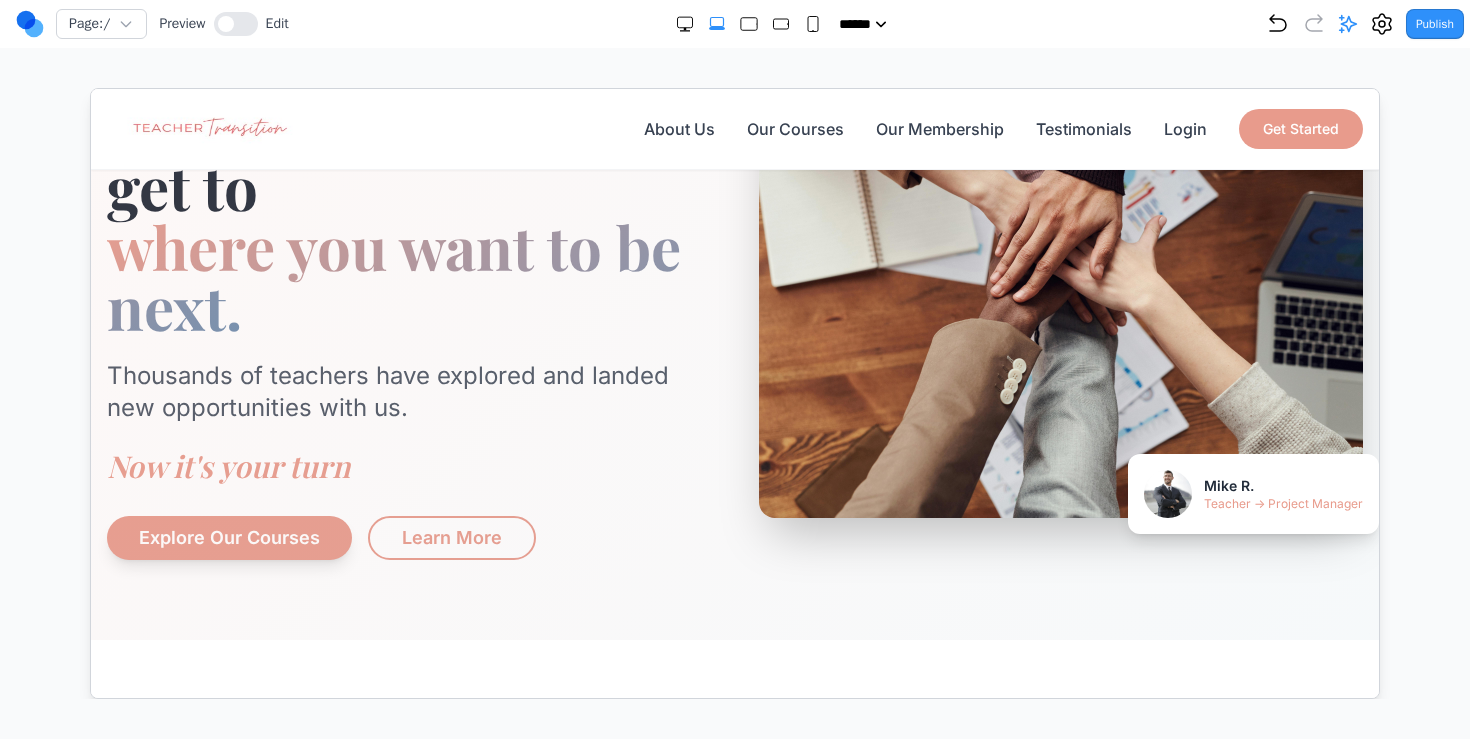 scroll, scrollTop: 14, scrollLeft: 0, axis: vertical 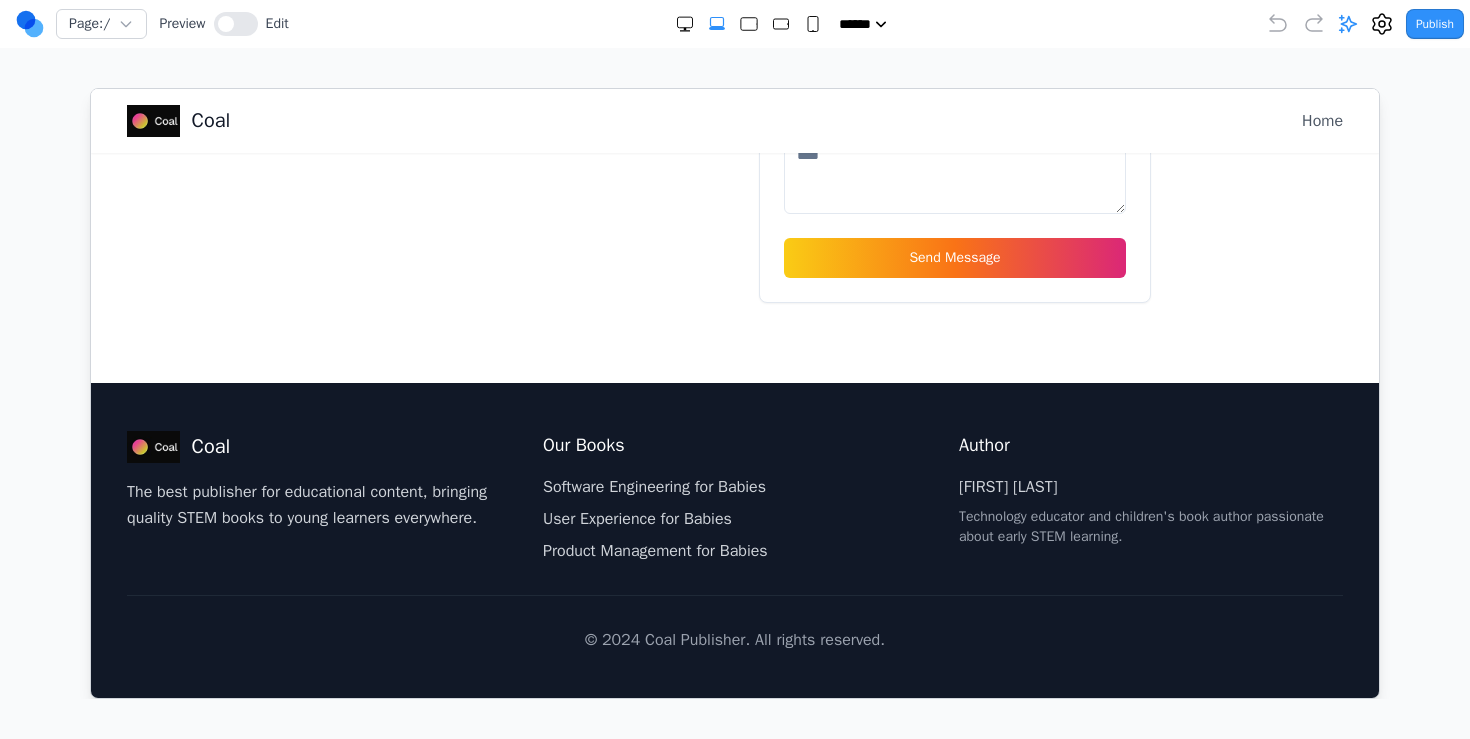 click 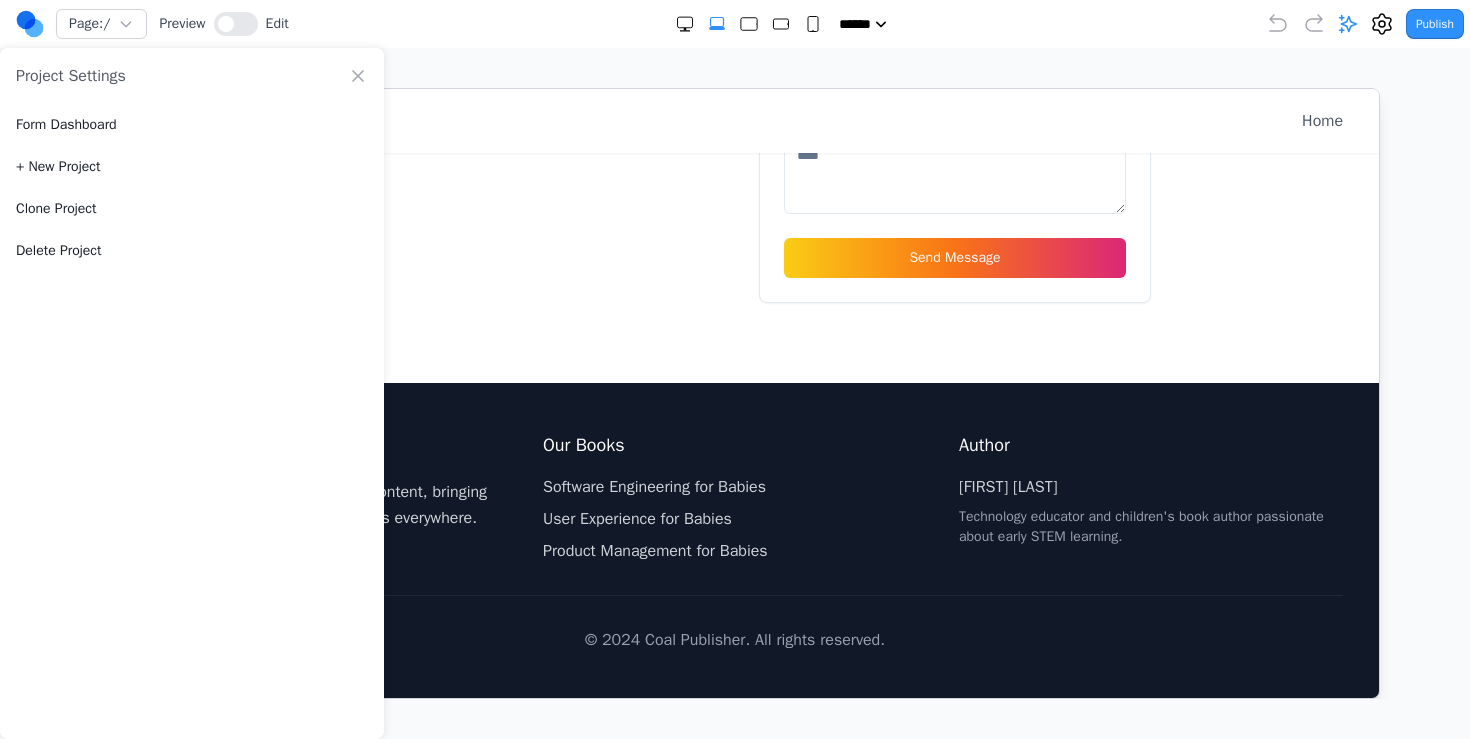 click on "Delete Project" at bounding box center (59, 251) 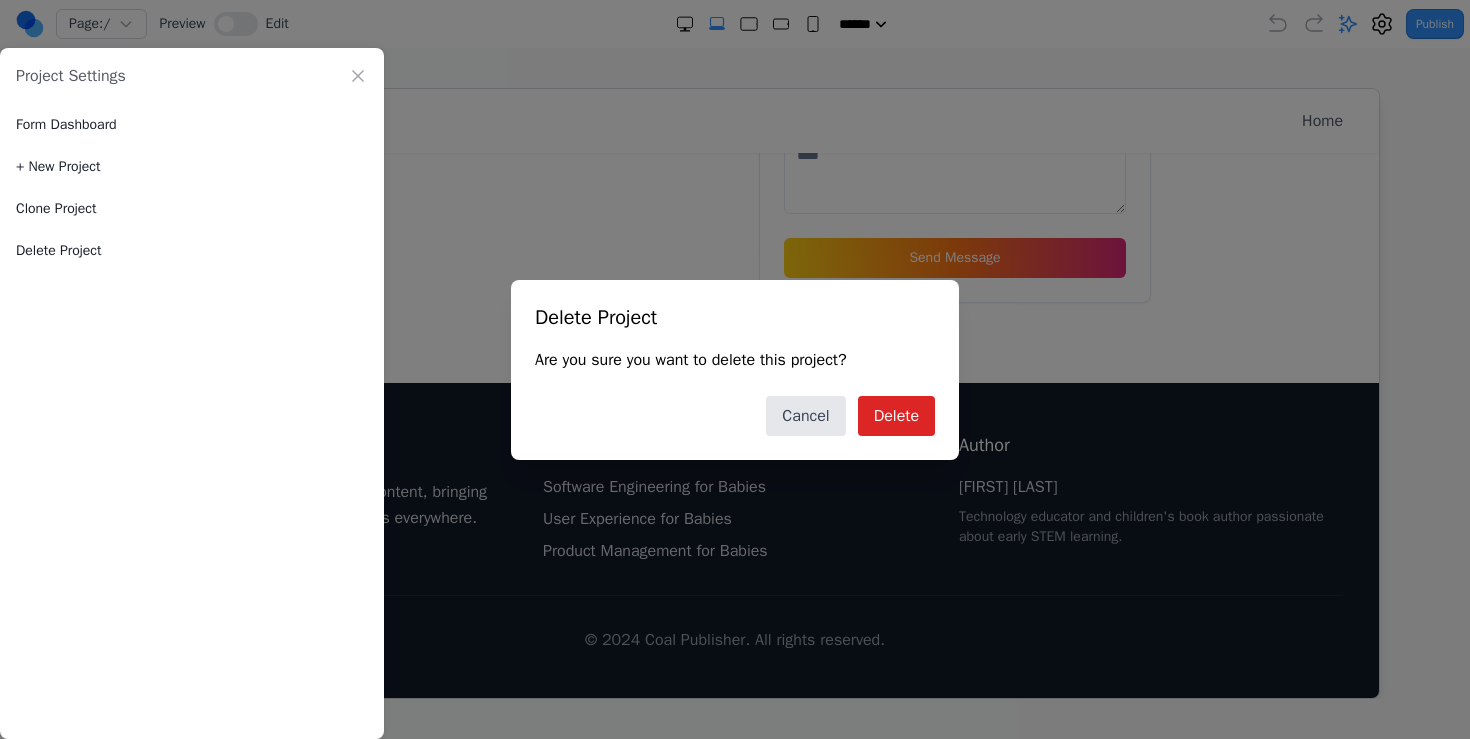 click on "Delete Project Are you sure you want to delete this project? Cancel Delete" at bounding box center (735, 370) 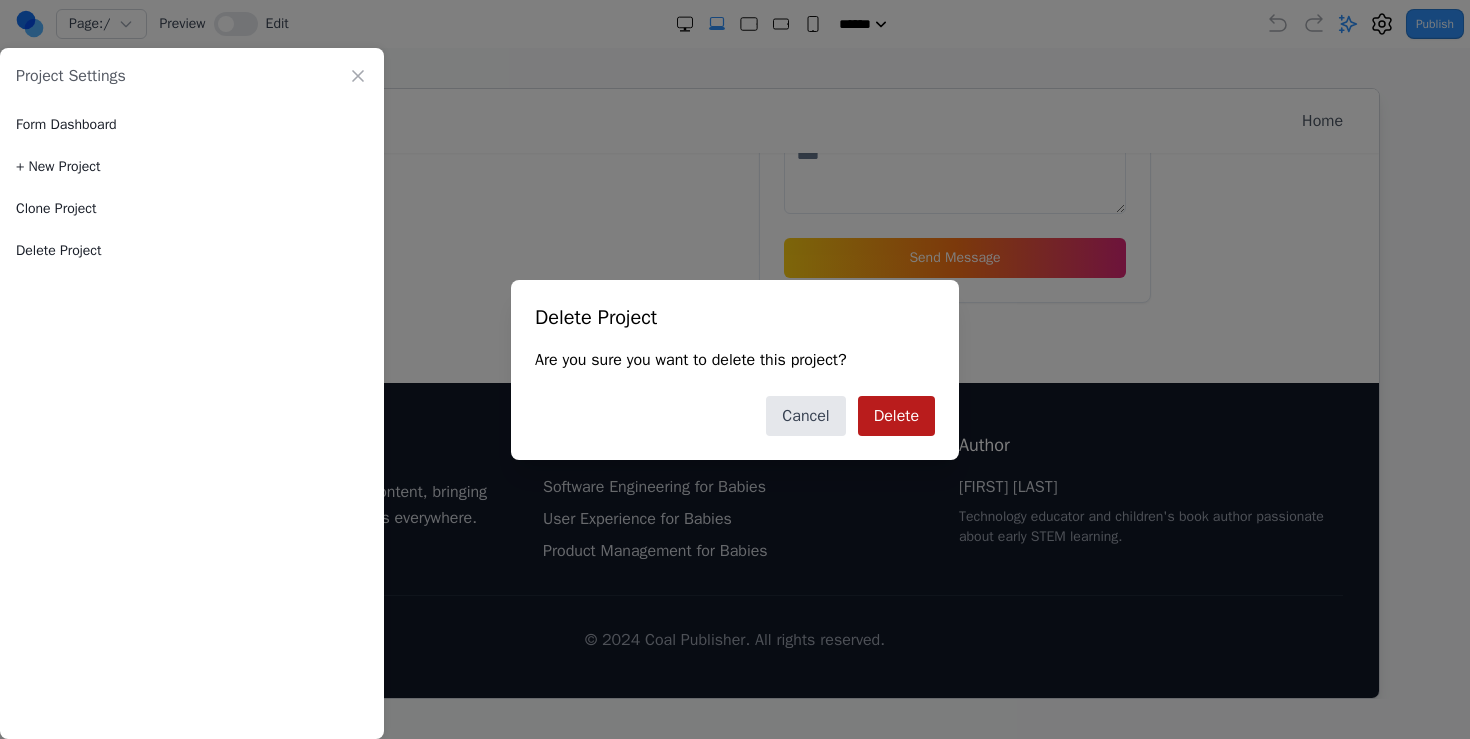 click on "Delete" at bounding box center [896, 416] 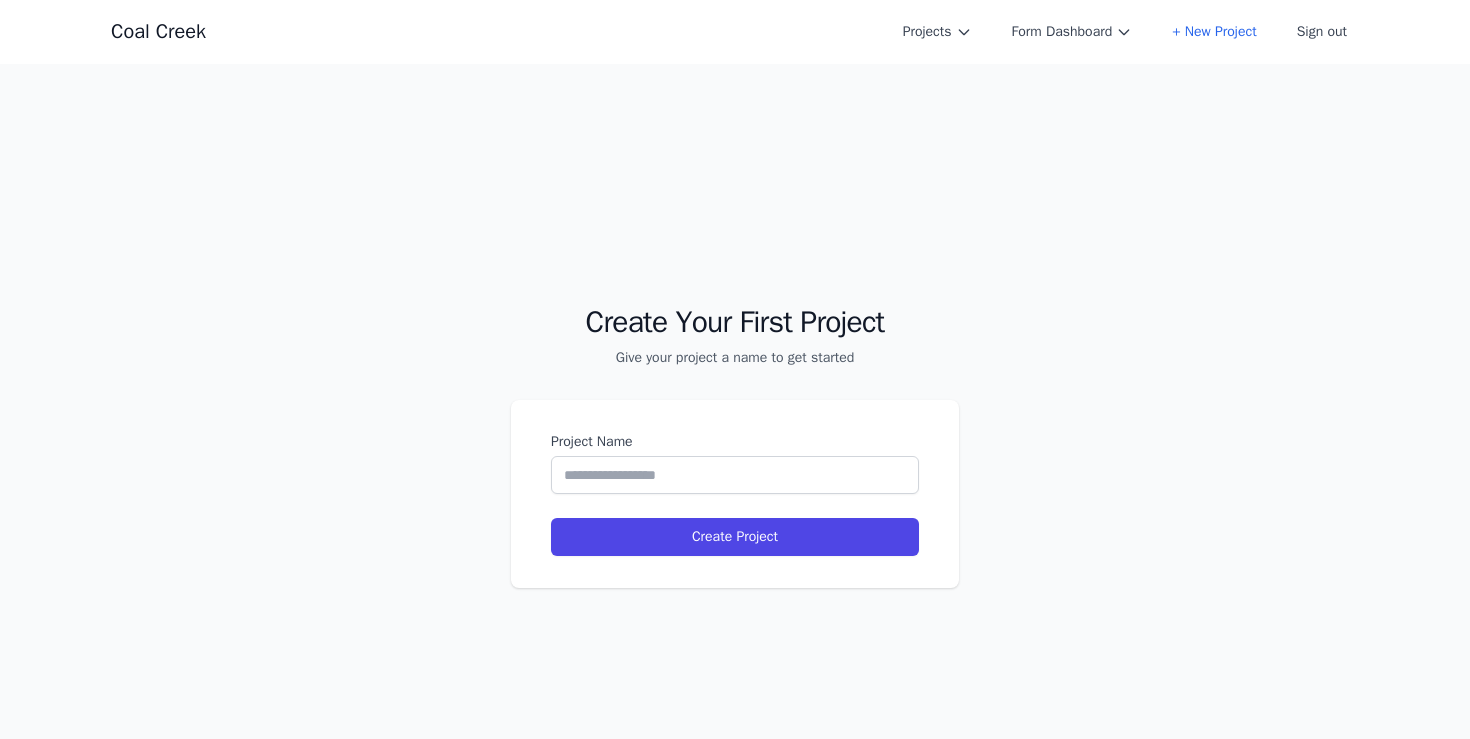 scroll, scrollTop: 0, scrollLeft: 0, axis: both 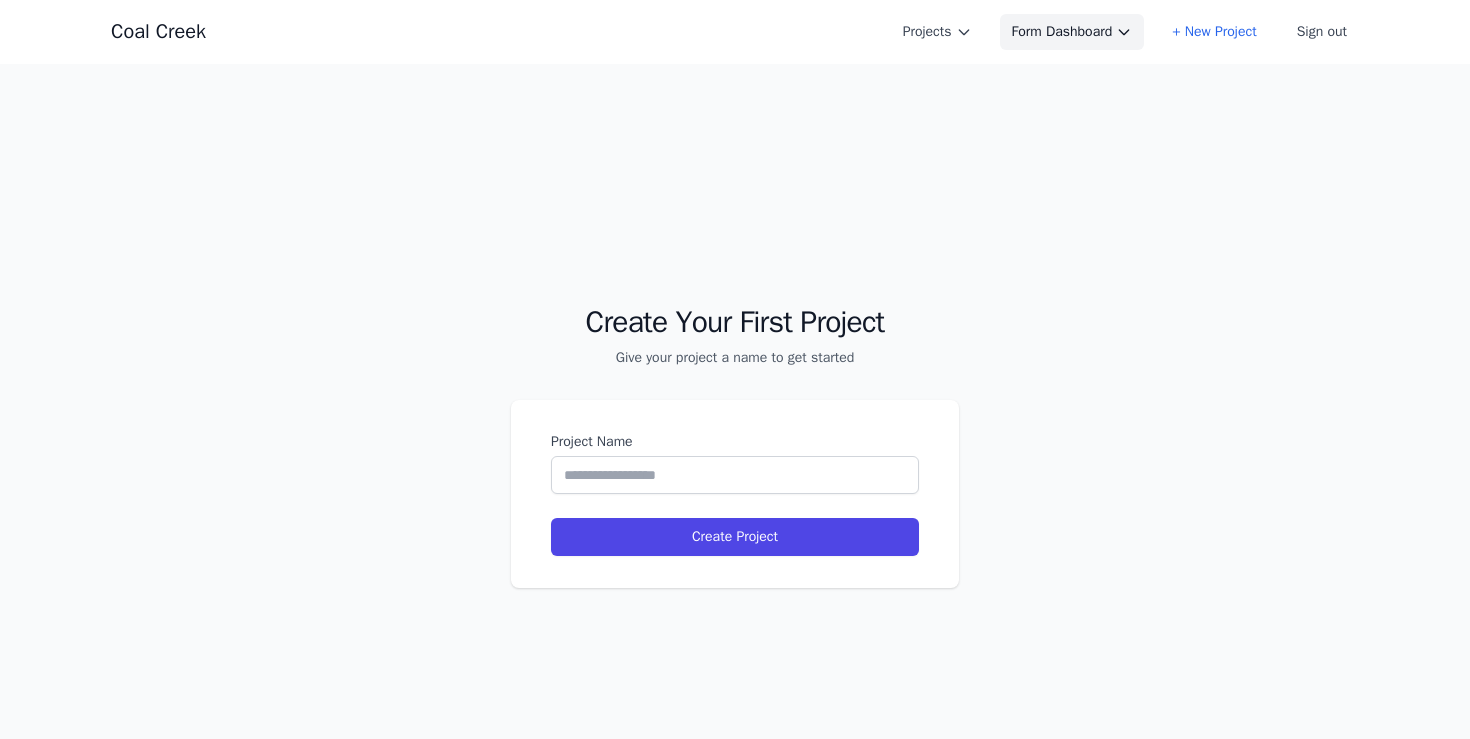 click on "Form Dashboard" at bounding box center (1072, 32) 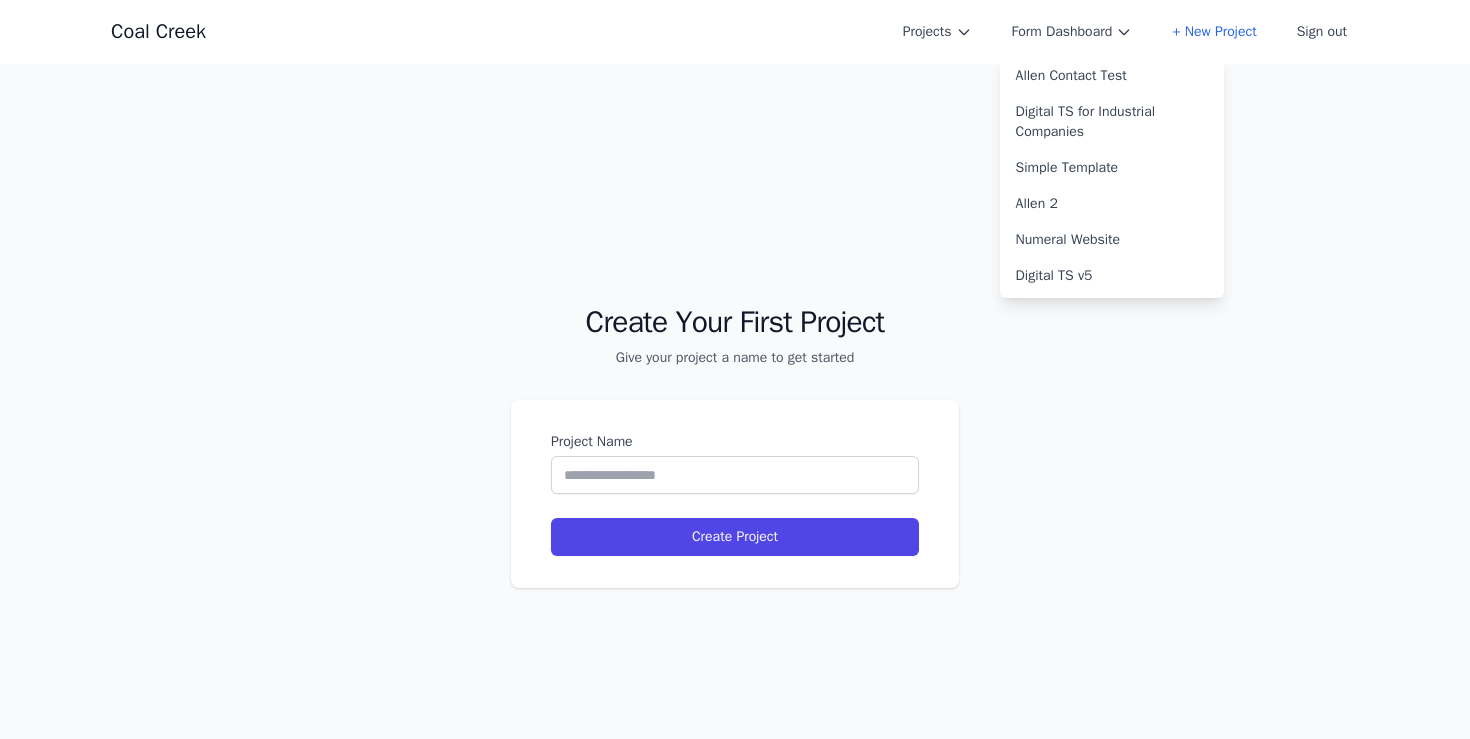 scroll, scrollTop: 0, scrollLeft: 0, axis: both 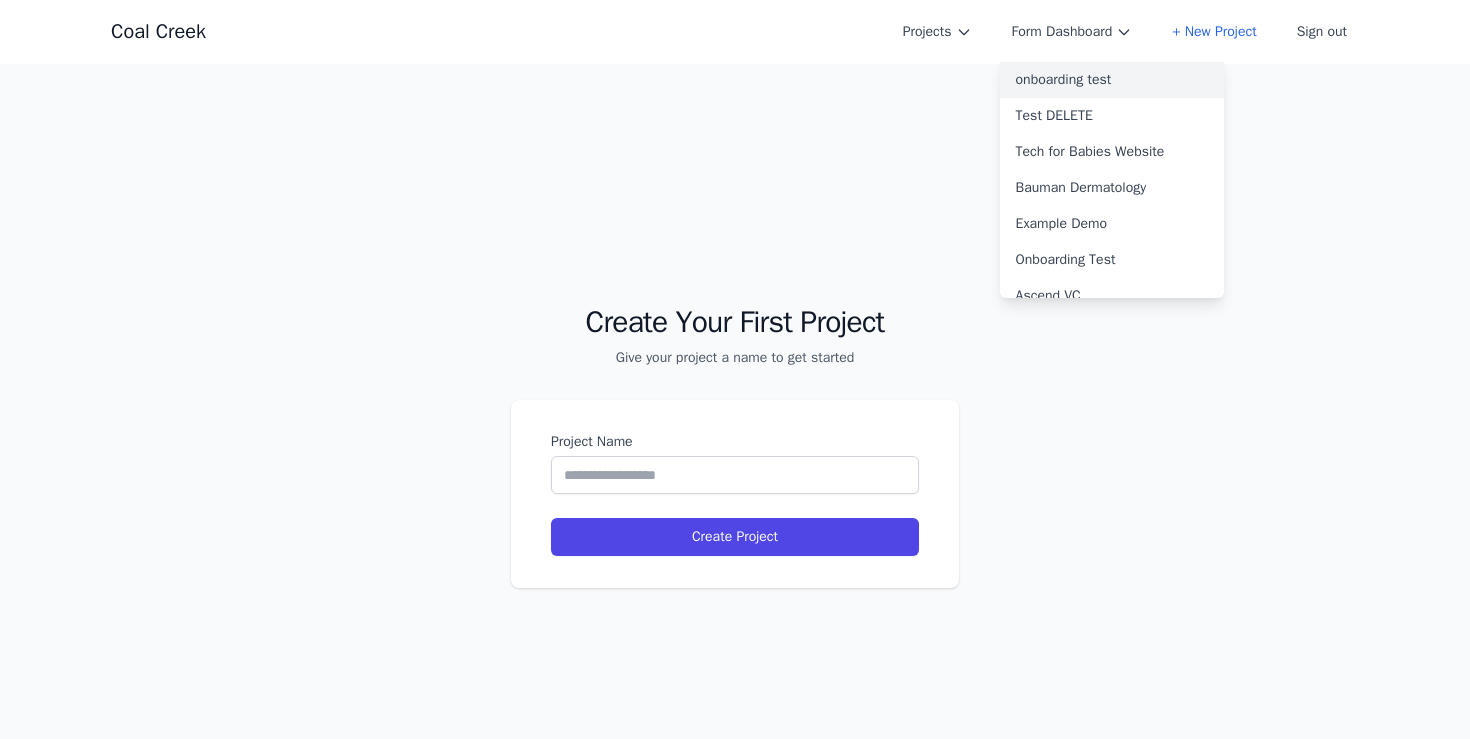 click on "onboarding test" at bounding box center [1112, 80] 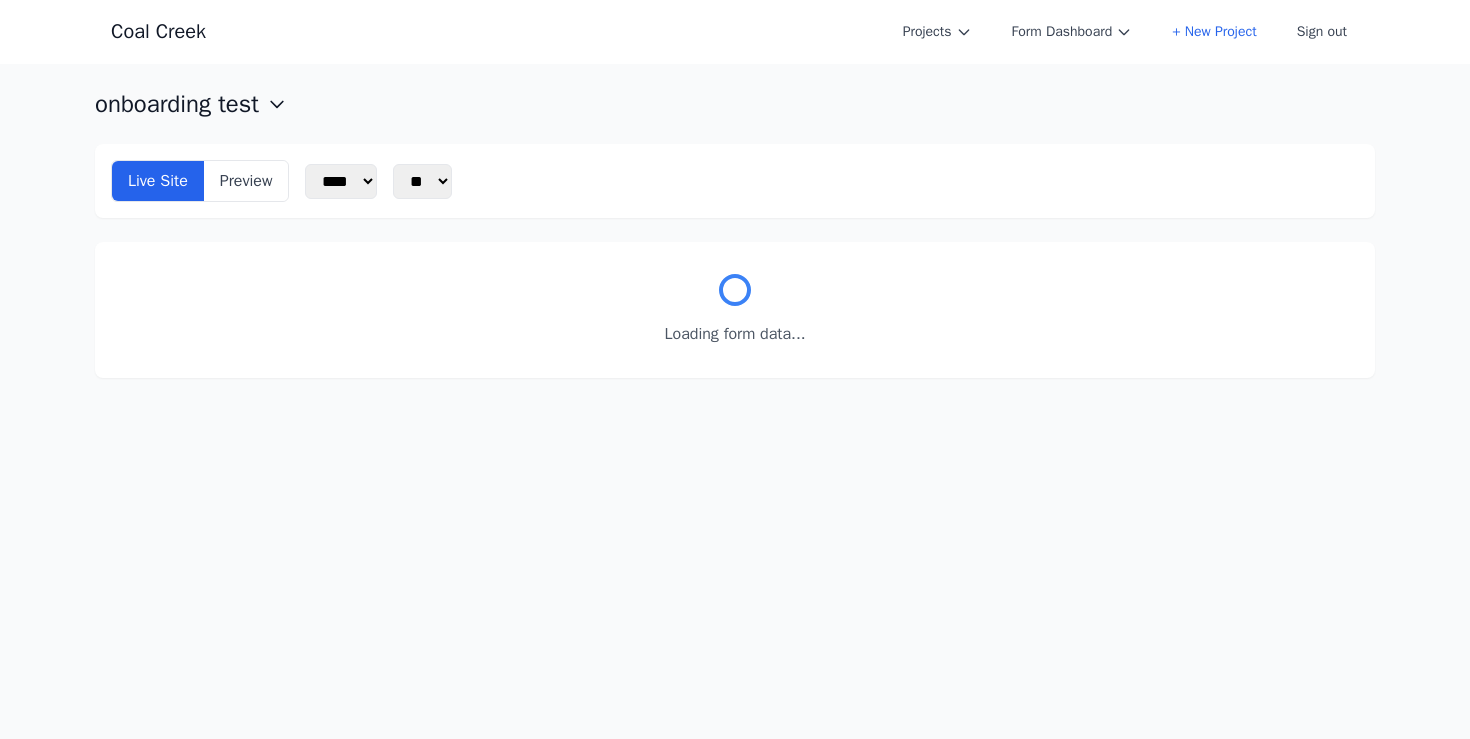 scroll, scrollTop: 0, scrollLeft: 0, axis: both 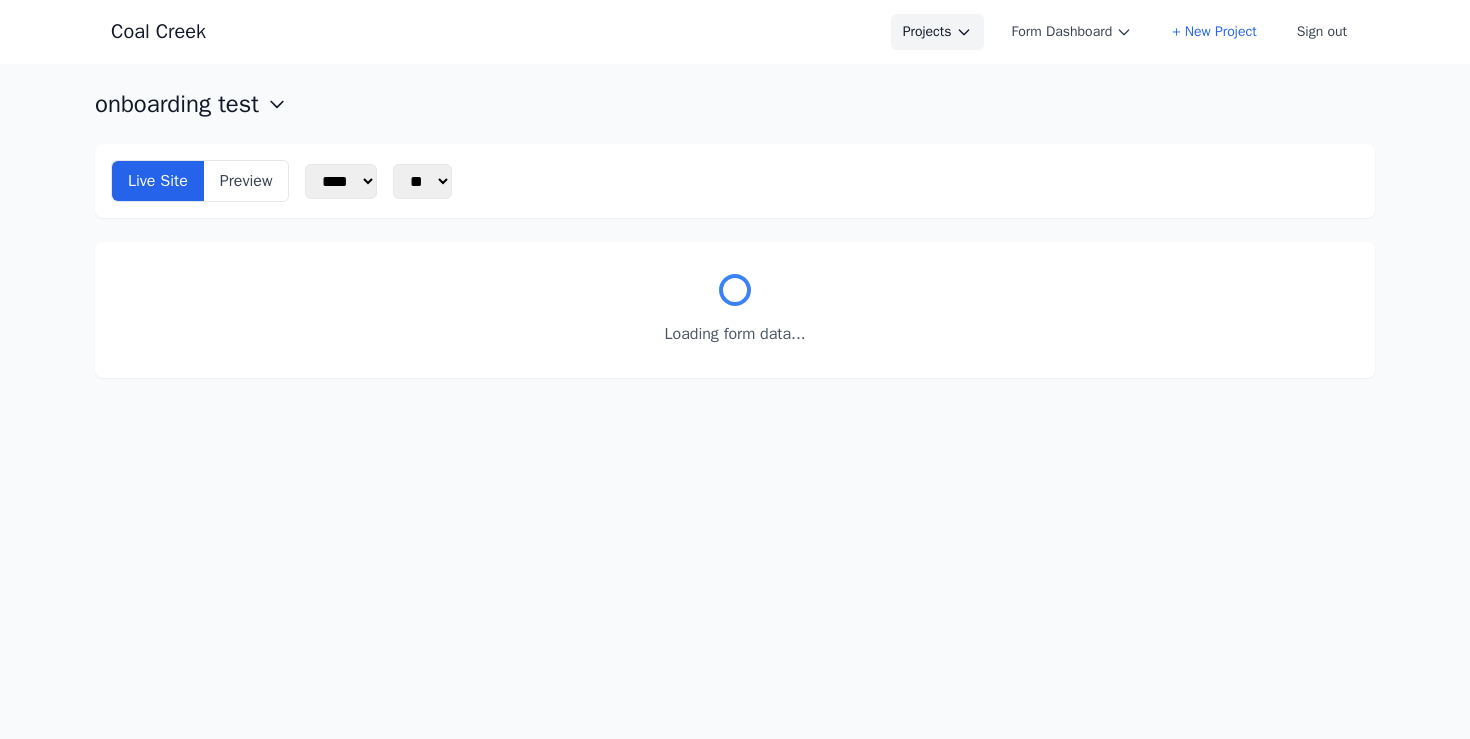 click on "Projects" at bounding box center (937, 32) 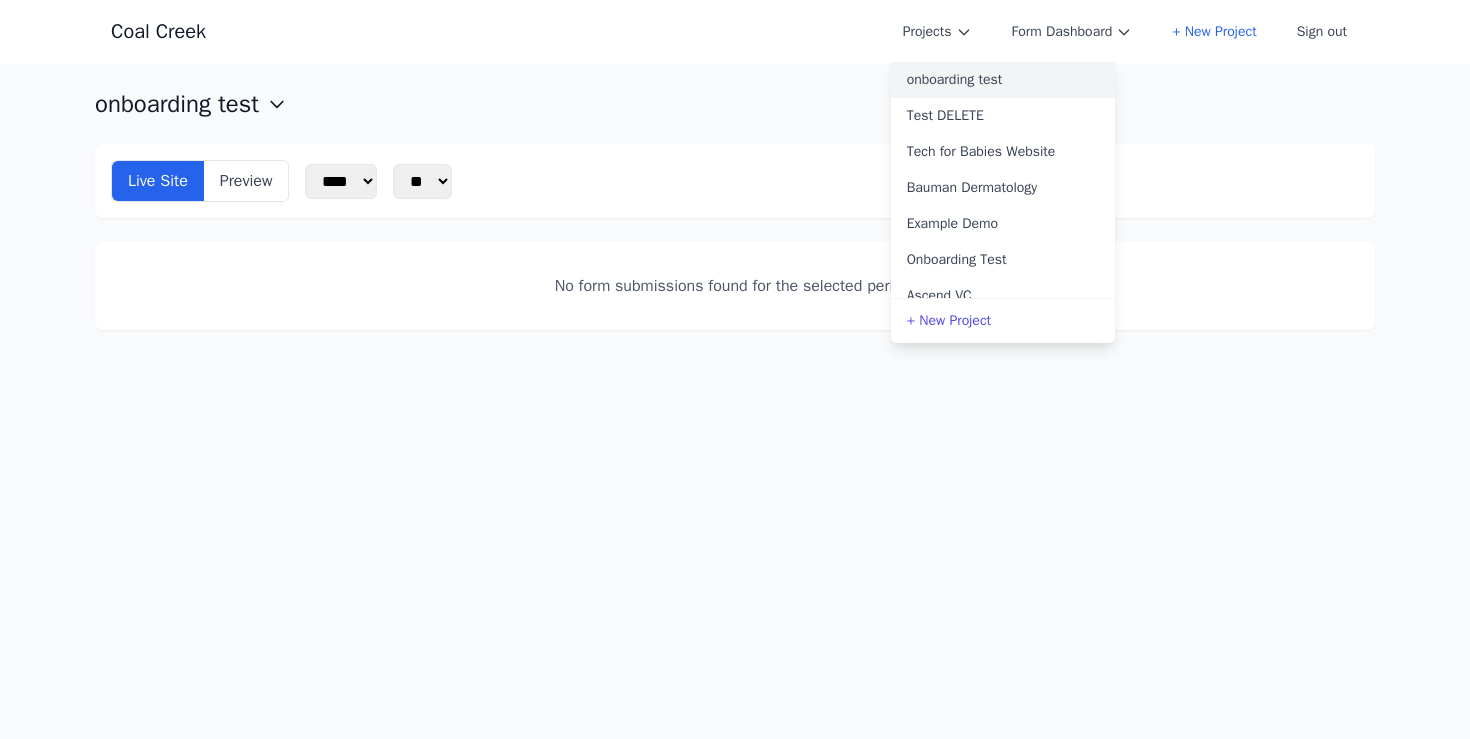 click on "onboarding test" at bounding box center (1003, 80) 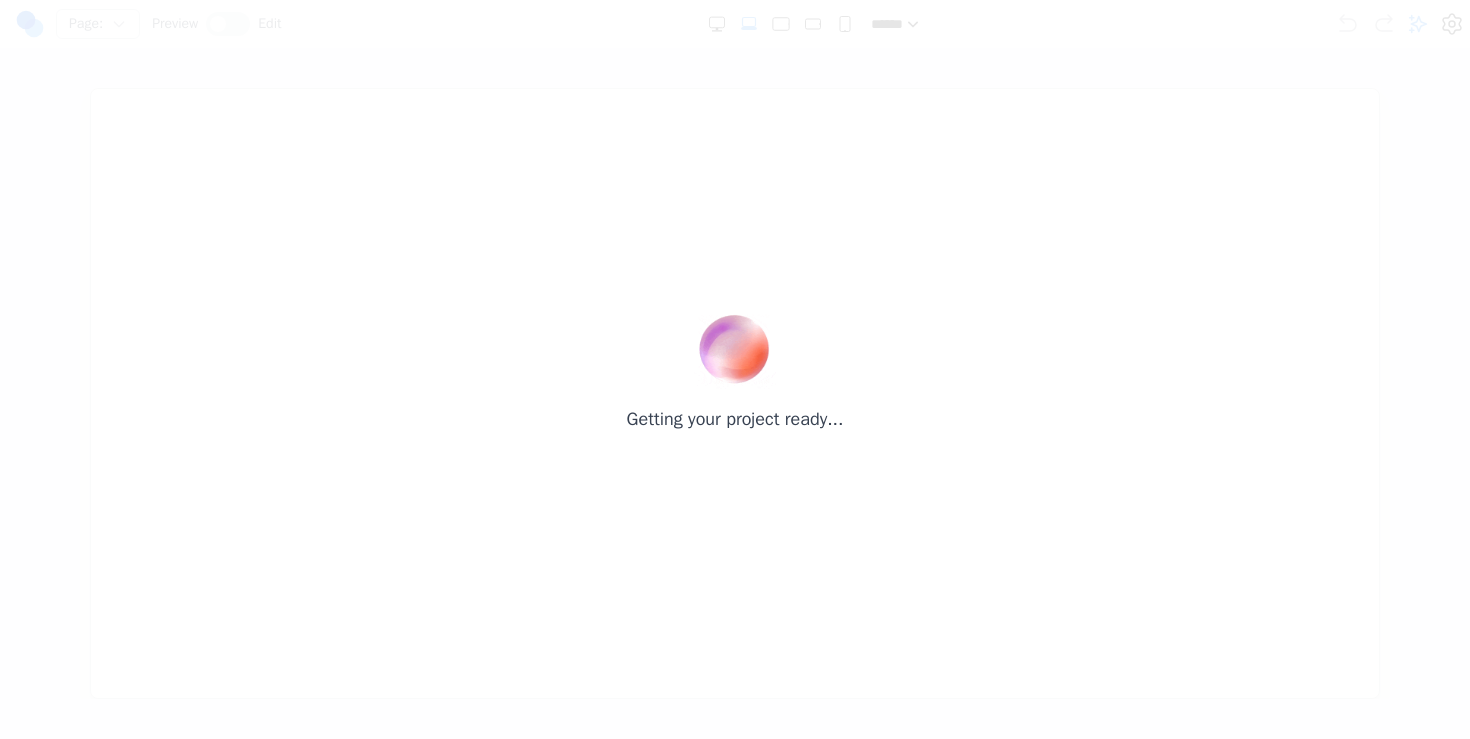 scroll, scrollTop: 0, scrollLeft: 0, axis: both 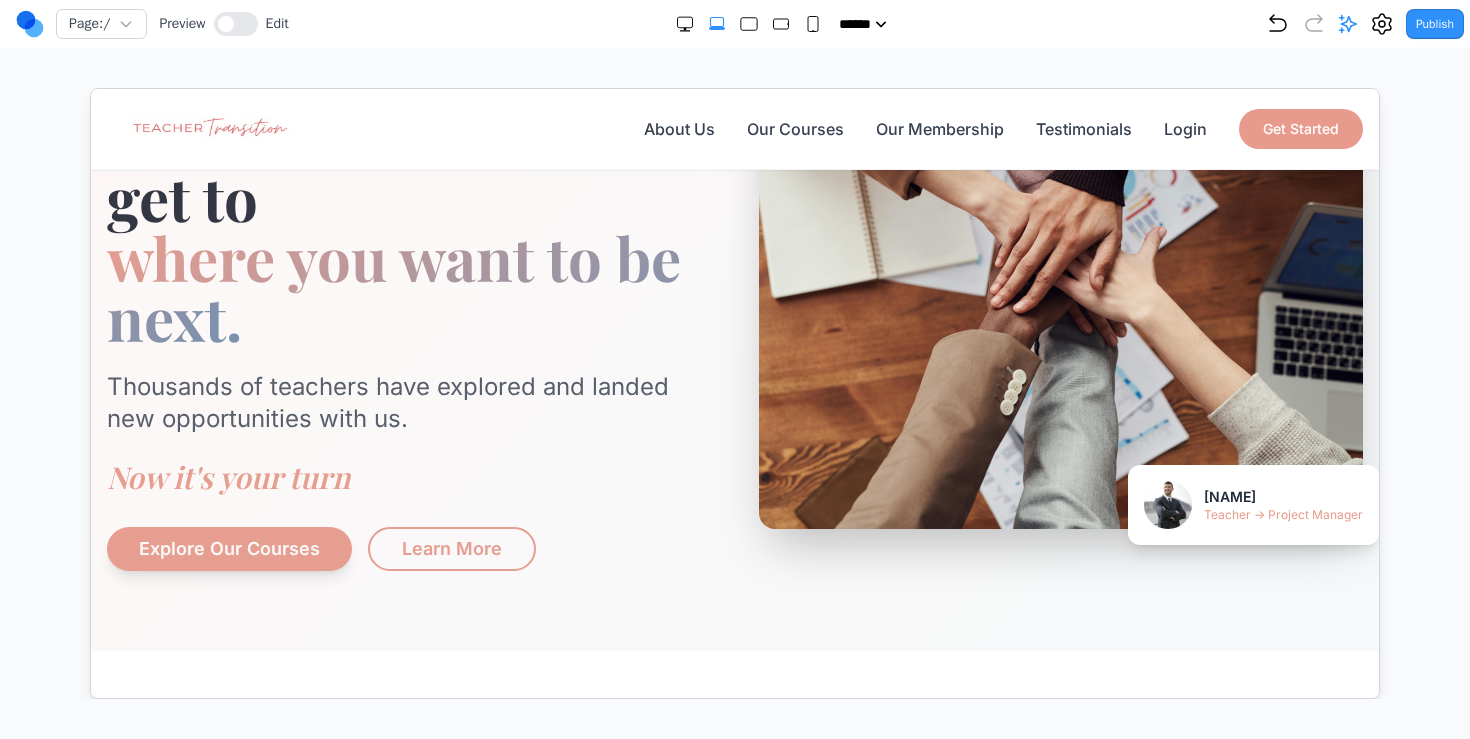 click 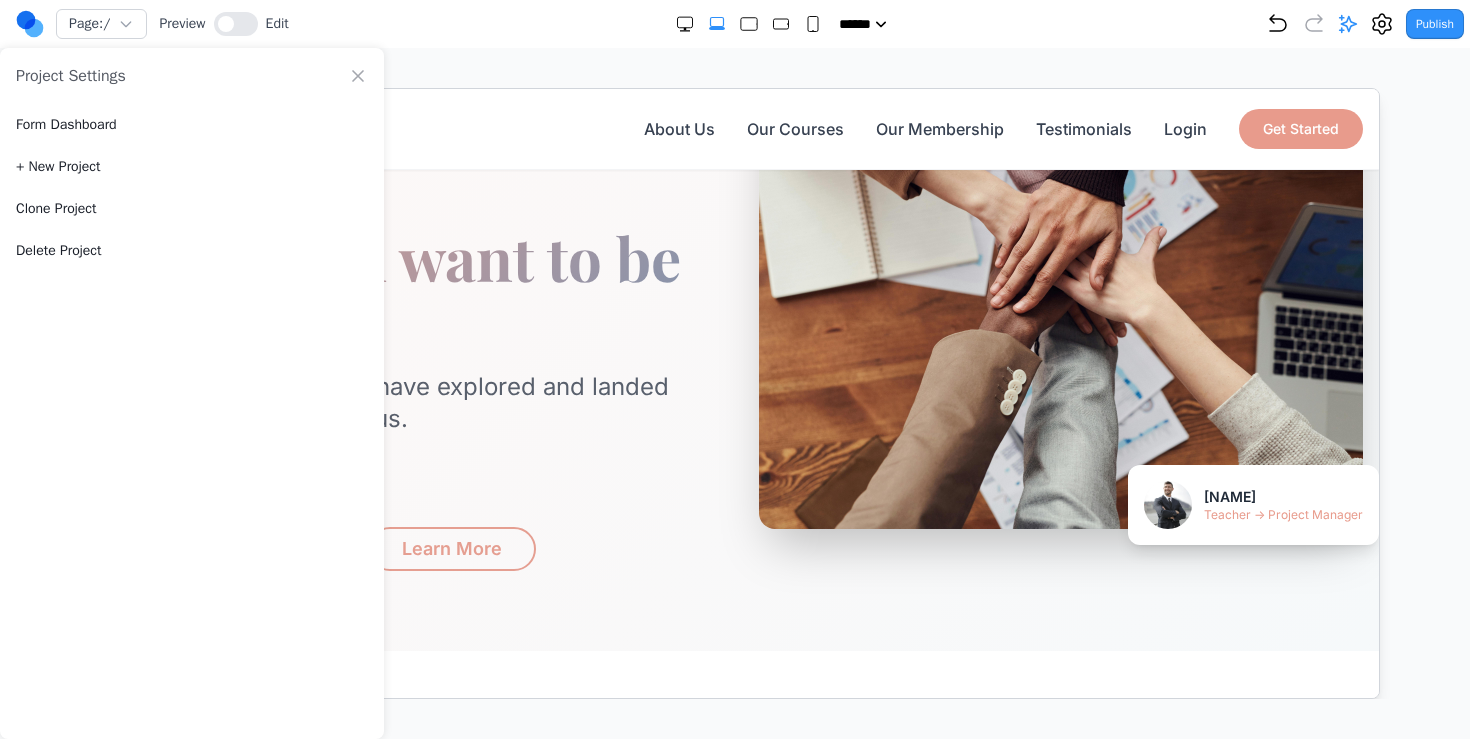 click 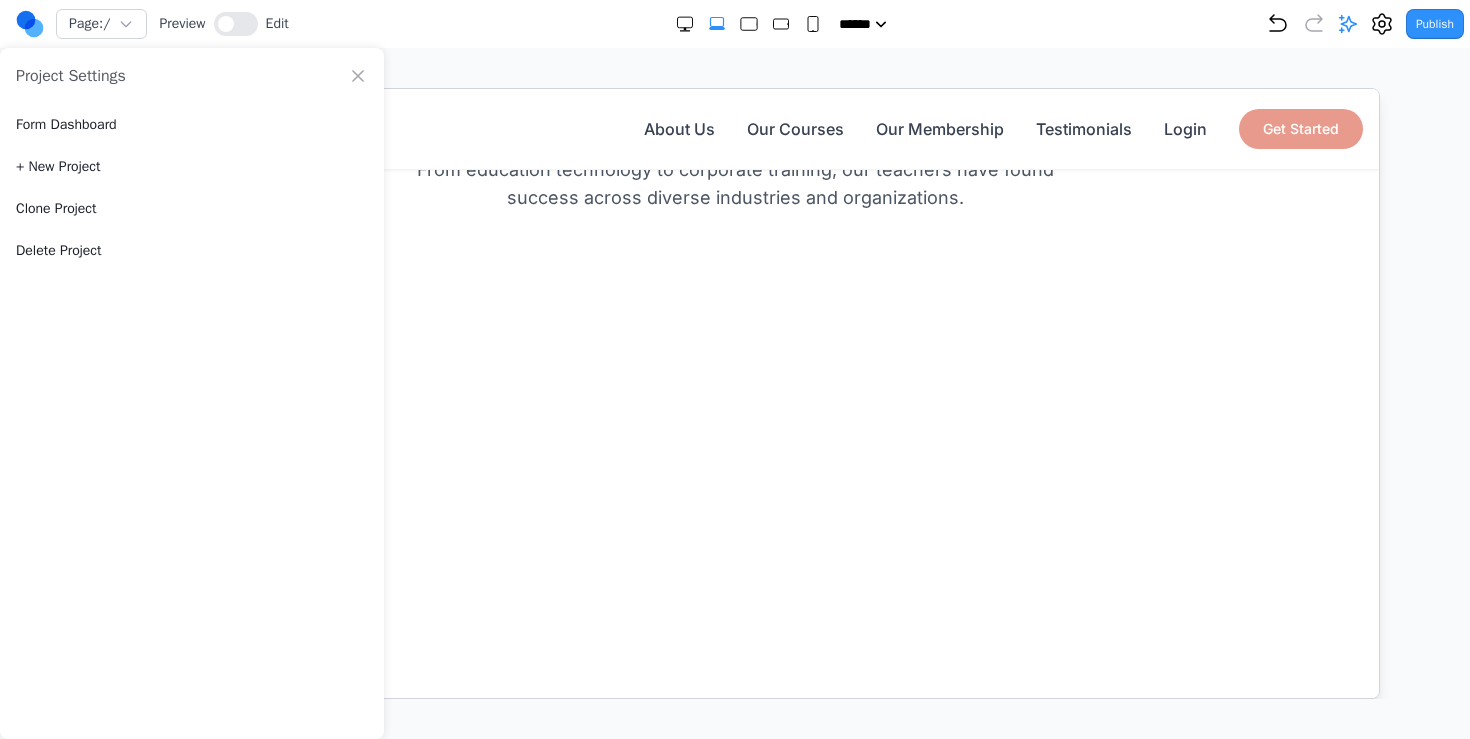 scroll, scrollTop: 1805, scrollLeft: 0, axis: vertical 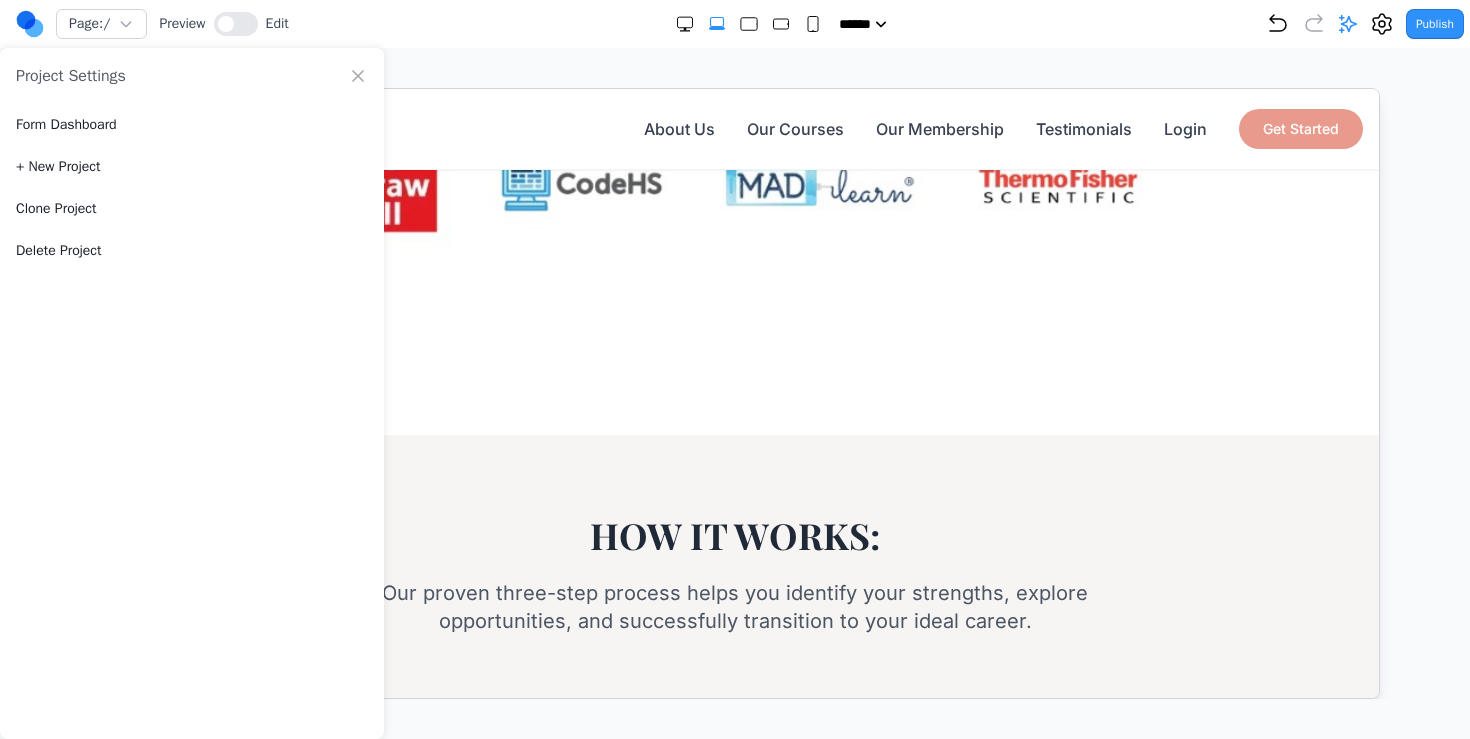 click on "About Us" 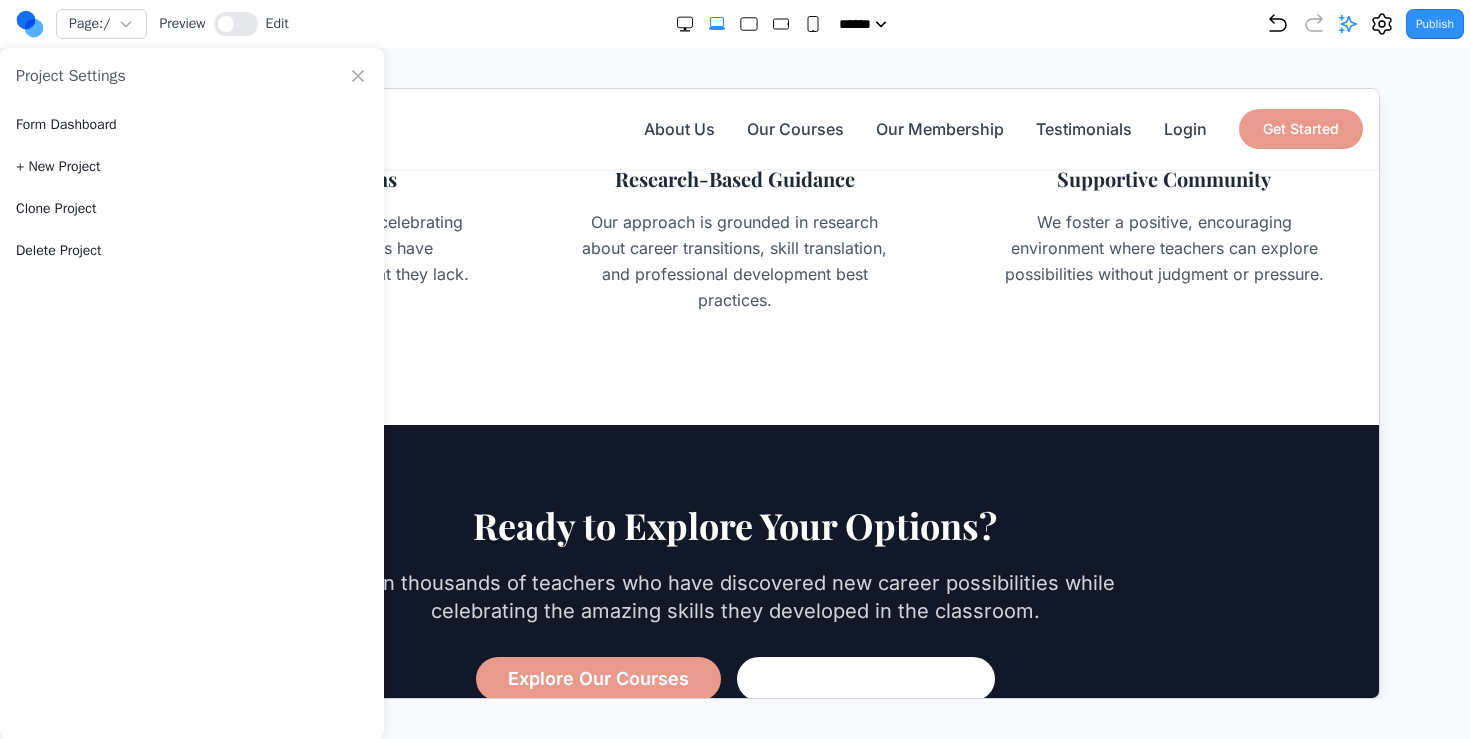 scroll, scrollTop: 0, scrollLeft: 0, axis: both 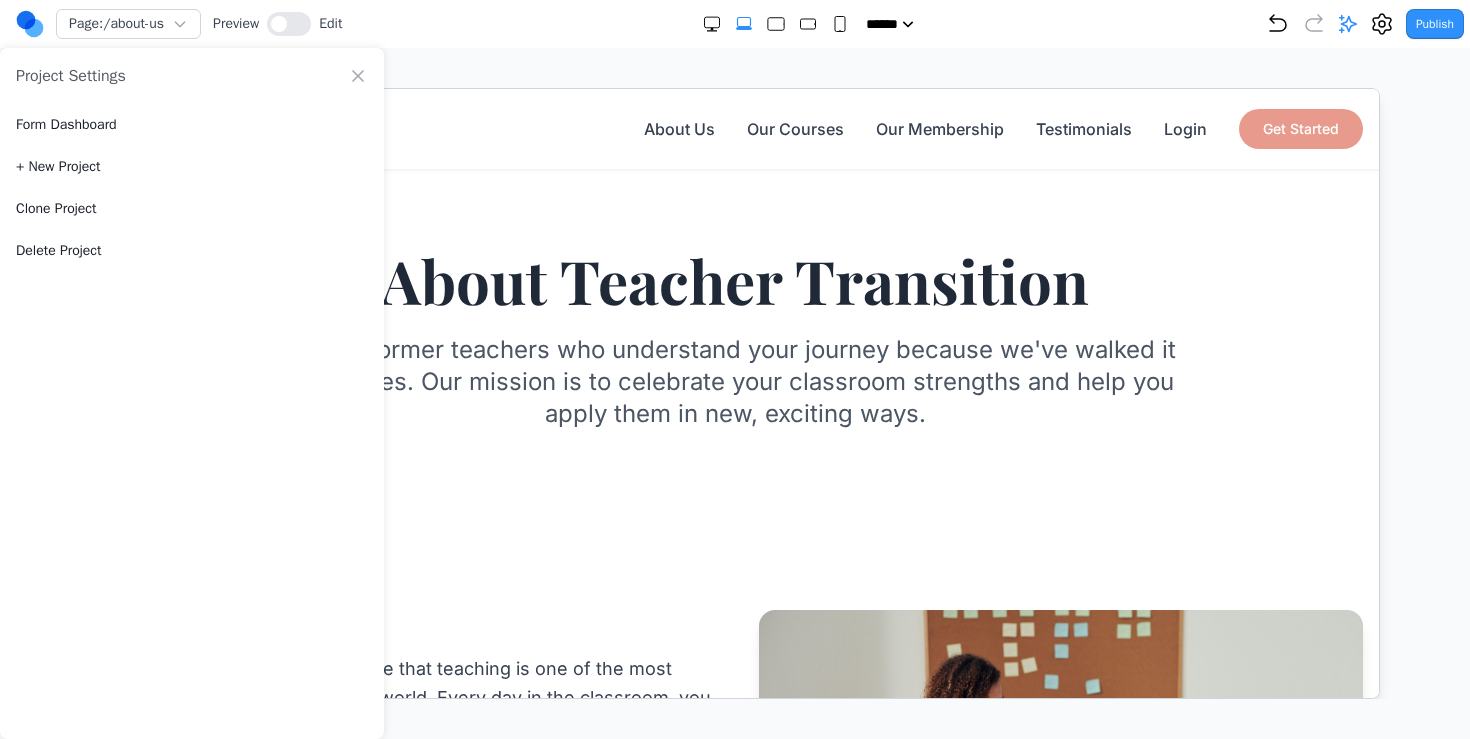 click on "About Us Our Courses Our Membership Testimonials Login Get Started" 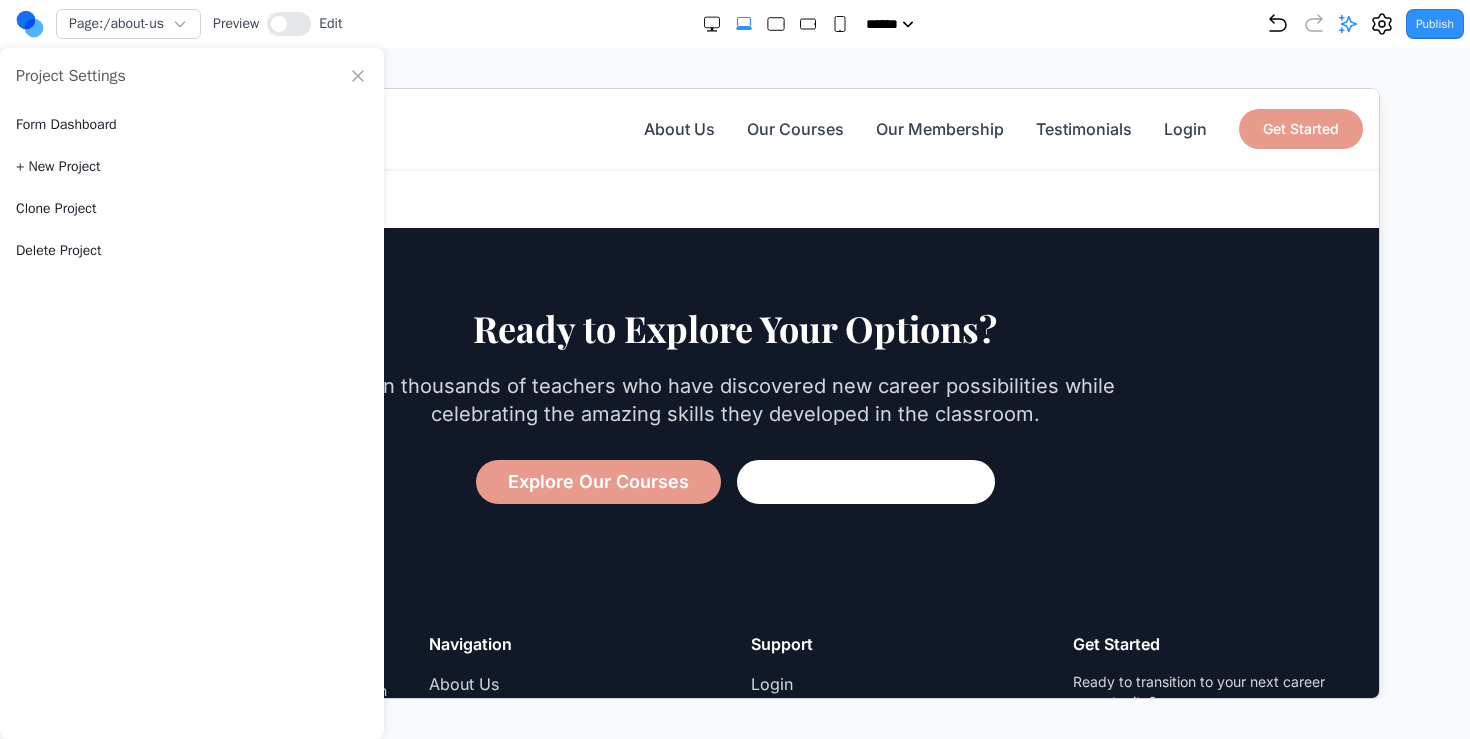 scroll, scrollTop: 2198, scrollLeft: 0, axis: vertical 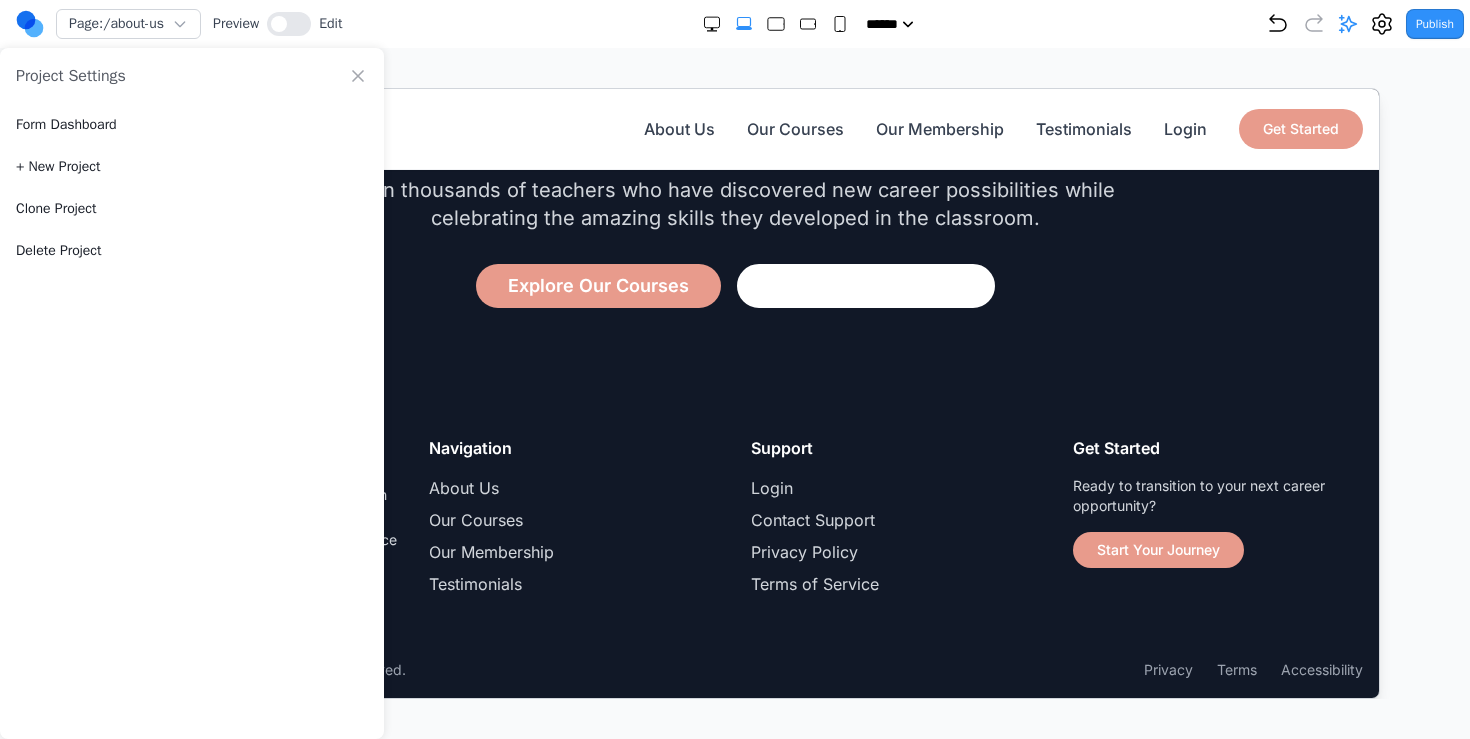 click on "Our Courses" 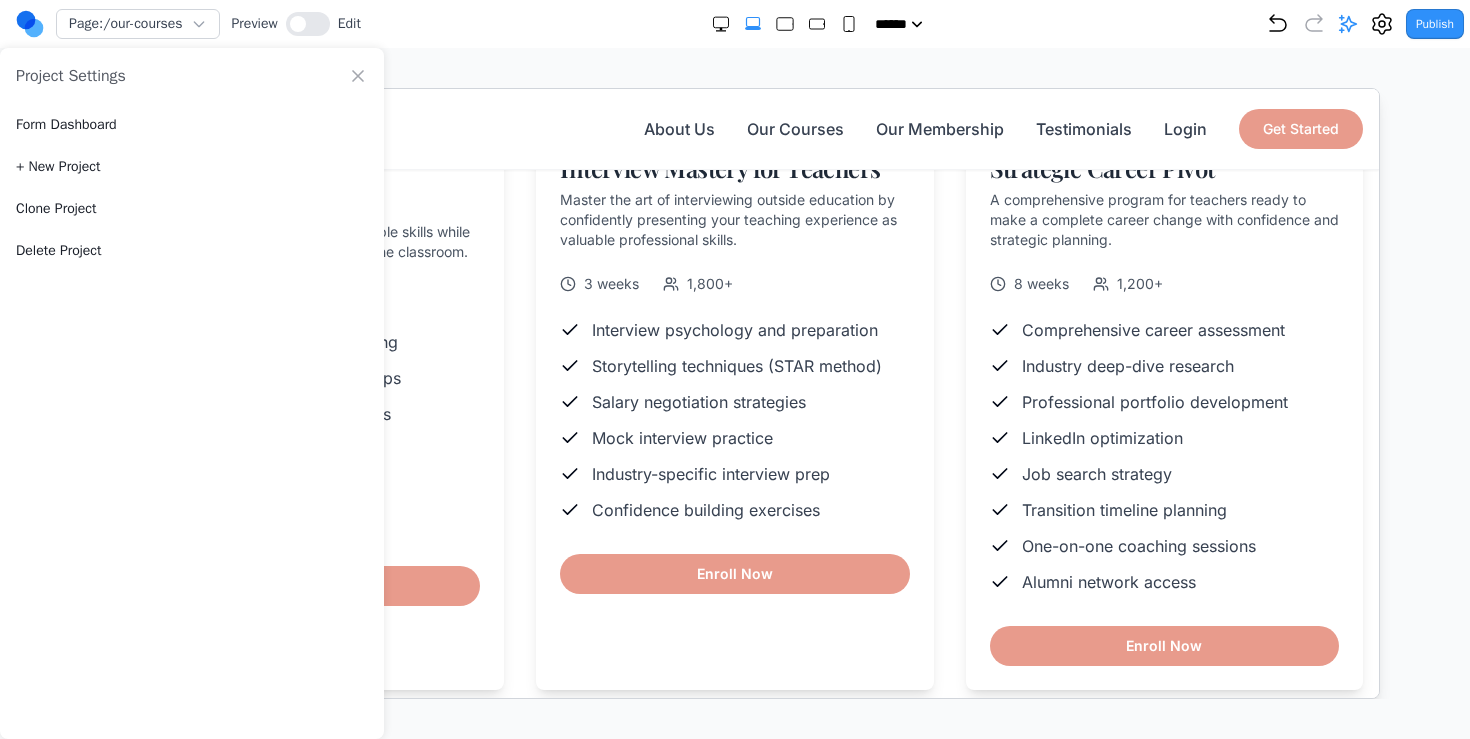 scroll, scrollTop: 450, scrollLeft: 0, axis: vertical 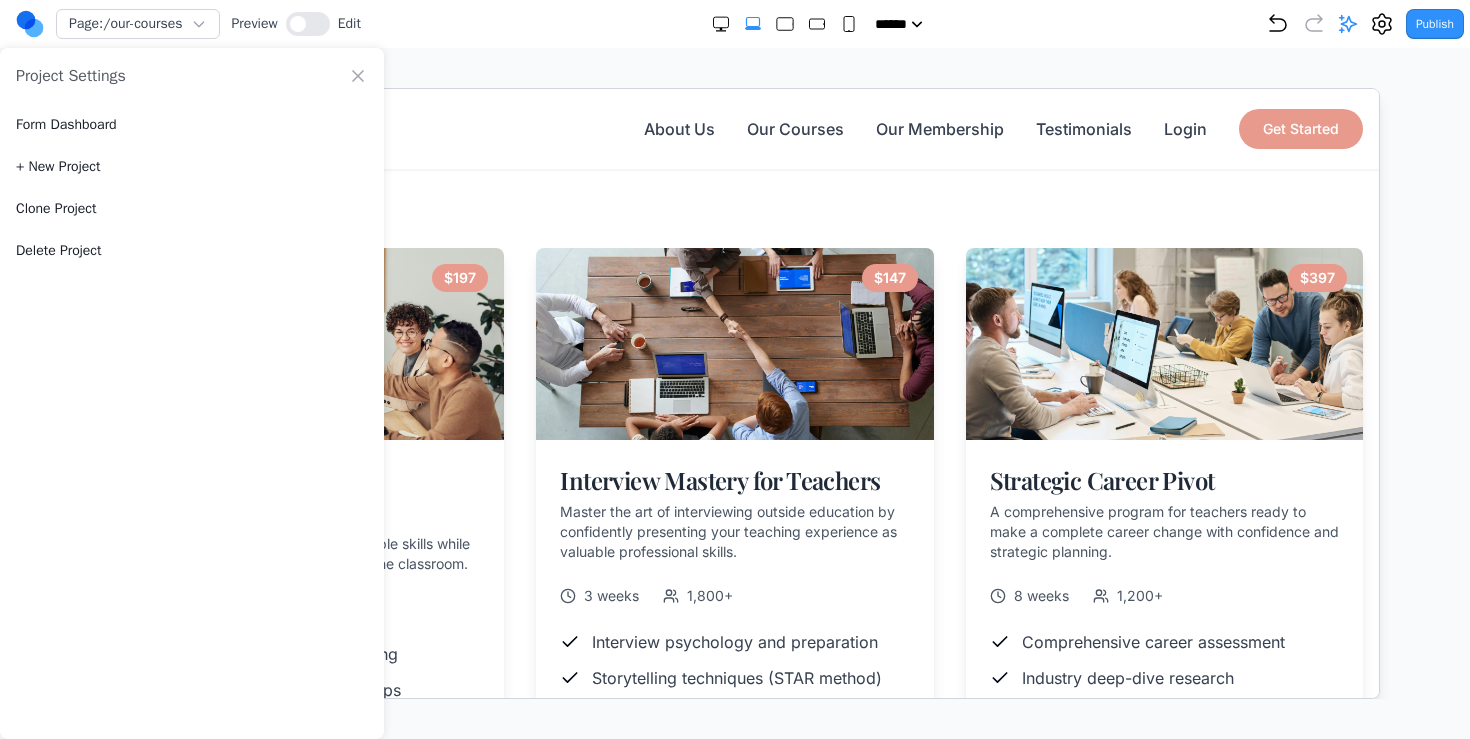 click 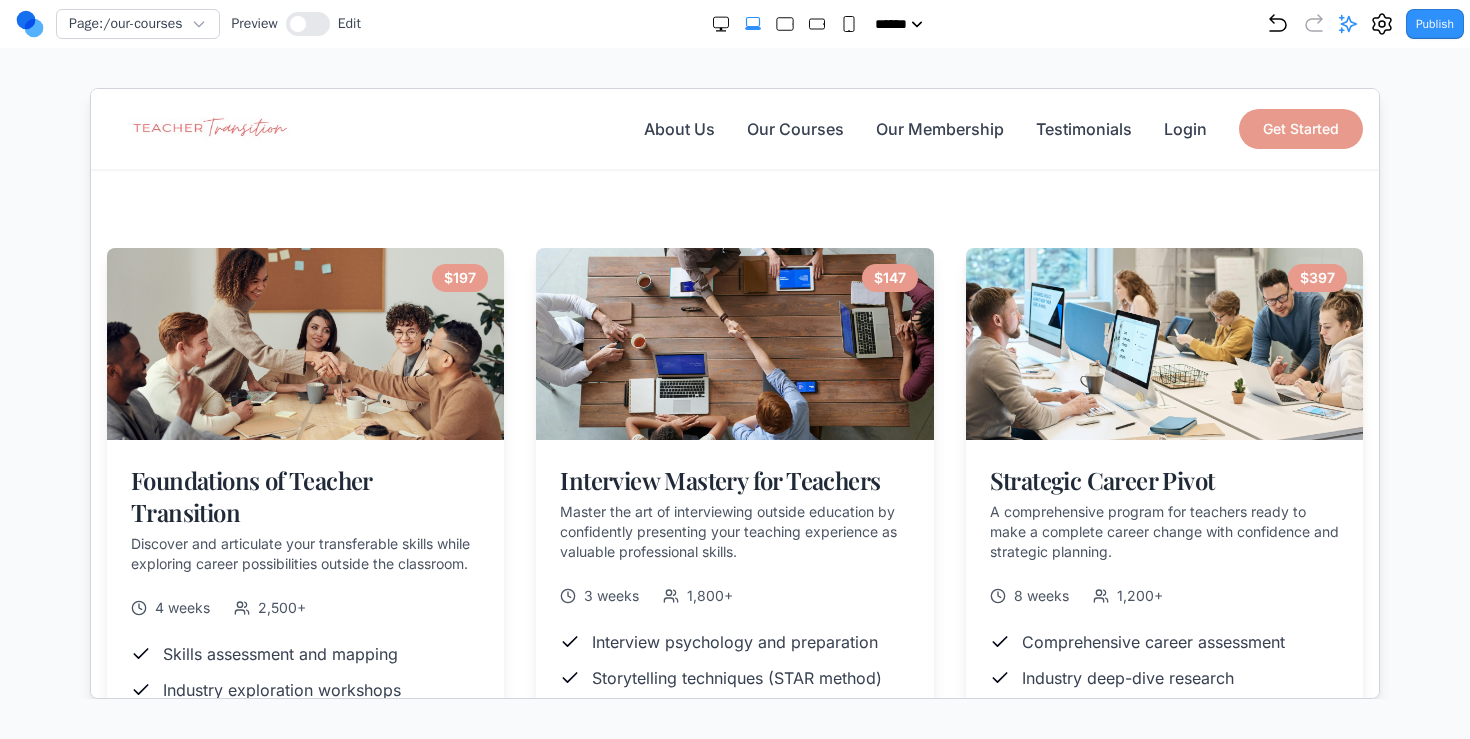 click 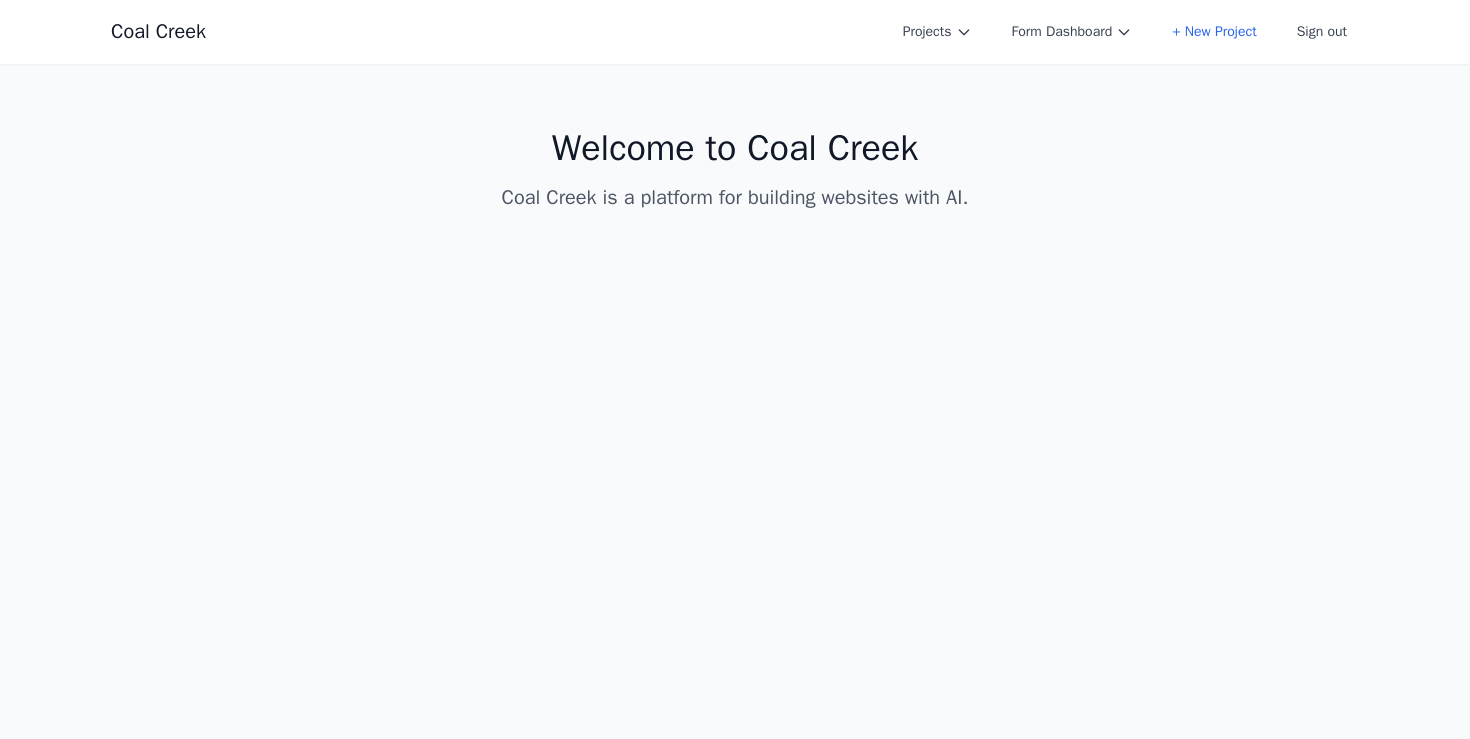 click on "Coal Creek" 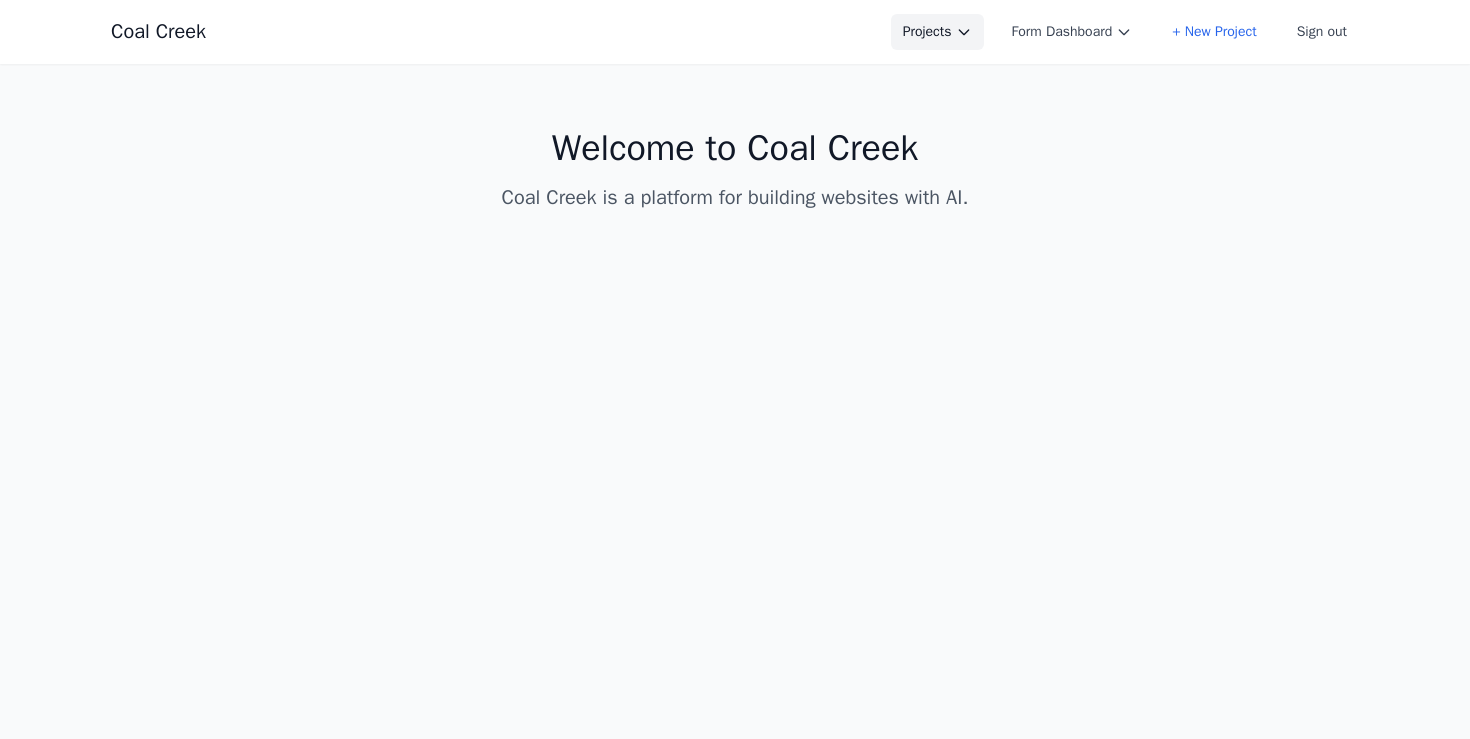 click on "Projects" 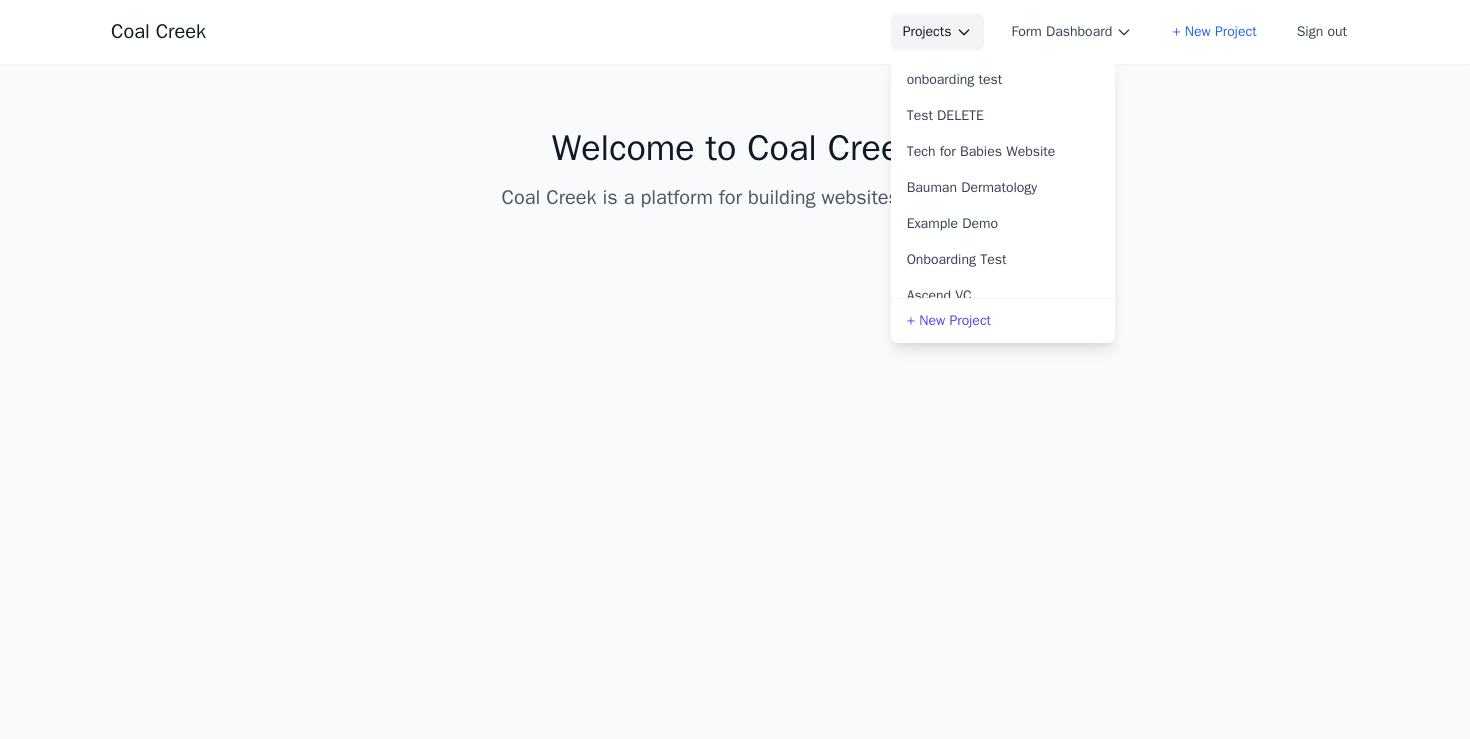click on "Projects" 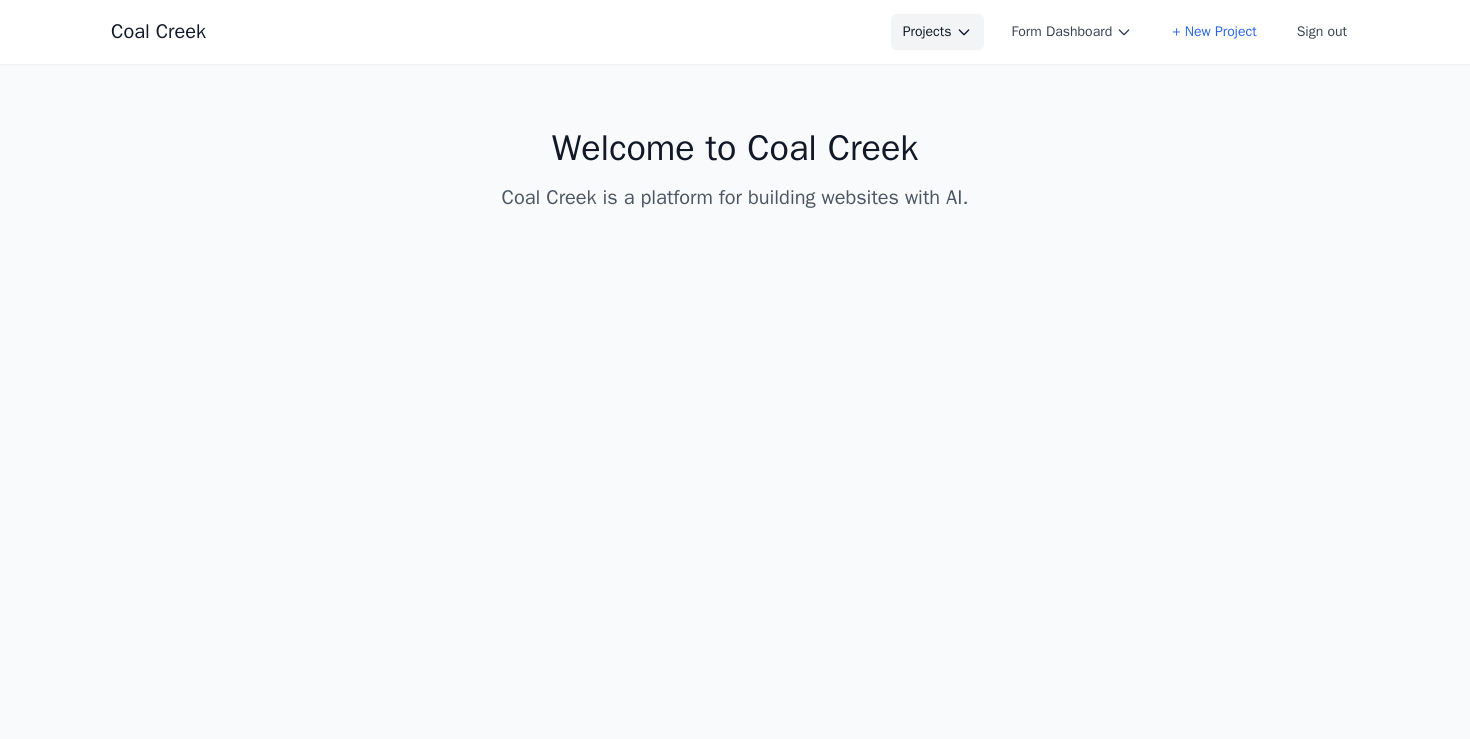 click on "Projects" 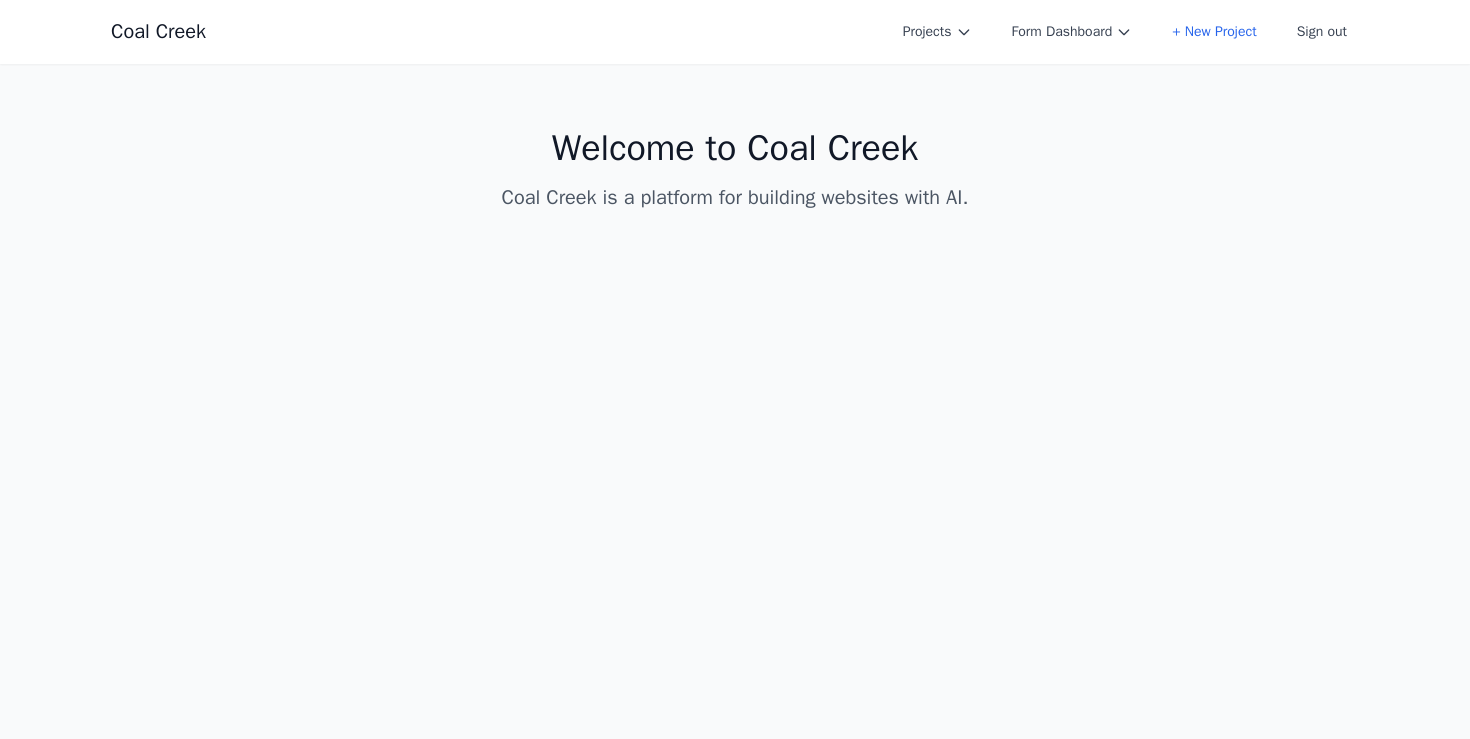 click on "Coal Creek Projects Form Dashboard + New Project Sign out Open main menu Home Chat with AI Sign out Welcome to Coal Creek Coal Creek is a platform for building websites with AI." 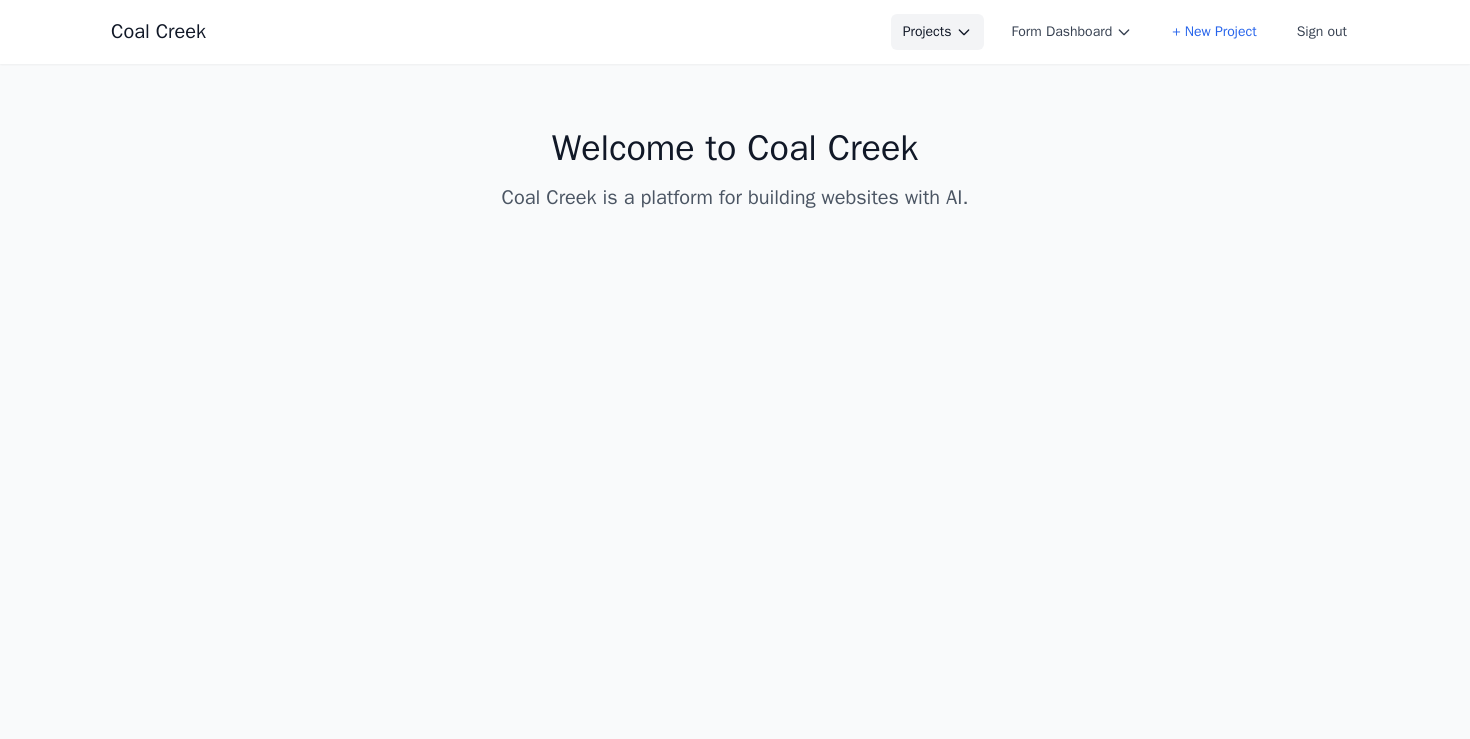 click on "Projects" at bounding box center [937, 32] 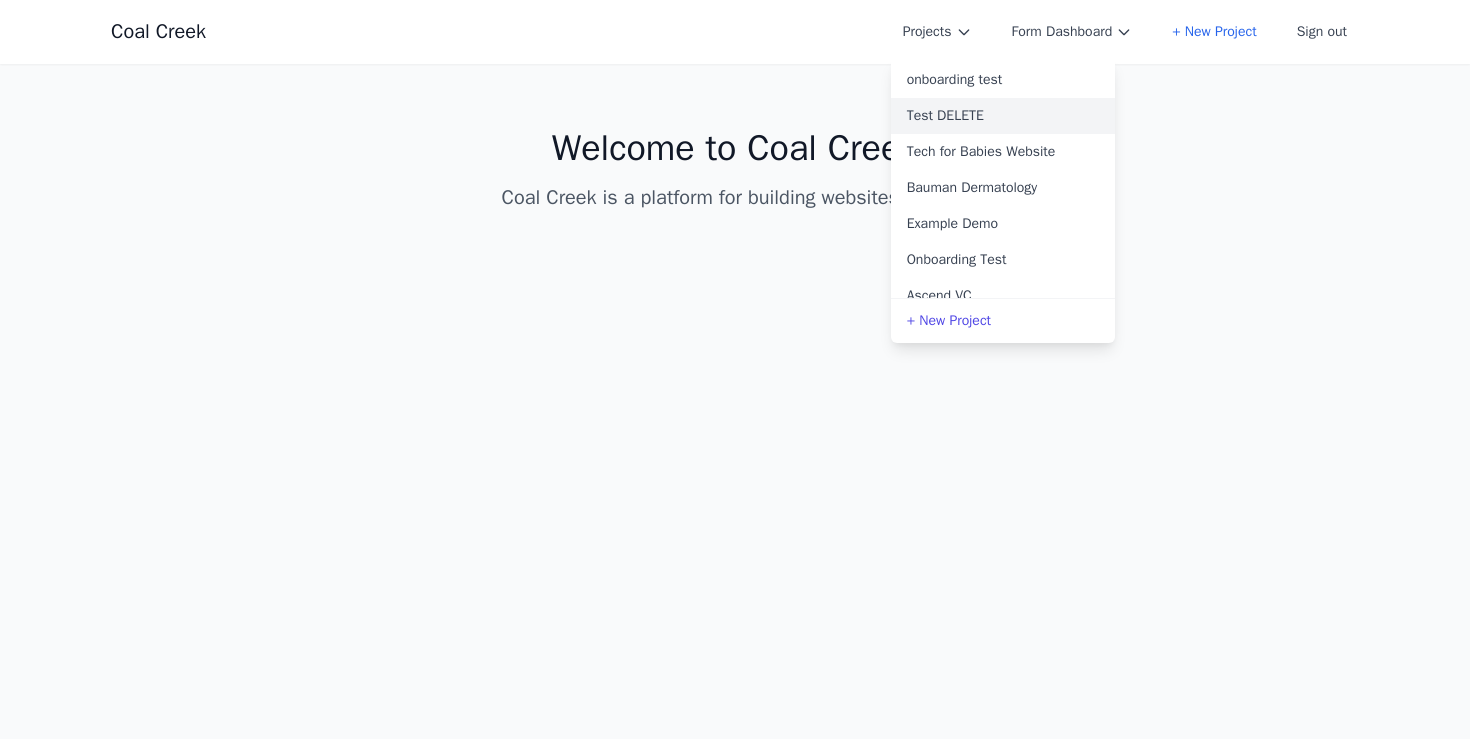 click on "Test DELETE" at bounding box center (1003, 116) 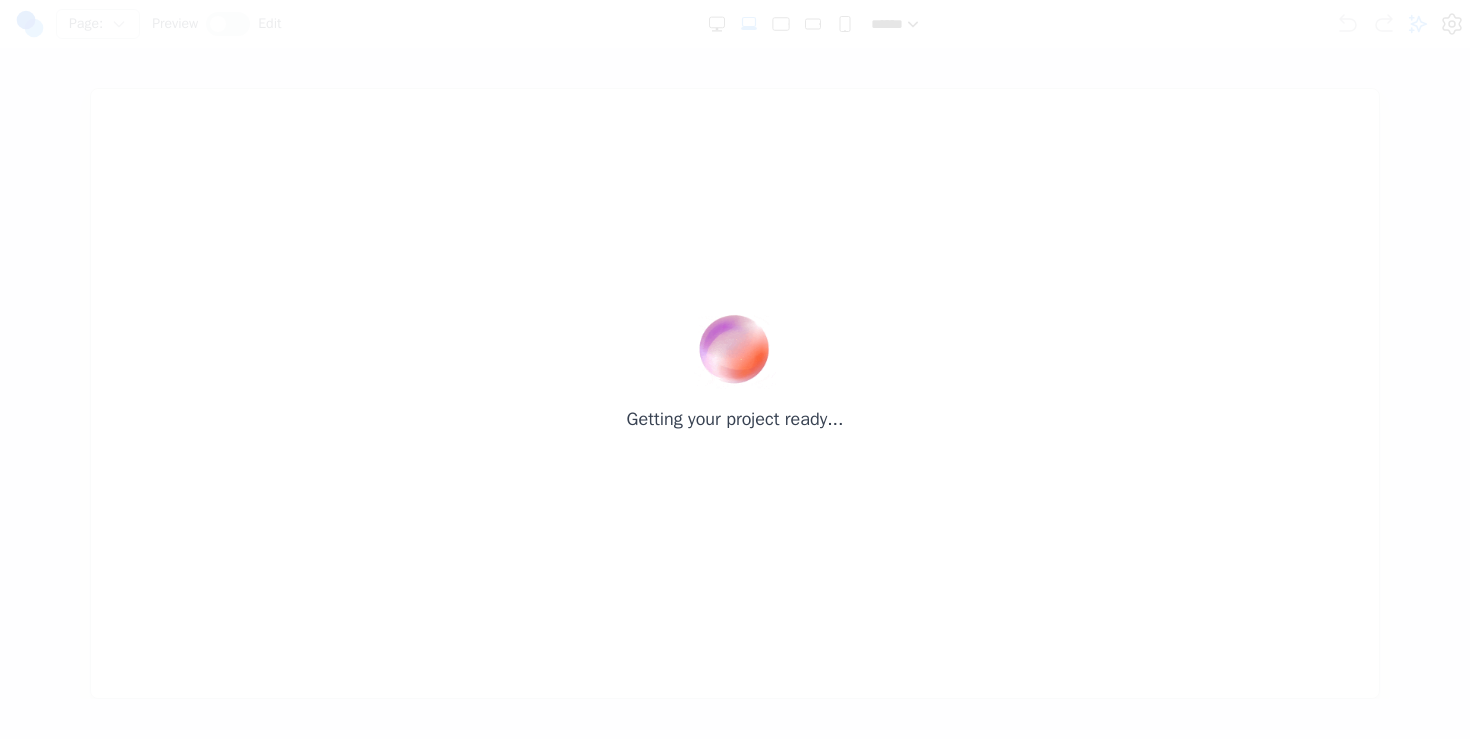 scroll, scrollTop: 0, scrollLeft: 0, axis: both 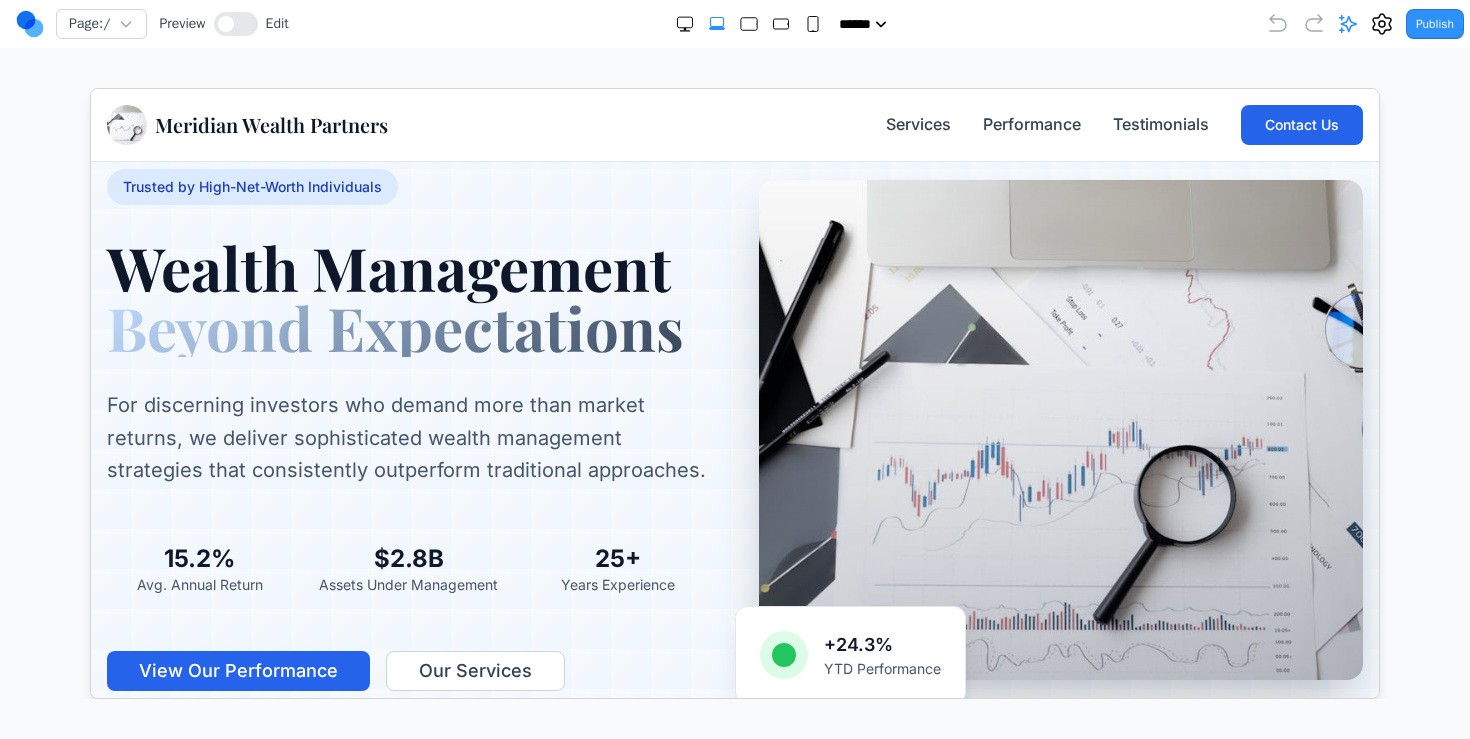 click 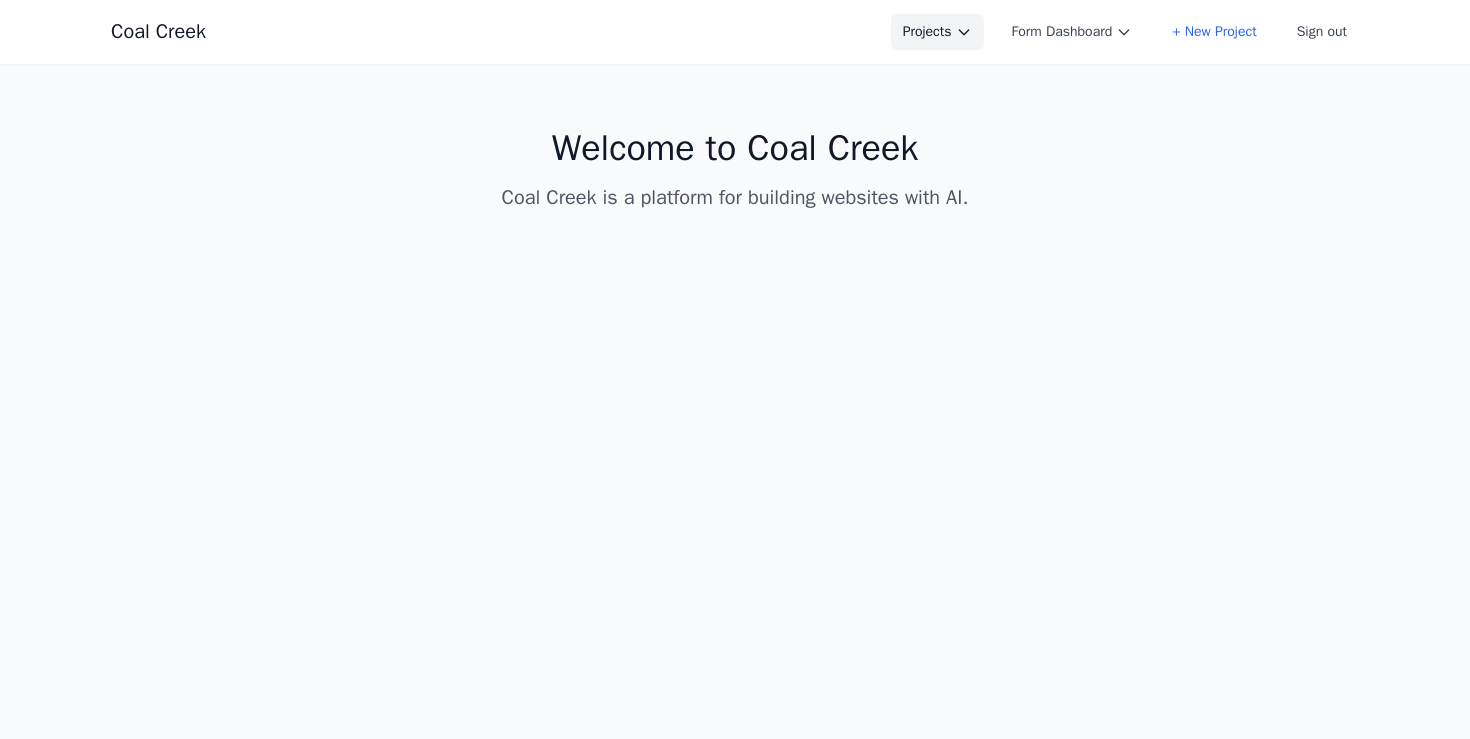 click on "Projects" at bounding box center (937, 32) 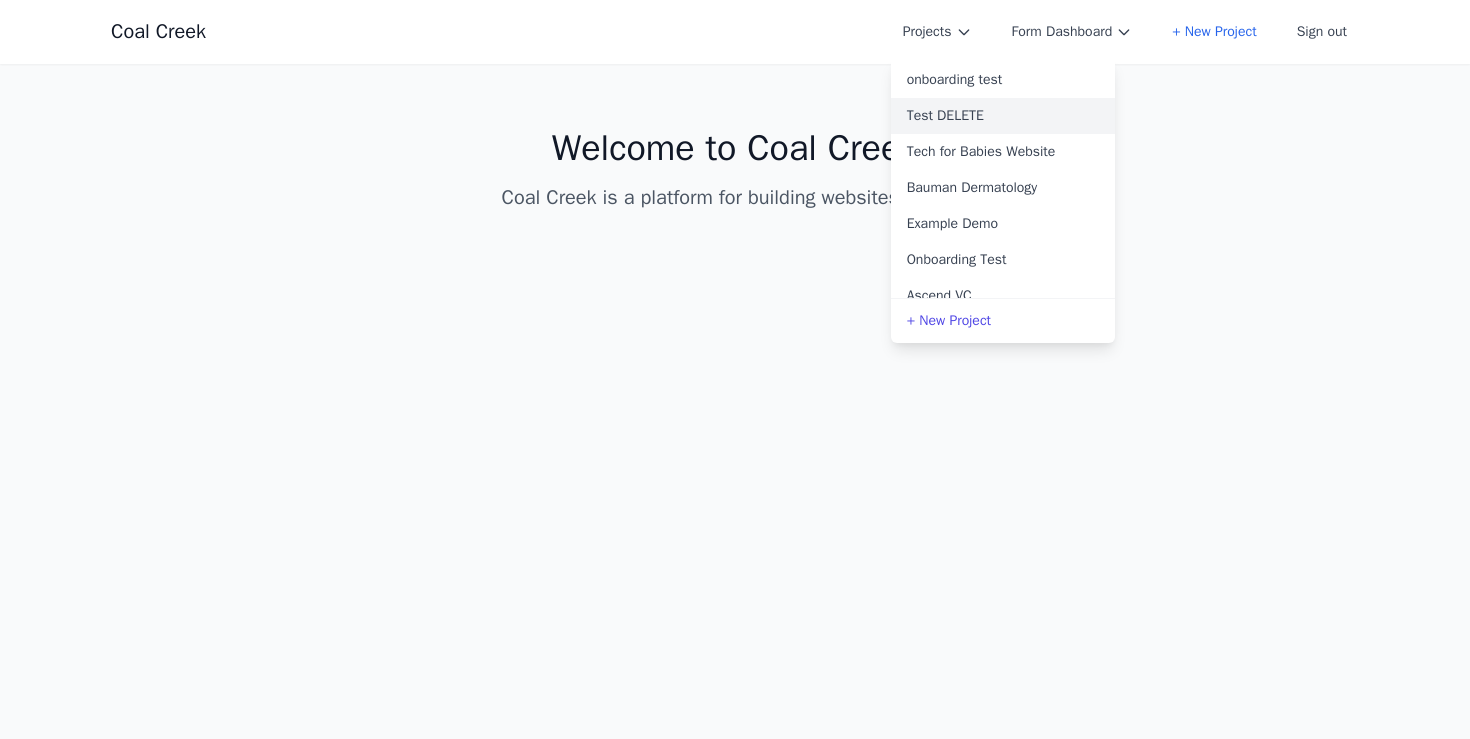 click on "Test DELETE" at bounding box center [1003, 116] 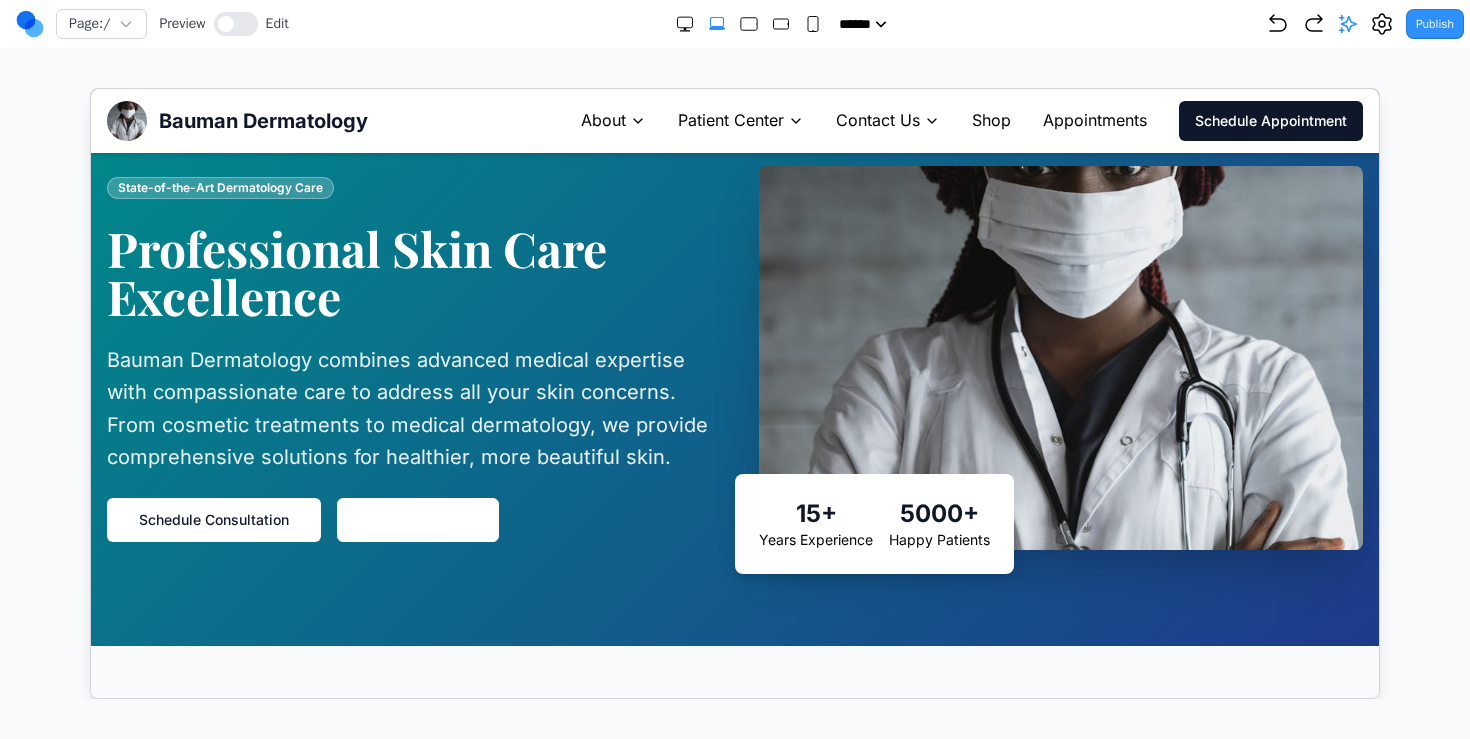 scroll, scrollTop: 0, scrollLeft: 0, axis: both 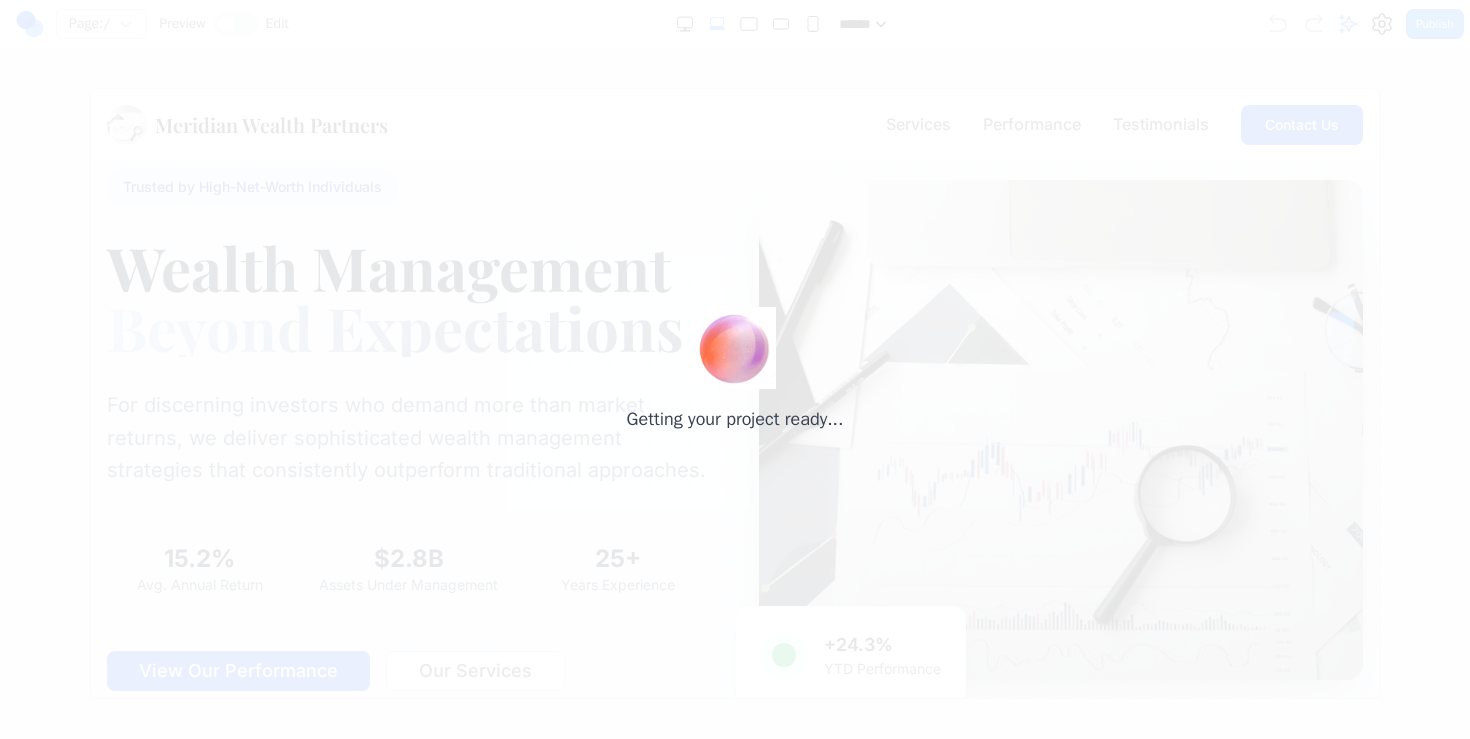 click on "Getting your project ready..." at bounding box center (735, 369) 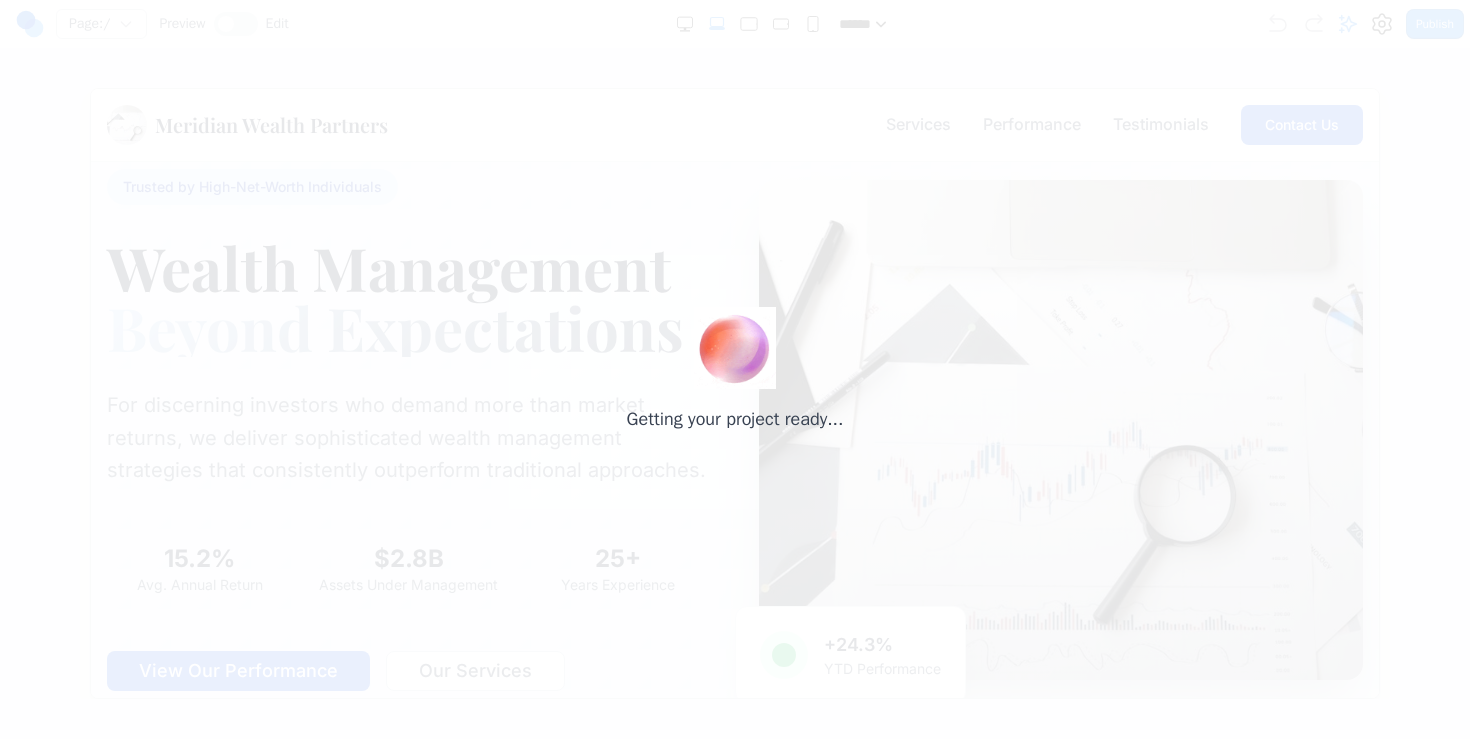 scroll, scrollTop: 20, scrollLeft: 0, axis: vertical 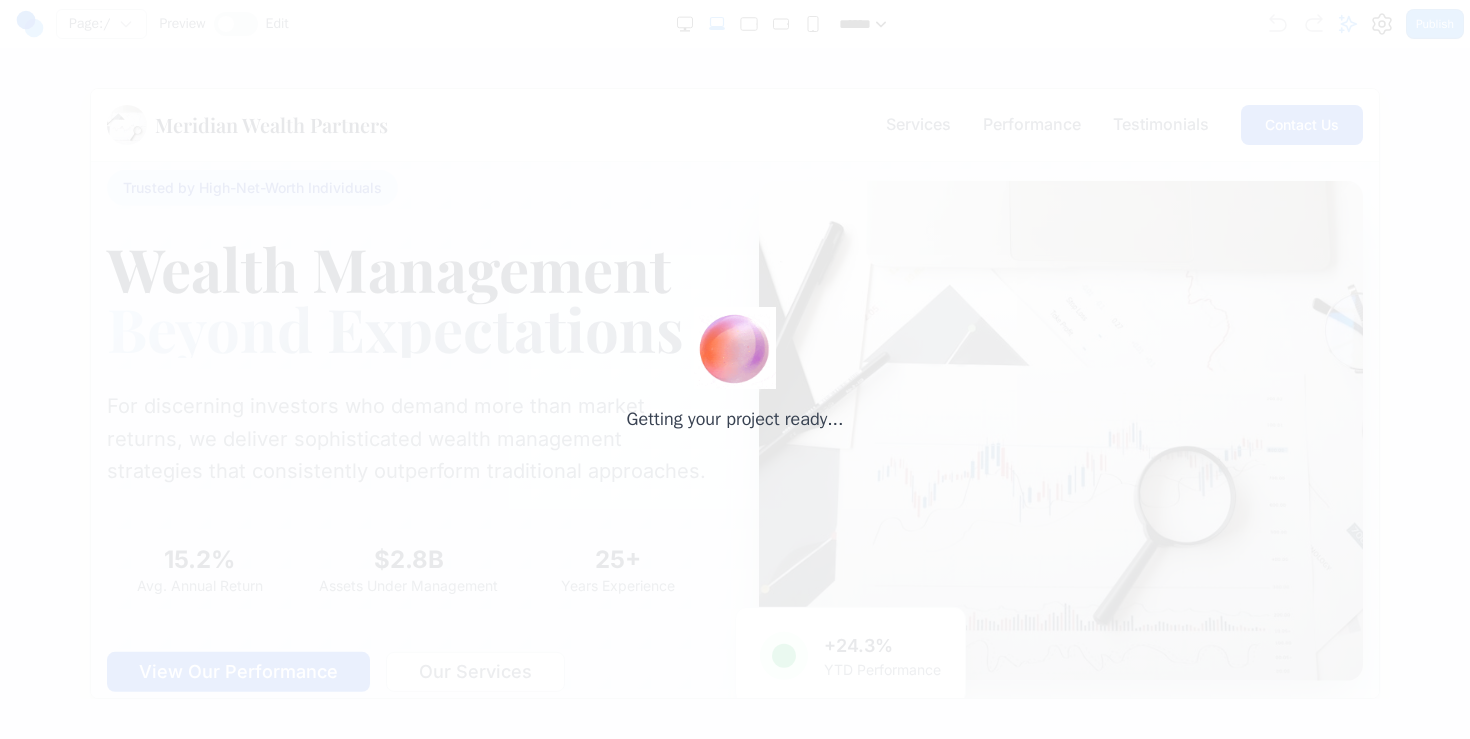 click on "Getting your project ready..." at bounding box center [735, 369] 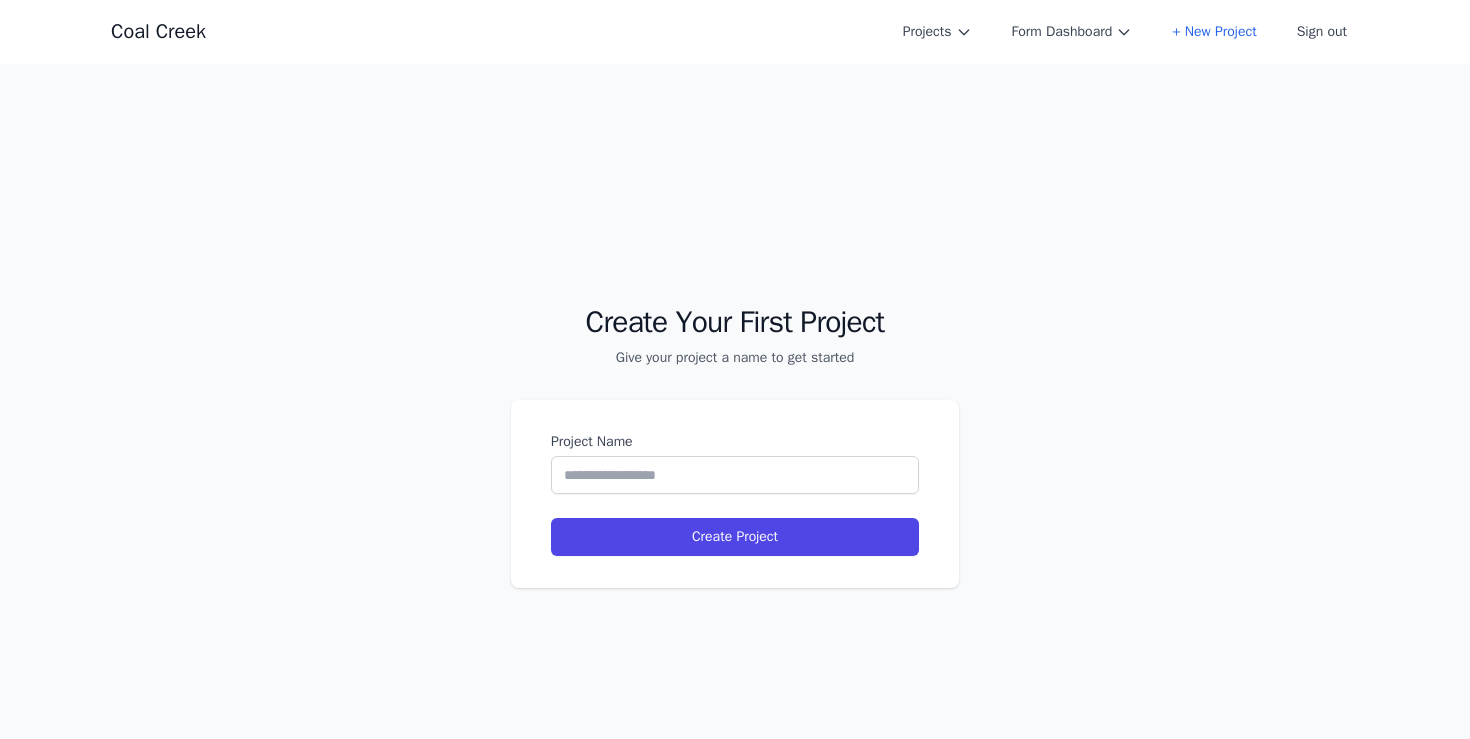 scroll, scrollTop: 0, scrollLeft: 0, axis: both 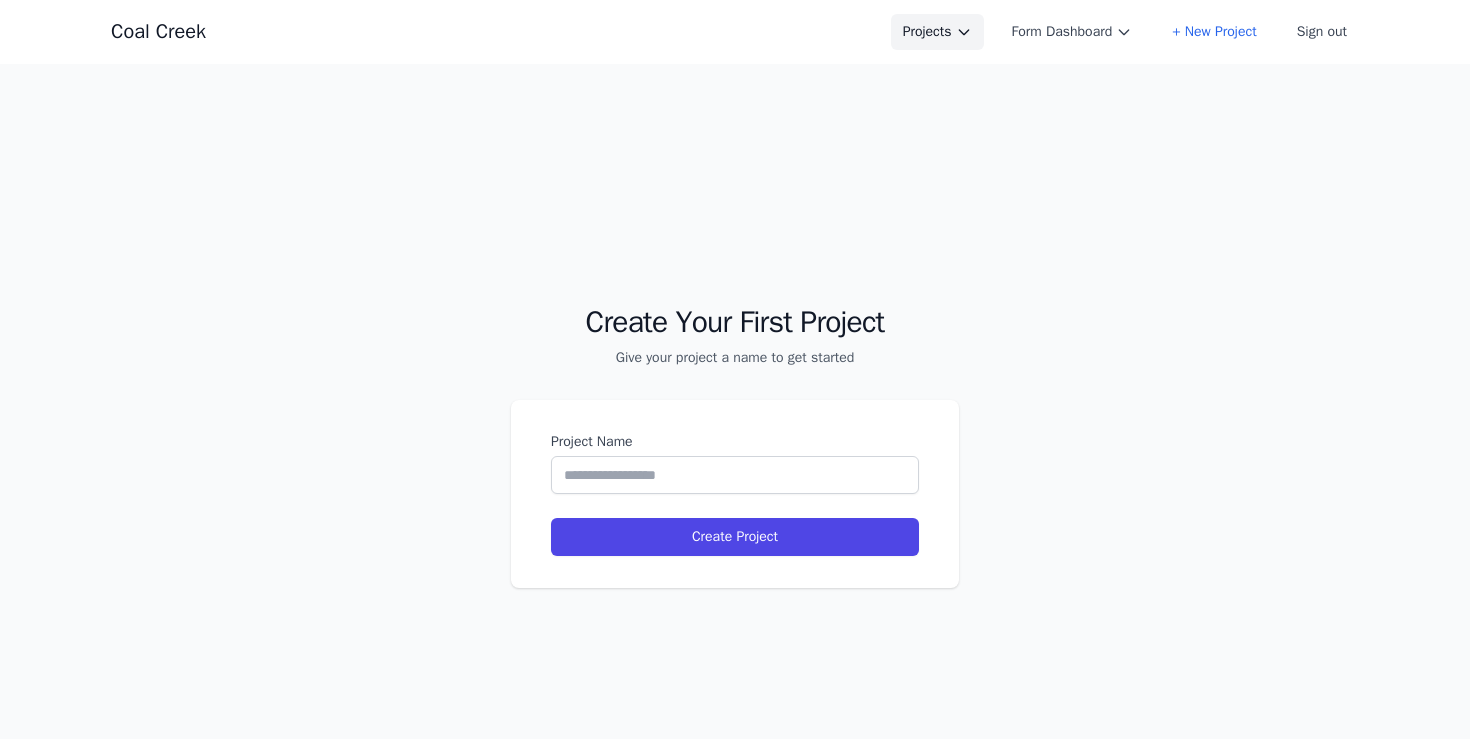 click on "Projects" at bounding box center (937, 32) 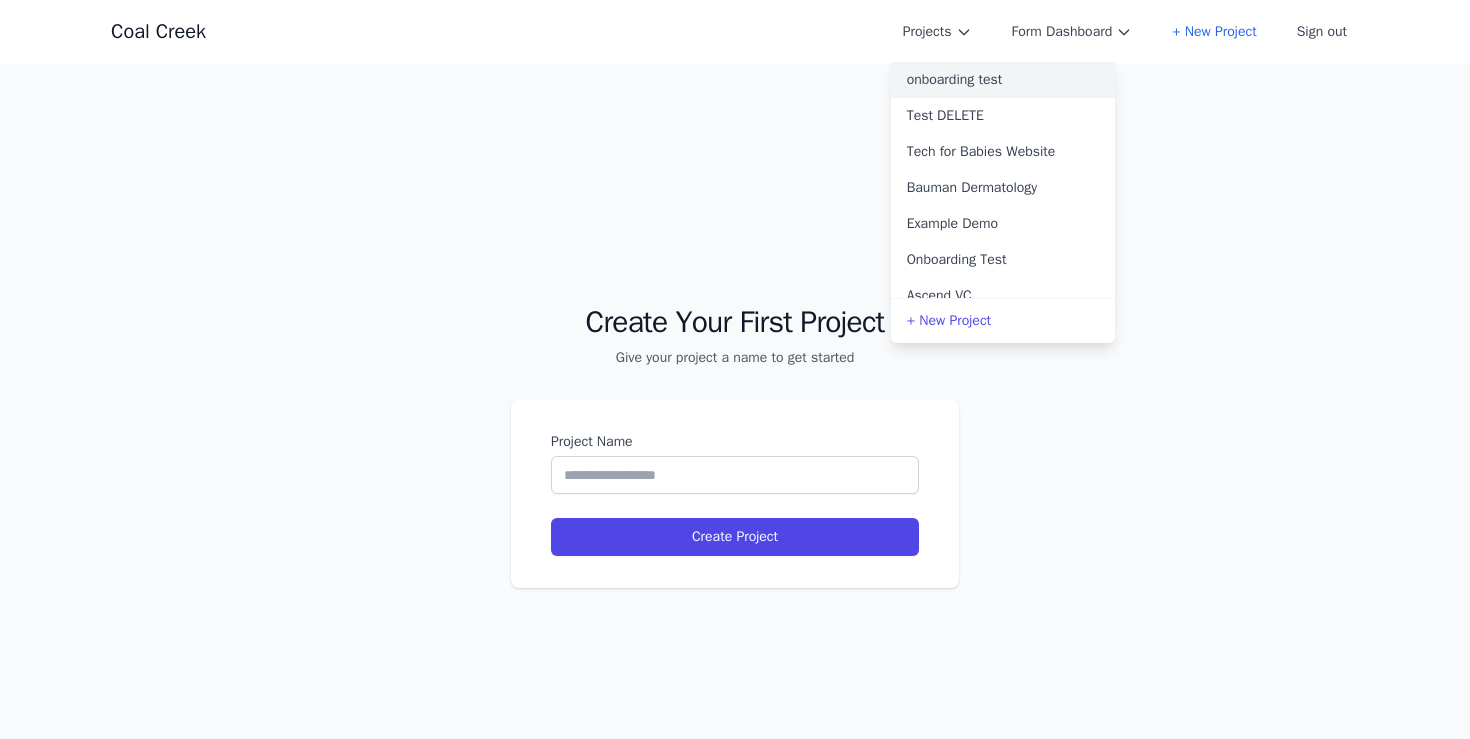 click on "onboarding test" at bounding box center (1003, 80) 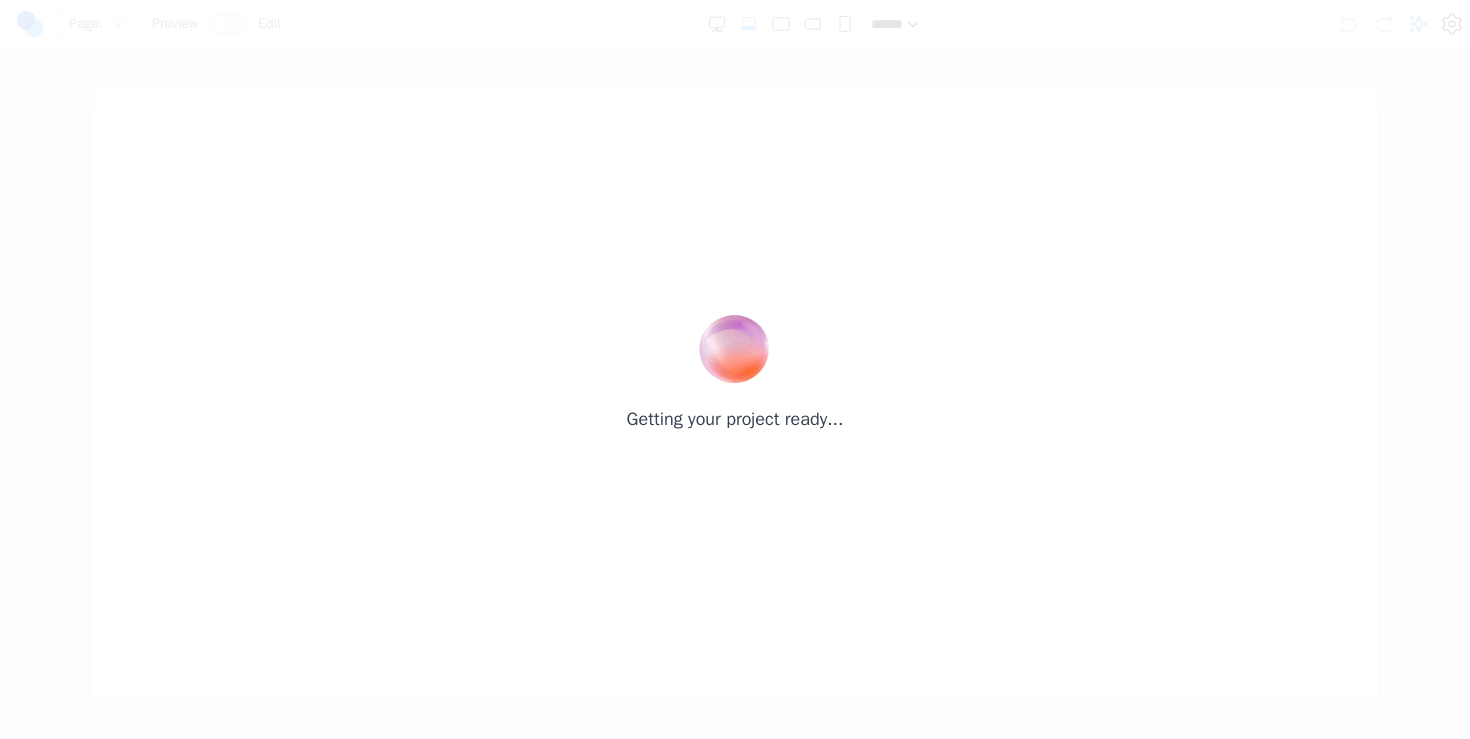 scroll, scrollTop: 0, scrollLeft: 0, axis: both 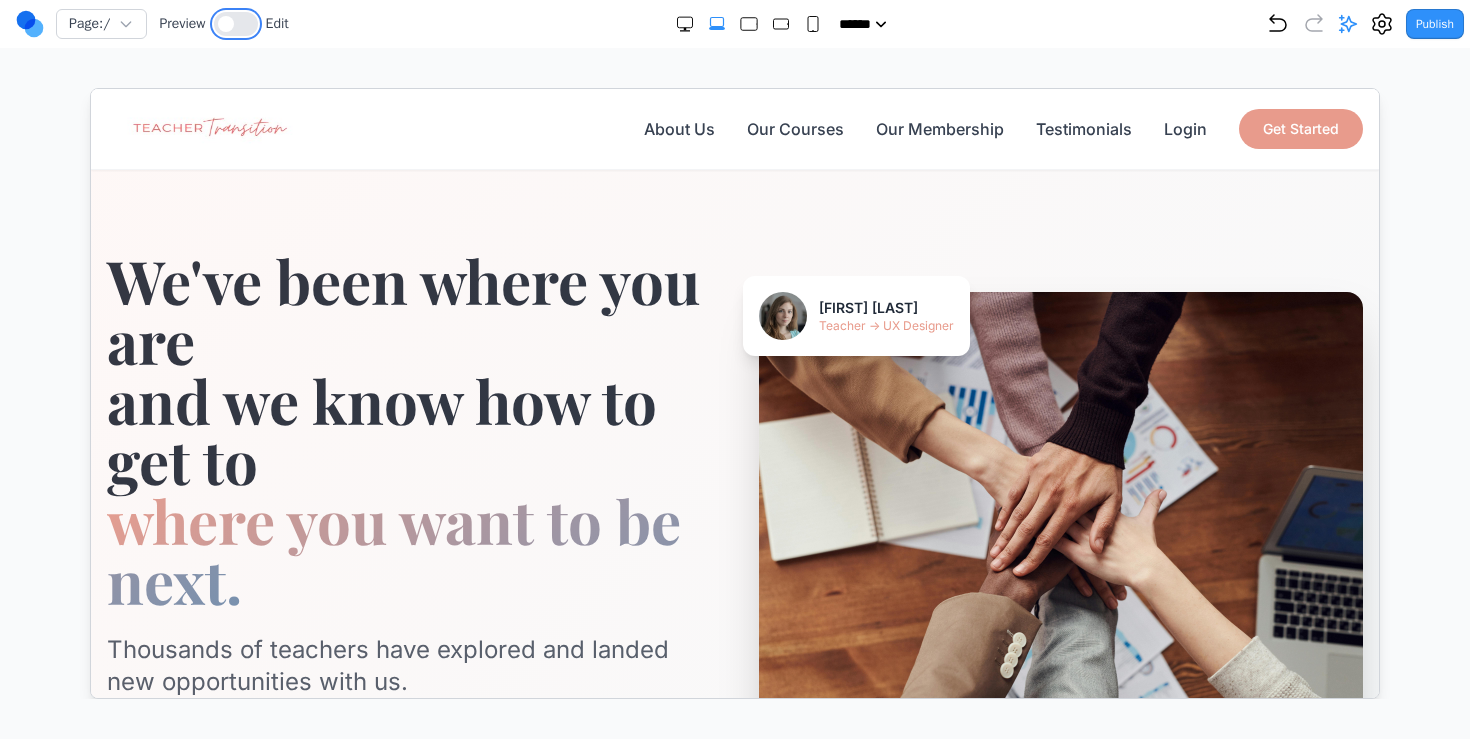 click at bounding box center (236, 24) 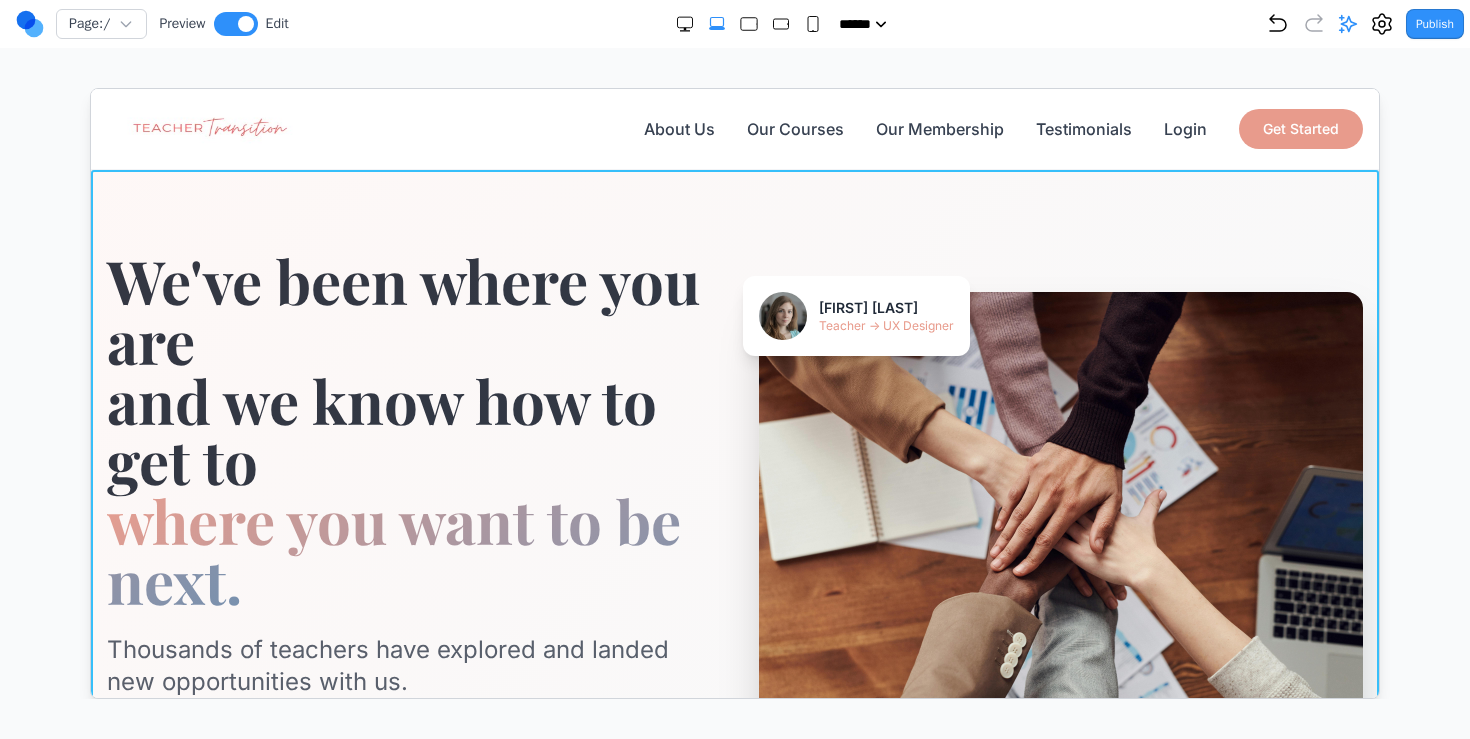 click at bounding box center (734, 541) 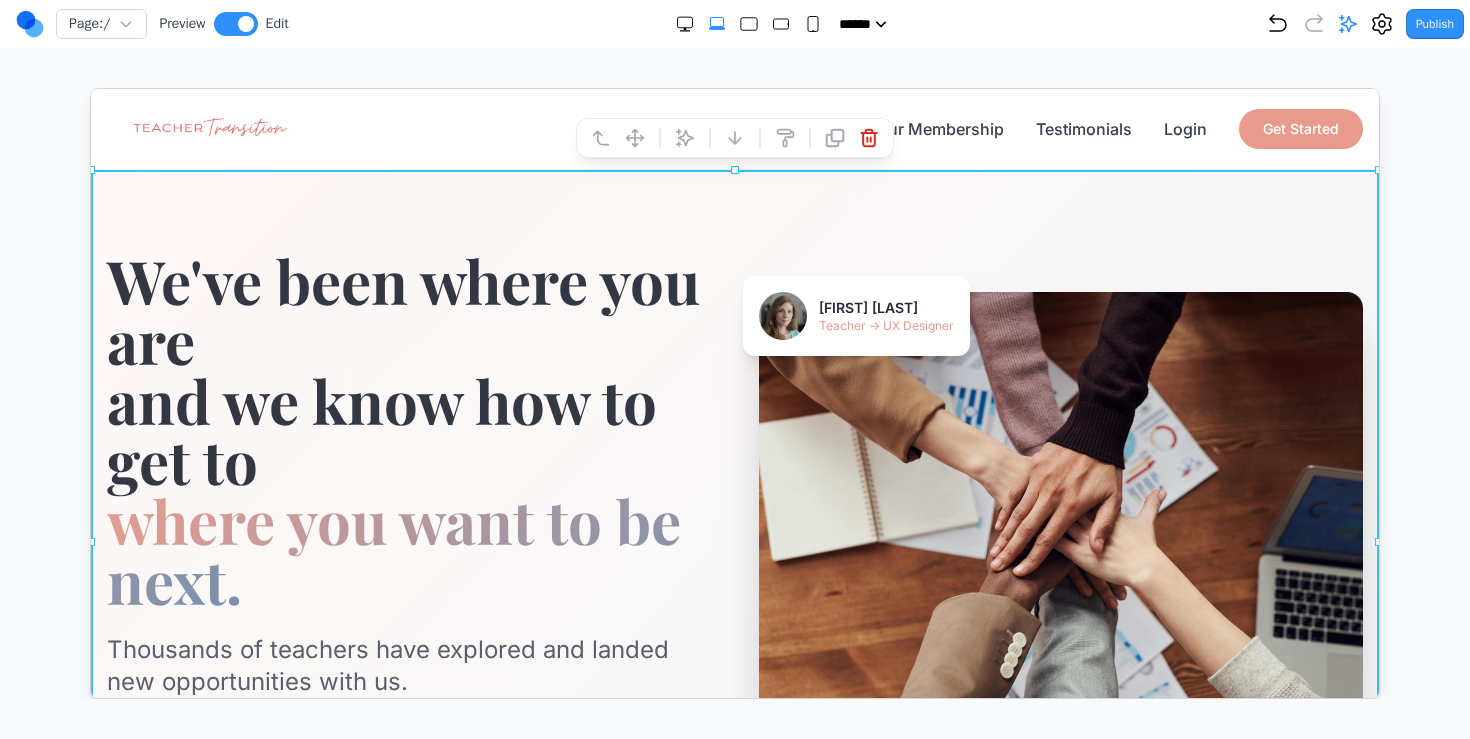 click 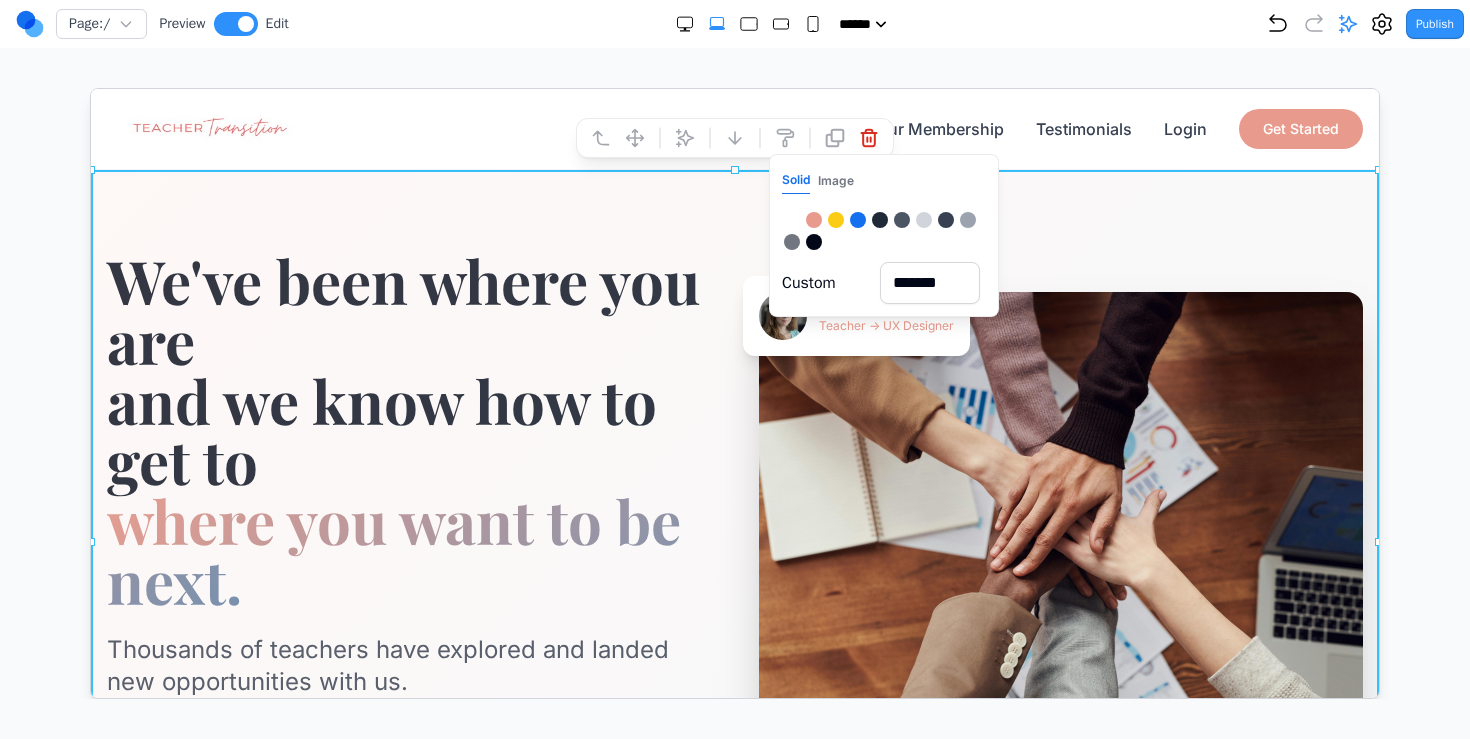 click on "Image" at bounding box center [835, 180] 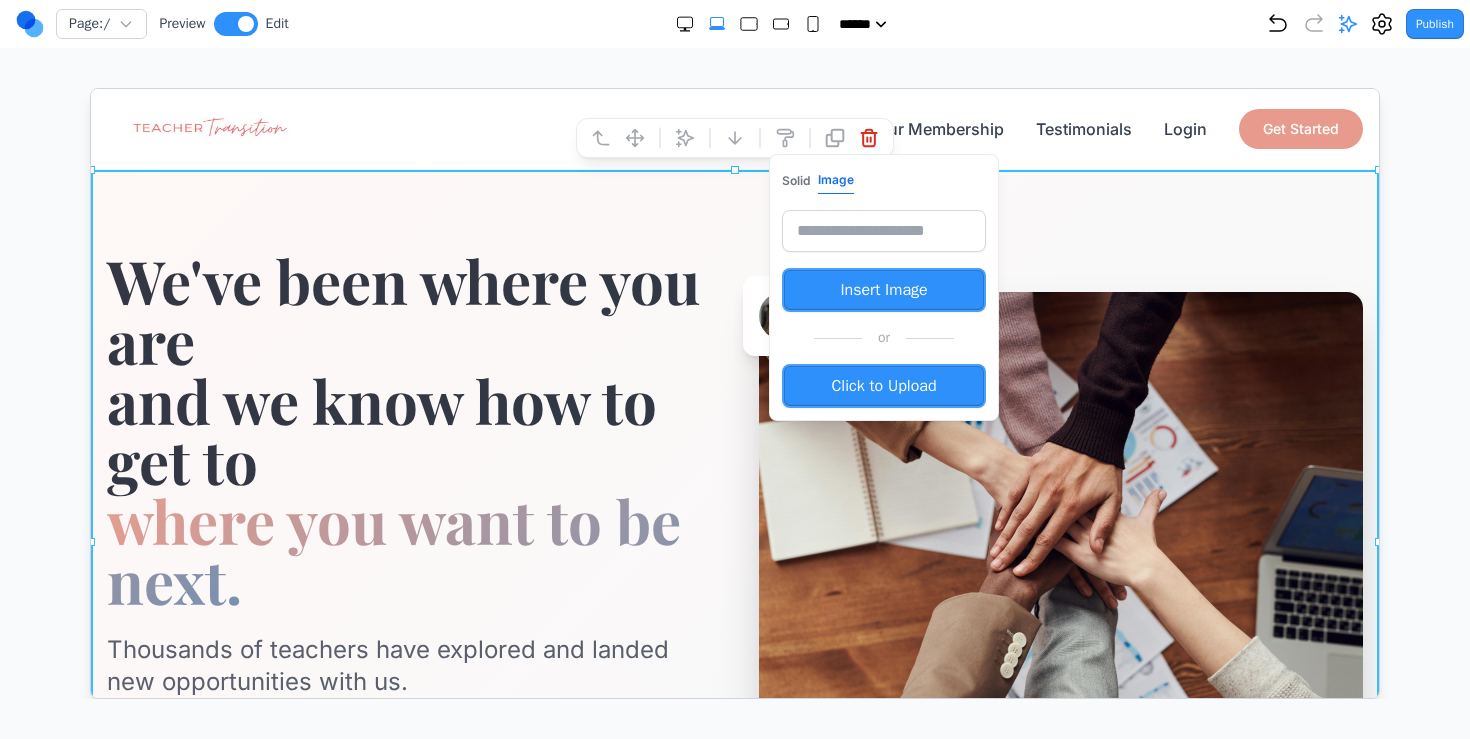click on "Solid" at bounding box center [795, 180] 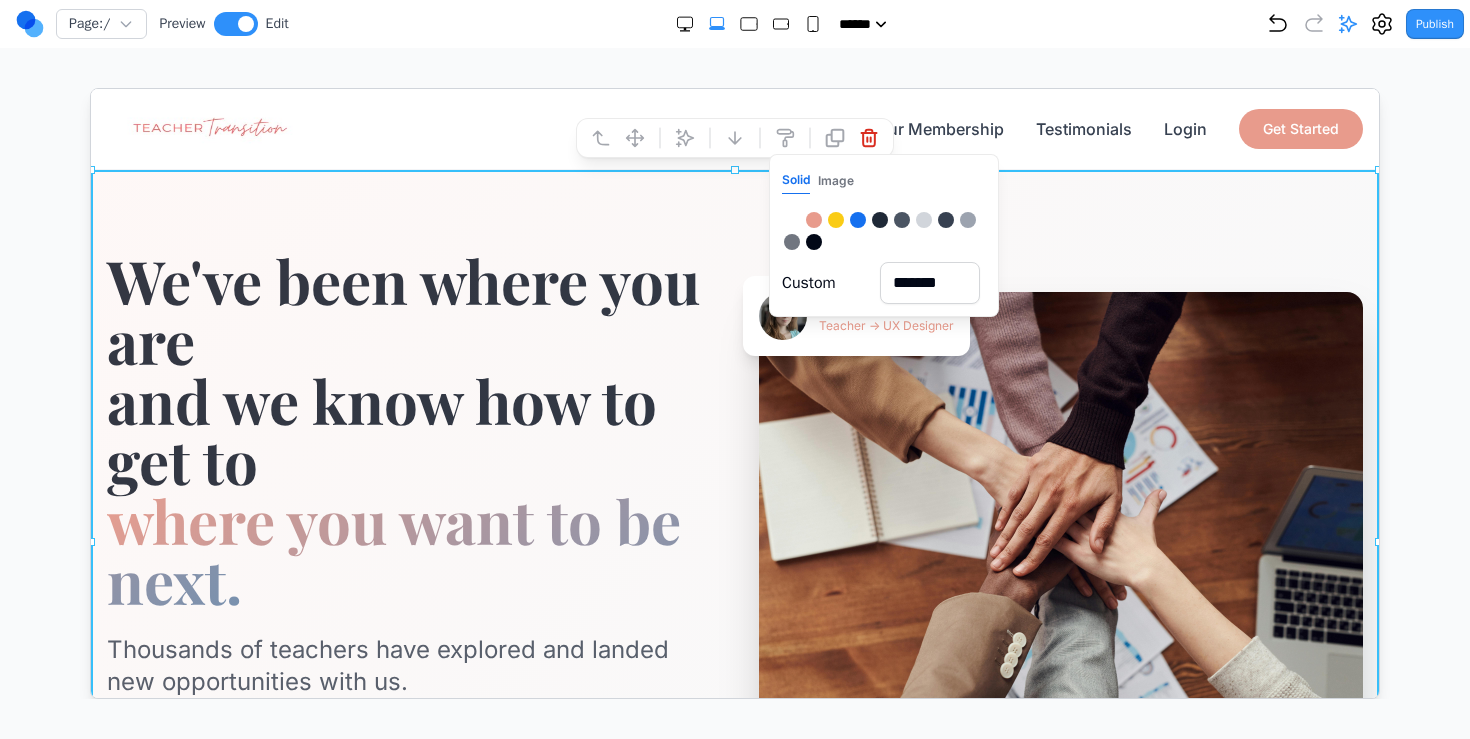 click on "Page:  / Preview Edit ***** ***** ****** ****** ****** Publish" at bounding box center (740, 24) 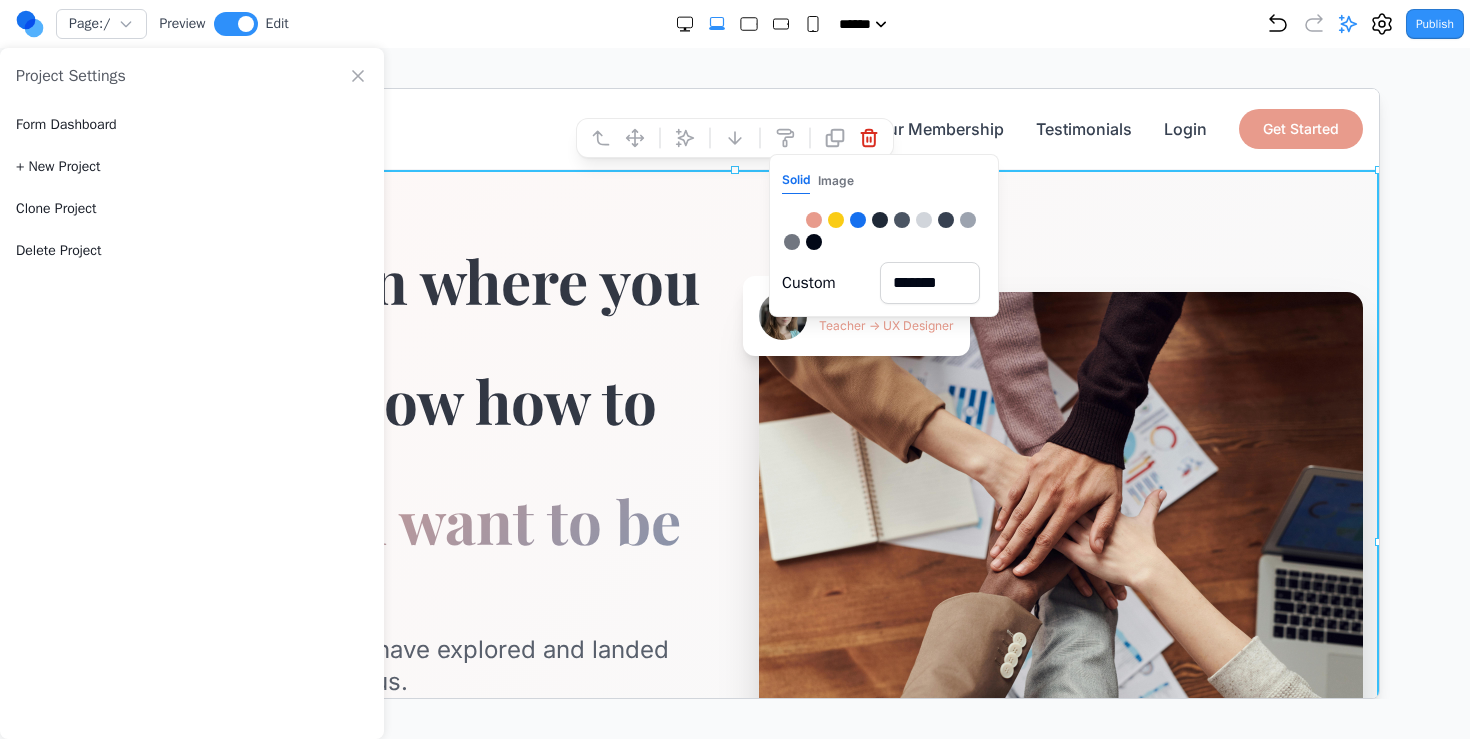 click on "Delete Project" at bounding box center (59, 251) 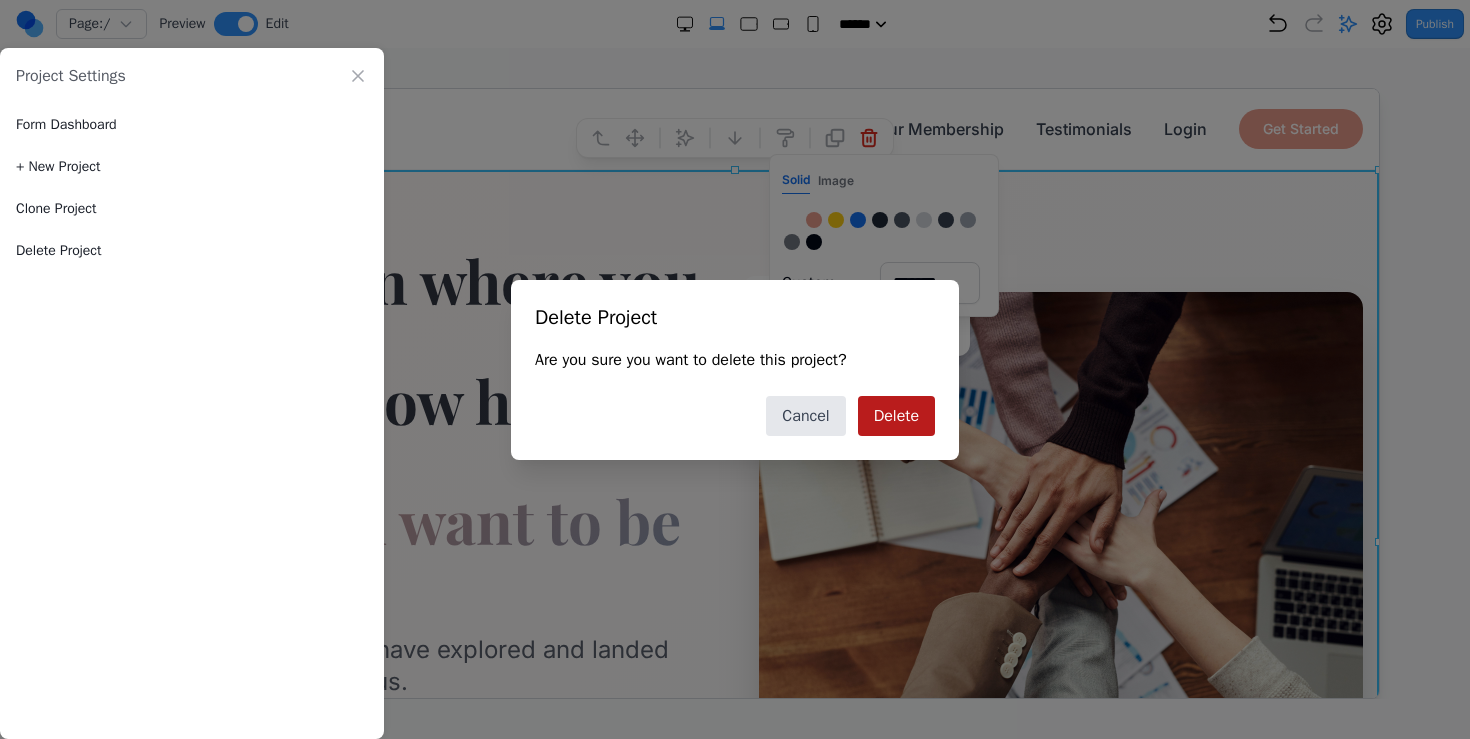 click on "Delete" at bounding box center (896, 416) 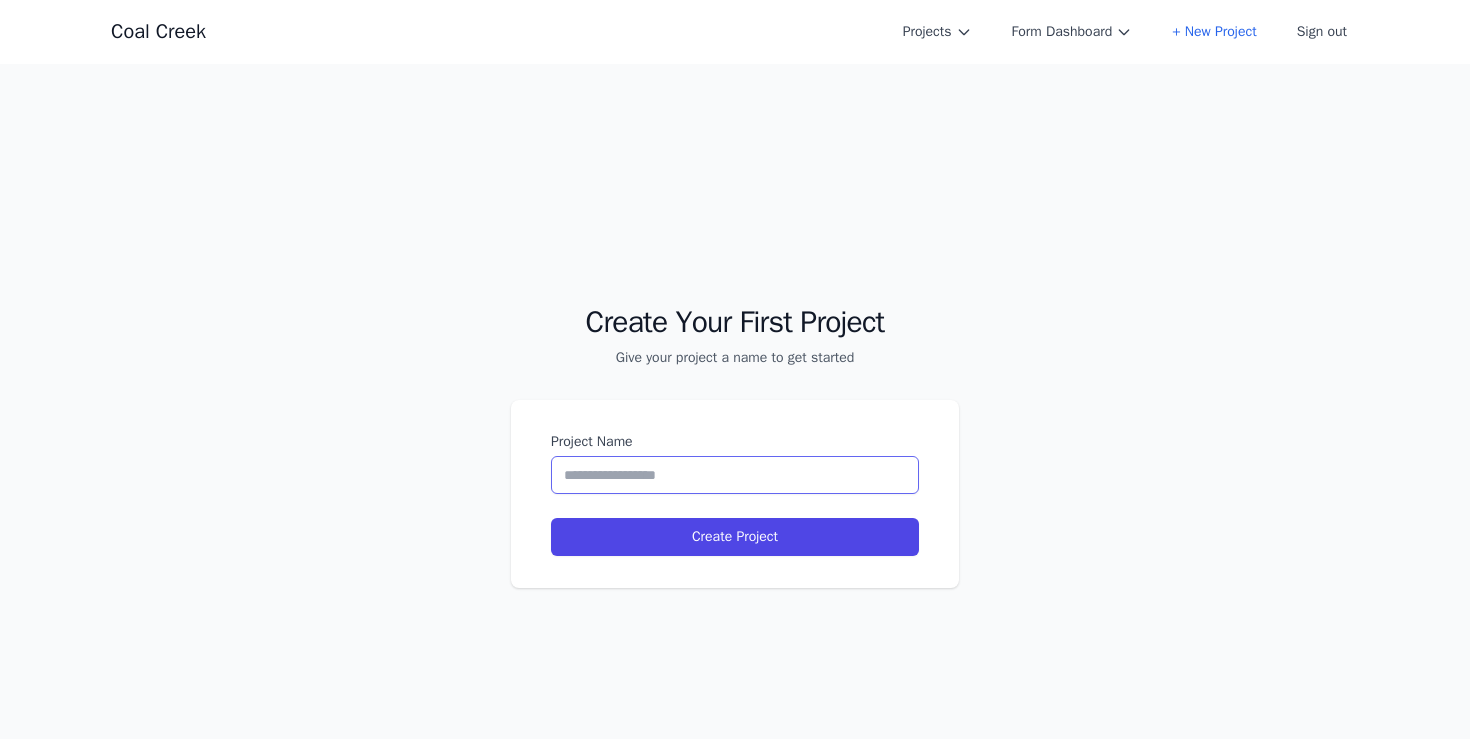 click on "Project Name" at bounding box center (735, 475) 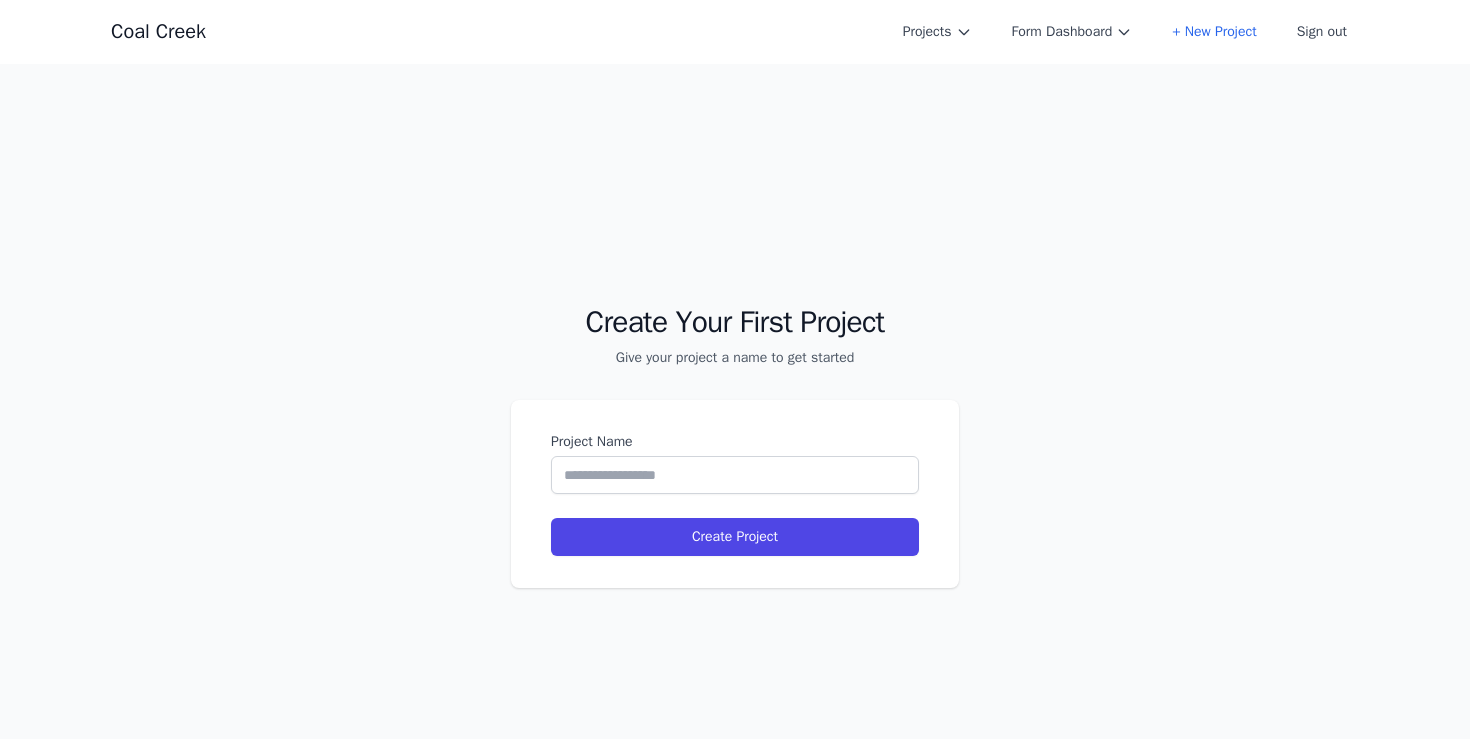 click on "Coal Creek Projects Form Dashboard + New Project Sign out Open main menu" at bounding box center [735, 32] 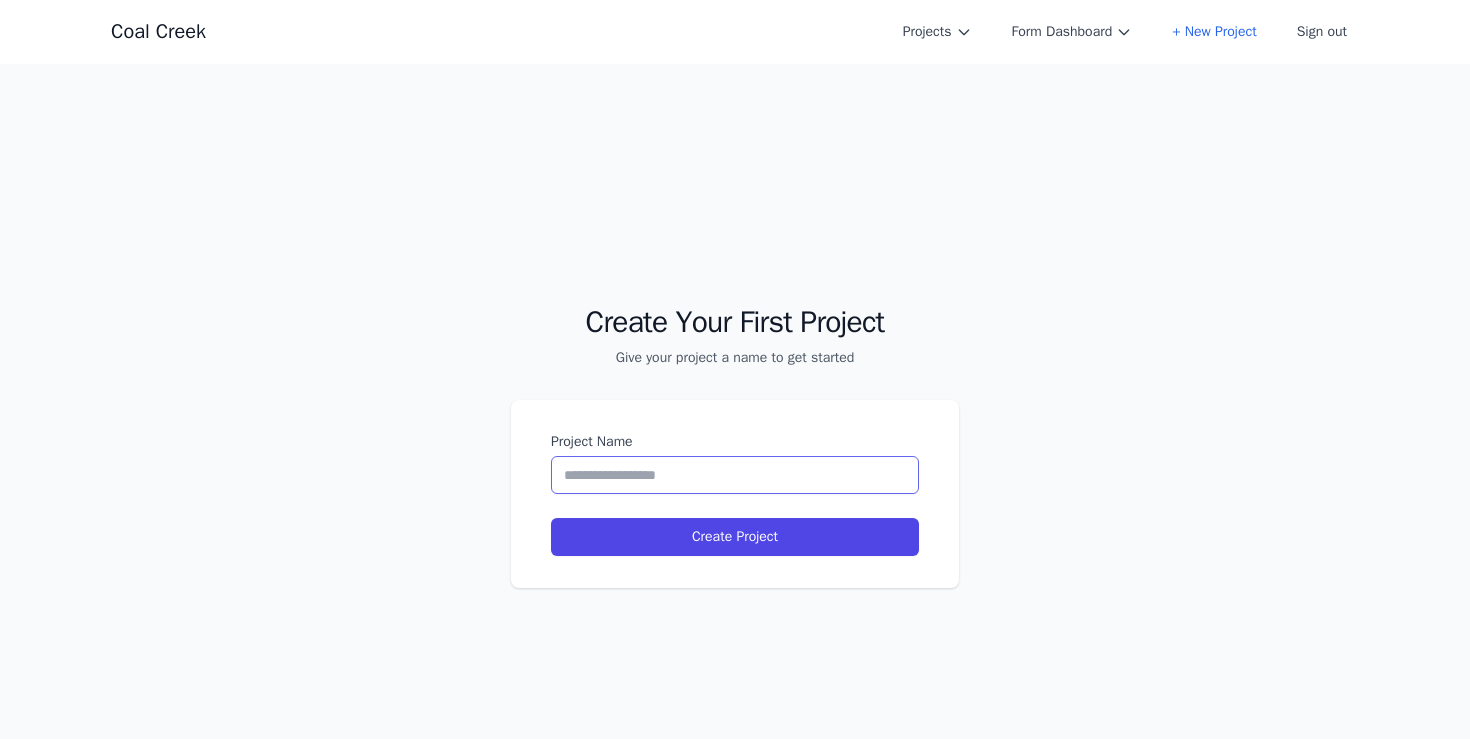 click on "Project Name" at bounding box center [735, 475] 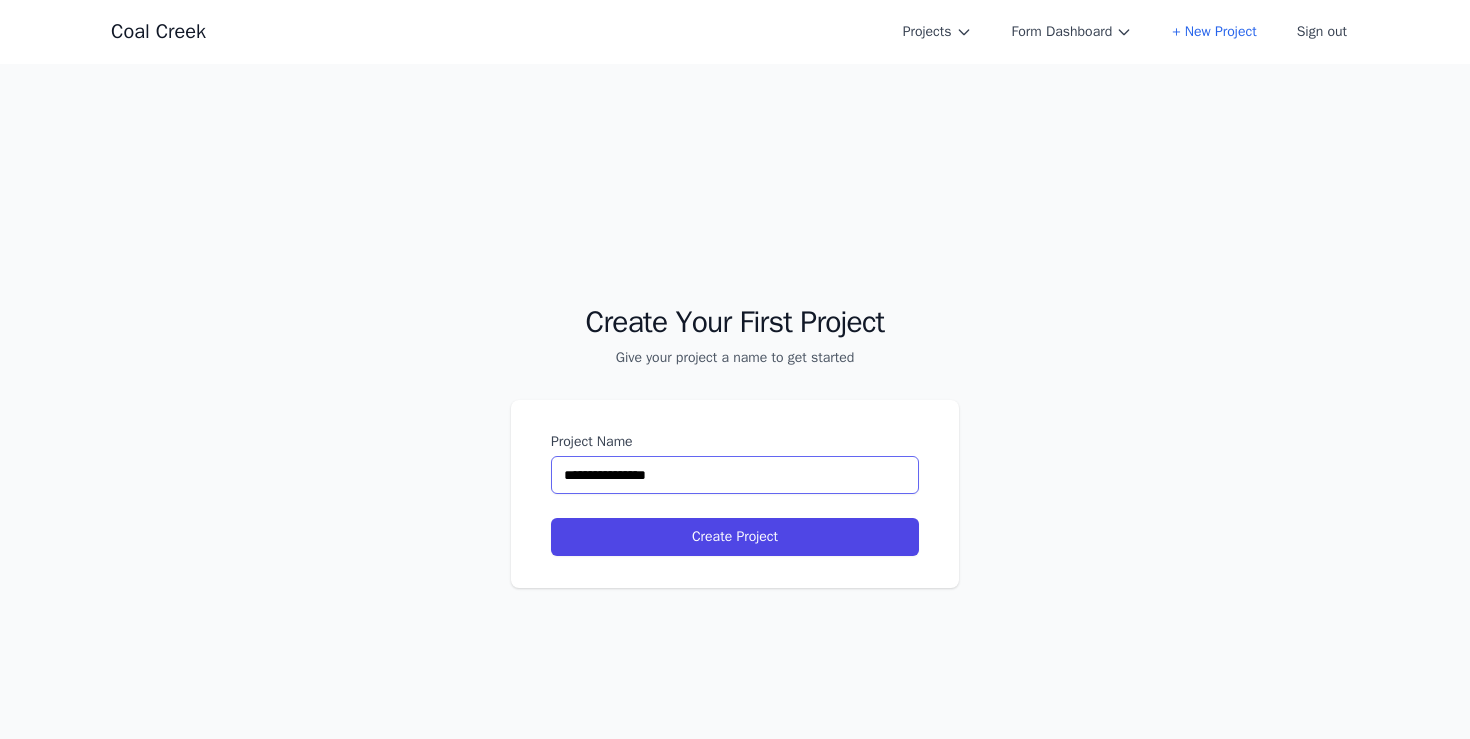 click on "**********" at bounding box center [735, 475] 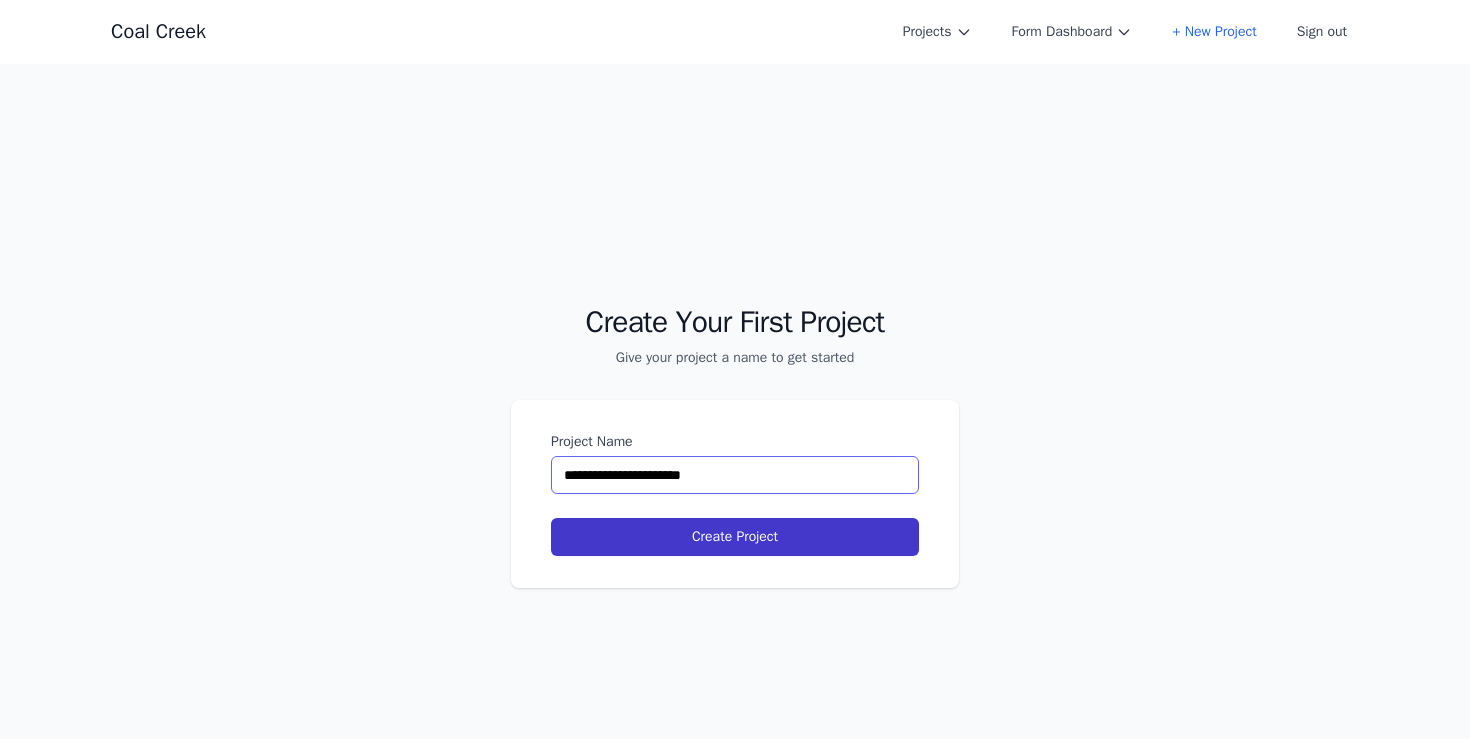 type on "**********" 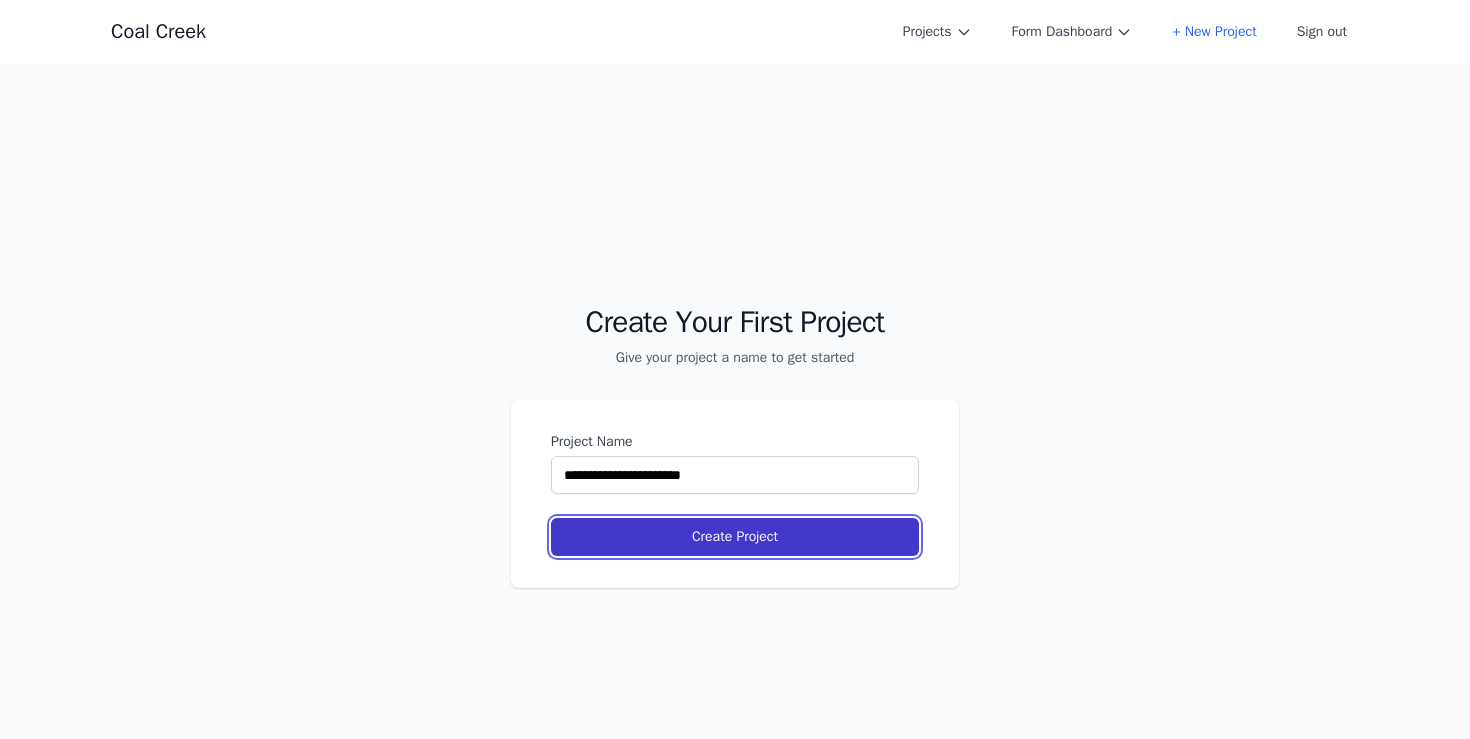 click on "Create Project" at bounding box center [735, 537] 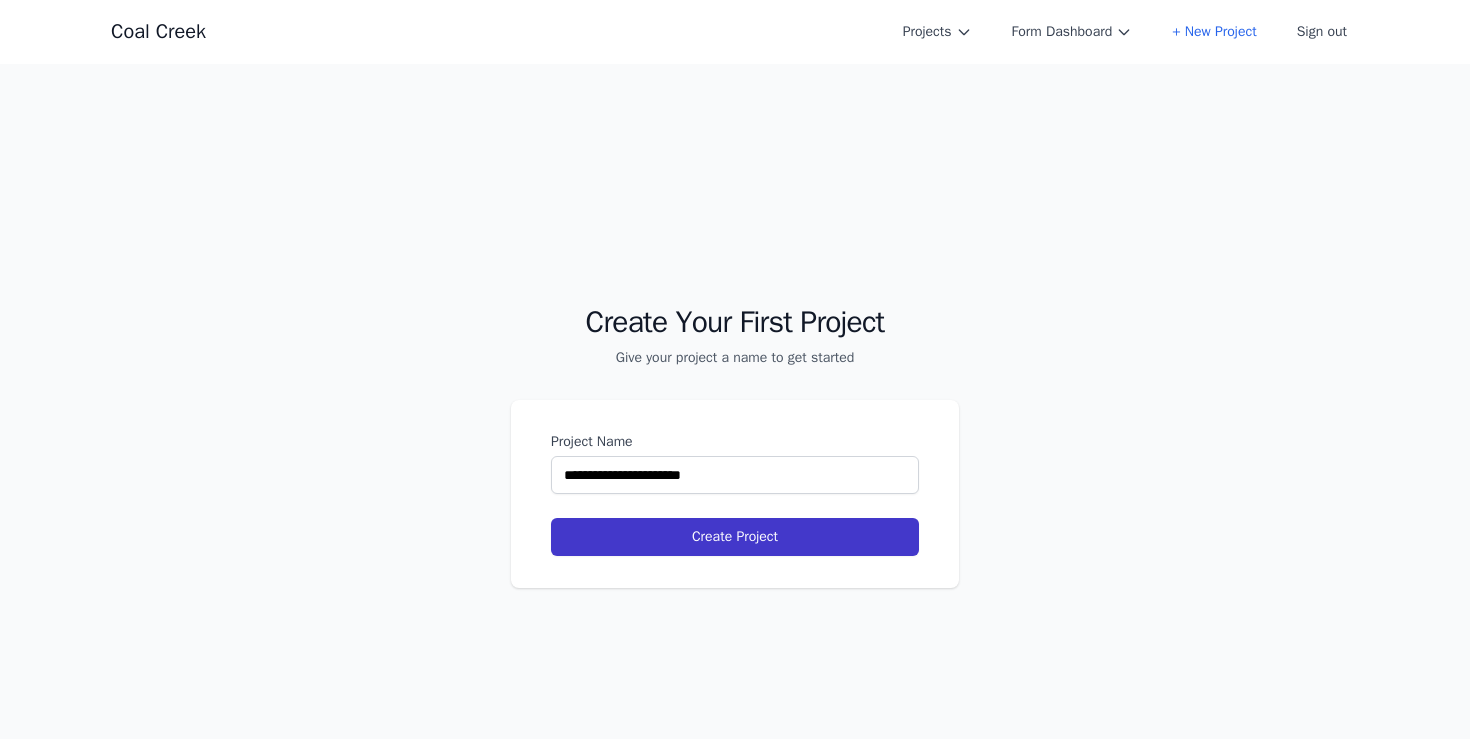 select on "**" 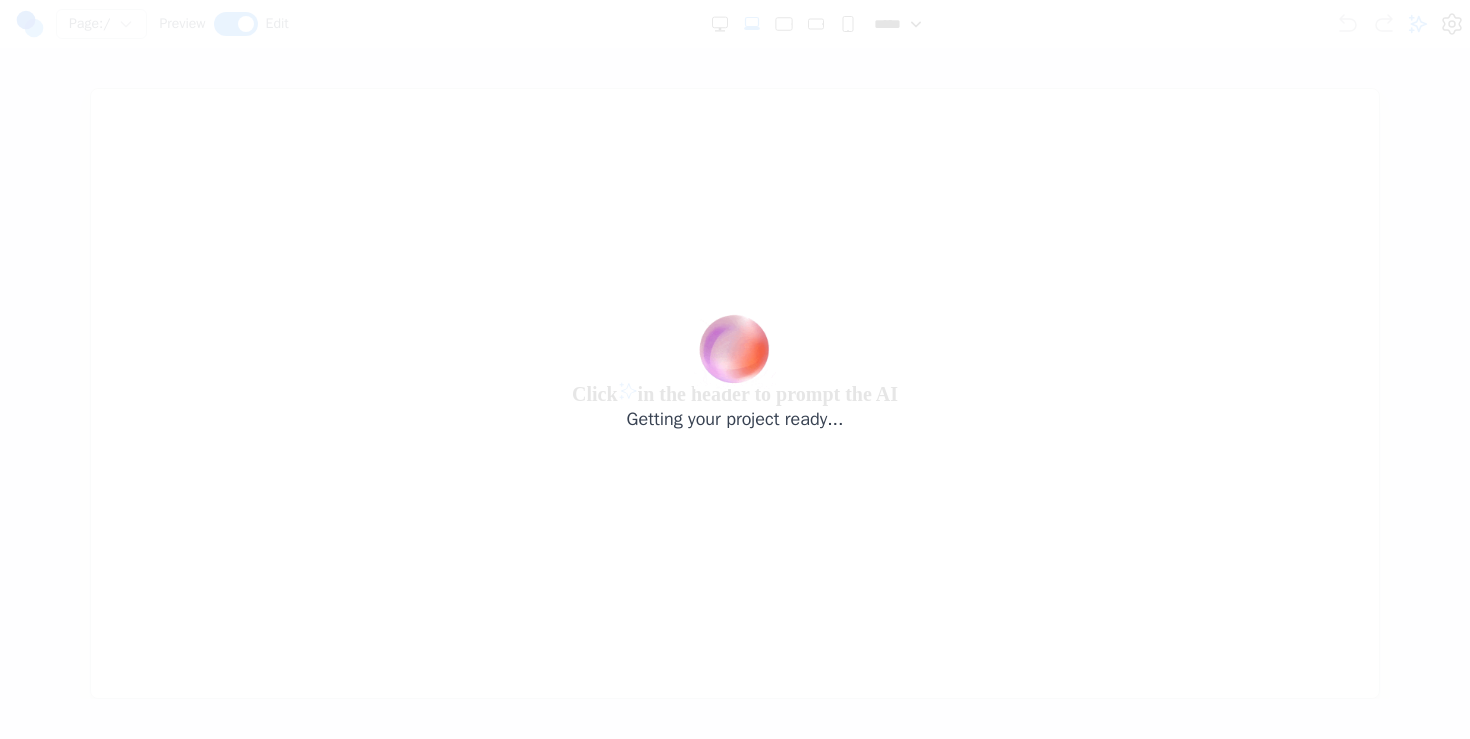 scroll, scrollTop: 0, scrollLeft: 0, axis: both 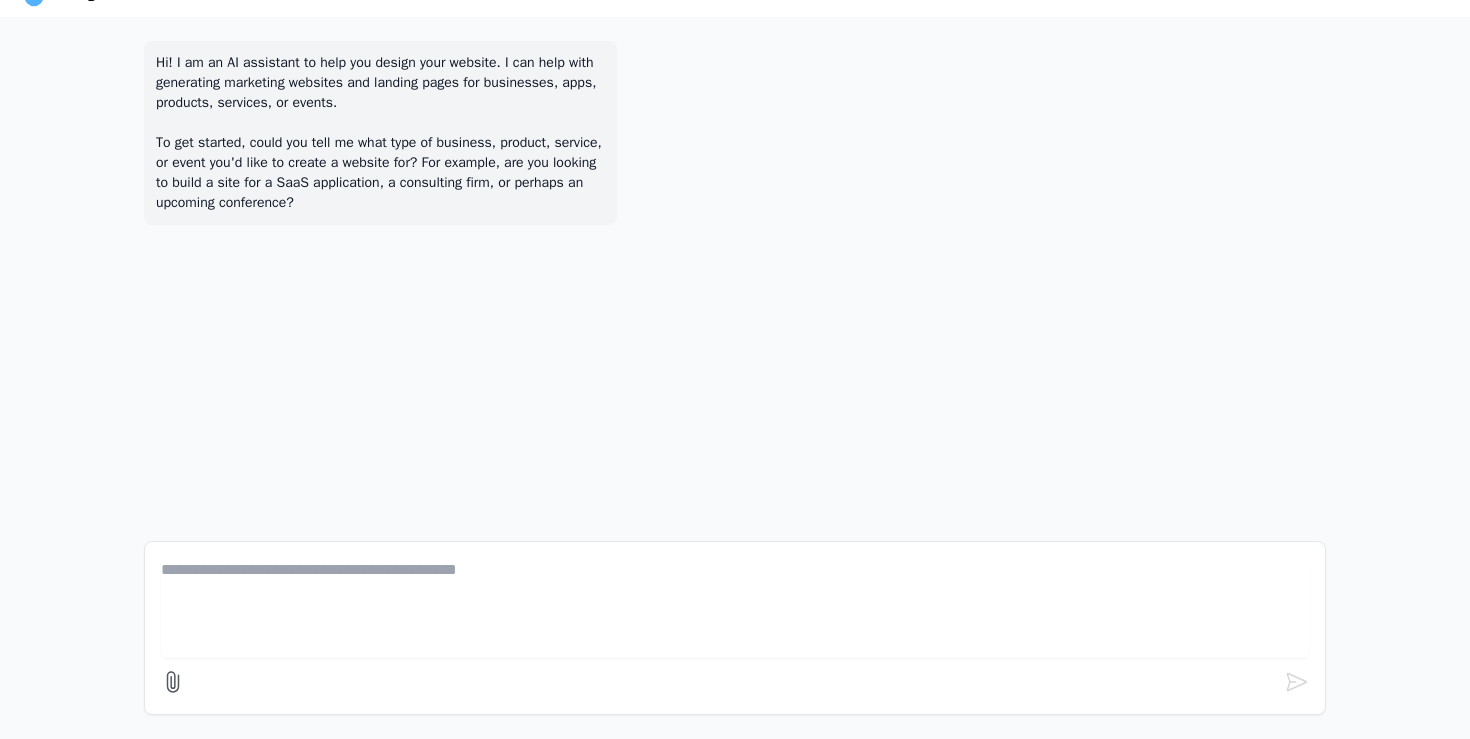 click on "Hi! I am an AI assistant to help you design your website. I can help with generating marketing websites and landing pages for businesses, apps, products, services, or events.
To get started, could you tell me what type of business, product, service, or event you'd like to create a website for? For example, are you looking to build a site for a SaaS application, a consulting firm, or perhaps an upcoming conference?" at bounding box center [735, 378] 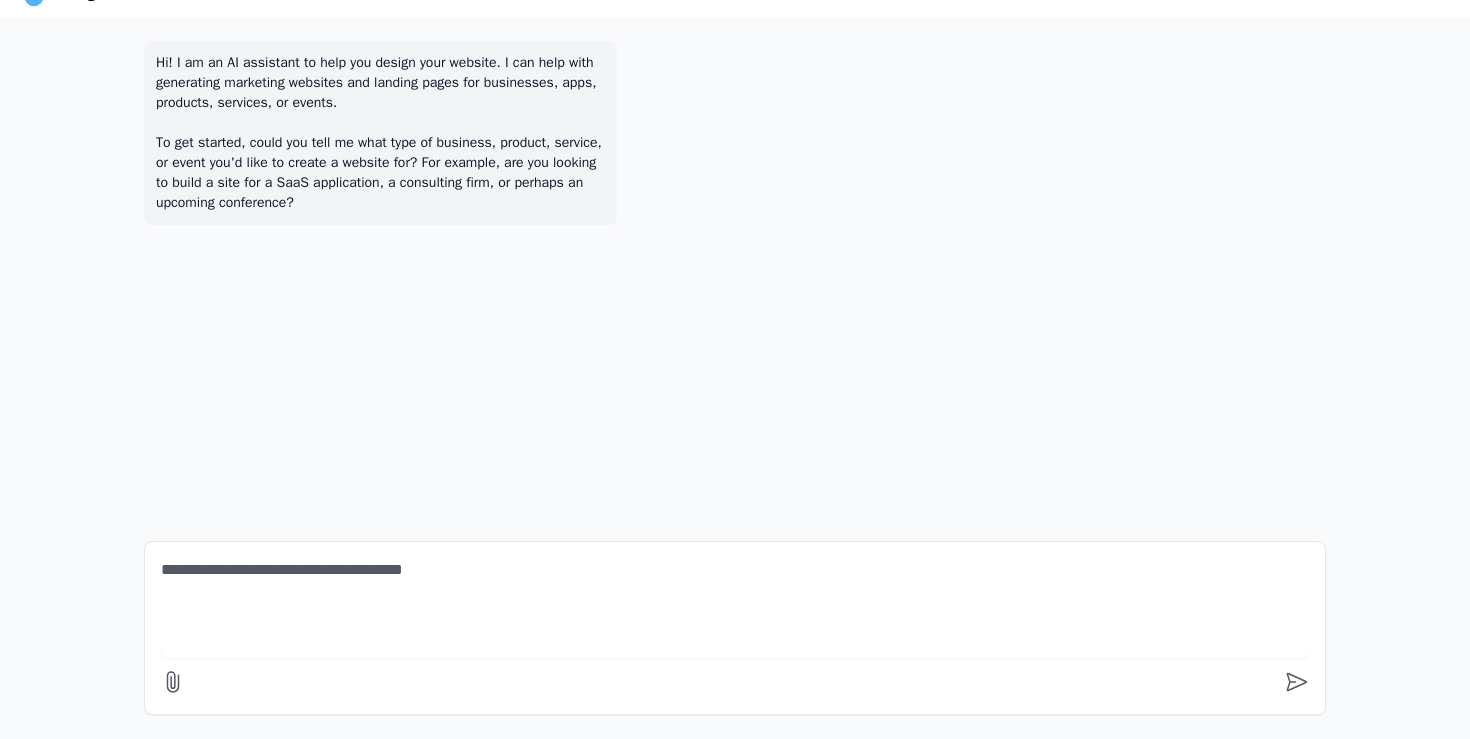 type on "**********" 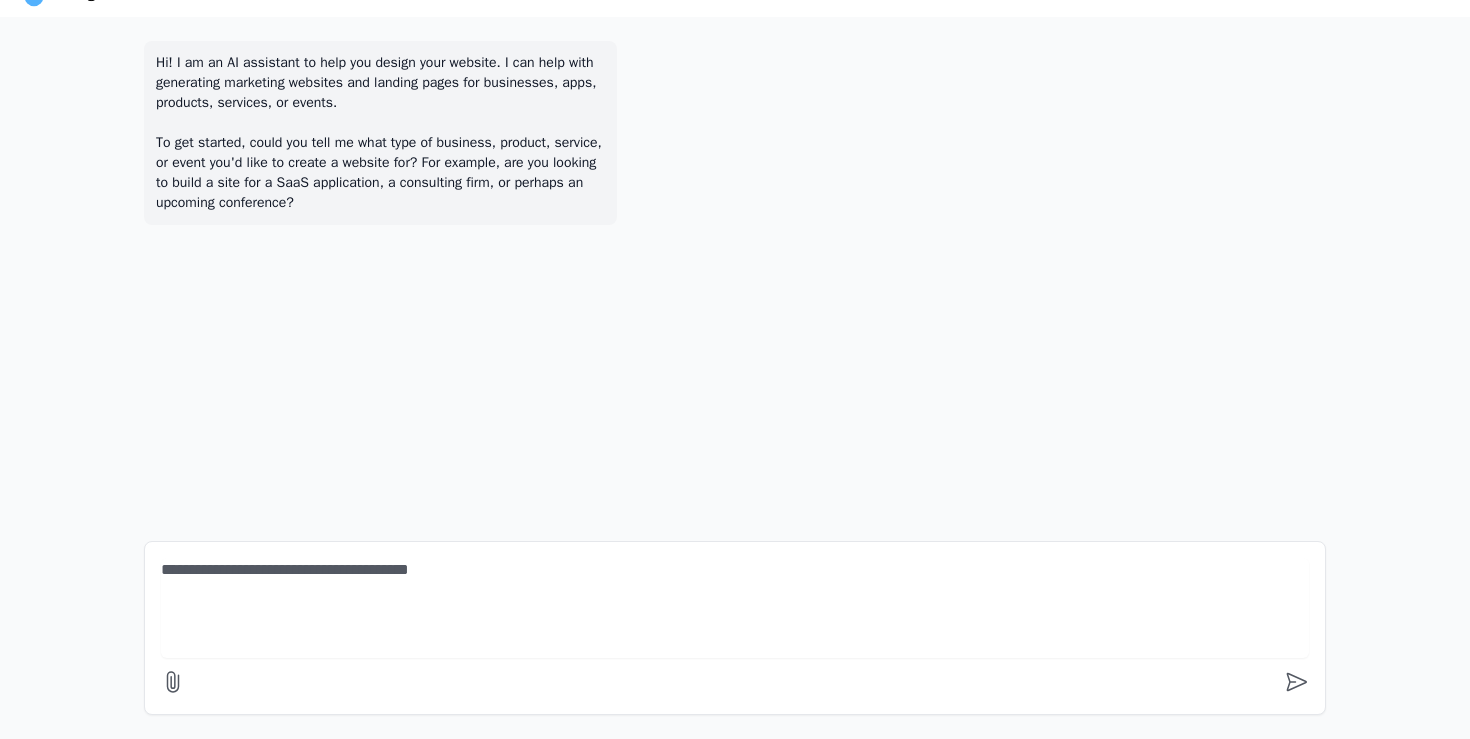 paste 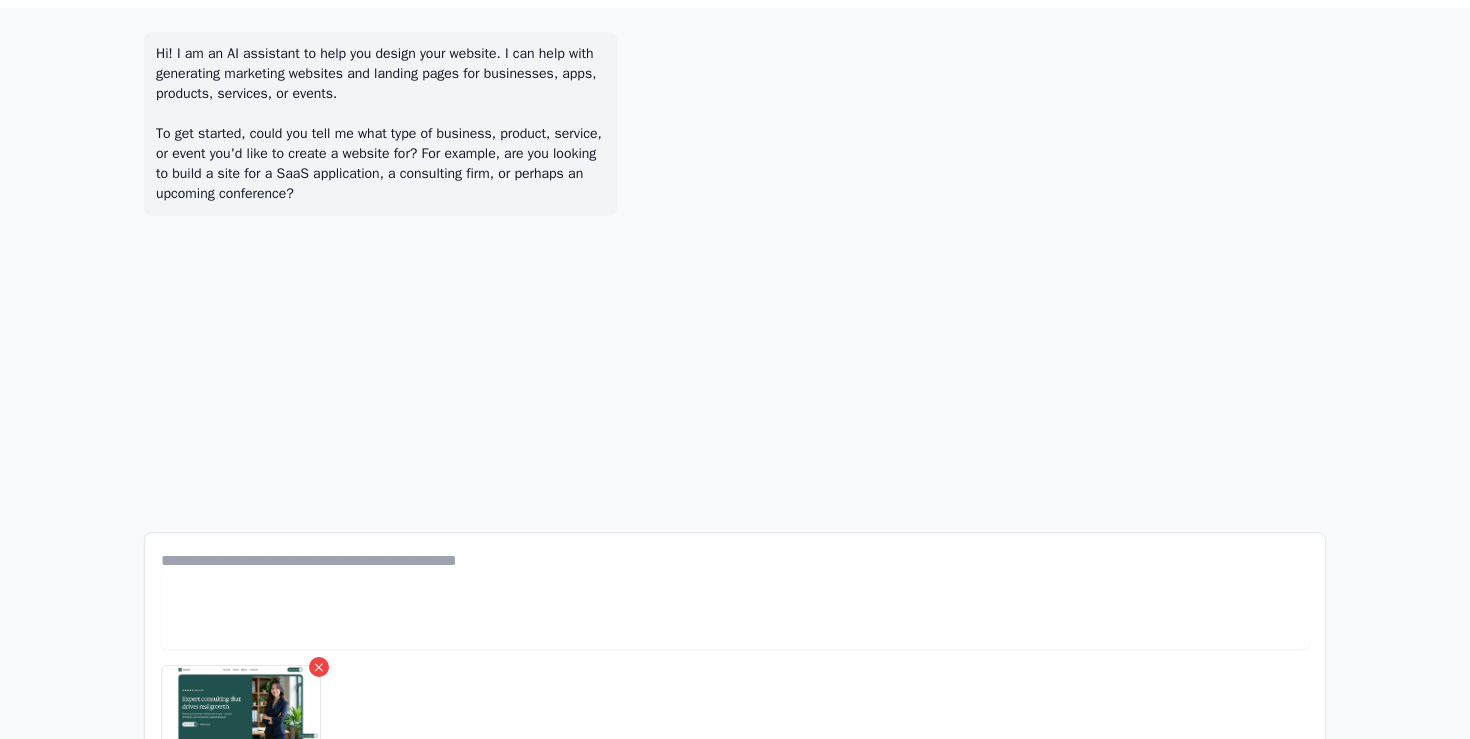 scroll, scrollTop: 31, scrollLeft: 0, axis: vertical 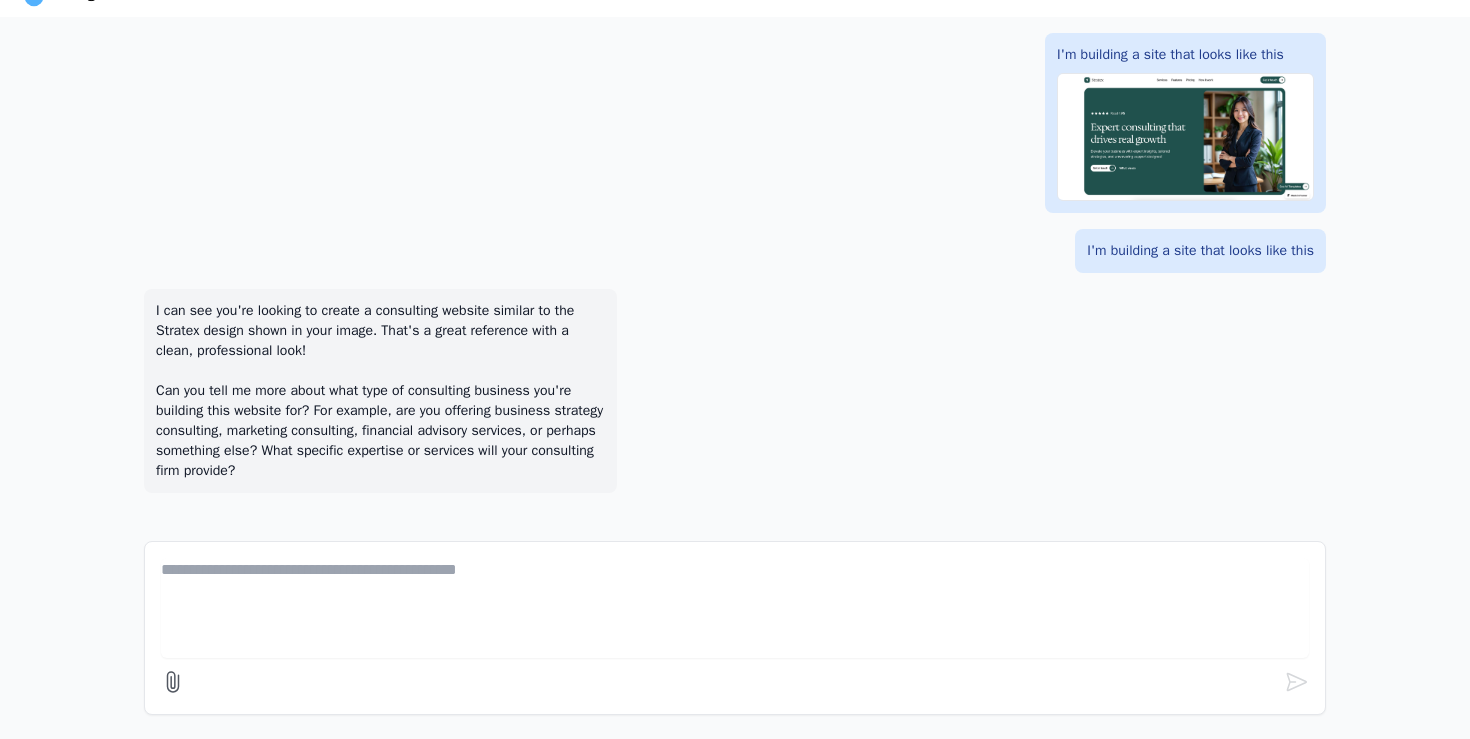 click on "I can see you're looking to create a consulting website similar to the Stratex design shown in your image. That's a great reference with a clean, professional look!
Can you tell me more about what type of consulting business you're building this website for? For example, are you offering business strategy consulting, marketing consulting, financial advisory services, or perhaps something else? What specific expertise or services will your consulting firm provide?" at bounding box center [735, 391] 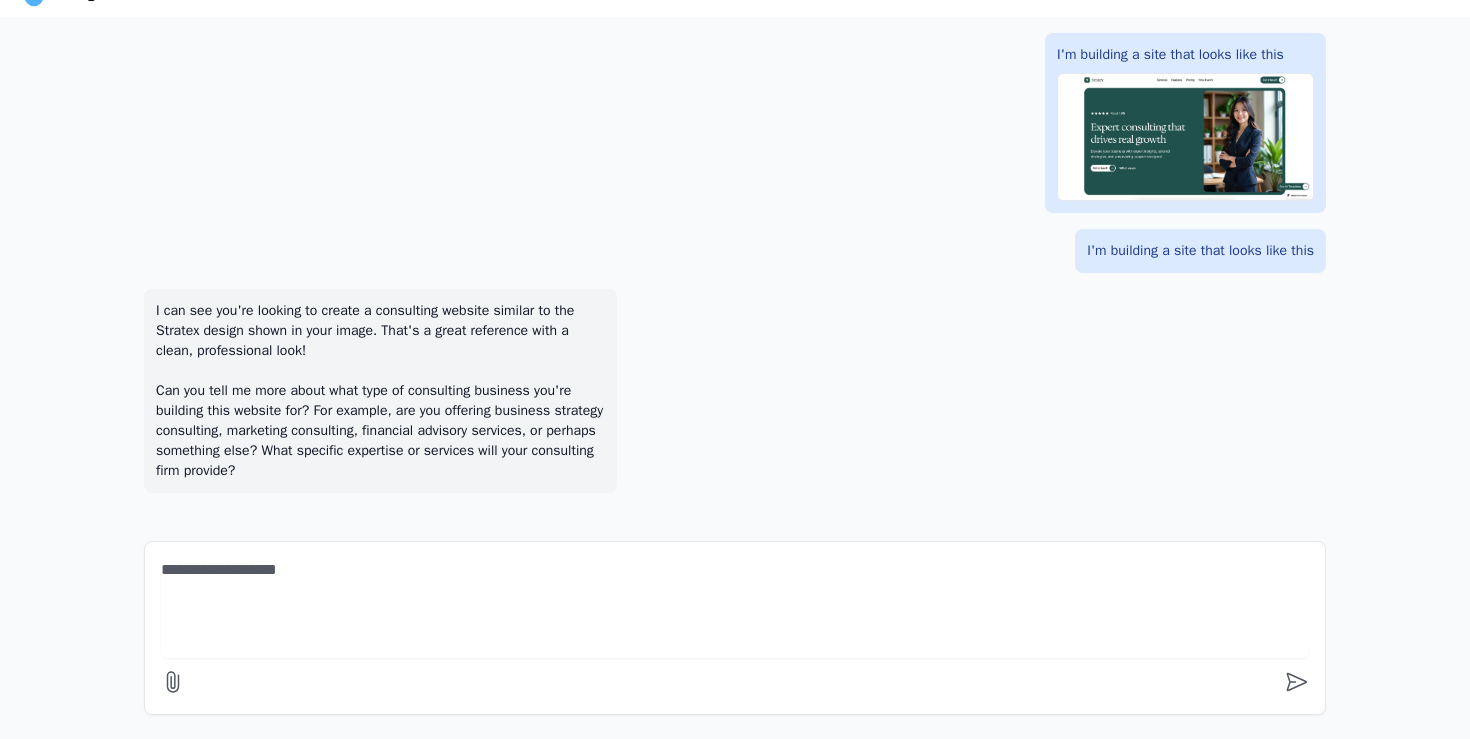 type on "**********" 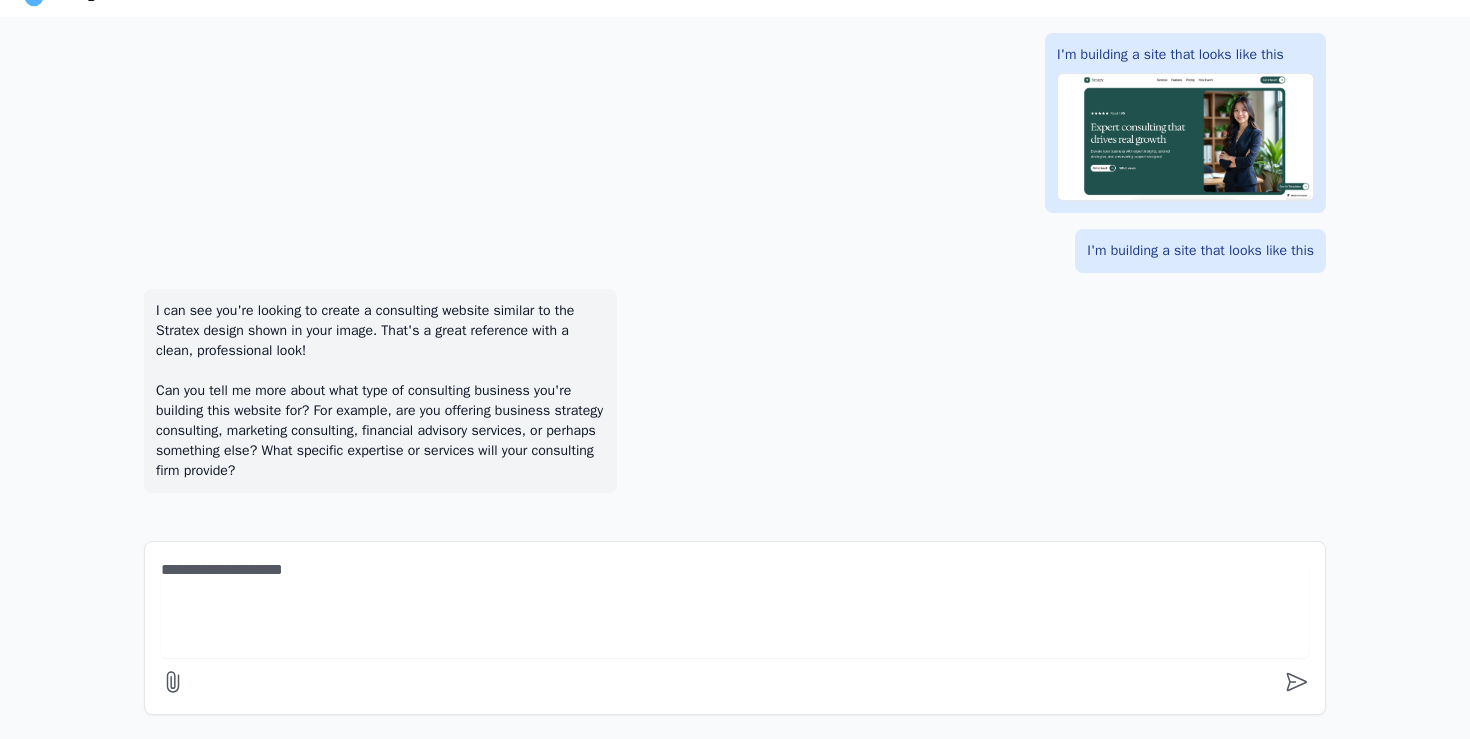 paste 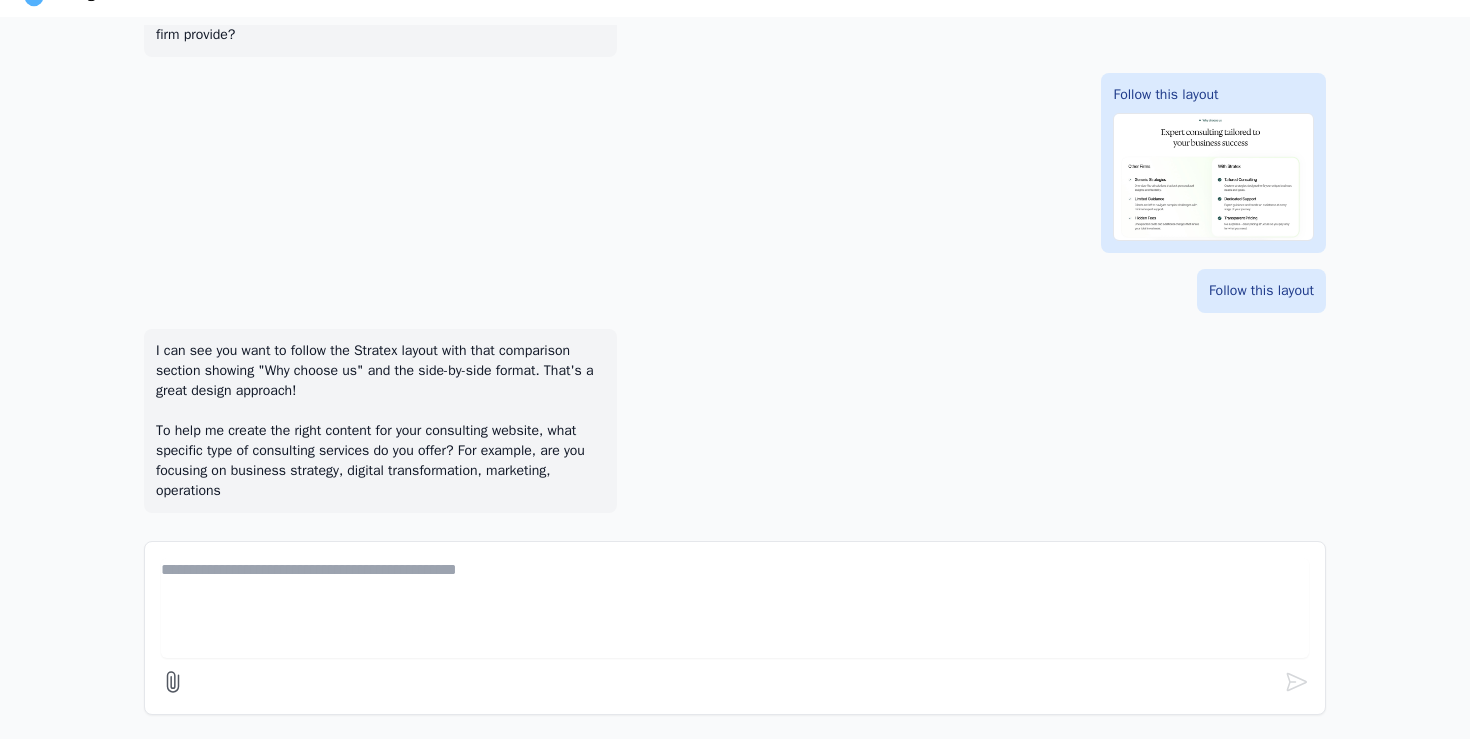 scroll, scrollTop: 664, scrollLeft: 0, axis: vertical 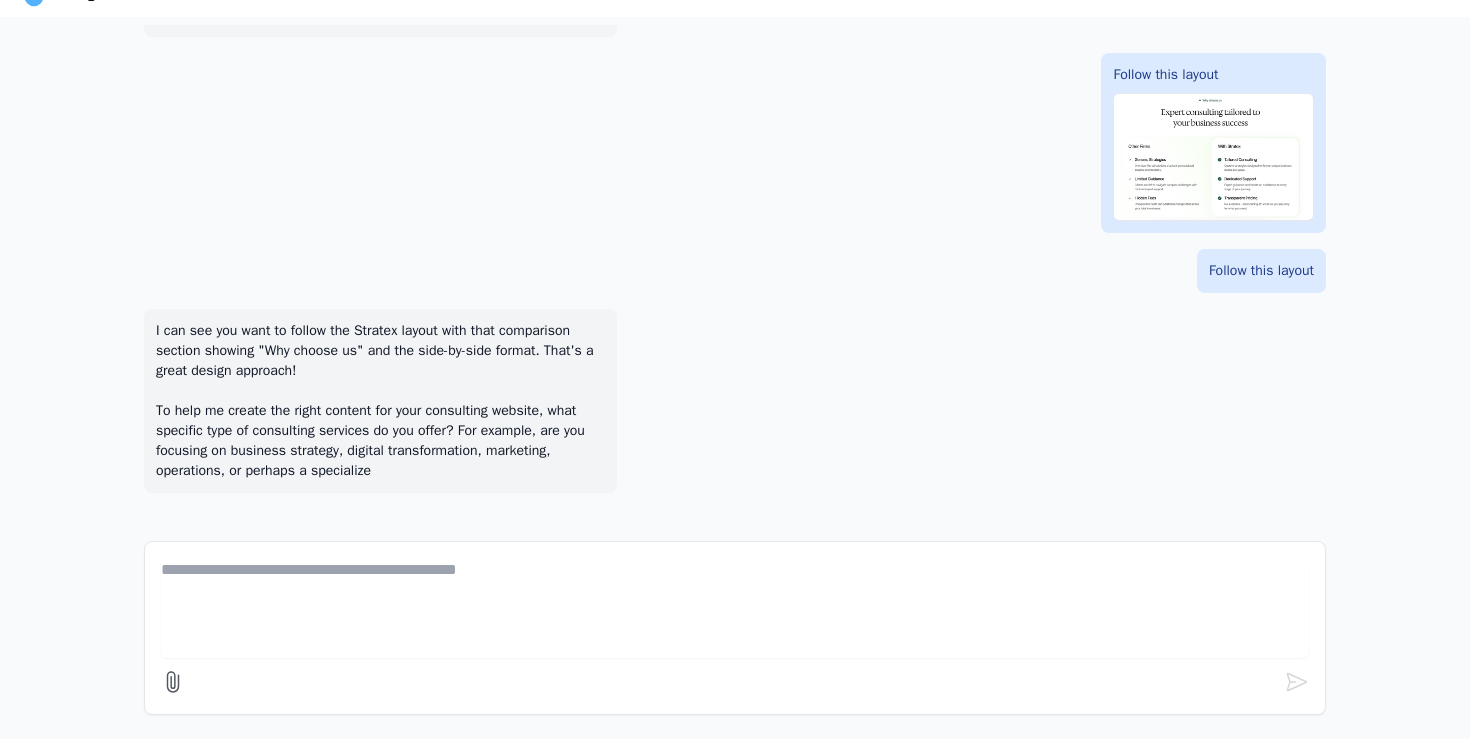 click at bounding box center (735, 608) 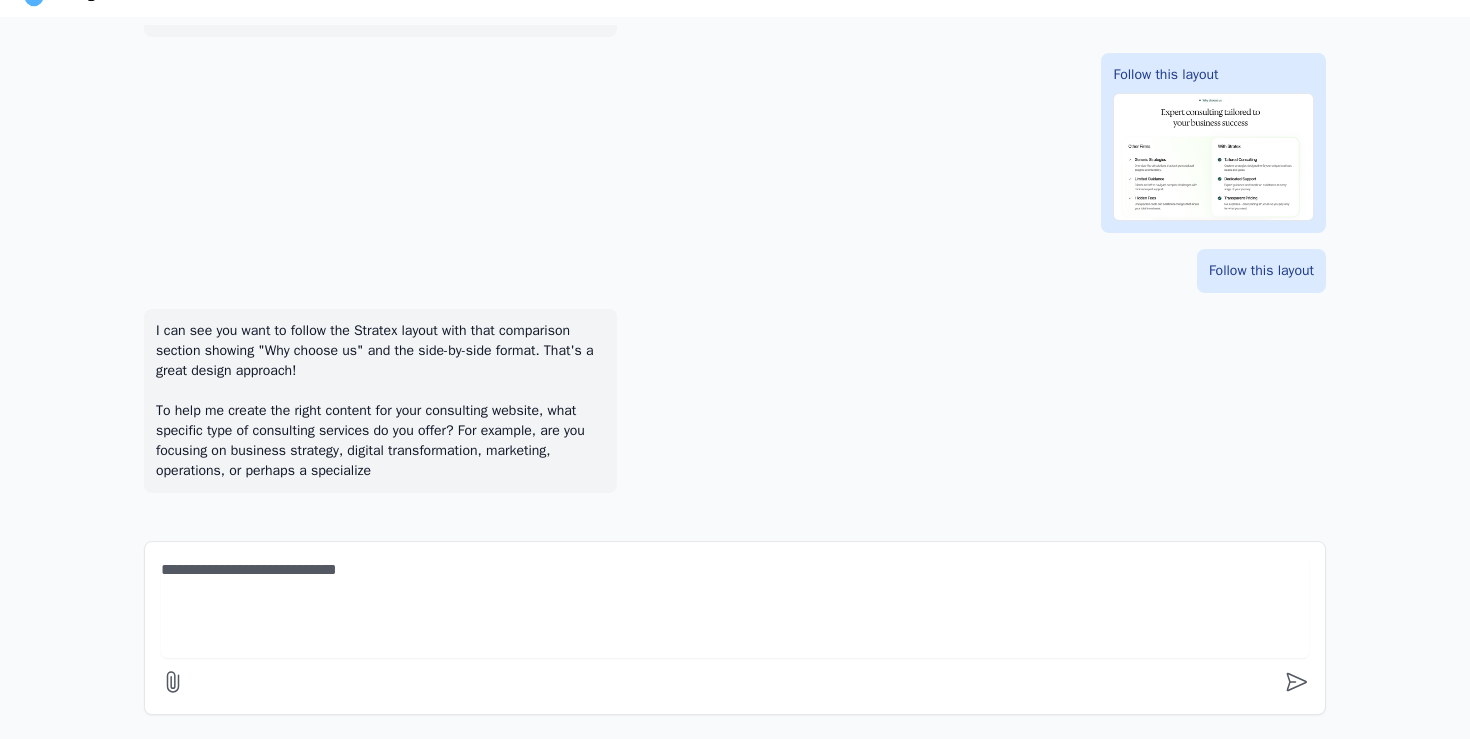 type on "**********" 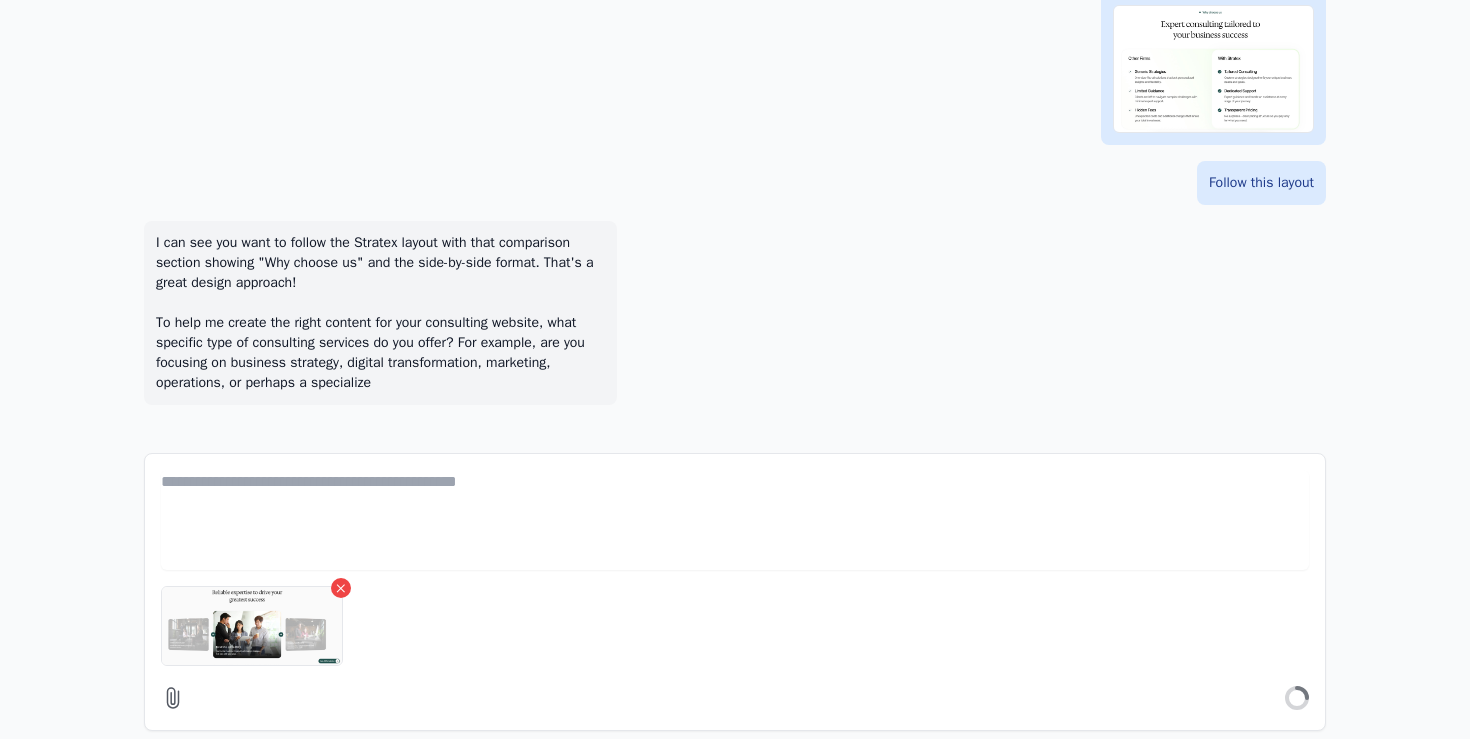 scroll, scrollTop: 31, scrollLeft: 0, axis: vertical 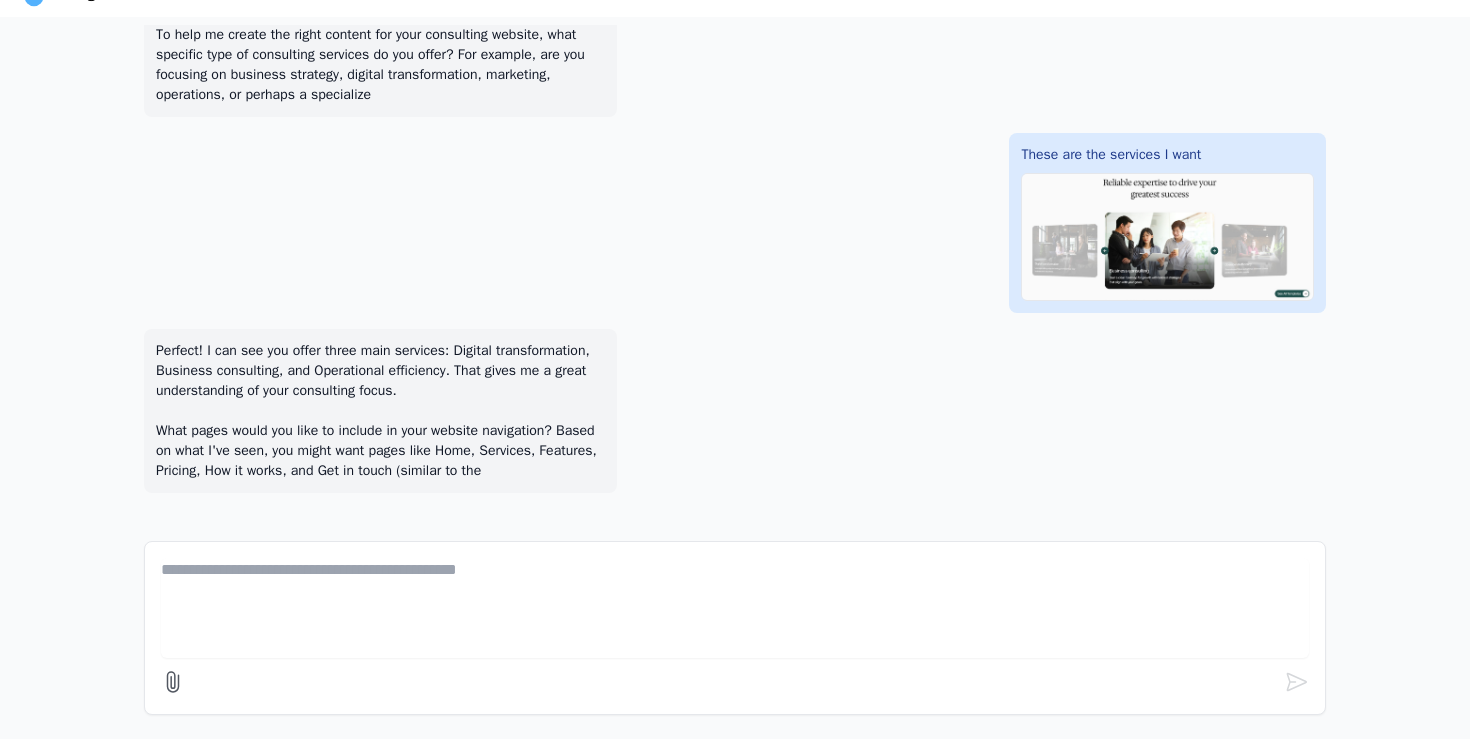 click at bounding box center [735, 608] 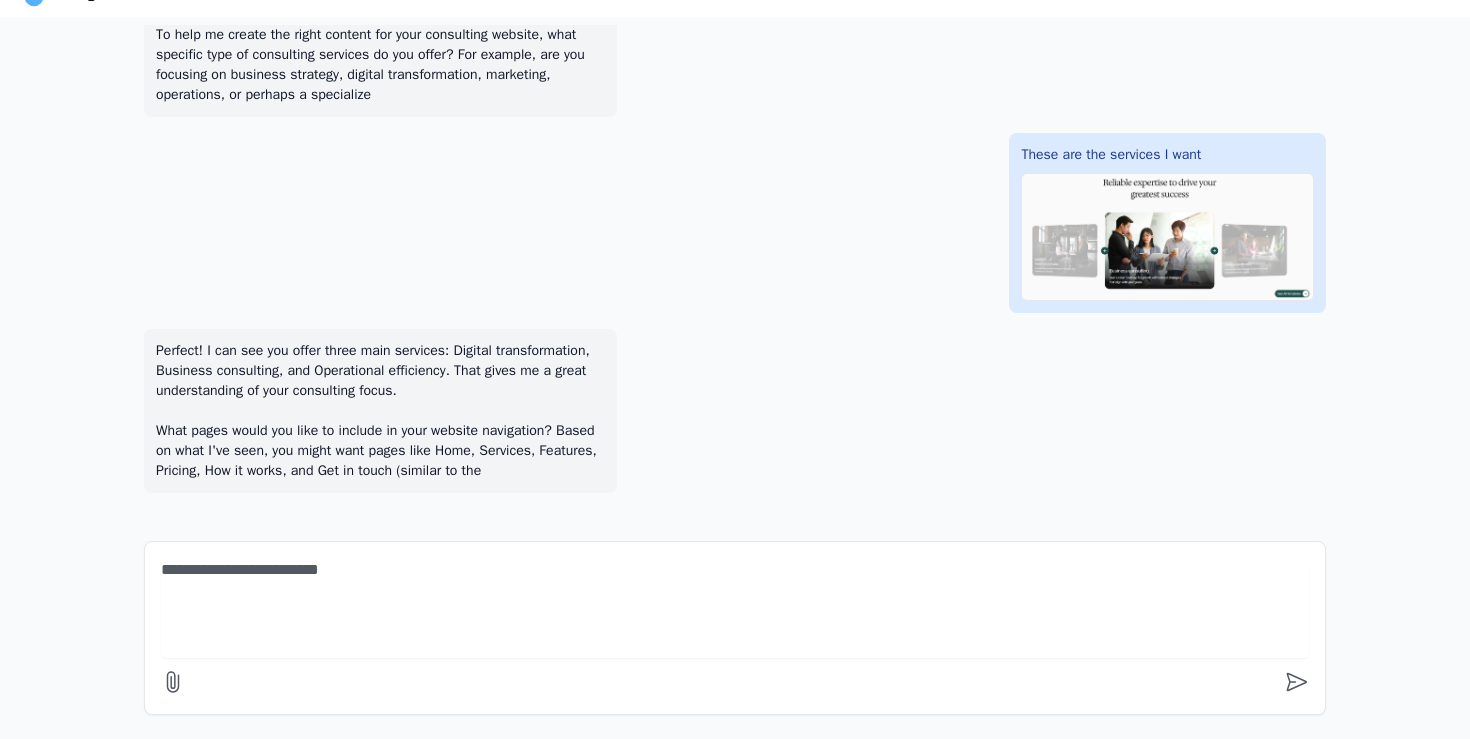 type on "**********" 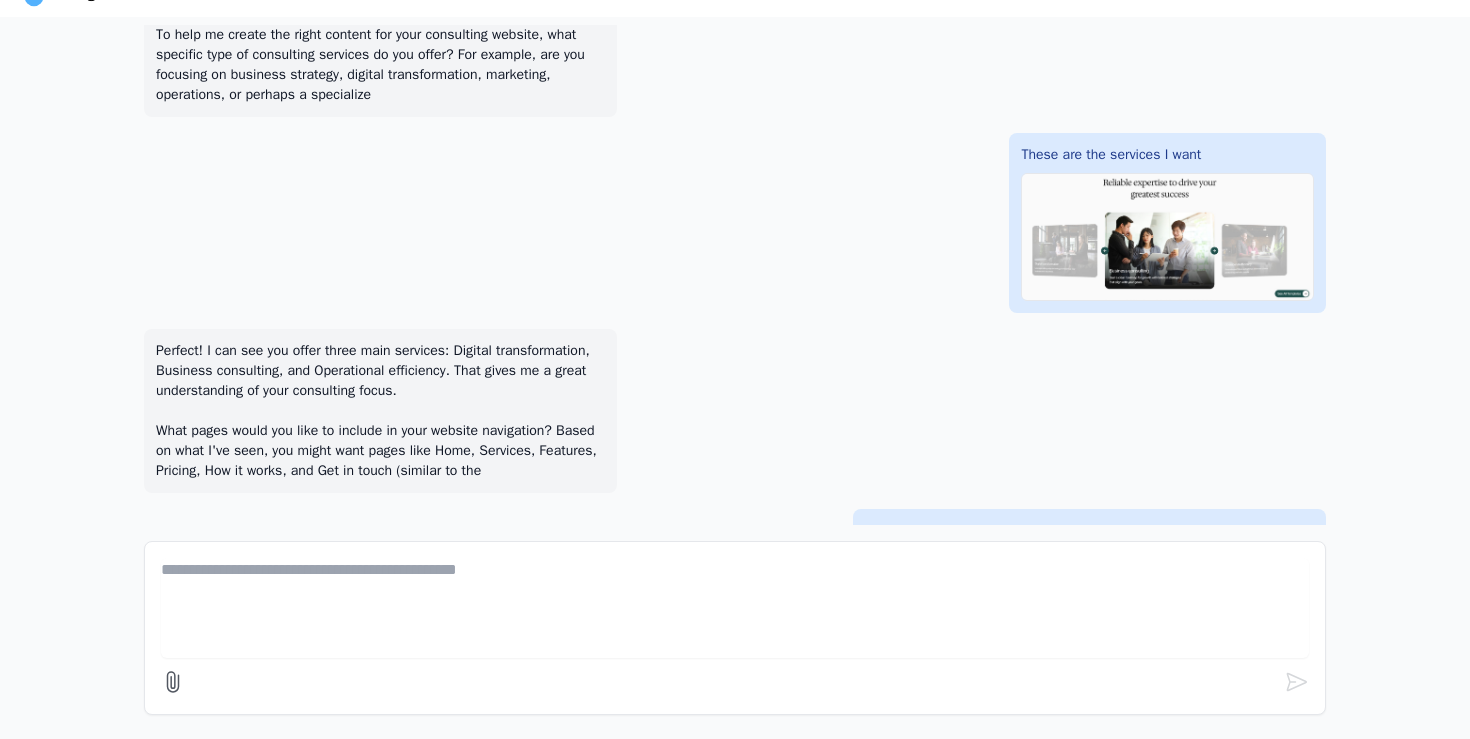 scroll, scrollTop: 31, scrollLeft: 0, axis: vertical 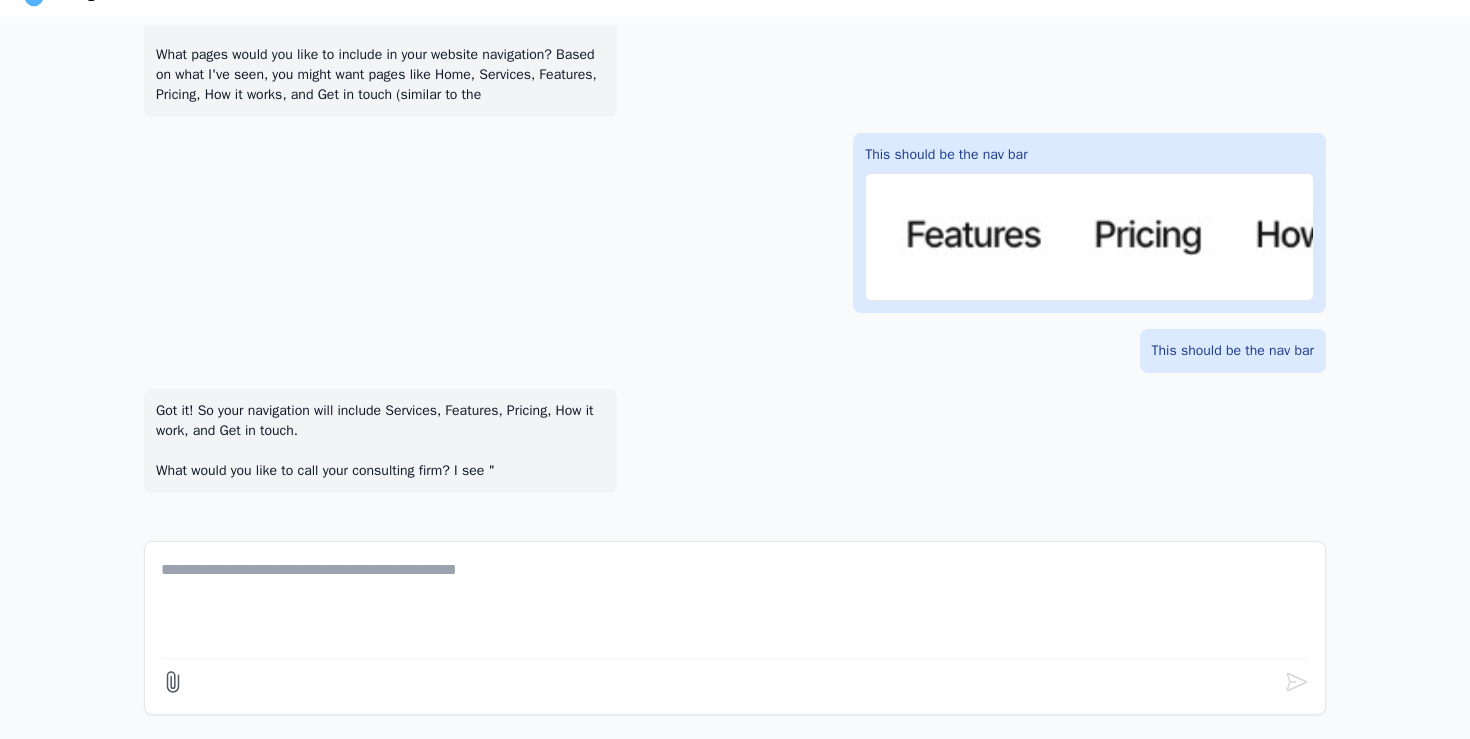click on "Got it! So your navigation will include Services, Features, Pricing, How it work, and Get in touch.
What would you like to call your consulting firm? I see "" at bounding box center [380, 441] 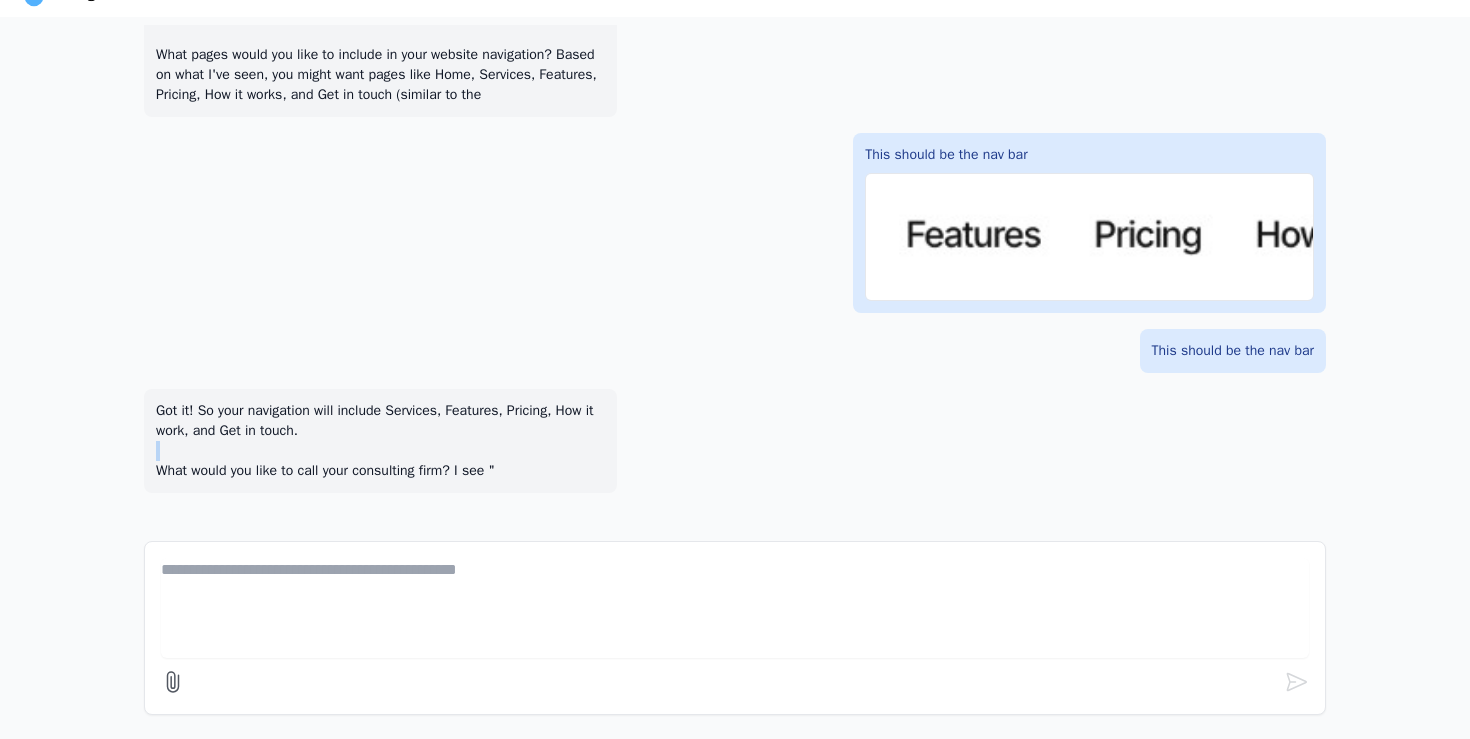 click on "Got it! So your navigation will include Services, Features, Pricing, How it work, and Get in touch.
What would you like to call your consulting firm? I see "" at bounding box center [380, 441] 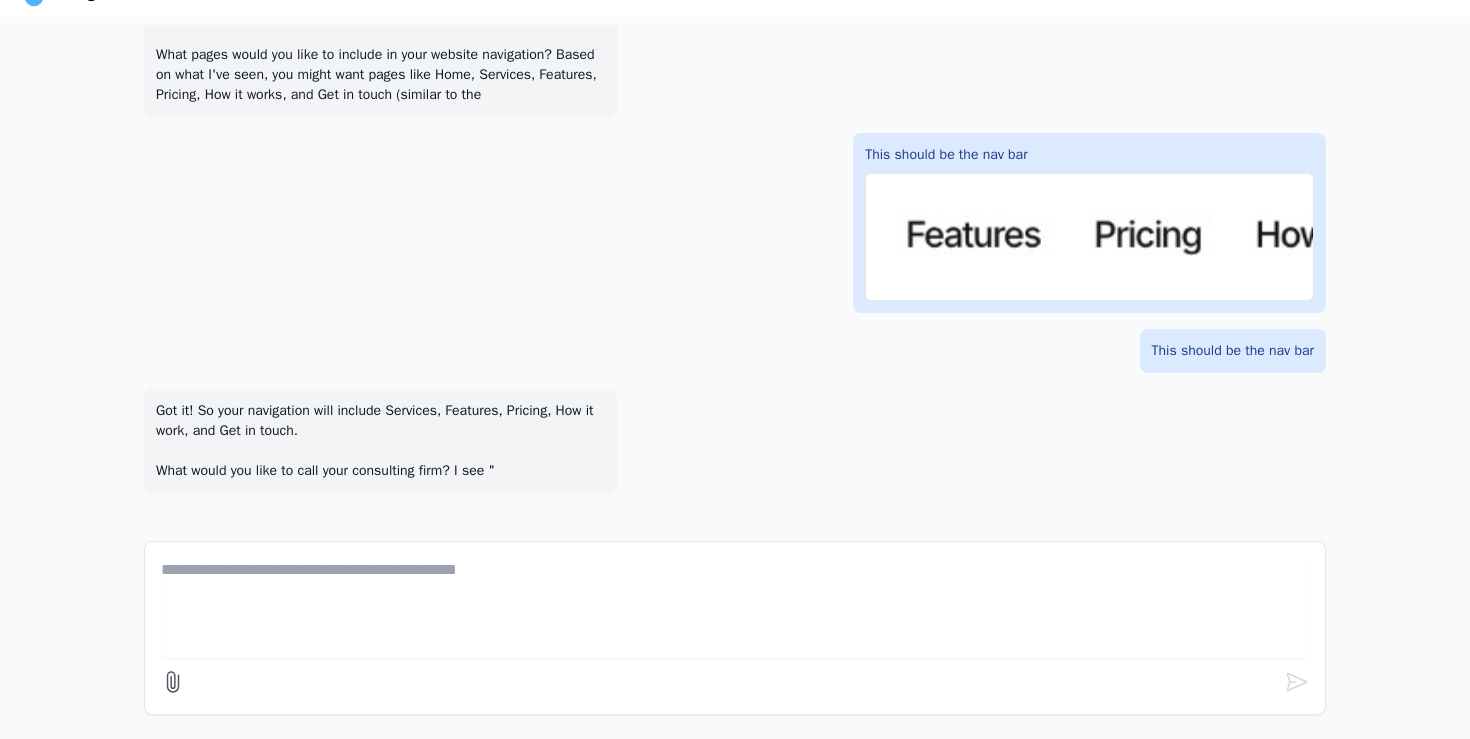 click on "Got it! So your navigation will include Services, Features, Pricing, How it work, and Get in touch.
What would you like to call your consulting firm? I see "" at bounding box center [380, 441] 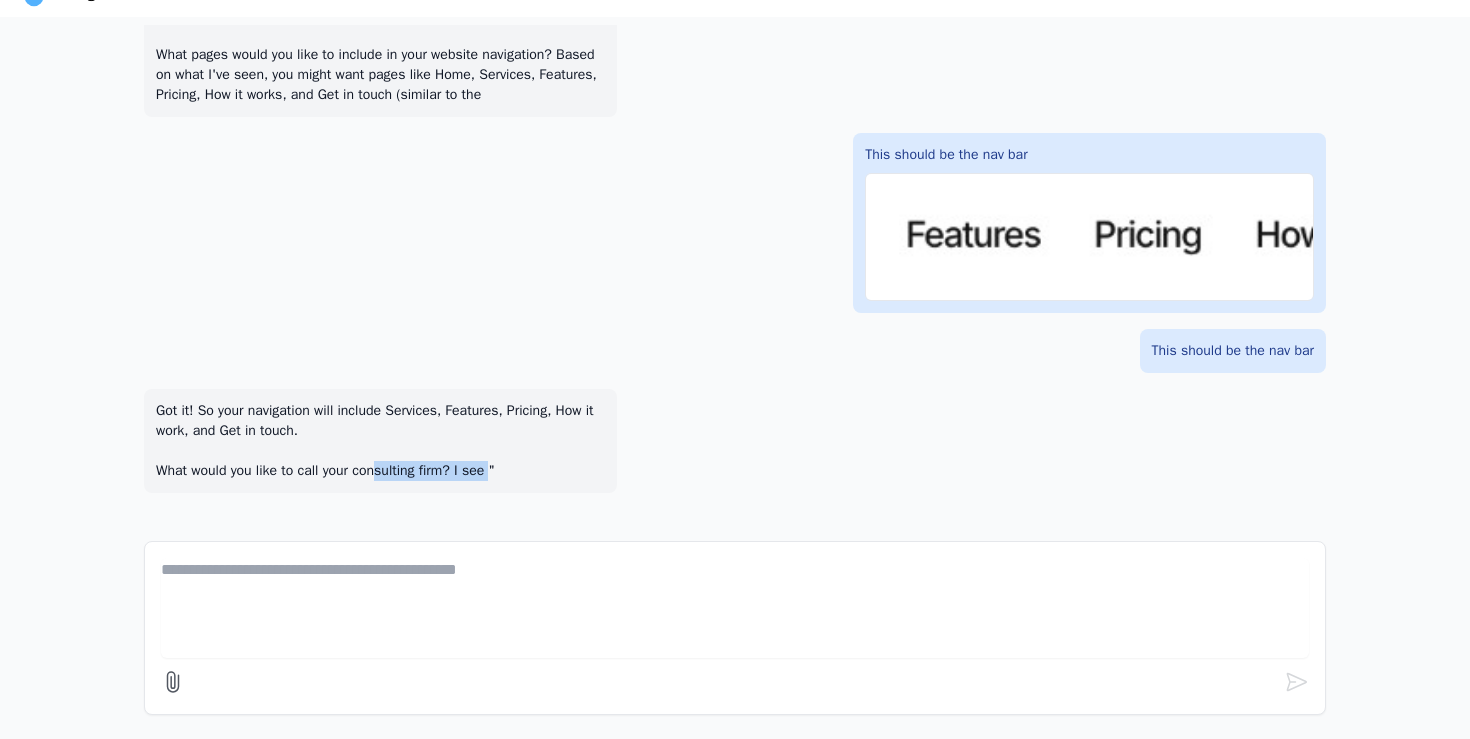 drag, startPoint x: 506, startPoint y: 466, endPoint x: 390, endPoint y: 467, distance: 116.00431 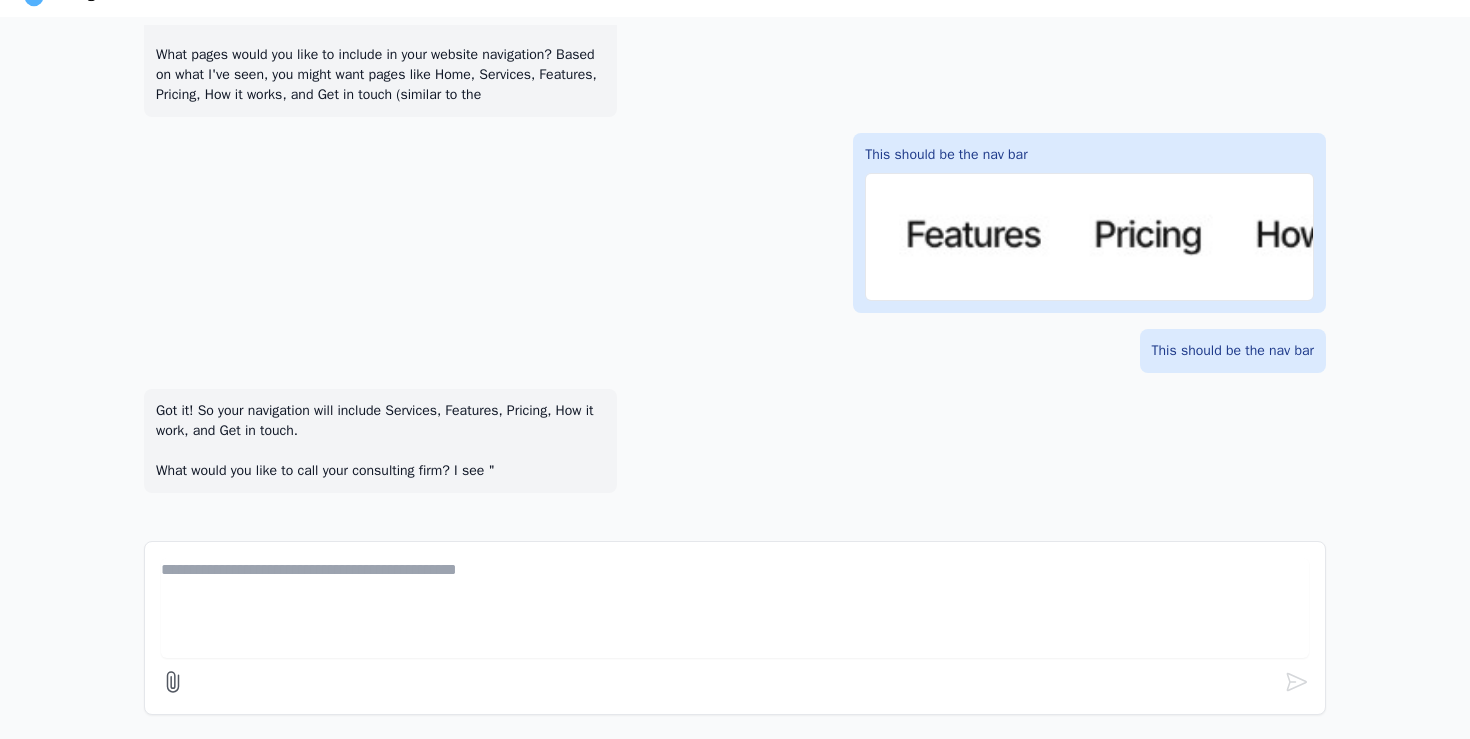 click at bounding box center (735, 628) 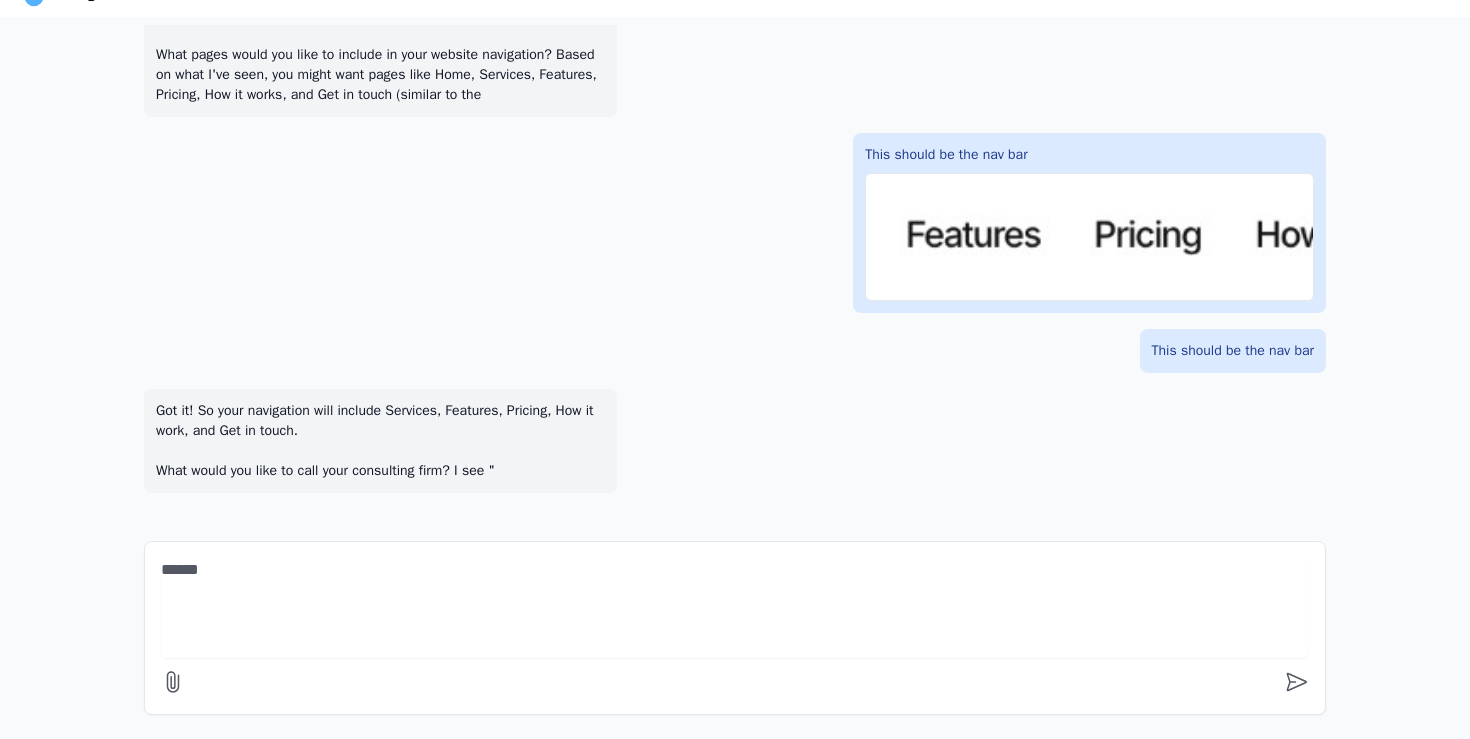 type on "*******" 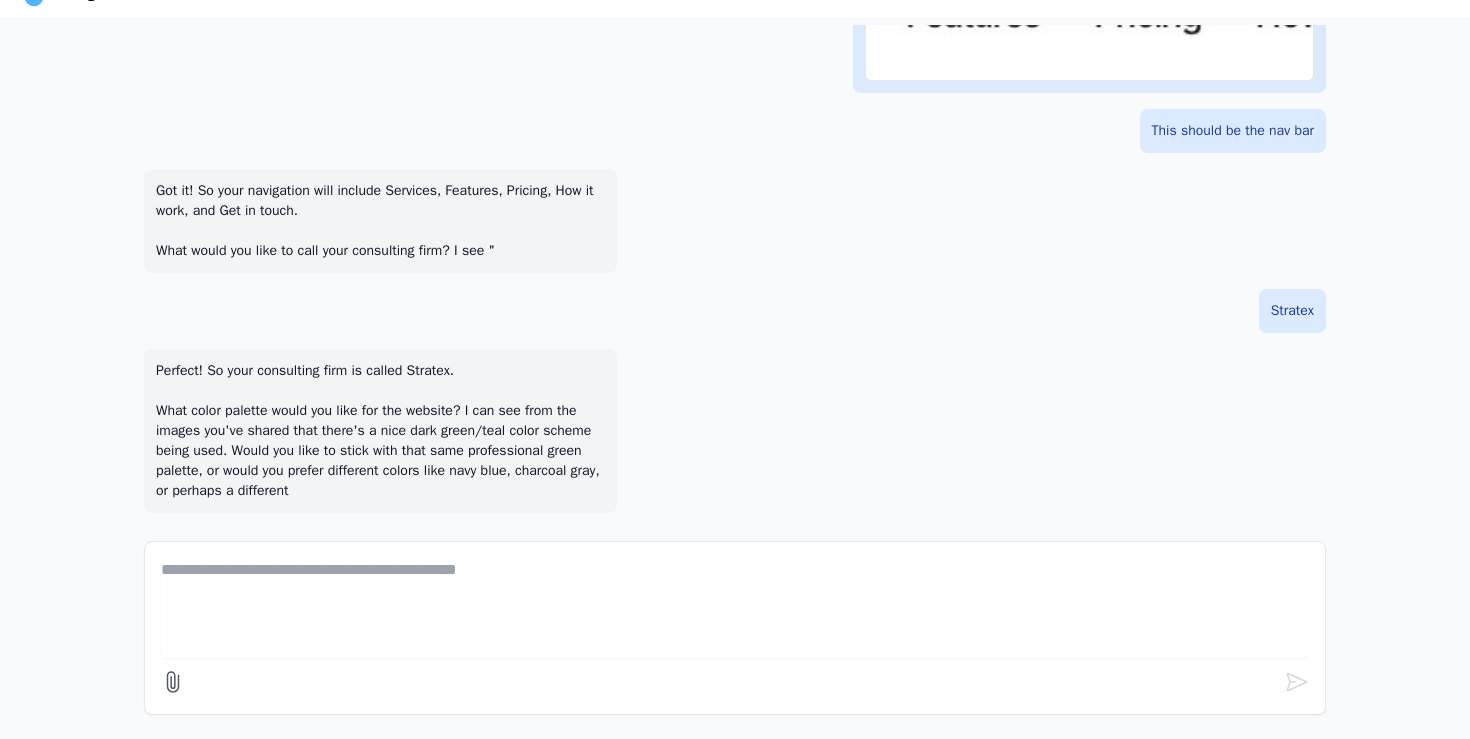 scroll, scrollTop: 1656, scrollLeft: 0, axis: vertical 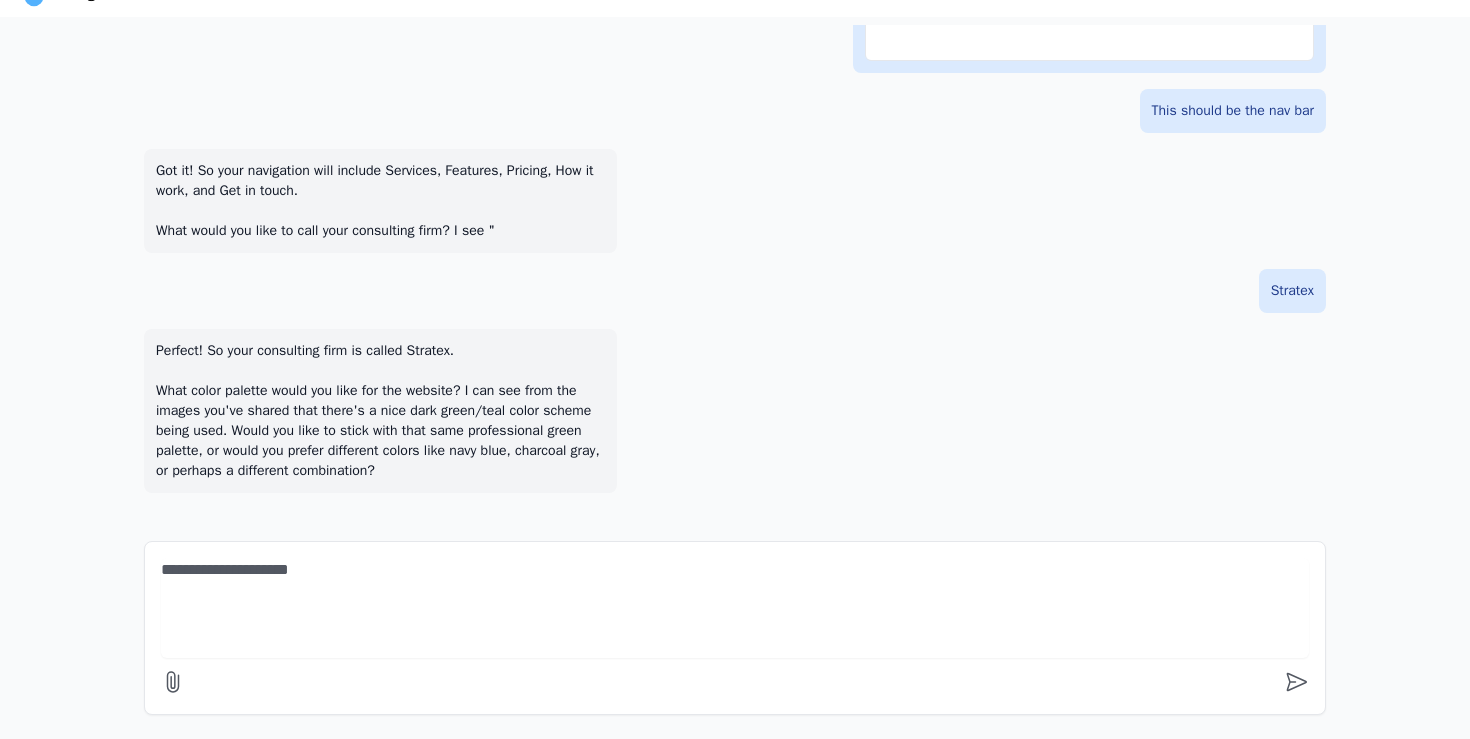 type on "**********" 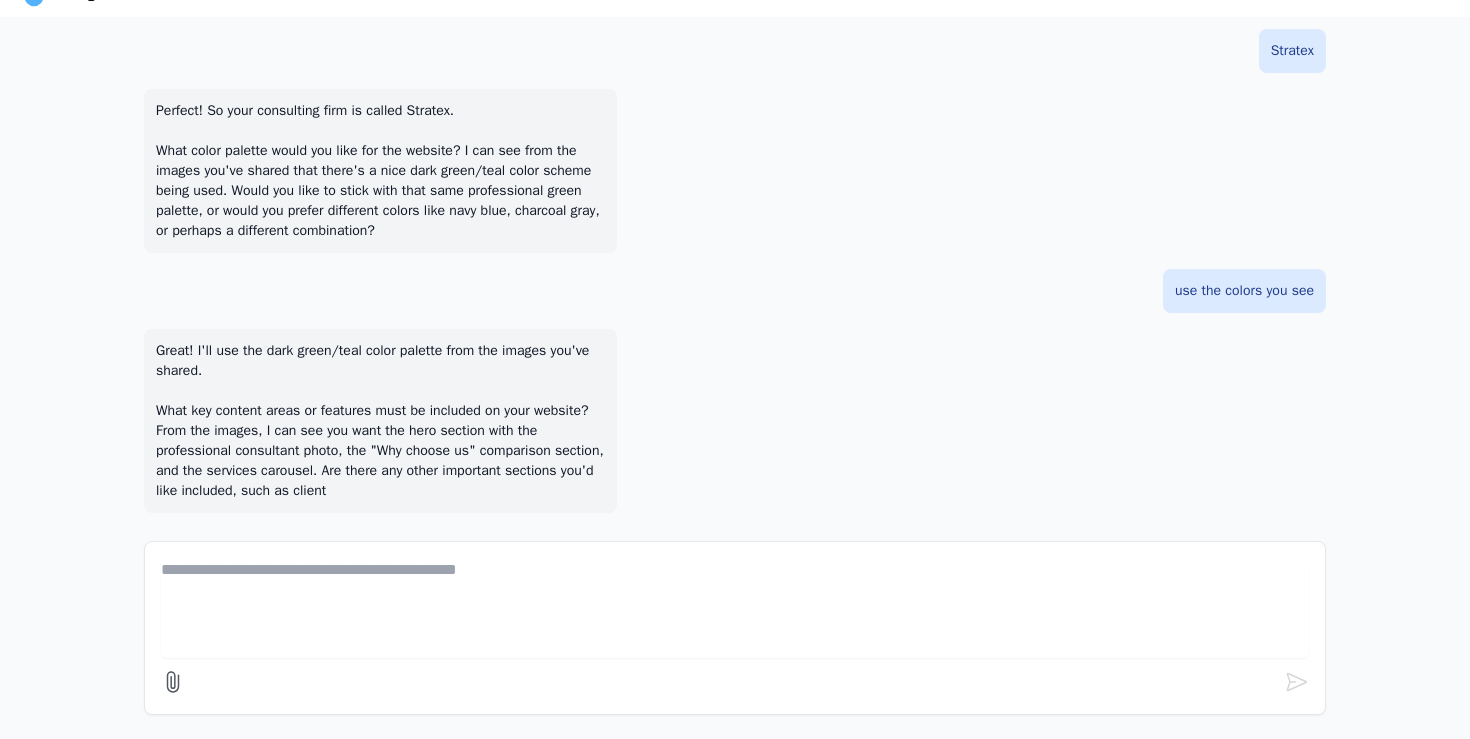 scroll, scrollTop: 1936, scrollLeft: 0, axis: vertical 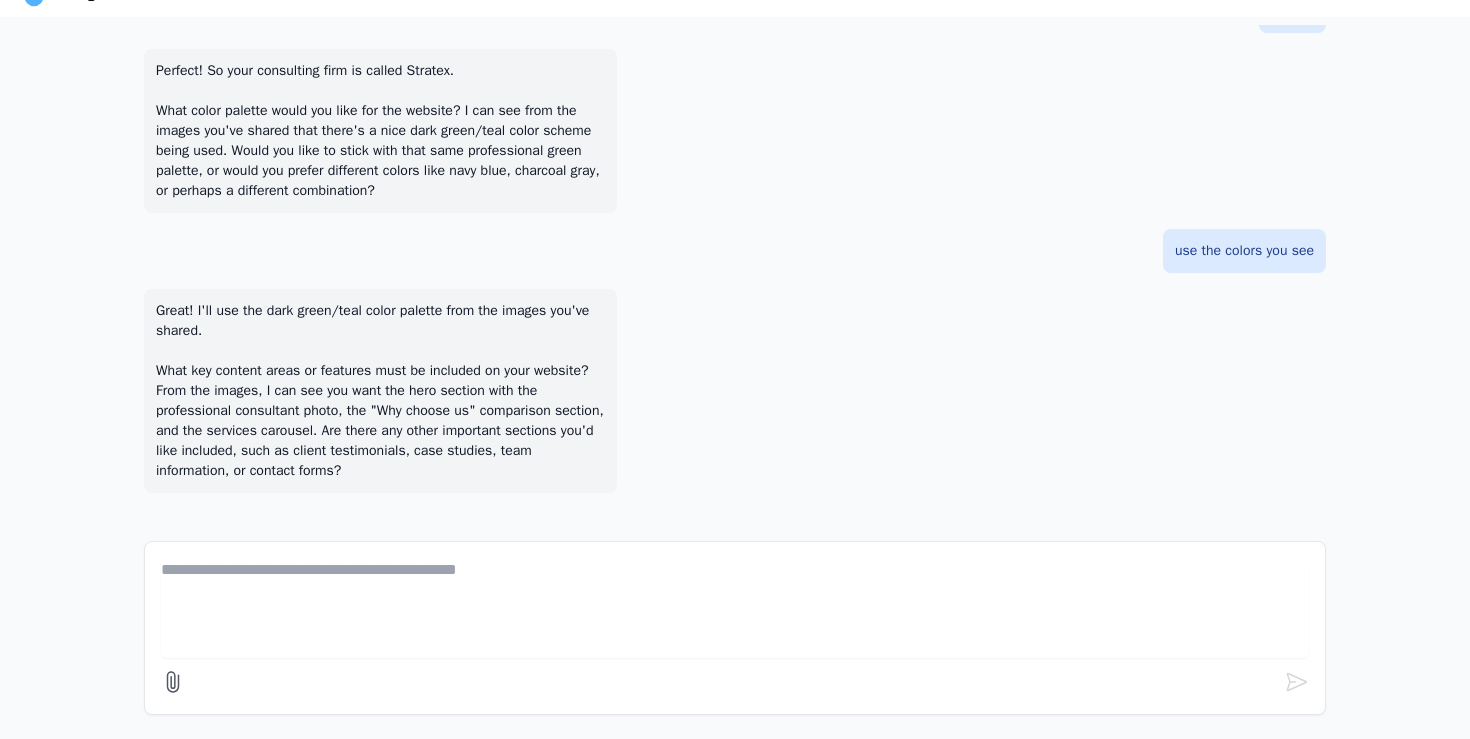 click at bounding box center (735, 608) 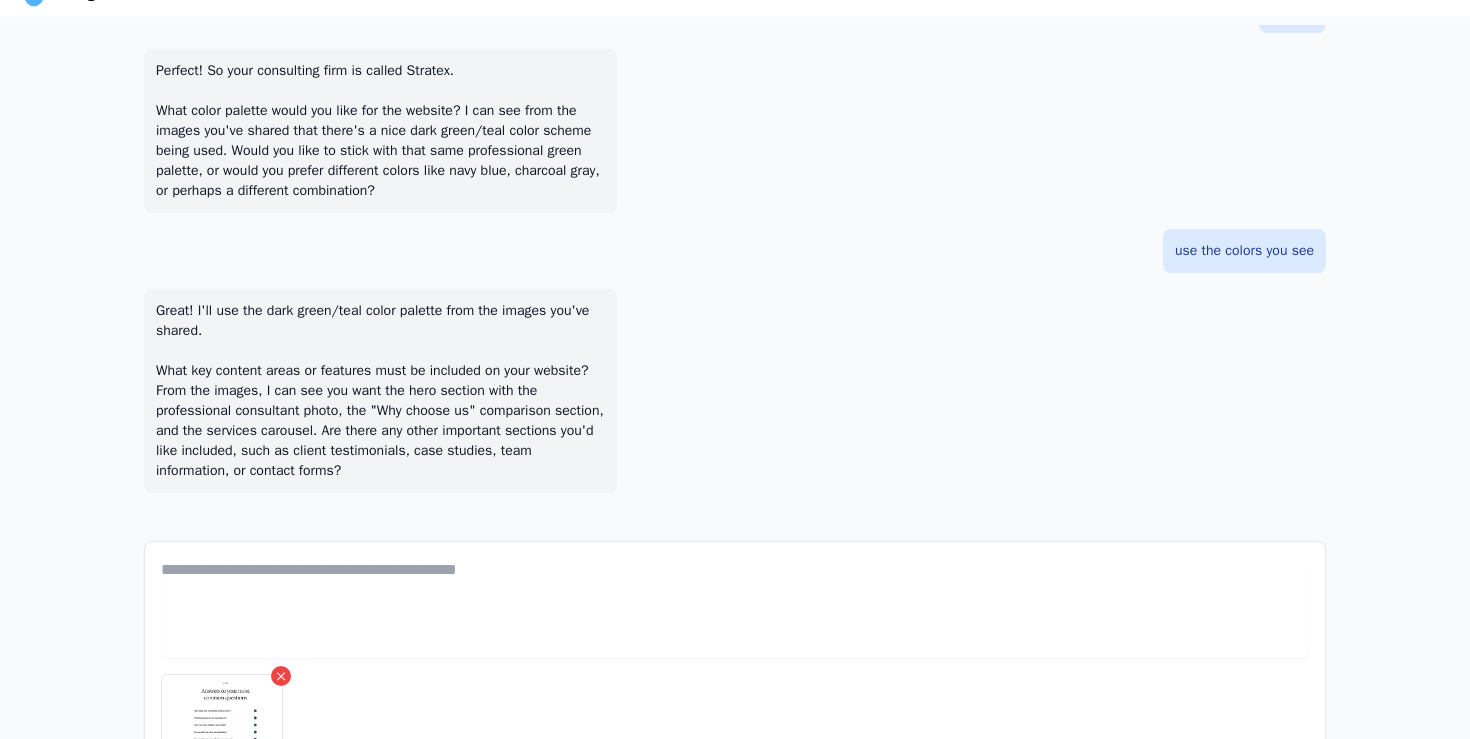 click at bounding box center [735, 608] 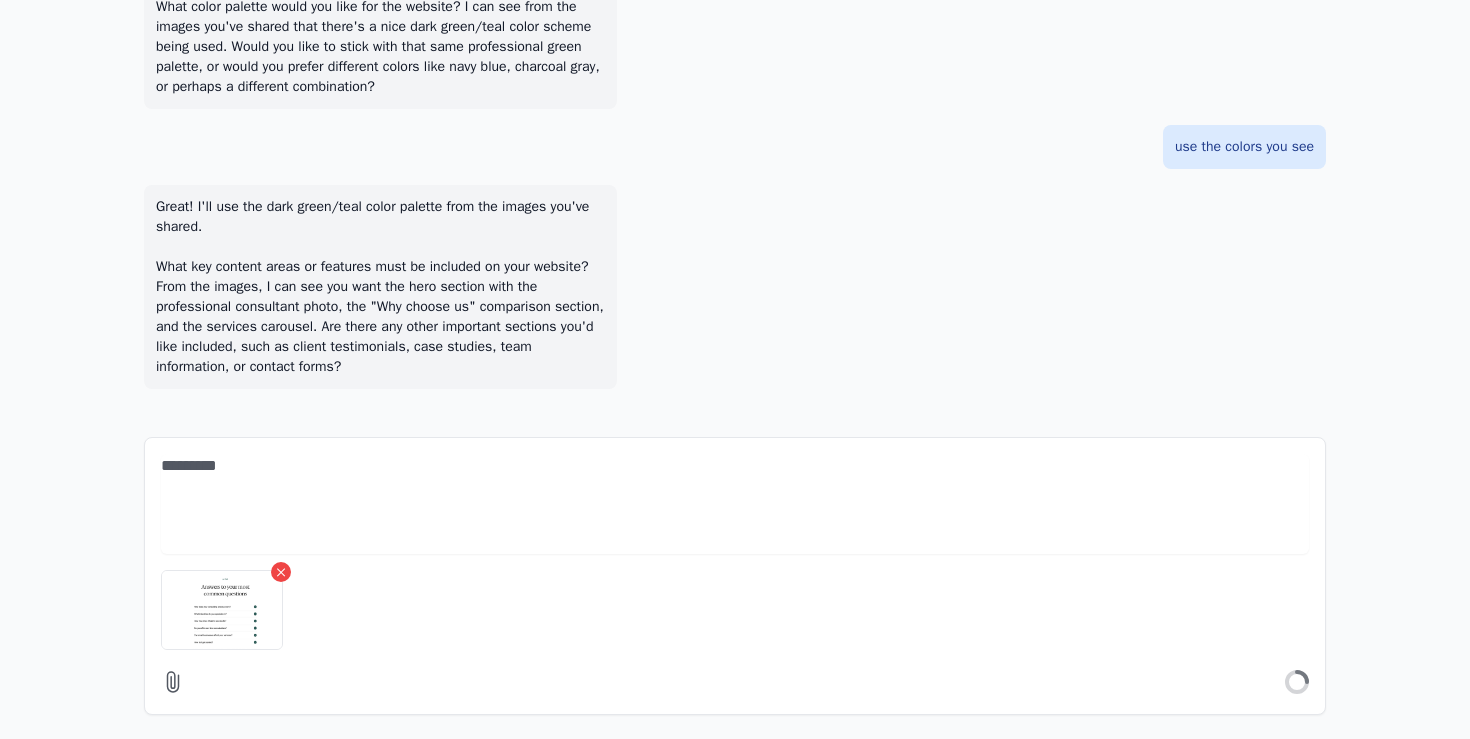 type on "********" 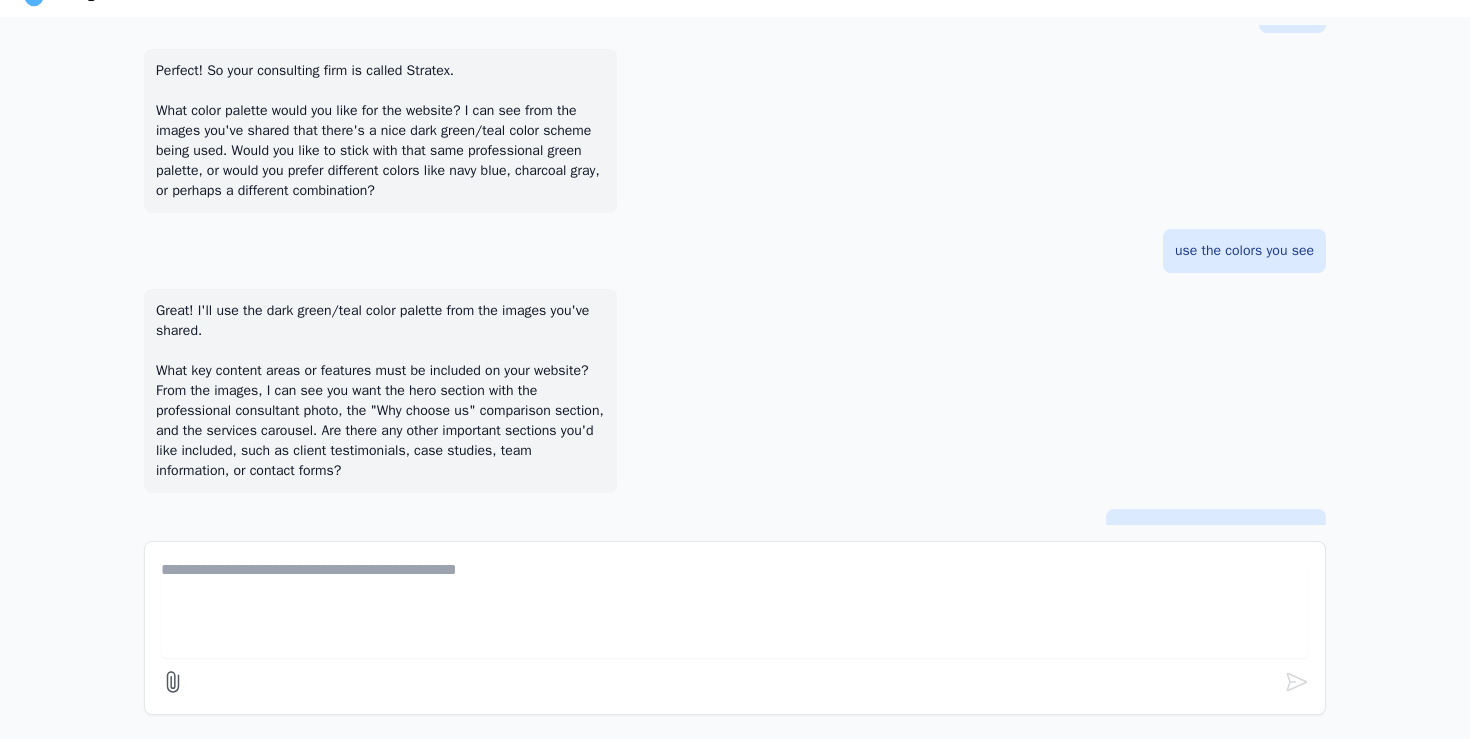 scroll, scrollTop: 31, scrollLeft: 0, axis: vertical 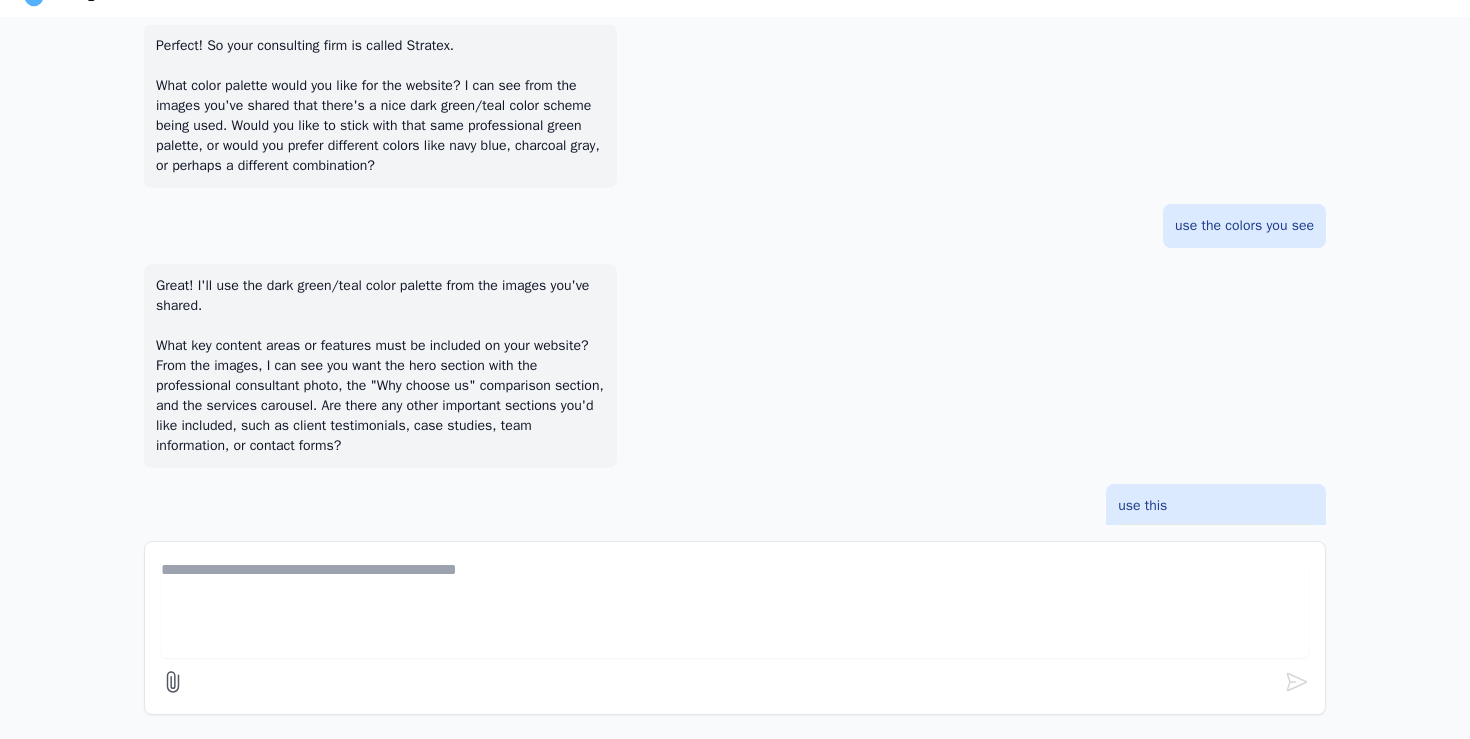 click on "use this" at bounding box center [735, 574] 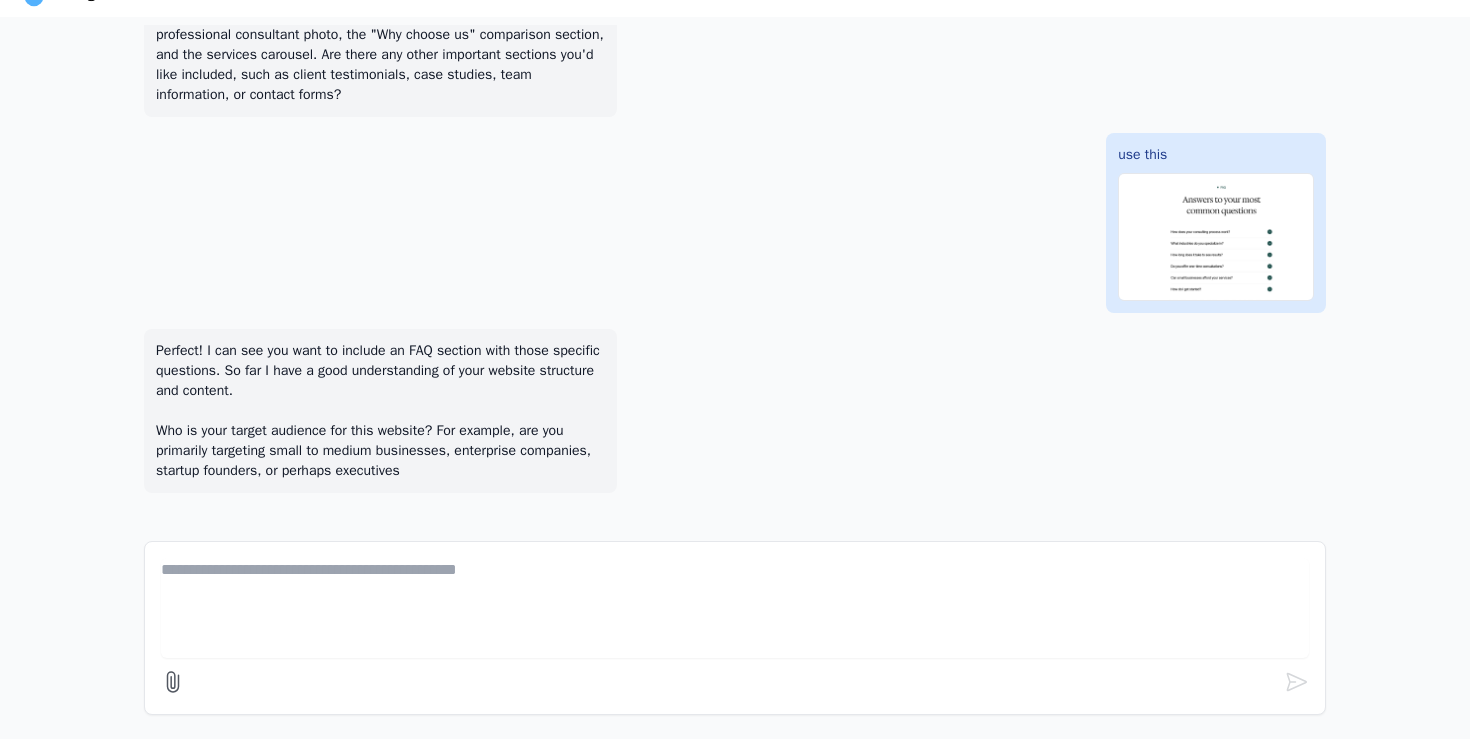 scroll, scrollTop: 2332, scrollLeft: 0, axis: vertical 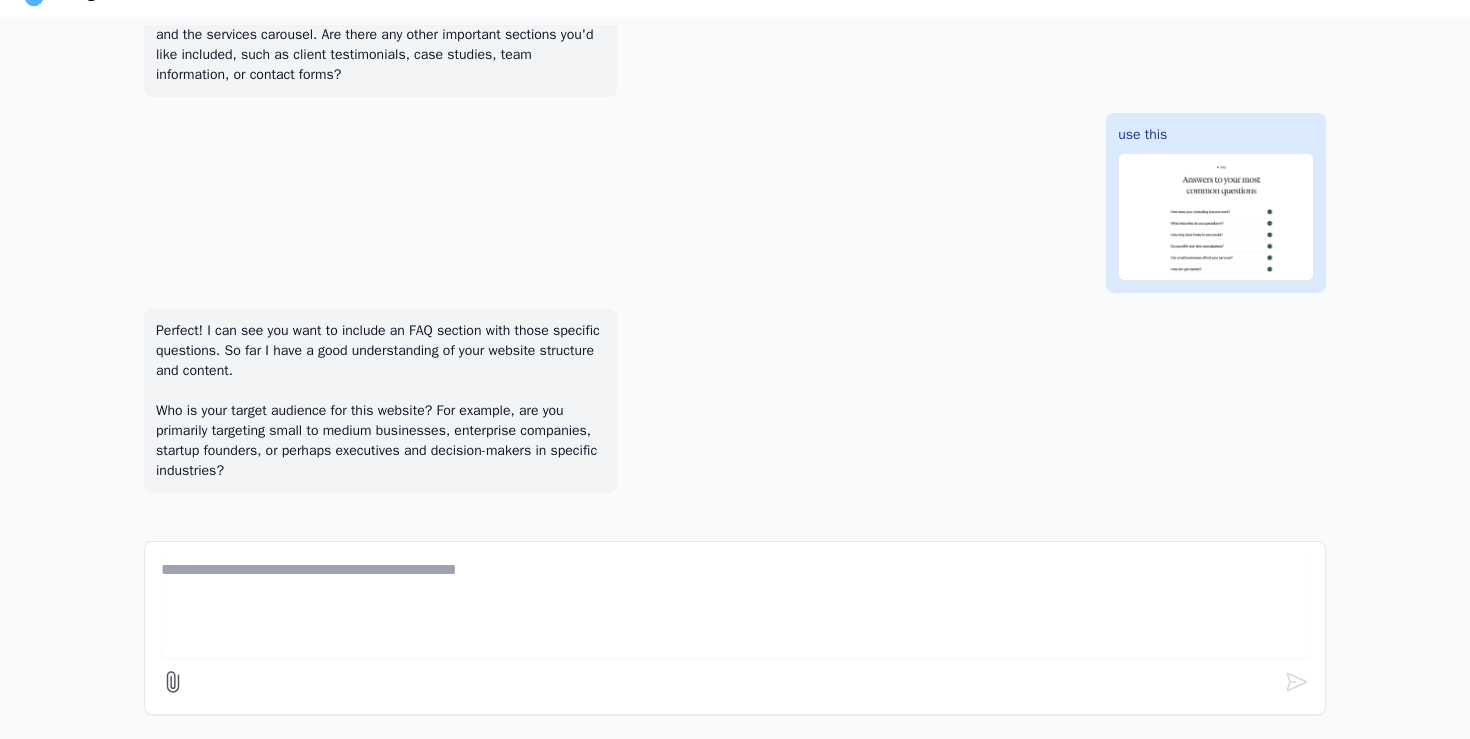 click at bounding box center (735, 608) 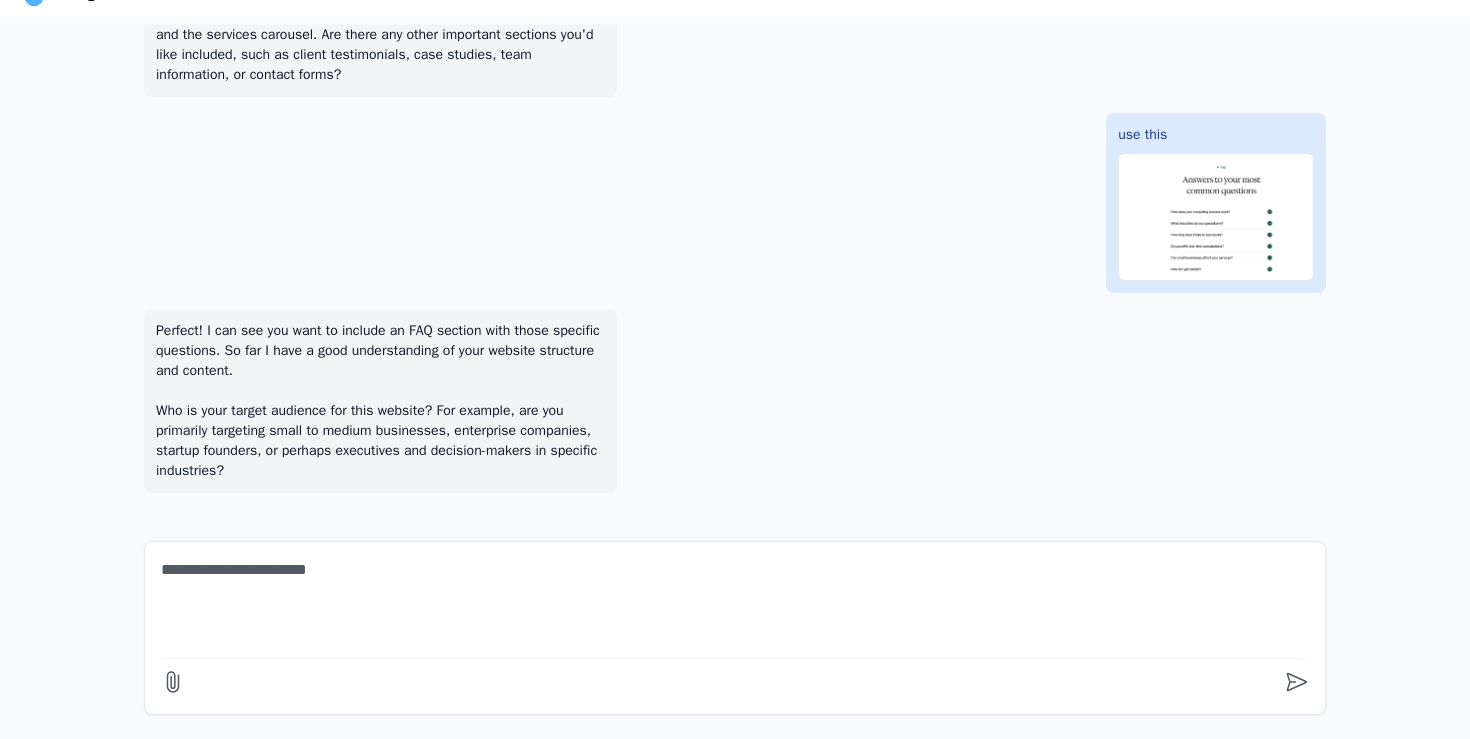 type on "**********" 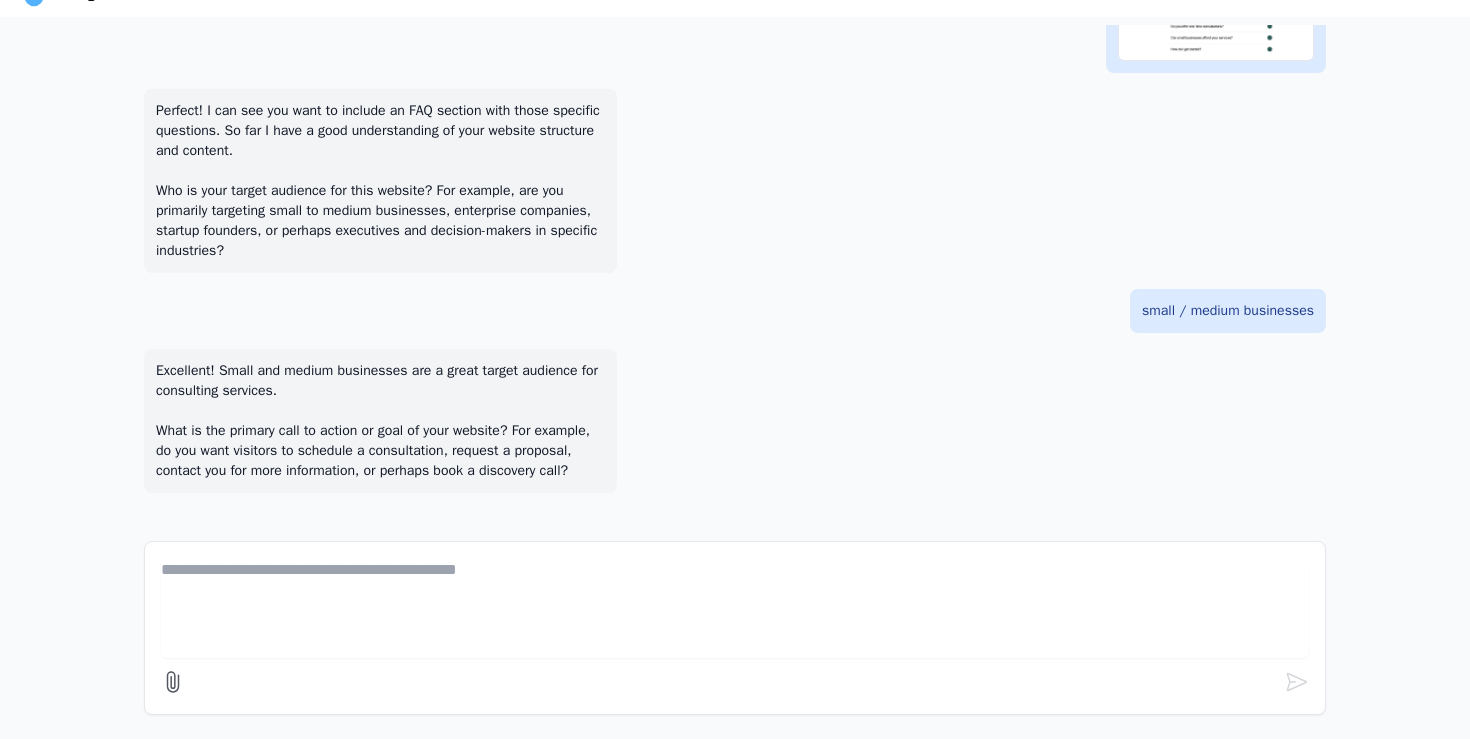 scroll, scrollTop: 2572, scrollLeft: 0, axis: vertical 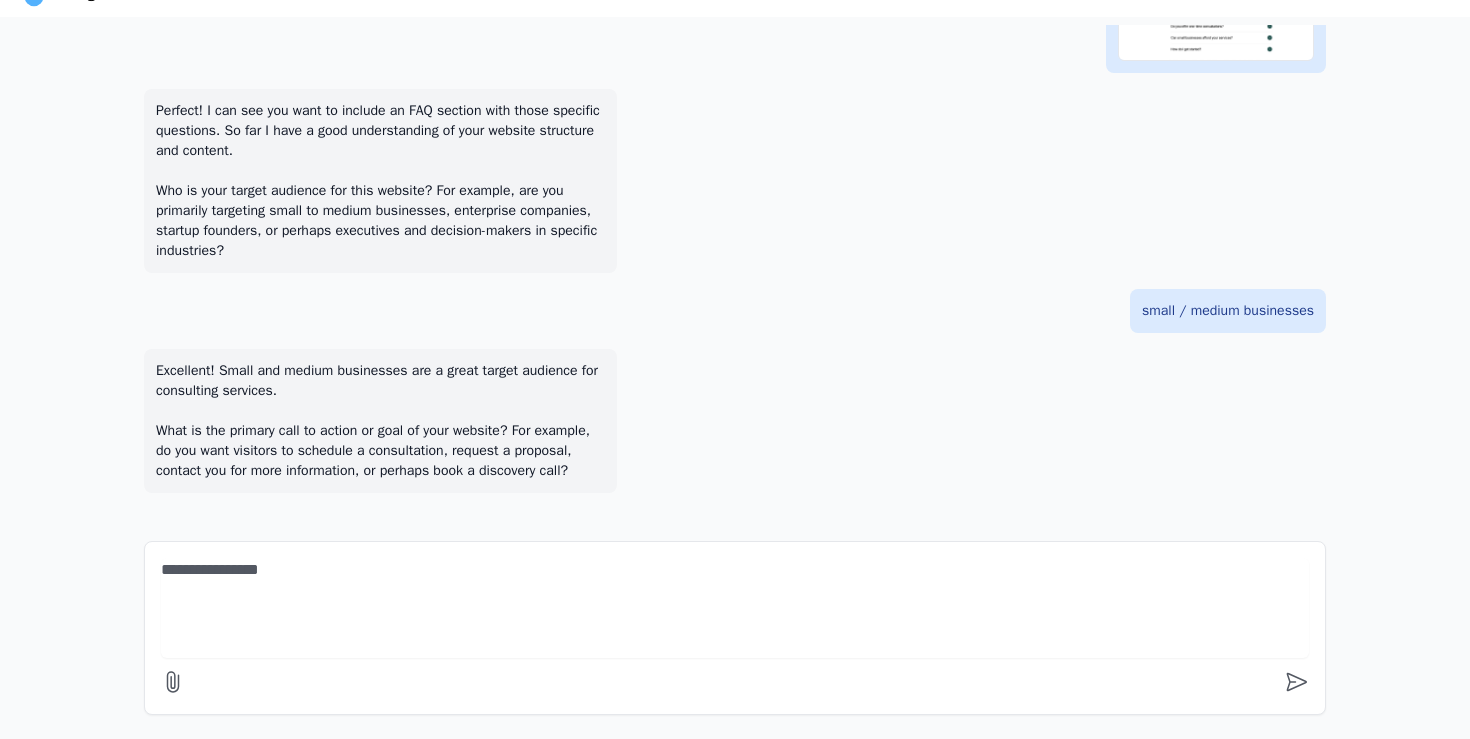 type on "**********" 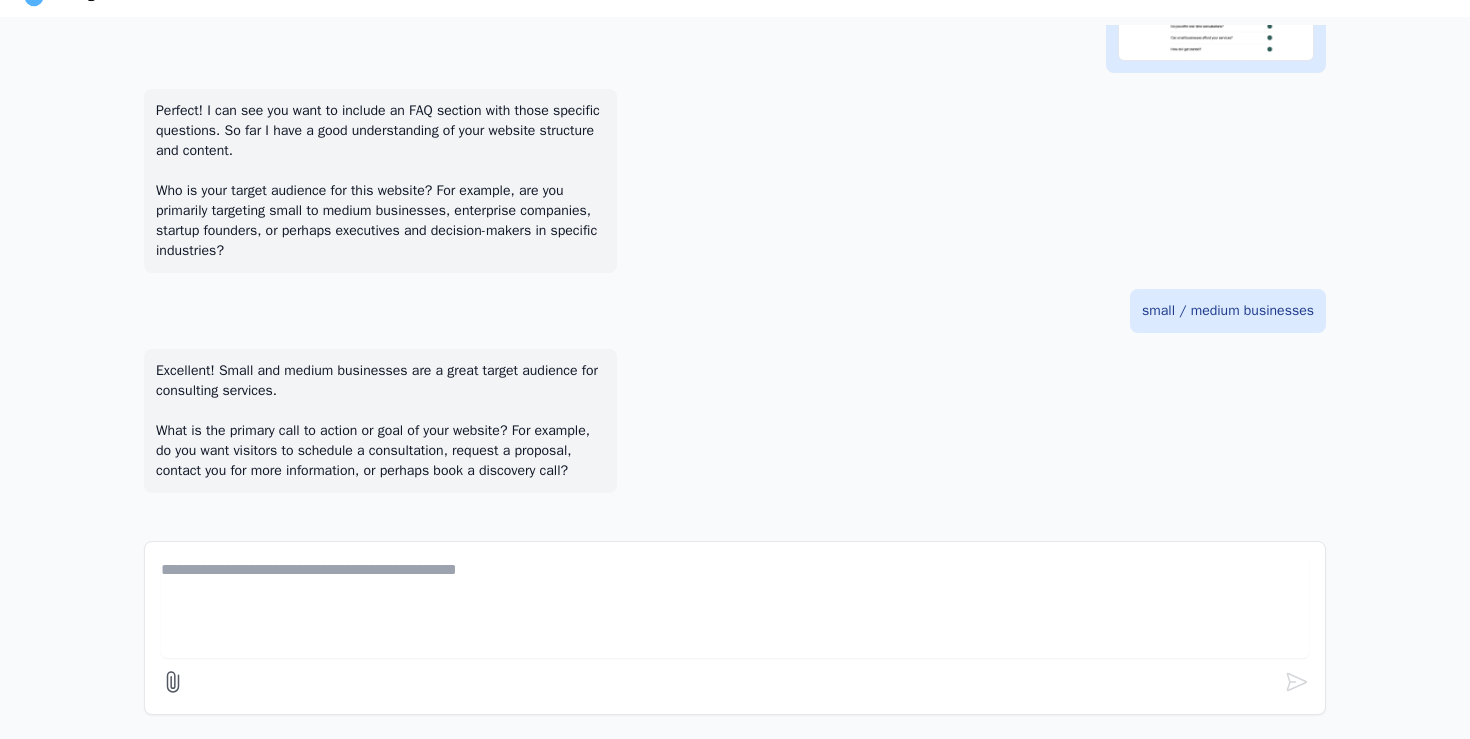 click at bounding box center [735, 608] 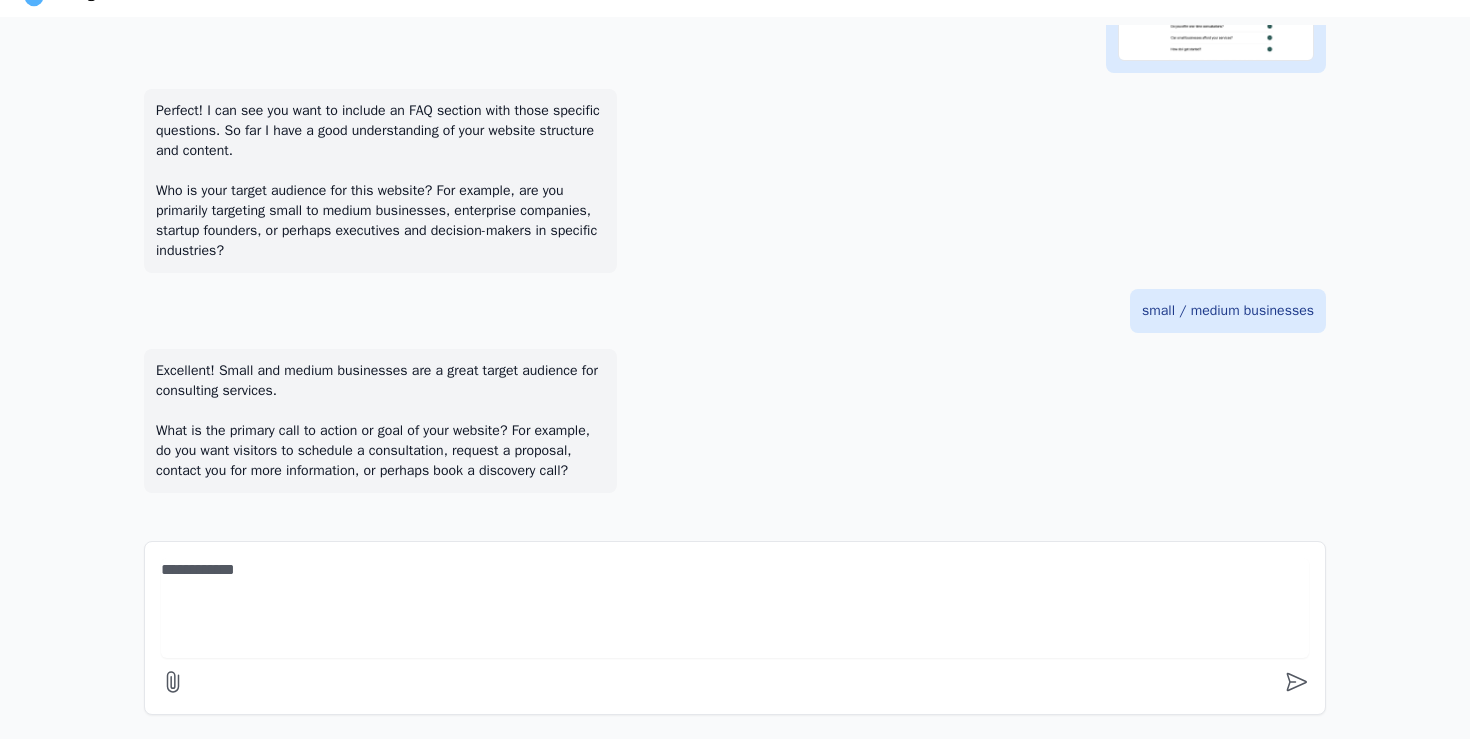 type on "**********" 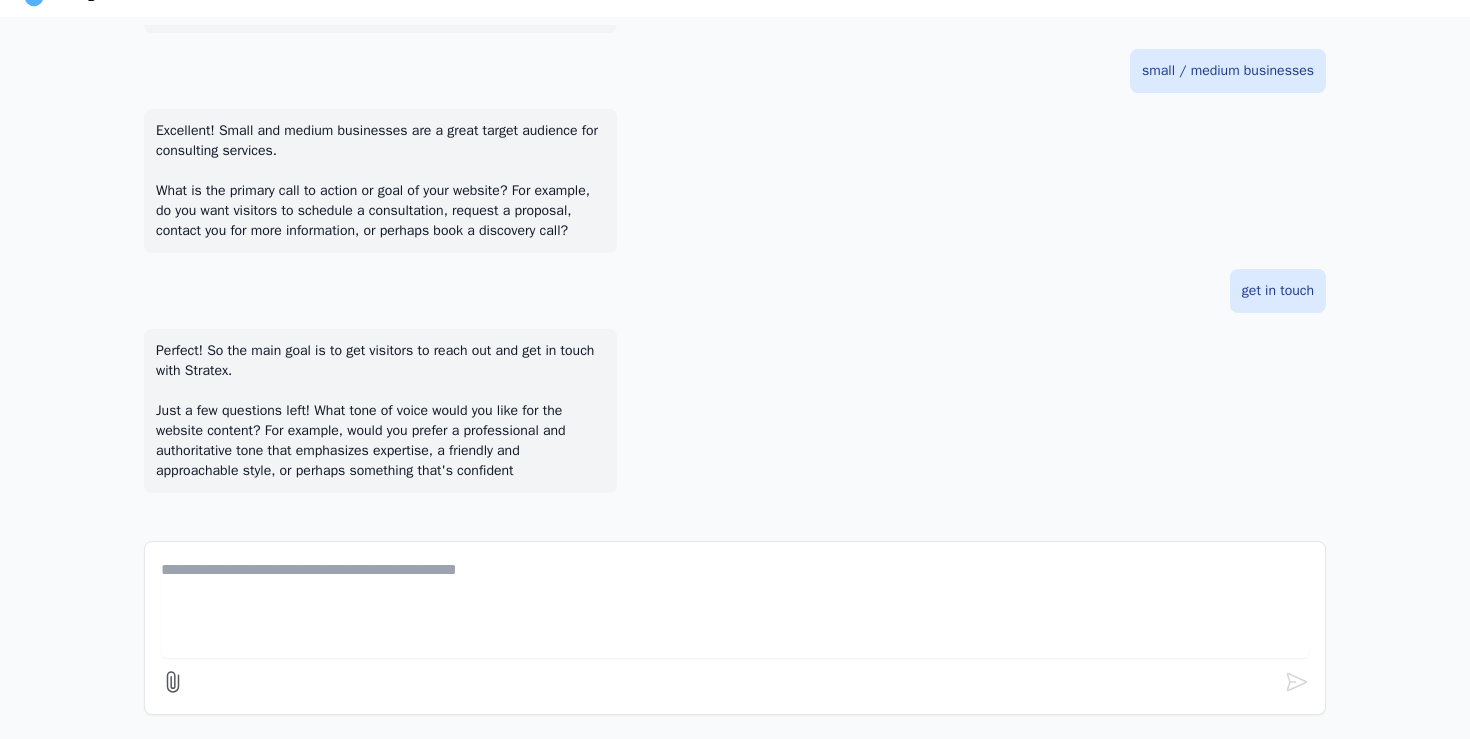 scroll, scrollTop: 2832, scrollLeft: 0, axis: vertical 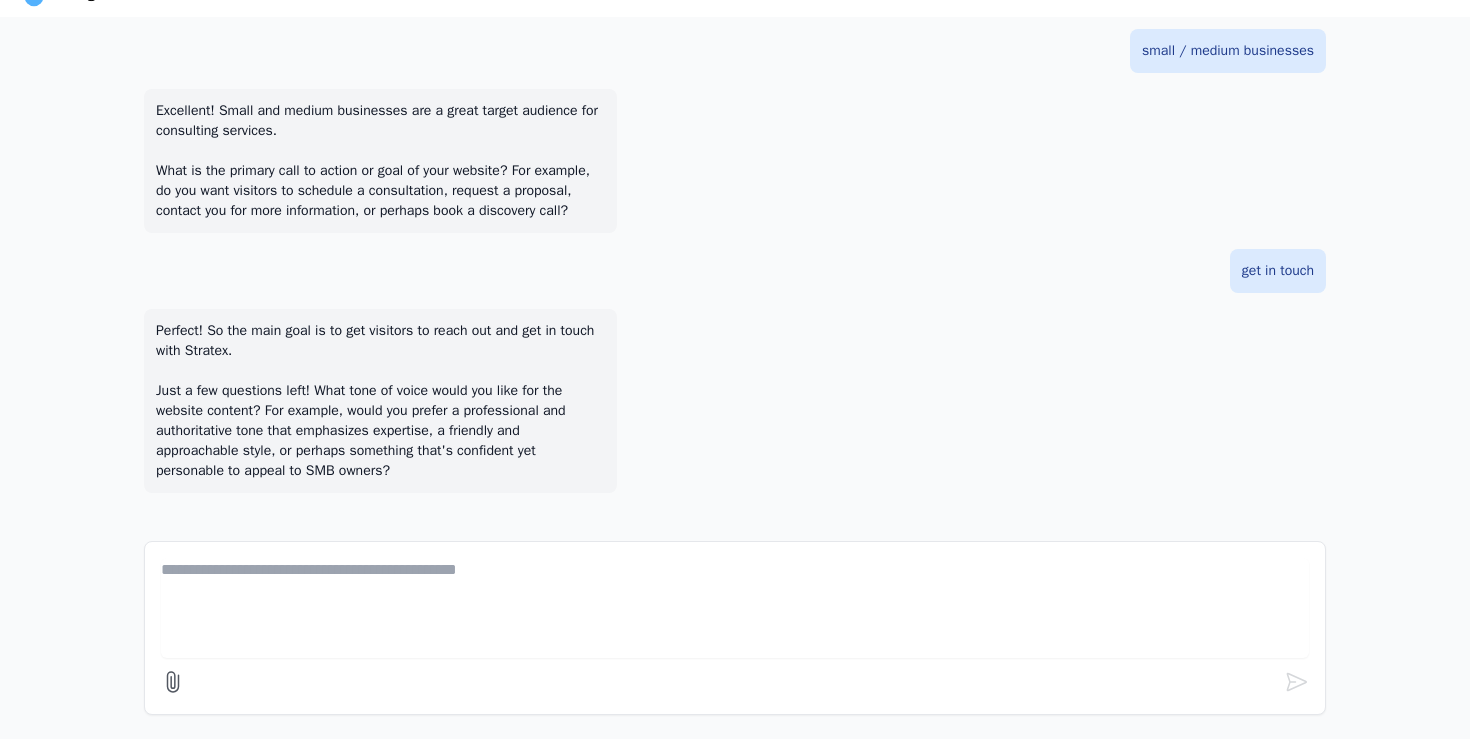 click on "Perfect! So the main goal is to get visitors to reach out and get in touch with Stratex.
Just a few questions left! What tone of voice would you like for the website content? For example, would you prefer a professional and authoritative tone that emphasizes expertise, a friendly and approachable style, or perhaps something that's confident yet personable to appeal to SMB owners?" at bounding box center (380, 401) 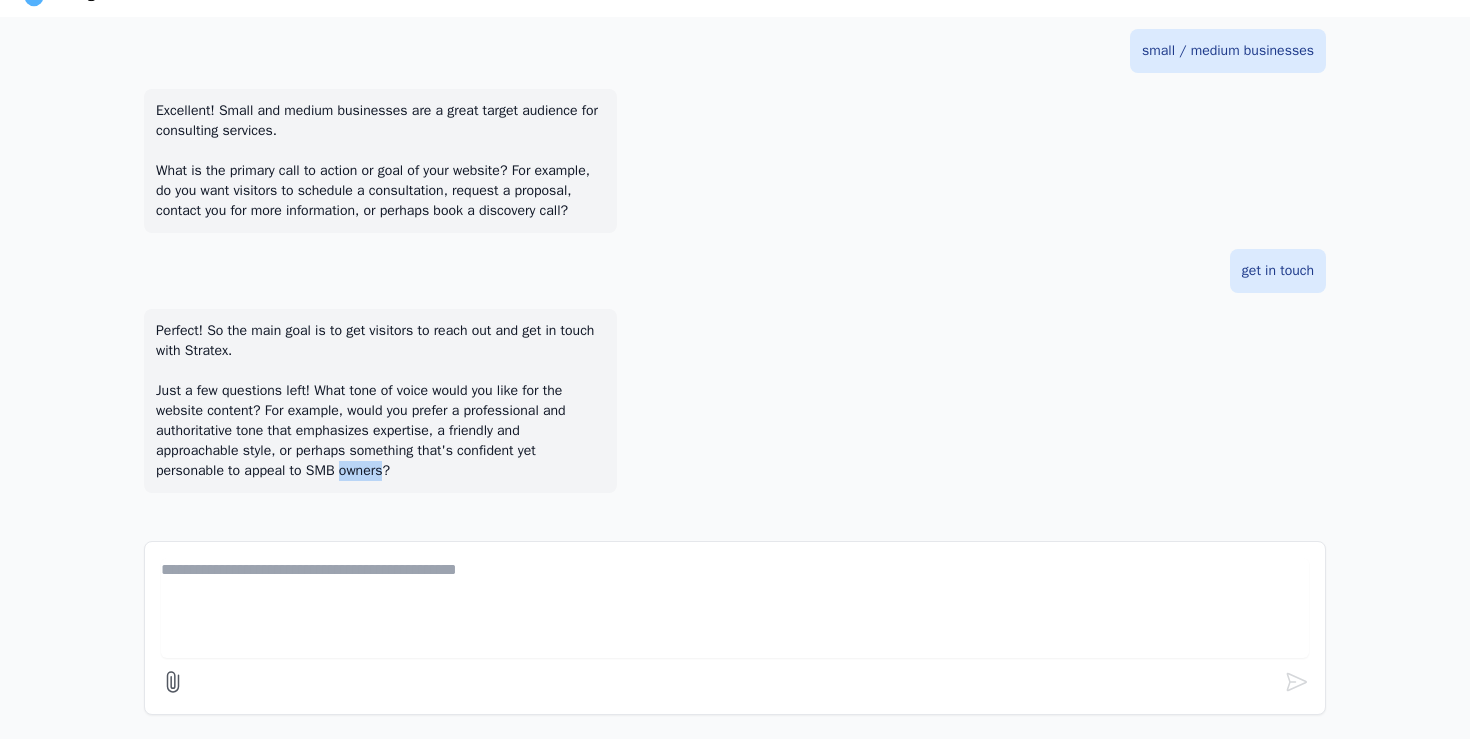 click on "Perfect! So the main goal is to get visitors to reach out and get in touch with Stratex.
Just a few questions left! What tone of voice would you like for the website content? For example, would you prefer a professional and authoritative tone that emphasizes expertise, a friendly and approachable style, or perhaps something that's confident yet personable to appeal to SMB owners?" at bounding box center (380, 401) 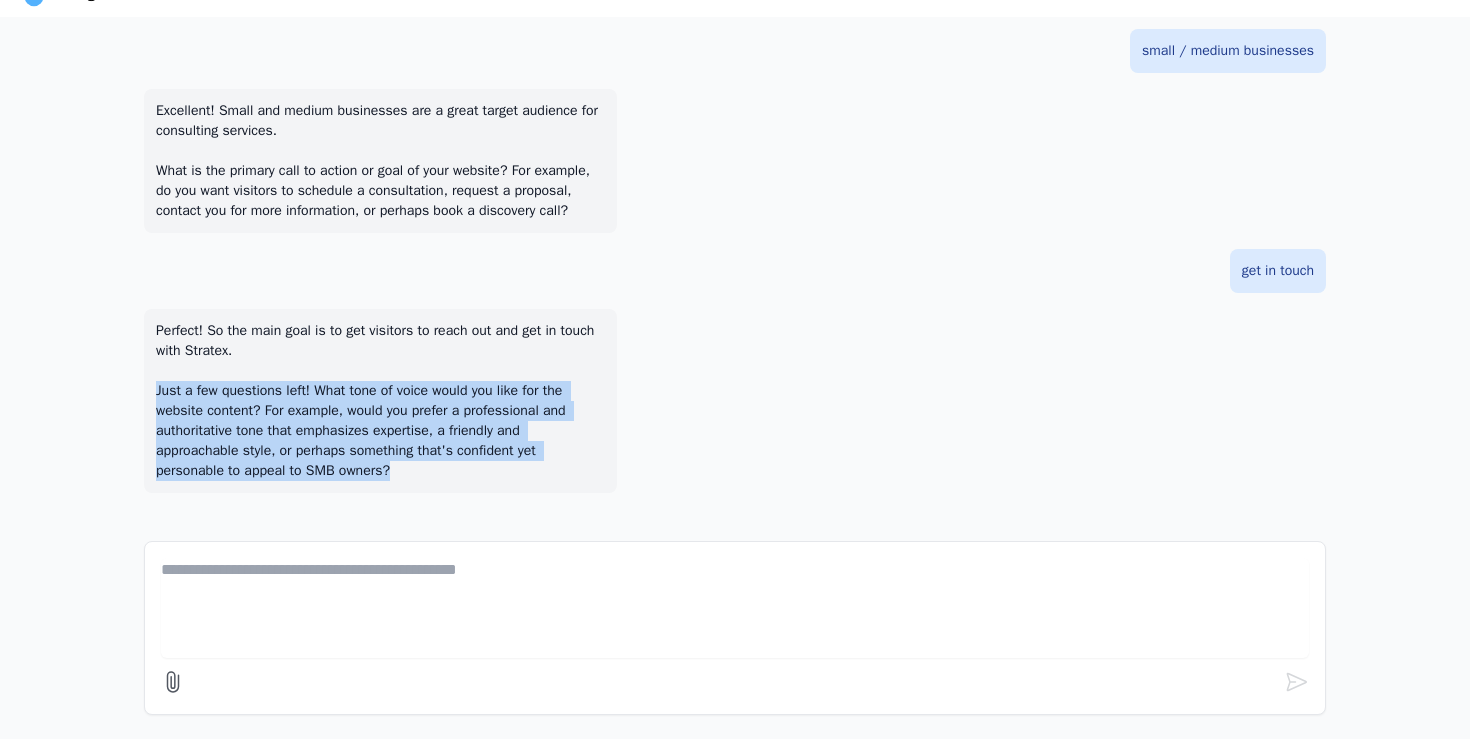 click on "Perfect! So the main goal is to get visitors to reach out and get in touch with Stratex.
Just a few questions left! What tone of voice would you like for the website content? For example, would you prefer a professional and authoritative tone that emphasizes expertise, a friendly and approachable style, or perhaps something that's confident yet personable to appeal to SMB owners?" at bounding box center (380, 401) 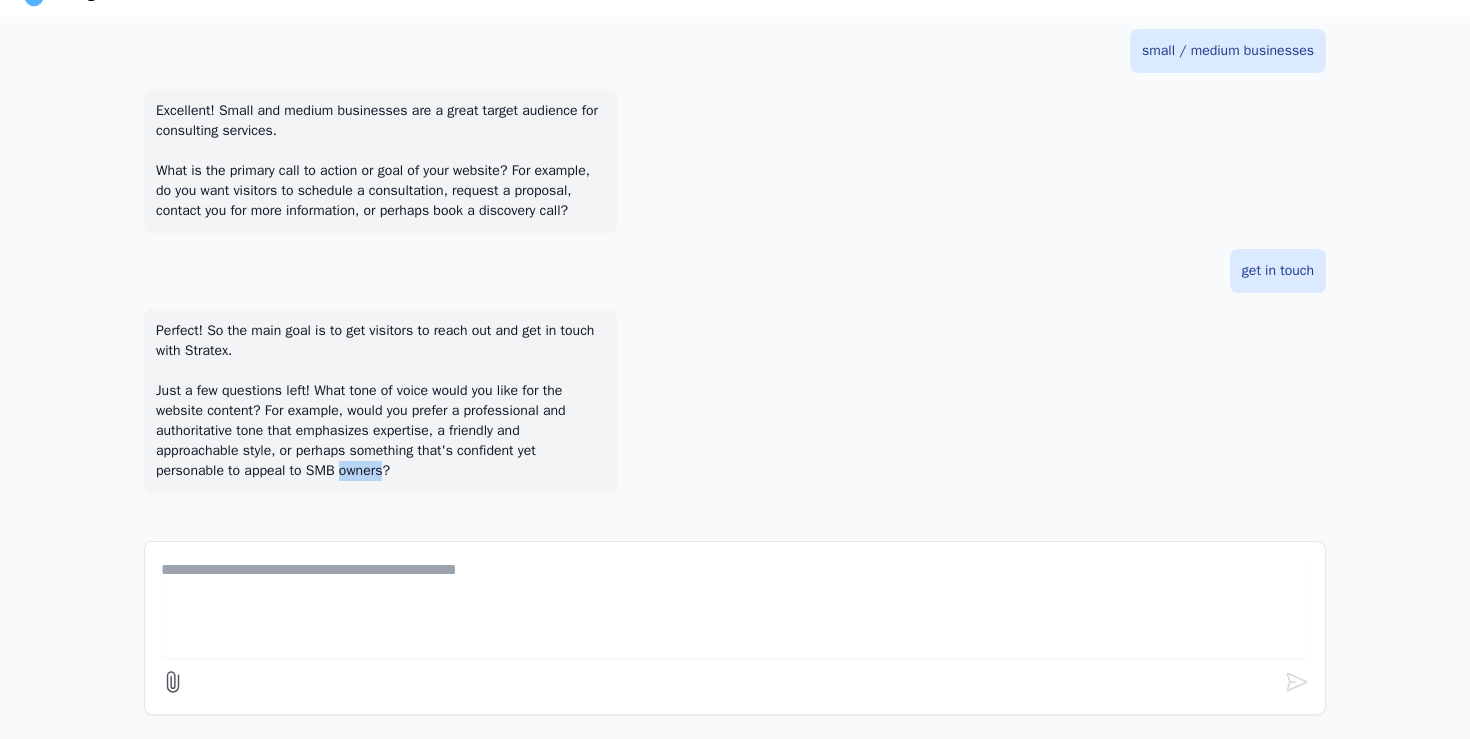 click on "Perfect! So the main goal is to get visitors to reach out and get in touch with Stratex.
Just a few questions left! What tone of voice would you like for the website content? For example, would you prefer a professional and authoritative tone that emphasizes expertise, a friendly and approachable style, or perhaps something that's confident yet personable to appeal to SMB owners?" at bounding box center [380, 401] 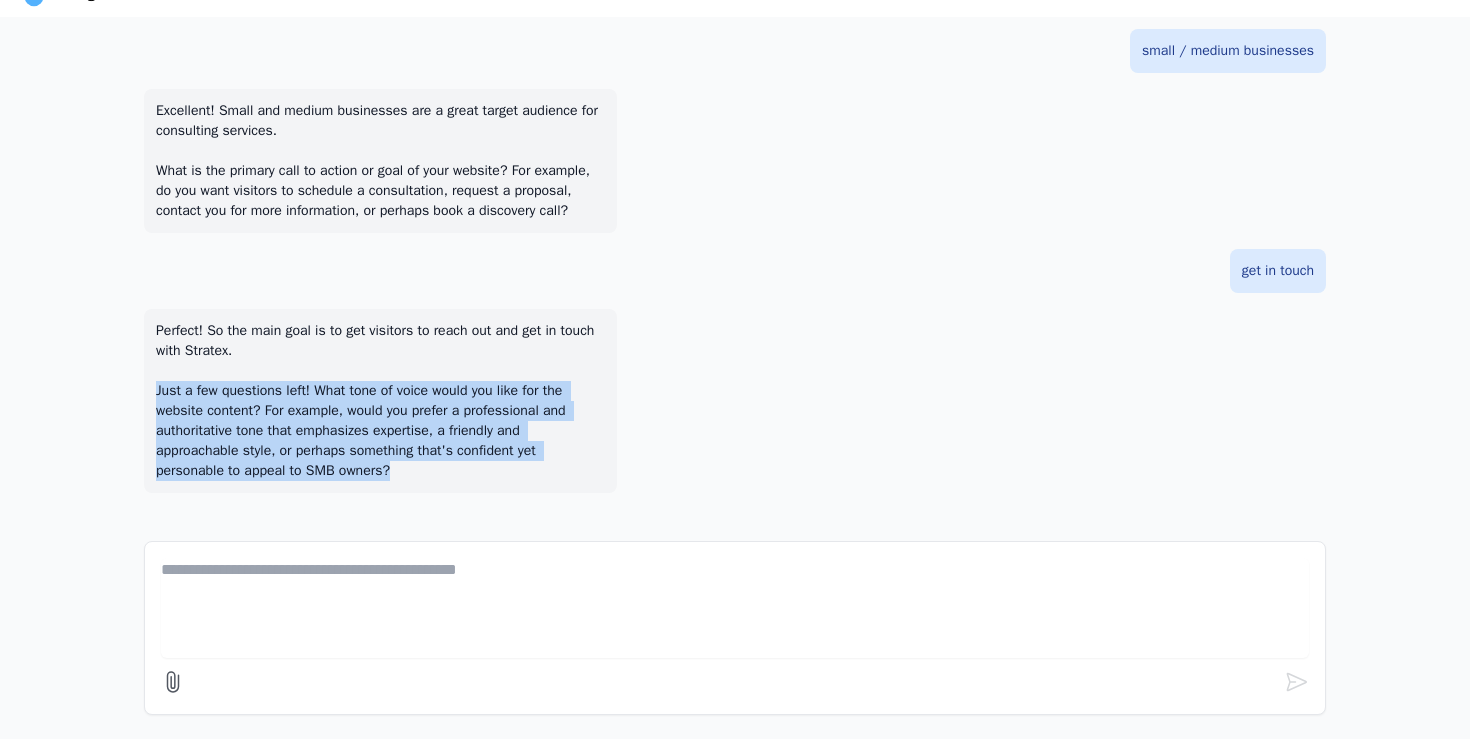 click on "Perfect! So the main goal is to get visitors to reach out and get in touch with Stratex.
Just a few questions left! What tone of voice would you like for the website content? For example, would you prefer a professional and authoritative tone that emphasizes expertise, a friendly and approachable style, or perhaps something that's confident yet personable to appeal to SMB owners?" at bounding box center [380, 401] 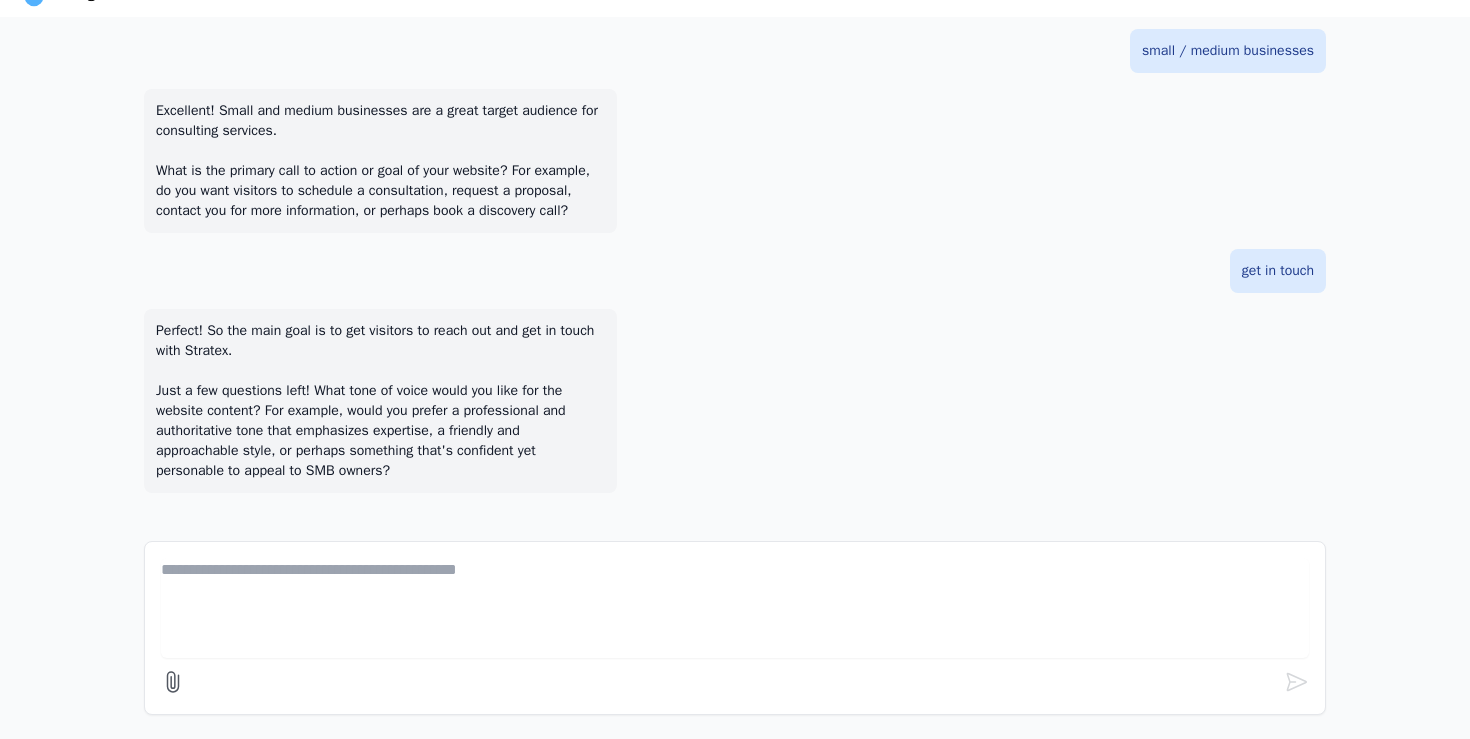 click at bounding box center (735, 608) 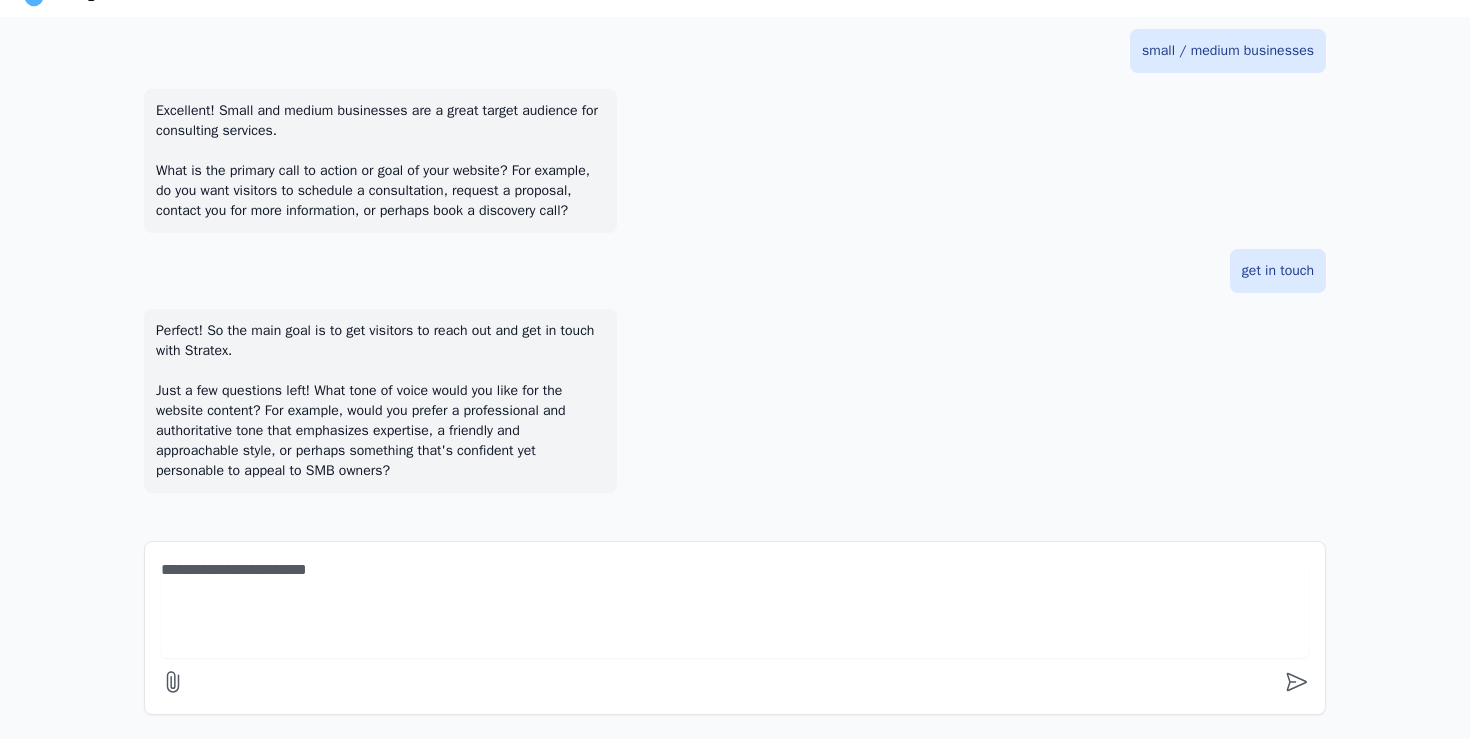 type on "**********" 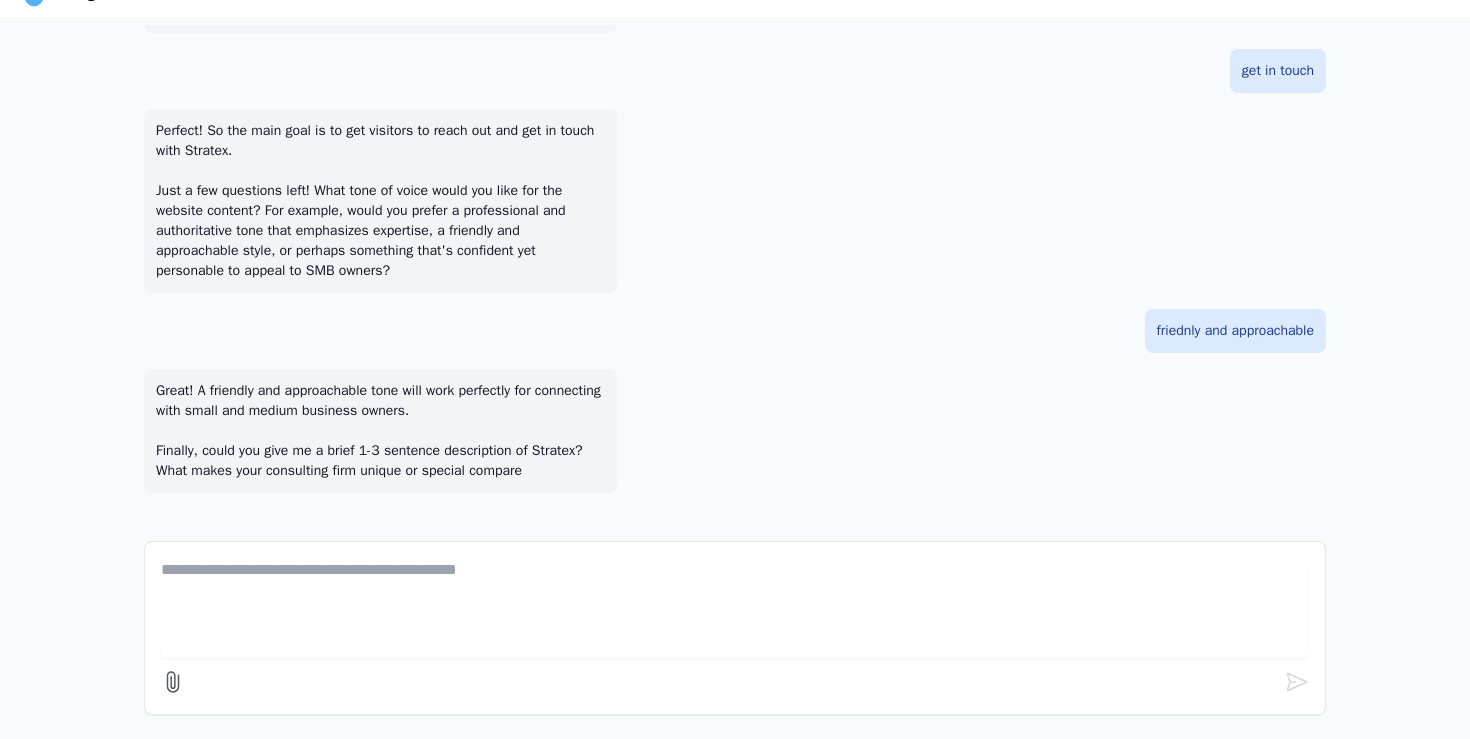 scroll, scrollTop: 3052, scrollLeft: 0, axis: vertical 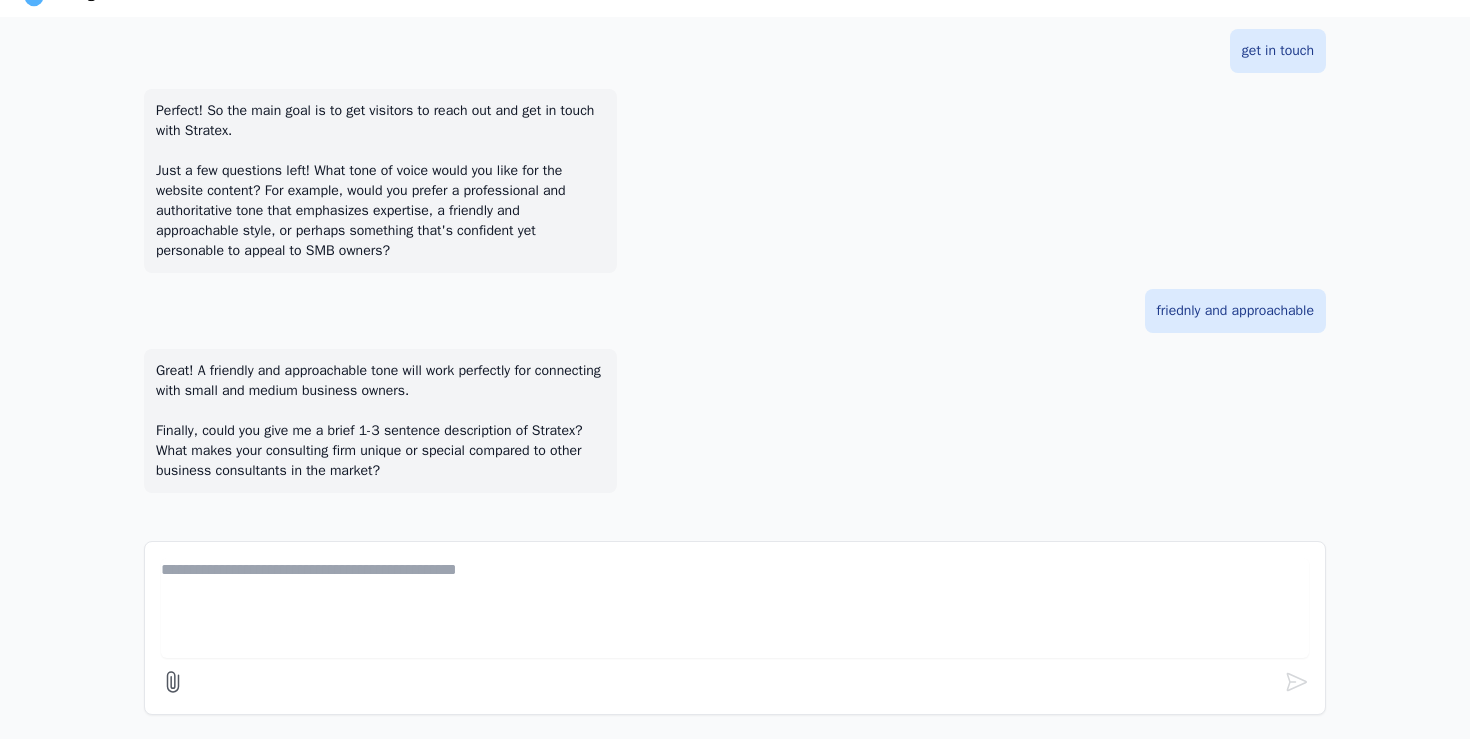 click at bounding box center (735, 608) 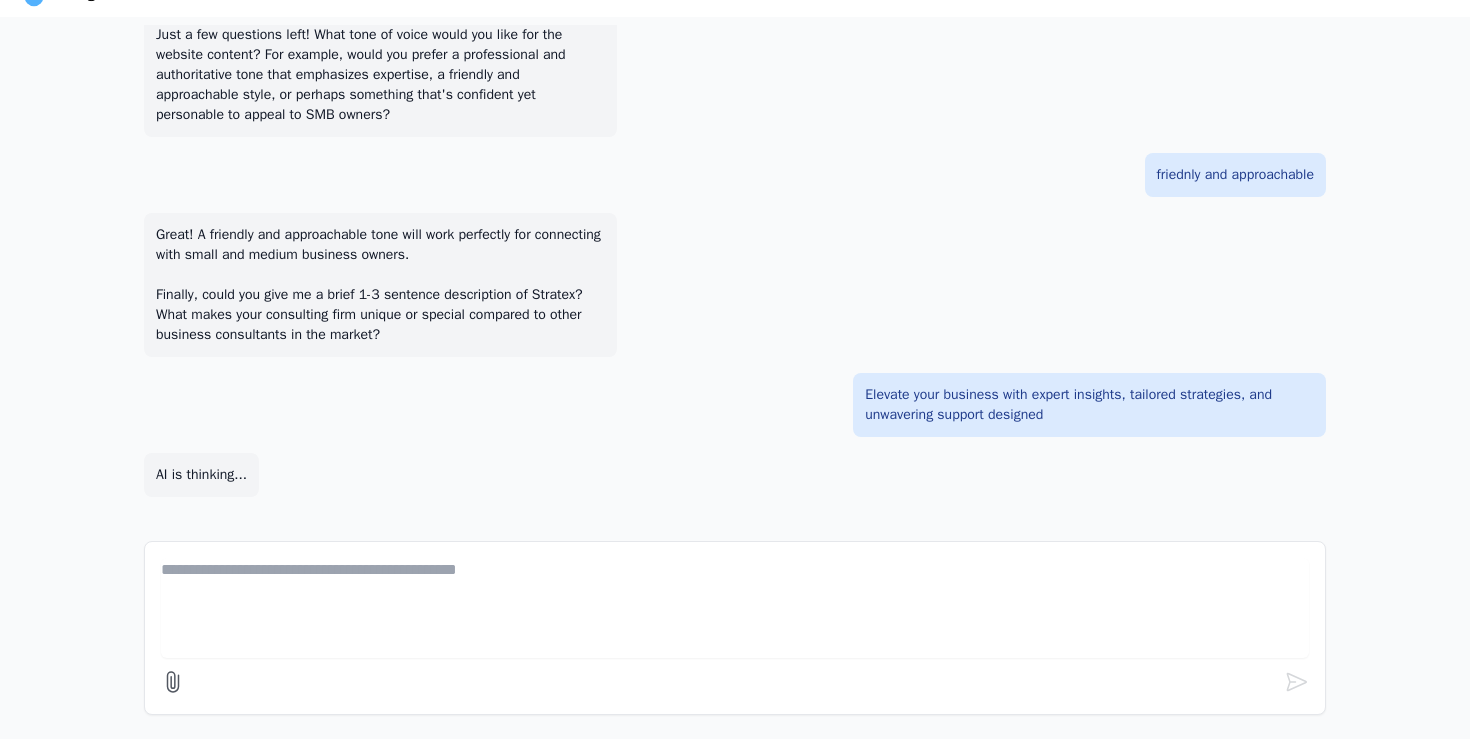 scroll, scrollTop: 3192, scrollLeft: 0, axis: vertical 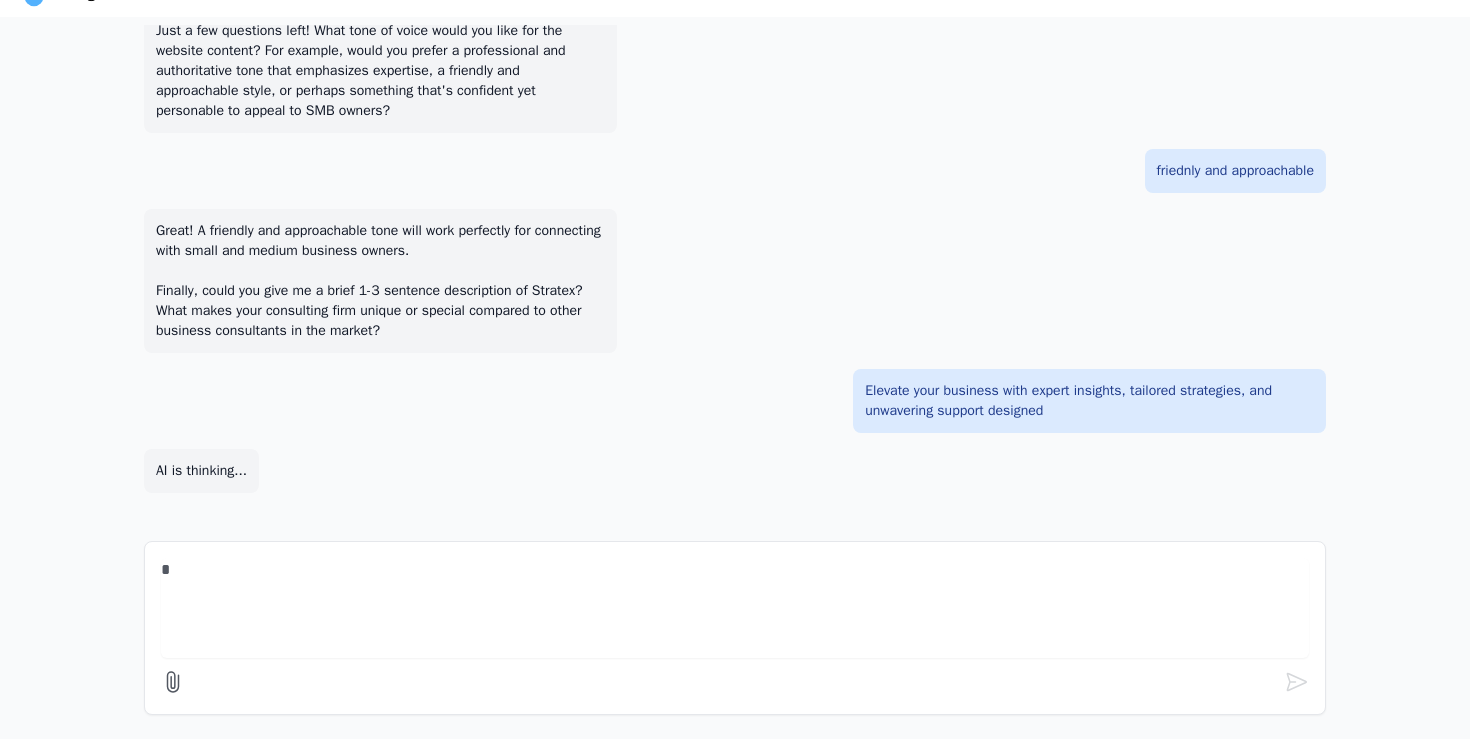 type 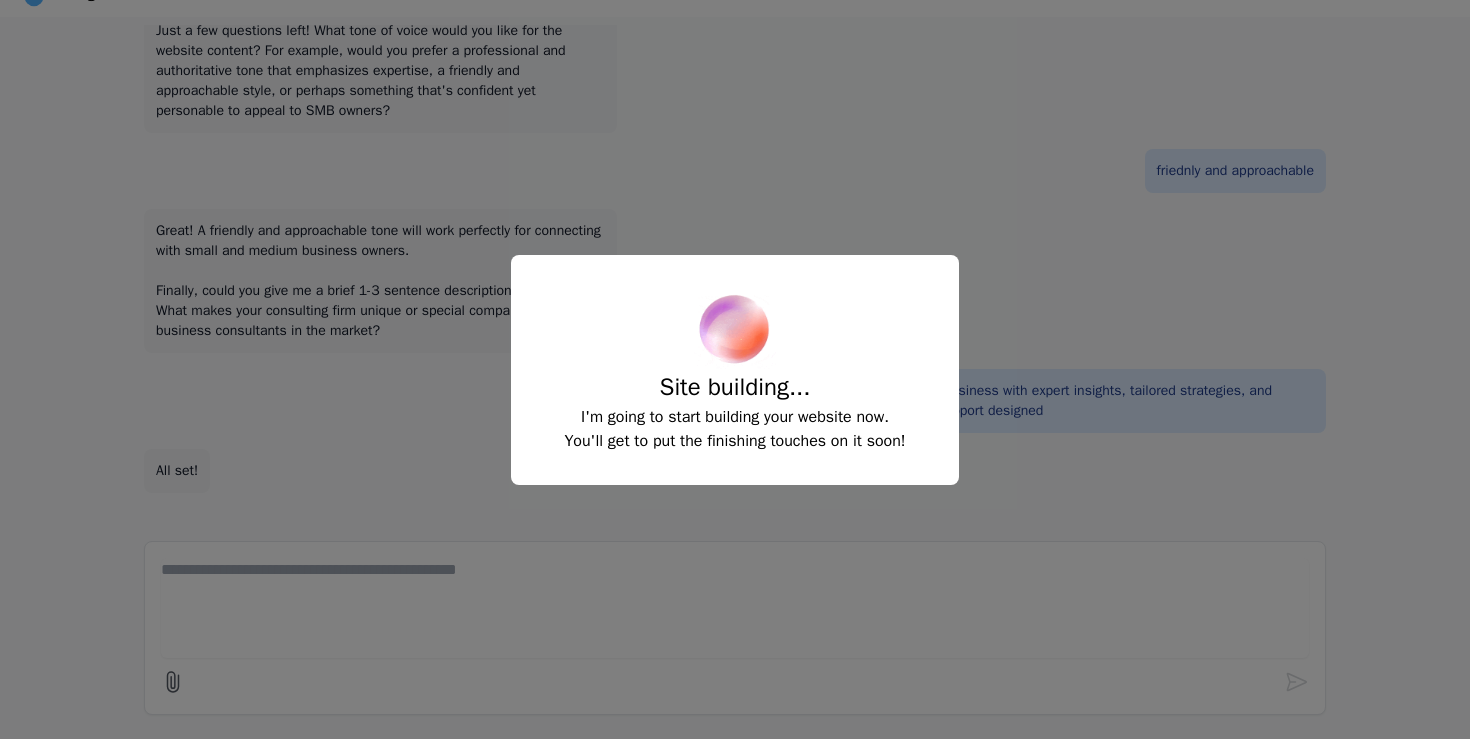 select on "**" 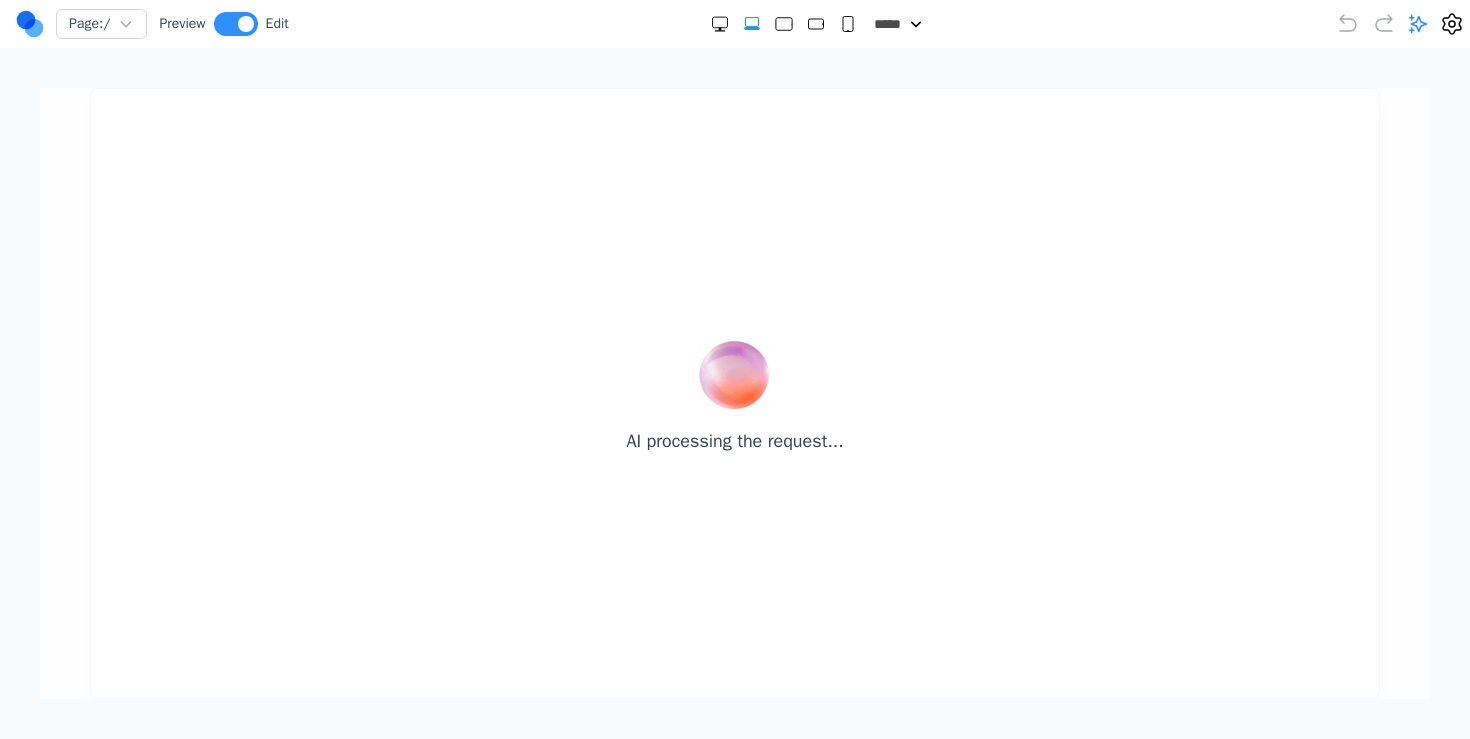 scroll, scrollTop: 0, scrollLeft: 0, axis: both 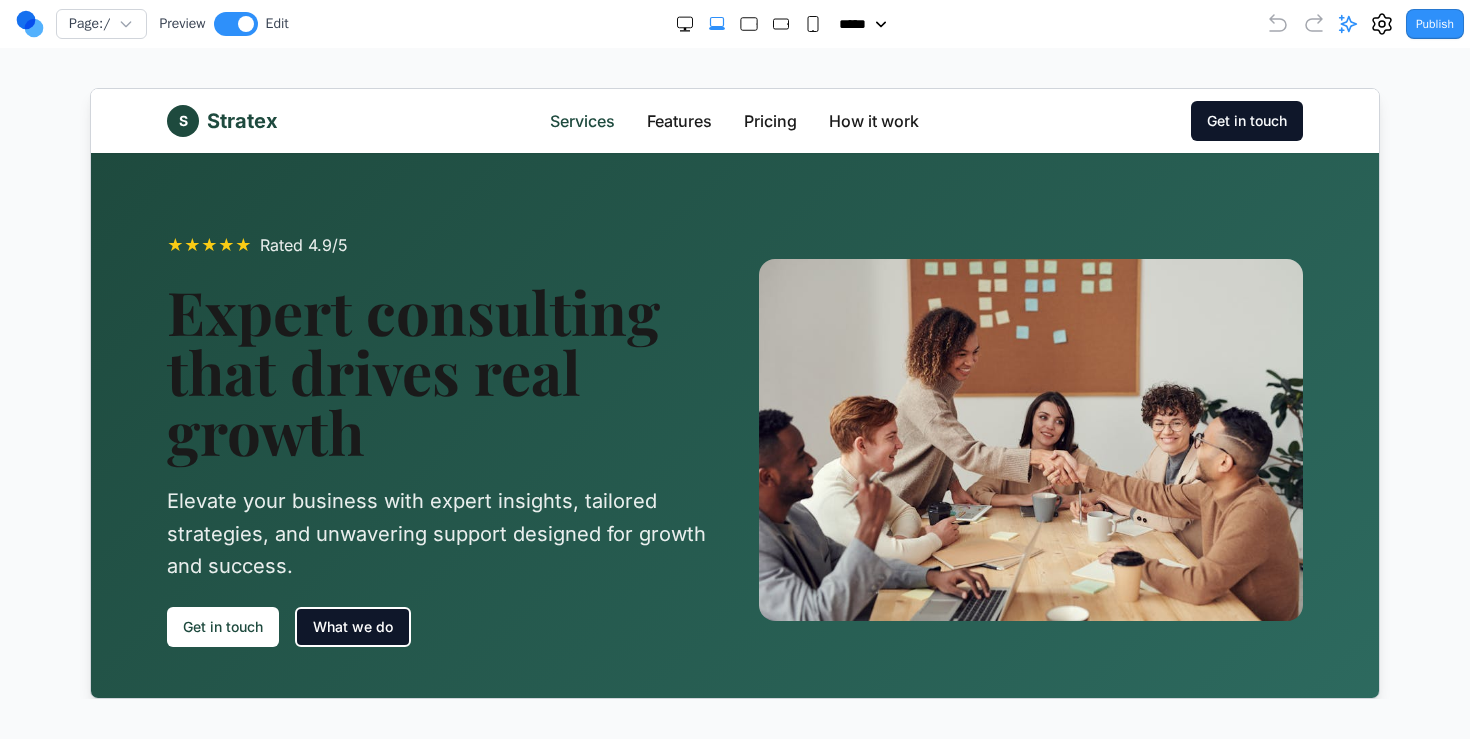 click on "Services" at bounding box center (581, 120) 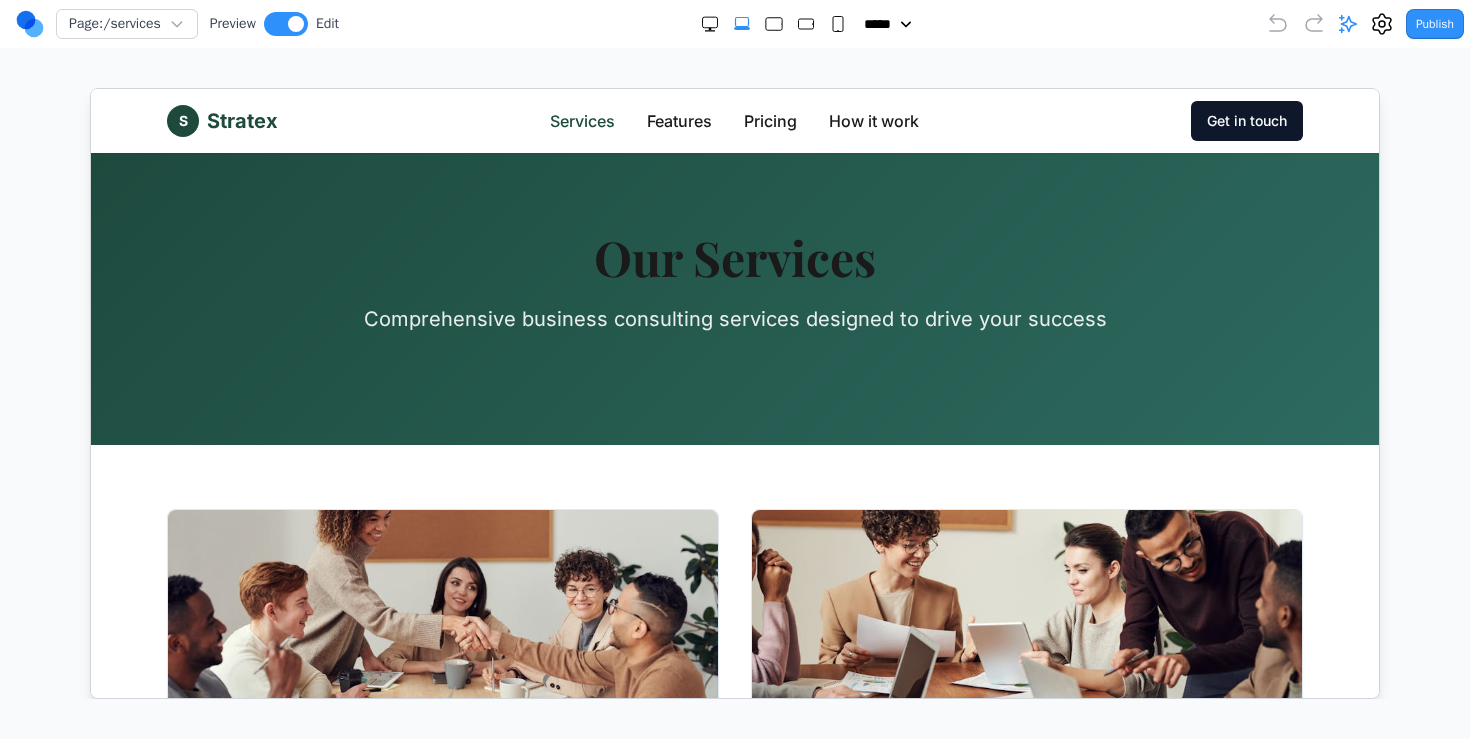 click on "Page:  /services Preview Edit ***** ***** ****** ****** ****** Publish Project Settings Form Dashboard + New Project Clone Project Delete Project Make Changes With AI" at bounding box center (735, 349) 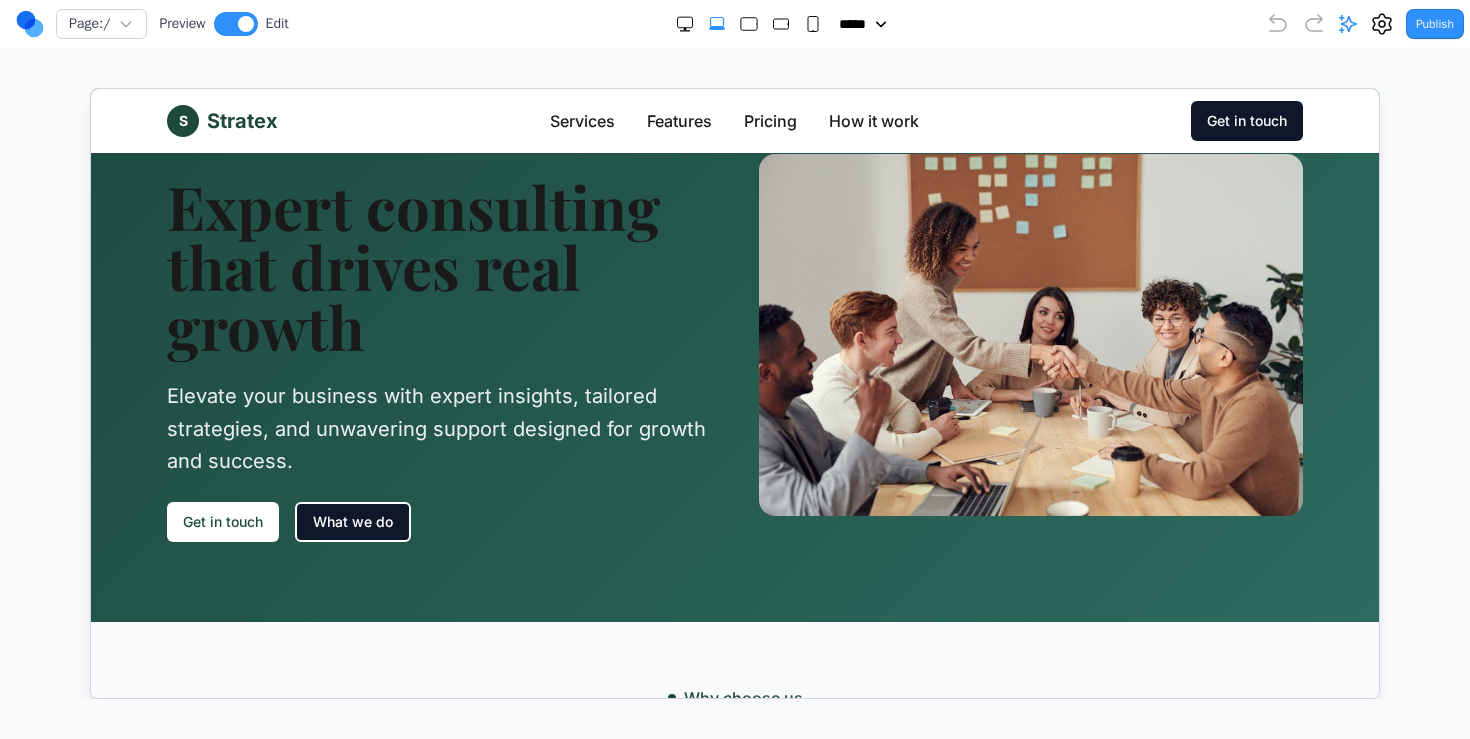 scroll, scrollTop: 0, scrollLeft: 0, axis: both 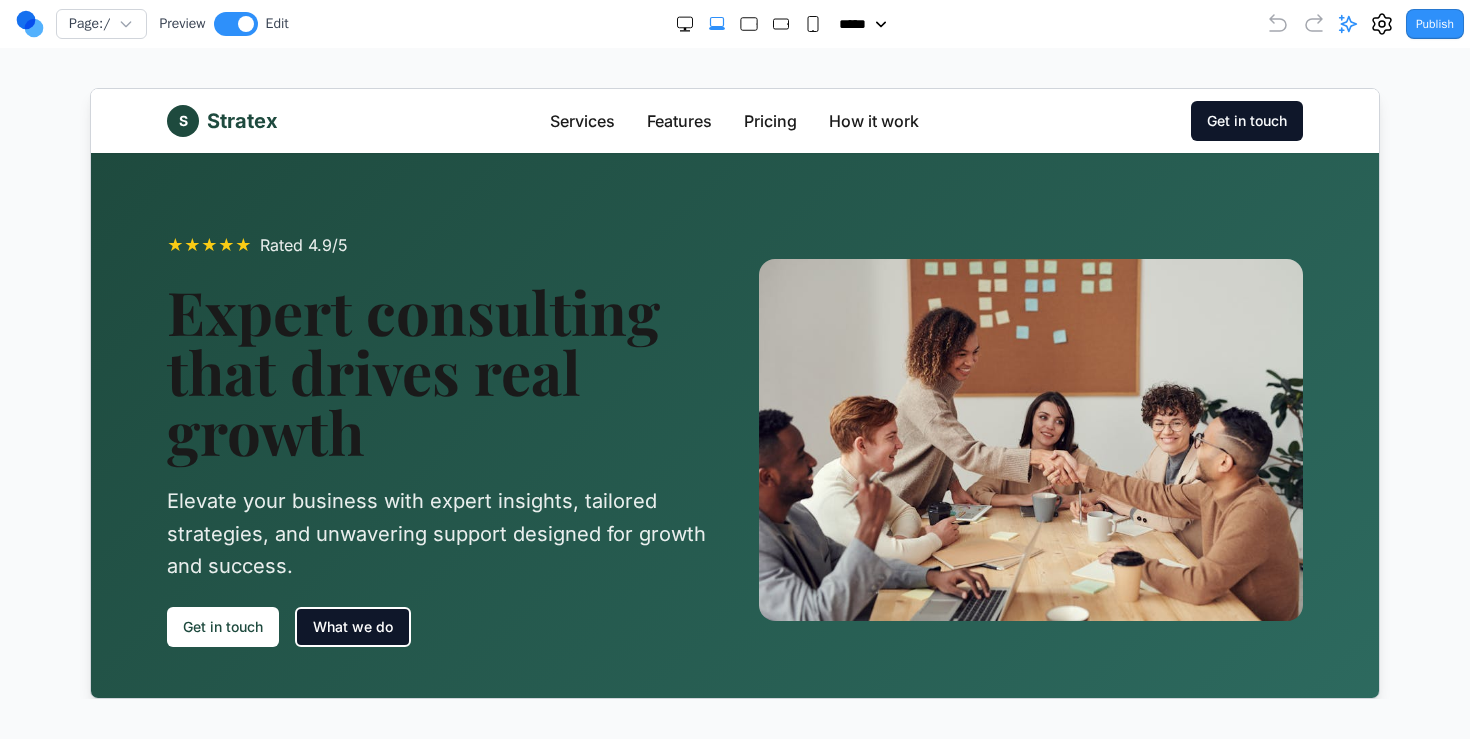 click on "S Stratex Services Features Pricing How it work Get in touch" at bounding box center (734, 120) 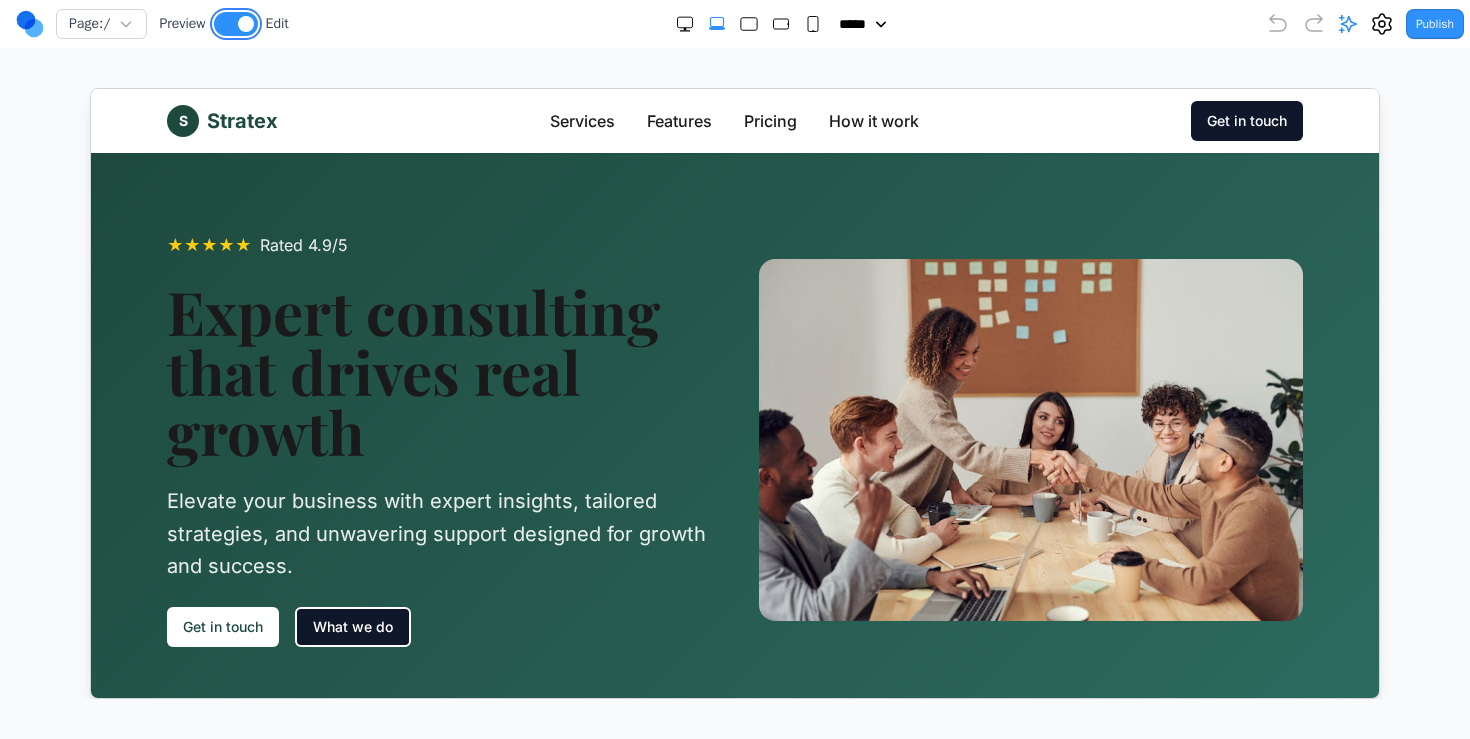 click at bounding box center [236, 24] 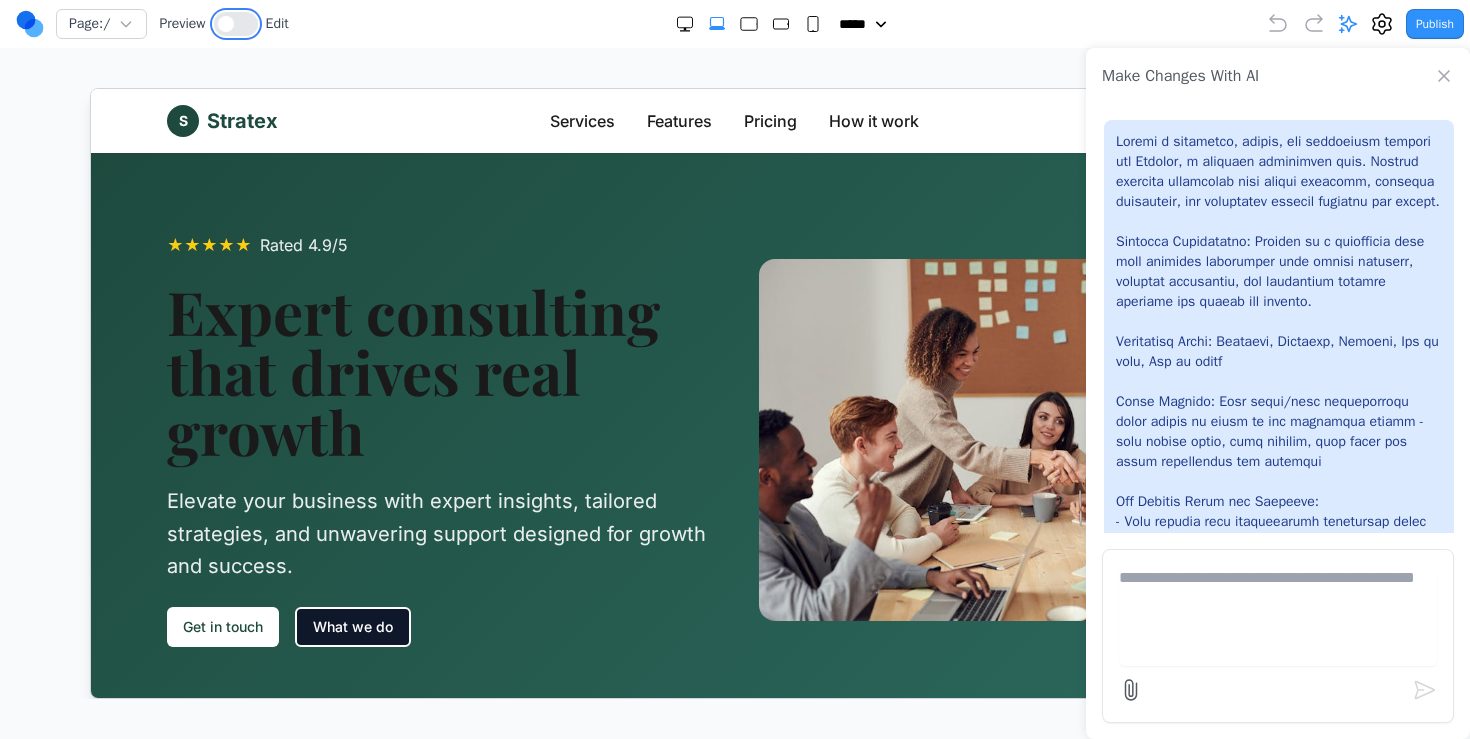 click at bounding box center [236, 24] 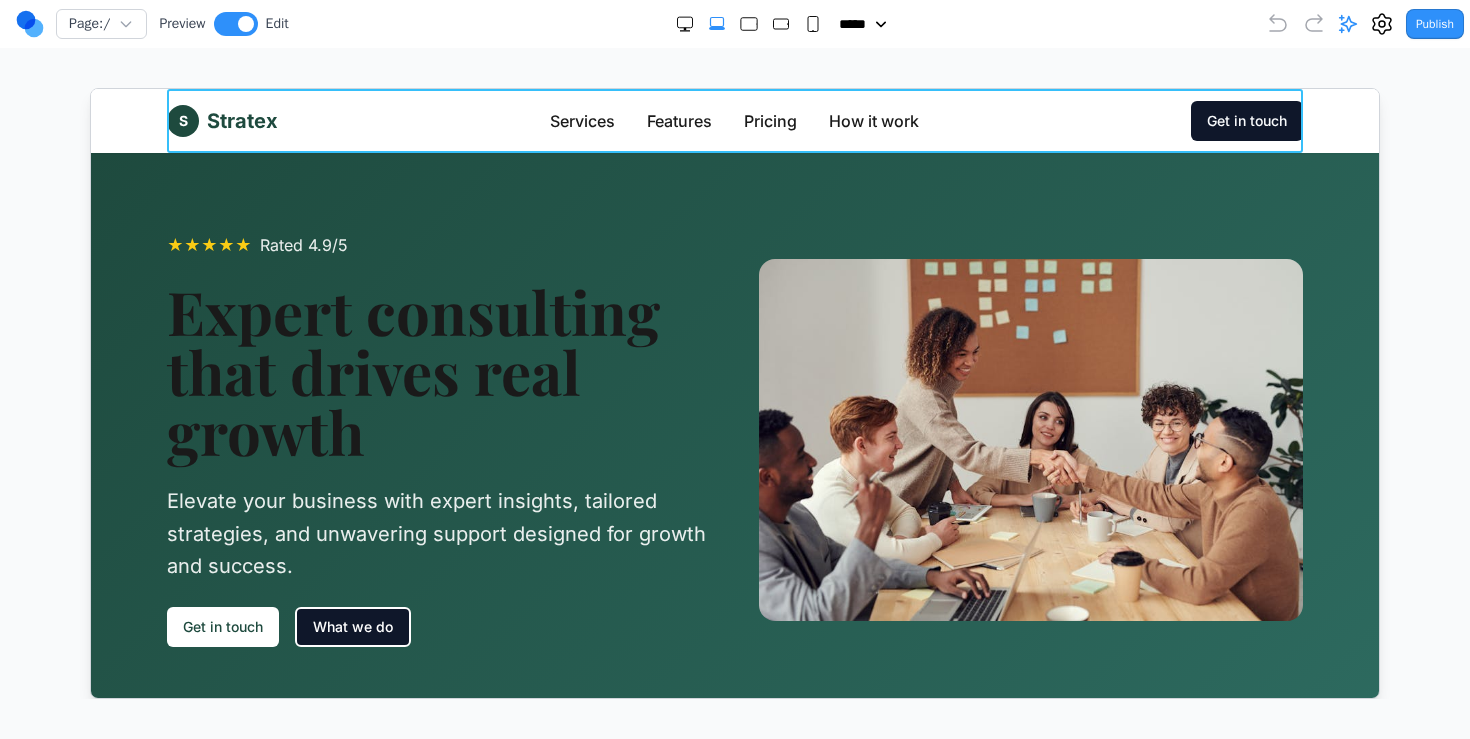 click on "S Stratex Services Features Pricing How it work Get in touch" at bounding box center [734, 120] 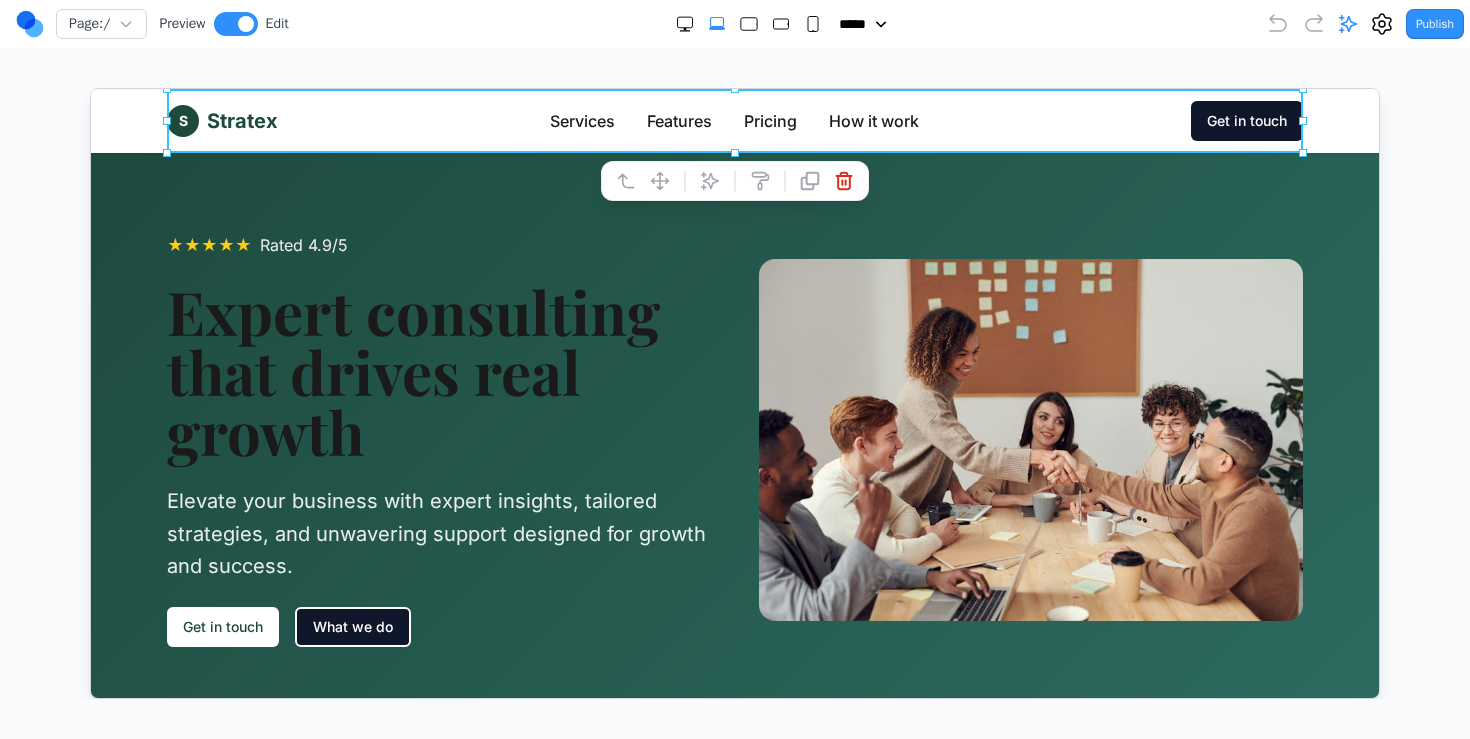 click on "S Stratex Services Features Pricing How it work Get in touch" at bounding box center [734, 120] 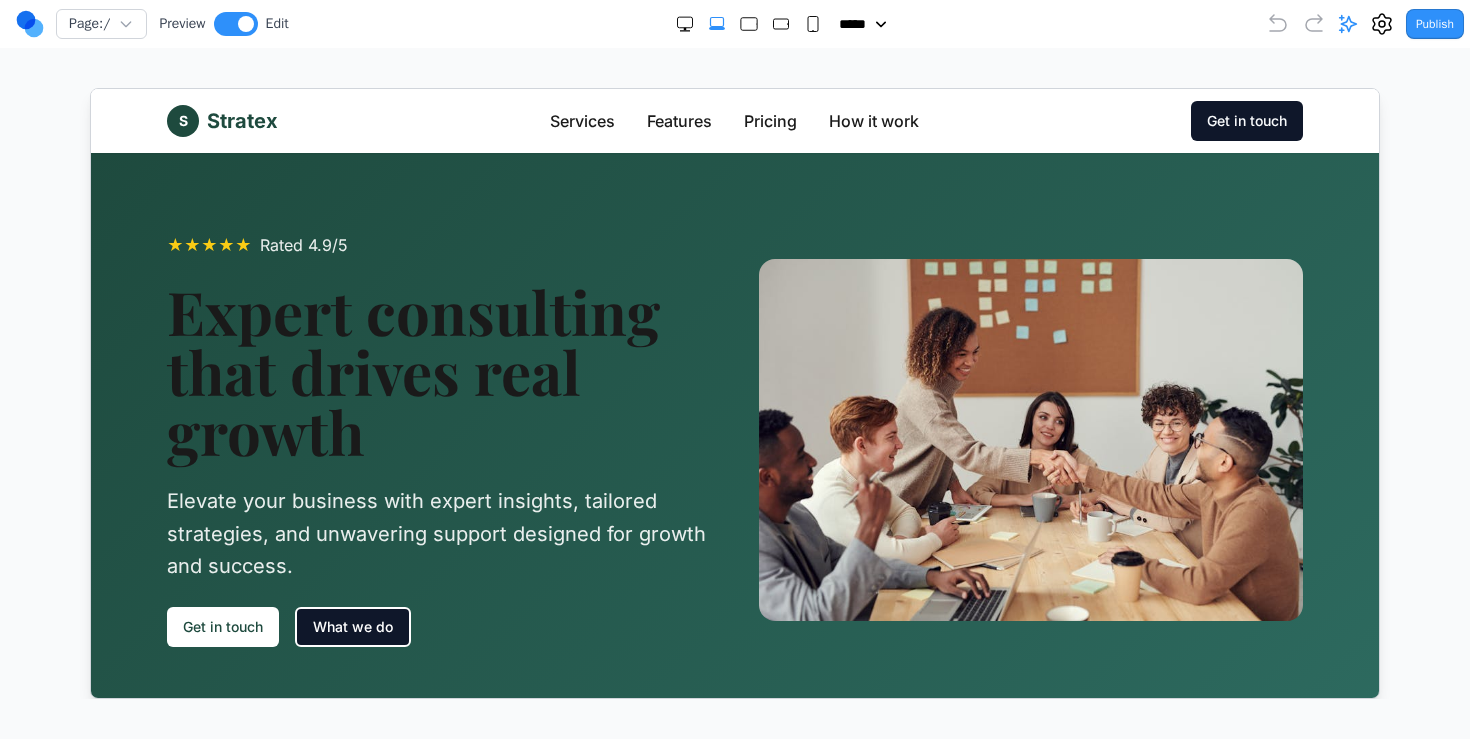 click on "S Stratex Services Features Pricing How it work Get in touch" at bounding box center [734, 120] 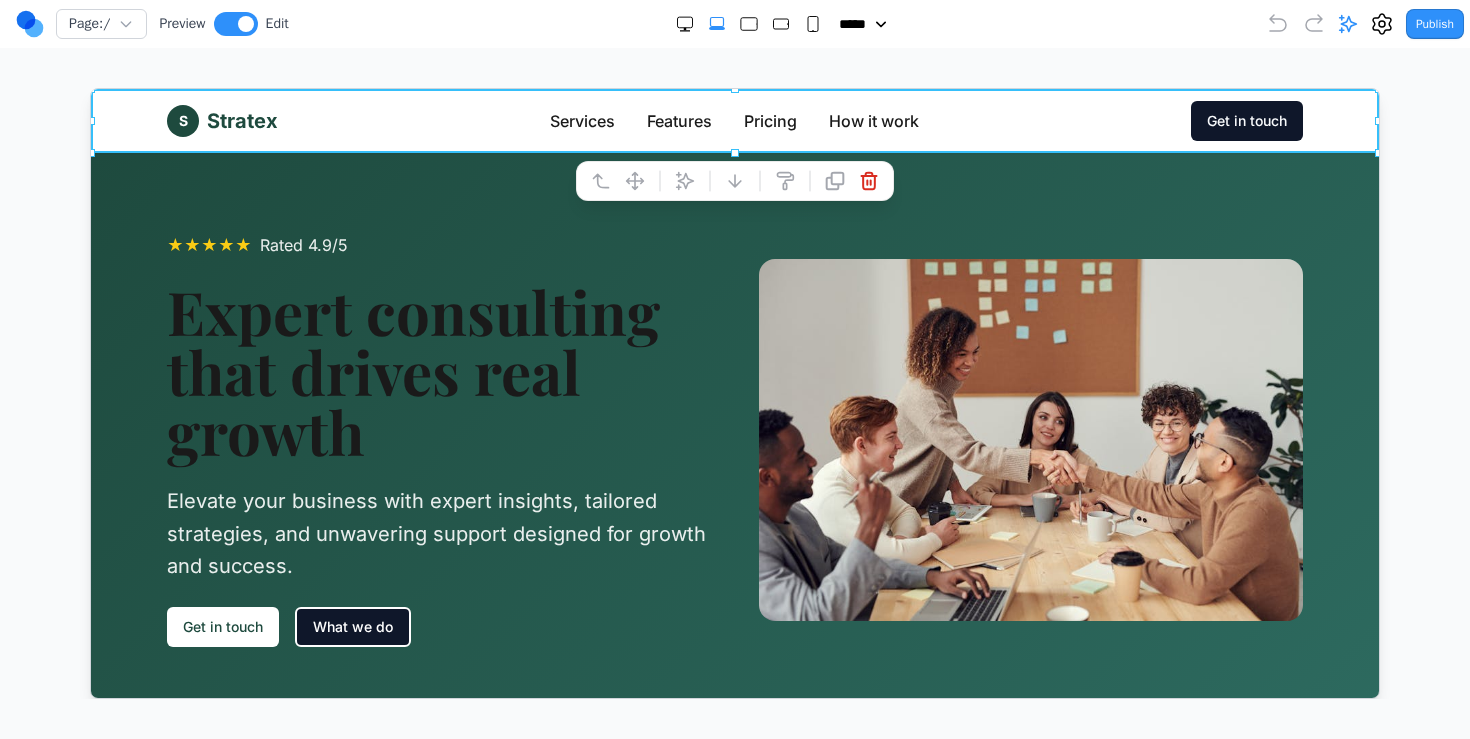 click 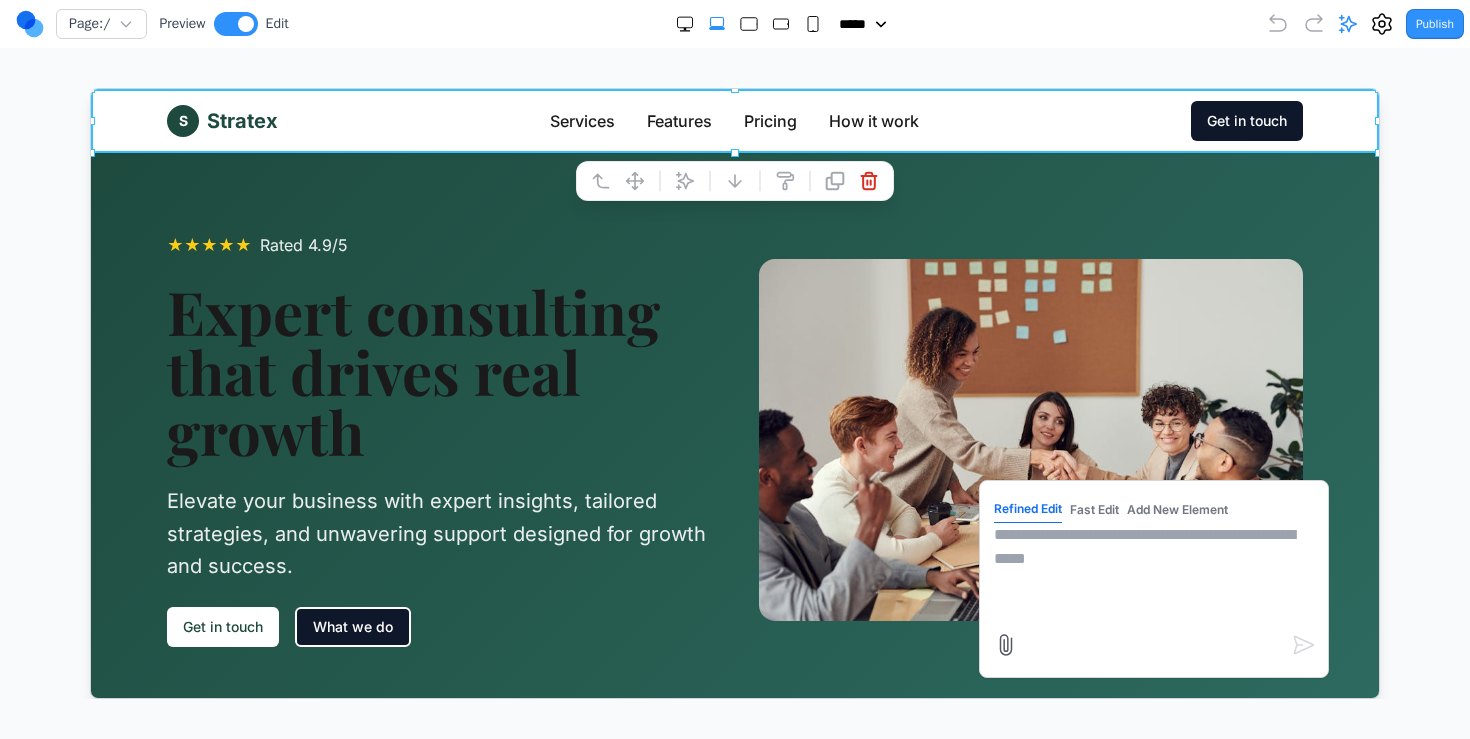 click 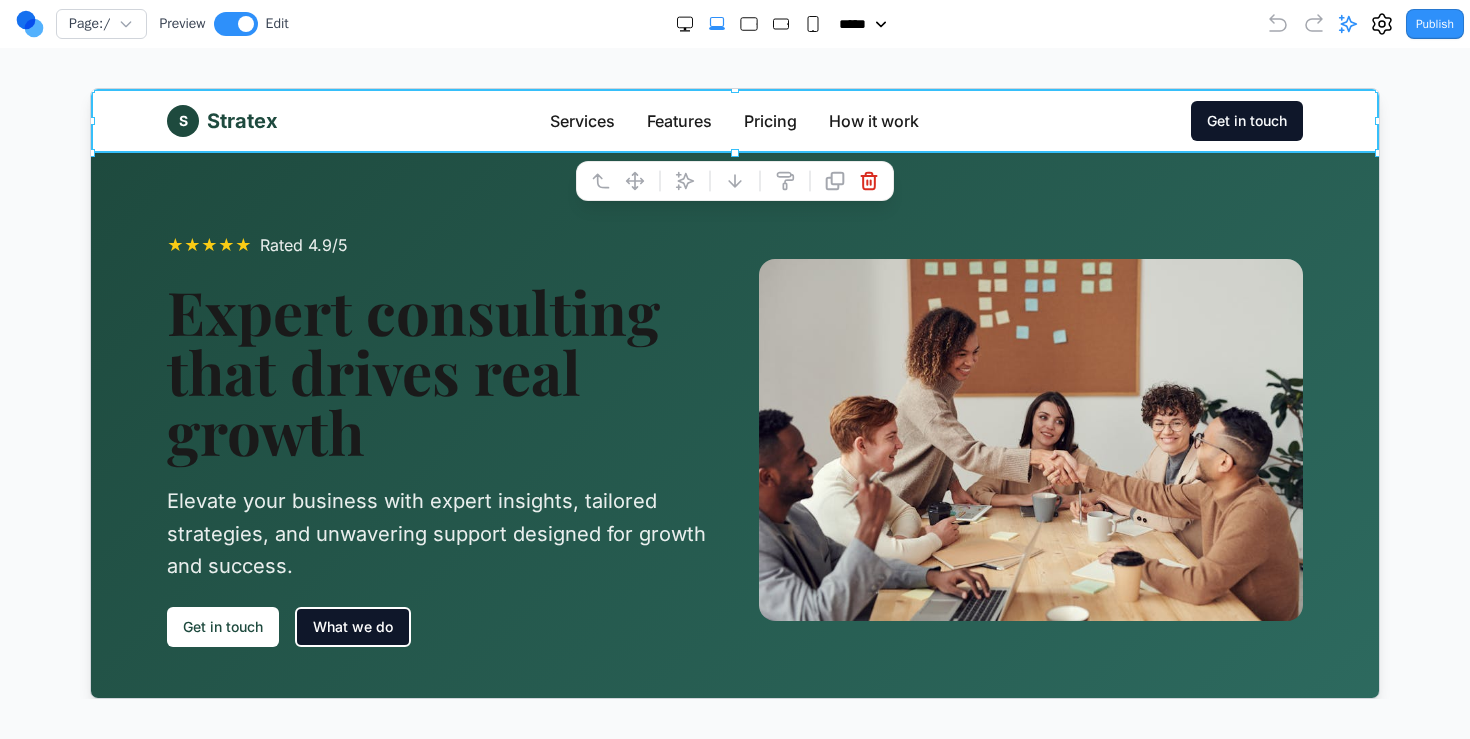click 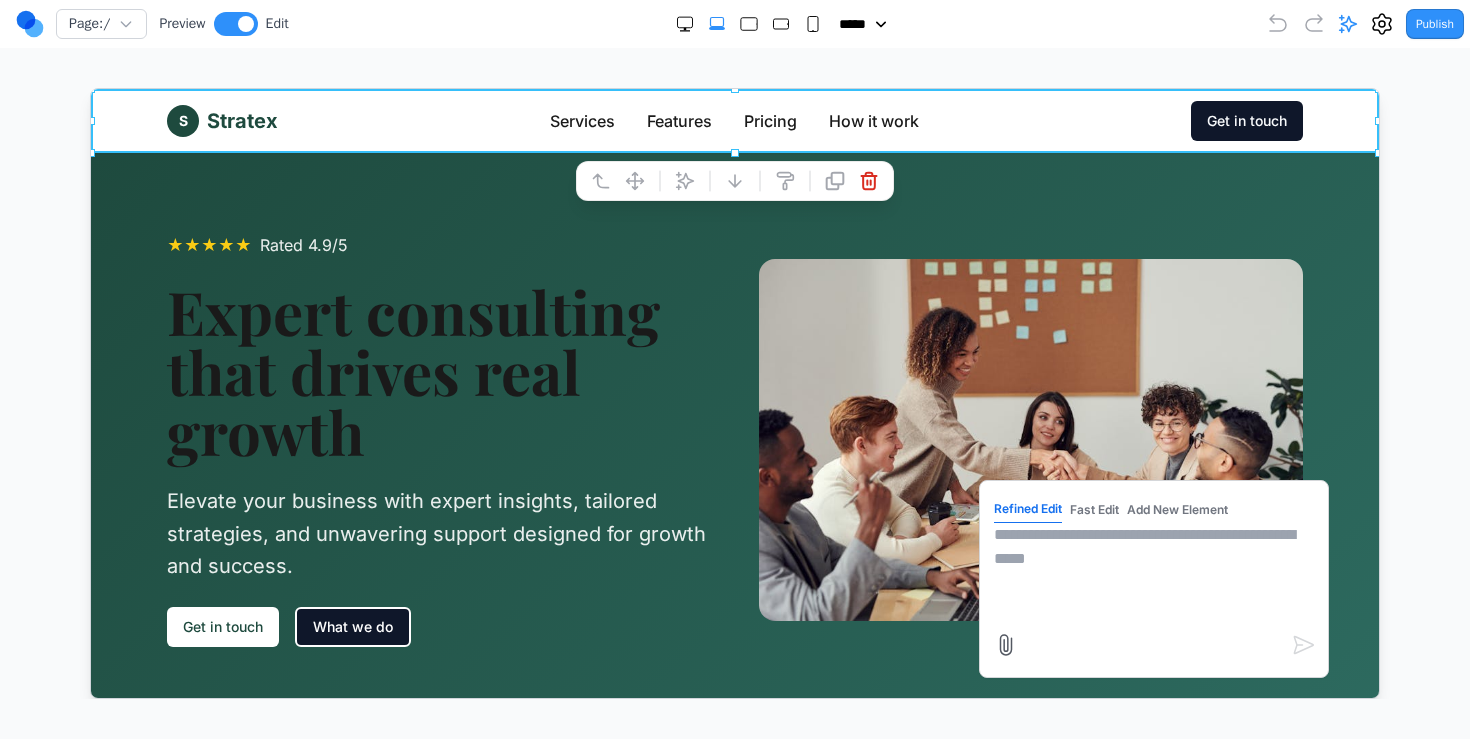 click at bounding box center (1153, 572) 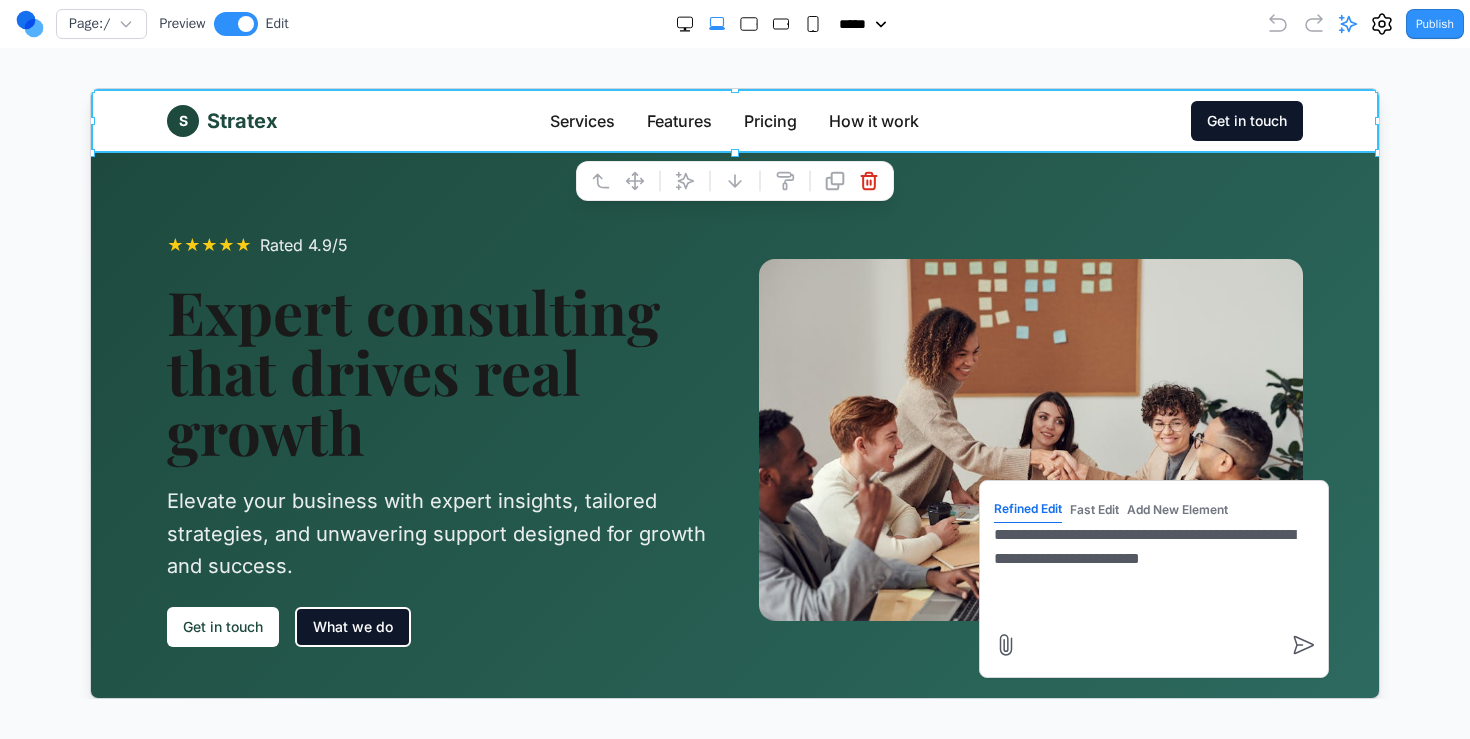 type on "**********" 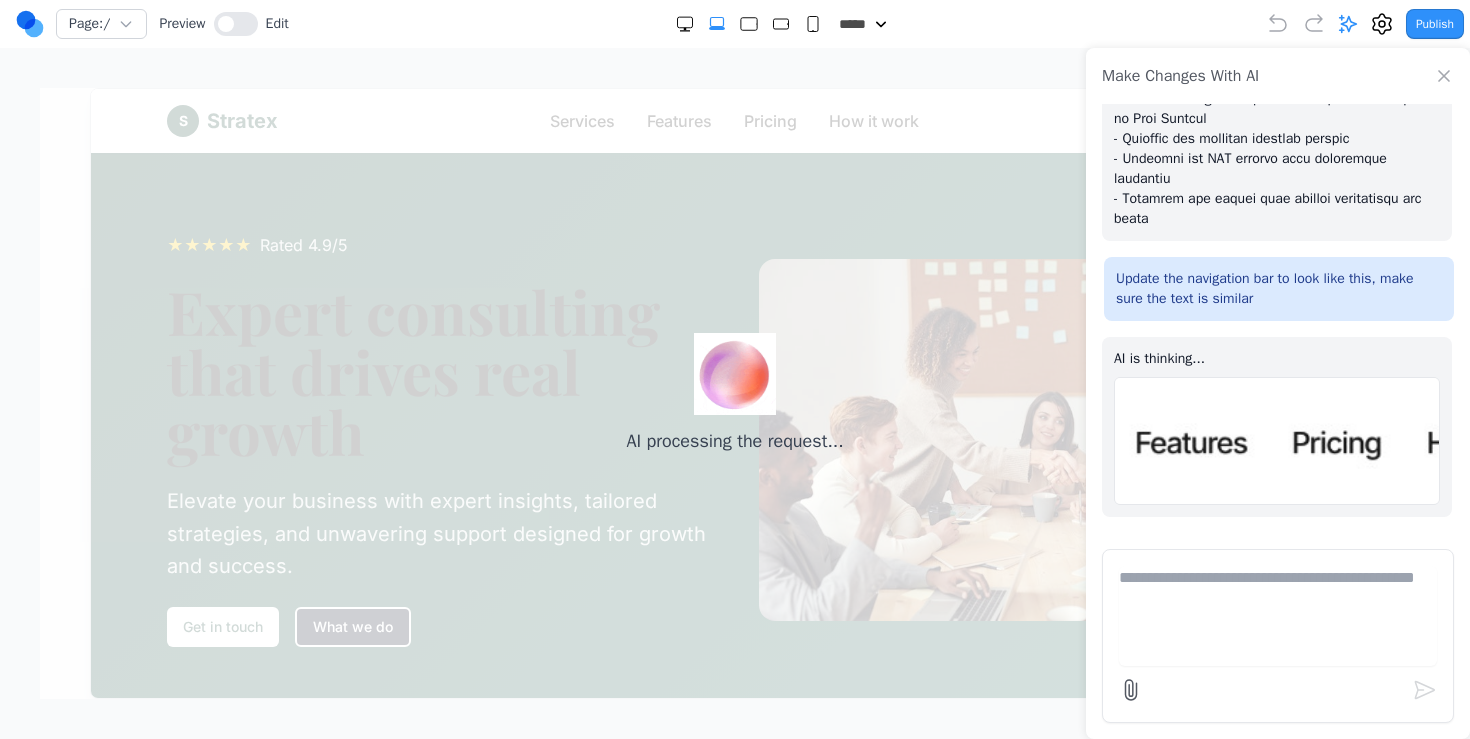 scroll, scrollTop: 3083, scrollLeft: 0, axis: vertical 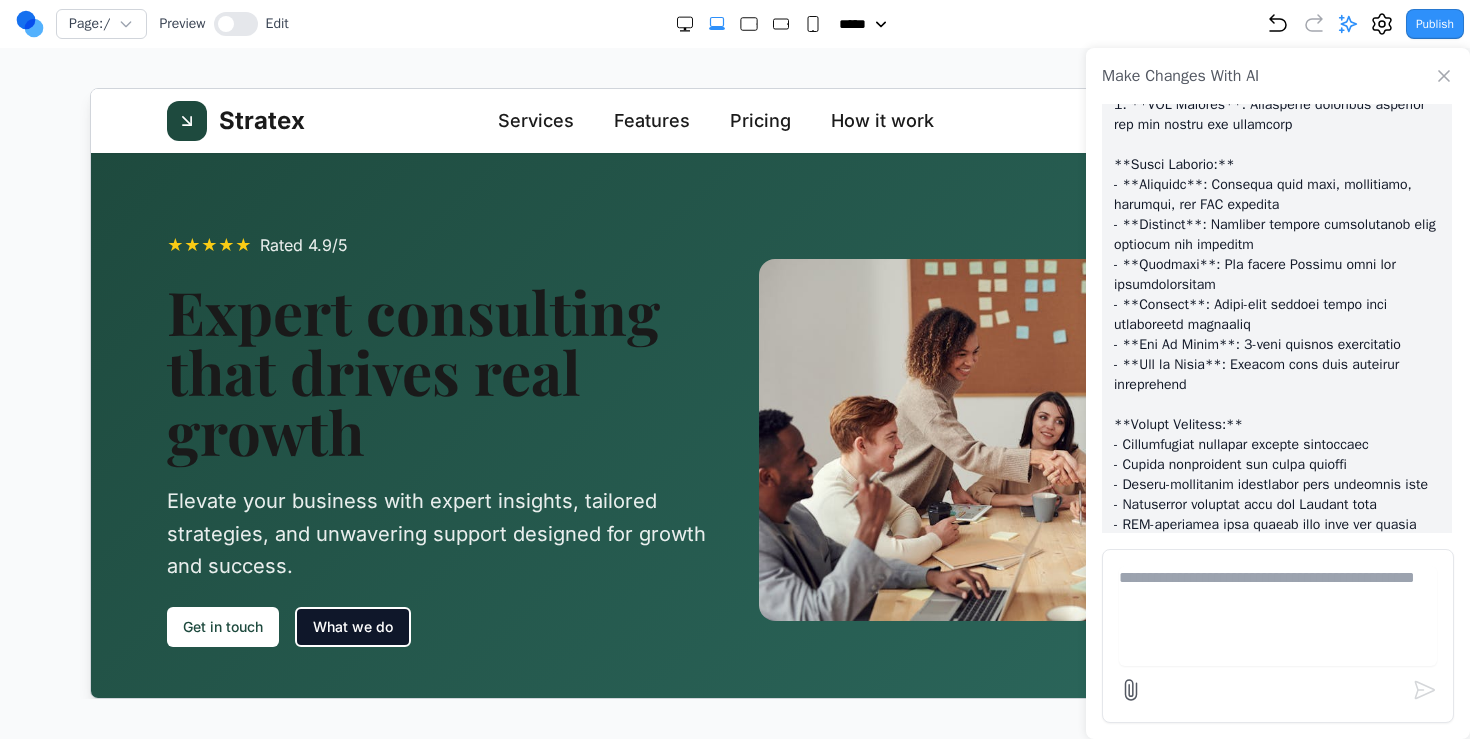 click on "Expert consulting that drives real growth" at bounding box center [438, 370] 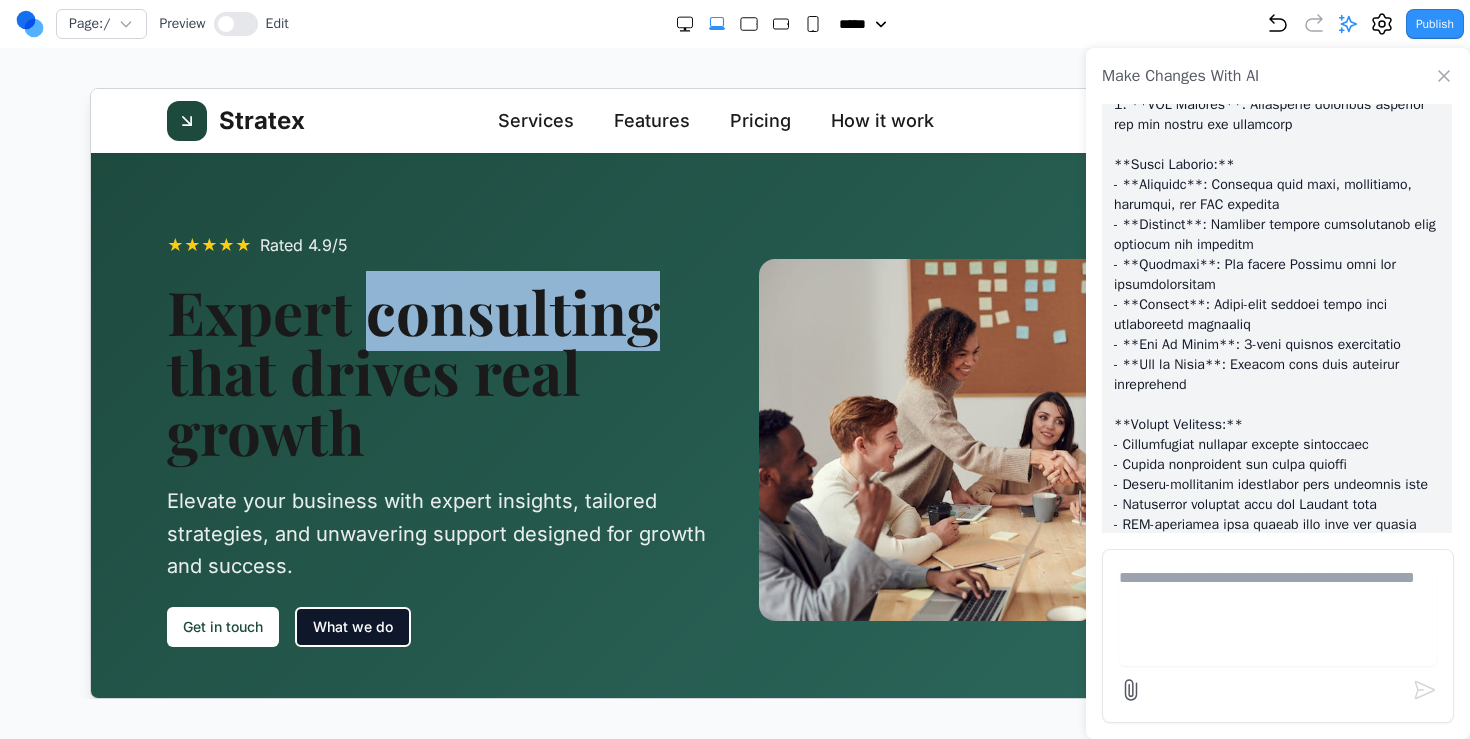 click on "Expert consulting that drives real growth" at bounding box center (438, 370) 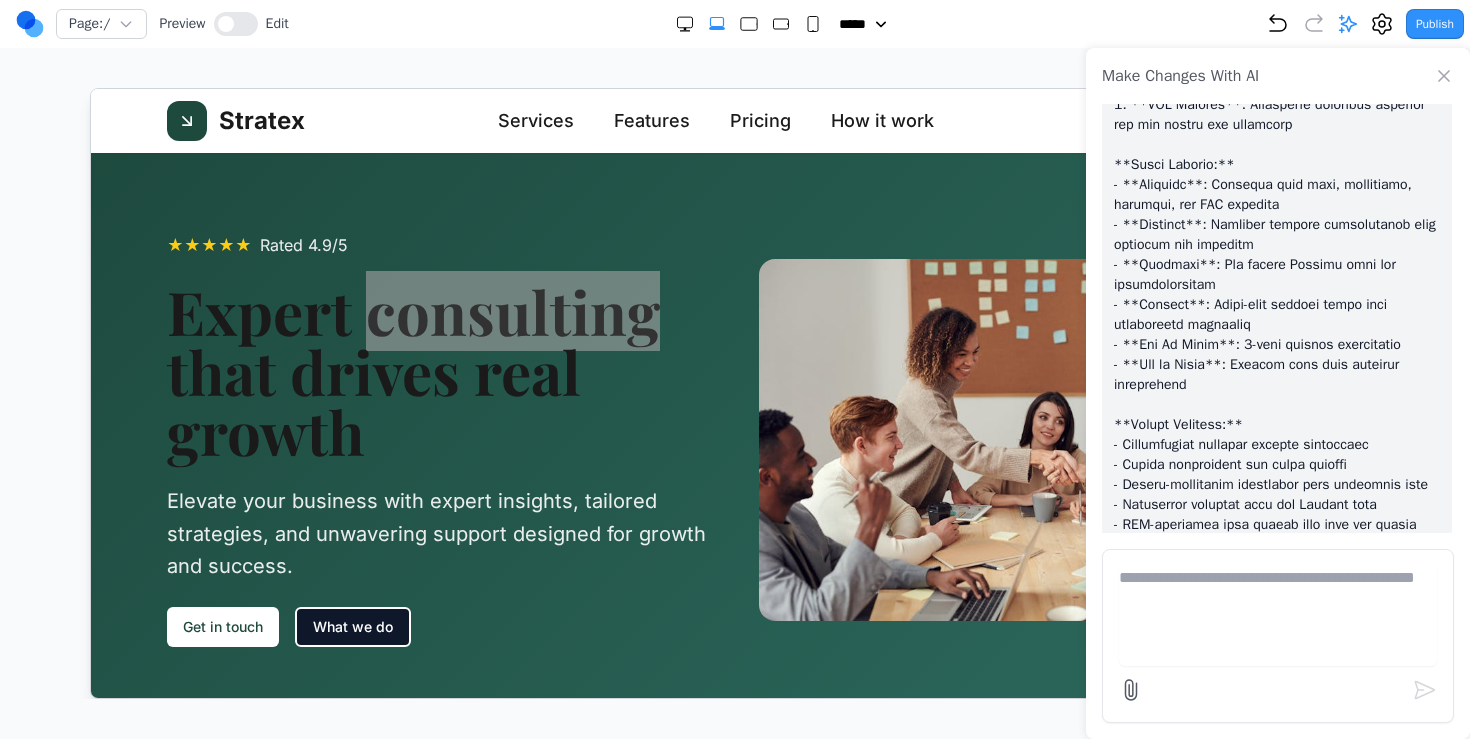 click 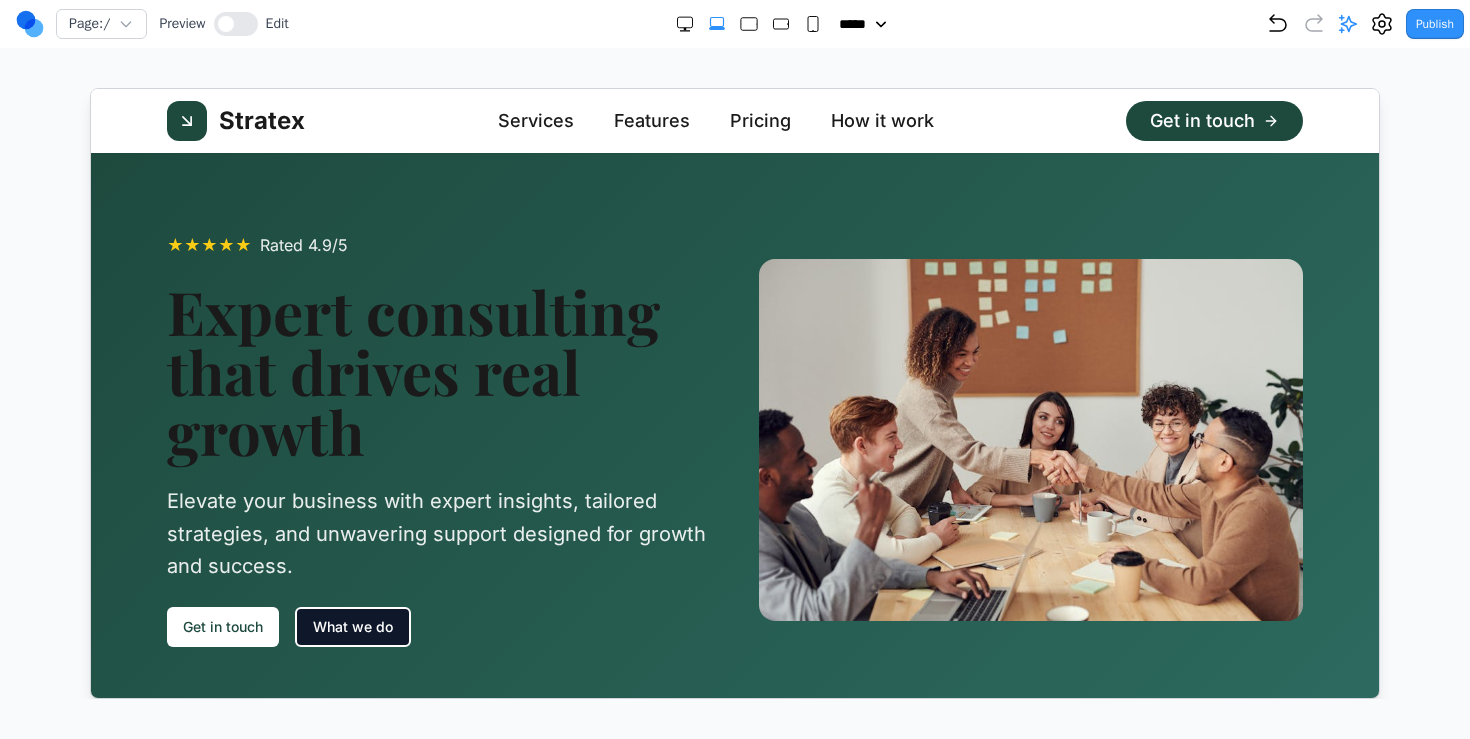 click on "Stratex Services Features Pricing How it work Get in touch" at bounding box center (734, 120) 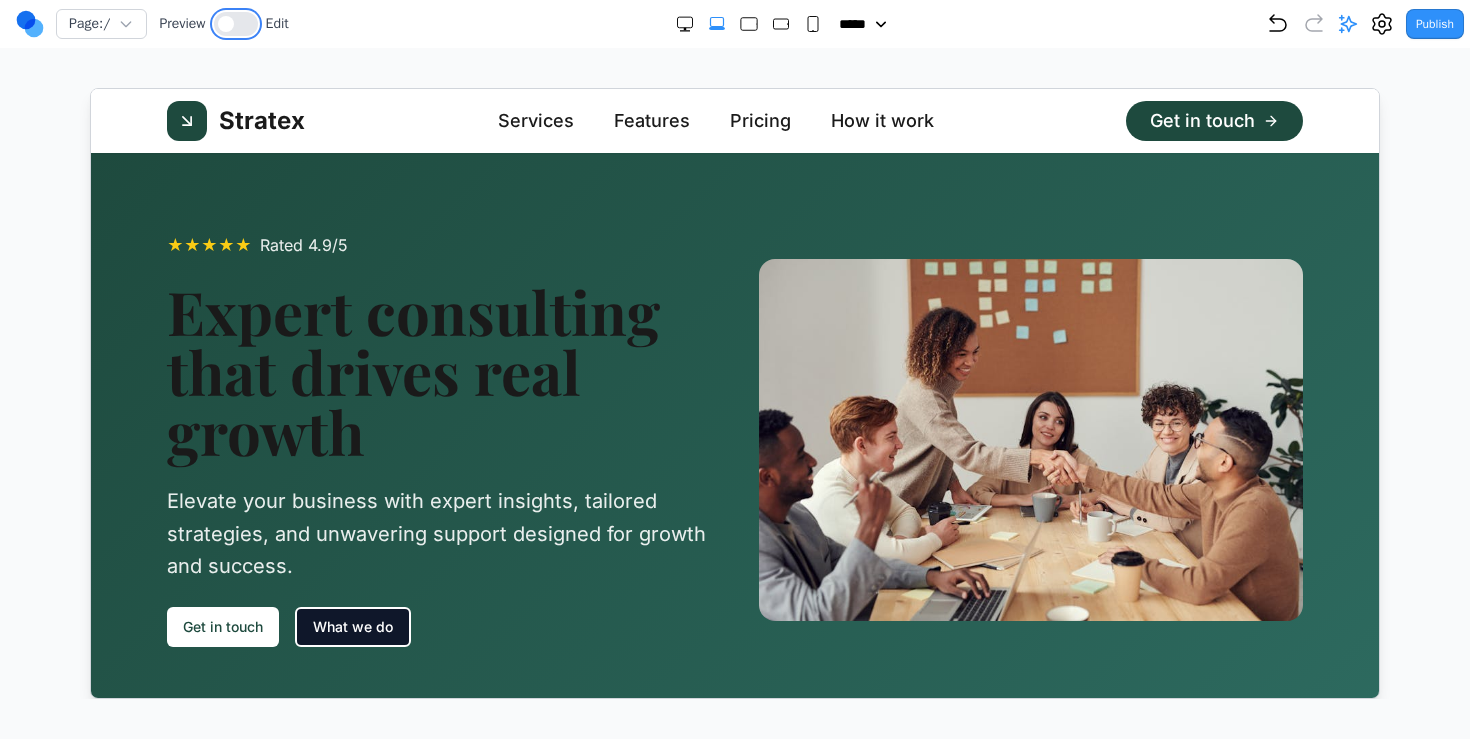click at bounding box center (226, 24) 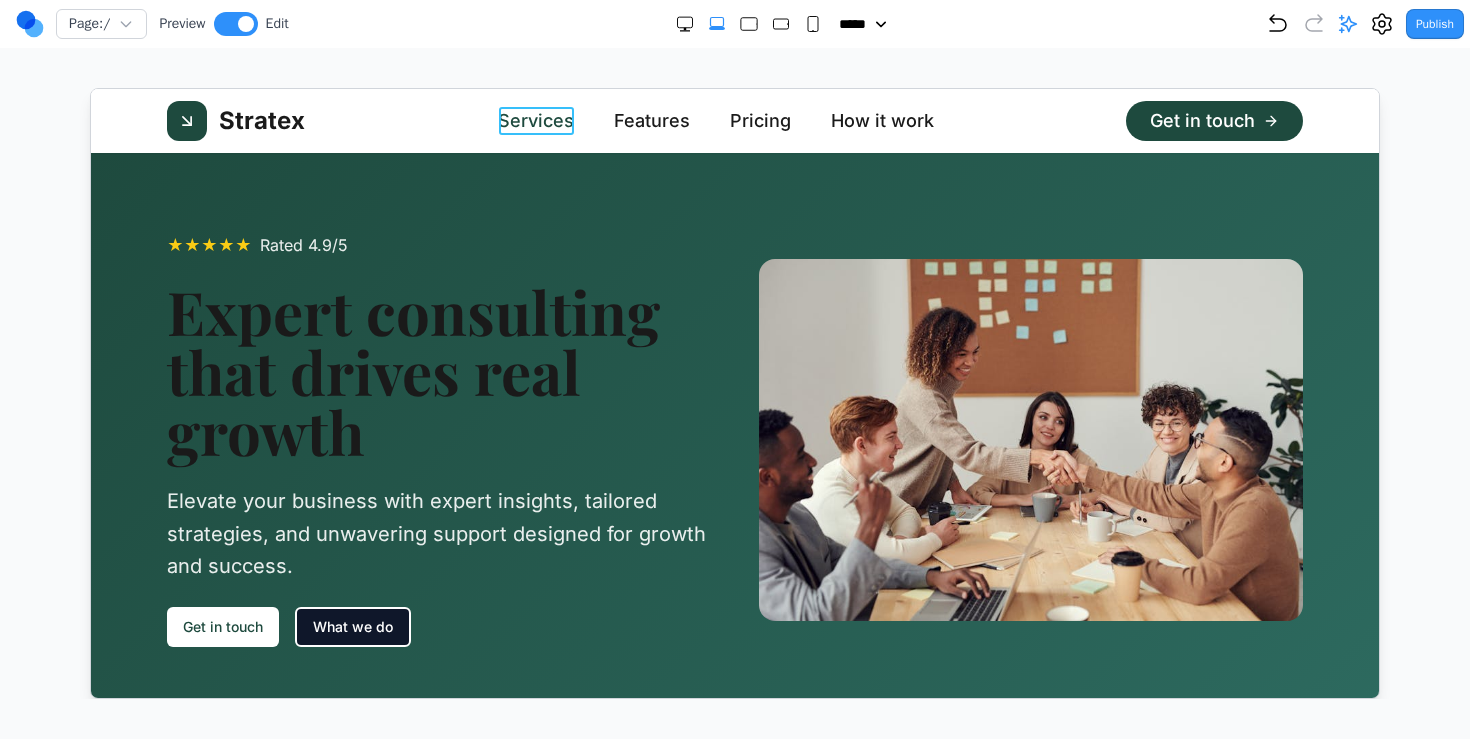 click on "Services" at bounding box center (535, 120) 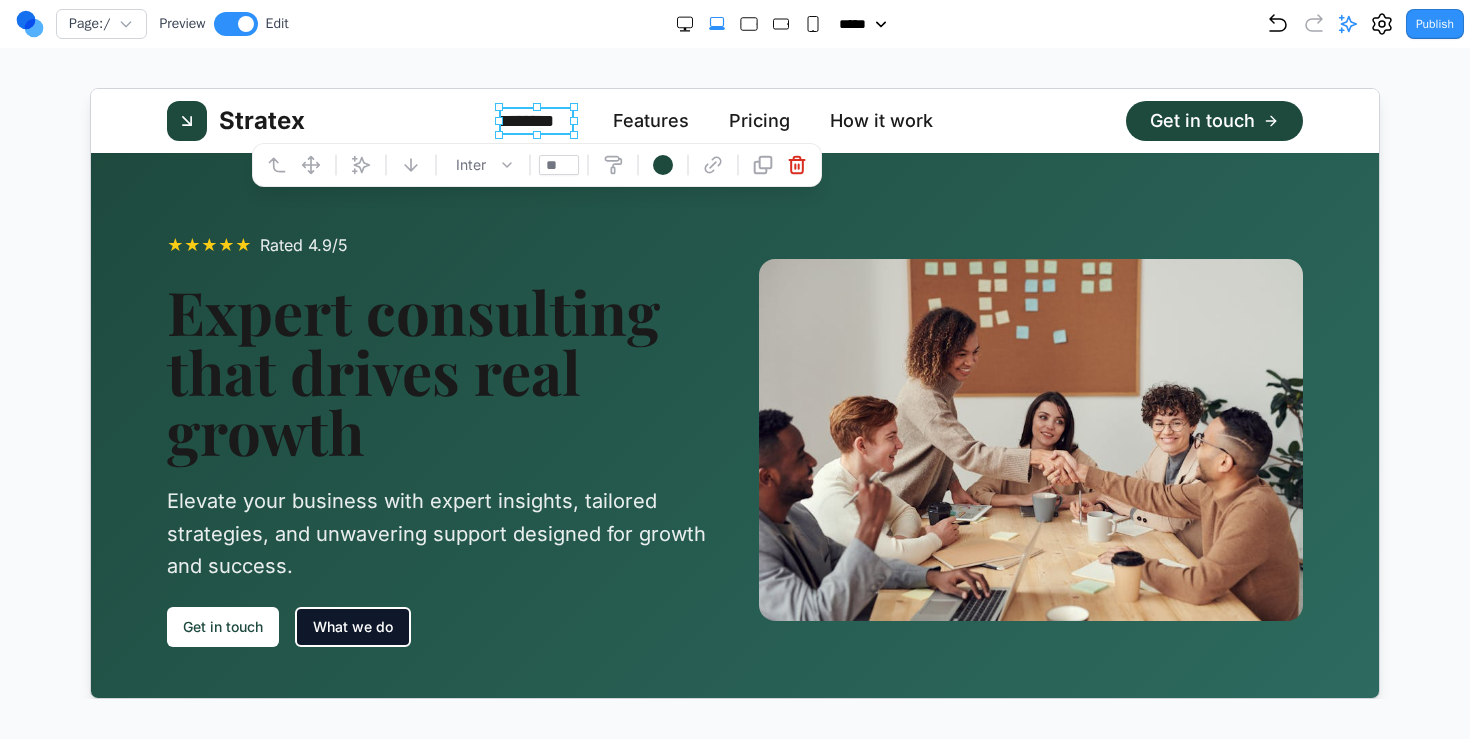 click at bounding box center [276, 164] 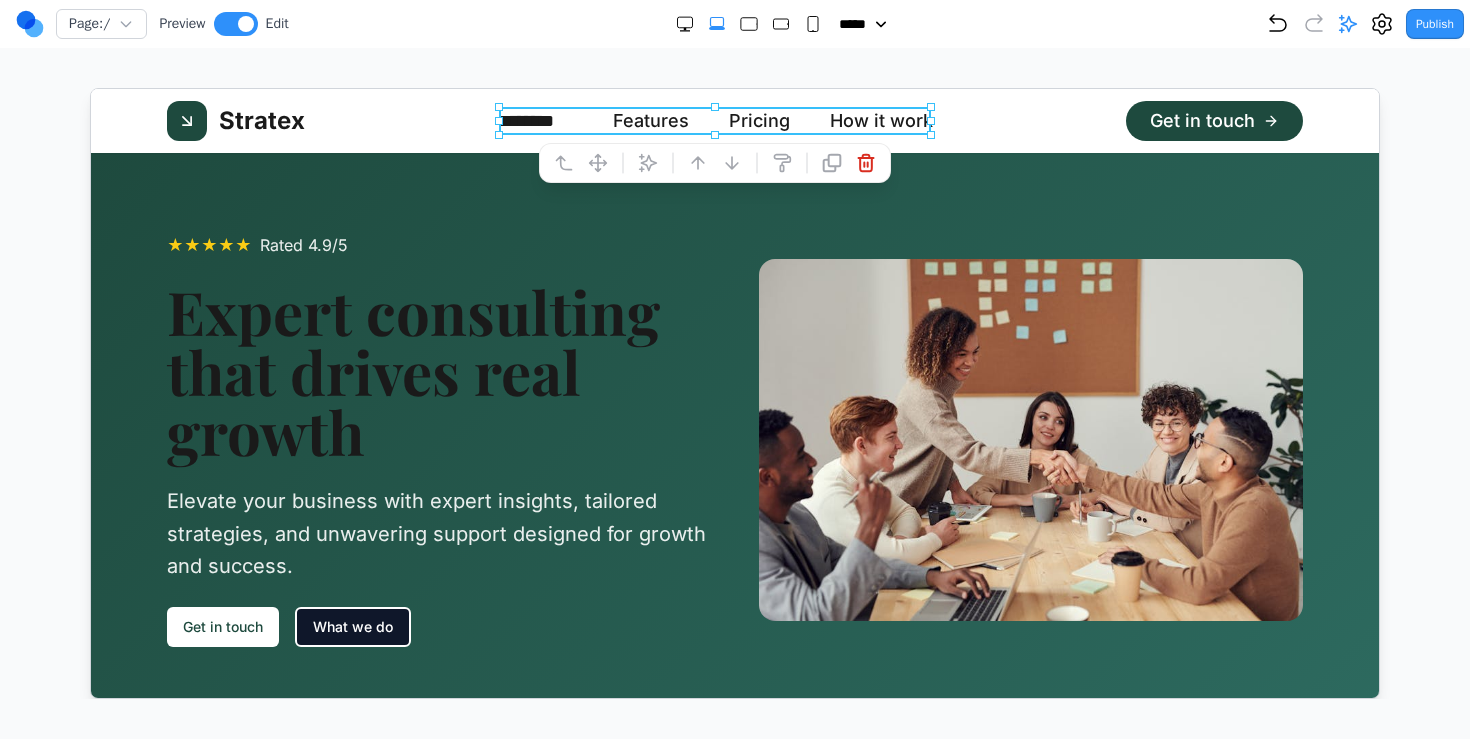 click 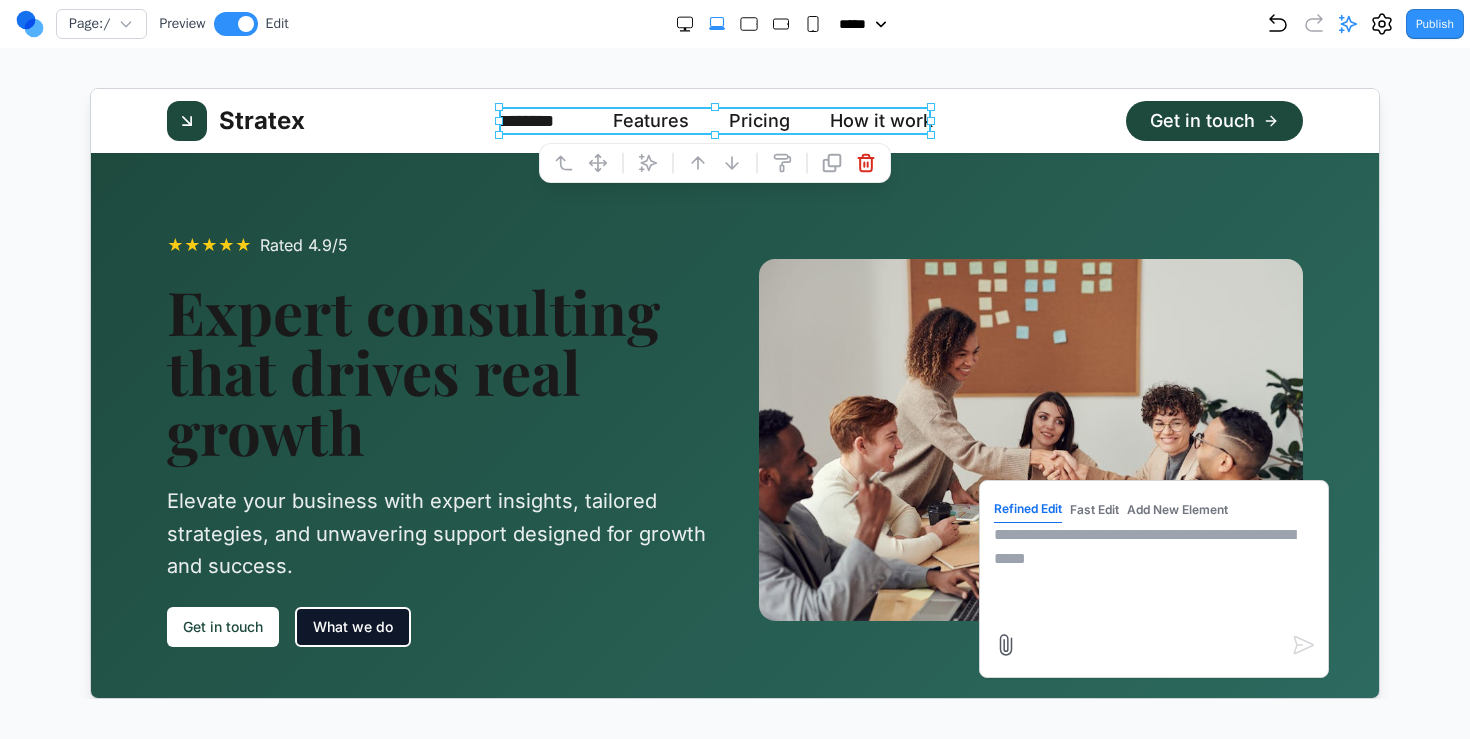click at bounding box center [1153, 572] 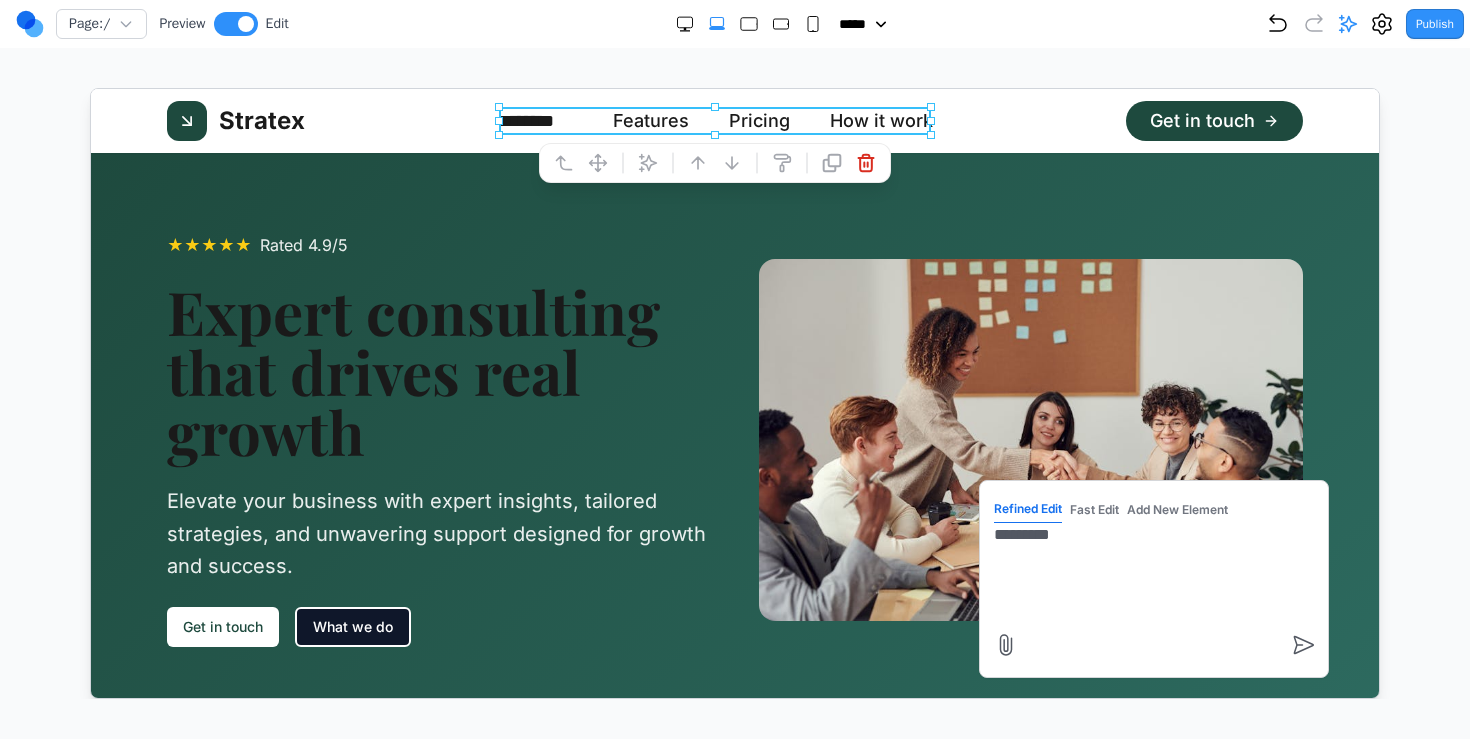 type on "********" 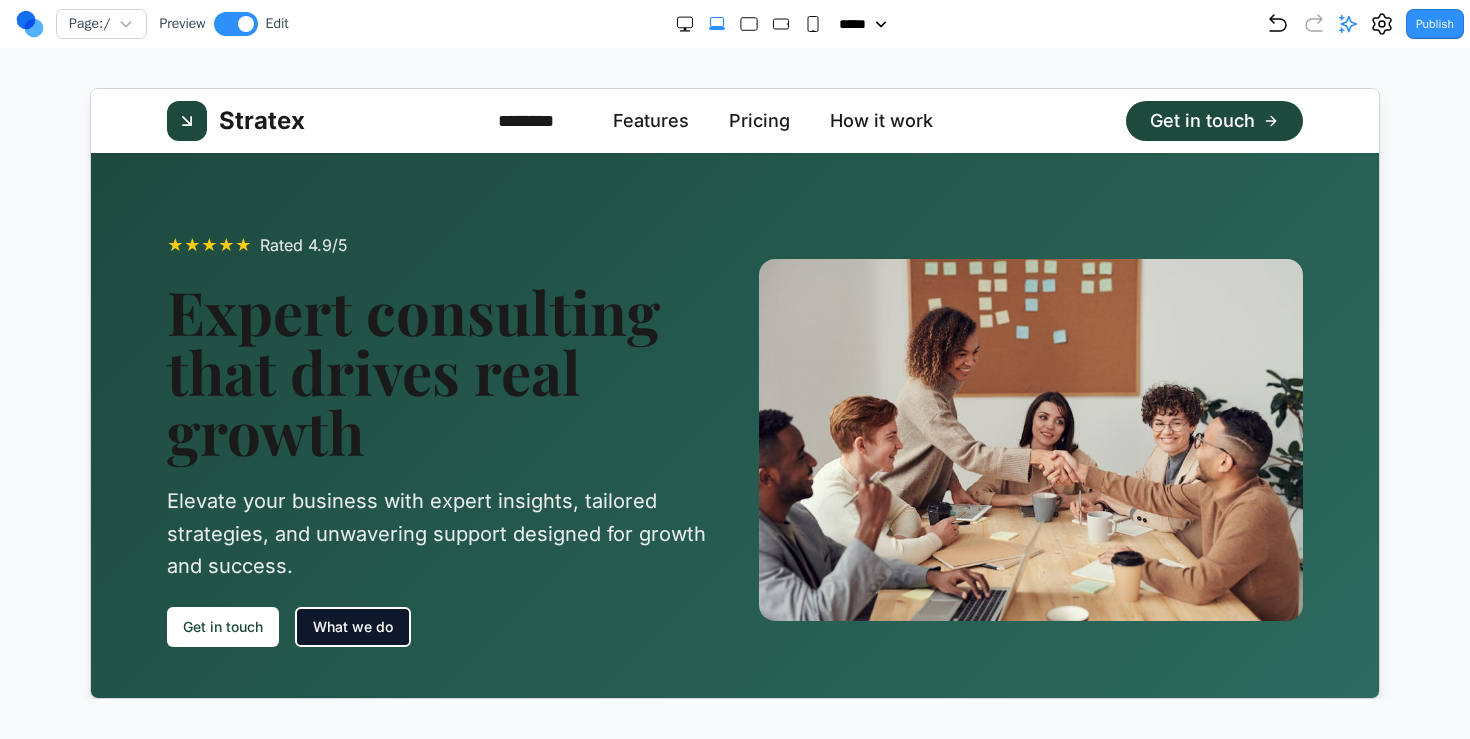 click on "Stratex ******** Features Pricing How it work Get in touch" at bounding box center [734, 120] 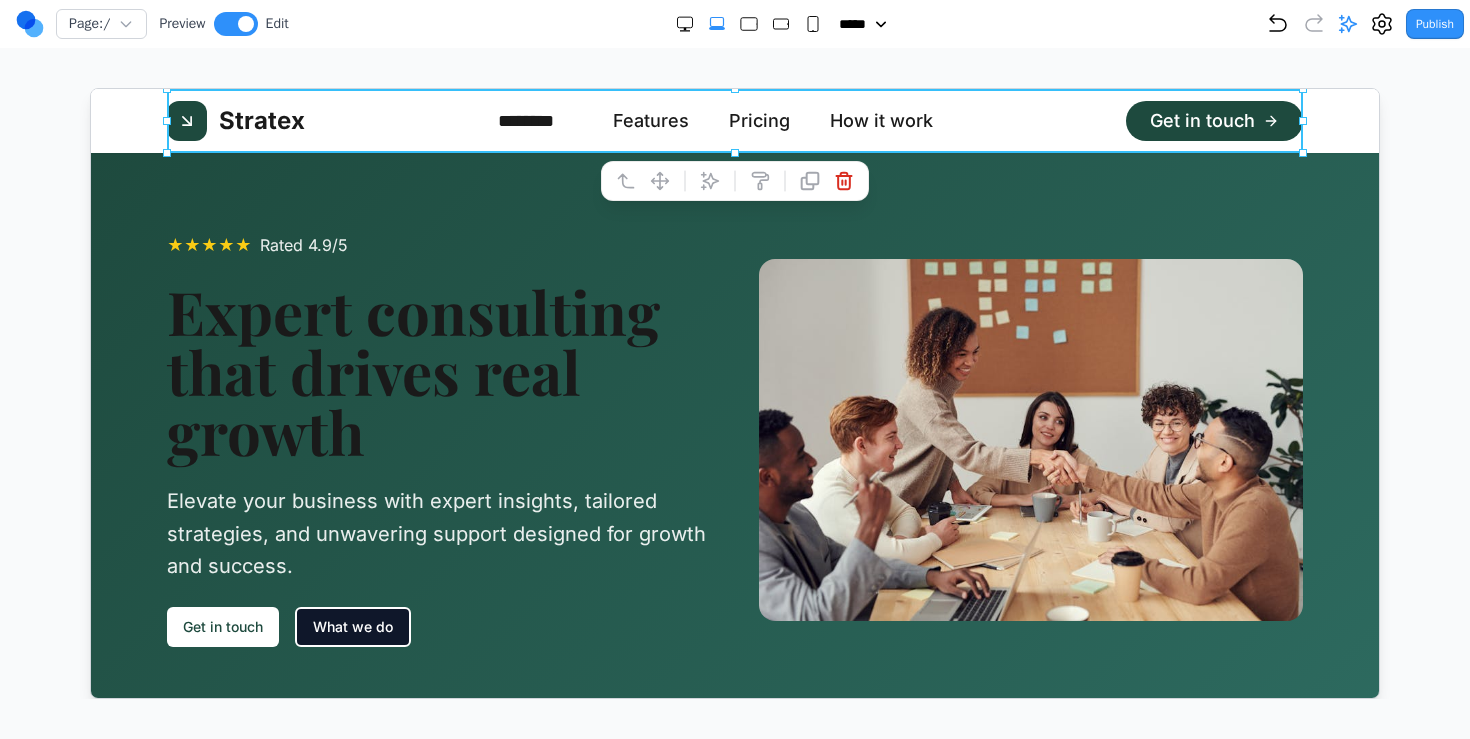 click 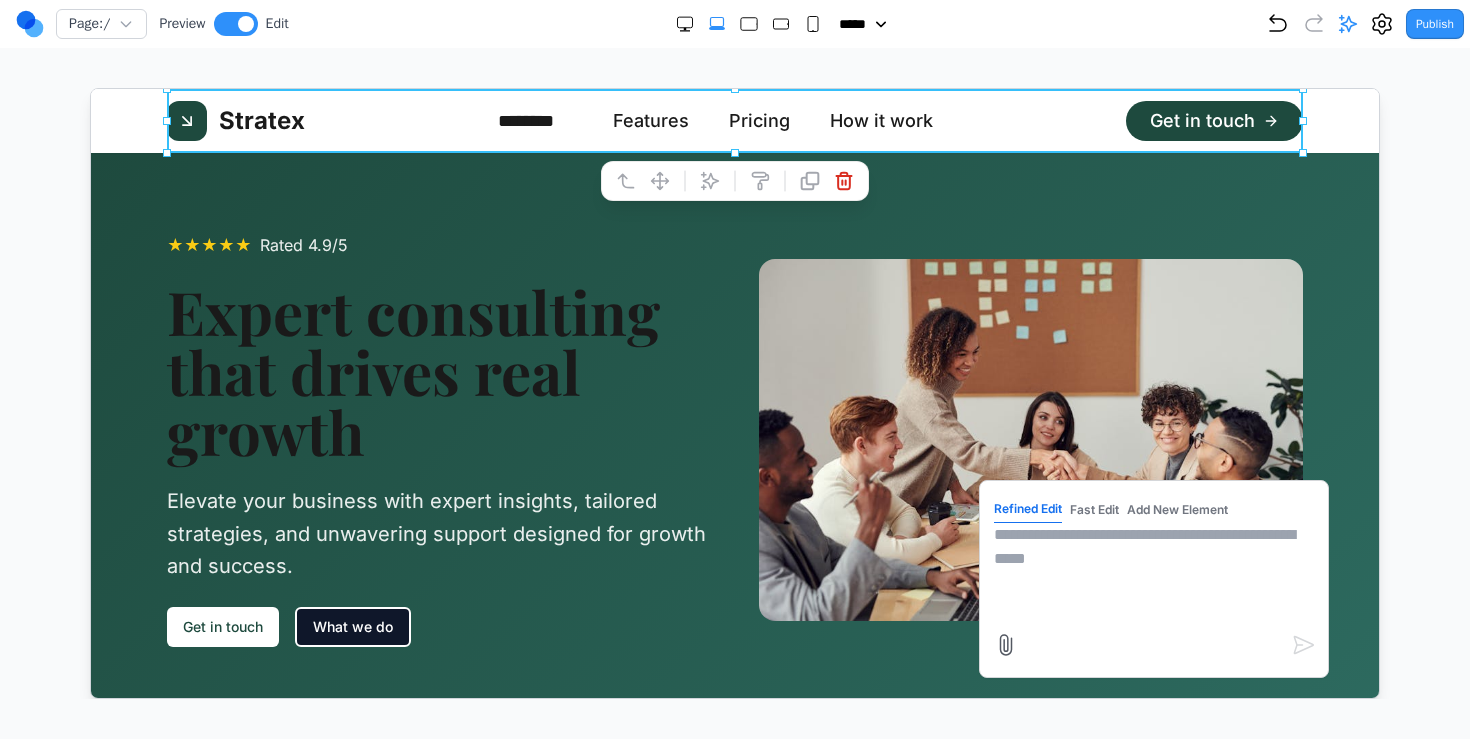 click at bounding box center (1153, 572) 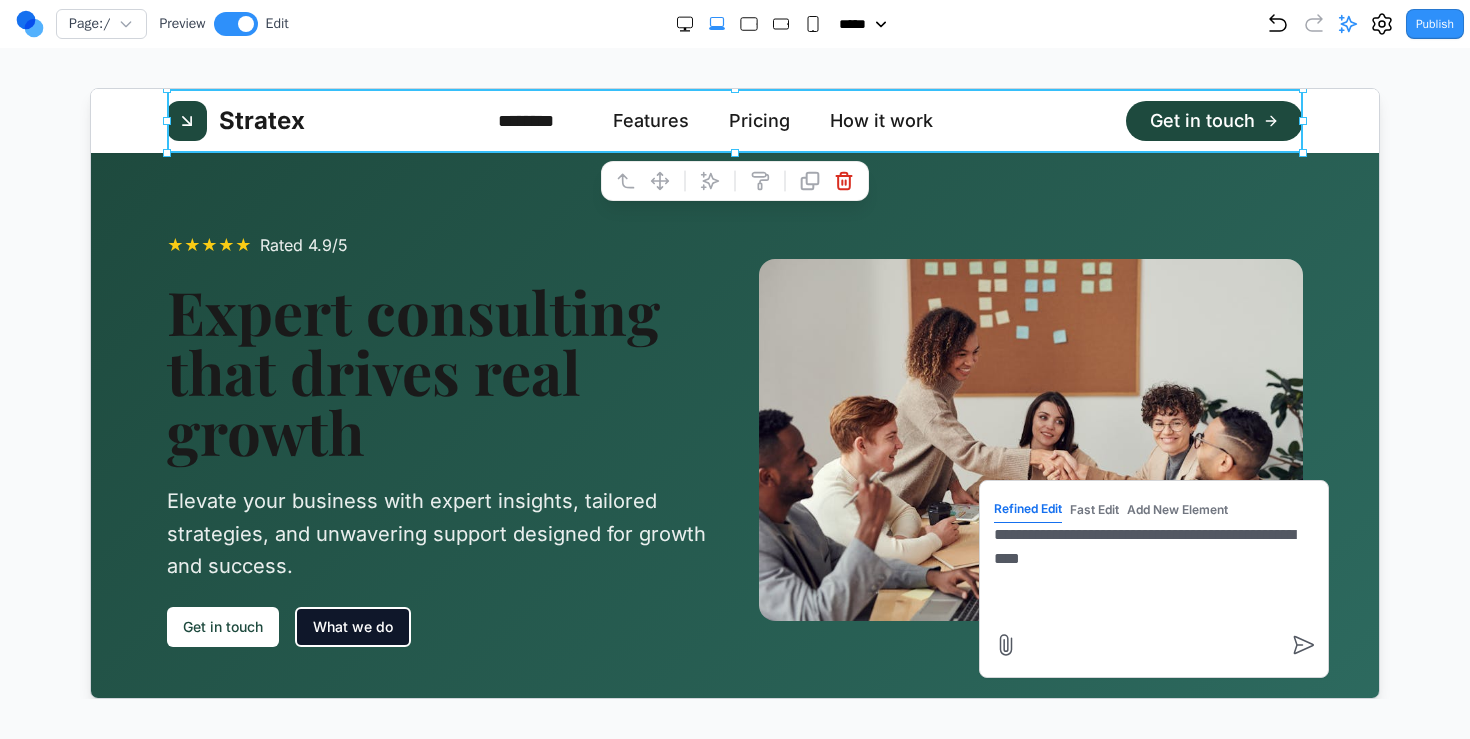 type on "**********" 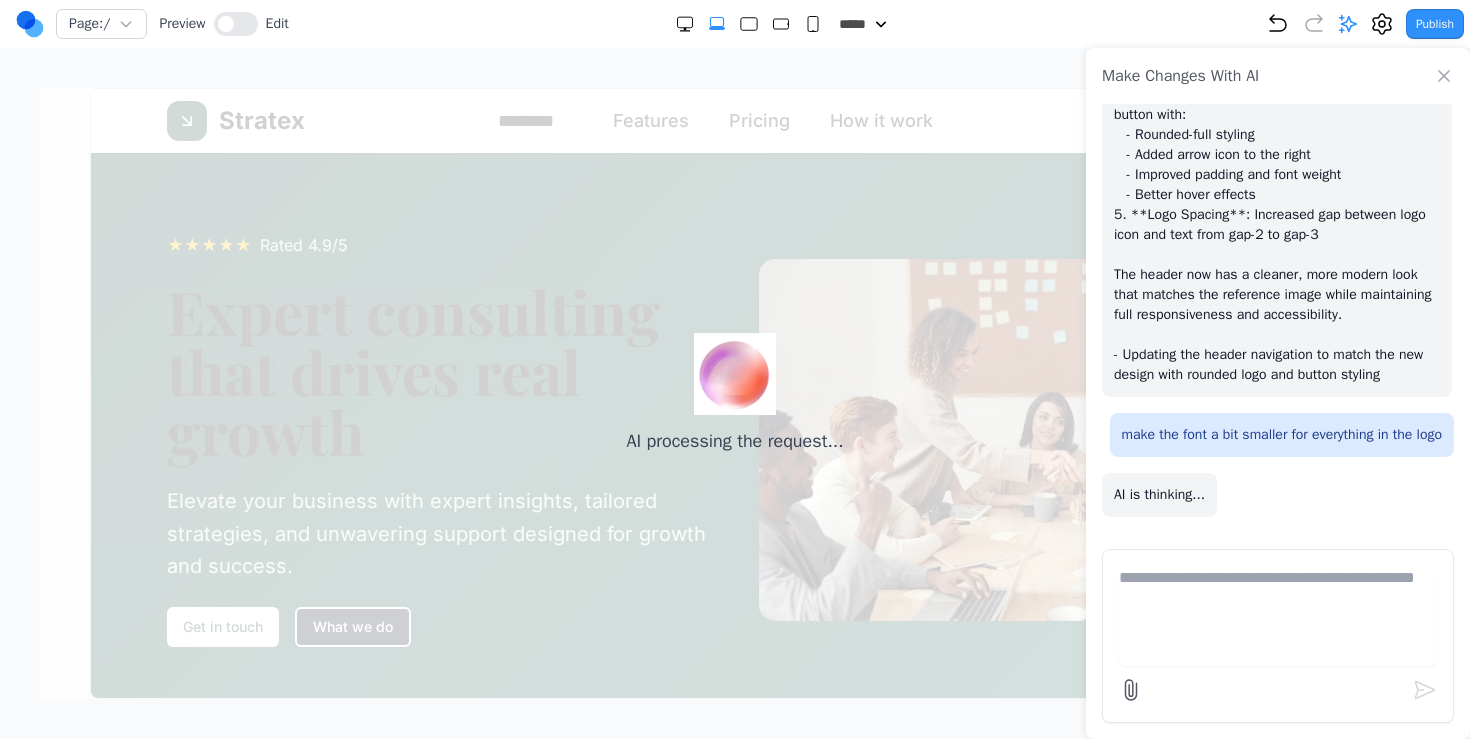 scroll, scrollTop: 3587, scrollLeft: 0, axis: vertical 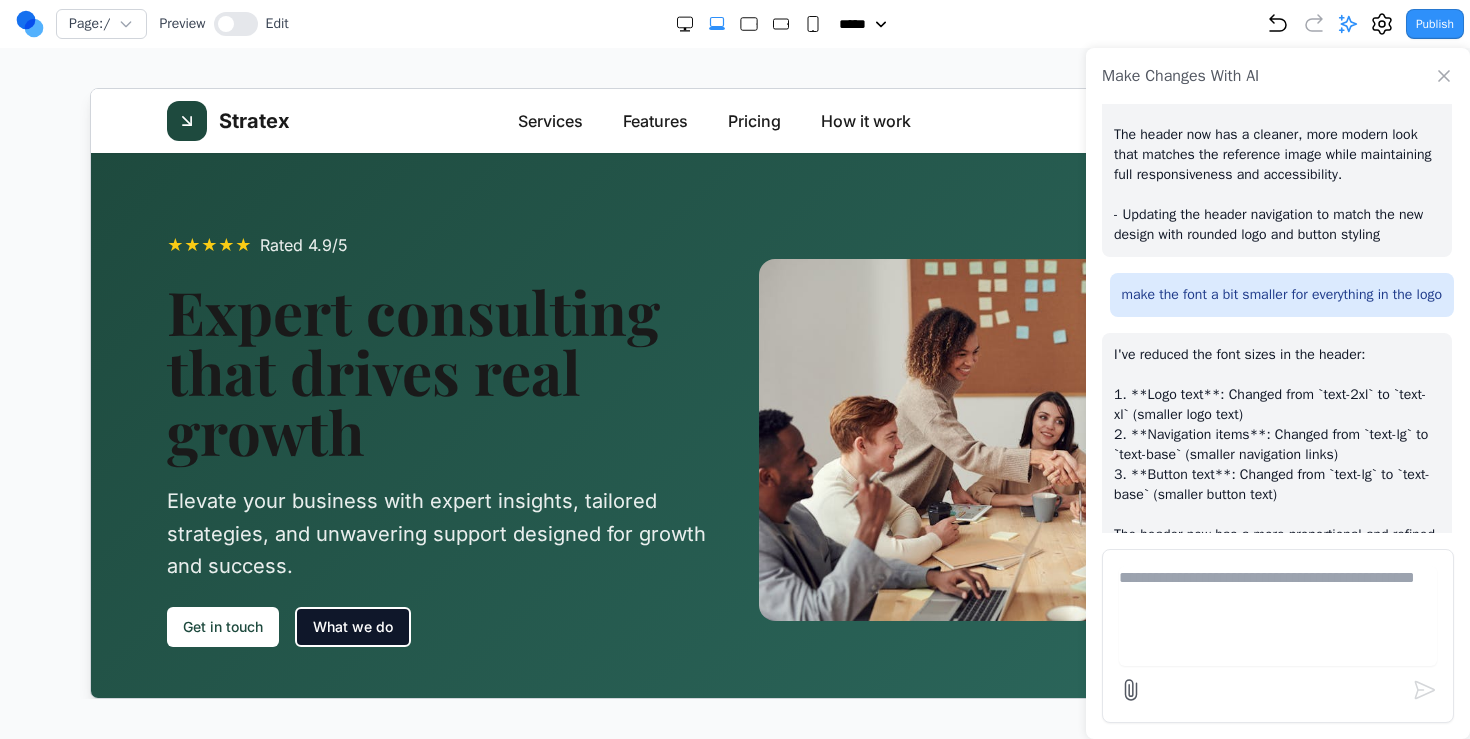 click on "★ ★ ★ ★ ★ Rated 4.9/5 Expert consulting that drives real growth Elevate your business with expert insights, tailored strategies, and unwavering support designed for growth and success. Get in touch What we do" at bounding box center (734, 439) 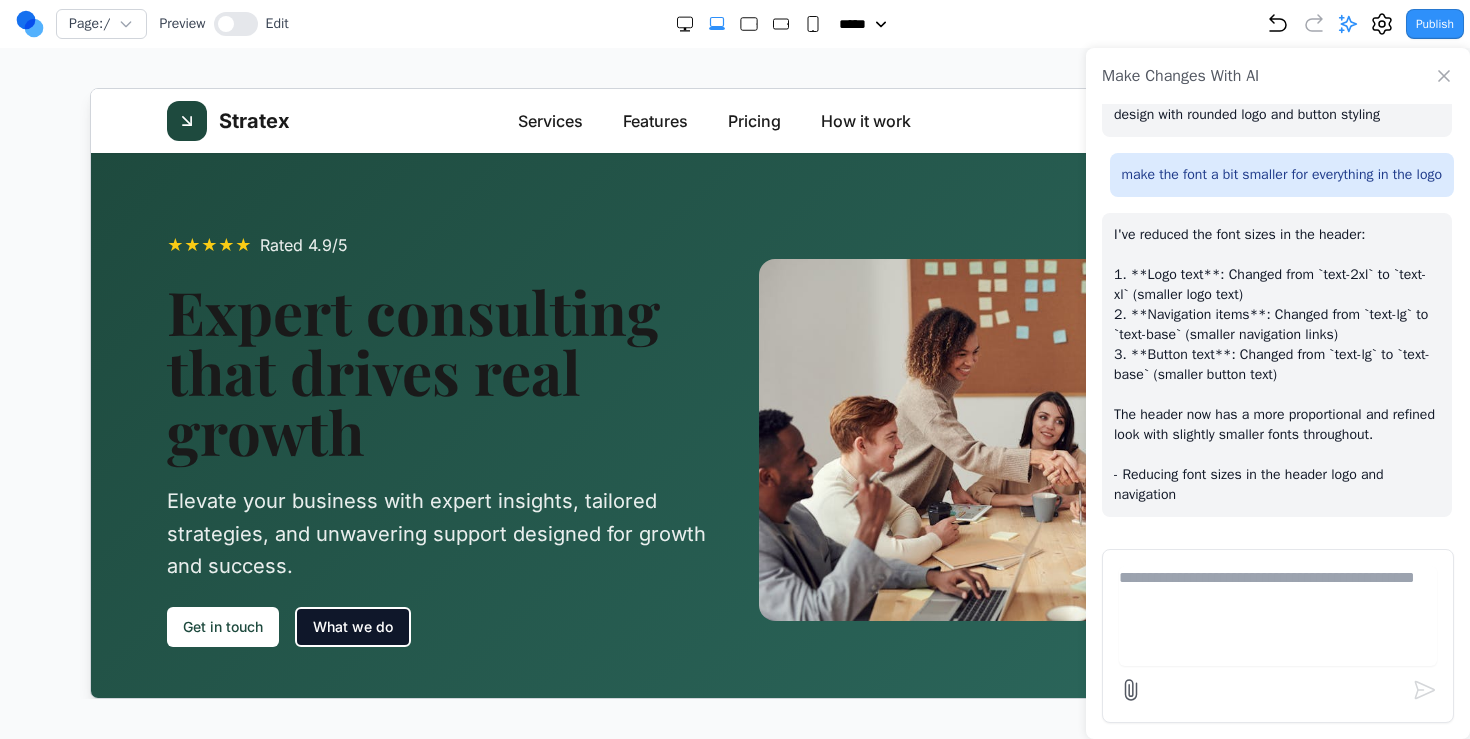 click on "Expert consulting that drives real growth" at bounding box center [438, 370] 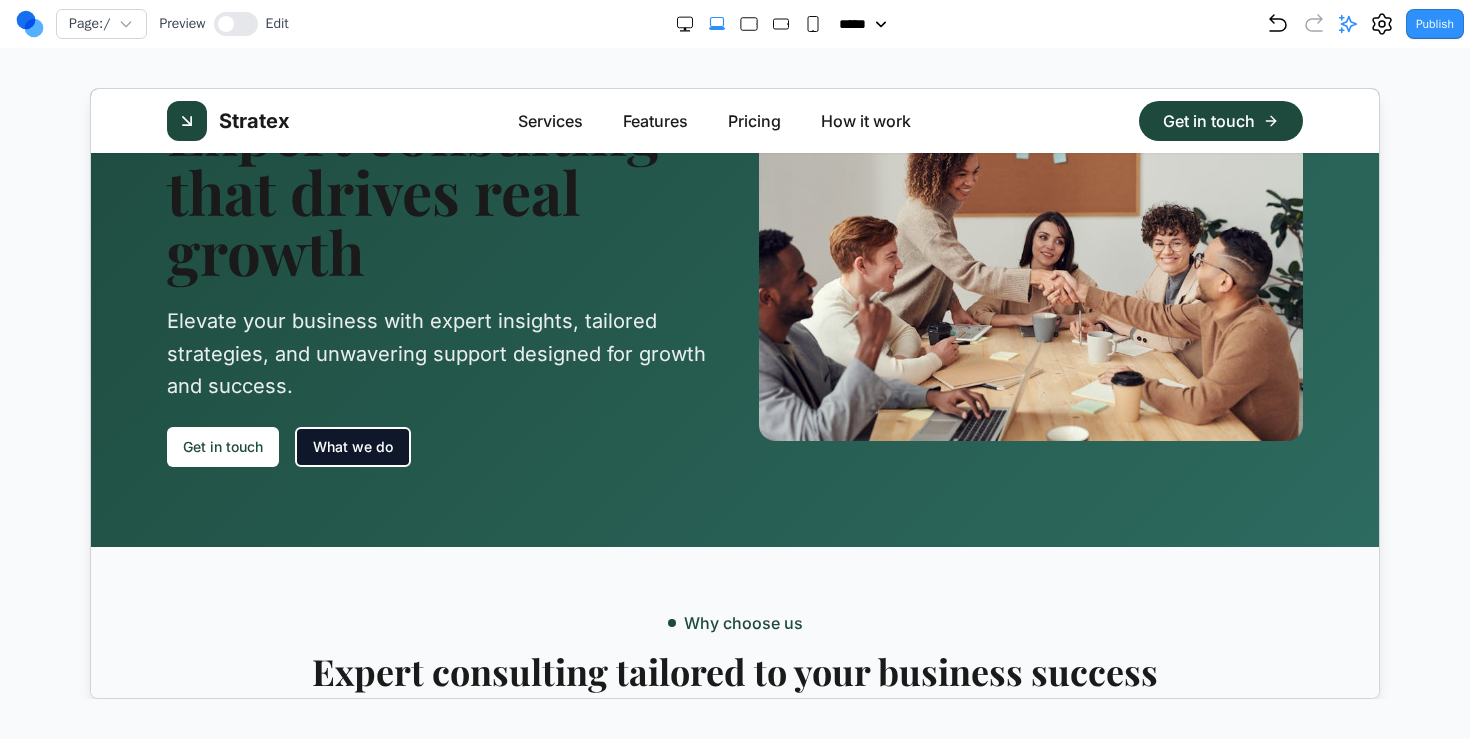 scroll, scrollTop: 0, scrollLeft: 0, axis: both 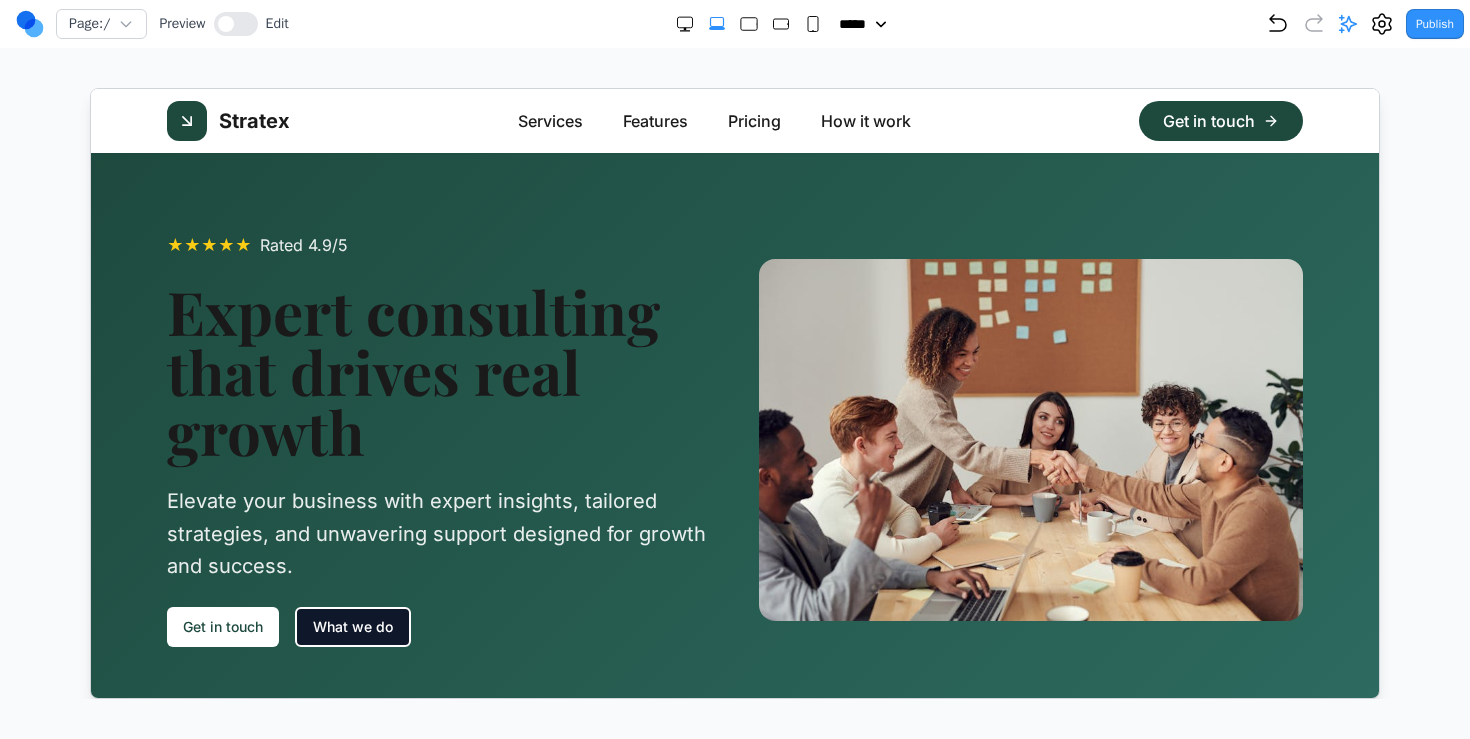 click on "★ ★ ★ ★ ★ Rated 4.9/5 Expert consulting that drives real growth Elevate your business with expert insights, tailored strategies, and unwavering support designed for growth and success. Get in touch What we do" at bounding box center [438, 439] 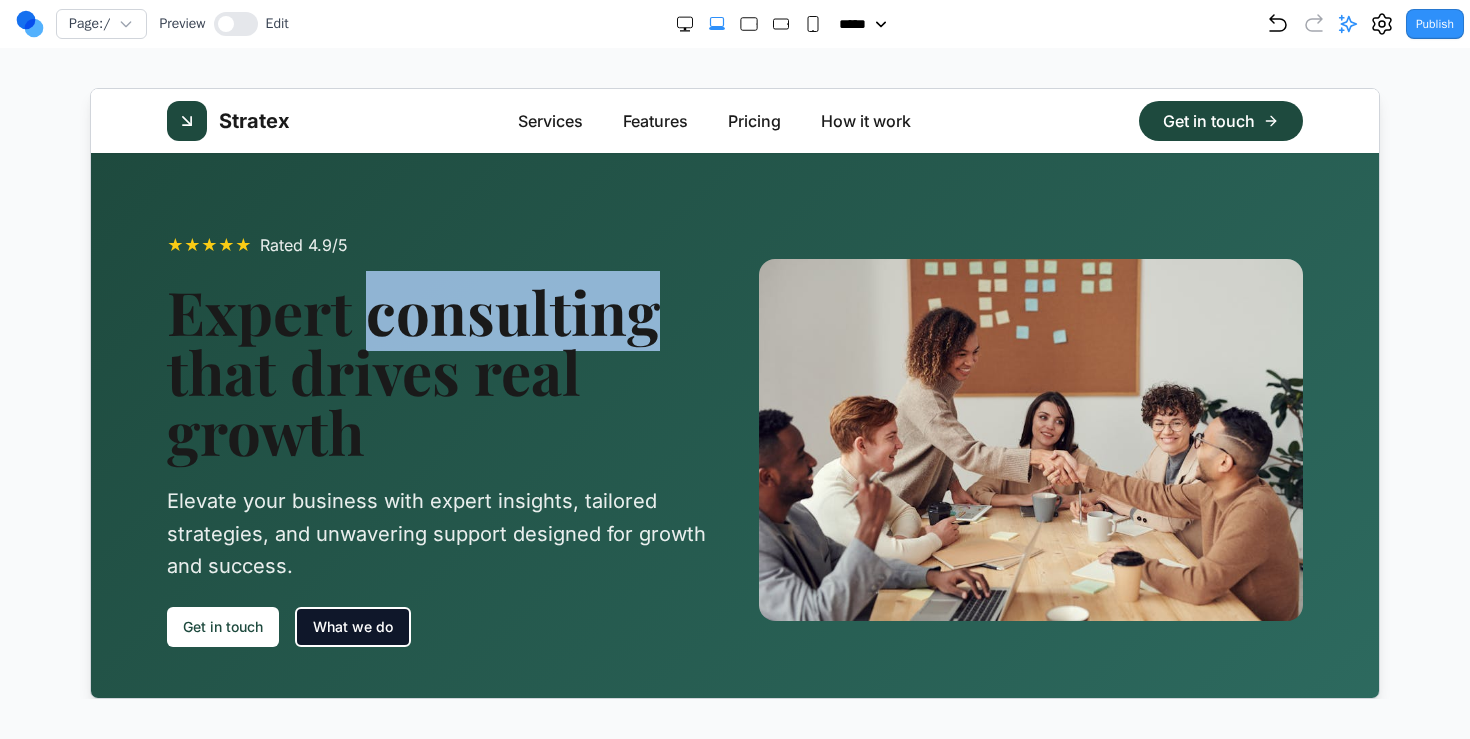 click on "Expert consulting that drives real growth" at bounding box center (438, 370) 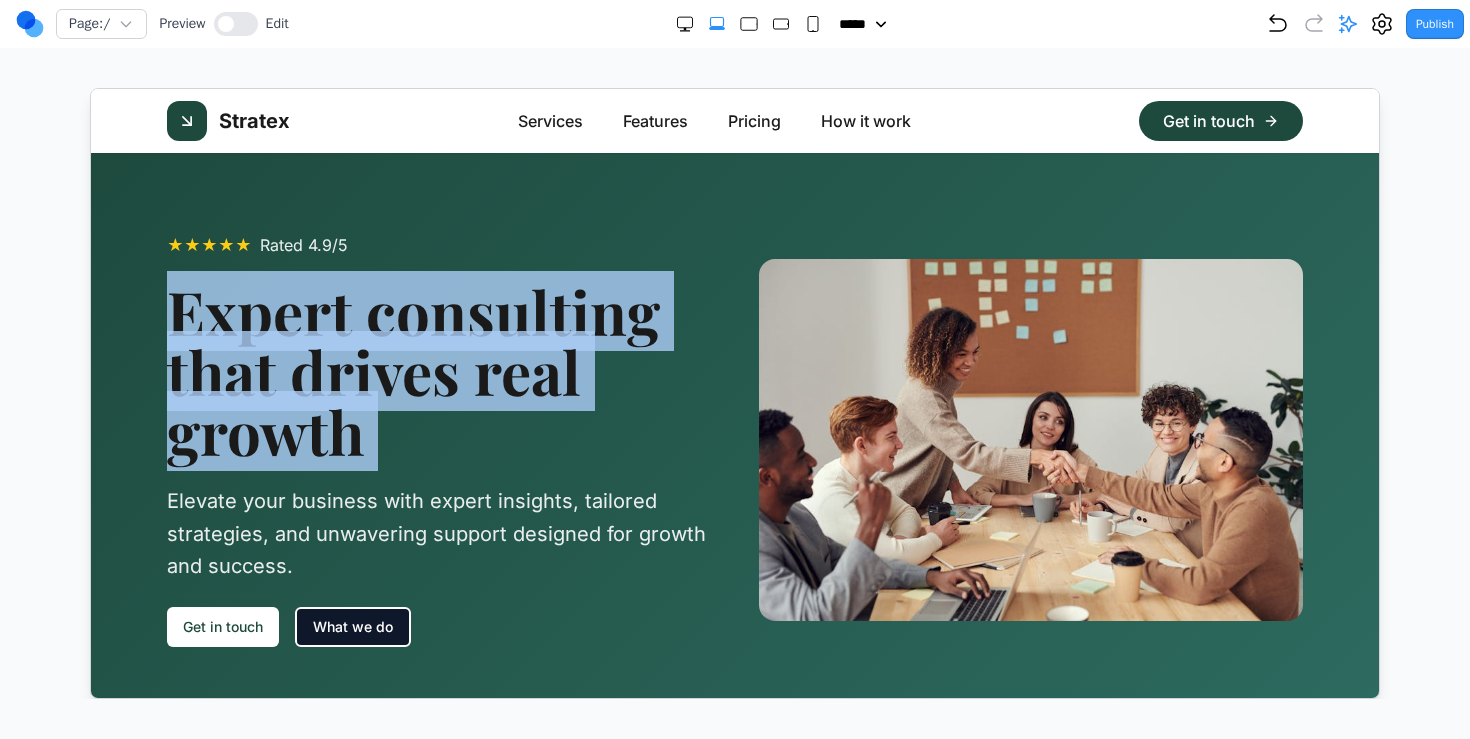 click on "Expert consulting that drives real growth" at bounding box center [438, 370] 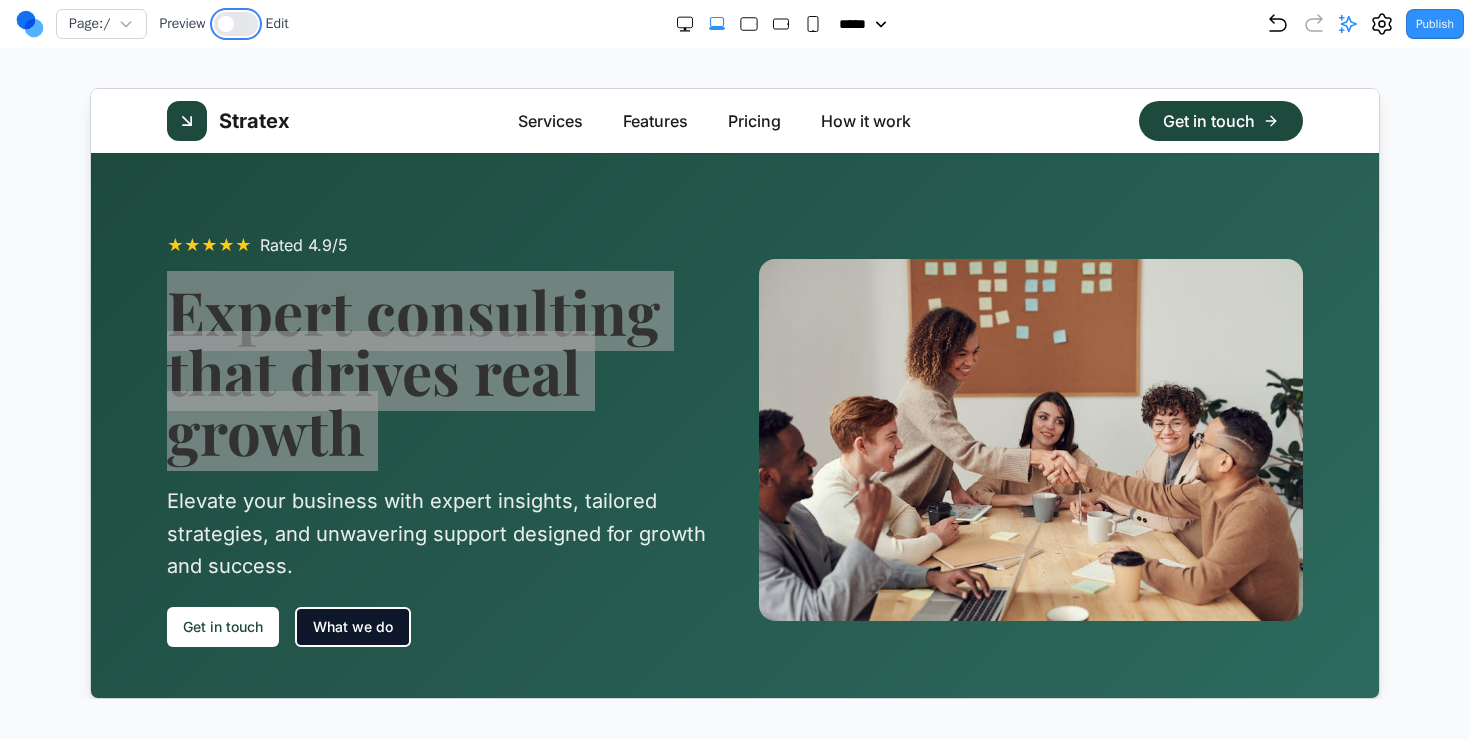 click at bounding box center (236, 24) 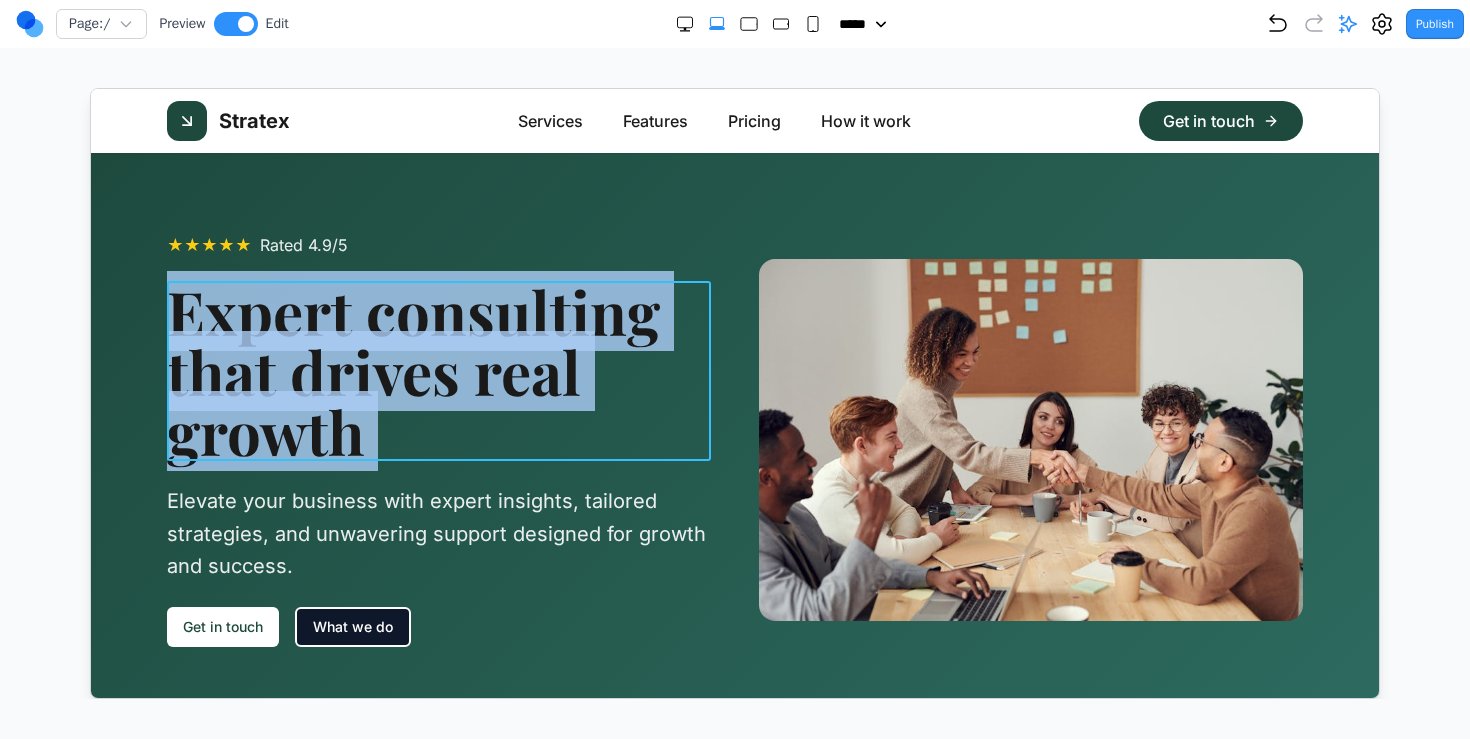 click on "Expert consulting that drives real growth" at bounding box center [438, 370] 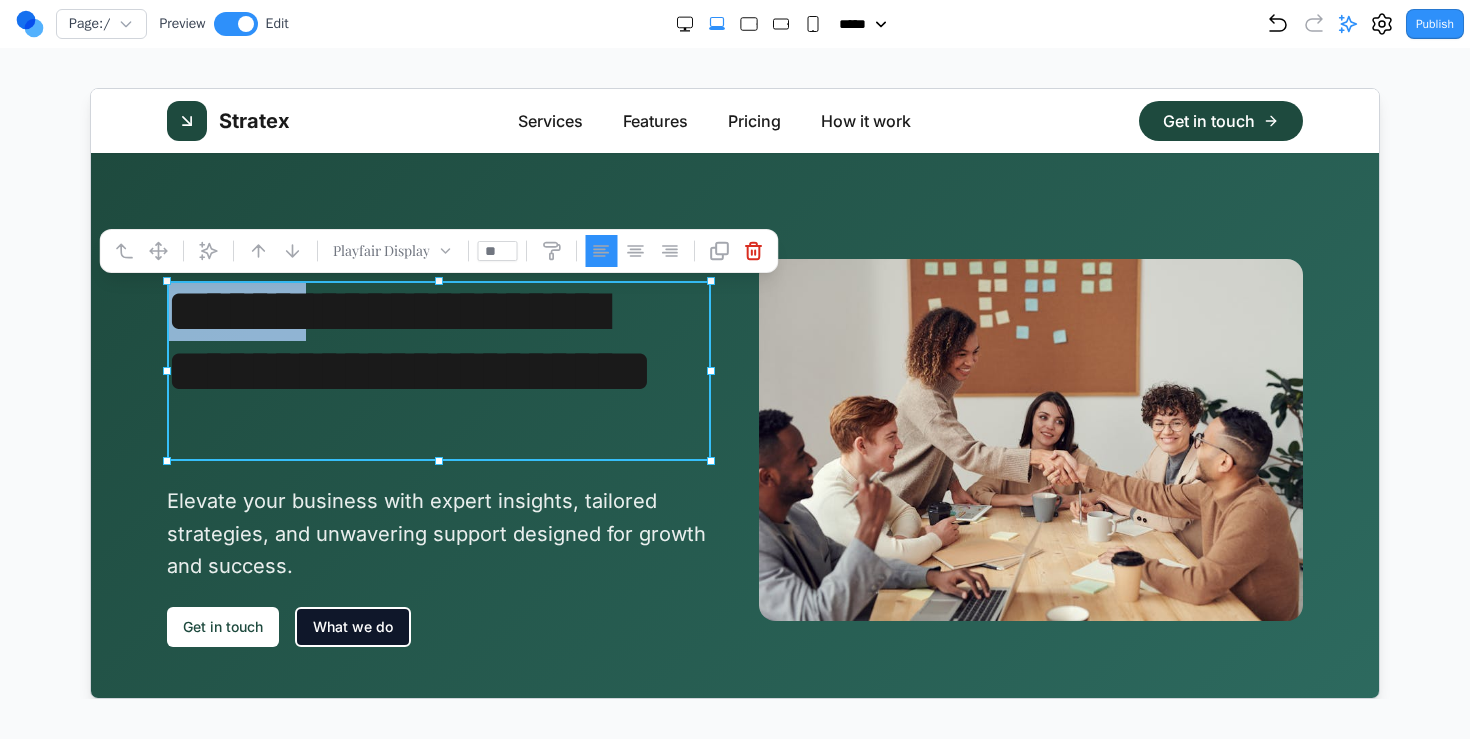 click on "**********" at bounding box center (438, 370) 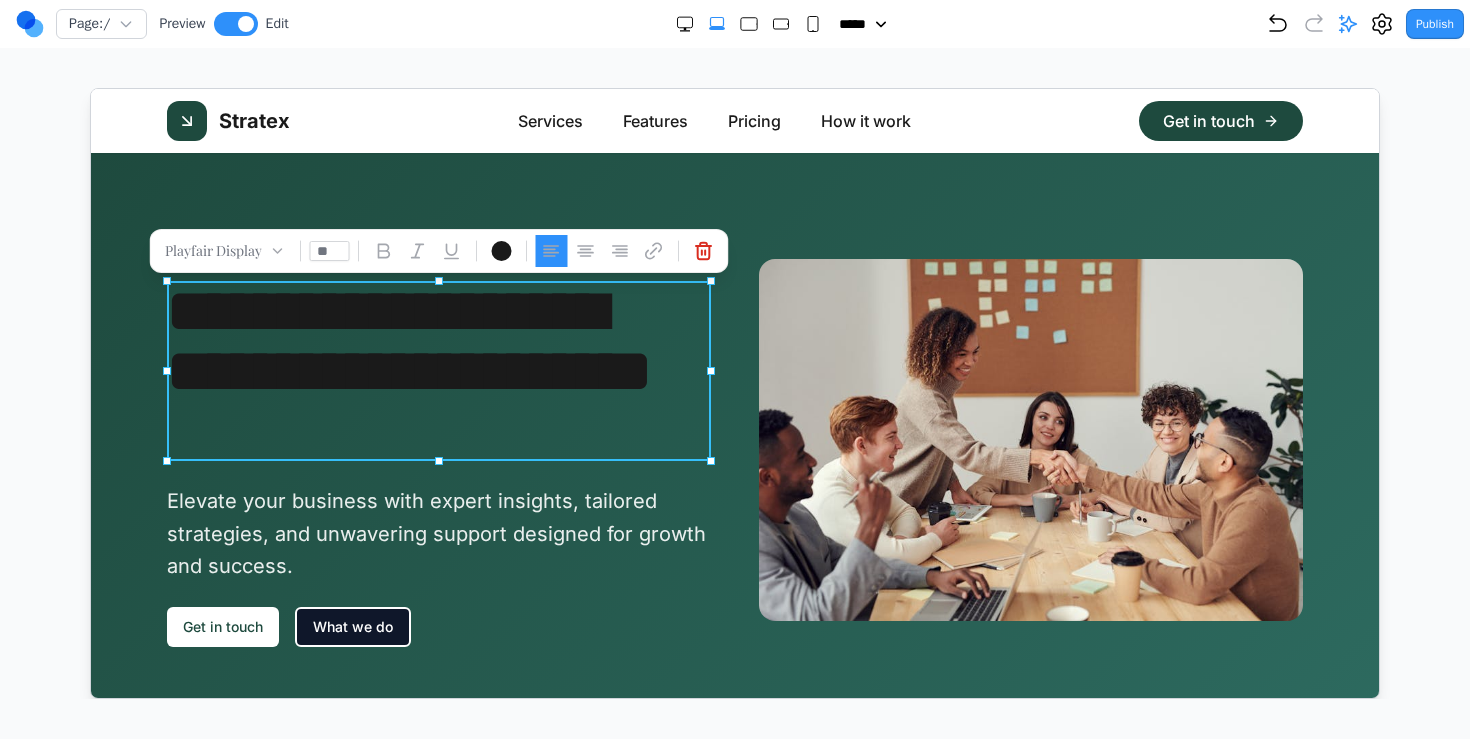click on "**********" at bounding box center [438, 370] 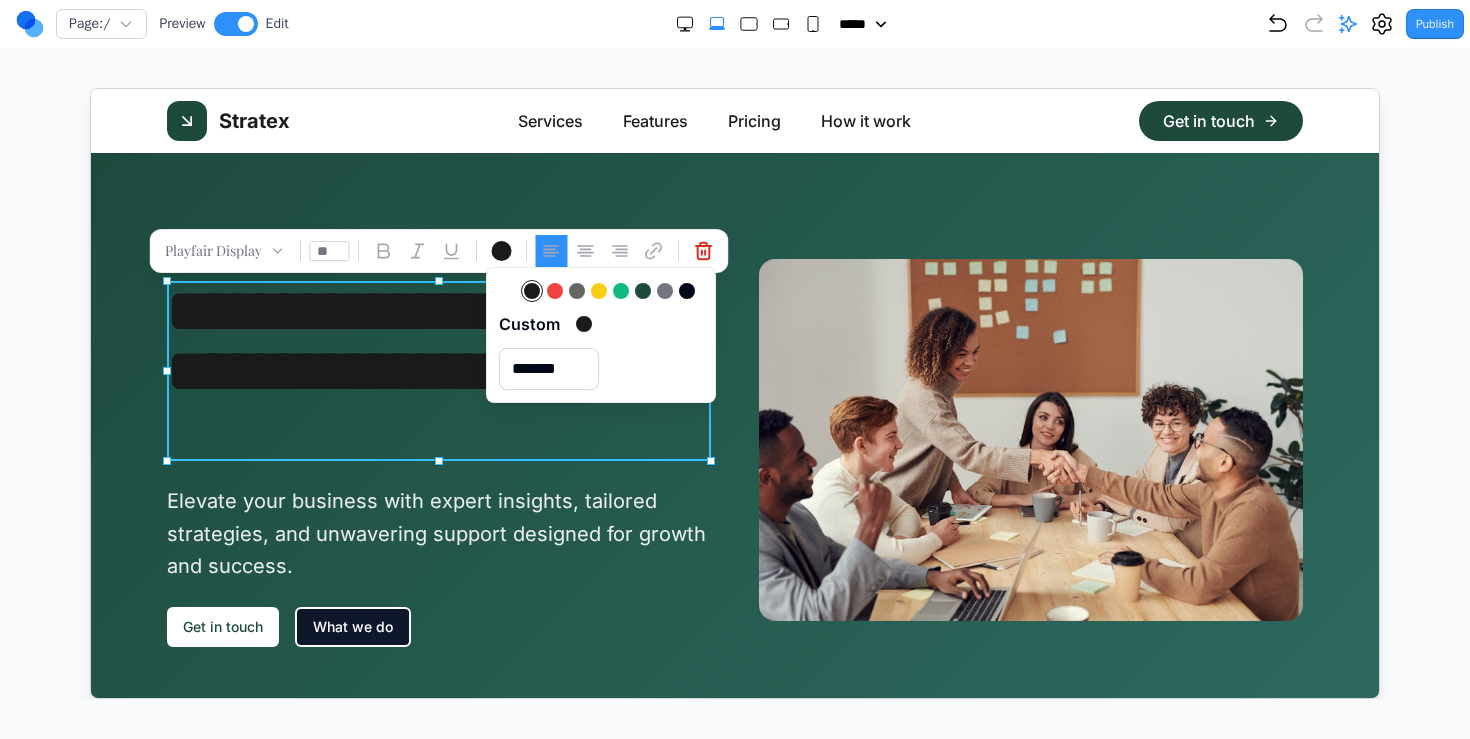 click at bounding box center (508, 290) 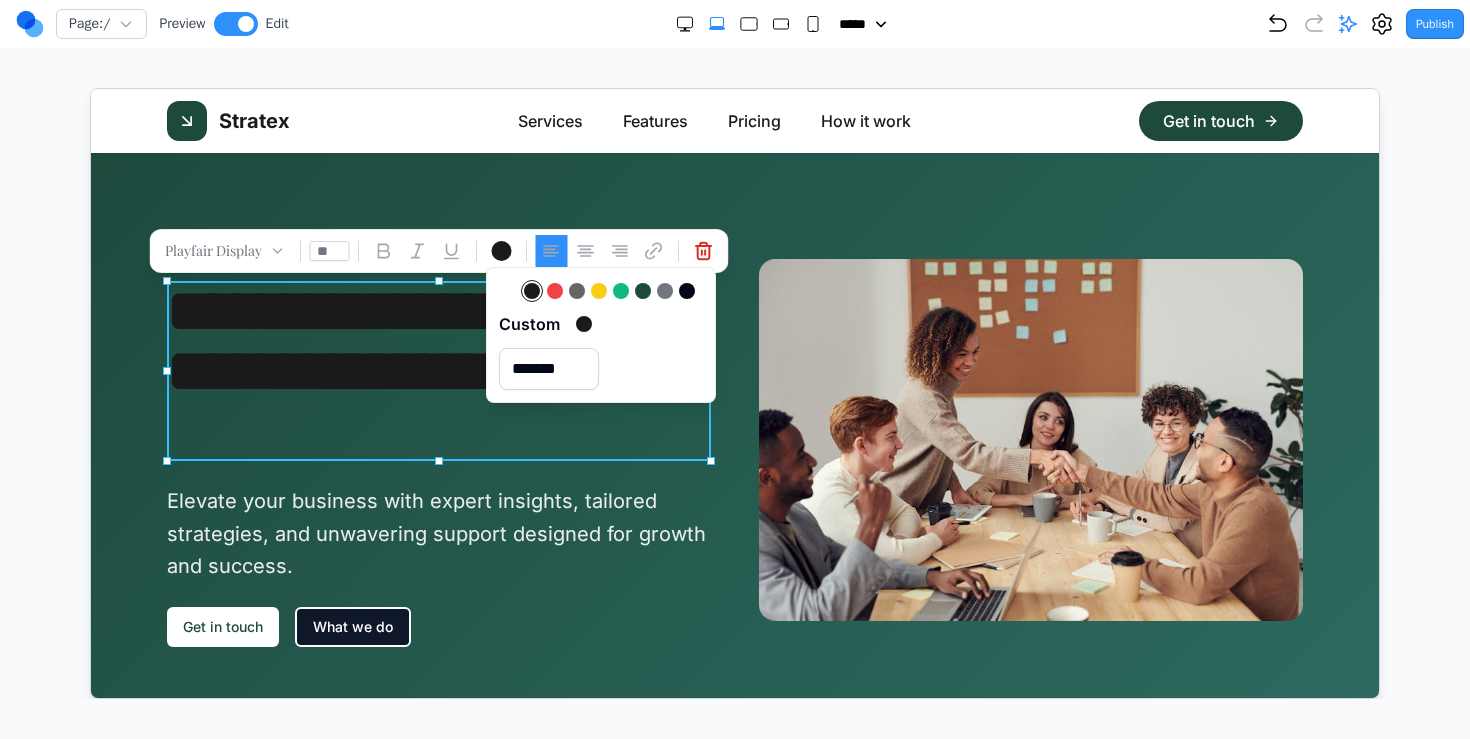 type on "*******" 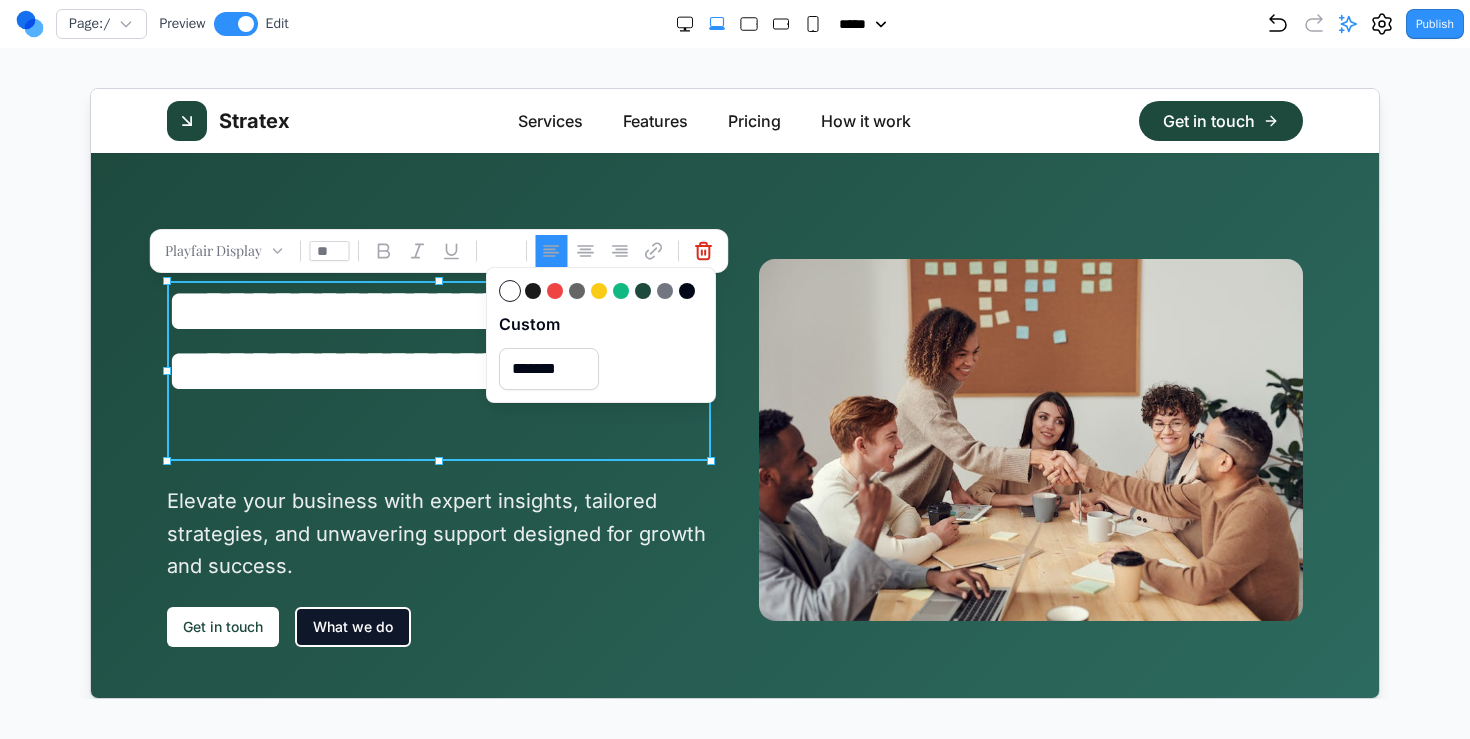 click on "**********" at bounding box center (734, 439) 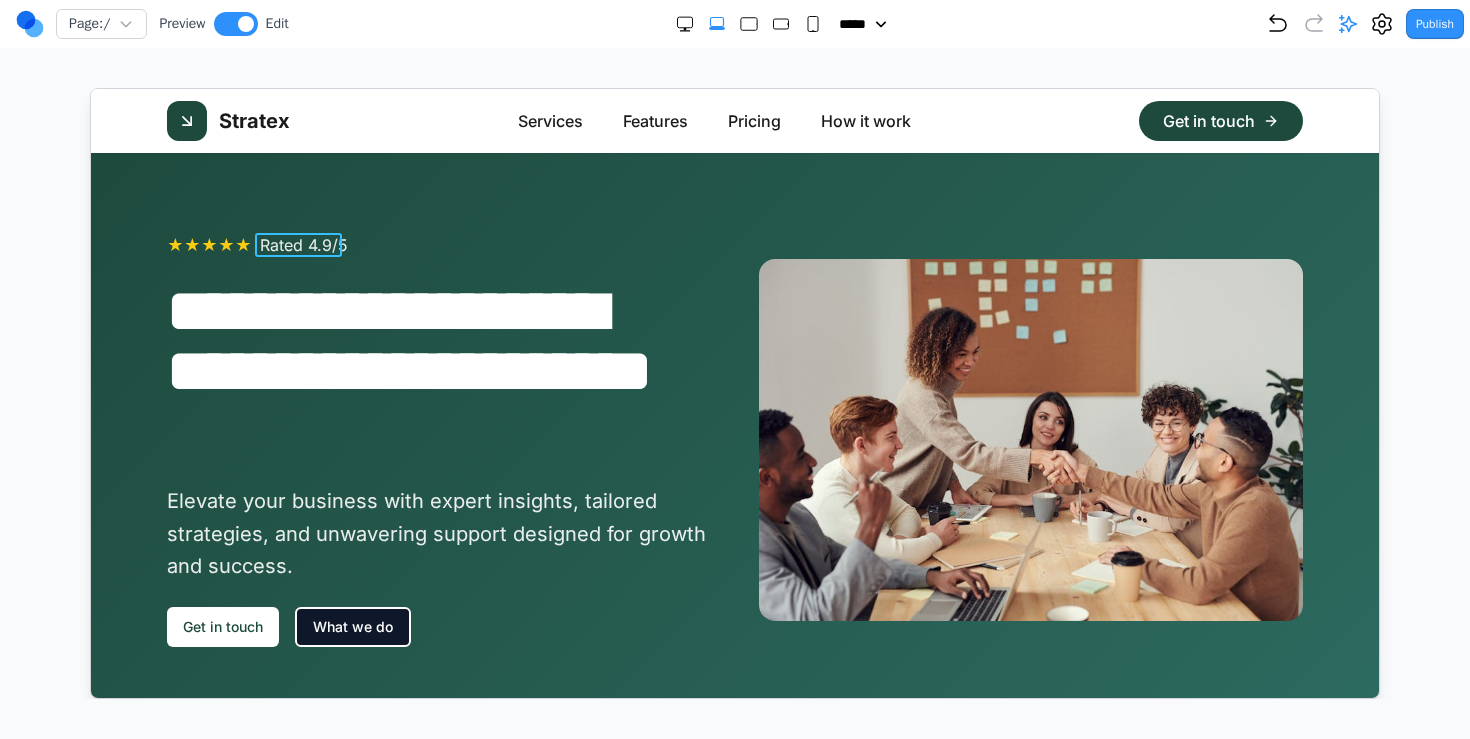 click on "Rated 4.9/5" at bounding box center [303, 244] 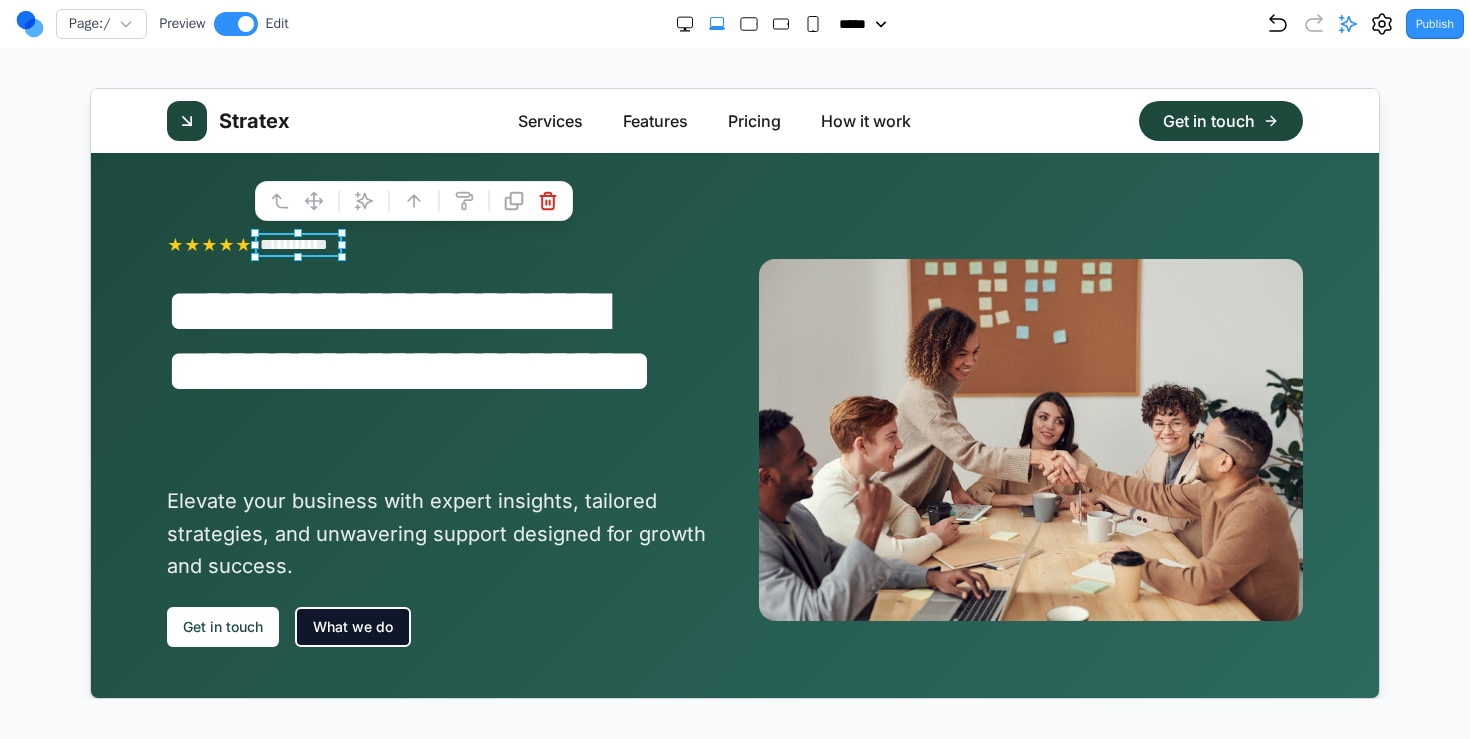 click 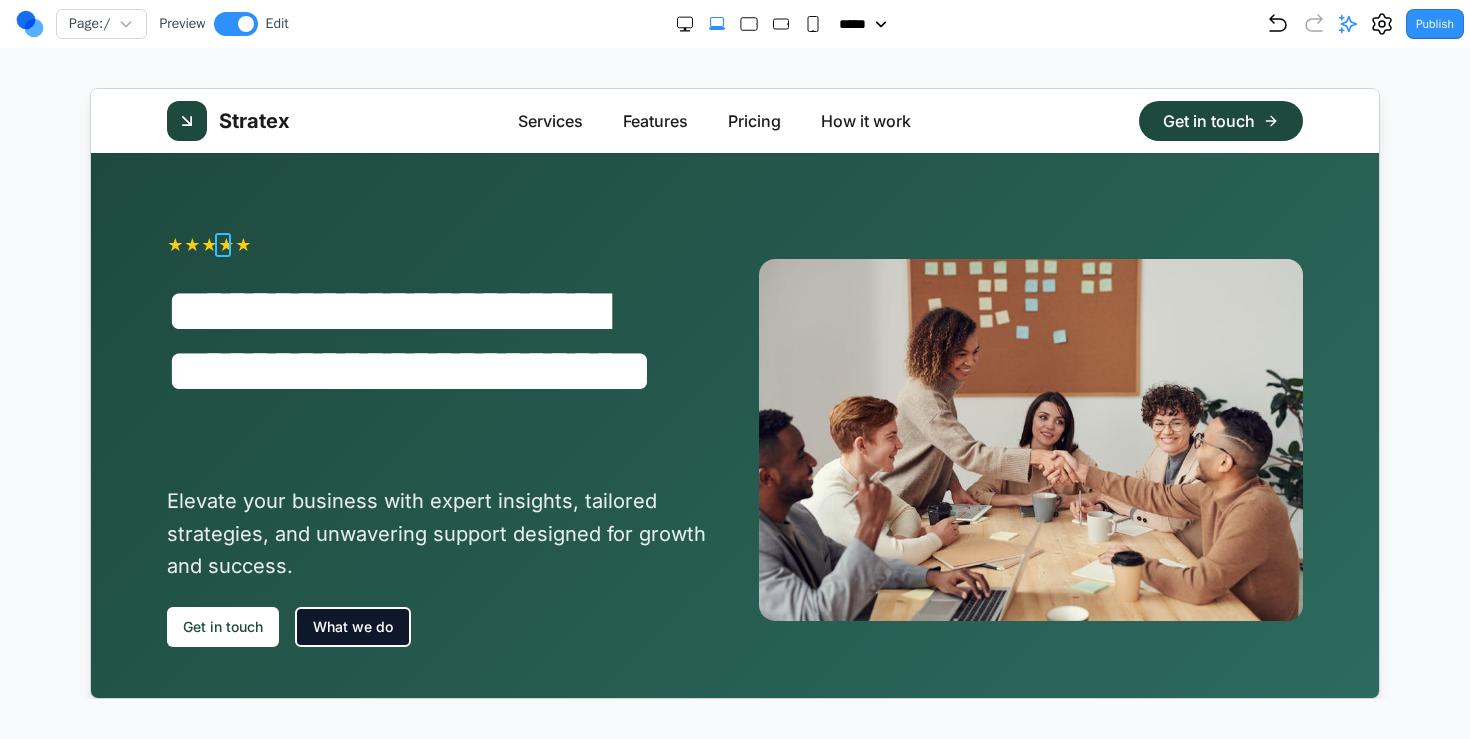 click on "★" at bounding box center [225, 244] 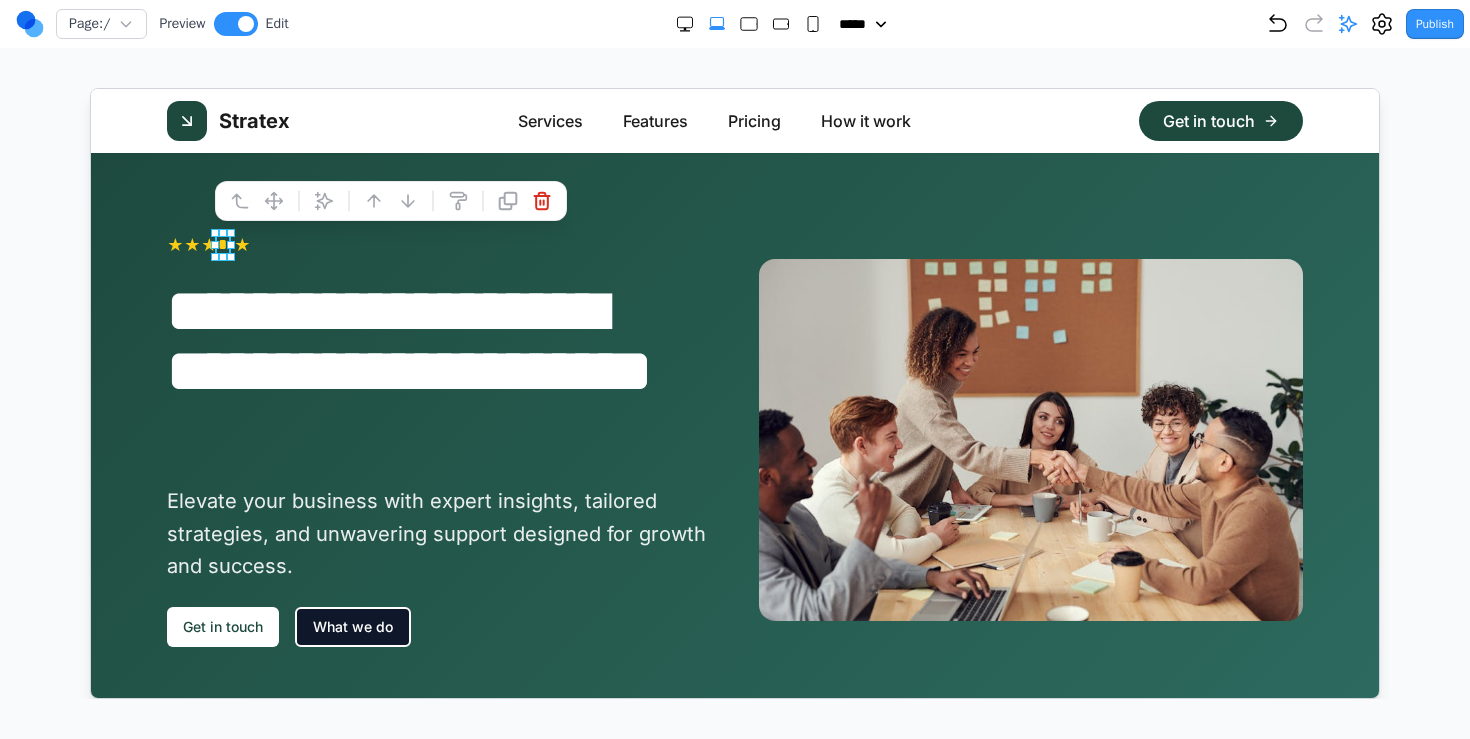 click on "**********" at bounding box center (438, 439) 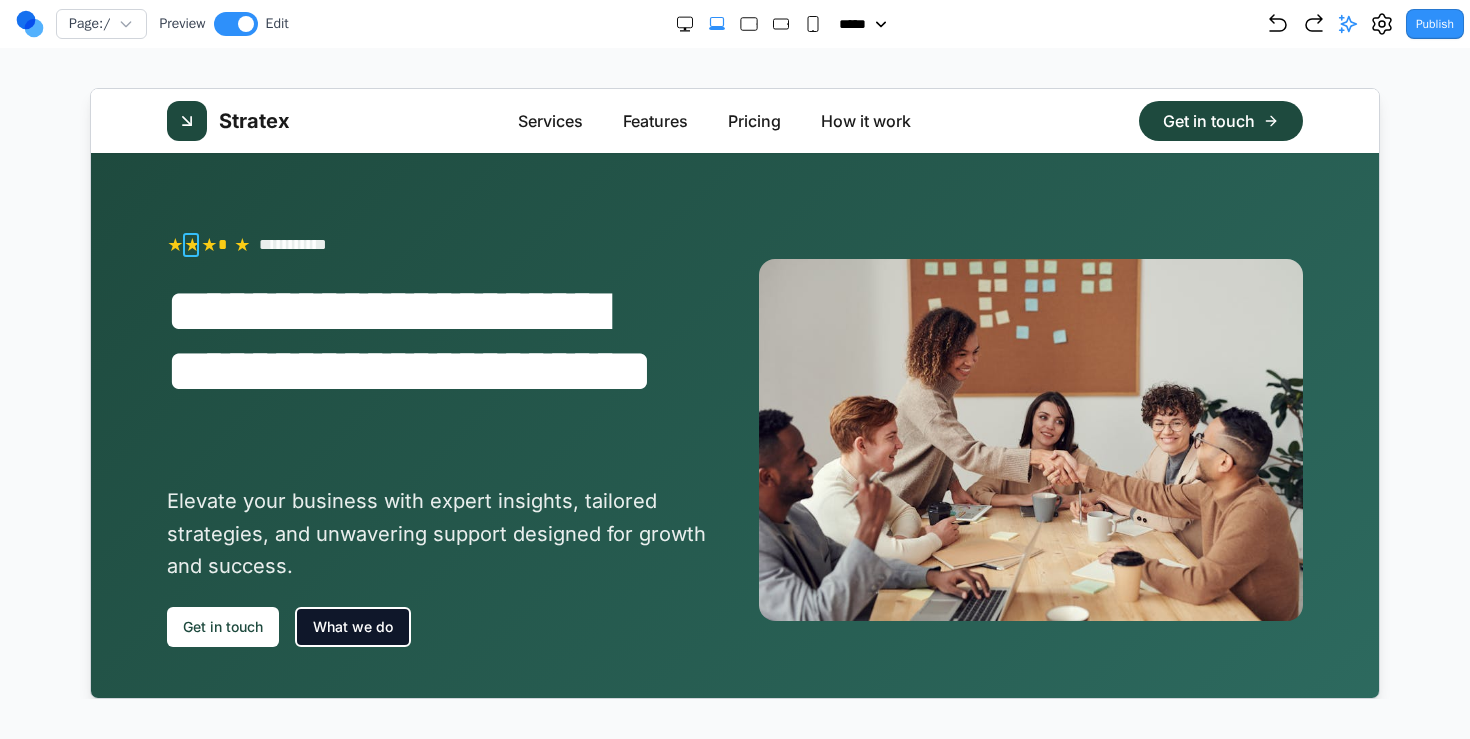 click on "★" at bounding box center (191, 244) 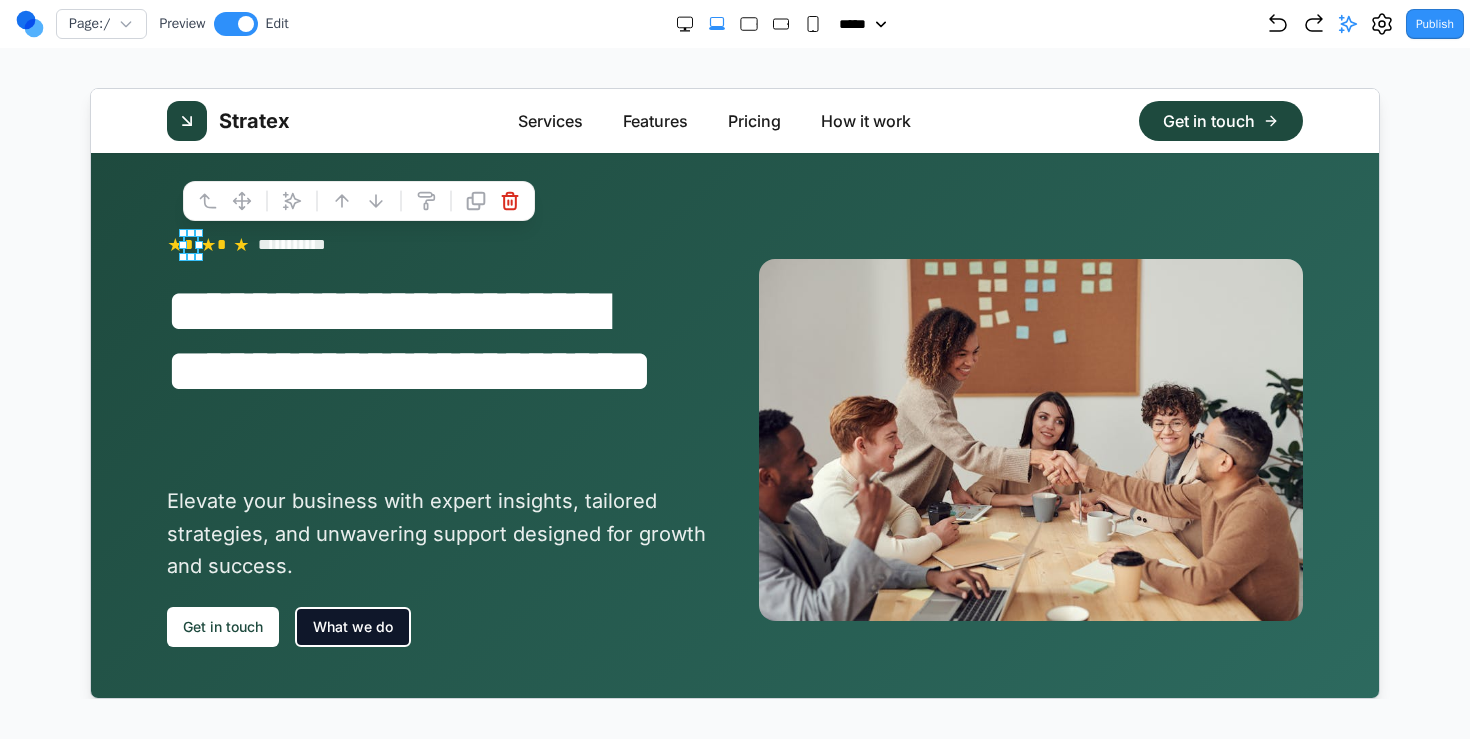 click on "**********" at bounding box center (438, 370) 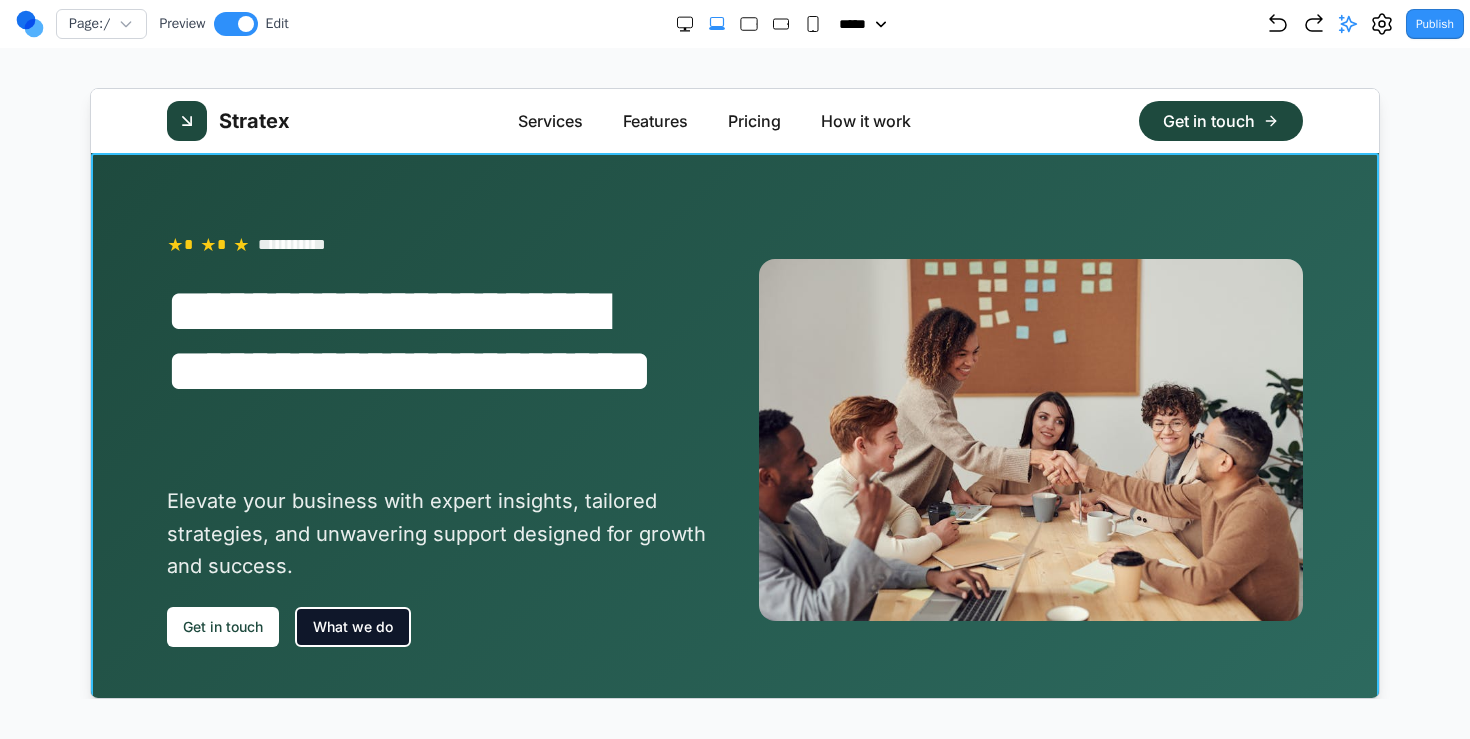 click on "**********" at bounding box center (734, 439) 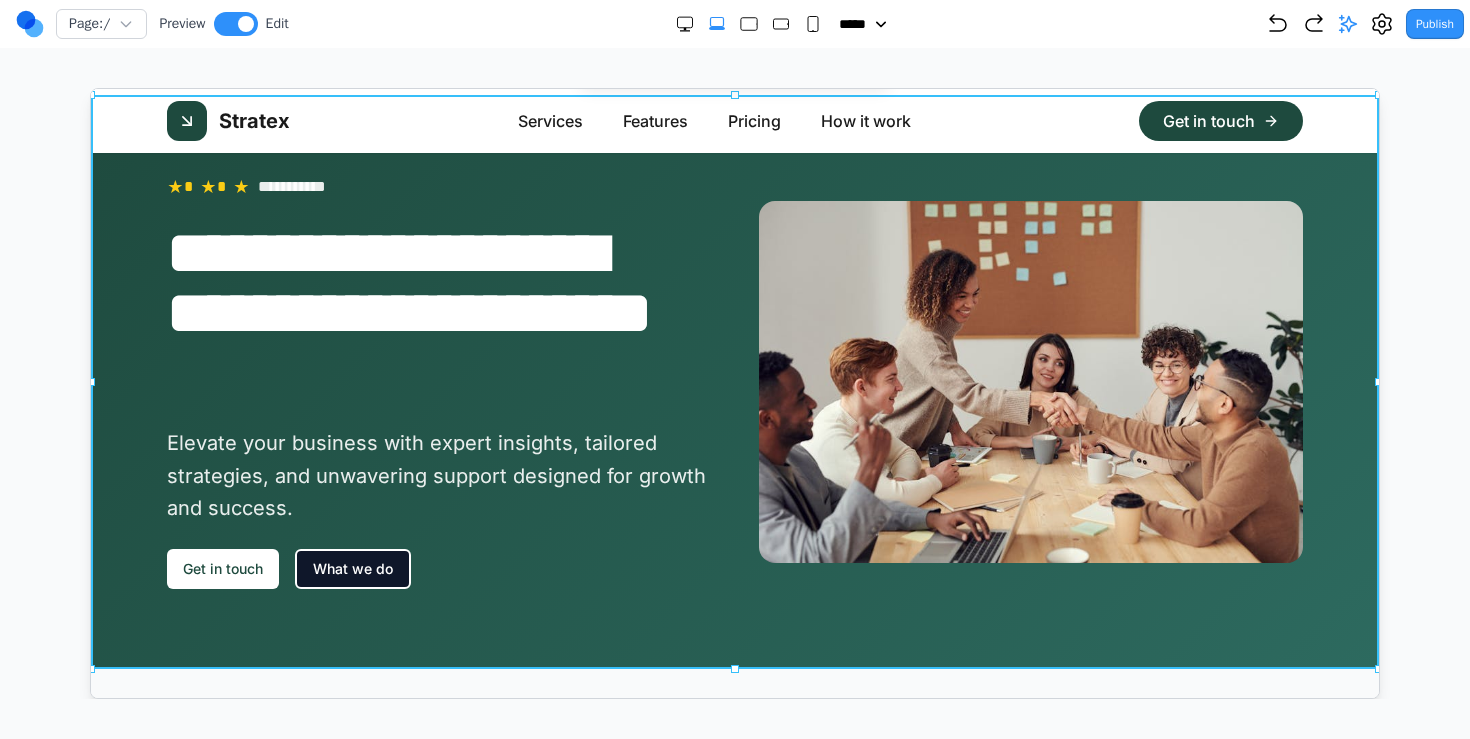 scroll, scrollTop: 0, scrollLeft: 0, axis: both 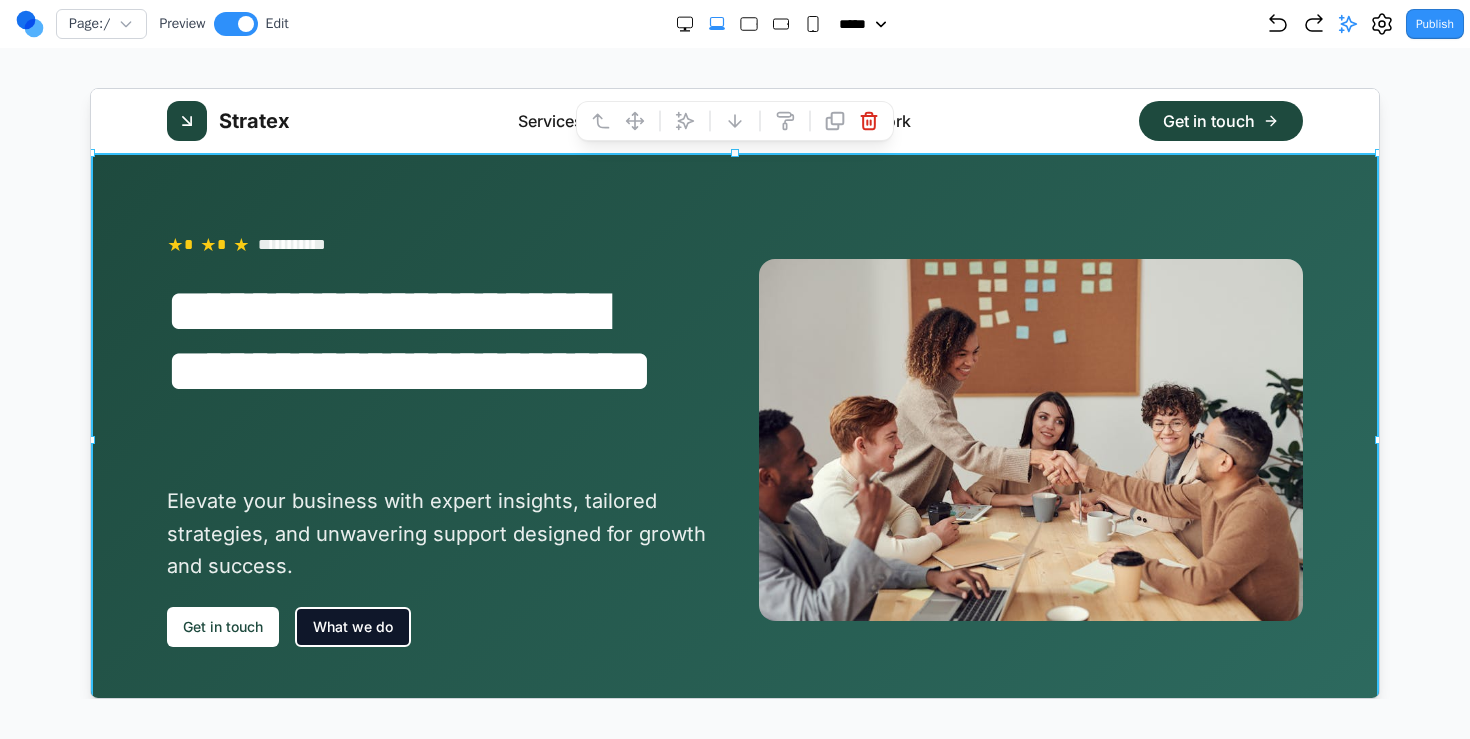 click on "Stratex" at bounding box center (253, 120) 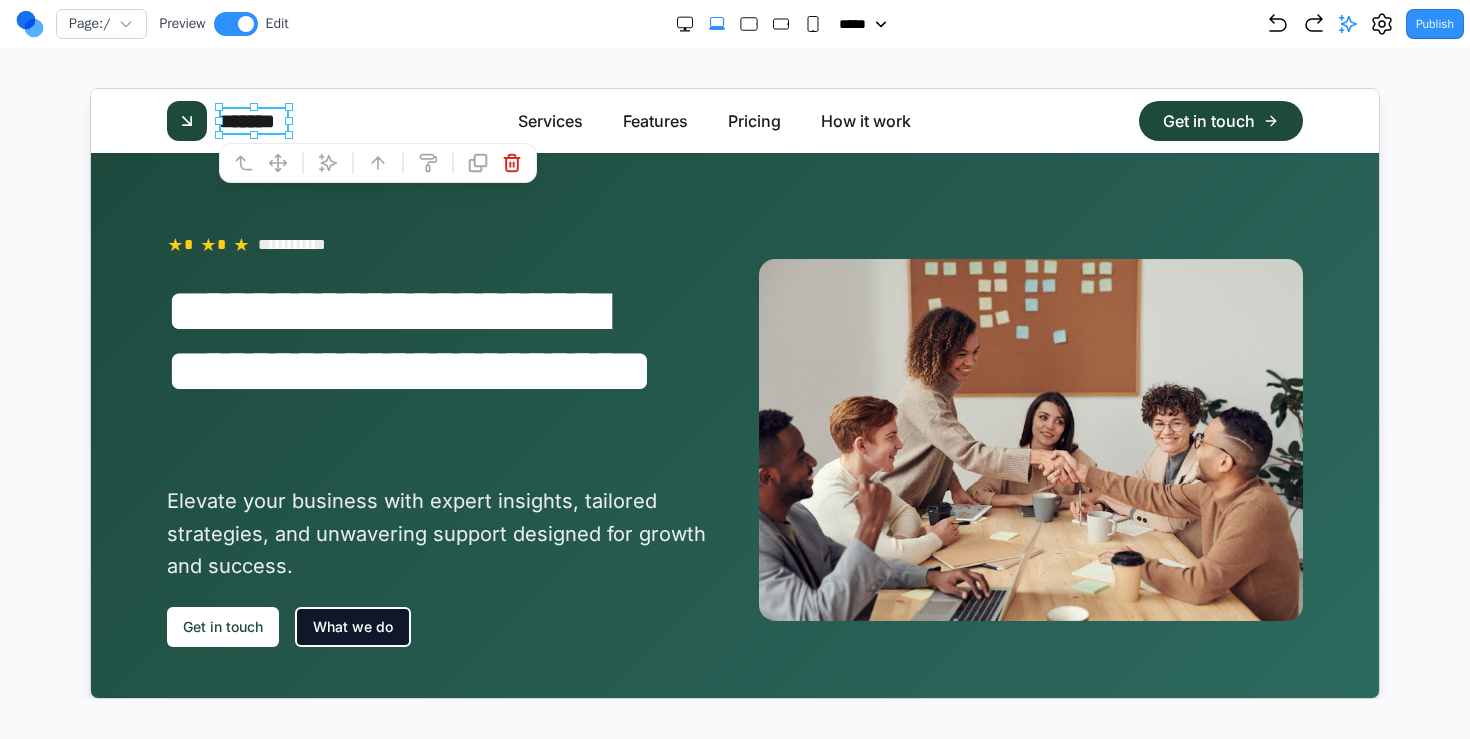 type 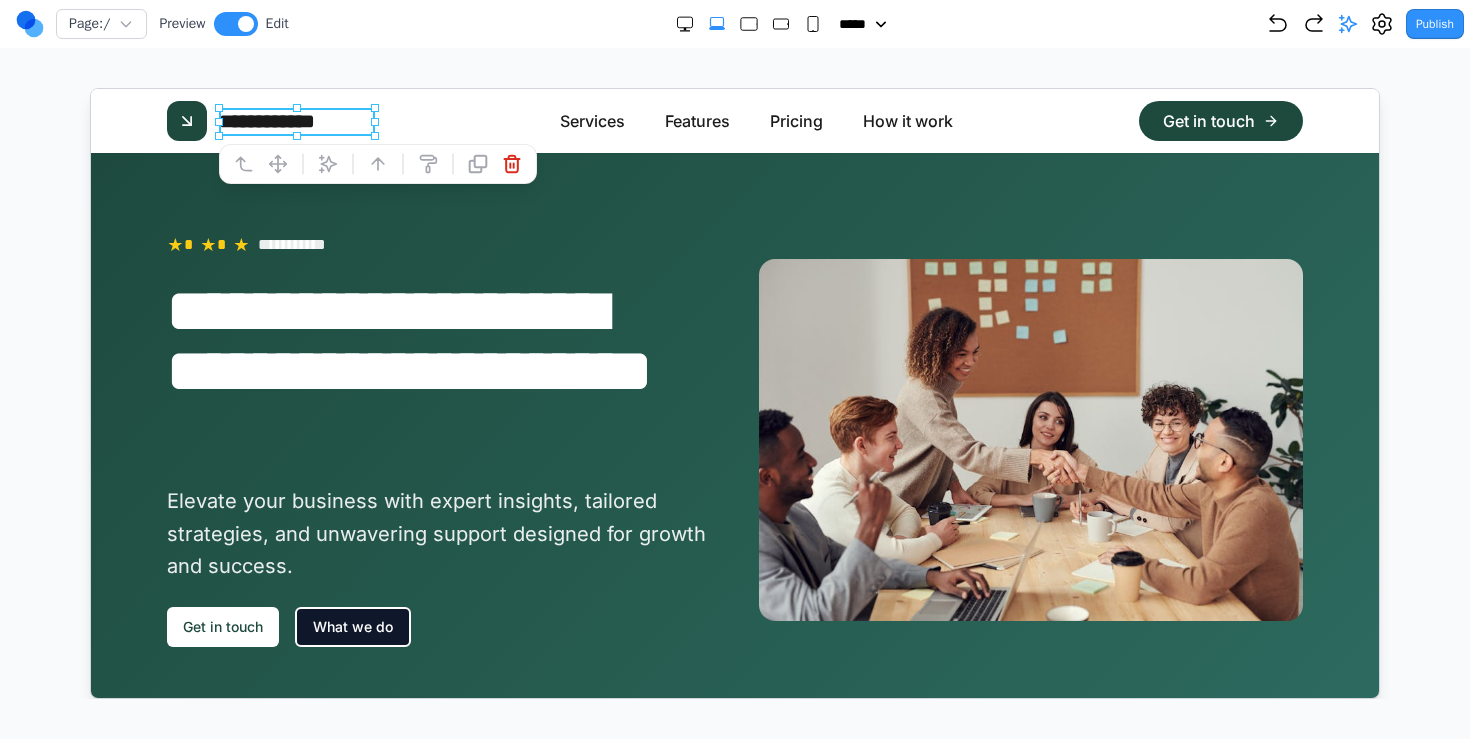 scroll, scrollTop: 17, scrollLeft: 0, axis: vertical 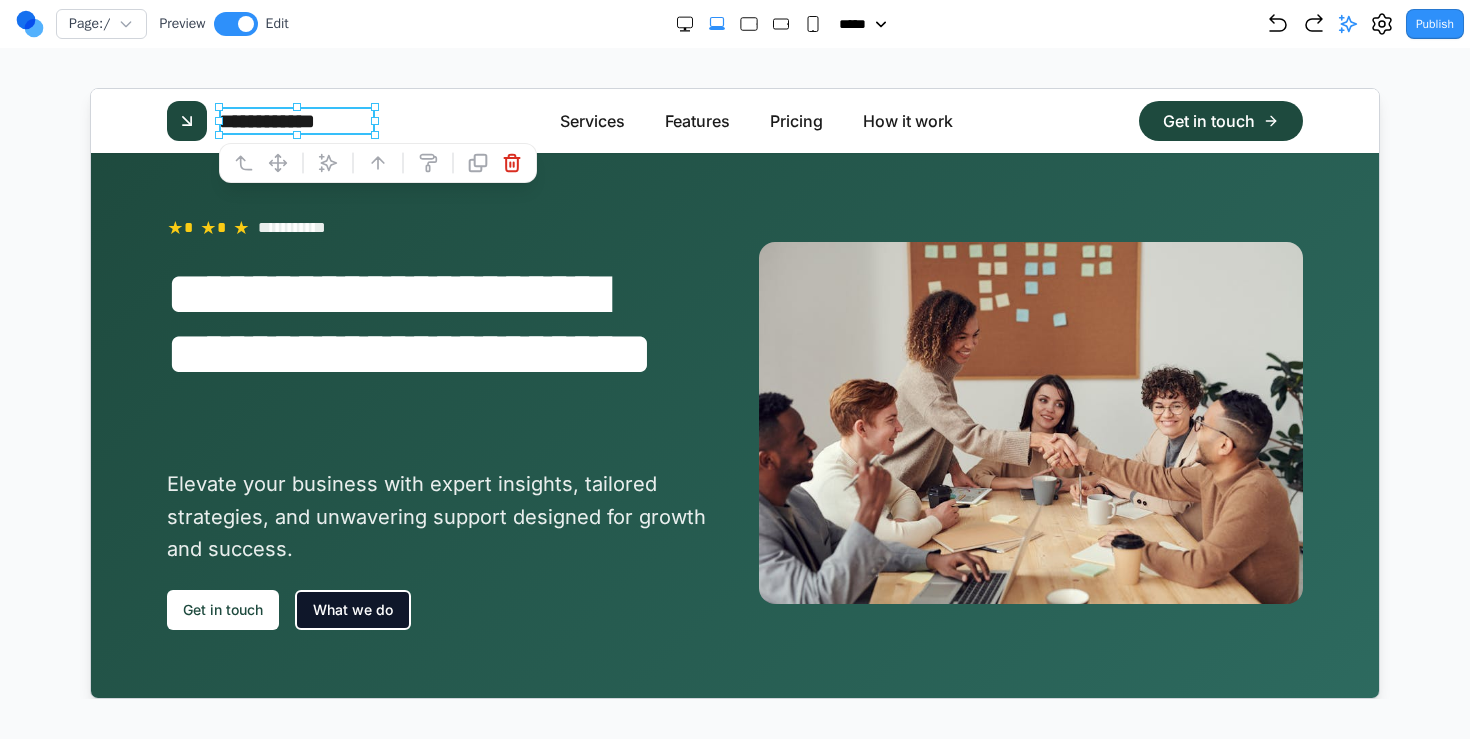 click on "**********" at bounding box center (438, 227) 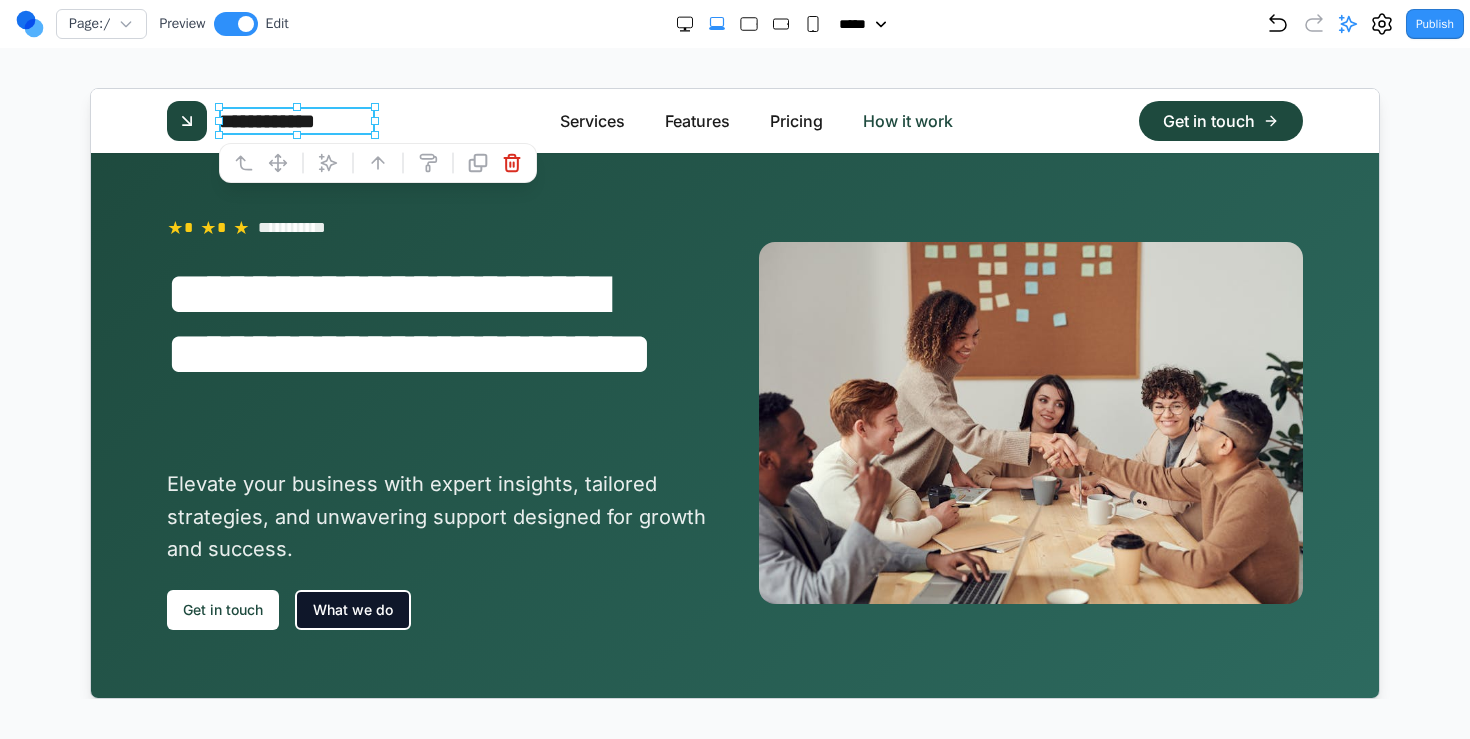 click on "How it work" at bounding box center [907, 120] 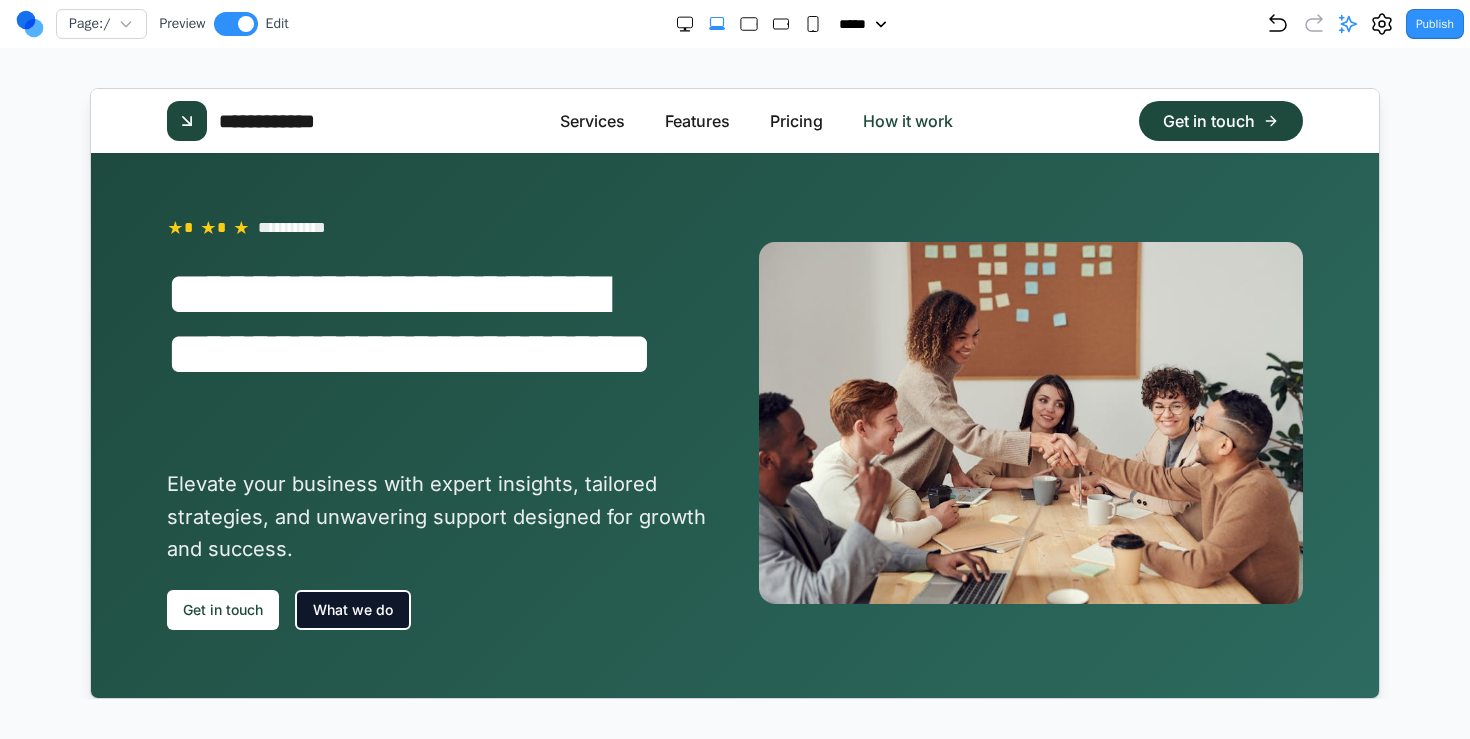 click on "How it work" at bounding box center (907, 120) 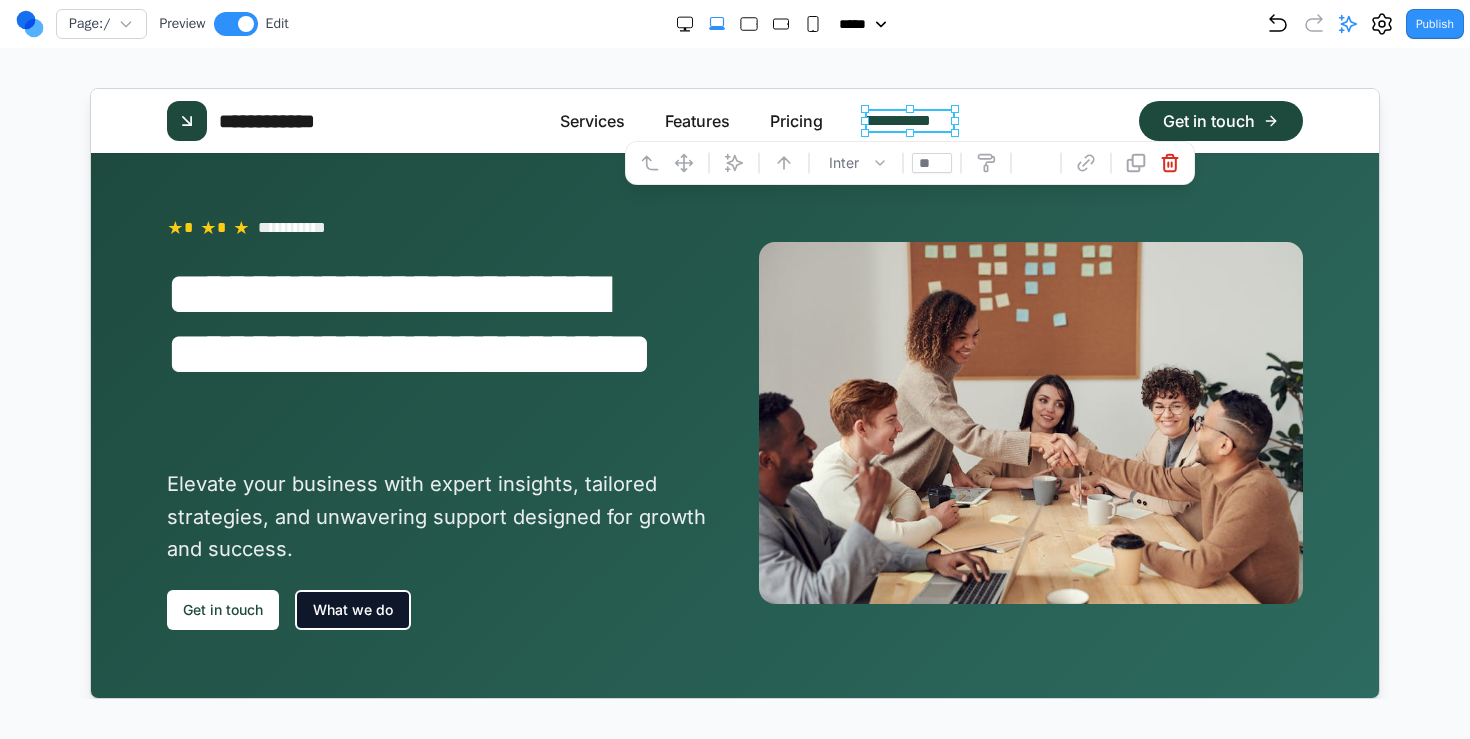 click on "**********" at bounding box center [907, 120] 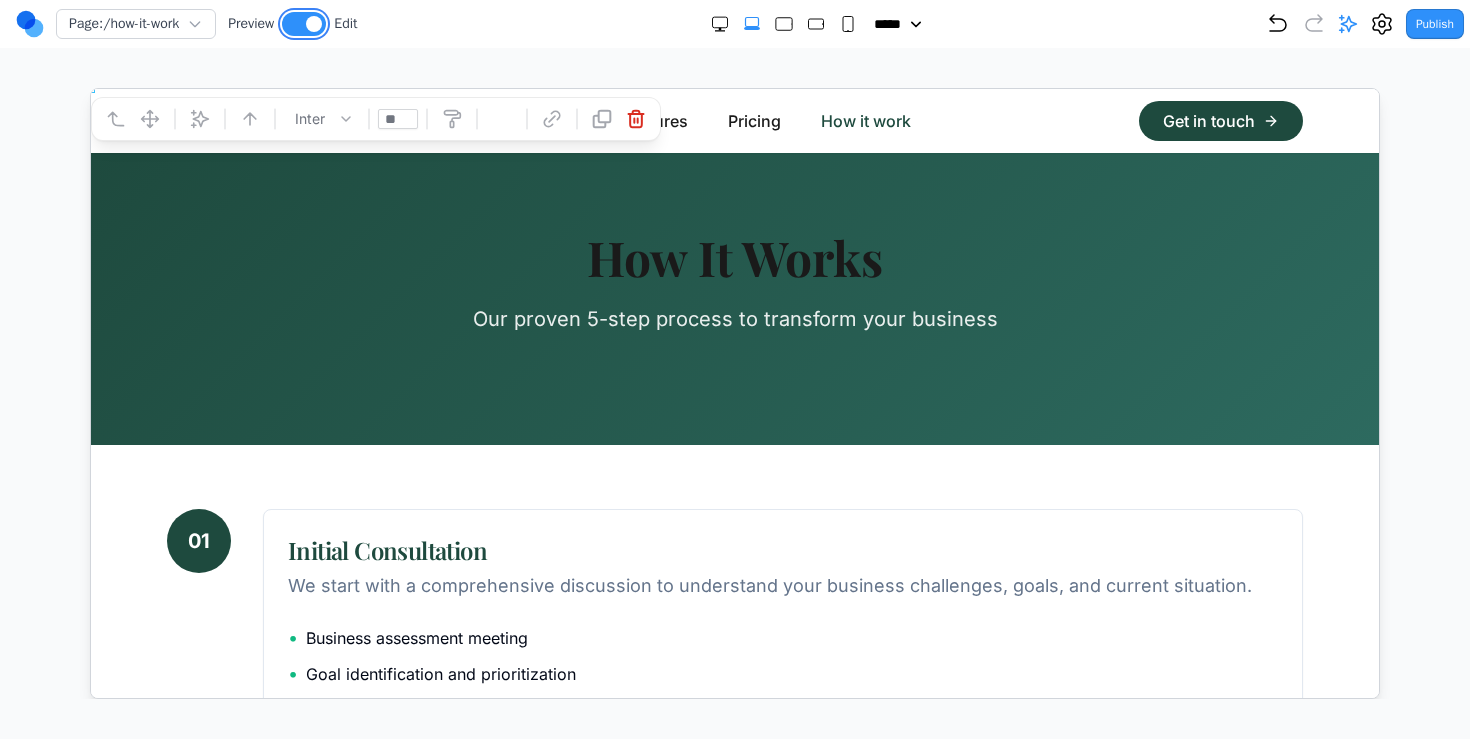 click at bounding box center (314, 24) 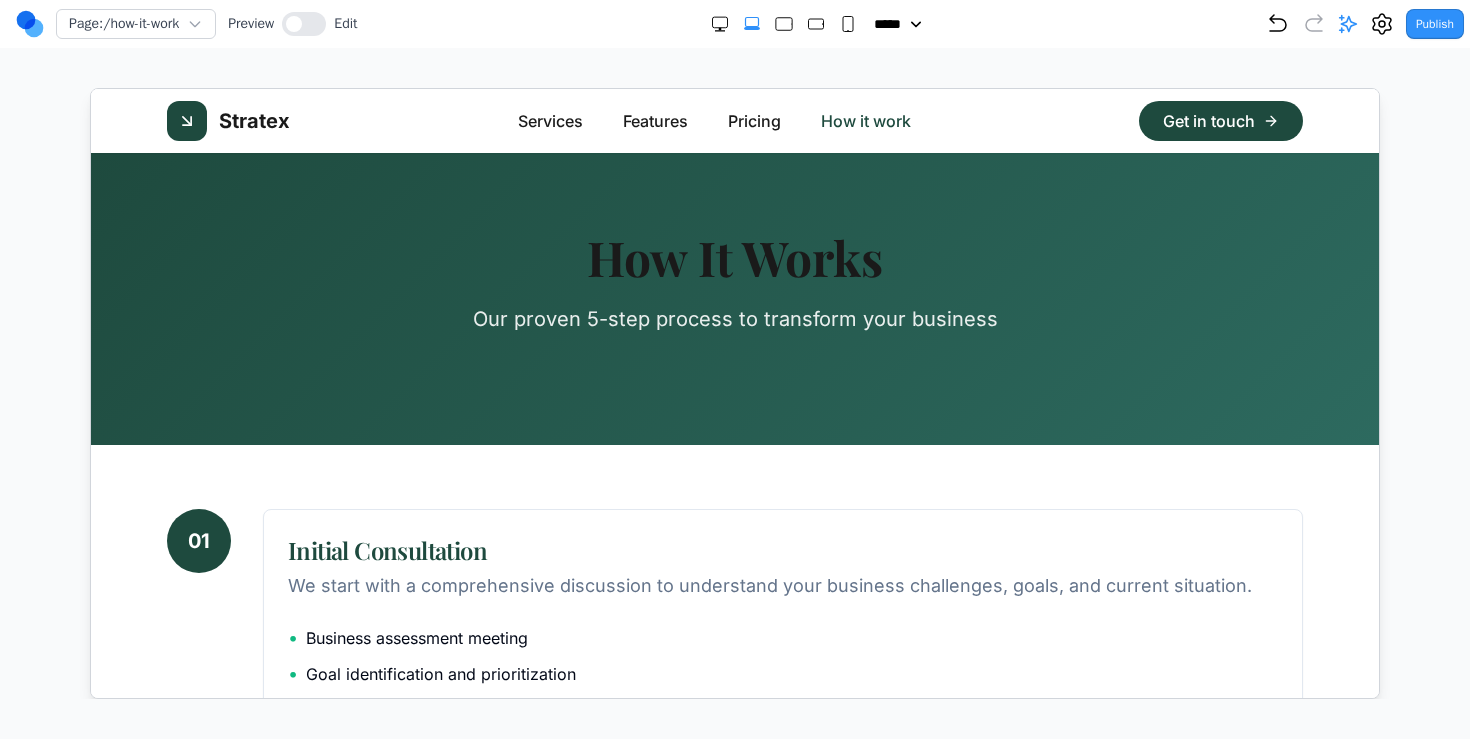 click on "Stratex" at bounding box center (227, 120) 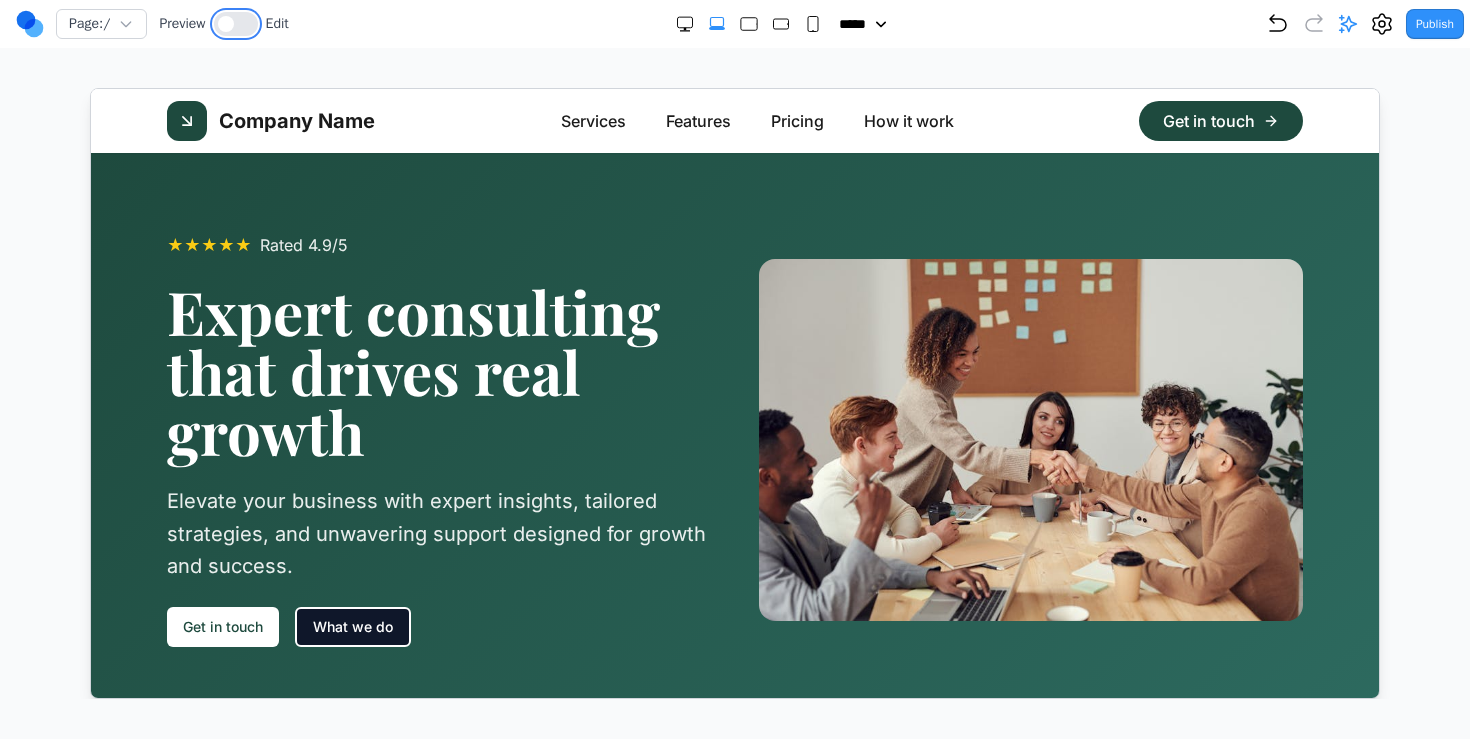 click at bounding box center [236, 24] 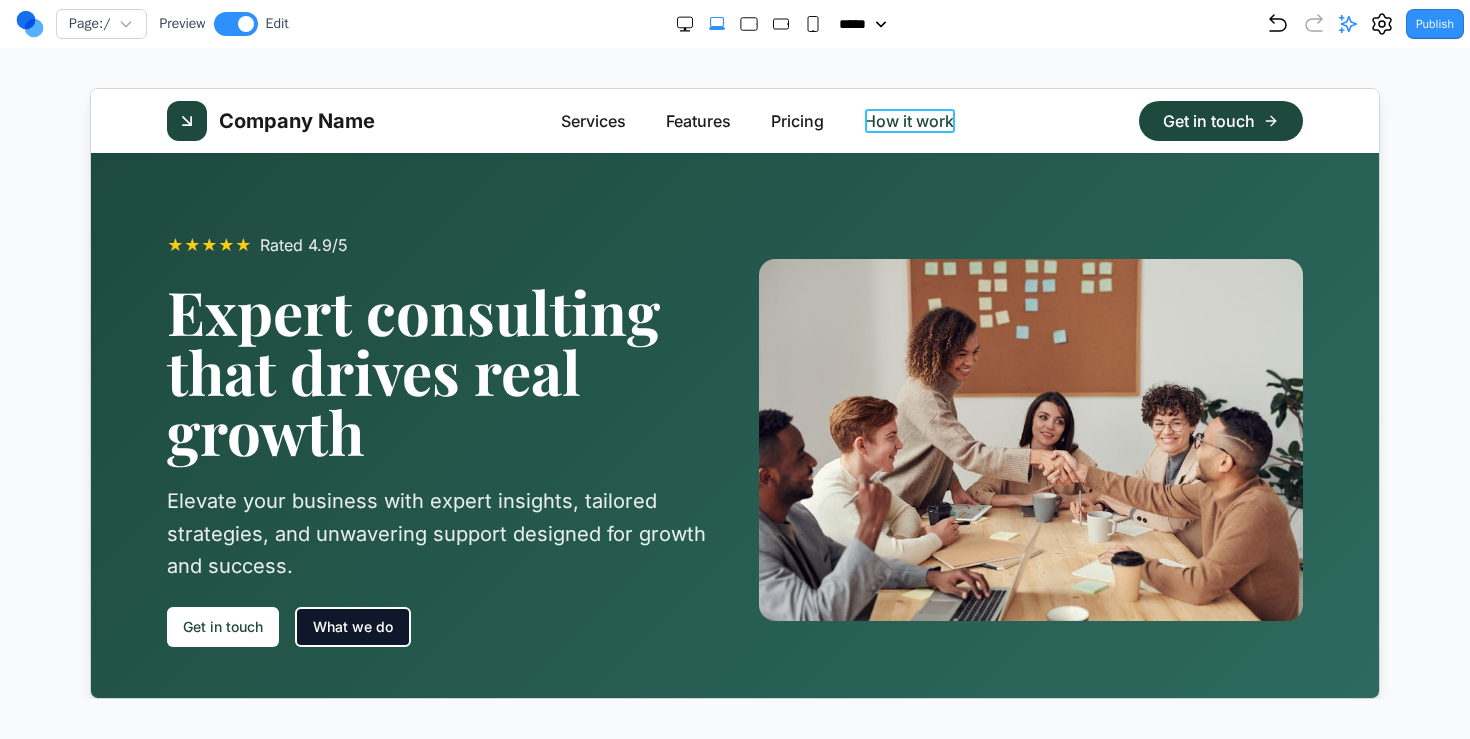 click on "How it work" at bounding box center [908, 120] 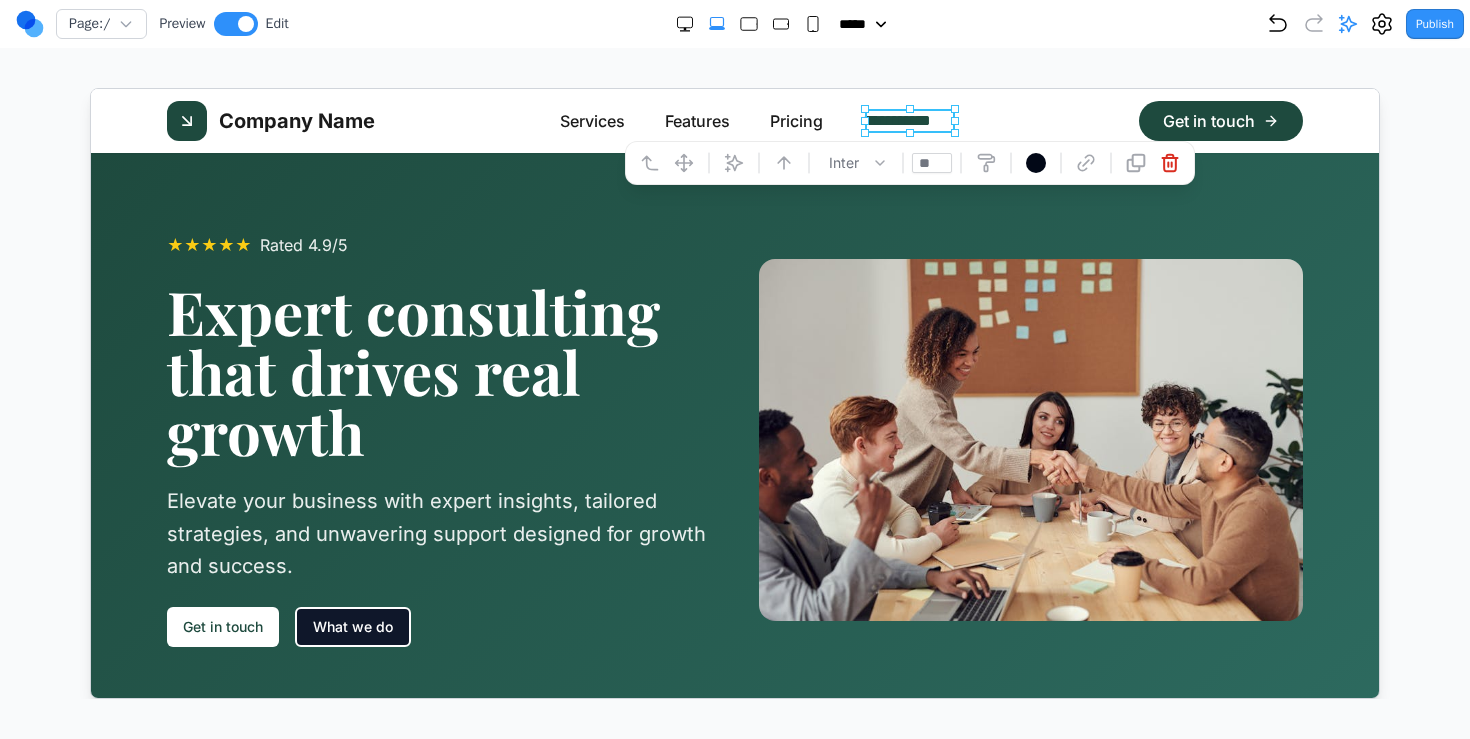 click on "**********" at bounding box center (907, 120) 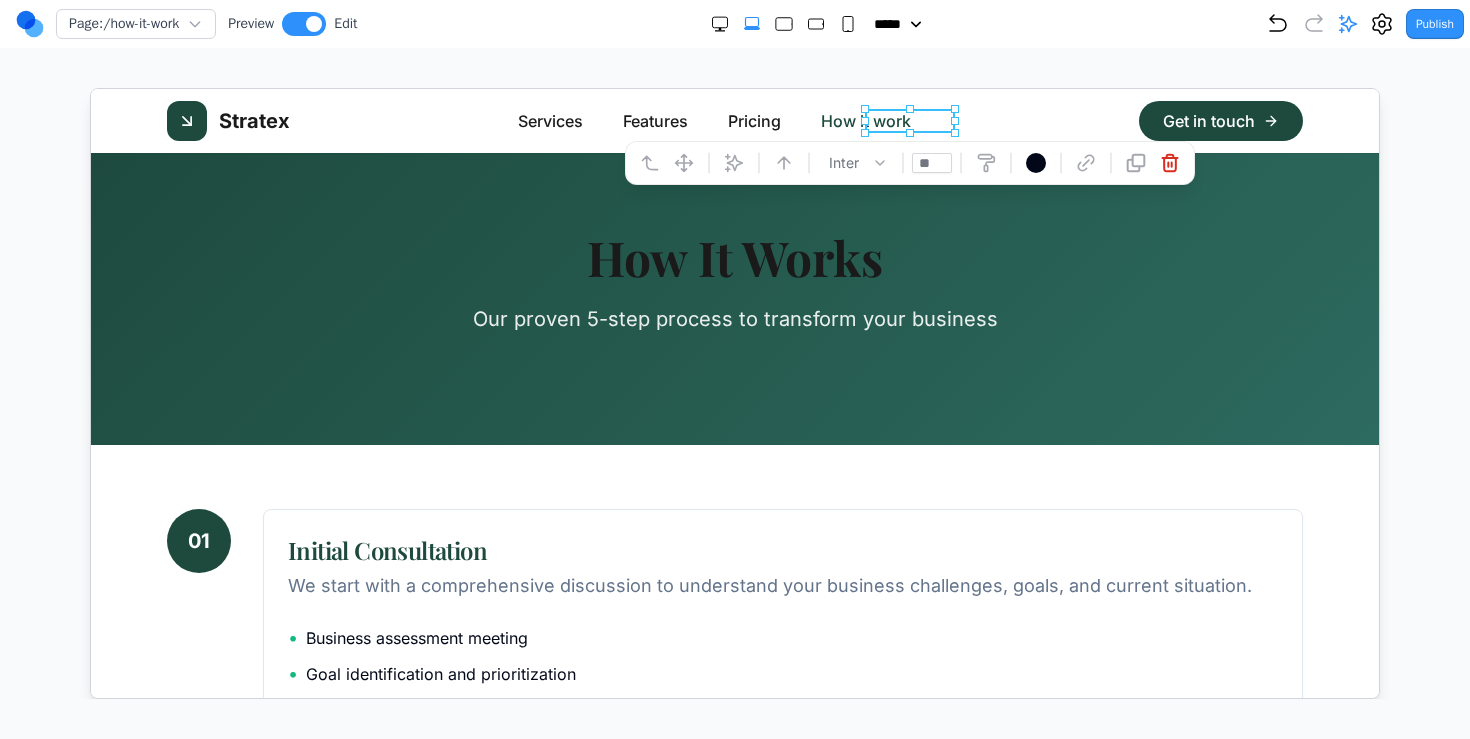 click on "How it work" at bounding box center [865, 120] 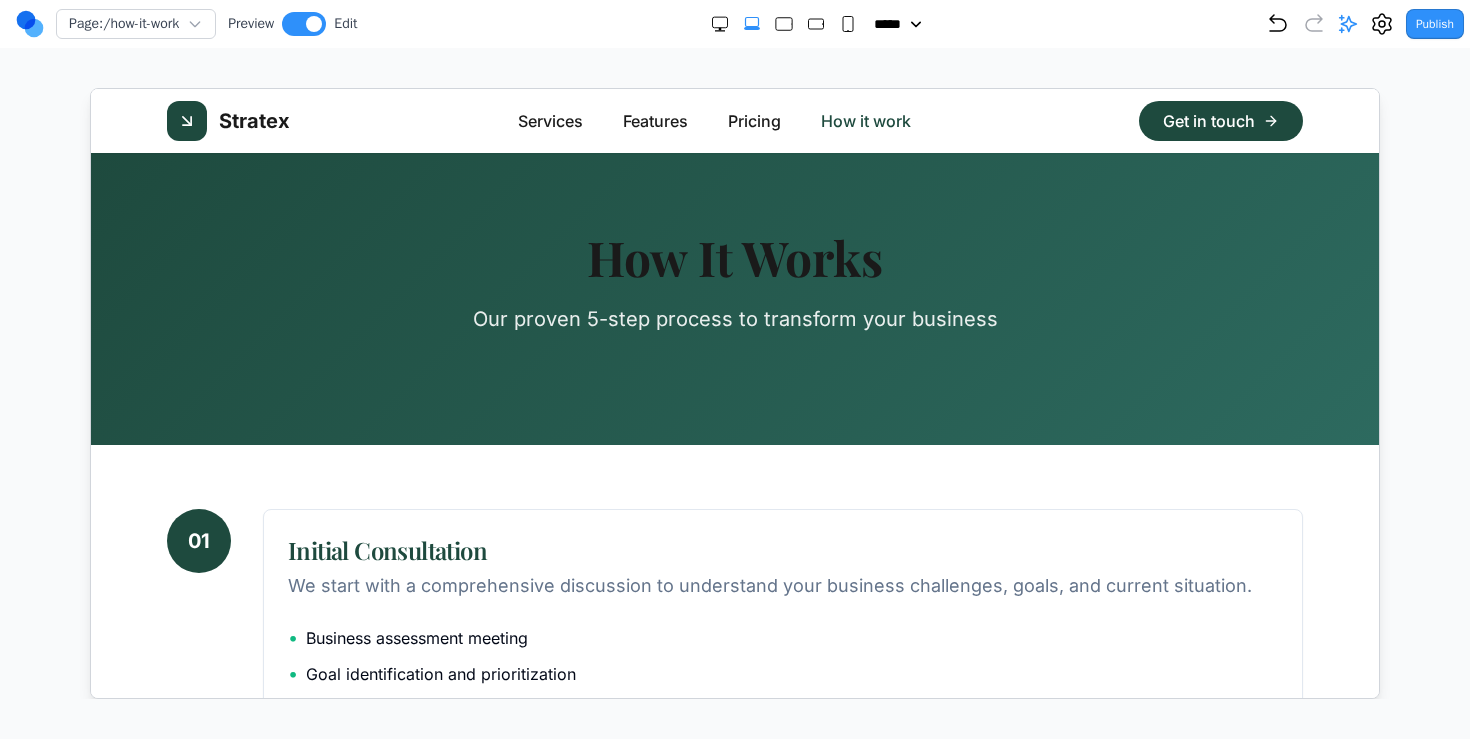 click on "How it work" at bounding box center [865, 120] 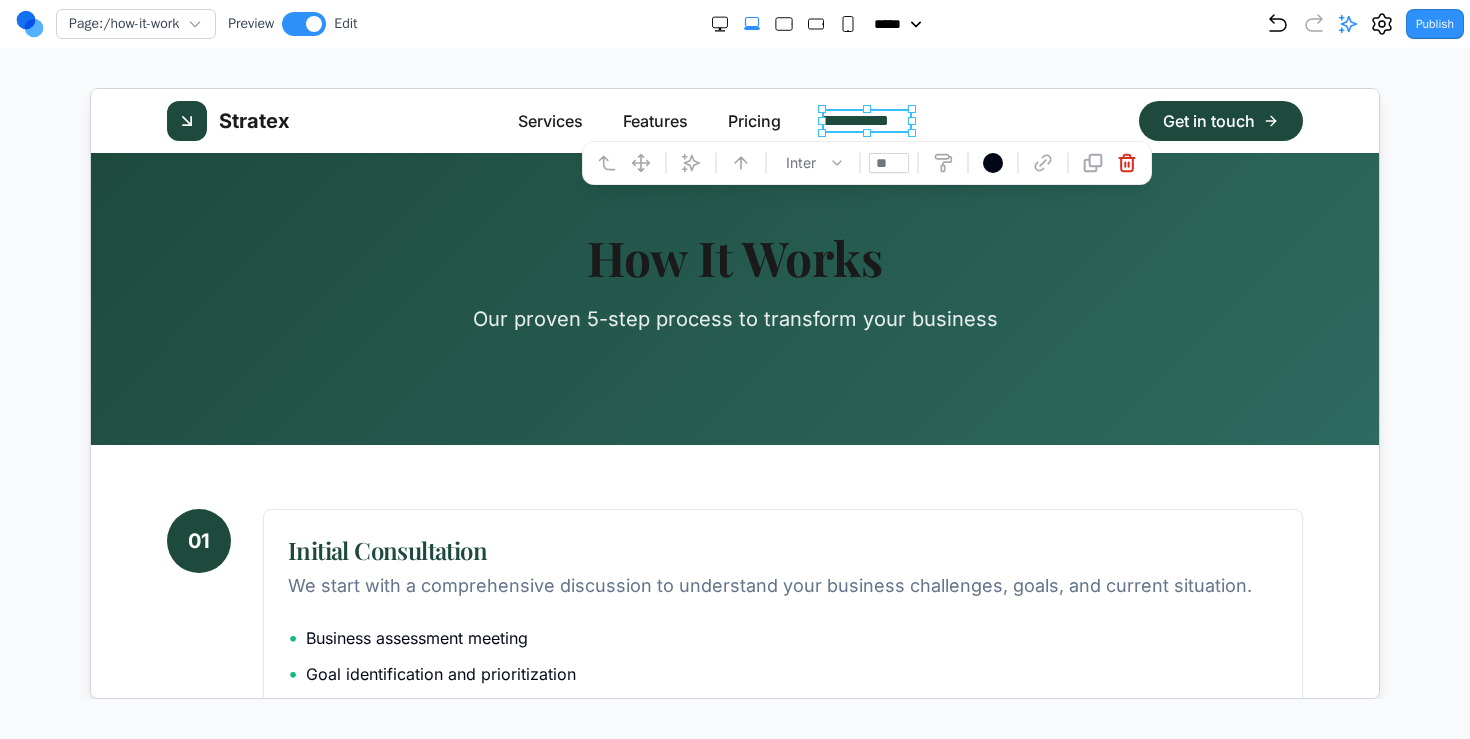 type 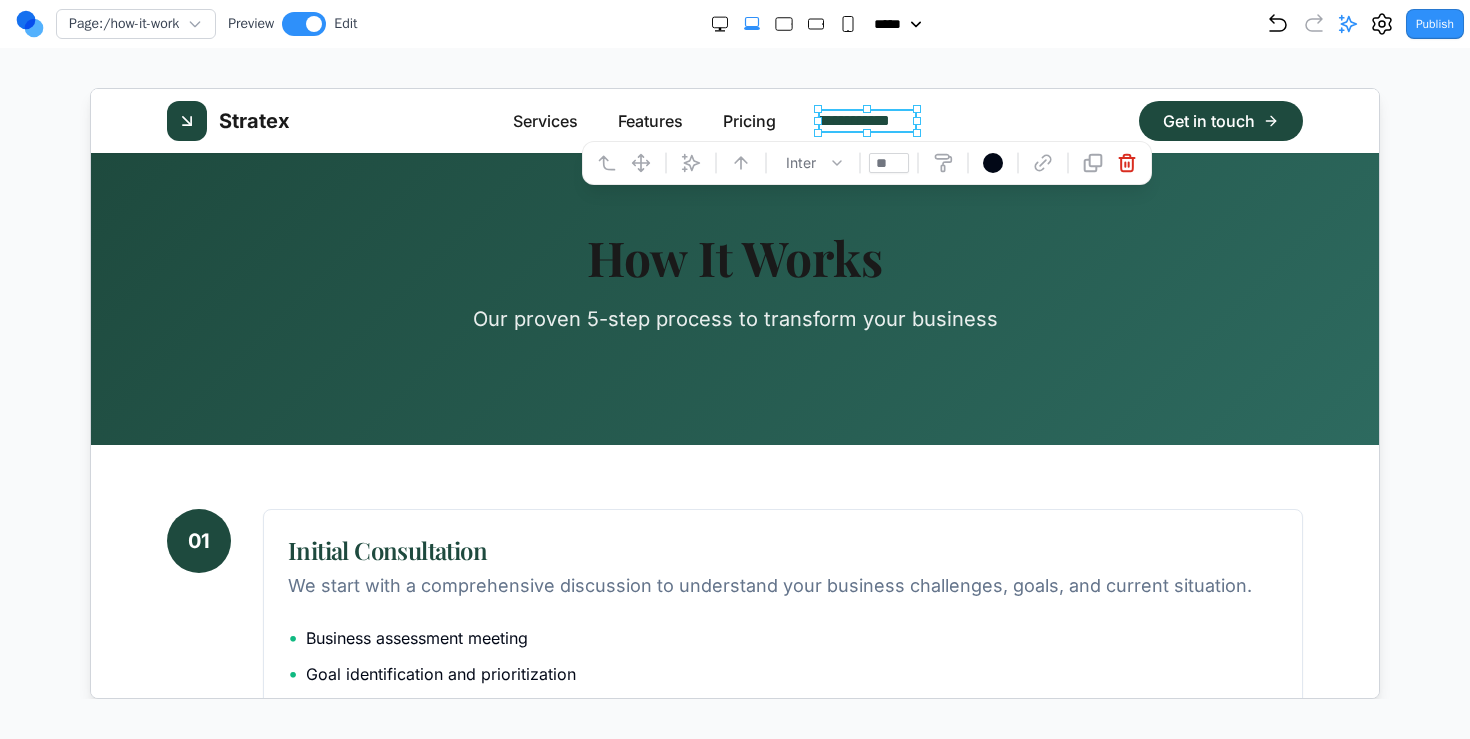 click on "Page:  /how-it-work Preview Edit ***** ***** ****** ****** ****** Publish Project Settings Form Dashboard + New Project Clone Project Delete Project Make Changes With AI Update the navigation bar to look like this, make sure the text is similar make the font a bit smaller for everything in the logo I've reduced the font sizes in the header:
1. **Logo text**: Changed from `text-2xl` to `text-xl` (smaller logo text)
2. **Navigation items**: Changed from `text-lg` to `text-base` (smaller navigation links)
3. **Button text**: Changed from `text-lg` to `text-base` (smaller button text)
The header now has a more proportional and refined look with slightly smaller fonts throughout.
- Reducing font sizes in the header logo and navigation" at bounding box center (735, 349) 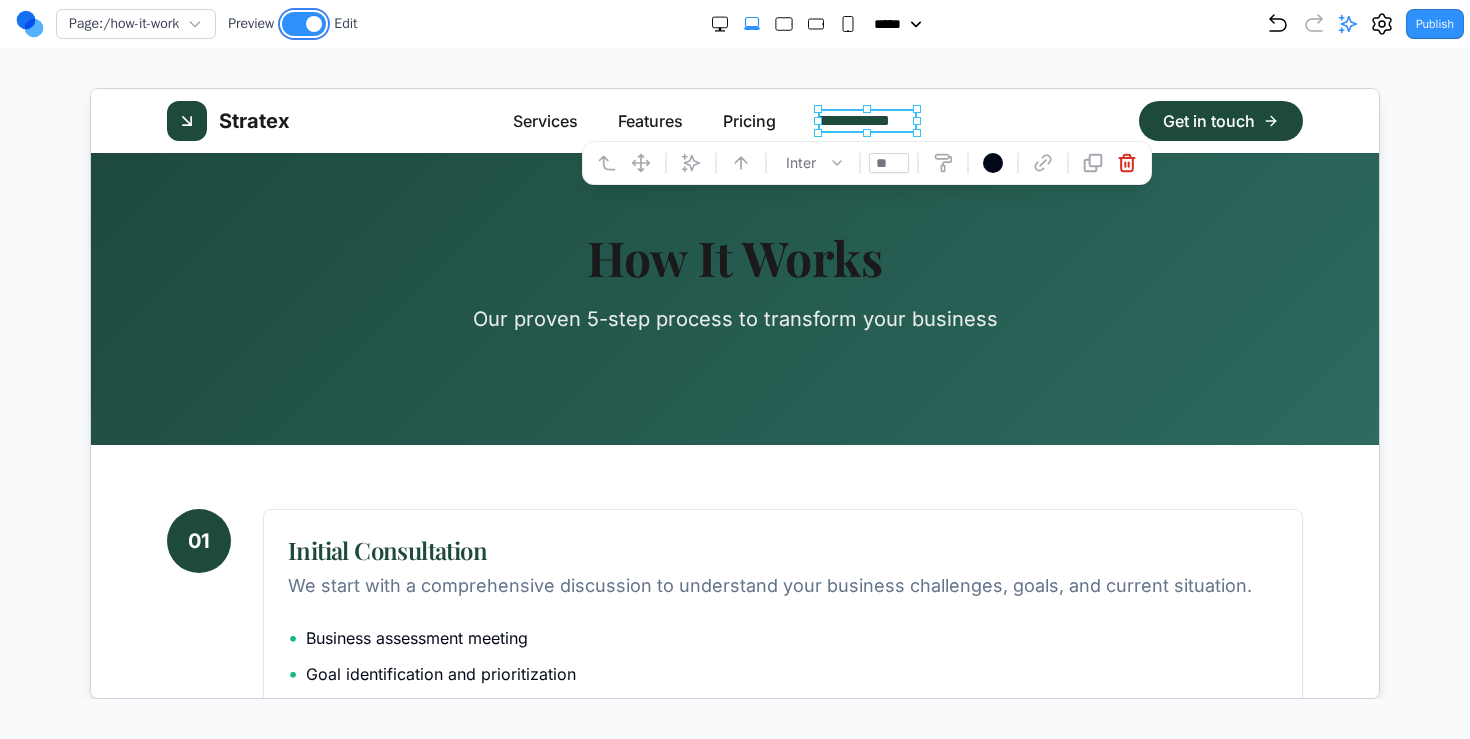 click at bounding box center [314, 24] 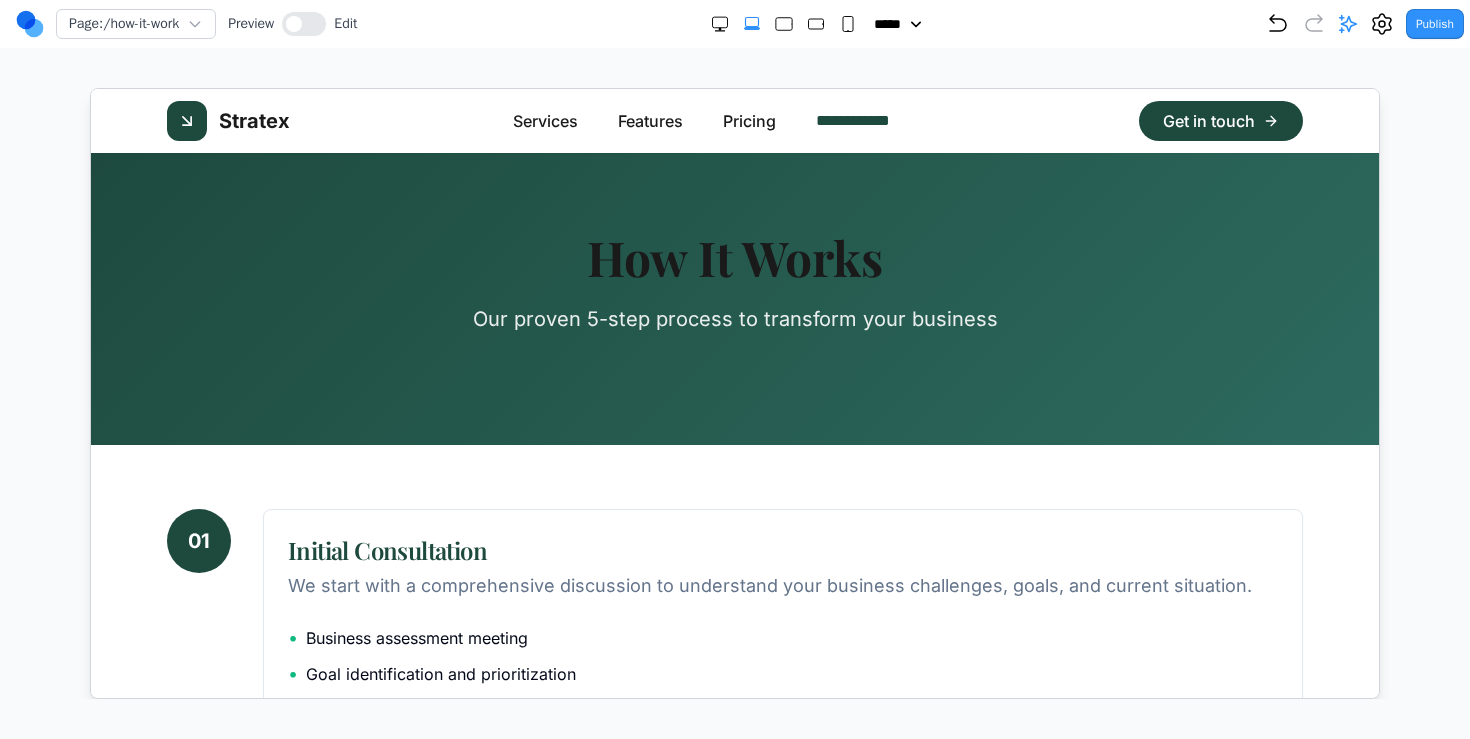 click on "Stratex" at bounding box center [253, 120] 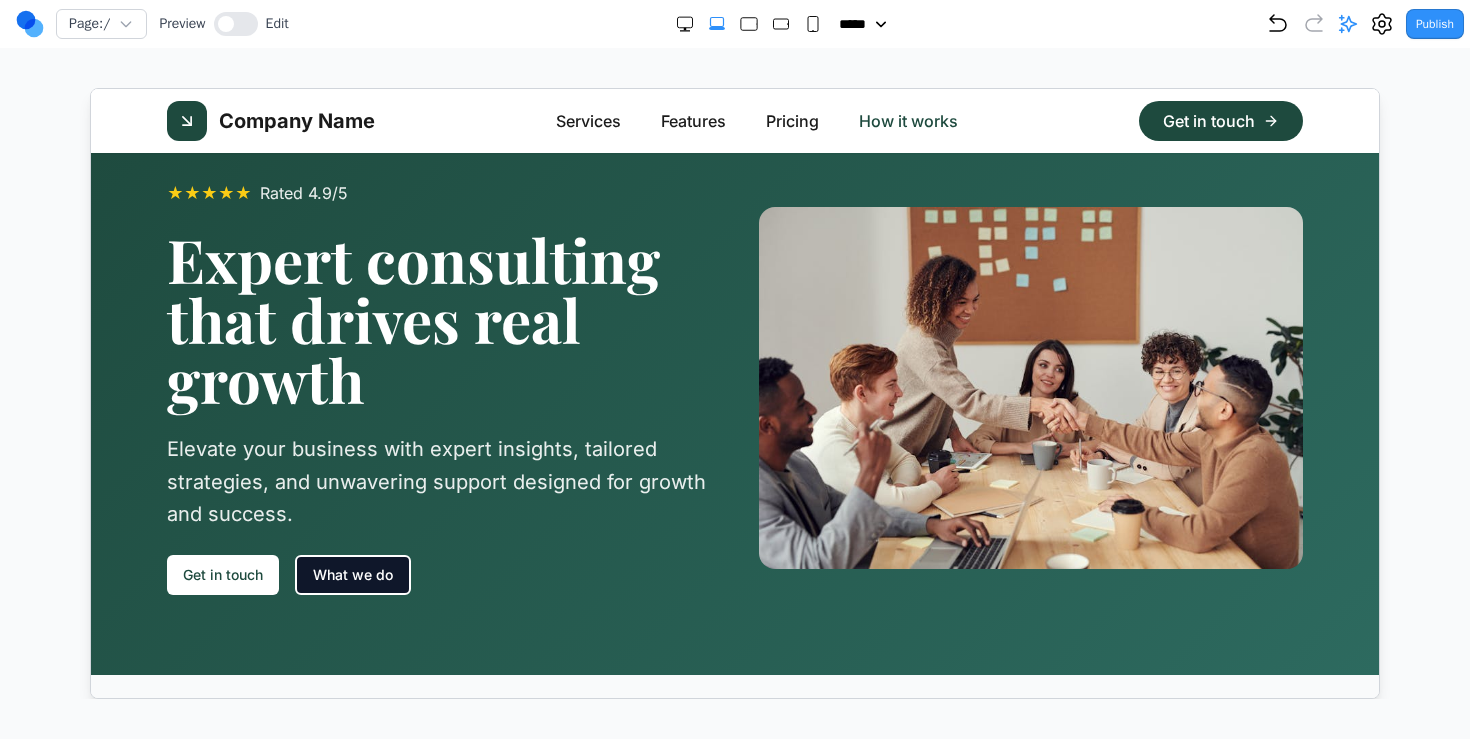 scroll, scrollTop: 44, scrollLeft: 0, axis: vertical 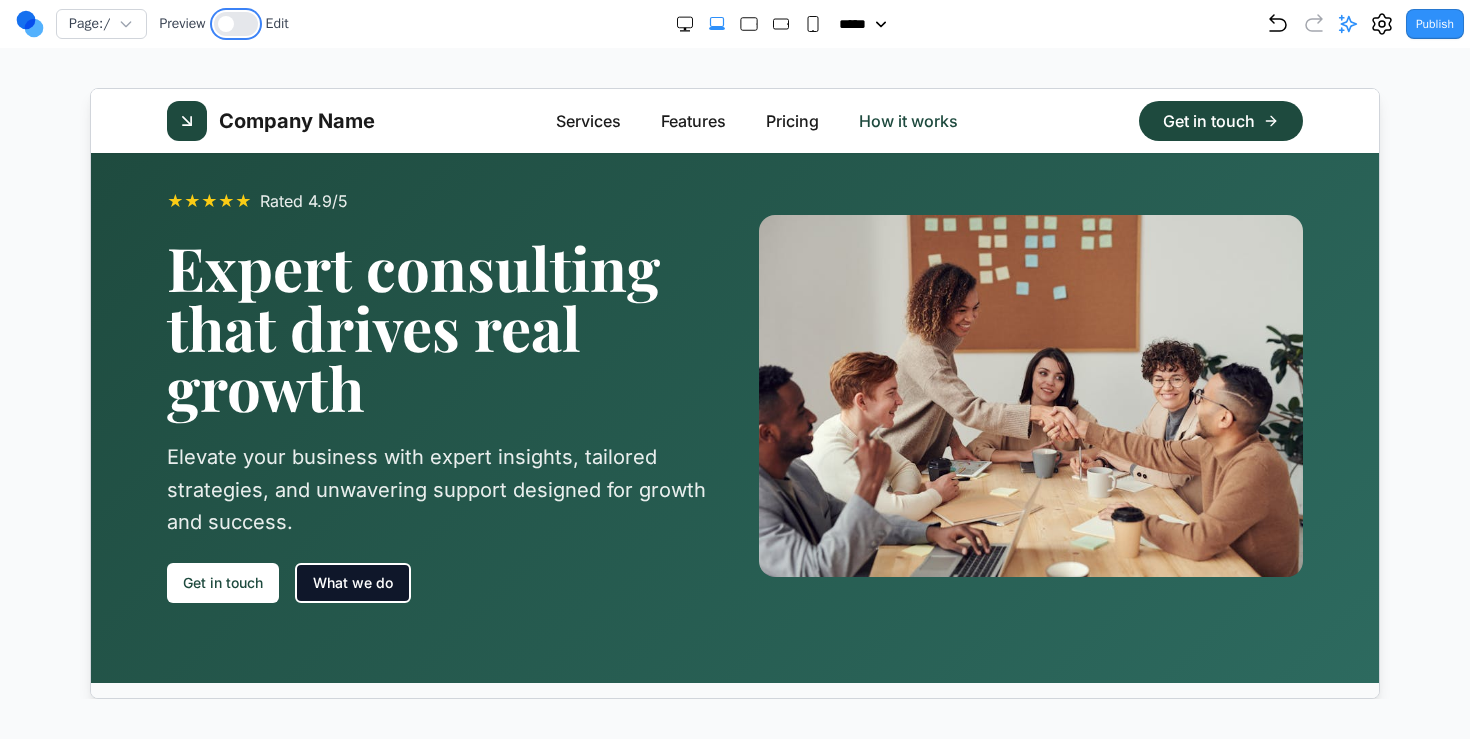 click at bounding box center [226, 24] 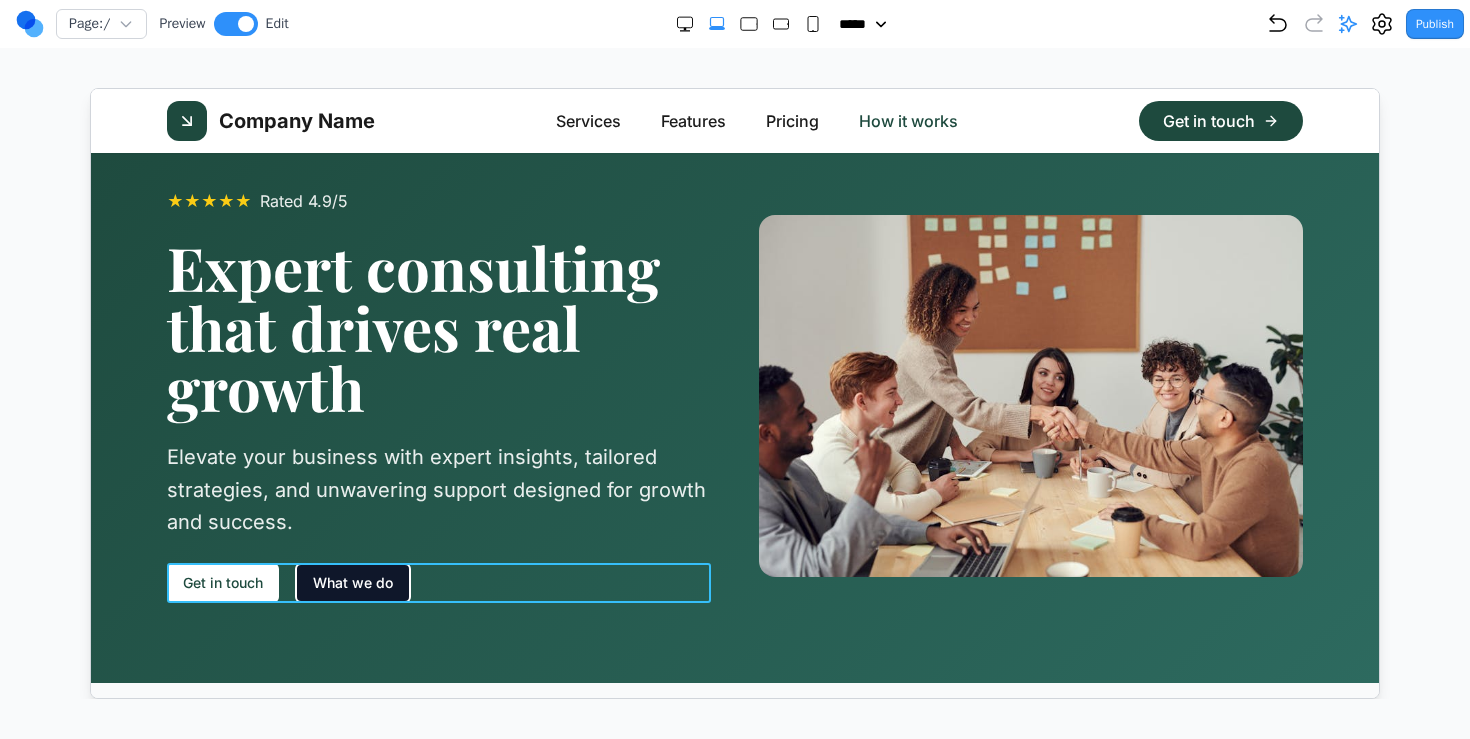 click on "Get in touch What we do" at bounding box center (438, 582) 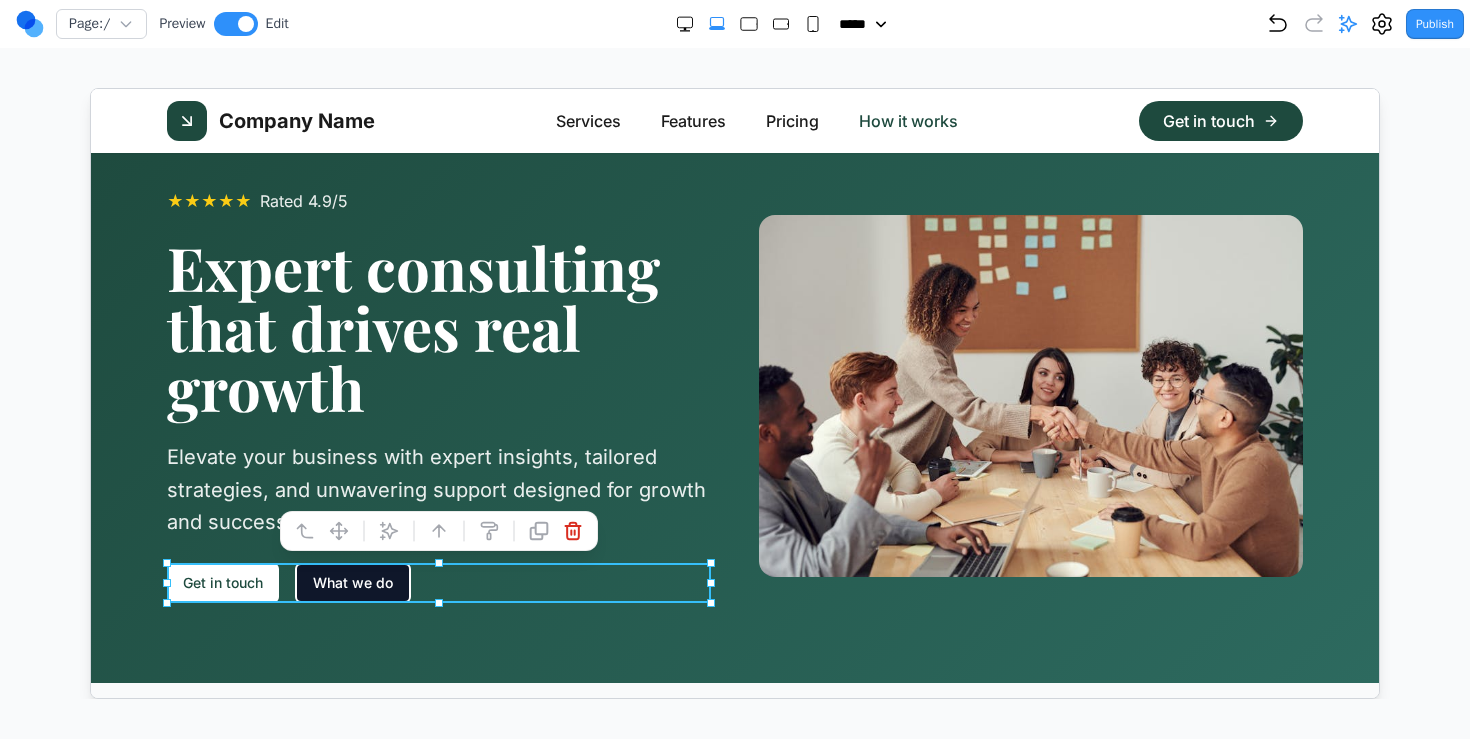 click at bounding box center (388, 530) 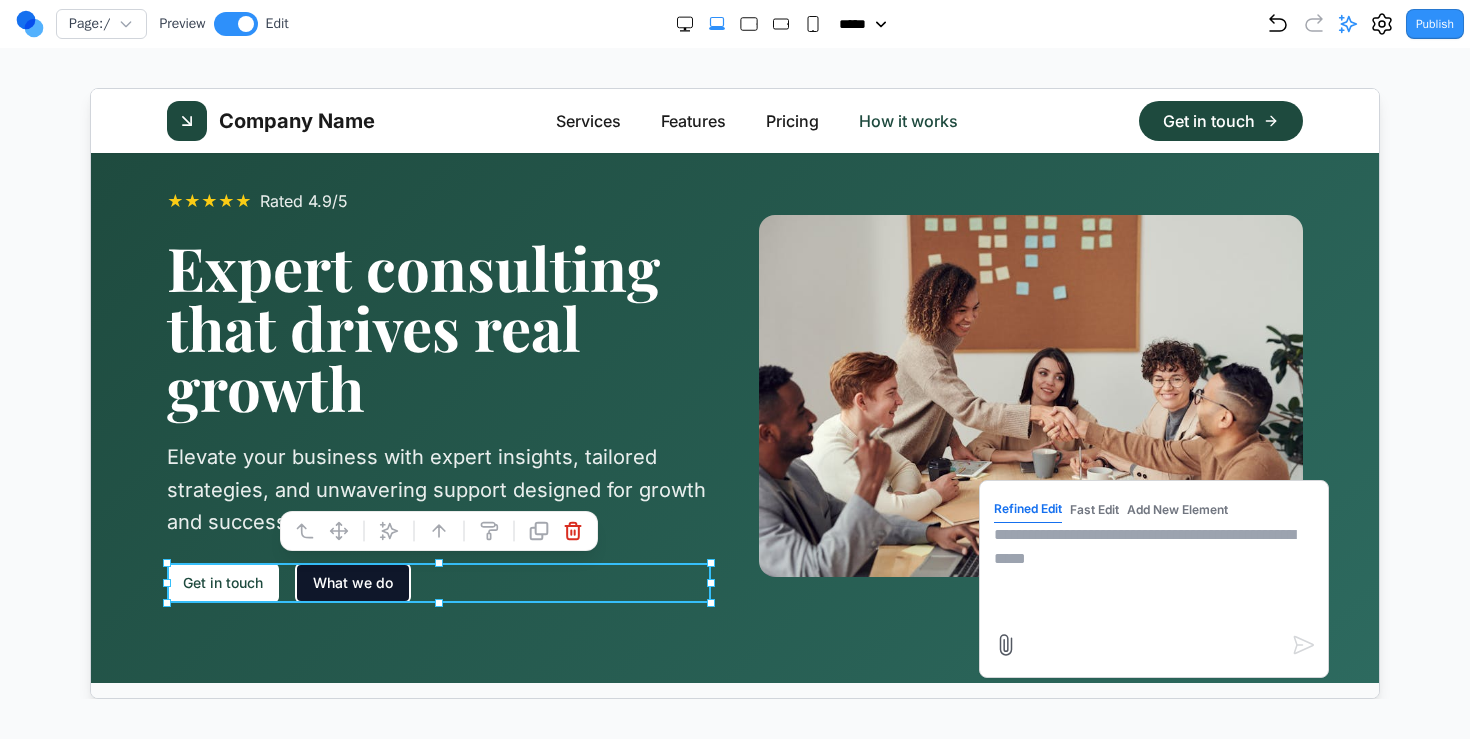 click at bounding box center (1153, 572) 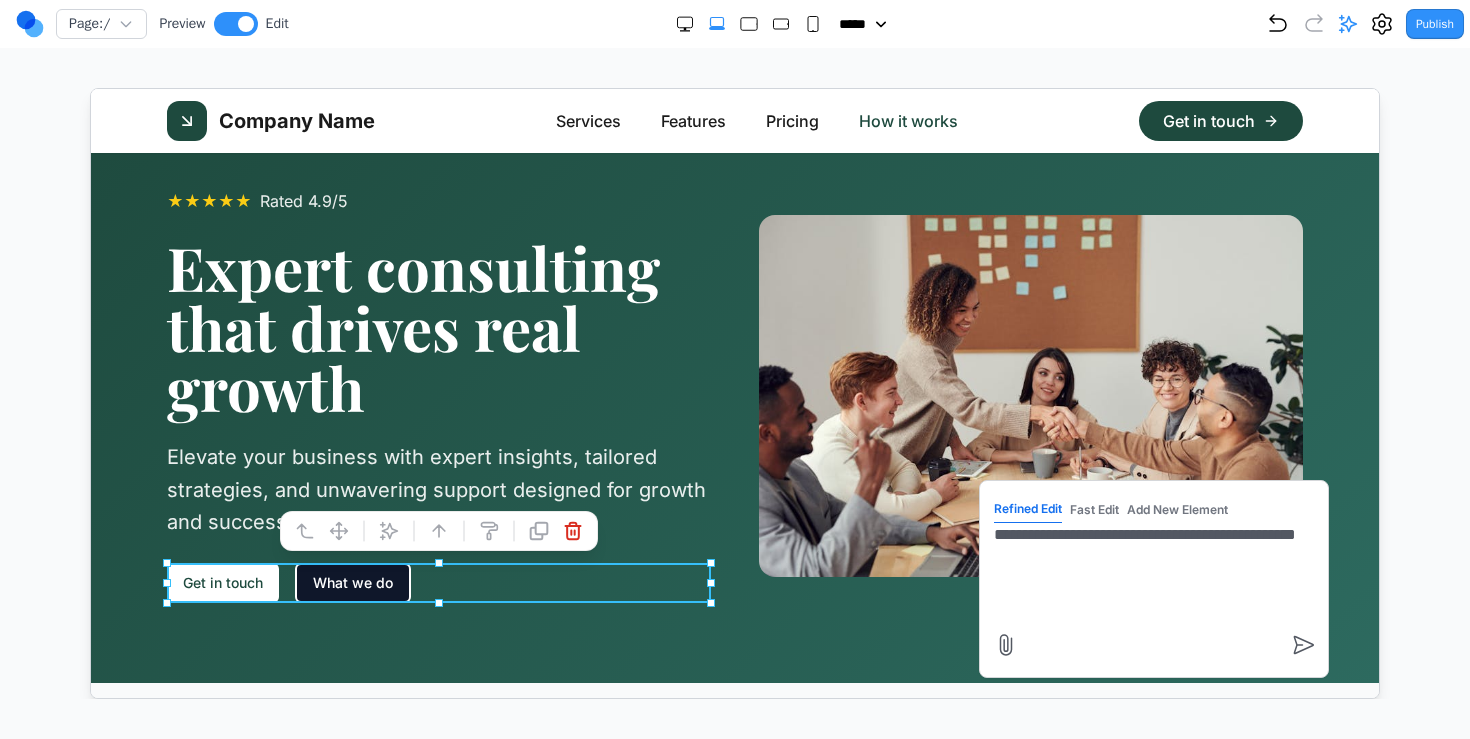 type on "**********" 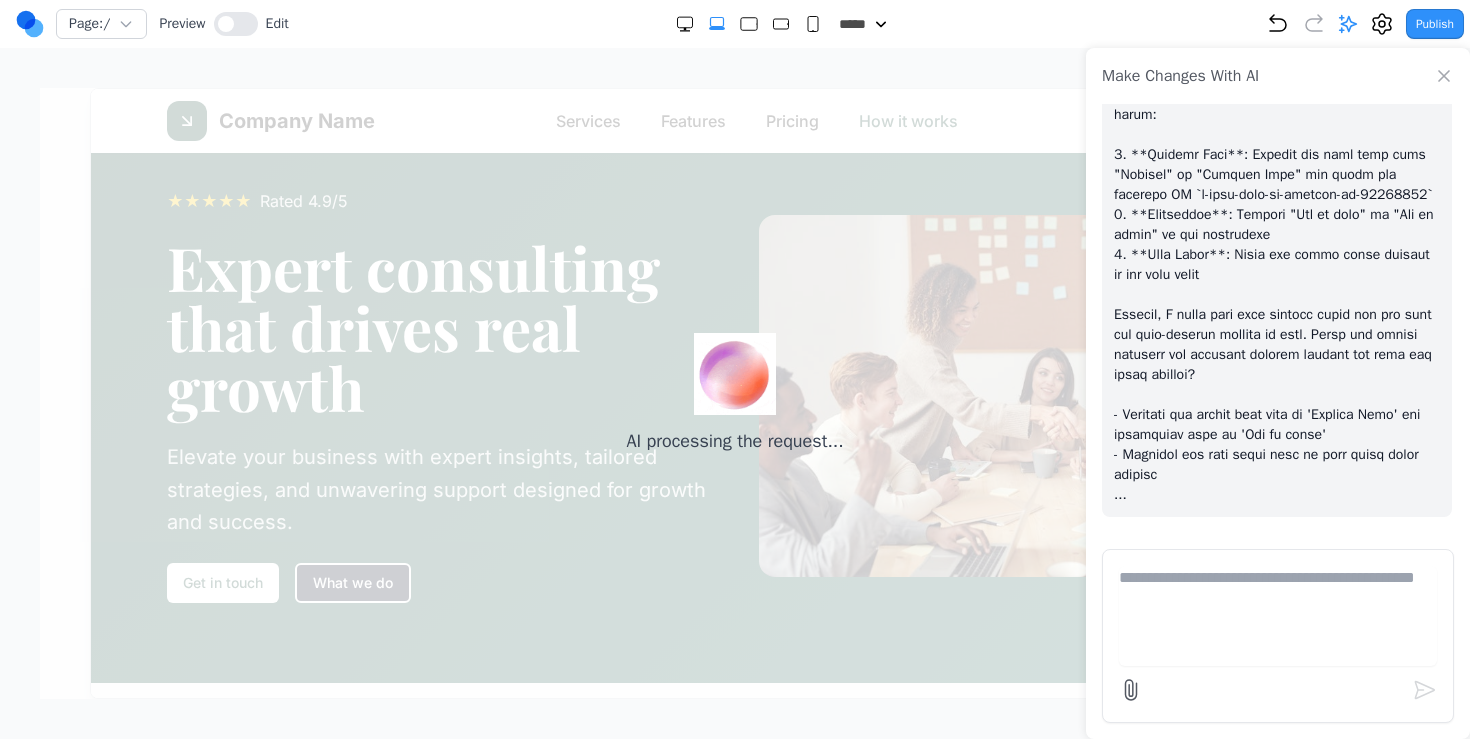 scroll, scrollTop: 4887, scrollLeft: 0, axis: vertical 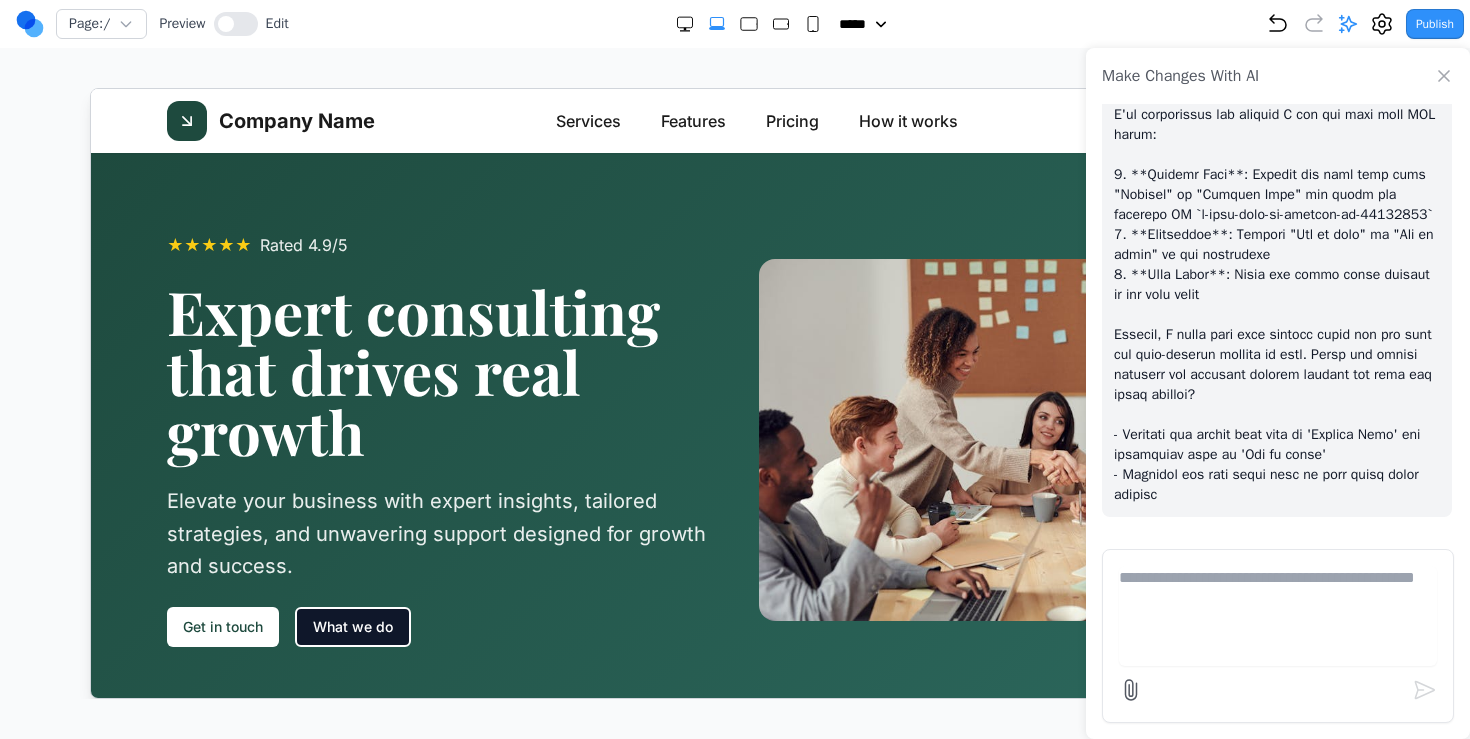 click on "Expert consulting that drives real growth" at bounding box center (438, 370) 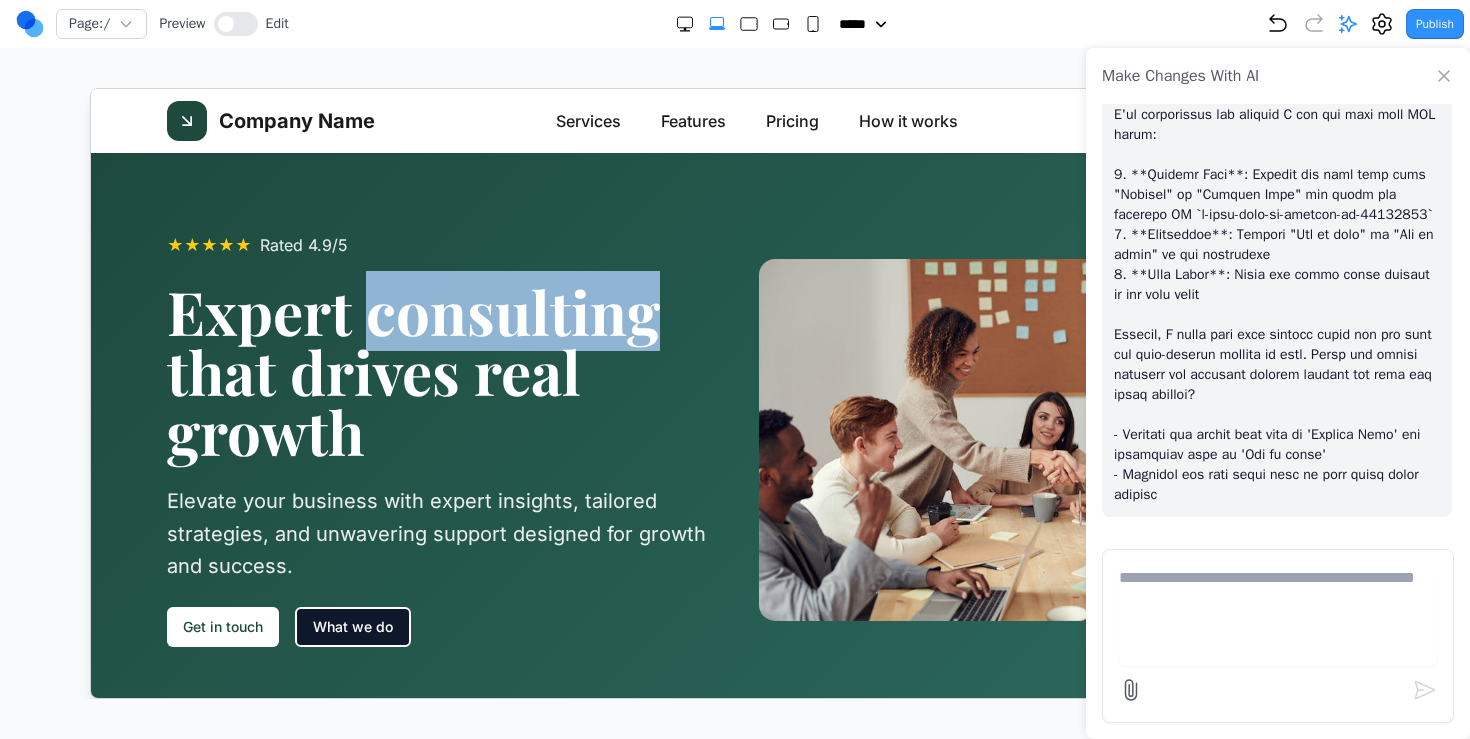click on "Expert consulting that drives real growth" at bounding box center [438, 370] 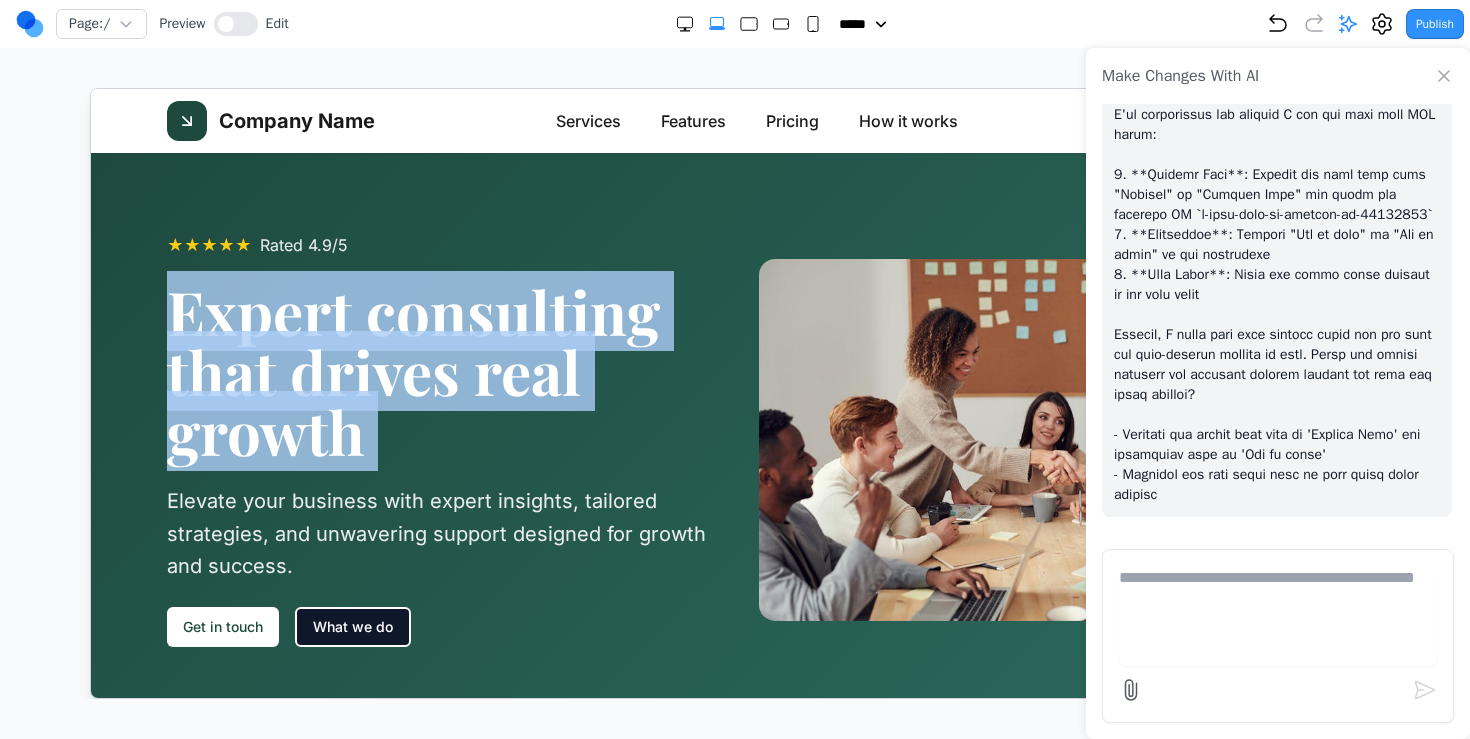click on "Expert consulting that drives real growth" at bounding box center (438, 370) 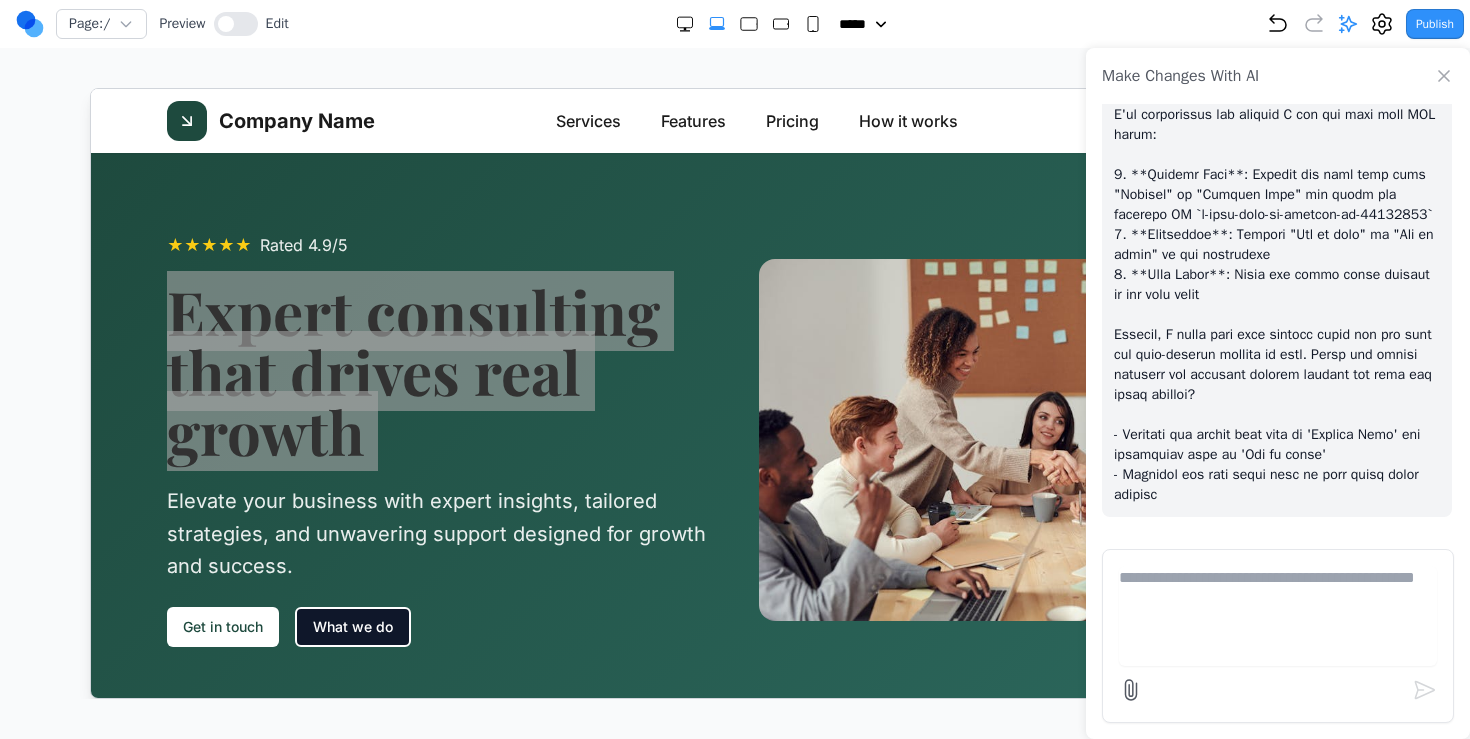click at bounding box center (1277, 35) 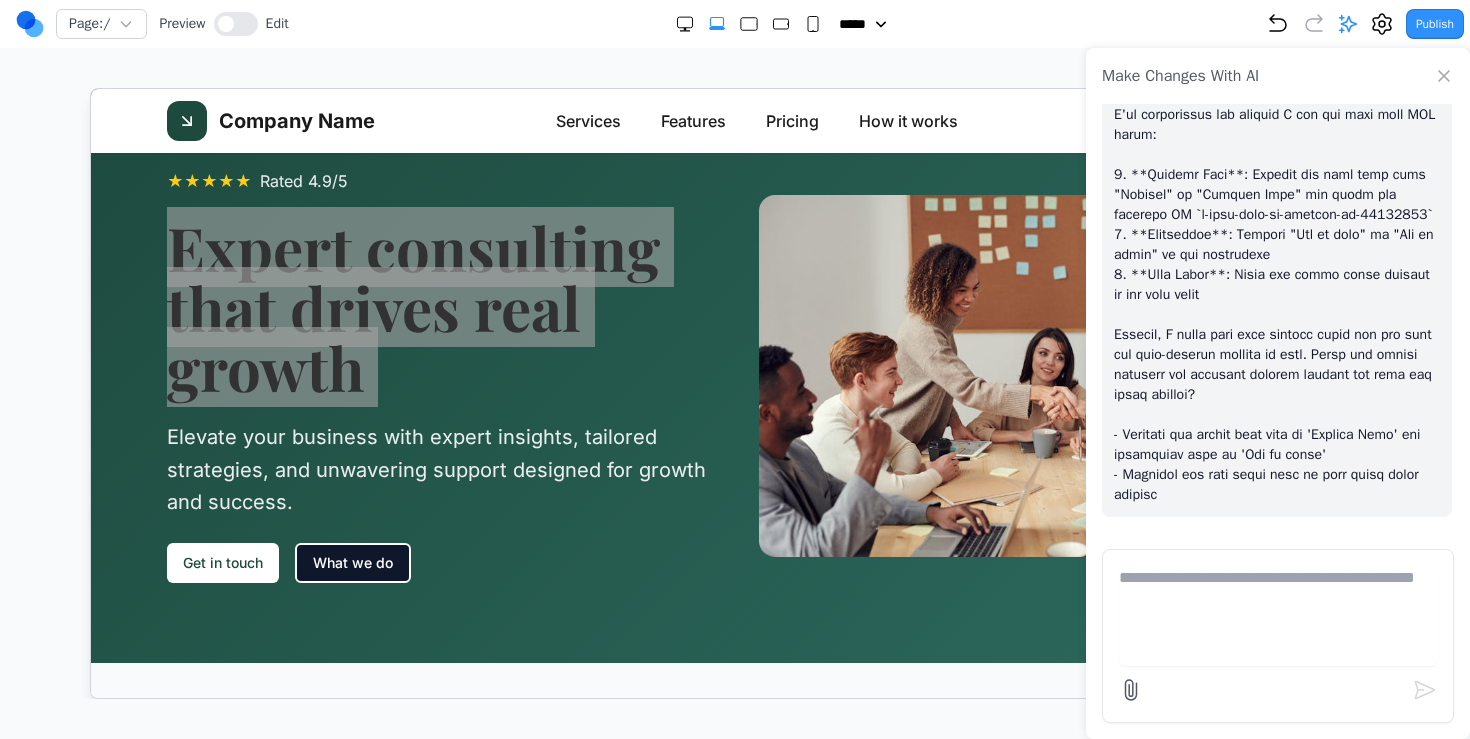 scroll, scrollTop: 12, scrollLeft: 0, axis: vertical 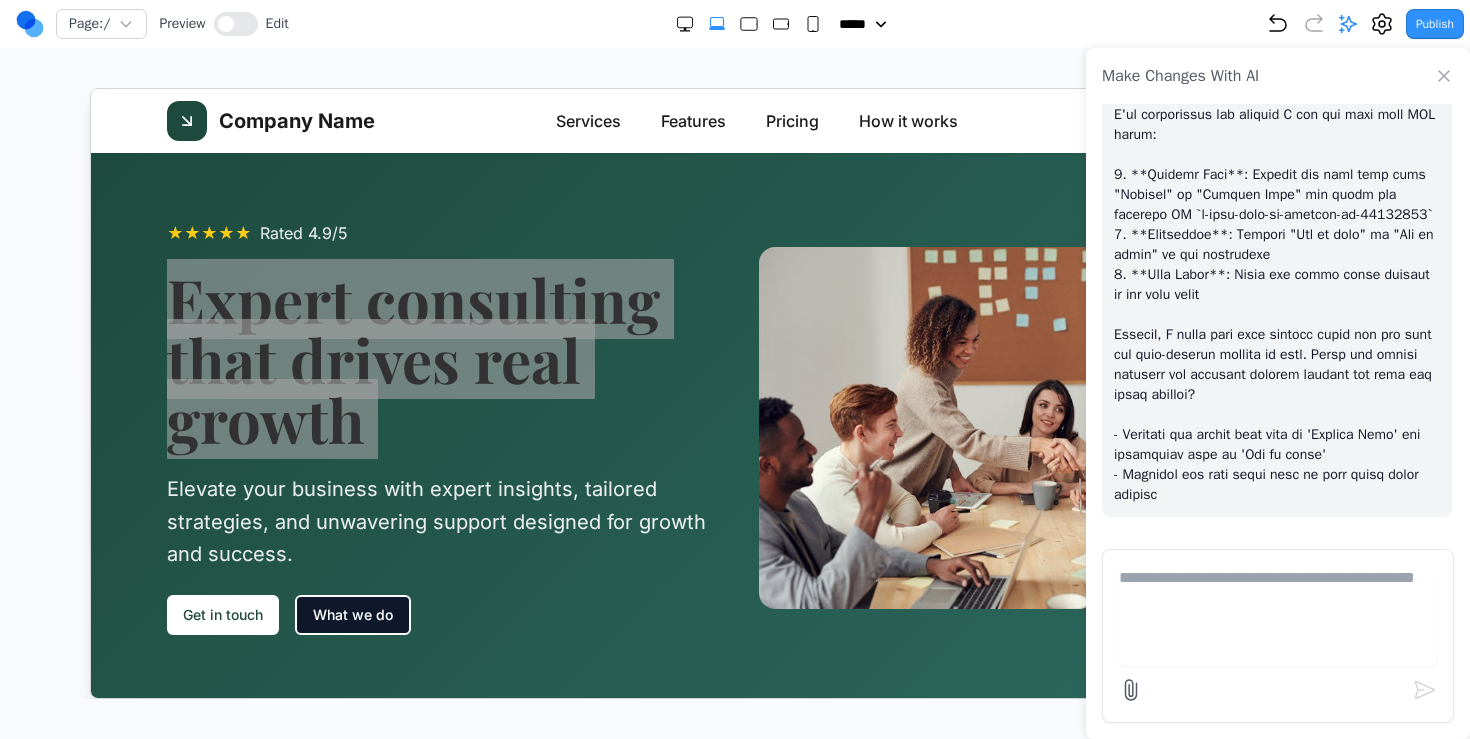 click at bounding box center [1278, 616] 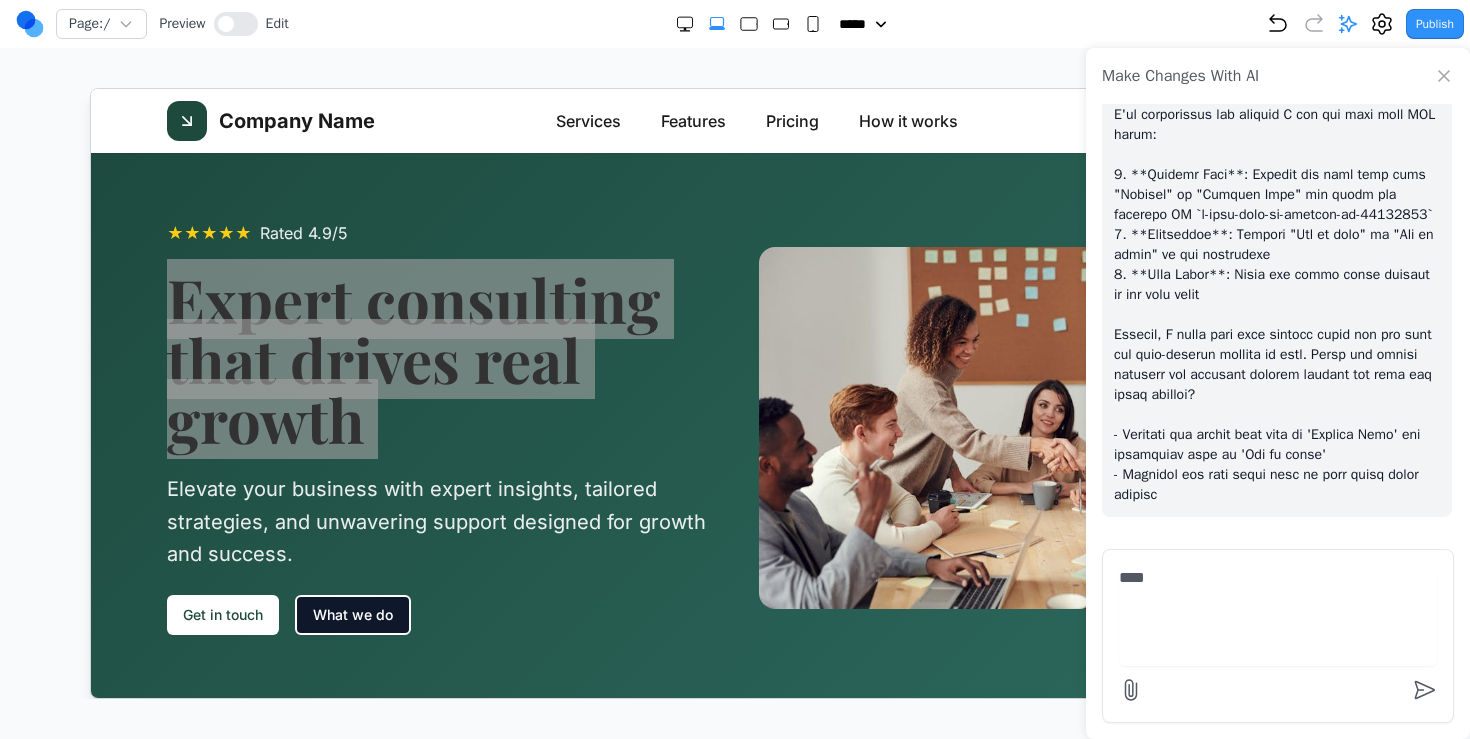 type on "****" 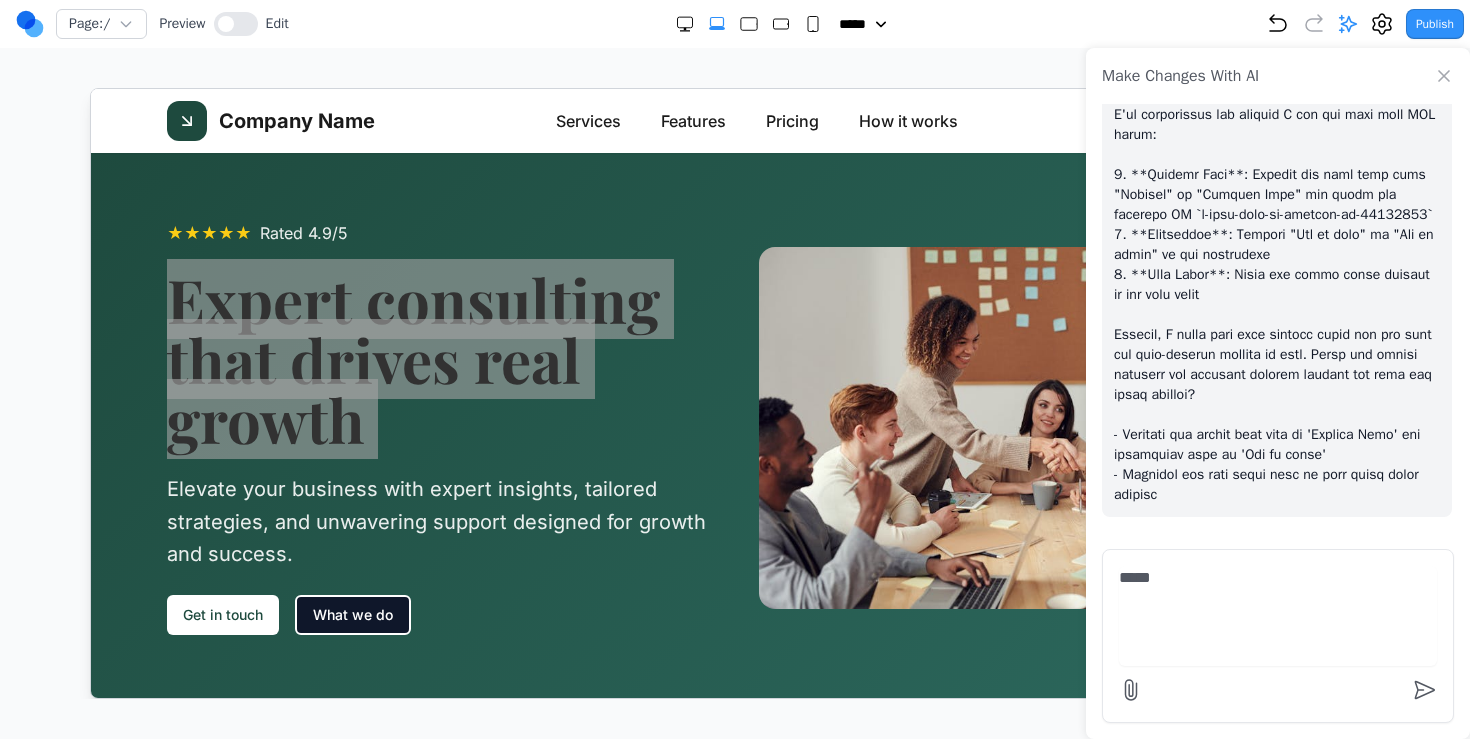 type 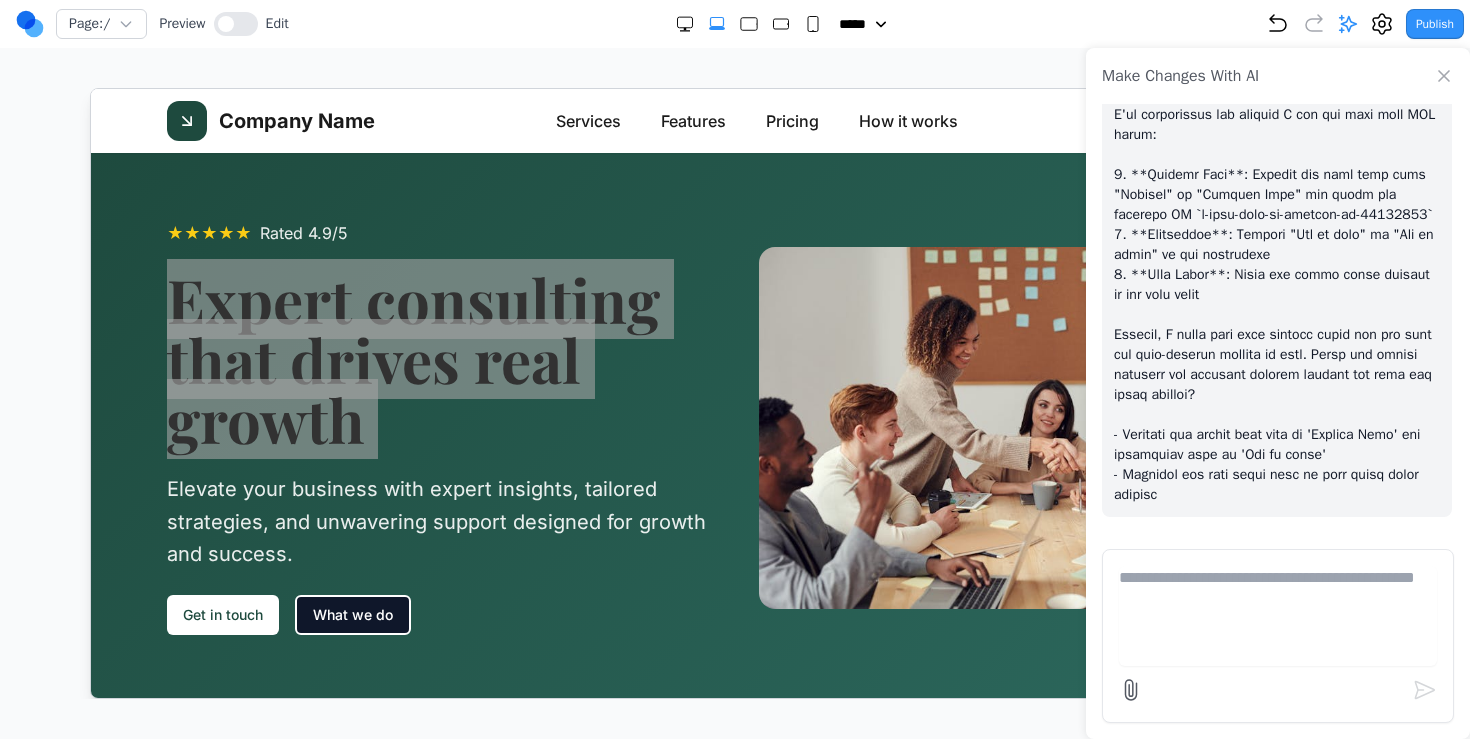 click on "Page:  / Preview Edit" at bounding box center (152, 24) 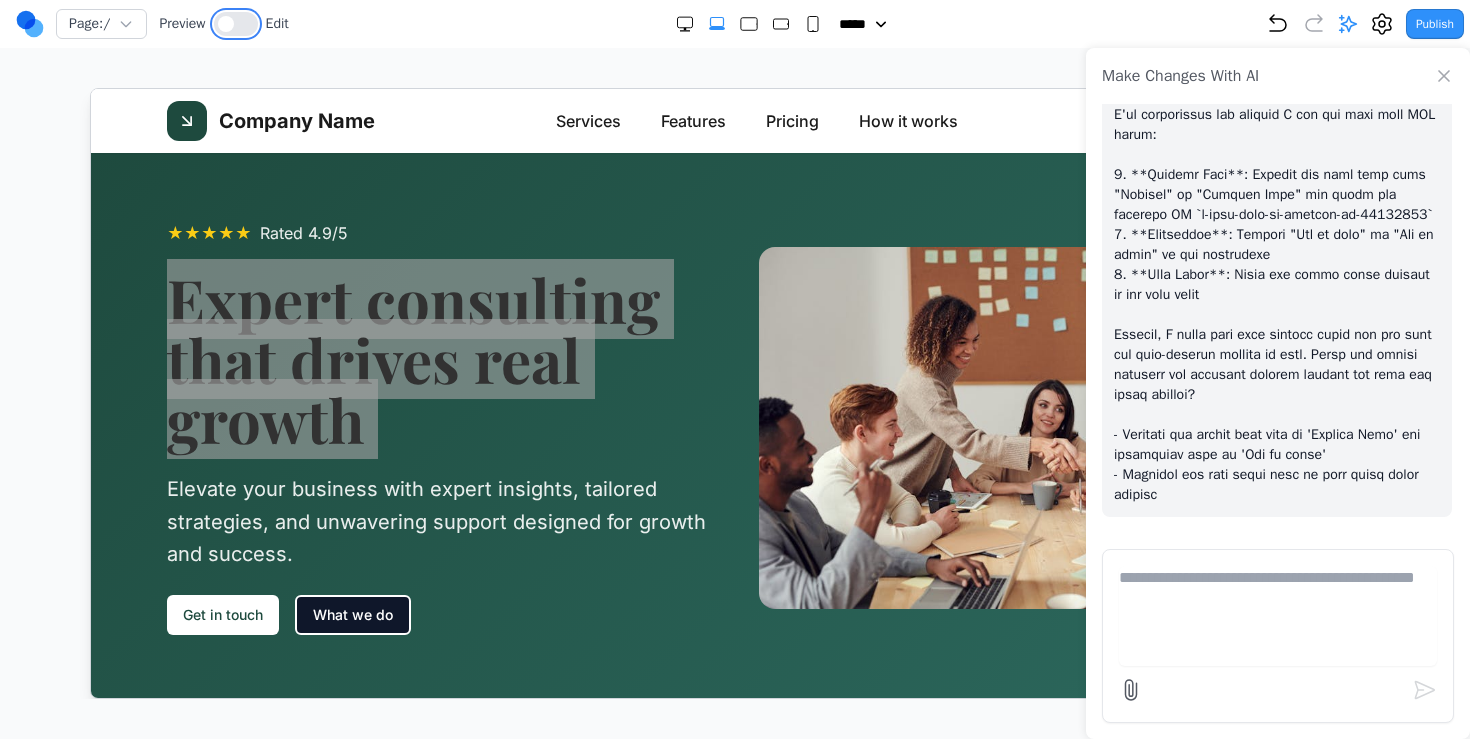 click at bounding box center (226, 24) 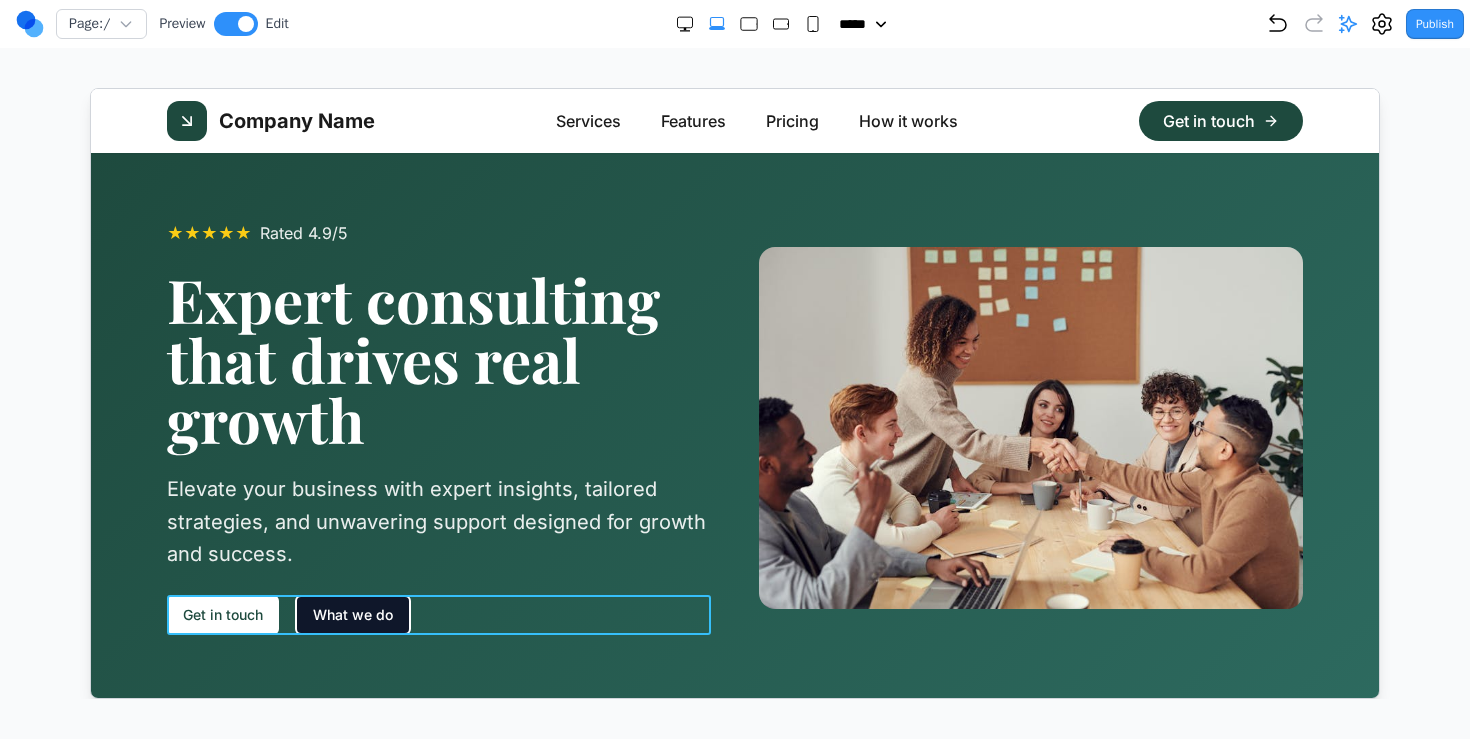 click on "Get in touch What we do" at bounding box center [438, 614] 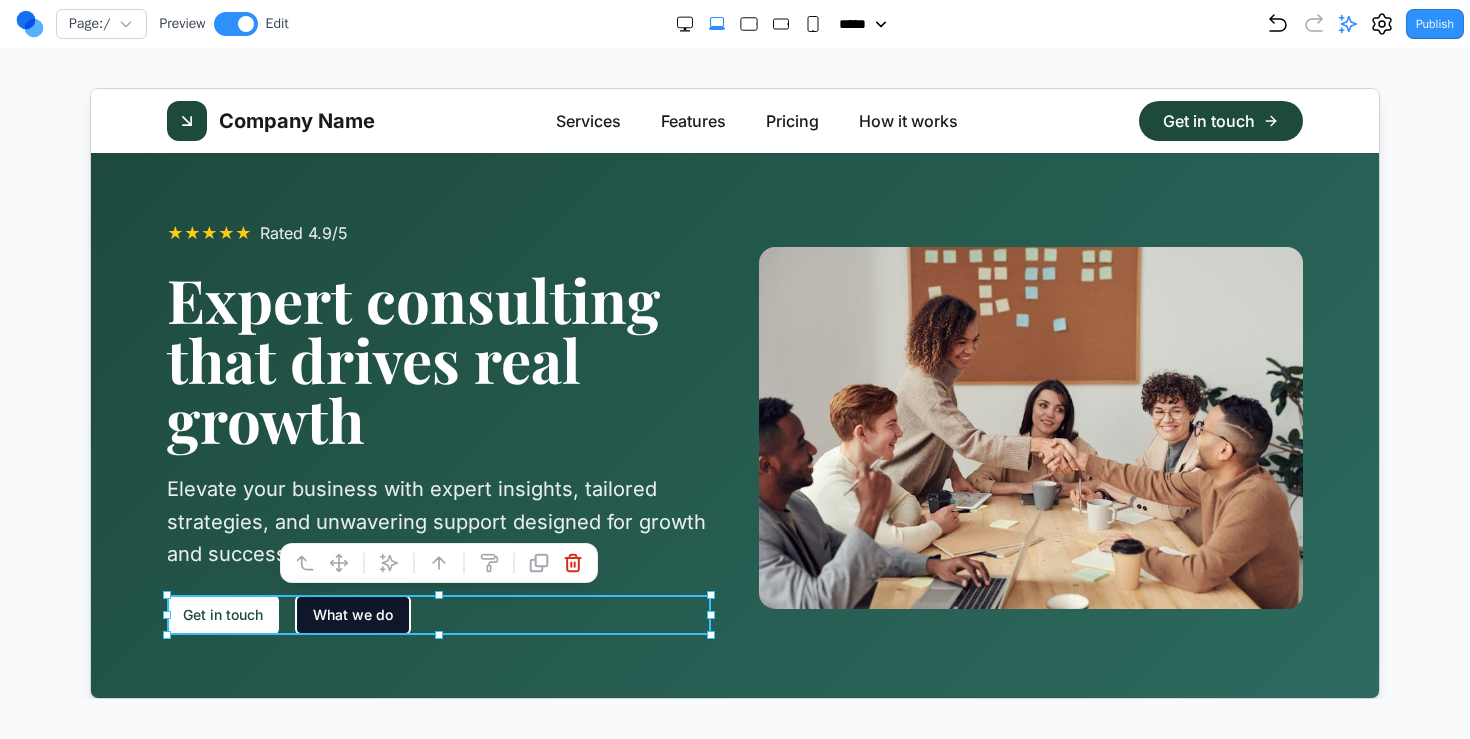 click 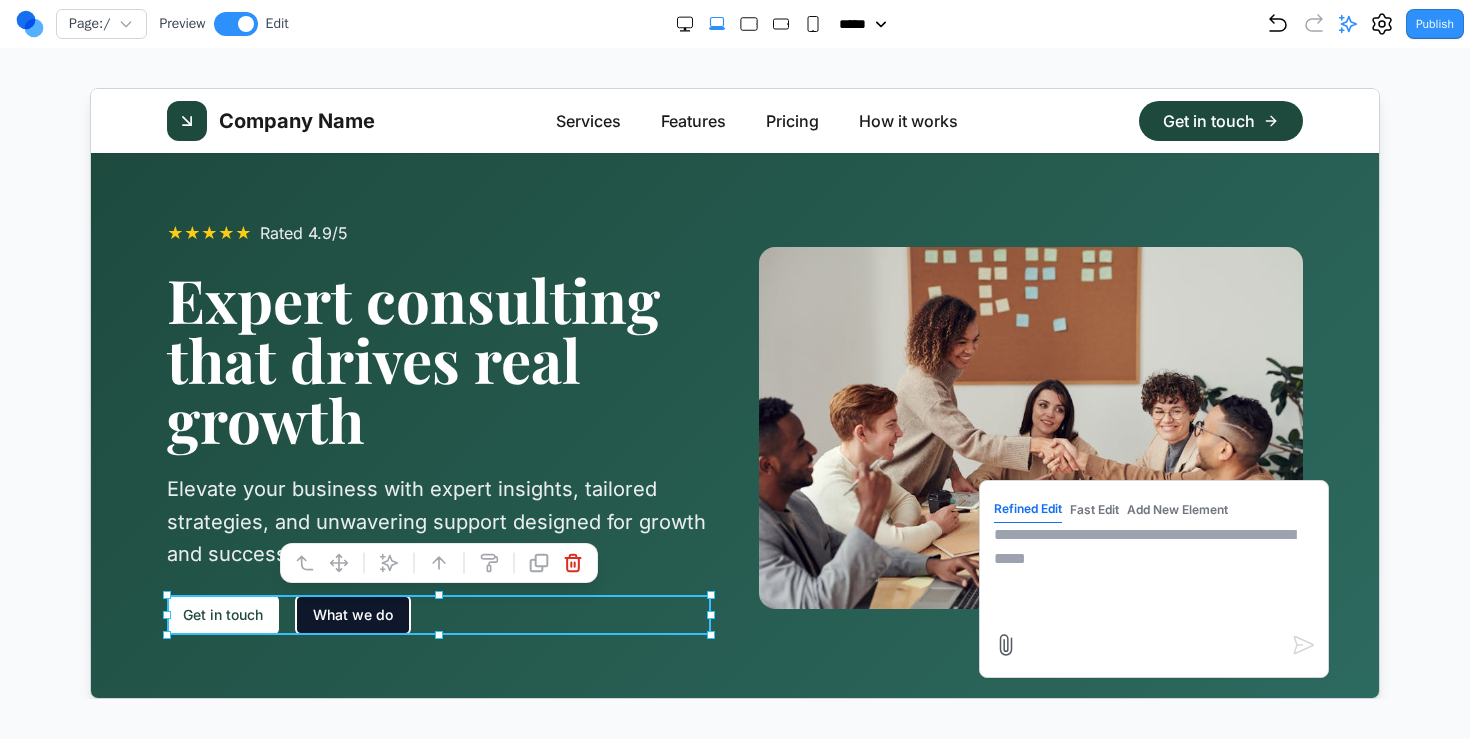 click at bounding box center (1153, 572) 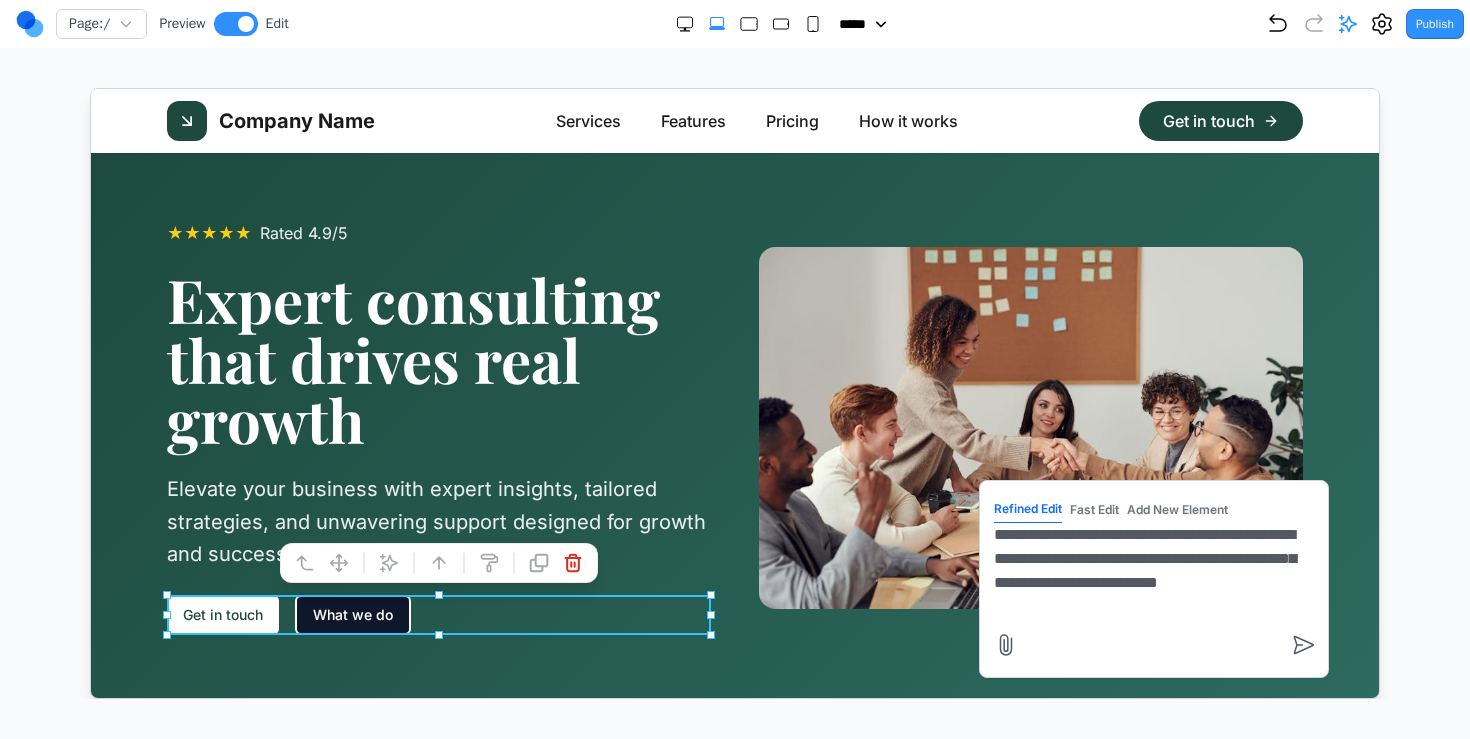 paste on "**" 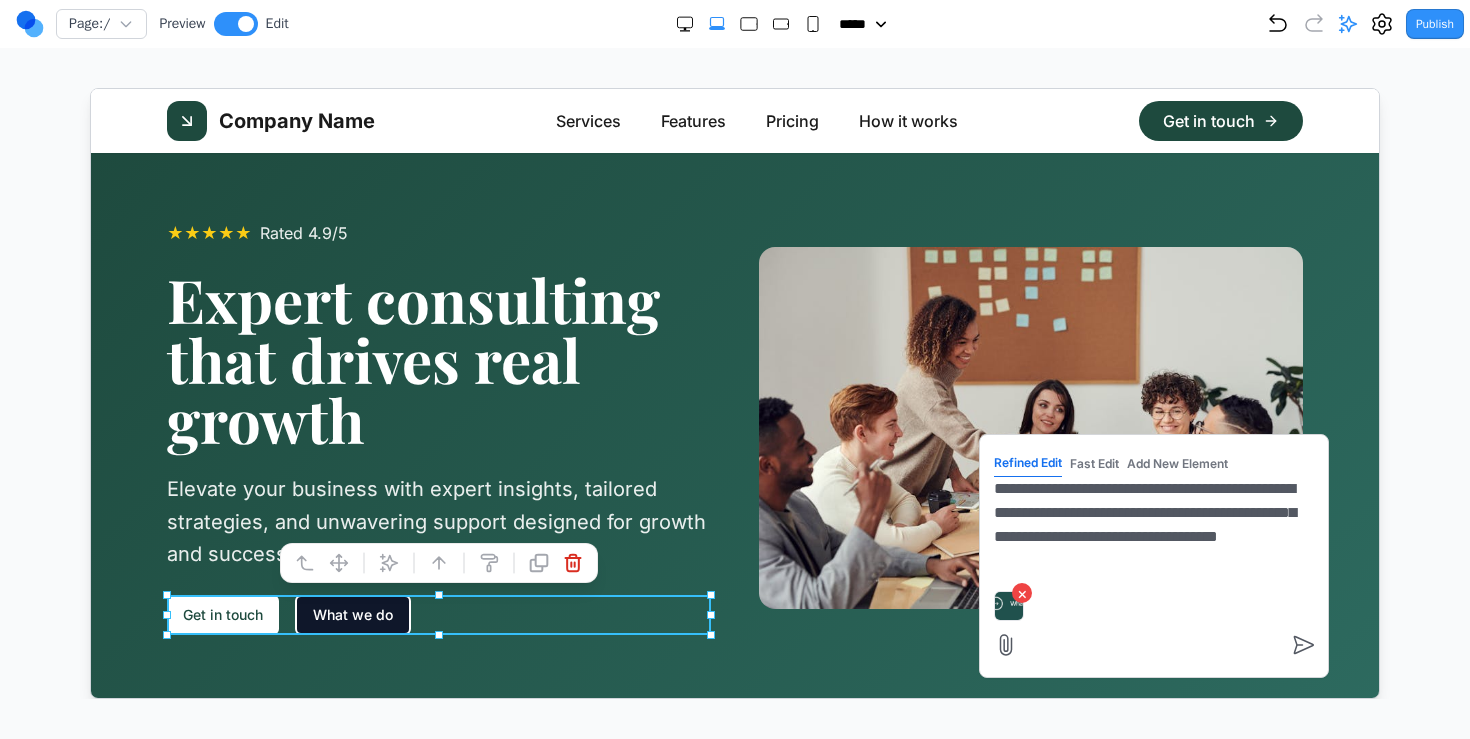 type on "**********" 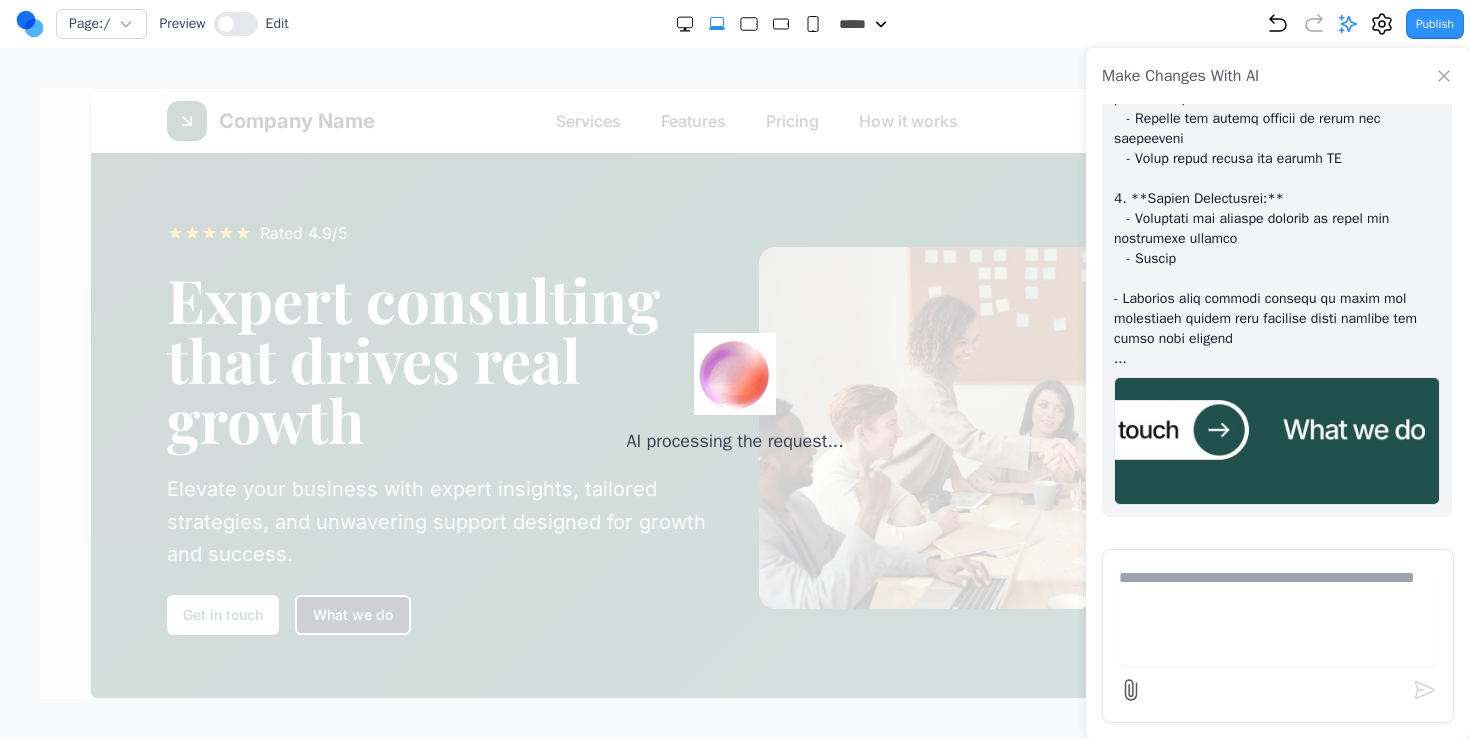 scroll, scrollTop: 6543, scrollLeft: 0, axis: vertical 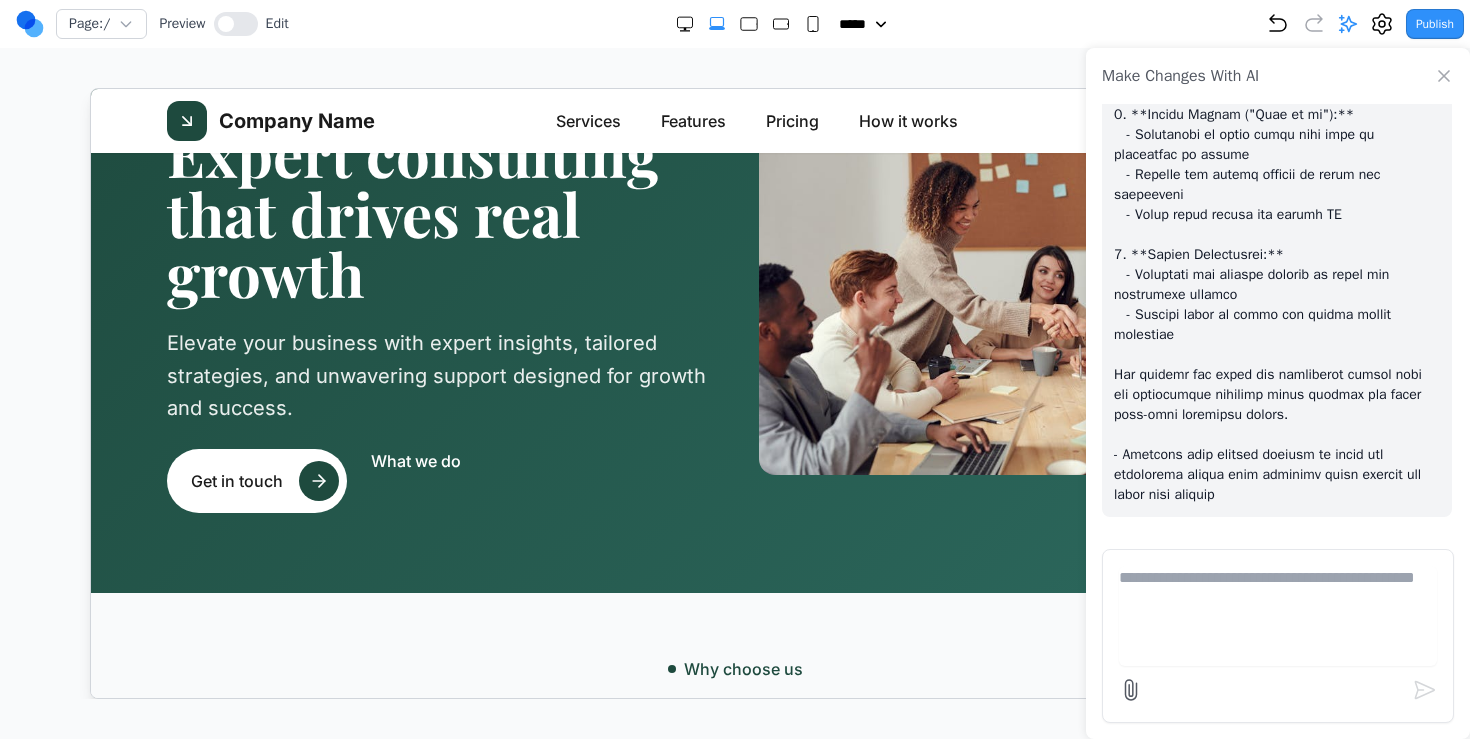 click on "Get in touch What we do" at bounding box center (438, 480) 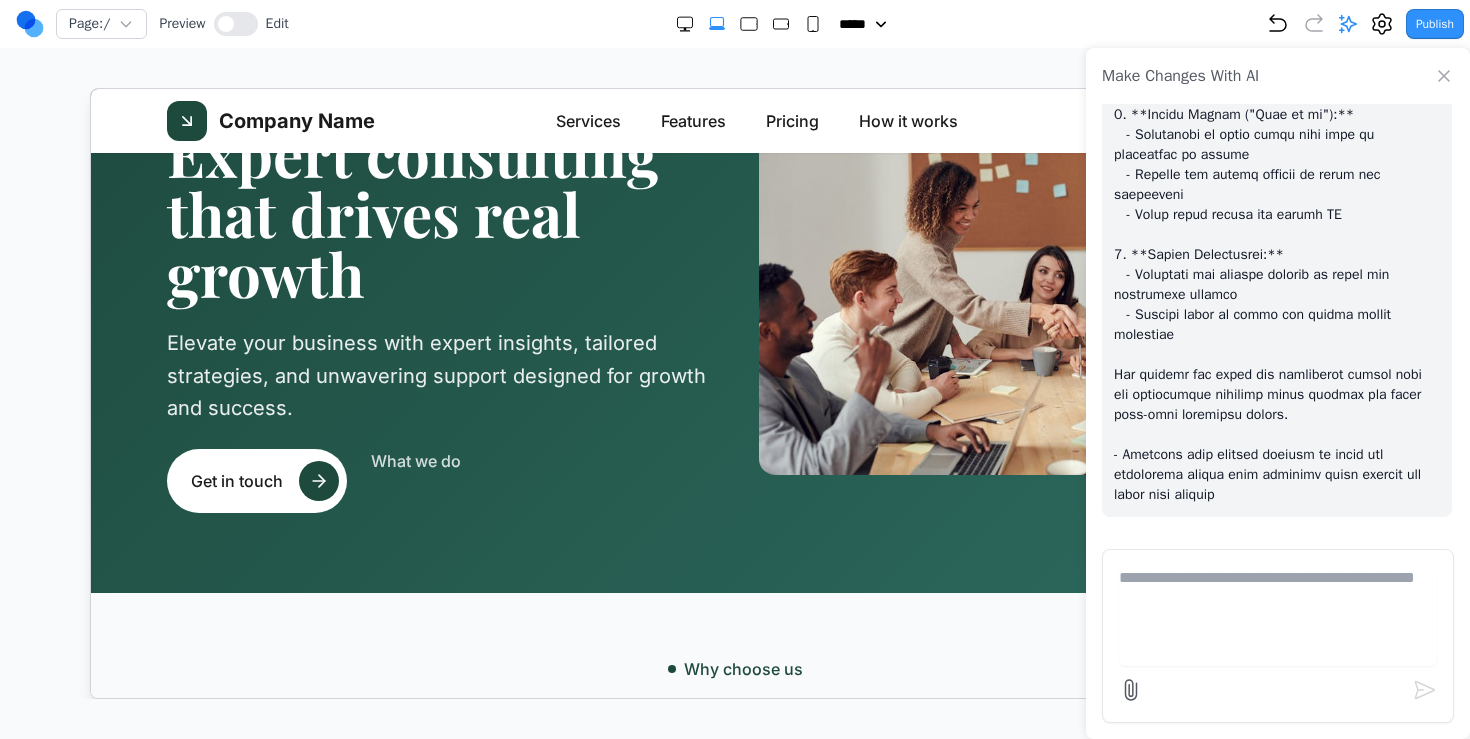 click on "What we do" at bounding box center [415, 460] 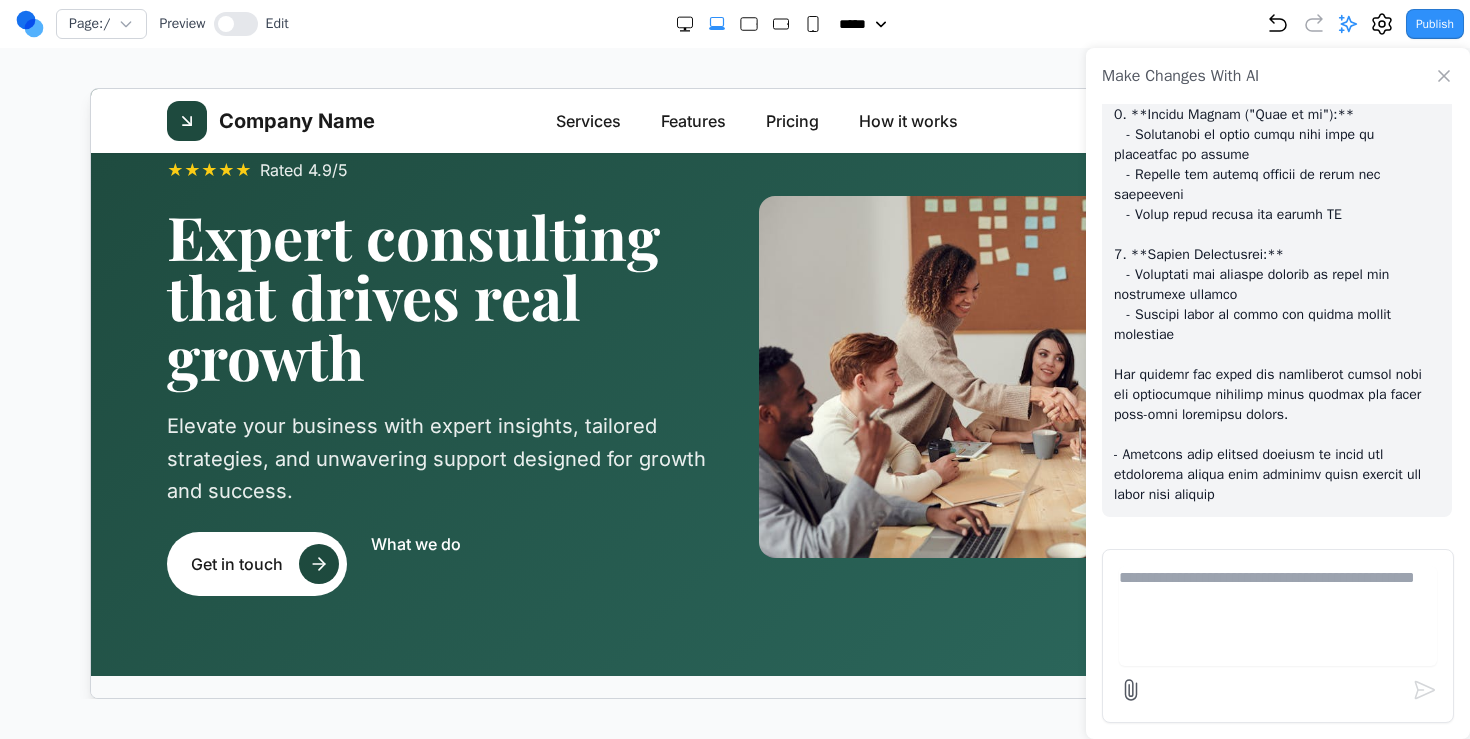 scroll, scrollTop: 63, scrollLeft: 0, axis: vertical 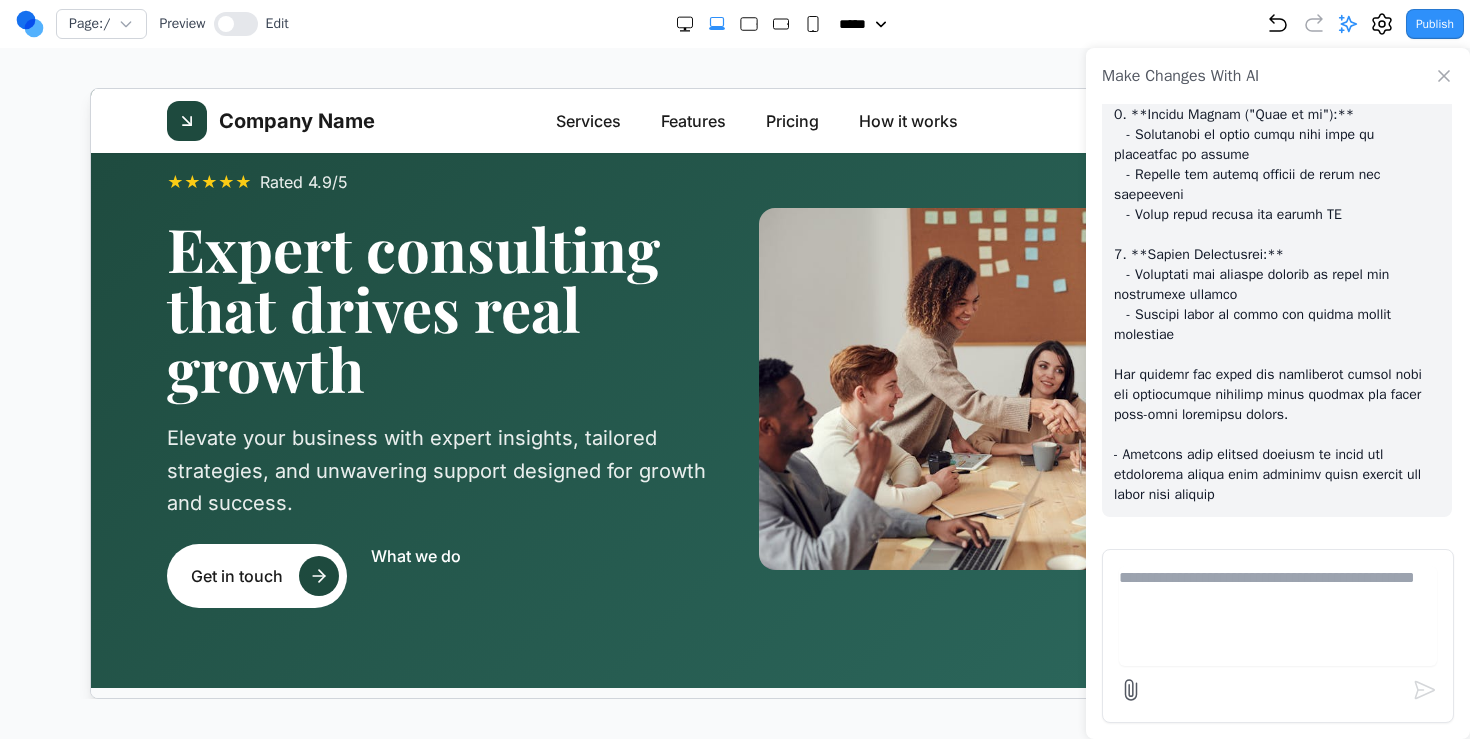 click at bounding box center (1277, -225) 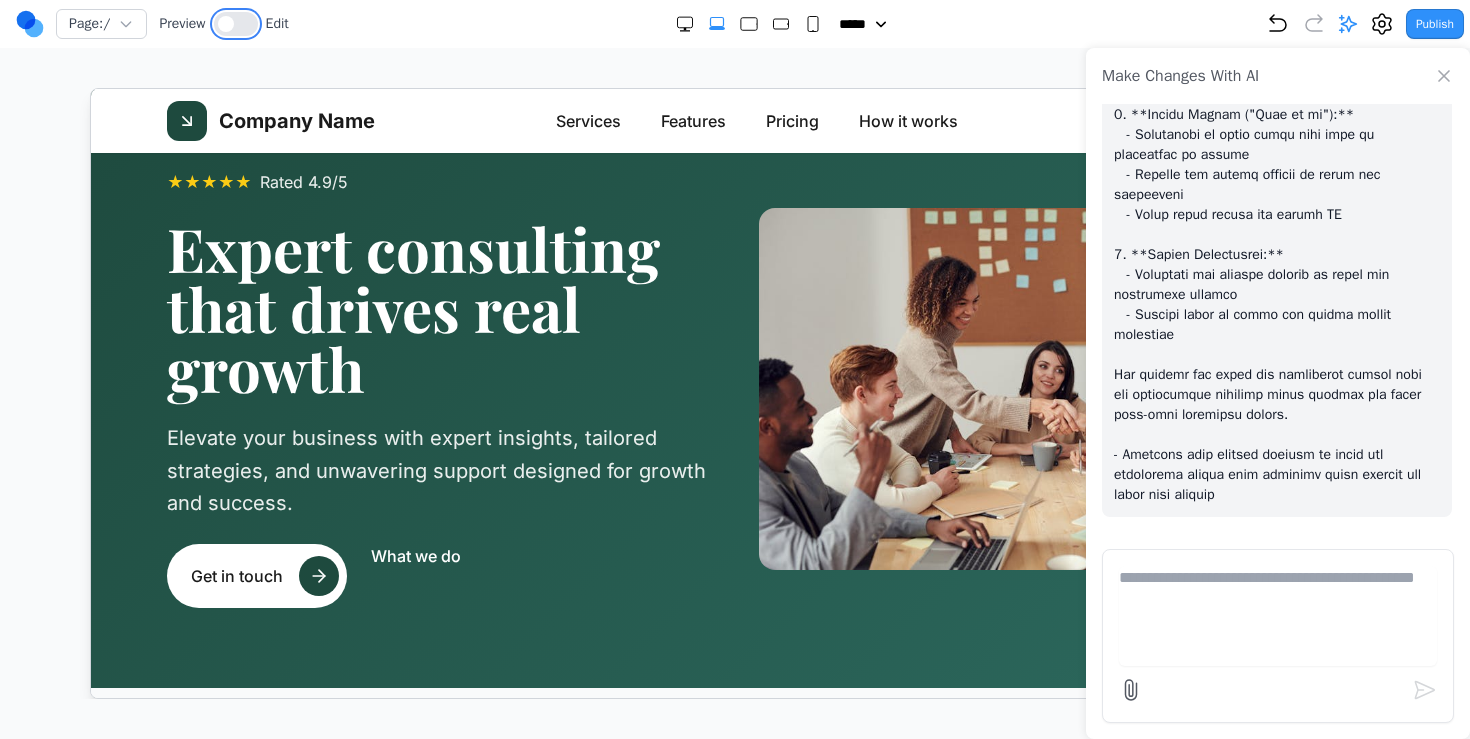click at bounding box center (236, 24) 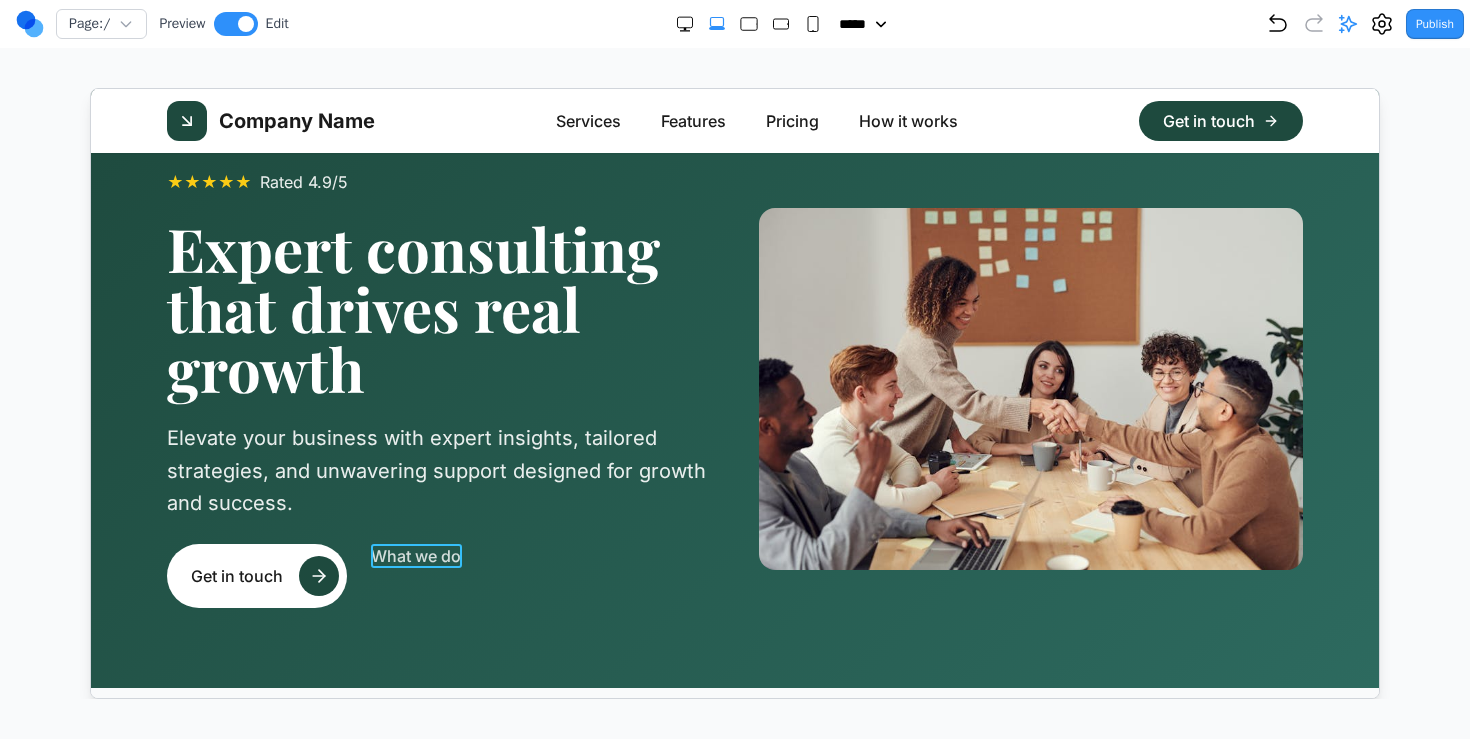 click on "What we do" at bounding box center [415, 555] 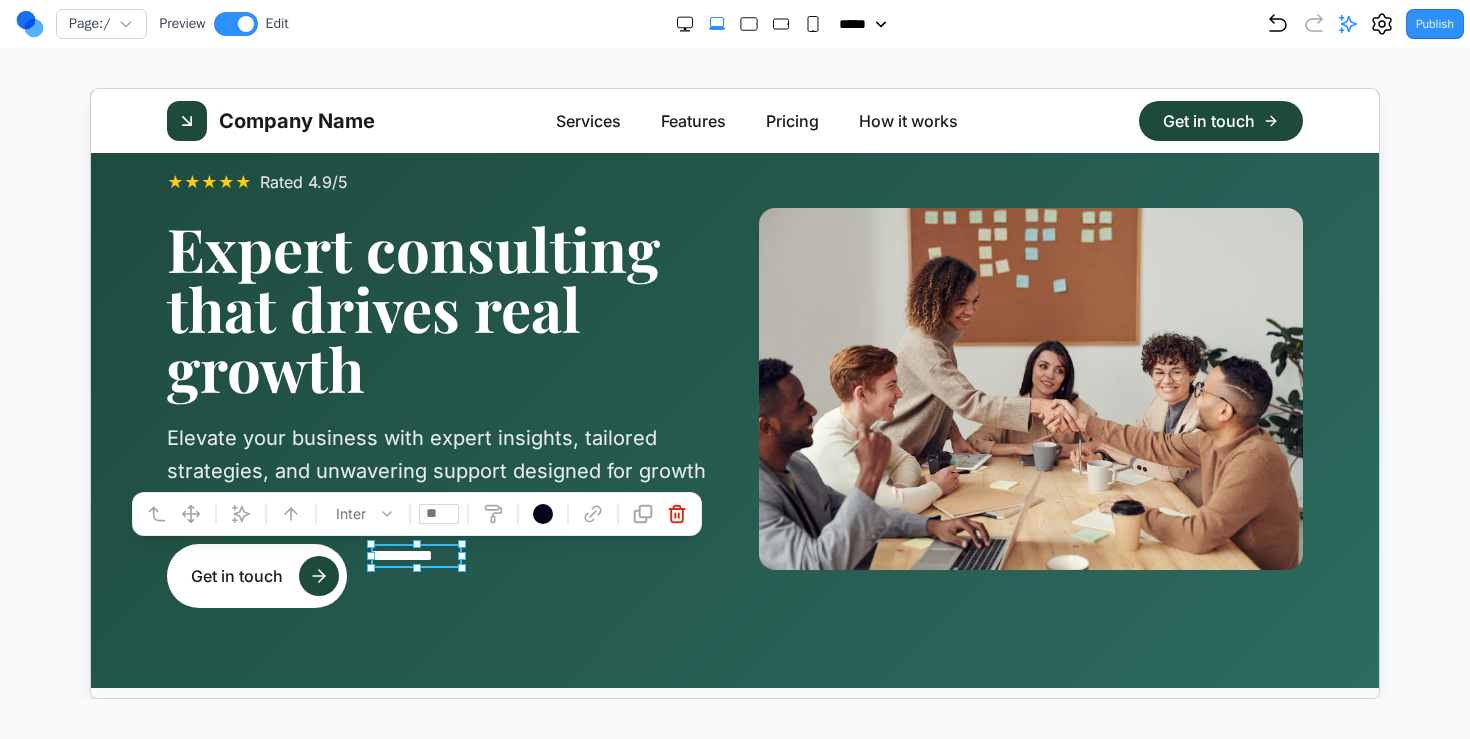 click on "**********" at bounding box center [438, 575] 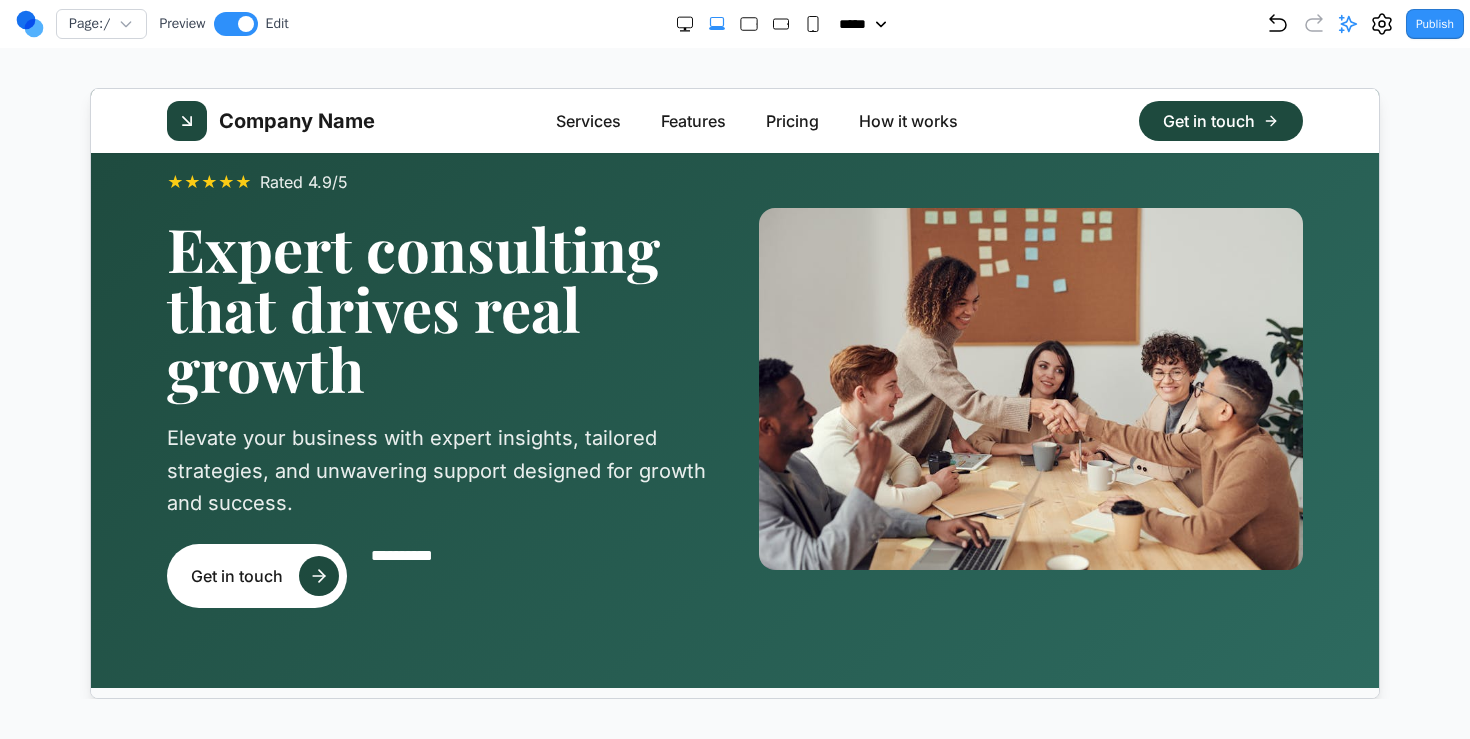 click at bounding box center (236, 24) 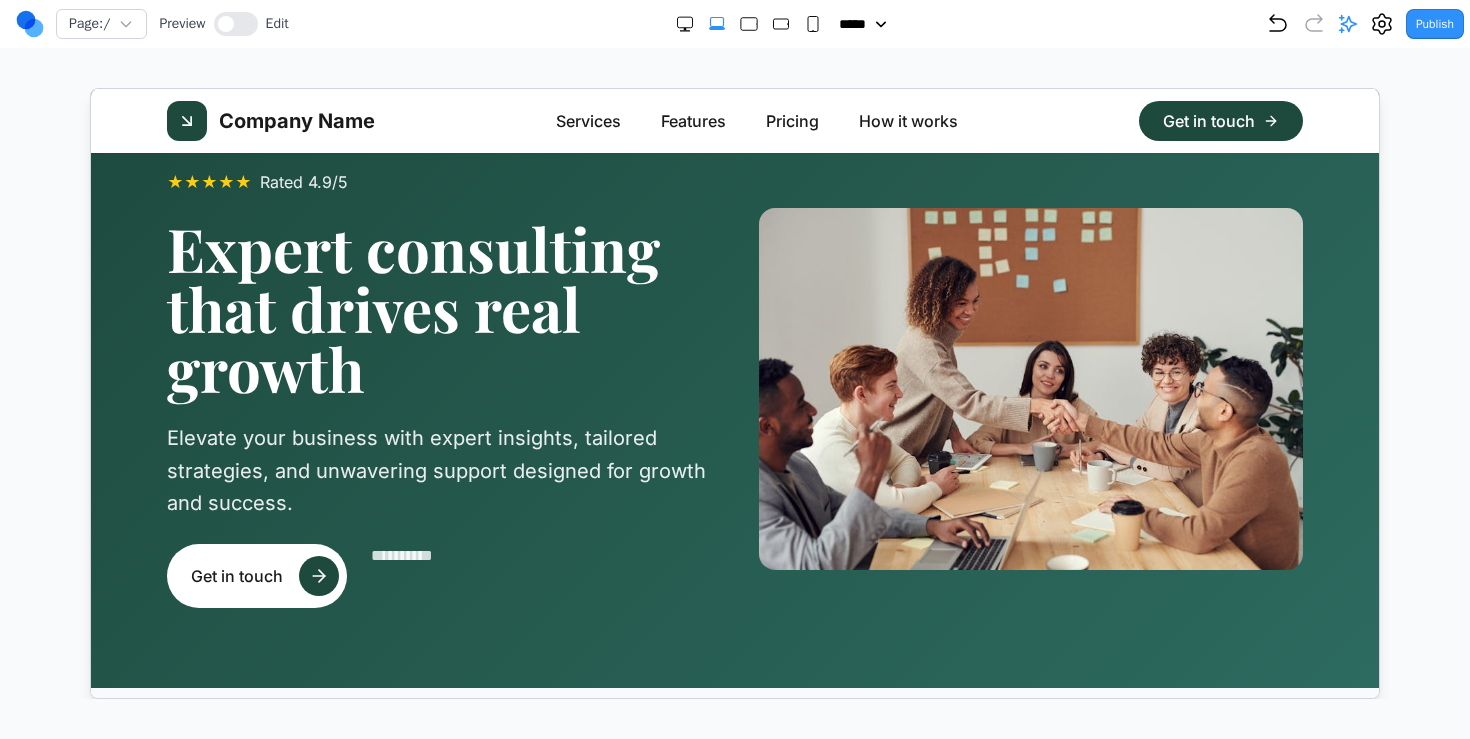 click on "**********" at bounding box center [415, 555] 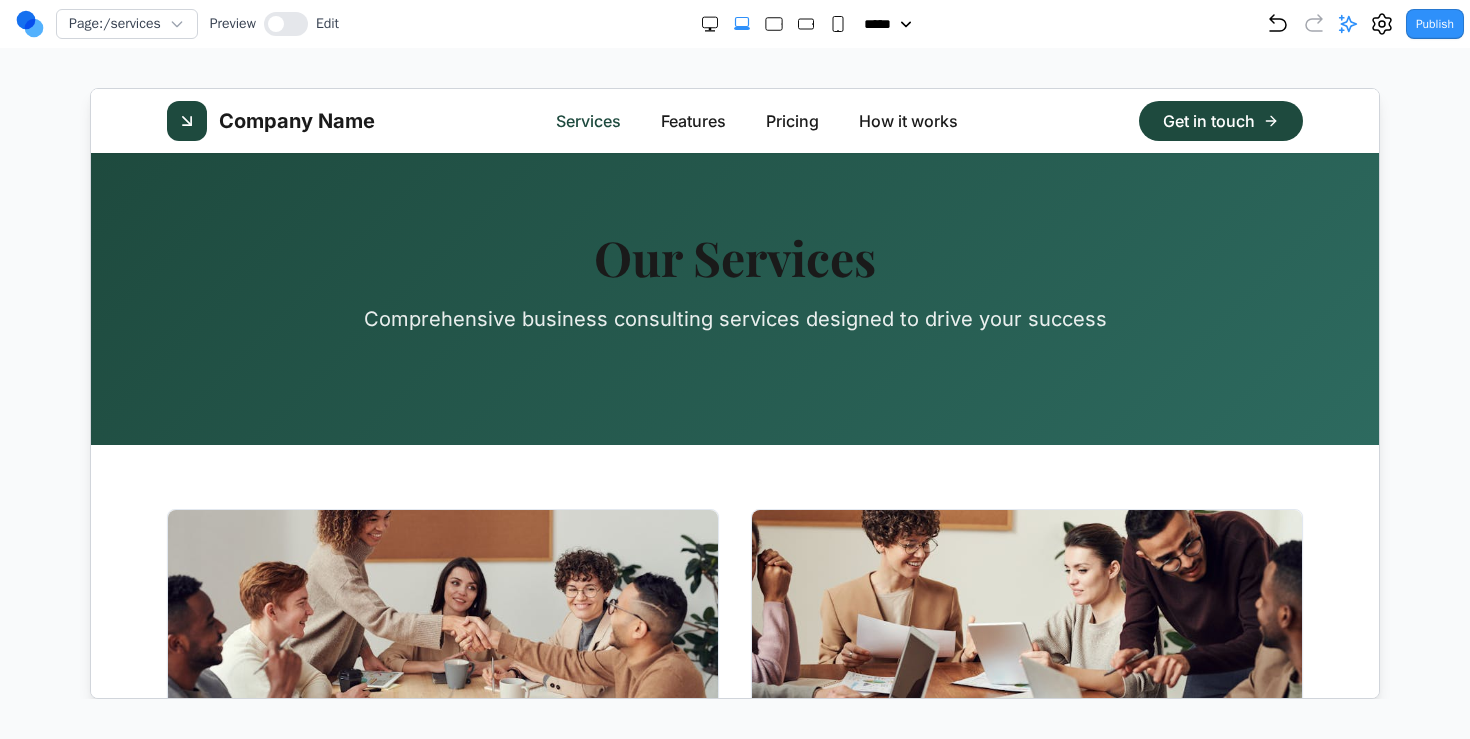 scroll, scrollTop: 63, scrollLeft: 0, axis: vertical 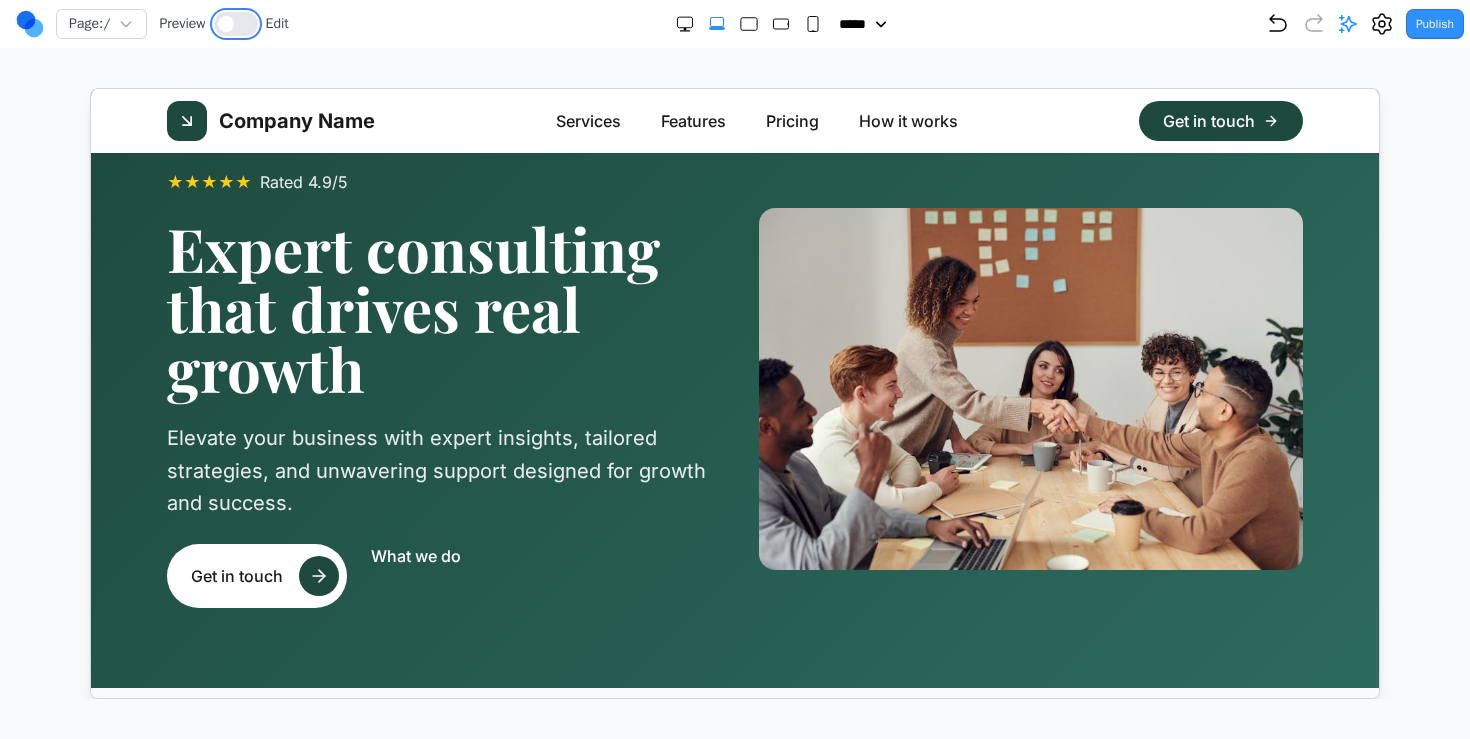 click at bounding box center [236, 24] 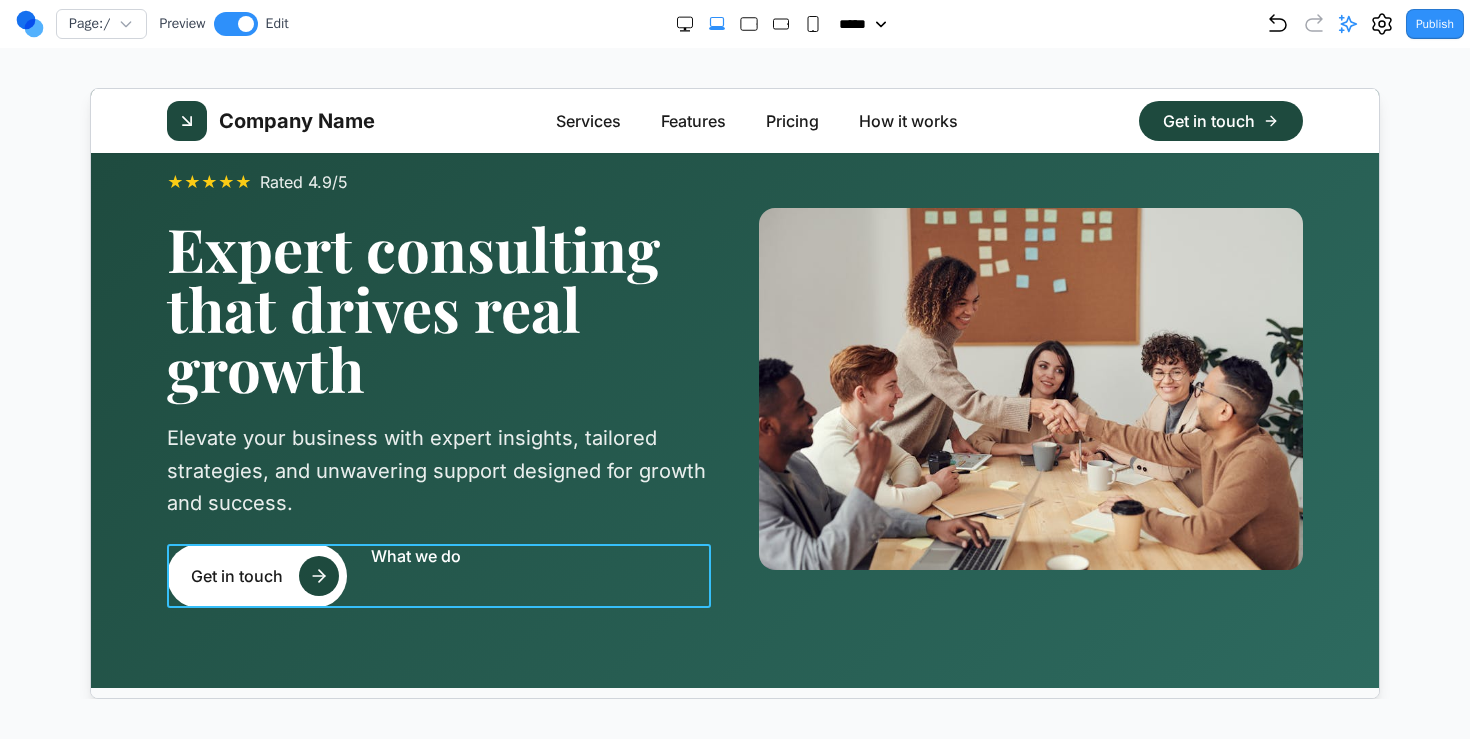 click on "Get in touch What we do" at bounding box center (438, 575) 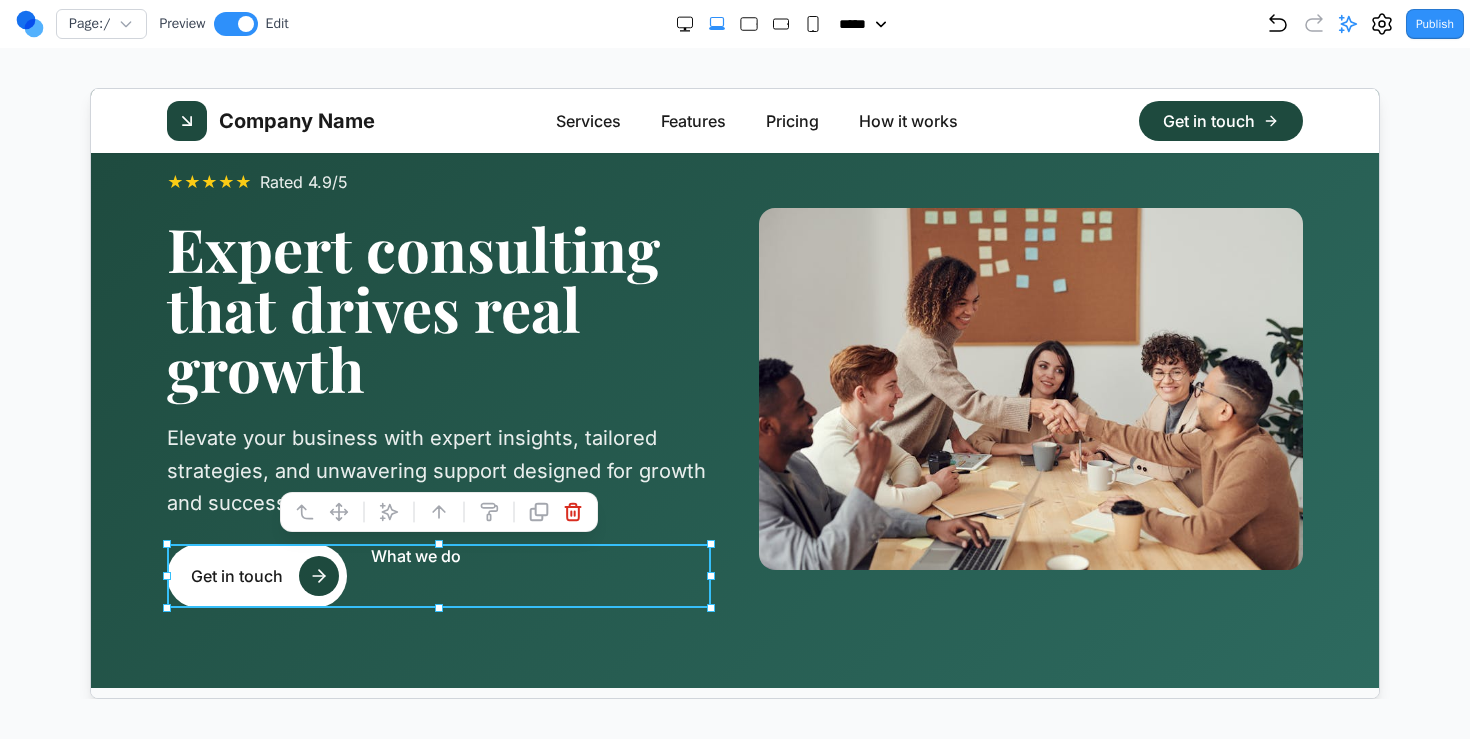 click at bounding box center (388, 511) 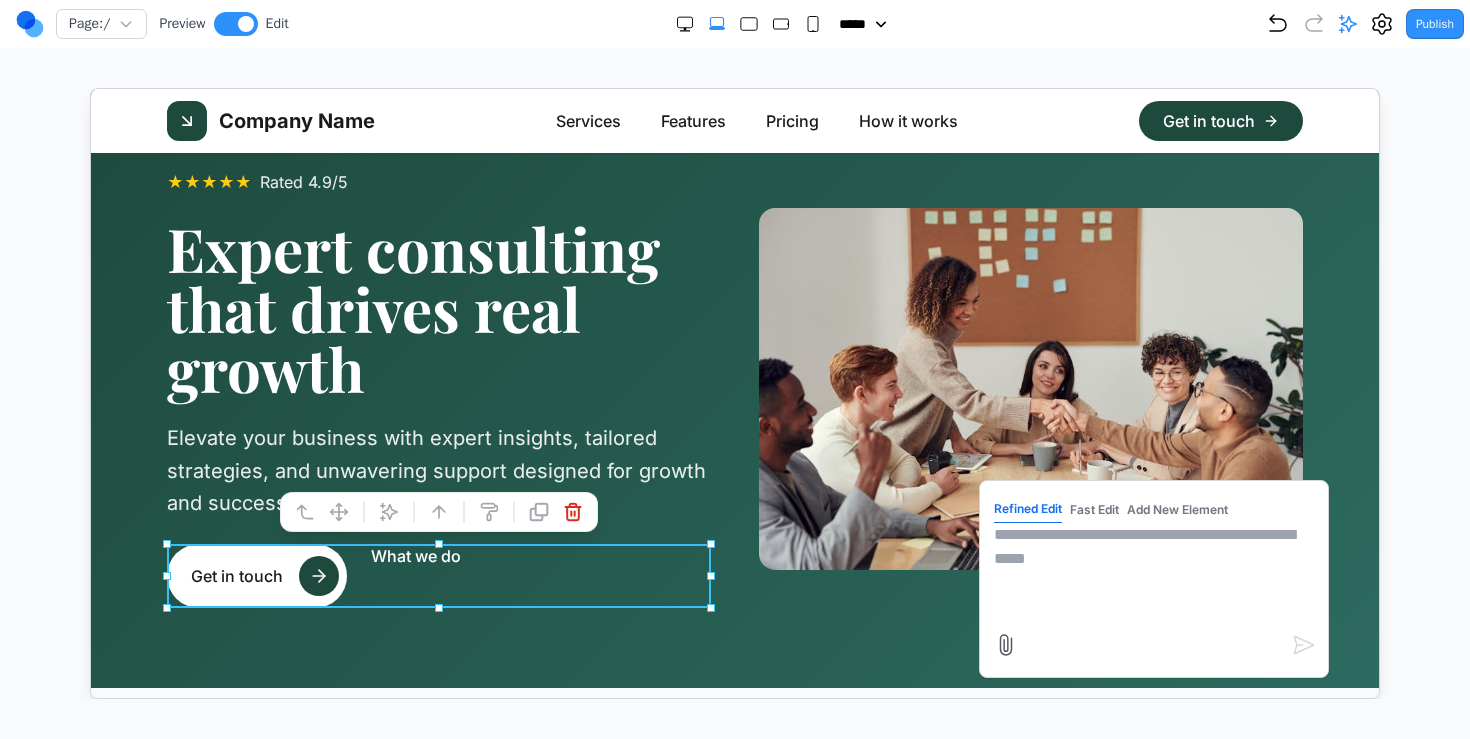 click at bounding box center [1153, 572] 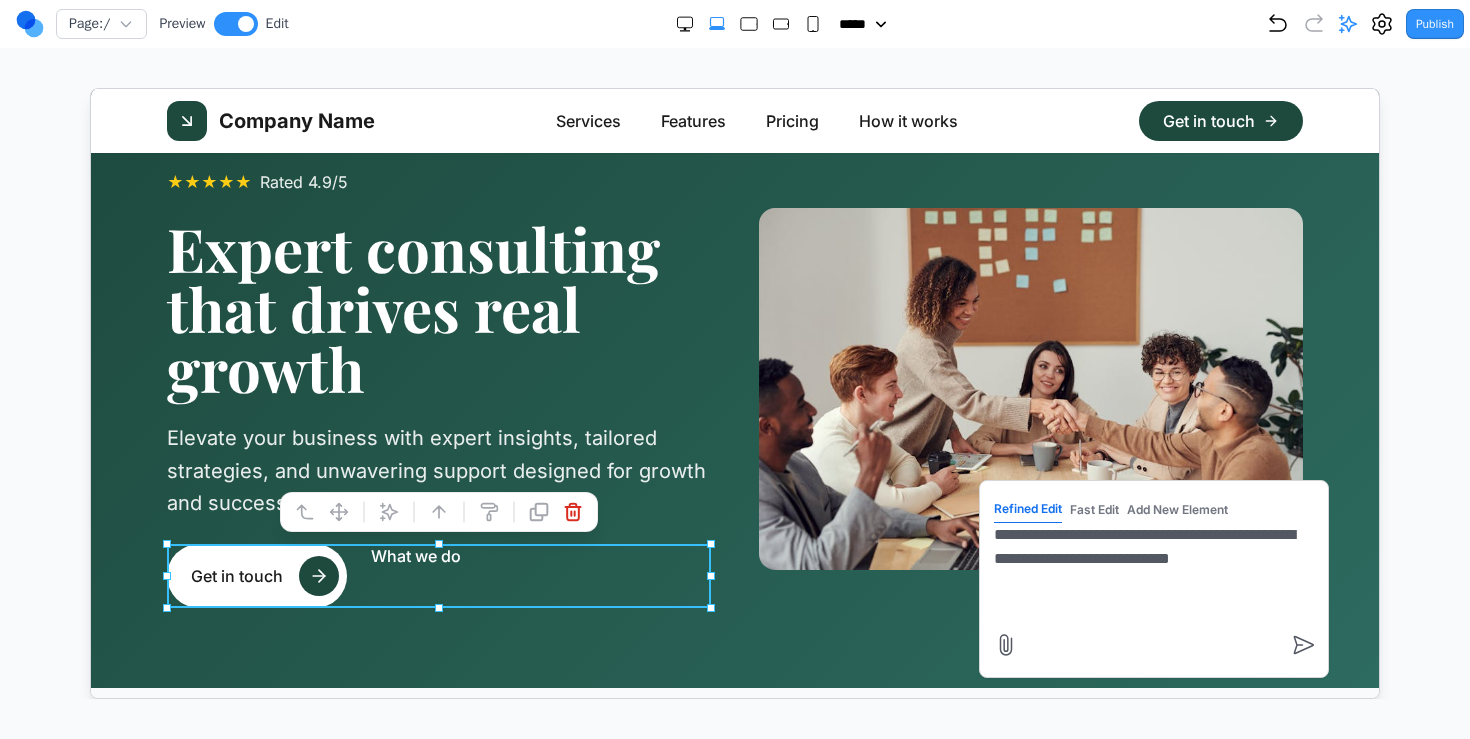click on "**********" at bounding box center (1153, 572) 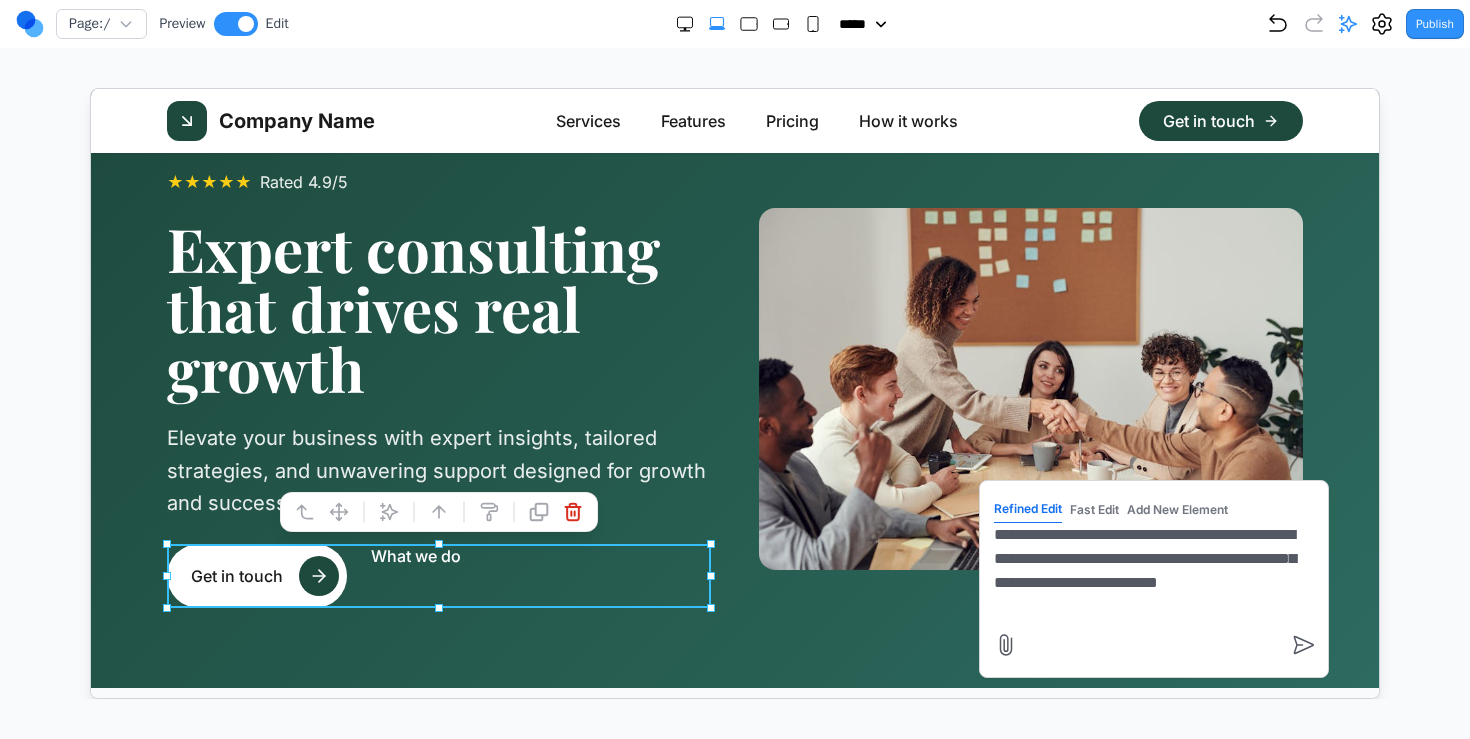 type on "**********" 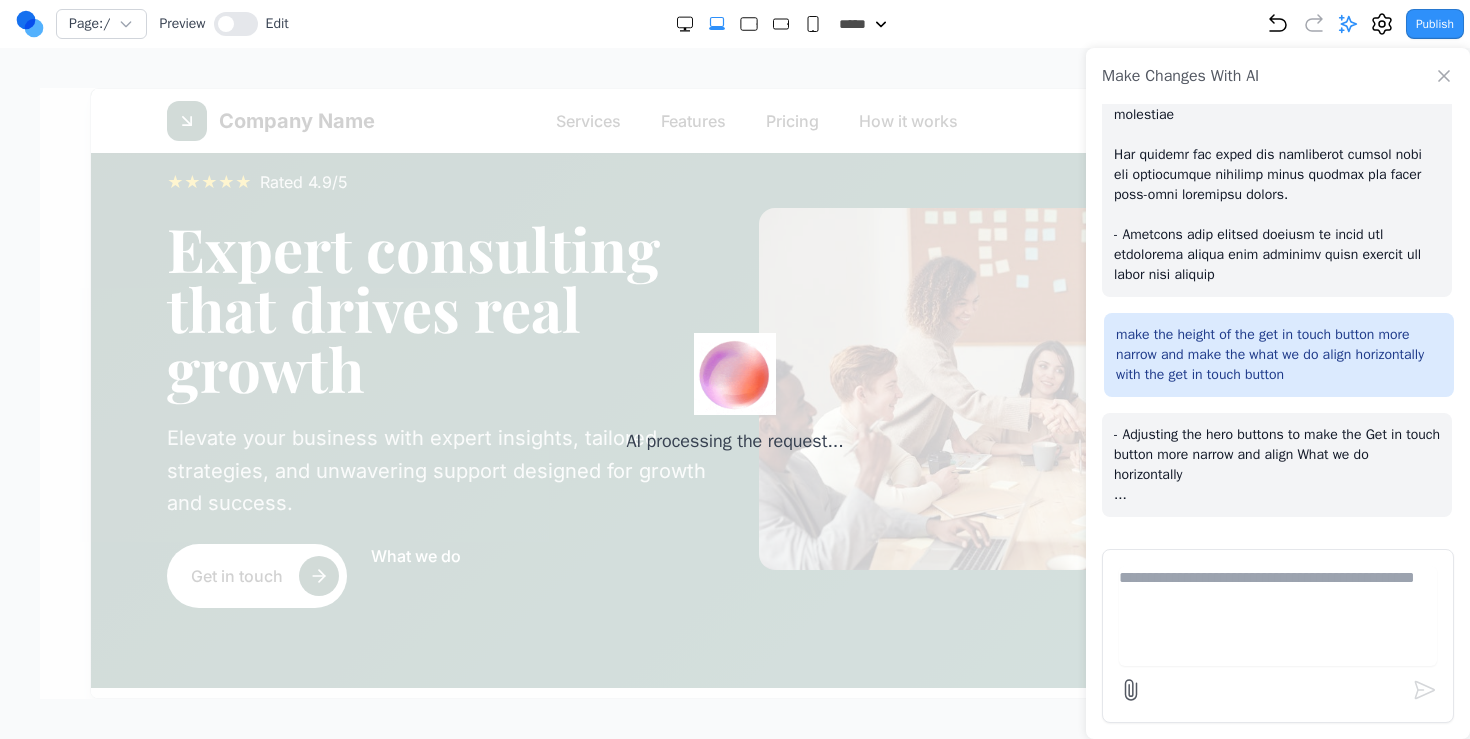 scroll, scrollTop: 6707, scrollLeft: 0, axis: vertical 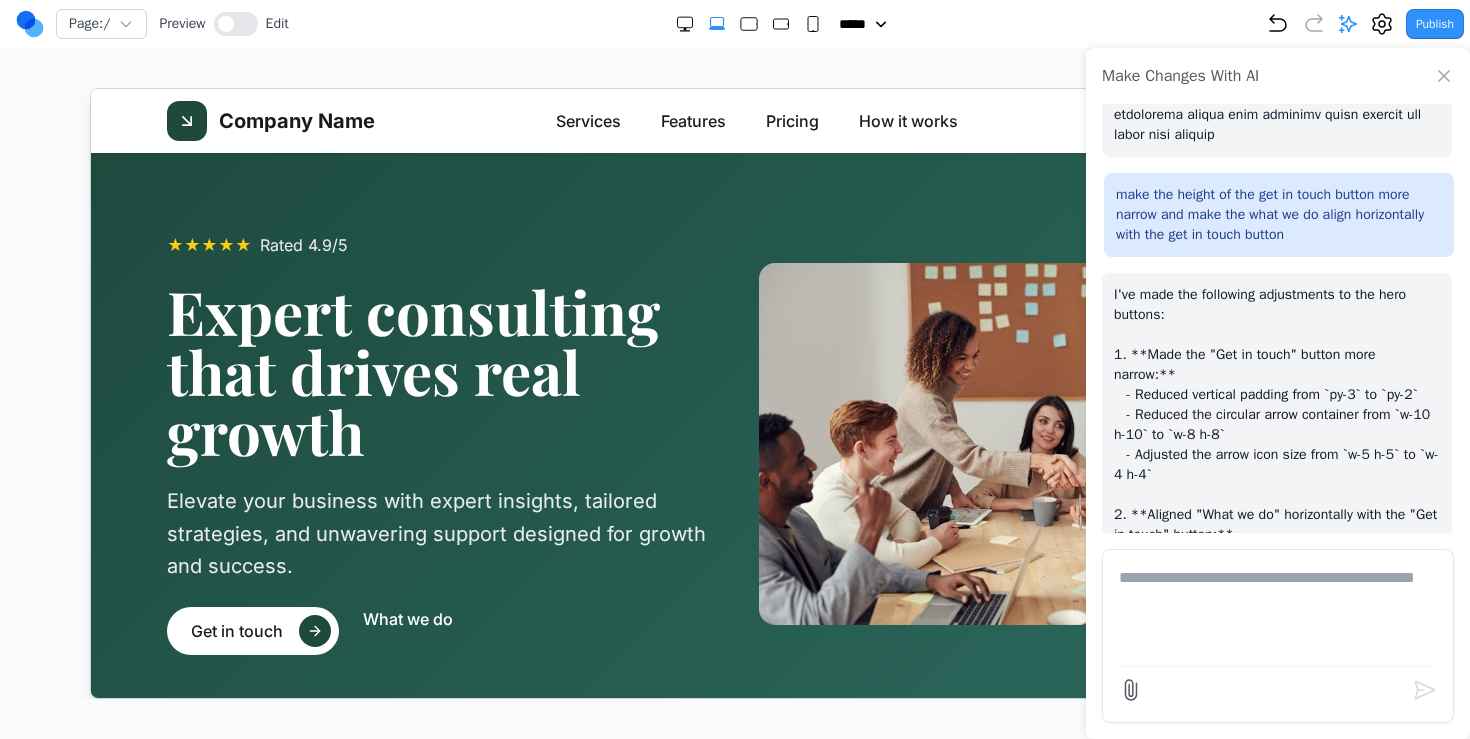 click on "Get in touch What we do" at bounding box center [438, 630] 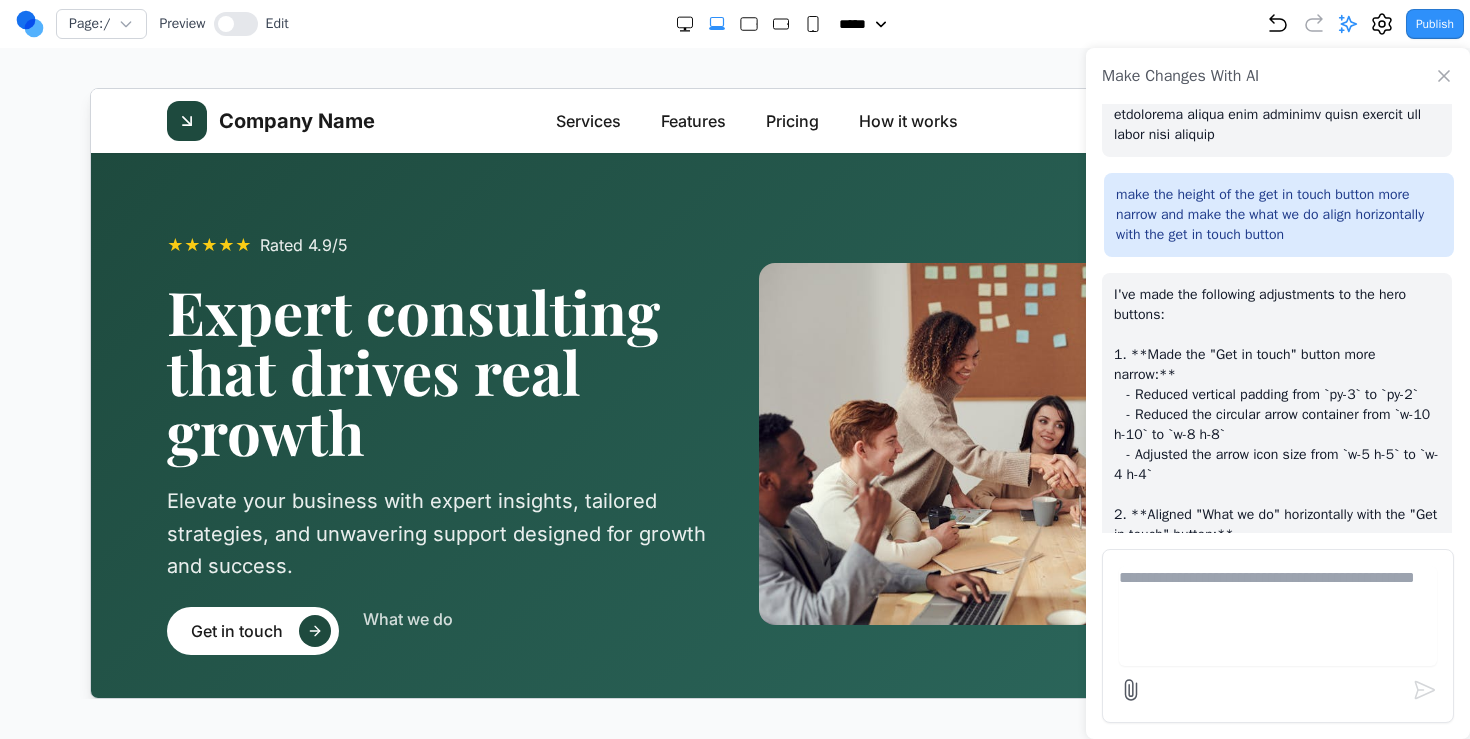 click on "What we do" at bounding box center (407, 618) 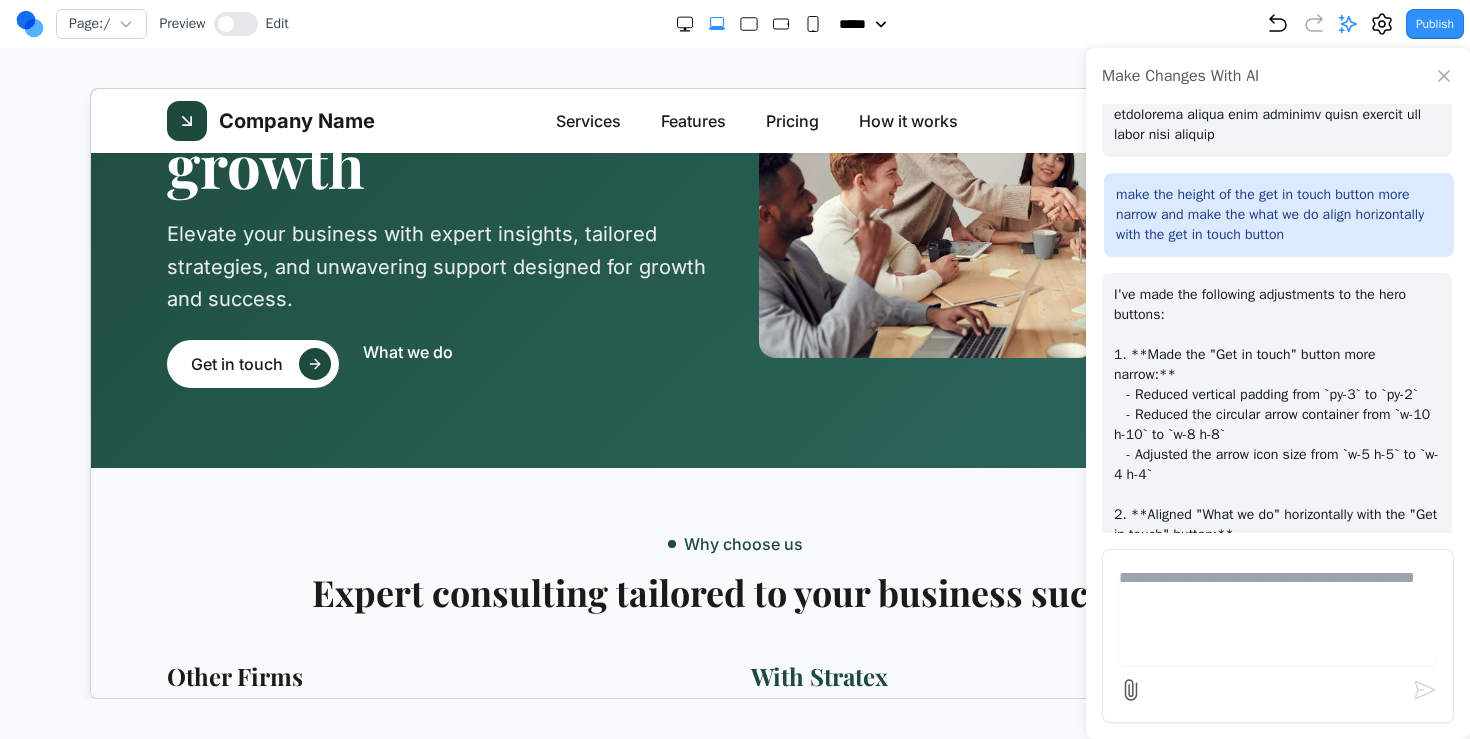 scroll, scrollTop: 268, scrollLeft: 0, axis: vertical 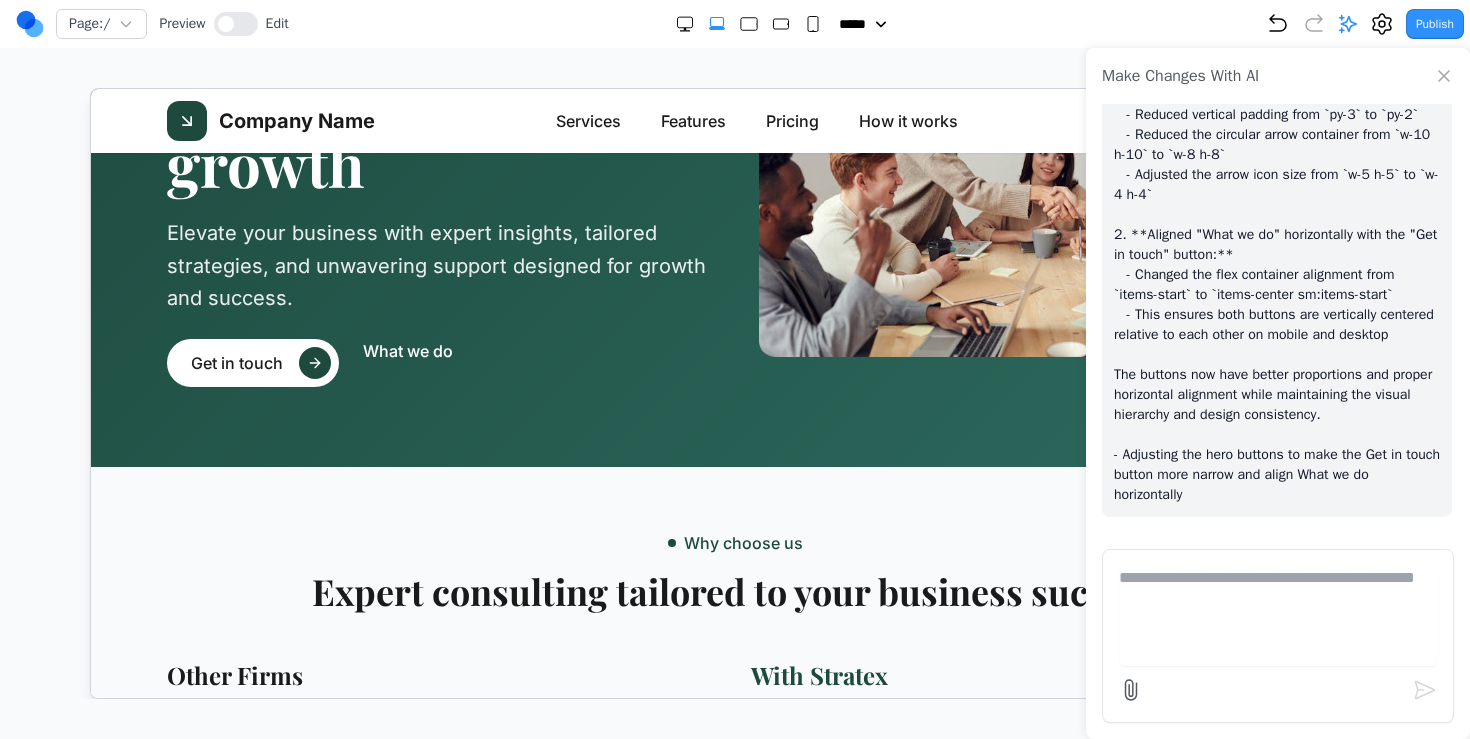 click at bounding box center [1278, 690] 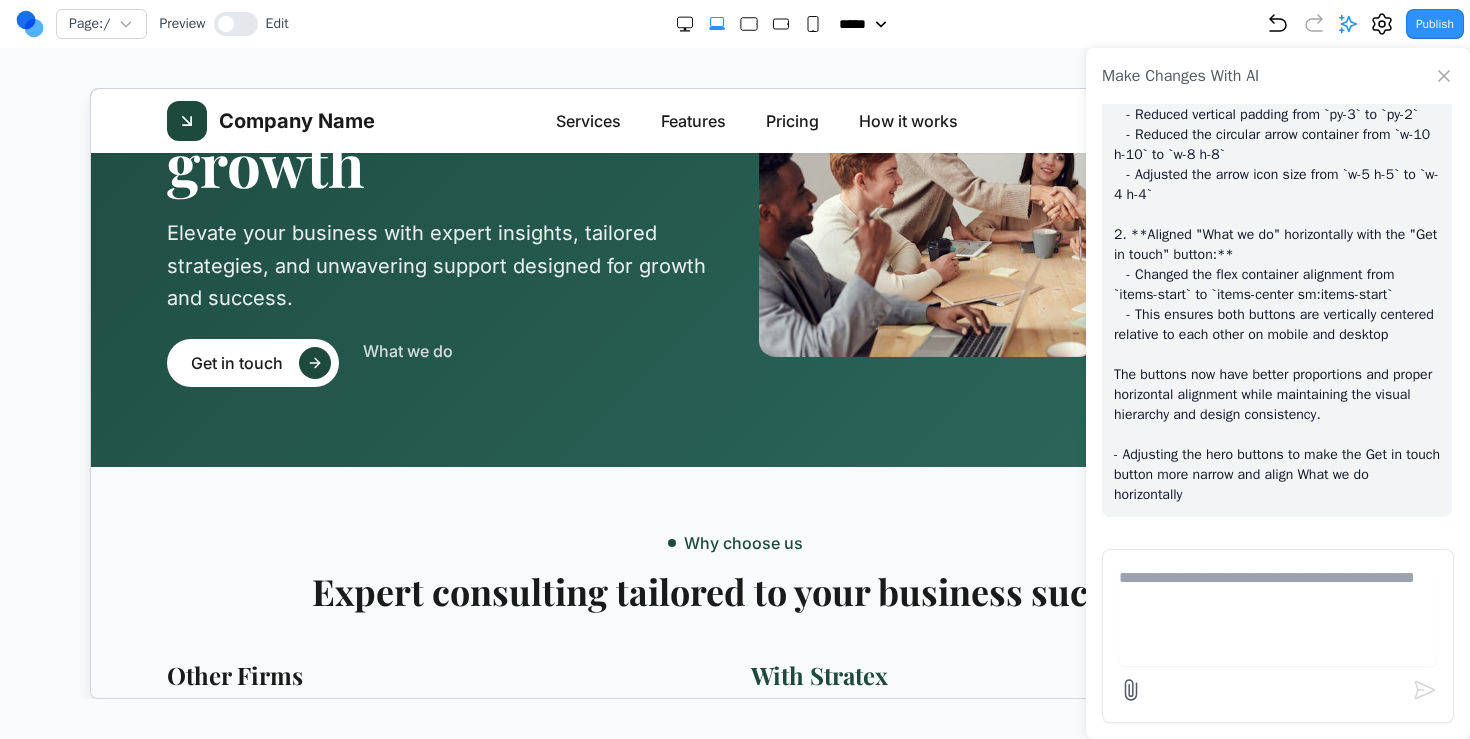 click on "What we do" at bounding box center (407, 350) 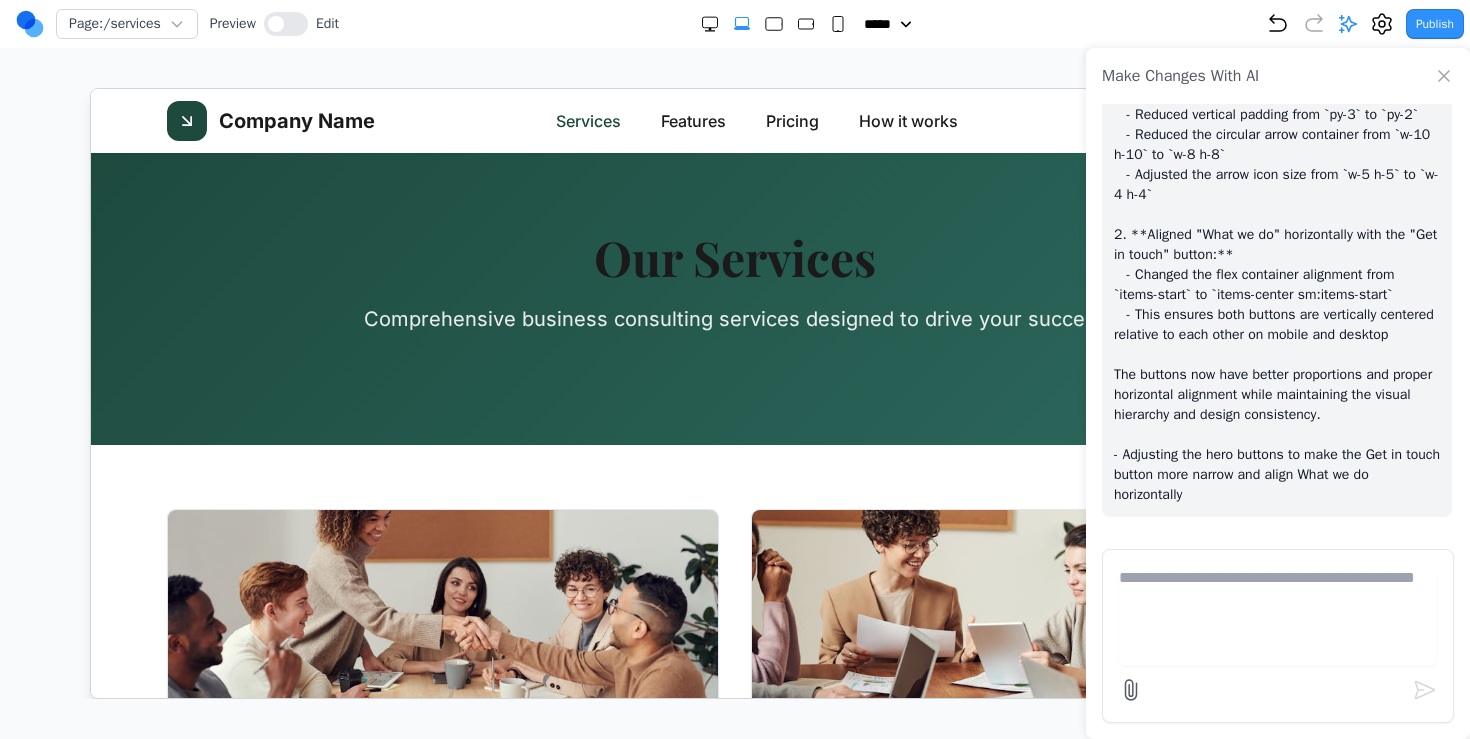 scroll, scrollTop: 268, scrollLeft: 0, axis: vertical 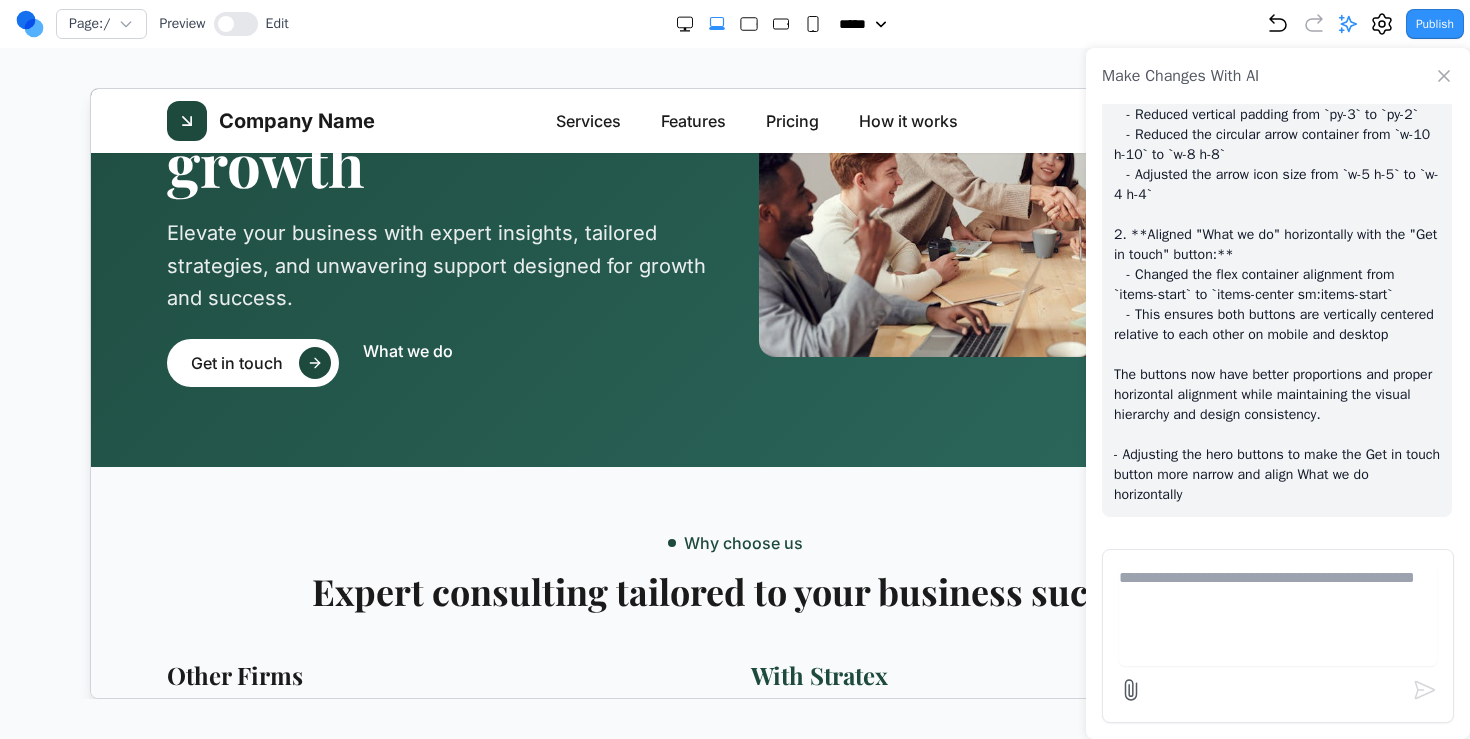 click at bounding box center (1278, 616) 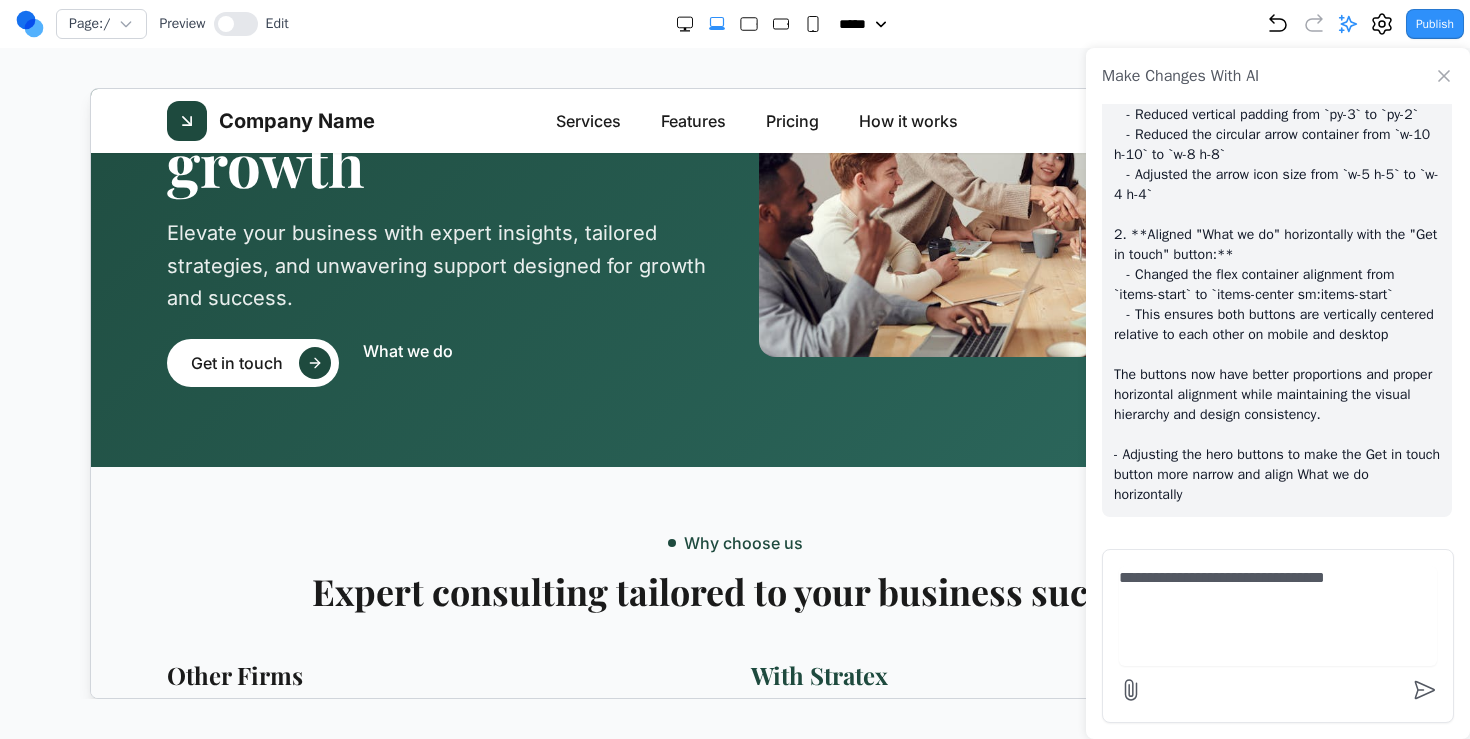 type on "**********" 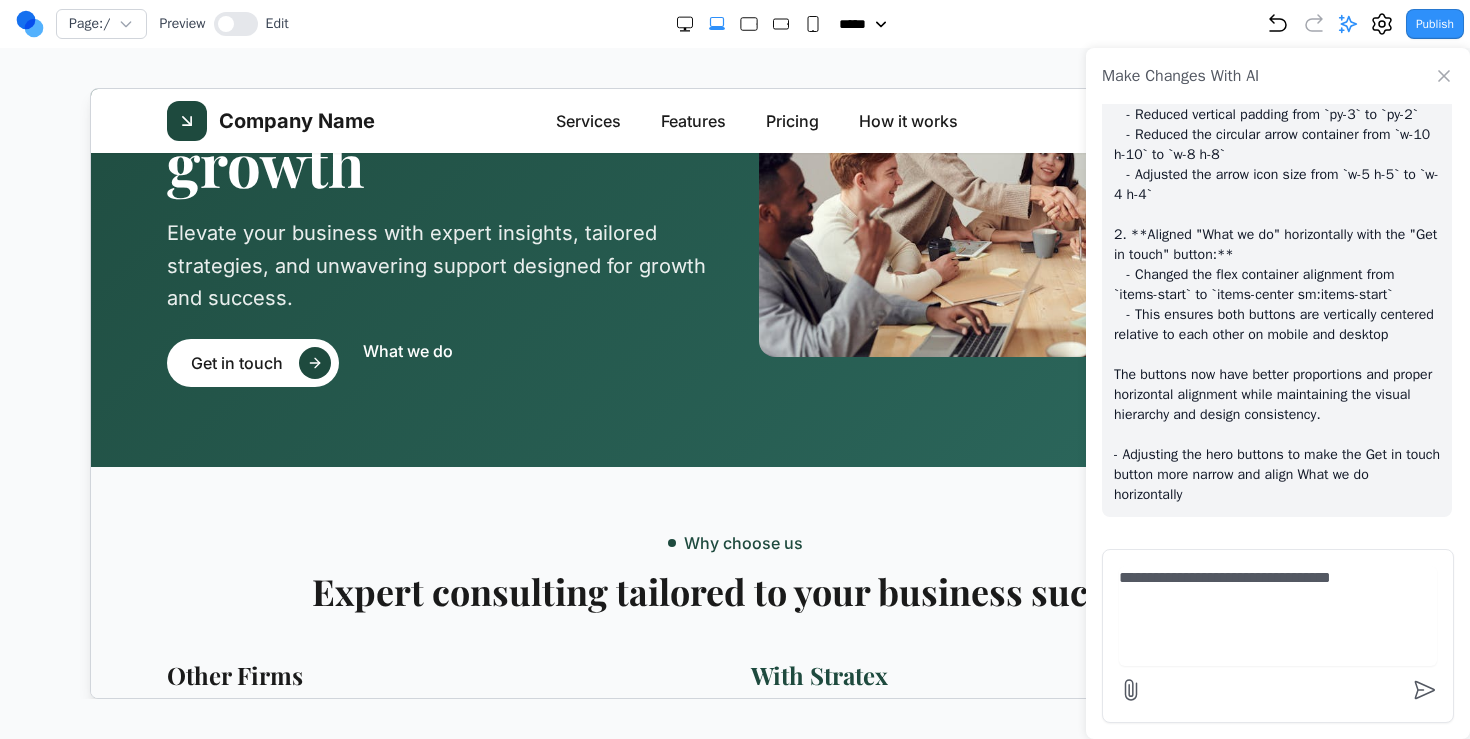 type 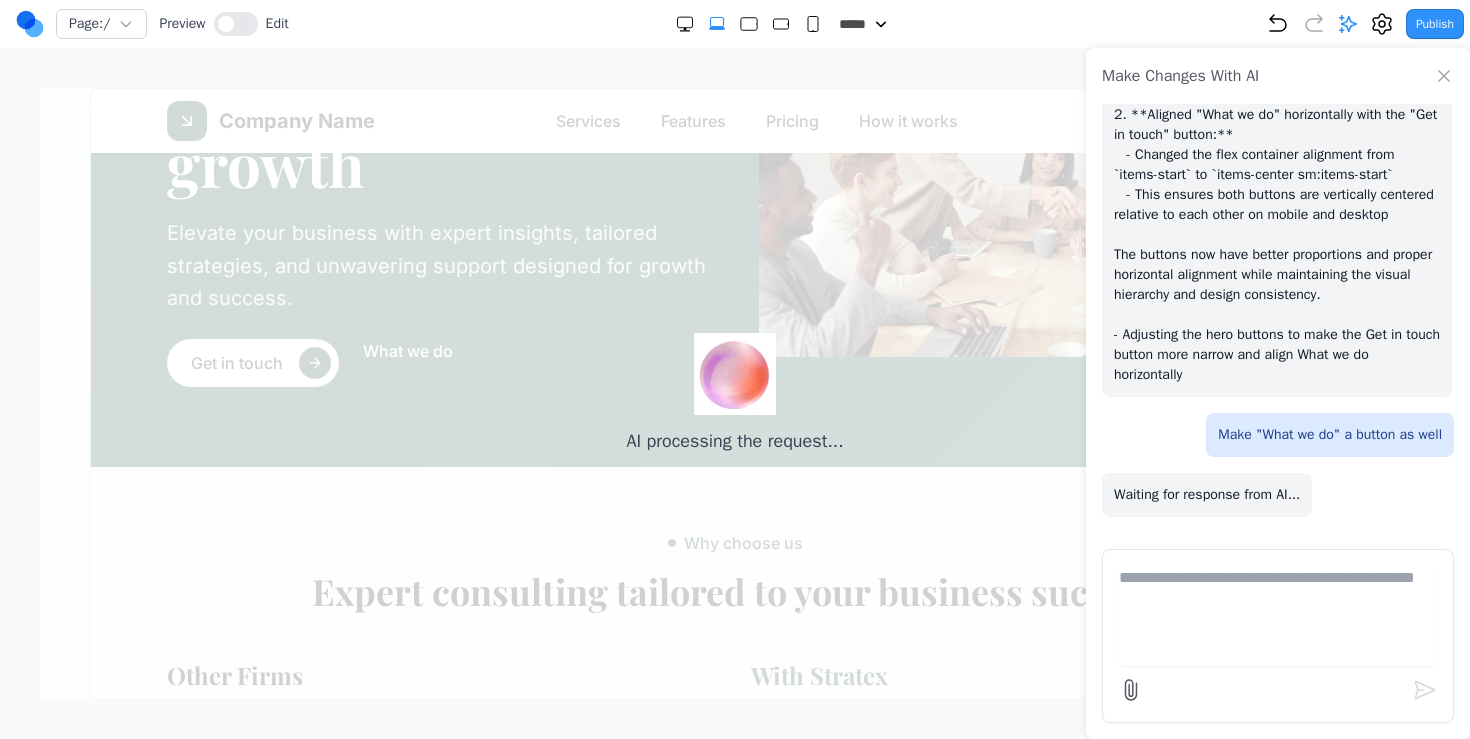scroll, scrollTop: 7287, scrollLeft: 0, axis: vertical 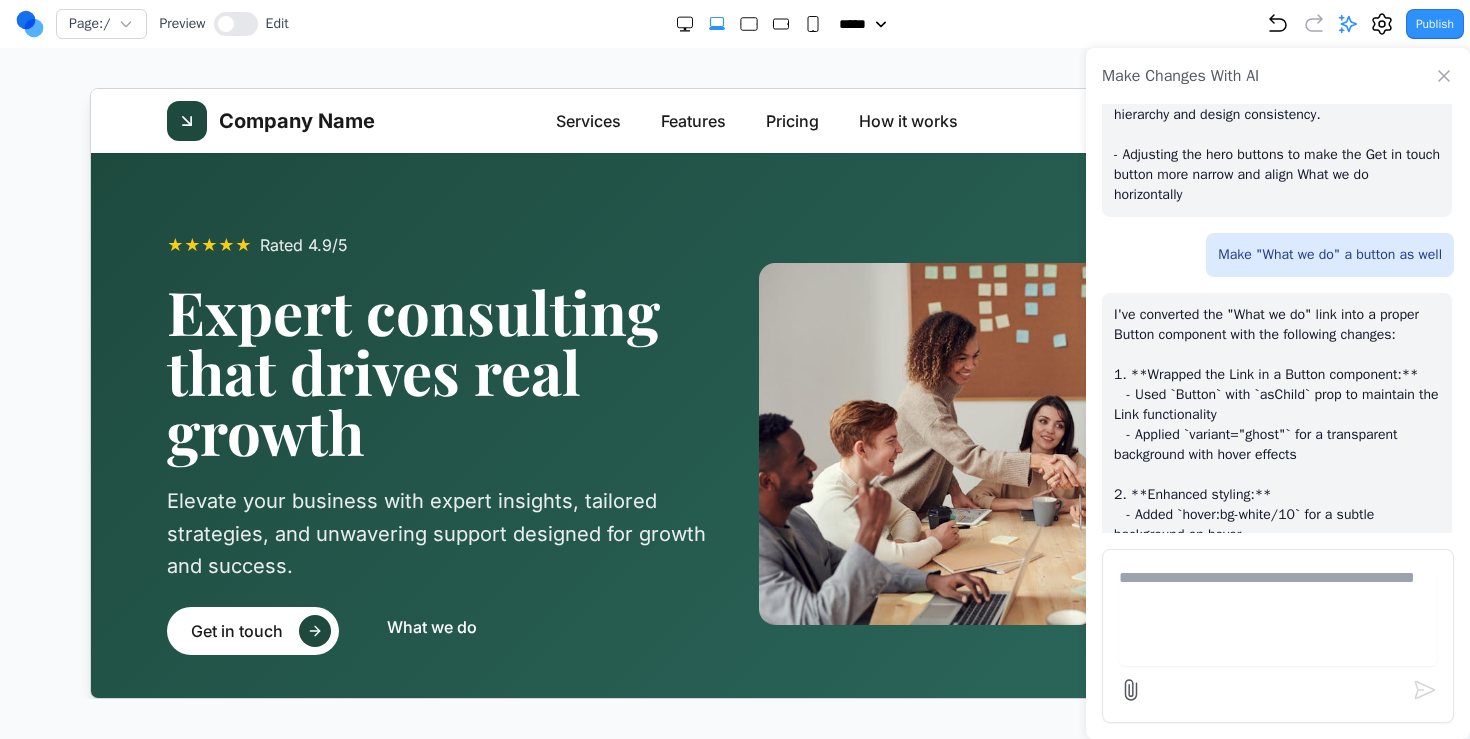 click 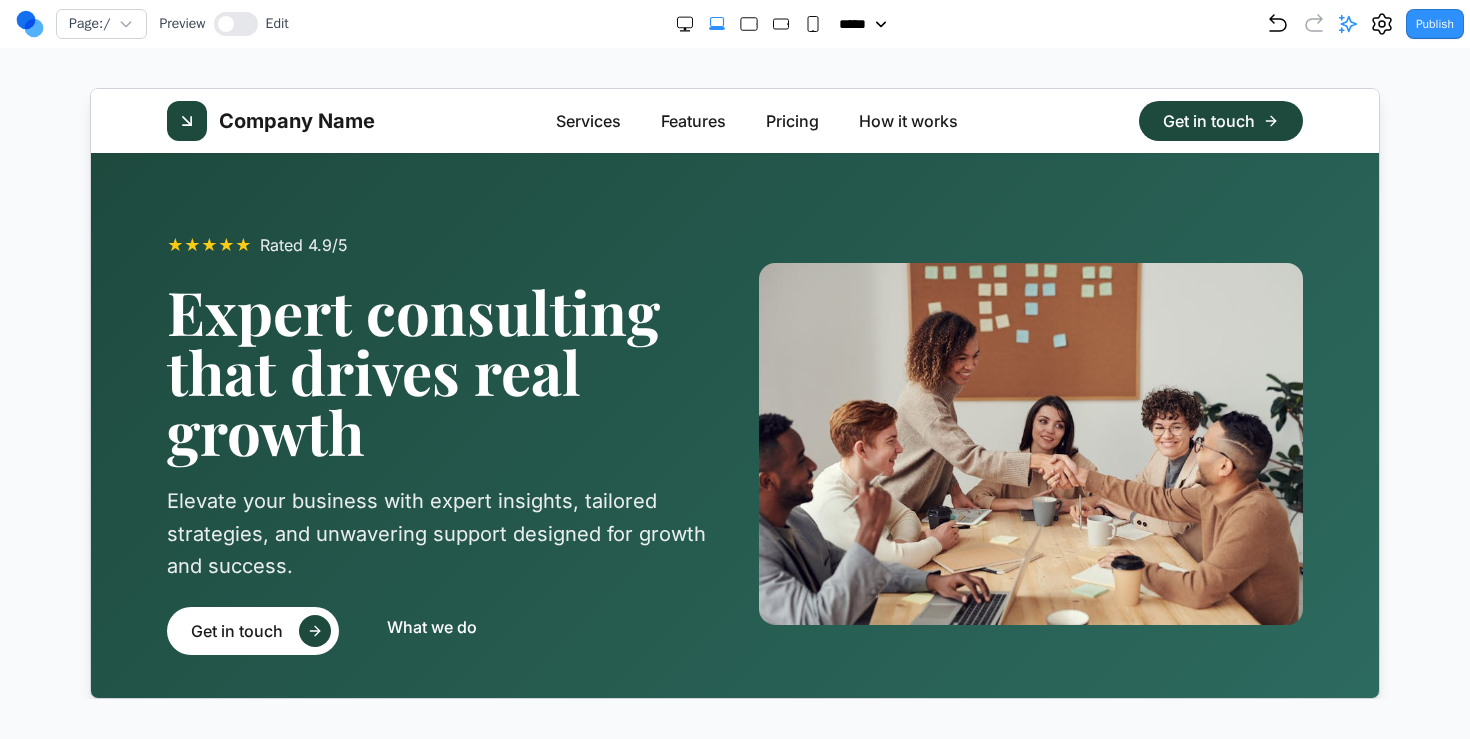 scroll, scrollTop: 3, scrollLeft: 0, axis: vertical 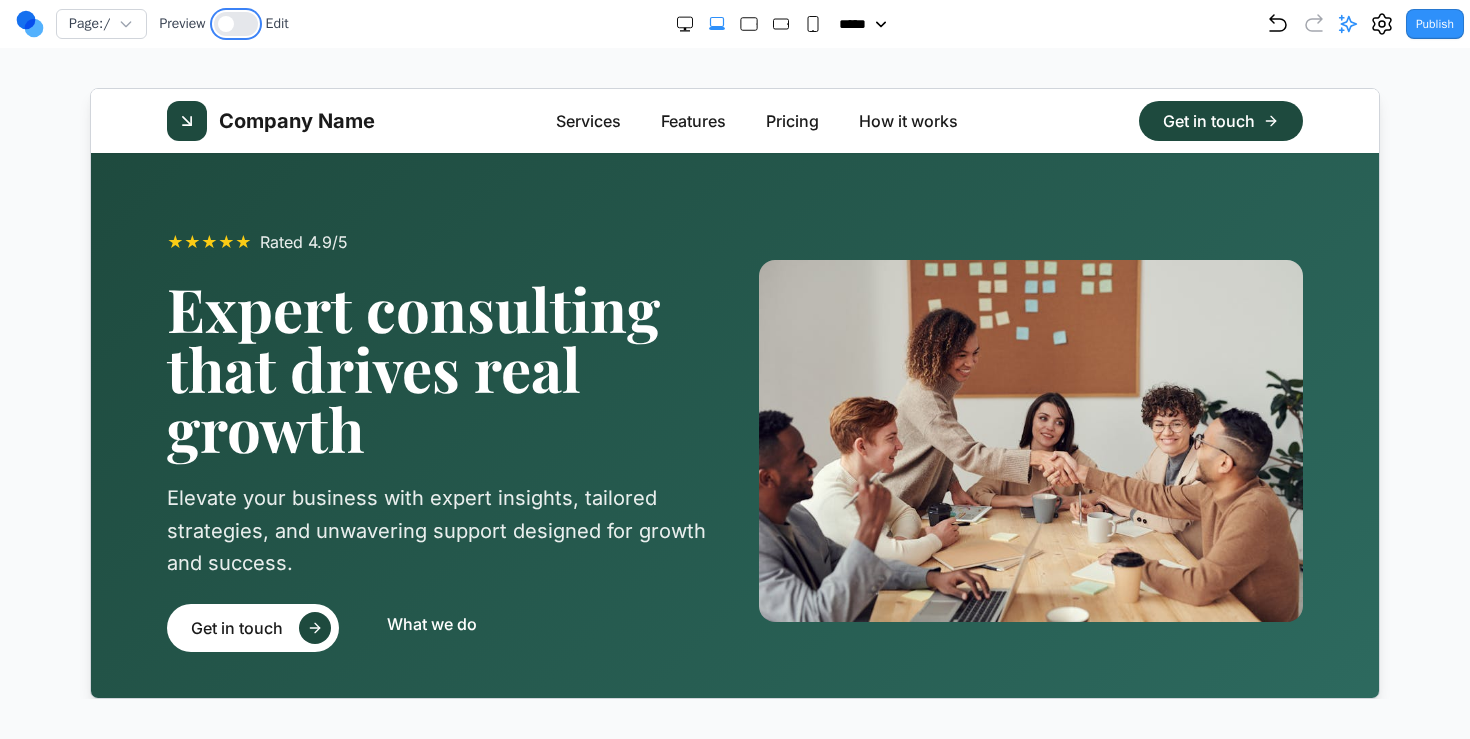 click at bounding box center [236, 24] 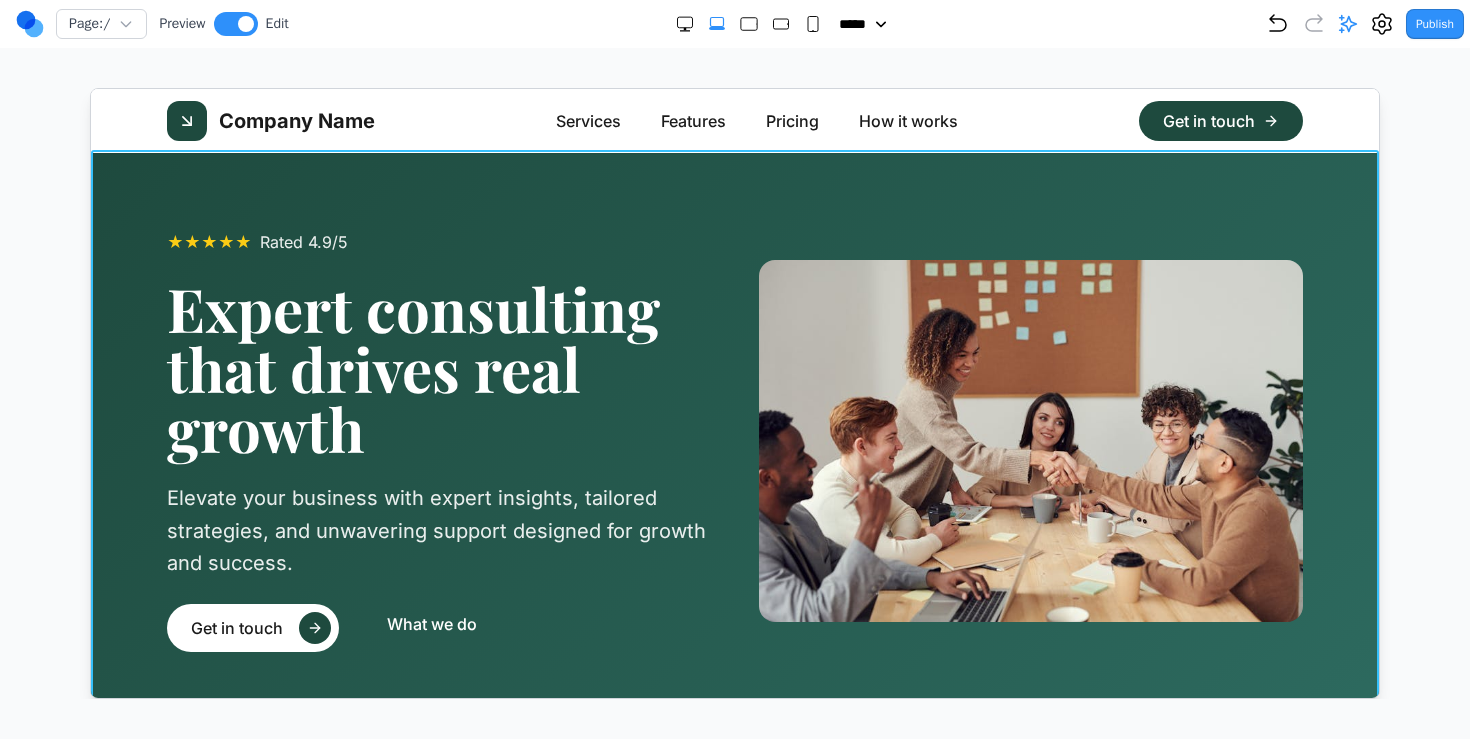 click on "★ ★ ★ ★ ★ Rated 4.9/5 Expert consulting that drives real growth Elevate your business with expert insights, tailored strategies, and unwavering support designed for growth and success. Get in touch What we do" at bounding box center (734, 440) 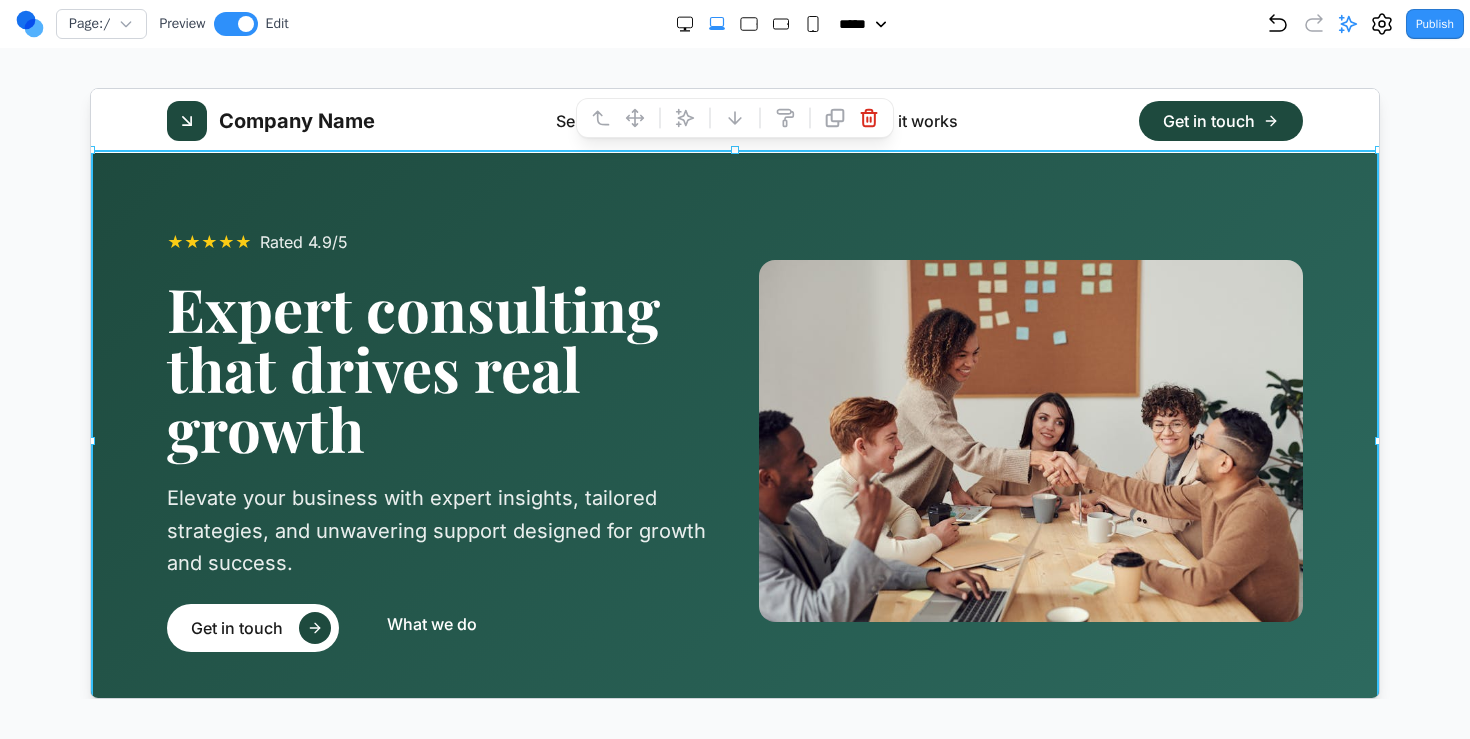 click 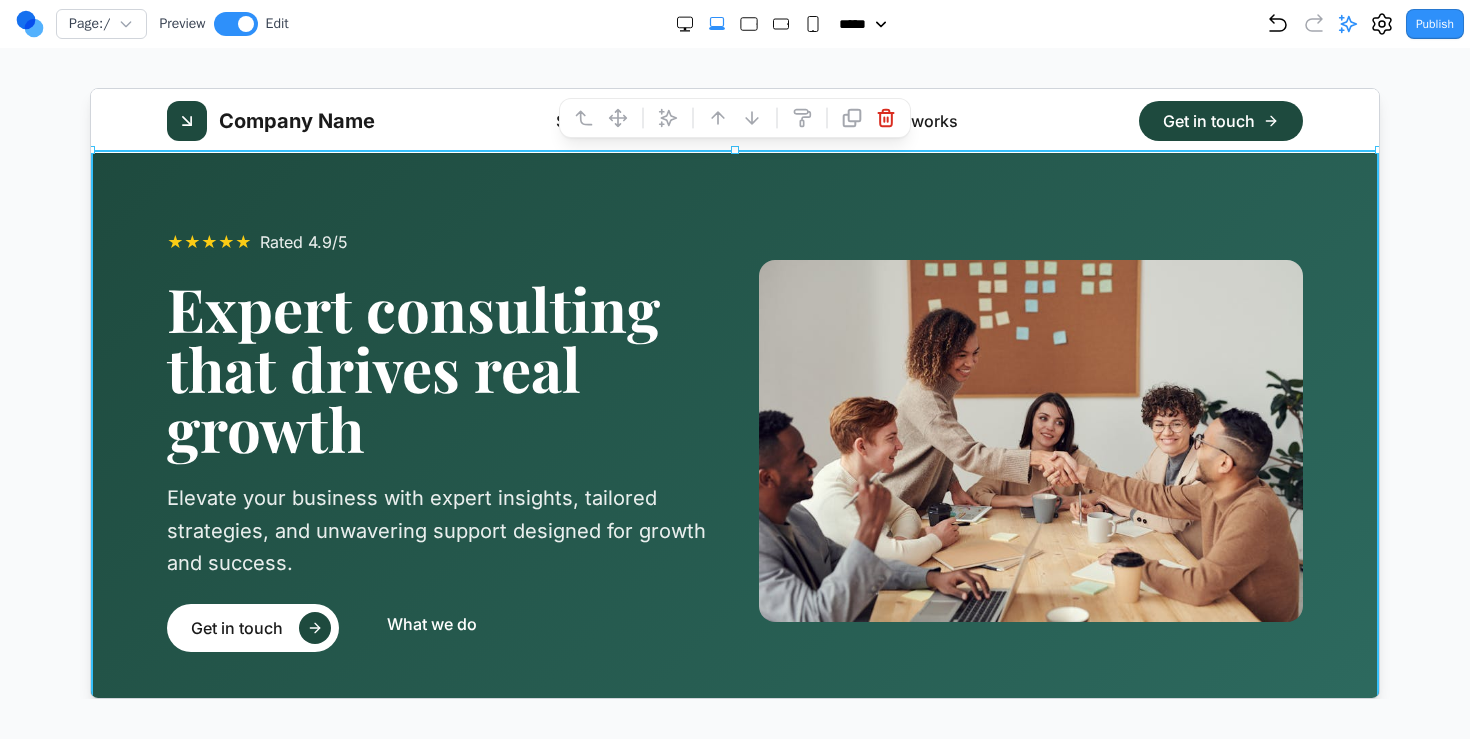click 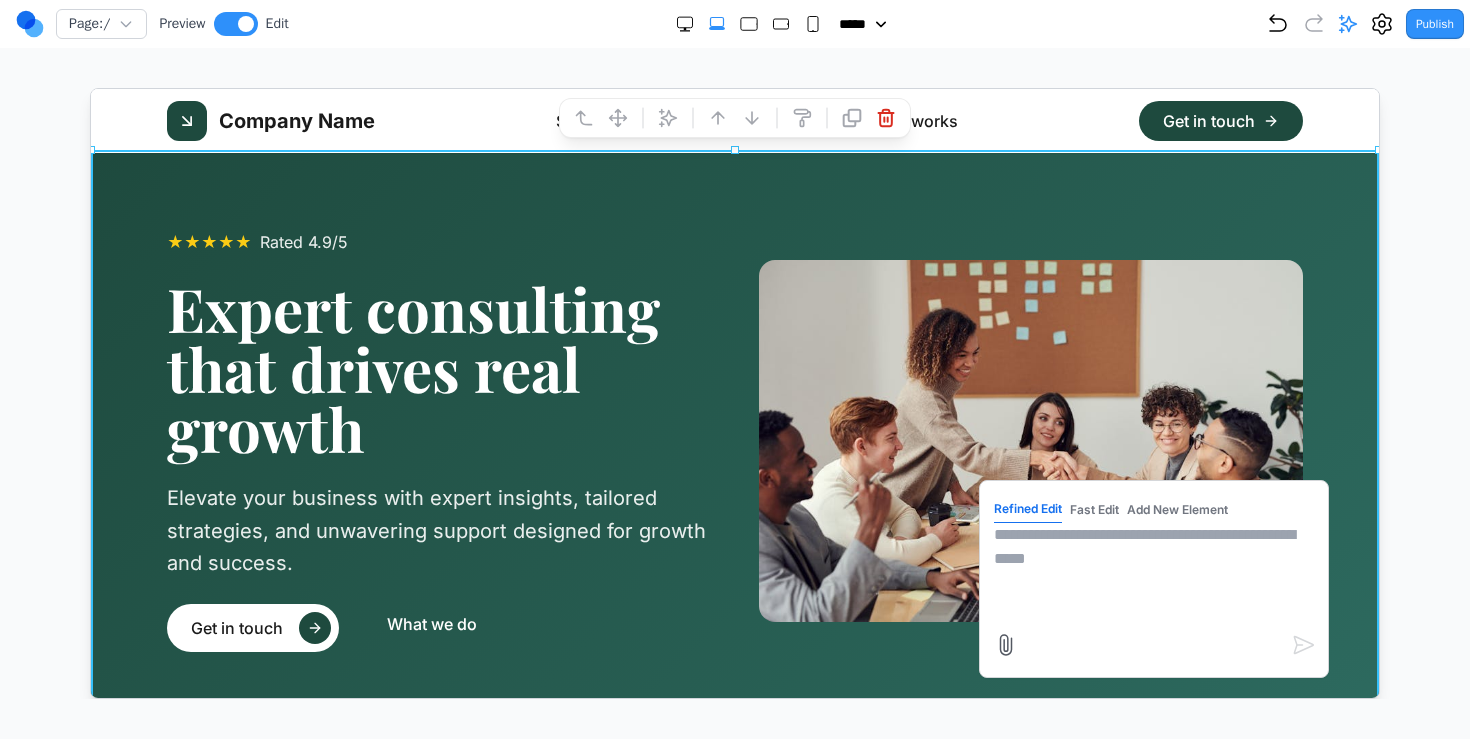 click at bounding box center (1153, 572) 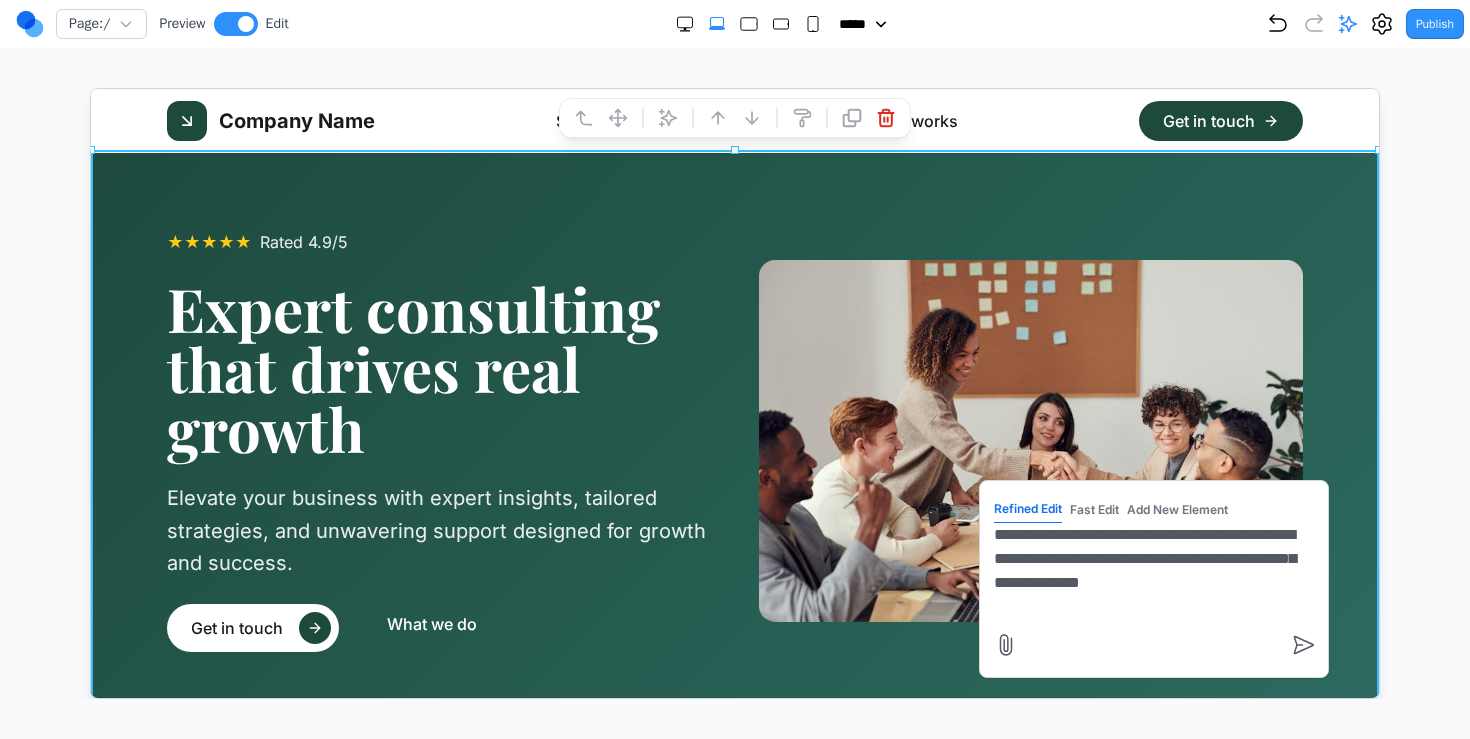 type on "**********" 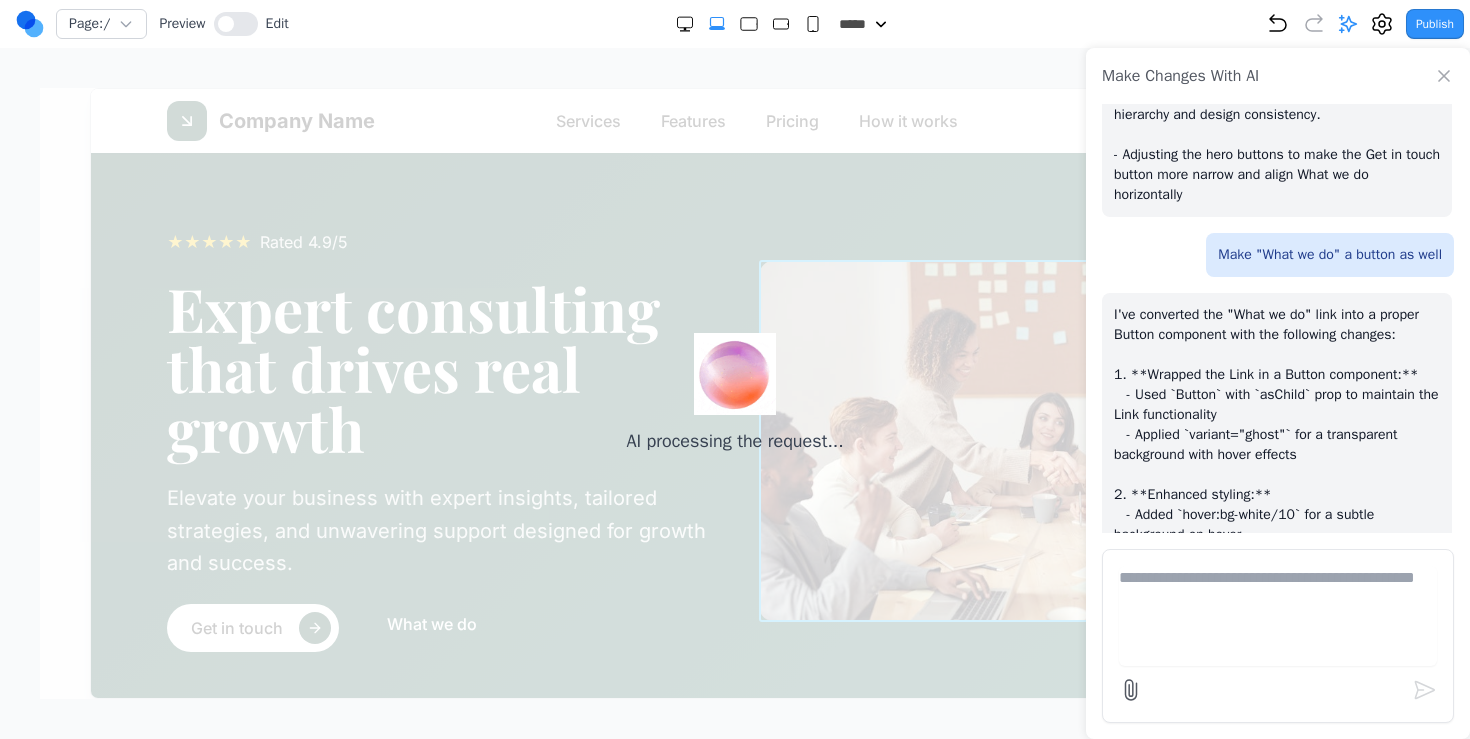 scroll, scrollTop: 8163, scrollLeft: 0, axis: vertical 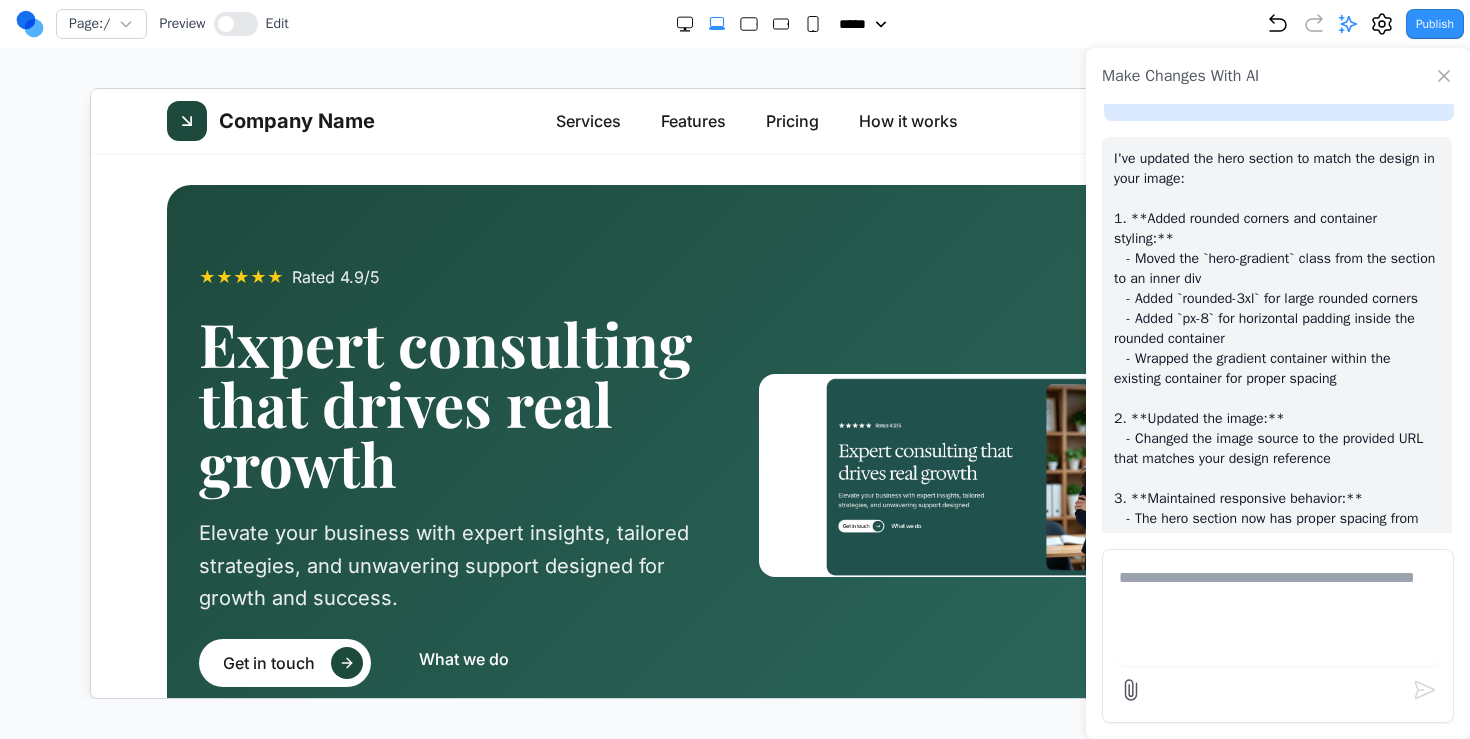 click 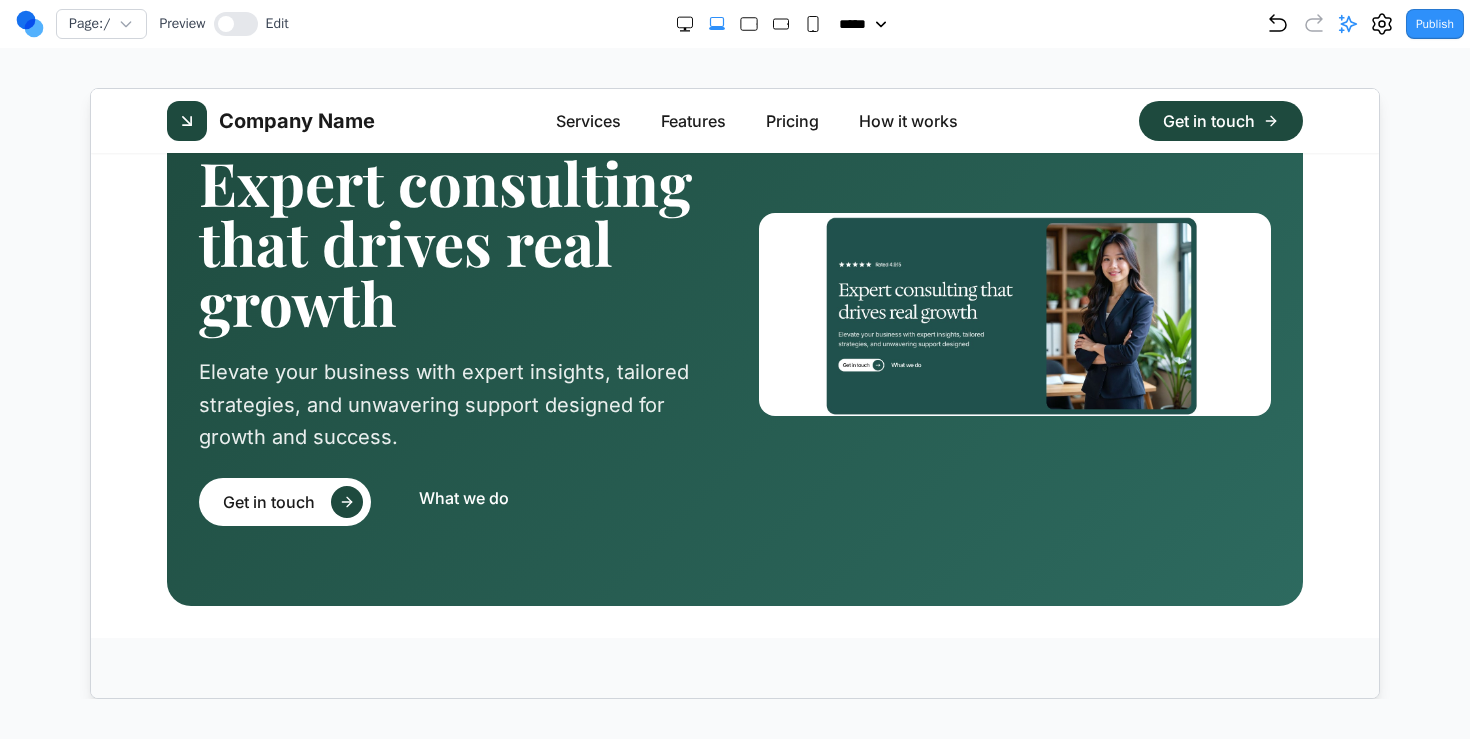 scroll, scrollTop: 0, scrollLeft: 0, axis: both 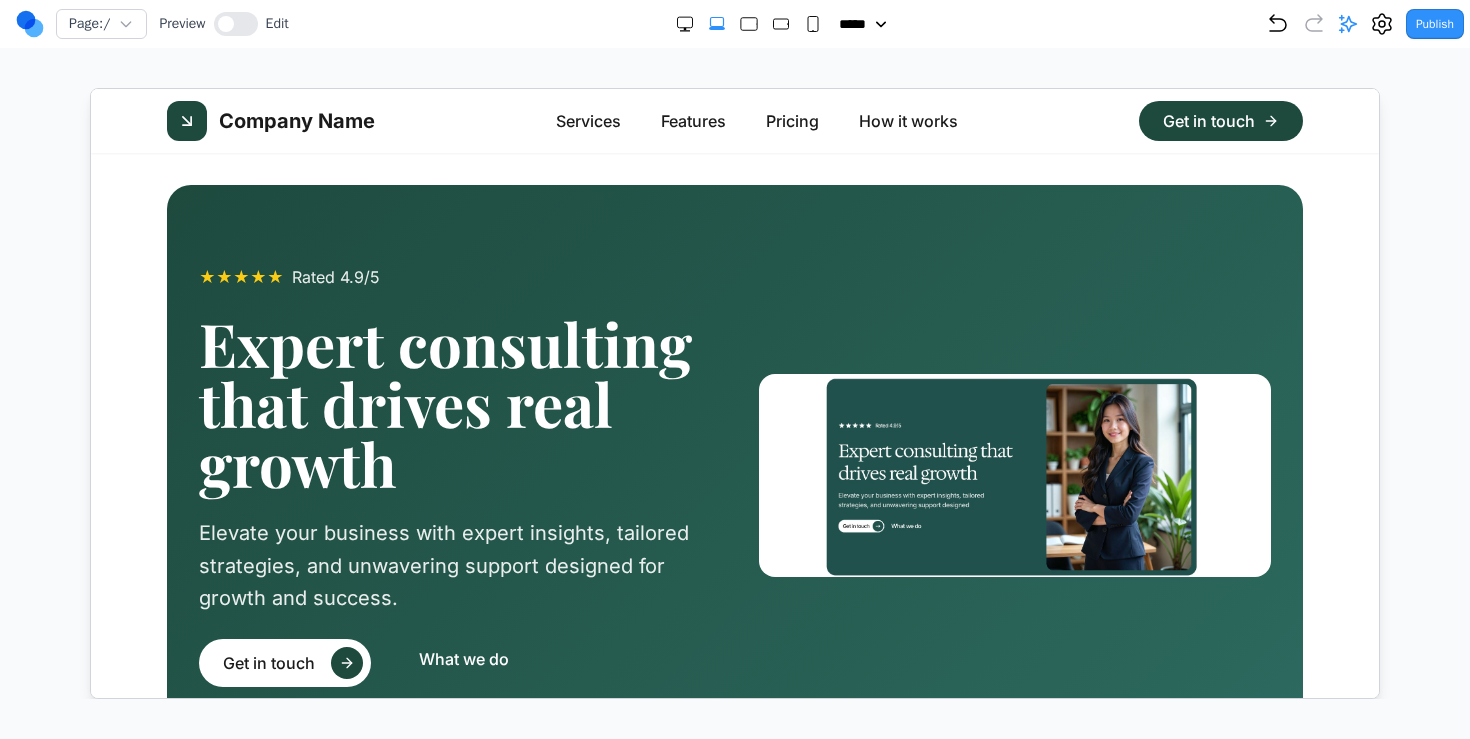 click on "★ ★ ★ ★ ★ Rated 4.9/5 Expert consulting that drives real growth Elevate your business with expert insights, tailored strategies, and unwavering support designed for growth and success. Get in touch What we do" at bounding box center [734, 475] 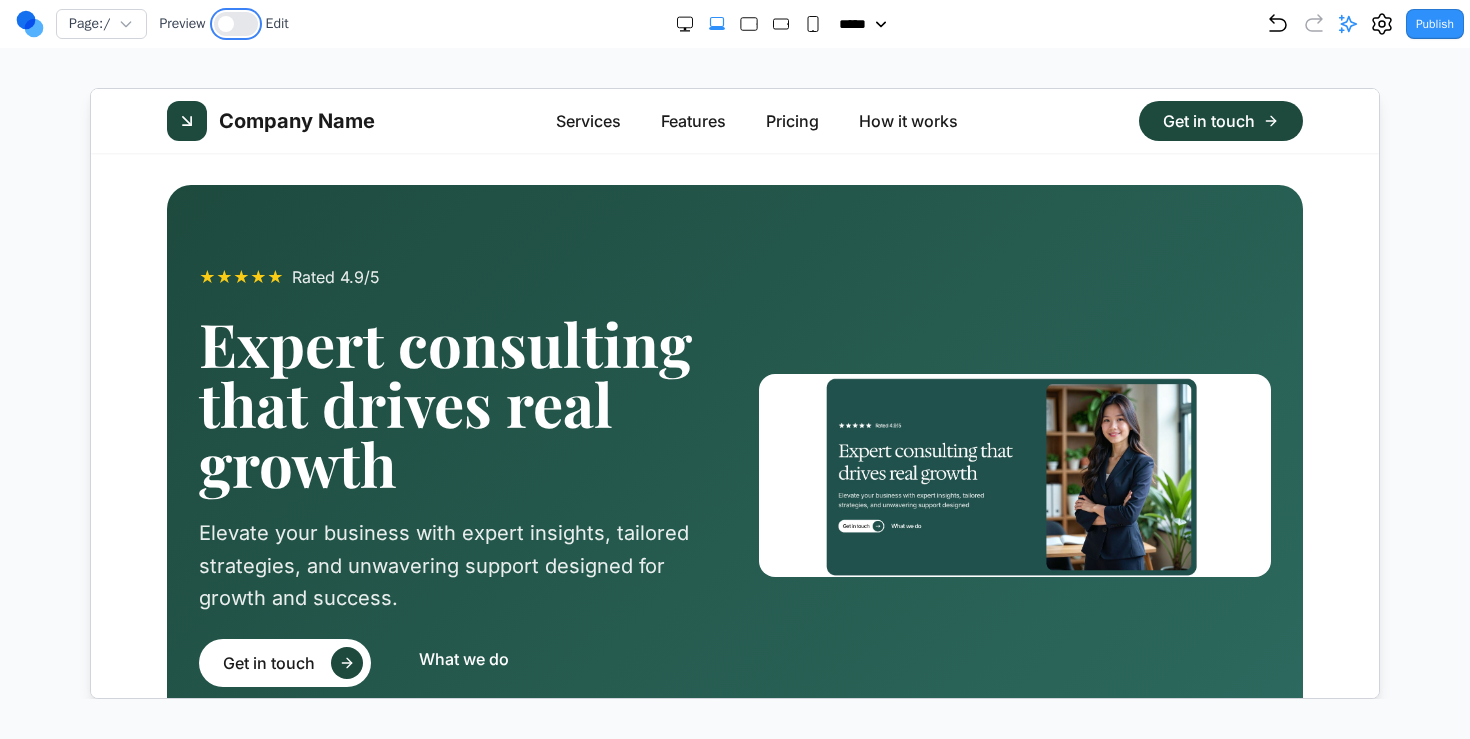 click at bounding box center (236, 24) 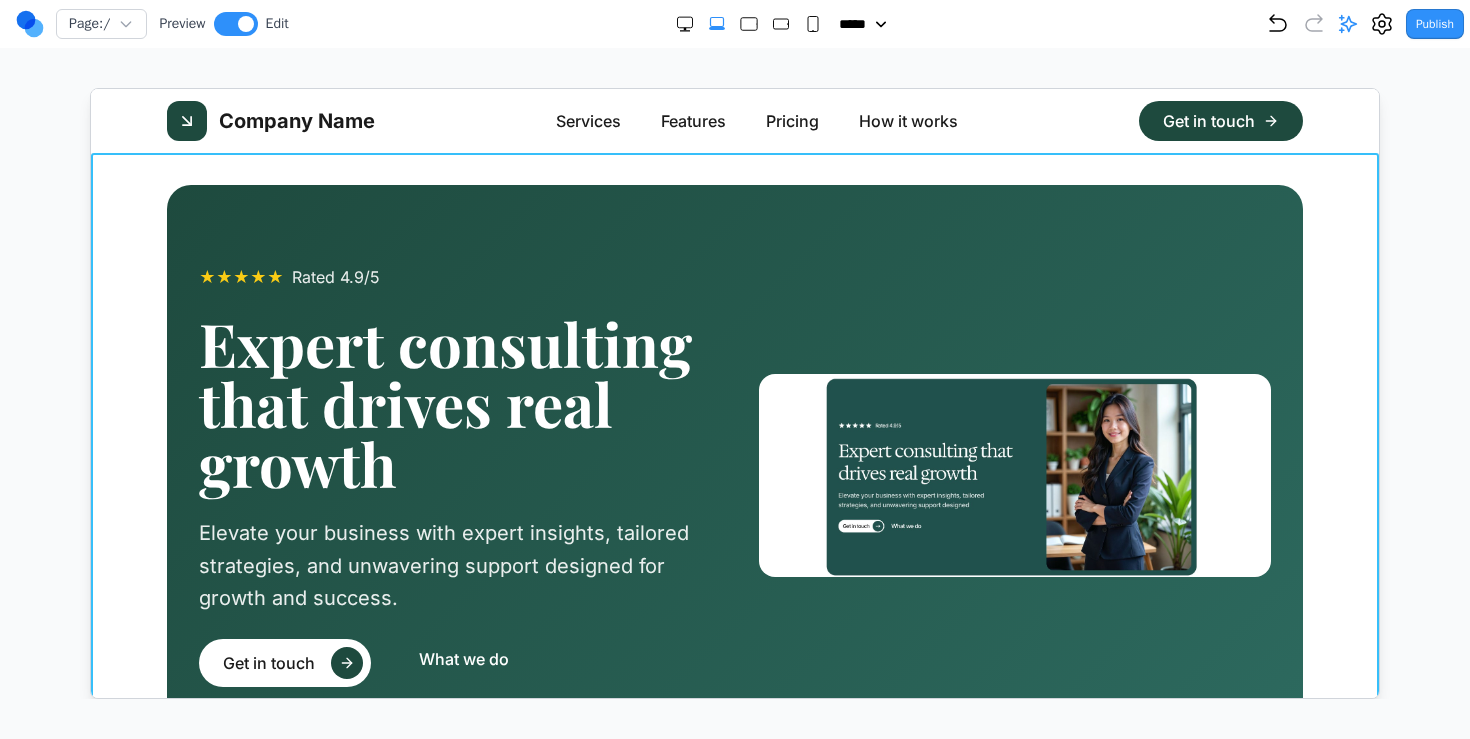 click on "★ ★ ★ ★ ★ Rated 4.9/5 Expert consulting that drives real growth Elevate your business with expert insights, tailored strategies, and unwavering support designed for growth and success. Get in touch What we do" at bounding box center [734, 475] 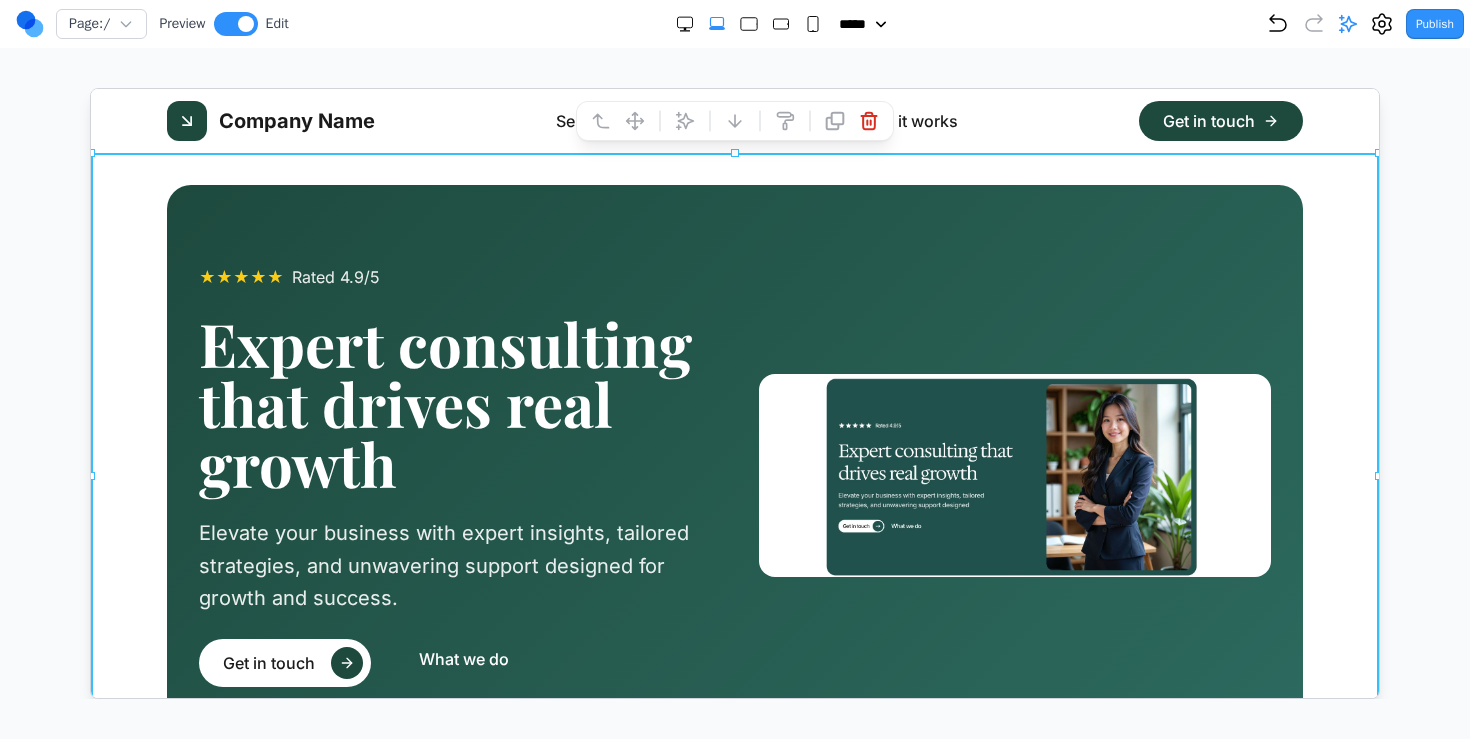 click on "Company Name Services Features Pricing How it works Get in touch" at bounding box center [734, 120] 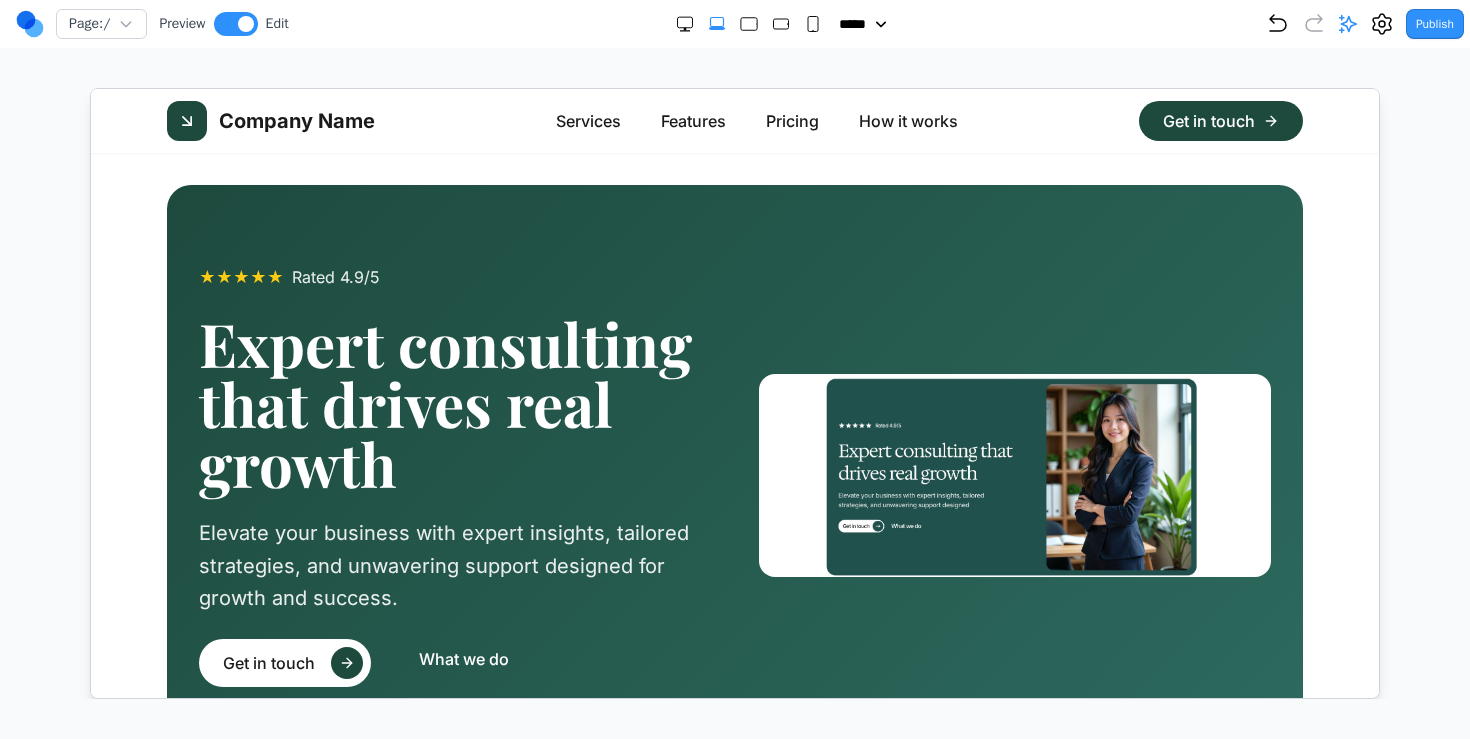 click at bounding box center [735, 393] 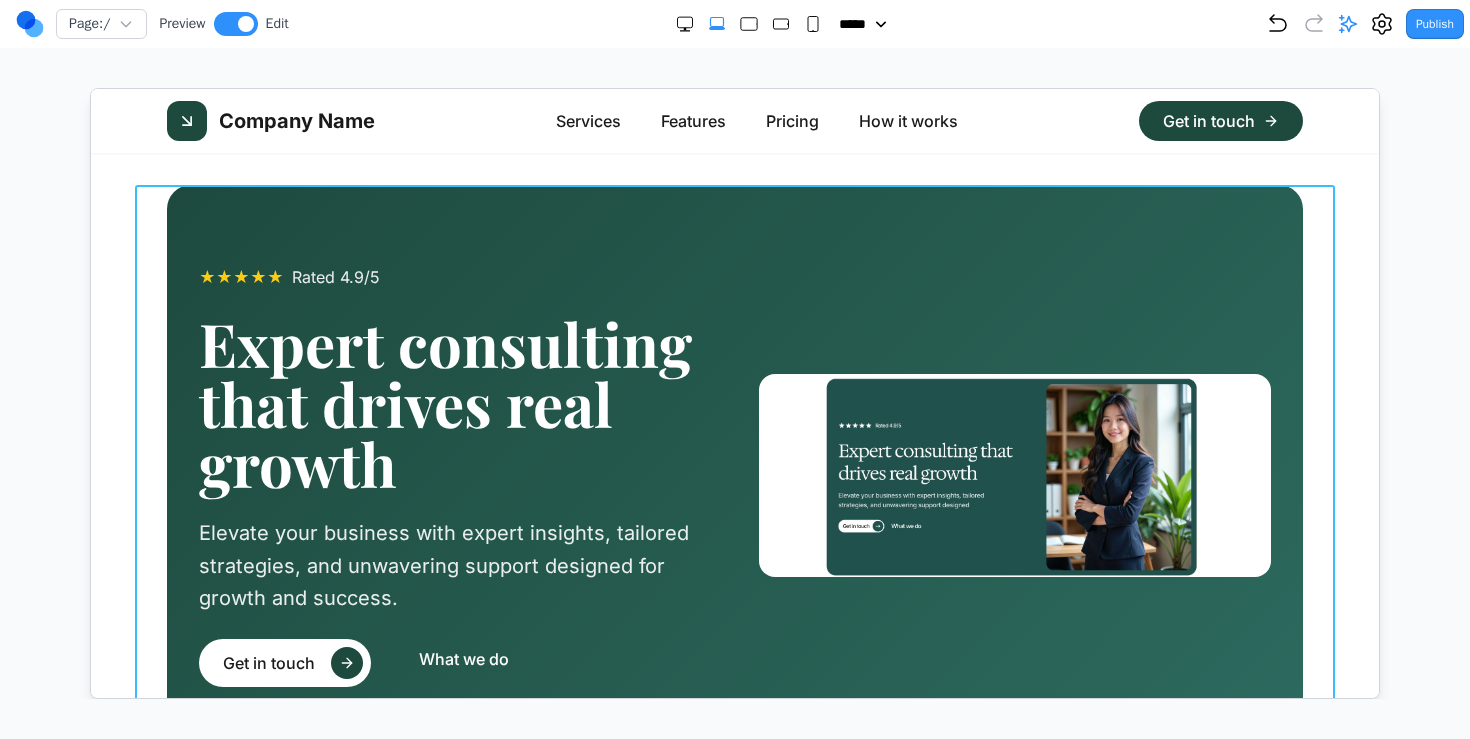 click on "★ ★ ★ ★ ★ Rated 4.9/5 Expert consulting that drives real growth Elevate your business with expert insights, tailored strategies, and unwavering support designed for growth and success. Get in touch What we do" at bounding box center (734, 475) 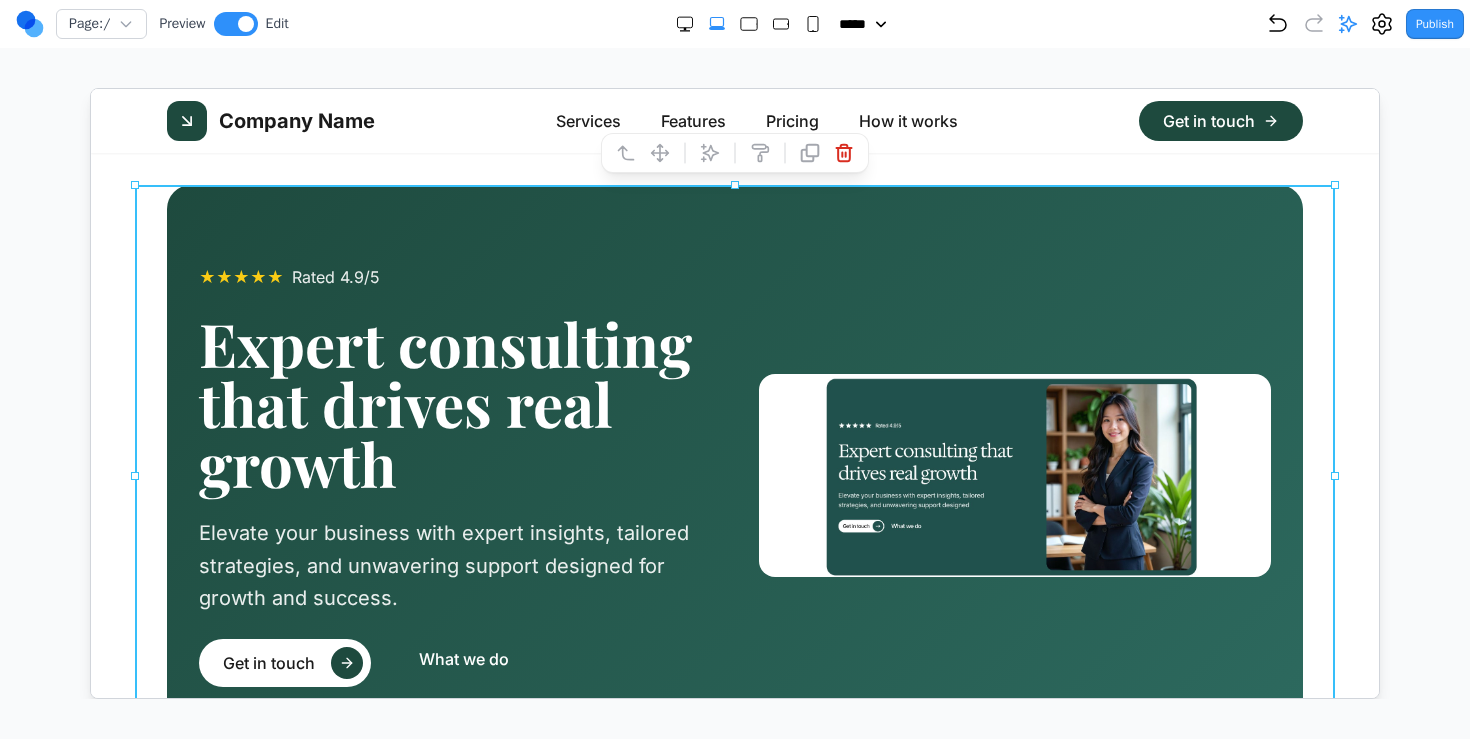 click at bounding box center [134, 184] 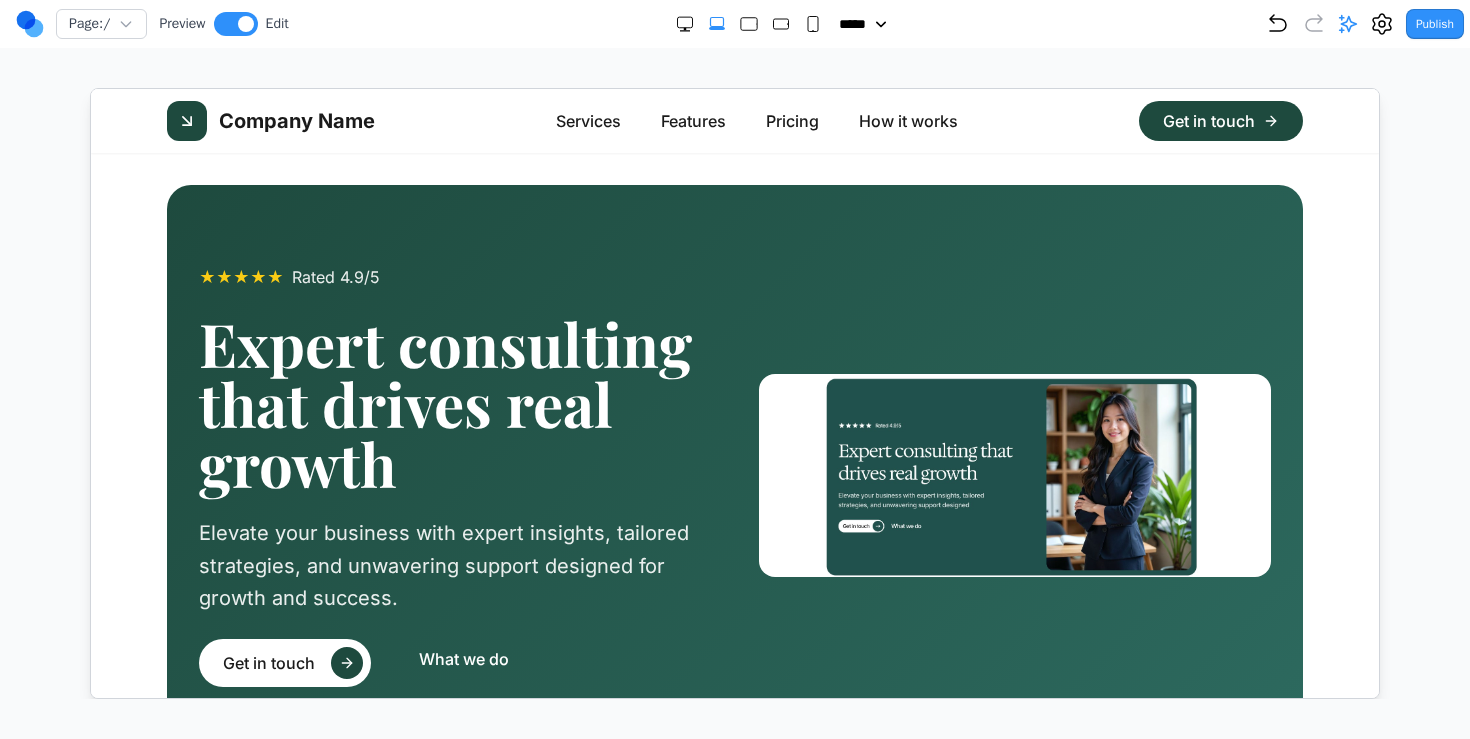 click on "★ ★ ★ ★ ★ Rated 4.9/5 Expert consulting that drives real growth Elevate your business with expert insights, tailored strategies, and unwavering support designed for growth and success. Get in touch What we do" at bounding box center (734, 475) 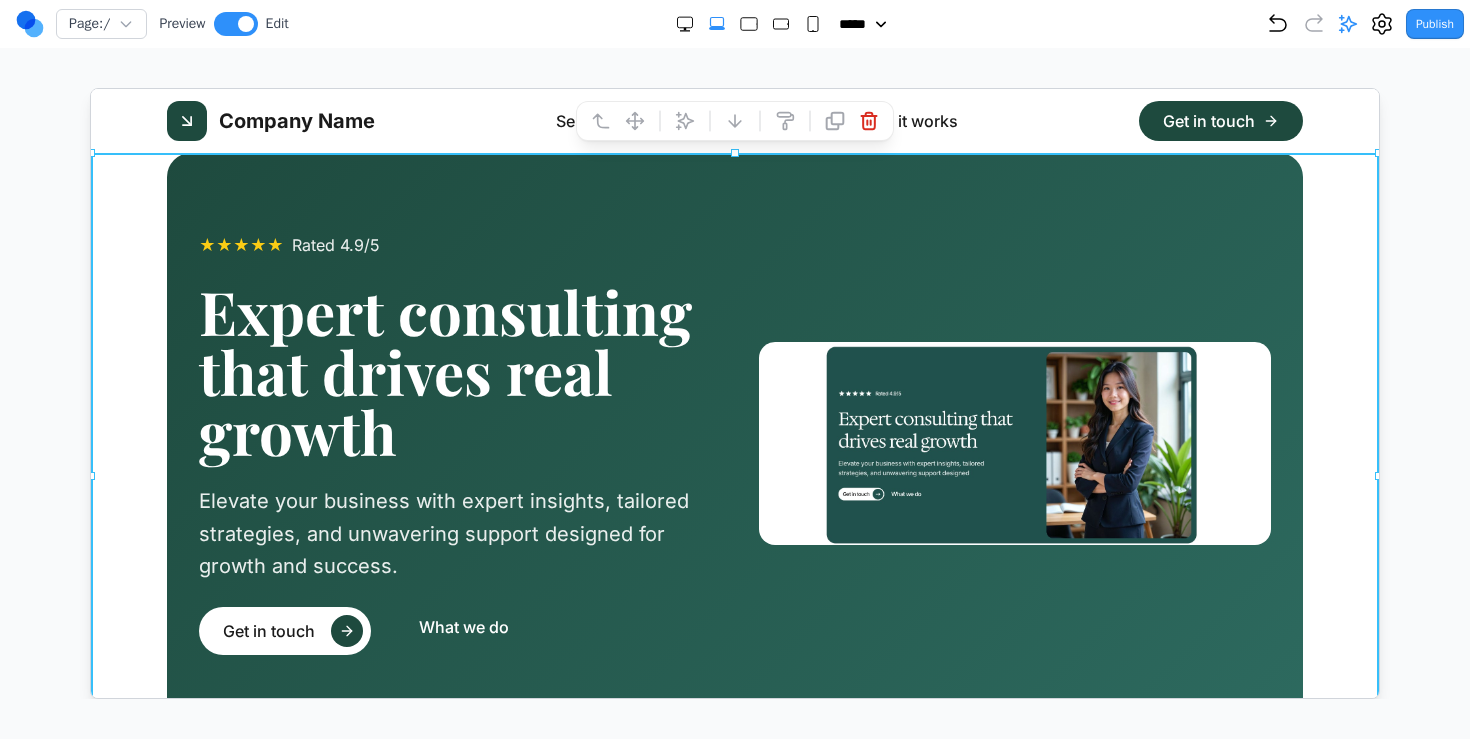 drag, startPoint x: 733, startPoint y: 155, endPoint x: 725, endPoint y: 199, distance: 44.72136 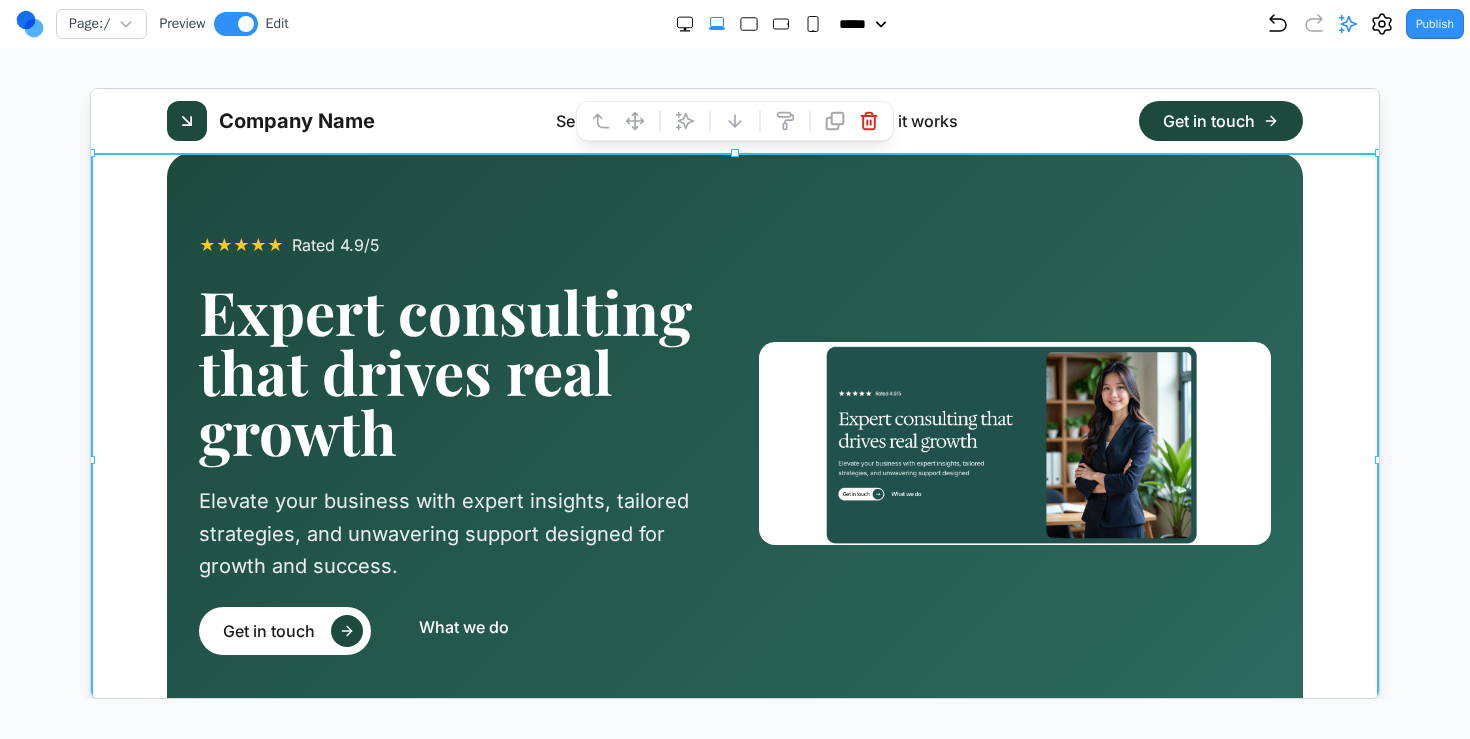 click on "Page:  / Preview Edit ***** ***** ****** ****** ****** Publish Project Settings Form Dashboard + New Project Clone Project Delete Project Make Changes With AI Update the navigation bar to look like this, make sure the text is similar make the font a bit smaller for everything in the logo I've reduced the font sizes in the header:
1. **Logo text**: Changed from `text-2xl` to `text-xl` (smaller logo text)
2. **Navigation items**: Changed from `text-lg` to `text-base` (smaller navigation links)
3. **Button text**: Changed from `text-lg` to `text-base` (smaller button text)
The header now has a more proportional and refined look with slightly smaller fonts throughout.
- Reducing font sizes in the header logo and navigation Update these two buttons to look exactly like this Make these buttons look like the screenshot, first describe exactly the differences between the current implementation and the screenshot Make "What we do" a button as well" at bounding box center [735, 349] 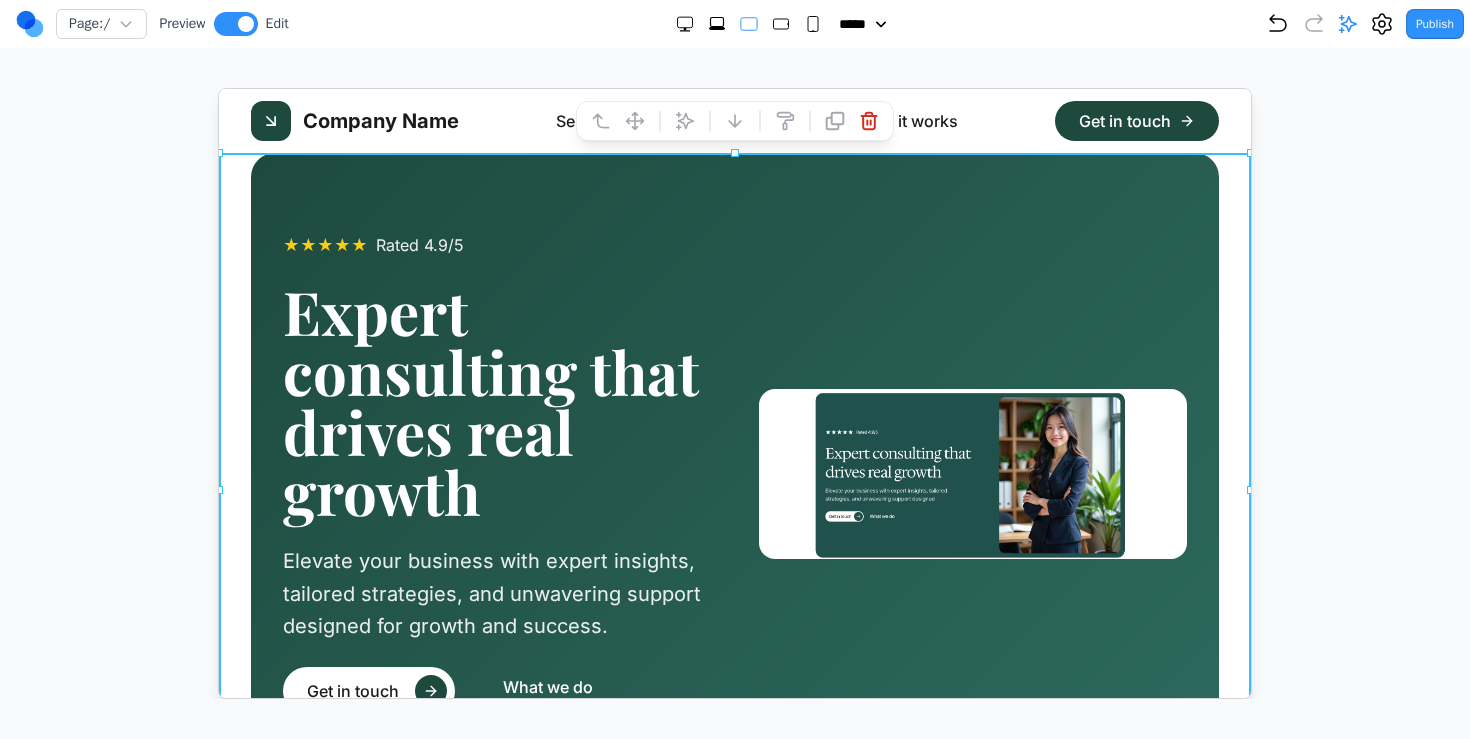 click 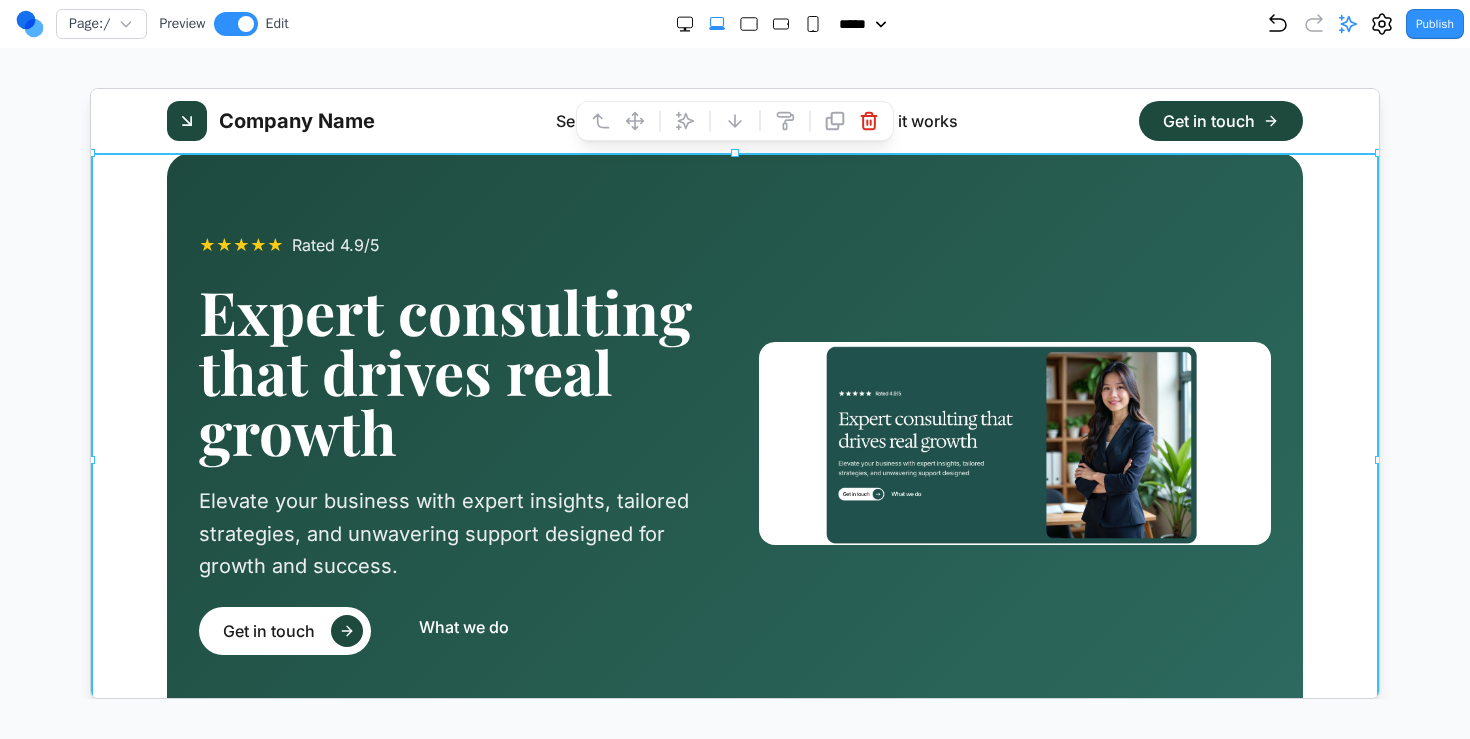 click 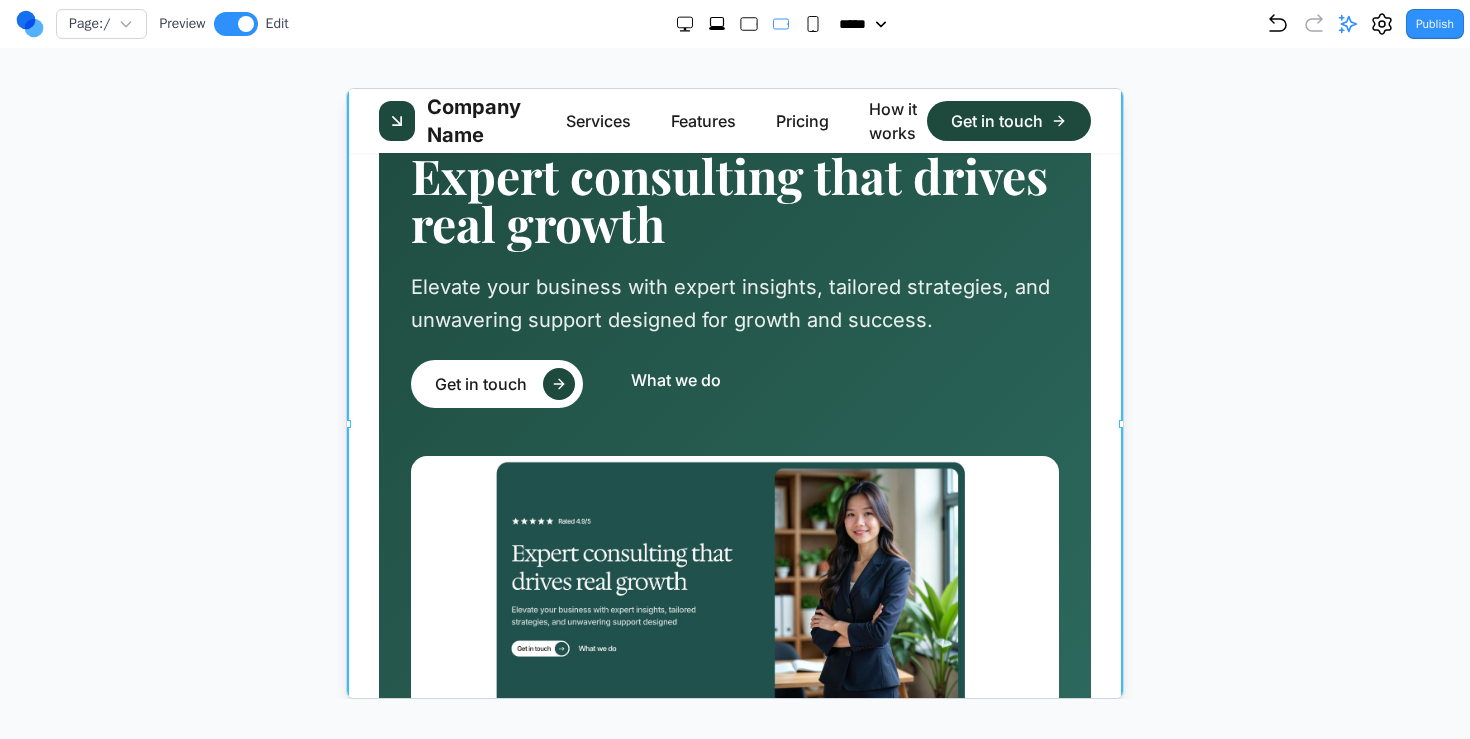 scroll, scrollTop: 0, scrollLeft: 0, axis: both 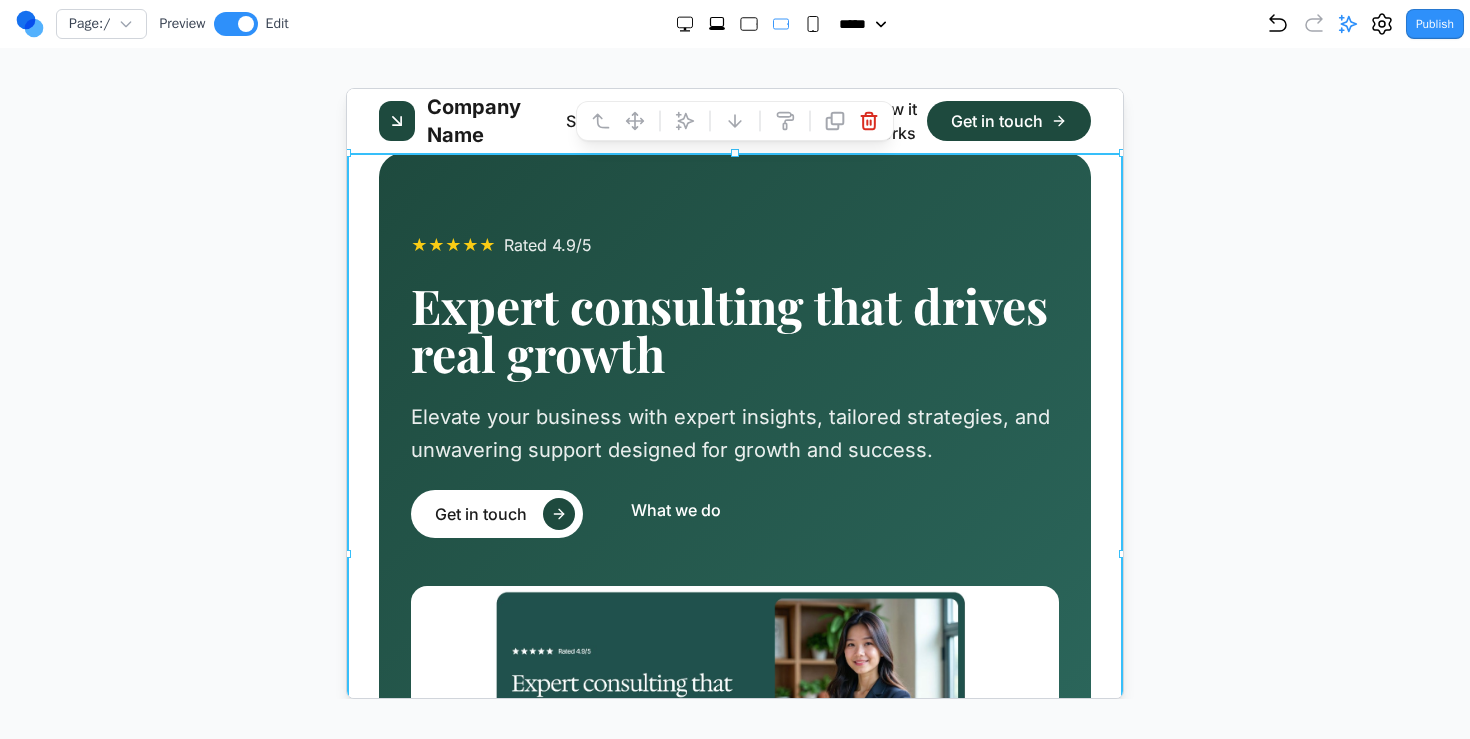 click 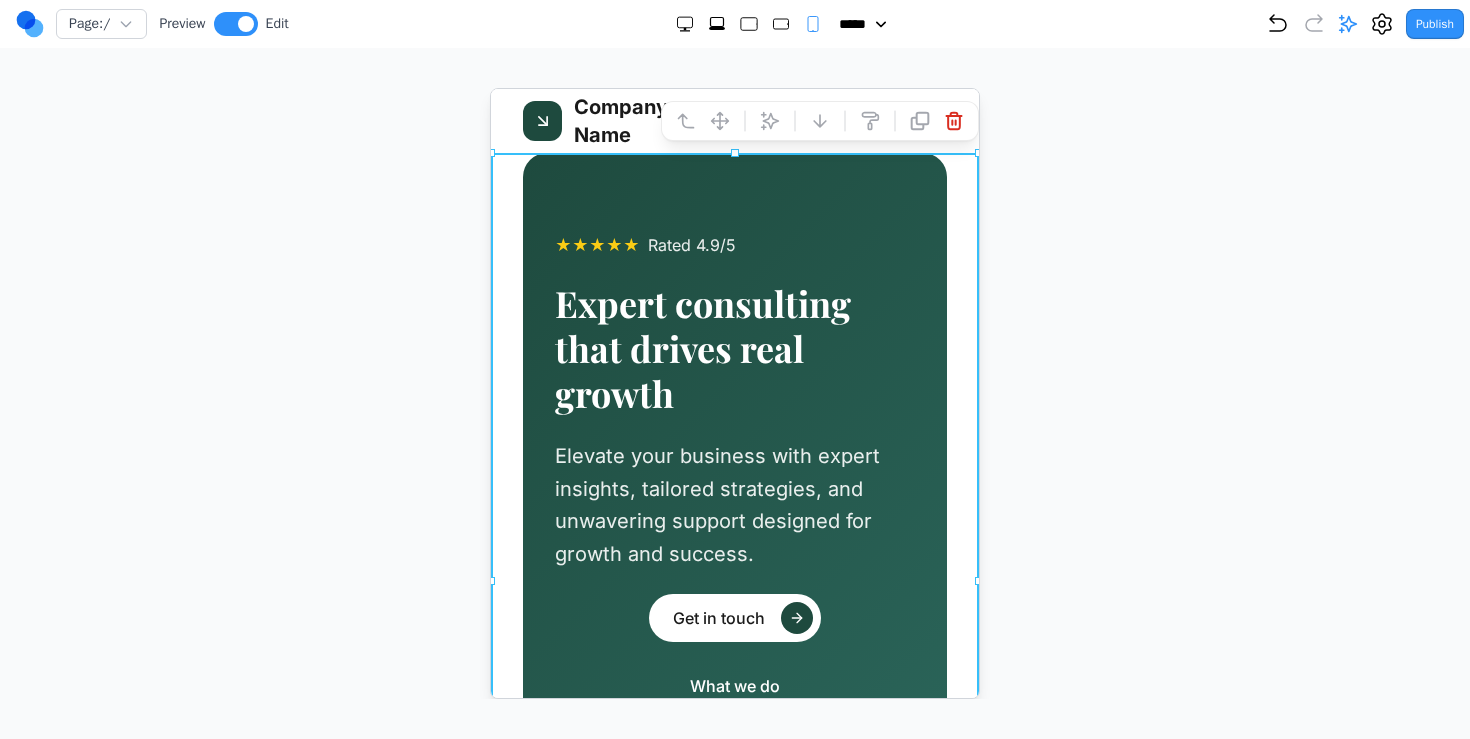 click at bounding box center [735, 393] 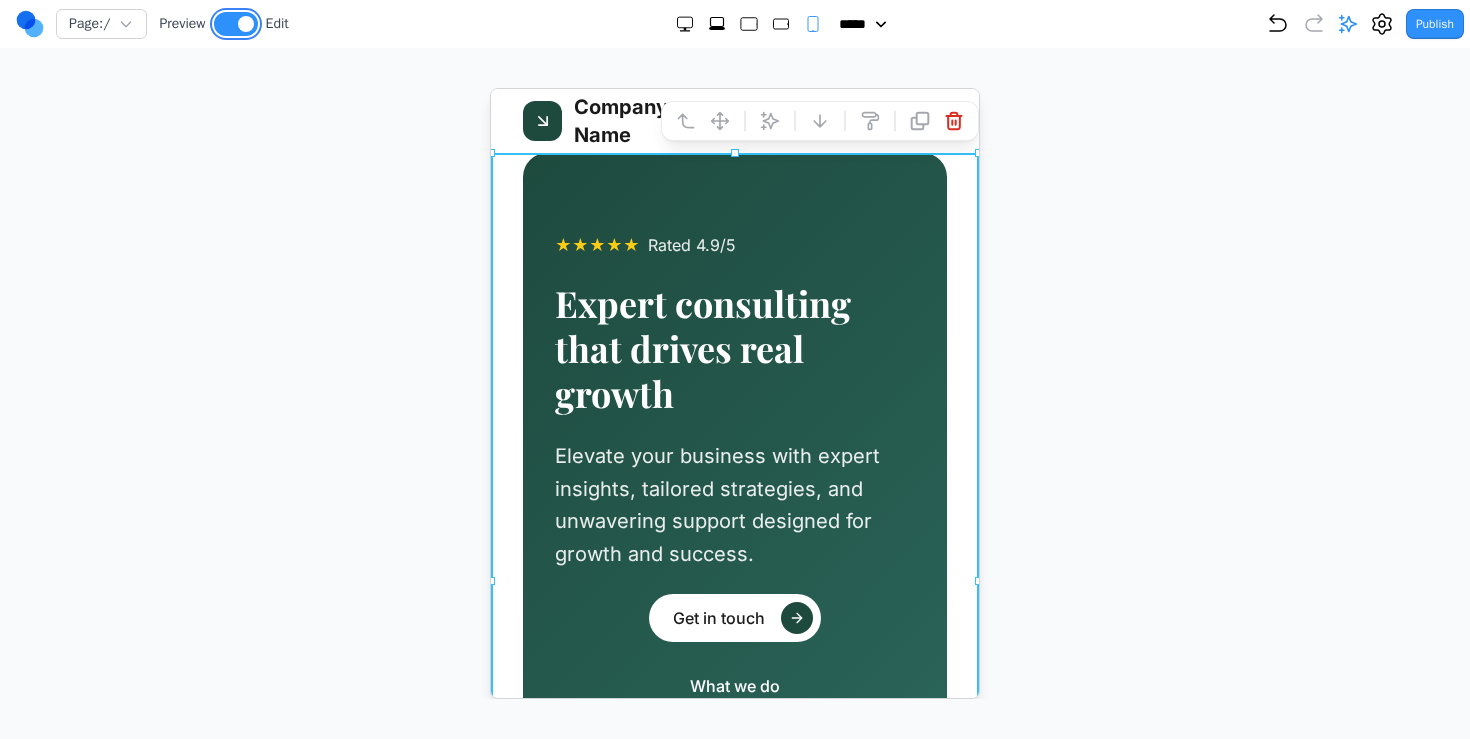 click at bounding box center [236, 24] 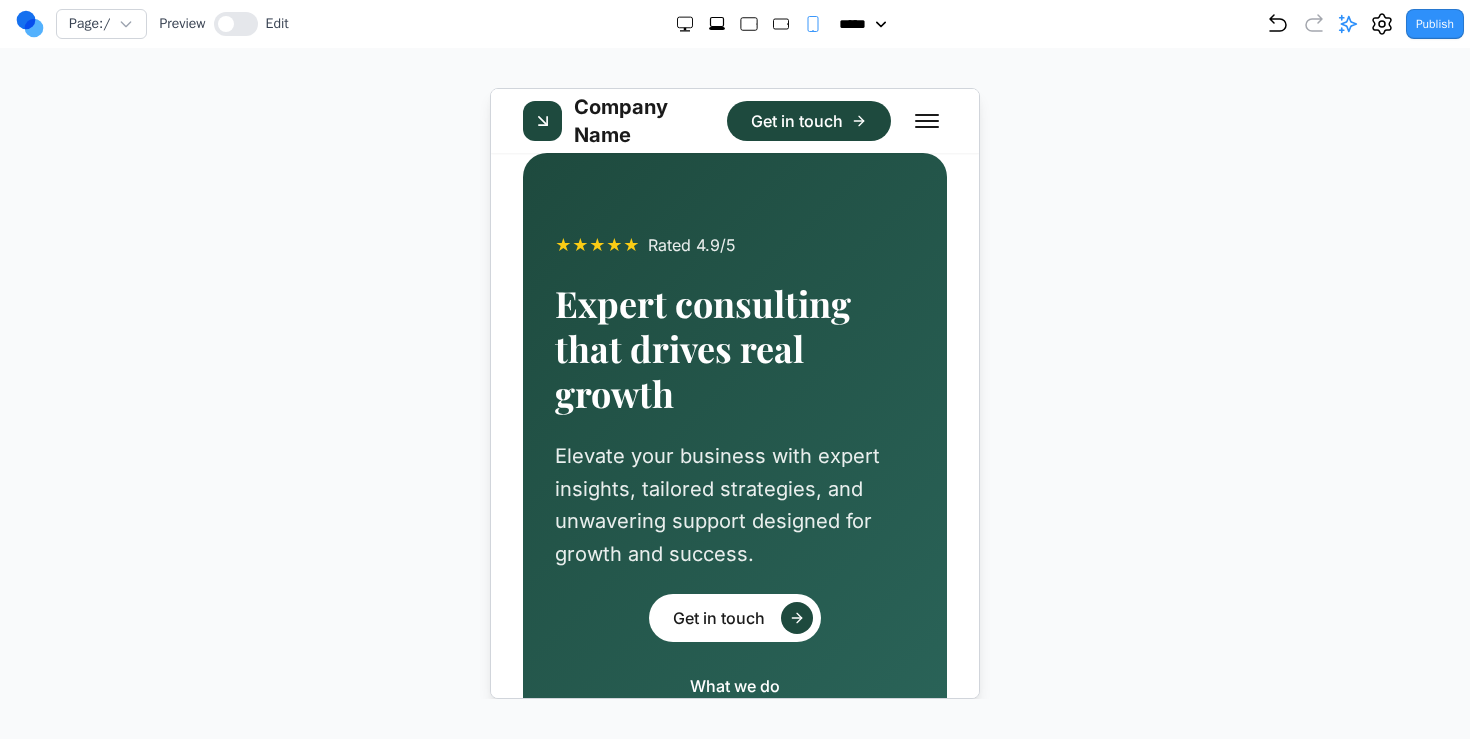 click at bounding box center [926, 114] 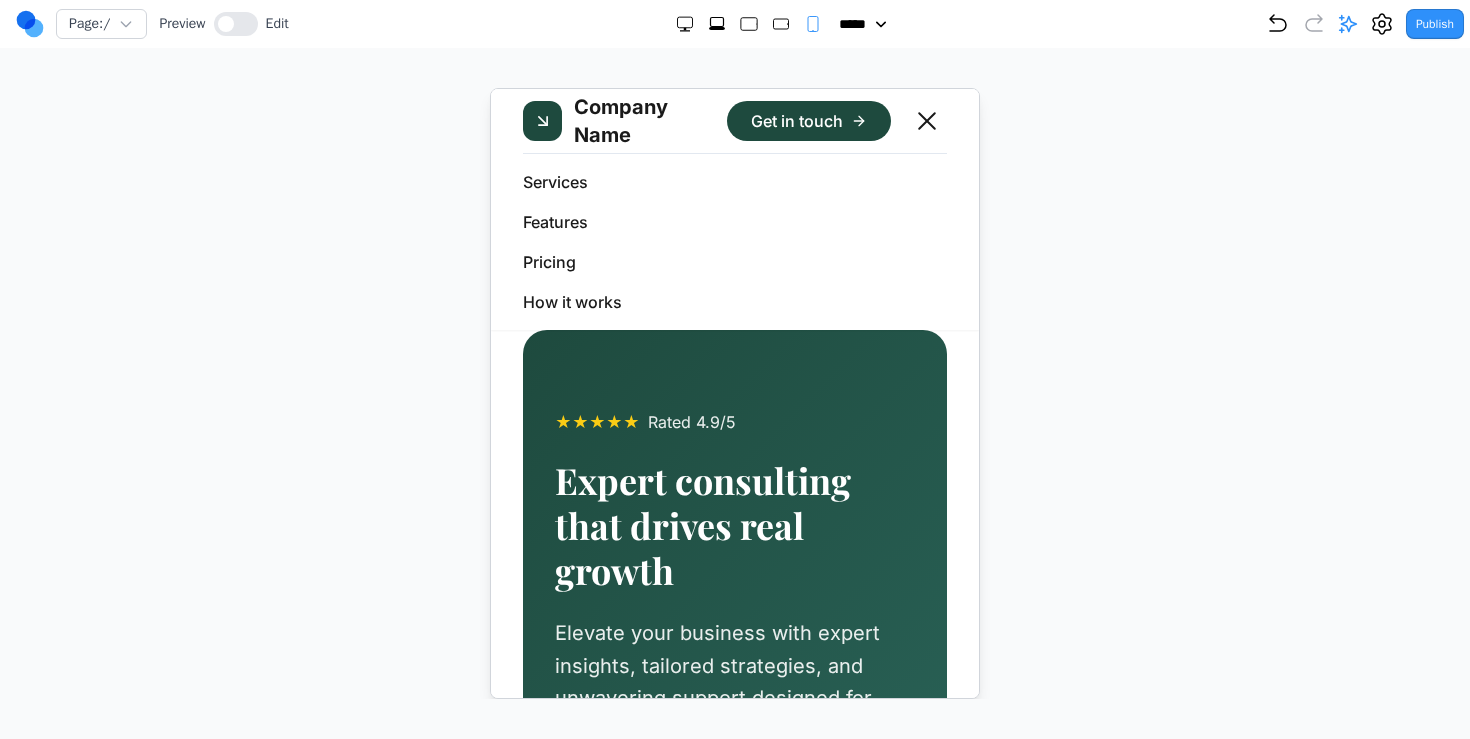 click at bounding box center (926, 120) 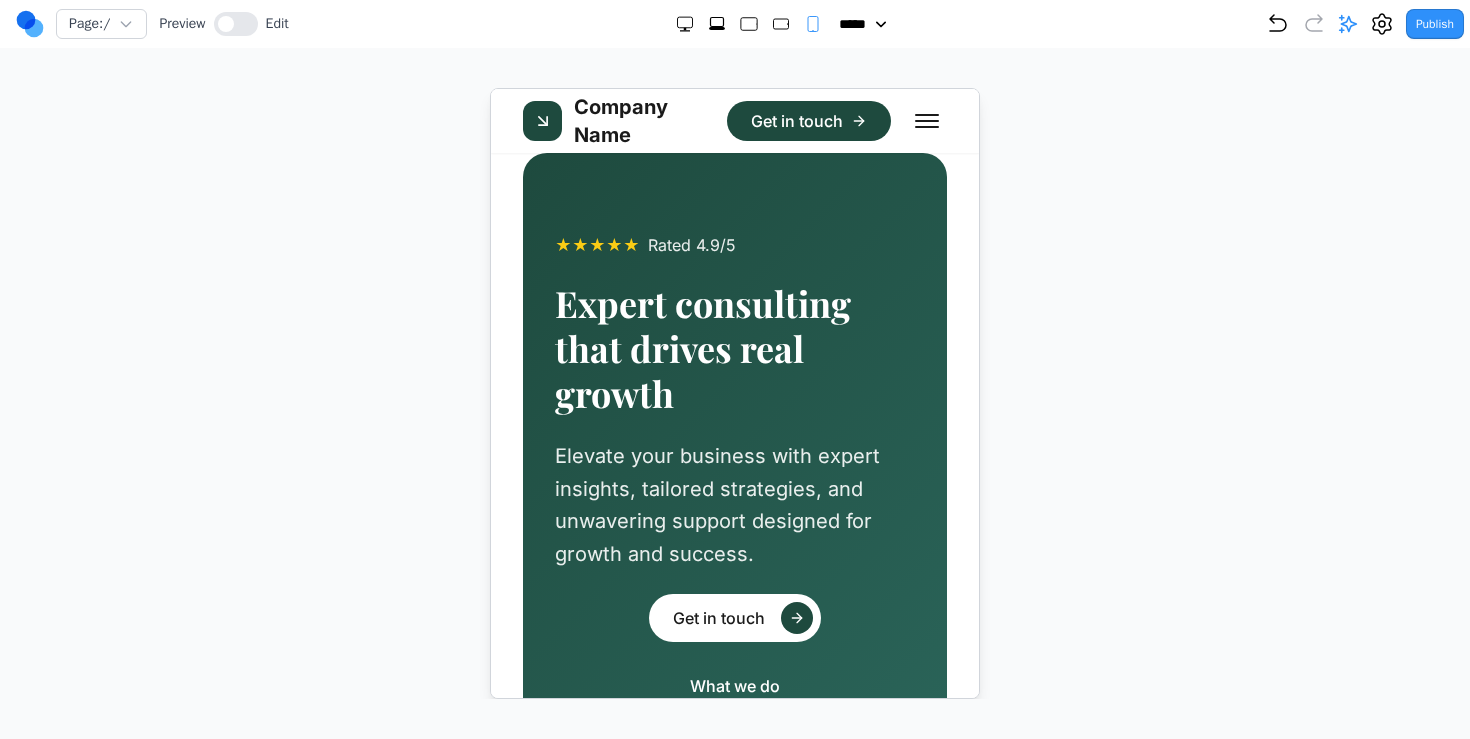 click 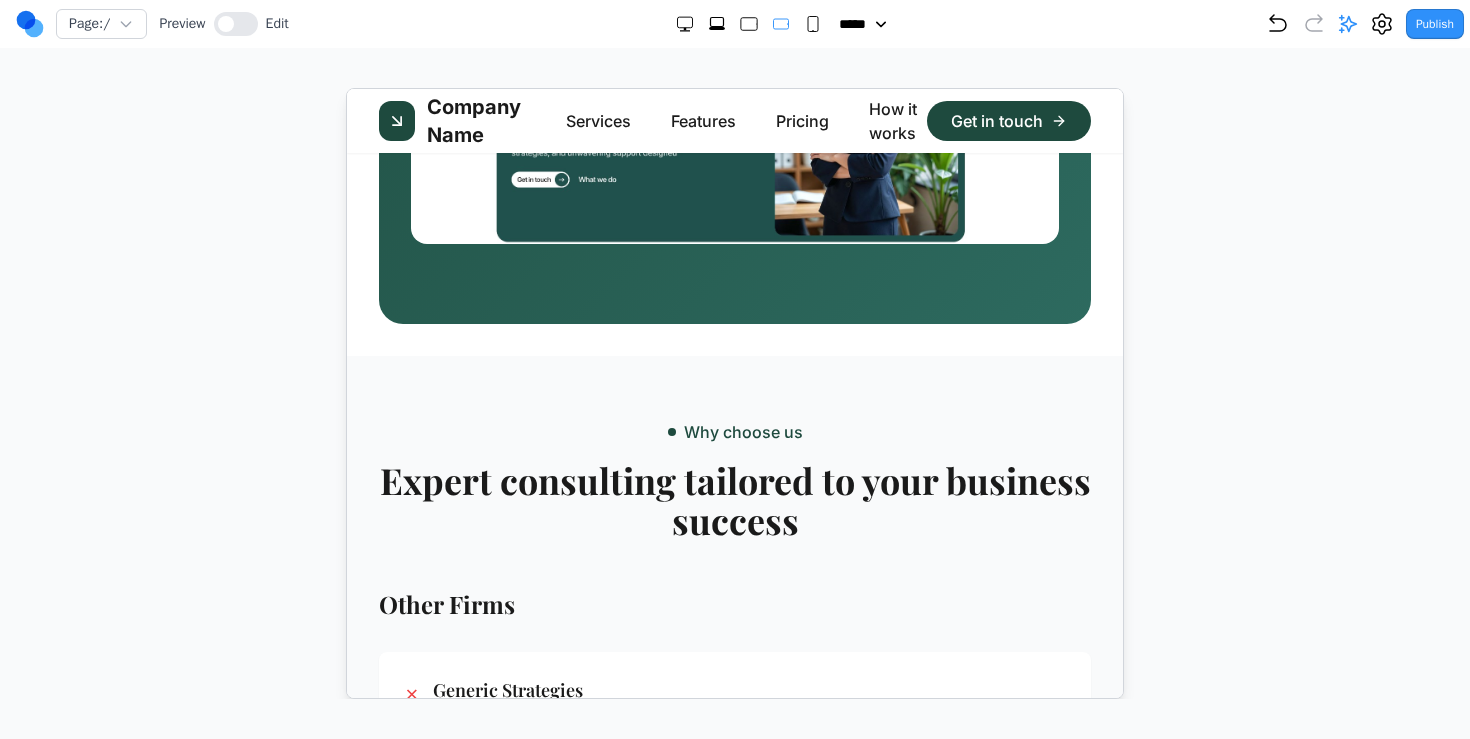 scroll, scrollTop: 0, scrollLeft: 0, axis: both 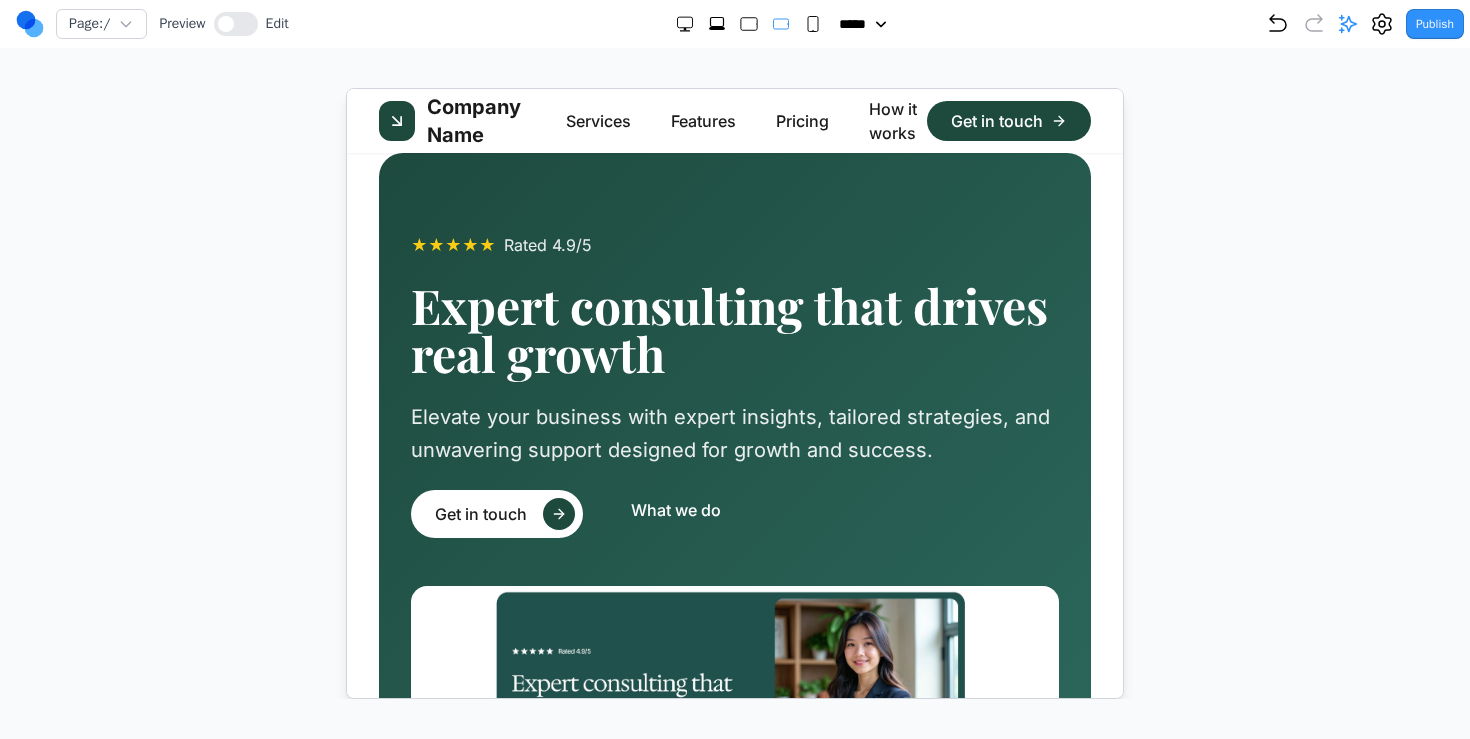 click on "Services Features Pricing How it works" at bounding box center [745, 120] 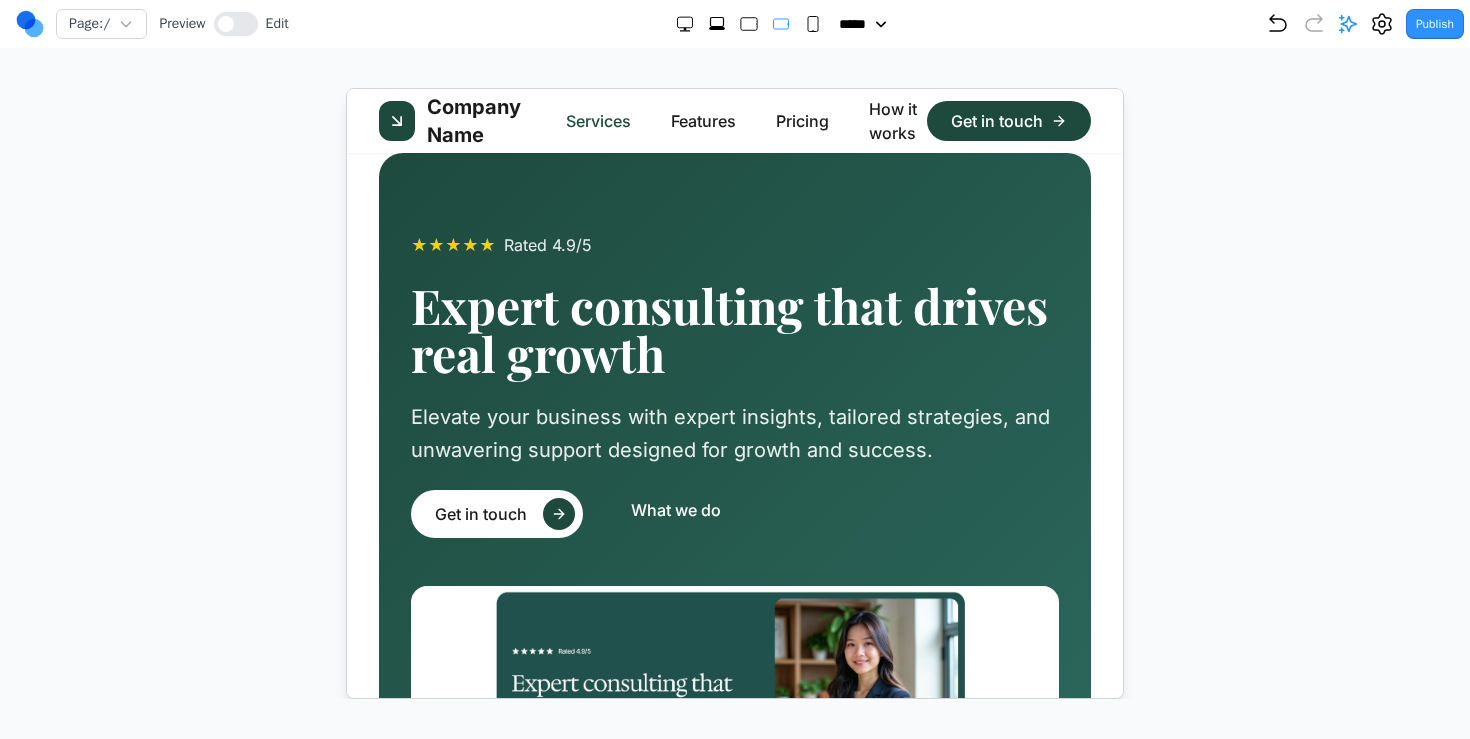 click on "Services" at bounding box center [597, 120] 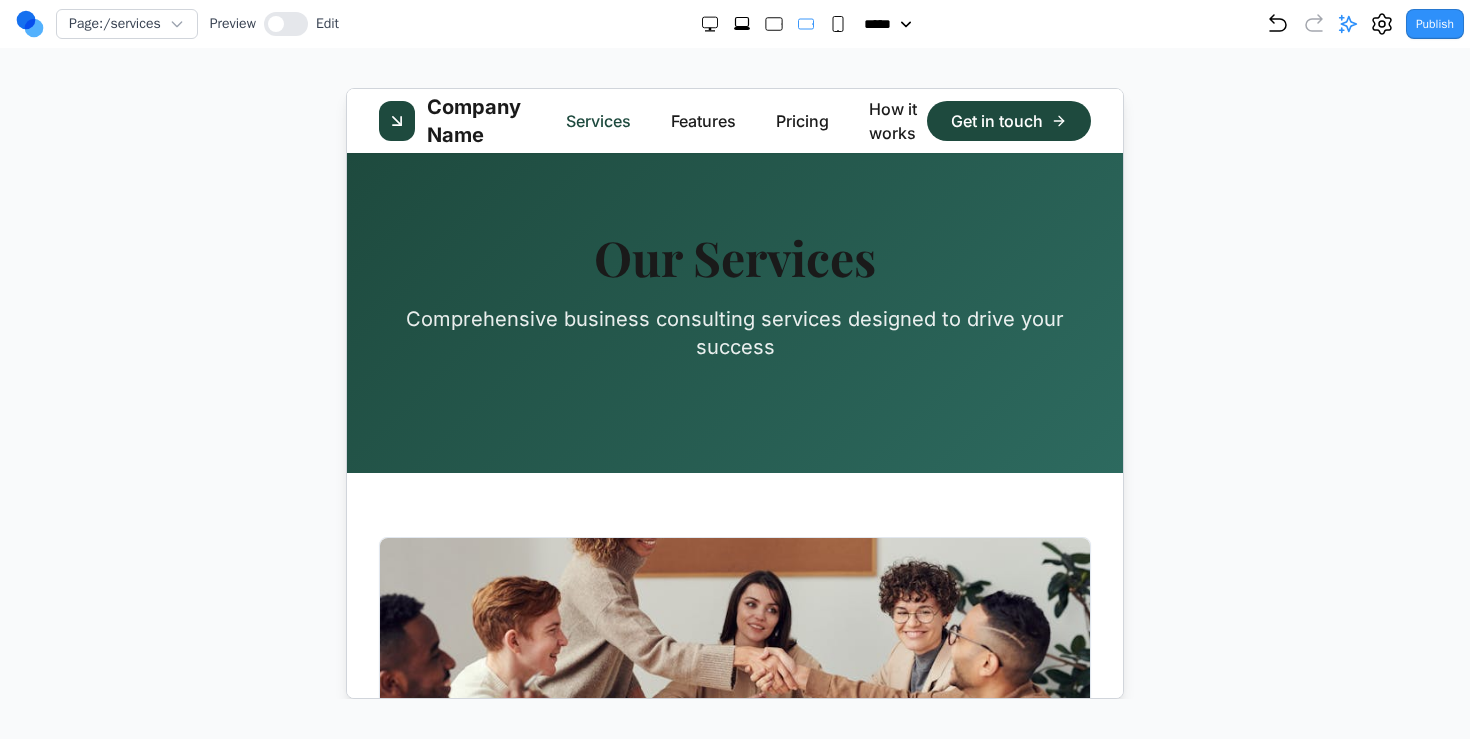 scroll, scrollTop: 0, scrollLeft: 0, axis: both 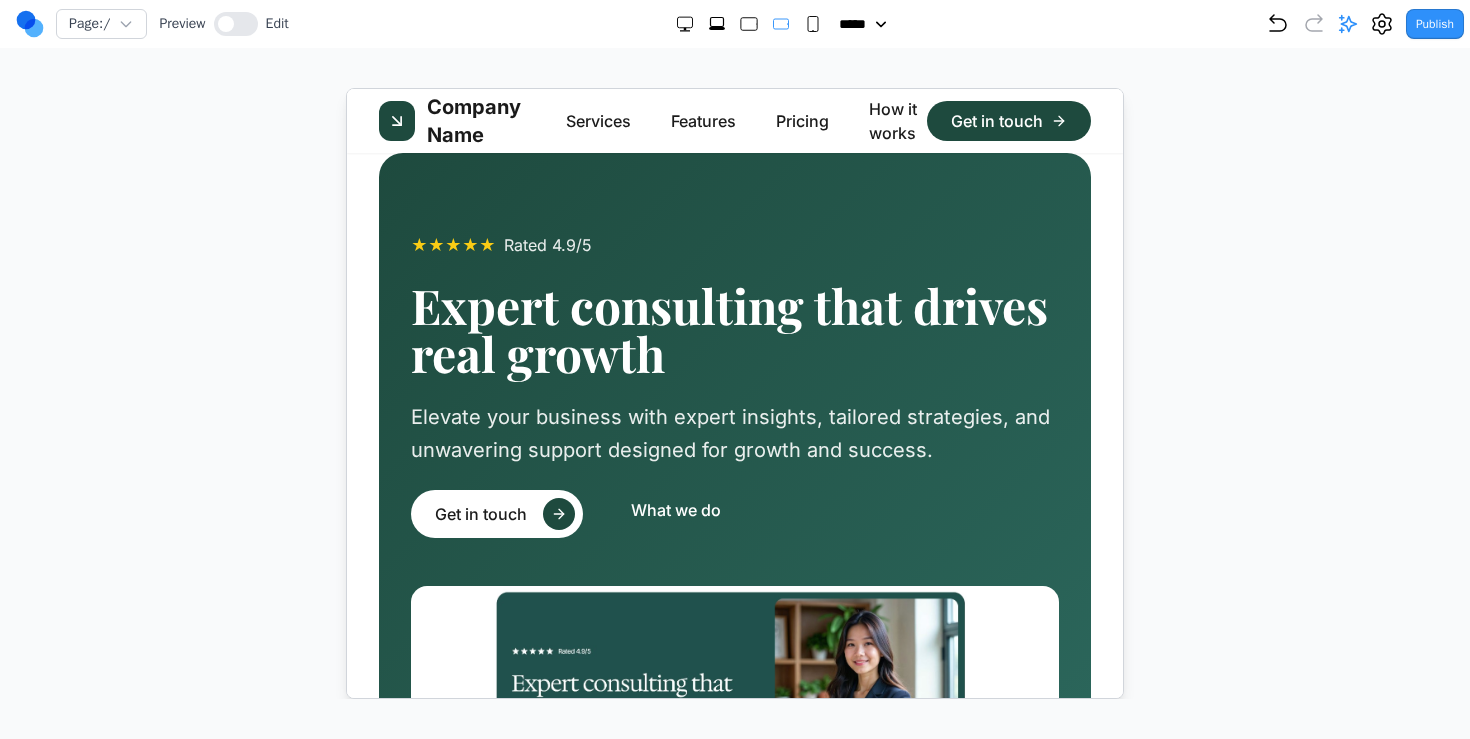 click 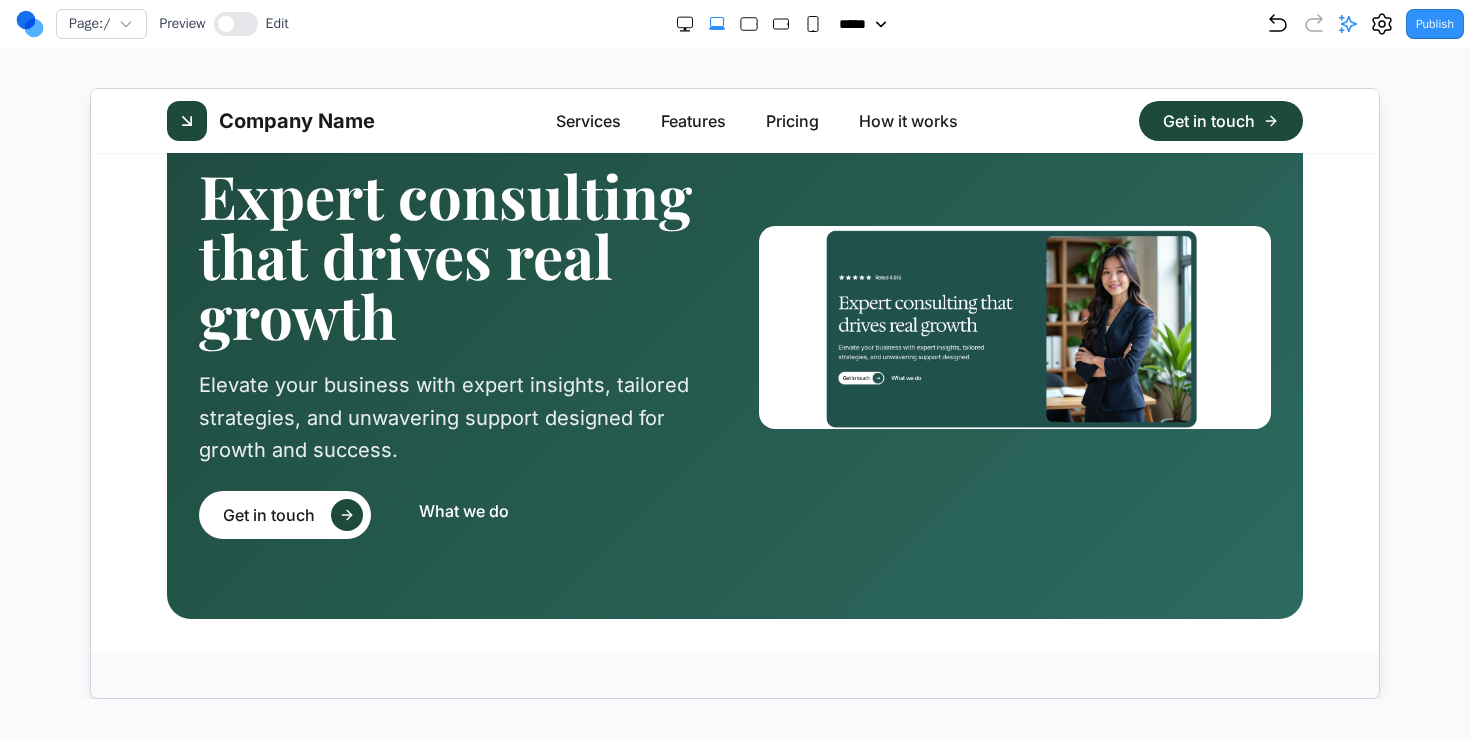 scroll, scrollTop: 0, scrollLeft: 0, axis: both 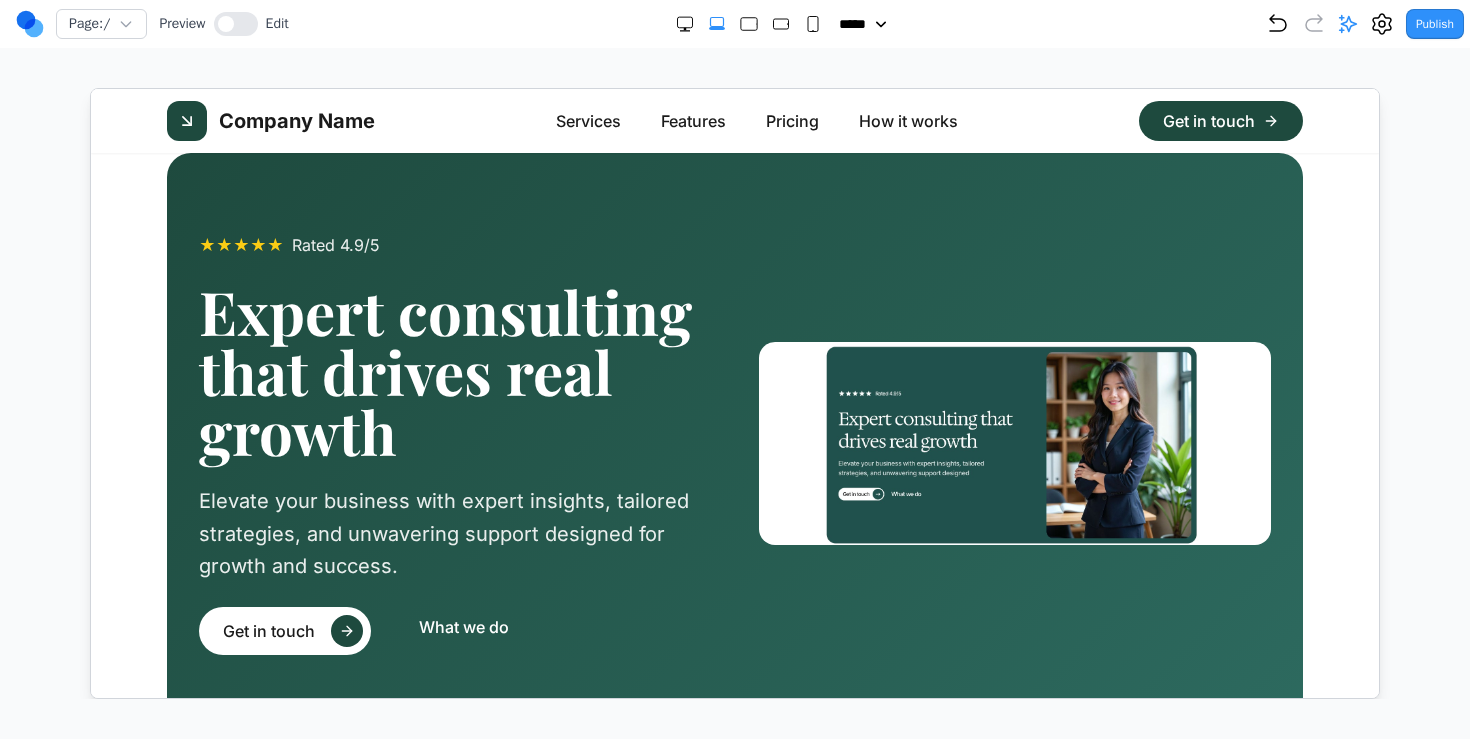 type 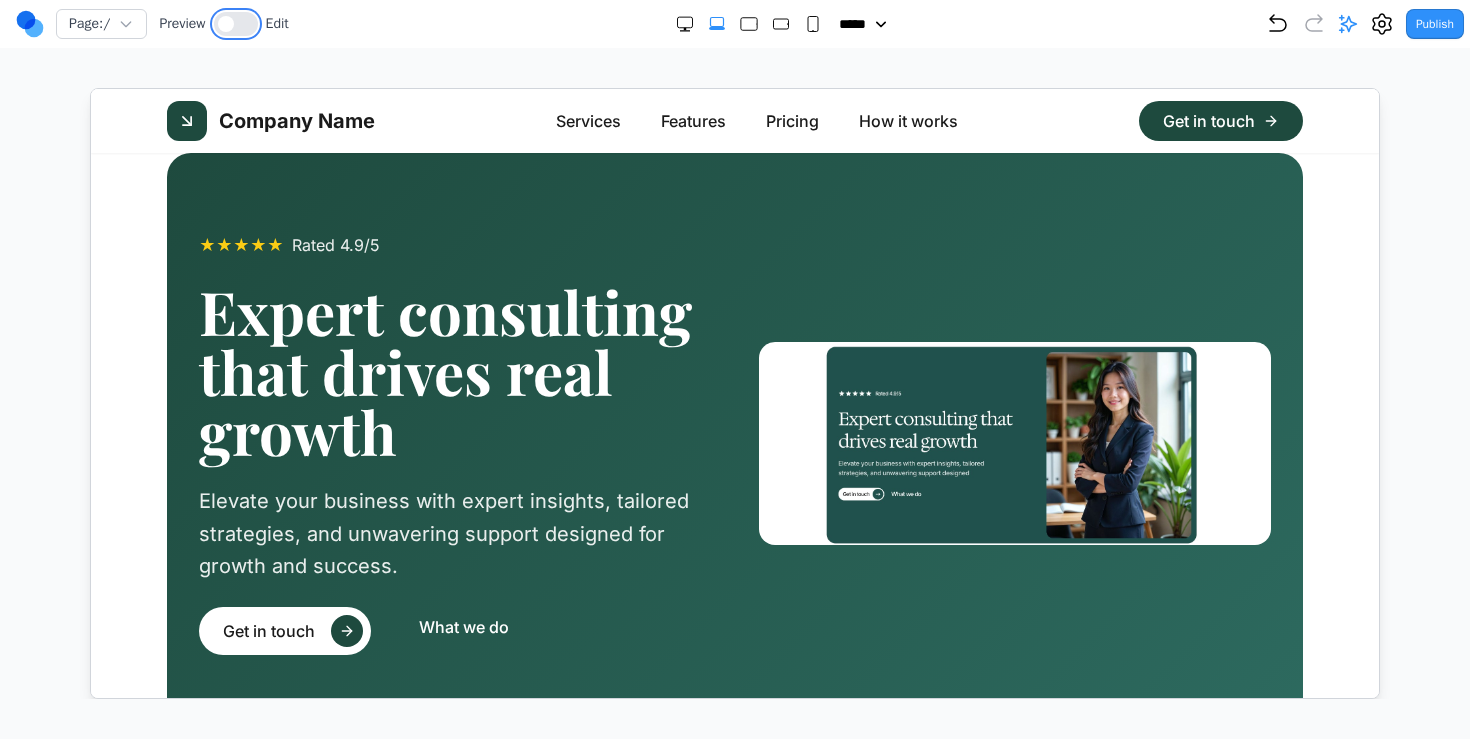 click at bounding box center [236, 24] 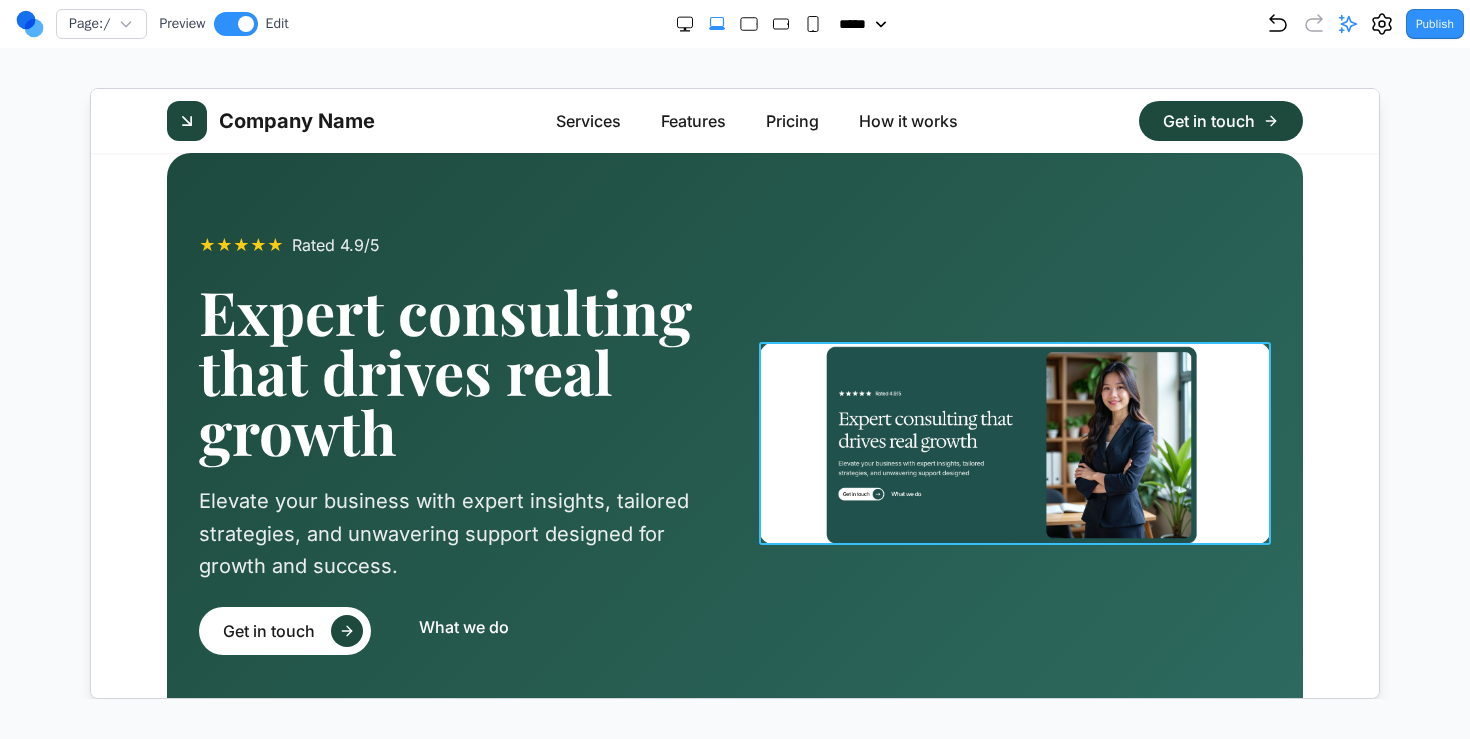 click at bounding box center [1014, 442] 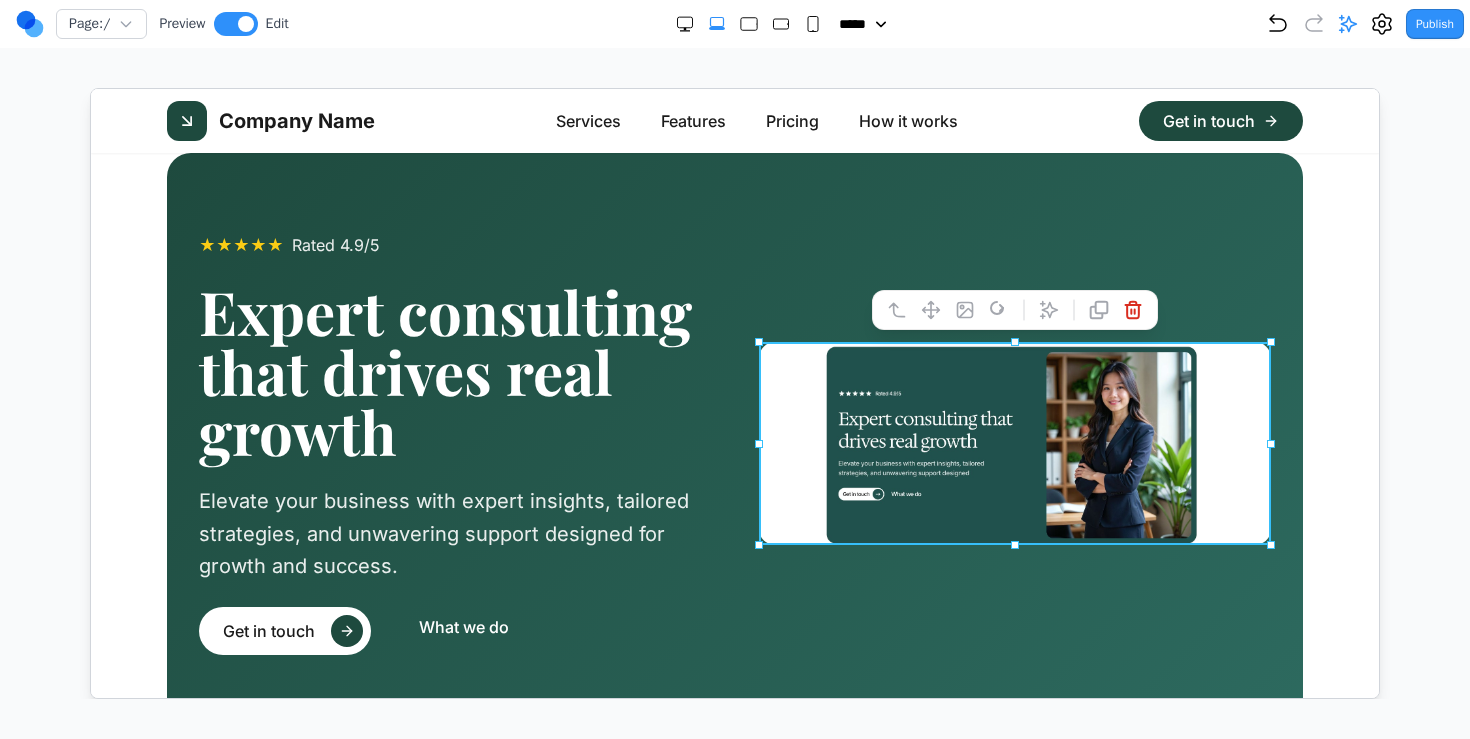 click 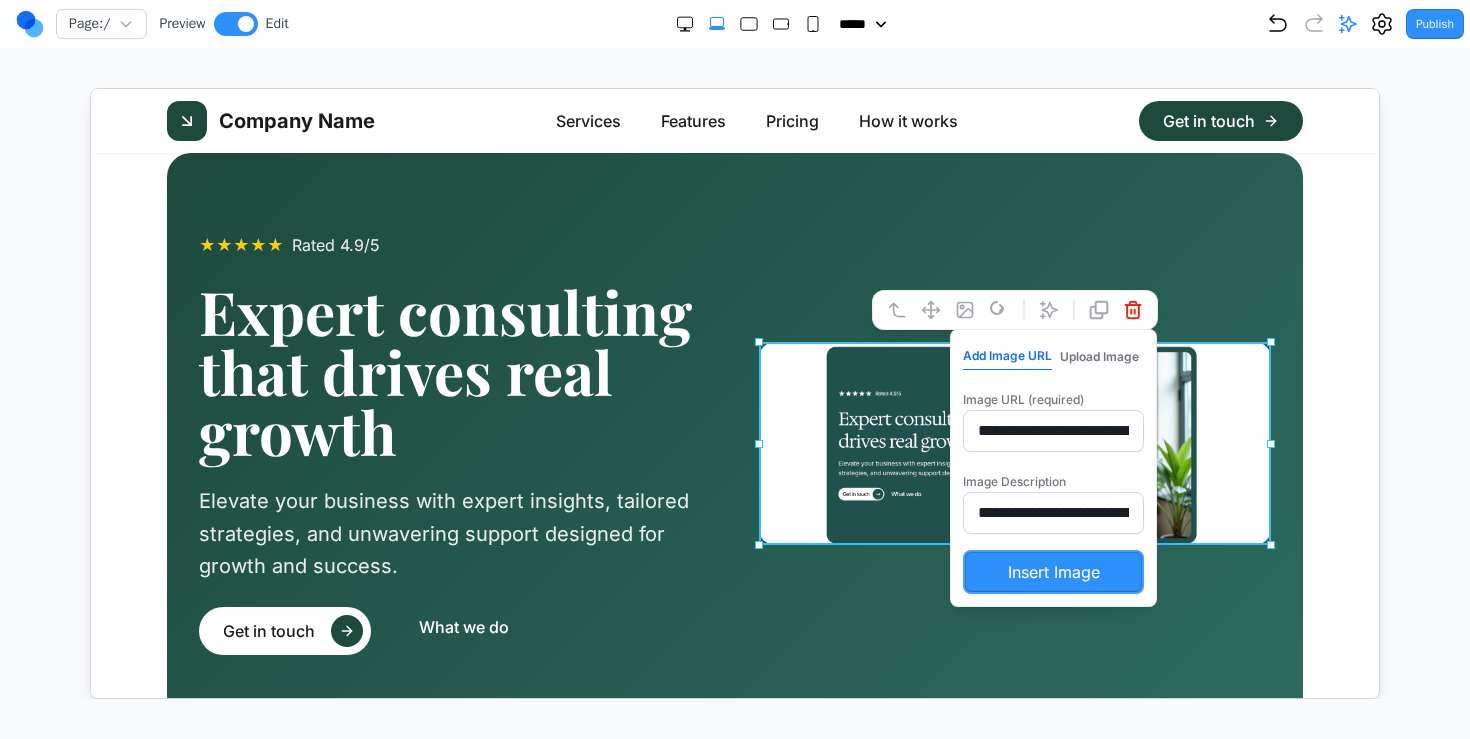 click on "**********" at bounding box center (1052, 430) 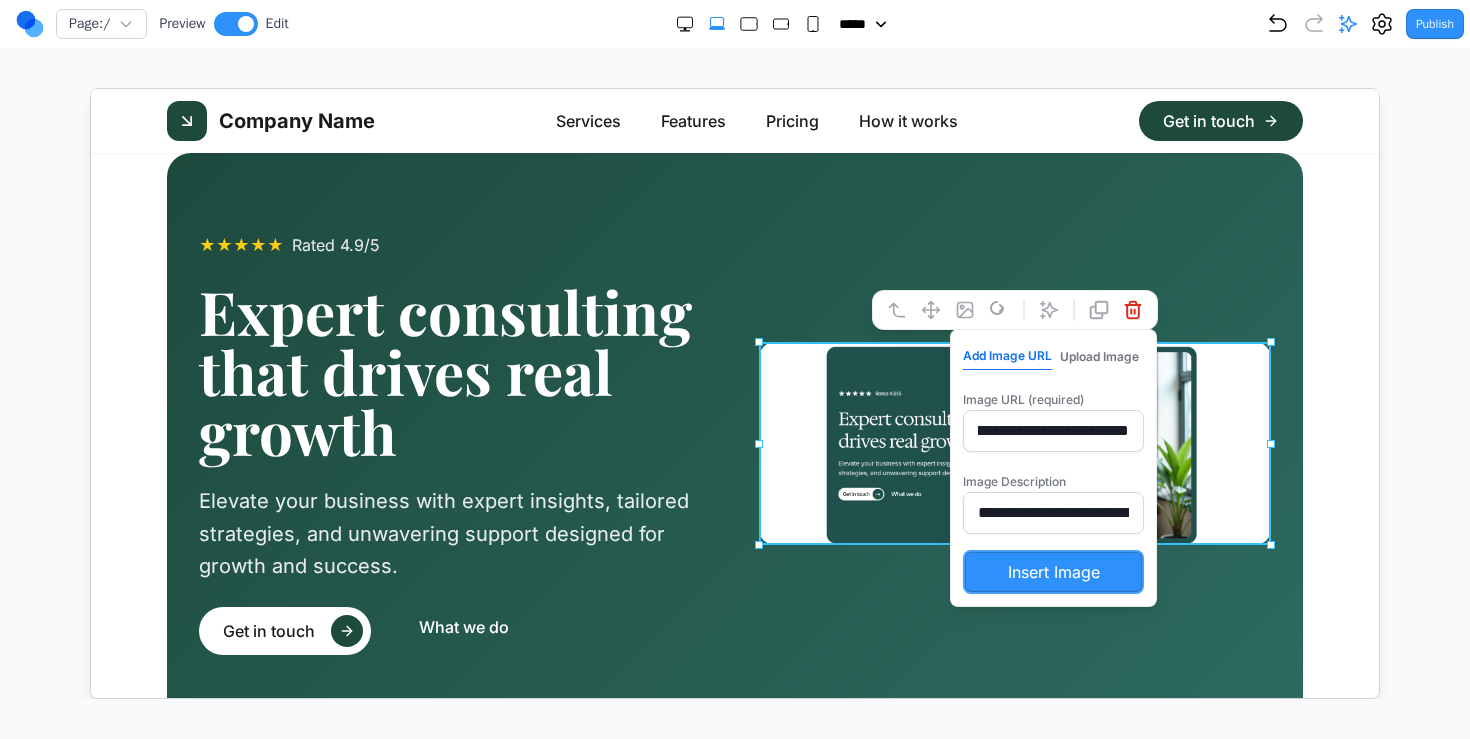 click on "Insert Image" at bounding box center [1052, 571] 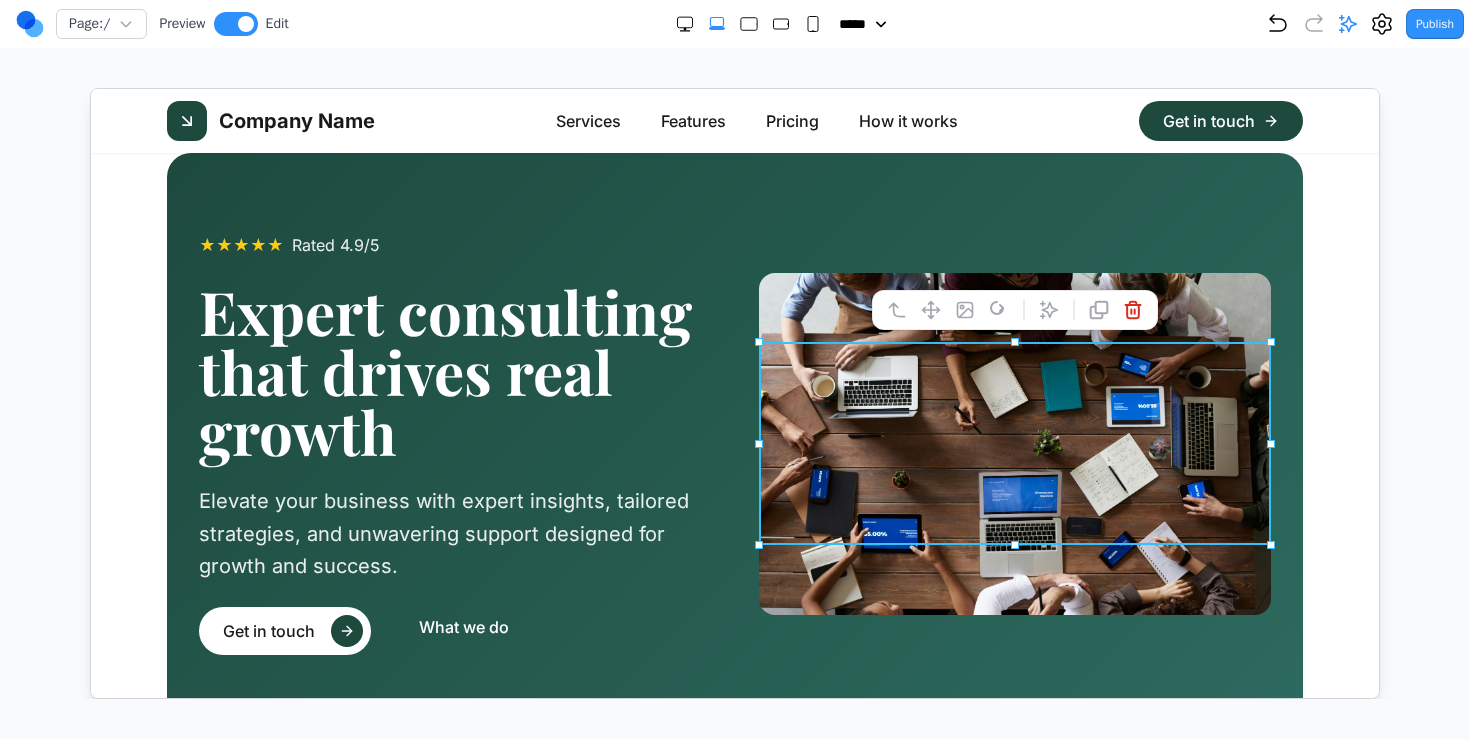 click at bounding box center (735, 393) 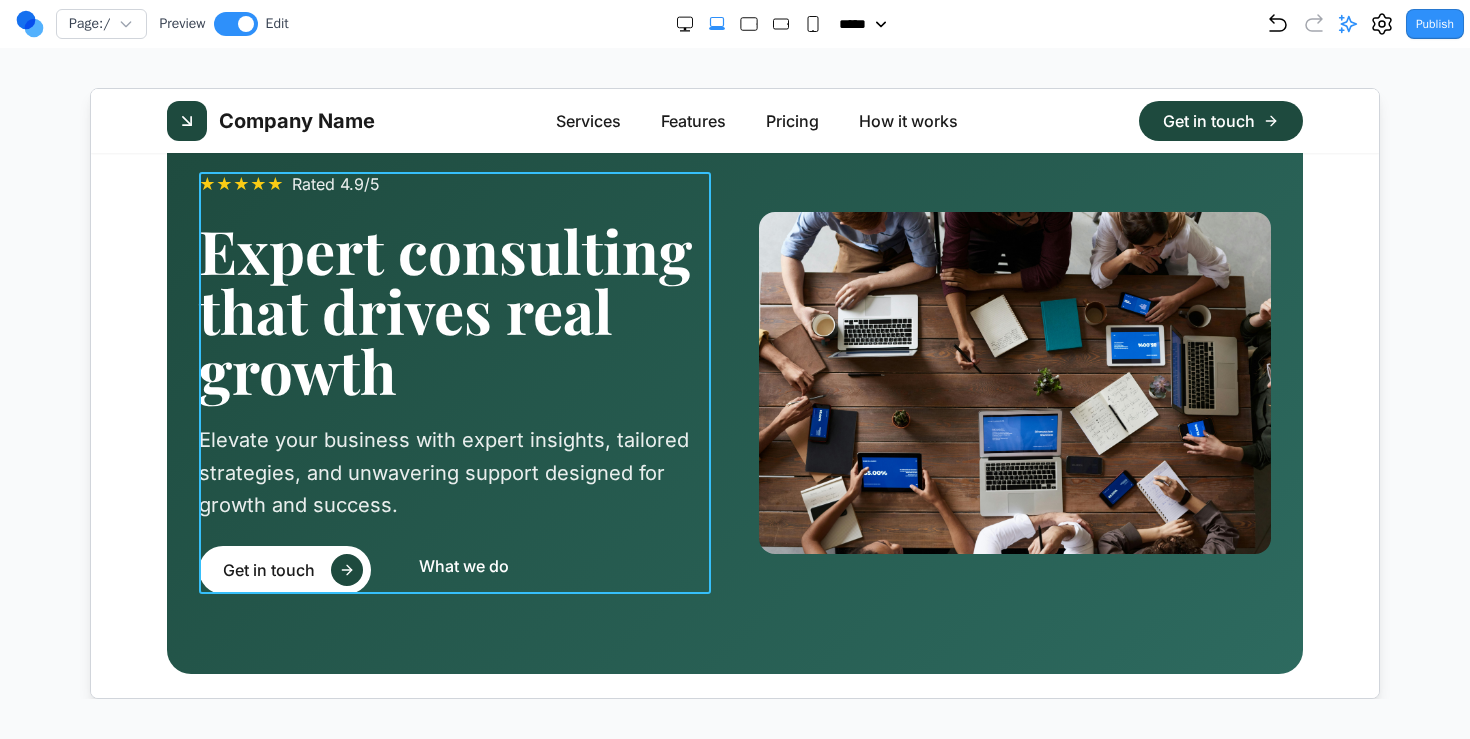 scroll, scrollTop: 0, scrollLeft: 0, axis: both 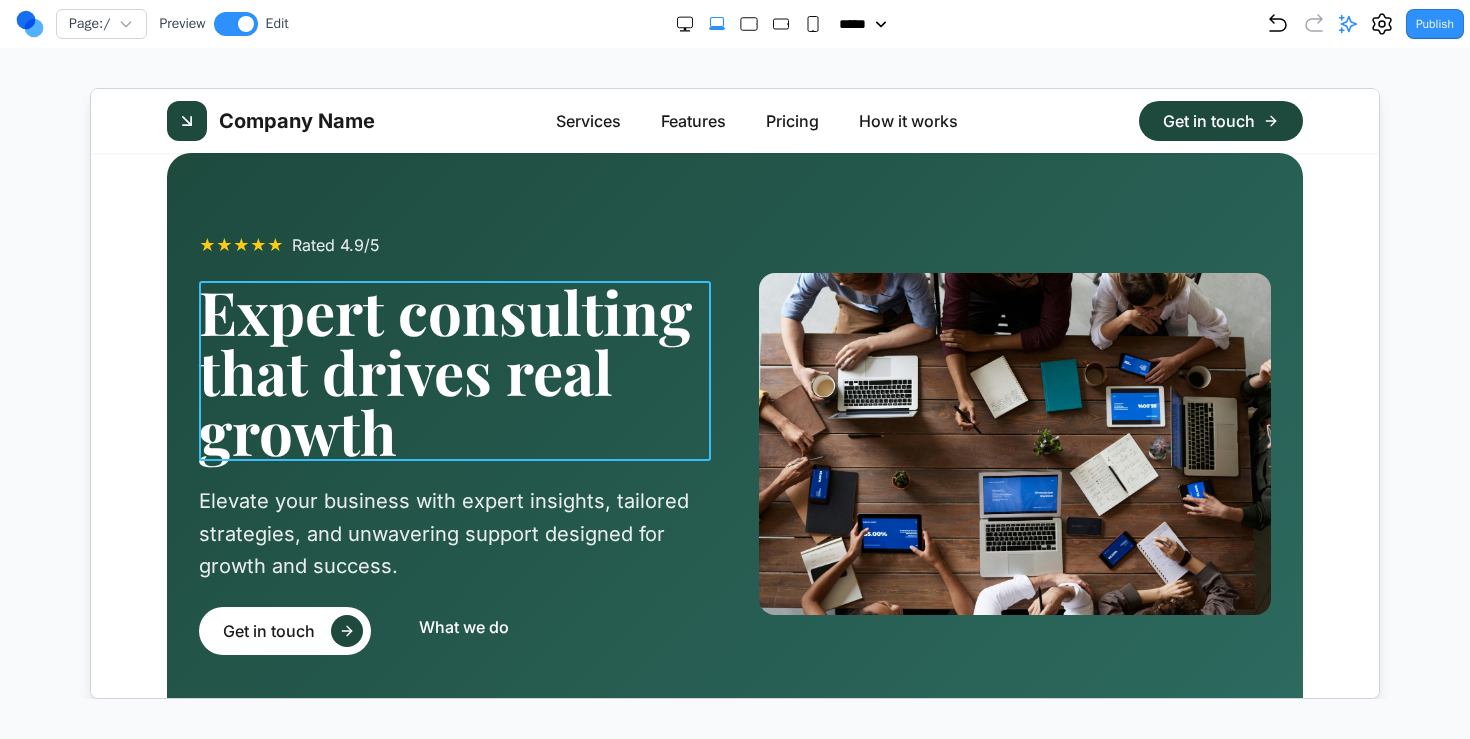 click on "Expert consulting that drives real growth" at bounding box center (454, 370) 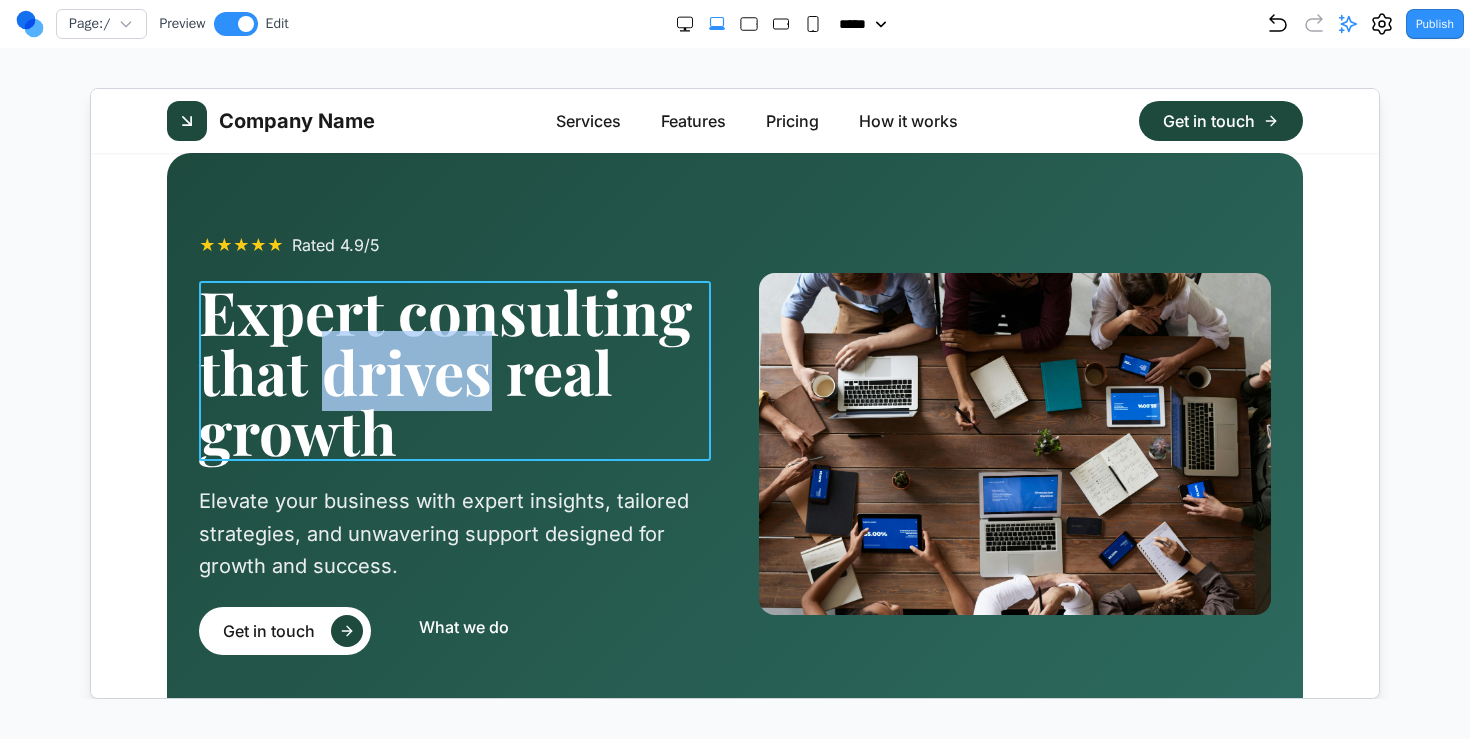click on "Expert consulting that drives real growth" at bounding box center (454, 370) 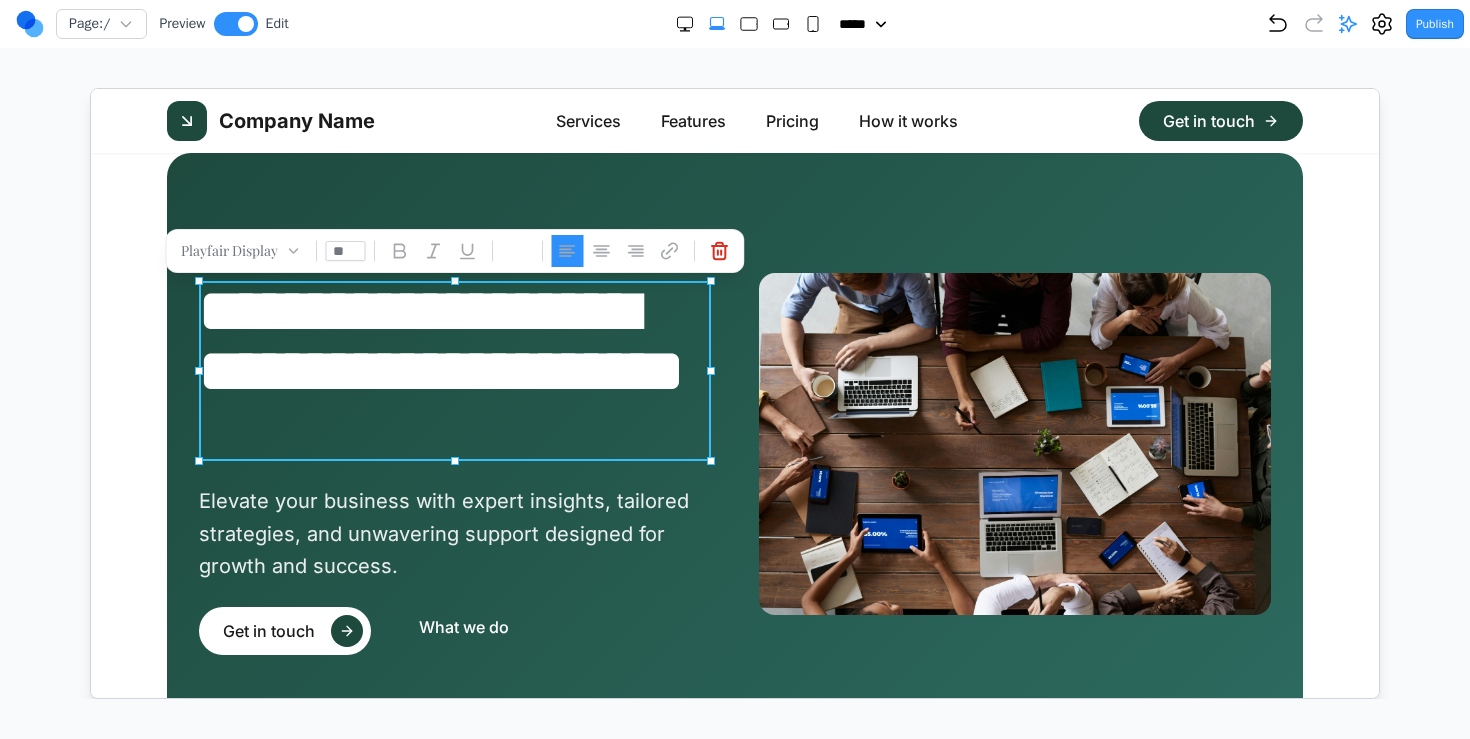 click on "Elevate your business with expert insights, tailored strategies, and unwavering support designed for growth and success." at bounding box center (454, 533) 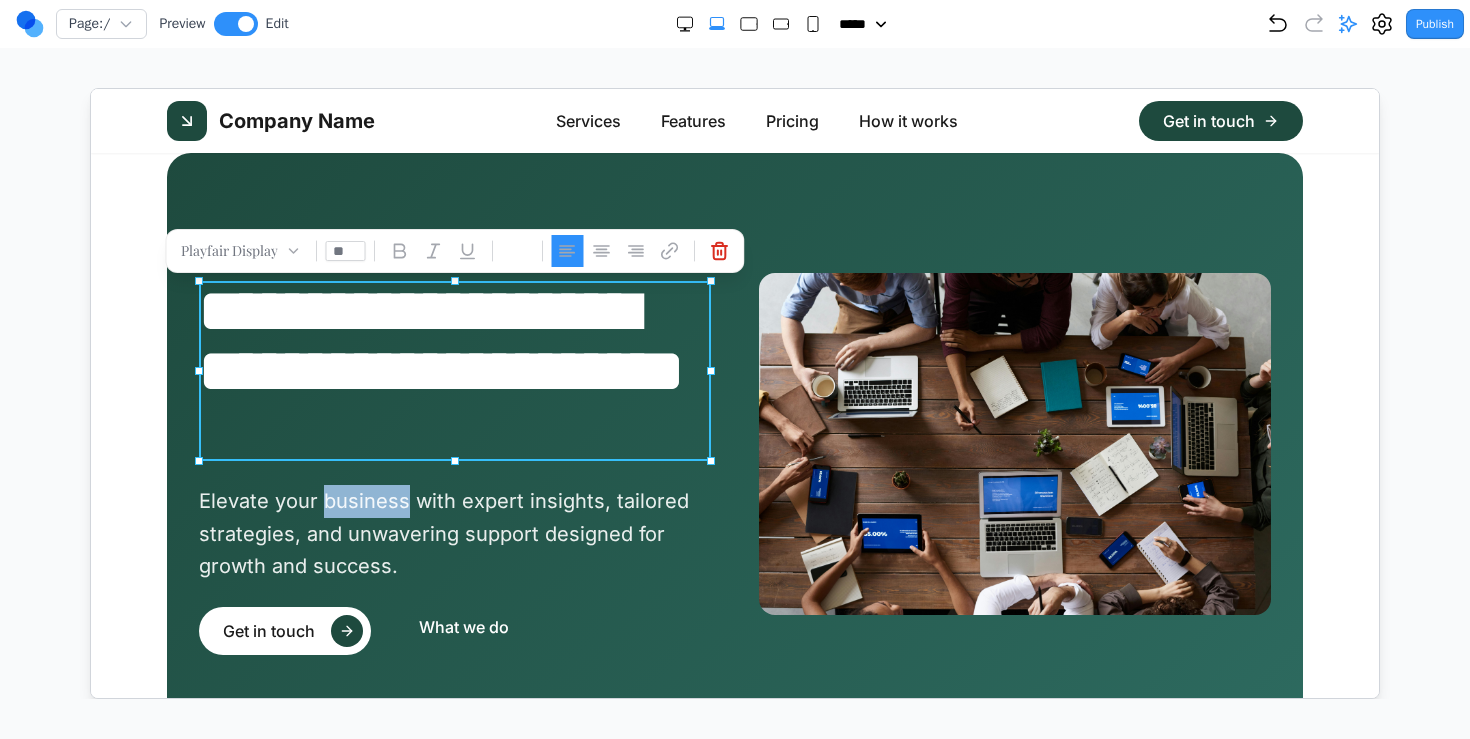 click on "Elevate your business with expert insights, tailored strategies, and unwavering support designed for growth and success." at bounding box center (454, 533) 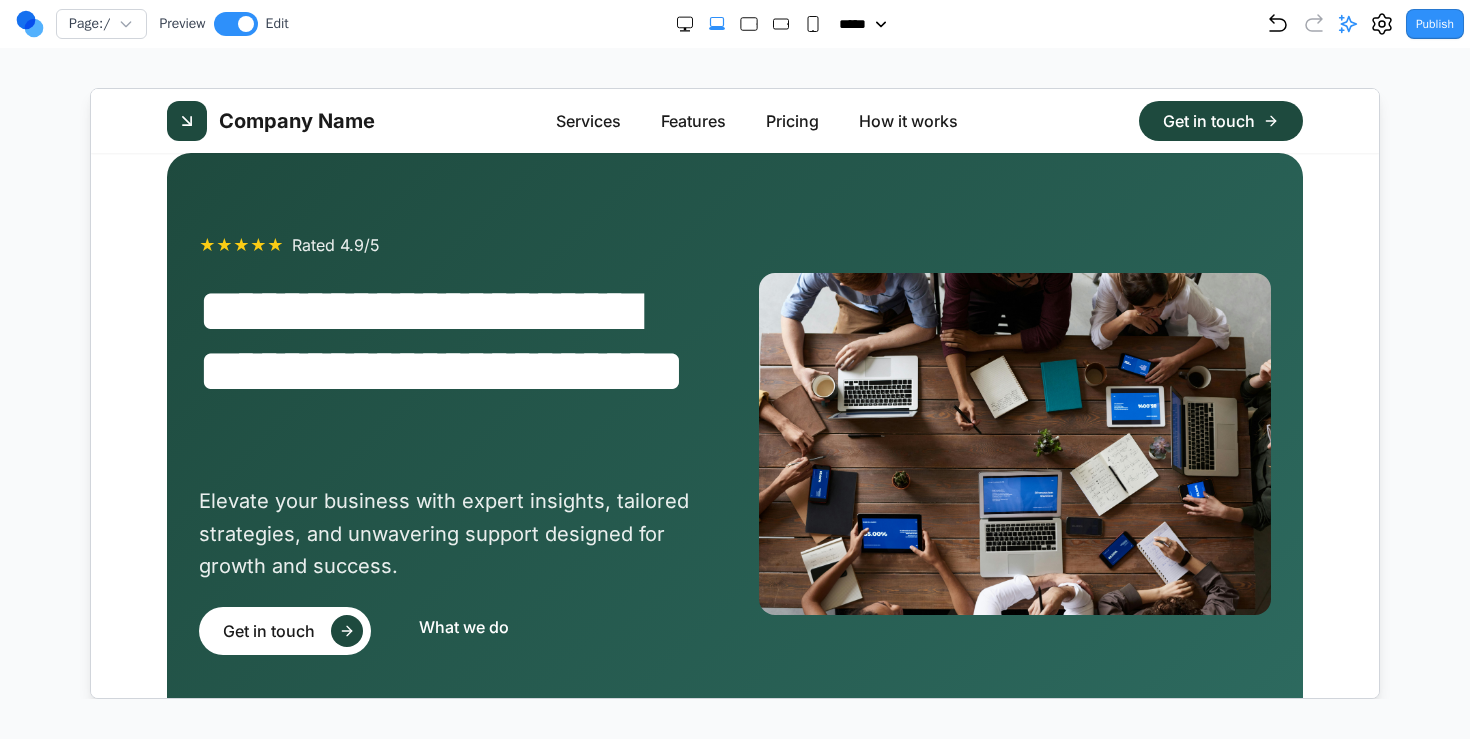 click on "Elevate your business with expert insights, tailored strategies, and unwavering support designed for growth and success." at bounding box center [454, 533] 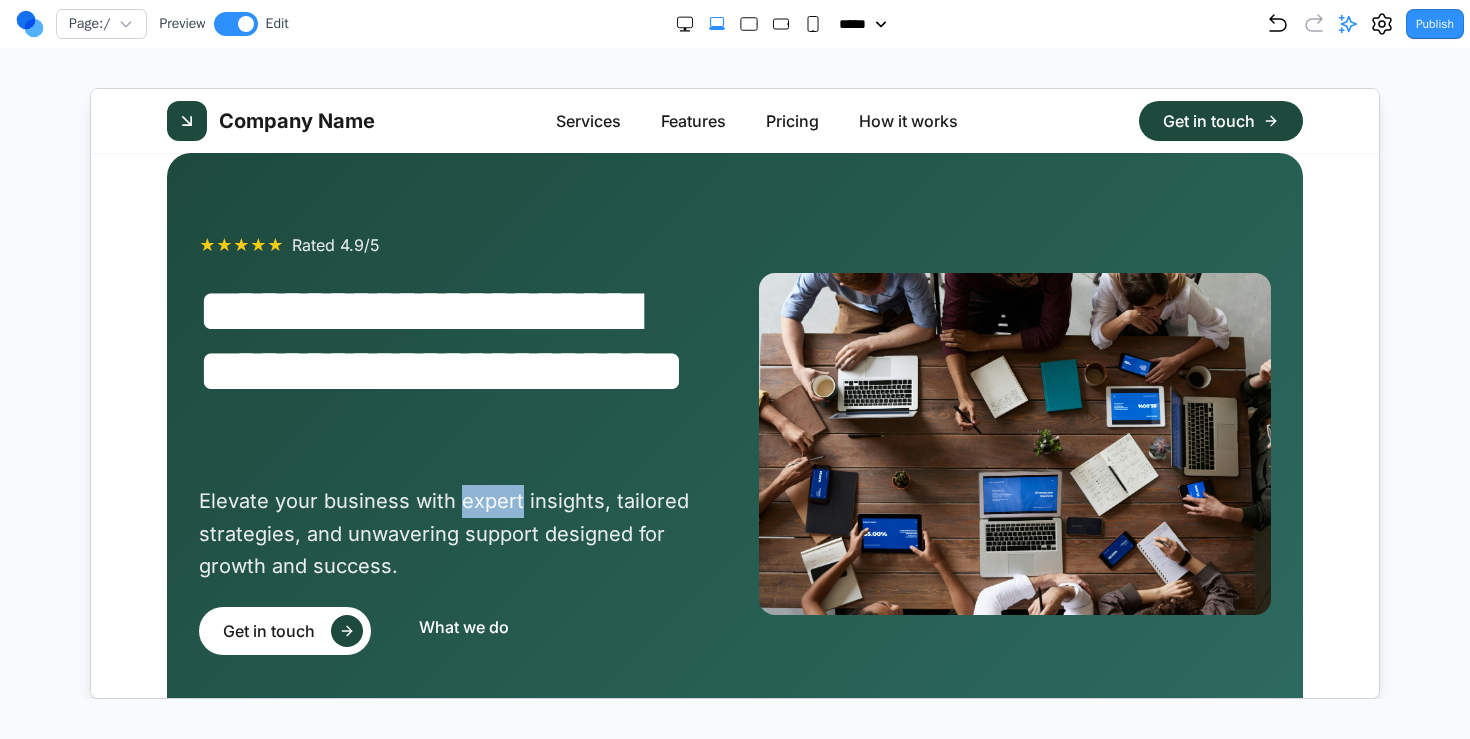 click on "Elevate your business with expert insights, tailored strategies, and unwavering support designed for growth and success." at bounding box center [454, 533] 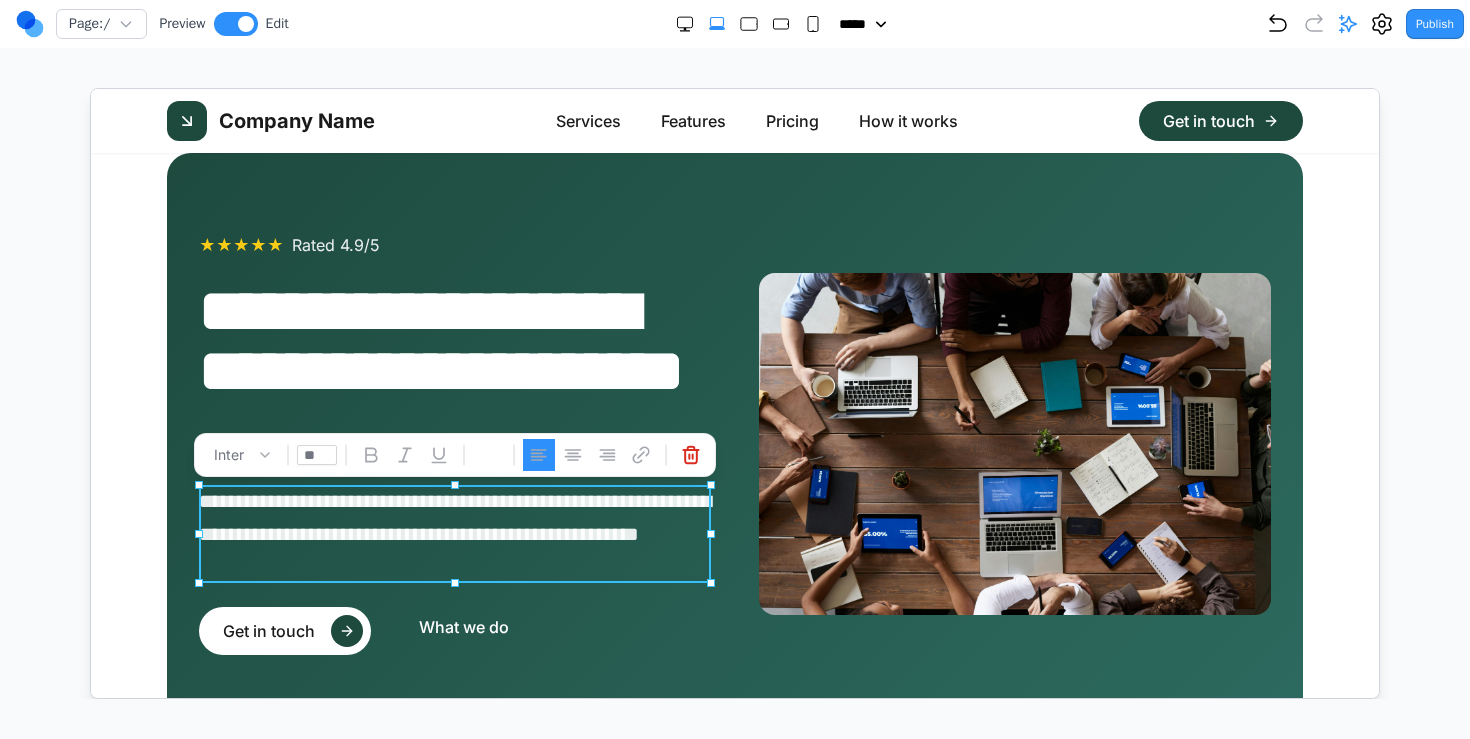 click on "**********" at bounding box center (454, 533) 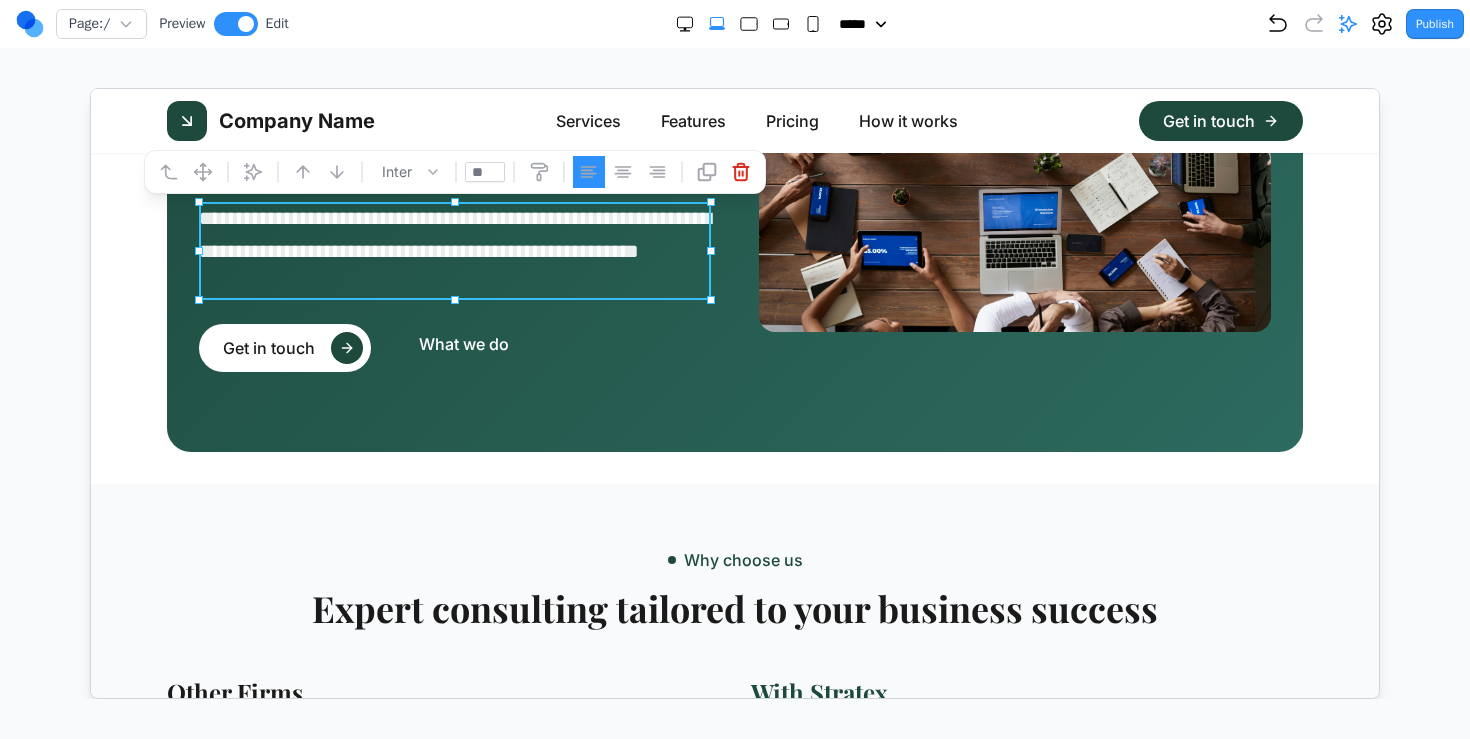 scroll, scrollTop: 0, scrollLeft: 0, axis: both 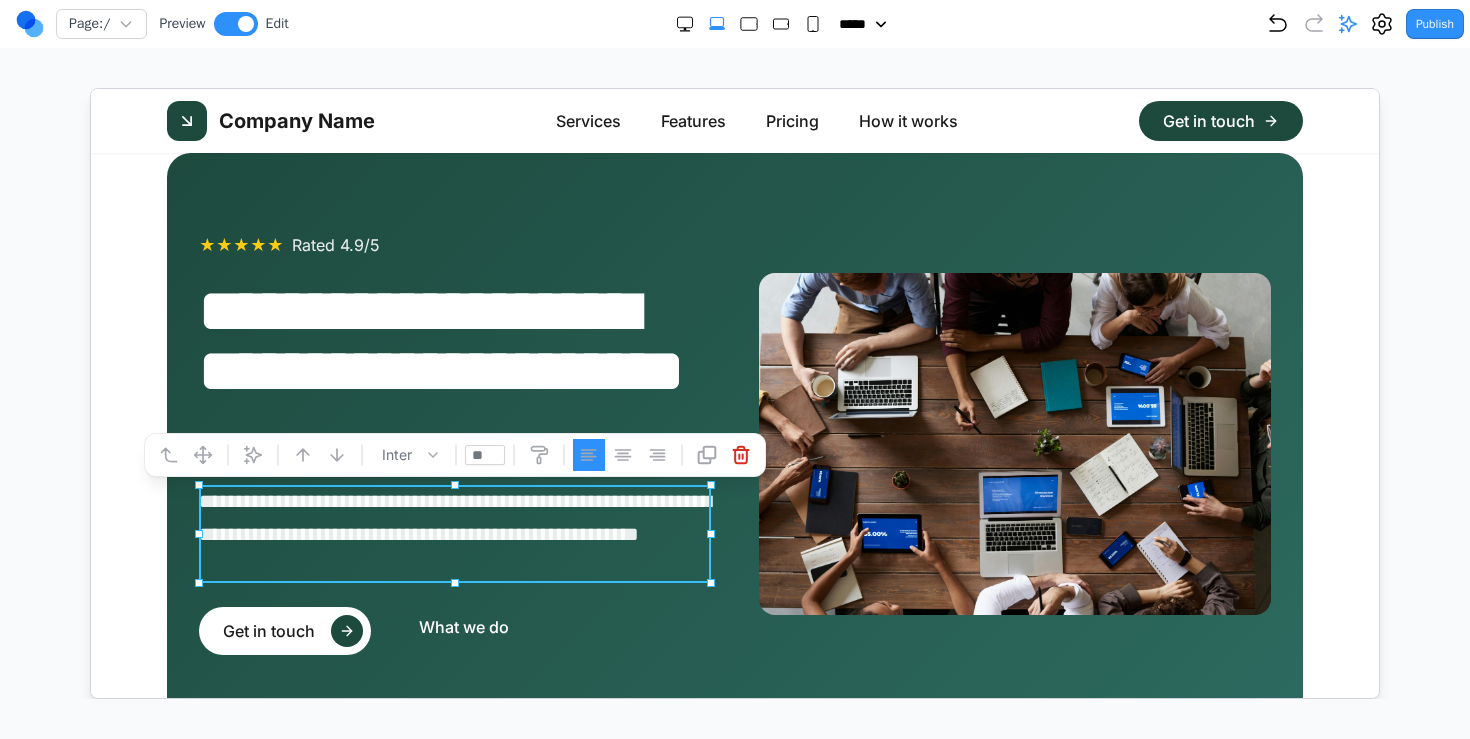 click on "**********" at bounding box center [454, 370] 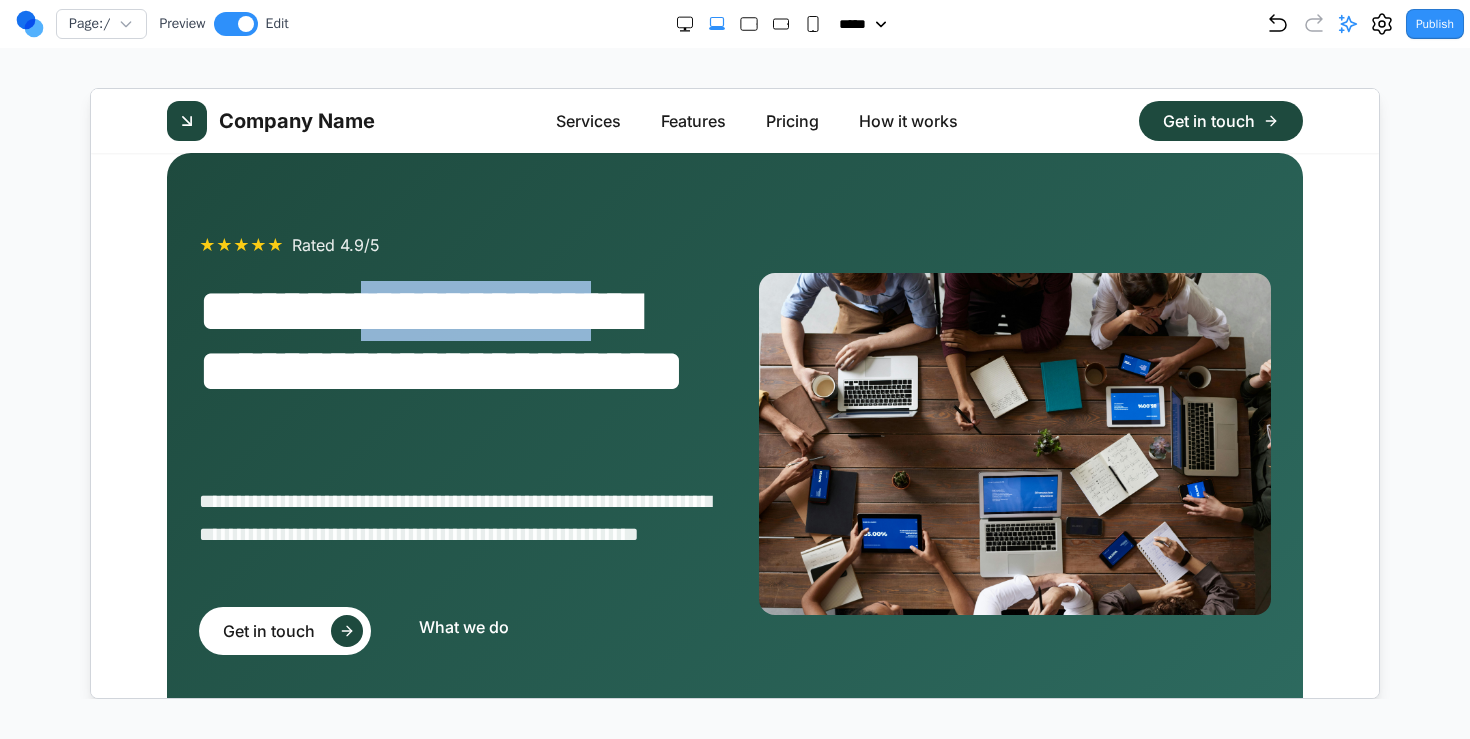 click on "**********" at bounding box center [454, 370] 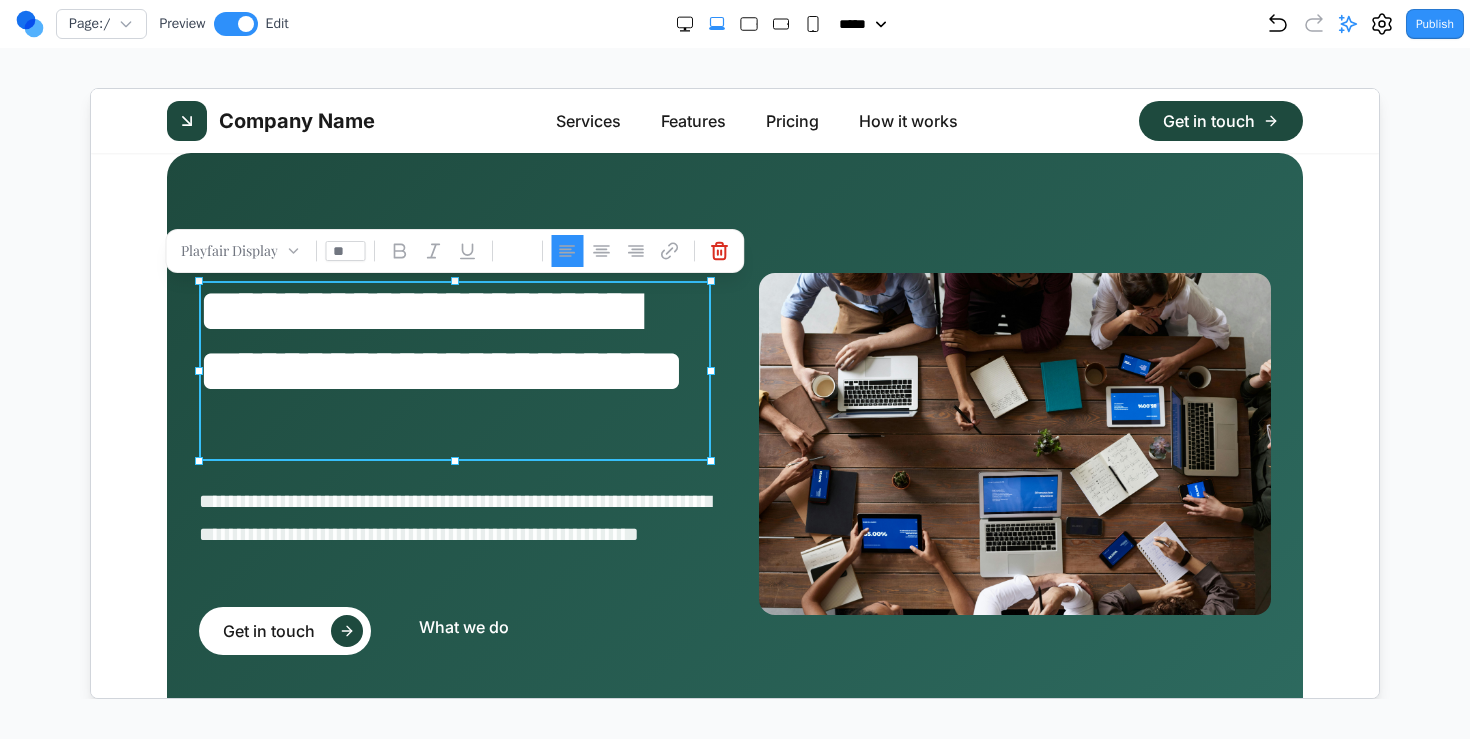 click on "**********" at bounding box center (454, 533) 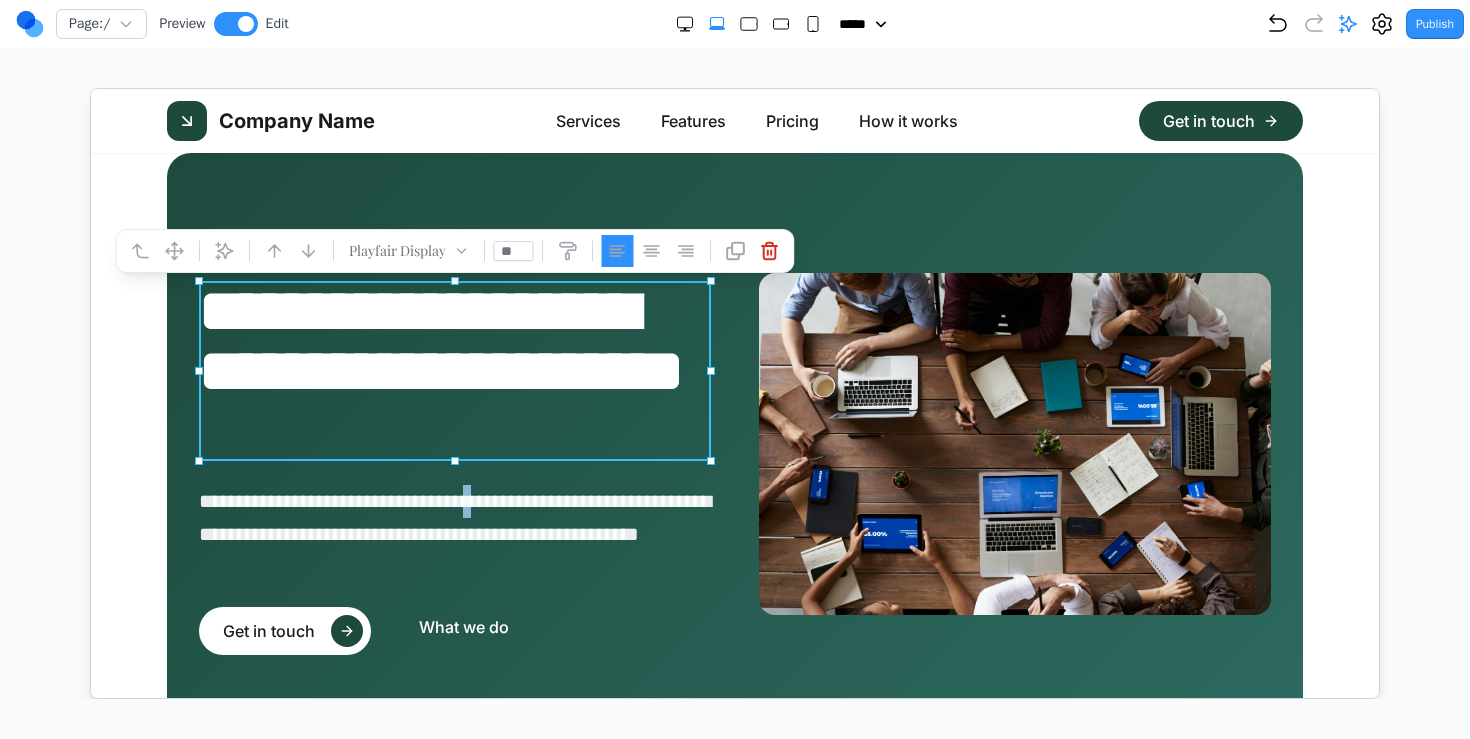 click on "**********" at bounding box center [454, 533] 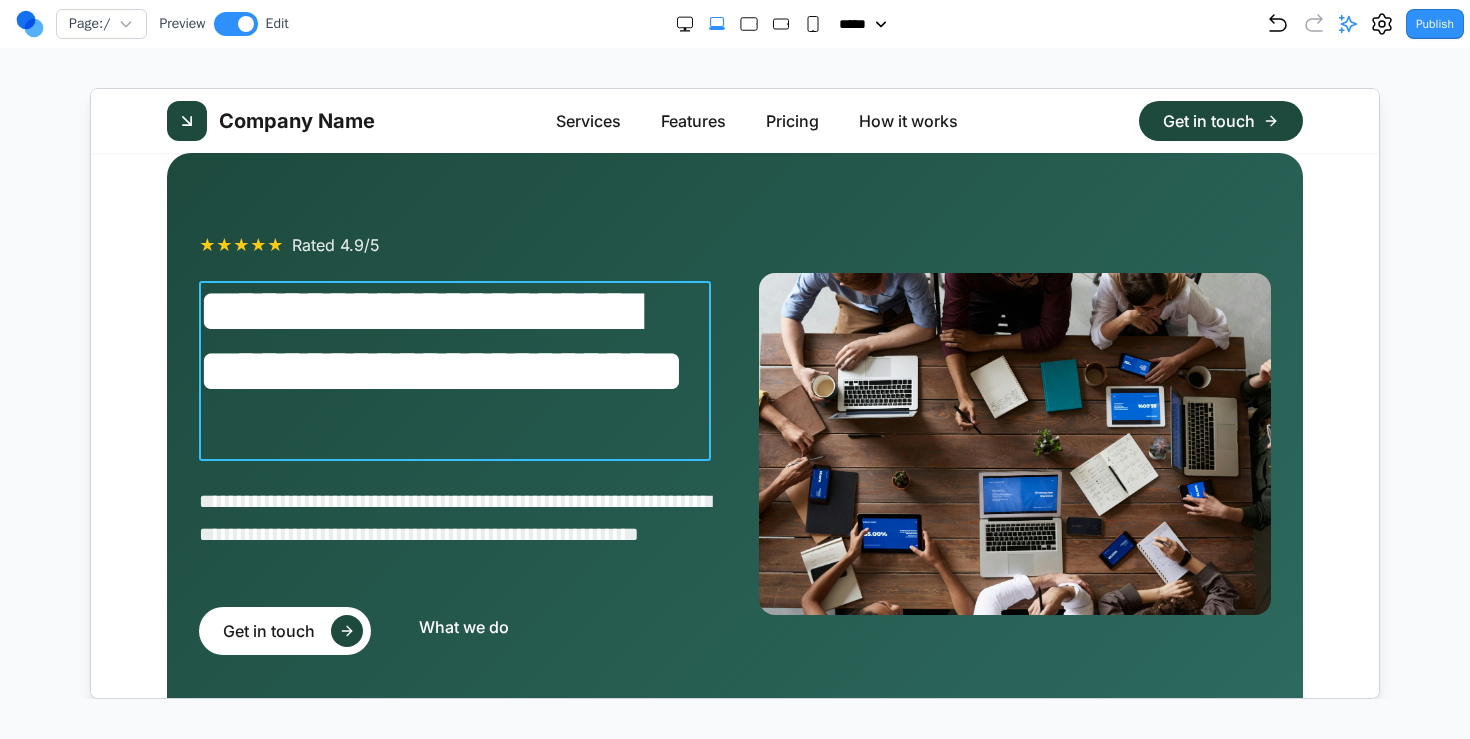 click on "**********" at bounding box center [454, 370] 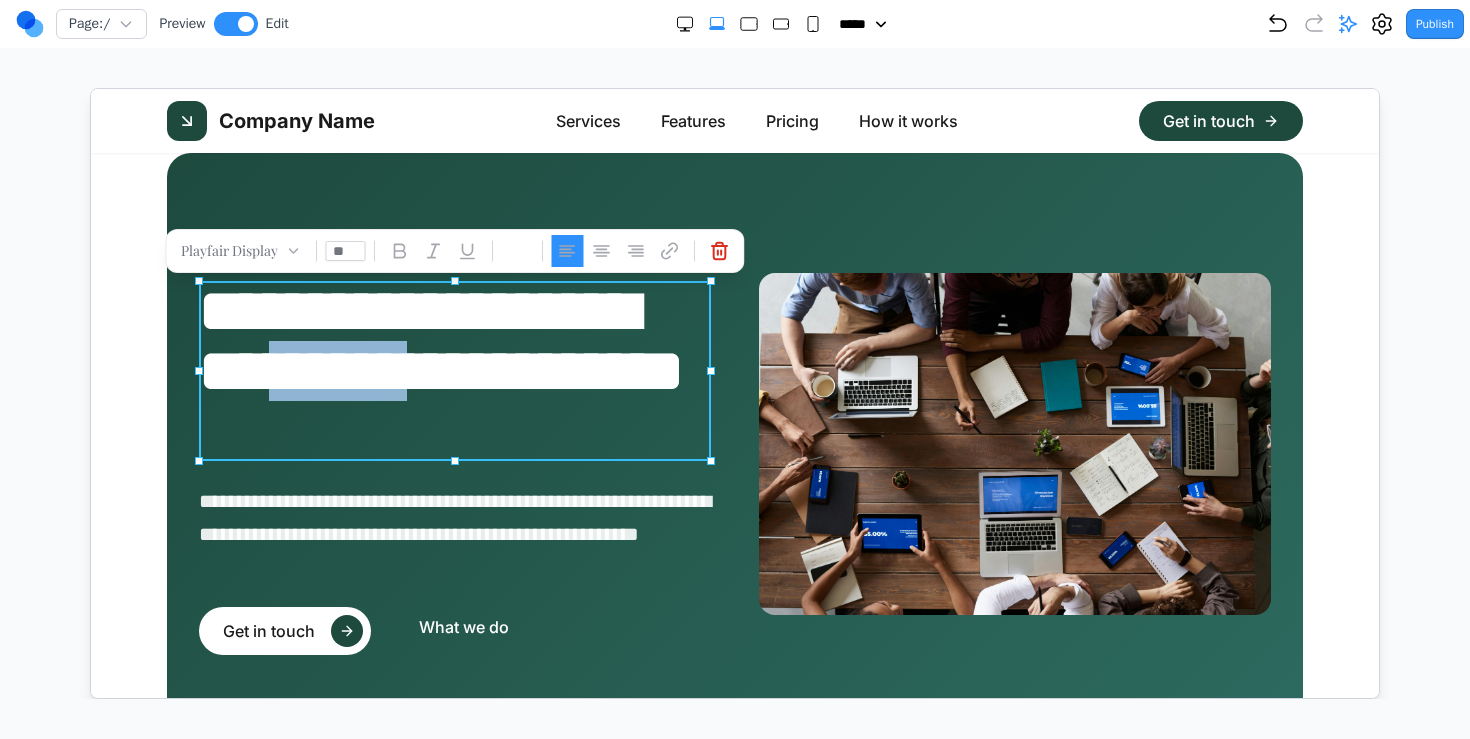 click on "**********" at bounding box center [454, 370] 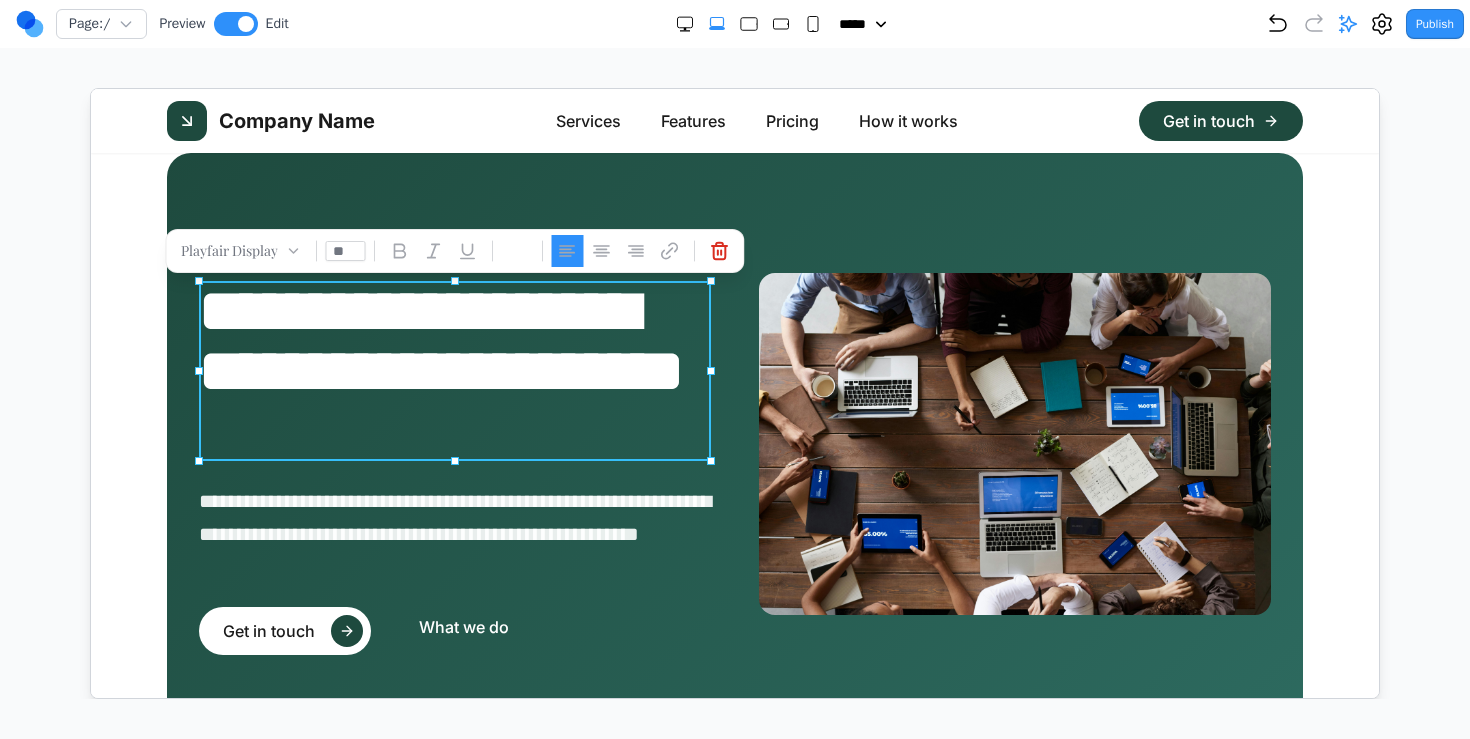 click on "**********" at bounding box center (454, 370) 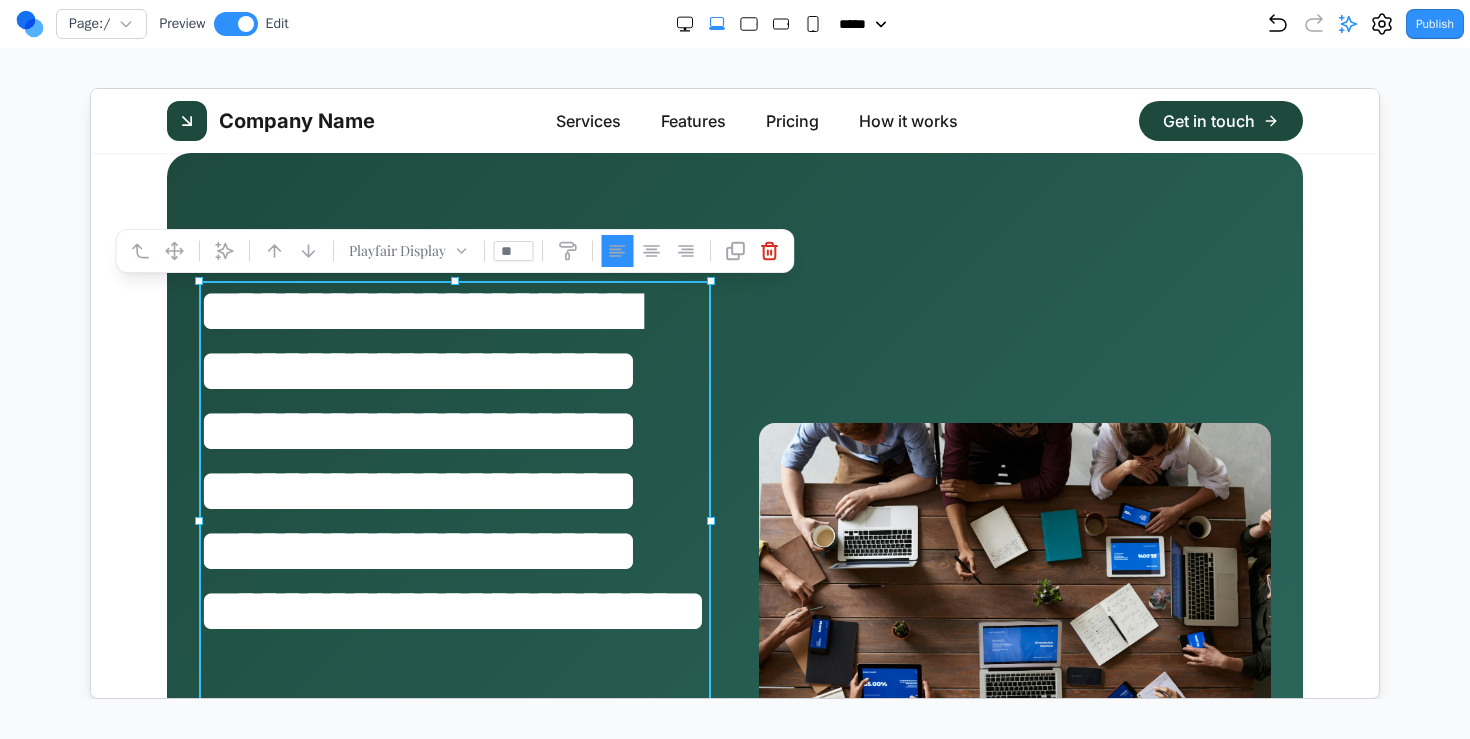 scroll, scrollTop: 73, scrollLeft: 0, axis: vertical 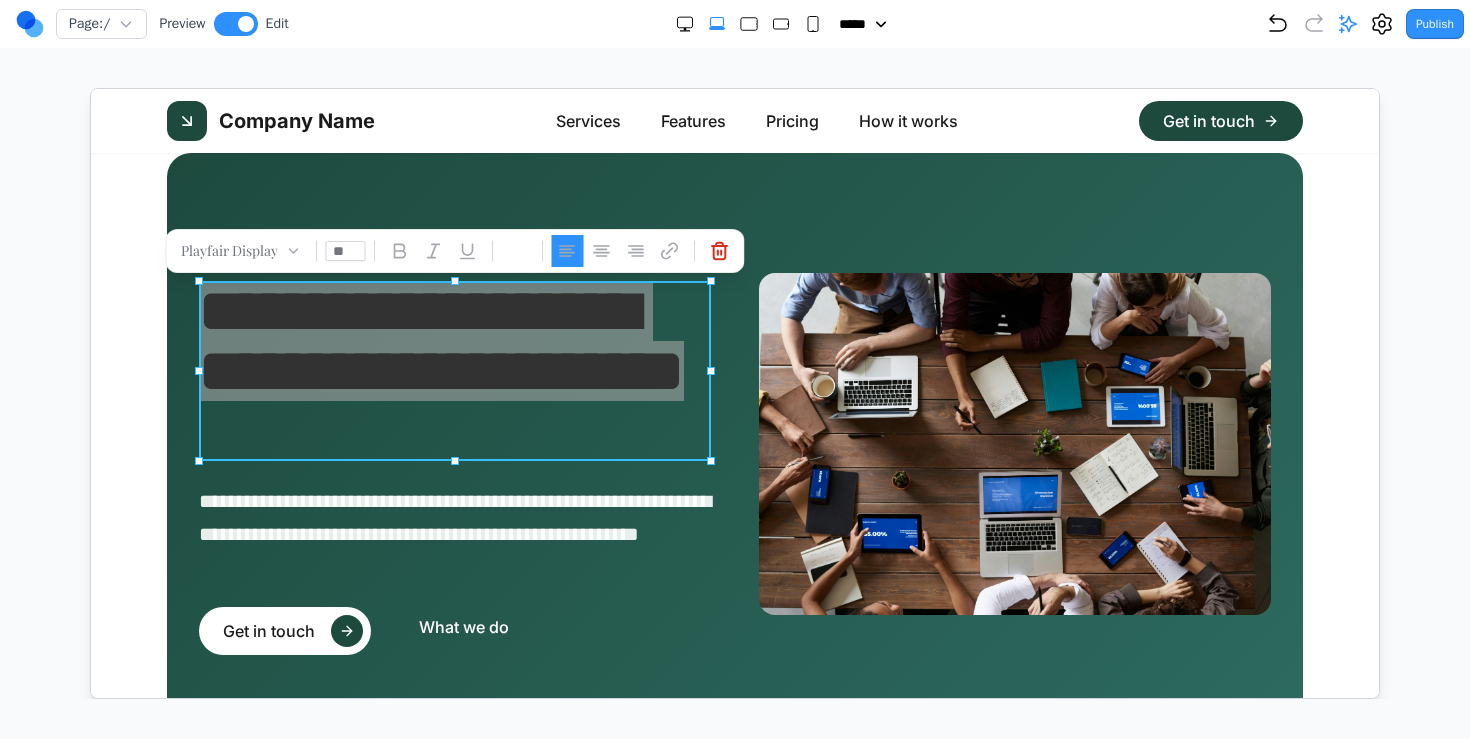 click on "Page:  / Preview Edit ***** ***** ****** ****** ****** Publish Project Settings Form Dashboard + New Project Clone Project Delete Project Make Changes With AI Update the navigation bar to look like this, make sure the text is similar make the font a bit smaller for everything in the logo I've reduced the font sizes in the header:
1. **Logo text**: Changed from `text-2xl` to `text-xl` (smaller logo text)
2. **Navigation items**: Changed from `text-lg` to `text-base` (smaller navigation links)
3. **Button text**: Changed from `text-lg` to `text-base` (smaller button text)
The header now has a more proportional and refined look with slightly smaller fonts throughout.
- Reducing font sizes in the header logo and navigation Update these two buttons to look exactly like this Make these buttons look like the screenshot, first describe exactly the differences between the current implementation and the screenshot Make "What we do" a button as well" at bounding box center [735, 349] 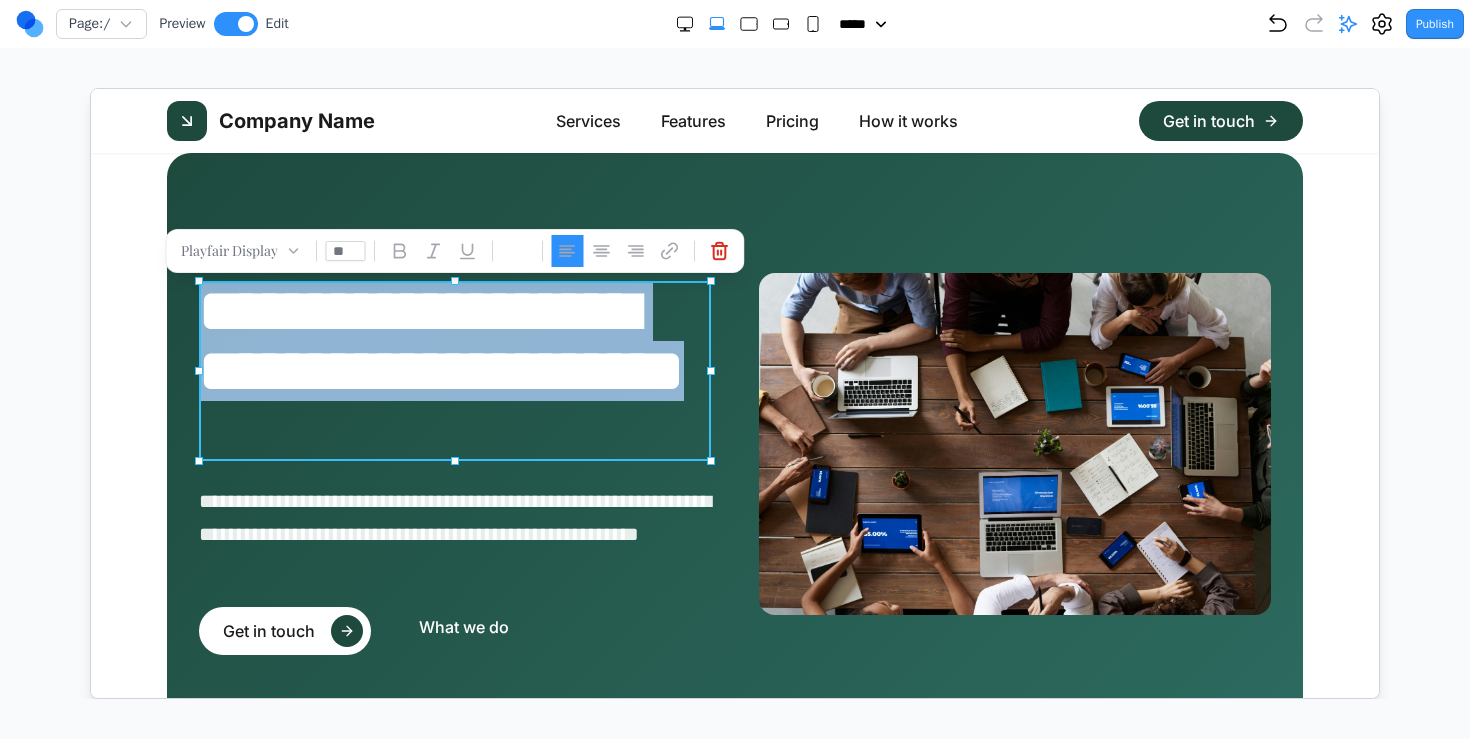 click on "**********" at bounding box center [454, 370] 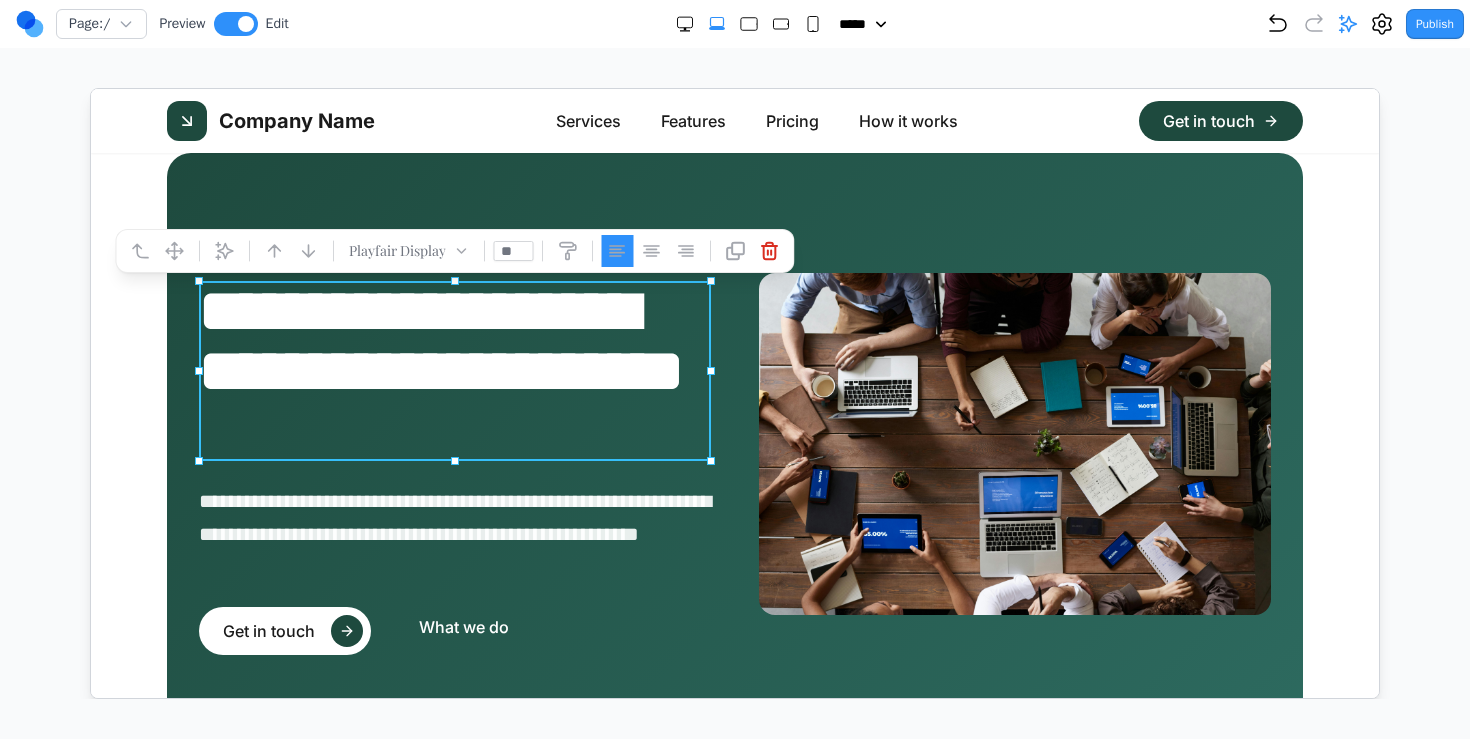 click on "Page:  / Preview Edit ***** ***** ****** ****** ****** Publish Project Settings Form Dashboard + New Project Clone Project Delete Project Make Changes With AI Update the navigation bar to look like this, make sure the text is similar make the font a bit smaller for everything in the logo I've reduced the font sizes in the header:
1. **Logo text**: Changed from `text-2xl` to `text-xl` (smaller logo text)
2. **Navigation items**: Changed from `text-lg` to `text-base` (smaller navigation links)
3. **Button text**: Changed from `text-lg` to `text-base` (smaller button text)
The header now has a more proportional and refined look with slightly smaller fonts throughout.
- Reducing font sizes in the header logo and navigation Update these two buttons to look exactly like this Make these buttons look like the screenshot, first describe exactly the differences between the current implementation and the screenshot Make "What we do" a button as well" at bounding box center [735, 349] 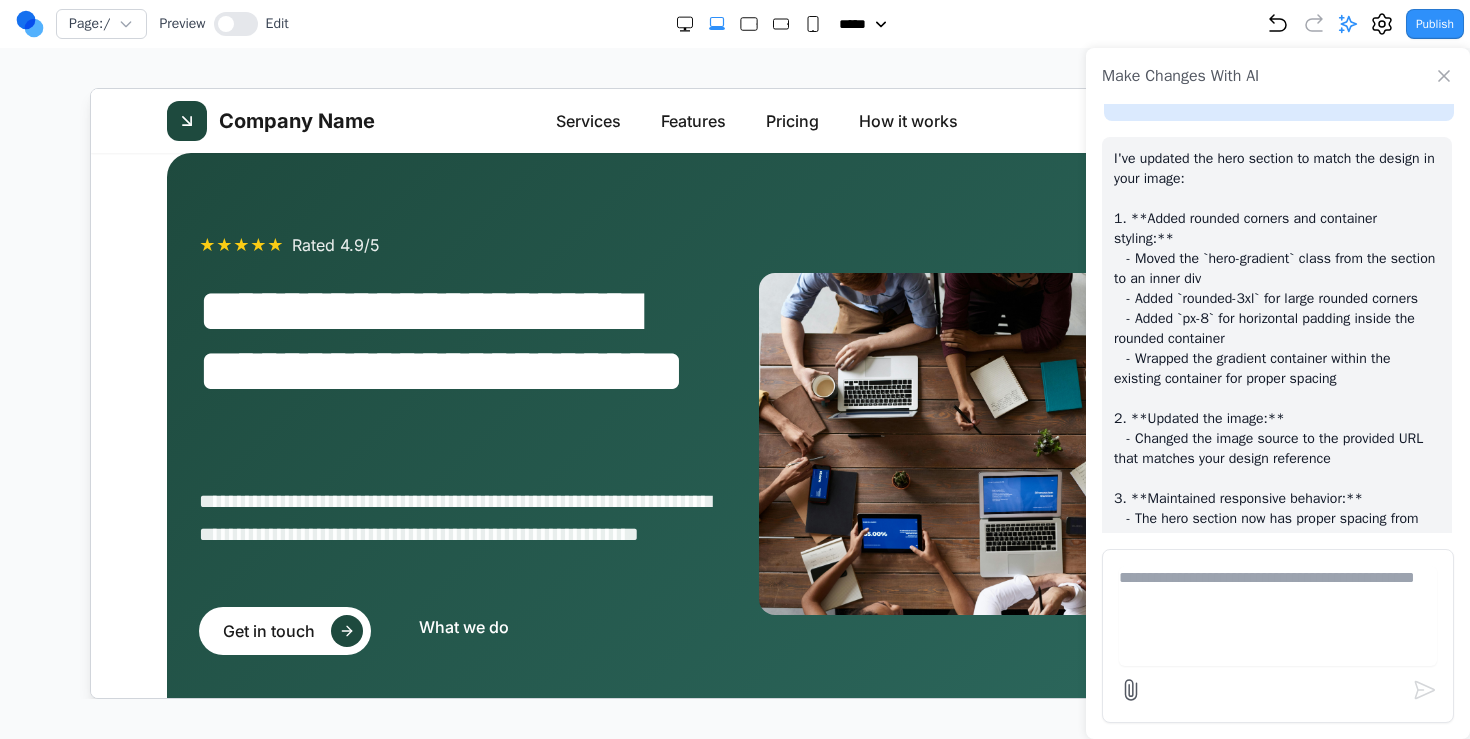 click at bounding box center [1278, 616] 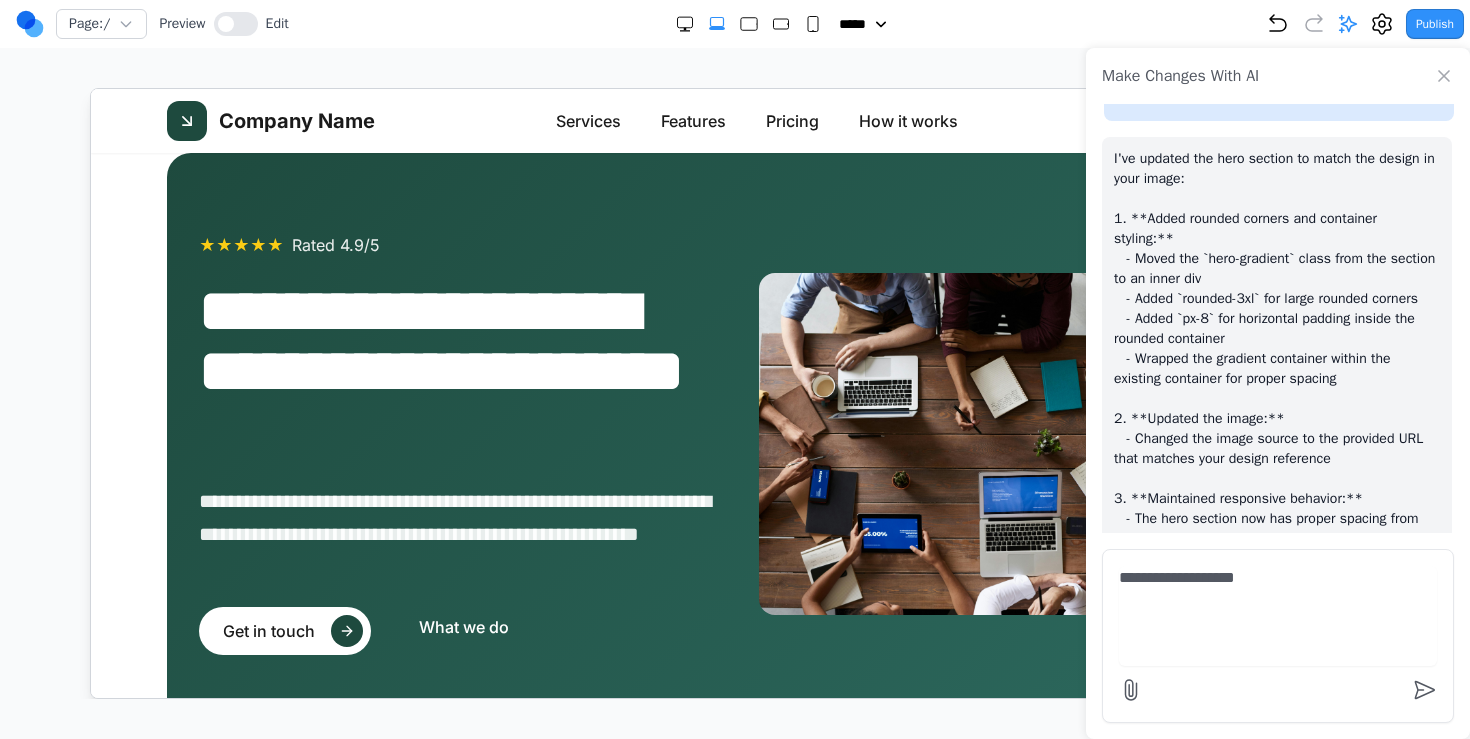 paste on "**********" 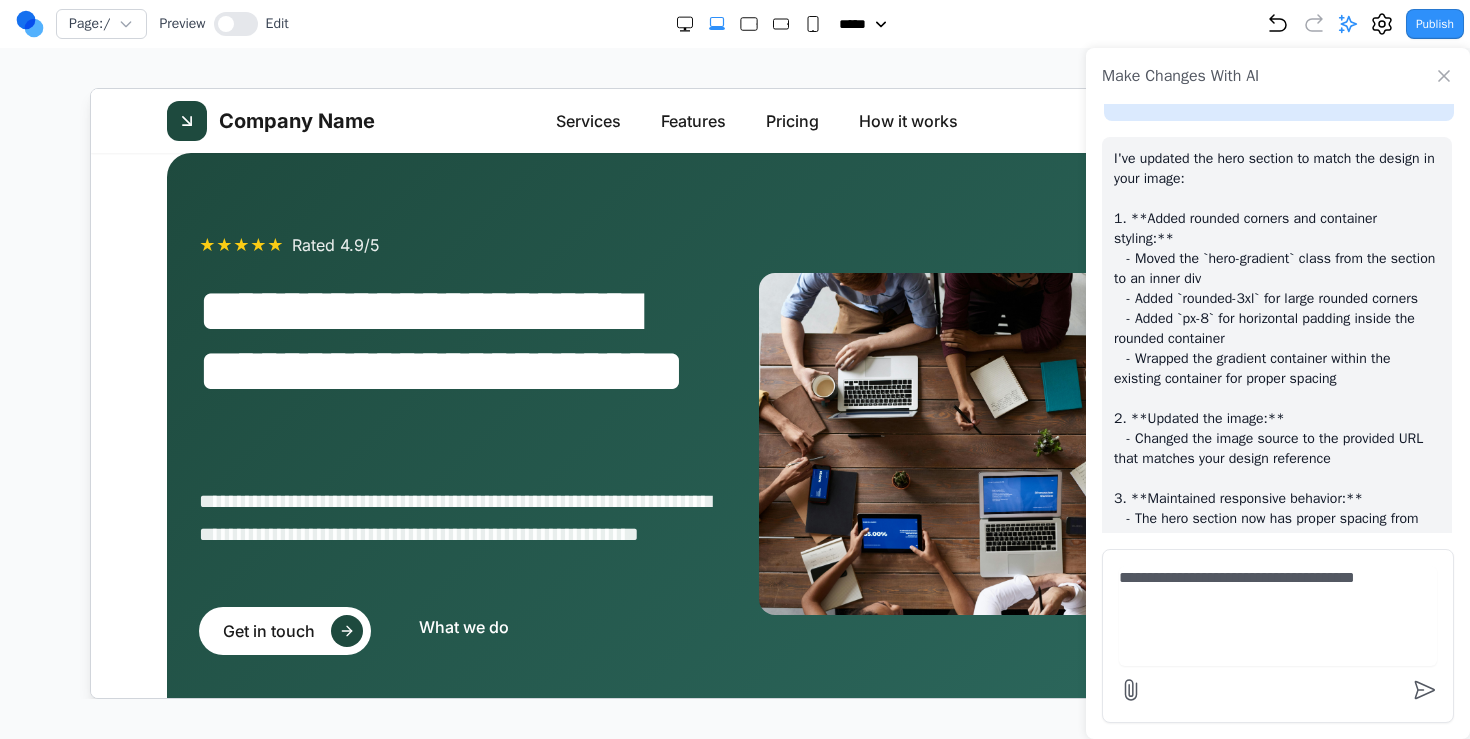 type 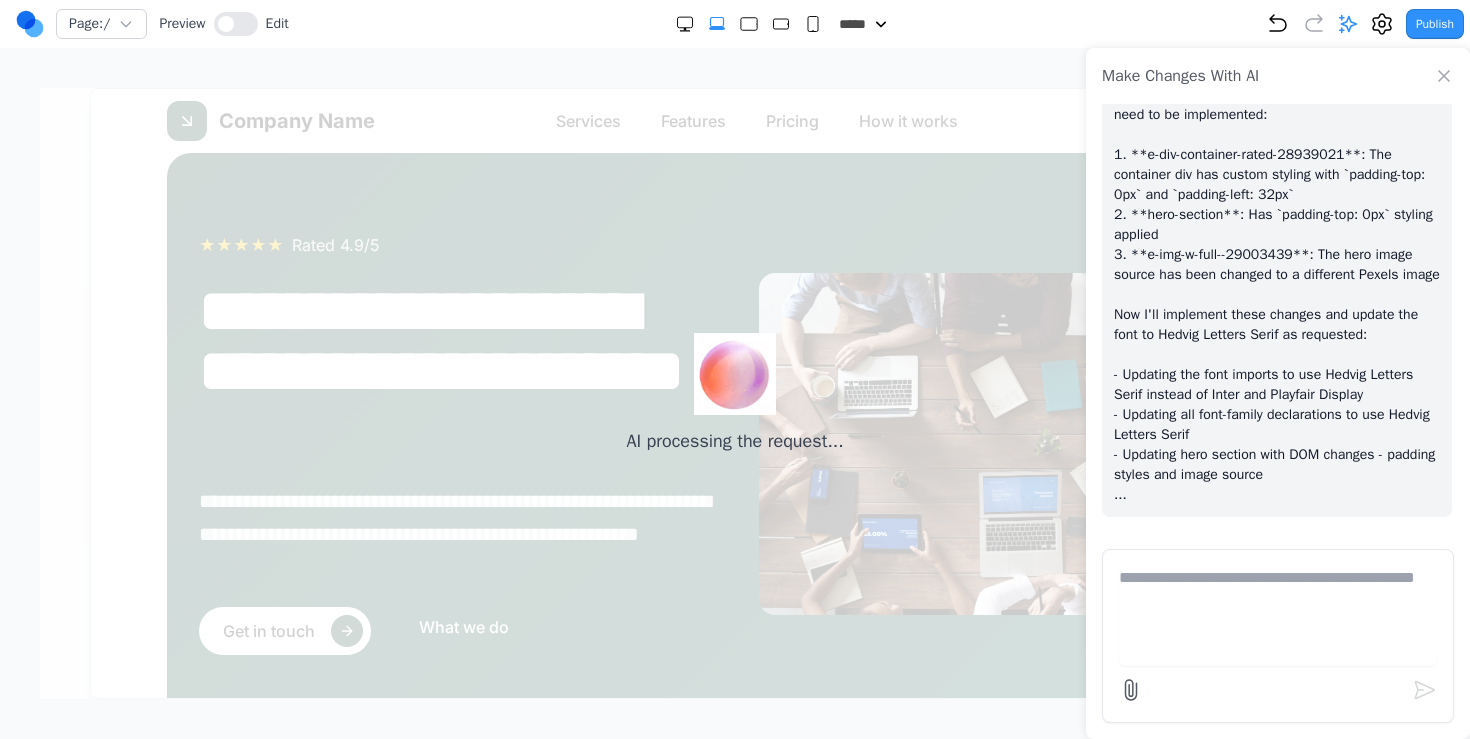 scroll, scrollTop: 9167, scrollLeft: 0, axis: vertical 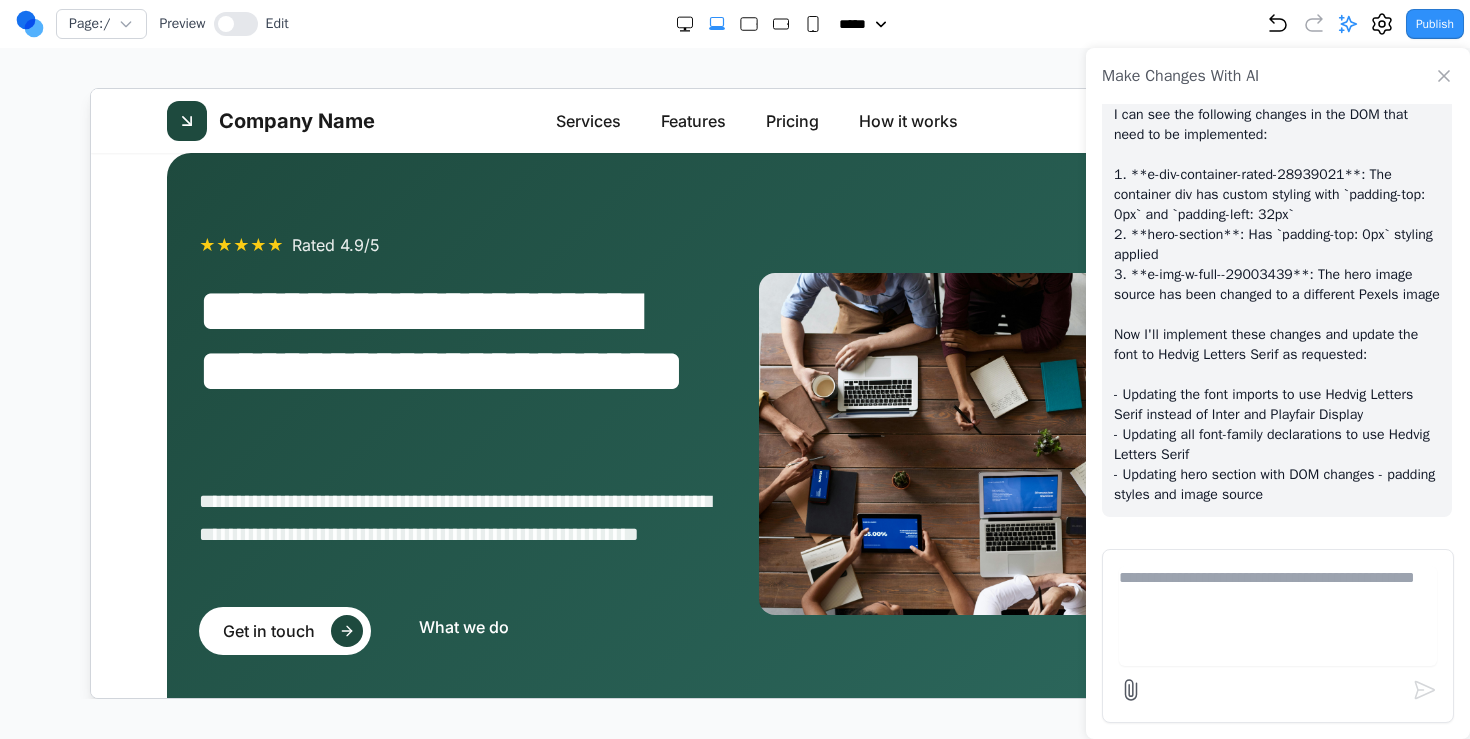 click on "**********" at bounding box center (734, 443) 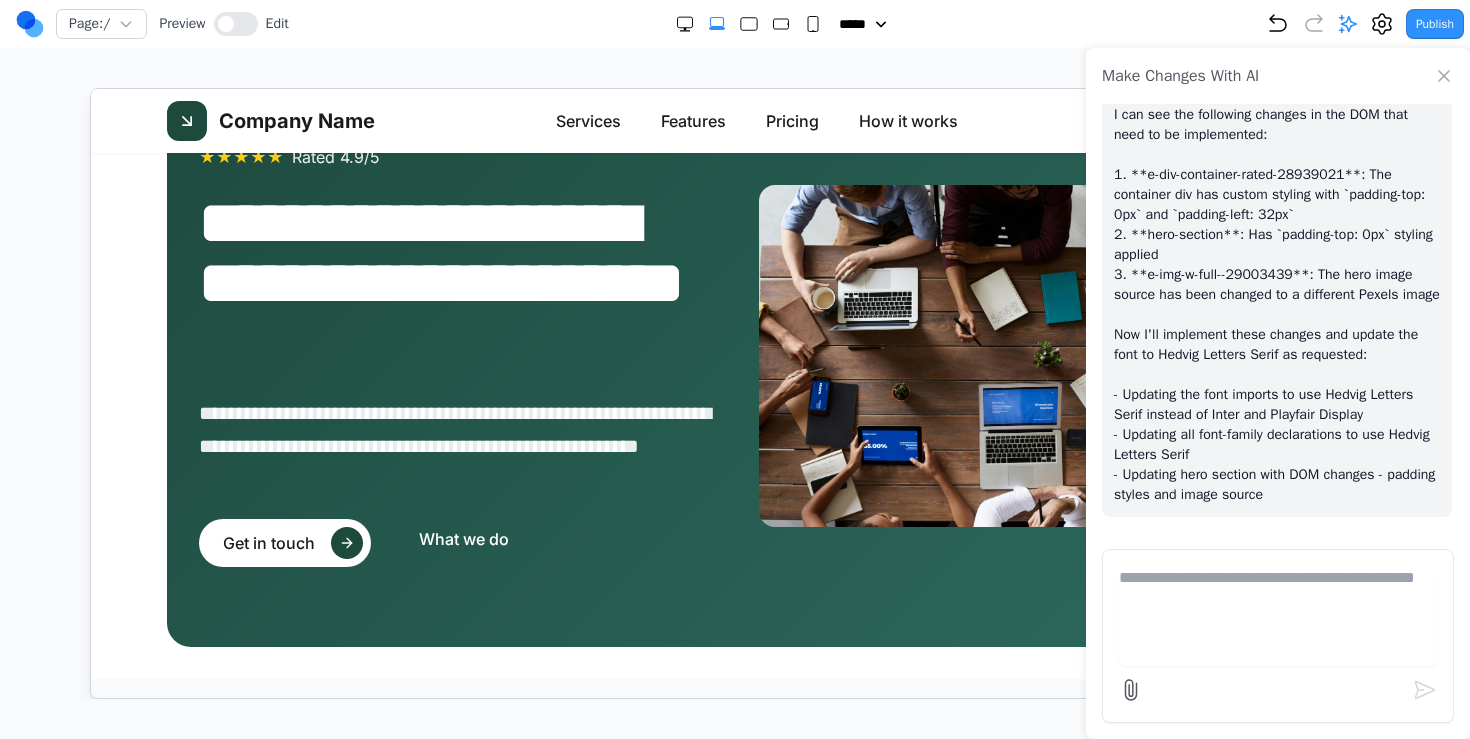 scroll, scrollTop: 0, scrollLeft: 0, axis: both 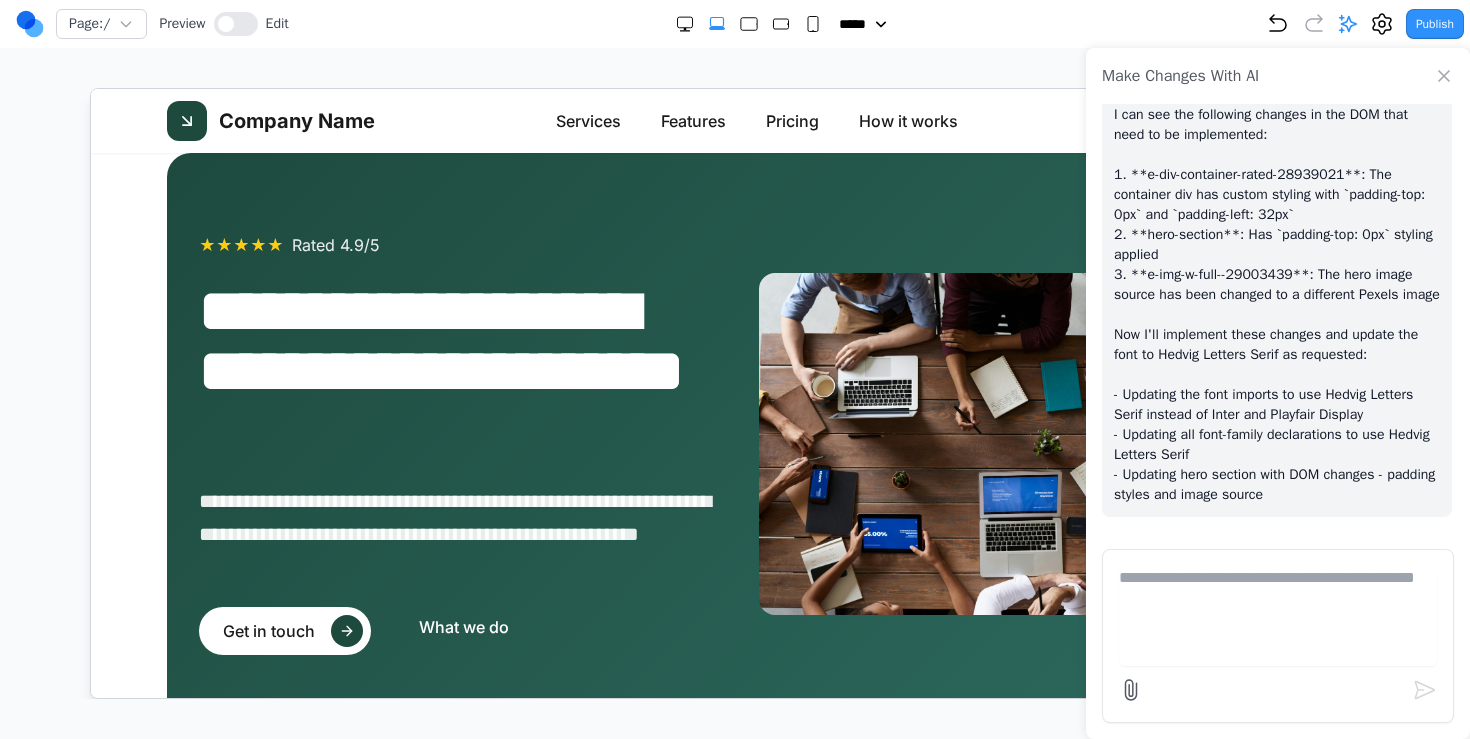 click 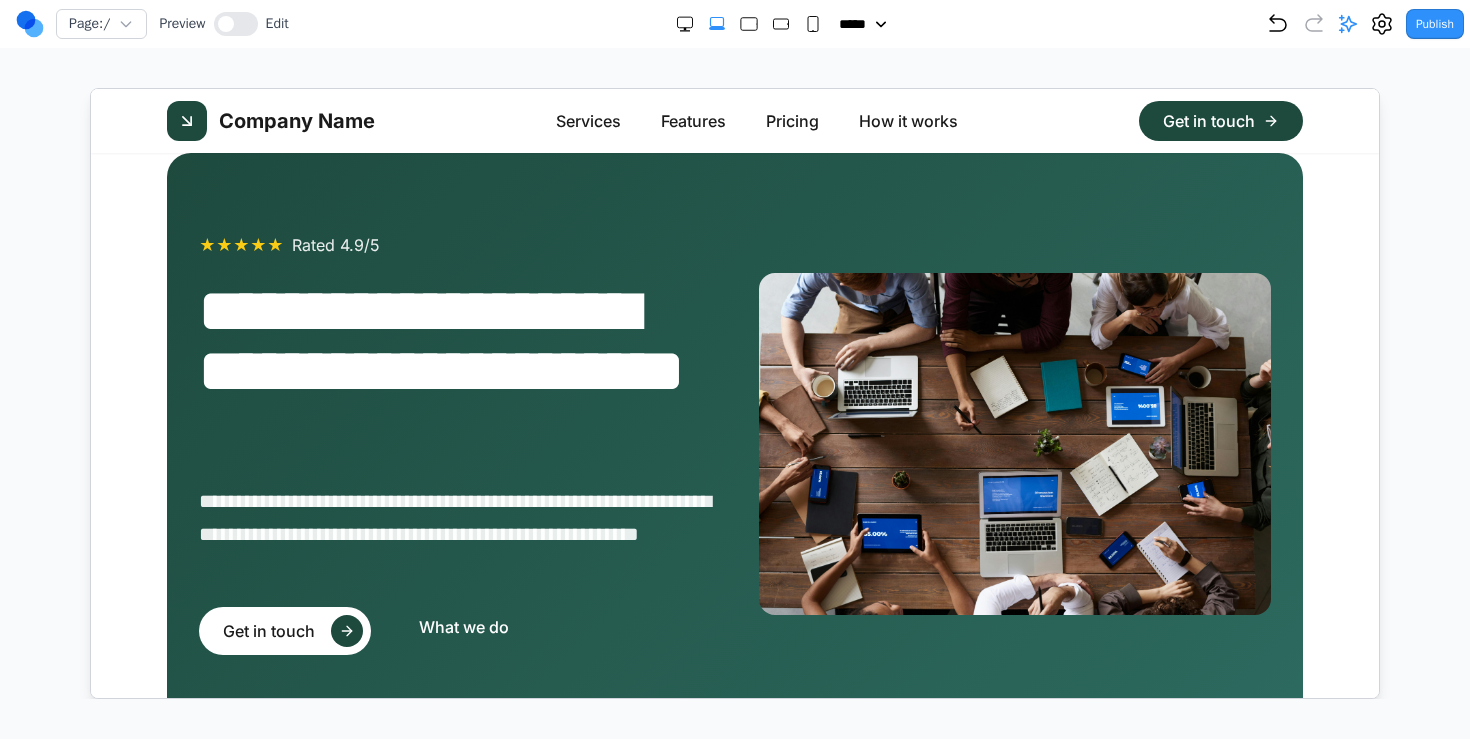 click on "Company Name Services Features Pricing How it works Get in touch" at bounding box center (734, 120) 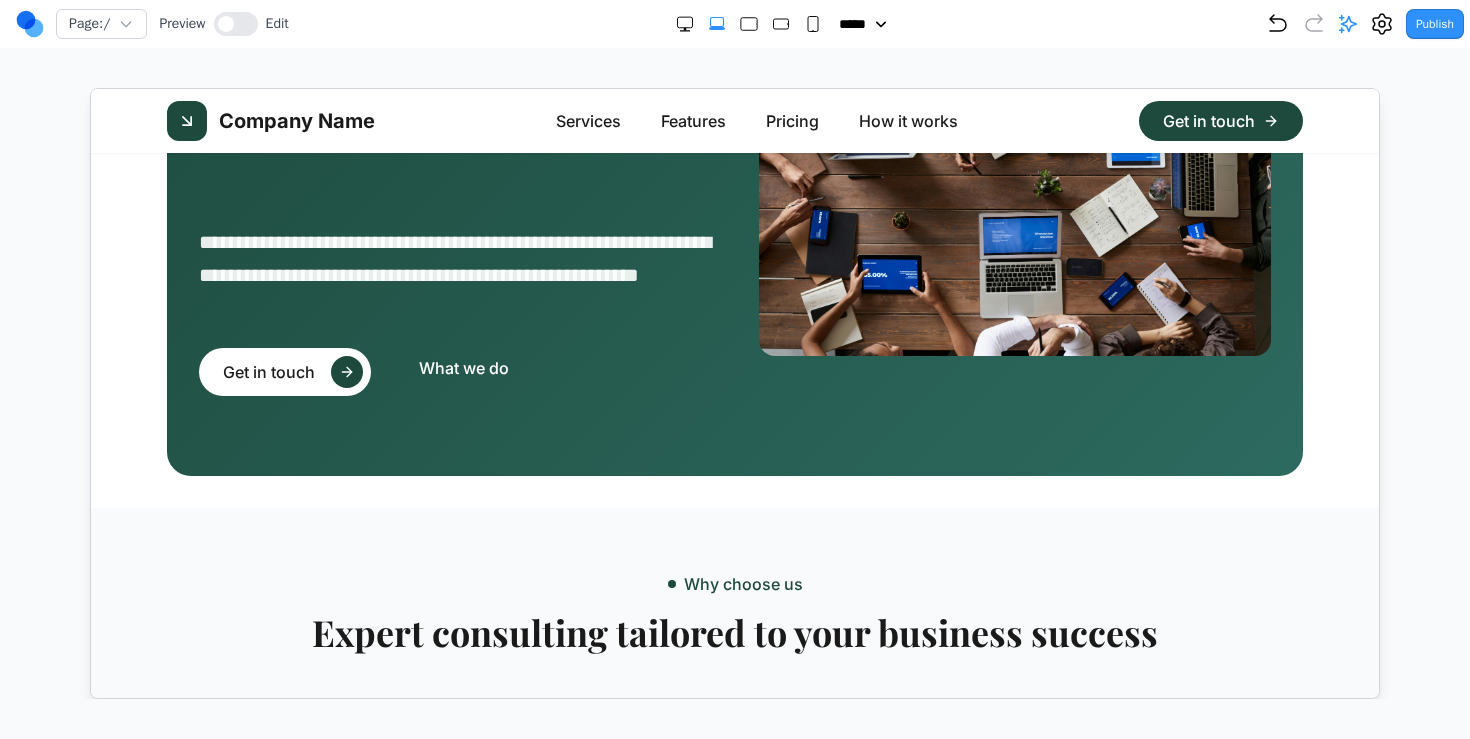 scroll, scrollTop: 415, scrollLeft: 0, axis: vertical 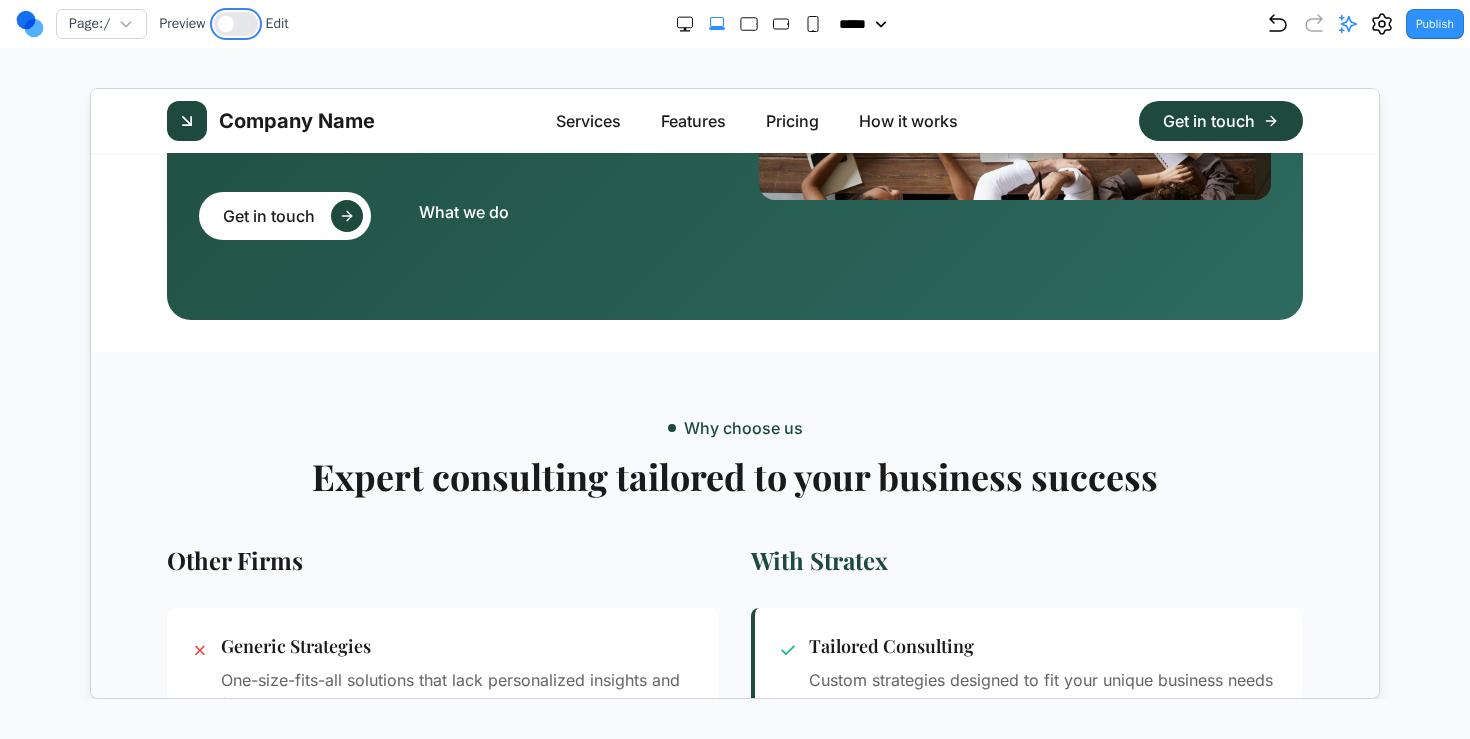 click at bounding box center [236, 24] 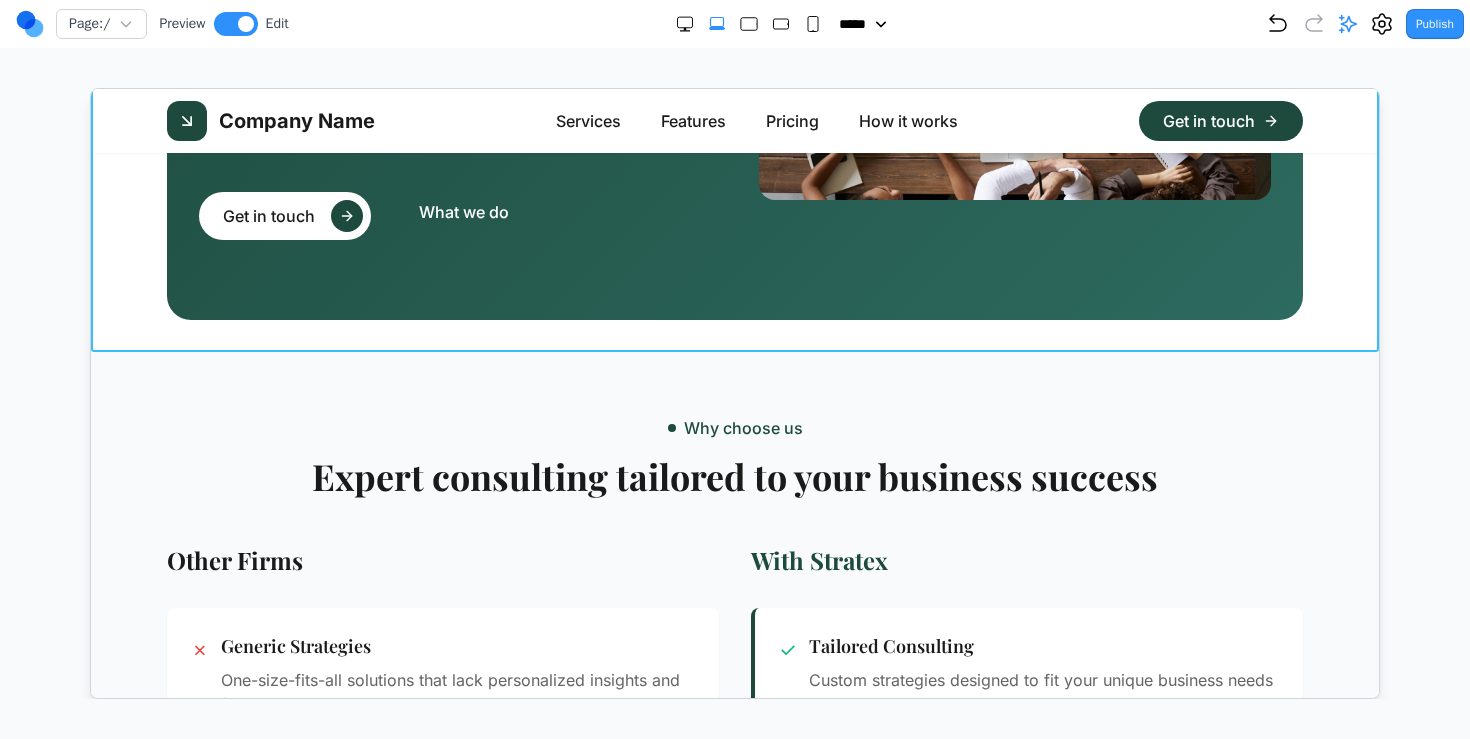 click on "**********" at bounding box center [734, 44] 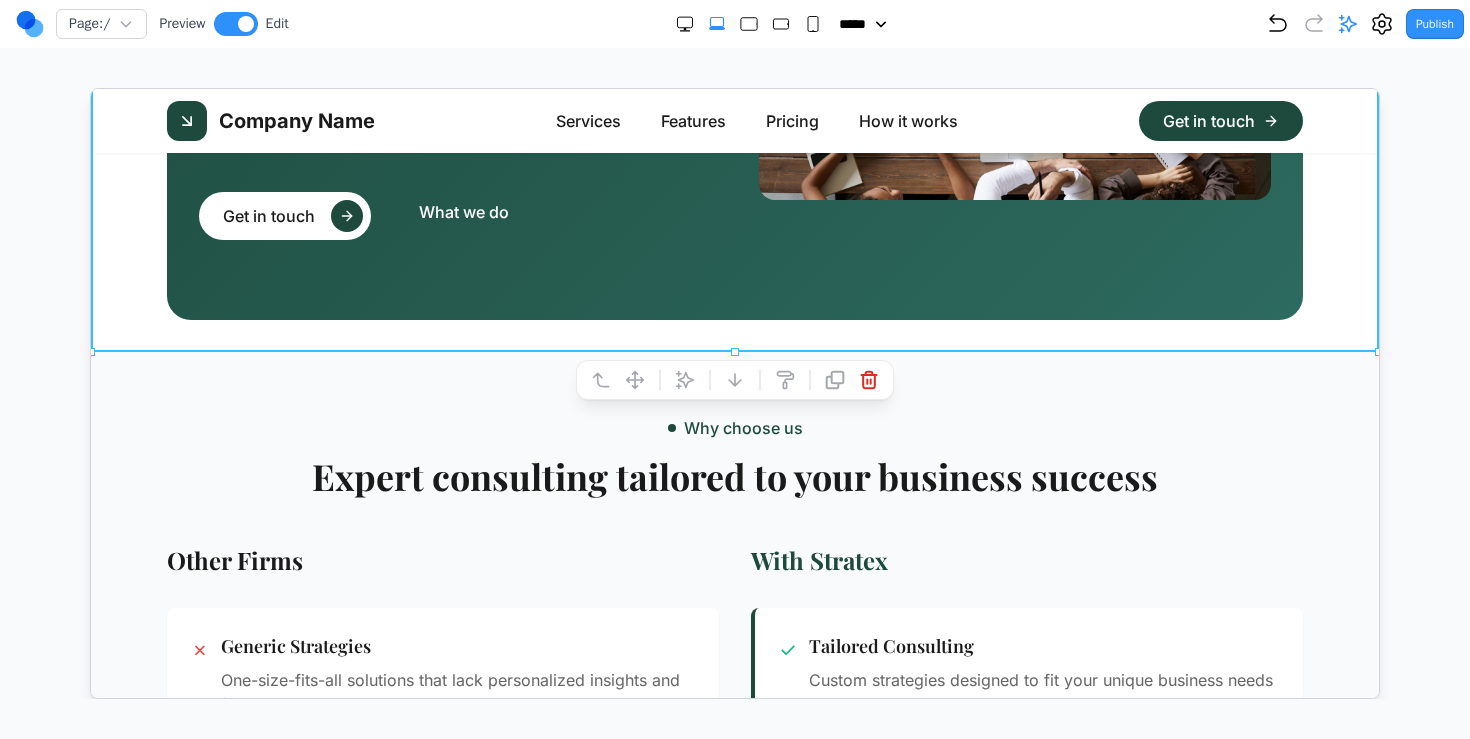 click 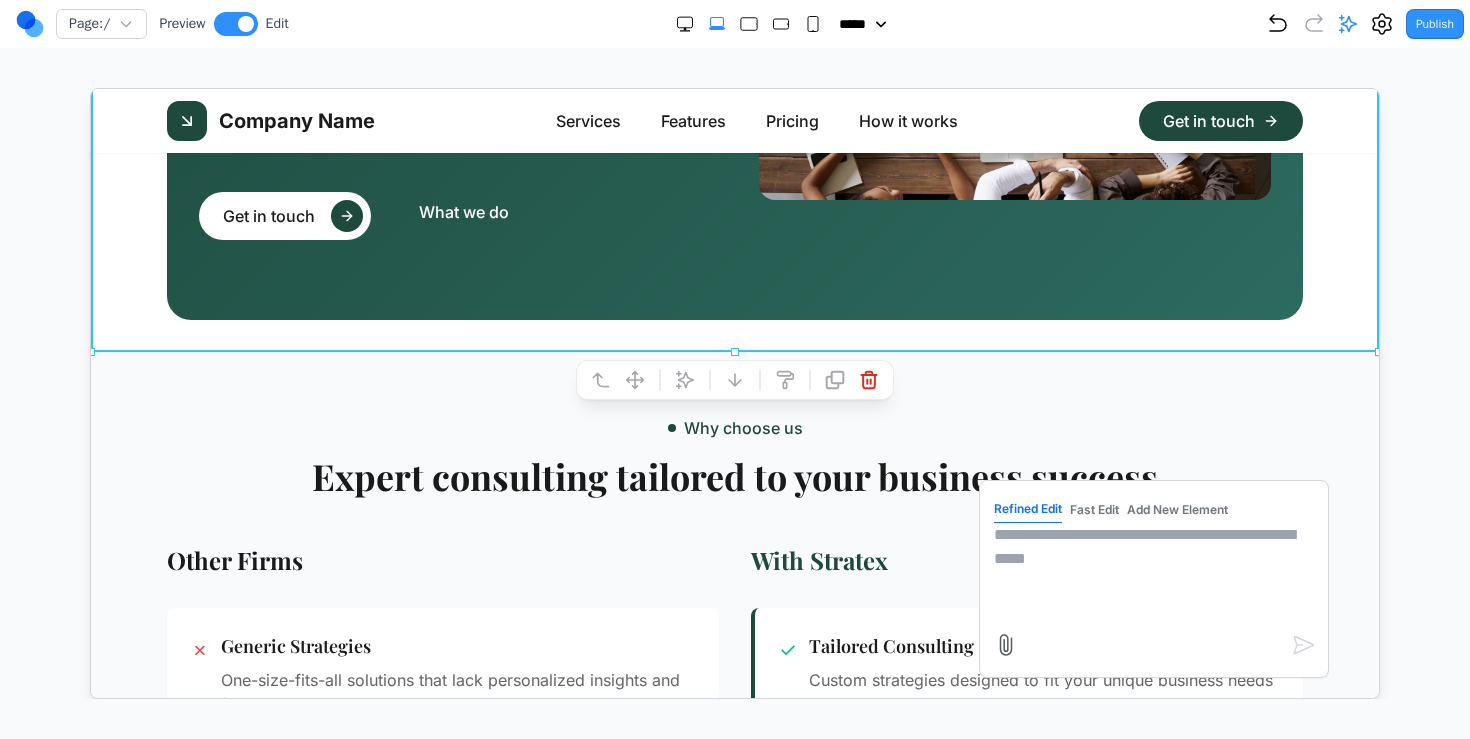 click at bounding box center (1153, 572) 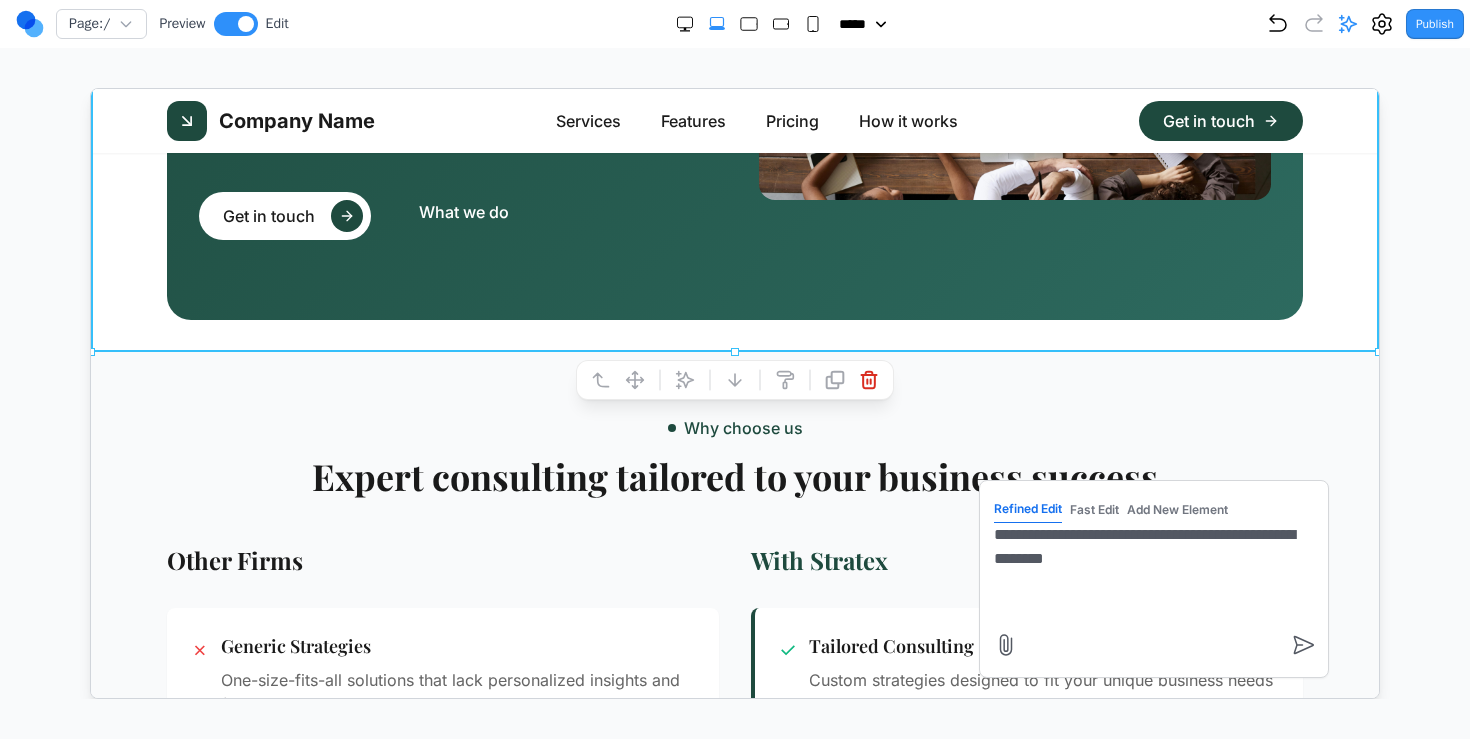 paste 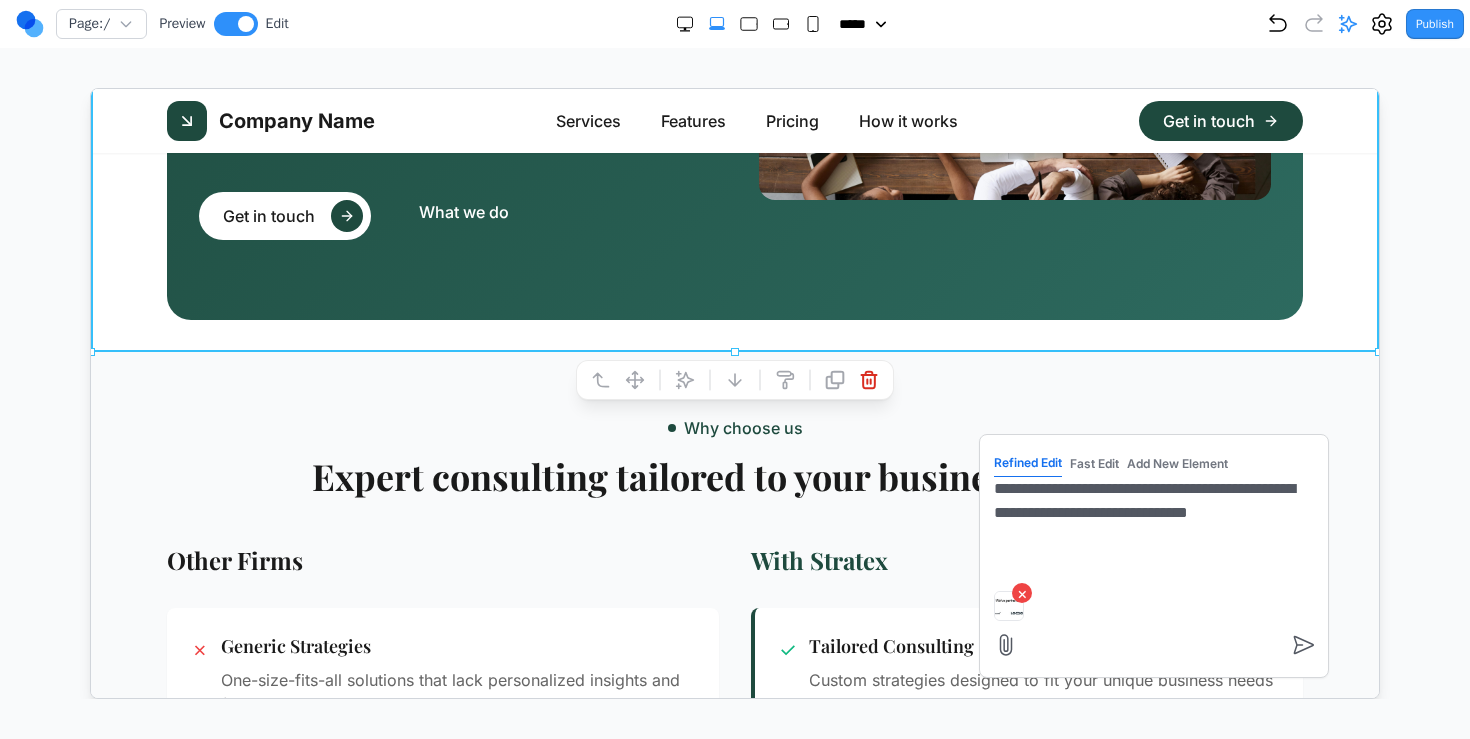 type on "**********" 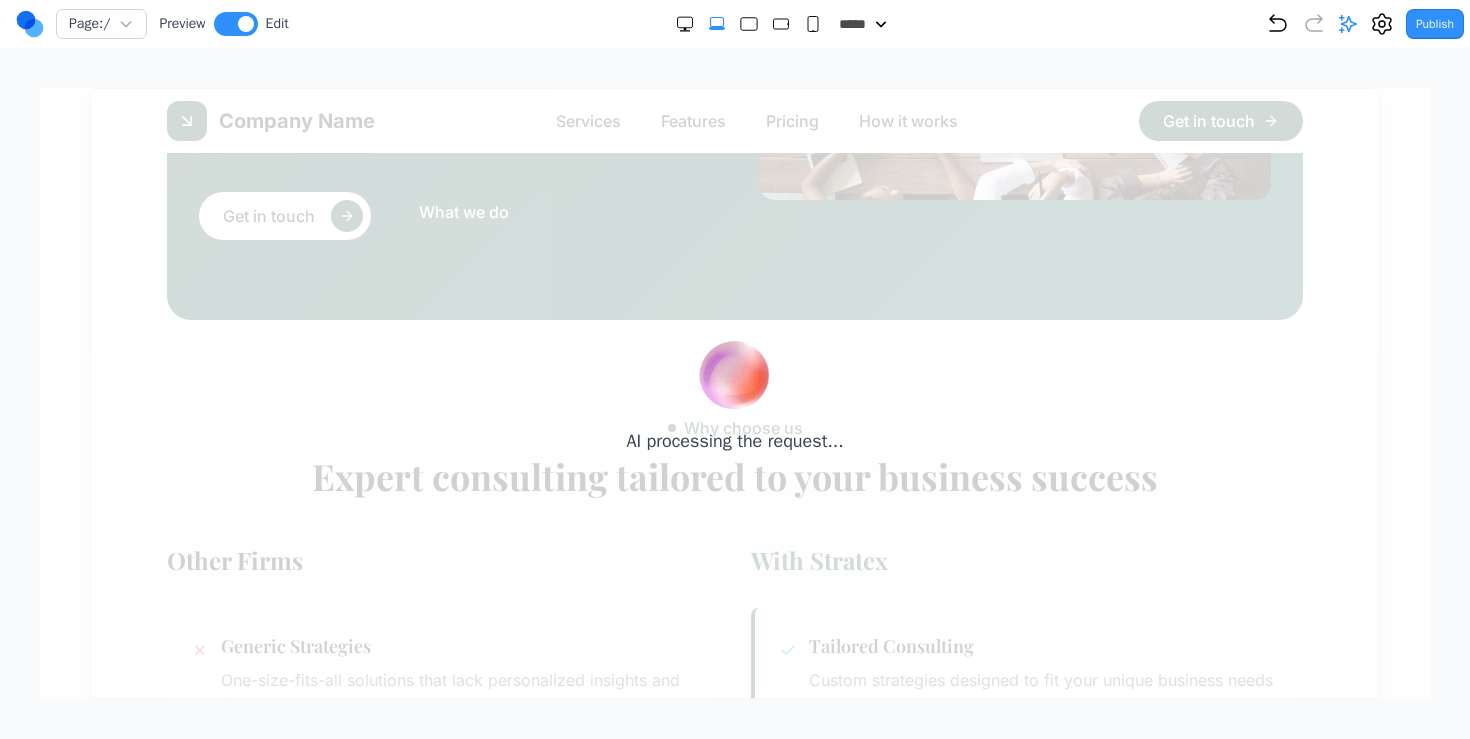 scroll, scrollTop: 9443, scrollLeft: 0, axis: vertical 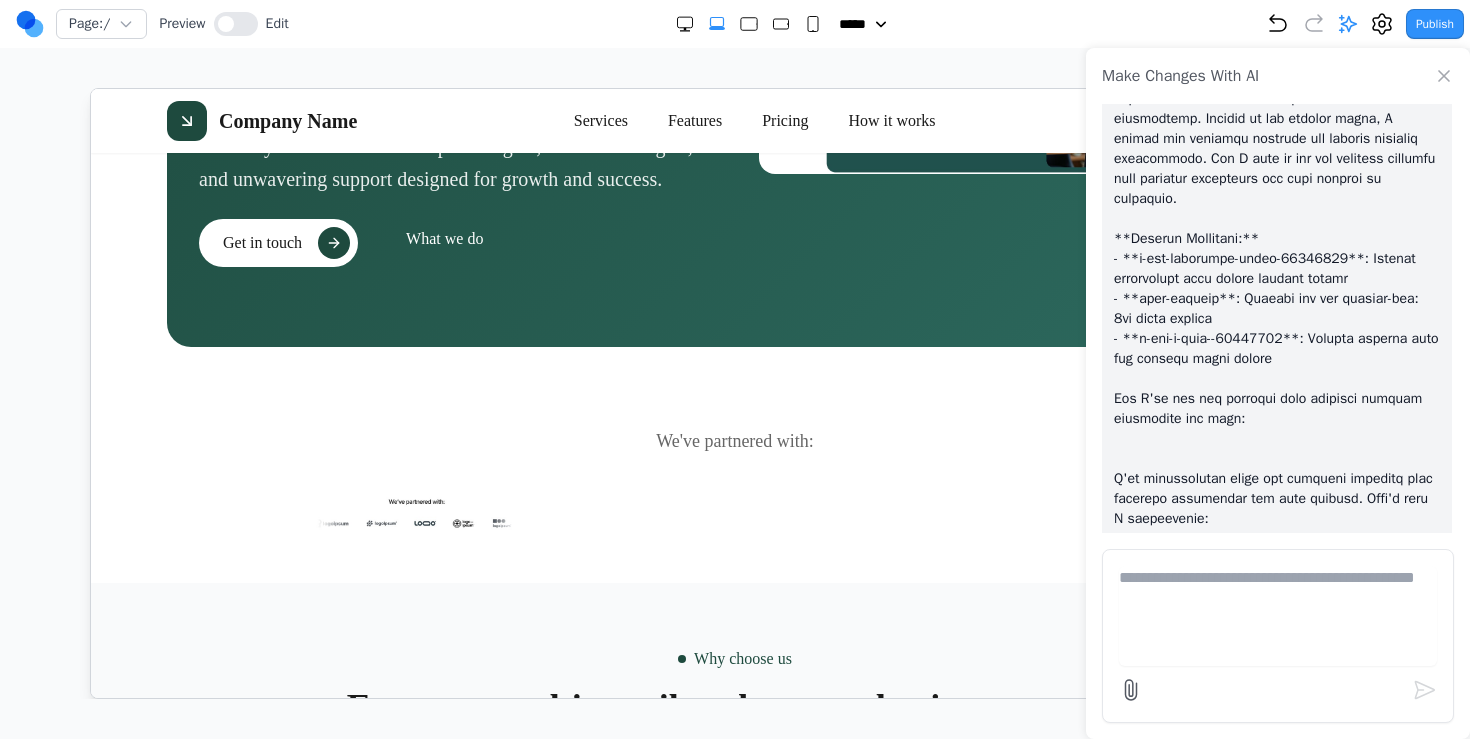 click at bounding box center (734, 510) 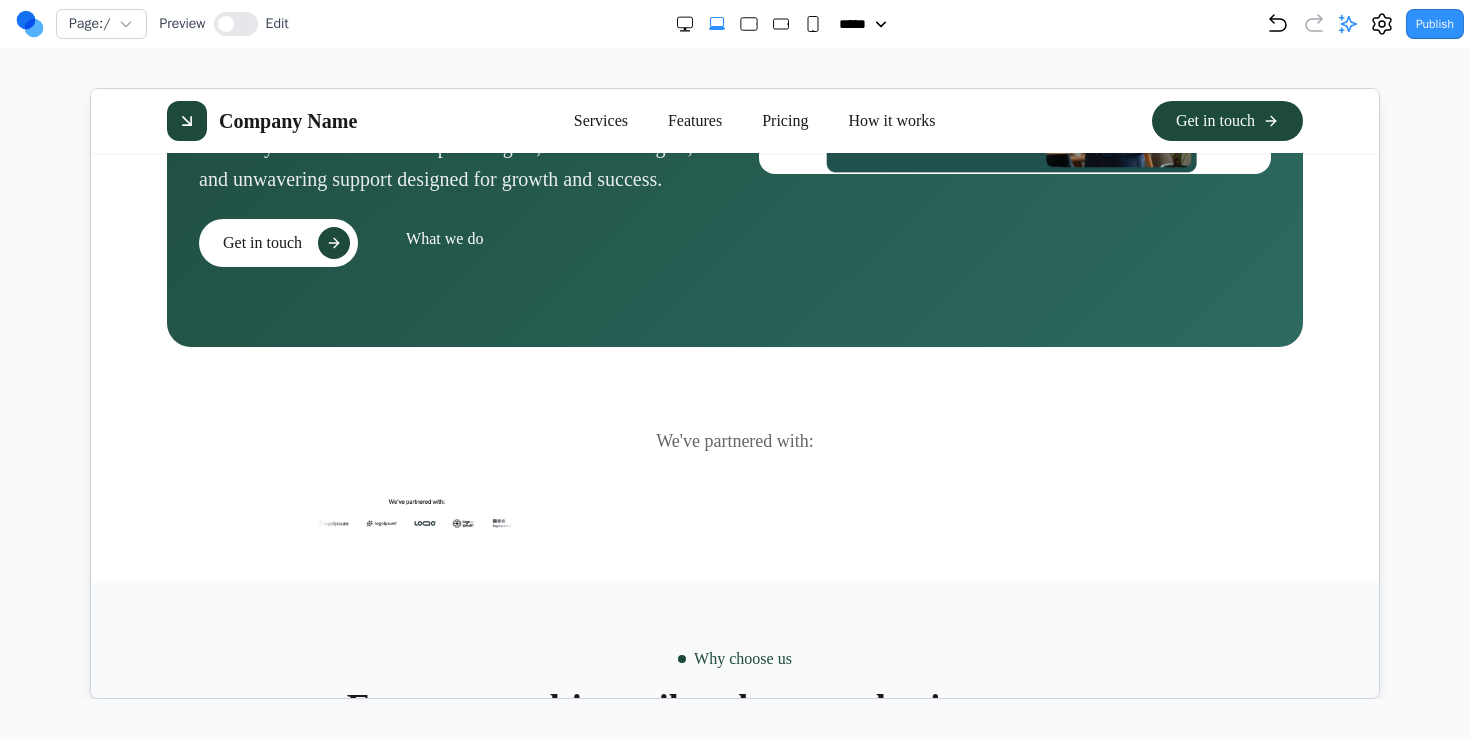 click at bounding box center [734, 510] 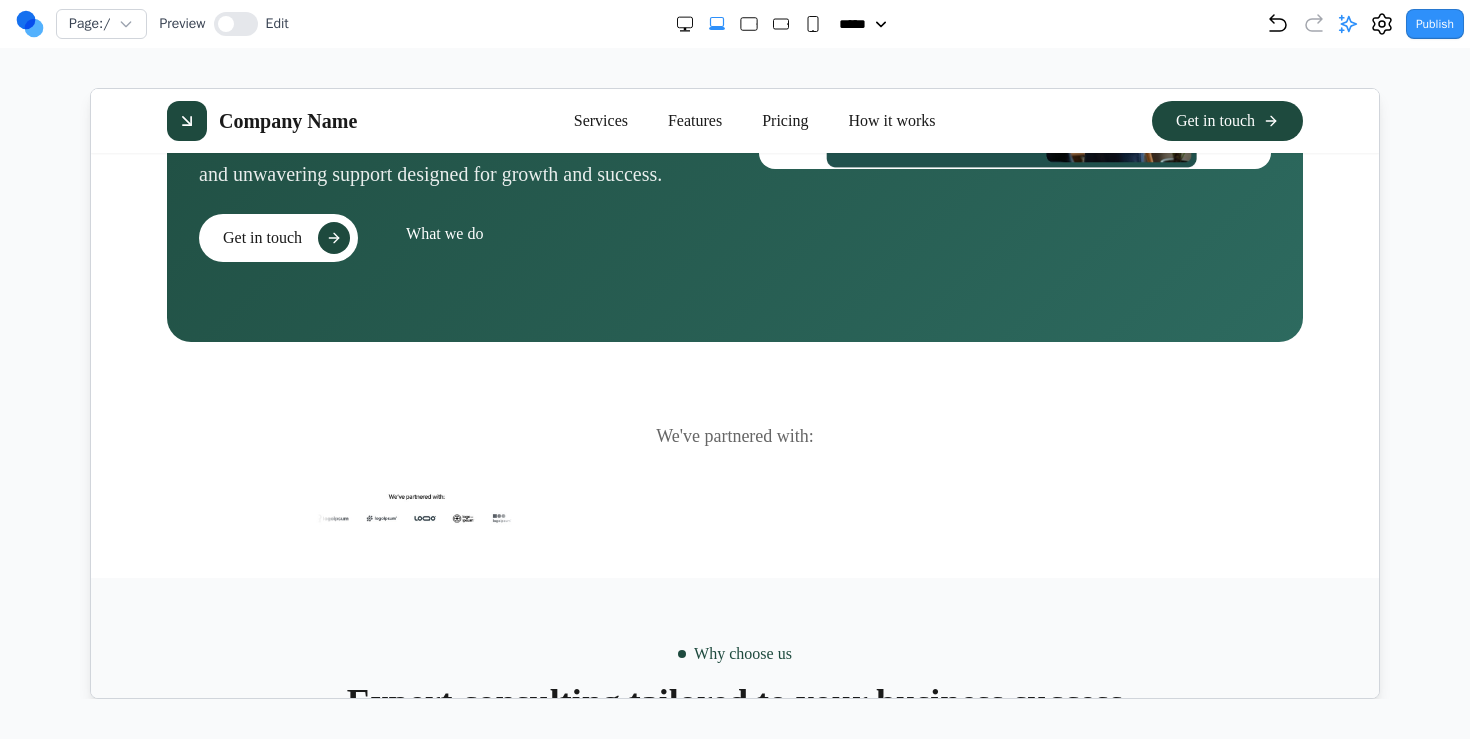 click at bounding box center [410, 505] 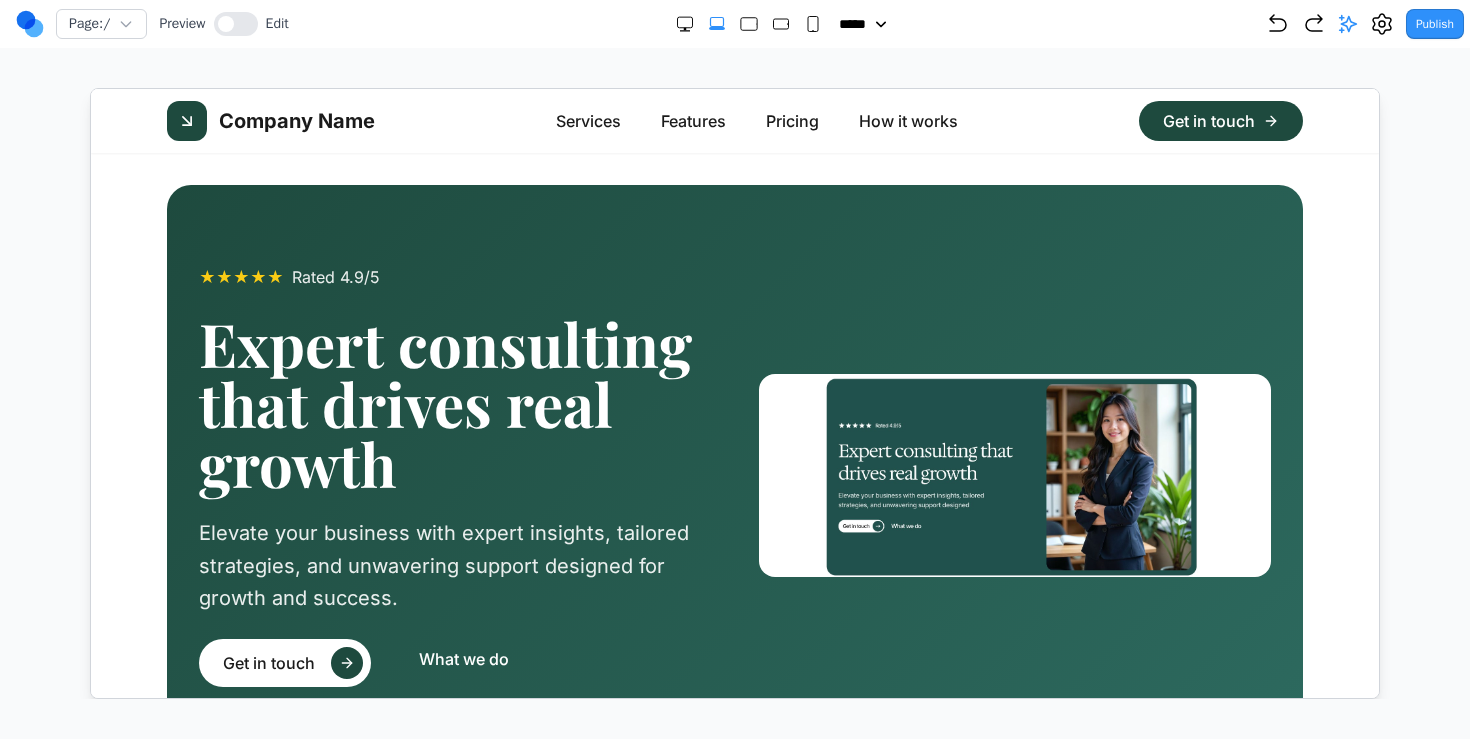 scroll, scrollTop: 0, scrollLeft: 0, axis: both 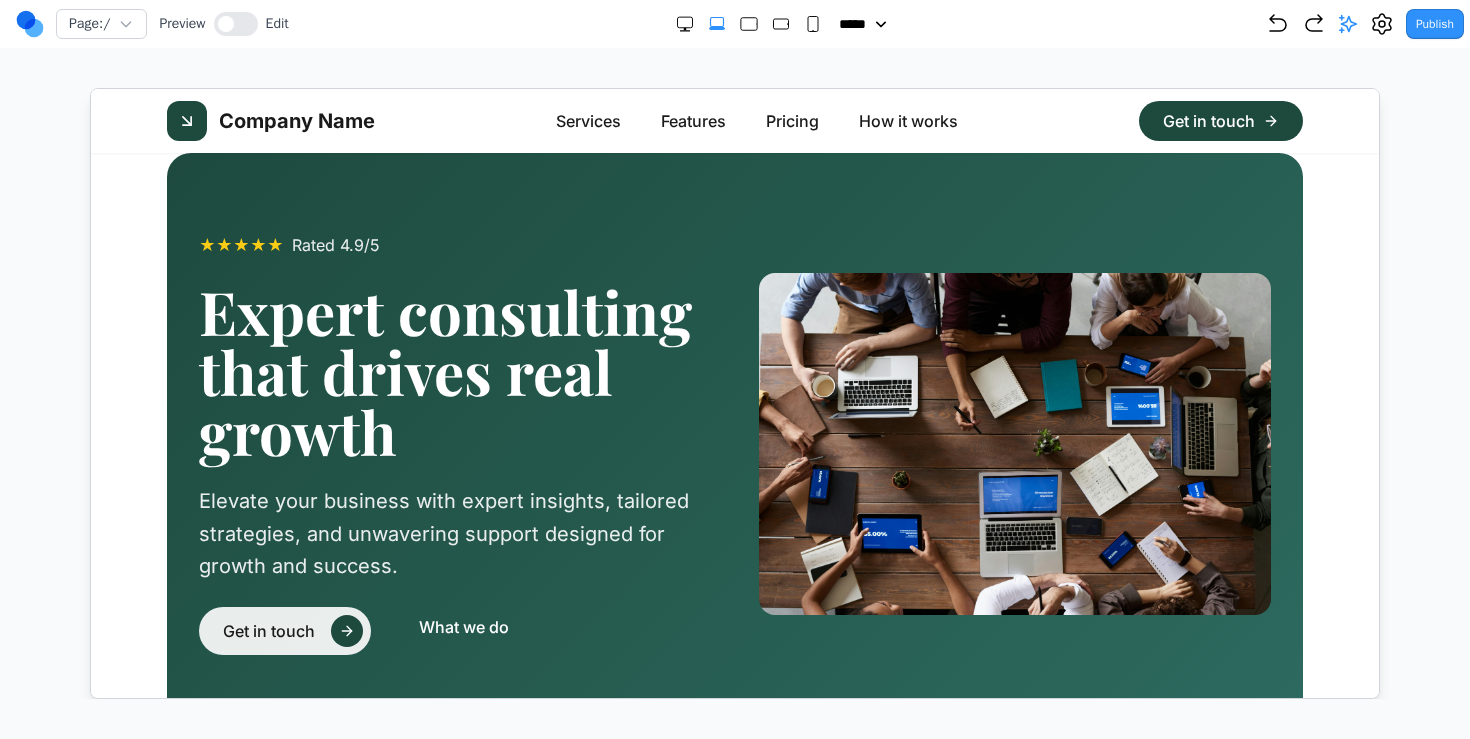 click on "Get in touch" at bounding box center (268, 630) 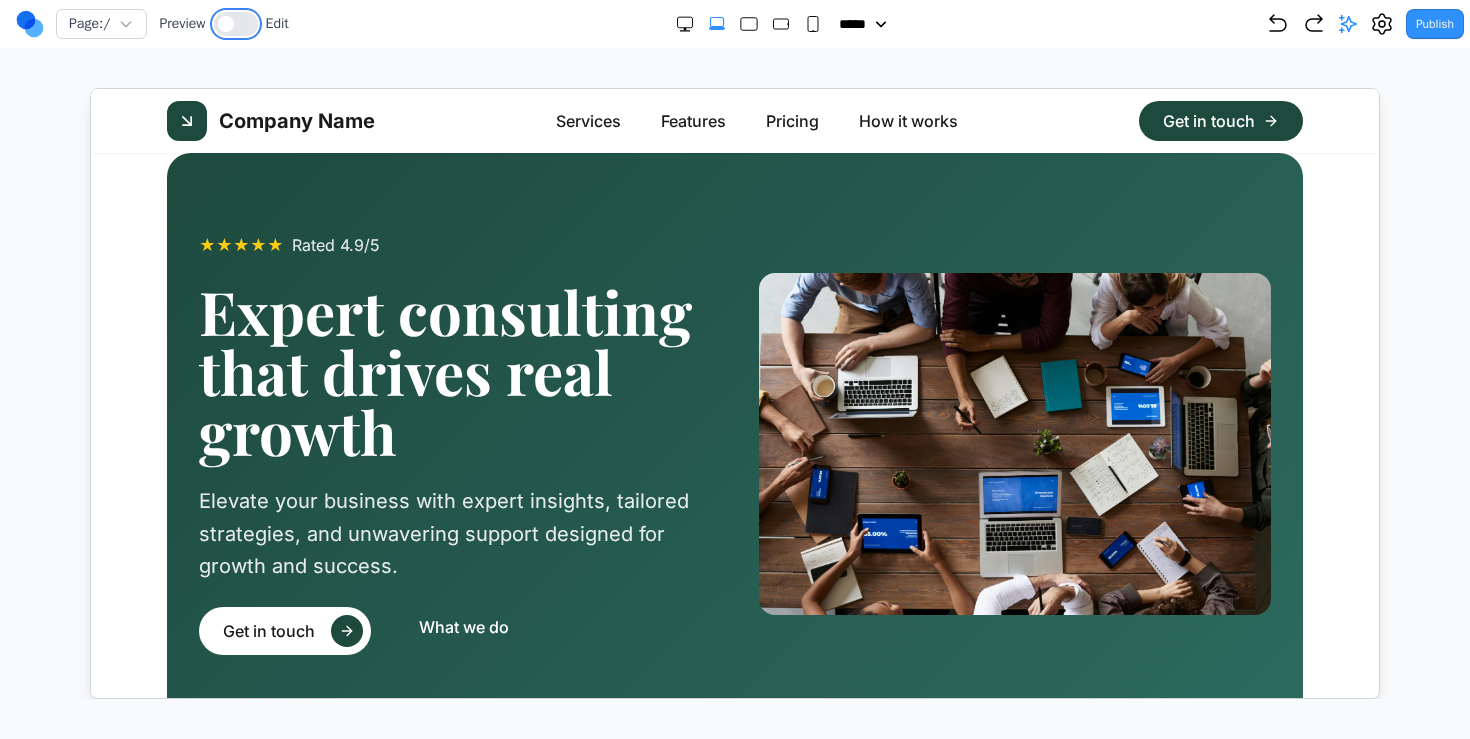 click at bounding box center (236, 24) 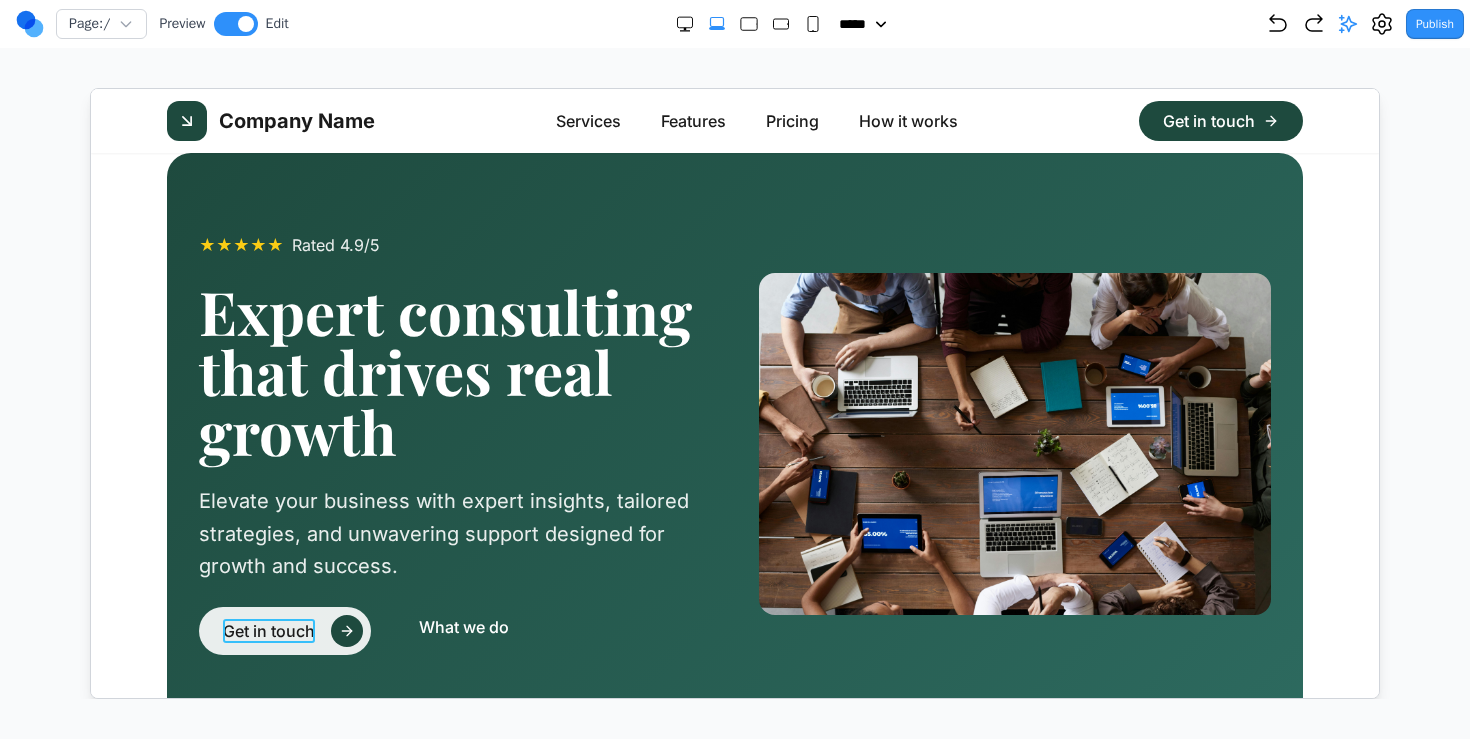 click on "Get in touch" at bounding box center (268, 630) 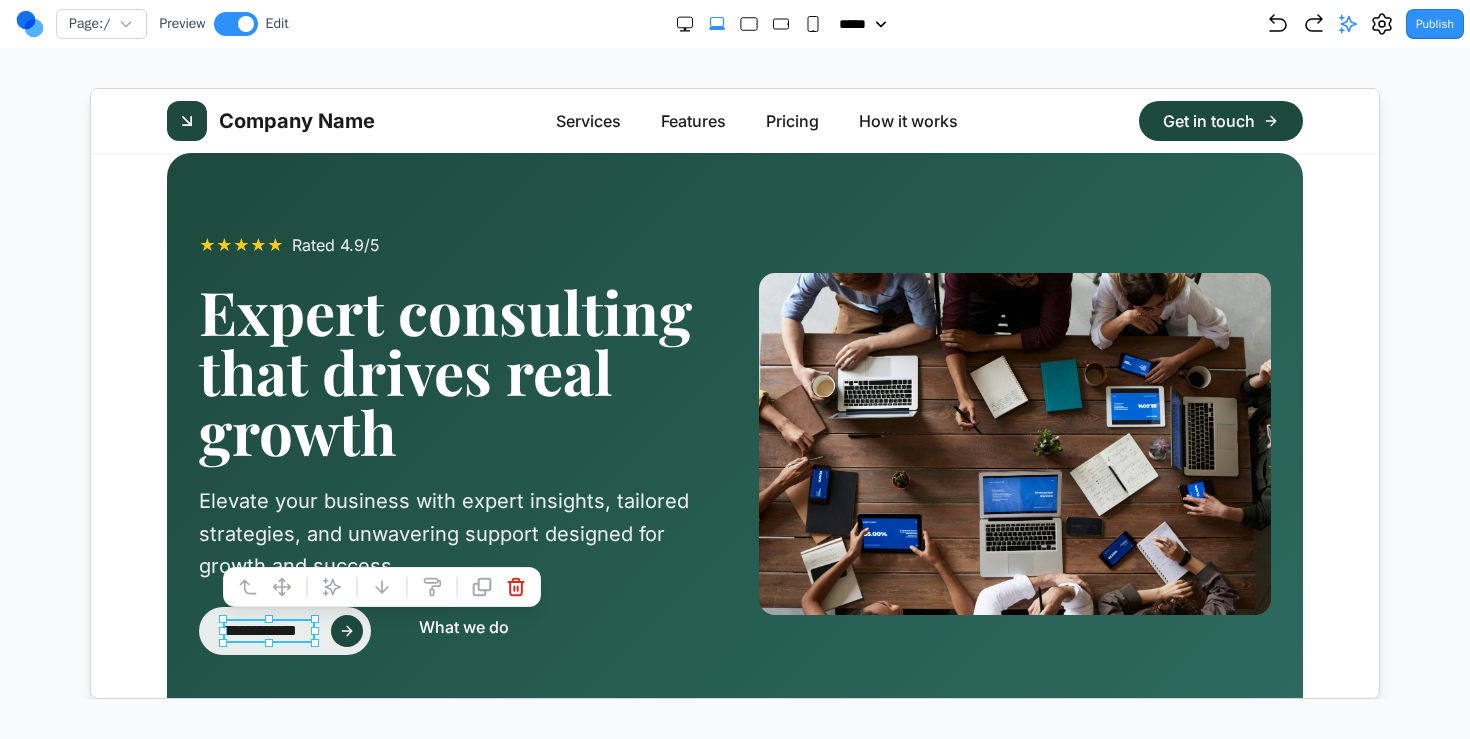 click on "**********" at bounding box center (268, 630) 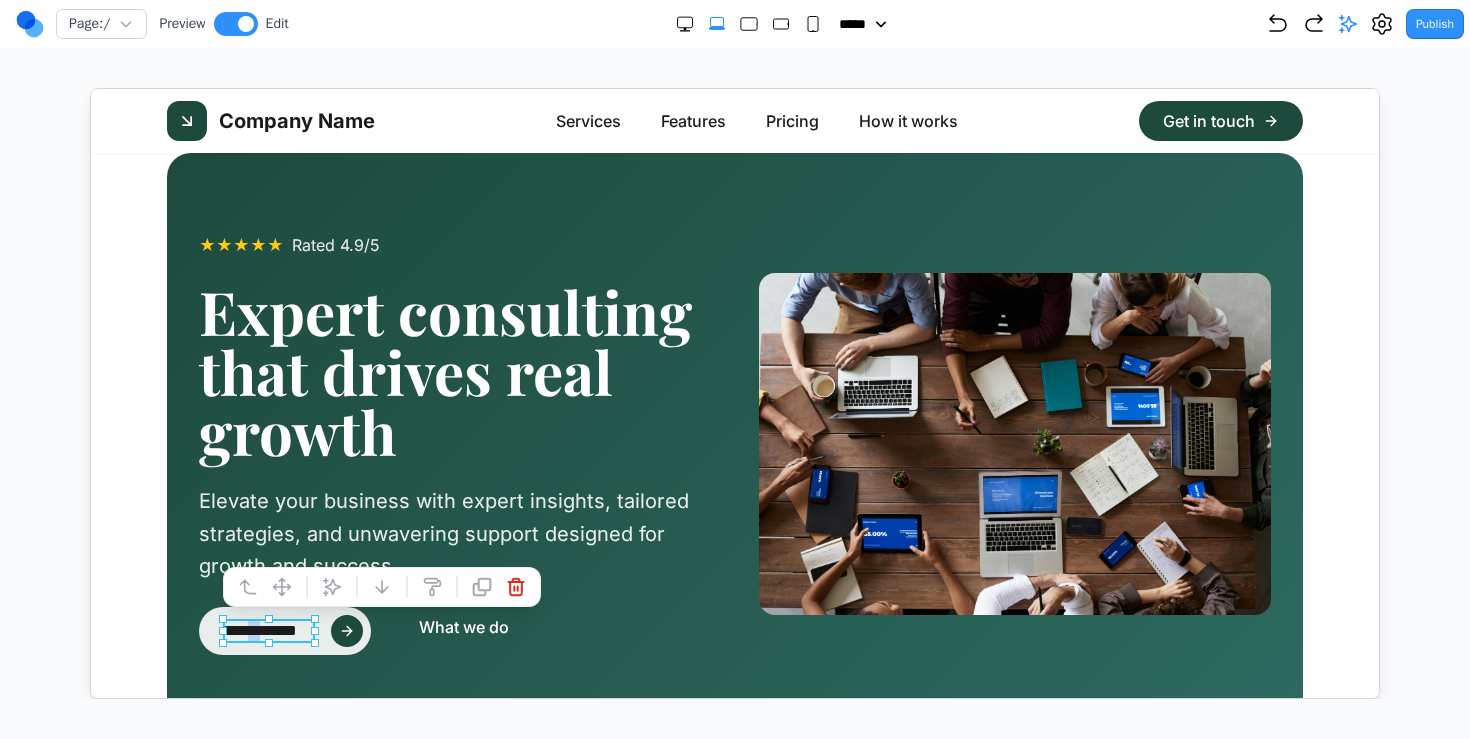 click on "**********" at bounding box center [268, 630] 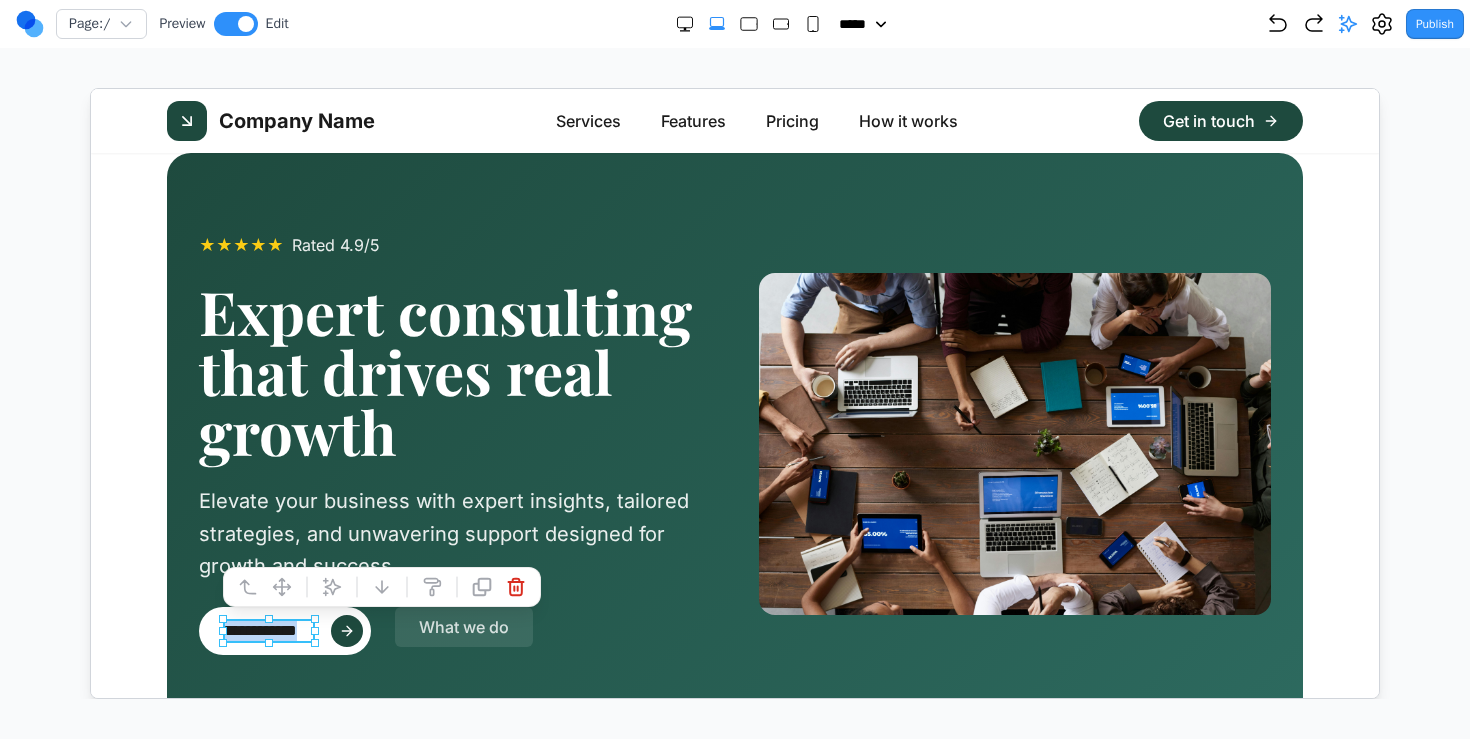 click on "What we do" at bounding box center [463, 626] 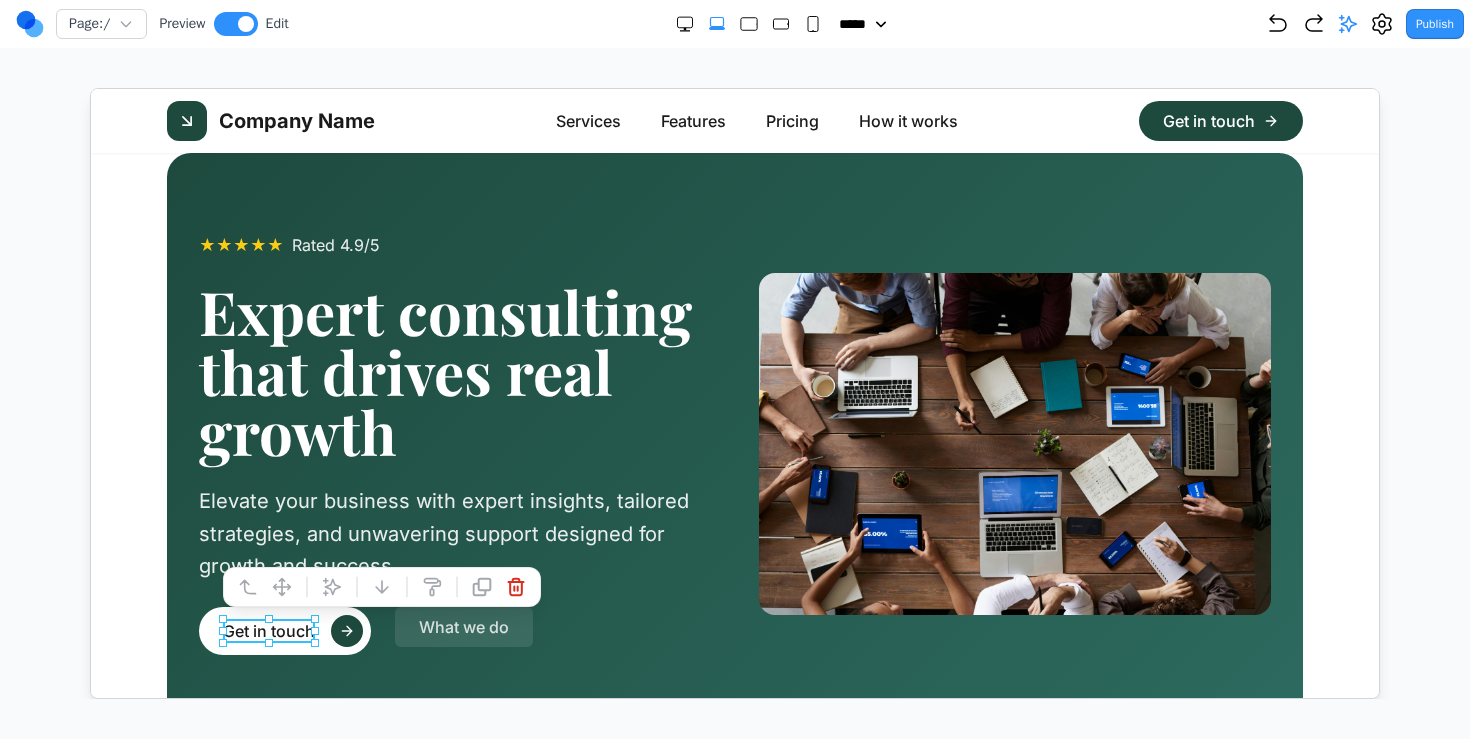 click on "What we do" at bounding box center (463, 626) 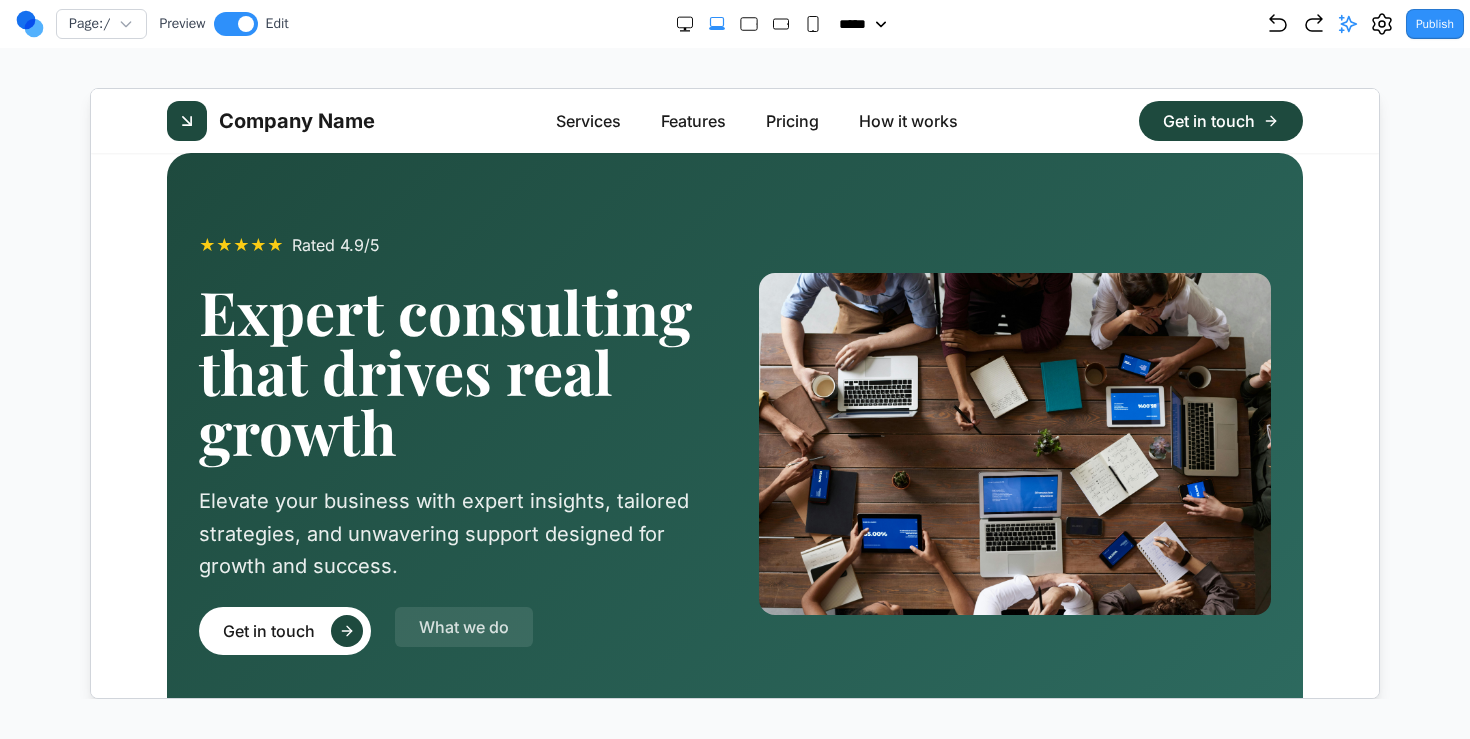 click on "What we do" at bounding box center (463, 626) 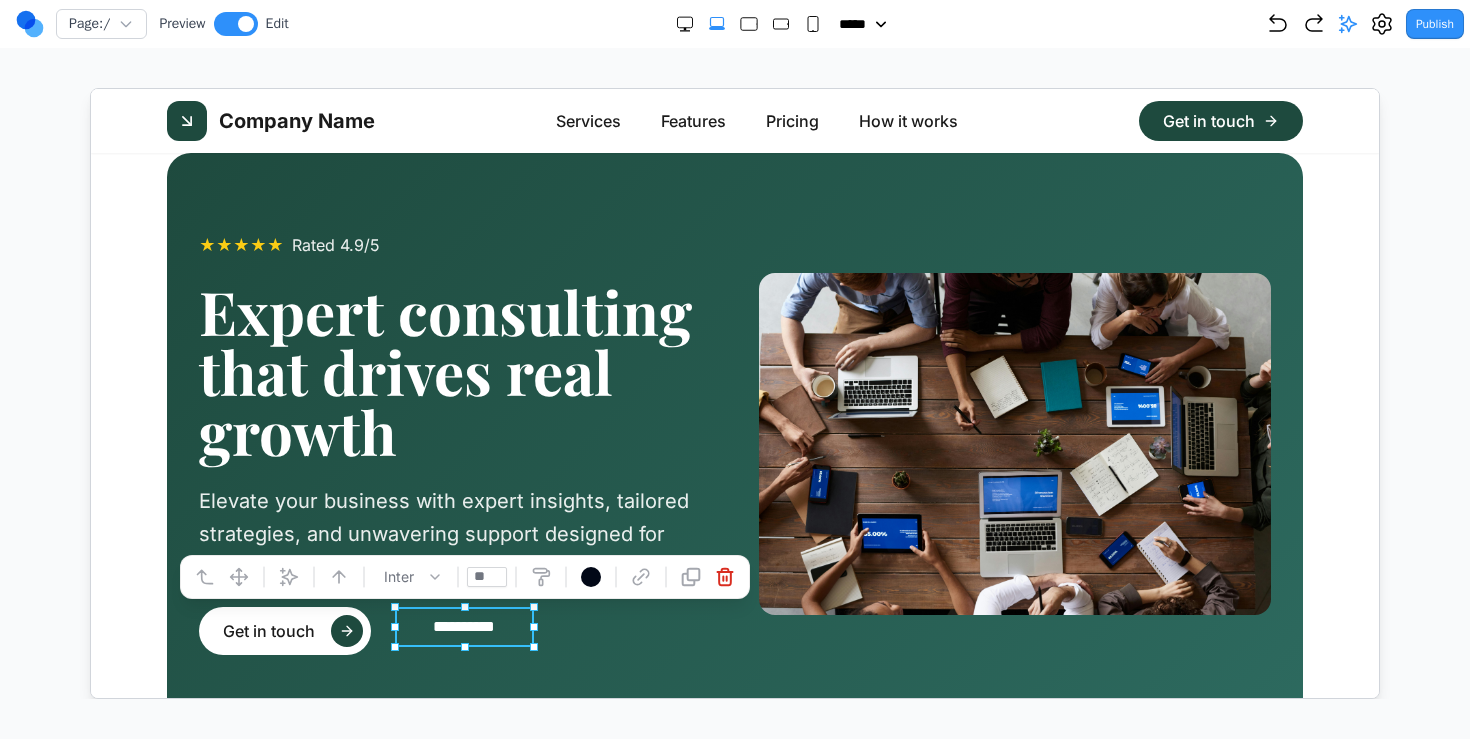 click on "**" at bounding box center (486, 576) 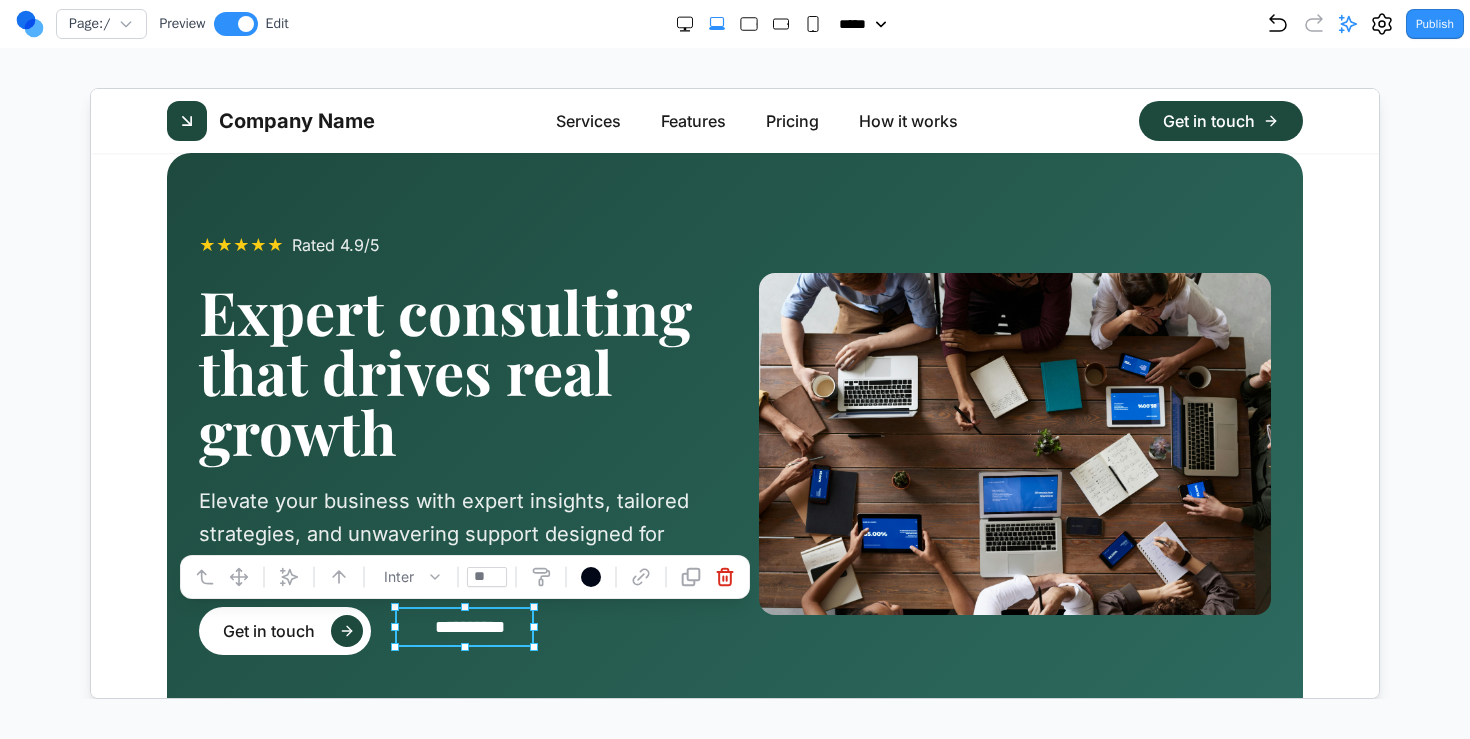 type on "*" 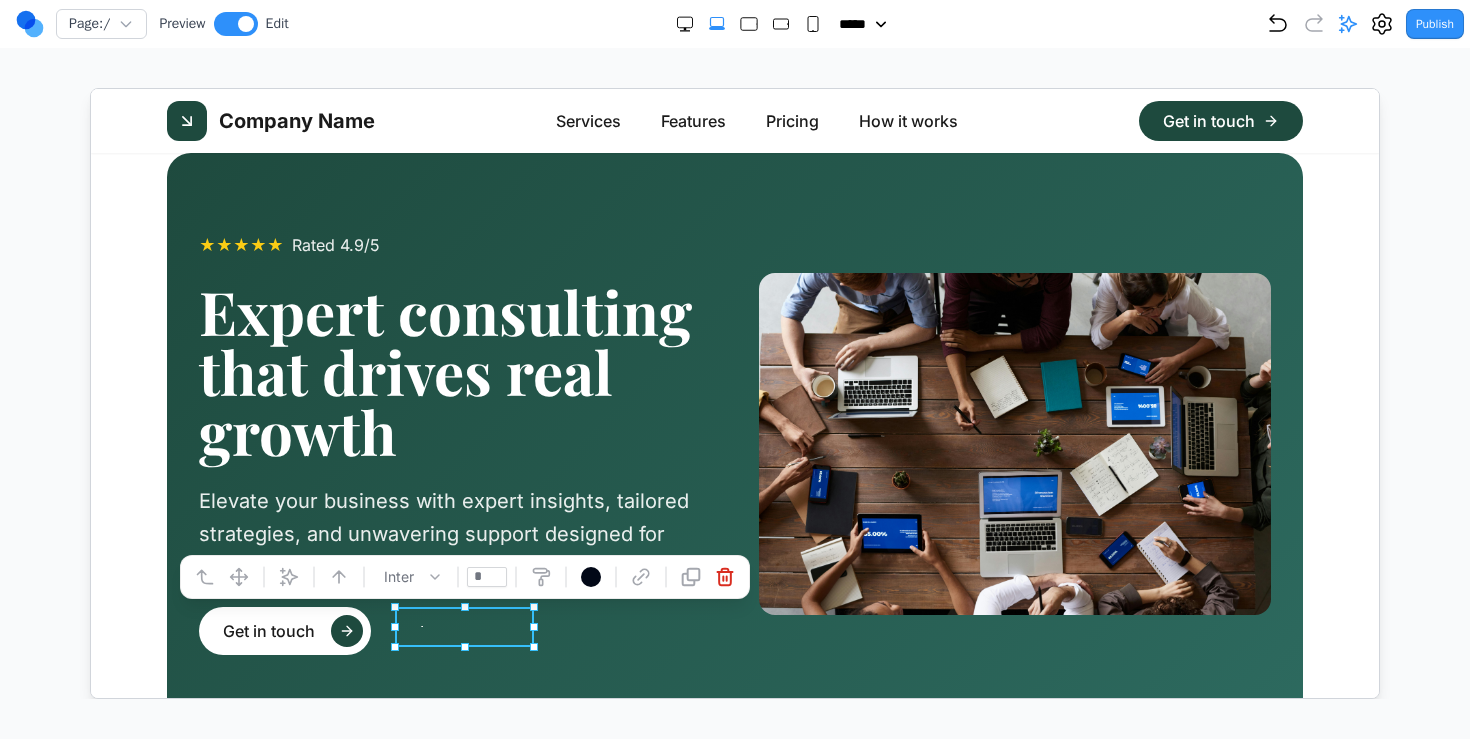 type on "**" 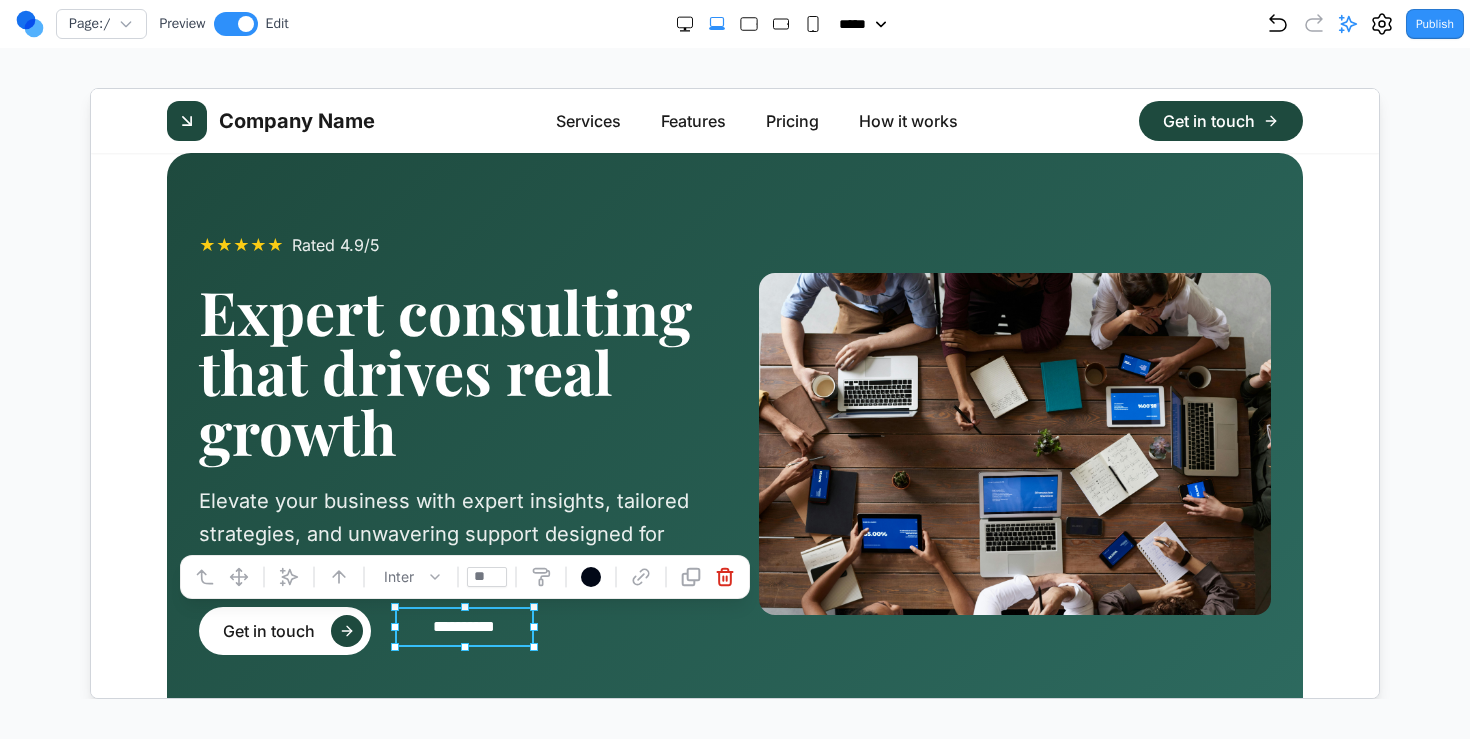 click on "**********" at bounding box center [454, 630] 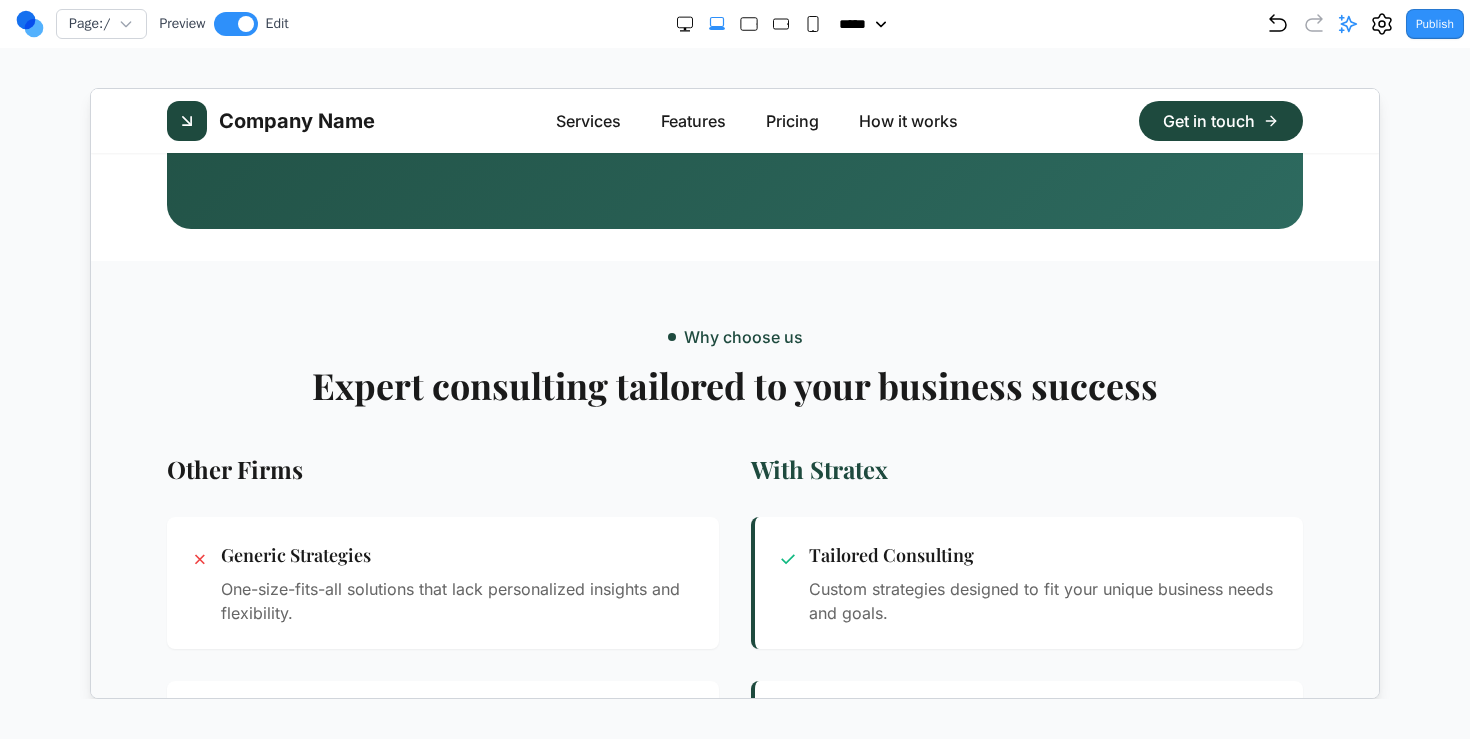 scroll, scrollTop: 449, scrollLeft: 0, axis: vertical 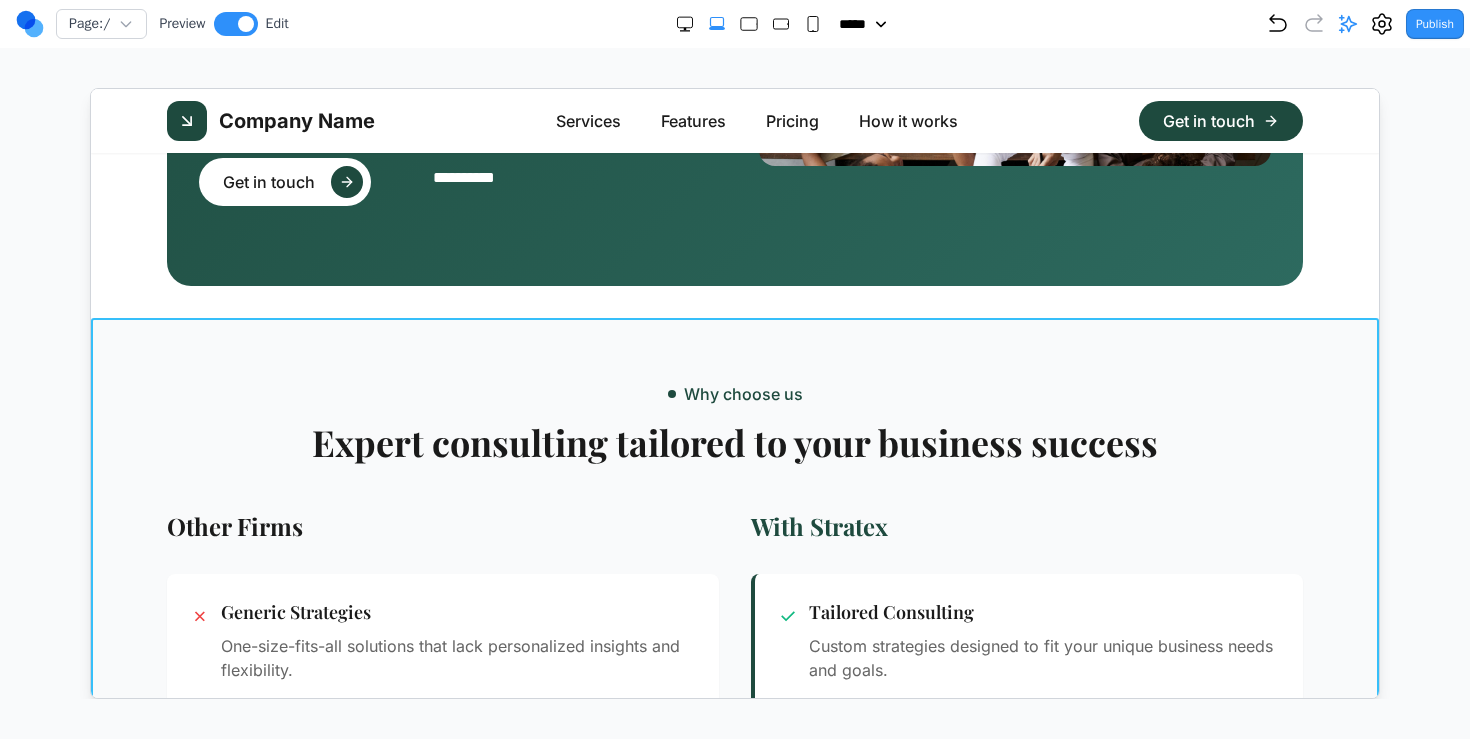 click on "Why choose us Expert consulting tailored to your business success Other Firms ✗ Generic Strategies One-size-fits-all solutions that lack personalized insights and flexibility. ✗ Limited Guidance Clients are left to navigate complex challenges with minimal expert support. ✗ Hidden Fees Unexpected costs and additional charges that inflate your total investment. With Stratex ✓ Tailored Consulting Custom strategies designed to fit your unique business needs and goals. ✓ Dedicated Support Expert guidance and hands-on assistance at every stage of your journey. ✓ Transparent Pricing No surprises—clear pricing structure so you pay only for what you need." at bounding box center (734, 707) 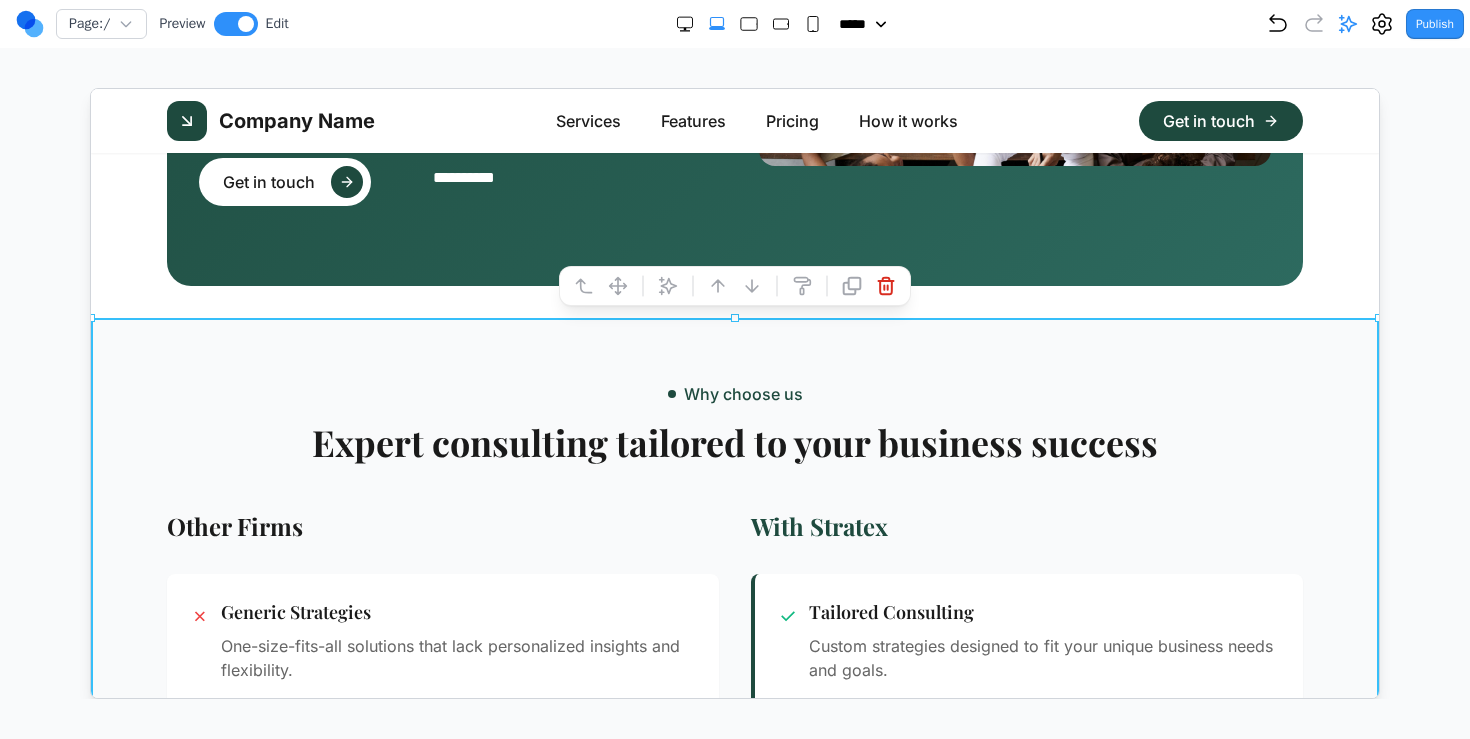 click 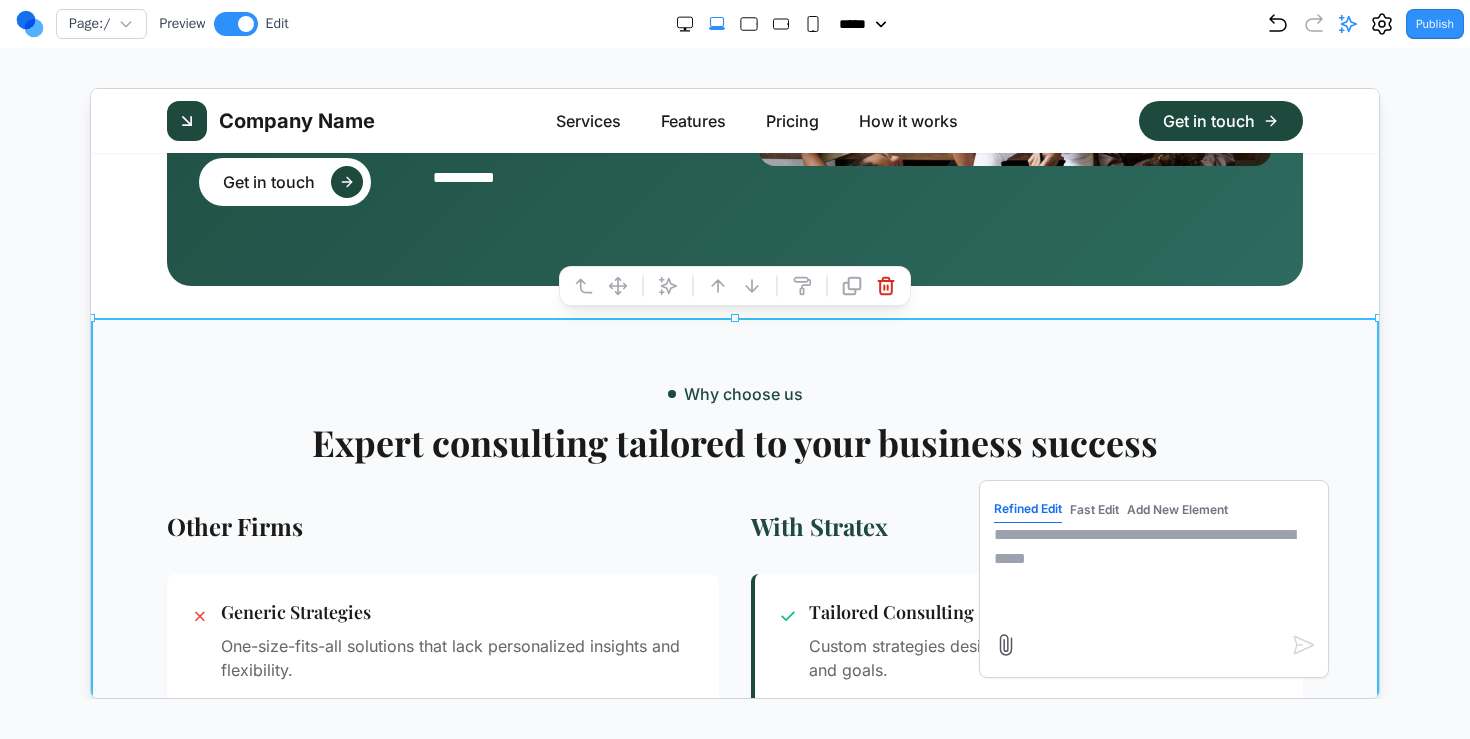 click at bounding box center (1153, 572) 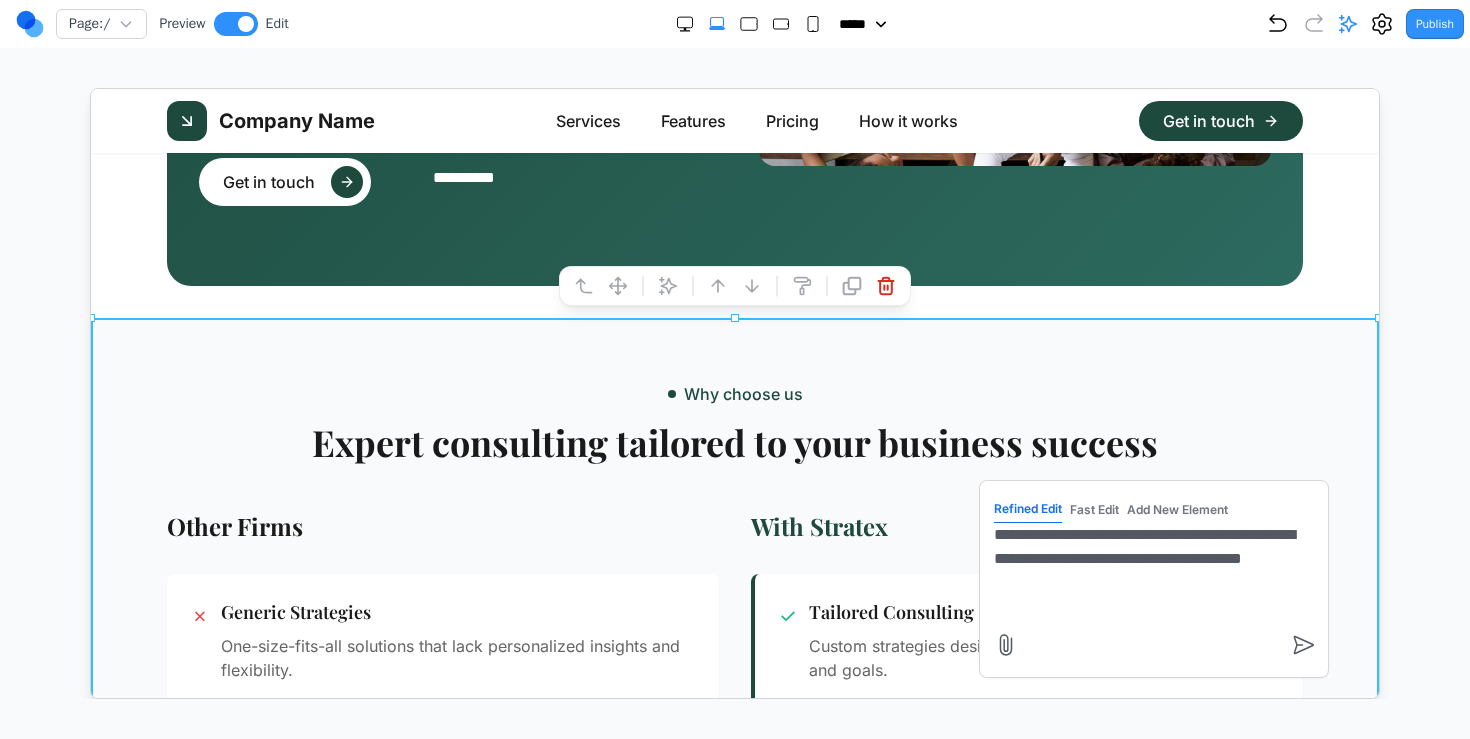 type on "**********" 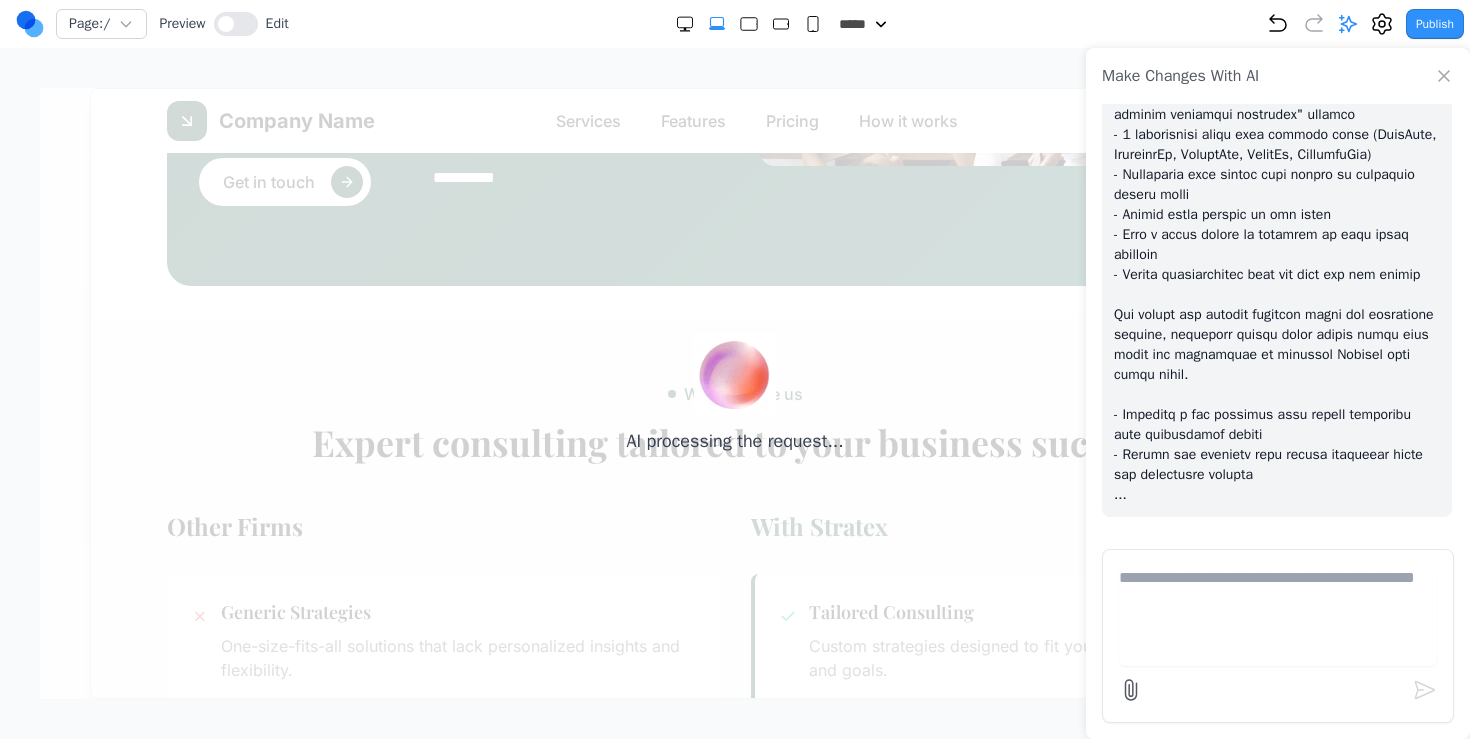 scroll, scrollTop: 11667, scrollLeft: 0, axis: vertical 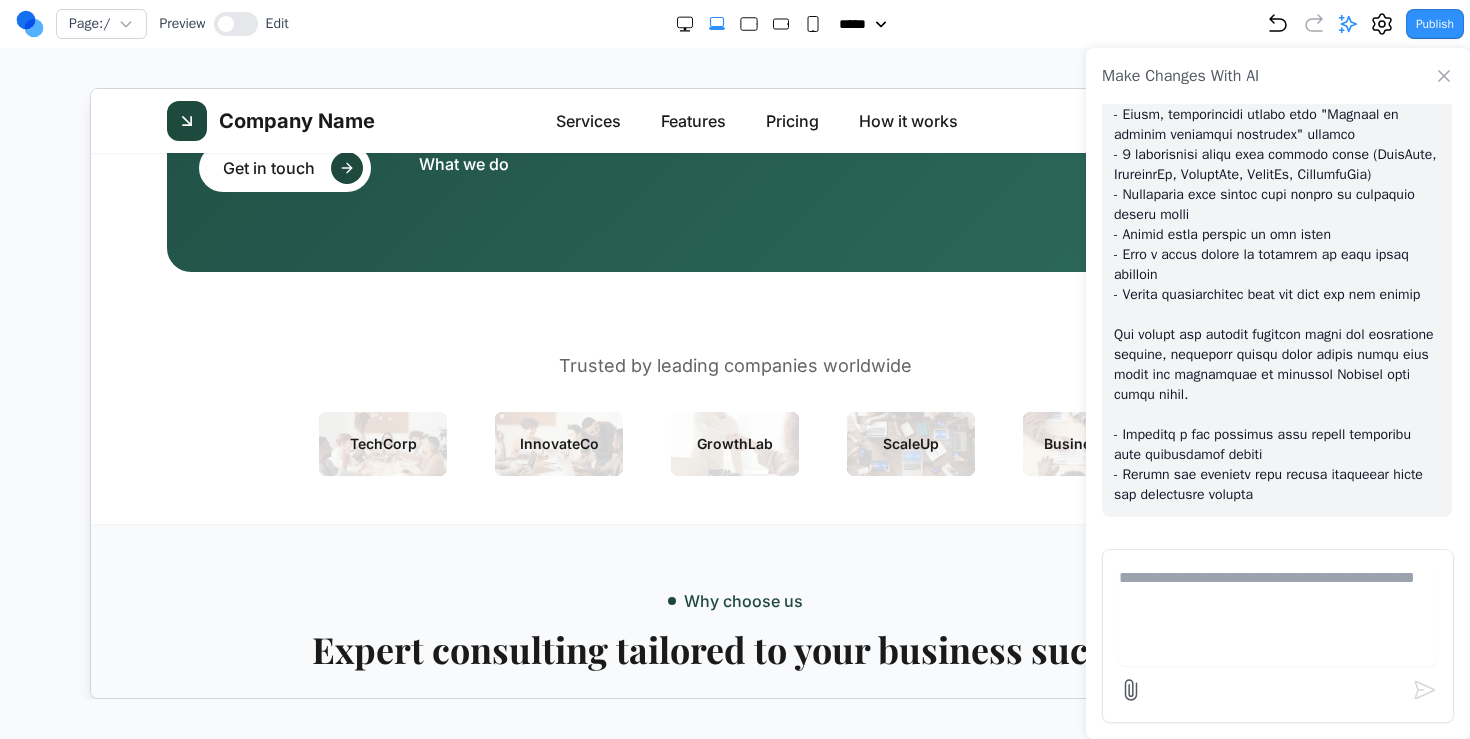 click on "Make Changes With AI" at bounding box center [1278, 76] 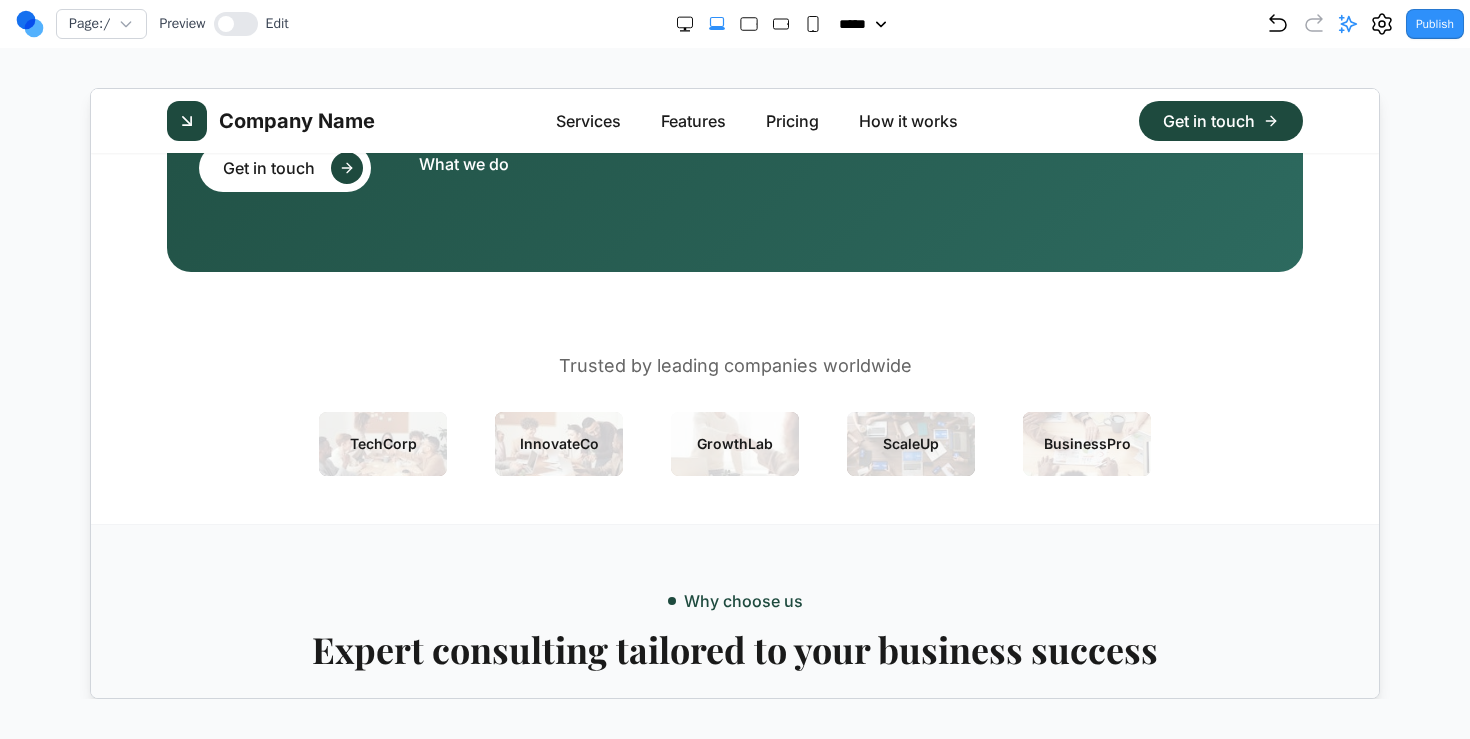 click on "★ ★ ★ ★ ★ Rated 4.9/5 Expert consulting that drives real growth Elevate your business with expert insights, tailored strategies, and unwavering support designed for growth and success. Get in touch What we do" at bounding box center [734, -20] 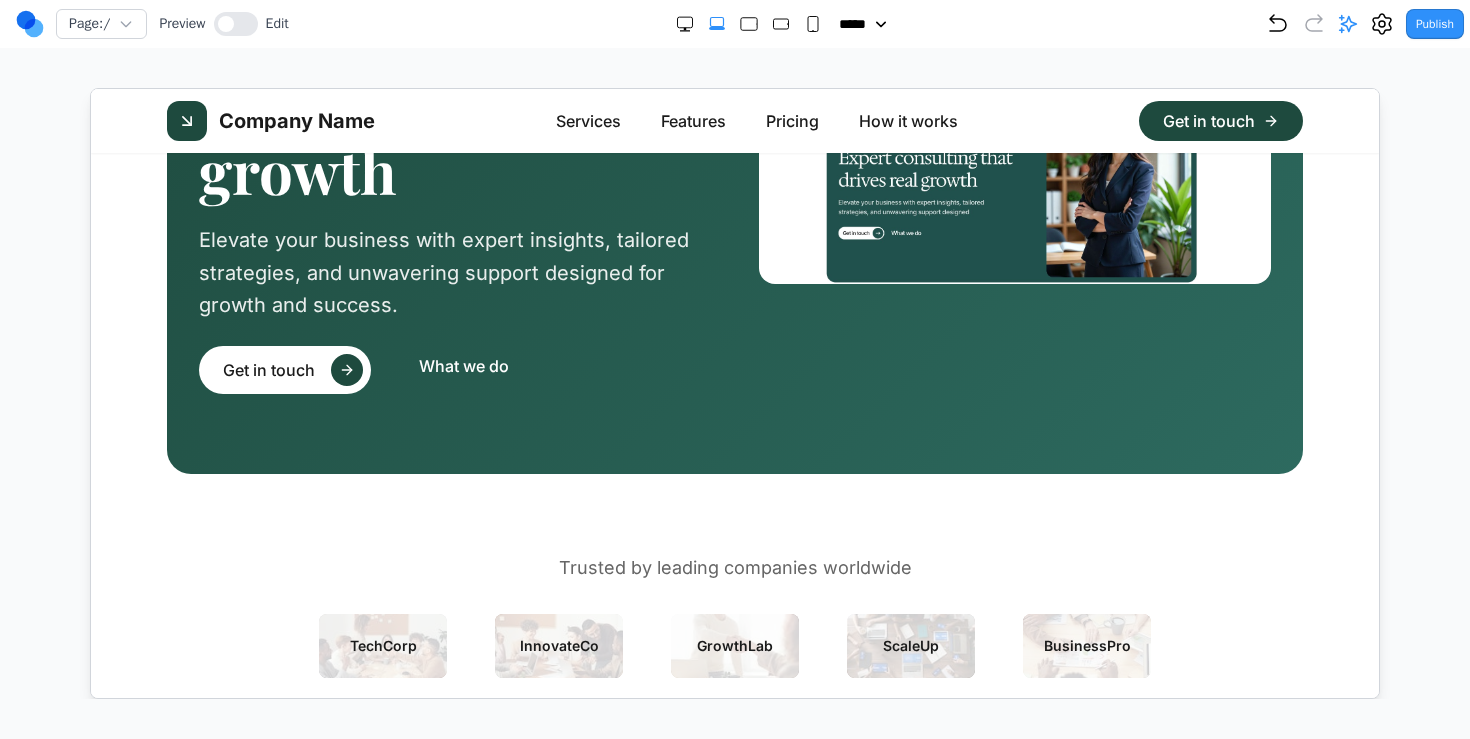 scroll, scrollTop: 0, scrollLeft: 0, axis: both 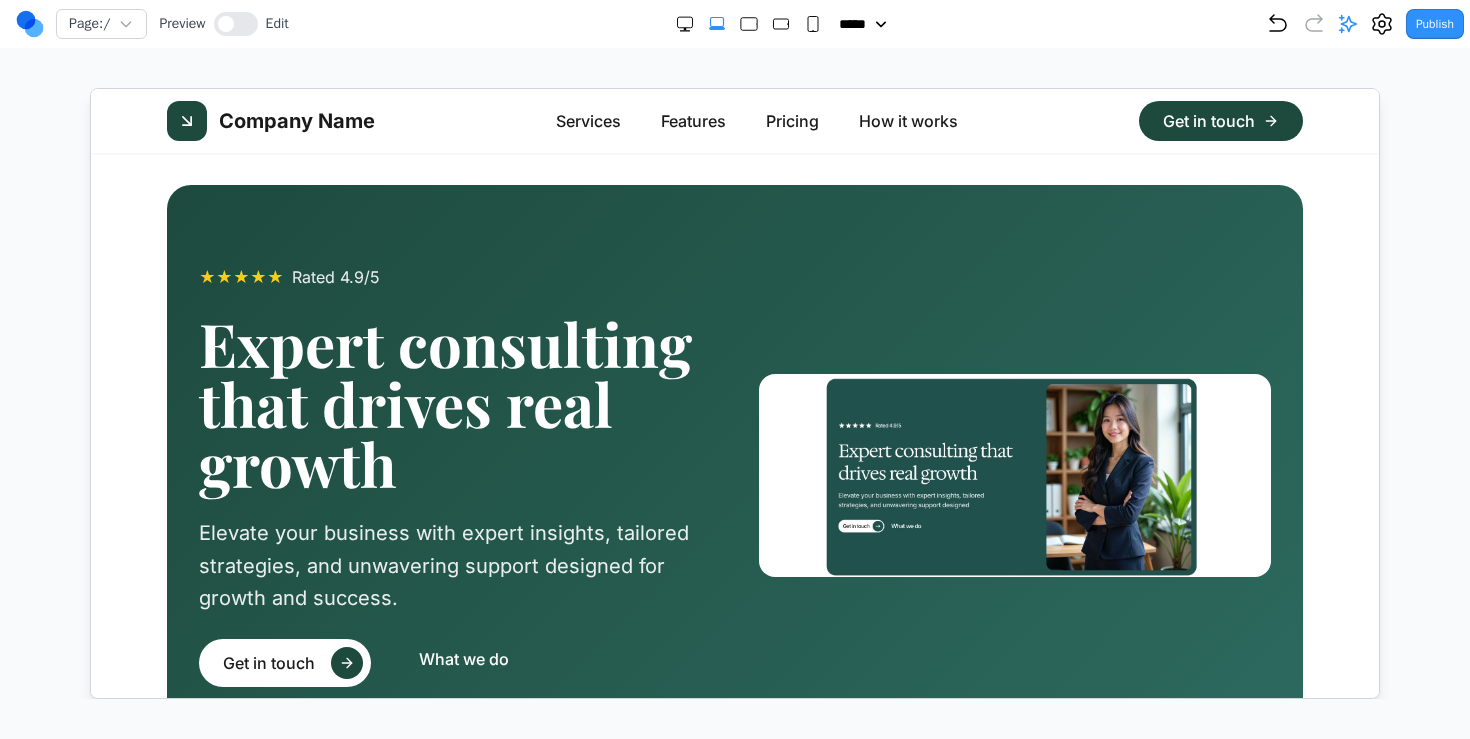 click at bounding box center [1014, 474] 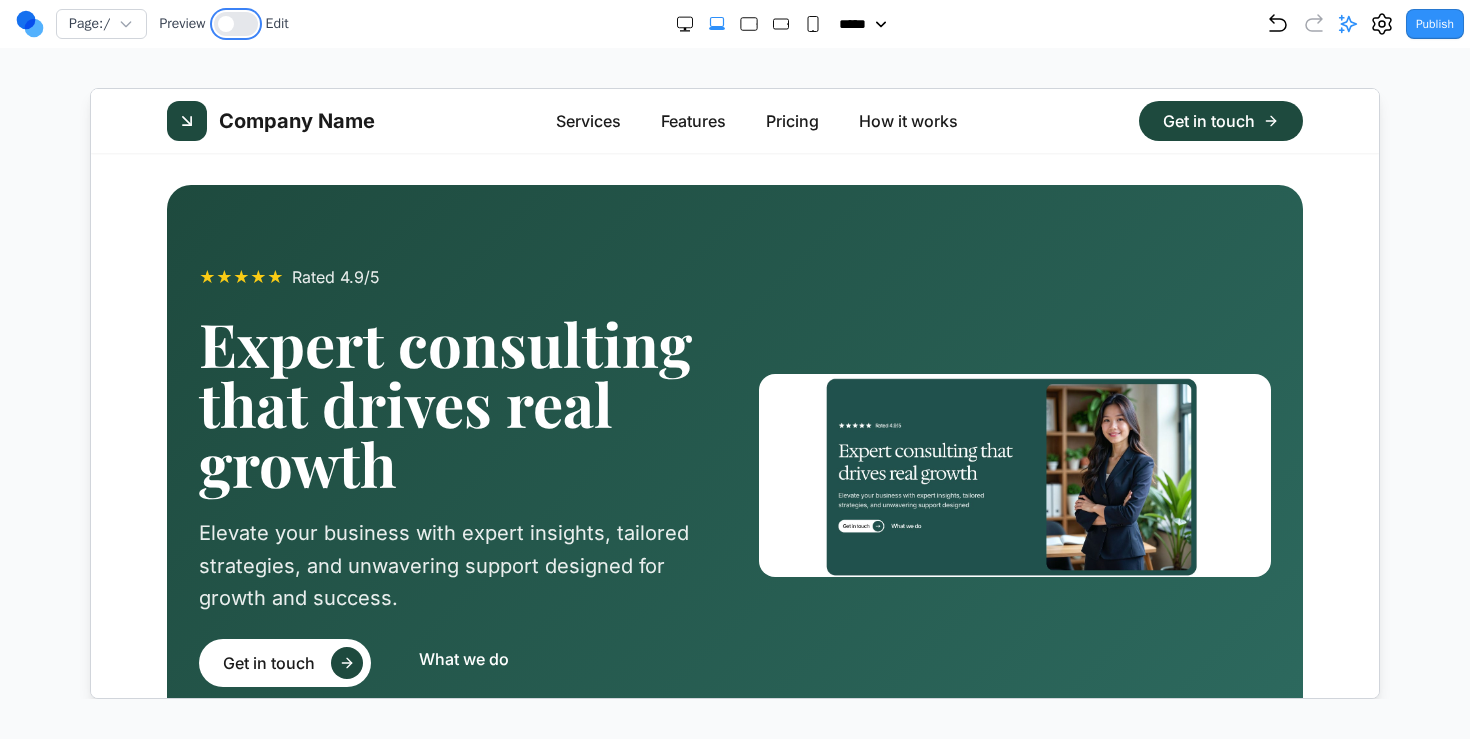 click at bounding box center [226, 24] 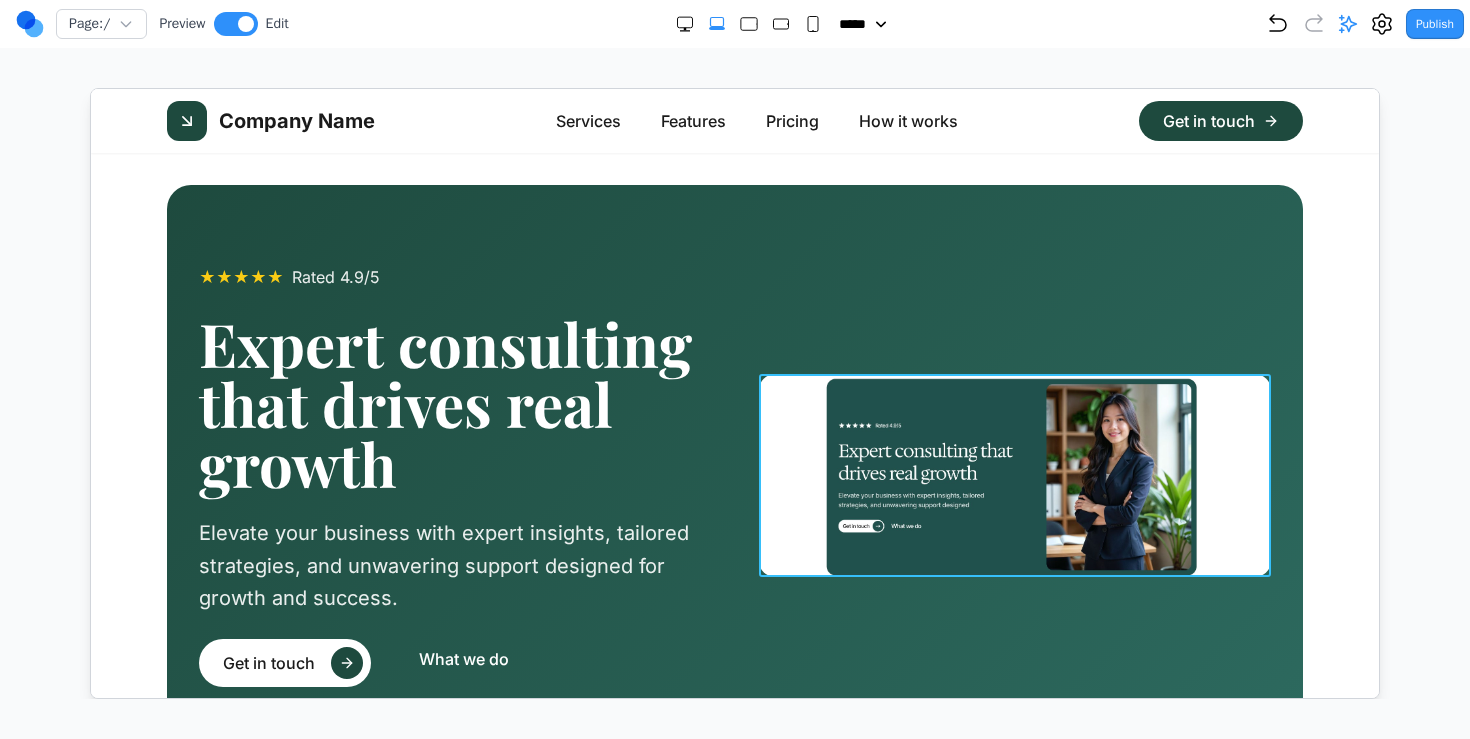 click at bounding box center (1014, 474) 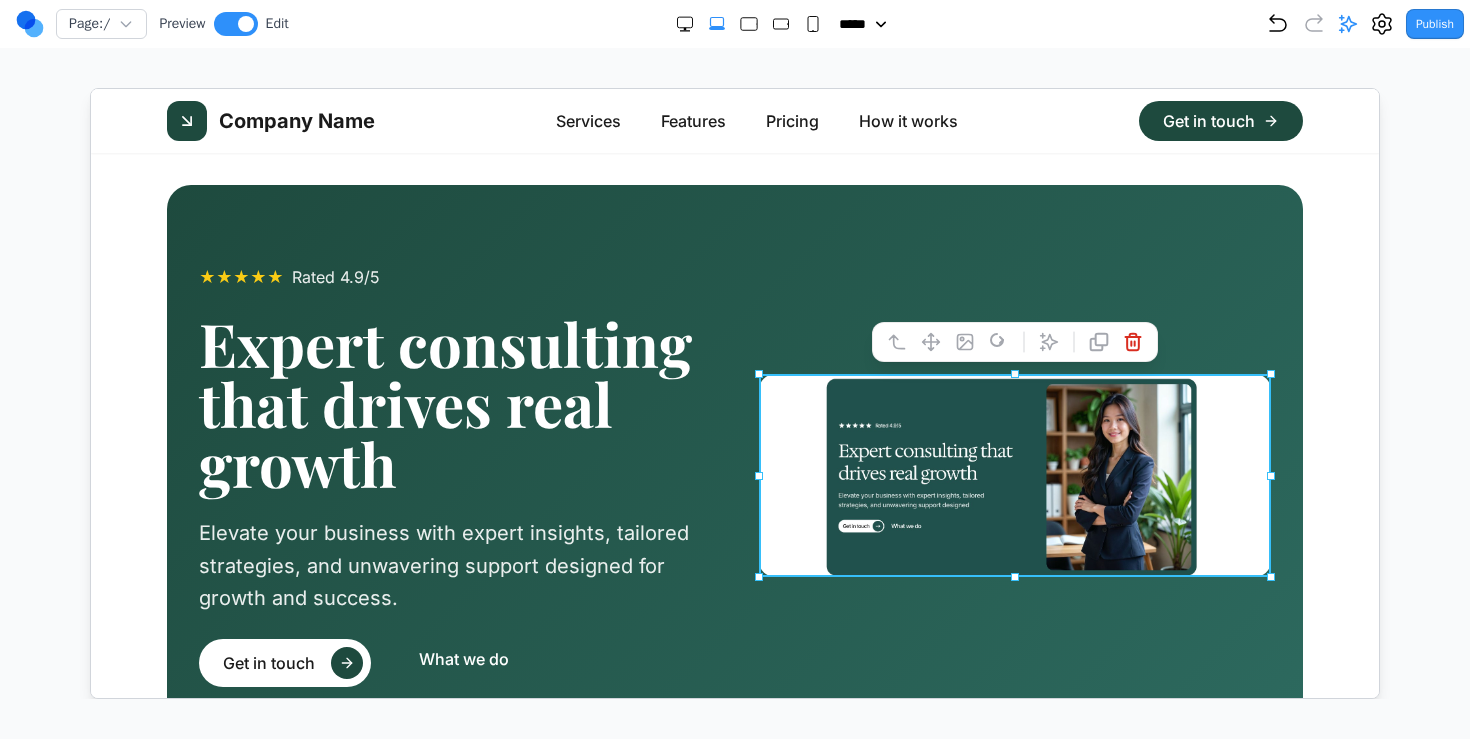 click 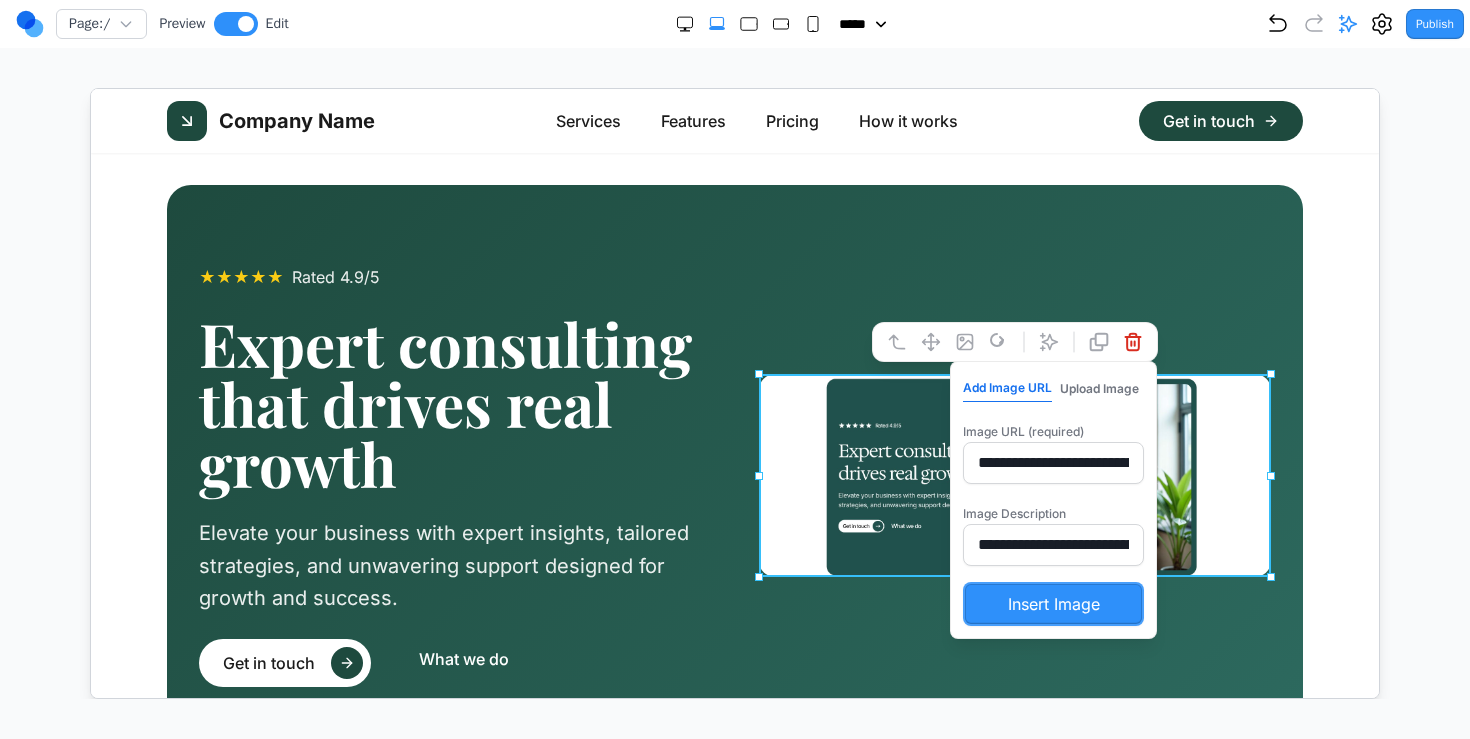 click on "**********" at bounding box center [1052, 462] 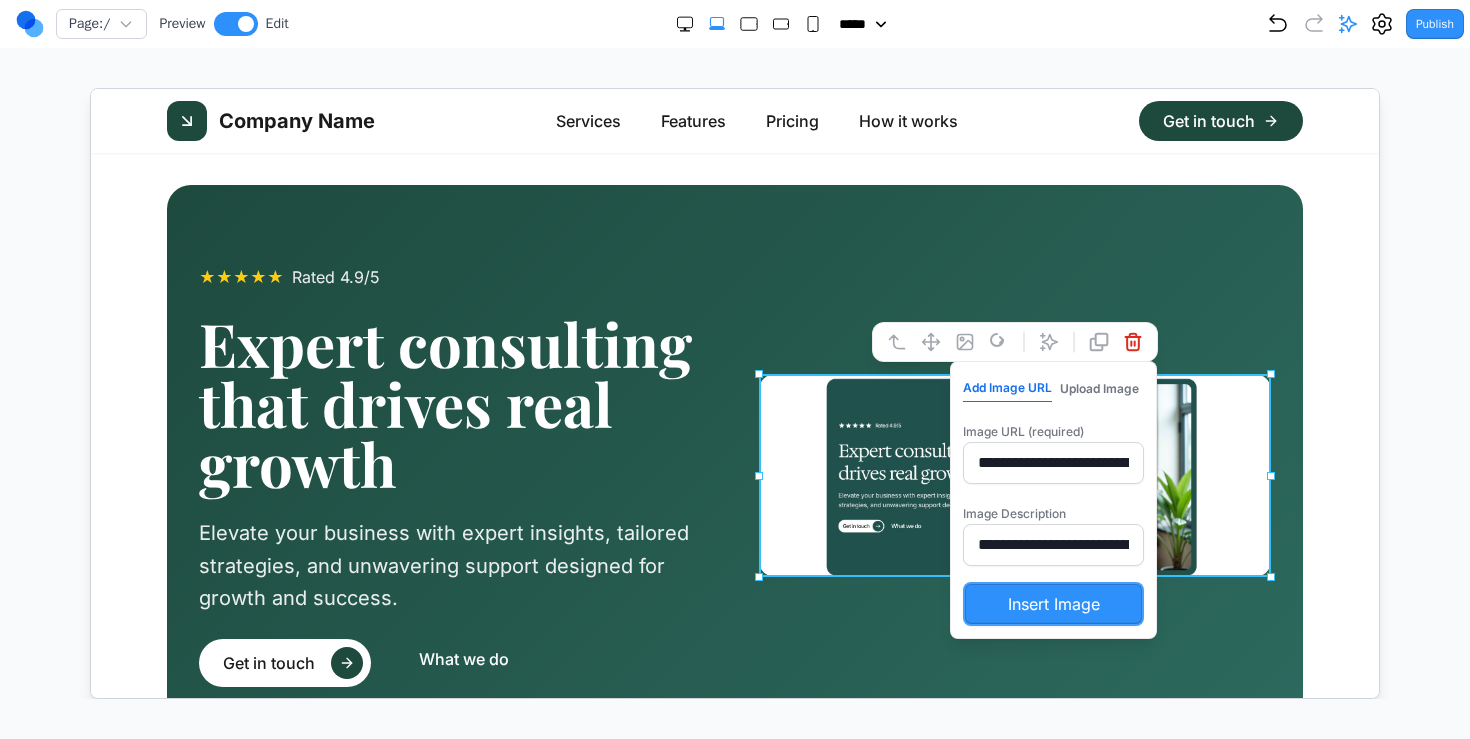 paste 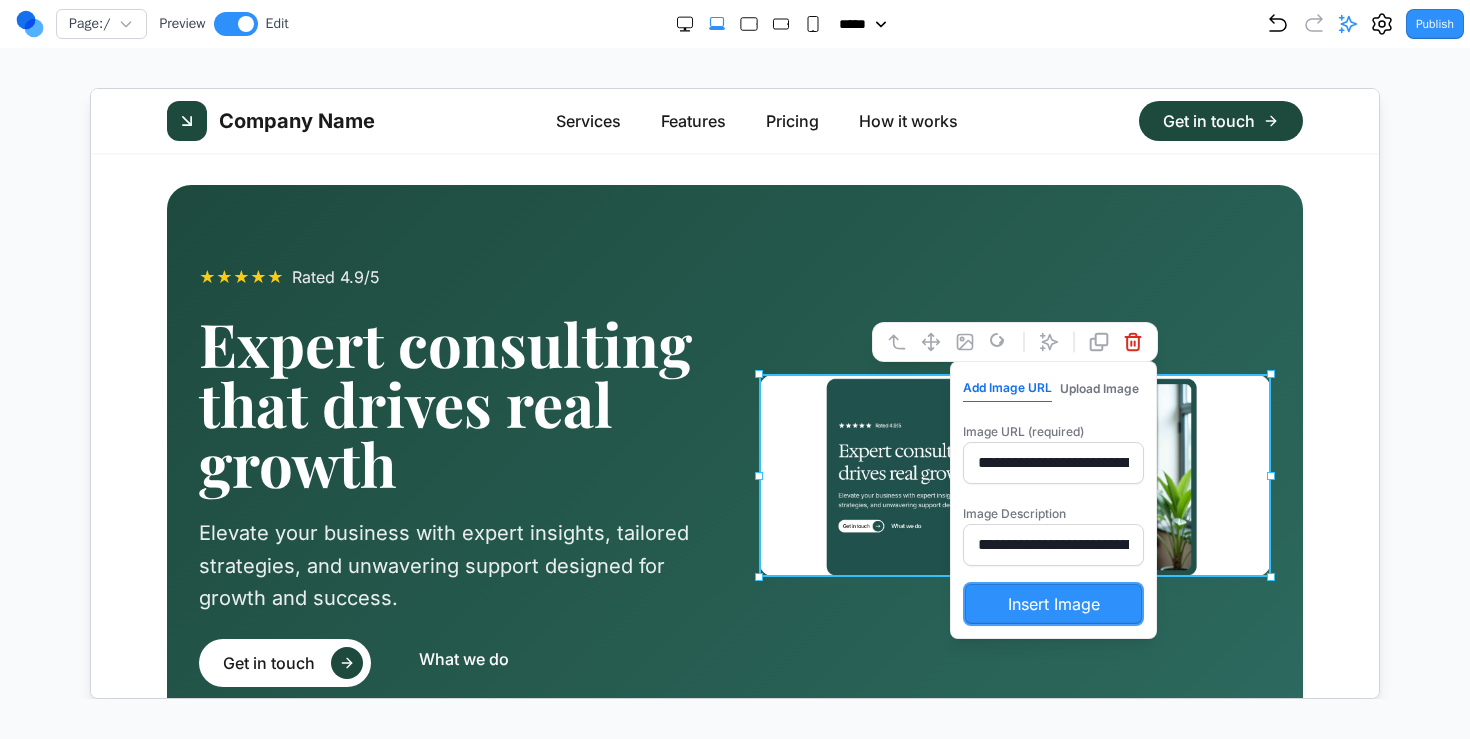 scroll, scrollTop: 0, scrollLeft: 386, axis: horizontal 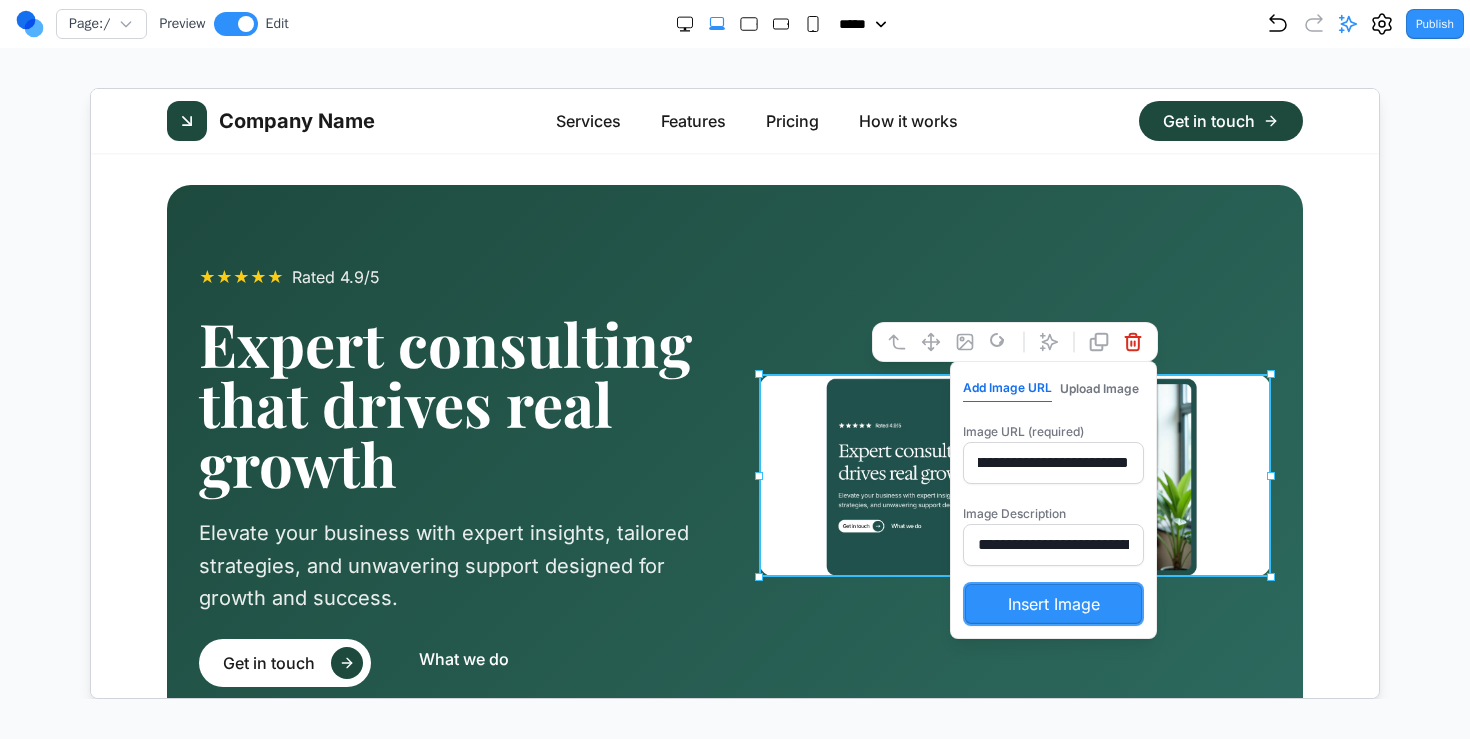 click on "Insert Image" at bounding box center [1052, 603] 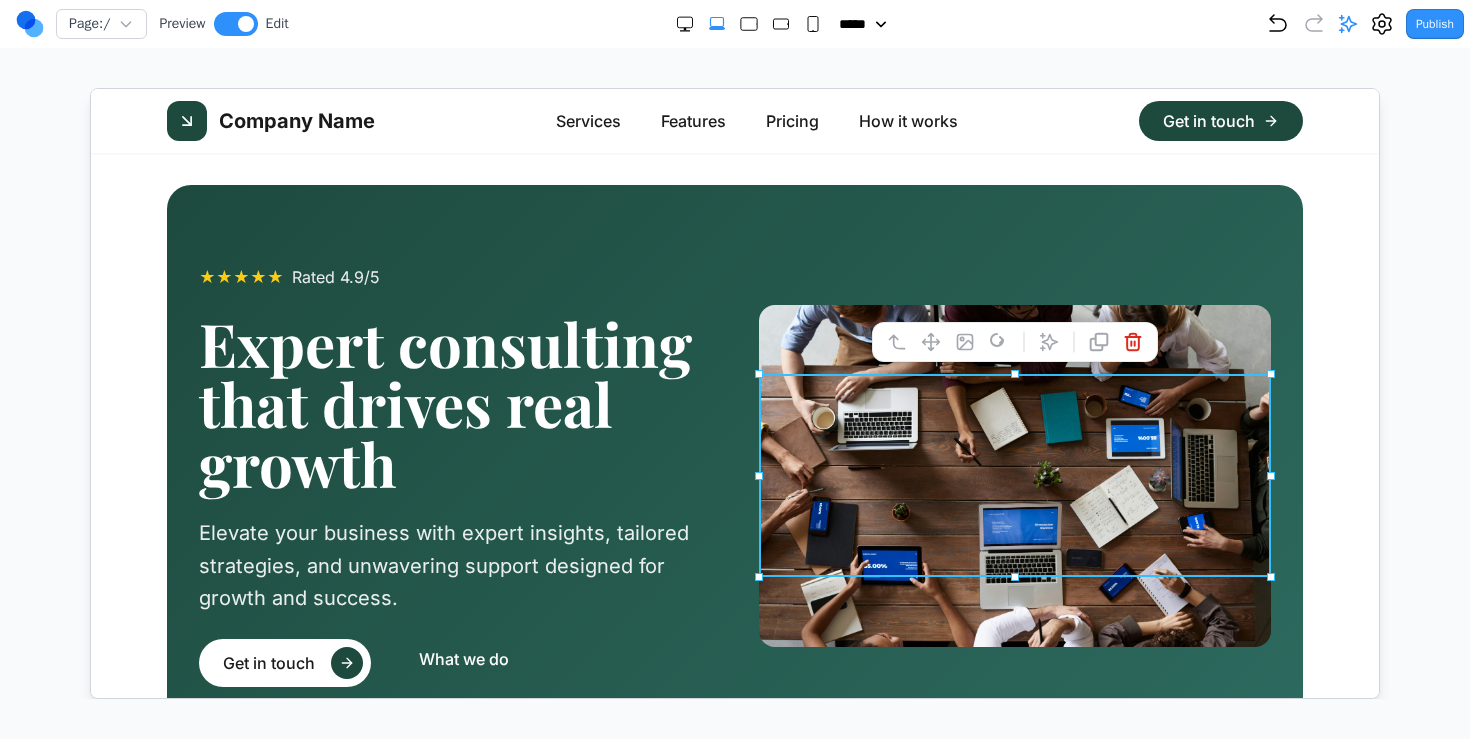 click on "Elevate your business with expert insights, tailored strategies, and unwavering support designed for growth and success." at bounding box center [454, 565] 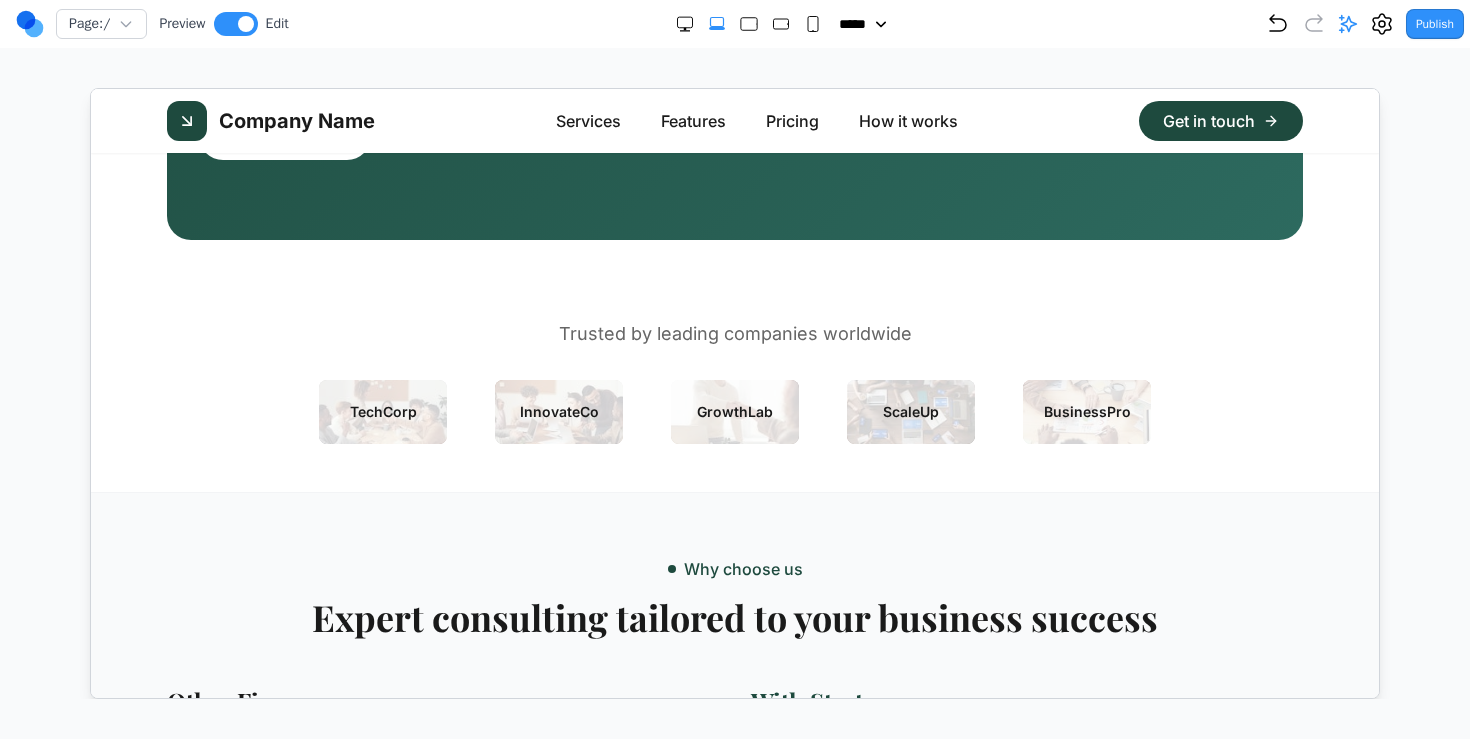scroll, scrollTop: 490, scrollLeft: 0, axis: vertical 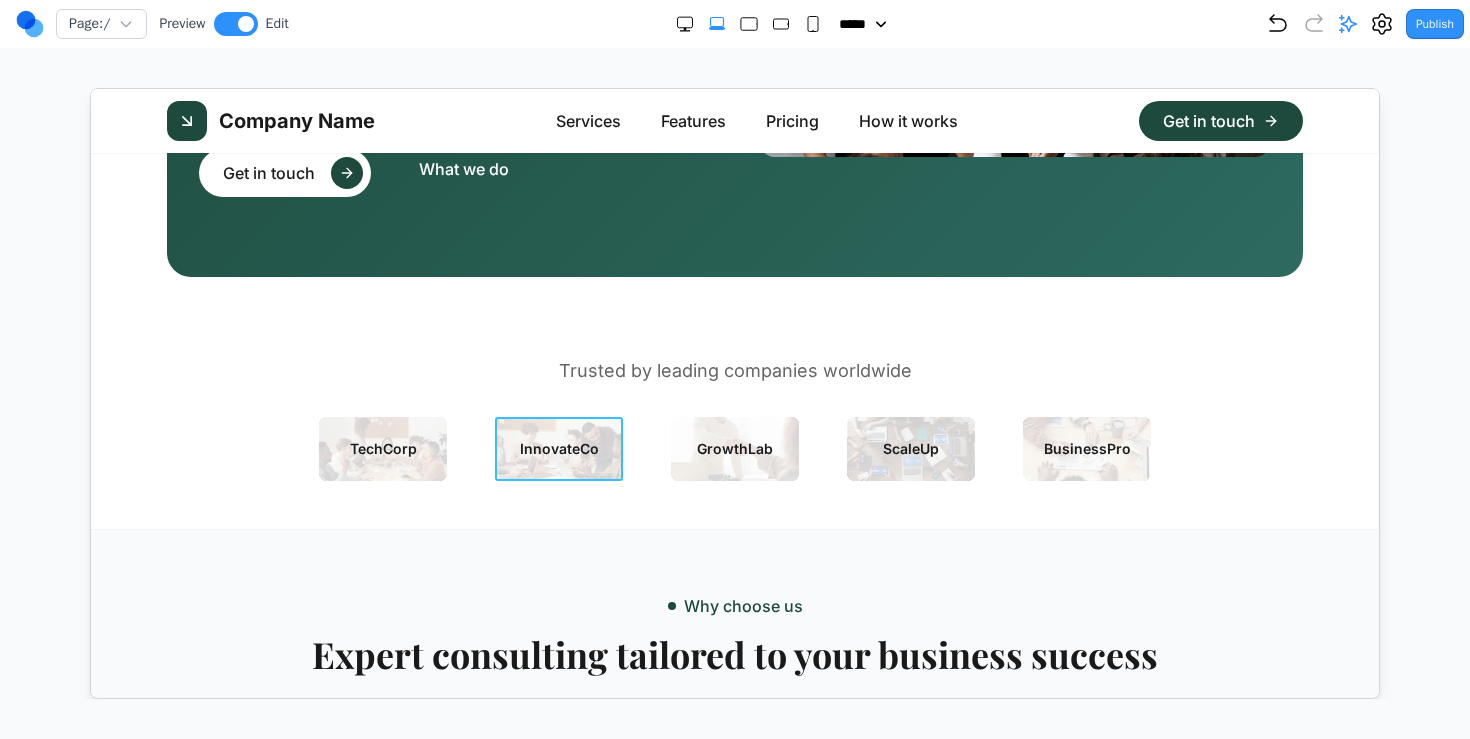 click on "InnovateCo" at bounding box center (558, 448) 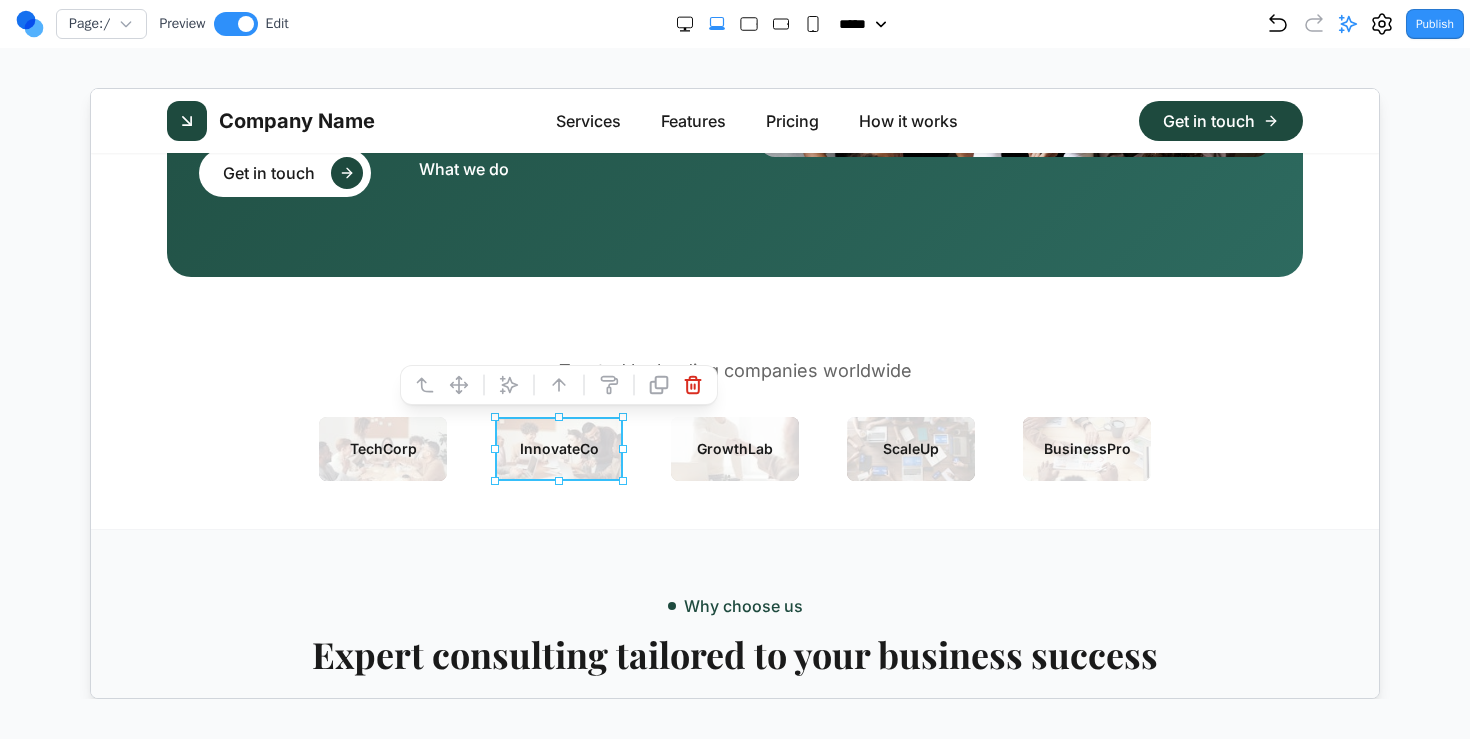 click on "InnovateCo" at bounding box center [558, 448] 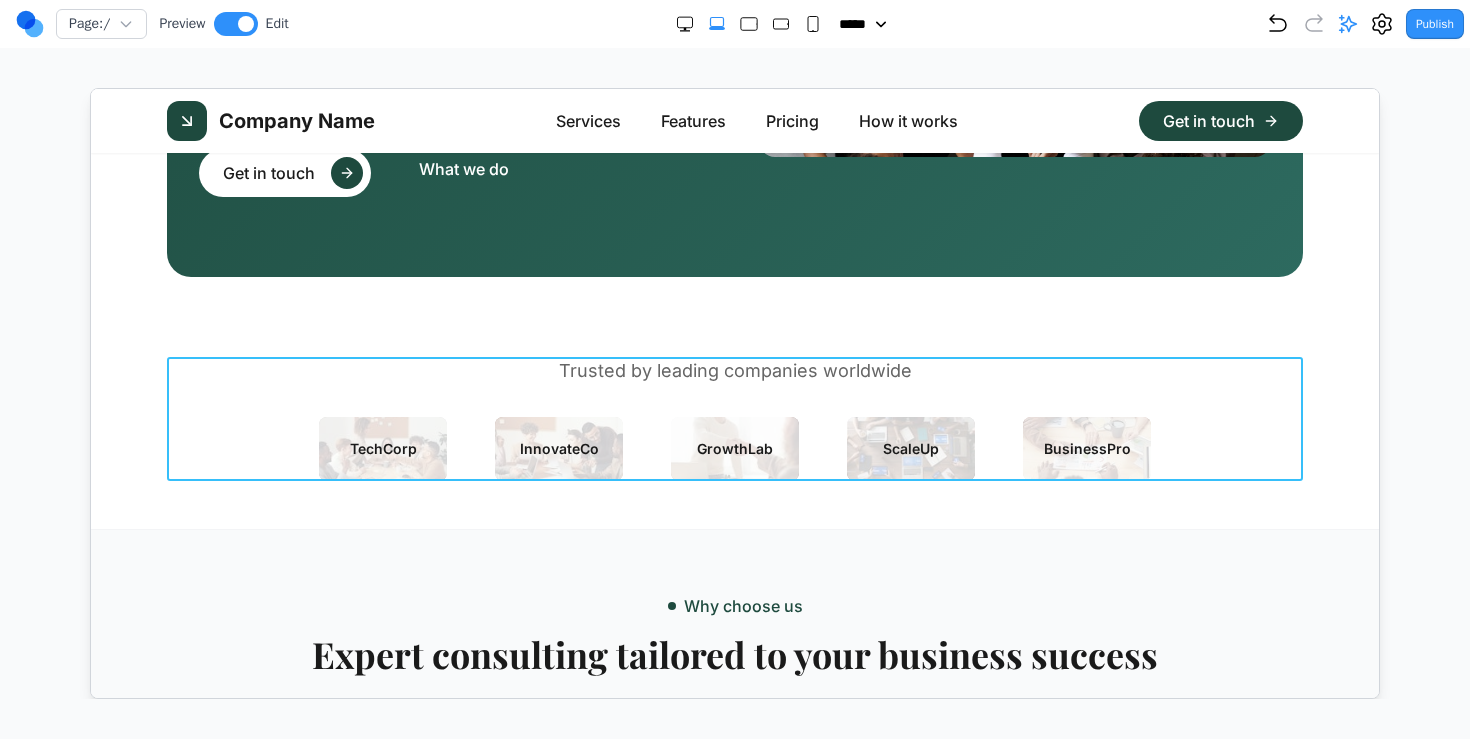 click on "Trusted by leading companies worldwide TechCorp InnovateCo GrowthLab ScaleUp BusinessPro" at bounding box center [734, 418] 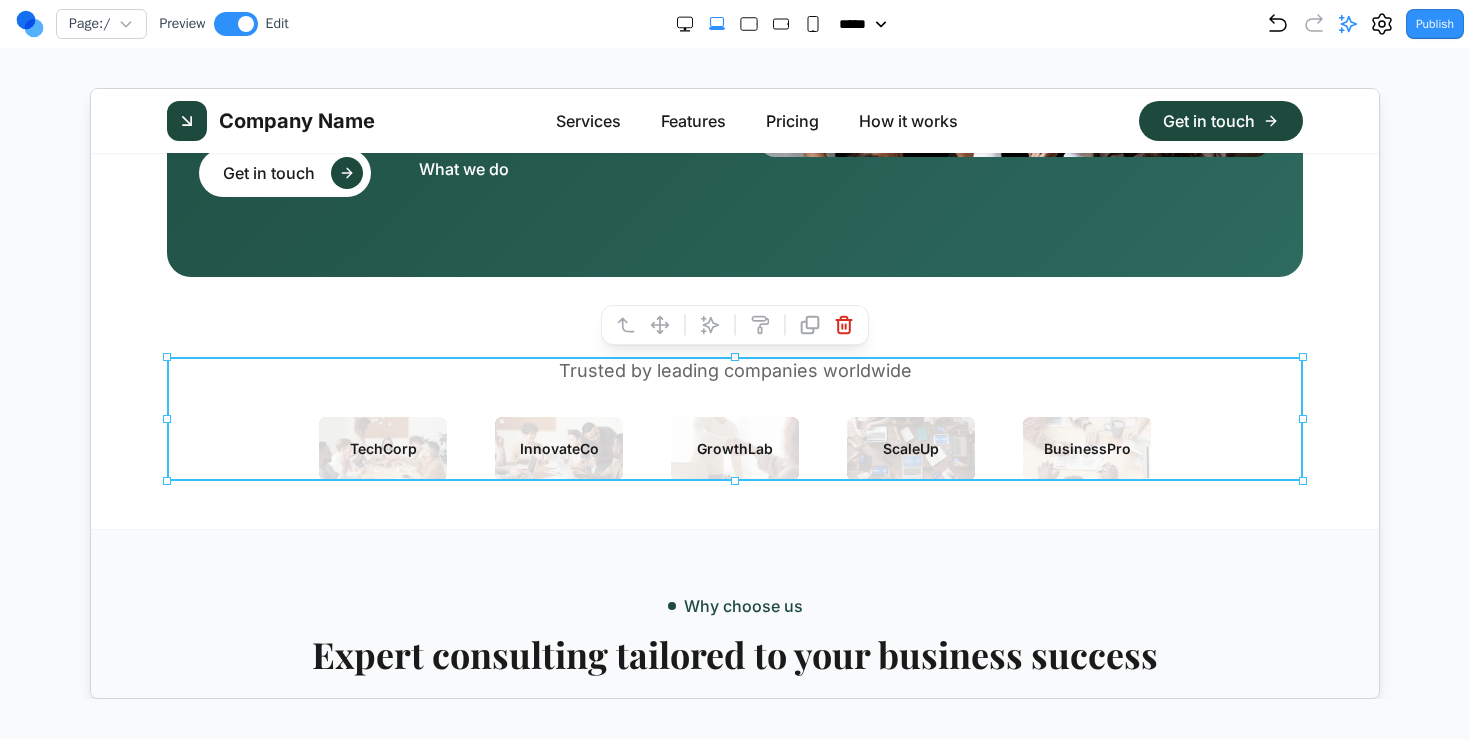 click on "★ ★ ★ ★ ★ Rated 4.9/5 Expert consulting that drives real growth Elevate your business with expert insights, tailored strategies, and unwavering support designed for growth and success. Get in touch What we do" at bounding box center [734, -15] 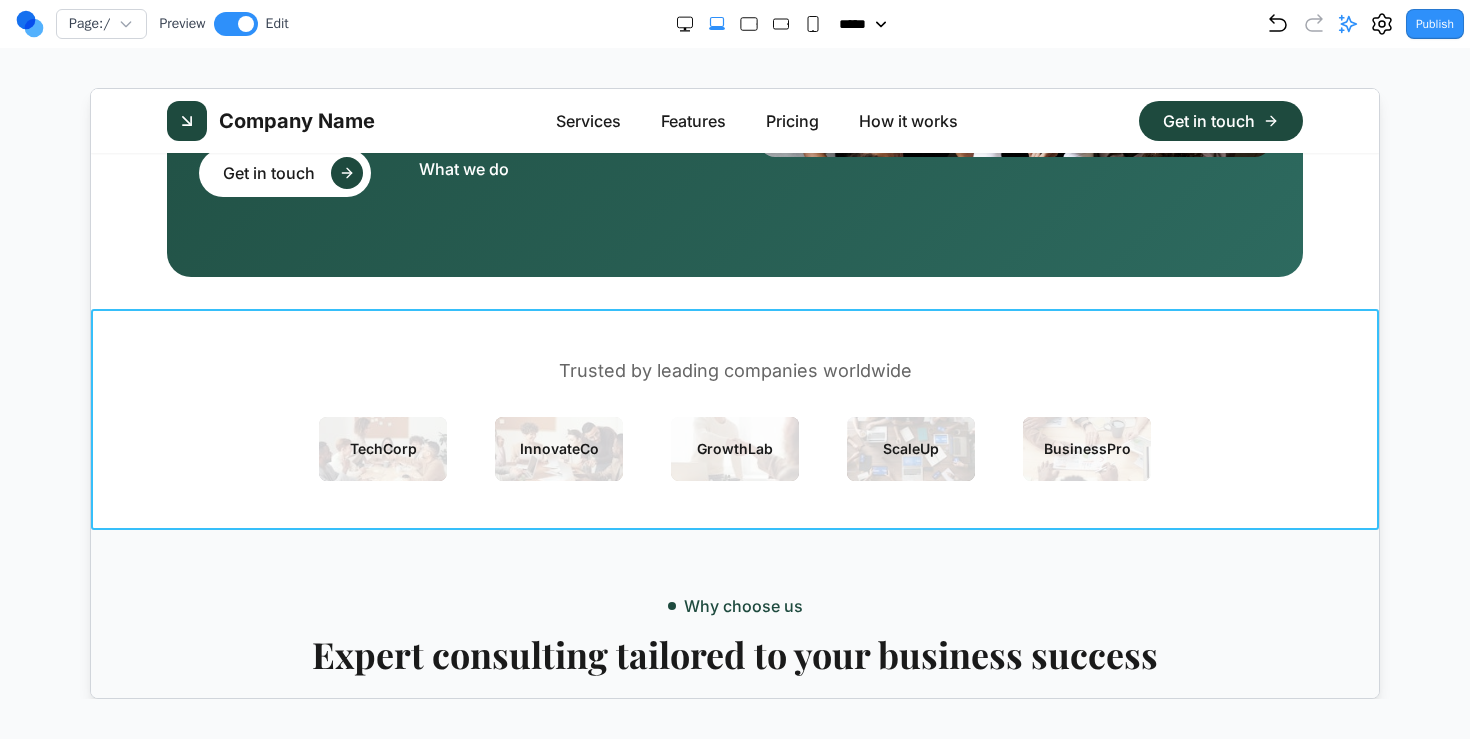 click on "Trusted by leading companies worldwide TechCorp InnovateCo GrowthLab ScaleUp BusinessPro" at bounding box center [734, 418] 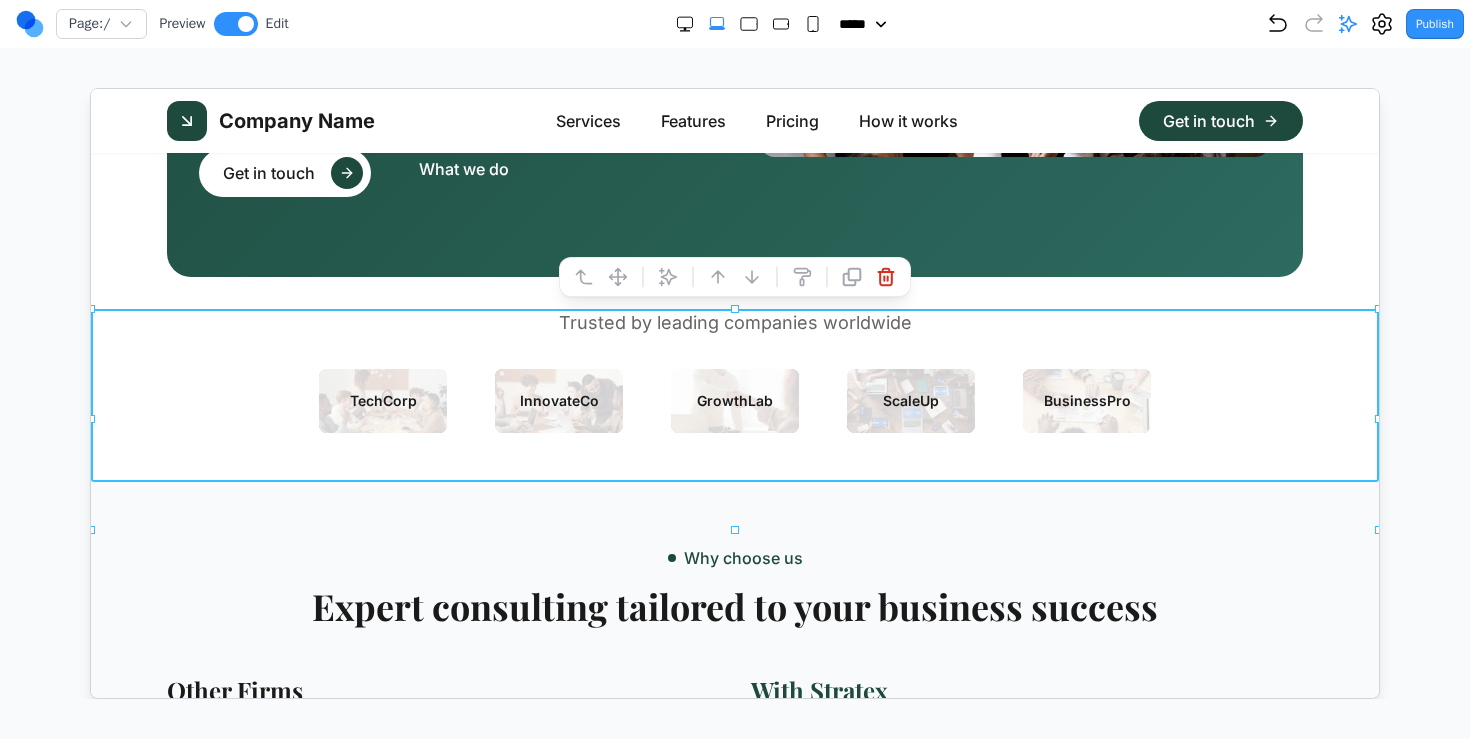 drag, startPoint x: 735, startPoint y: 309, endPoint x: 730, endPoint y: 360, distance: 51.24451 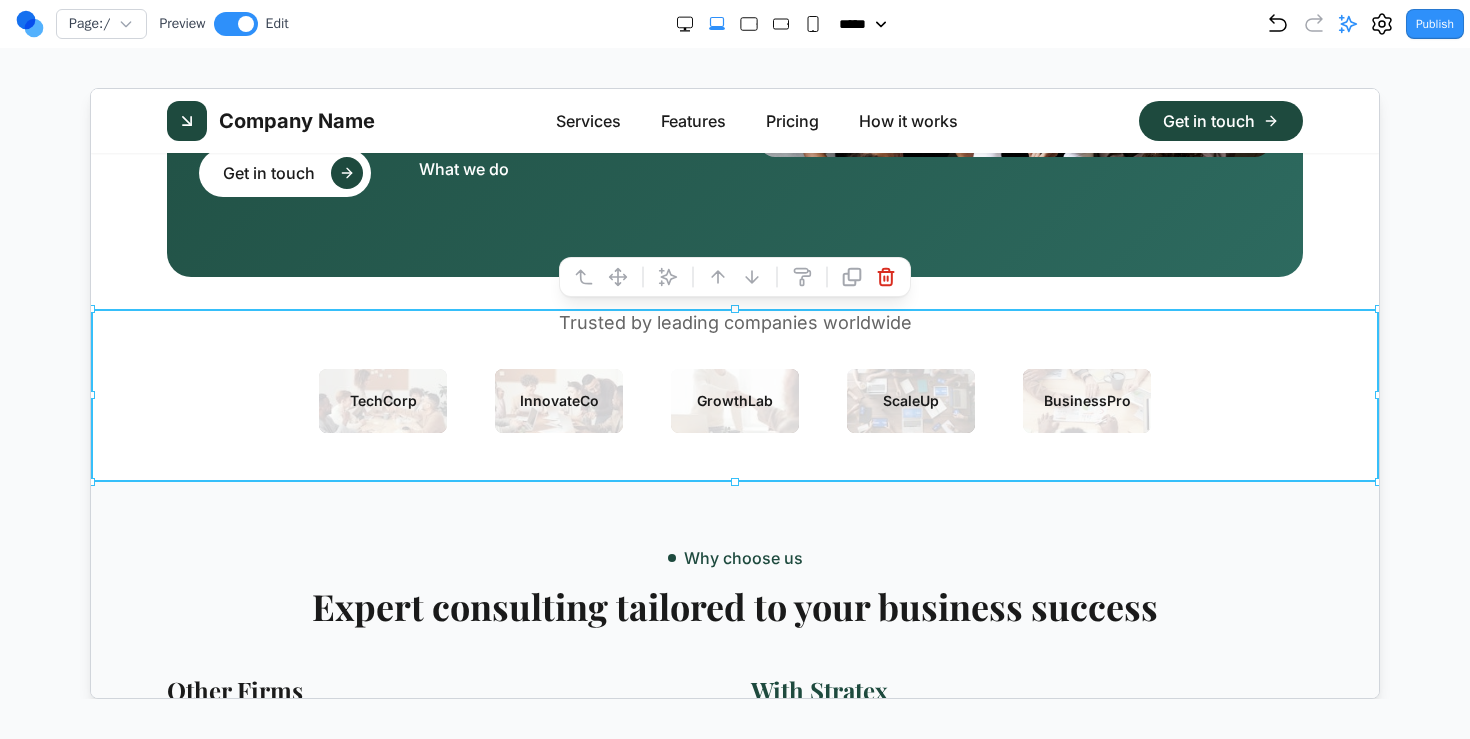 click on "GrowthLab" at bounding box center (734, 400) 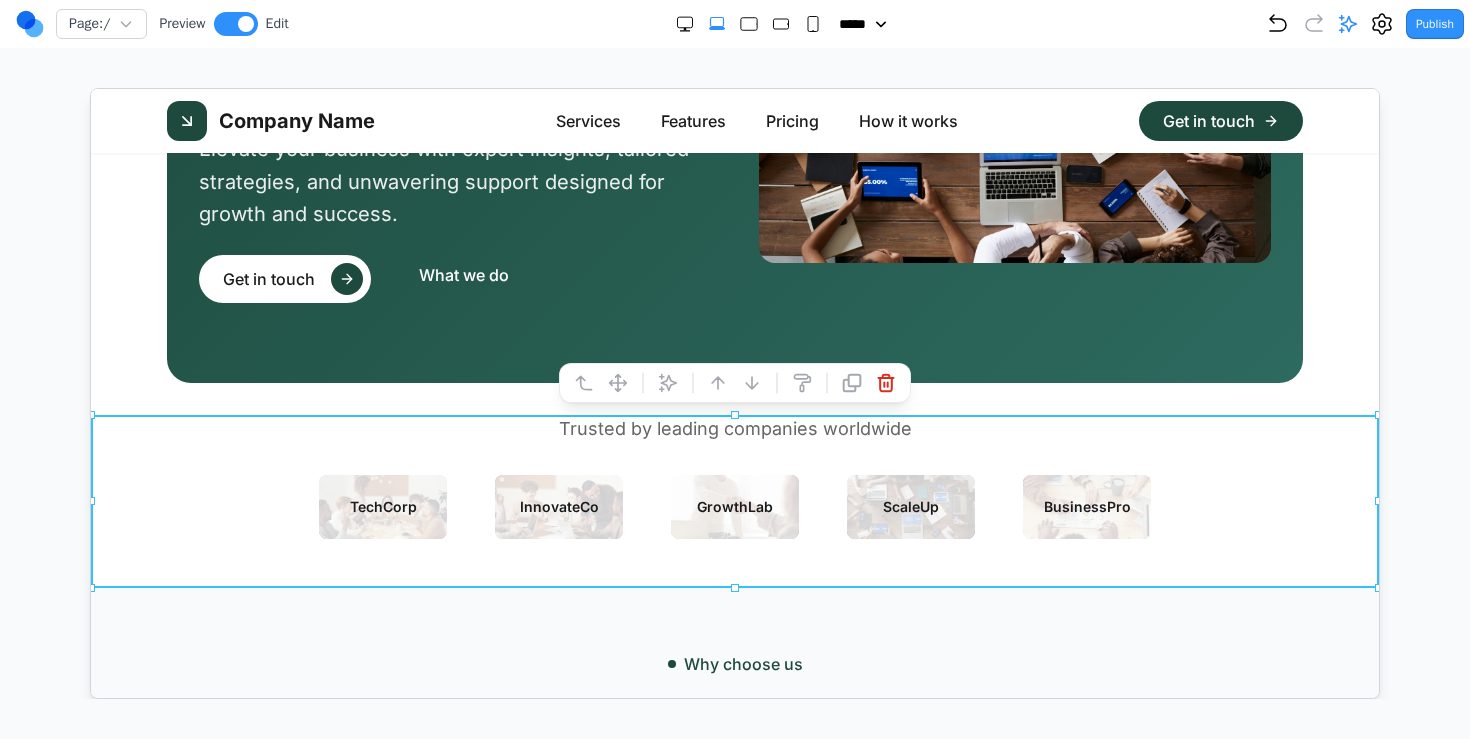 scroll, scrollTop: 337, scrollLeft: 0, axis: vertical 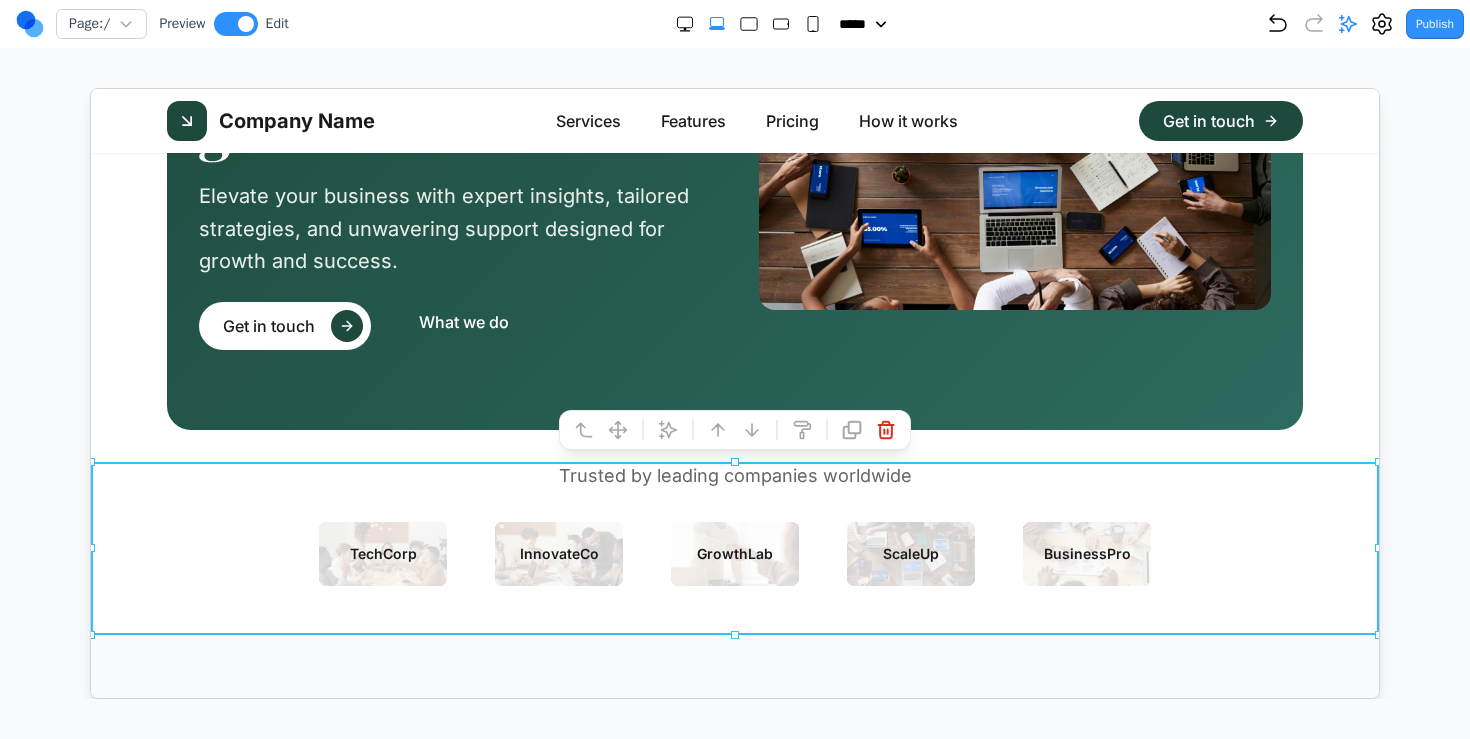 click on "★ ★ ★ ★ ★ Rated 4.9/5 Expert consulting that drives real growth Elevate your business with expert insights, tailored strategies, and unwavering support designed for growth and success. Get in touch What we do" at bounding box center (734, 138) 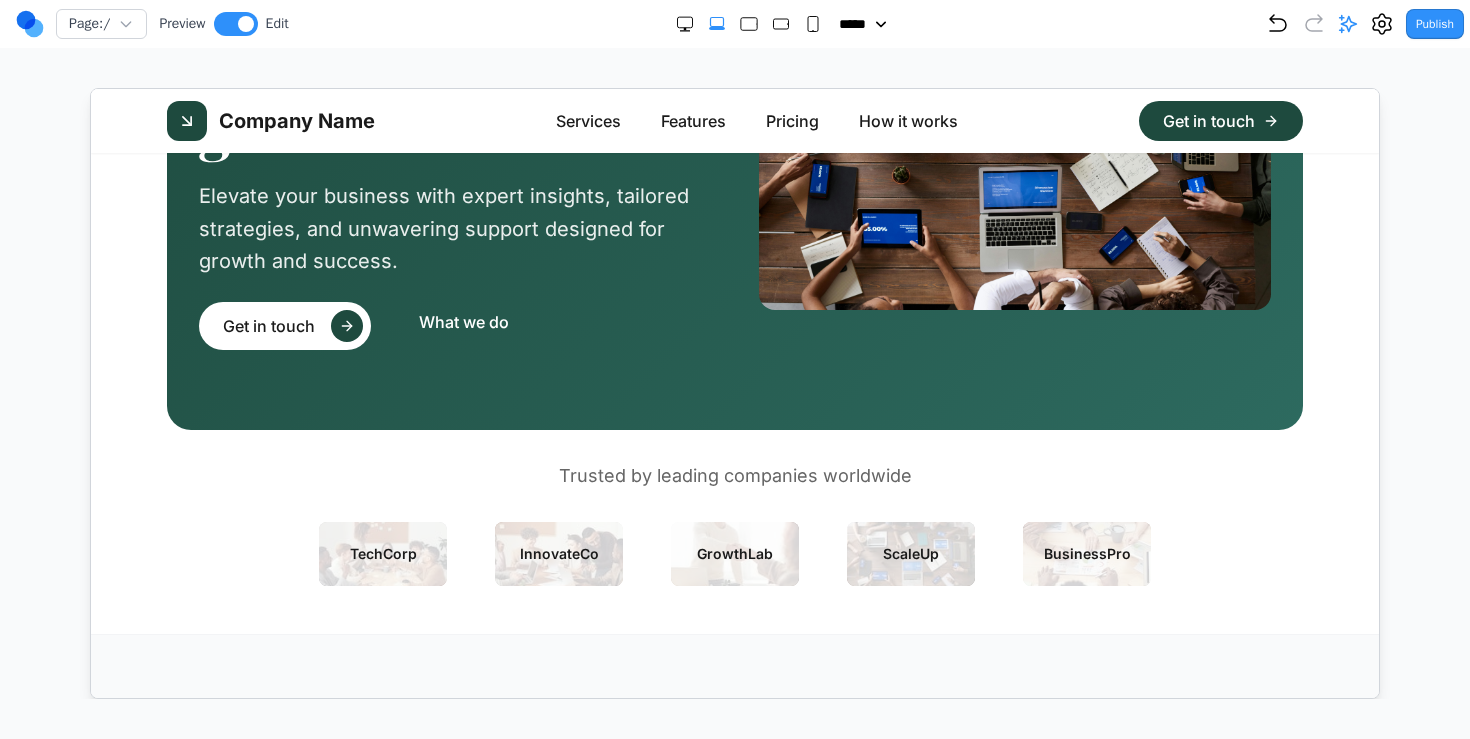click on "★ ★ ★ ★ ★ Rated 4.9/5 Expert consulting that drives real growth Elevate your business with expert insights, tailored strategies, and unwavering support designed for growth and success. Get in touch What we do" at bounding box center (734, 138) 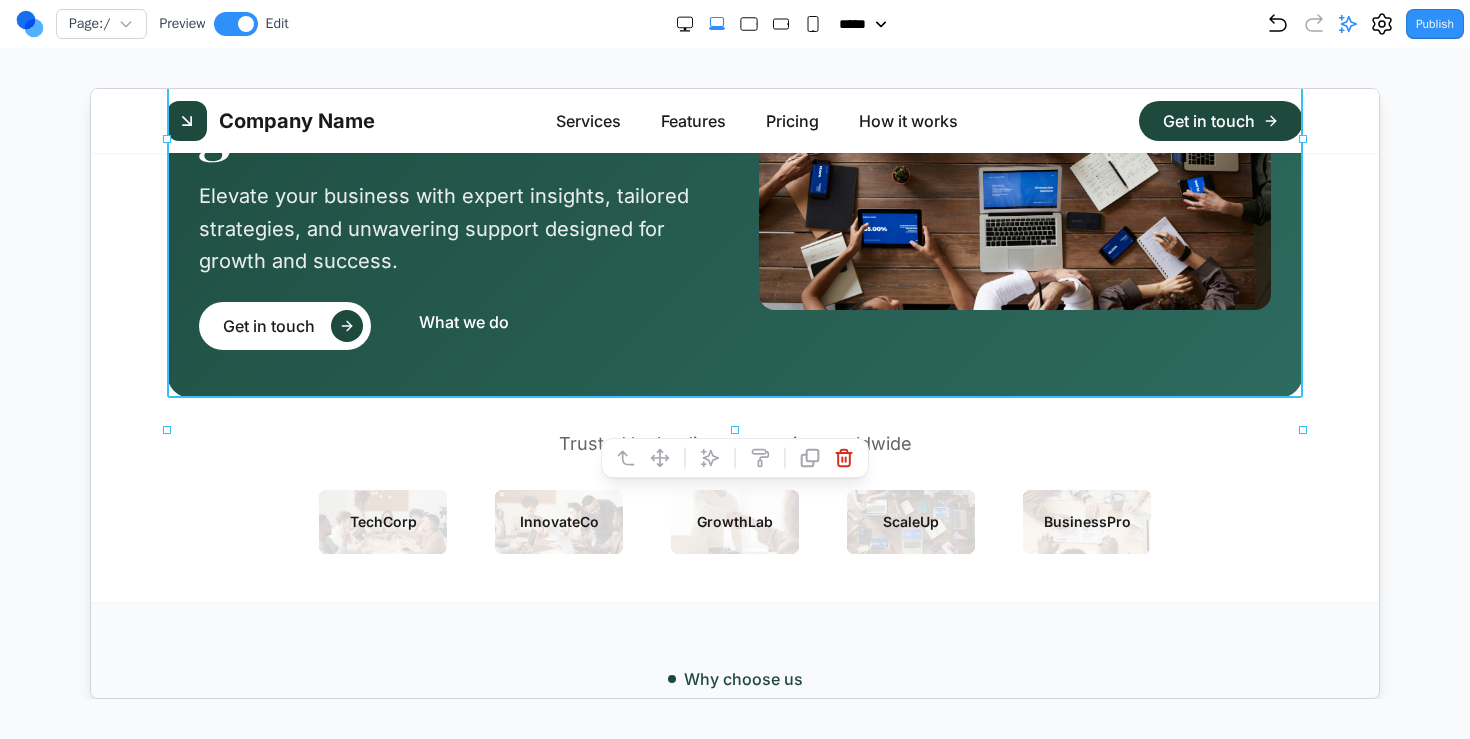 drag, startPoint x: 734, startPoint y: 428, endPoint x: 745, endPoint y: 395, distance: 34.785053 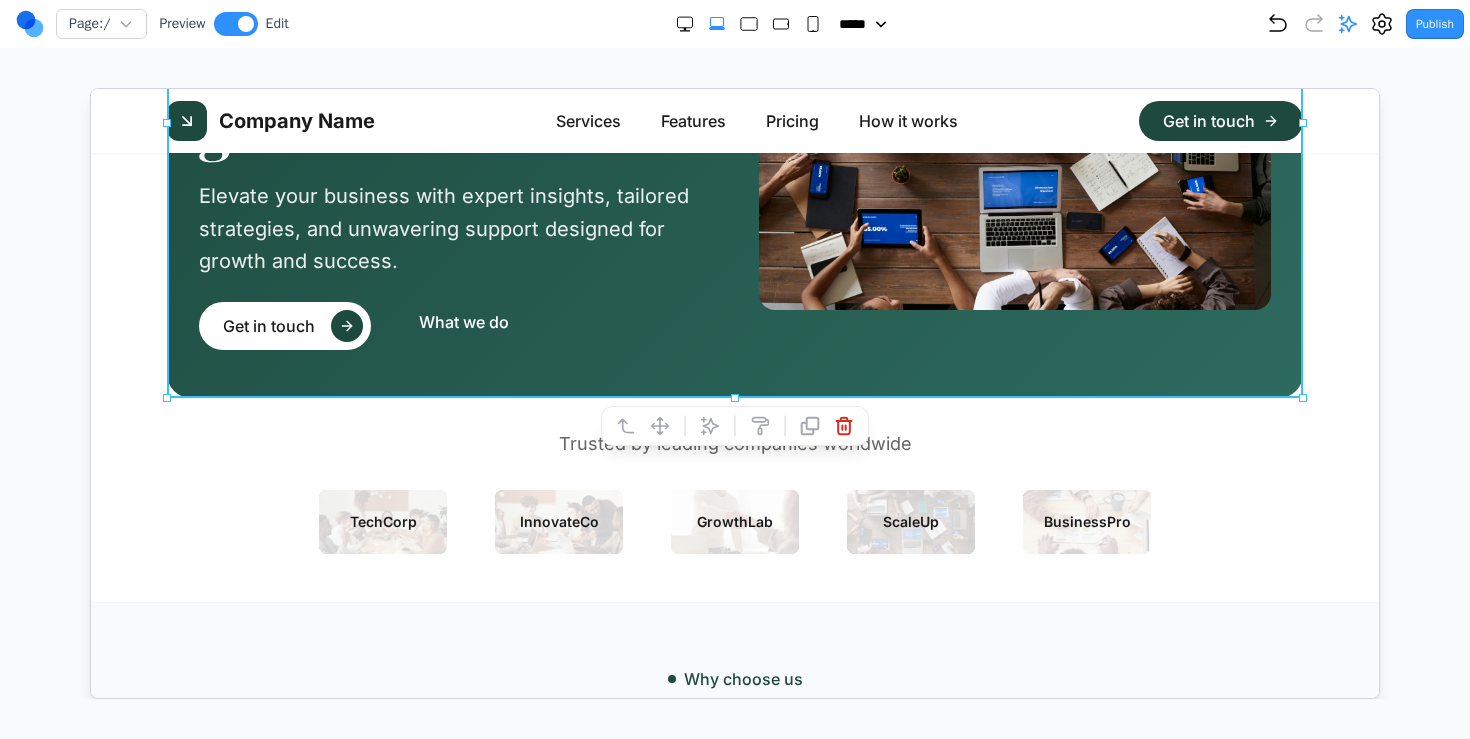 click on "★ ★ ★ ★ ★ Rated 4.9/5 Expert consulting that drives real growth Elevate your business with expert insights, tailored strategies, and unwavering support designed for growth and success. Get in touch What we do" at bounding box center (734, 122) 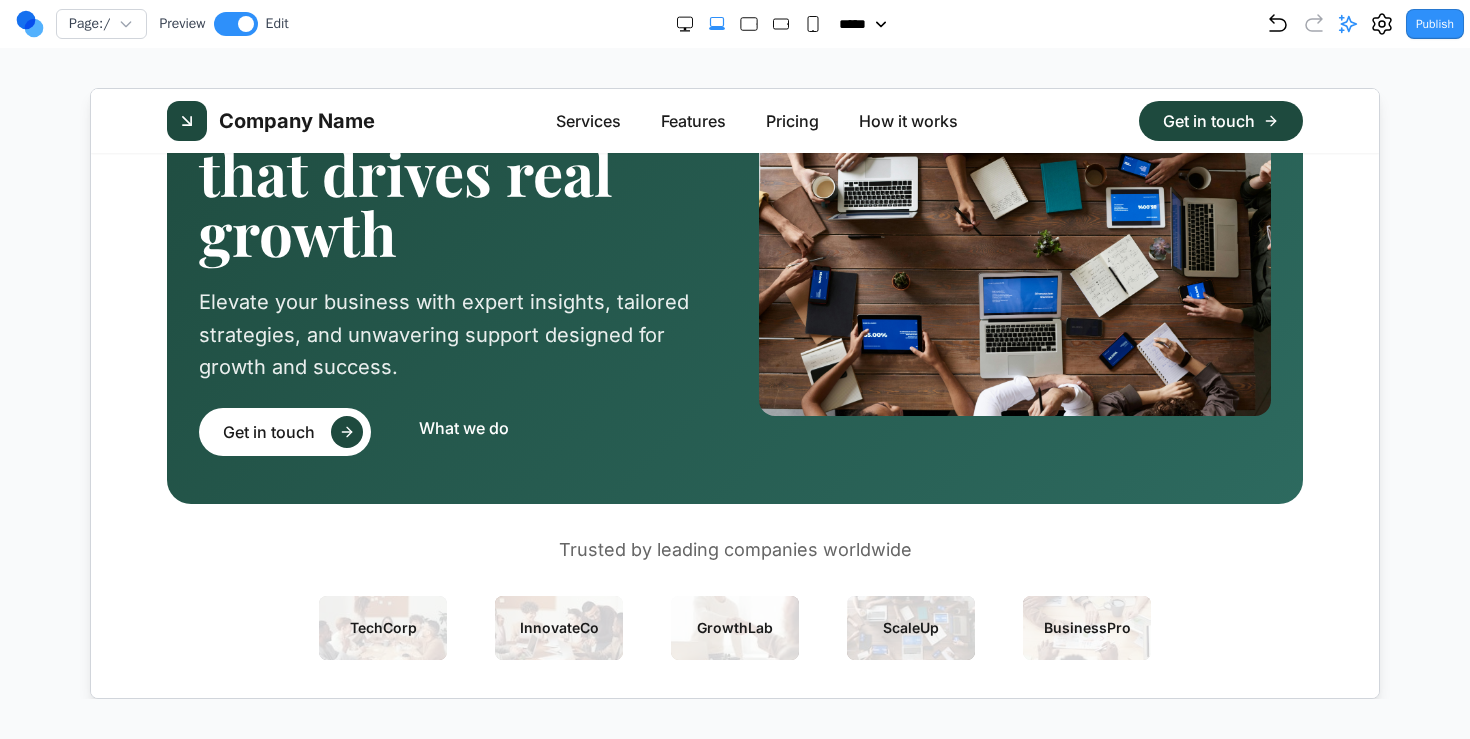 scroll, scrollTop: 0, scrollLeft: 0, axis: both 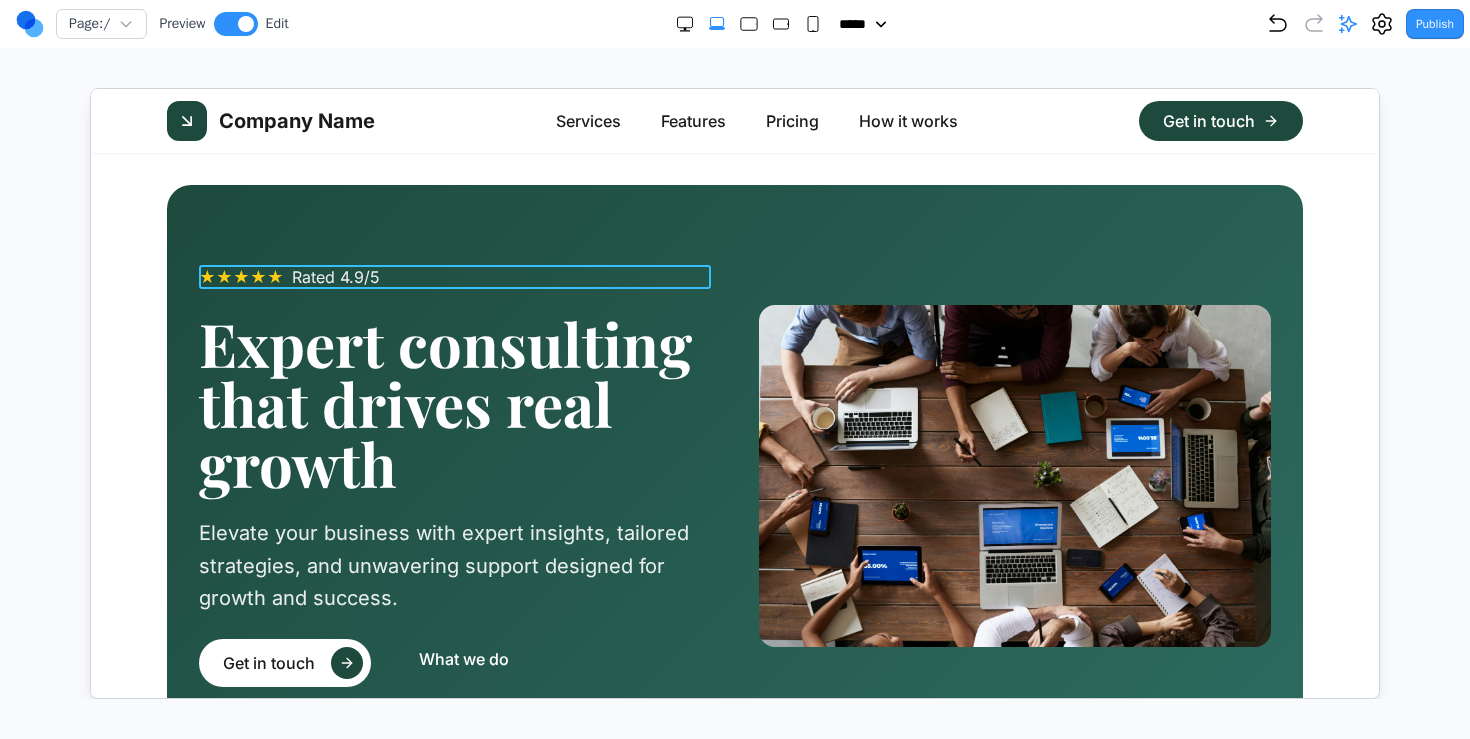click on "★ ★ ★ ★ ★ Rated 4.9/5" at bounding box center [454, 276] 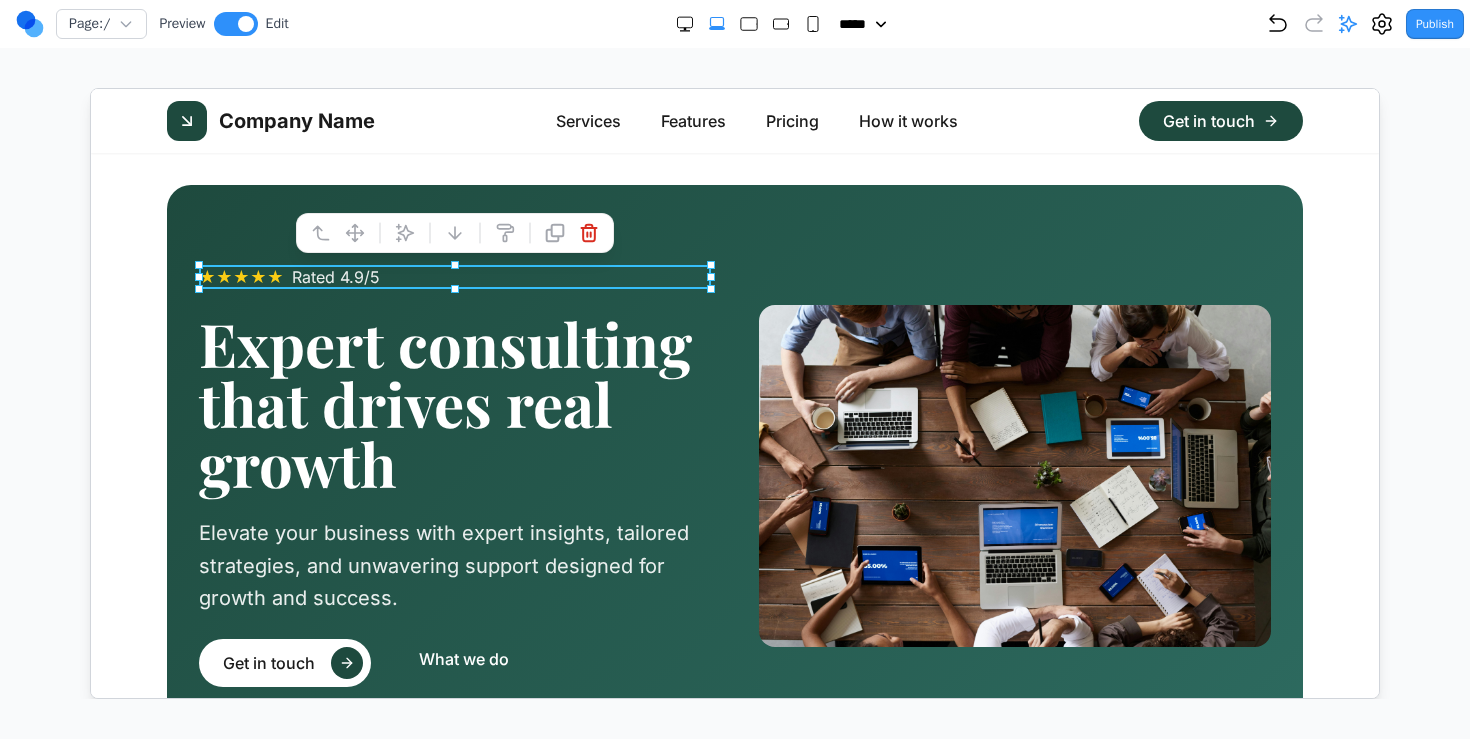 click on "★ ★ ★ ★ ★ Rated 4.9/5 Expert consulting that drives real growth Elevate your business with expert insights, tailored strategies, and unwavering support designed for growth and success. Get in touch What we do" at bounding box center (734, 459) 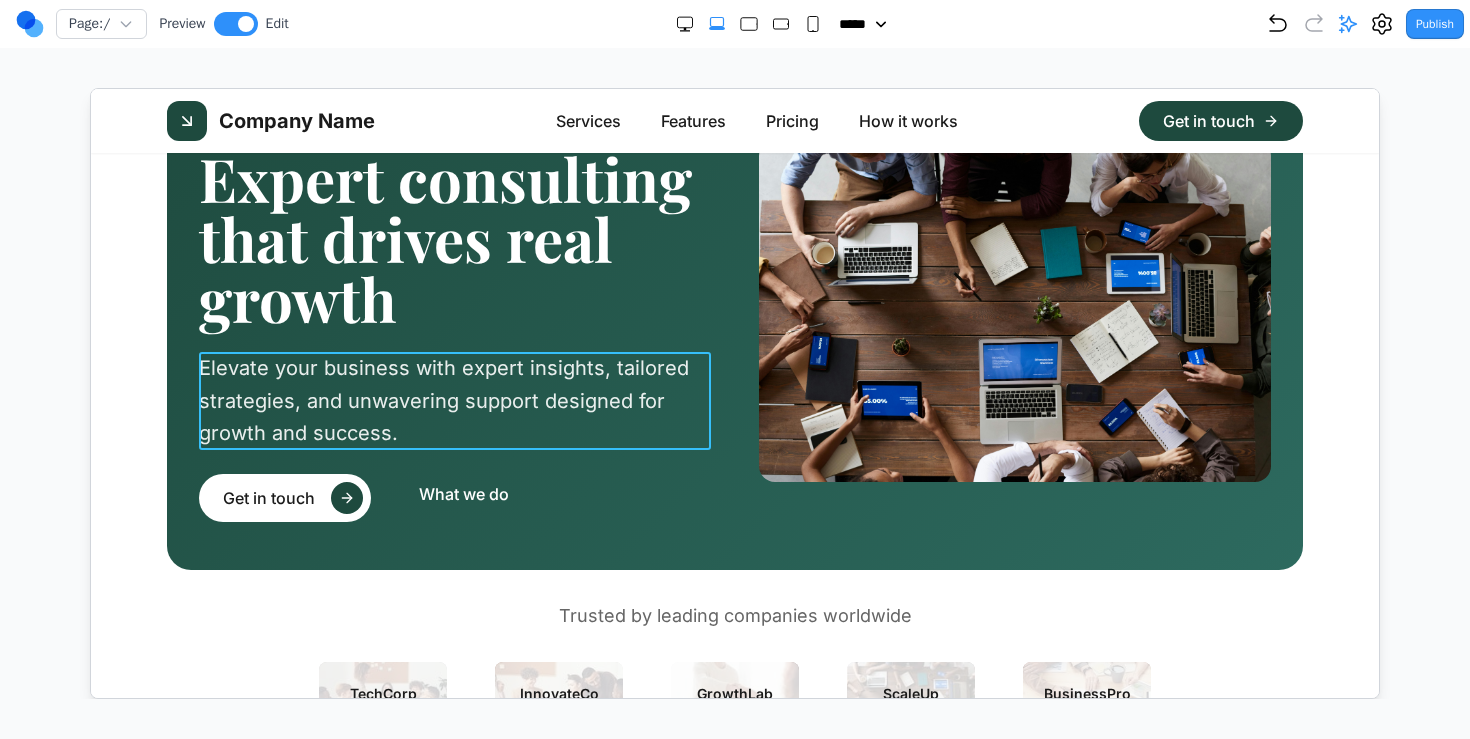 scroll, scrollTop: 219, scrollLeft: 0, axis: vertical 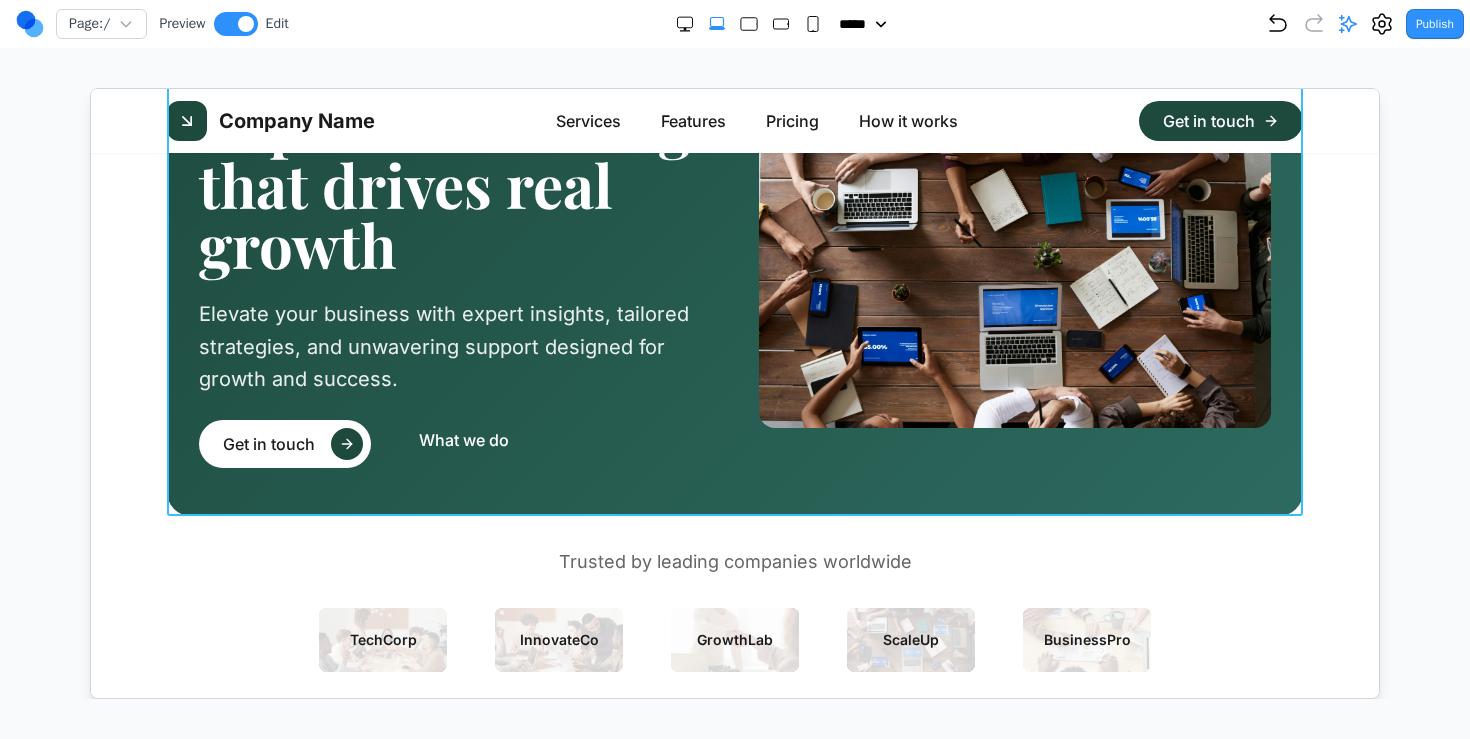 click on "★ ★ ★ ★ ★ Rated 4.9/5 Expert consulting that drives real growth Elevate your business with expert insights, tailored strategies, and unwavering support designed for growth and success. Get in touch What we do" at bounding box center (734, 240) 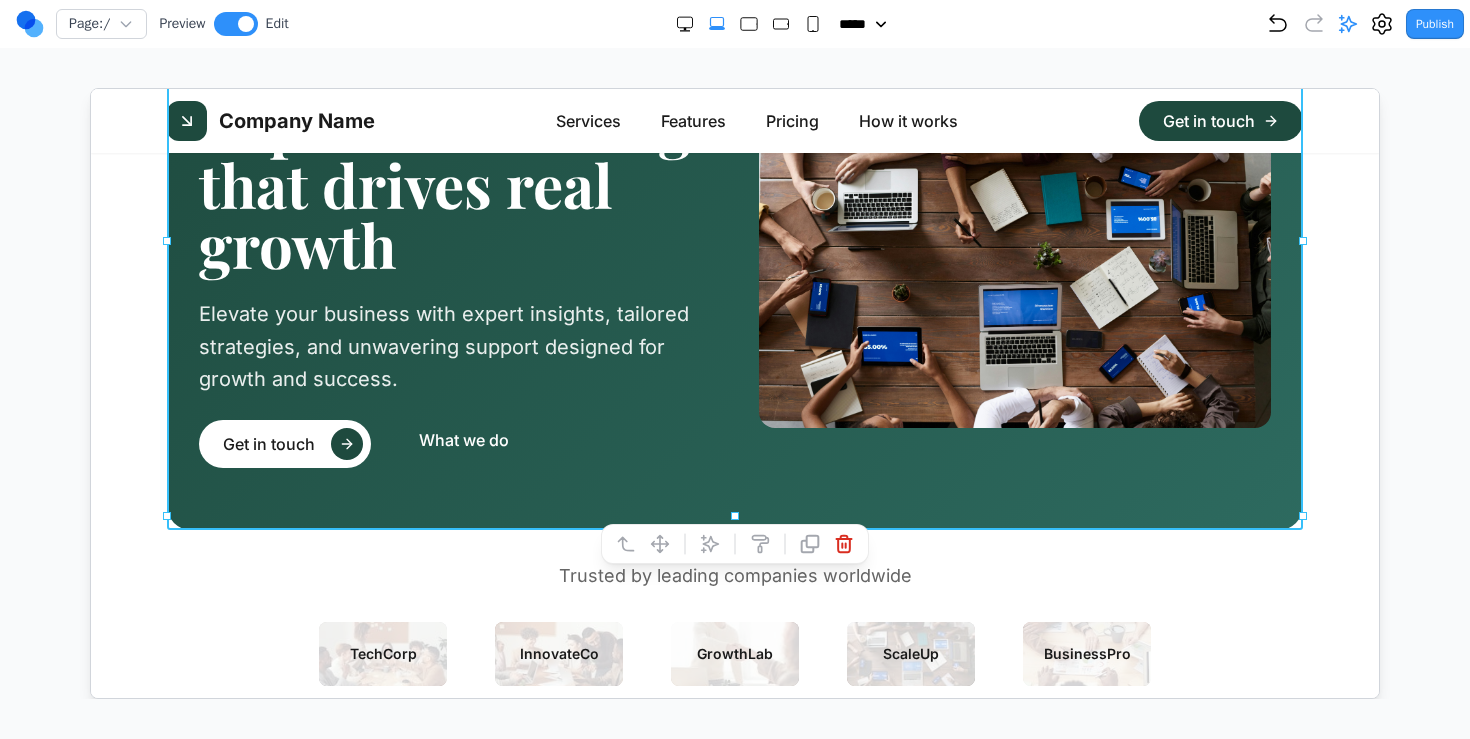 drag, startPoint x: 732, startPoint y: 512, endPoint x: 732, endPoint y: 535, distance: 23 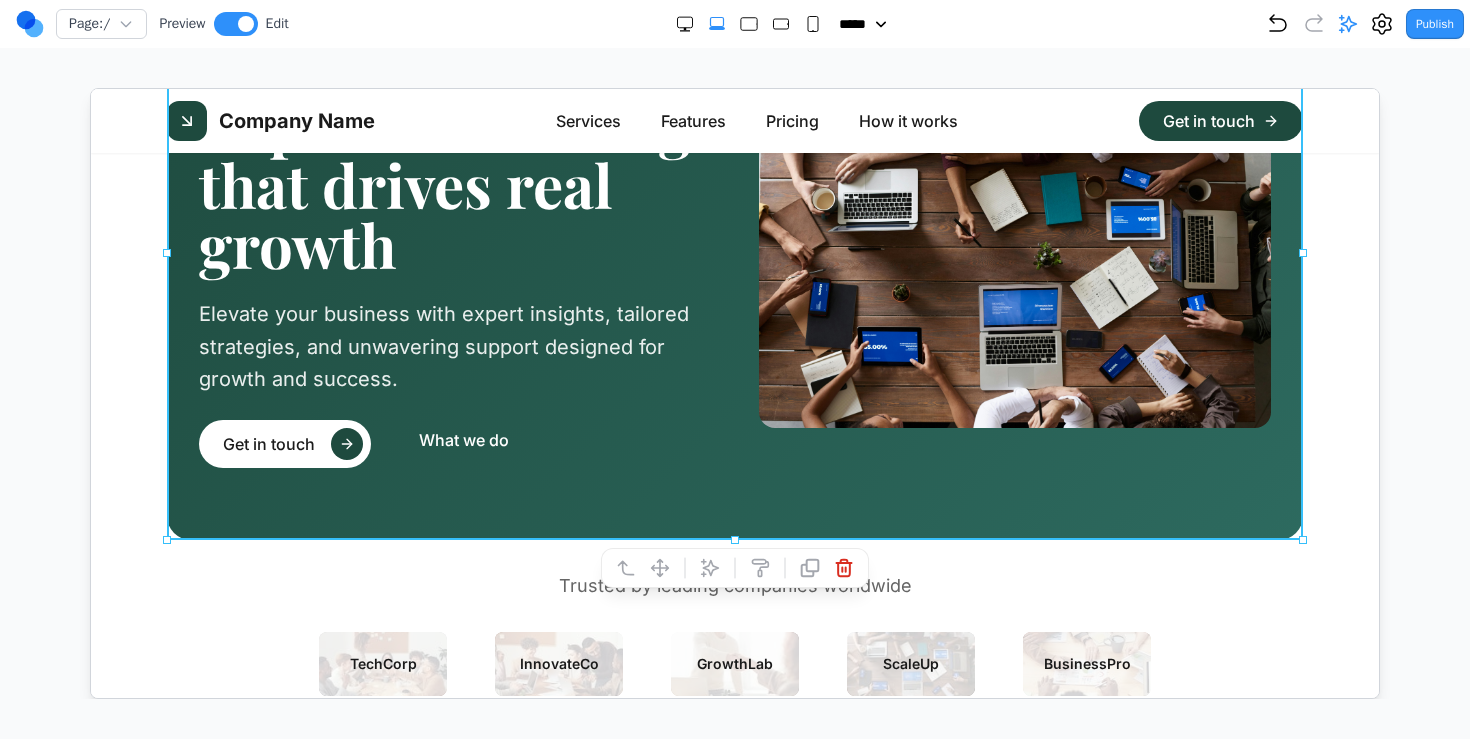 click at bounding box center [1014, 256] 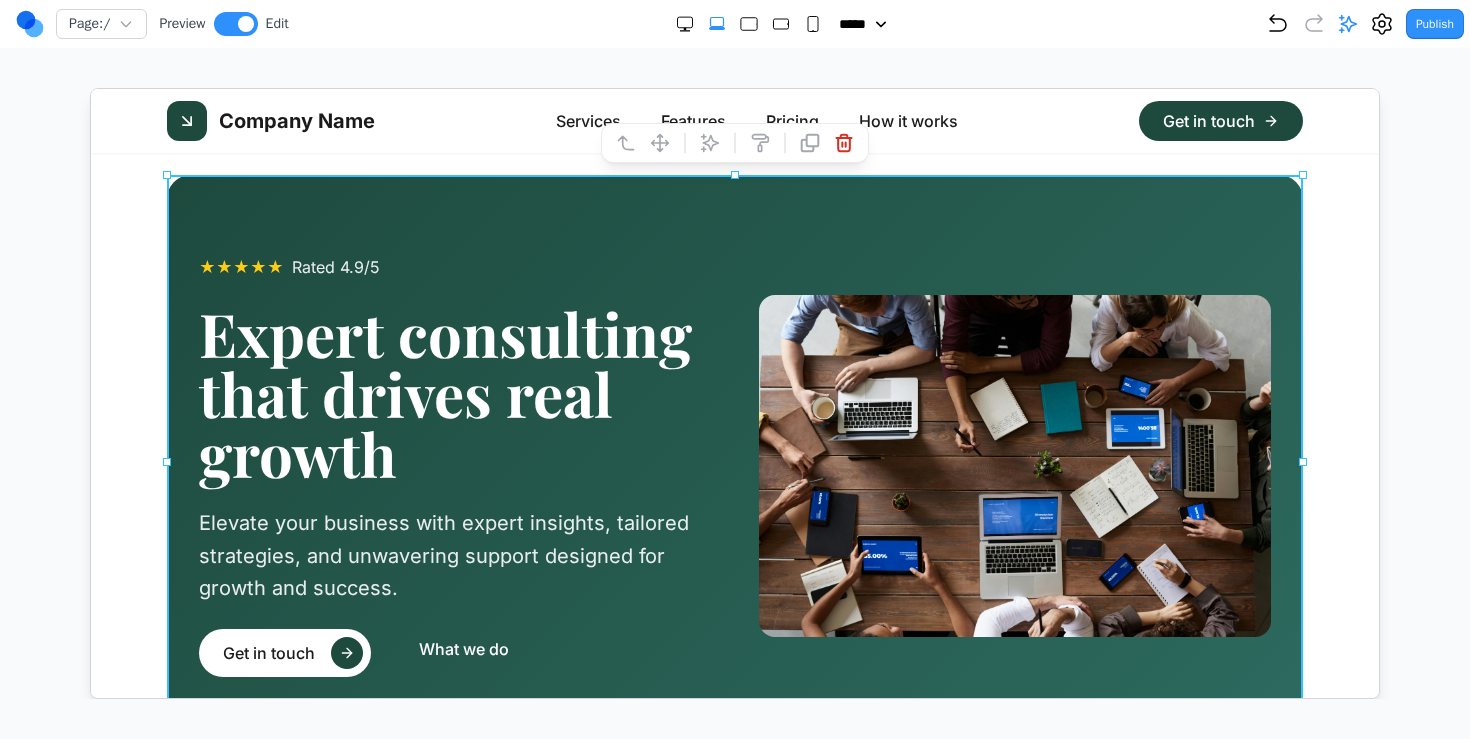 scroll, scrollTop: 0, scrollLeft: 0, axis: both 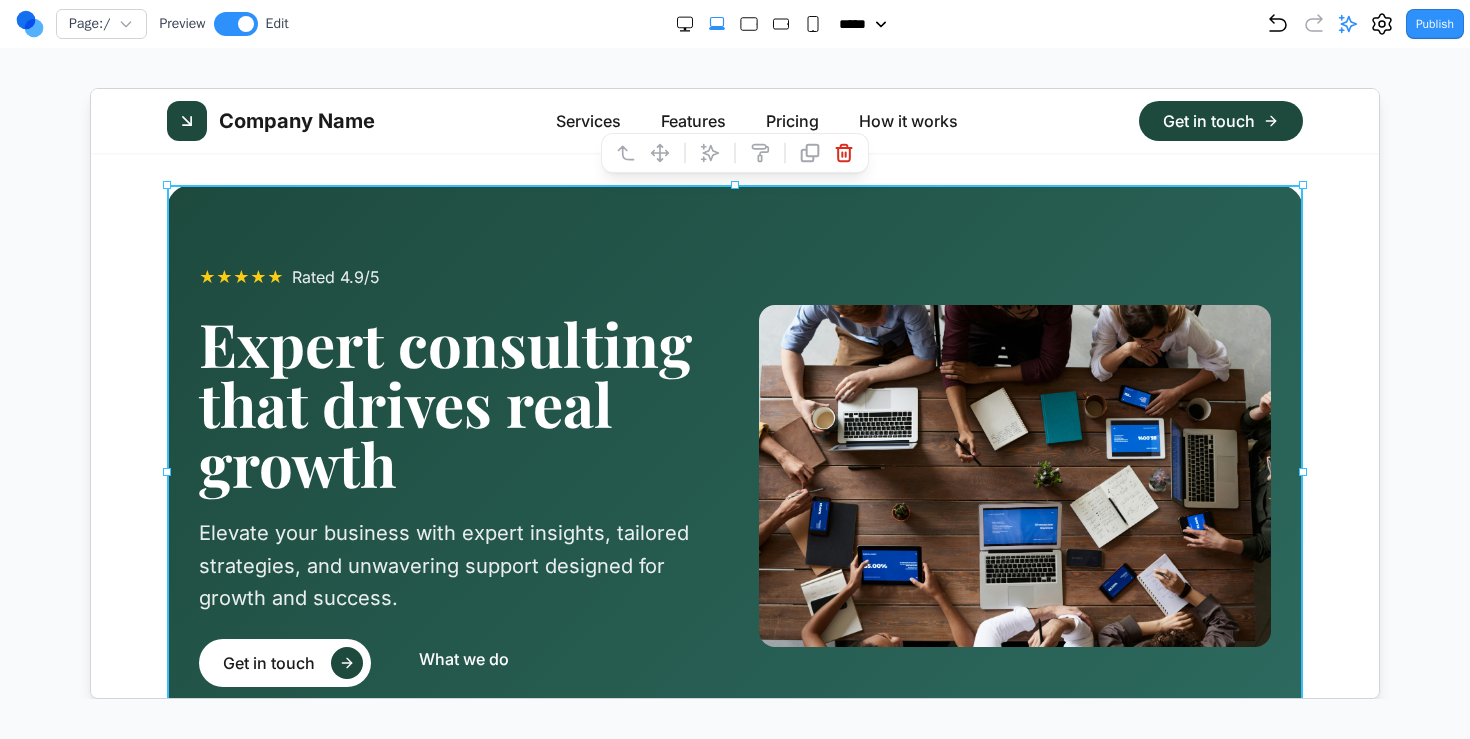 click on "Page:  / Preview Edit ***** ***** ****** ****** ****** Publish Project Settings Form Dashboard + New Project Clone Project Delete Project Make Changes With AI Update the navigation bar to look like this, make sure the text is similar make the font a bit smaller for everything in the logo I've reduced the font sizes in the header:
1. **Logo text**: Changed from `text-2xl` to `text-xl` (smaller logo text)
2. **Navigation items**: Changed from `text-lg` to `text-base` (smaller navigation links)
3. **Button text**: Changed from `text-lg` to `text-base` (smaller button text)
The header now has a more proportional and refined look with slightly smaller fonts throughout.
- Reducing font sizes in the header logo and navigation Update these two buttons to look exactly like this Make these buttons look like the screenshot, first describe exactly the differences between the current implementation and the screenshot Make "What we do" a button as well Update all font to Hedvig Letters Serif" at bounding box center (735, 349) 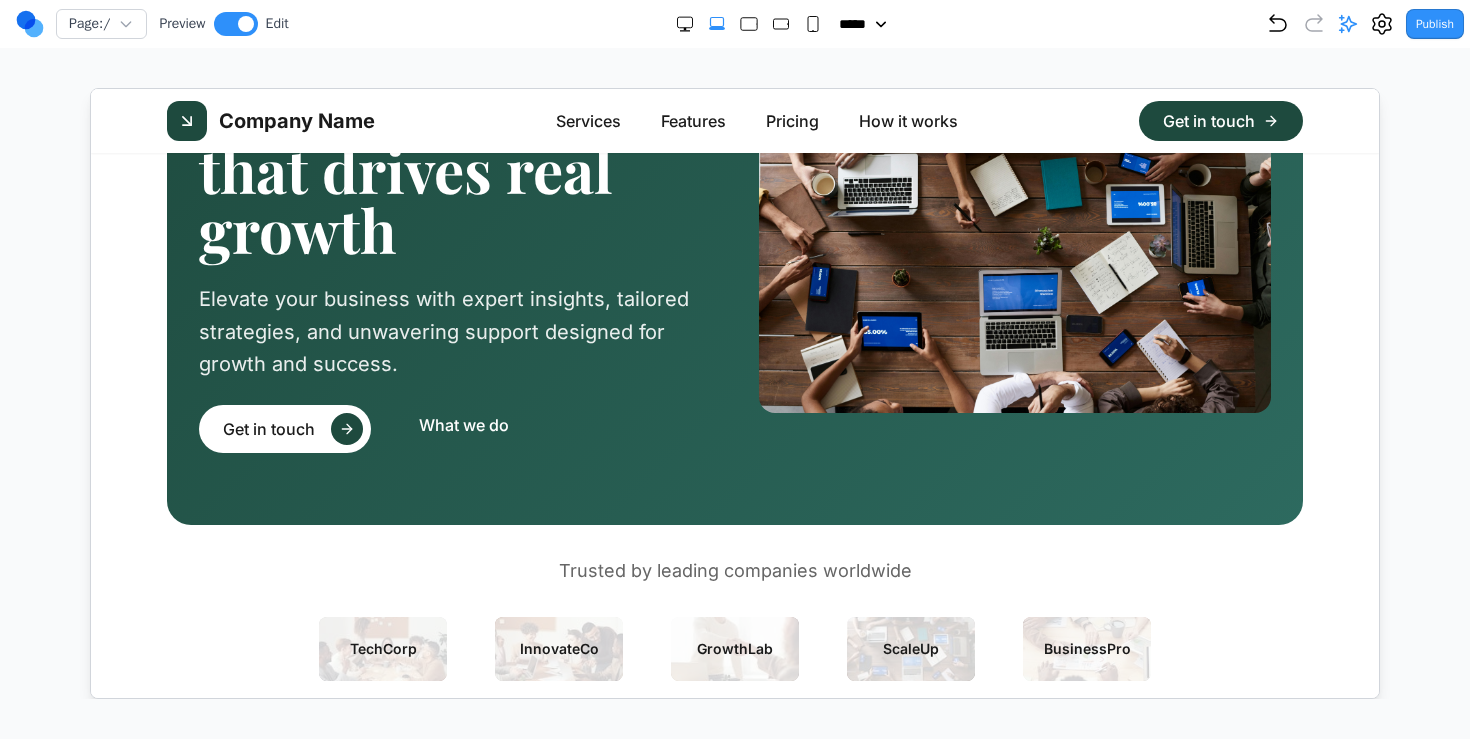 scroll, scrollTop: 269, scrollLeft: 0, axis: vertical 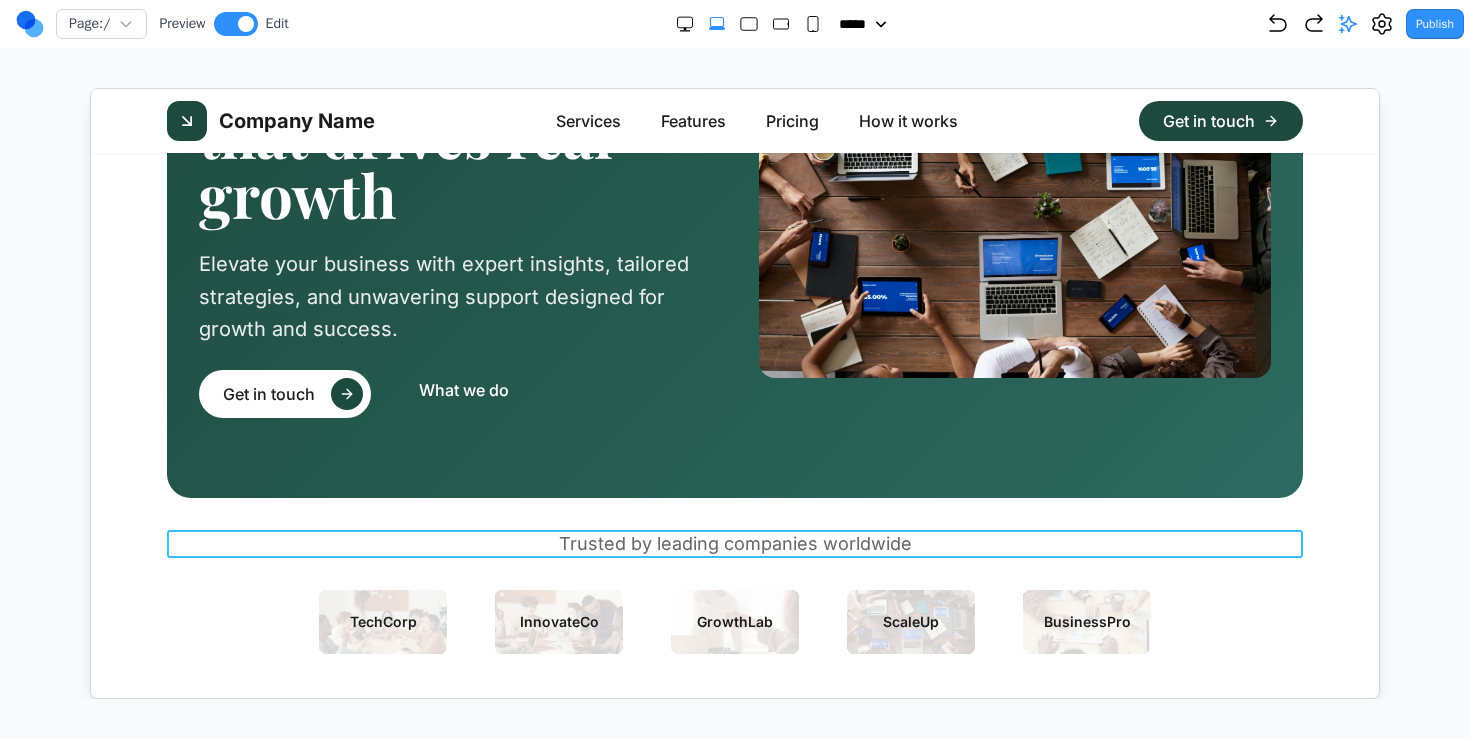 click on "Trusted by leading companies worldwide" at bounding box center [734, 543] 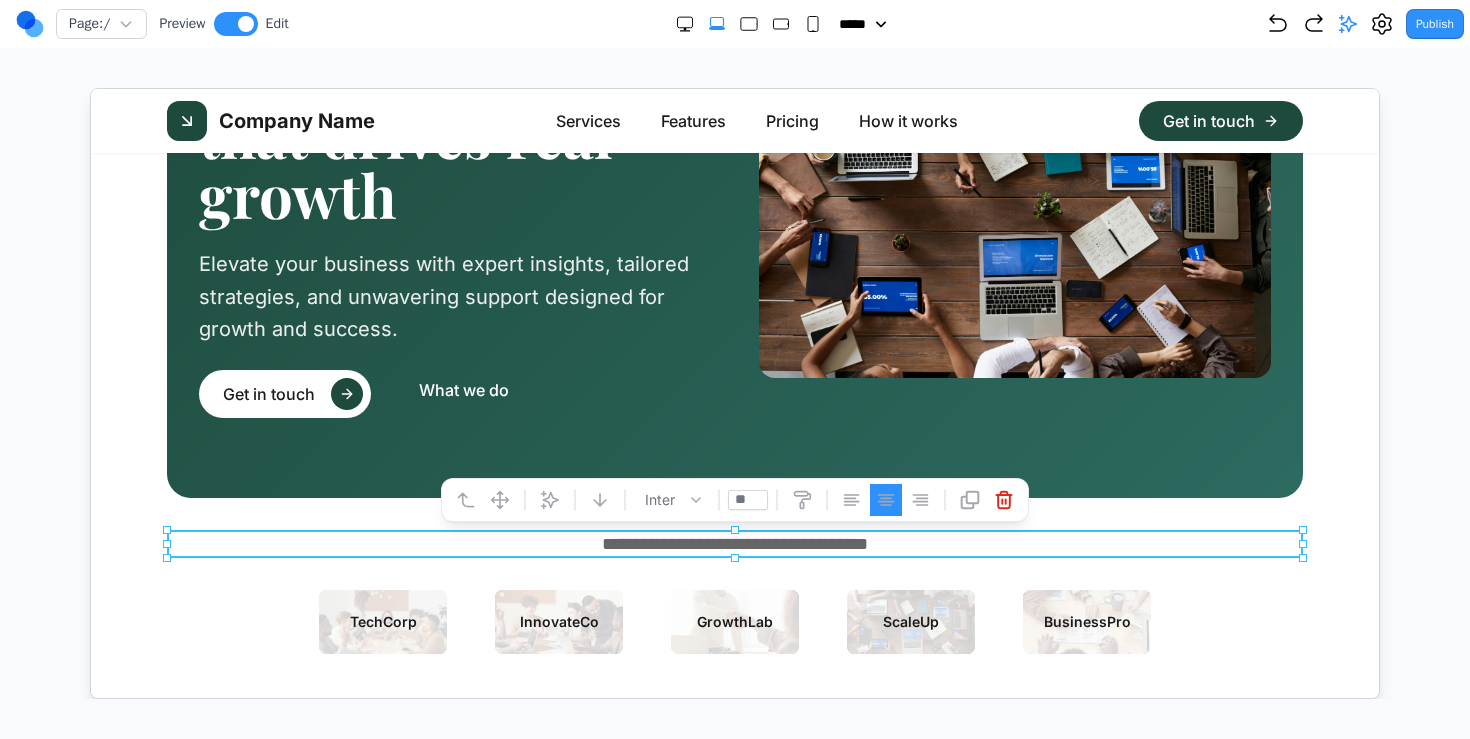 click on "ScaleUp" at bounding box center (910, 621) 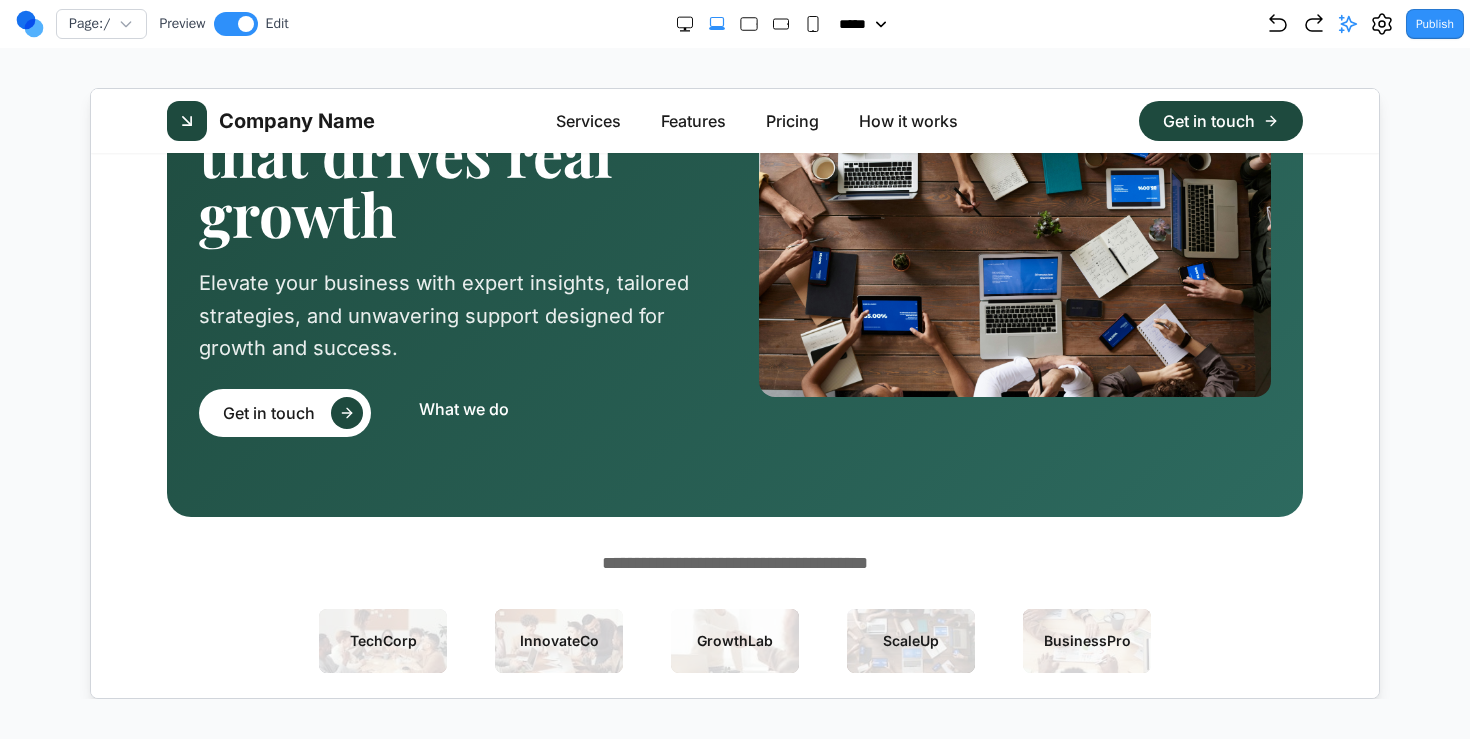 scroll, scrollTop: 248, scrollLeft: 0, axis: vertical 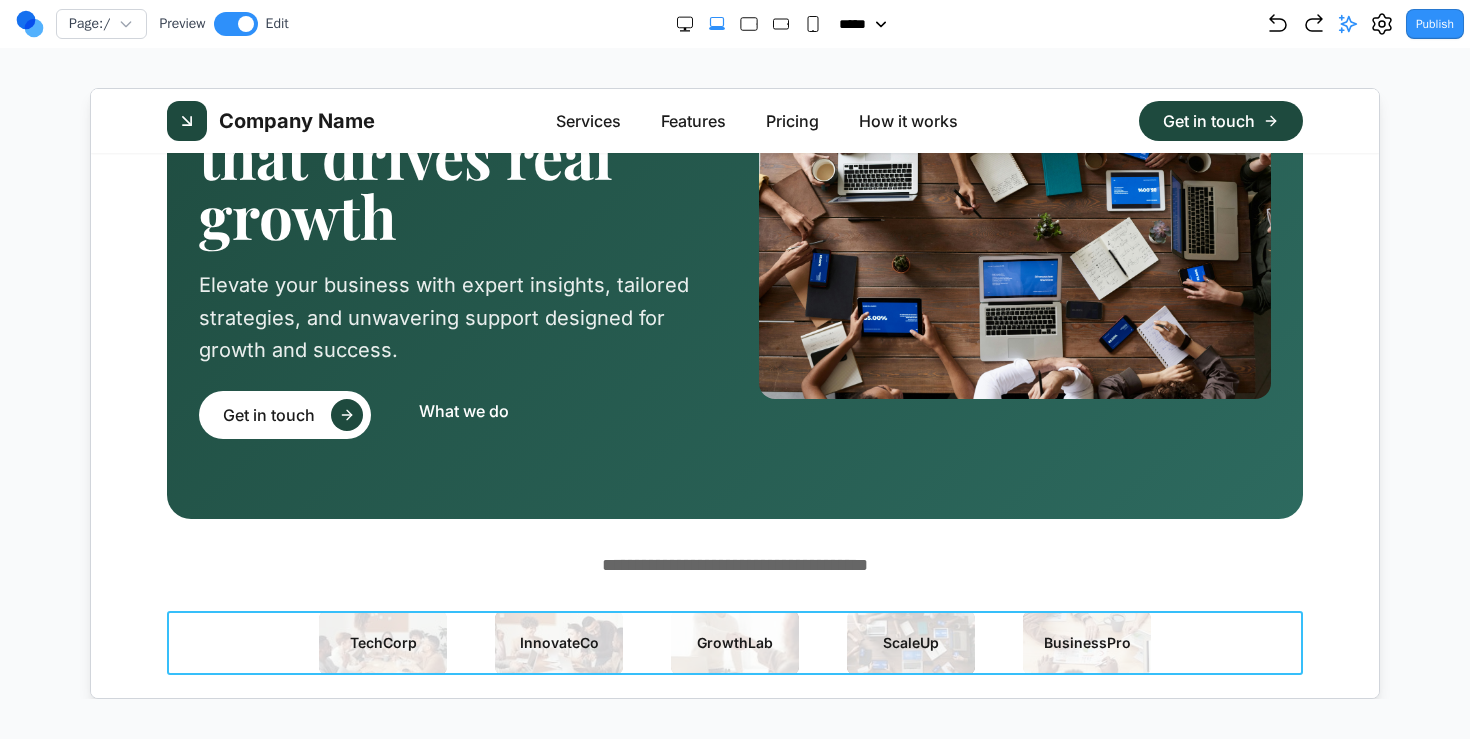 click on "TechCorp InnovateCo GrowthLab ScaleUp BusinessPro" at bounding box center (734, 642) 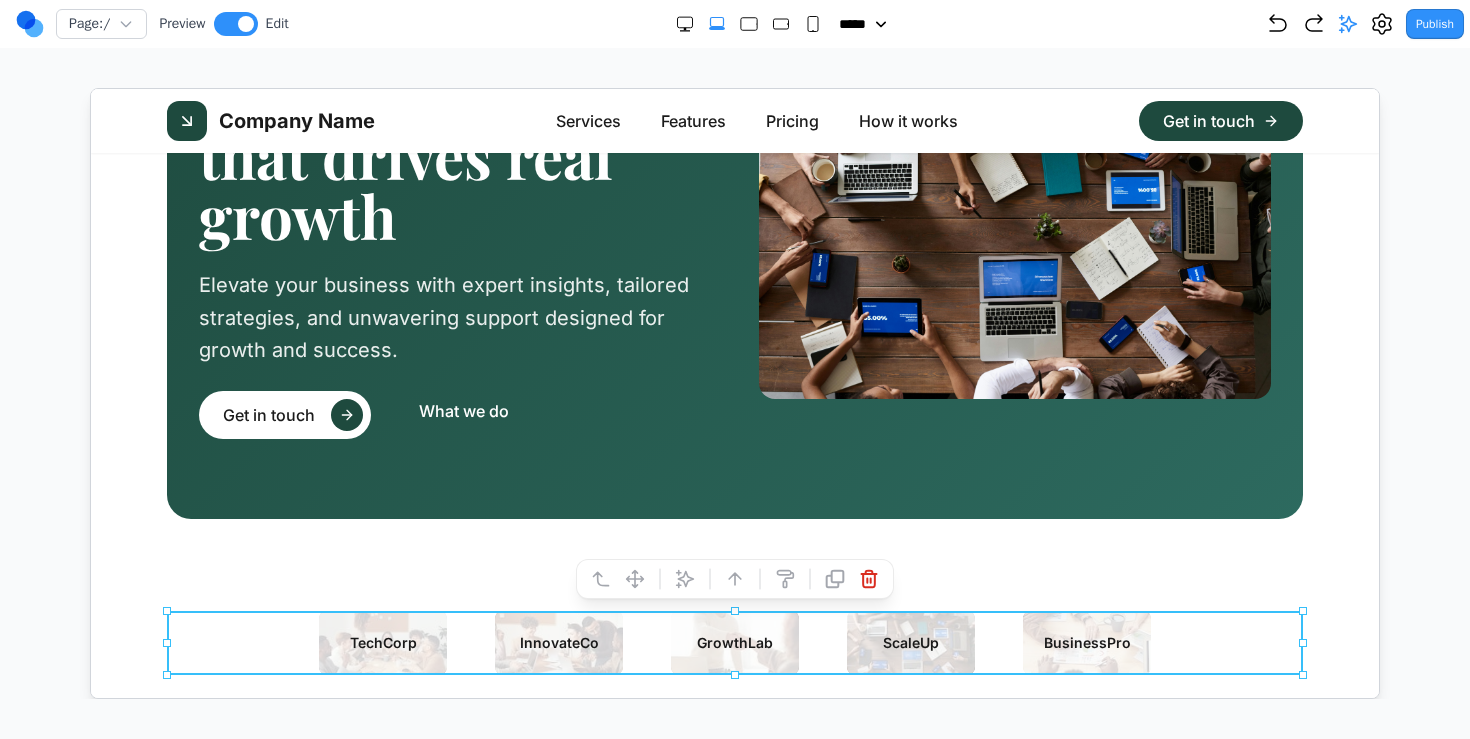 click 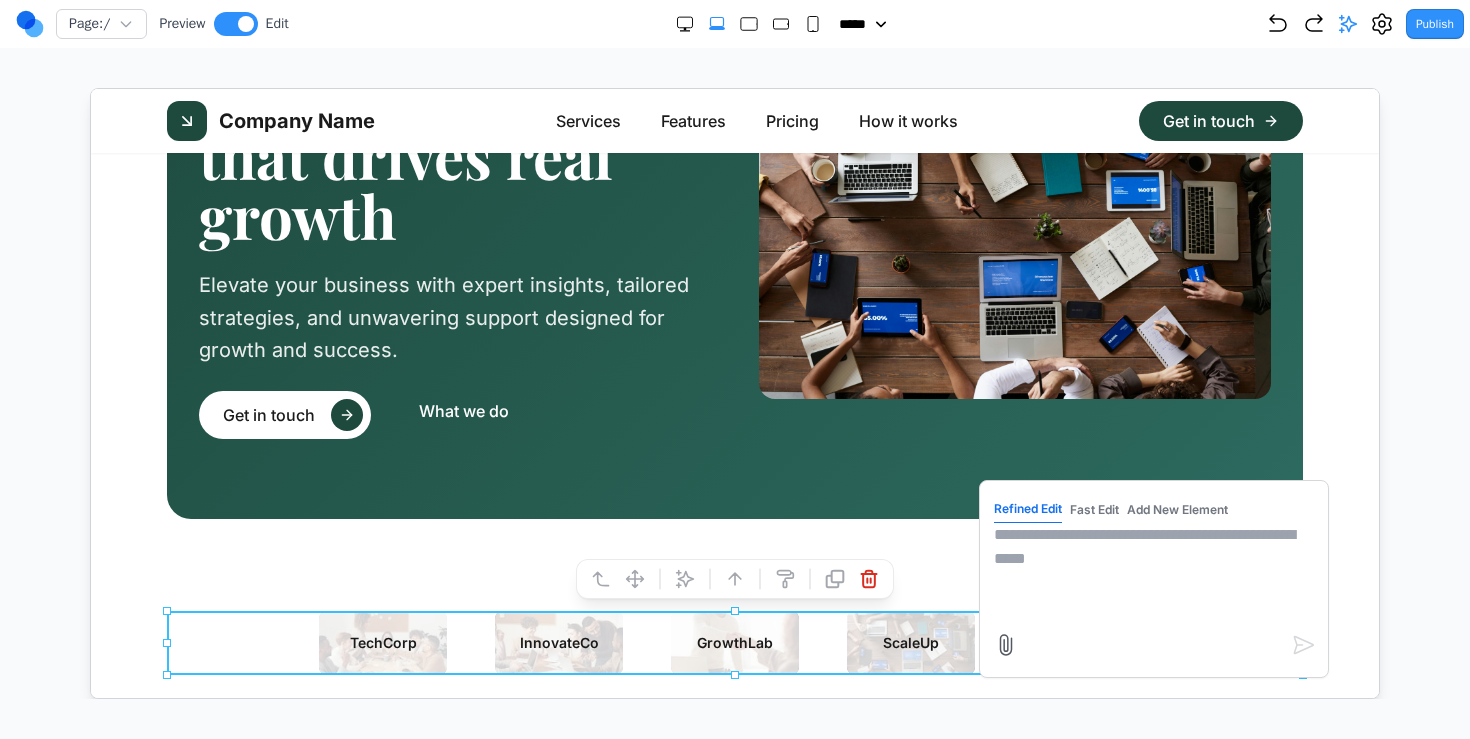 click at bounding box center (1153, 572) 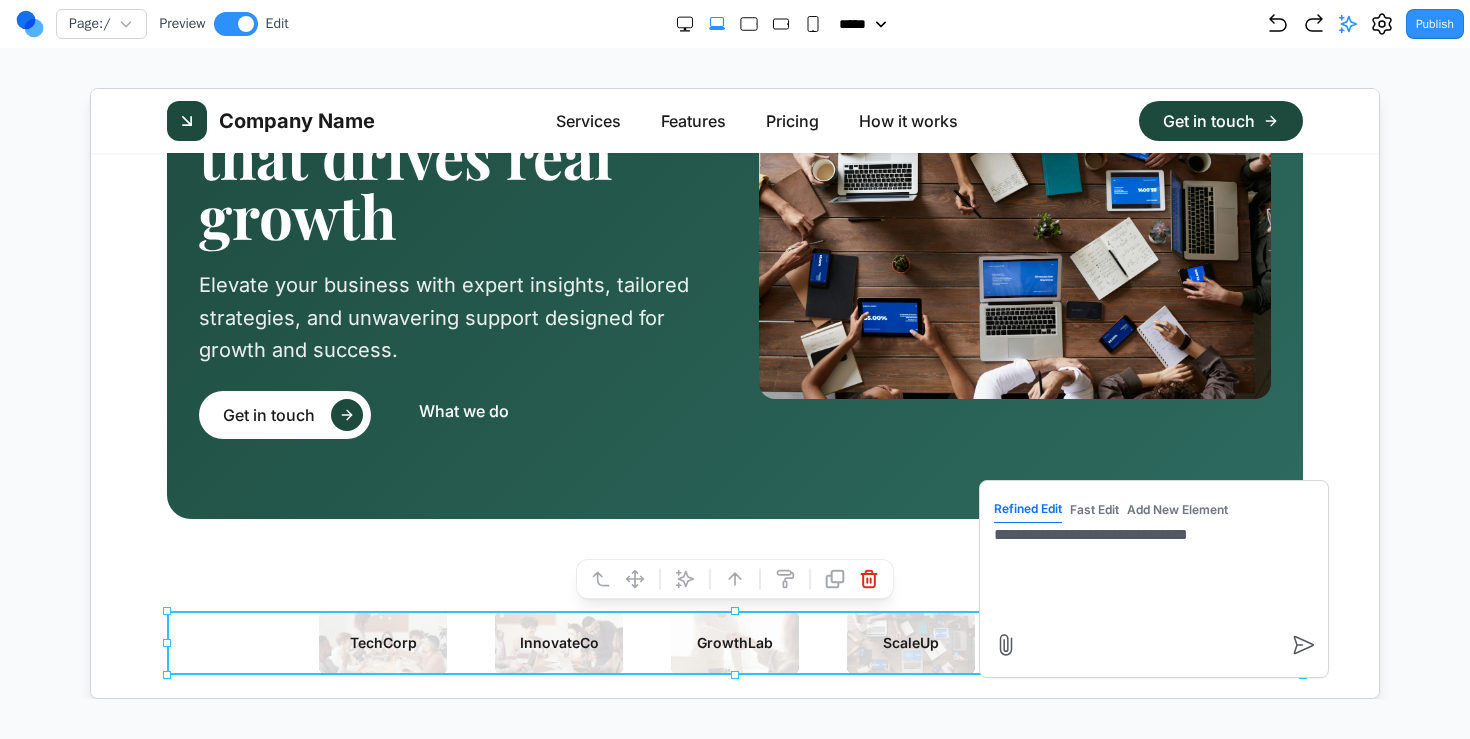 type on "**********" 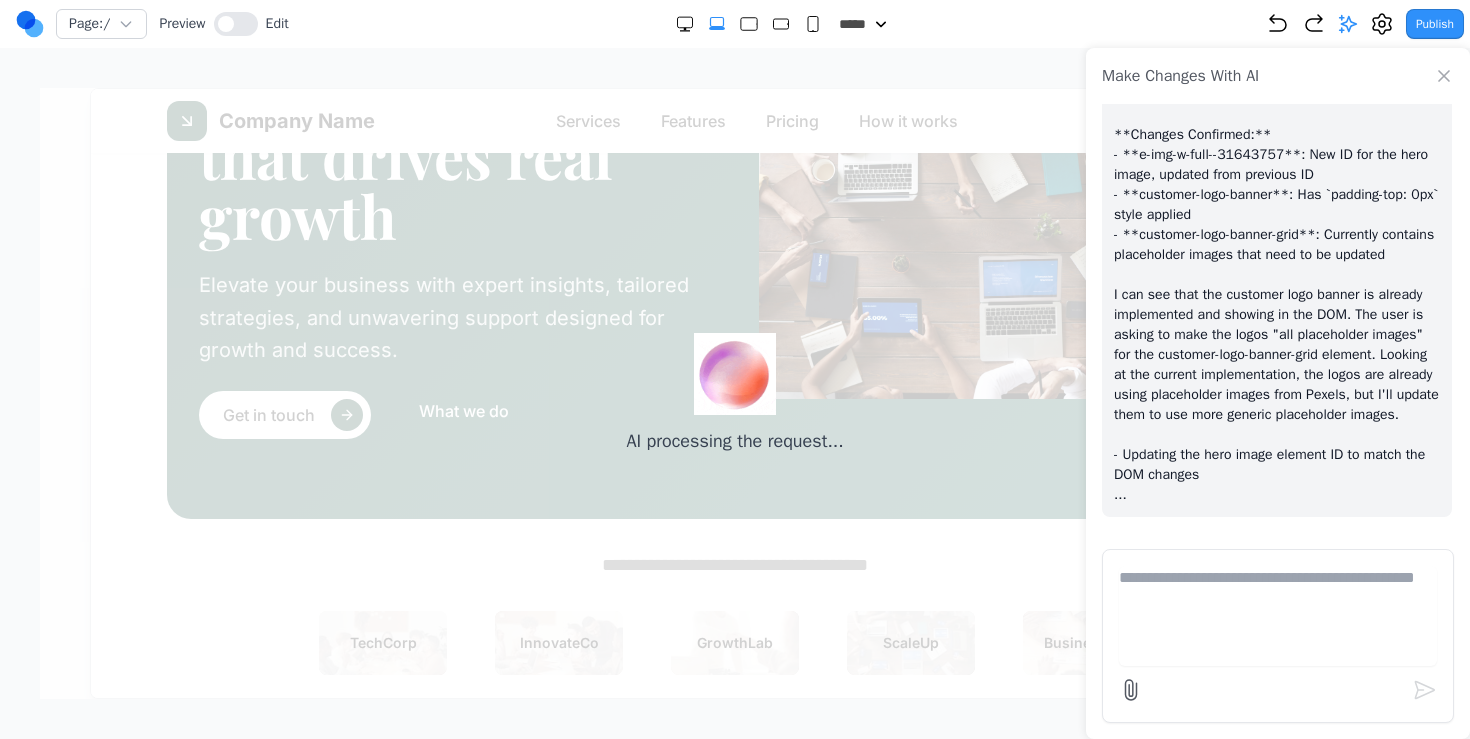 scroll, scrollTop: 12247, scrollLeft: 0, axis: vertical 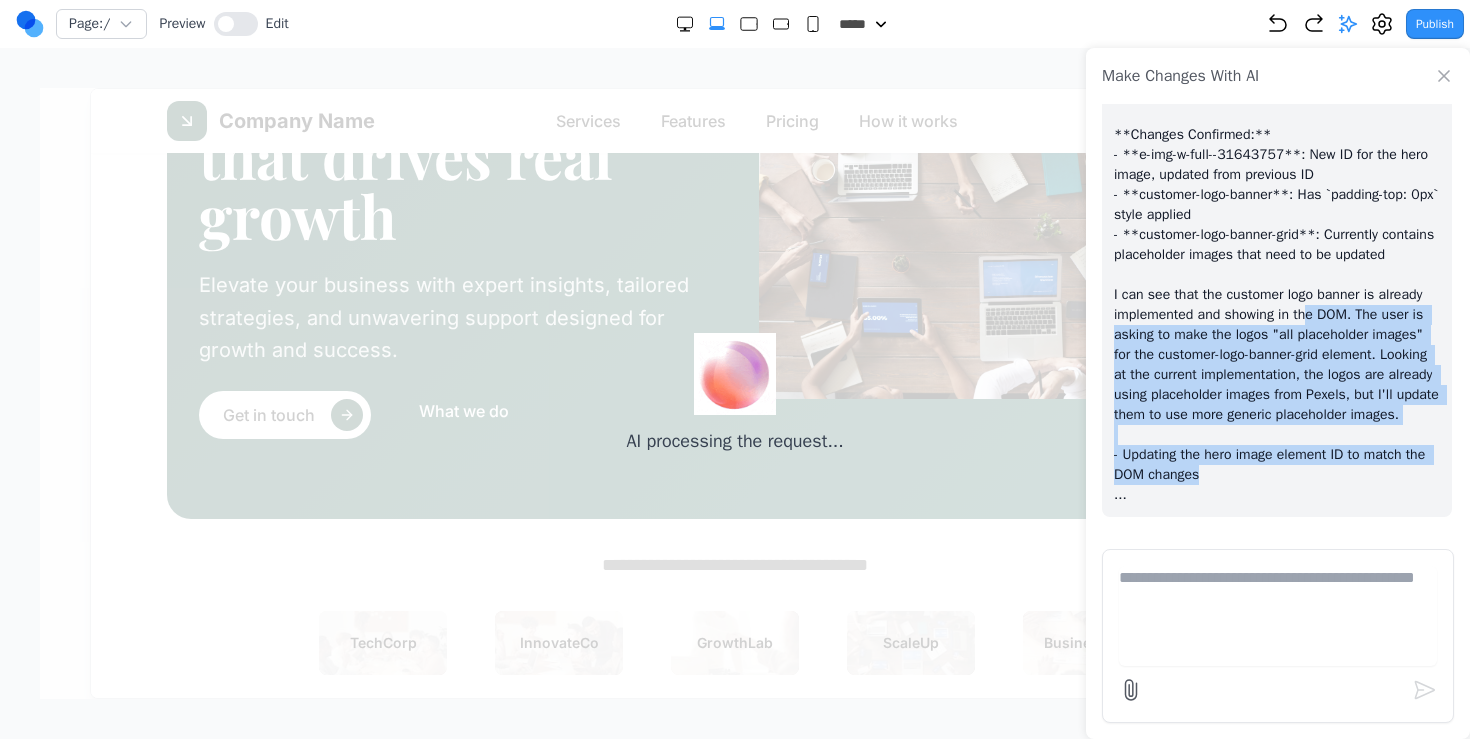 drag, startPoint x: 1251, startPoint y: 473, endPoint x: 1316, endPoint y: 303, distance: 182.00275 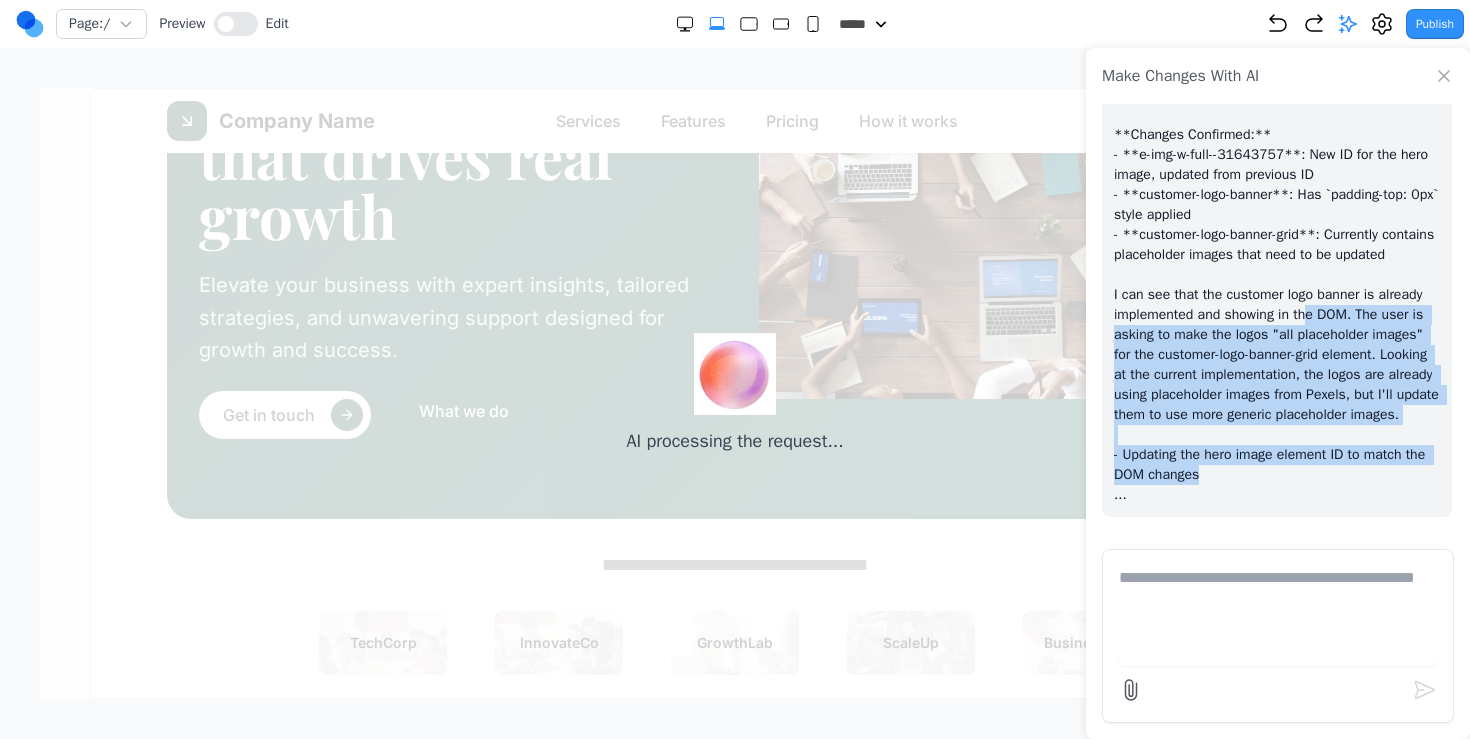 click on "Looking at the DOM changes, I can see the following changes that need to be implemented:
**Changes Confirmed:**
- **e-img-w-full--31643757**: New ID for the hero image, updated from previous ID
- **customer-logo-banner**: Has `padding-top: 0px` style applied
- **customer-logo-banner-grid**: Currently contains placeholder images that need to be updated
I can see that the customer logo banner is already implemented and showing in the DOM. The user is asking to make the logos "all placeholder images" for the customer-logo-banner-grid element. Looking at the current implementation, the logos are already using placeholder images from Pexels, but I'll update them to use more generic placeholder images.
- Updating the hero image element ID to match the DOM changes
..." at bounding box center [1277, 285] 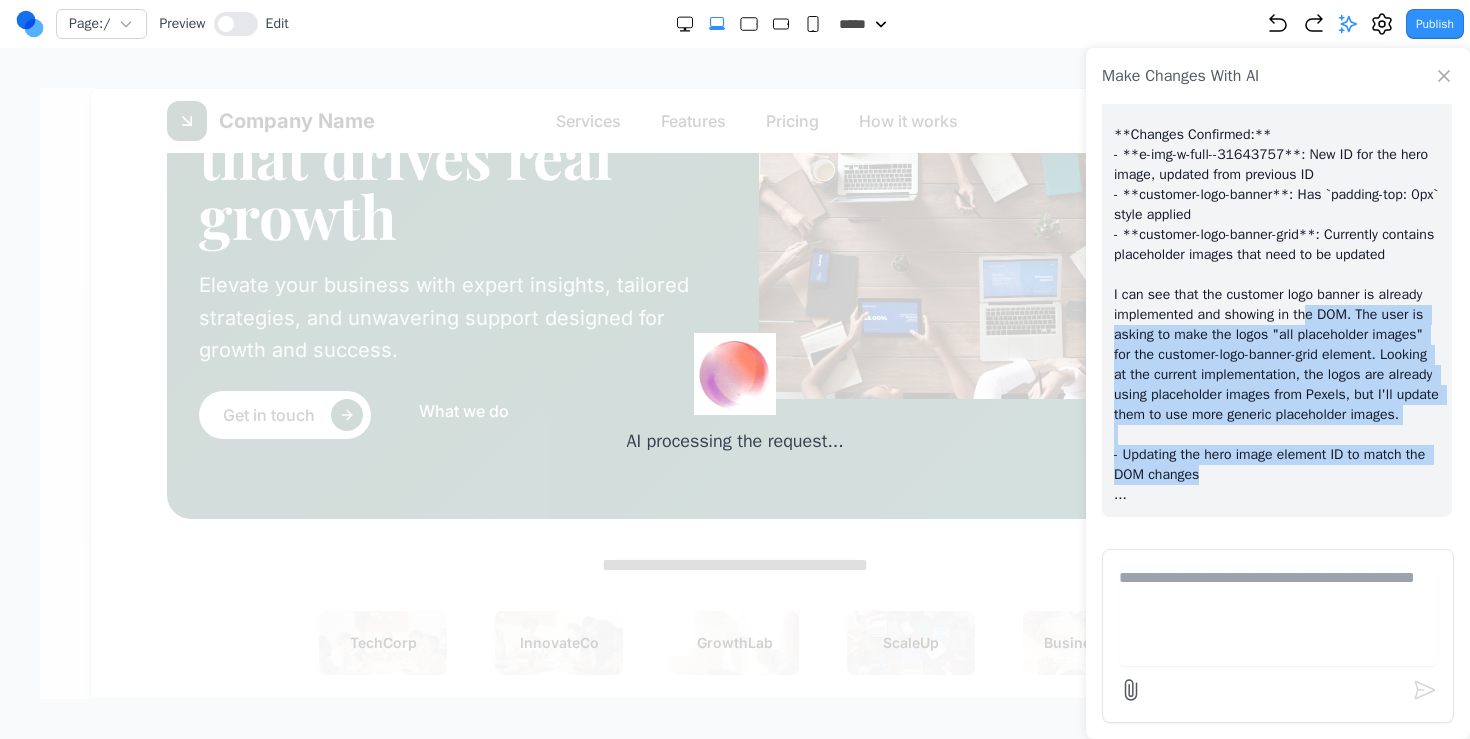 click on "Looking at the DOM changes, I can see the following changes that need to be implemented:
**Changes Confirmed:**
- **e-img-w-full--31643757**: New ID for the hero image, updated from previous ID
- **customer-logo-banner**: Has `padding-top: 0px` style applied
- **customer-logo-banner-grid**: Currently contains placeholder images that need to be updated
I can see that the customer logo banner is already implemented and showing in the DOM. The user is asking to make the logos "all placeholder images" for the customer-logo-banner-grid element. Looking at the current implementation, the logos are already using placeholder images from Pexels, but I'll update them to use more generic placeholder images.
- Updating the hero image element ID to match the DOM changes
..." at bounding box center [1277, 285] 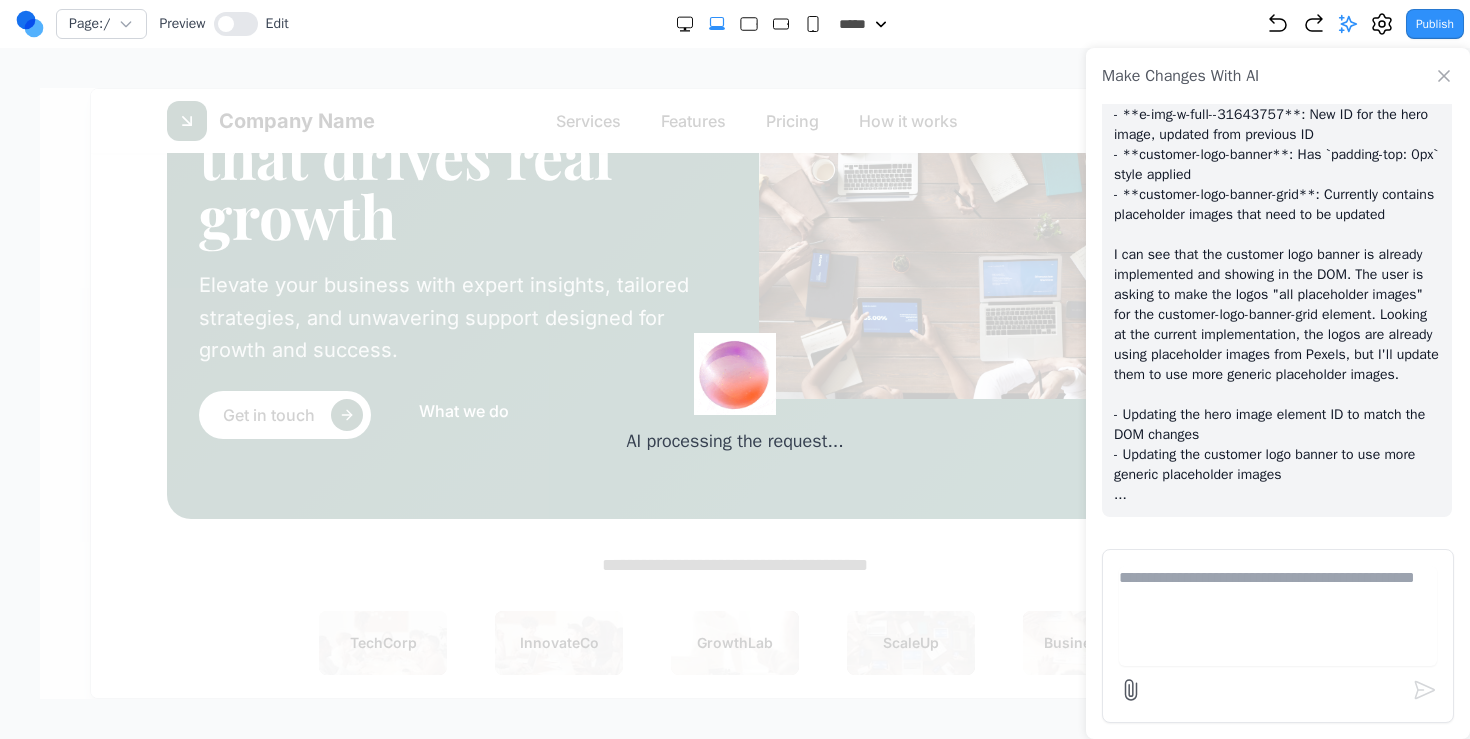 scroll, scrollTop: 12287, scrollLeft: 0, axis: vertical 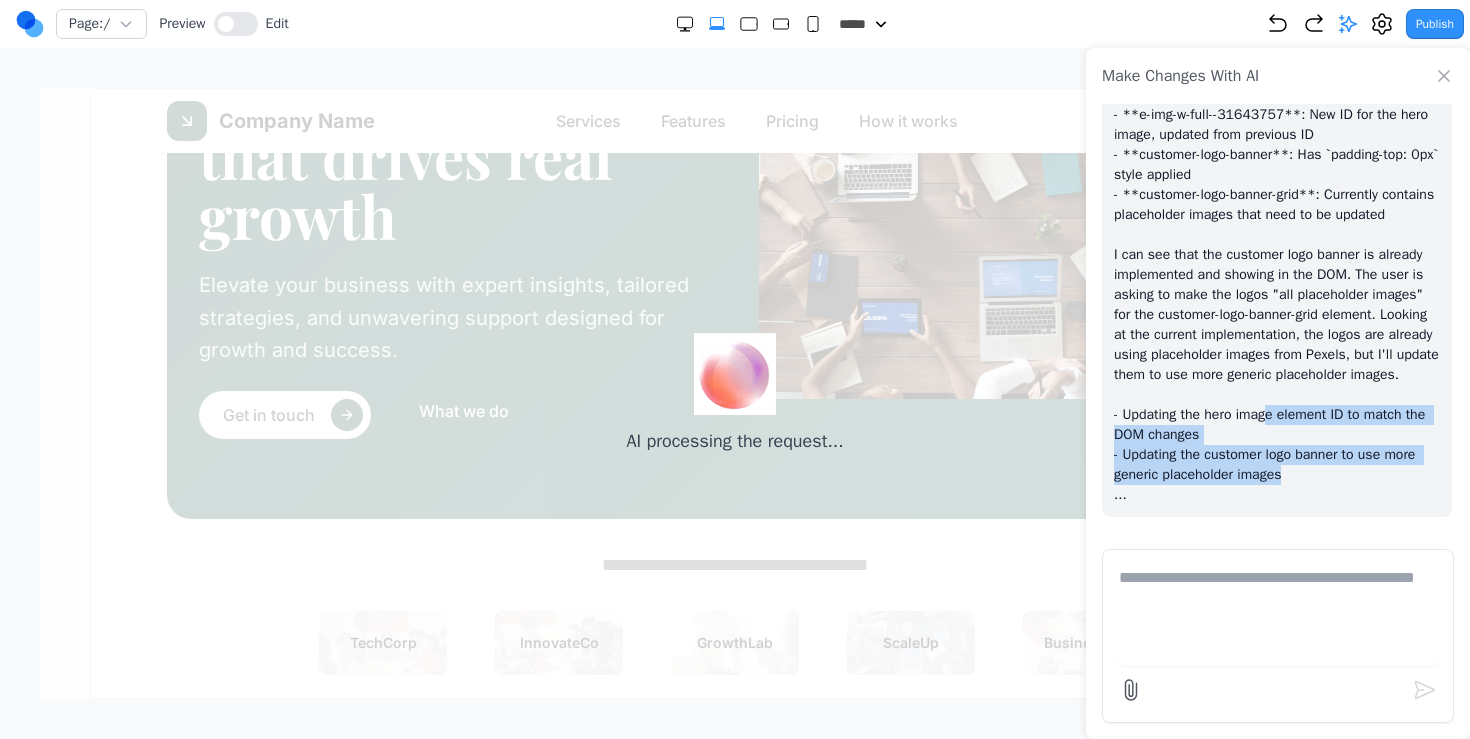 drag, startPoint x: 1376, startPoint y: 474, endPoint x: 1279, endPoint y: 406, distance: 118.46096 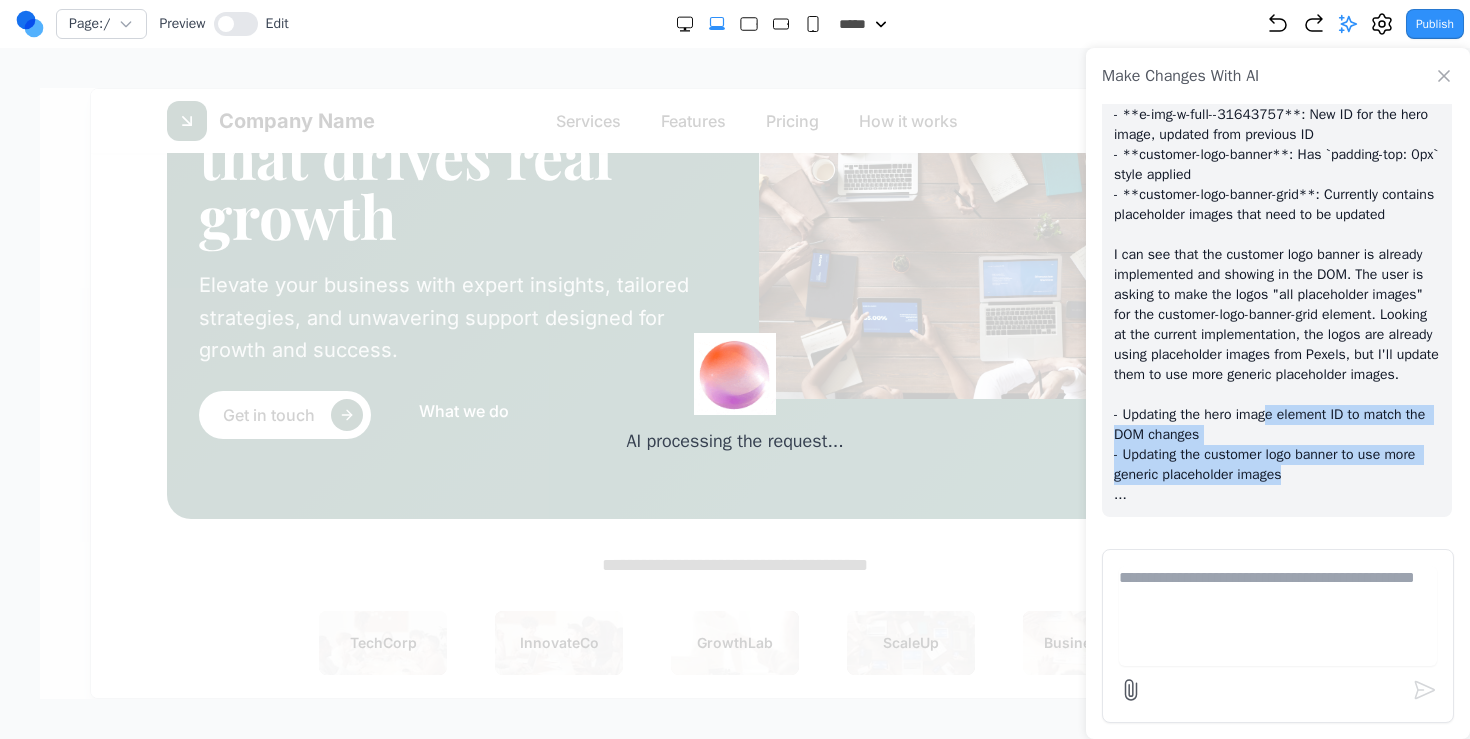 click on "Looking at the DOM changes, I can see the following changes that need to be implemented:
**Changes Confirmed:**
- **e-img-w-full--31643757**: New ID for the hero image, updated from previous ID
- **customer-logo-banner**: Has `padding-top: 0px` style applied
- **customer-logo-banner-grid**: Currently contains placeholder images that need to be updated
I can see that the customer logo banner is already implemented and showing in the DOM. The user is asking to make the logos "all placeholder images" for the customer-logo-banner-grid element. Looking at the current implementation, the logos are already using placeholder images from Pexels, but I'll update them to use more generic placeholder images.
- Updating the hero image element ID to match the DOM changes
- Updating the customer logo banner to use more generic placeholder images
..." at bounding box center (1277, 265) 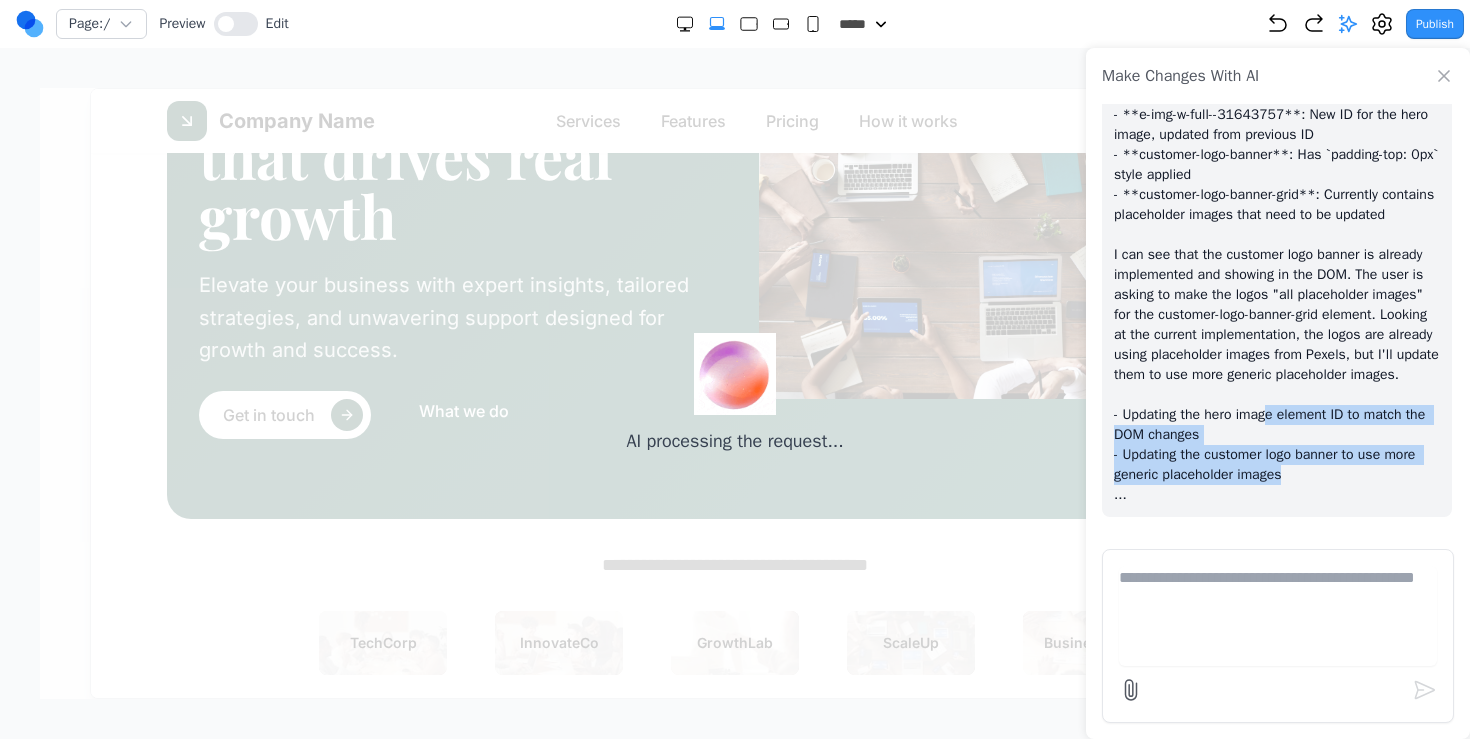click on "Looking at the DOM changes, I can see the following changes that need to be implemented:
**Changes Confirmed:**
- **e-img-w-full--31643757**: New ID for the hero image, updated from previous ID
- **customer-logo-banner**: Has `padding-top: 0px` style applied
- **customer-logo-banner-grid**: Currently contains placeholder images that need to be updated
I can see that the customer logo banner is already implemented and showing in the DOM. The user is asking to make the logos "all placeholder images" for the customer-logo-banner-grid element. Looking at the current implementation, the logos are already using placeholder images from Pexels, but I'll update them to use more generic placeholder images.
- Updating the hero image element ID to match the DOM changes
- Updating the customer logo banner to use more generic placeholder images
..." at bounding box center [1277, 265] 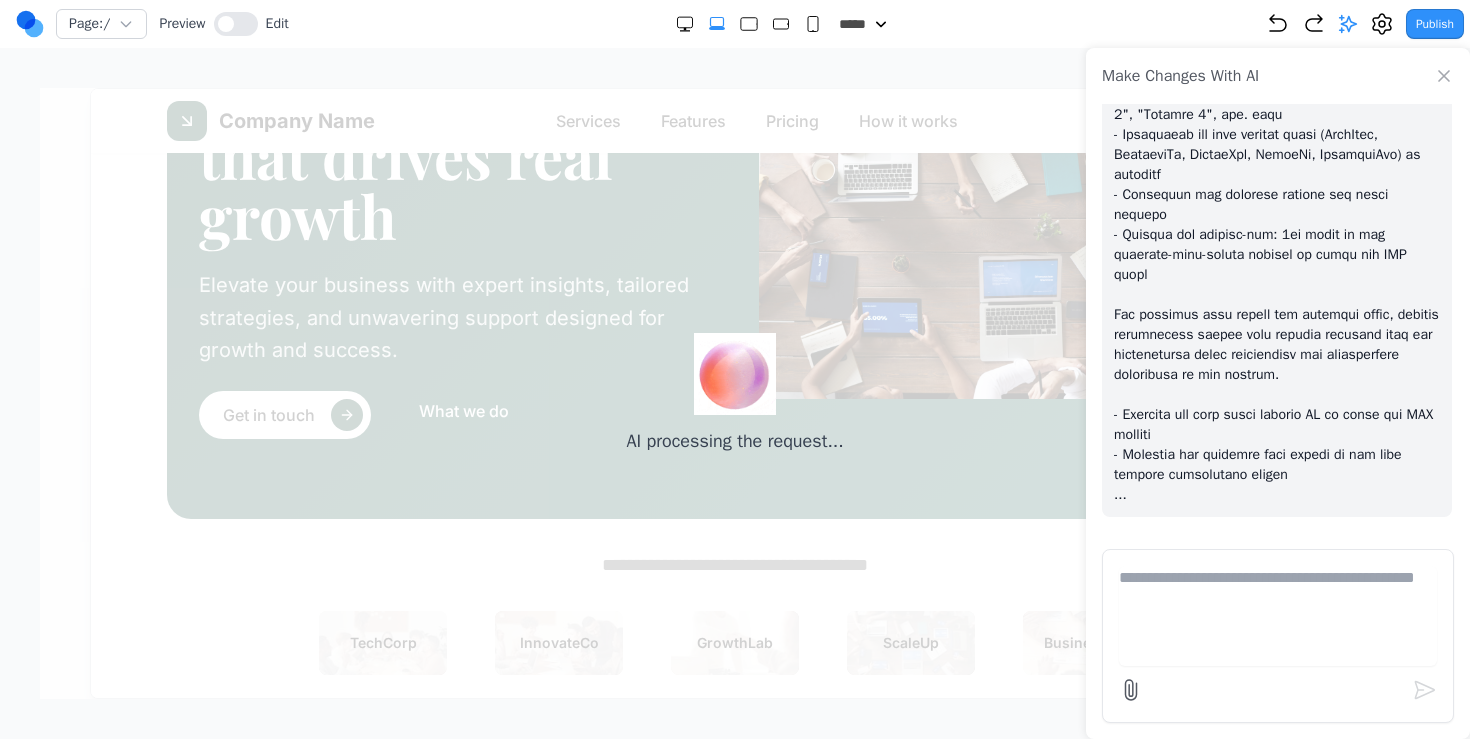 scroll, scrollTop: 12729, scrollLeft: 0, axis: vertical 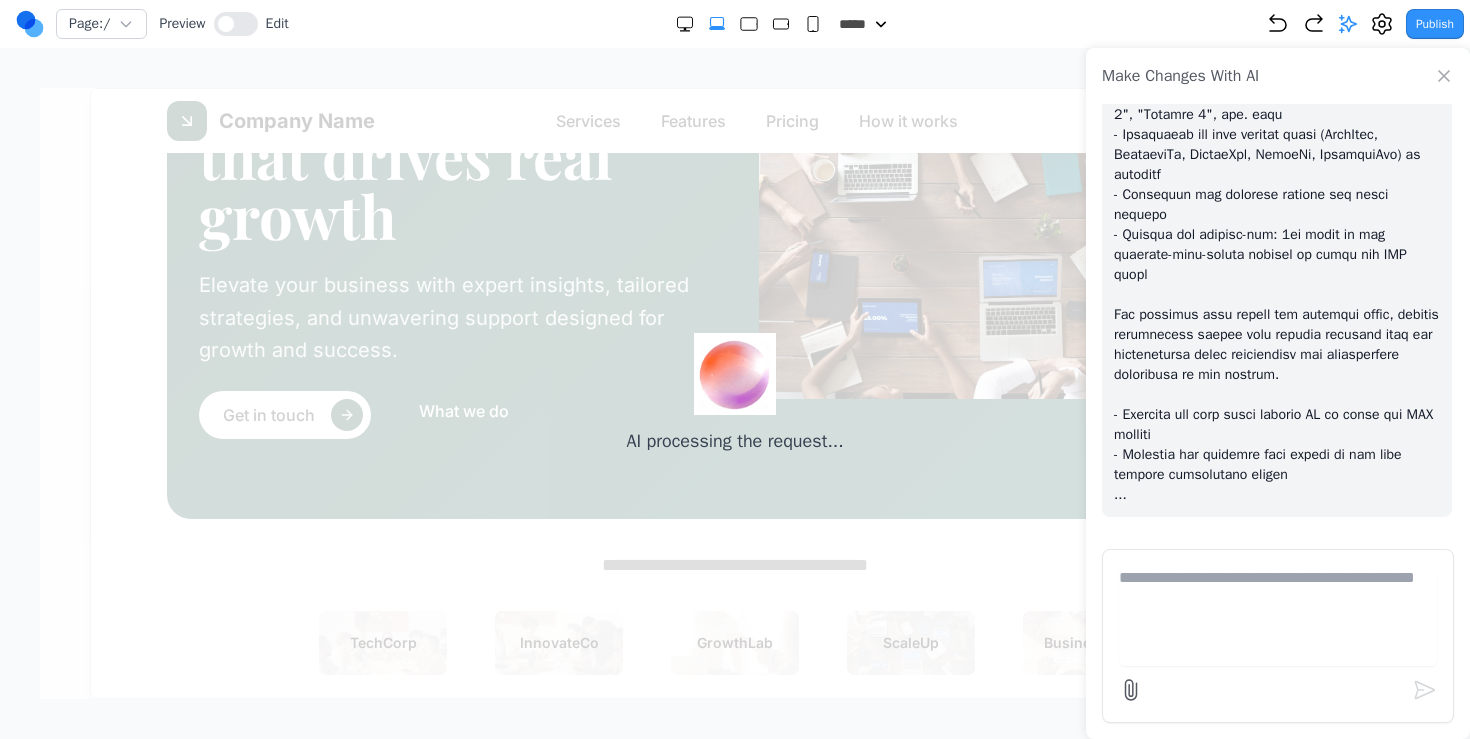drag, startPoint x: 1298, startPoint y: 205, endPoint x: 1287, endPoint y: 280, distance: 75.802376 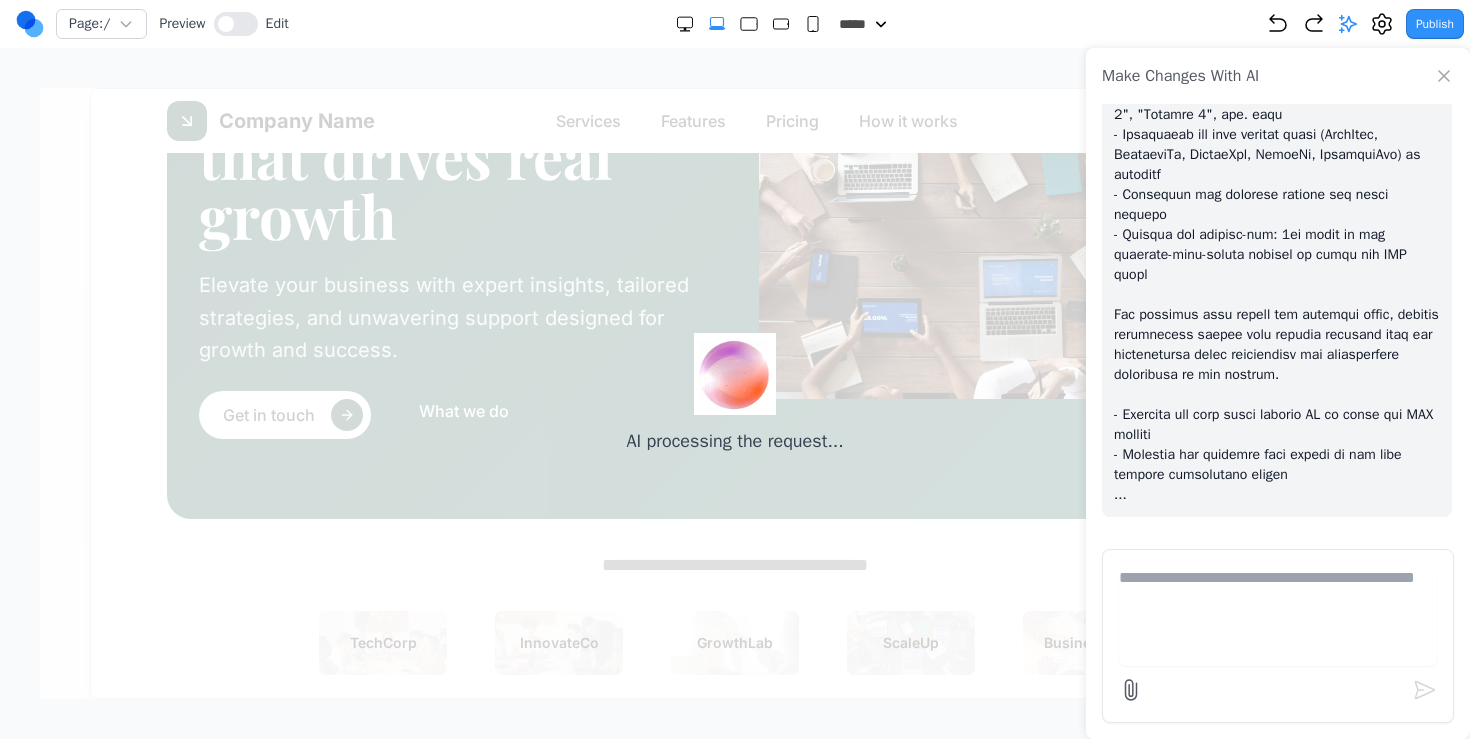 click at bounding box center [1277, -85] 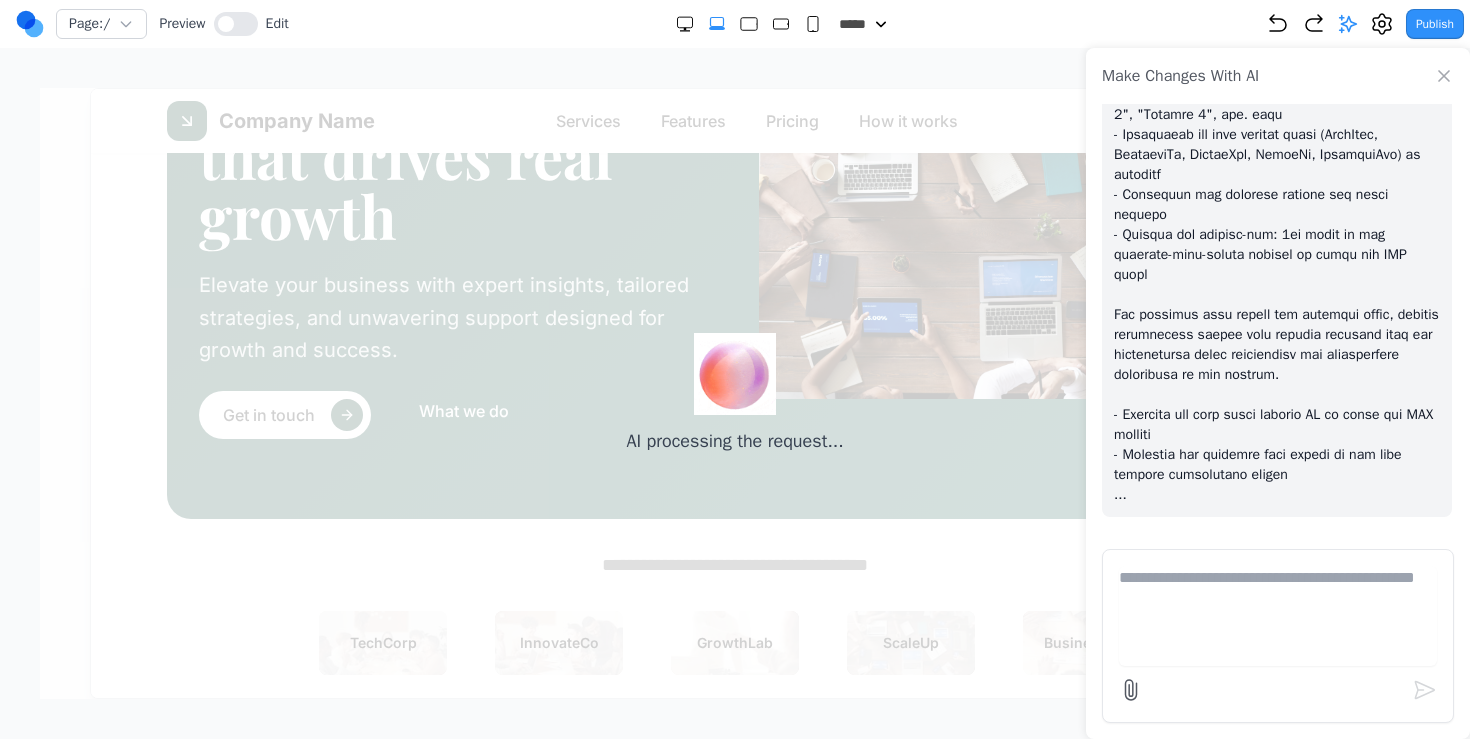 click at bounding box center [1277, -85] 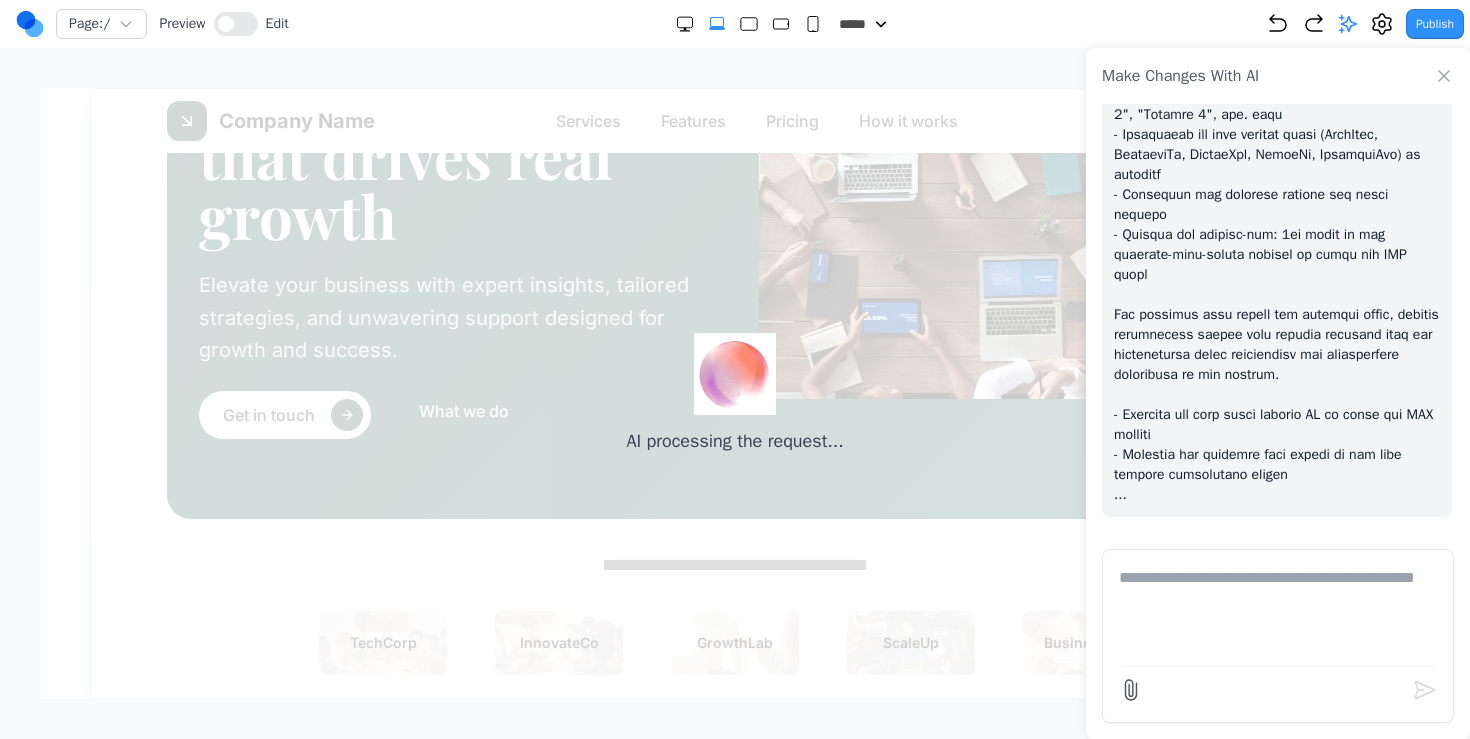 scroll, scrollTop: 12947, scrollLeft: 0, axis: vertical 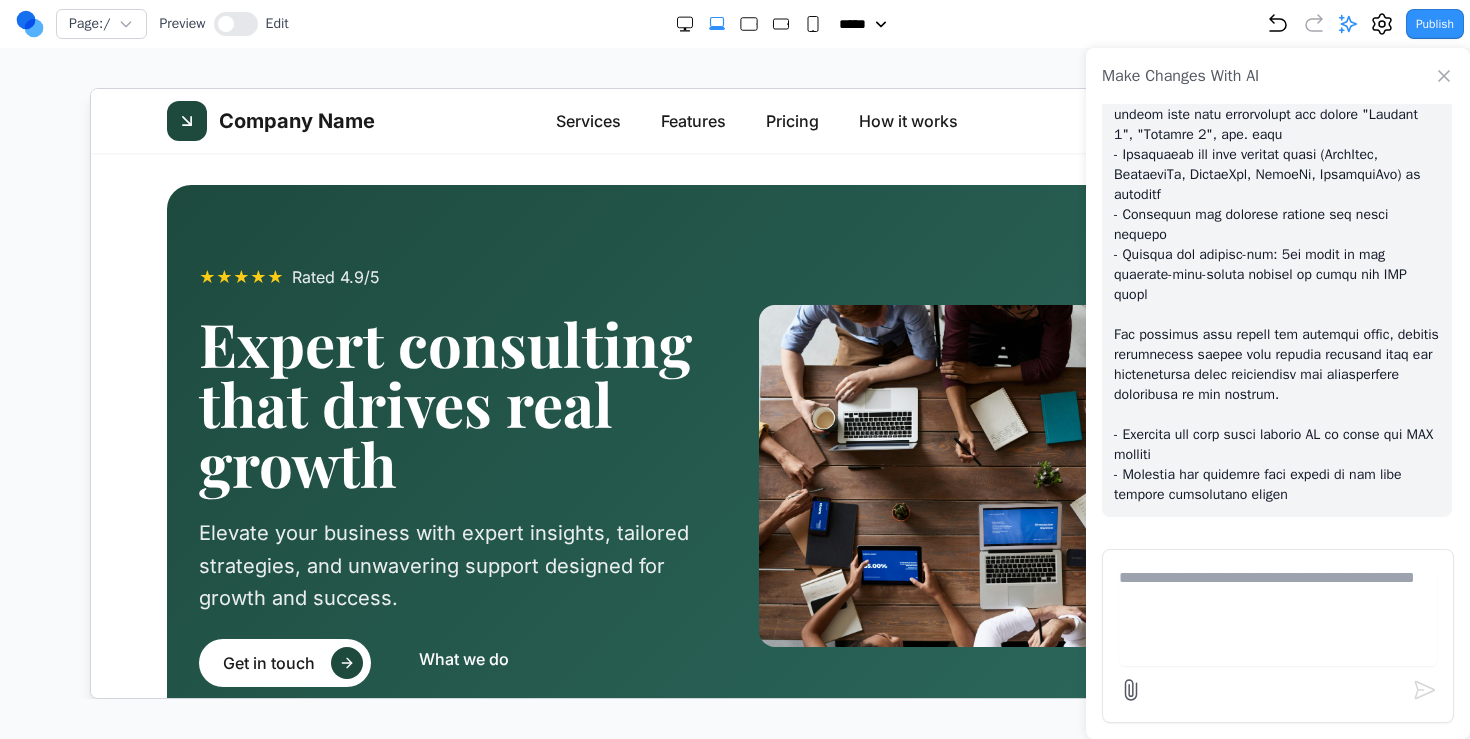 click at bounding box center [1014, 475] 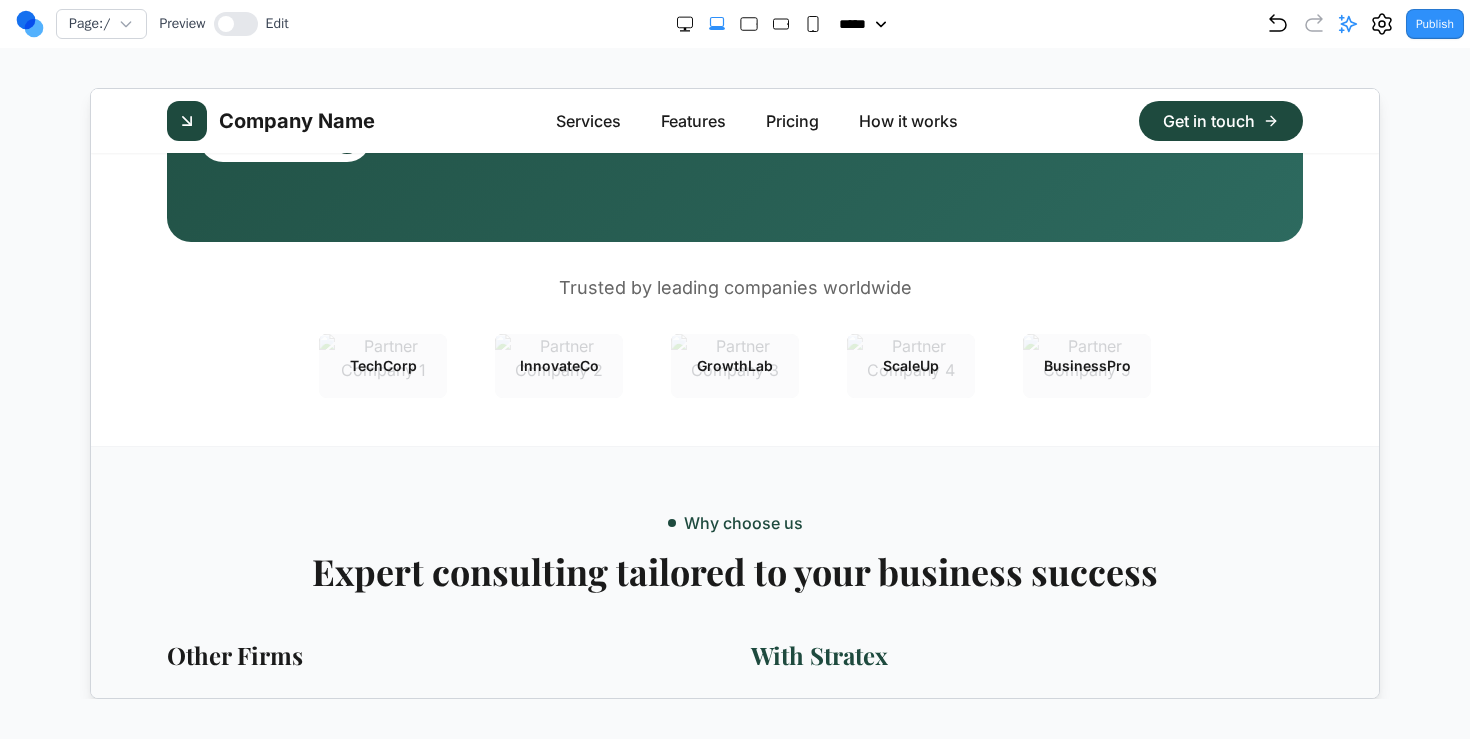 scroll, scrollTop: 536, scrollLeft: 0, axis: vertical 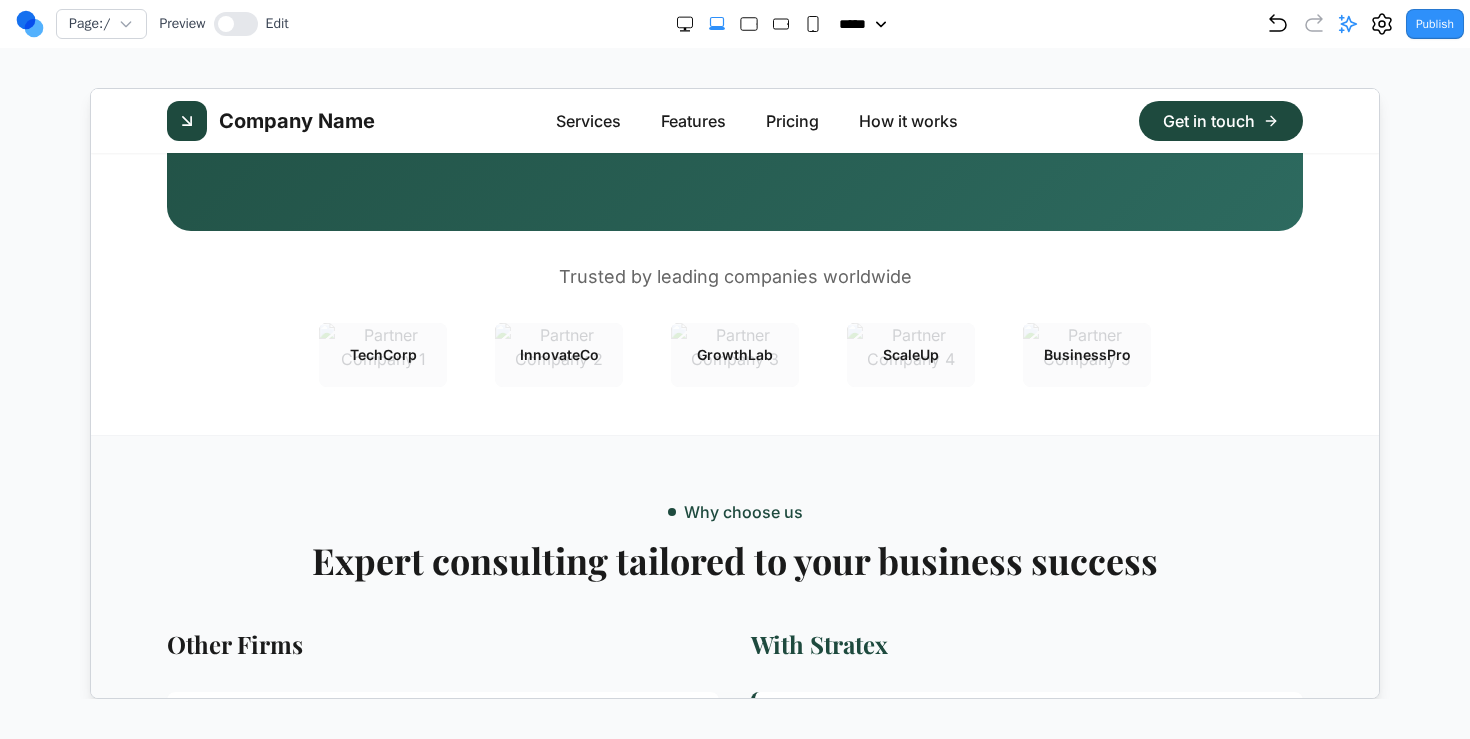 click on "GrowthLab" at bounding box center [734, 354] 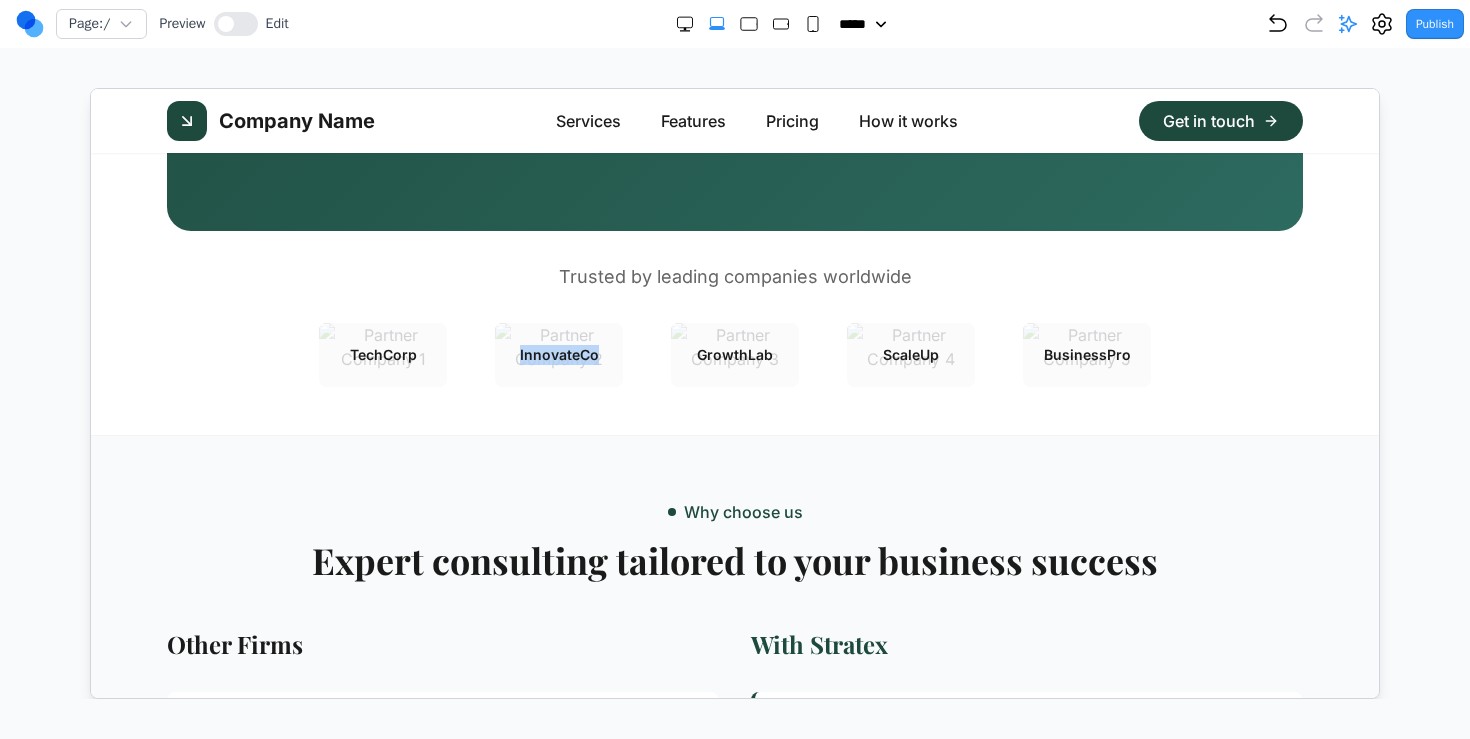 click on "InnovateCo" at bounding box center (558, 354) 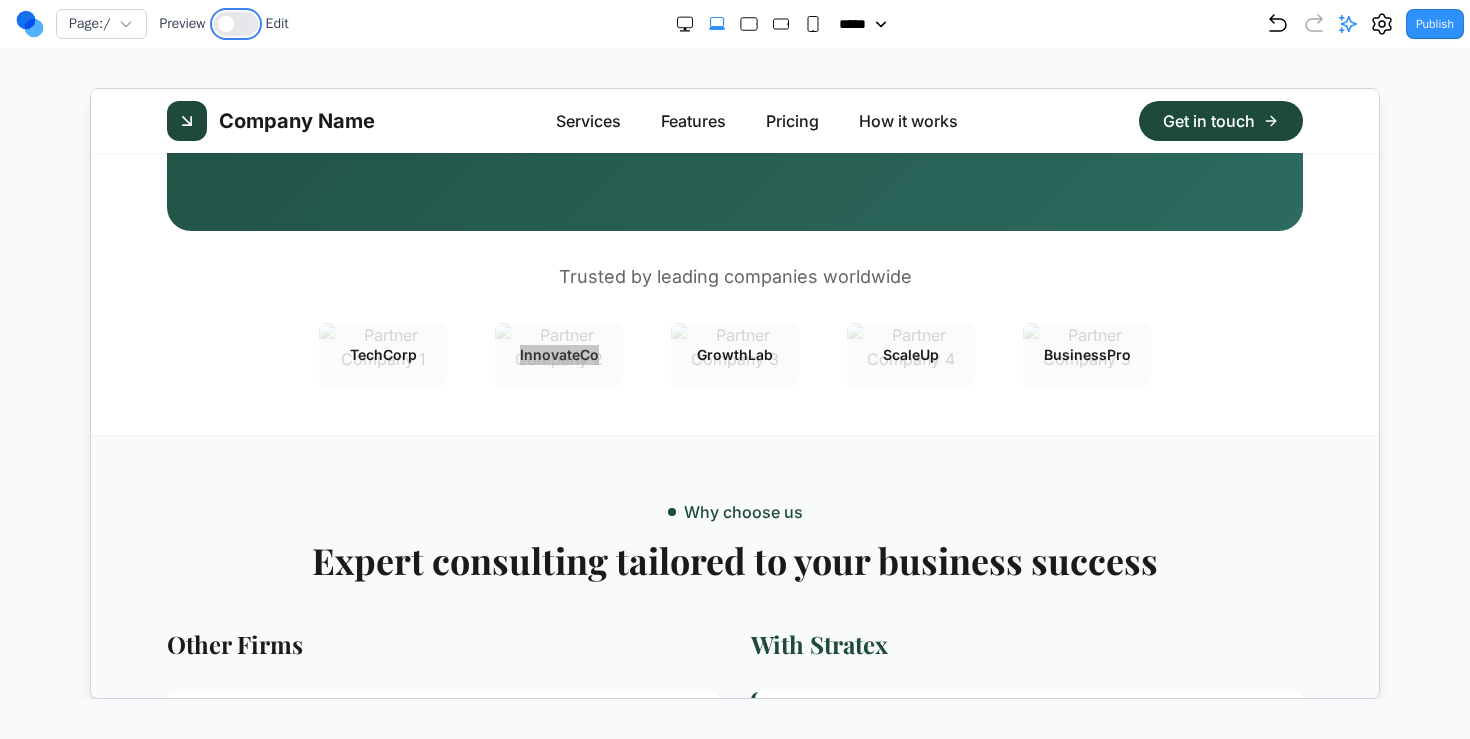 click at bounding box center (236, 24) 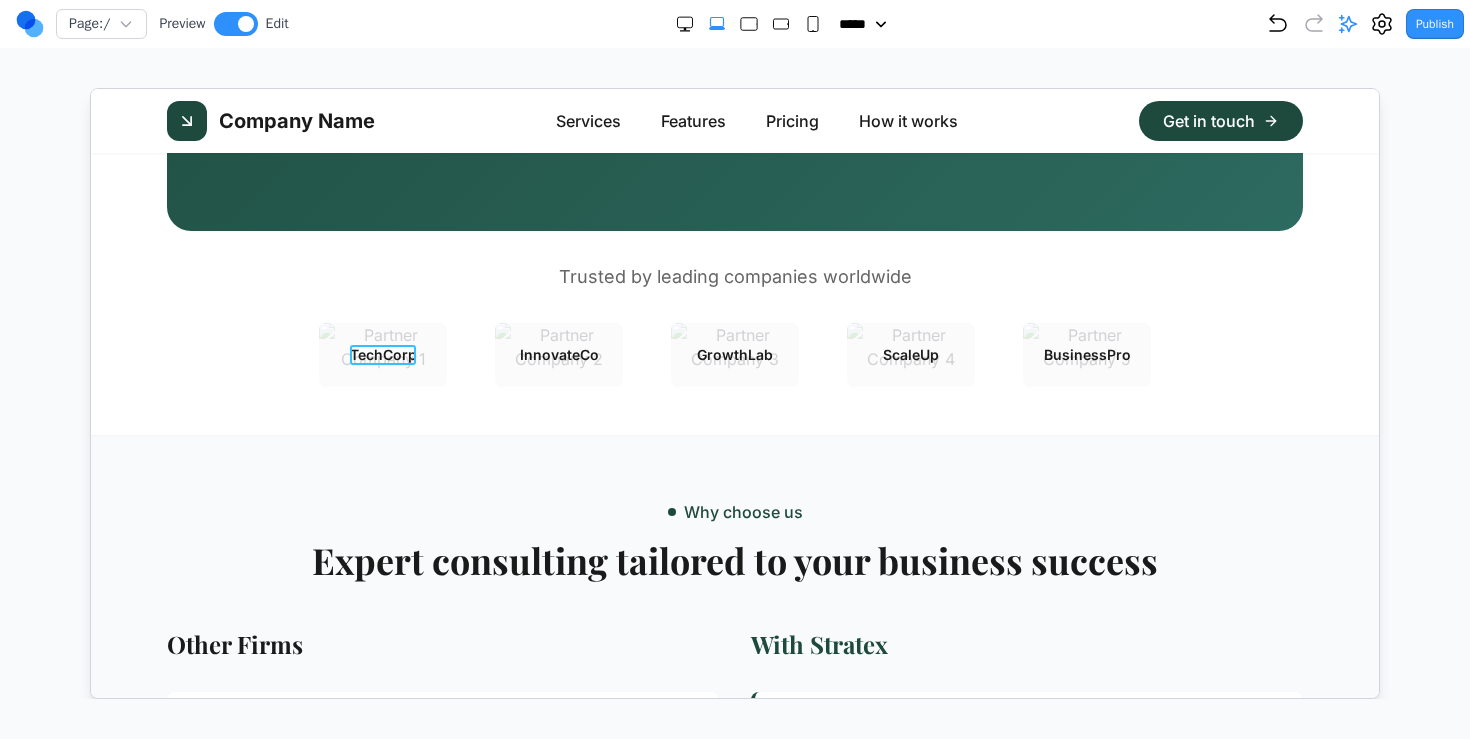 click on "TechCorp" at bounding box center [382, 354] 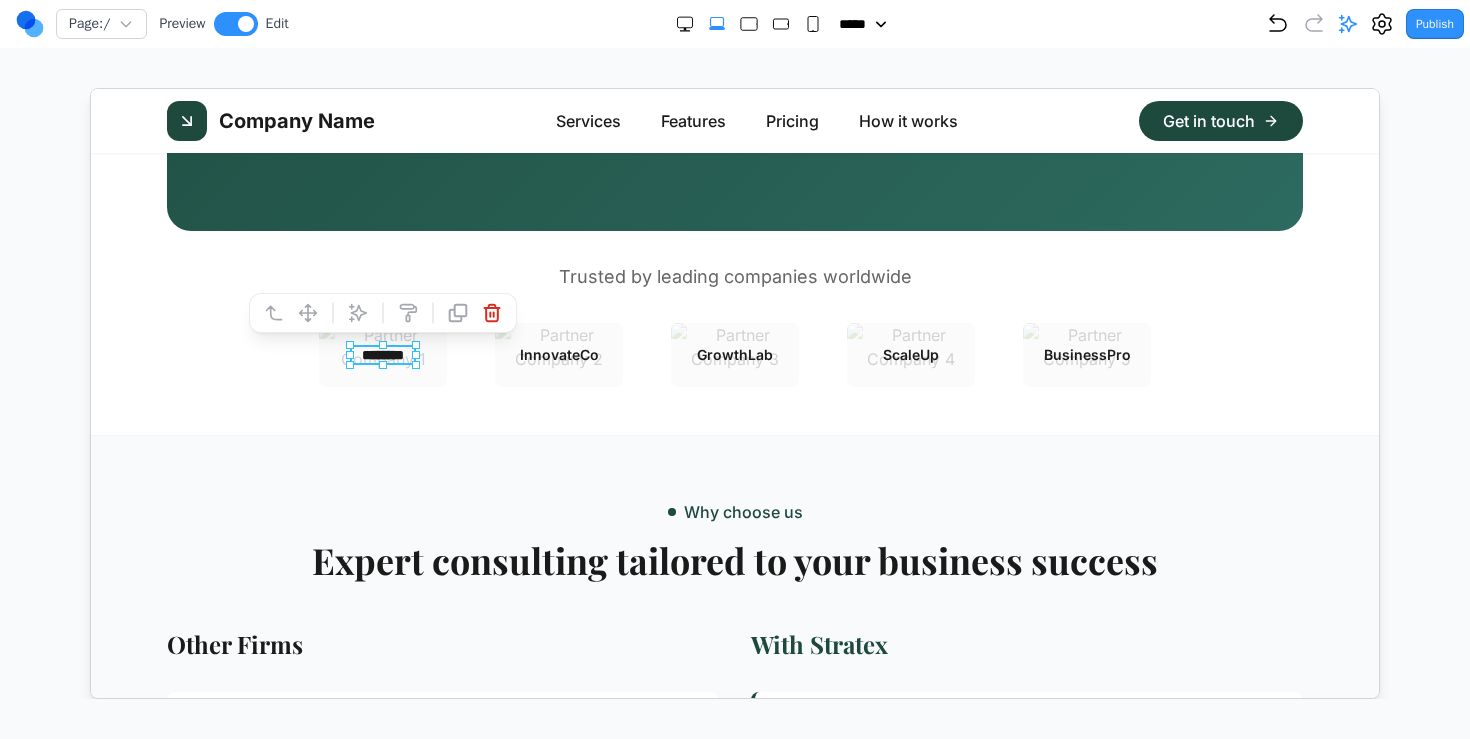 click at bounding box center [491, 312] 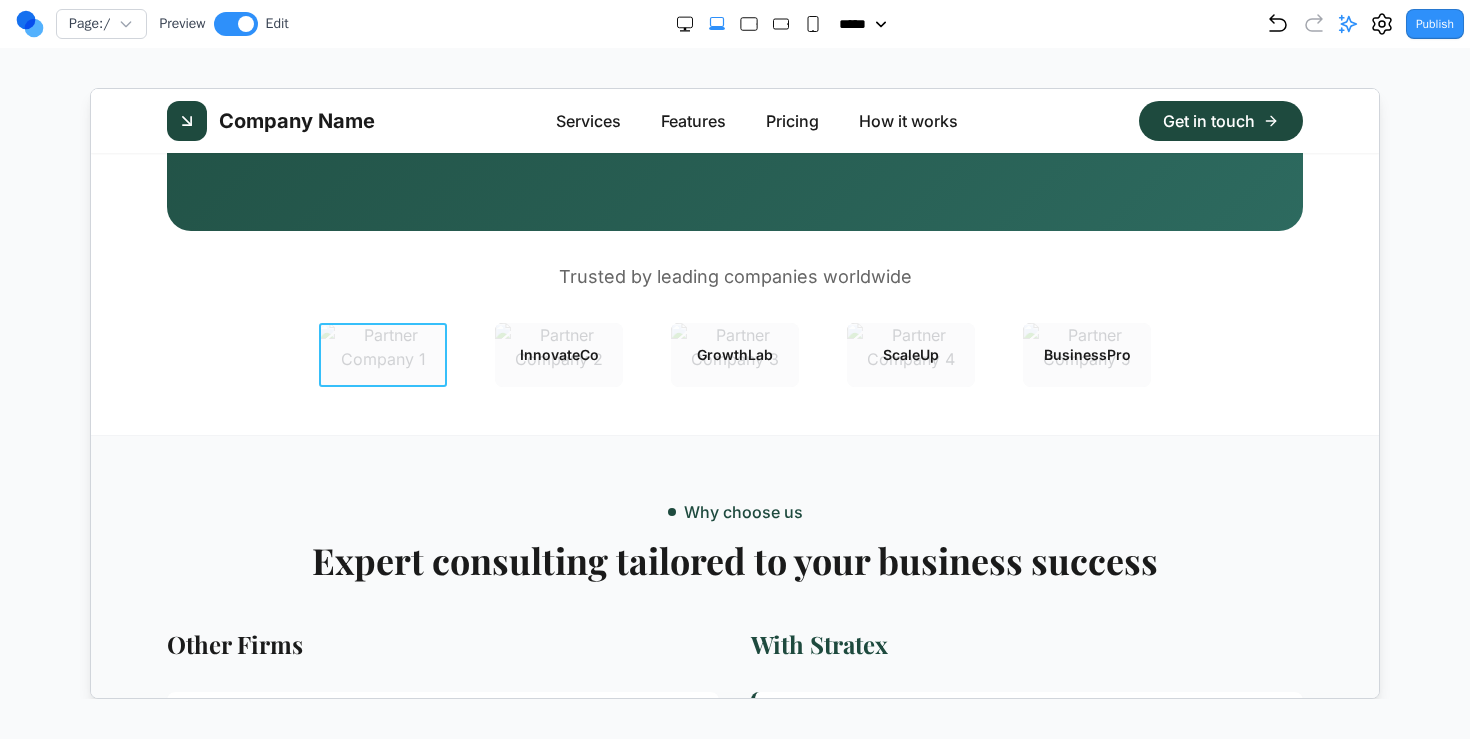 click on "********" at bounding box center [382, 354] 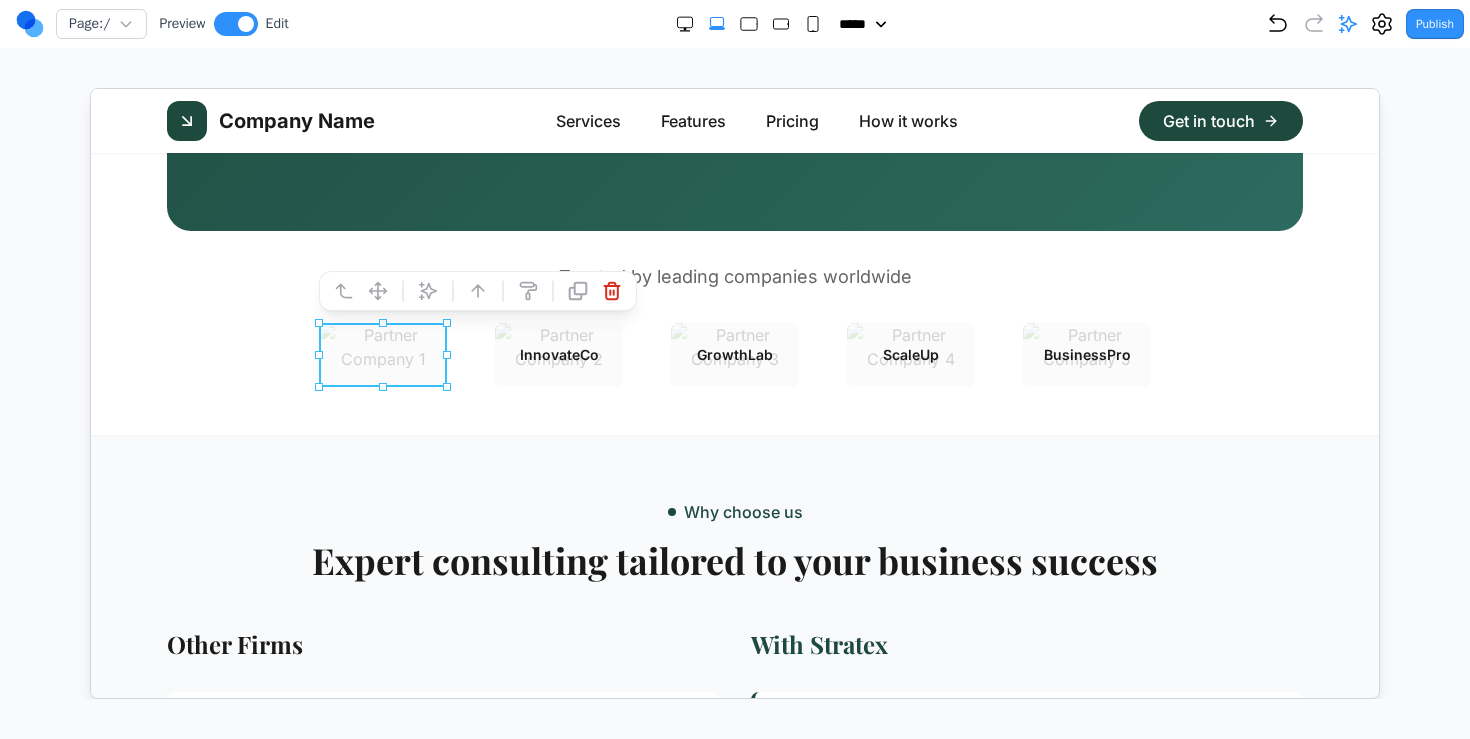click on "InnovateCo" at bounding box center [558, 354] 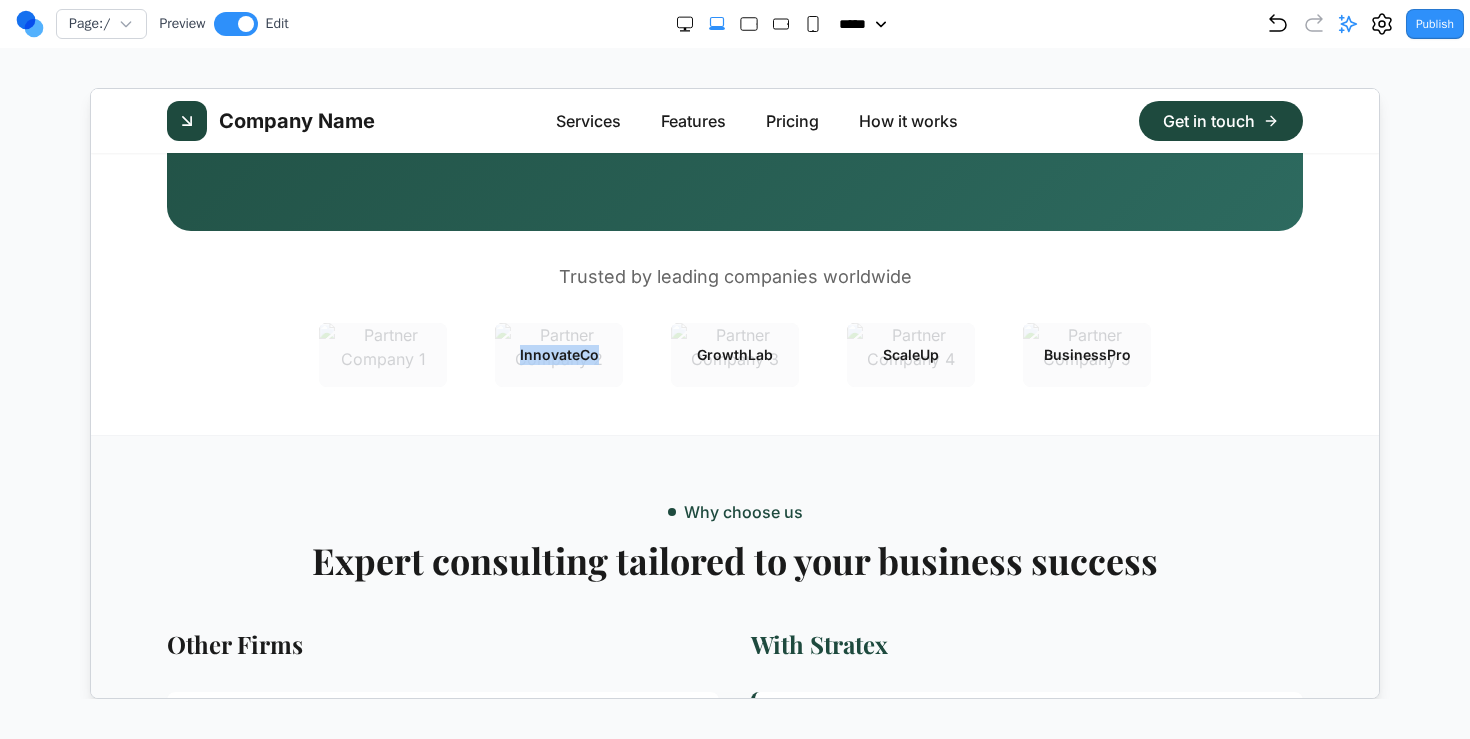 click on "InnovateCo" at bounding box center [558, 354] 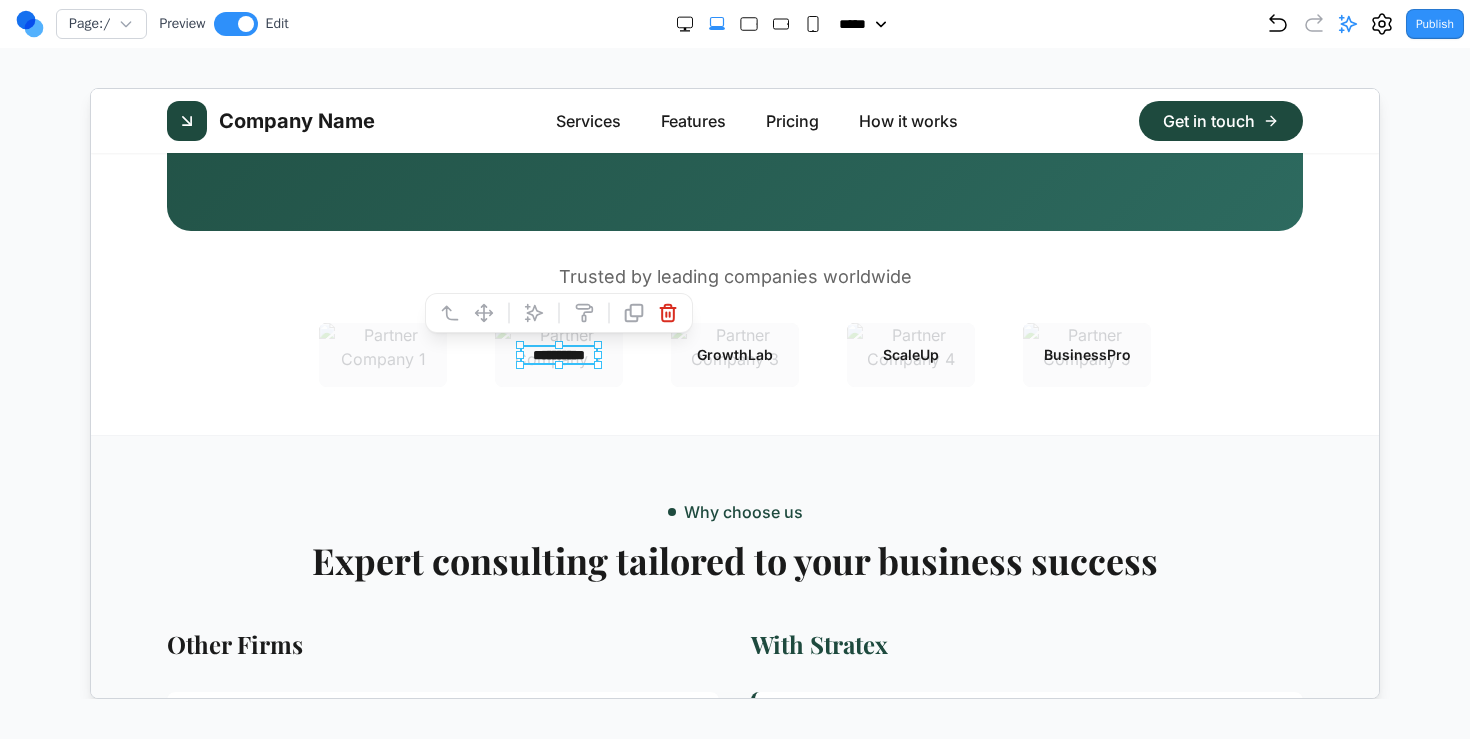 click 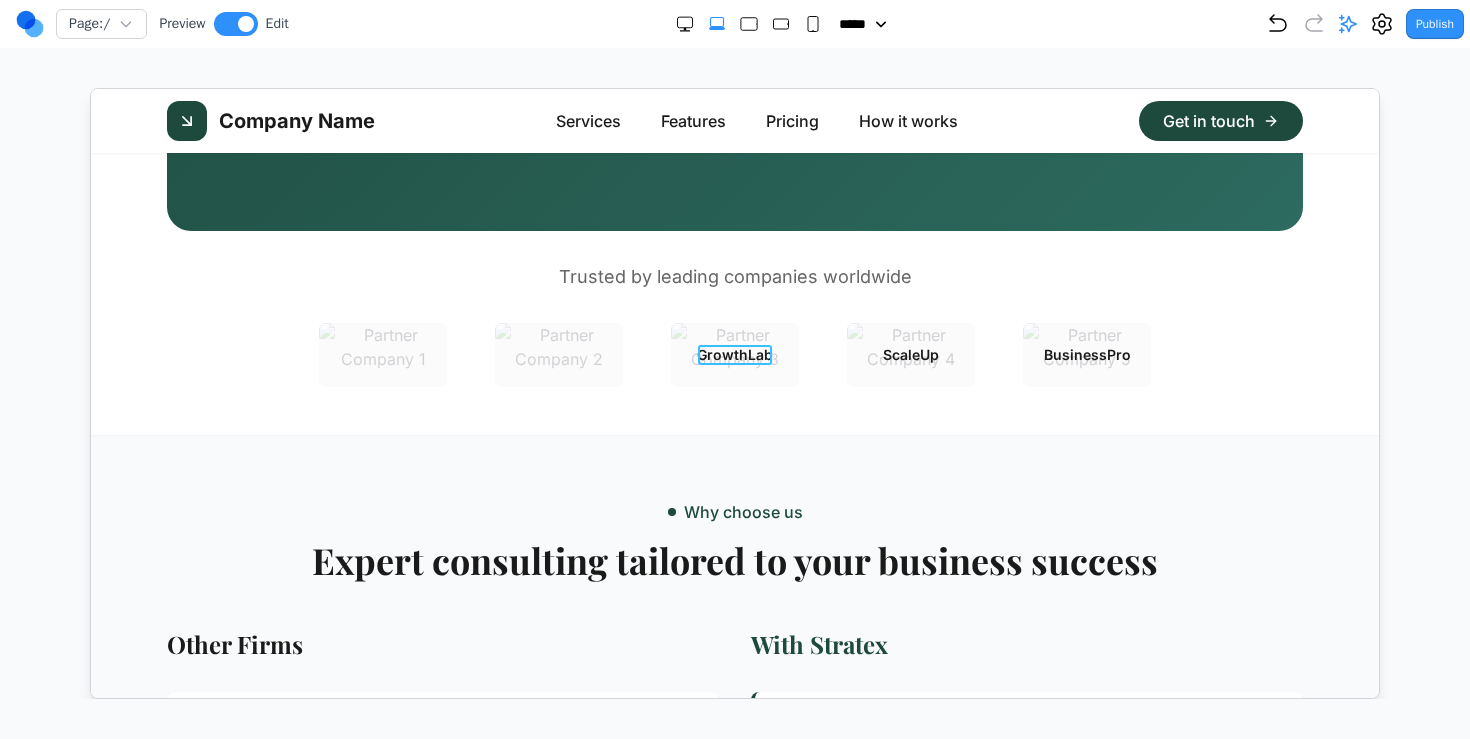 click on "GrowthLab" at bounding box center [734, 354] 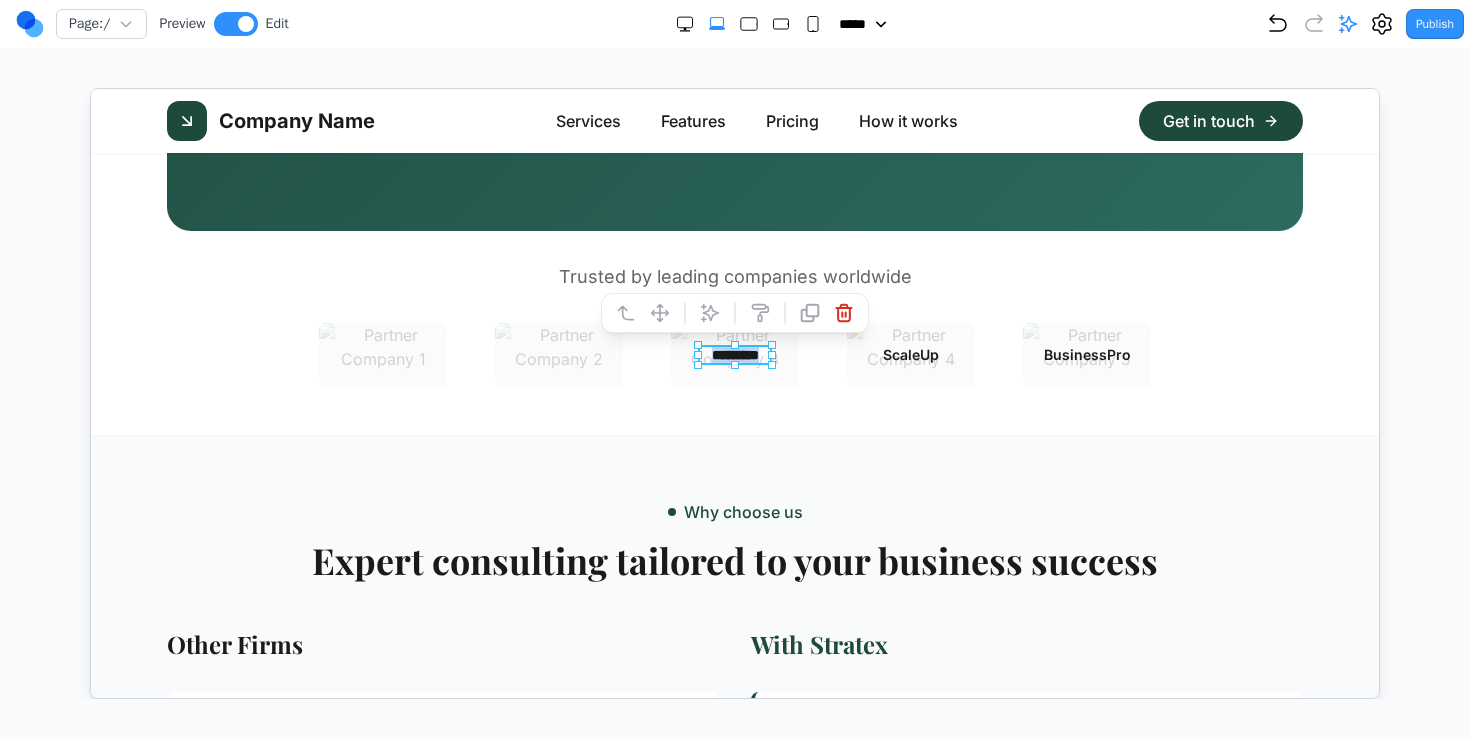 click on "*********" at bounding box center (734, 354) 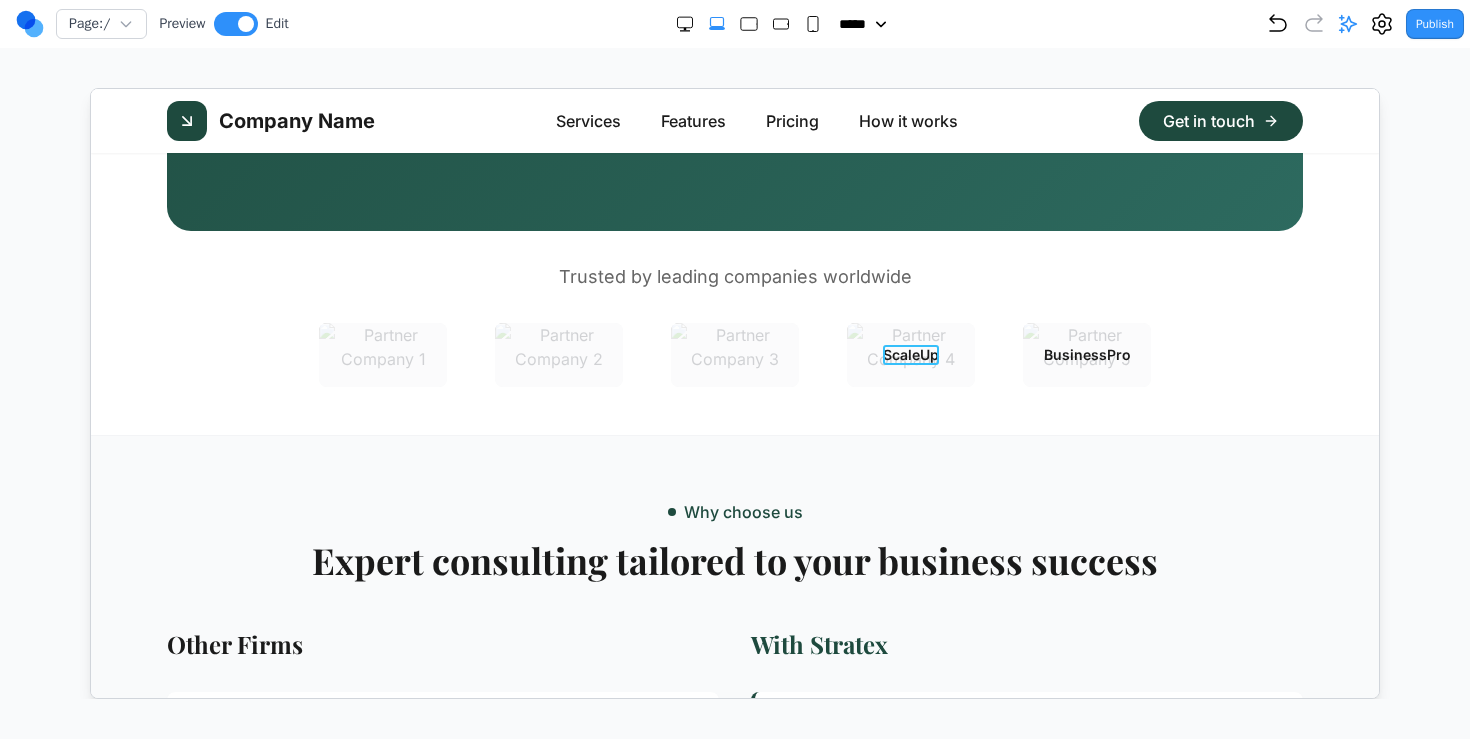 click on "ScaleUp" at bounding box center [910, 354] 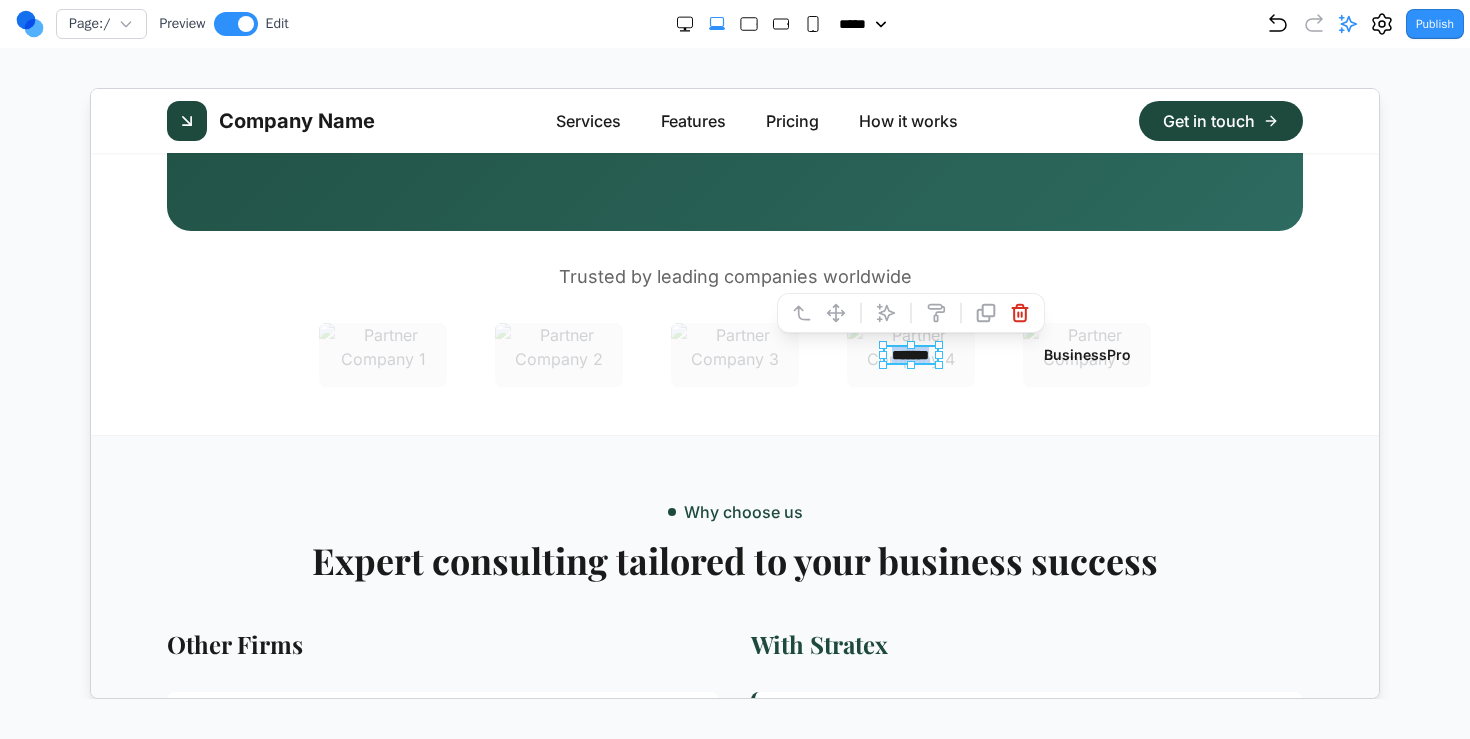 click on "*******" at bounding box center (910, 354) 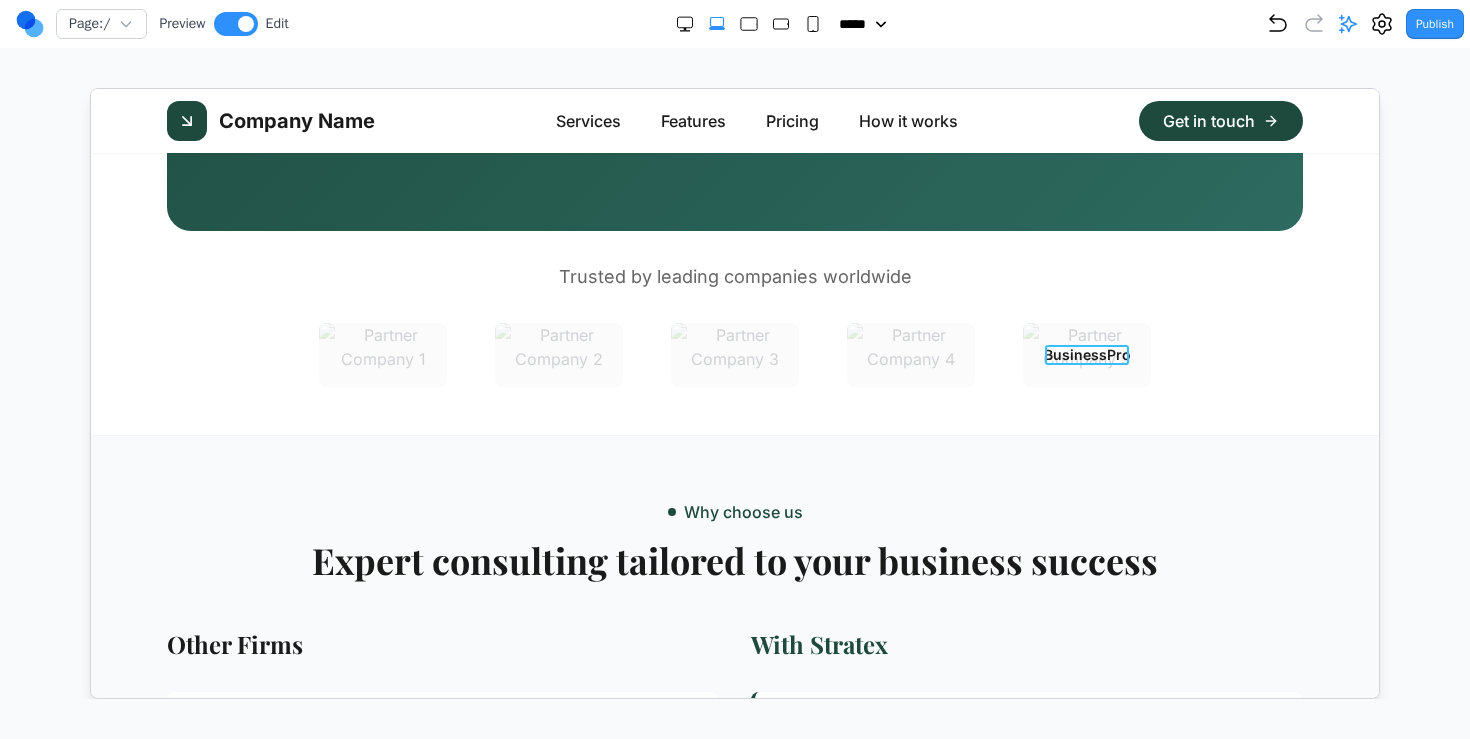 click on "BusinessPro" at bounding box center (1086, 354) 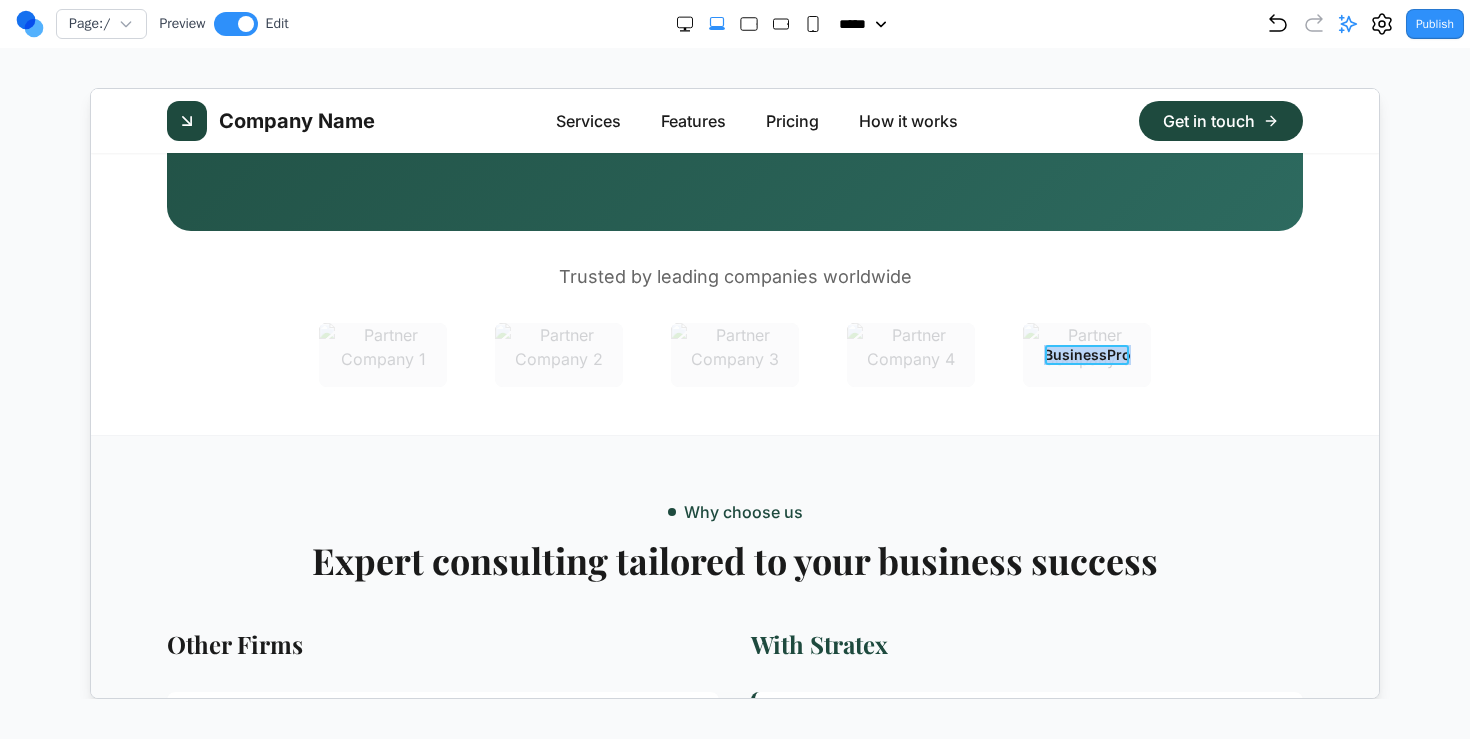 click on "BusinessPro" at bounding box center [1086, 354] 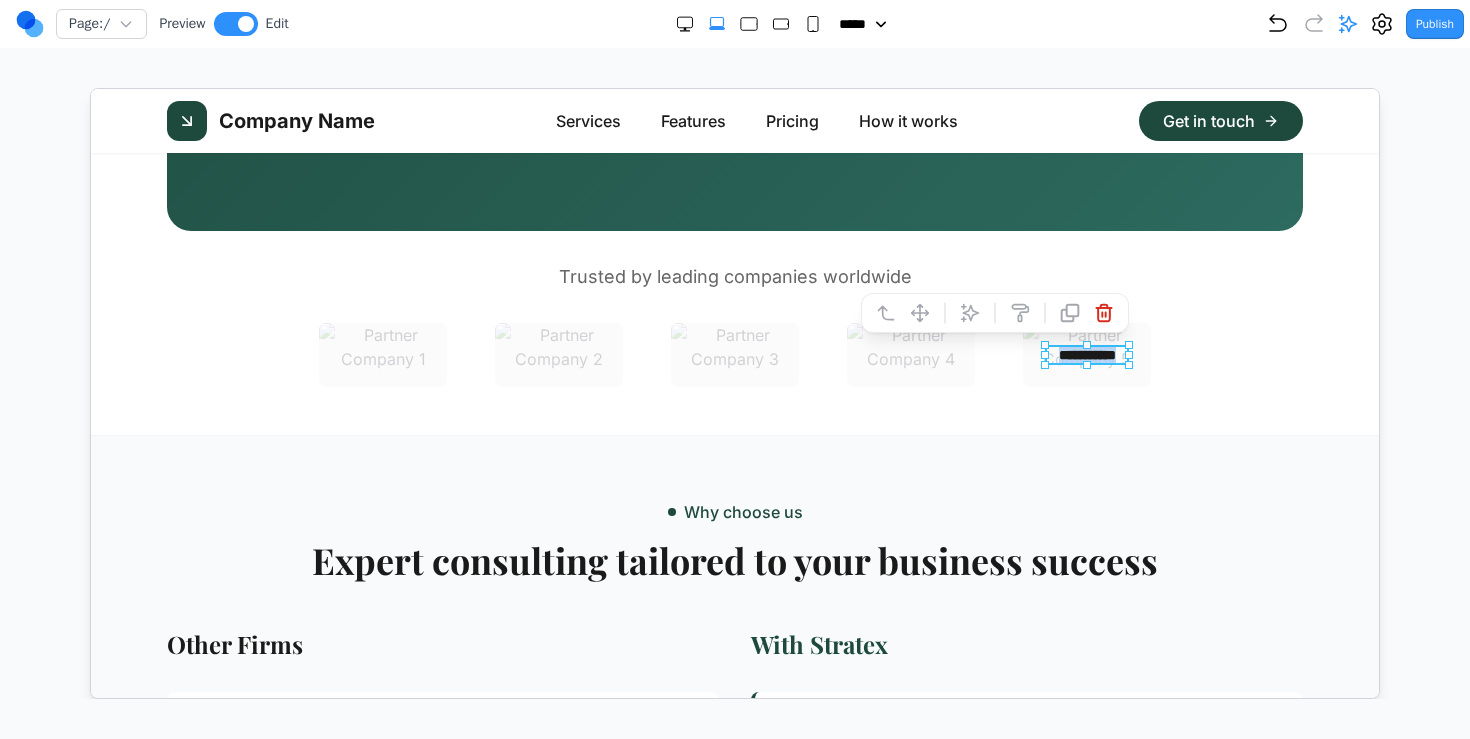 click 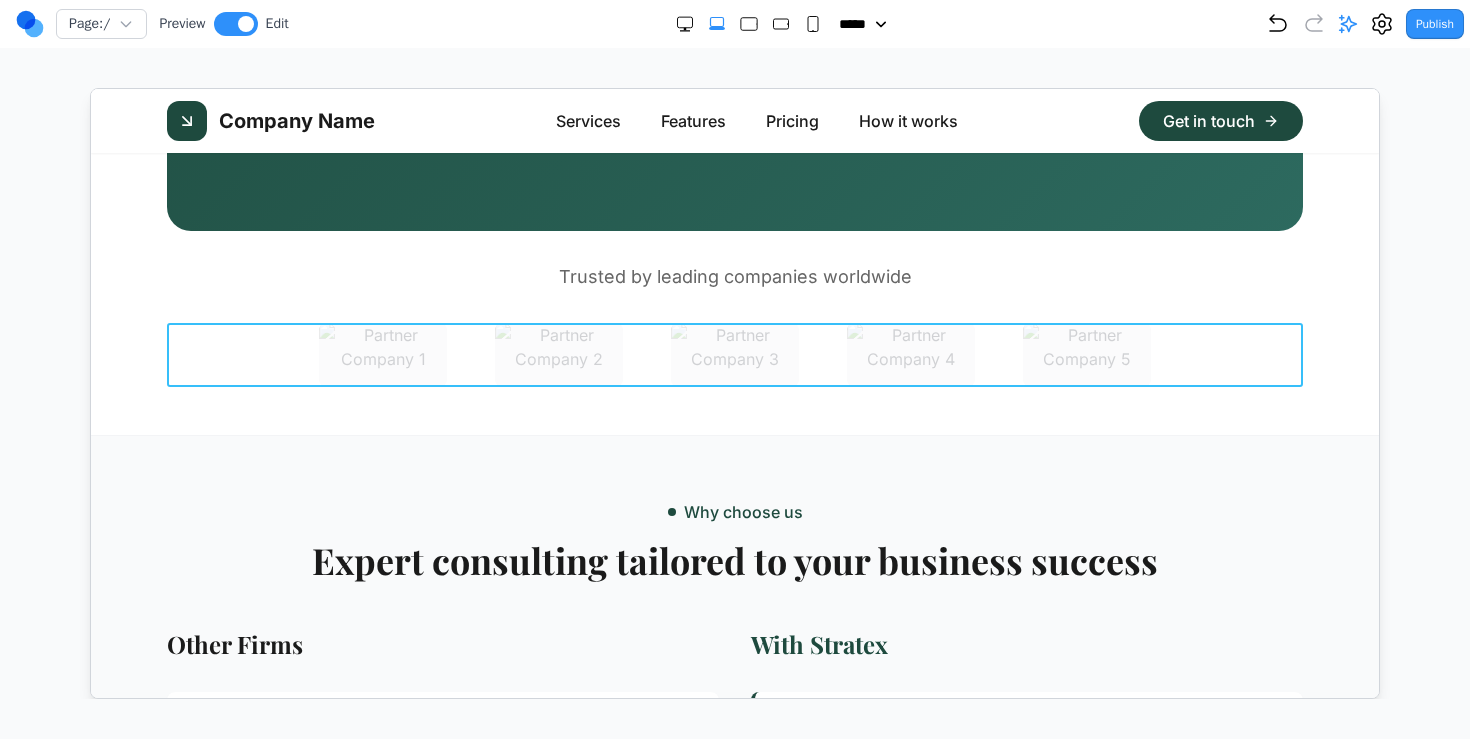 click on "**********" at bounding box center (734, 354) 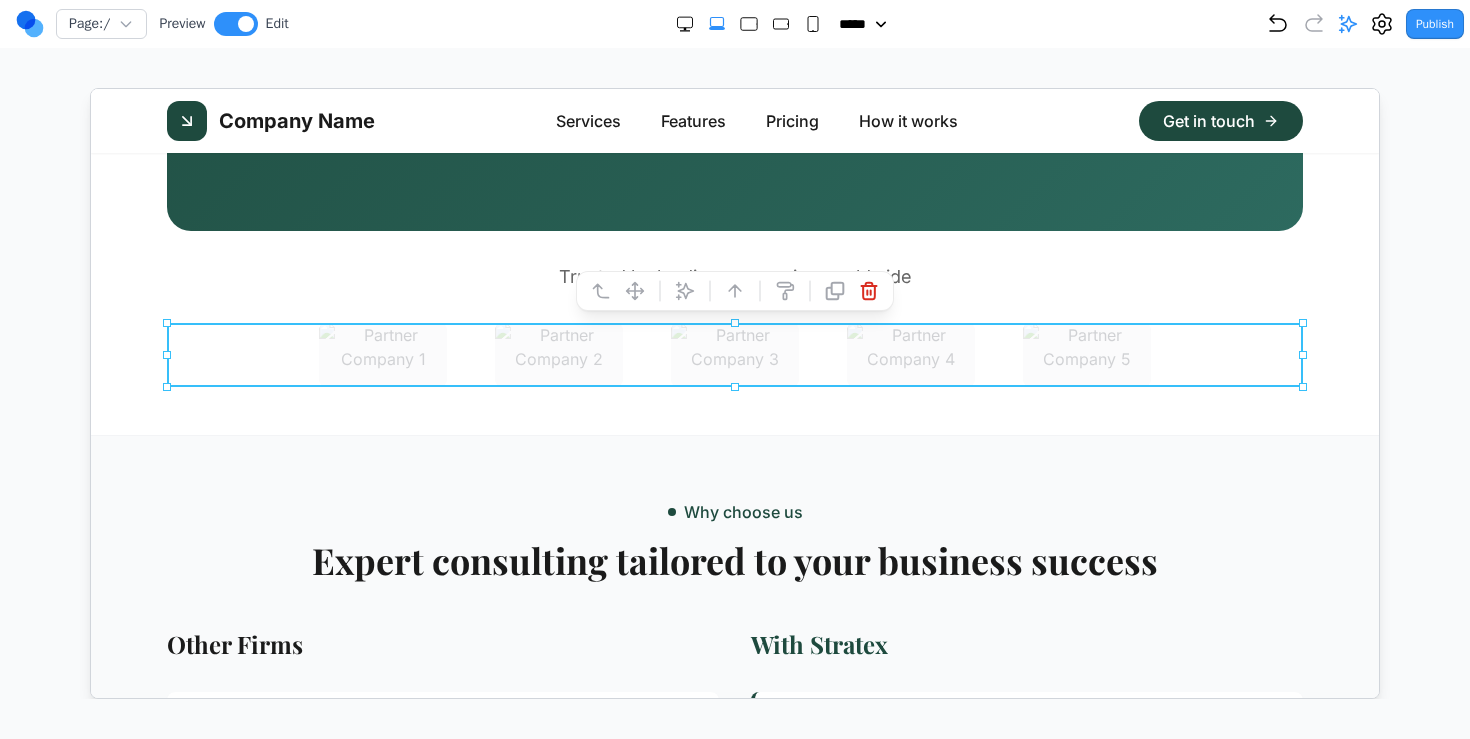 click on "**********" at bounding box center [734, 348] 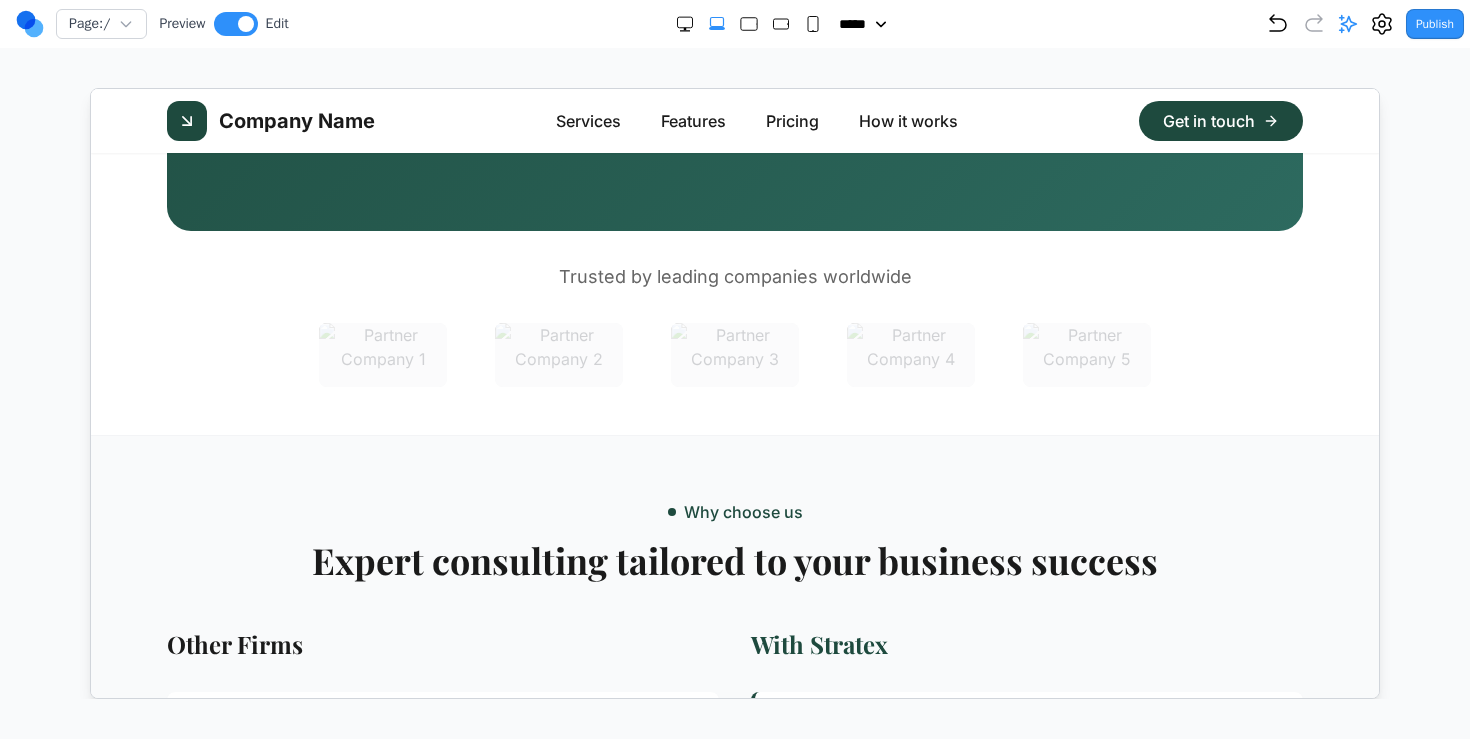 click on "**********" at bounding box center [734, 348] 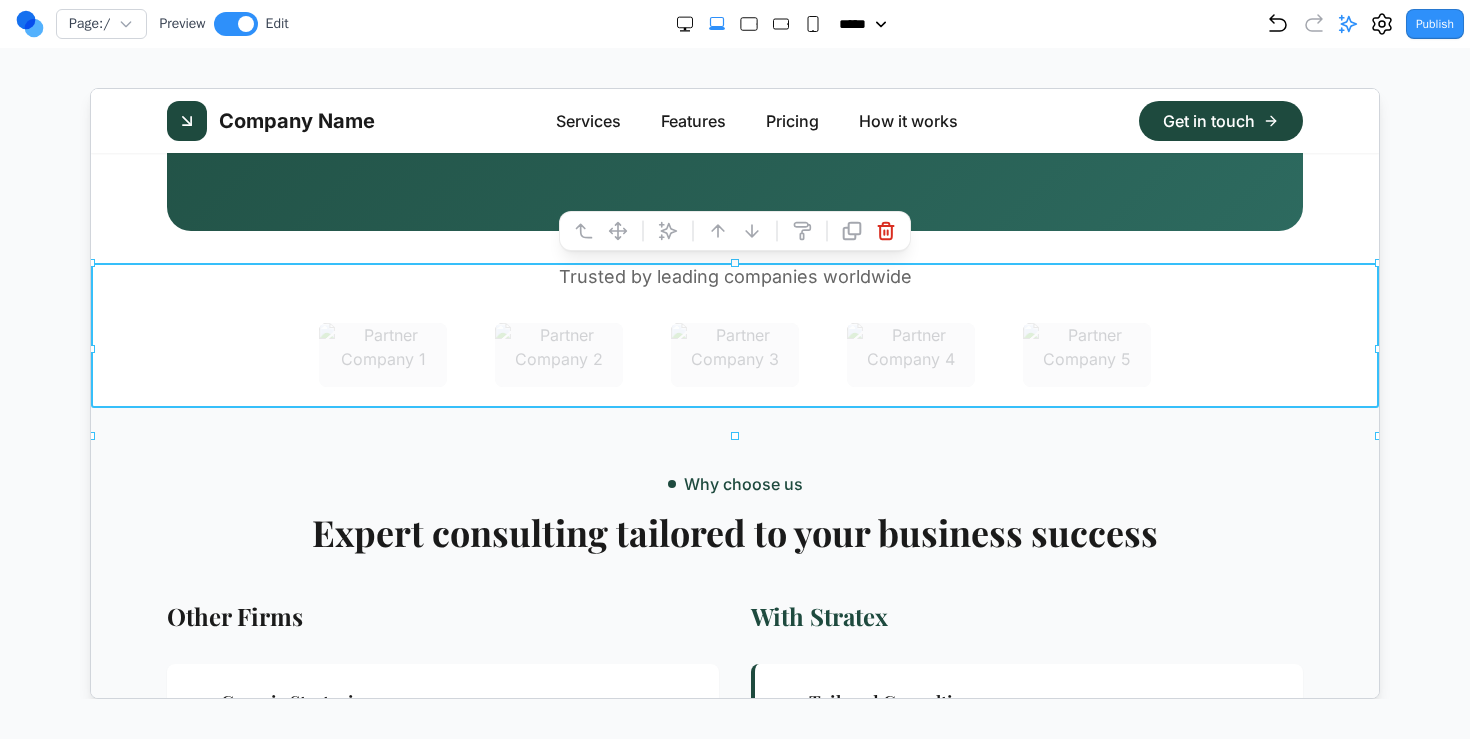 drag, startPoint x: 735, startPoint y: 431, endPoint x: 739, endPoint y: 403, distance: 28.284271 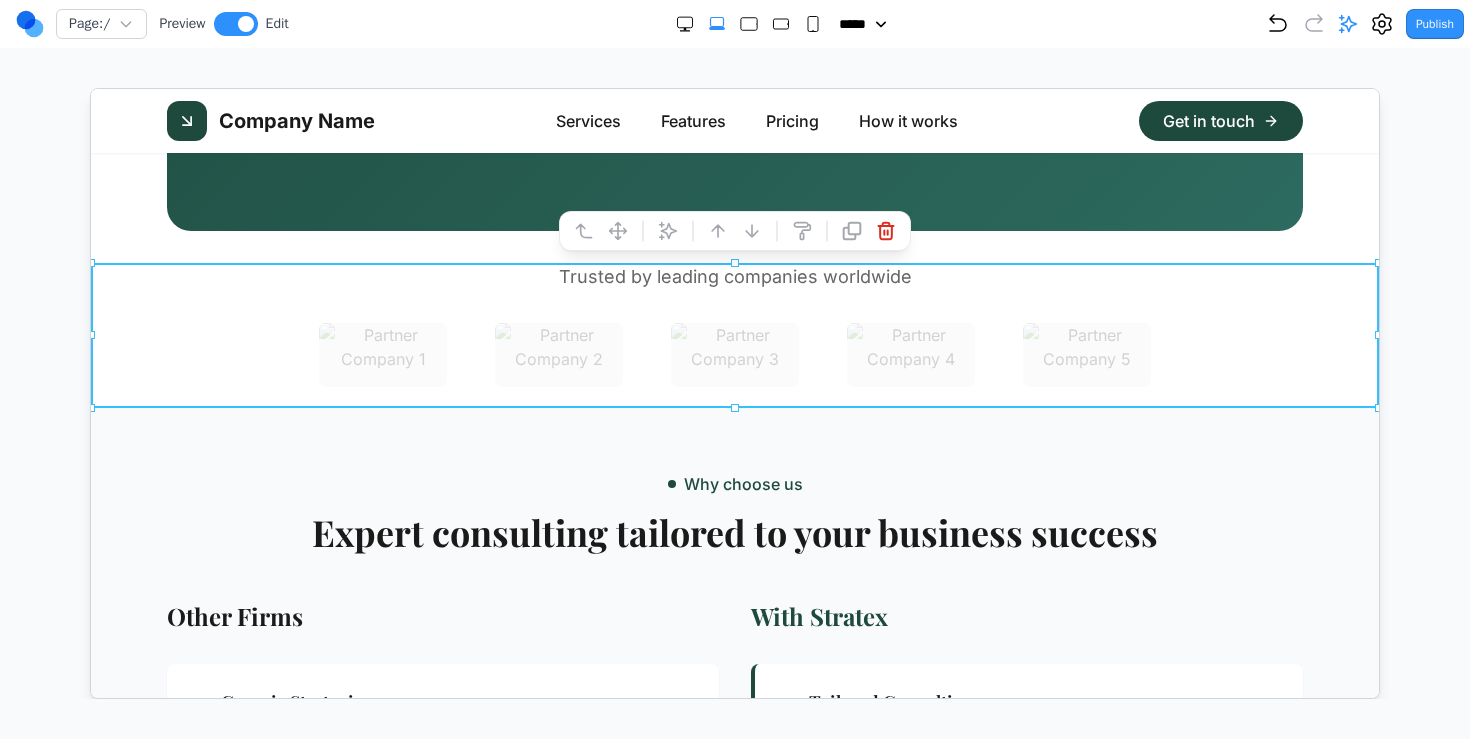 click on "Page:  / Preview Edit ***** ***** ****** ****** ****** Publish Project Settings Form Dashboard + New Project Clone Project Delete Project Make Changes With AI Update the navigation bar to look like this, make sure the text is similar make the font a bit smaller for everything in the logo I've reduced the font sizes in the header:
1. **Logo text**: Changed from `text-2xl` to `text-xl` (smaller logo text)
2. **Navigation items**: Changed from `text-lg` to `text-base` (smaller navigation links)
3. **Button text**: Changed from `text-lg` to `text-base` (smaller button text)
The header now has a more proportional and refined look with slightly smaller fonts throughout.
- Reducing font sizes in the header logo and navigation Update these two buttons to look exactly like this Make these buttons look like the screenshot, first describe exactly the differences between the current implementation and the screenshot Make "What we do" a button as well Update all font to Hedvig Letters Serif" at bounding box center [735, 349] 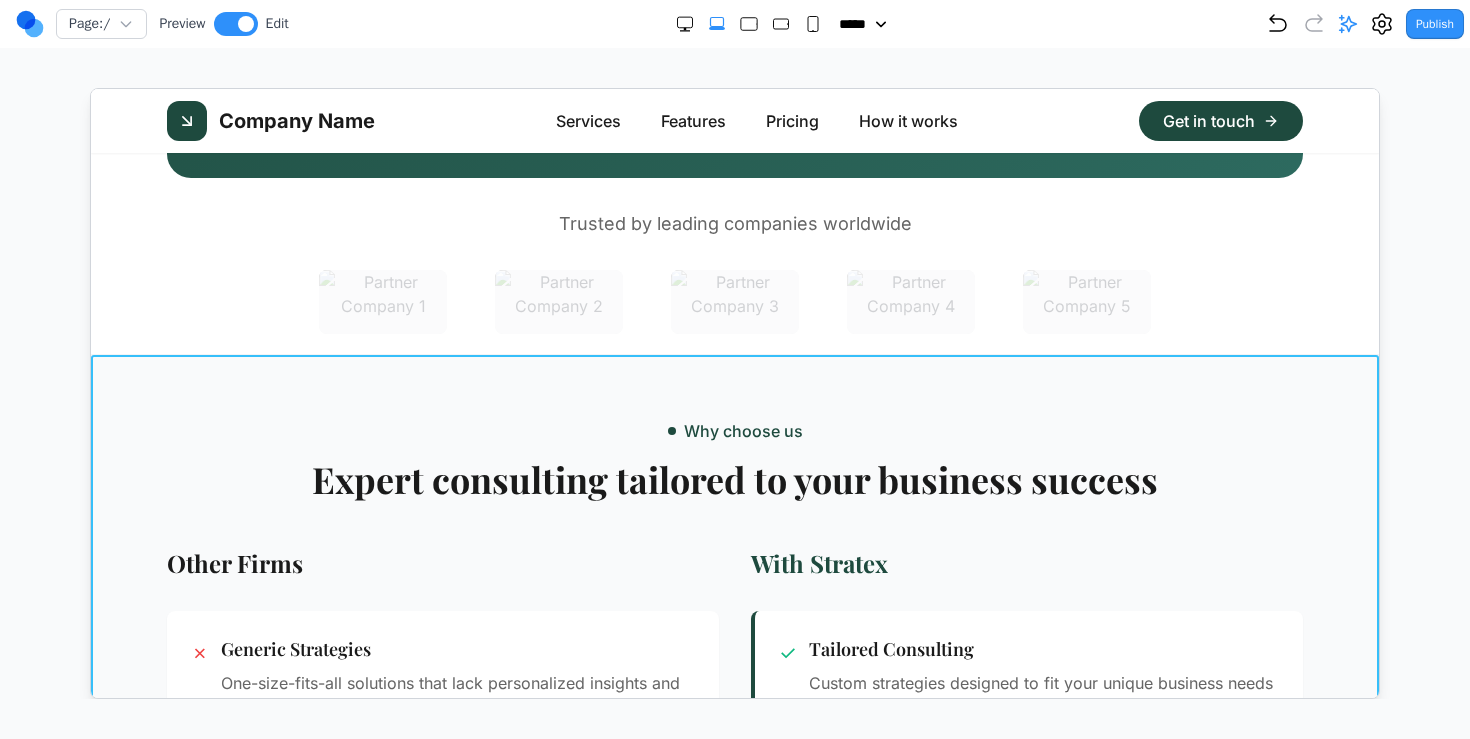 scroll, scrollTop: 588, scrollLeft: 0, axis: vertical 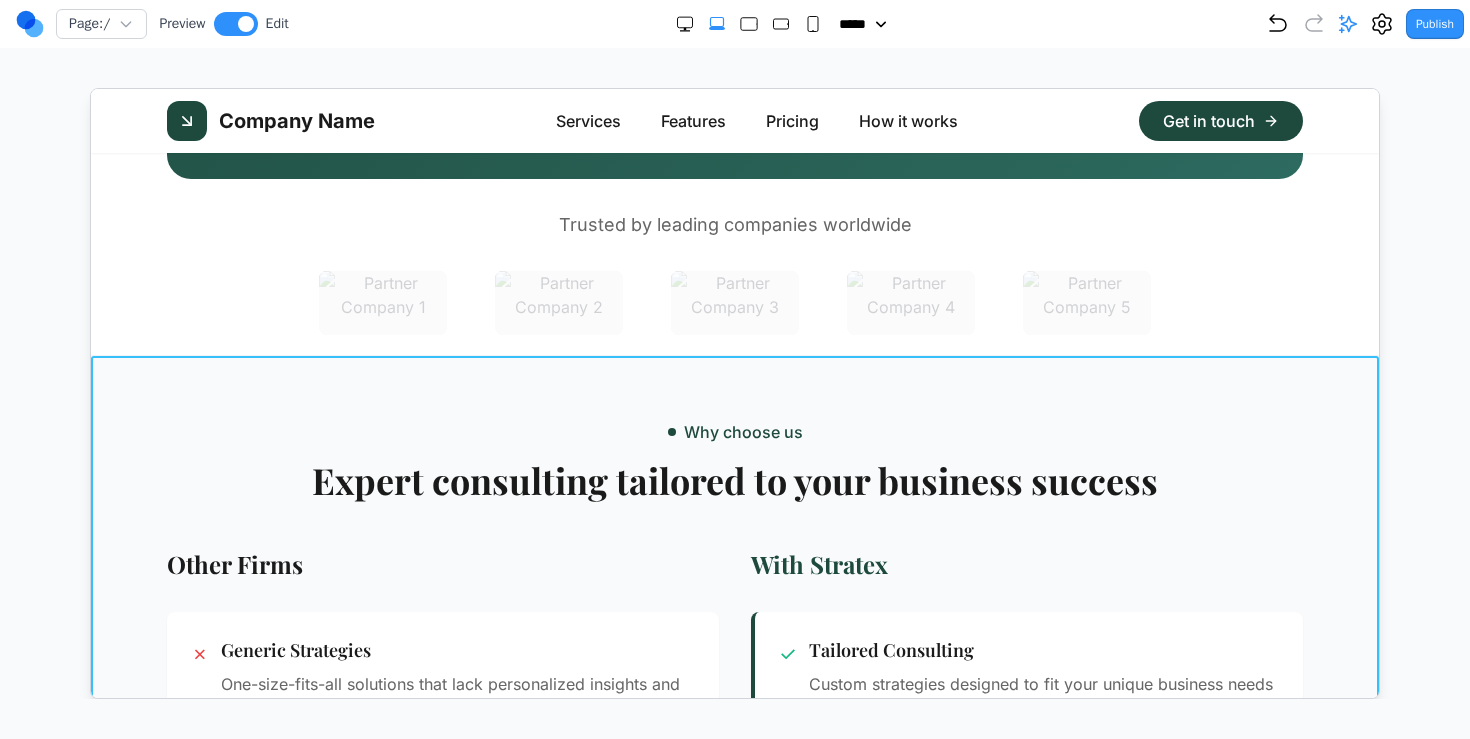 click on "Why choose us Expert consulting tailored to your business success Other Firms ✗ Generic Strategies One-size-fits-all solutions that lack personalized insights and flexibility. ✗ Limited Guidance Clients are left to navigate complex challenges with minimal expert support. ✗ Hidden Fees Unexpected costs and additional charges that inflate your total investment. With Stratex ✓ Tailored Consulting Custom strategies designed to fit your unique business needs and goals. ✓ Dedicated Support Expert guidance and hands-on assistance at every stage of your journey. ✓ Transparent Pricing No surprises—clear pricing structure so you pay only for what you need." at bounding box center (734, 745) 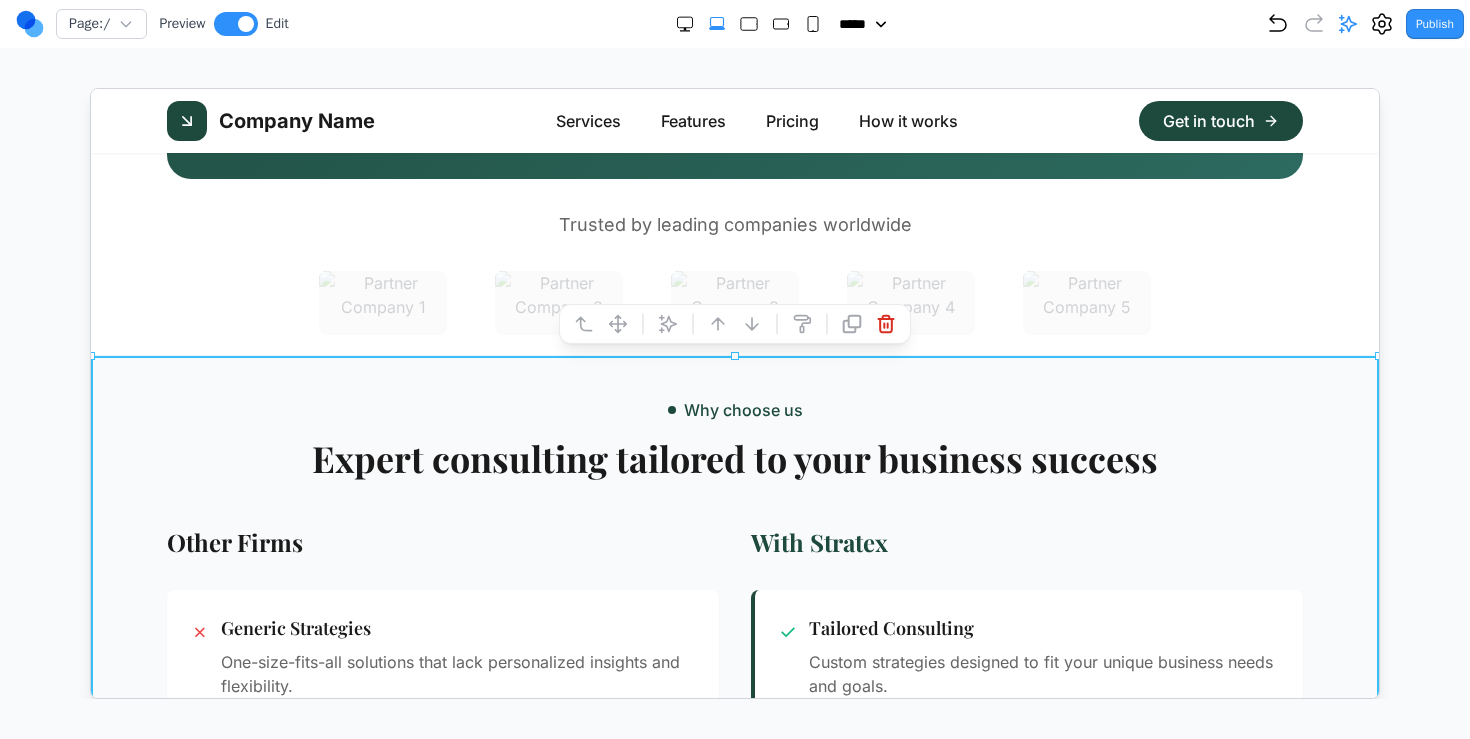 drag, startPoint x: 732, startPoint y: 351, endPoint x: 732, endPoint y: 373, distance: 22 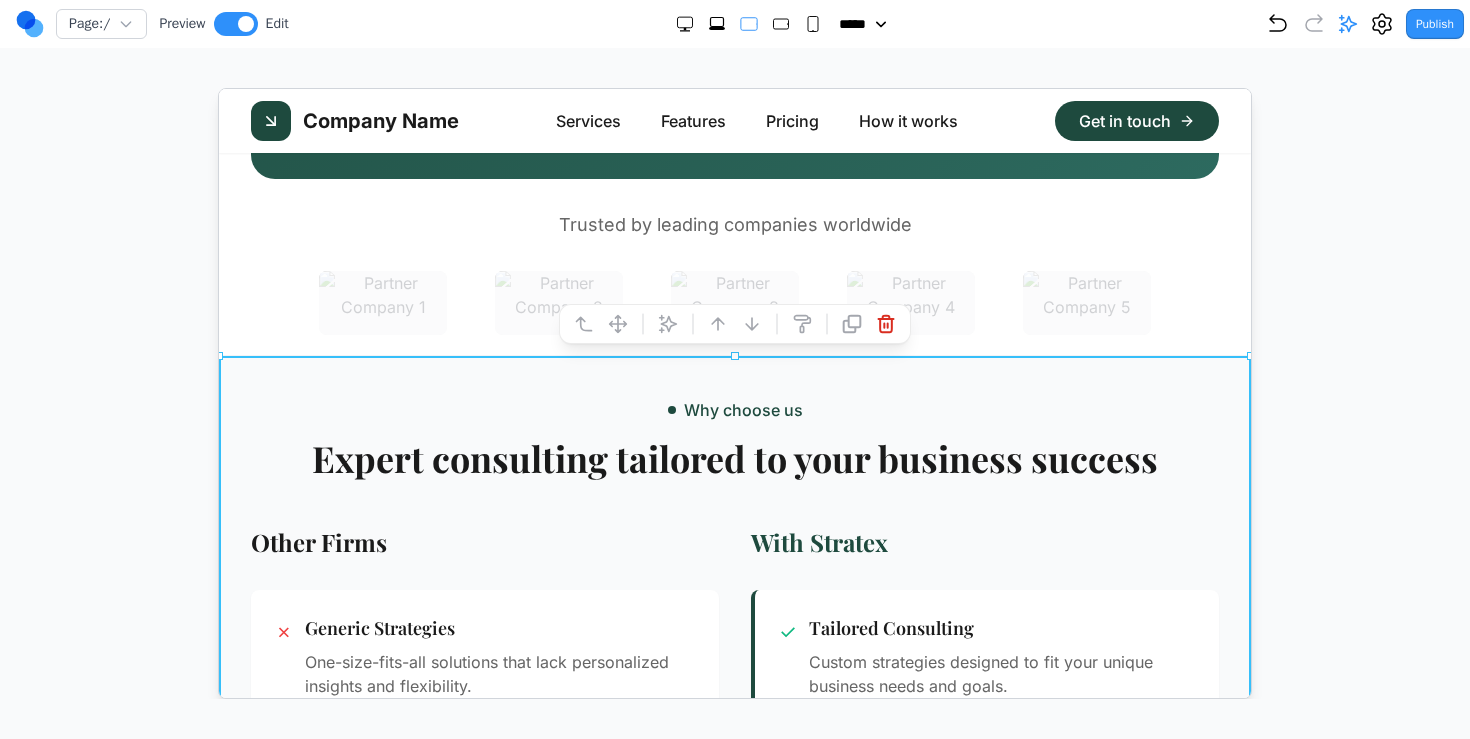 click 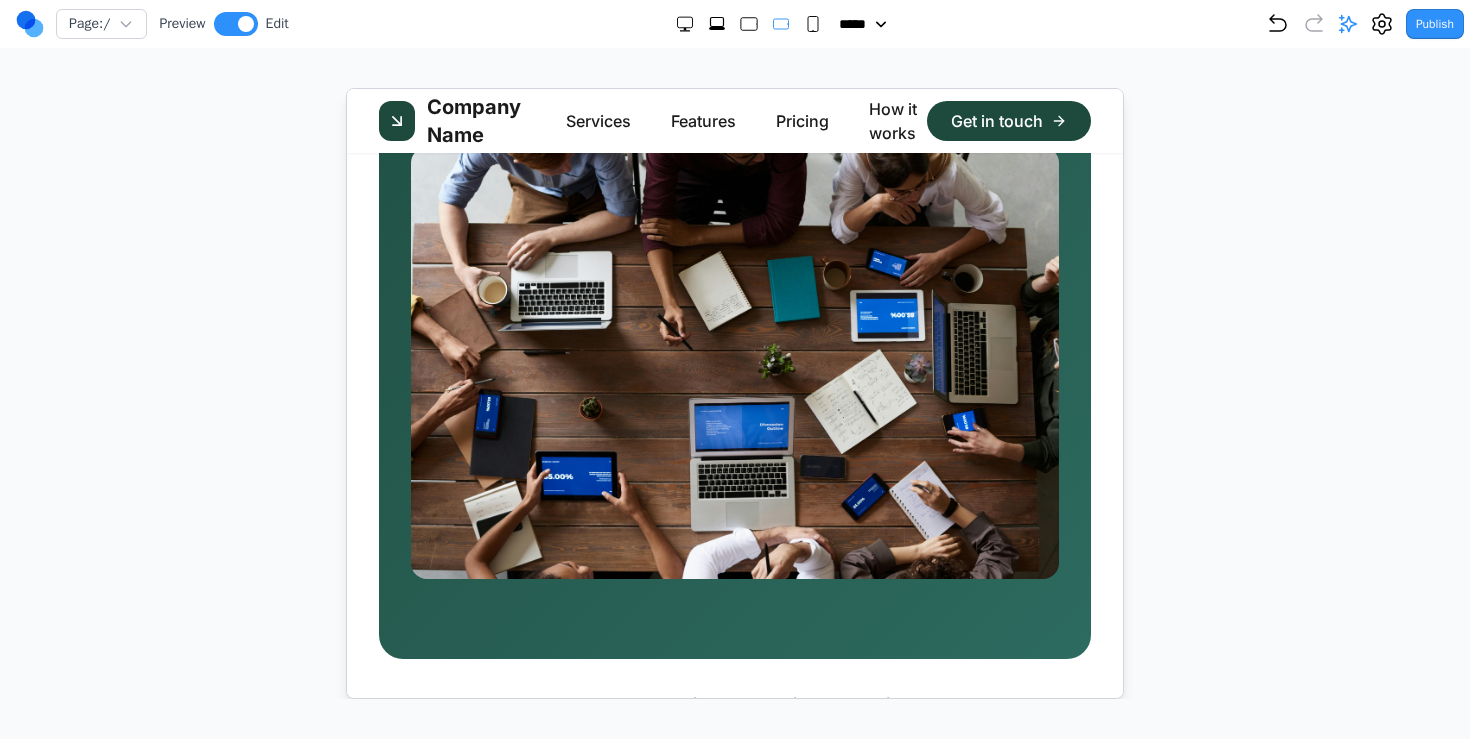 click 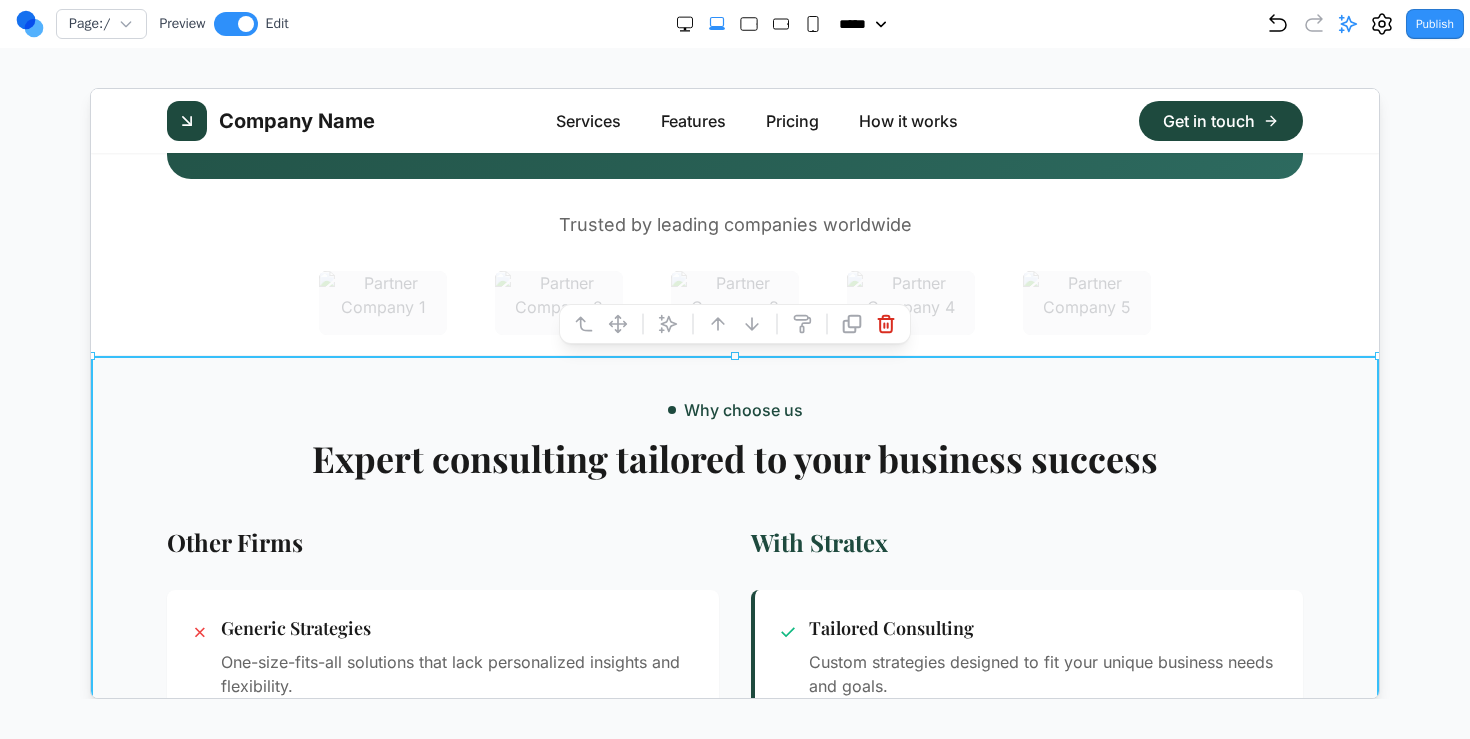 click 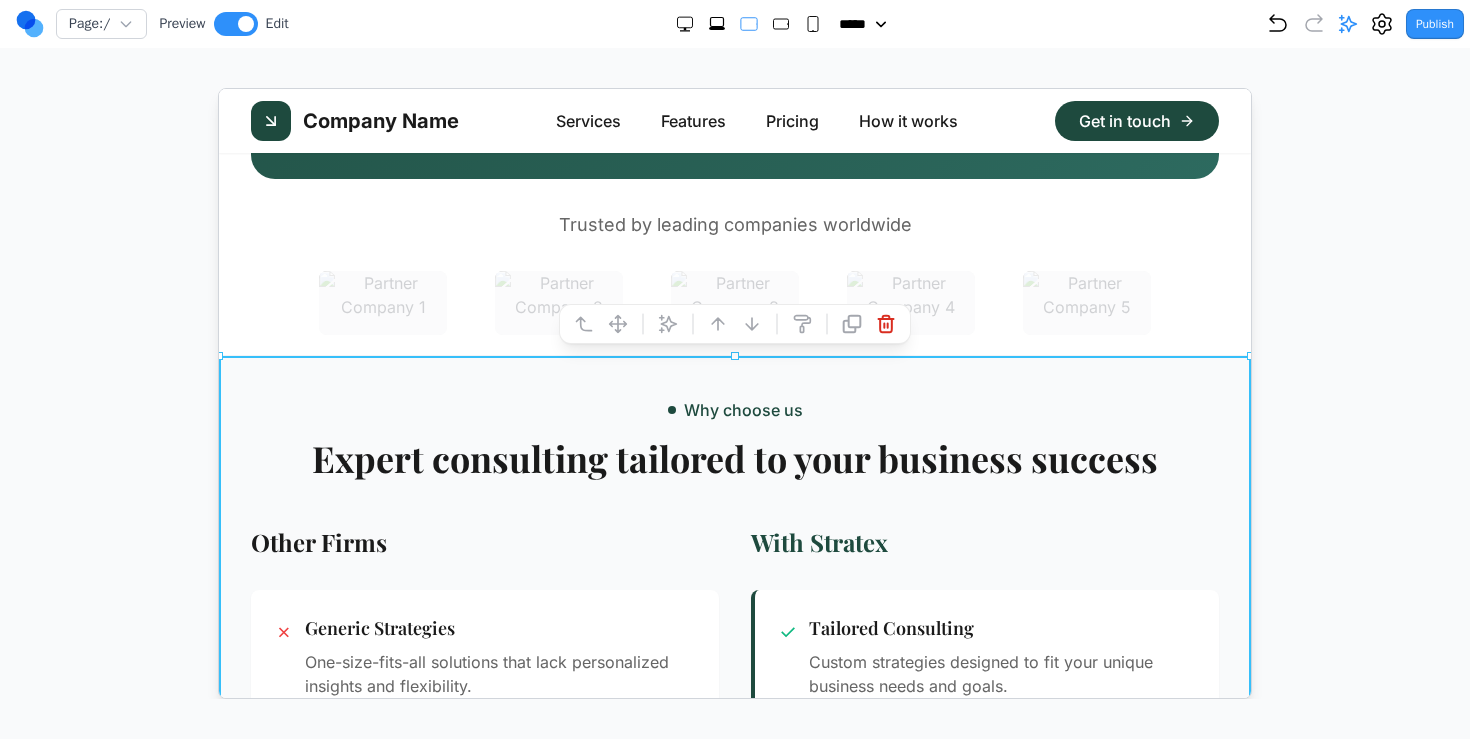 click 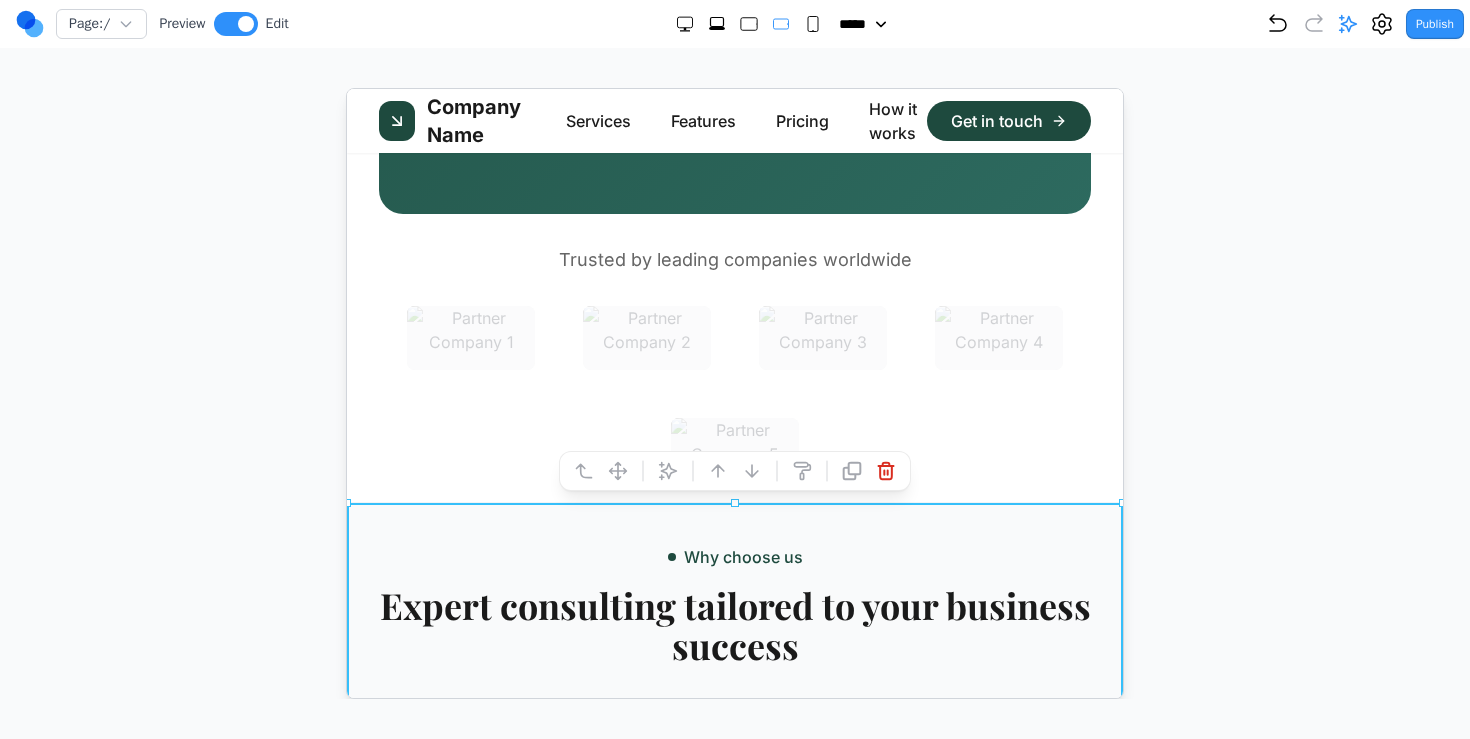 scroll, scrollTop: 914, scrollLeft: 0, axis: vertical 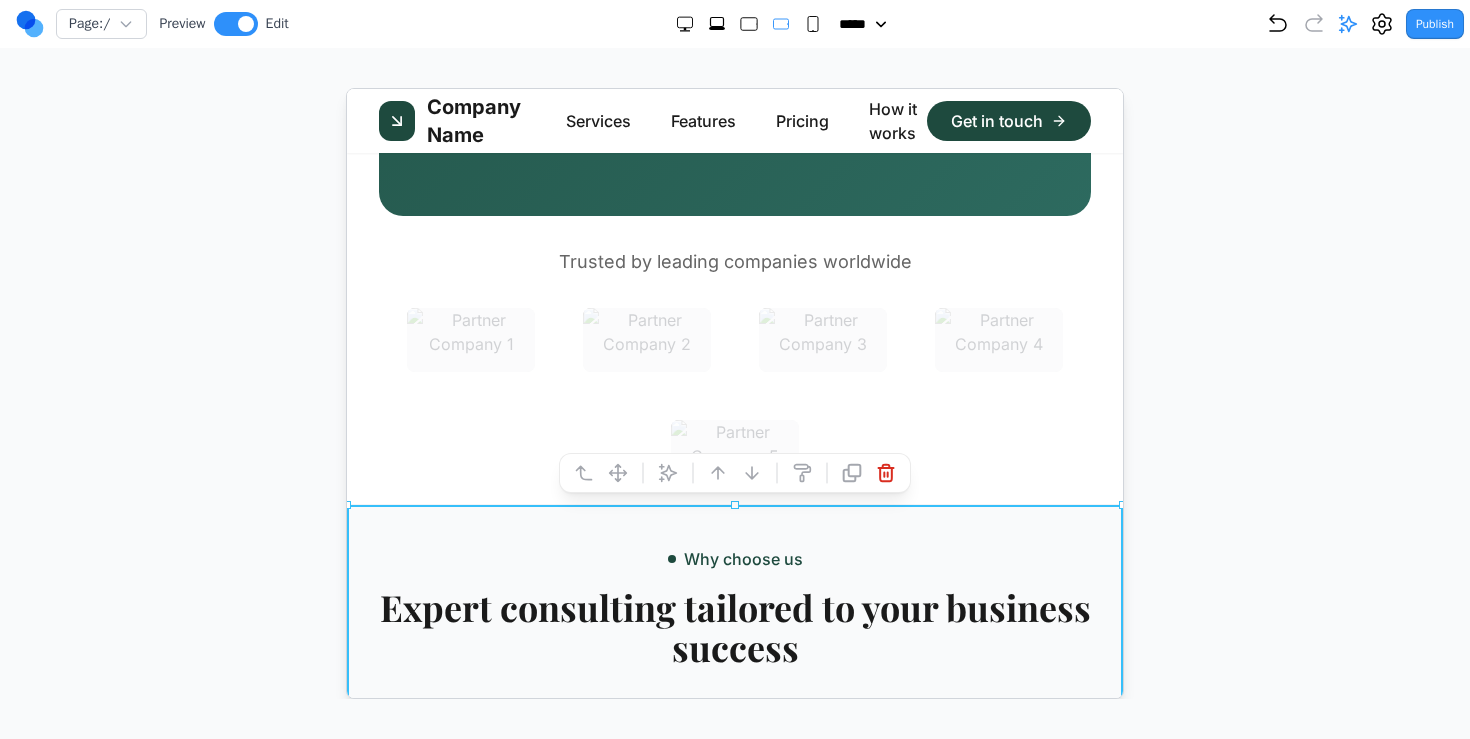 click on "Why choose us" at bounding box center [734, 558] 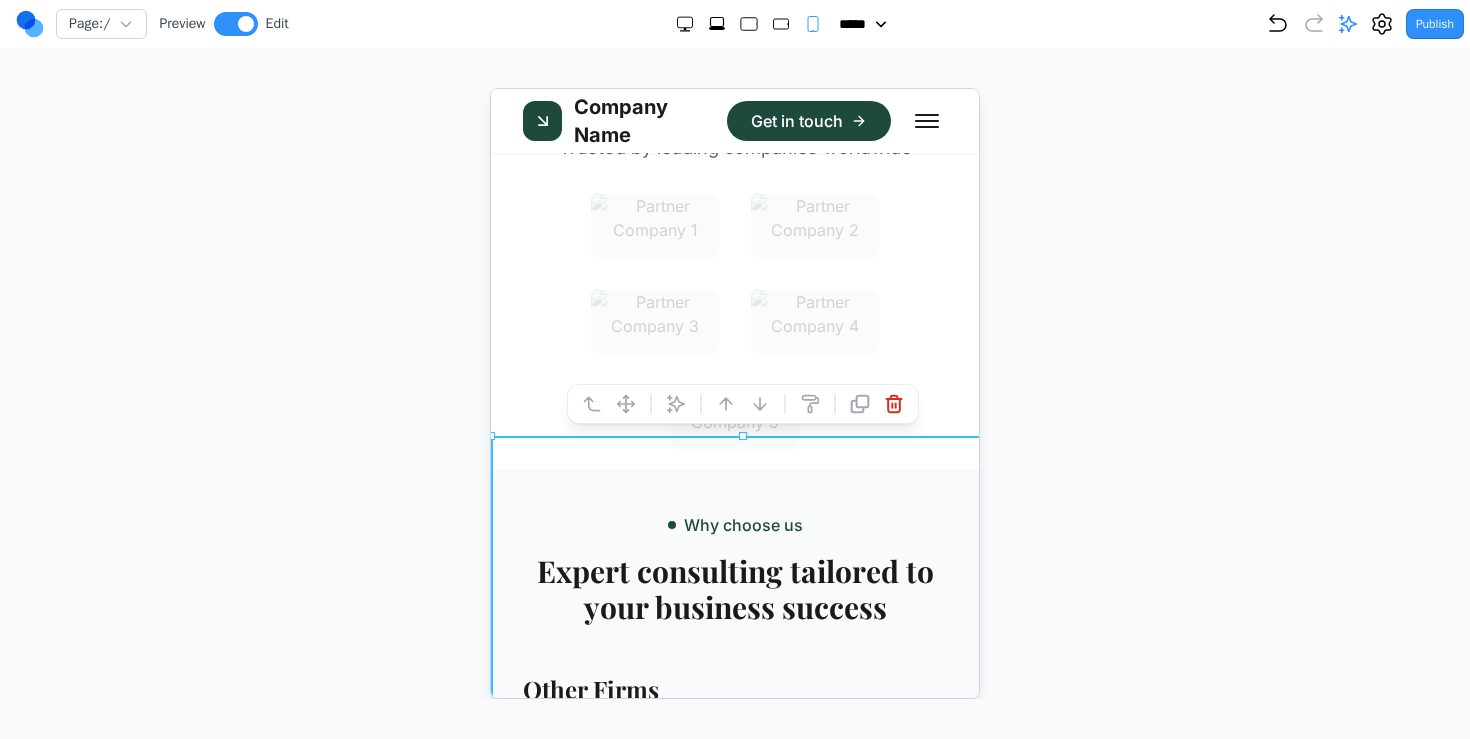 scroll, scrollTop: 1082, scrollLeft: 0, axis: vertical 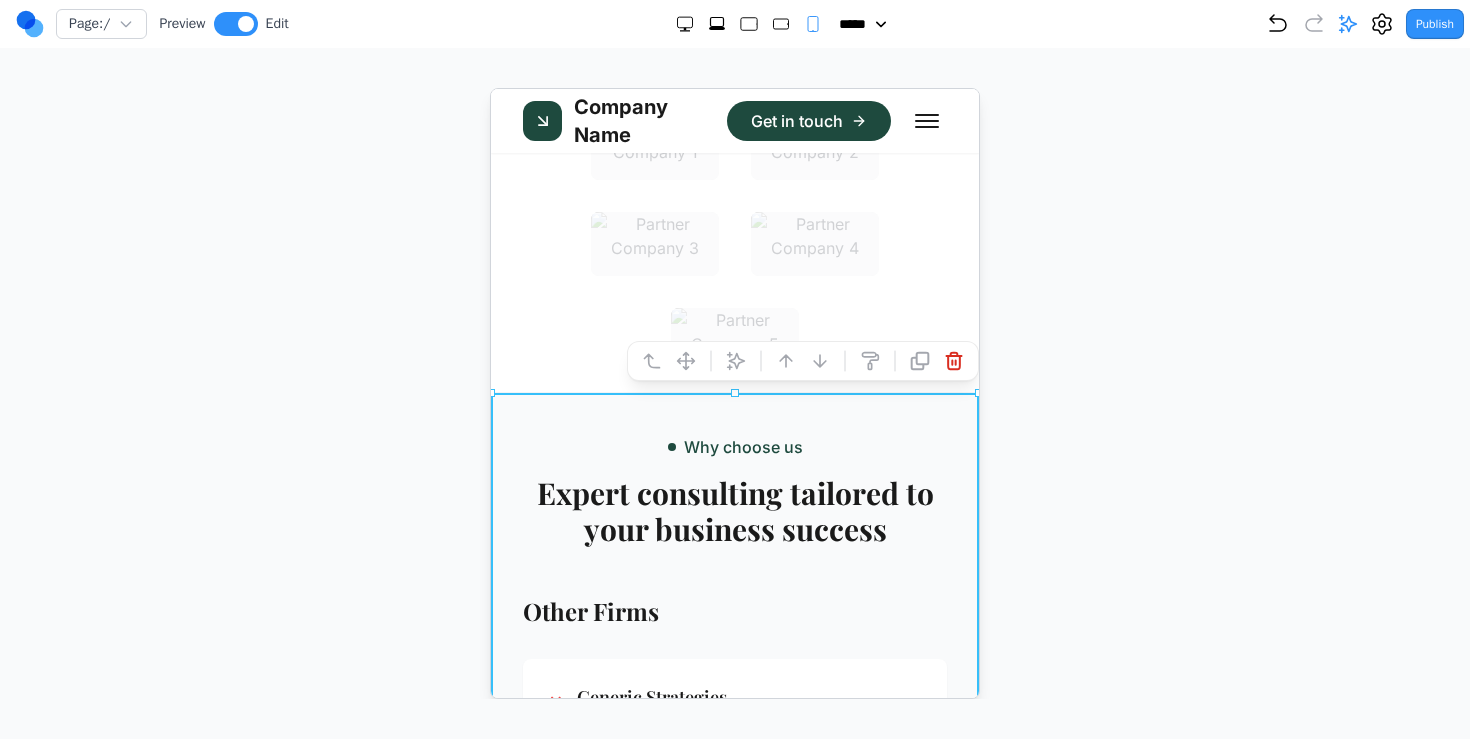 click at bounding box center [735, 393] 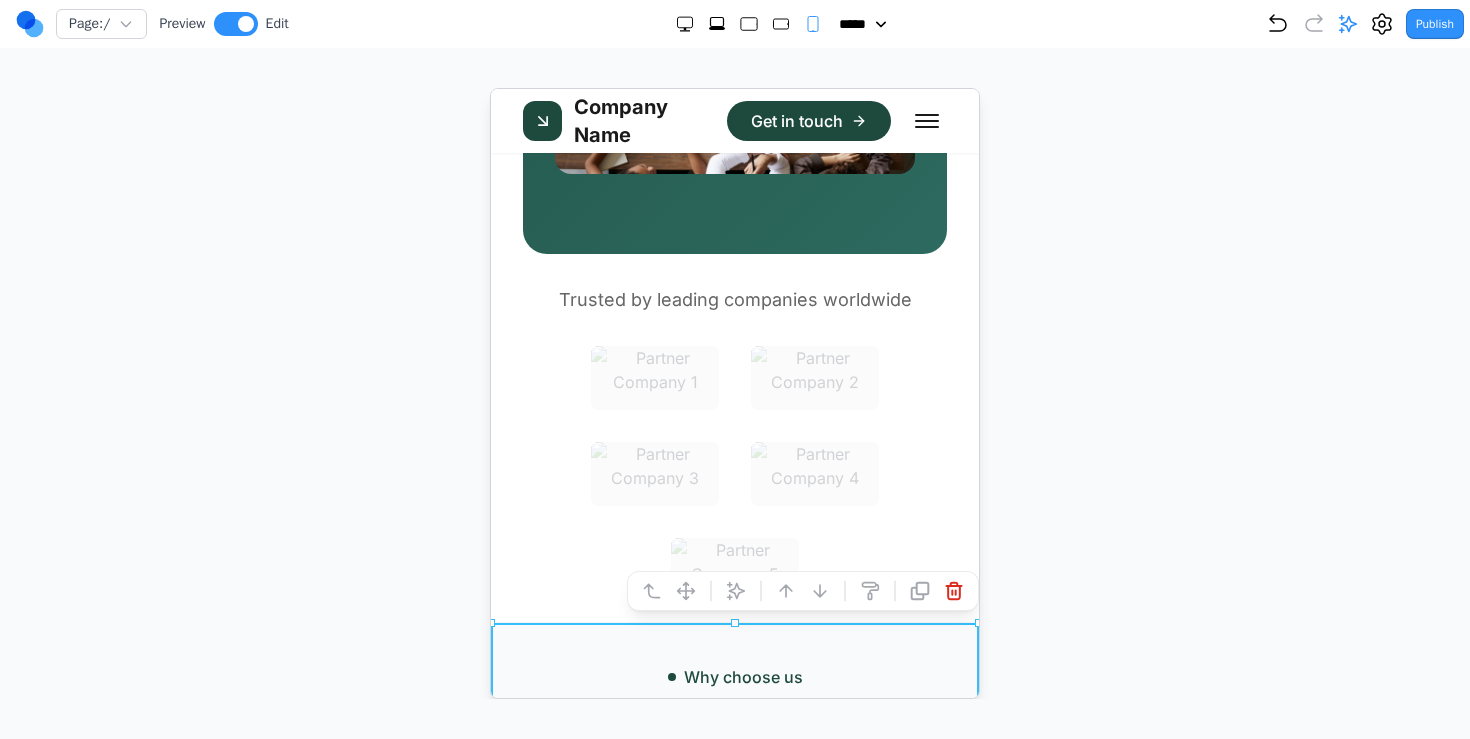 scroll, scrollTop: 848, scrollLeft: 0, axis: vertical 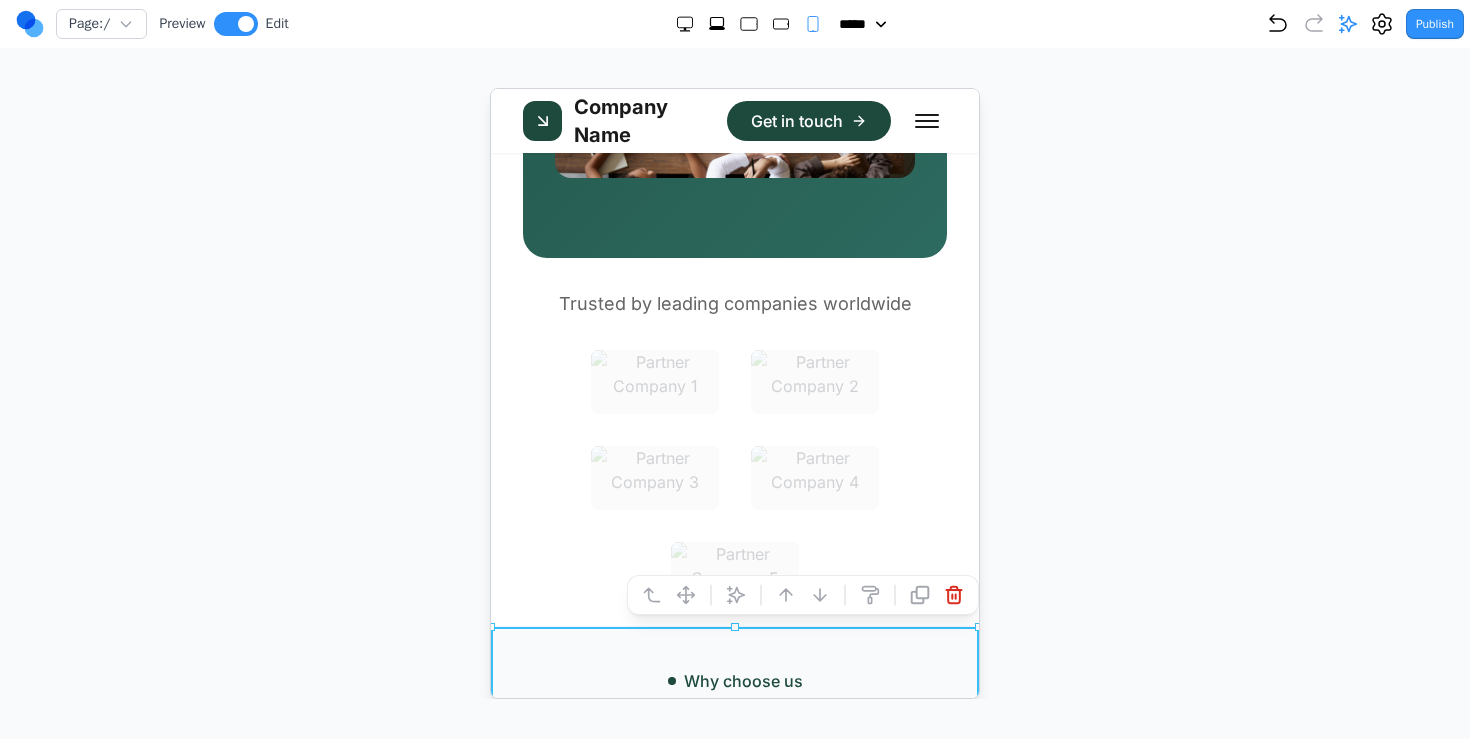 click 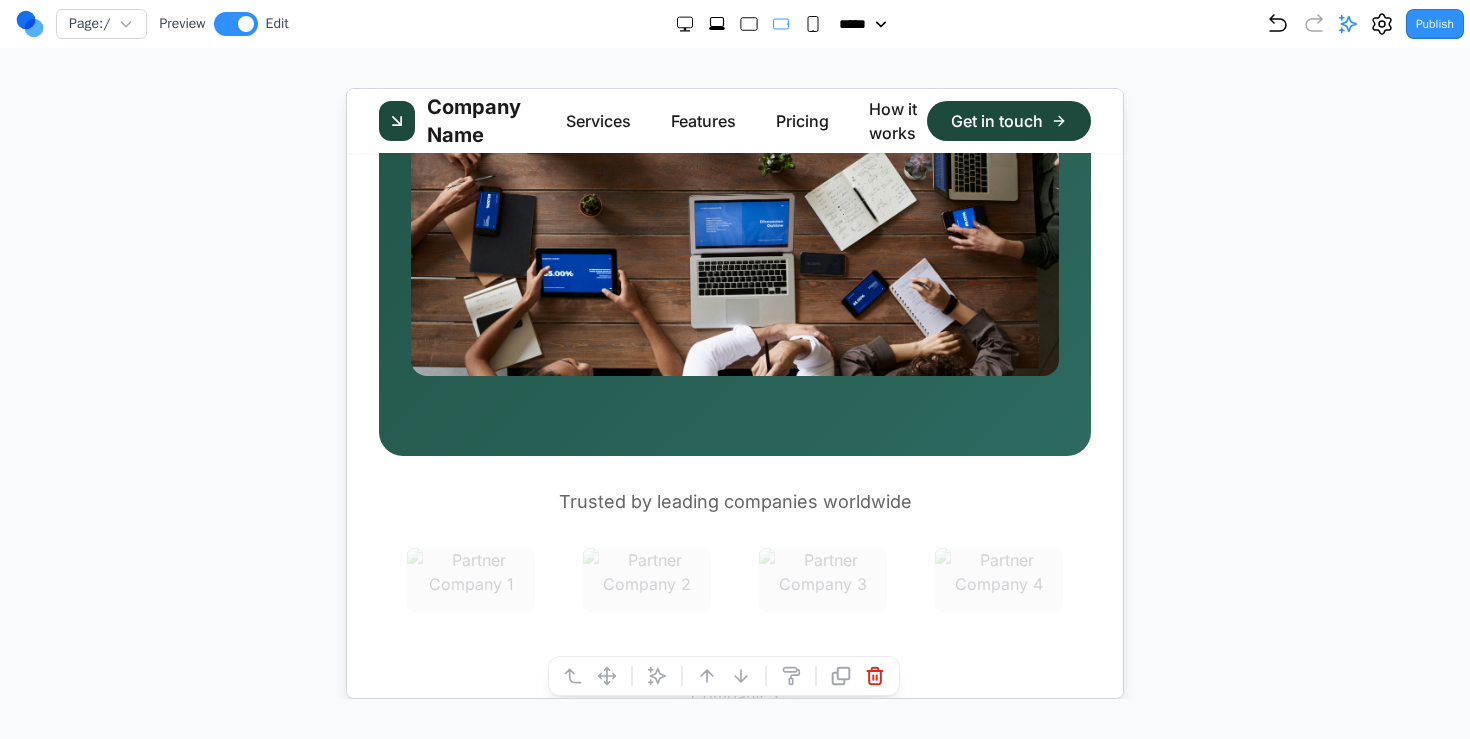 scroll, scrollTop: 680, scrollLeft: 0, axis: vertical 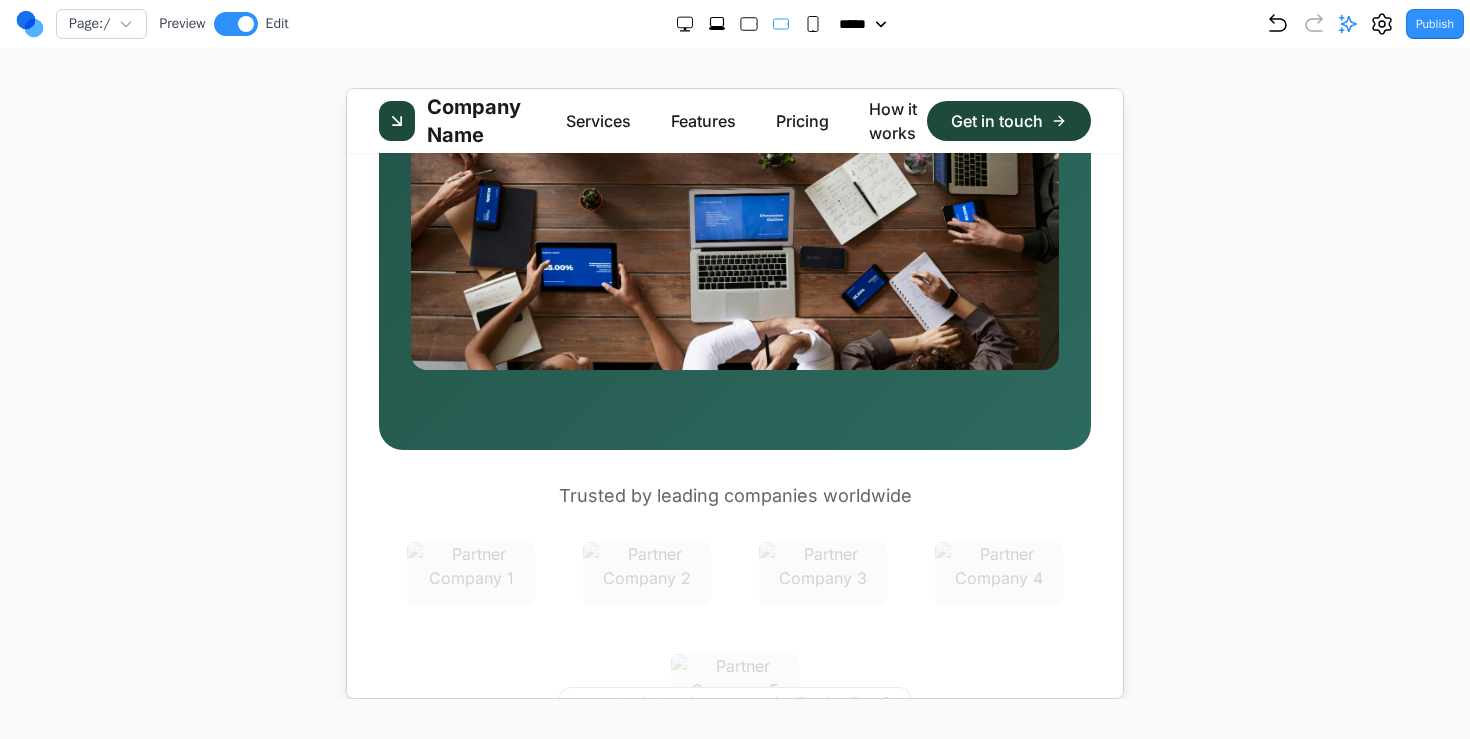 click 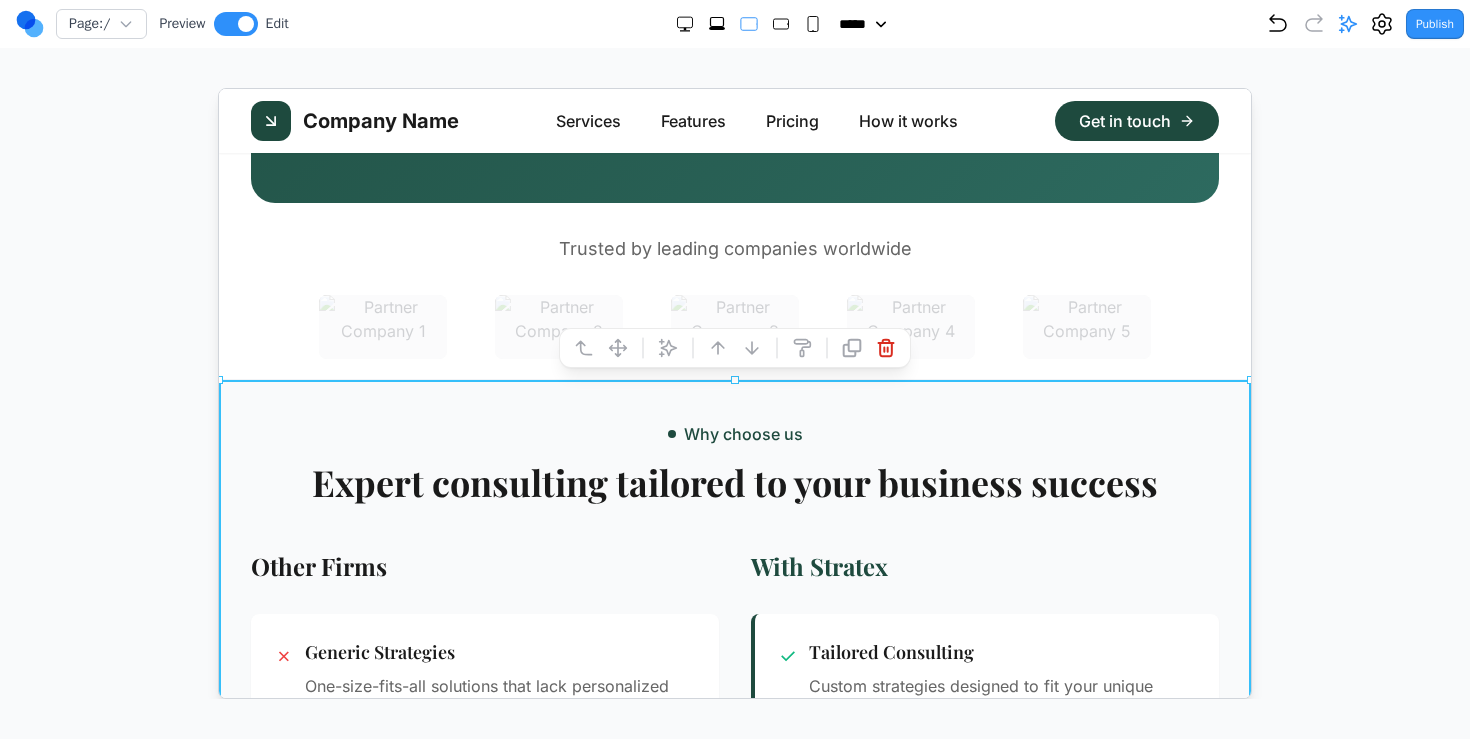 scroll, scrollTop: 700, scrollLeft: 0, axis: vertical 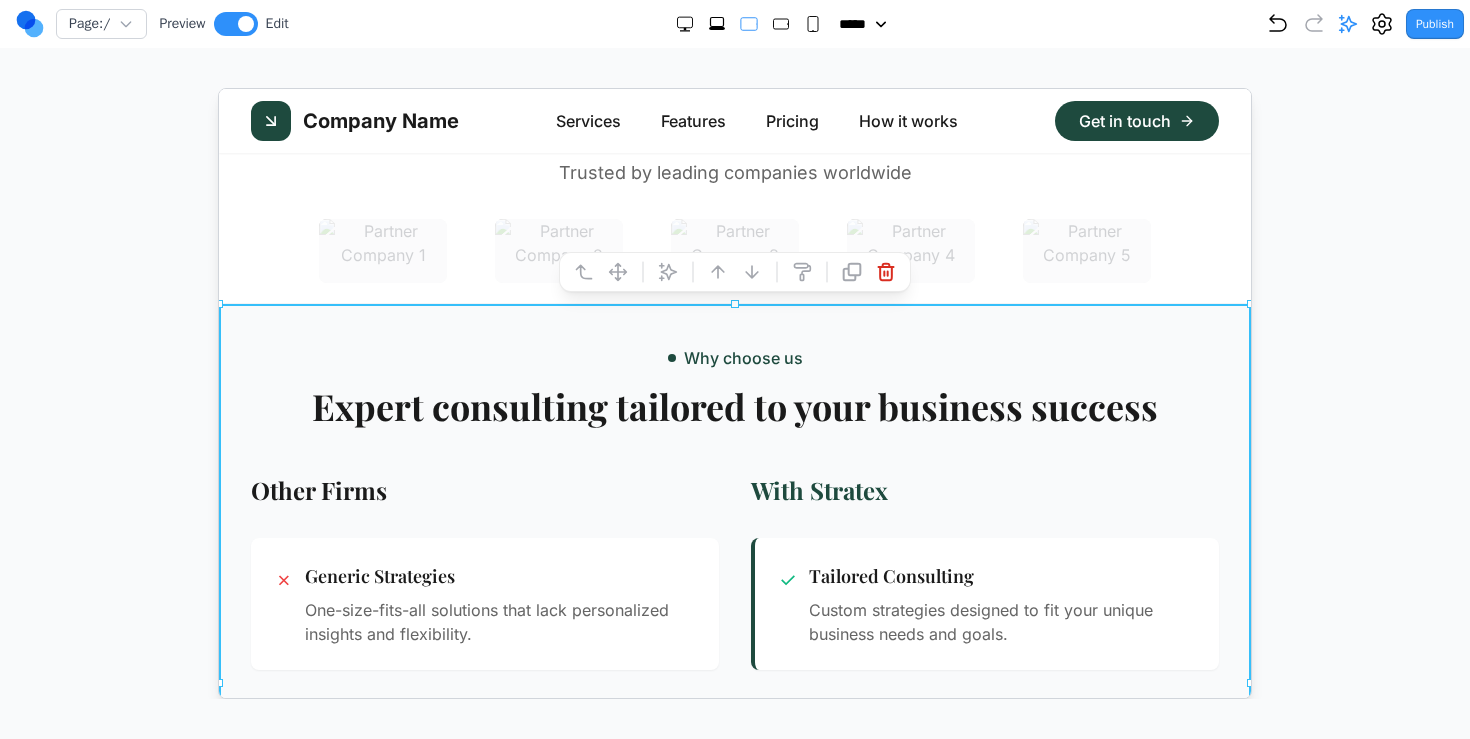 click on "**********" at bounding box center [734, 250] 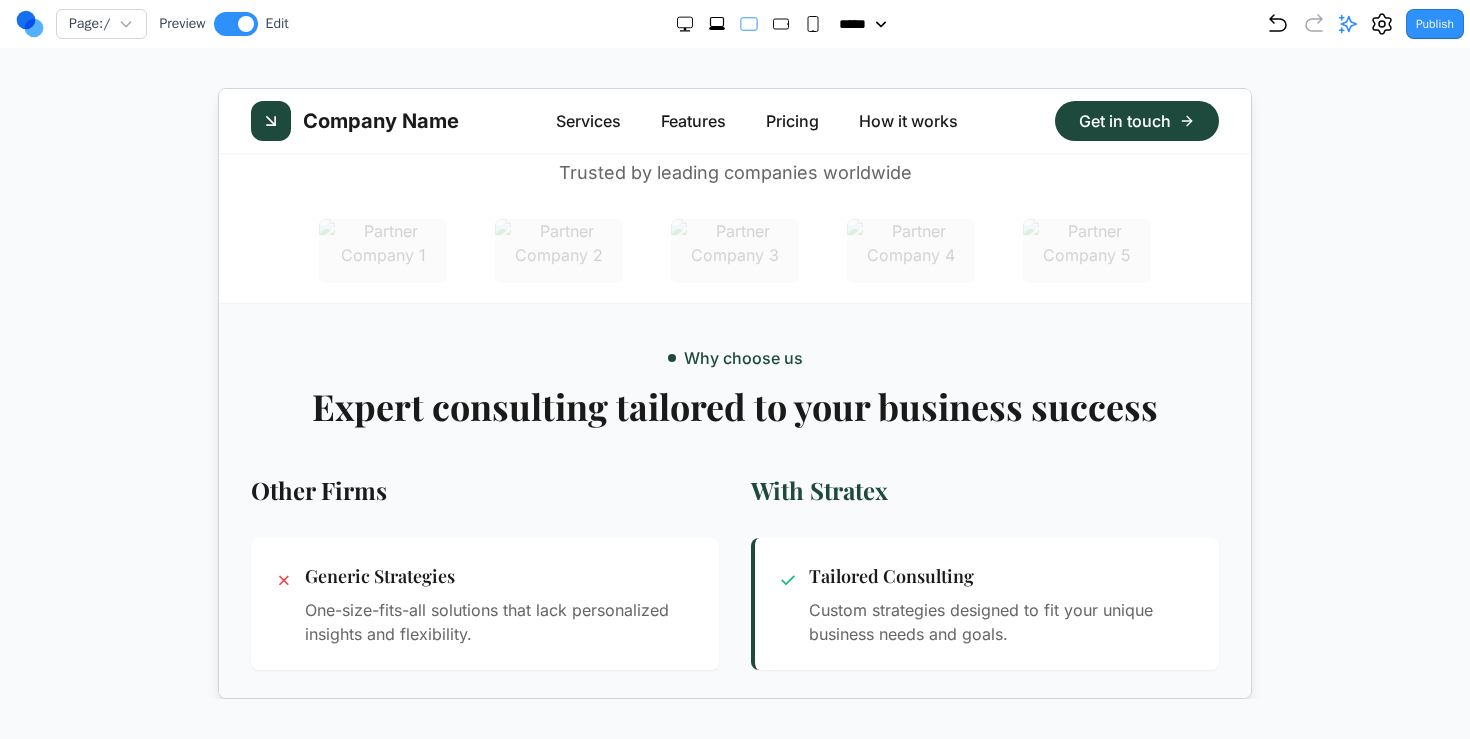 click on "**********" at bounding box center (734, 250) 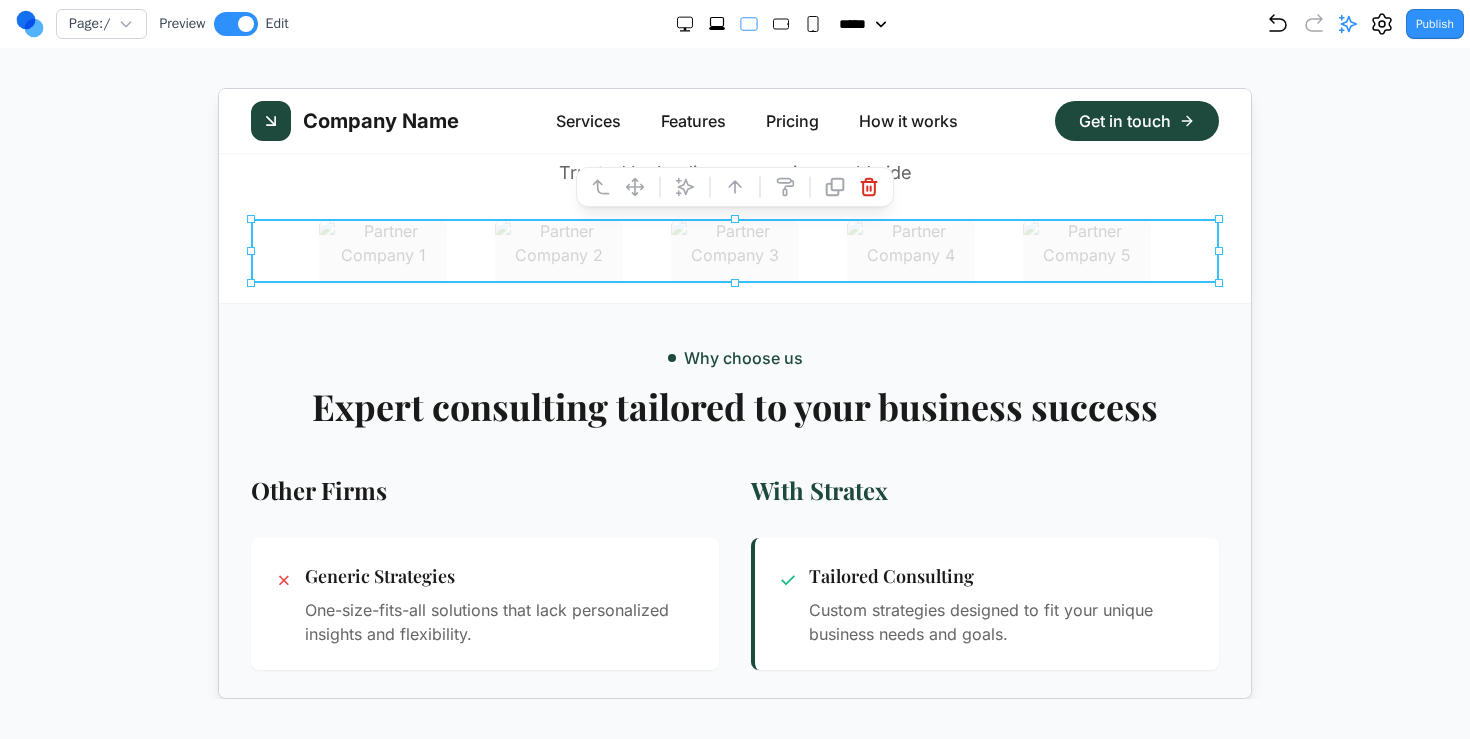 click 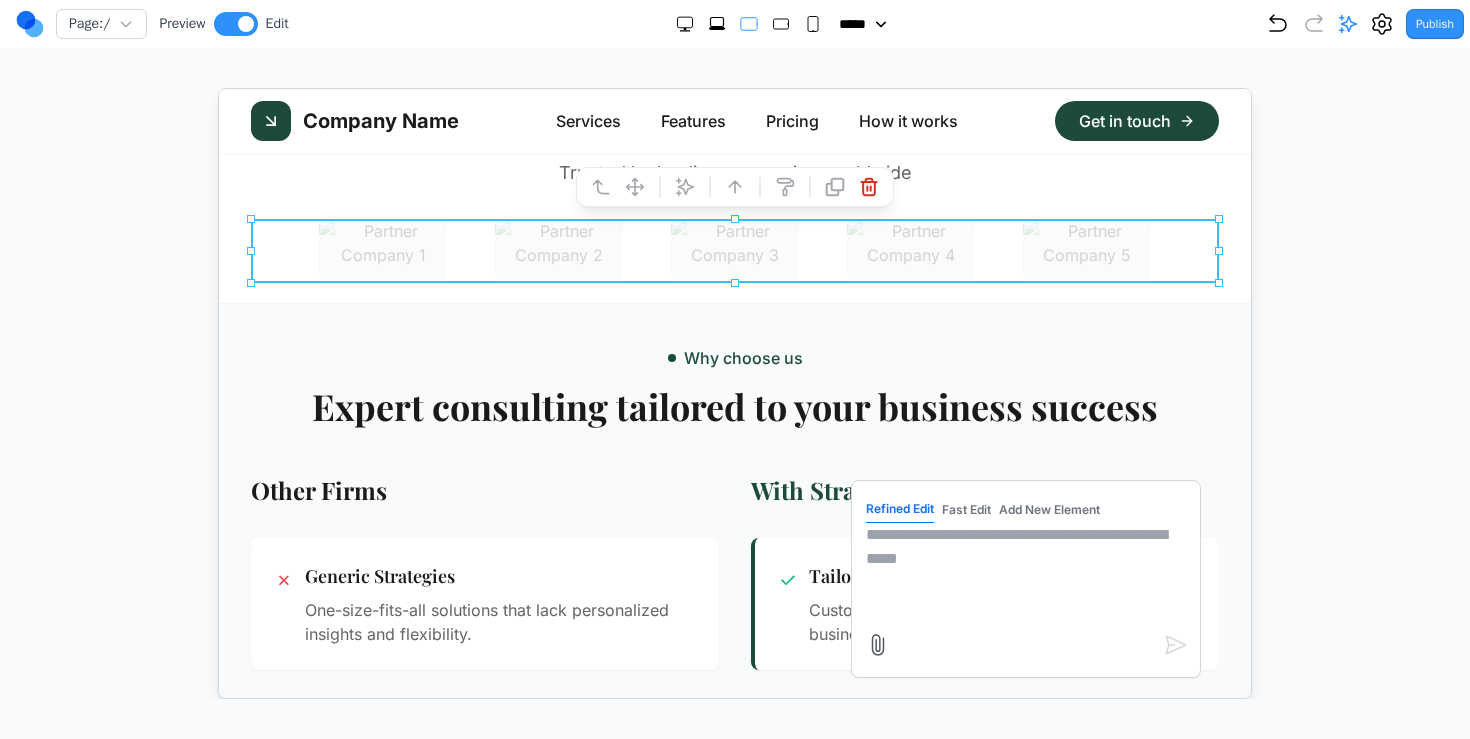 click at bounding box center [1025, 572] 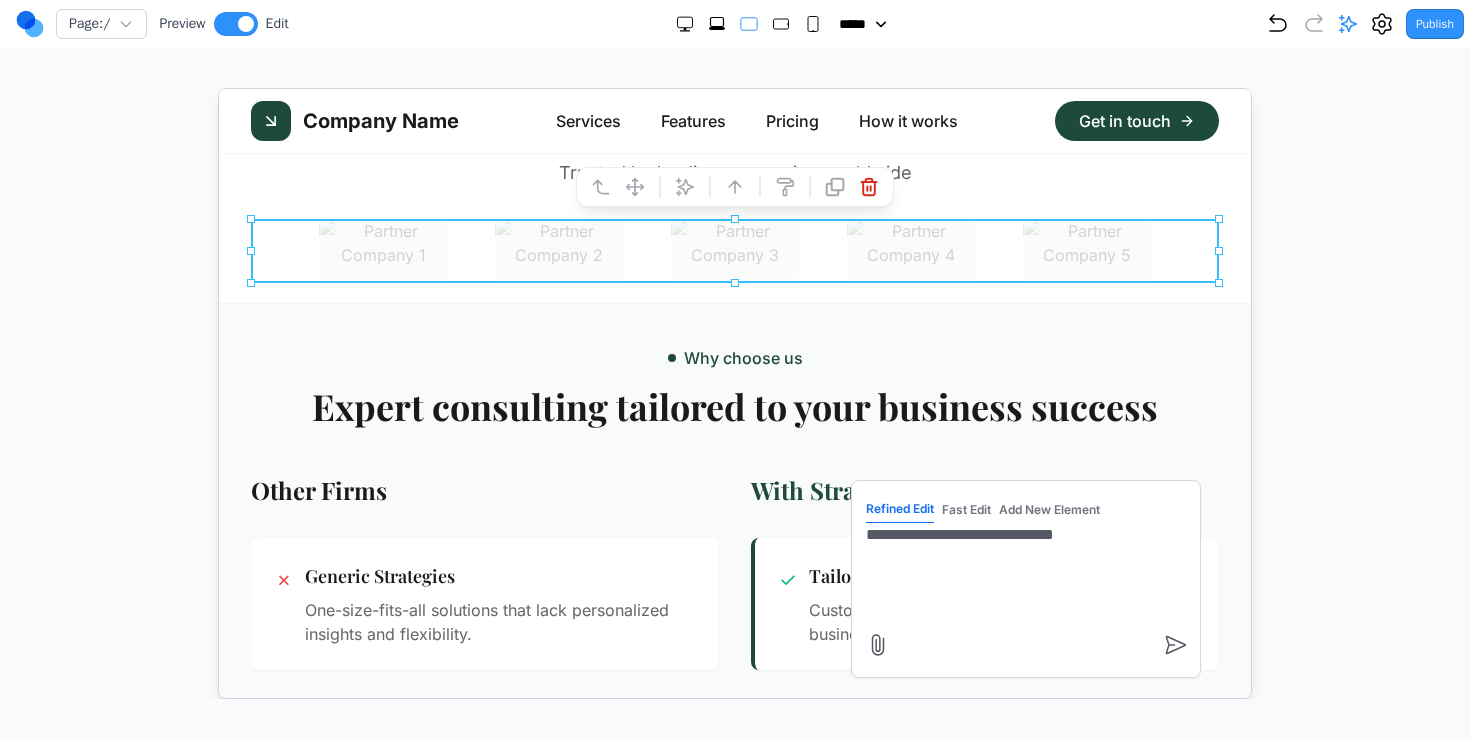 type on "**********" 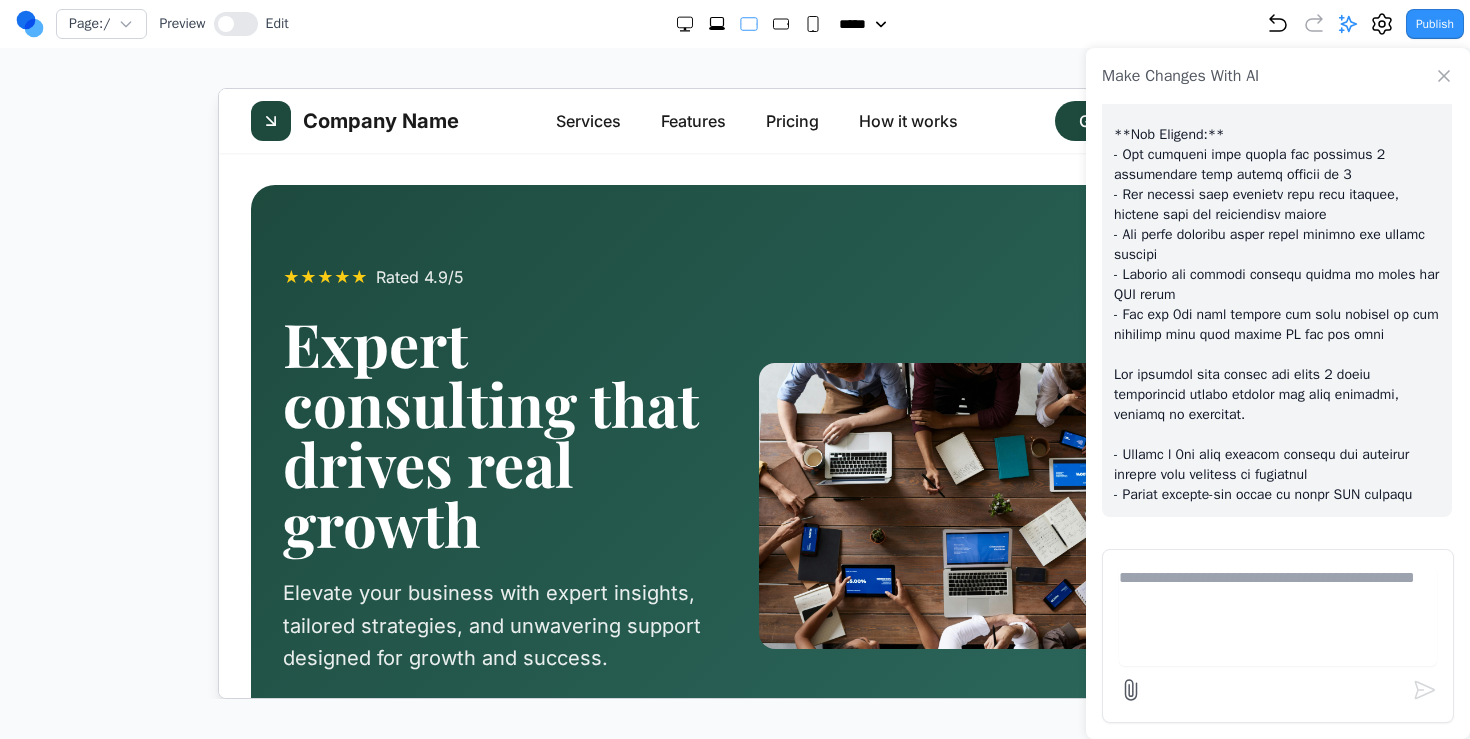 scroll, scrollTop: 14607, scrollLeft: 0, axis: vertical 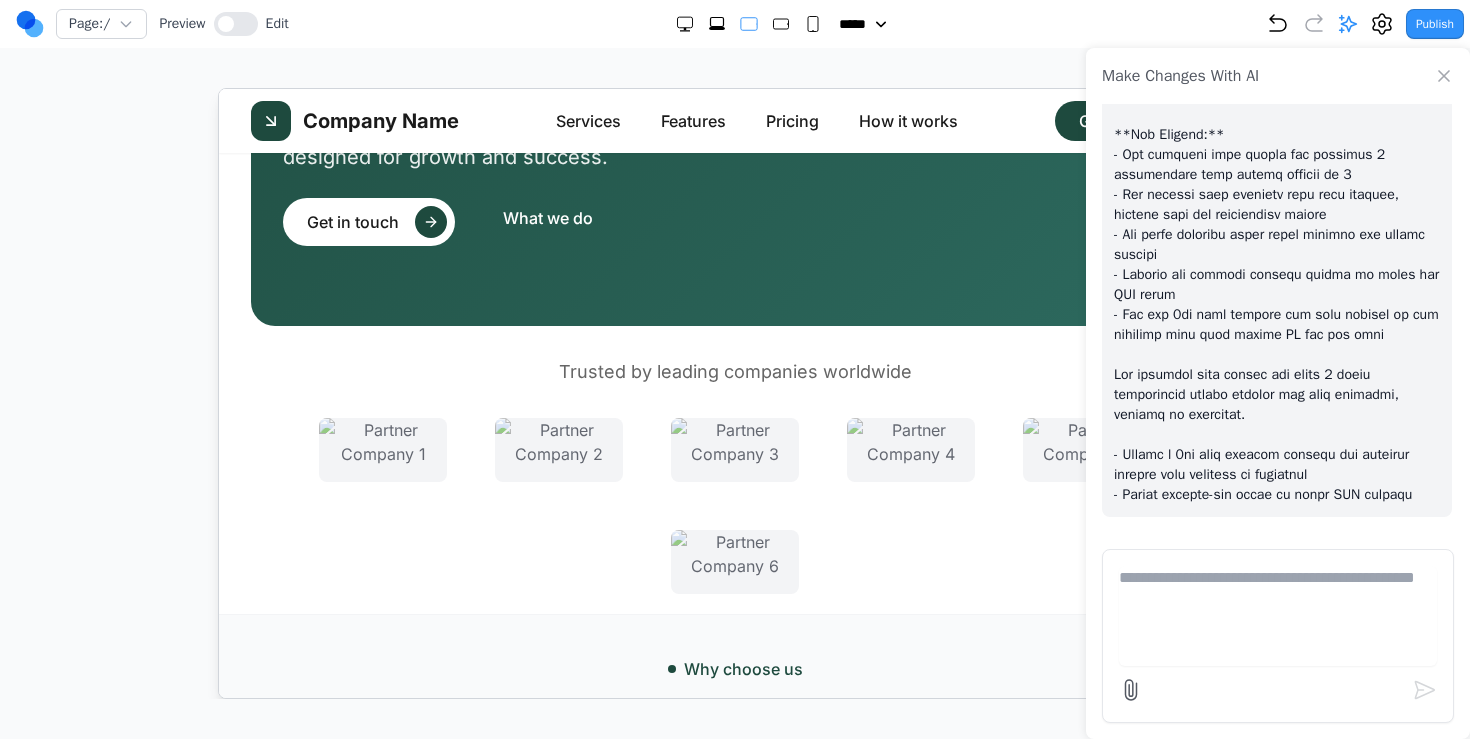 click on "★ ★ ★ ★ ★ Rated 4.9/5 Expert consulting that drives real growth Elevate your business with expert insights, tailored strategies, and unwavering support designed for growth and success. Get in touch What we do" at bounding box center [734, 4] 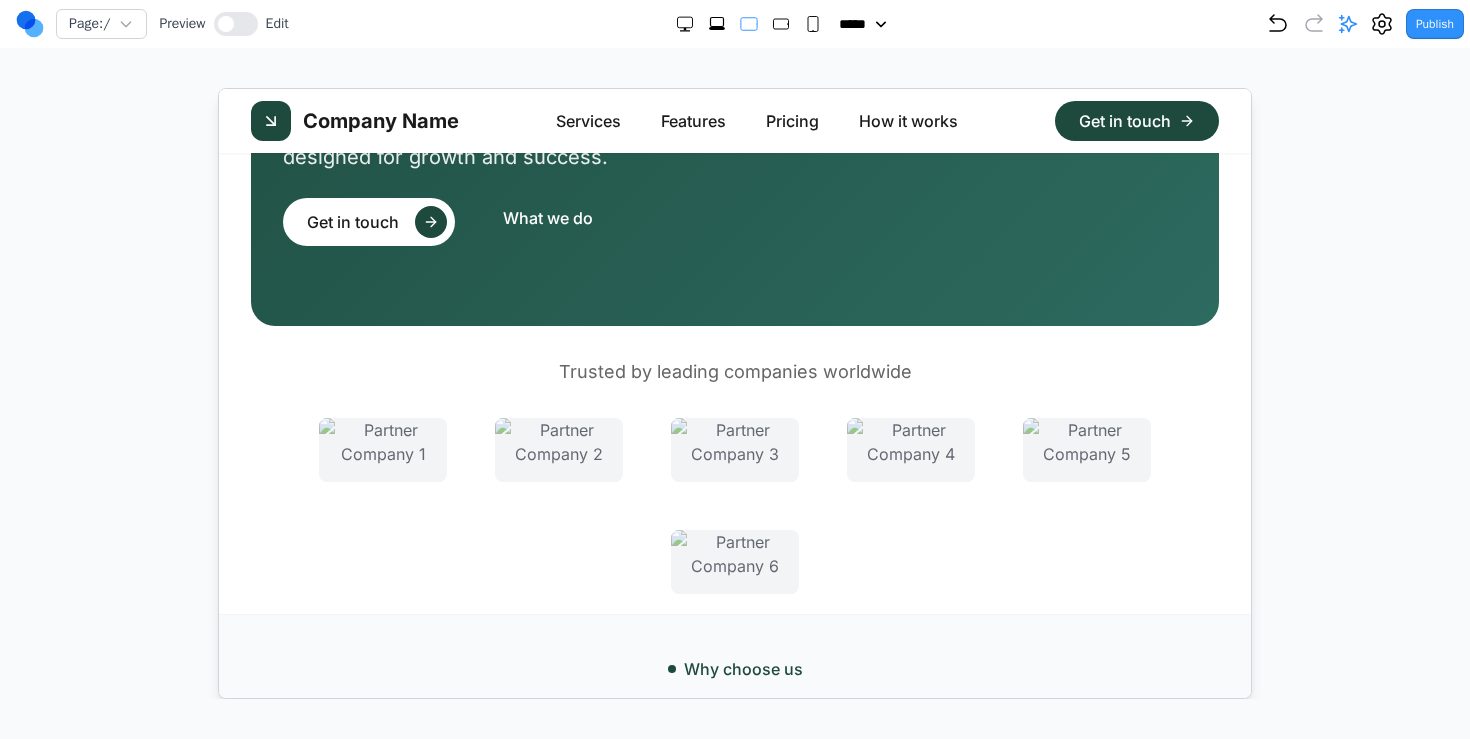 click at bounding box center (734, 505) 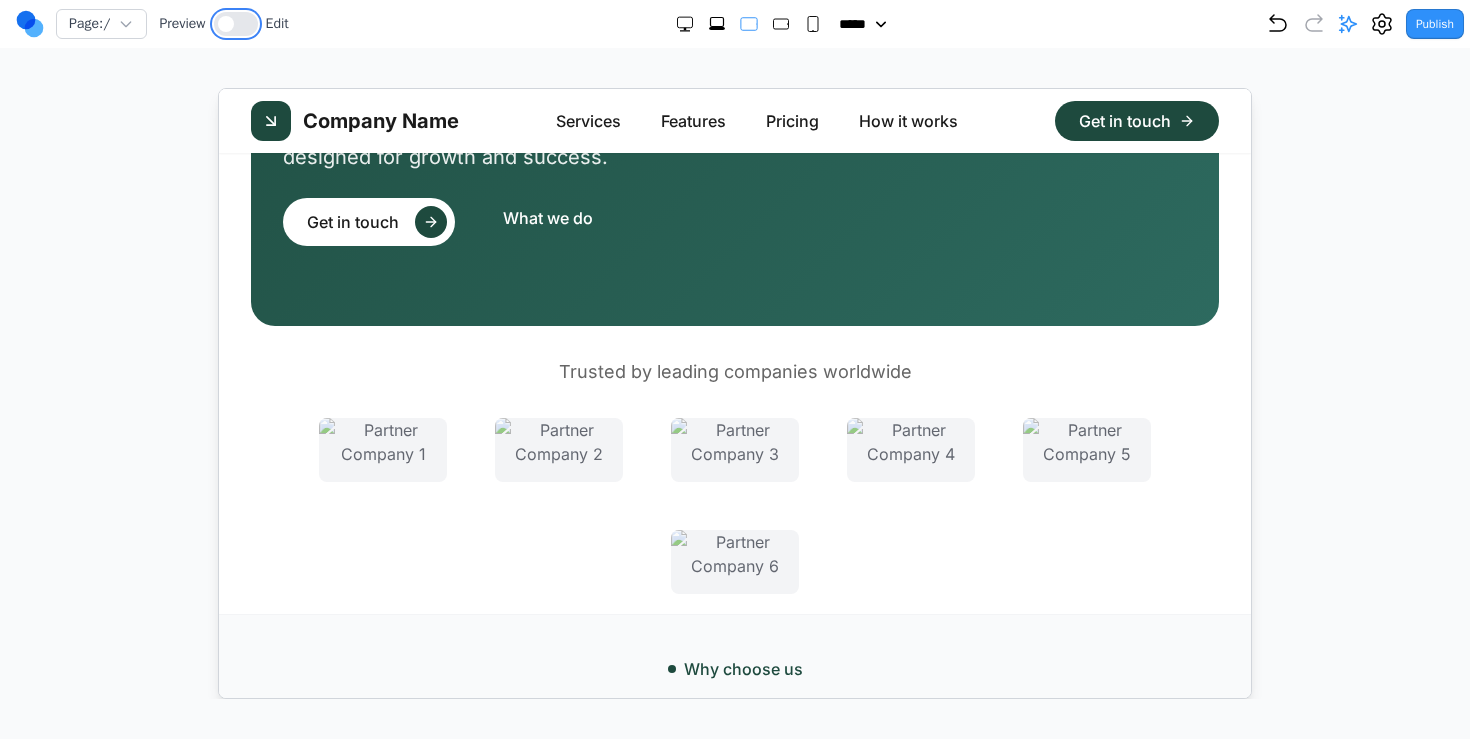 click at bounding box center (236, 24) 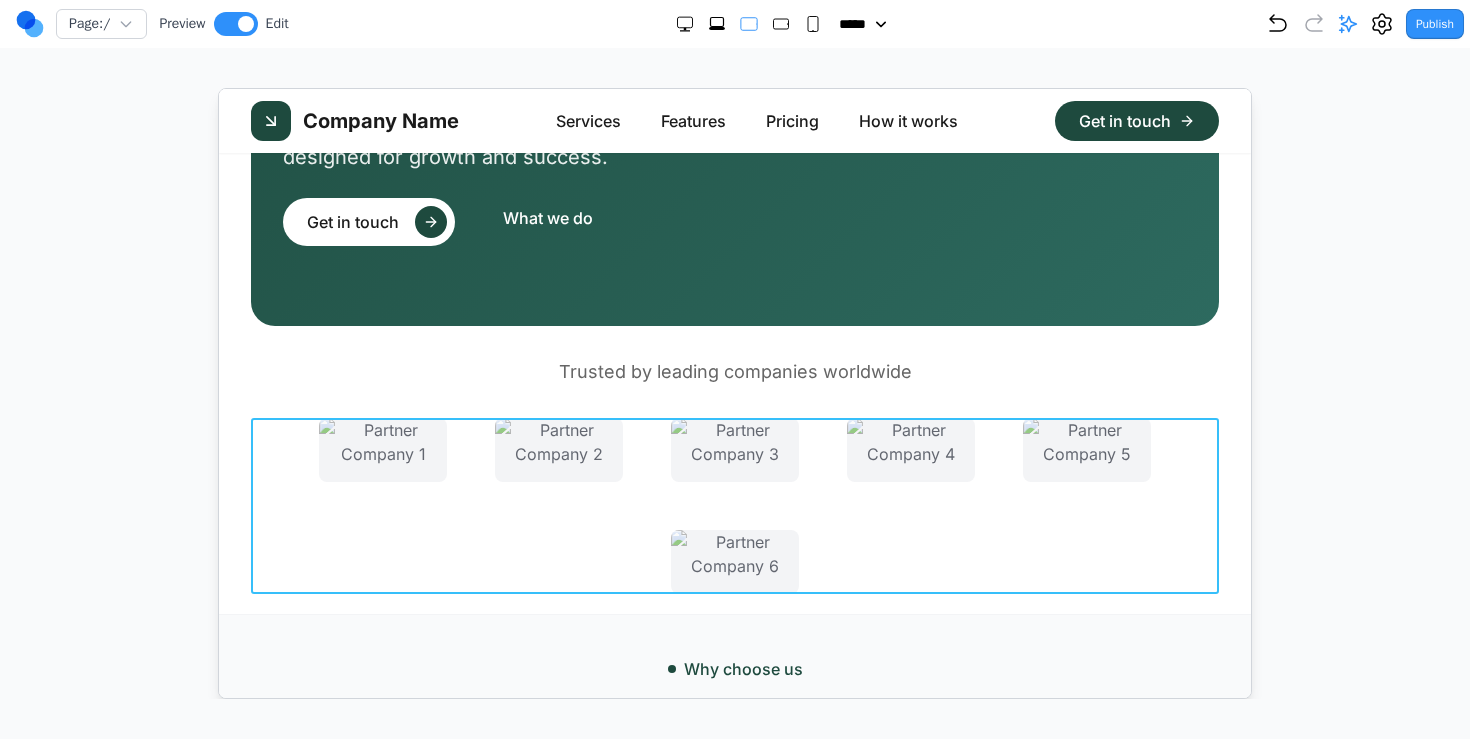 click at bounding box center [734, 505] 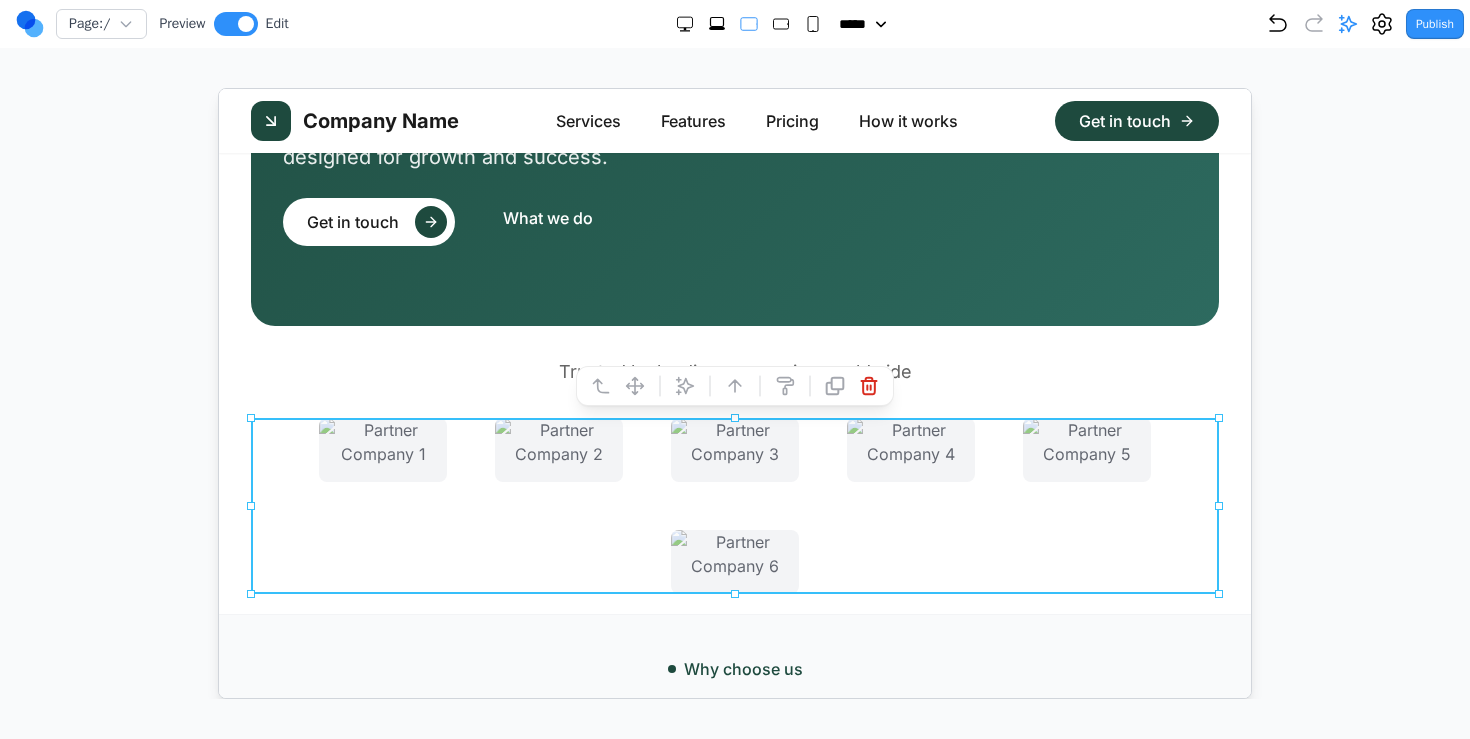 click 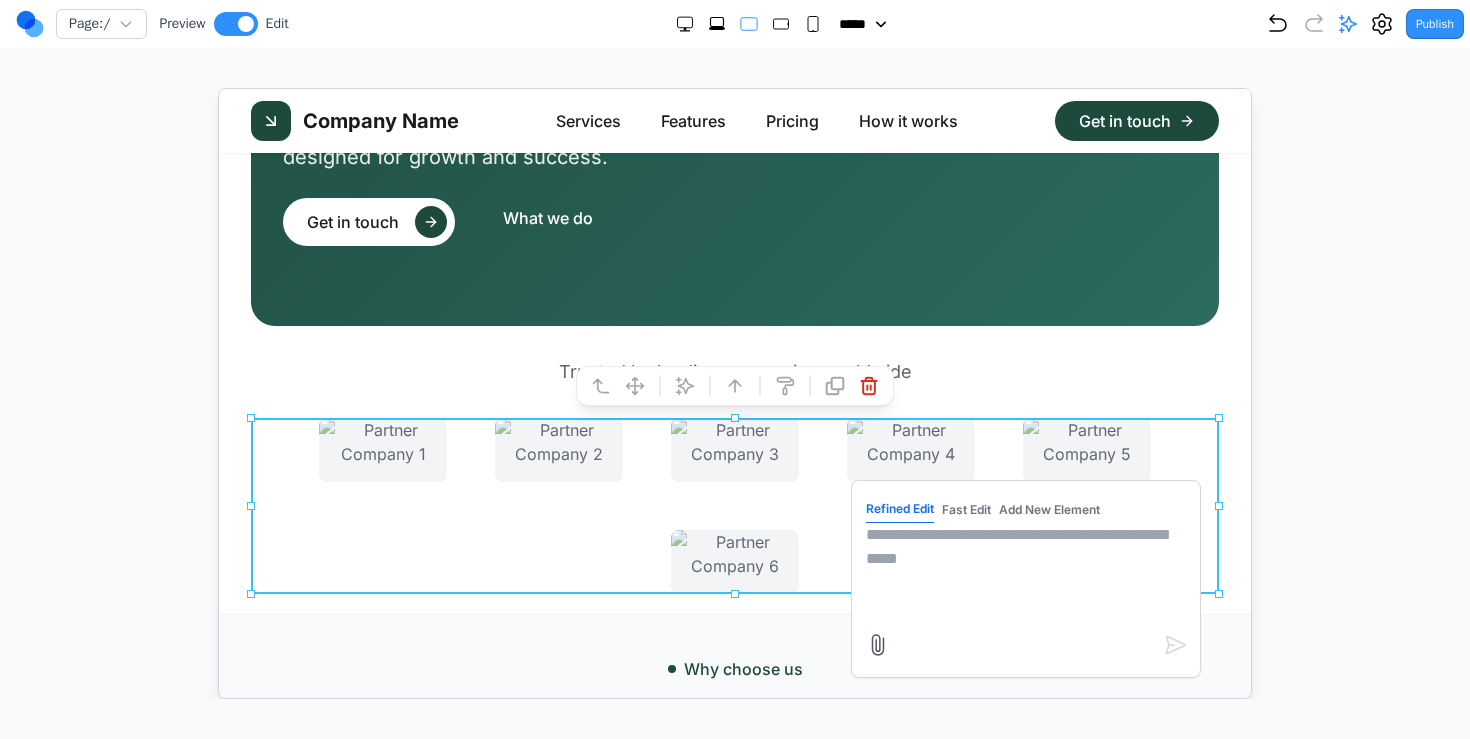 click at bounding box center (1025, 572) 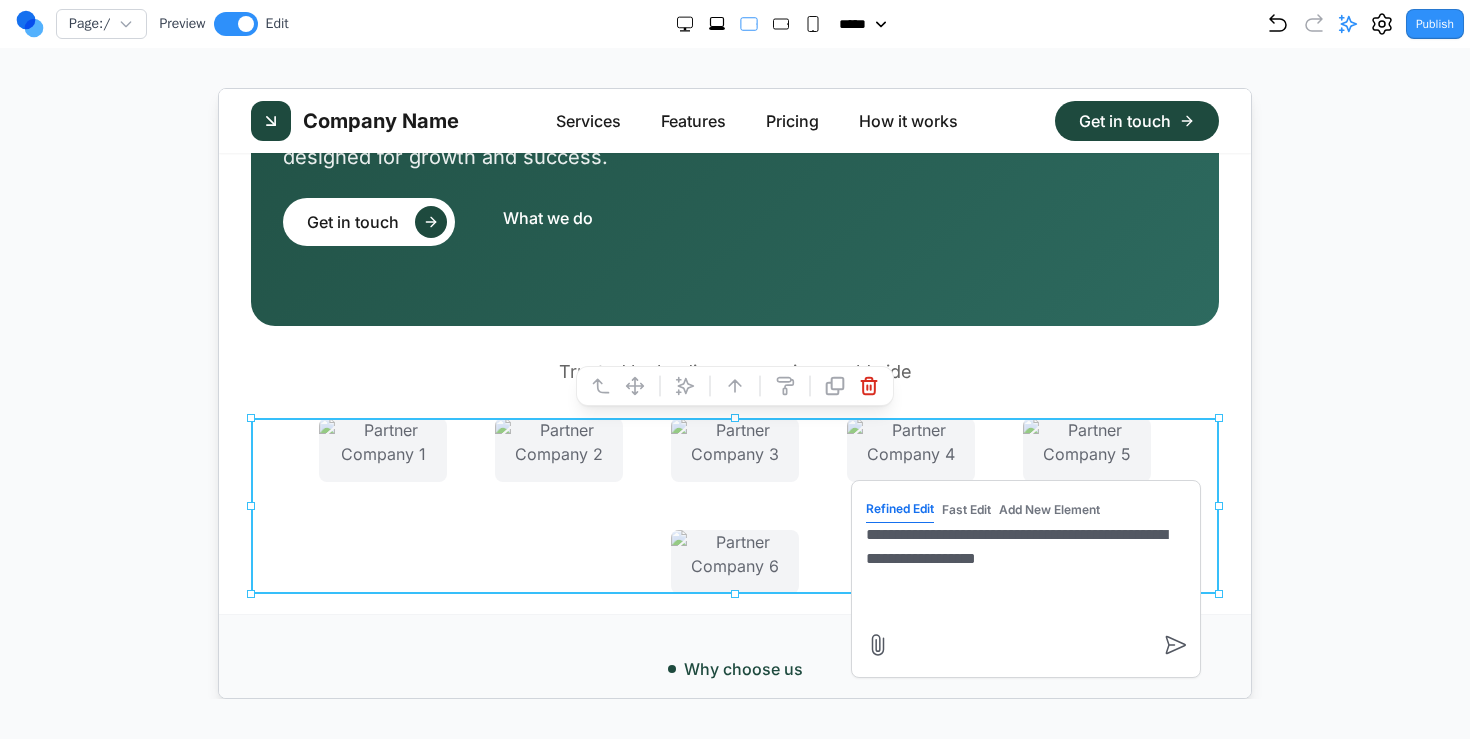 type on "**********" 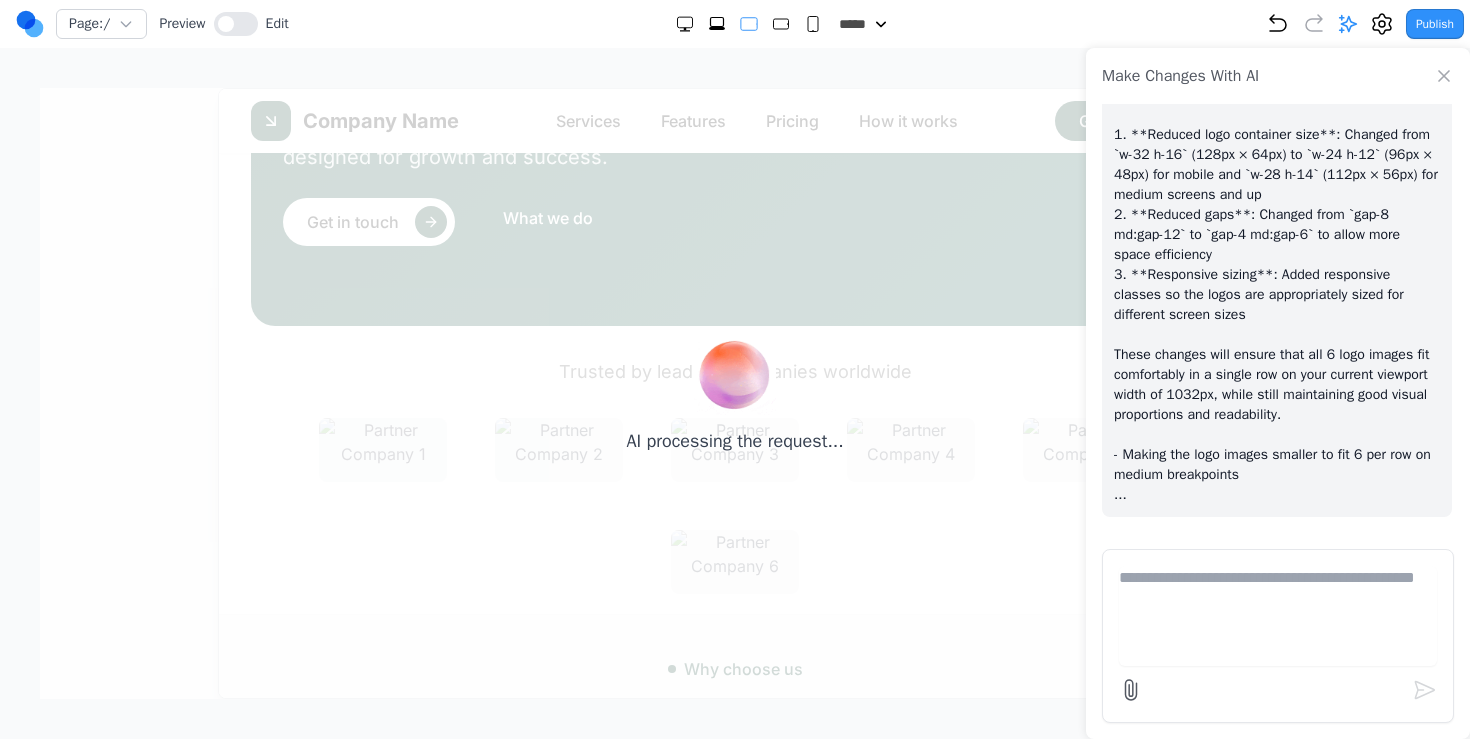 scroll, scrollTop: 15207, scrollLeft: 0, axis: vertical 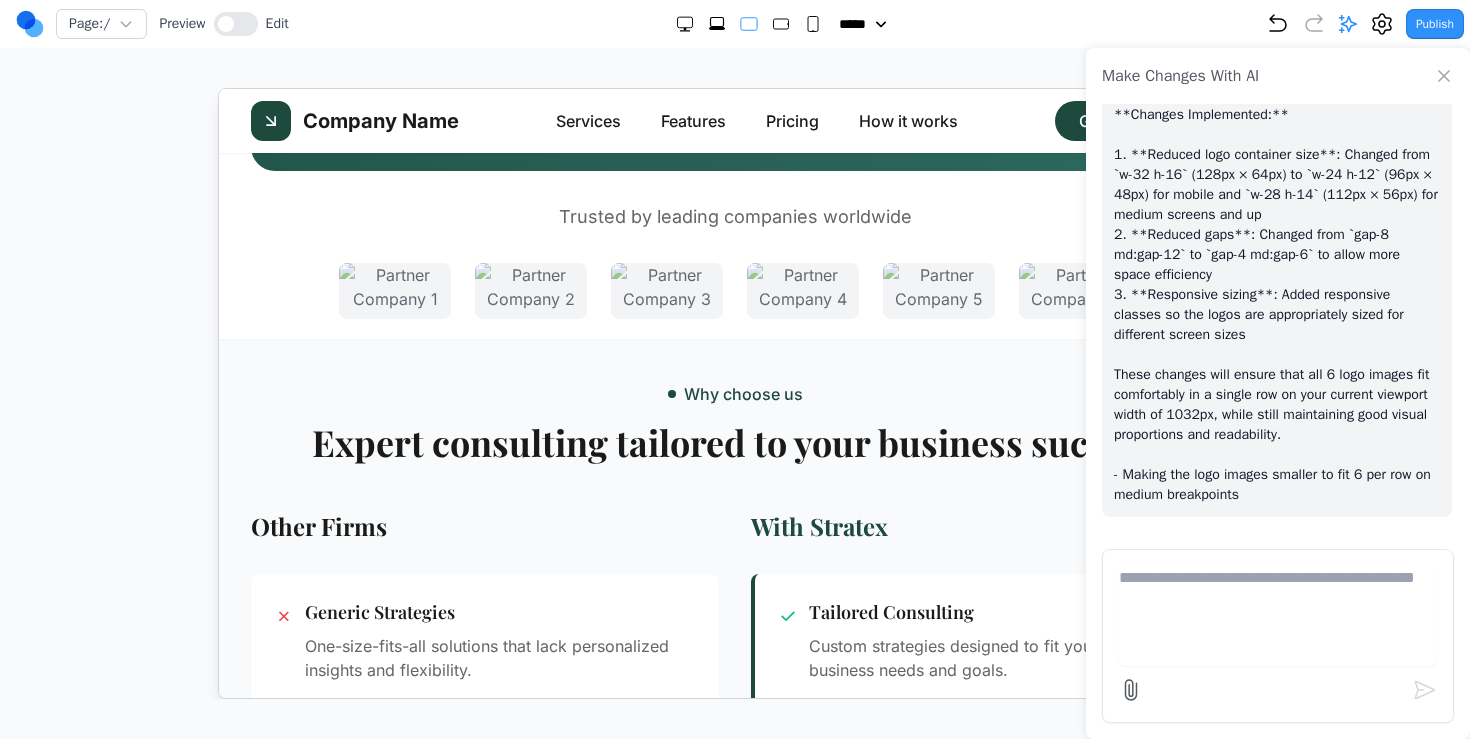 click 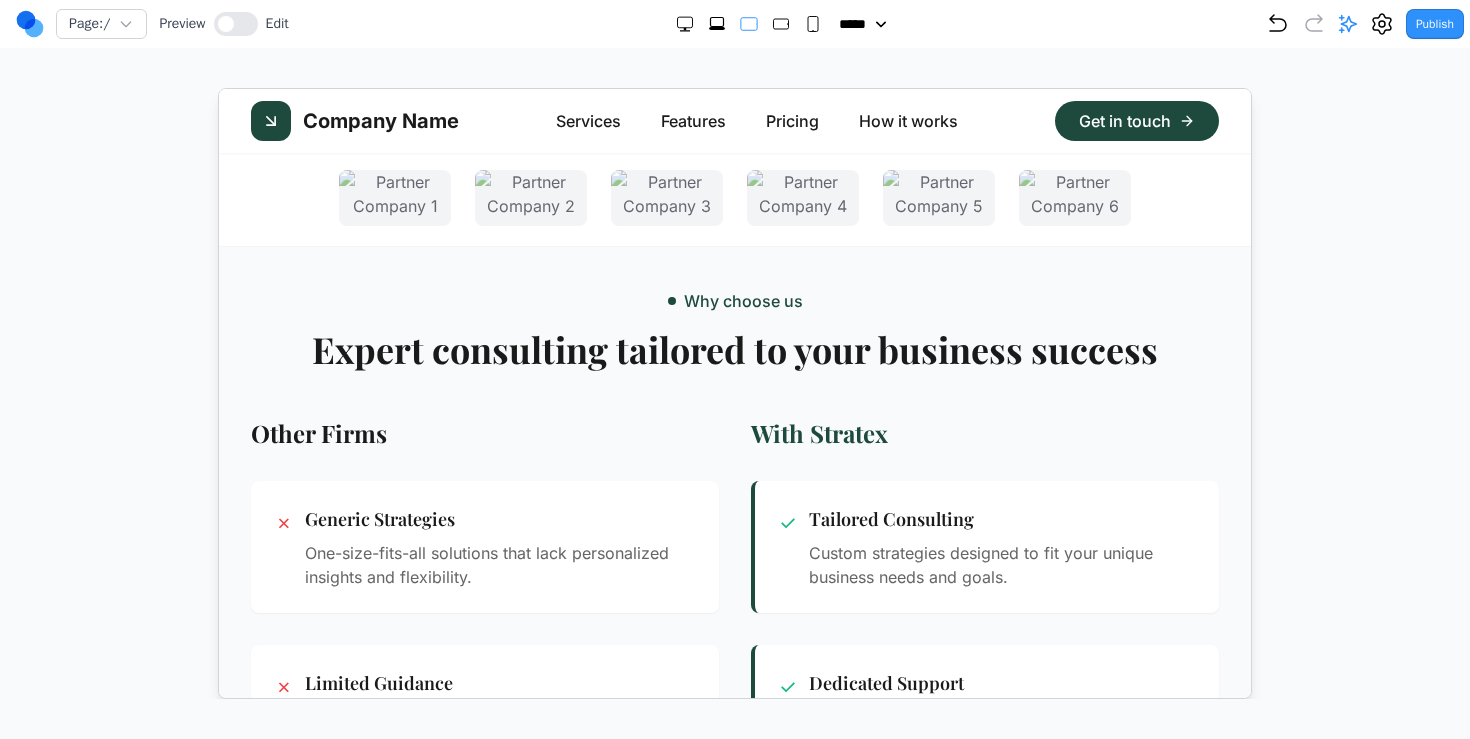 scroll, scrollTop: 673, scrollLeft: 0, axis: vertical 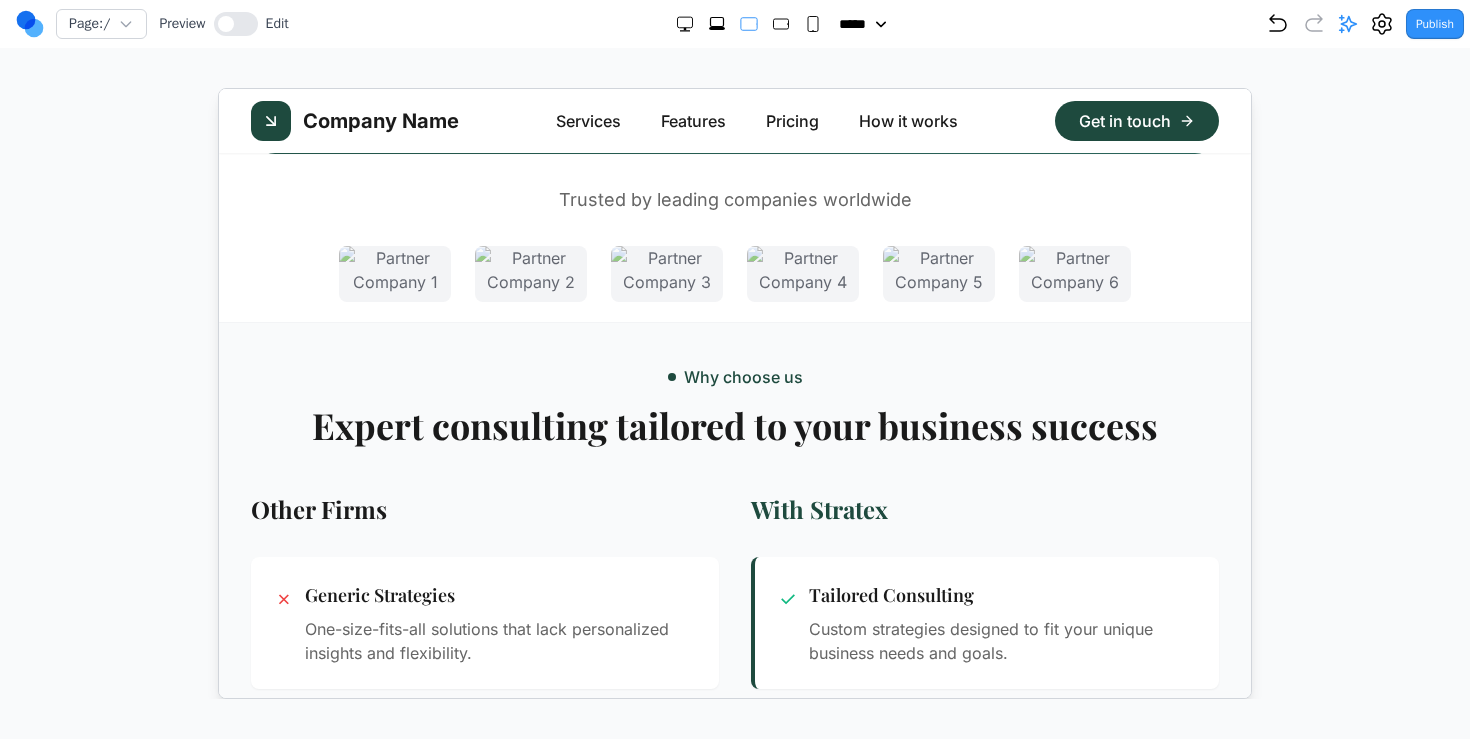 click on "Trusted by leading companies worldwide" at bounding box center [734, 199] 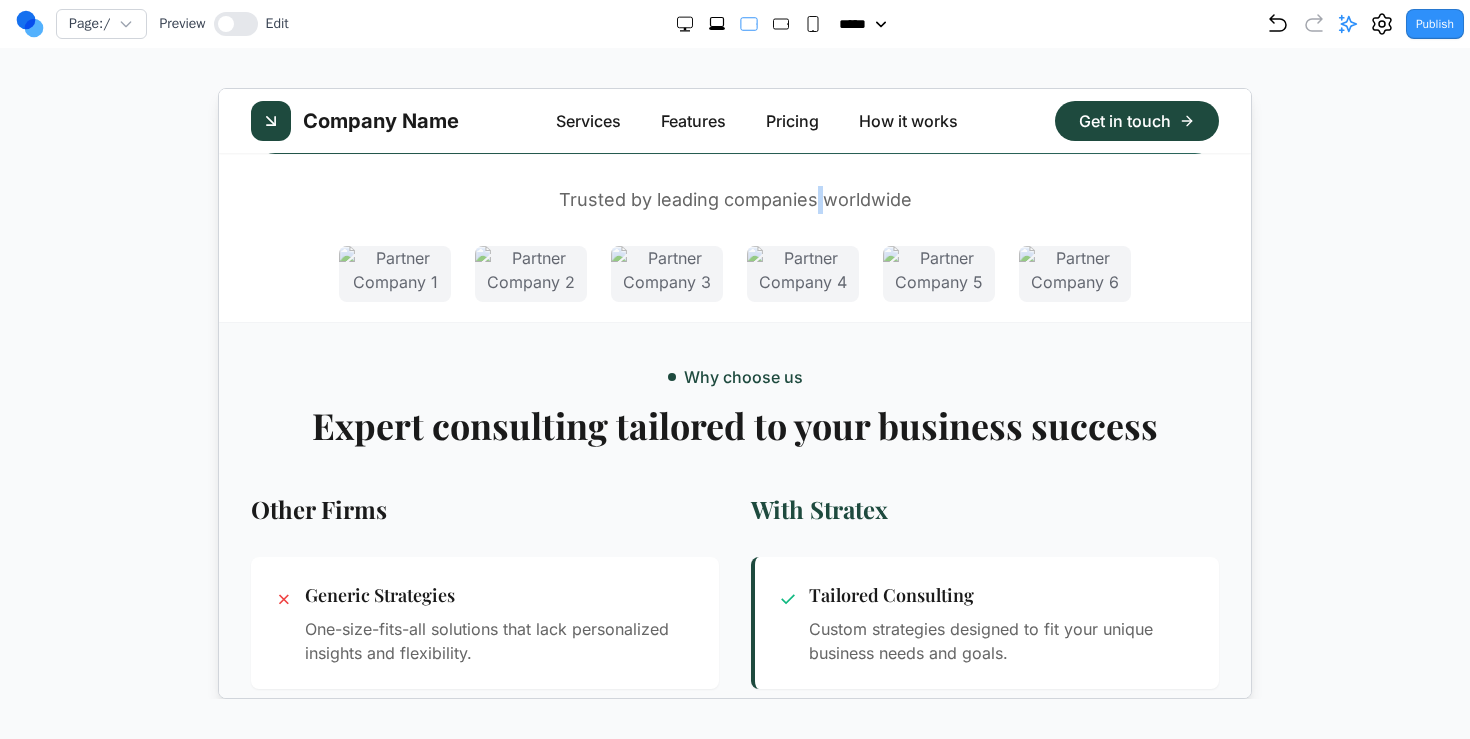 click on "Trusted by leading companies worldwide" at bounding box center [734, 199] 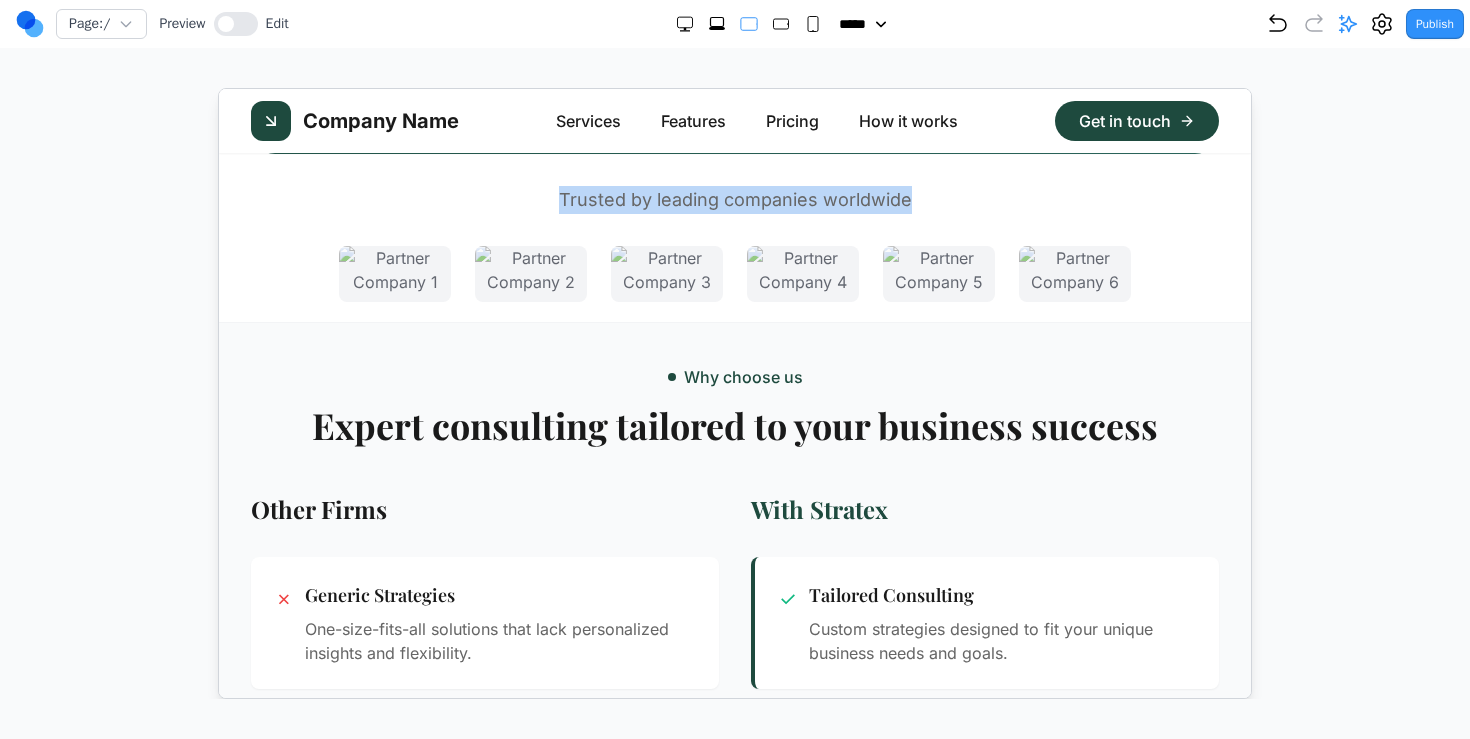 click on "Trusted by leading companies worldwide" at bounding box center [734, 199] 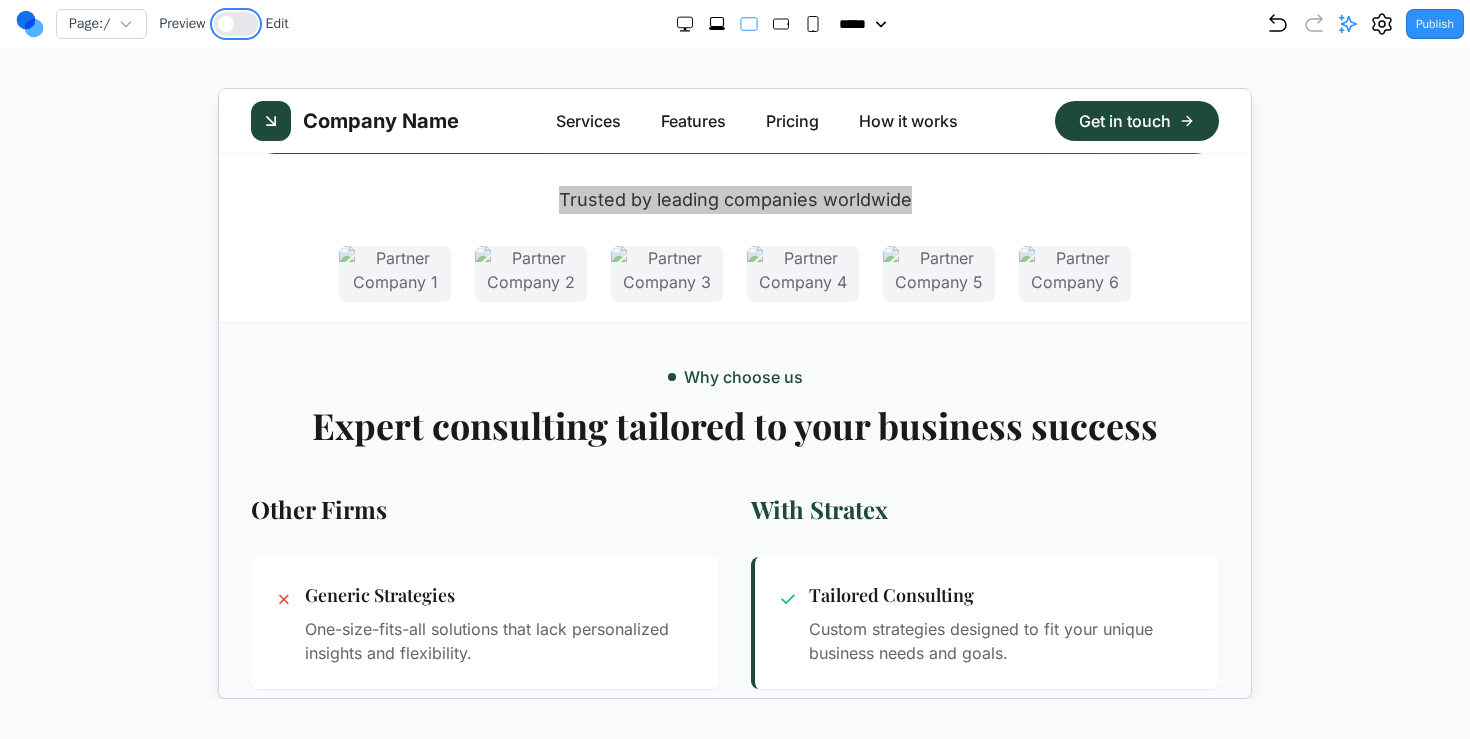 click at bounding box center (226, 24) 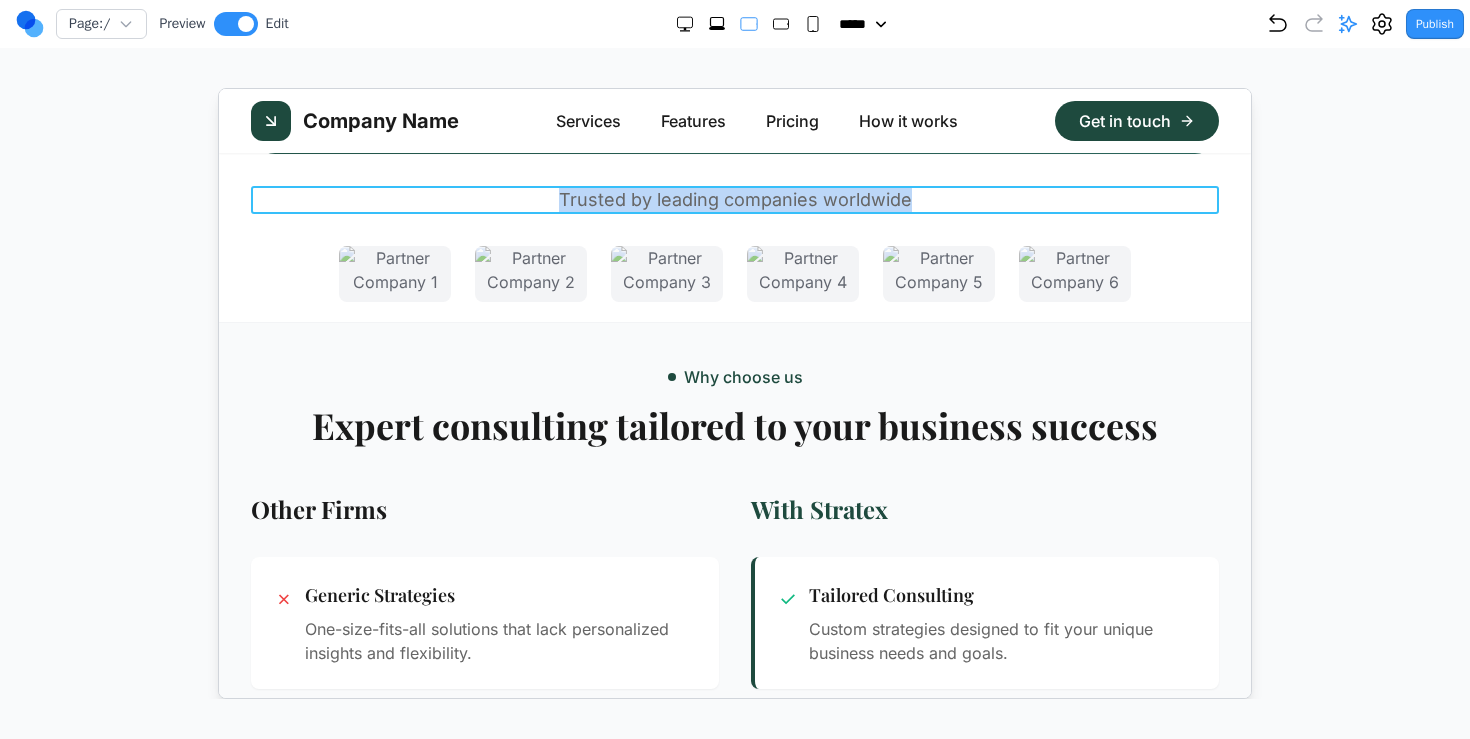 click on "Trusted by leading companies worldwide" at bounding box center (734, 199) 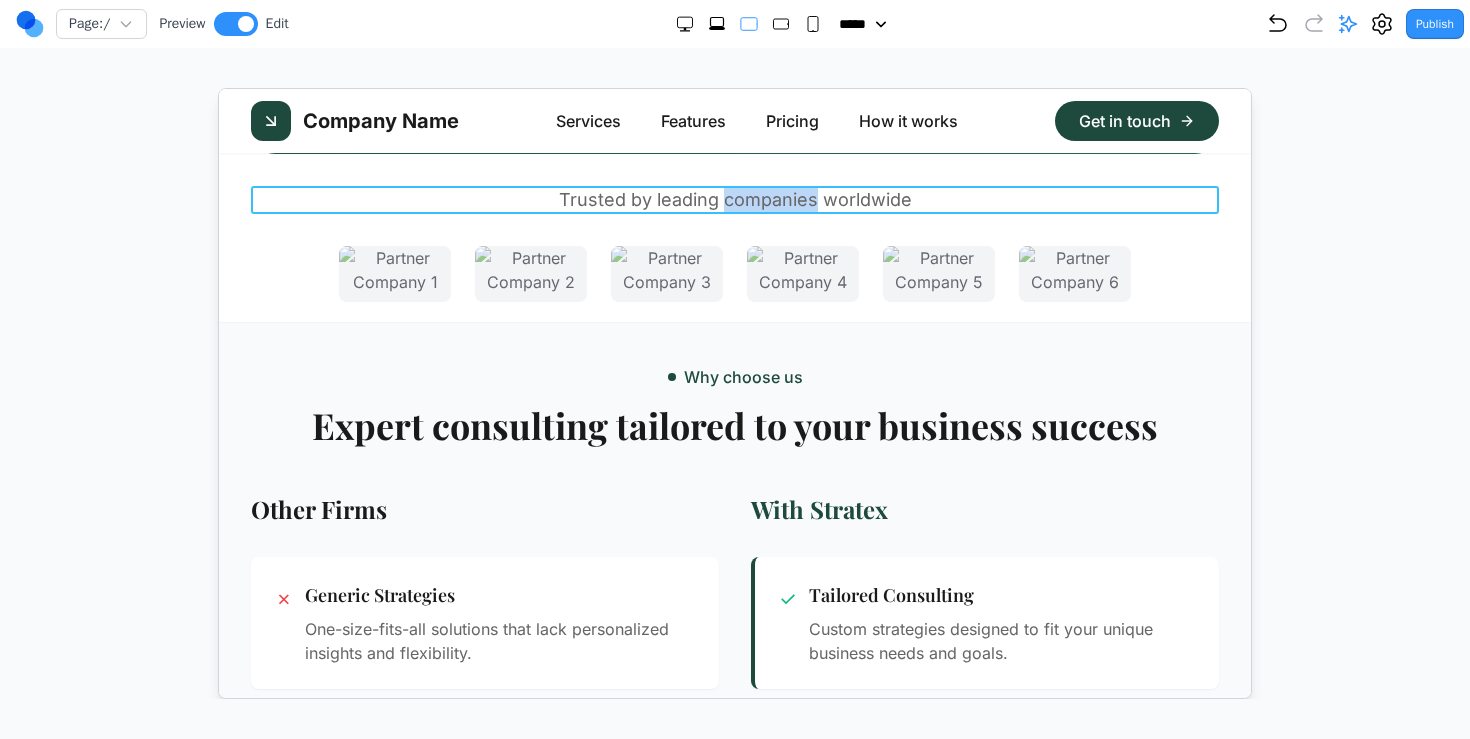 click on "Trusted by leading companies worldwide" at bounding box center [734, 199] 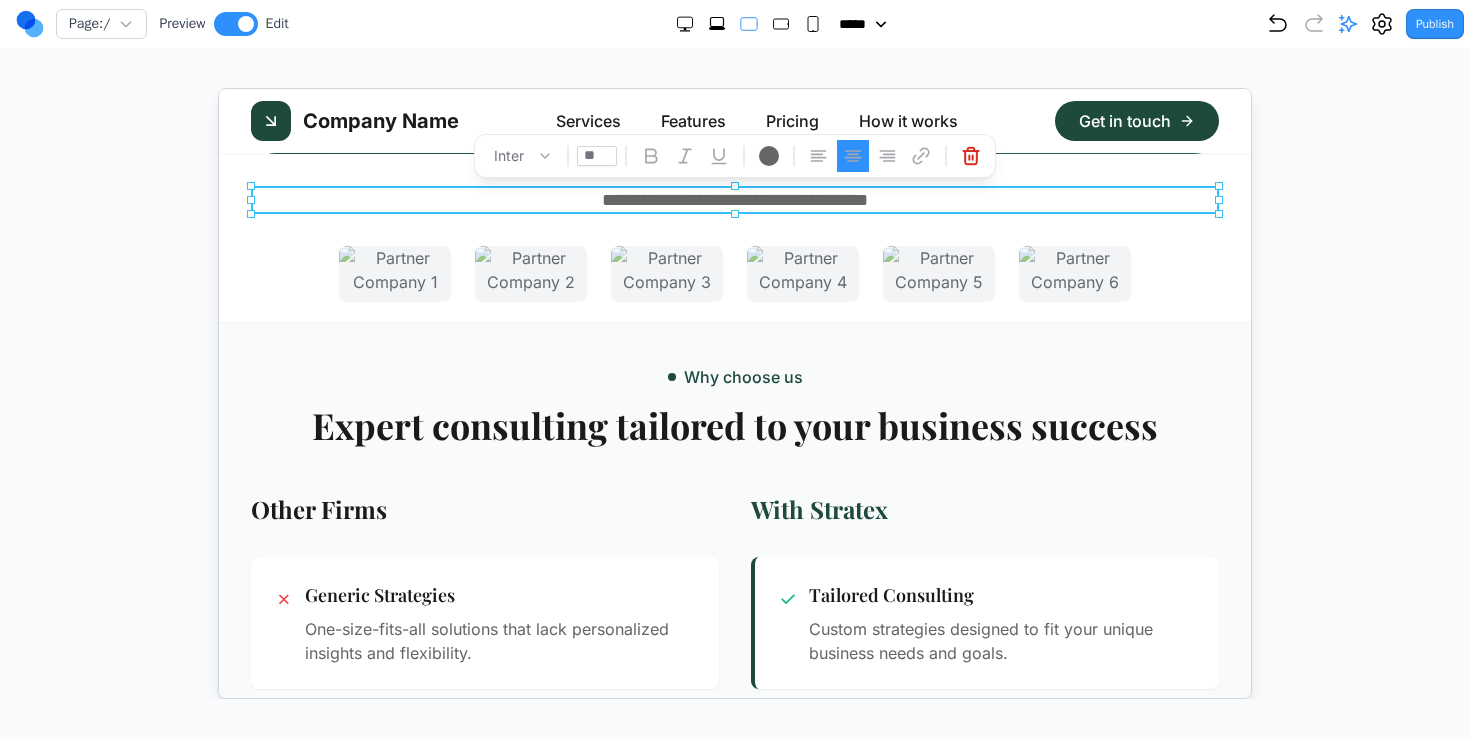 click on "Inter" at bounding box center [520, 155] 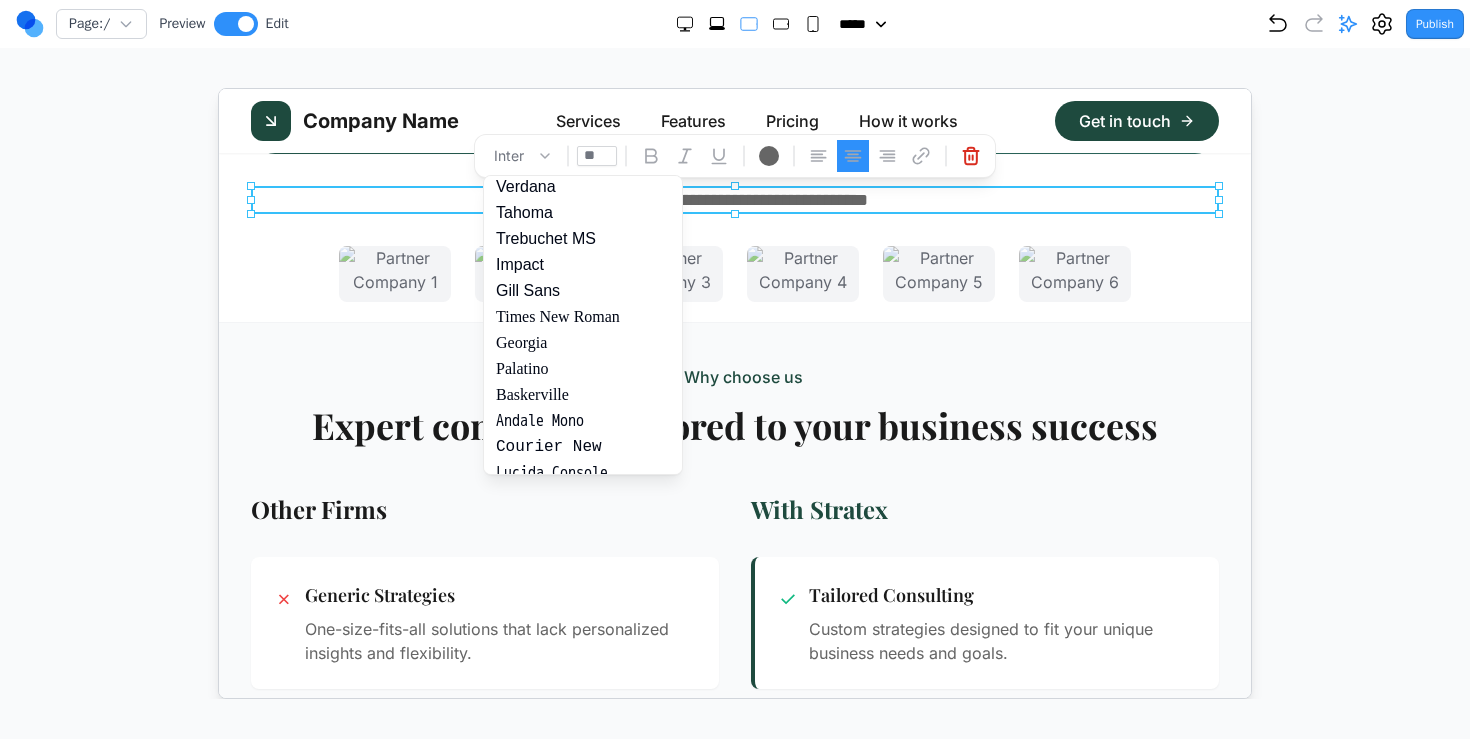 scroll, scrollTop: 0, scrollLeft: 0, axis: both 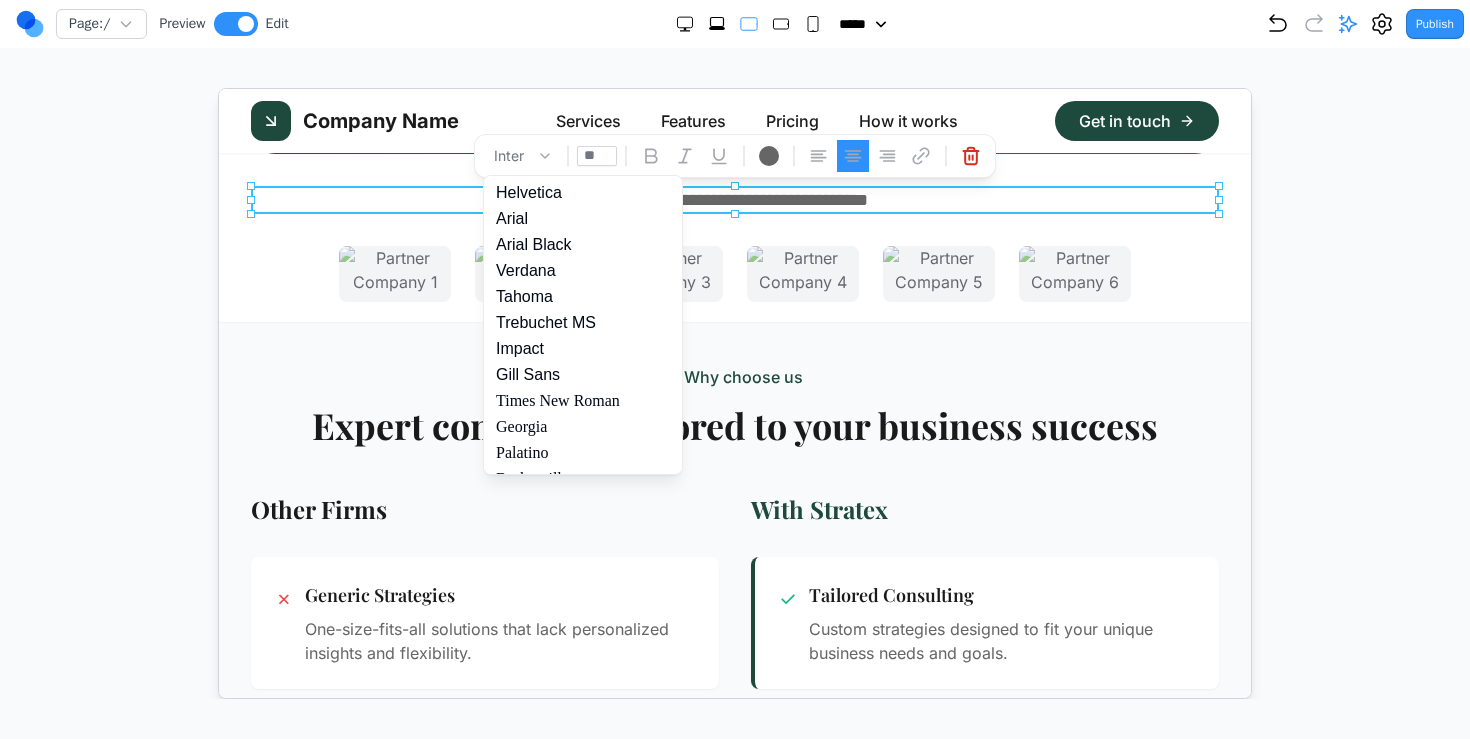click at bounding box center (735, 393) 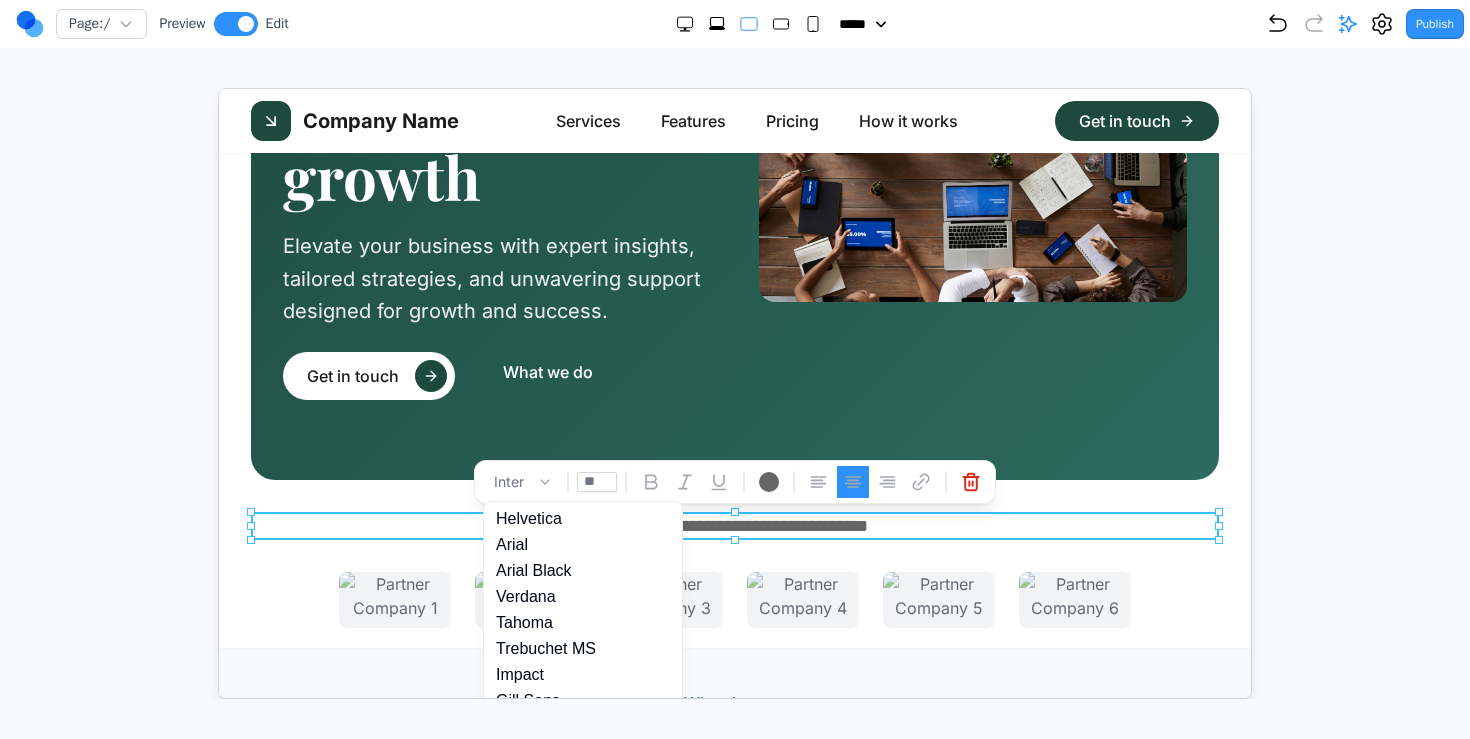 scroll, scrollTop: 124, scrollLeft: 0, axis: vertical 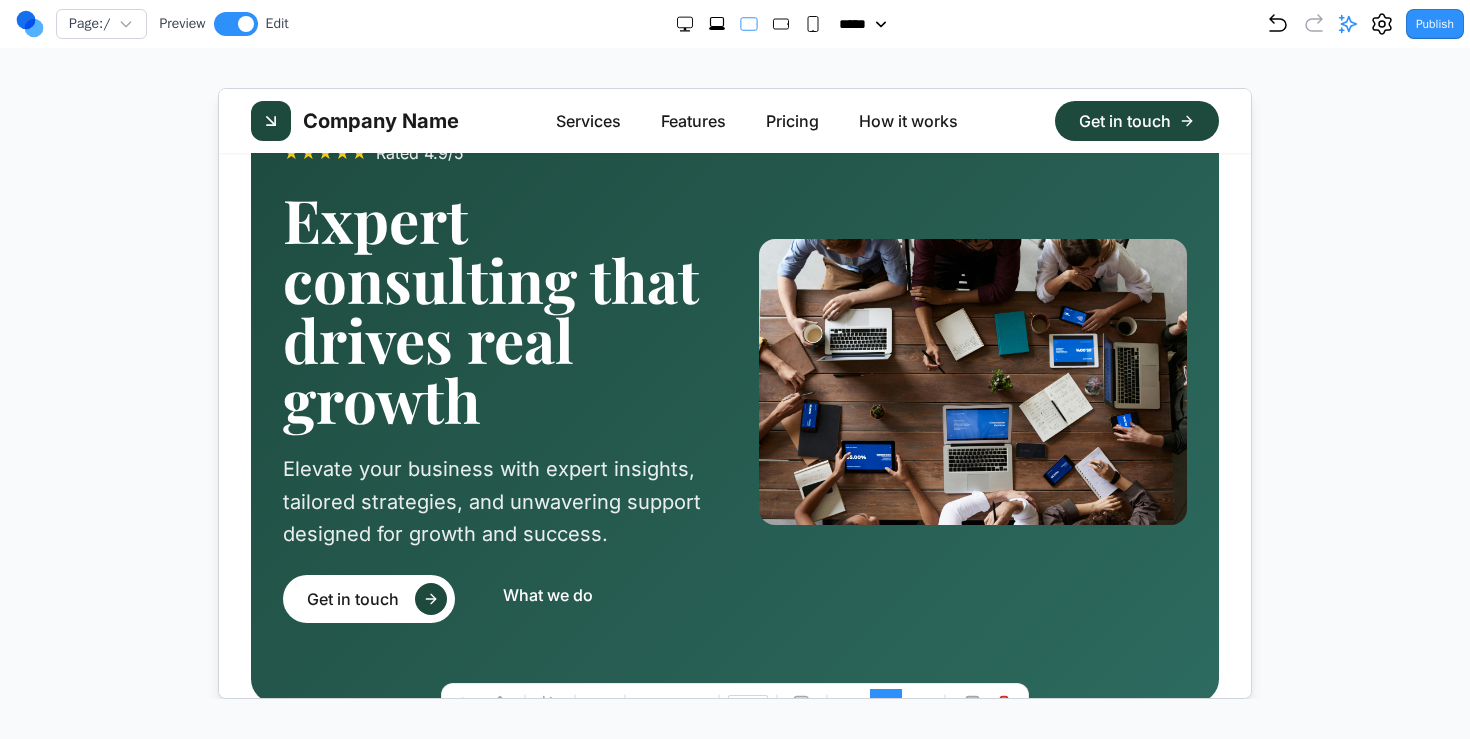 click on "Expert consulting that drives real growth" at bounding box center [496, 308] 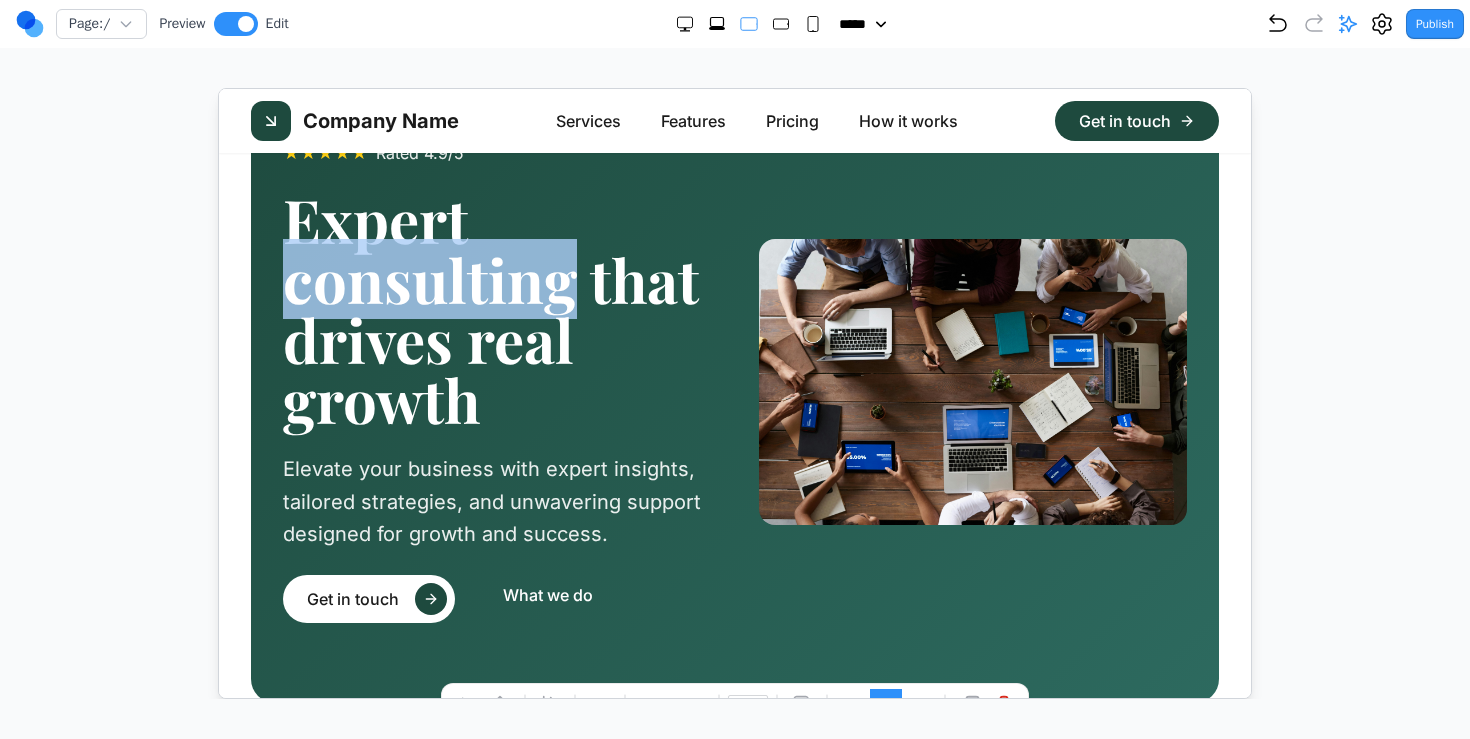 click on "Expert consulting that drives real growth" at bounding box center [496, 308] 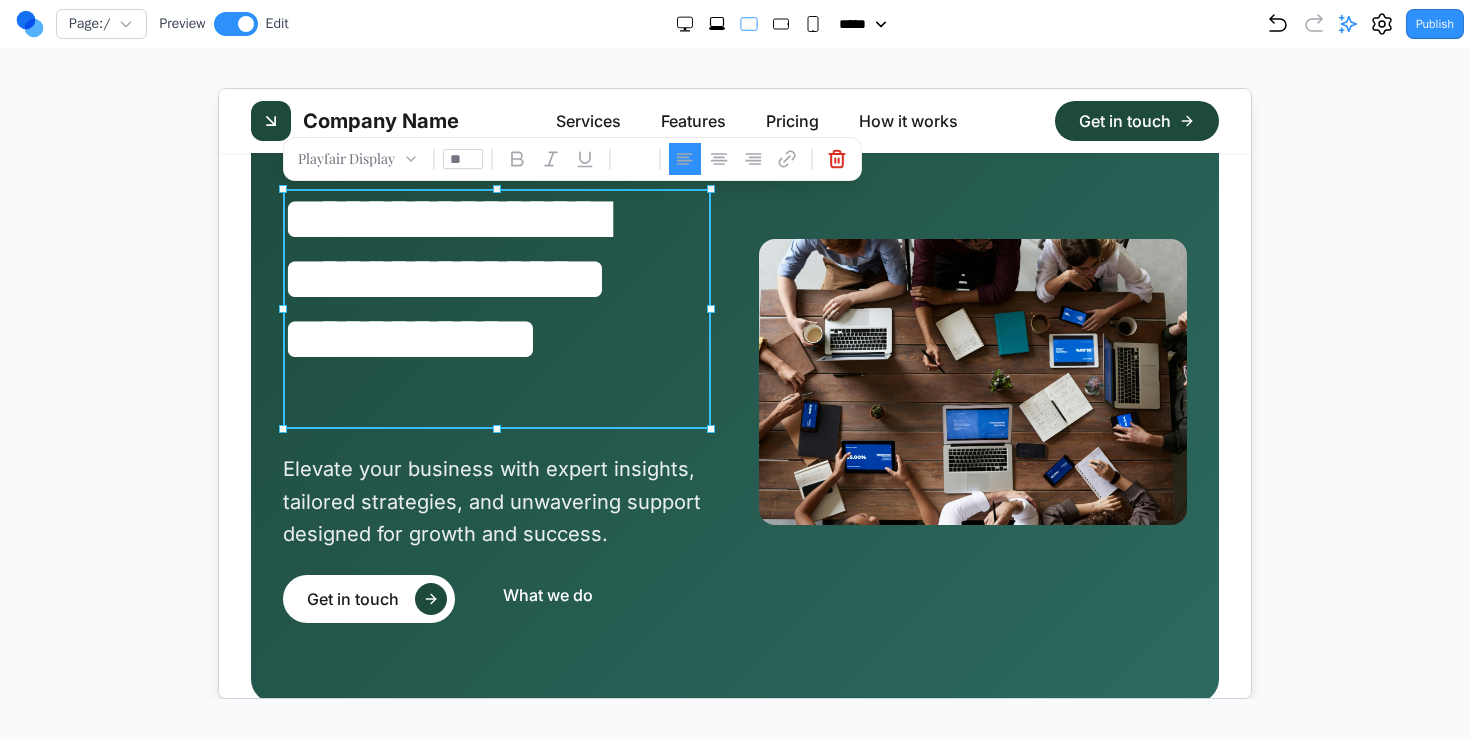 click on "**********" at bounding box center (496, 308) 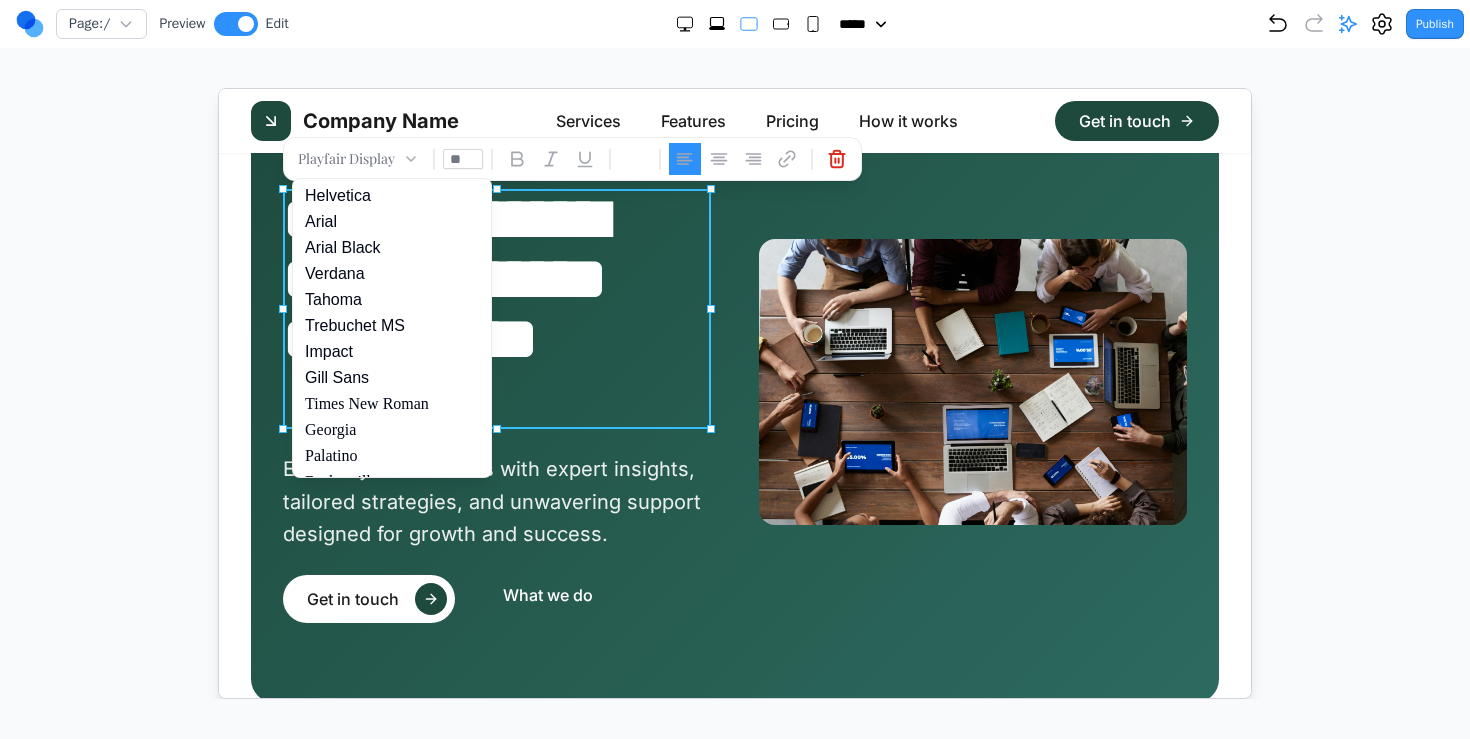 click on "Playfair Display" at bounding box center [357, 158] 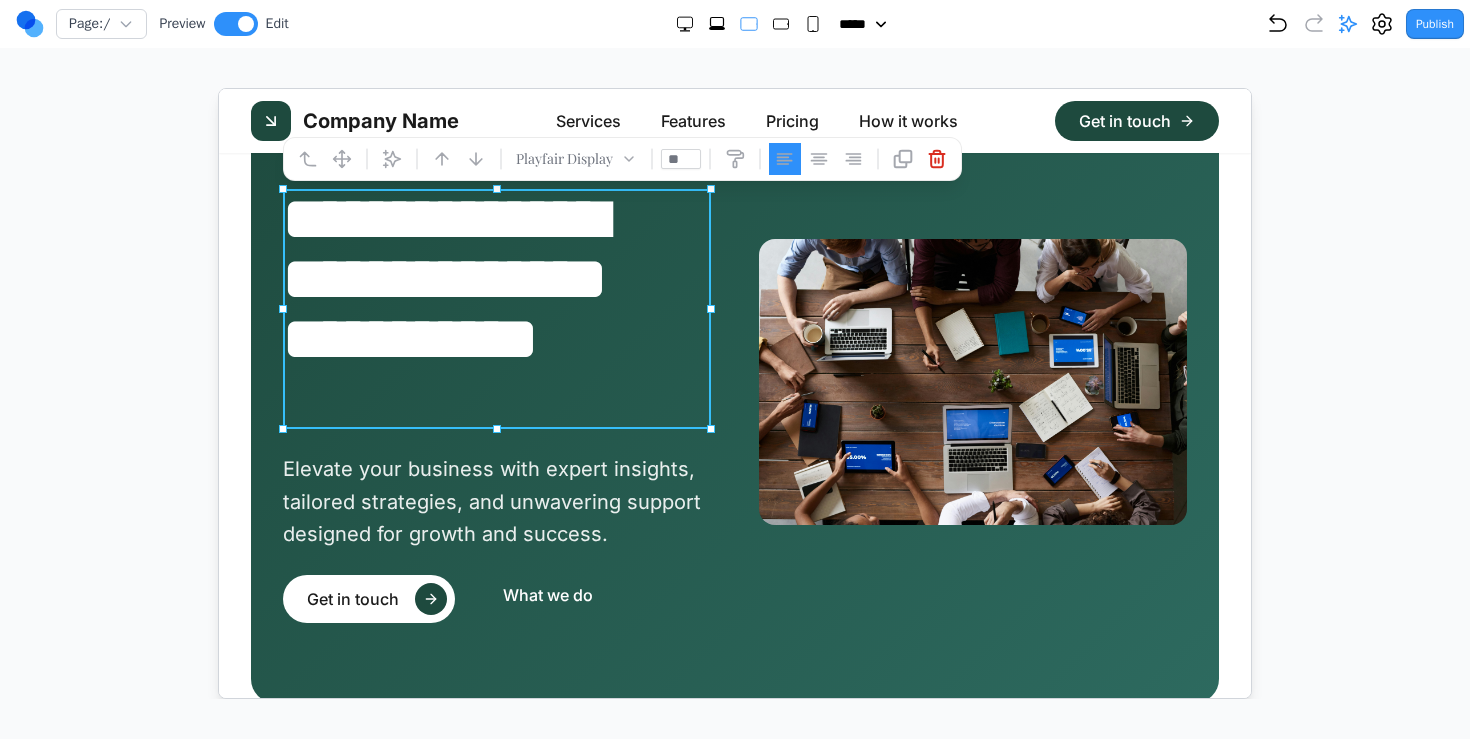 click on "Elevate your business with expert insights, tailored strategies, and unwavering support designed for growth and success." at bounding box center (496, 501) 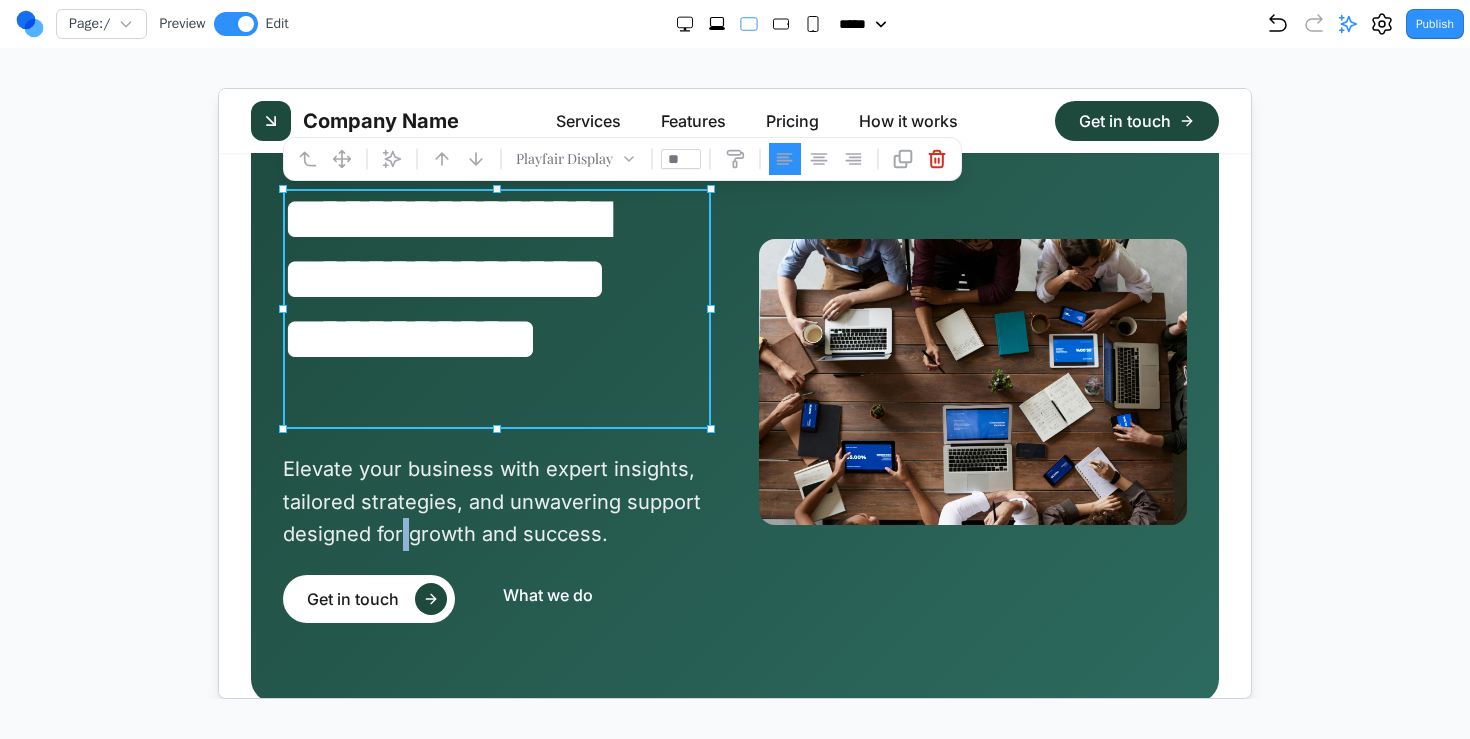 click on "Elevate your business with expert insights, tailored strategies, and unwavering support designed for growth and success." at bounding box center (496, 501) 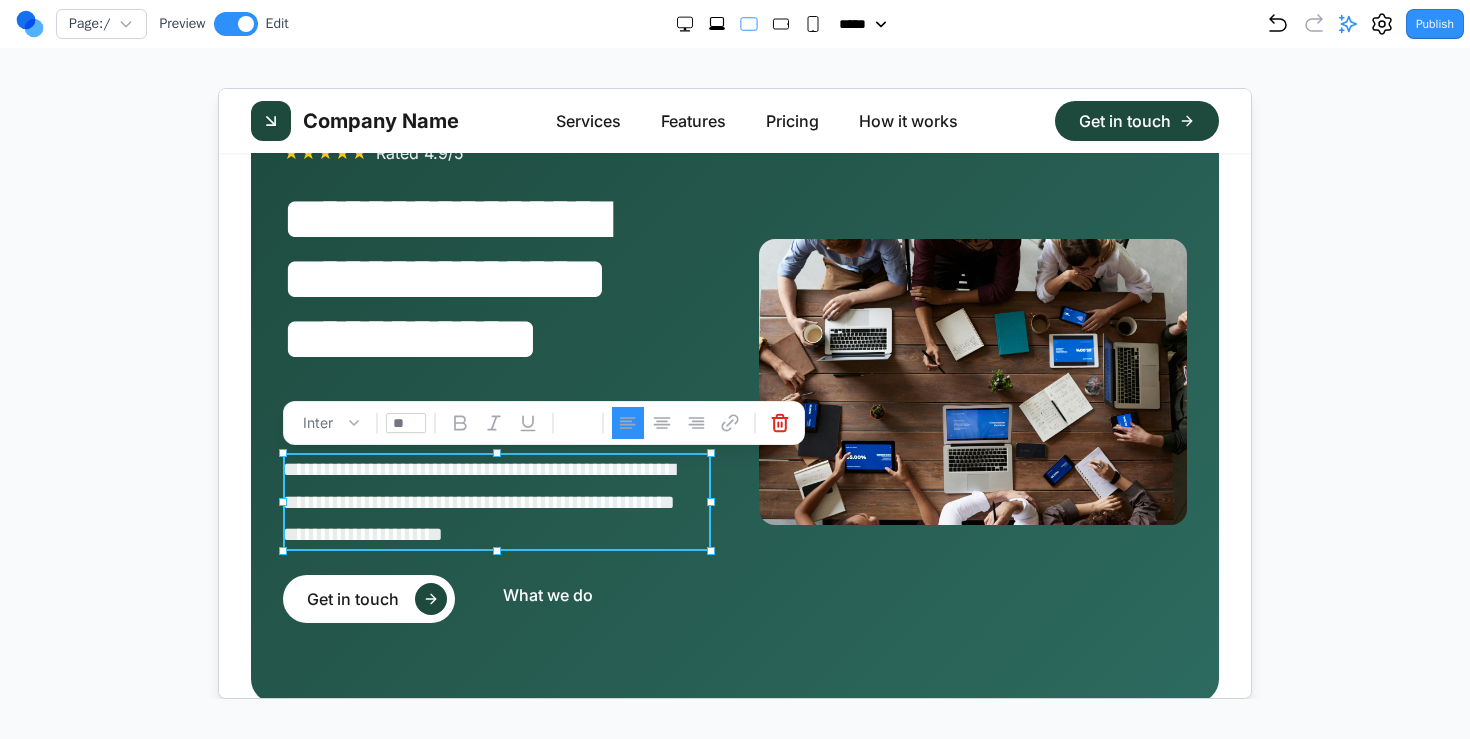 click on "**********" at bounding box center [496, 501] 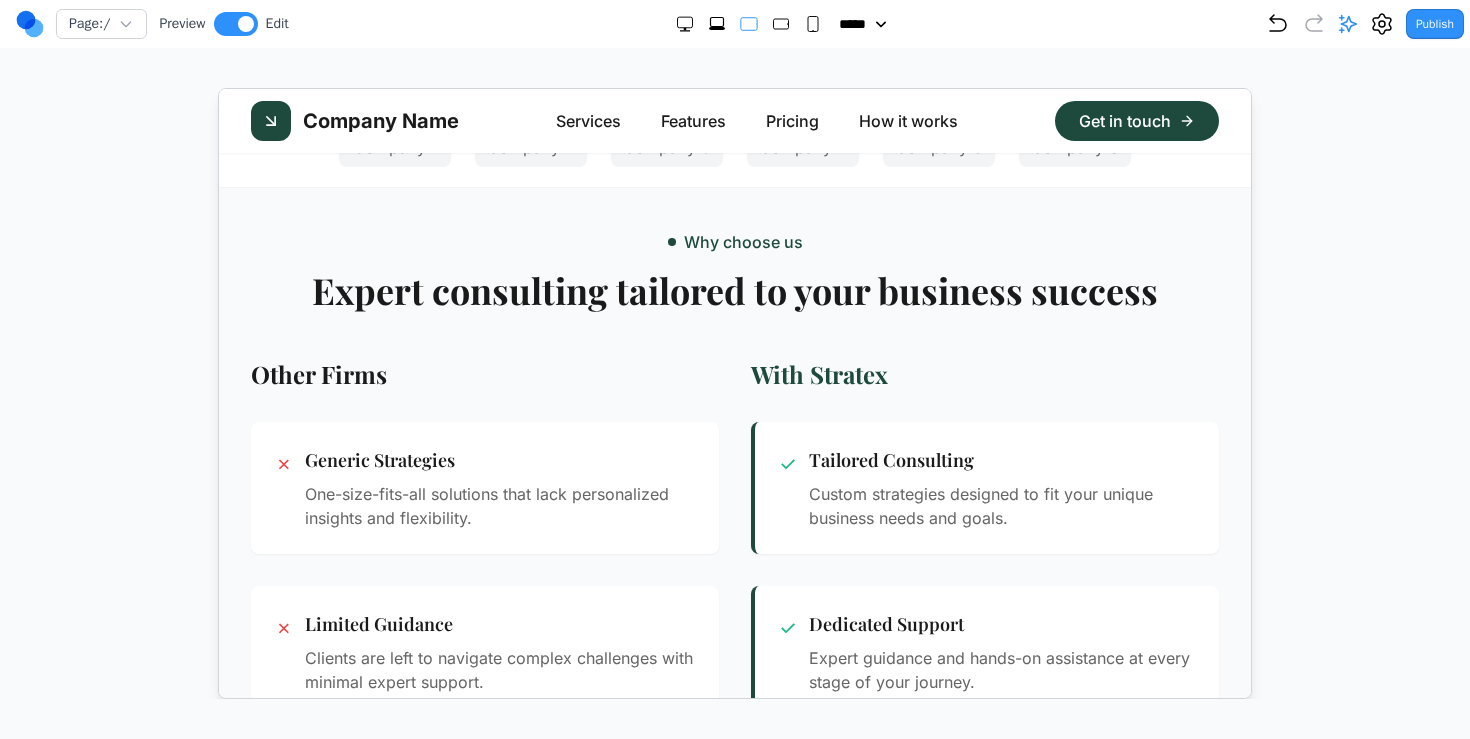 click on "Expert consulting tailored to your business success" at bounding box center (734, 289) 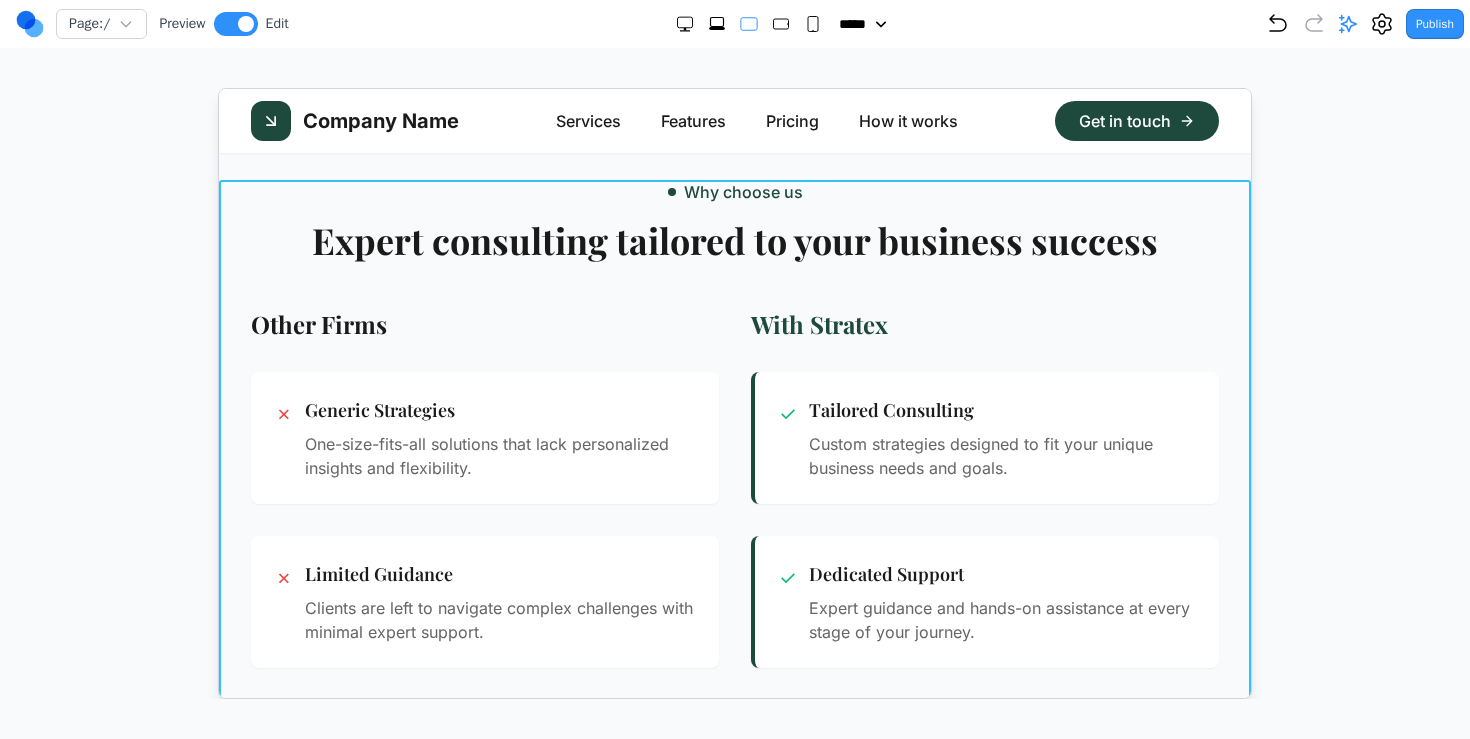 scroll, scrollTop: 860, scrollLeft: 0, axis: vertical 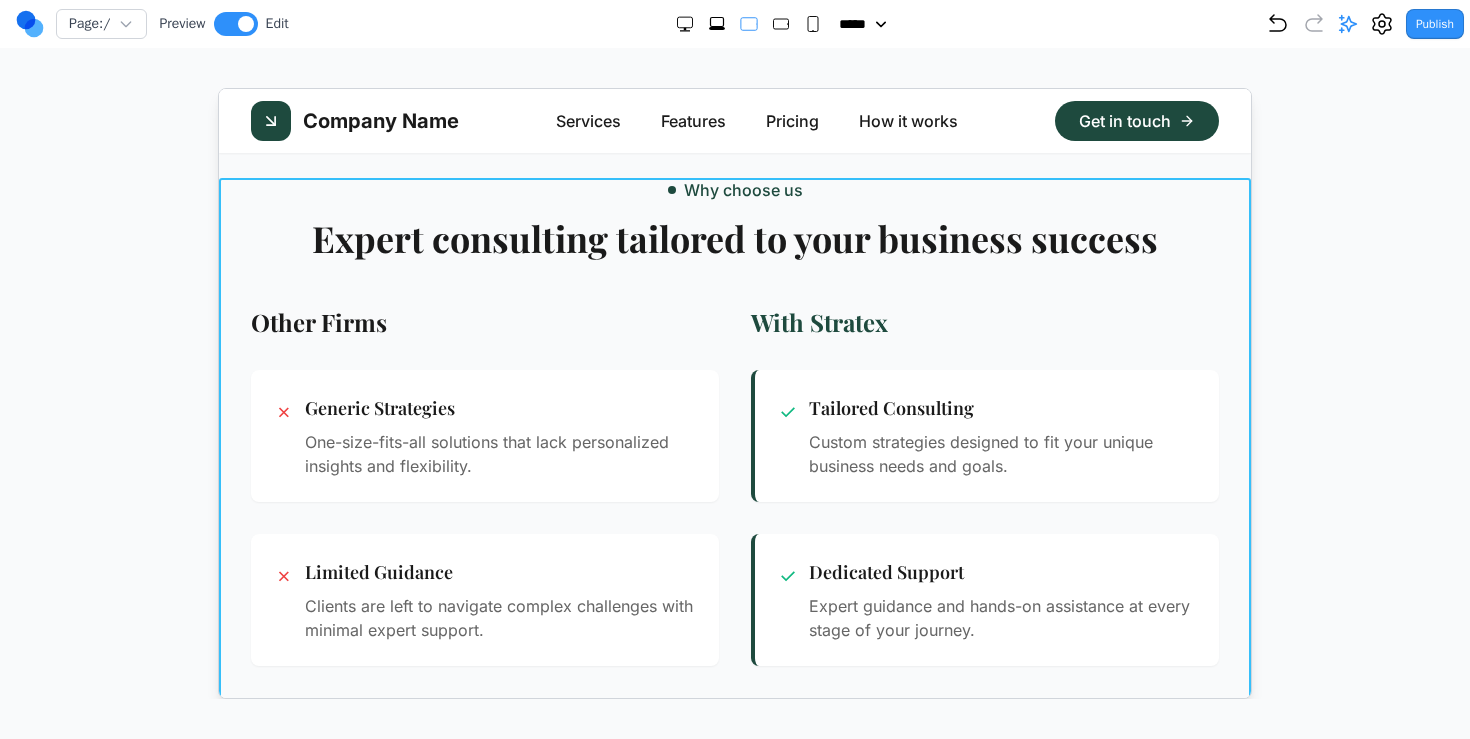 click on "Other Firms" at bounding box center (484, 321) 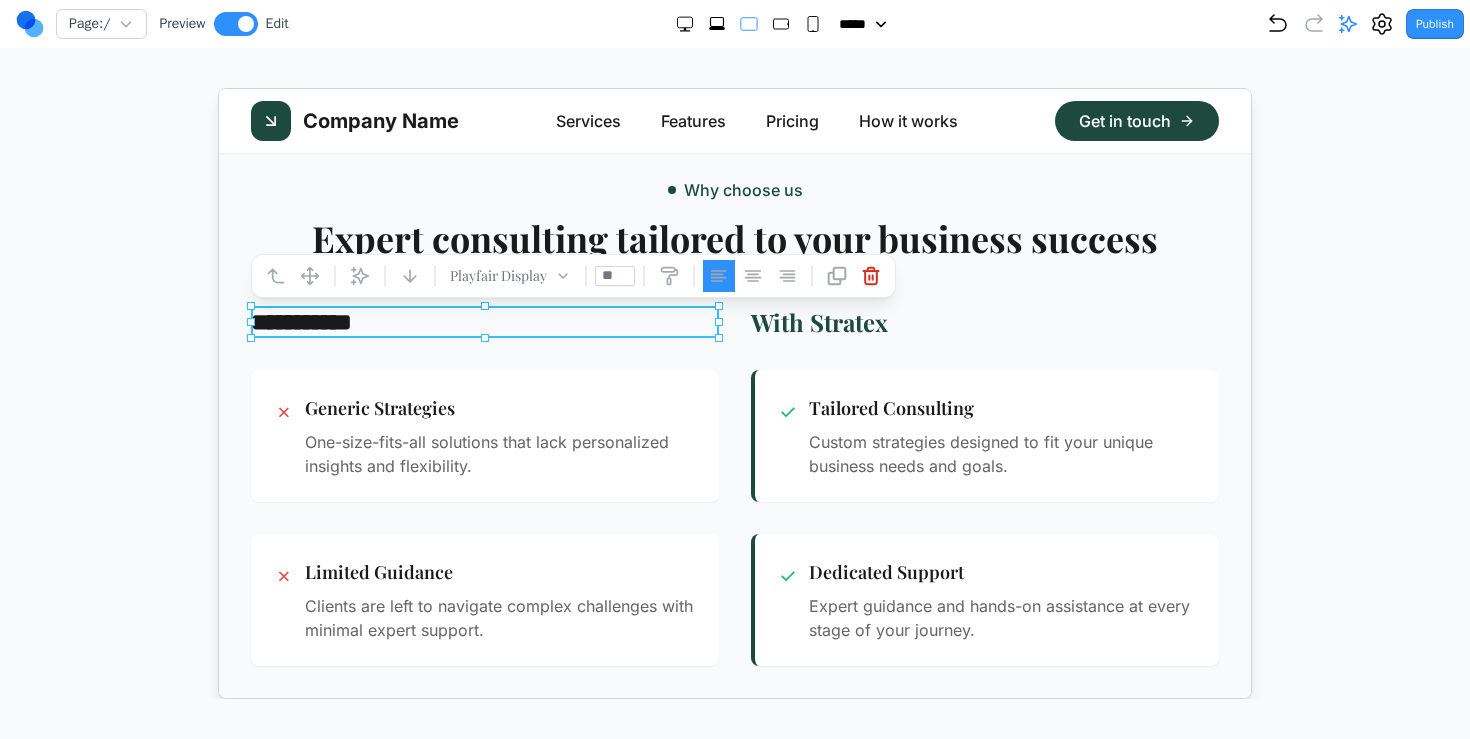 click on "Why choose us" at bounding box center (734, 189) 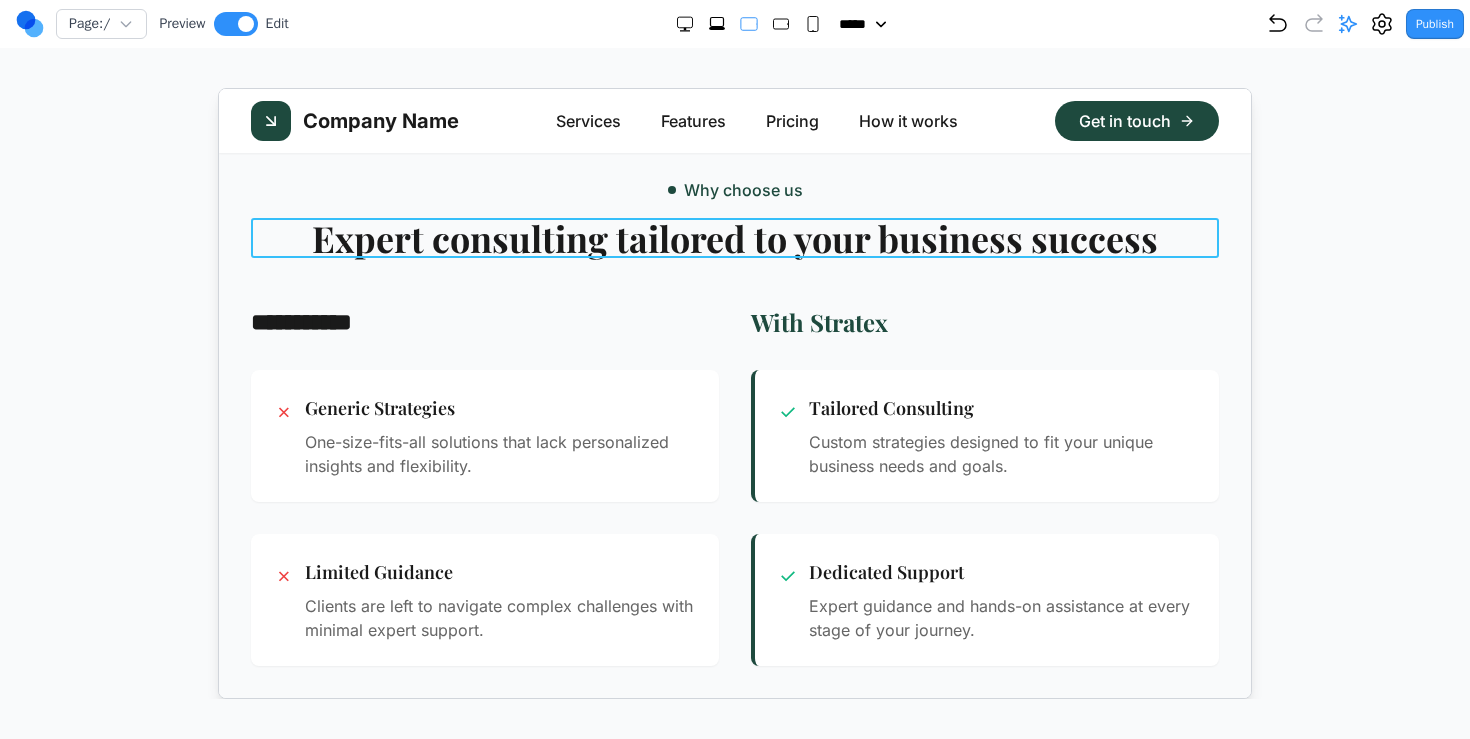 click on "Expert consulting tailored to your business success" at bounding box center (734, 237) 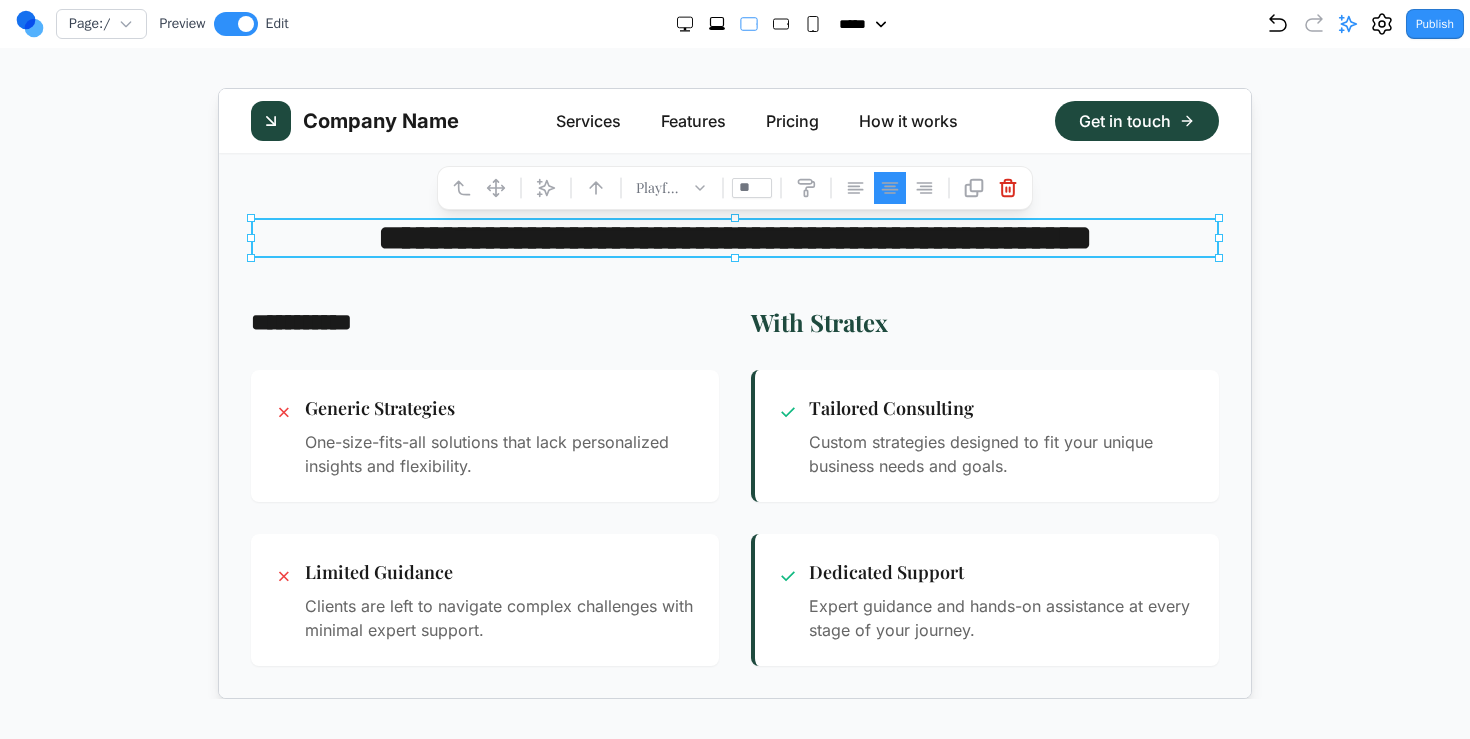click 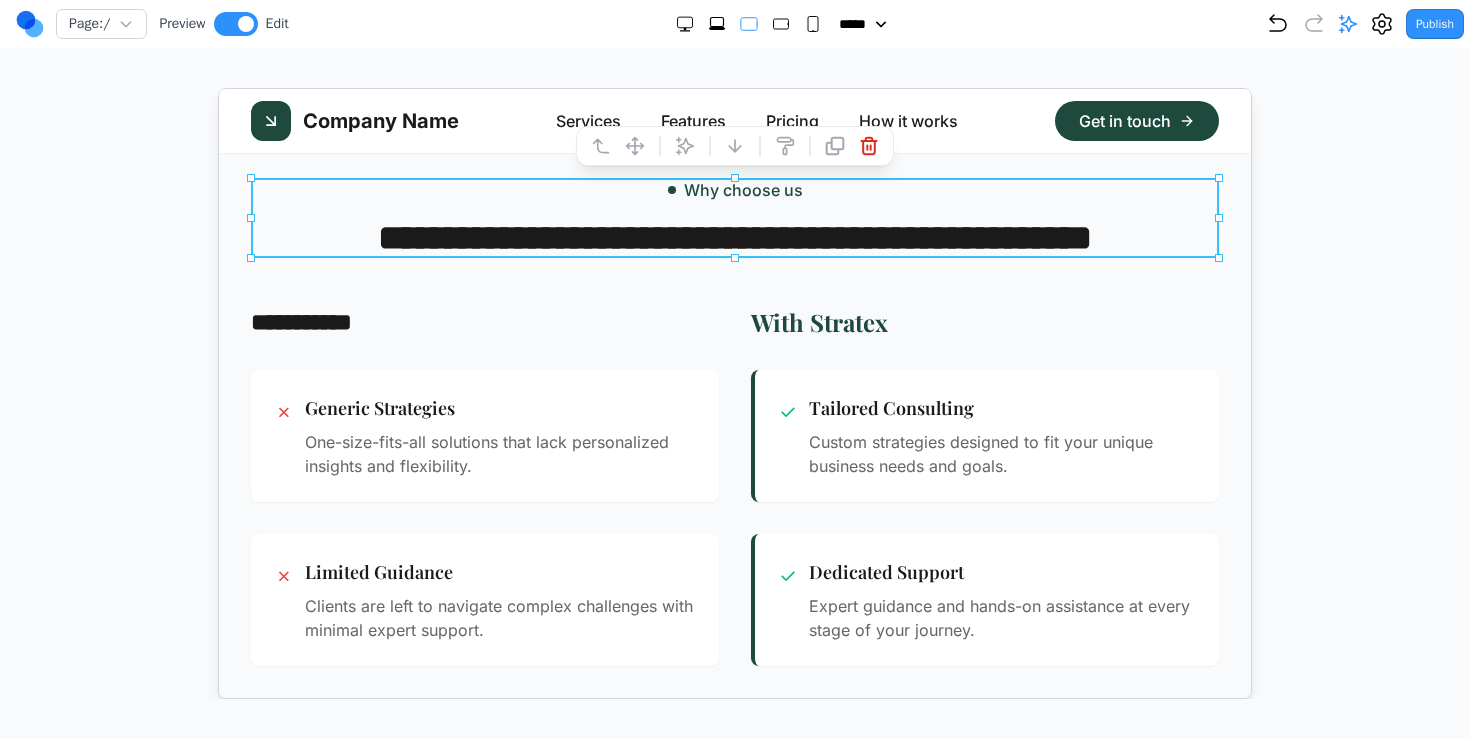 click on "**********" at bounding box center (484, 321) 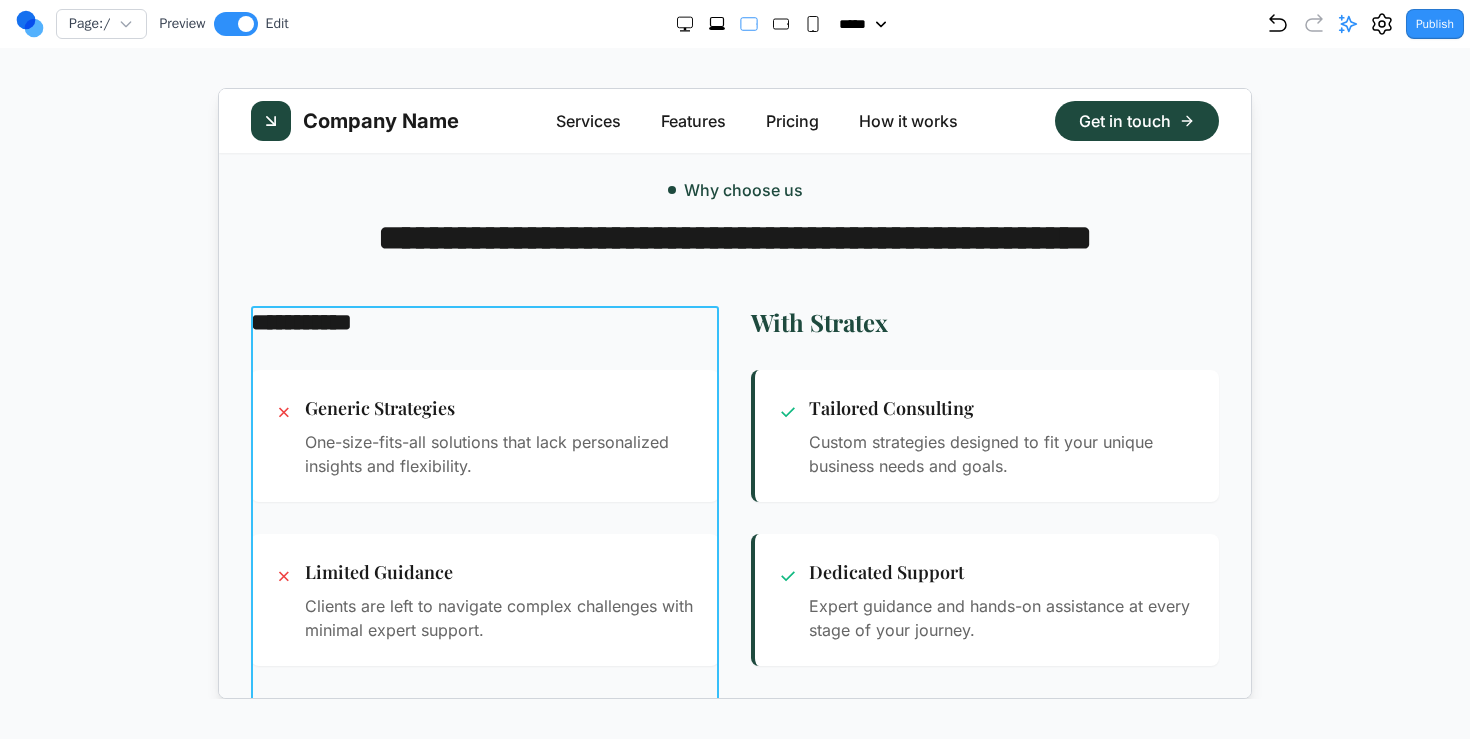 click on "**********" at bounding box center (484, 567) 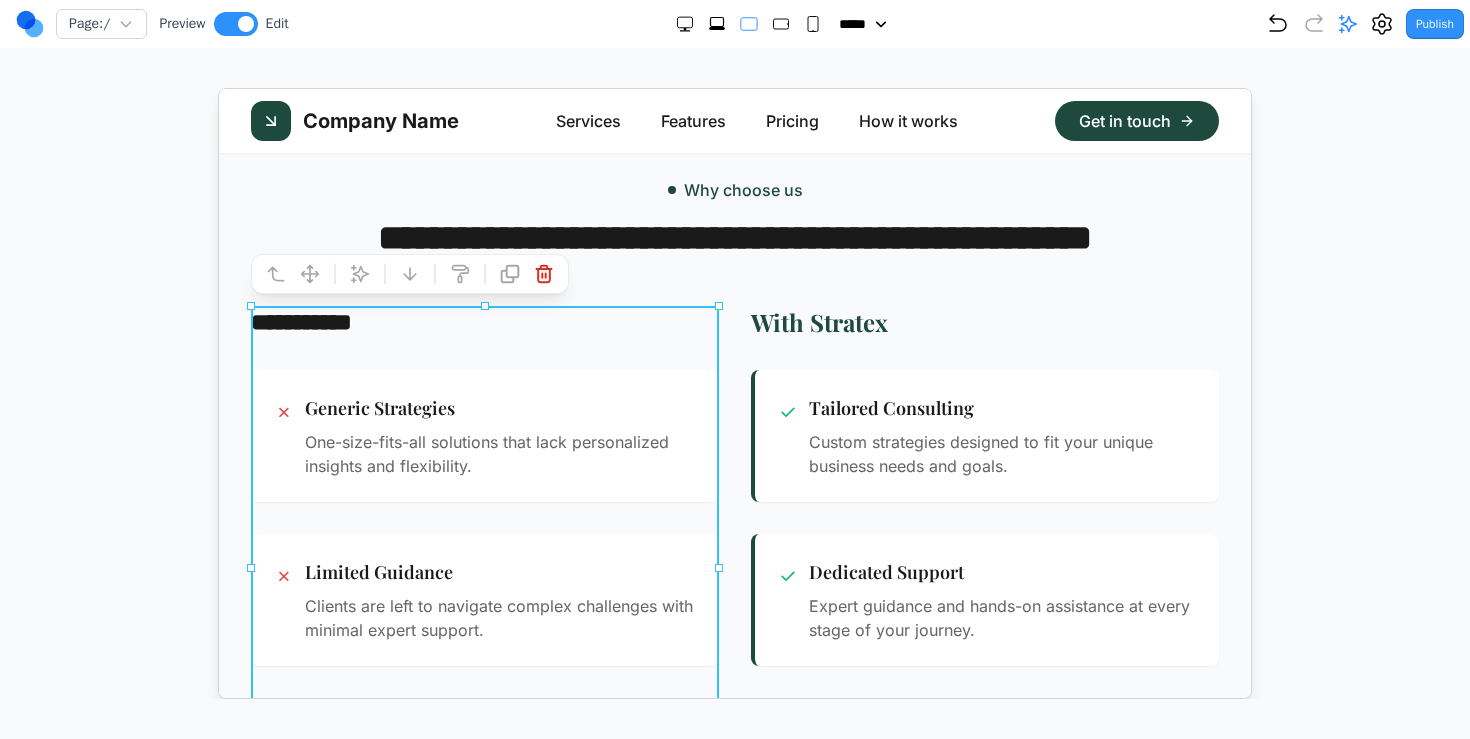 click 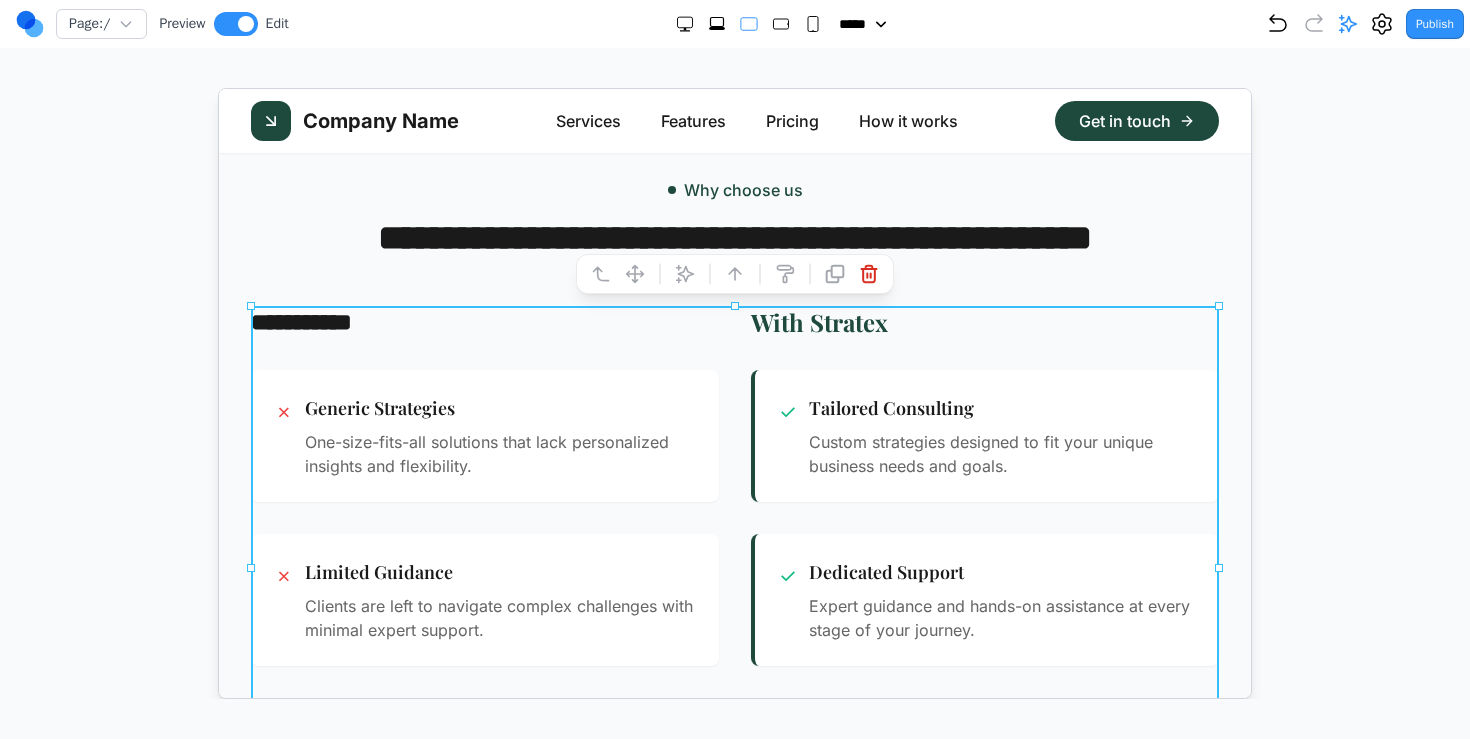 click 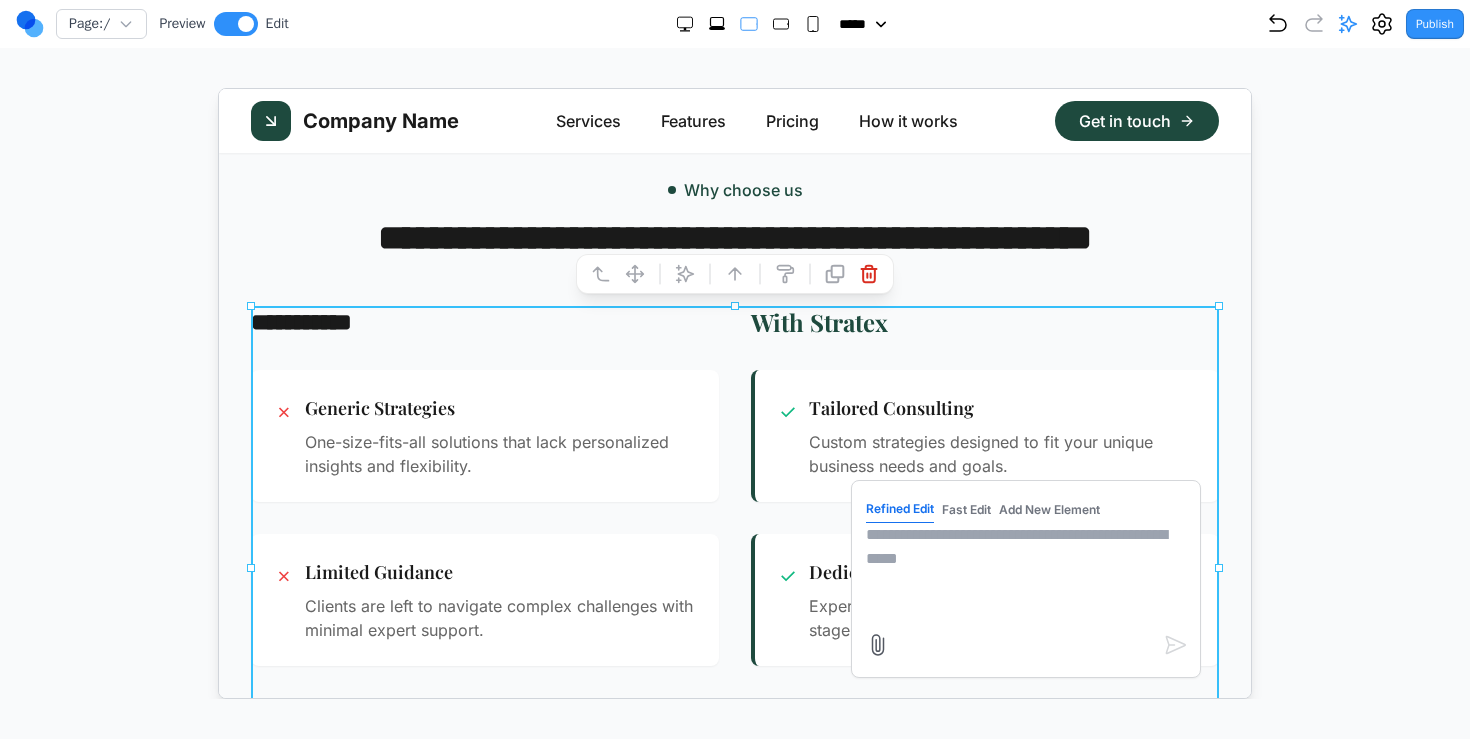 click on "Fast Edit" at bounding box center [965, 509] 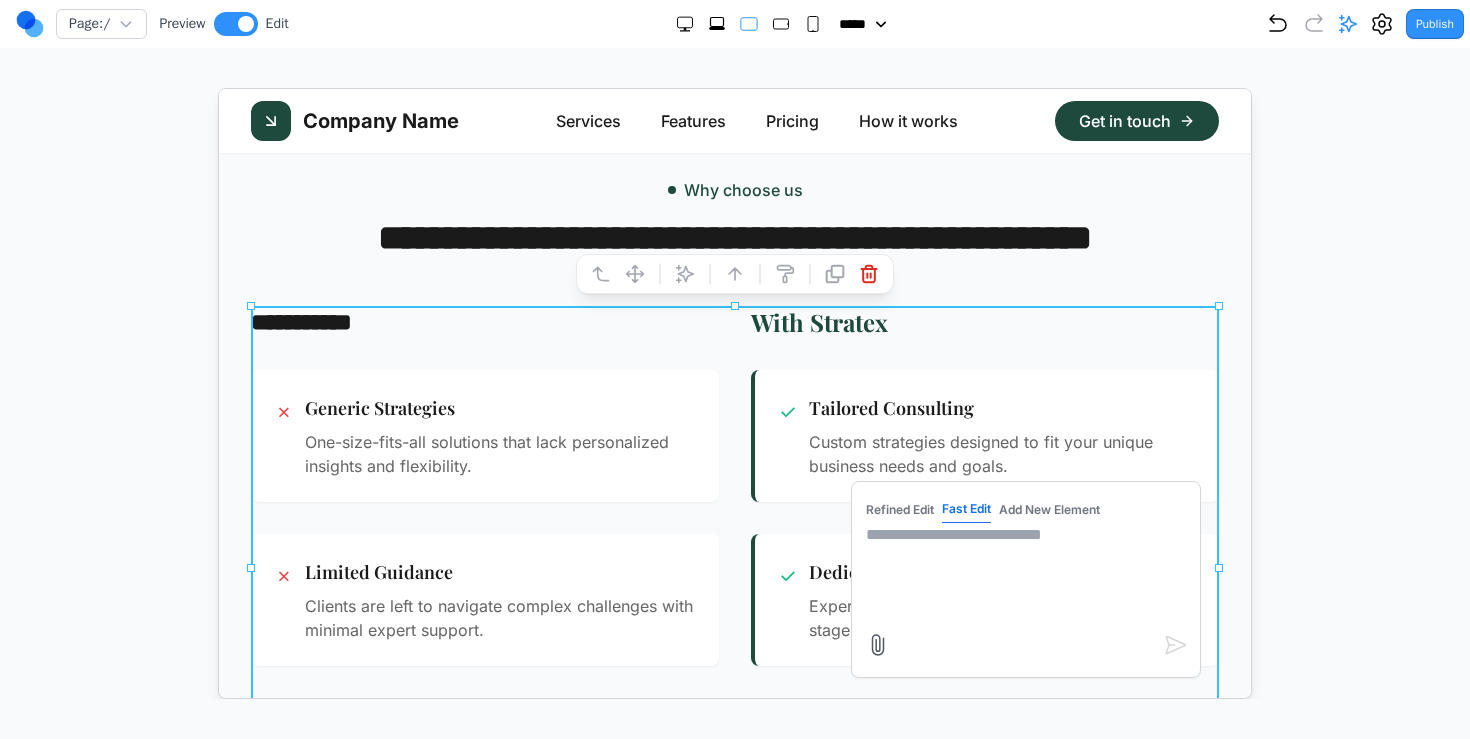 click on "Refined Edit" at bounding box center [899, 509] 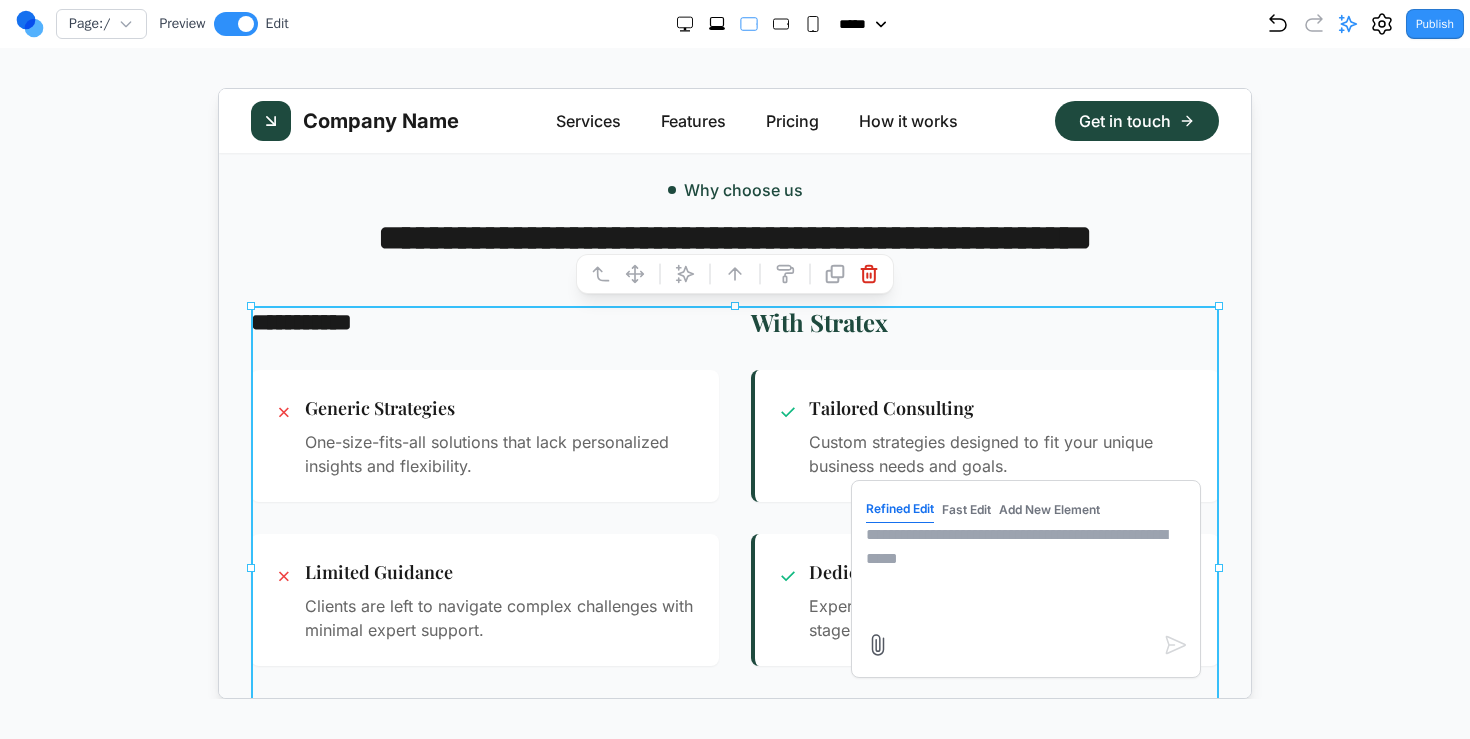 click at bounding box center [1025, 572] 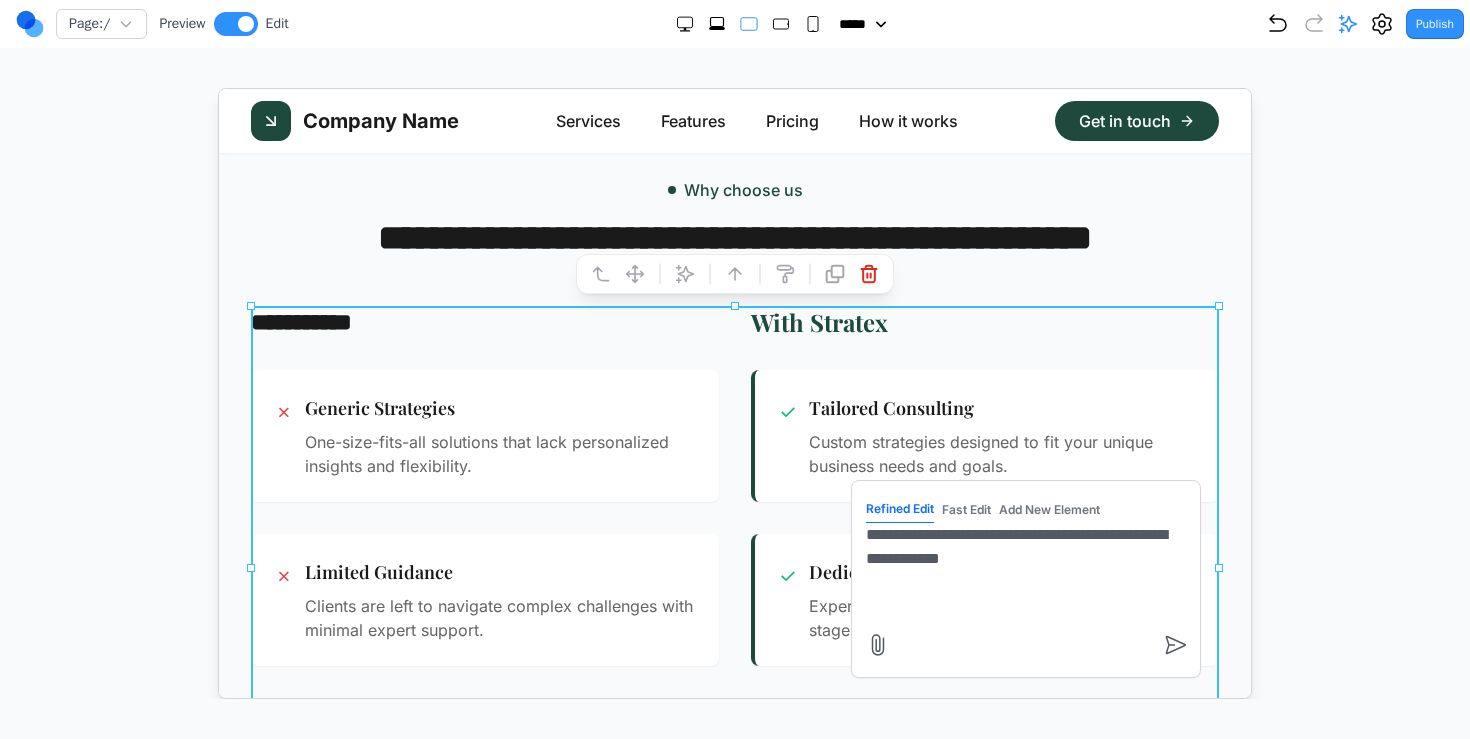 paste 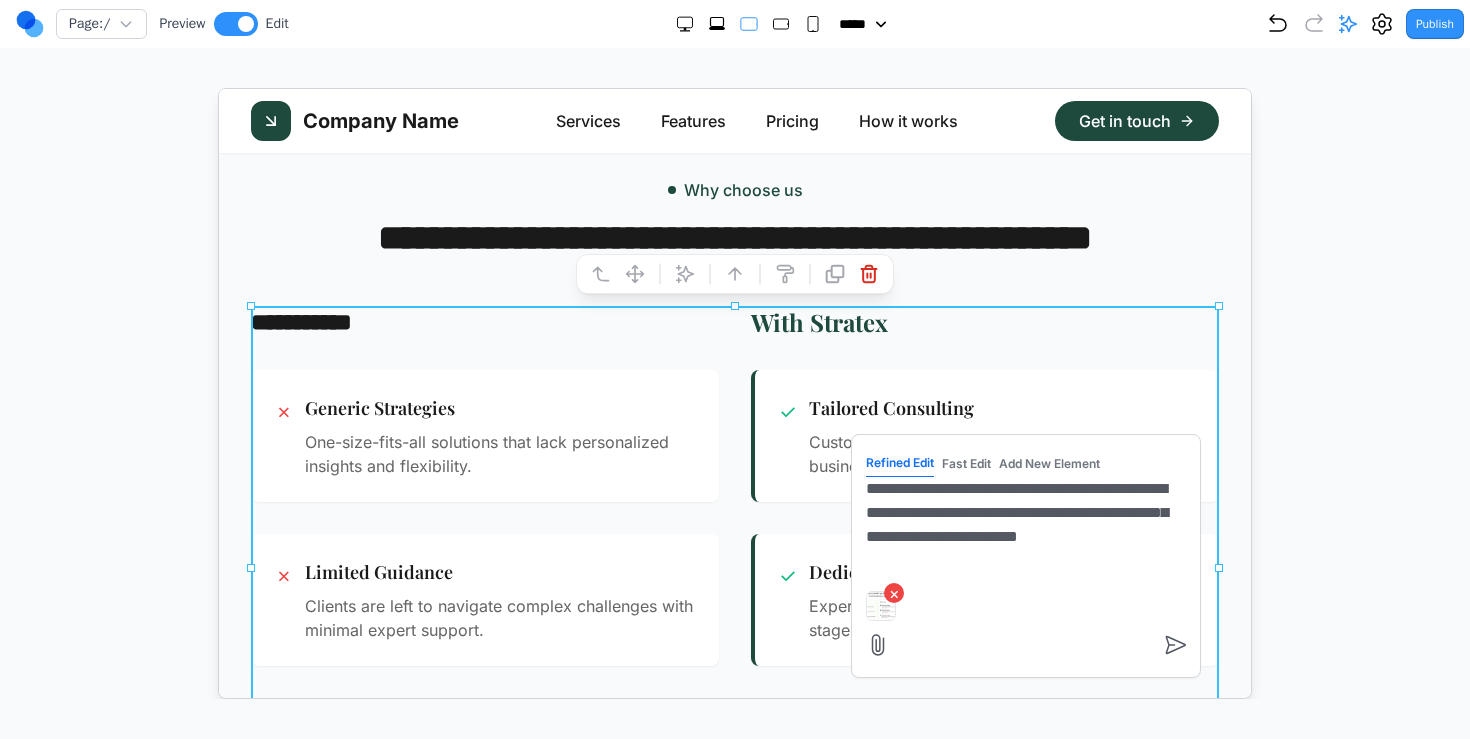 type on "**********" 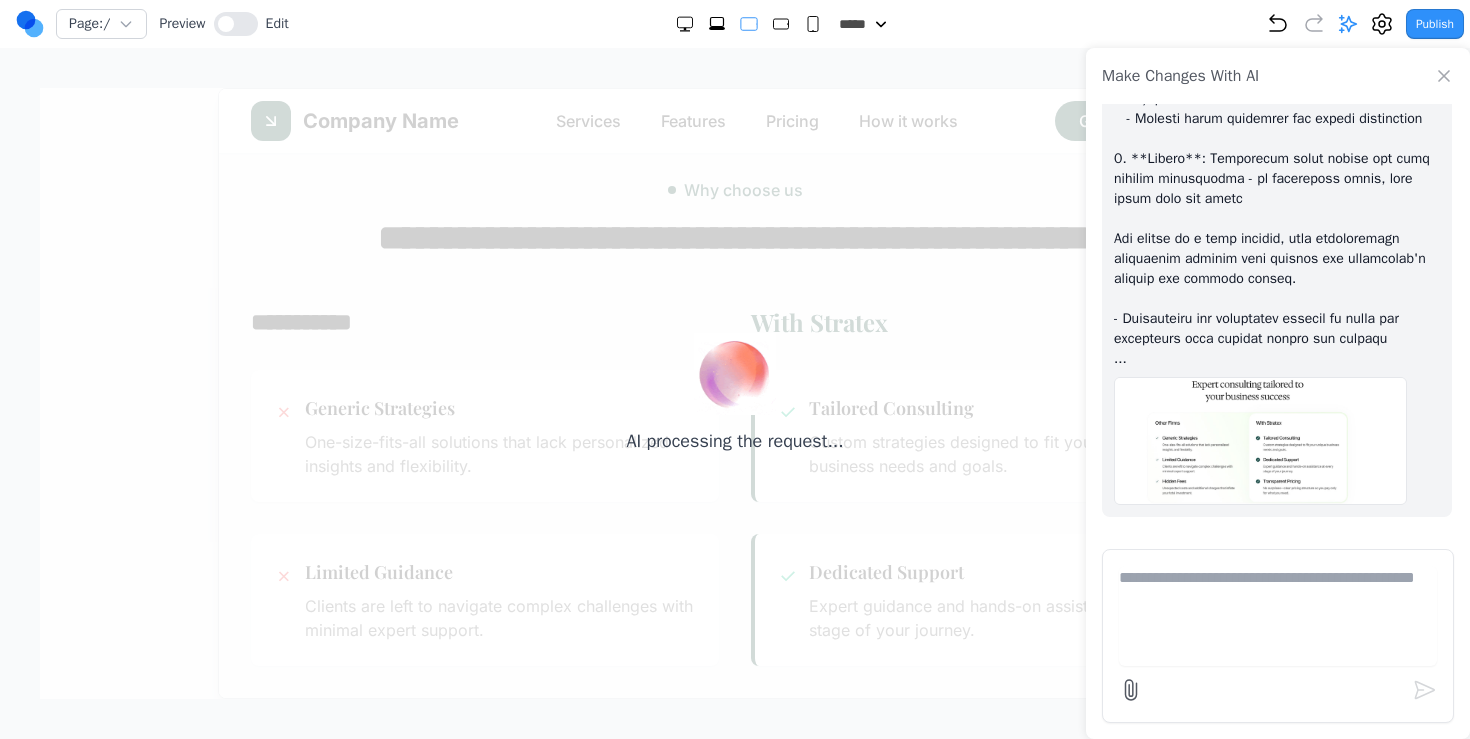 scroll, scrollTop: 16847, scrollLeft: 0, axis: vertical 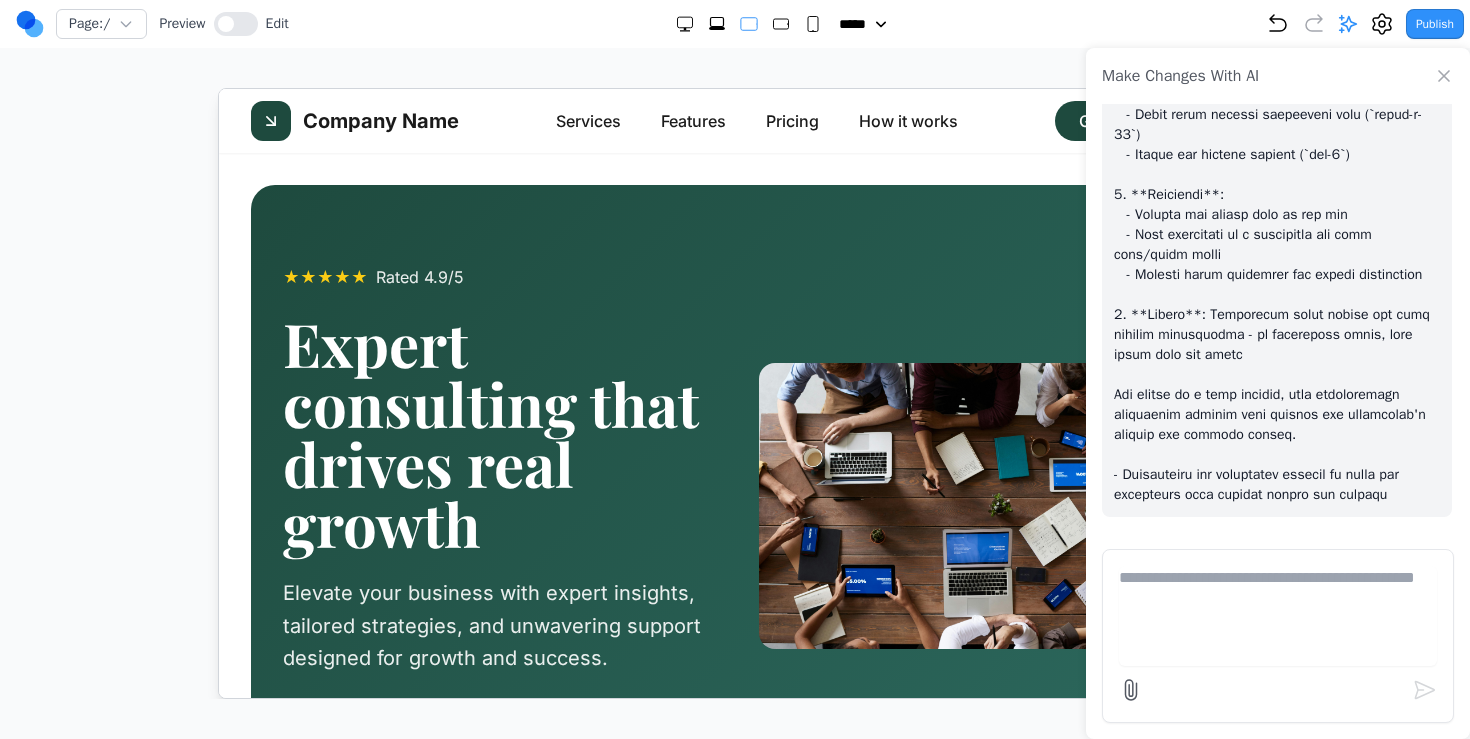 click on "★ ★ ★ ★ ★ Rated 4.9/5 Expert consulting that drives real growth Elevate your business with expert insights, tailored strategies, and unwavering support designed for growth and success. Get in touch What we do" at bounding box center [734, 505] 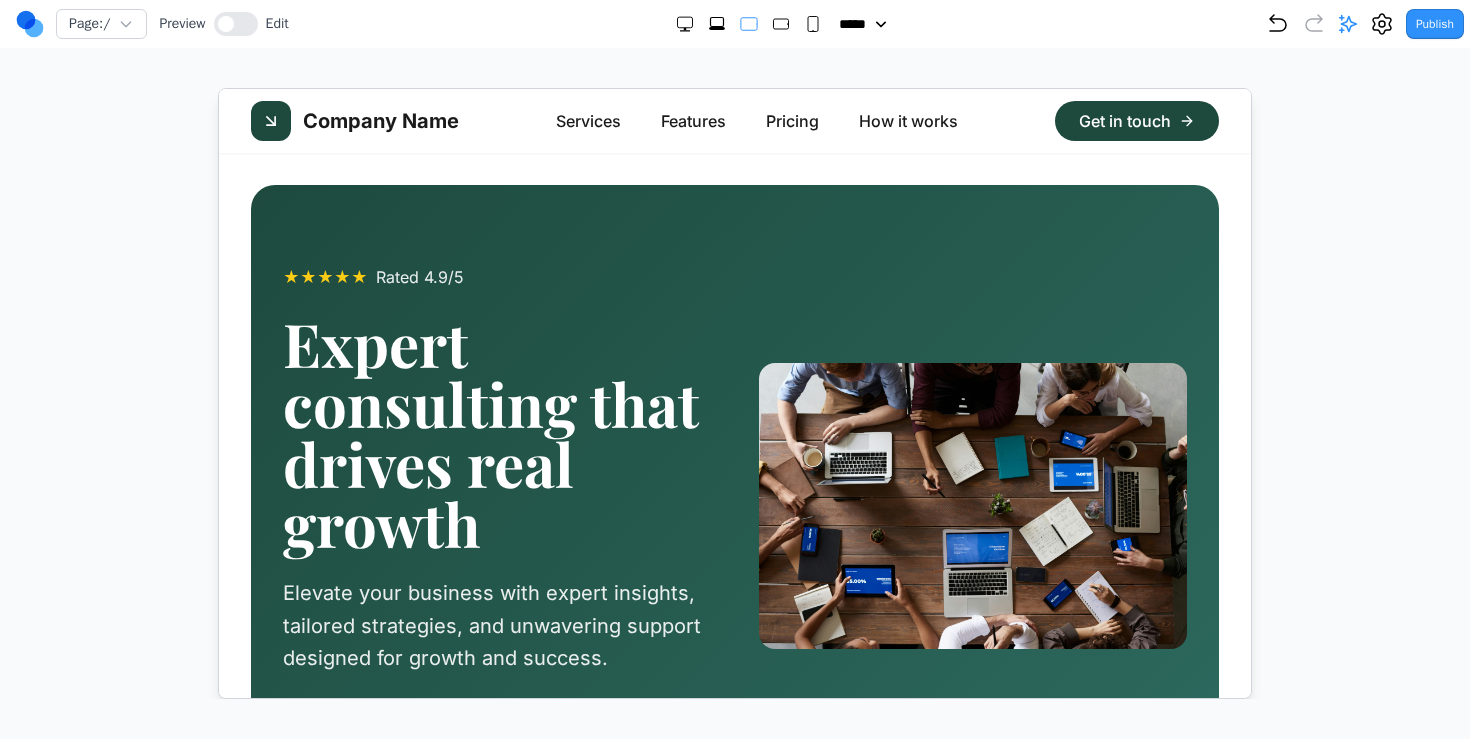 click on "★ ★ ★ ★ ★ Rated 4.9/5 Expert consulting that drives real growth Elevate your business with expert insights, tailored strategies, and unwavering support designed for growth and success. Get in touch What we do" at bounding box center [734, 505] 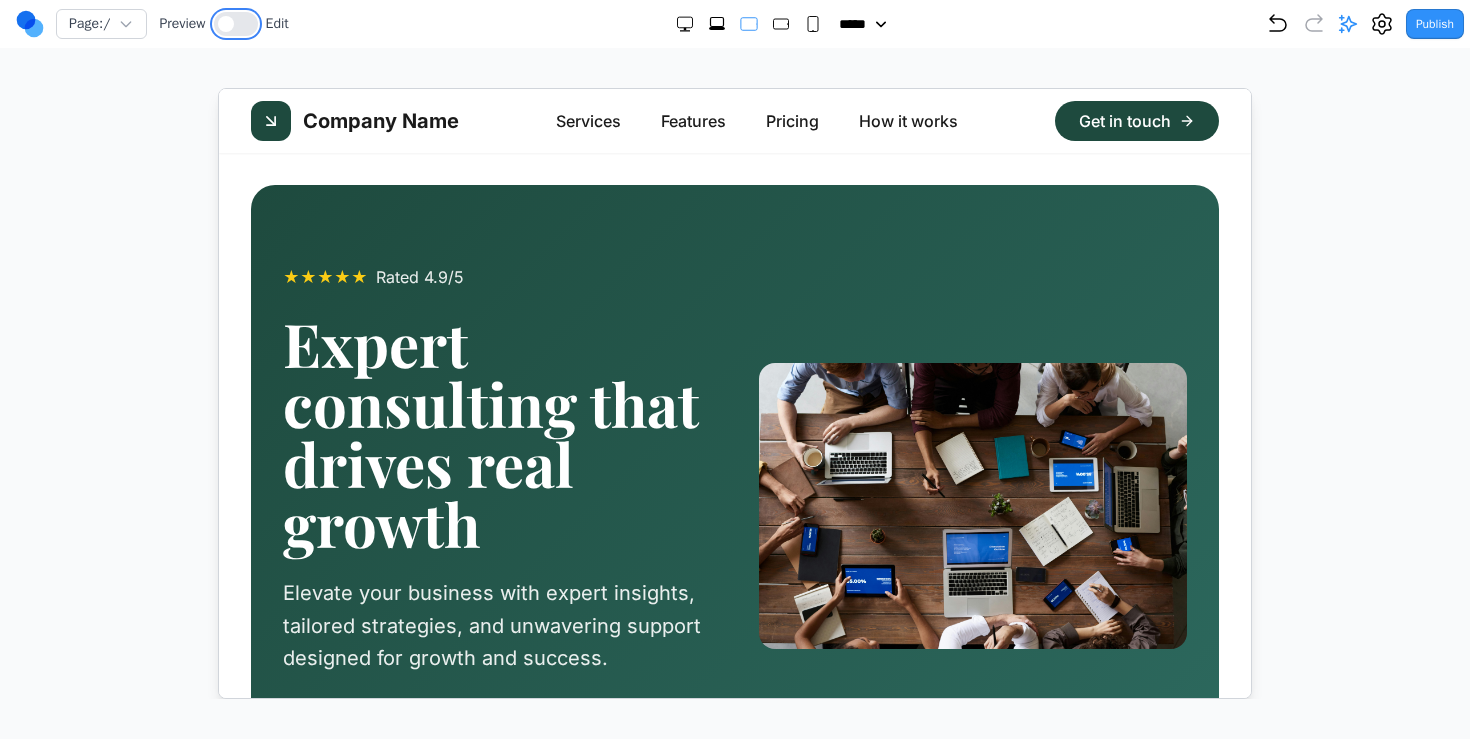 click at bounding box center [236, 24] 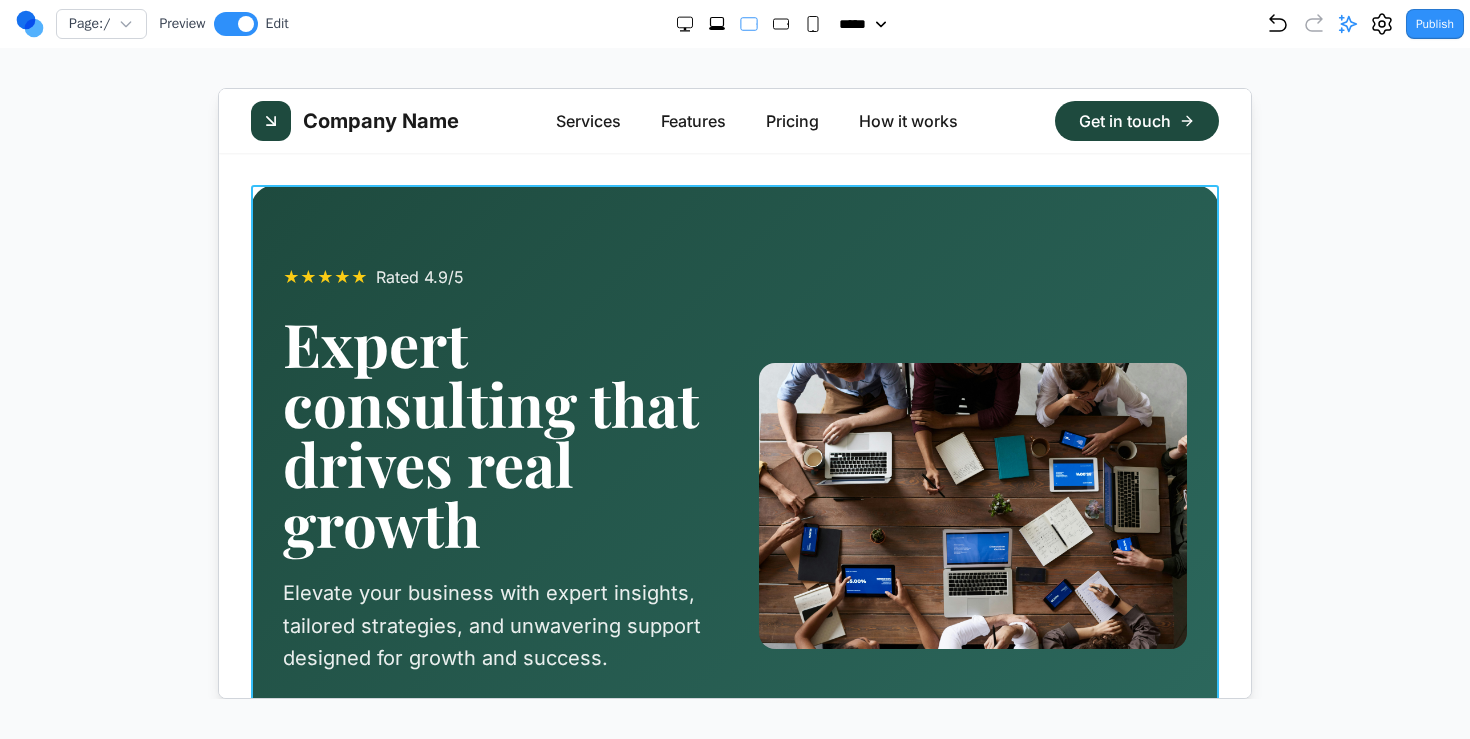 click on "★ ★ ★ ★ ★ Rated 4.9/5 Expert consulting that drives real growth Elevate your business with expert insights, tailored strategies, and unwavering support designed for growth and success. Get in touch What we do" at bounding box center [734, 505] 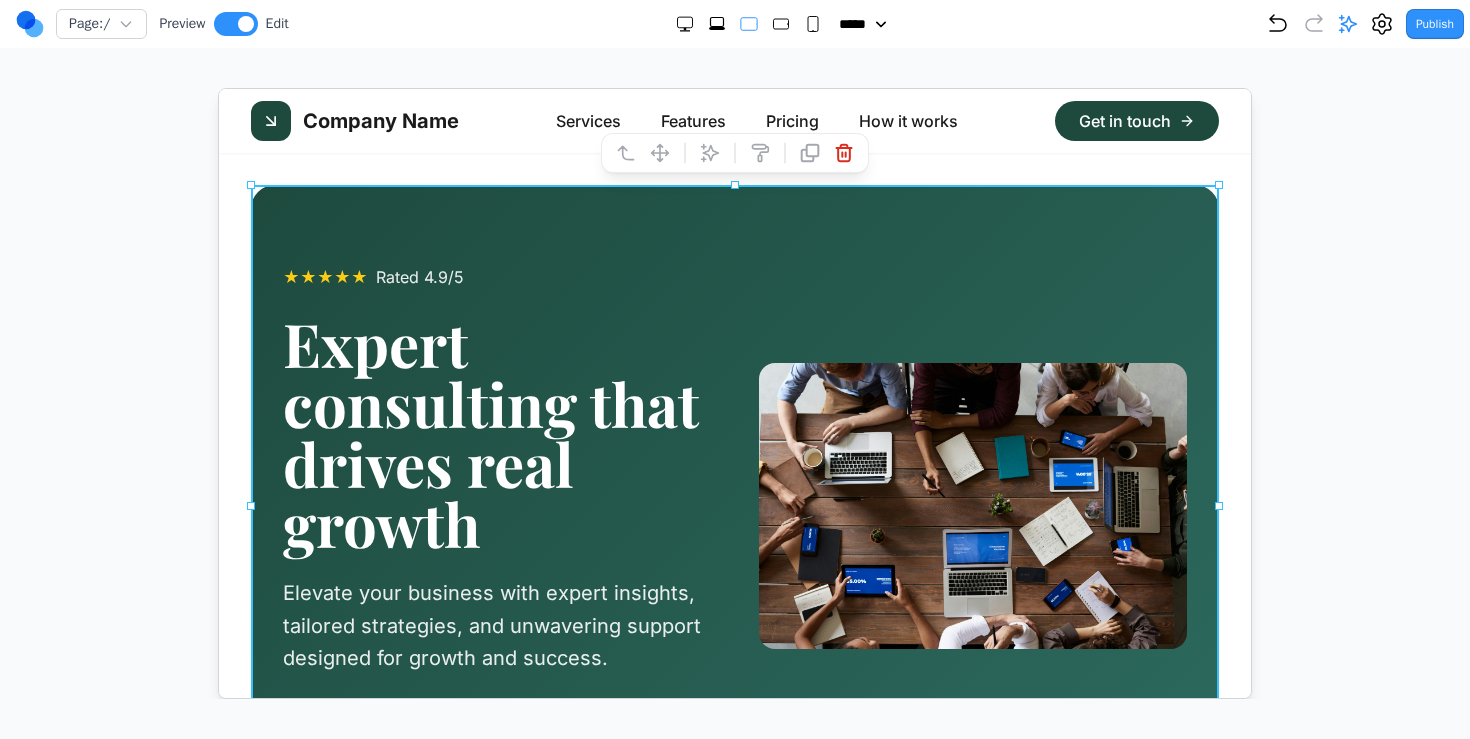 click on "Company Name Services Features Pricing How it works Get in touch" at bounding box center (734, 120) 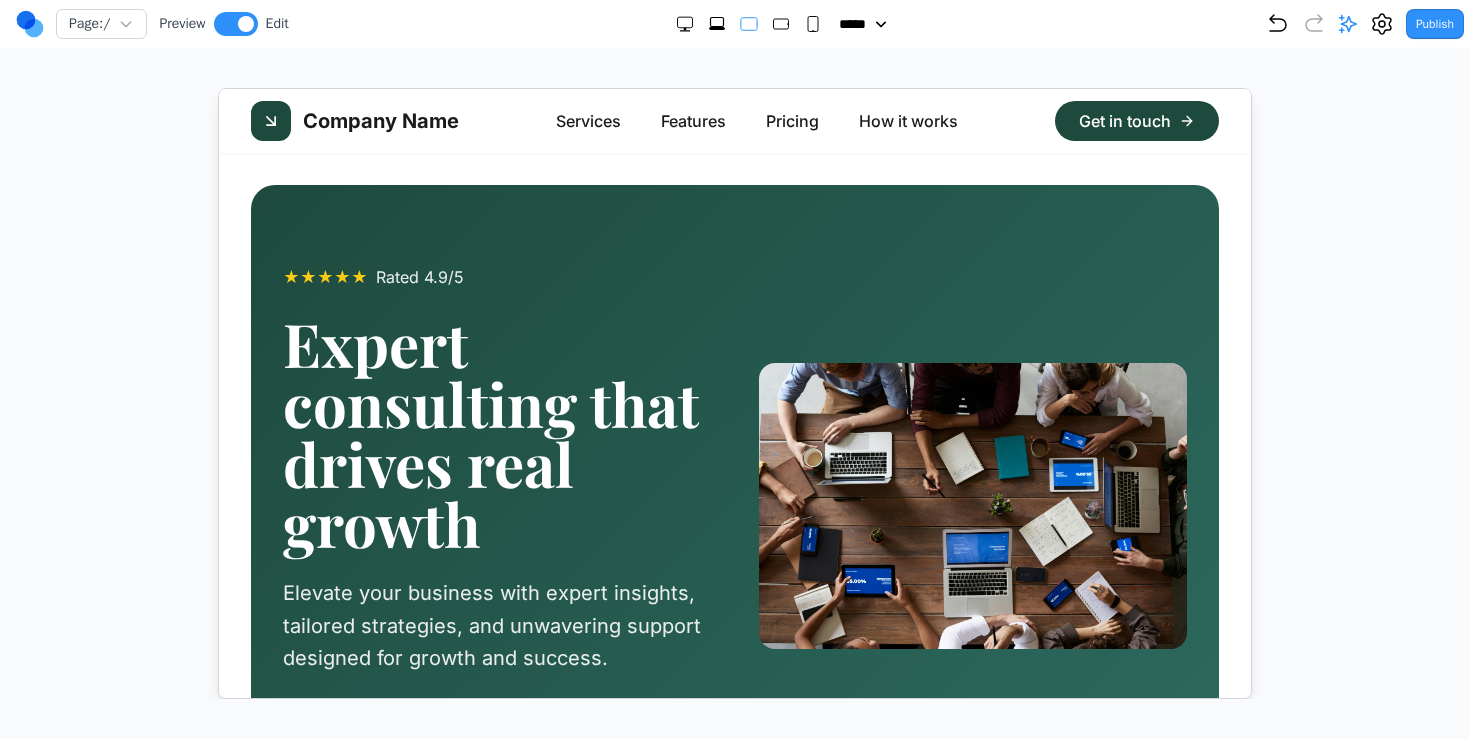 click on "Company Name Services Features Pricing How it works Get in touch" at bounding box center (734, 120) 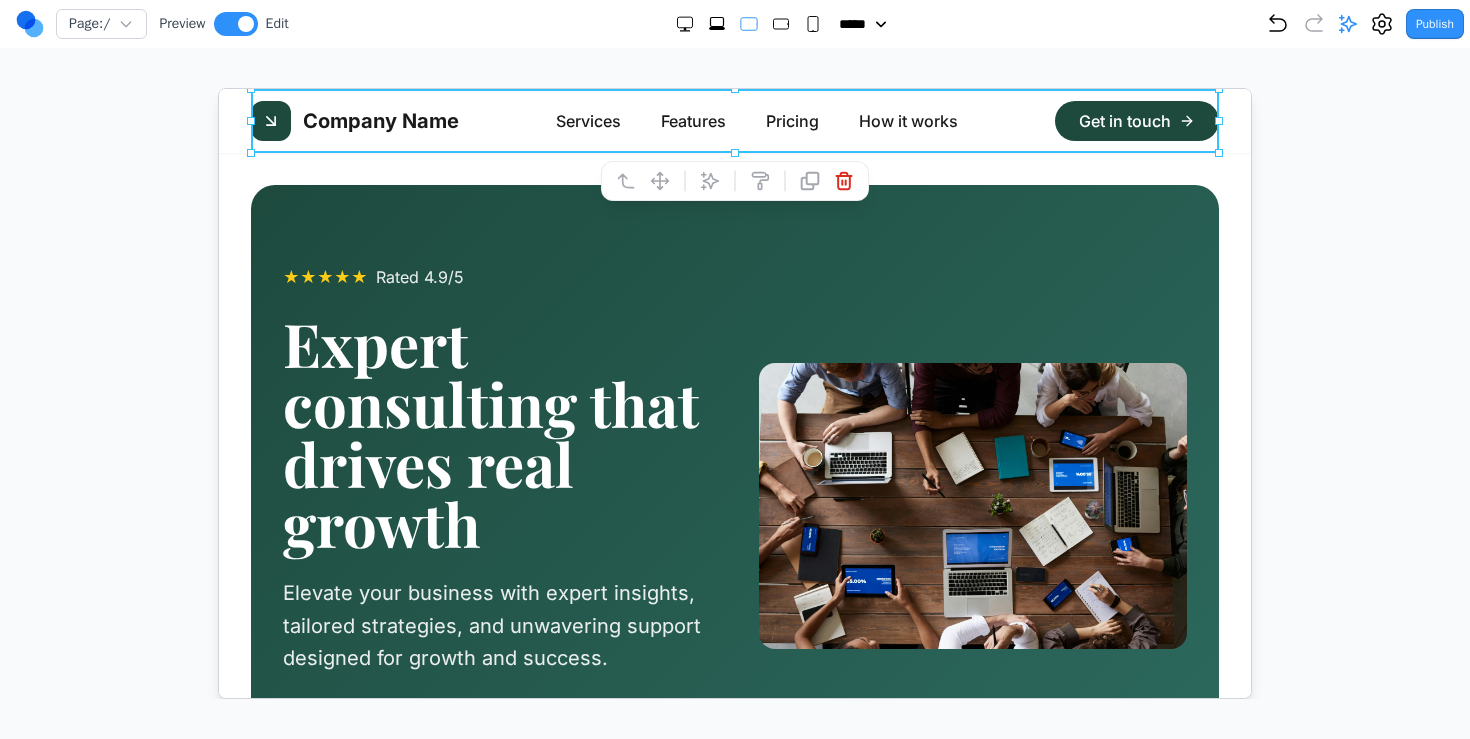 click on "★ ★ ★ ★ ★ Rated 4.9/5 Expert consulting that drives real growth Elevate your business with expert insights, tailored strategies, and unwavering support designed for growth and success. Get in touch What we do" at bounding box center (734, 505) 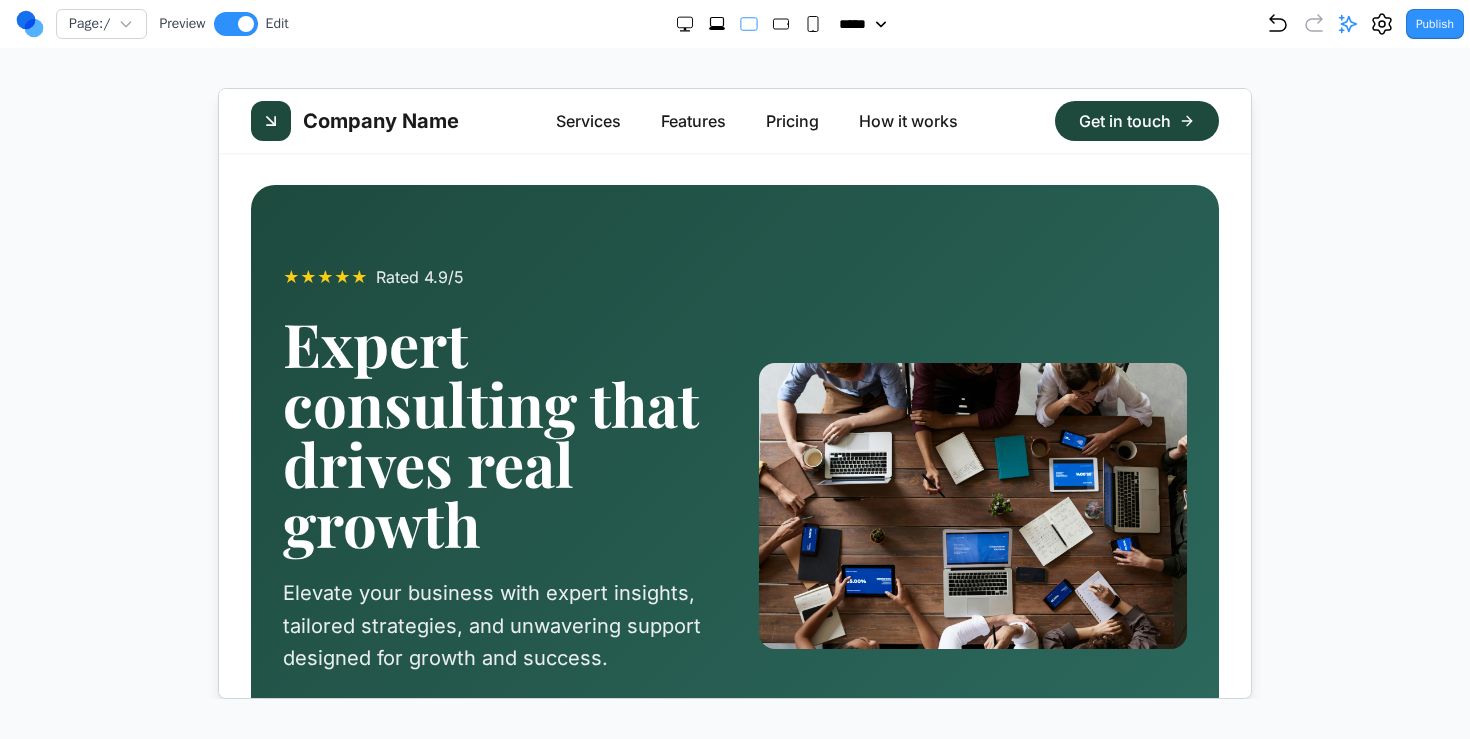 click on "★ ★ ★ ★ ★ Rated 4.9/5 Expert consulting that drives real growth Elevate your business with expert insights, tailored strategies, and unwavering support designed for growth and success. Get in touch What we do" at bounding box center [734, 505] 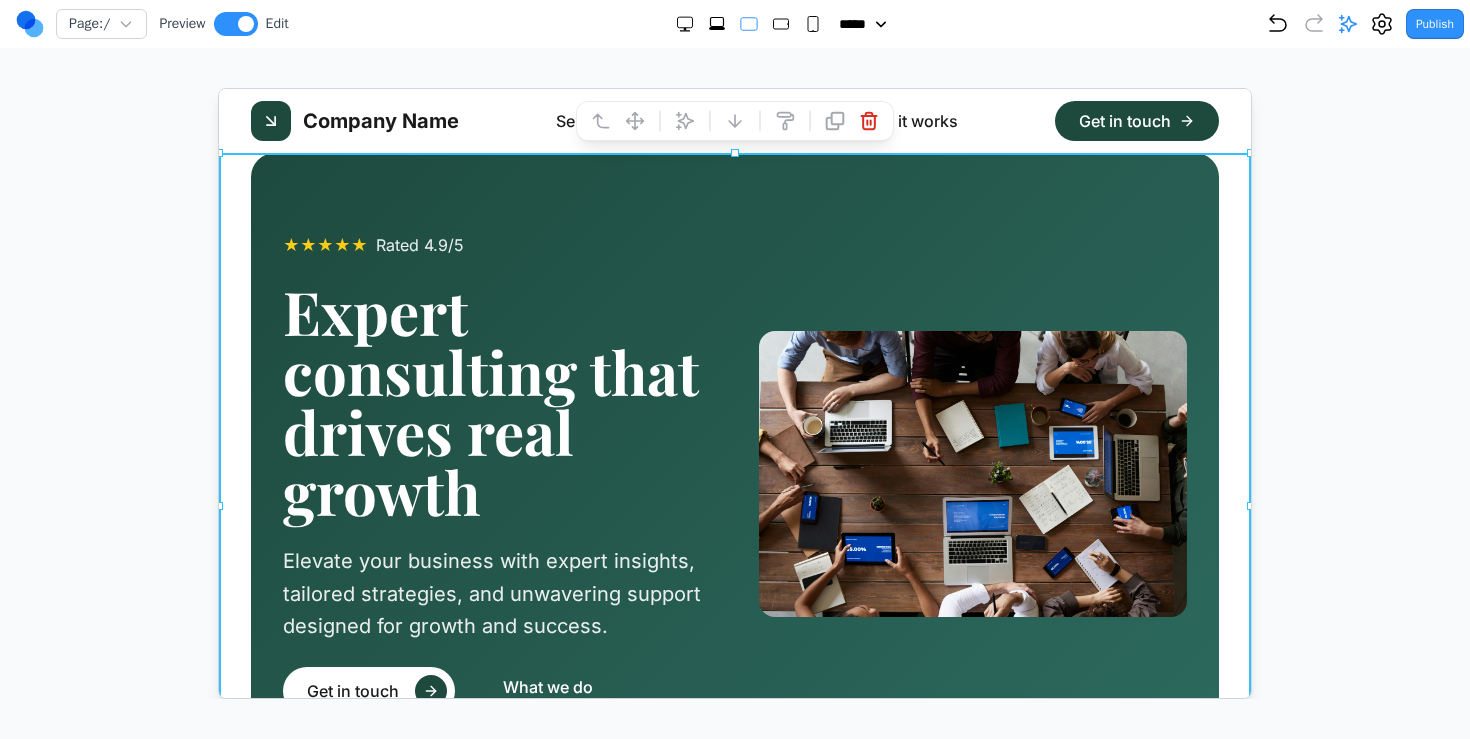 drag, startPoint x: 733, startPoint y: 151, endPoint x: 732, endPoint y: 195, distance: 44.011364 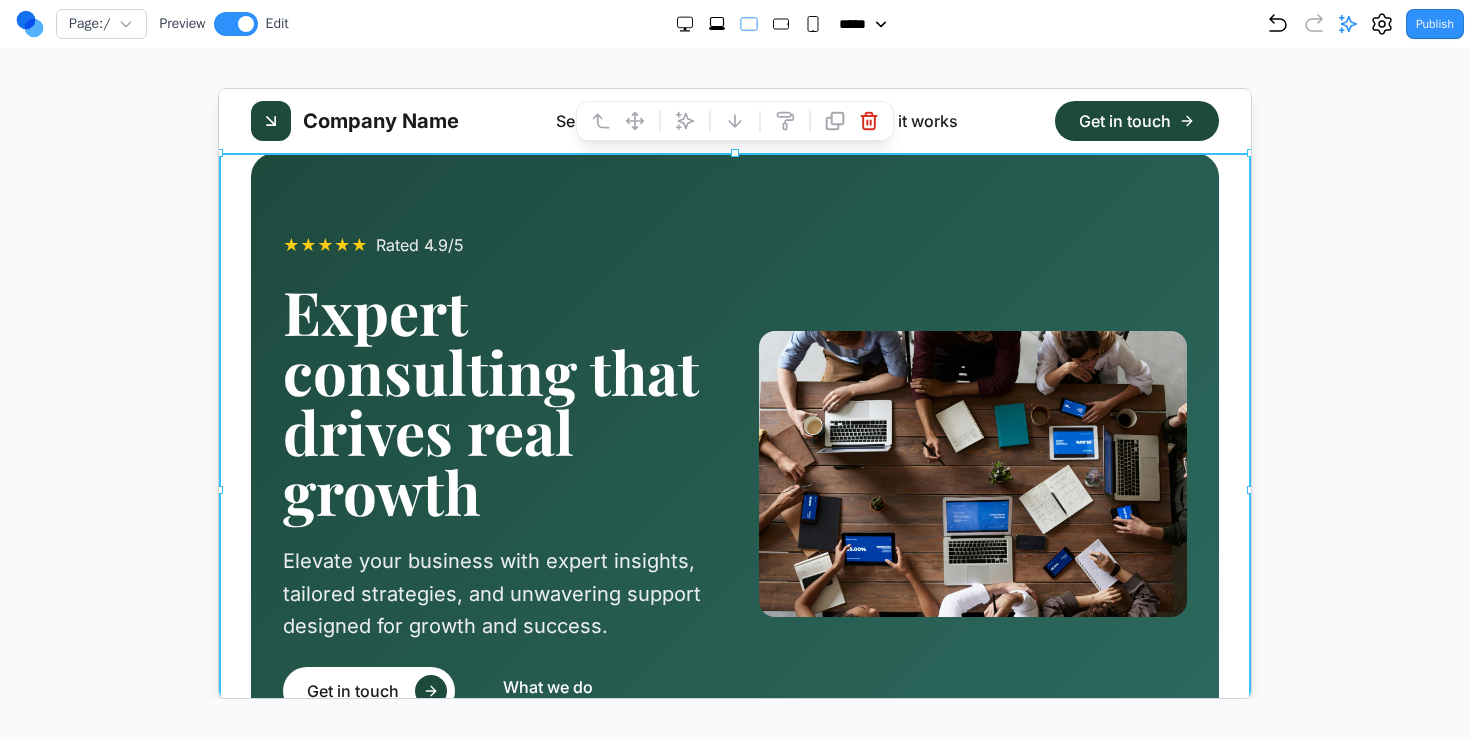 click at bounding box center [735, 393] 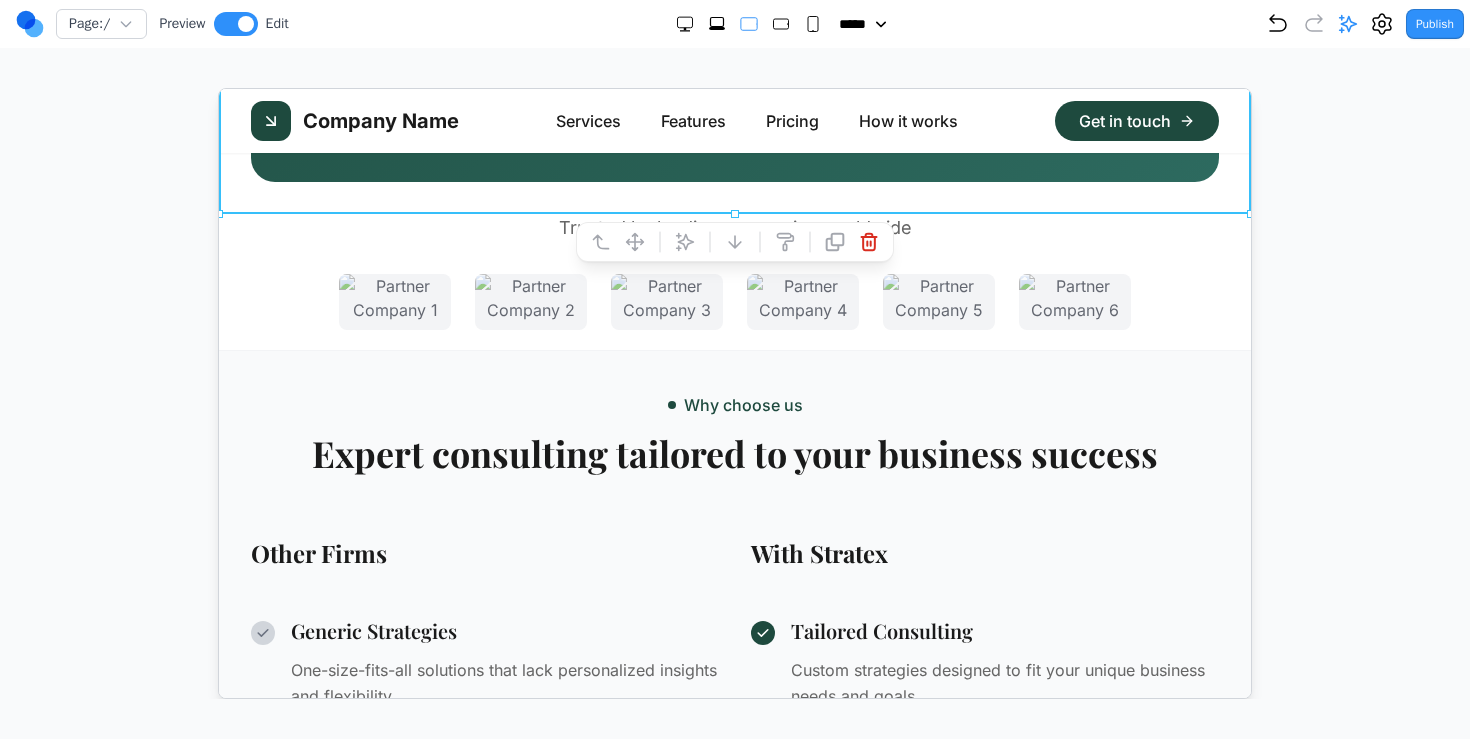 scroll, scrollTop: 792, scrollLeft: 0, axis: vertical 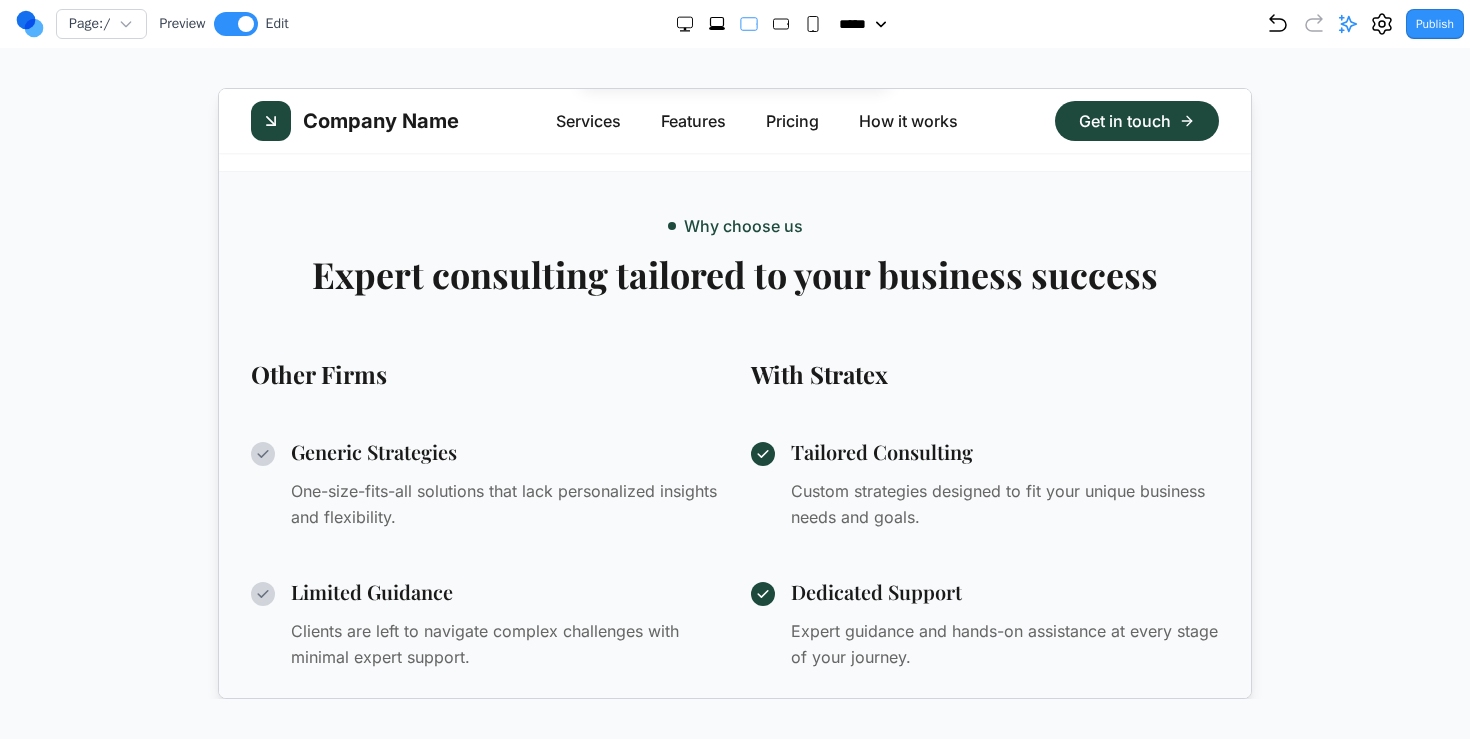drag, startPoint x: 133, startPoint y: 371, endPoint x: 10, endPoint y: 284, distance: 150.65855 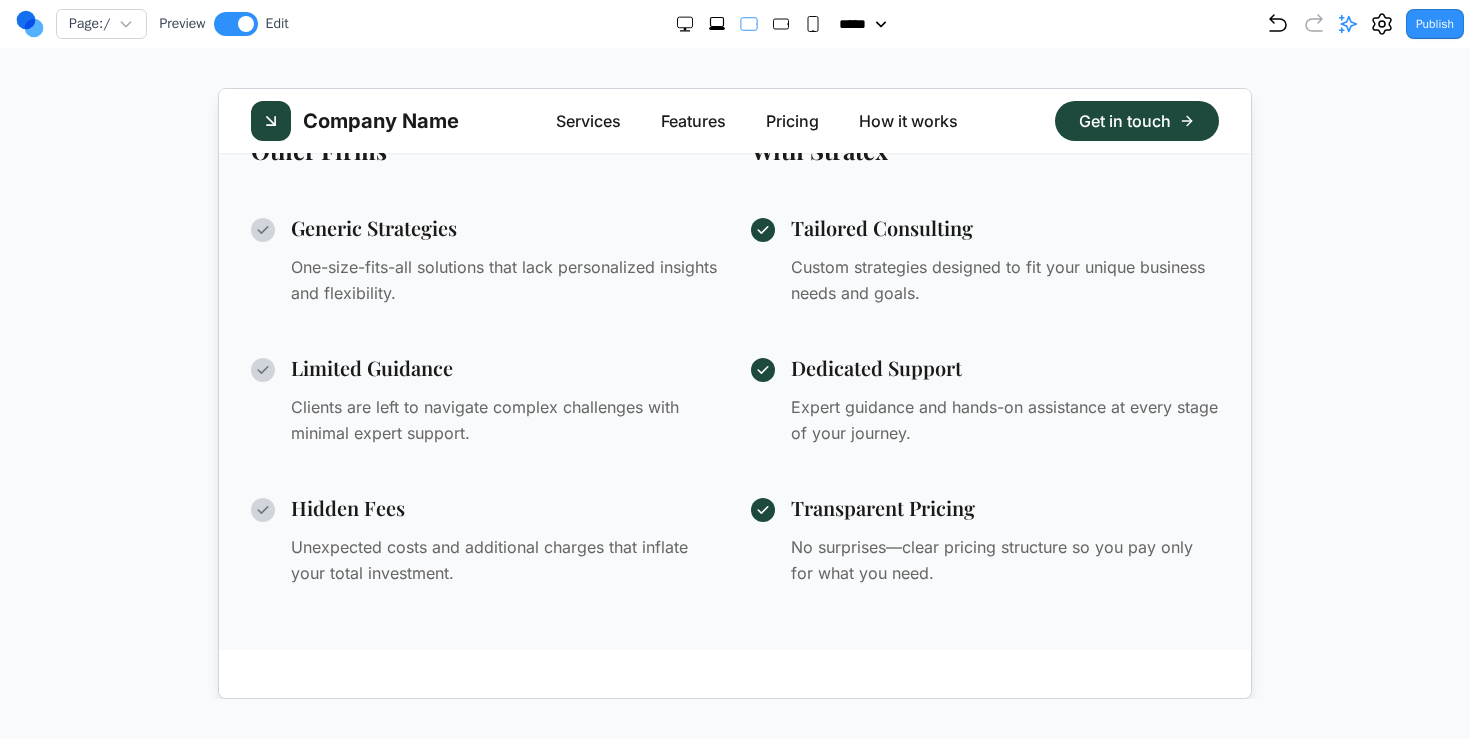 scroll, scrollTop: 995, scrollLeft: 0, axis: vertical 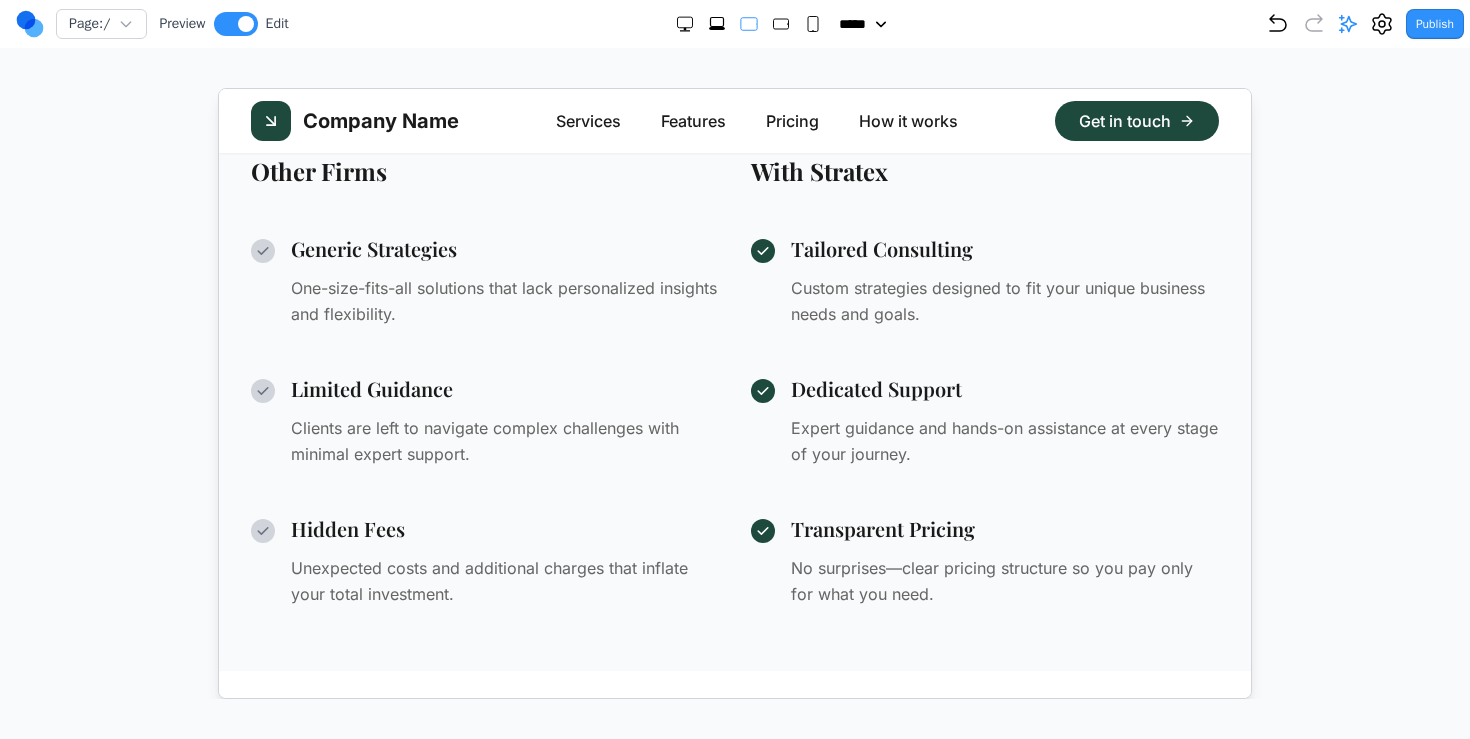 click on "Generic Strategies One-size-fits-all solutions that lack personalized insights and flexibility. Tailored Consulting Custom strategies designed to fit your unique business needs and goals. Limited Guidance Clients are left to navigate complex challenges with minimal expert support. Dedicated Support Expert guidance and hands-on assistance at every stage of your journey. Hidden Fees Unexpected costs and additional charges that inflate your total investment. Transparent Pricing No surprises—clear pricing structure so you pay only for what you need." at bounding box center [734, 420] 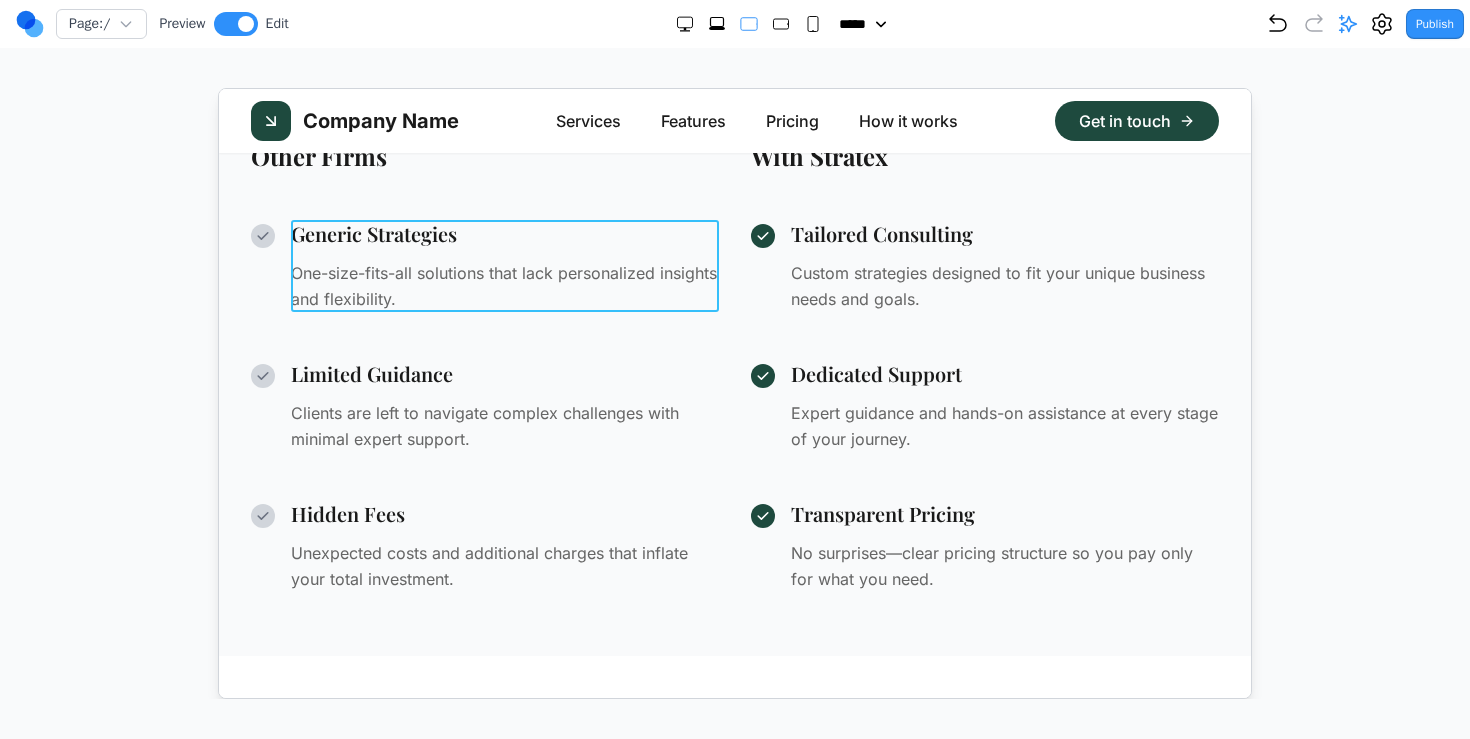 scroll, scrollTop: 1033, scrollLeft: 0, axis: vertical 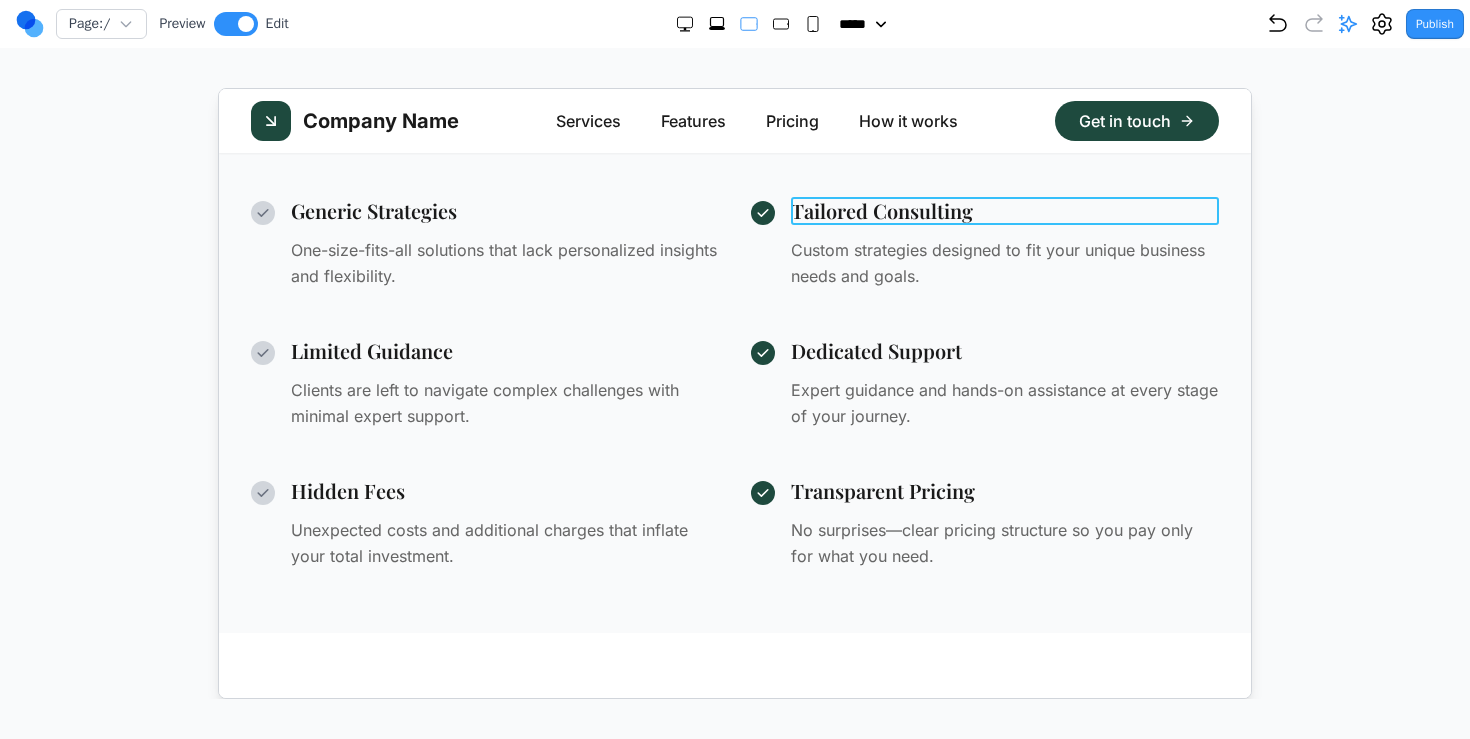 click on "Tailored Consulting" at bounding box center (1004, 210) 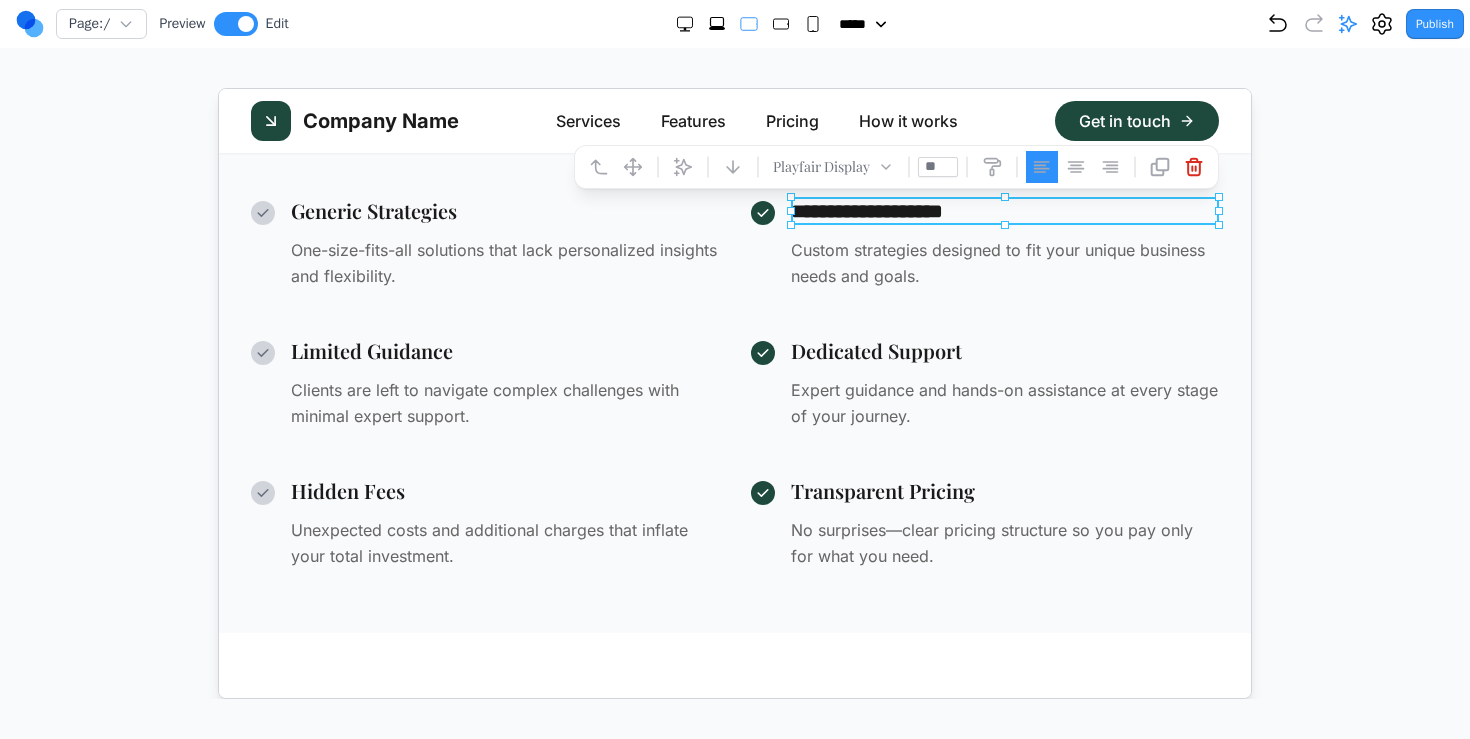 click 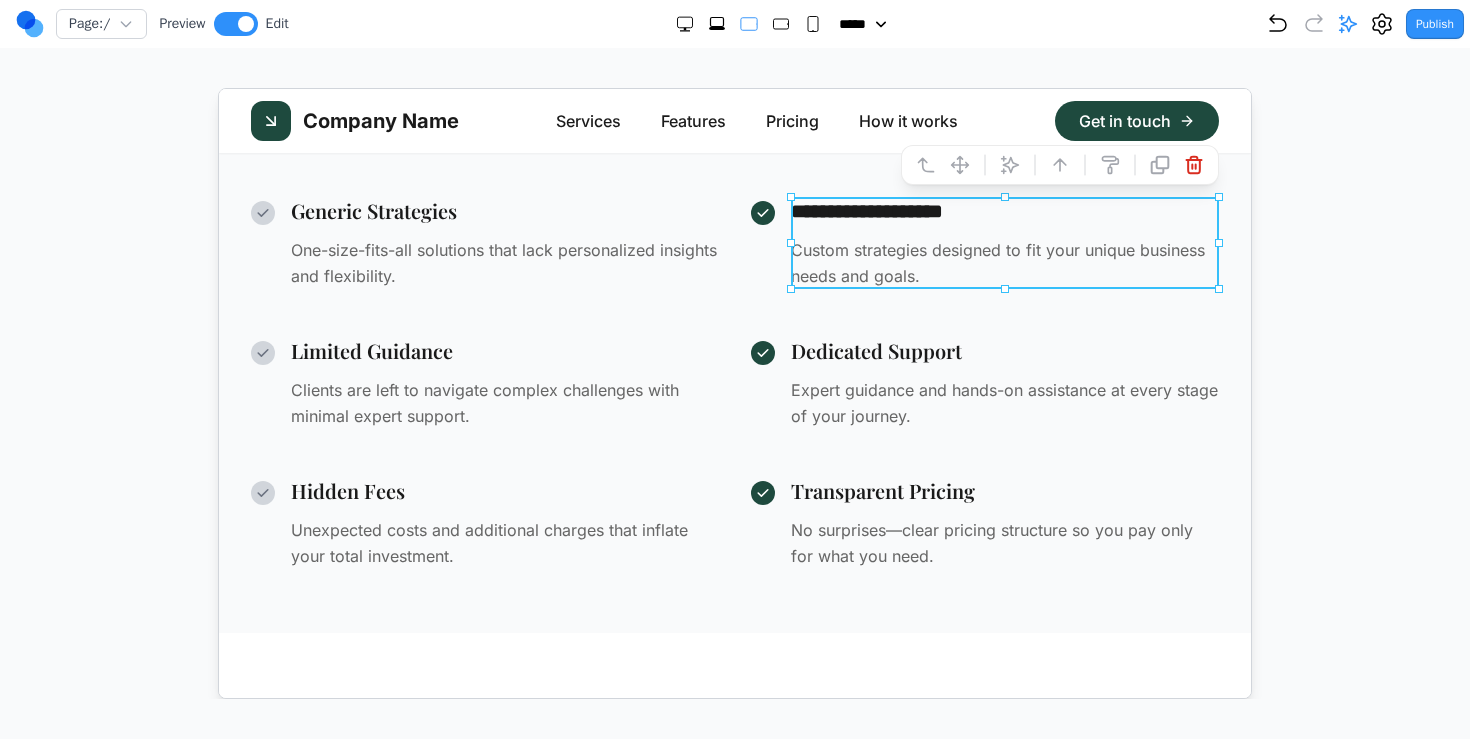 click on "**********" at bounding box center [734, 342] 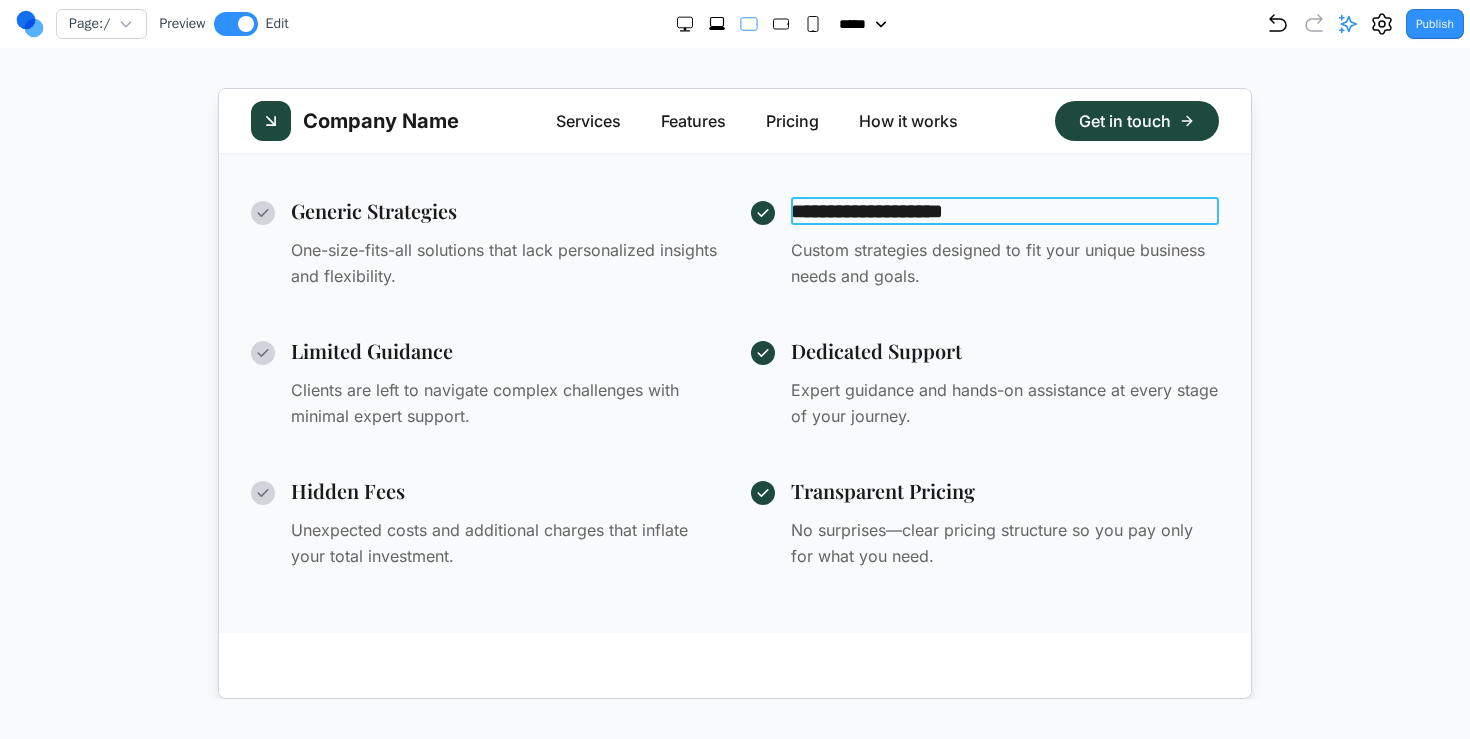 click on "**********" at bounding box center [1004, 210] 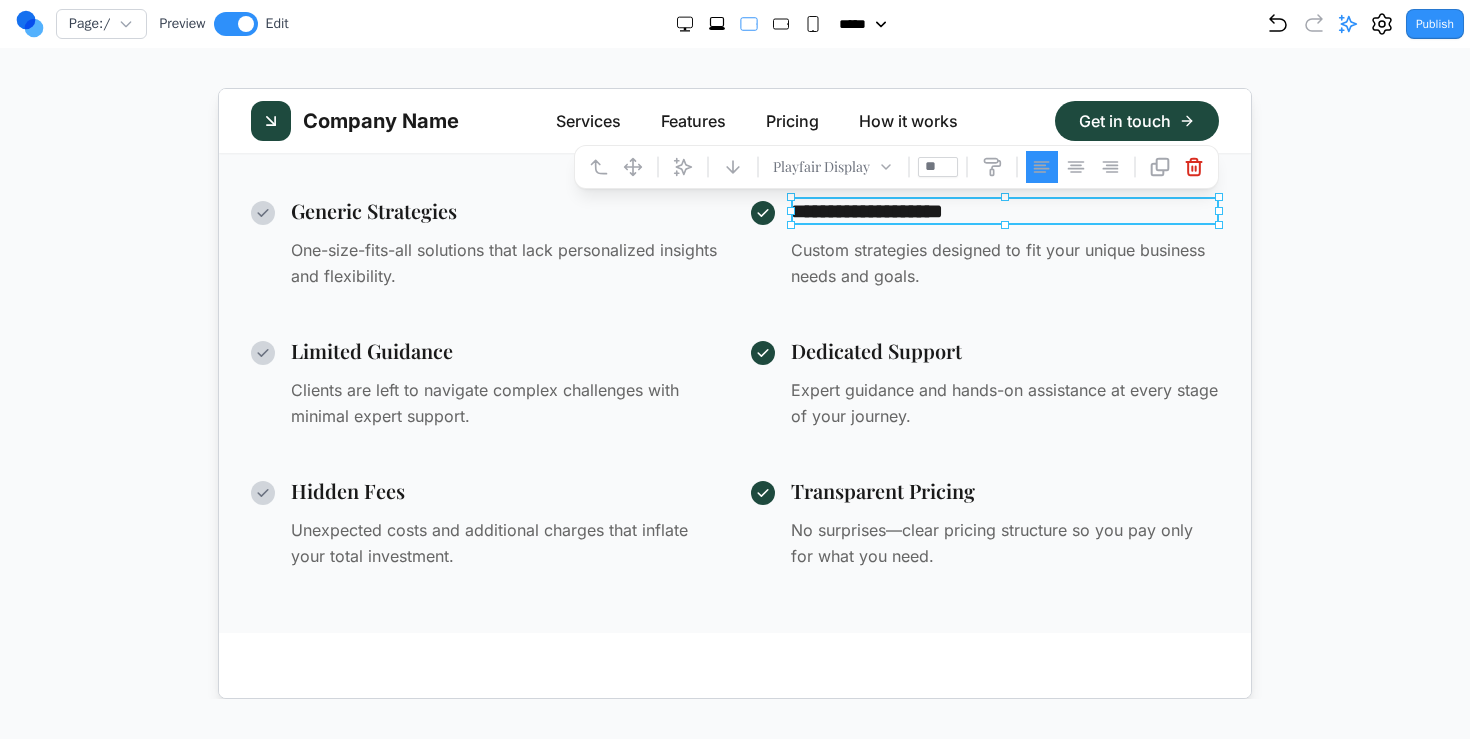 click 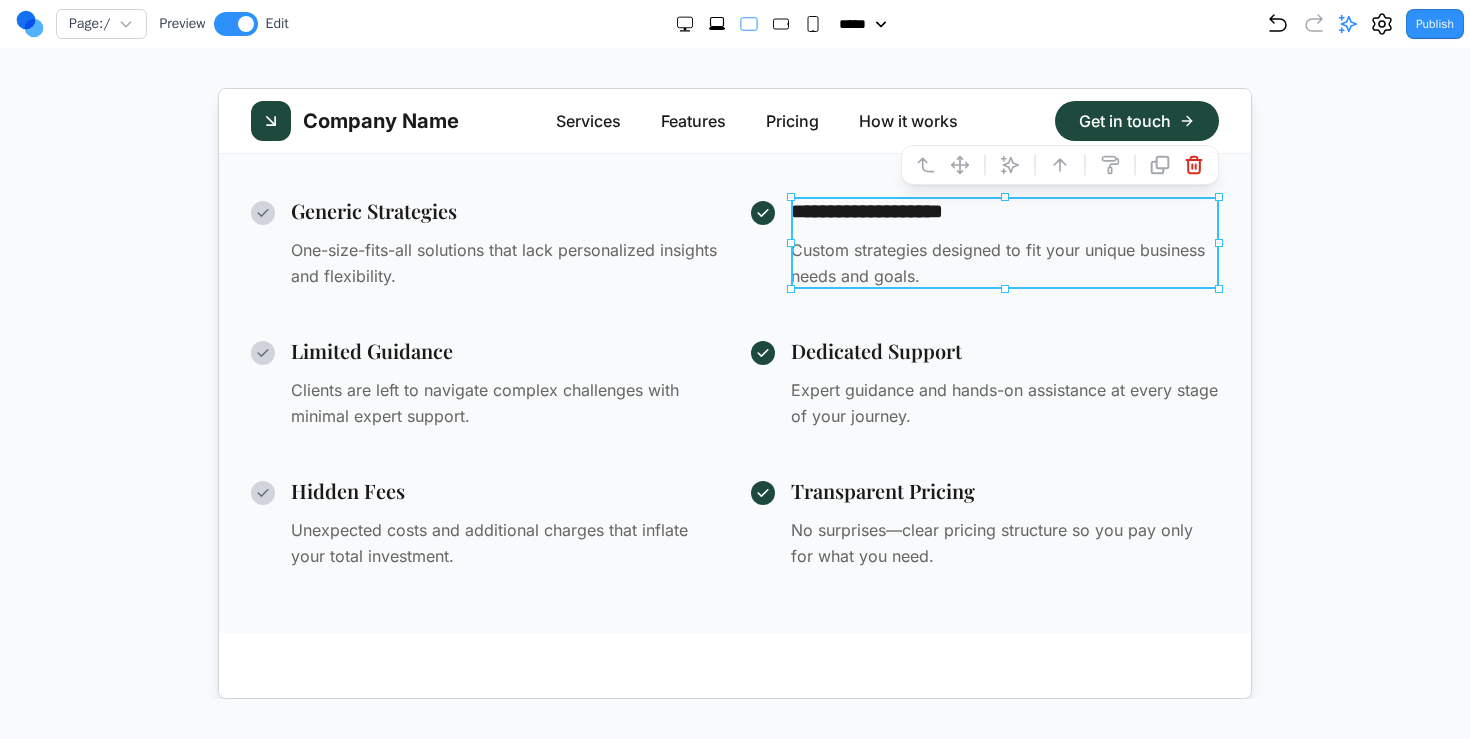 click 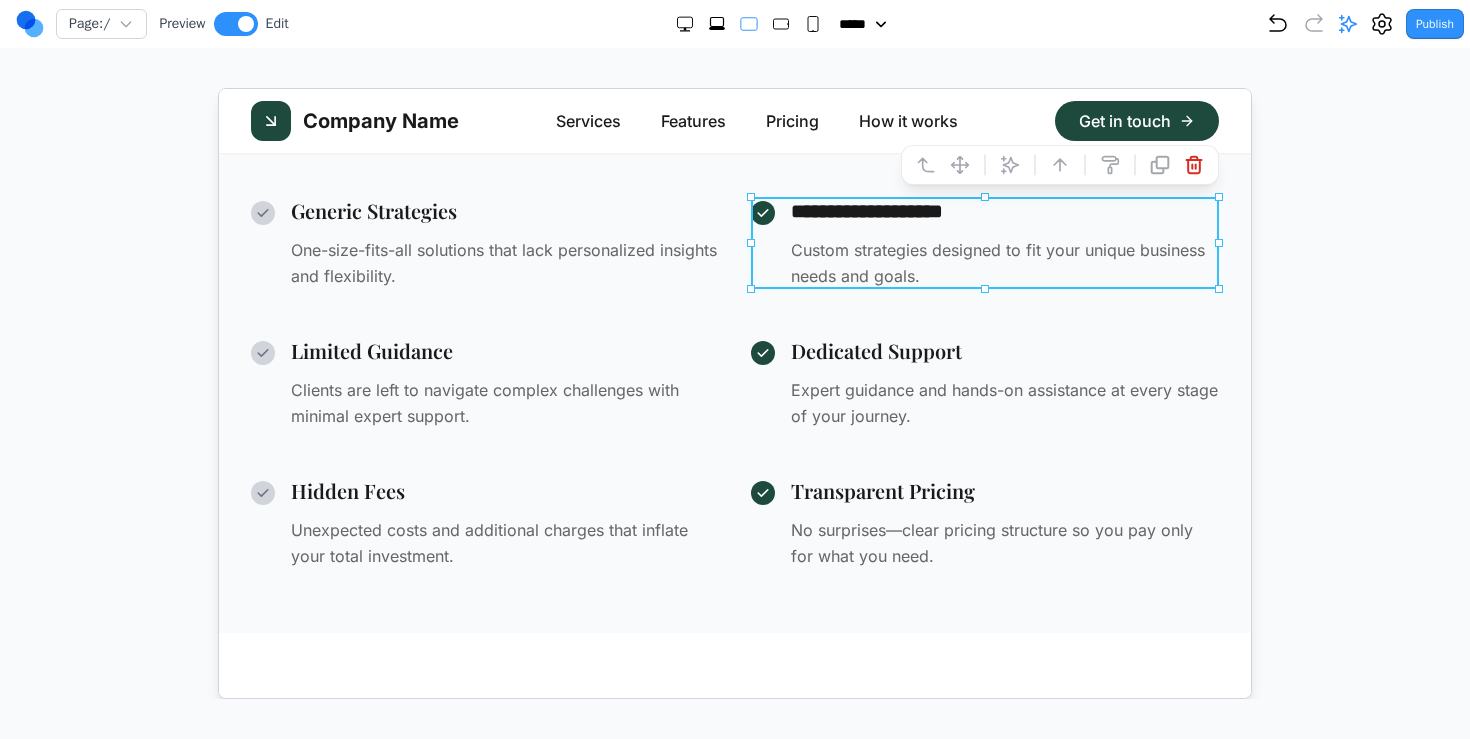 click 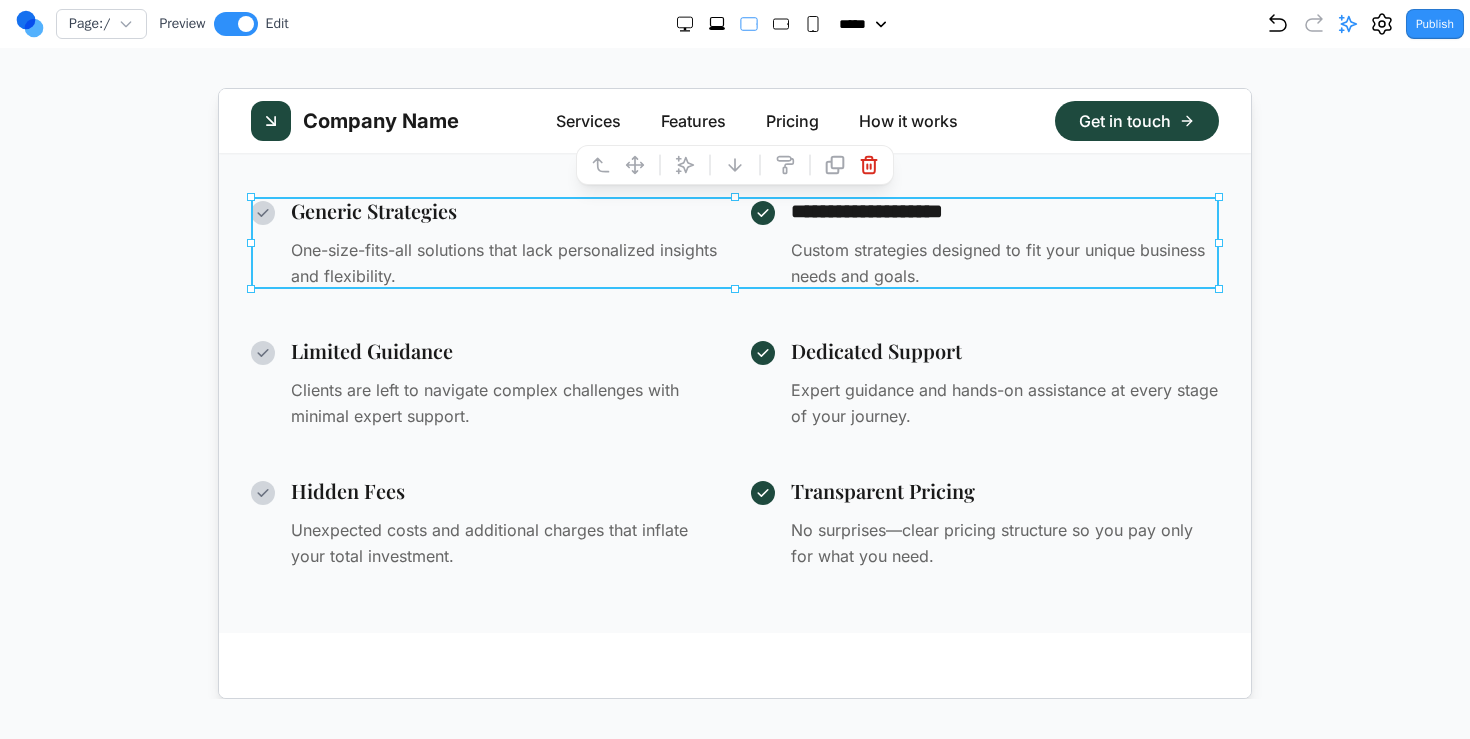 click on "**********" at bounding box center (734, 382) 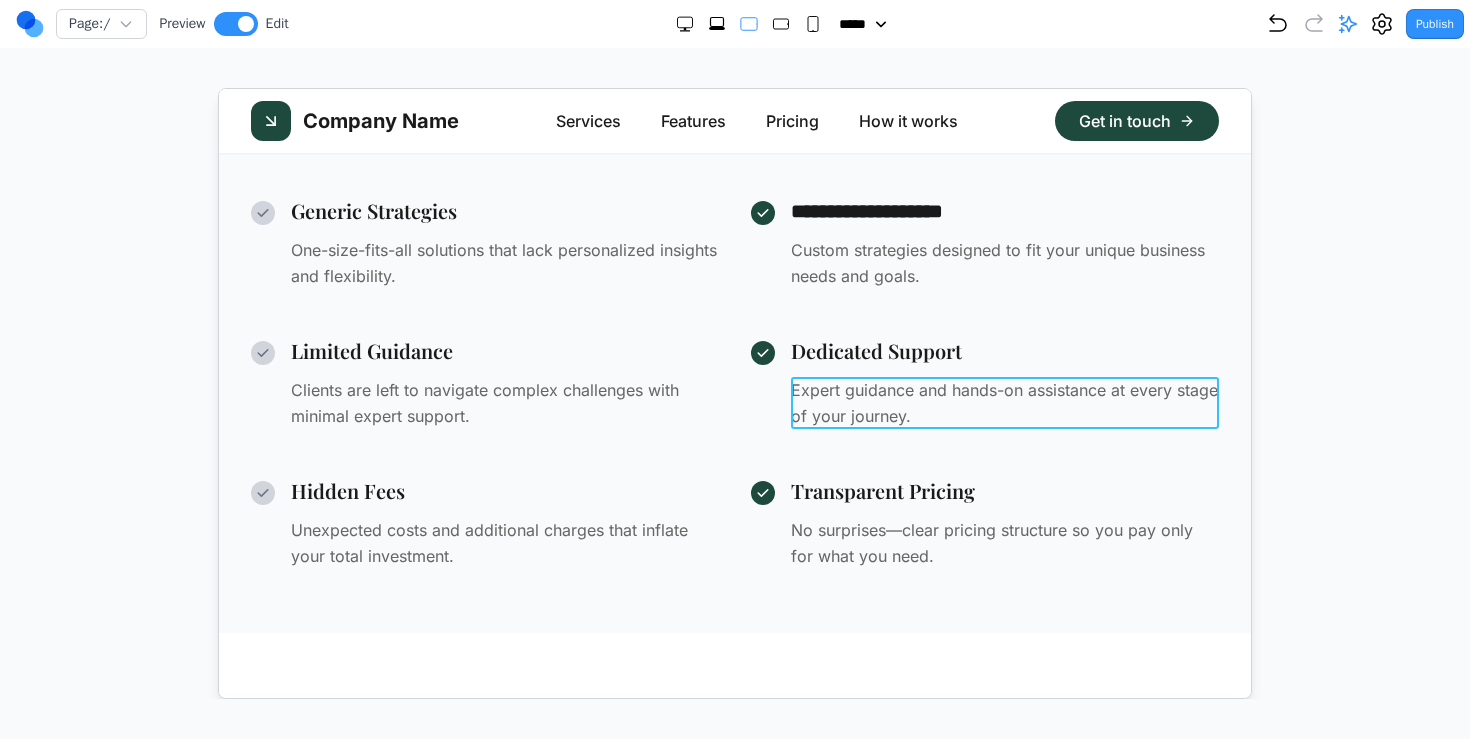 click on "Expert guidance and hands-on assistance at every stage of your journey." at bounding box center (1004, 402) 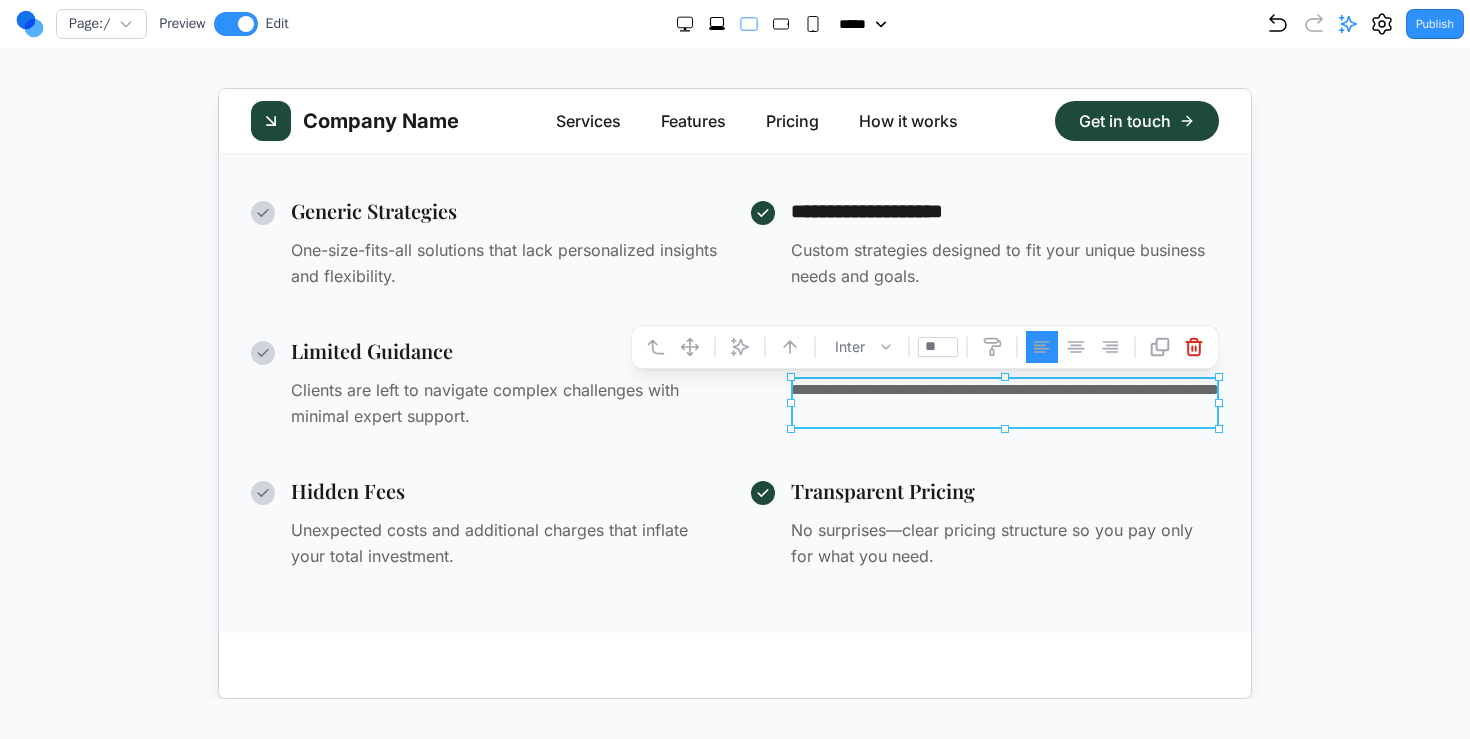 click on "**********" at bounding box center [734, 382] 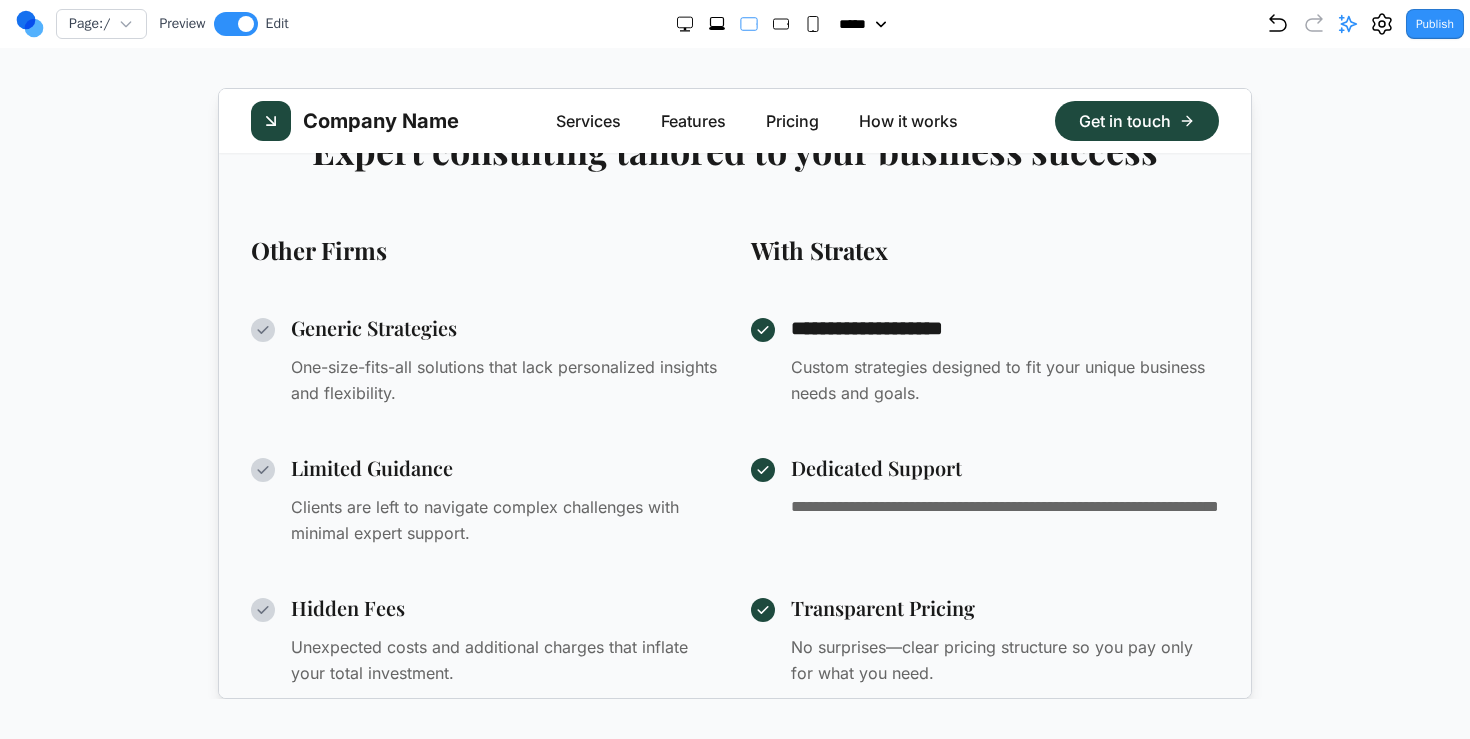 scroll, scrollTop: 986, scrollLeft: 0, axis: vertical 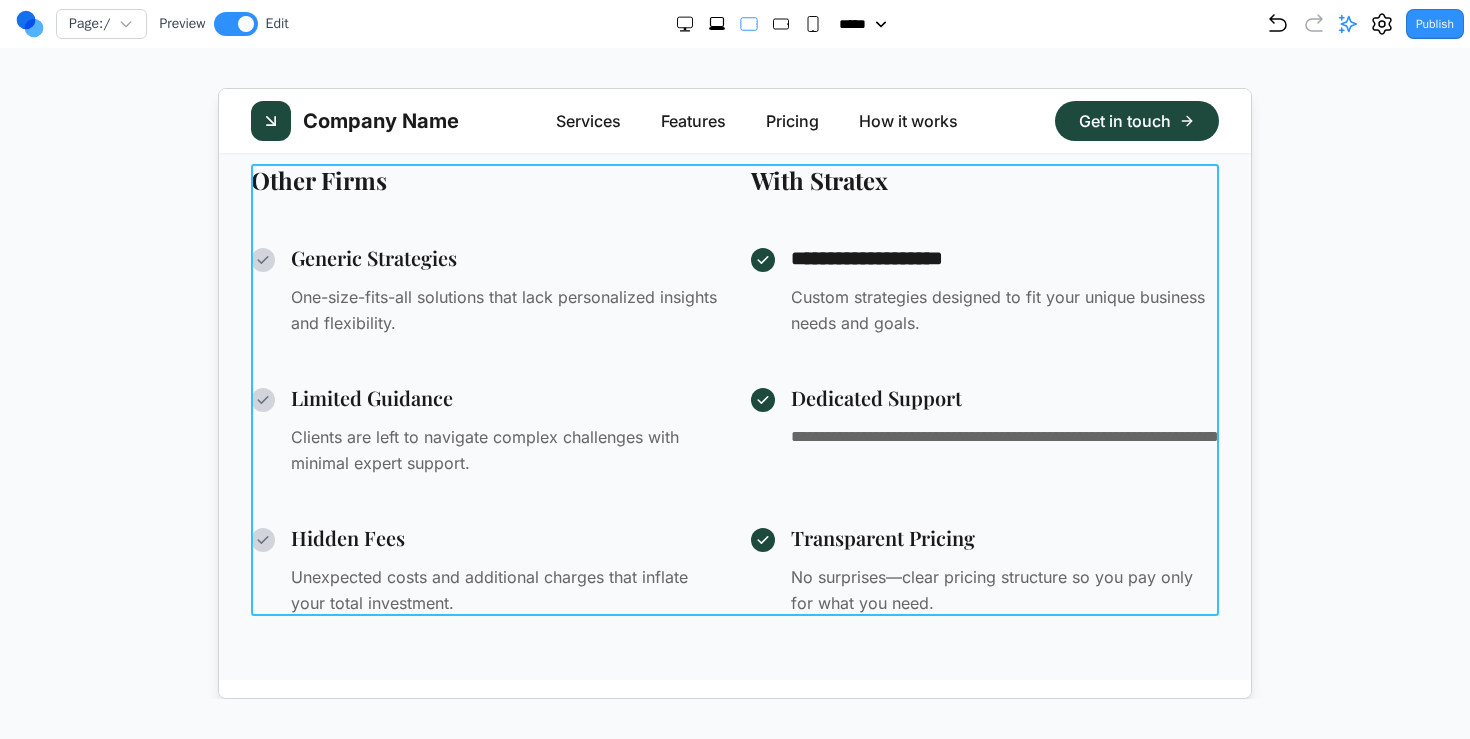 click on "**********" at bounding box center [734, 389] 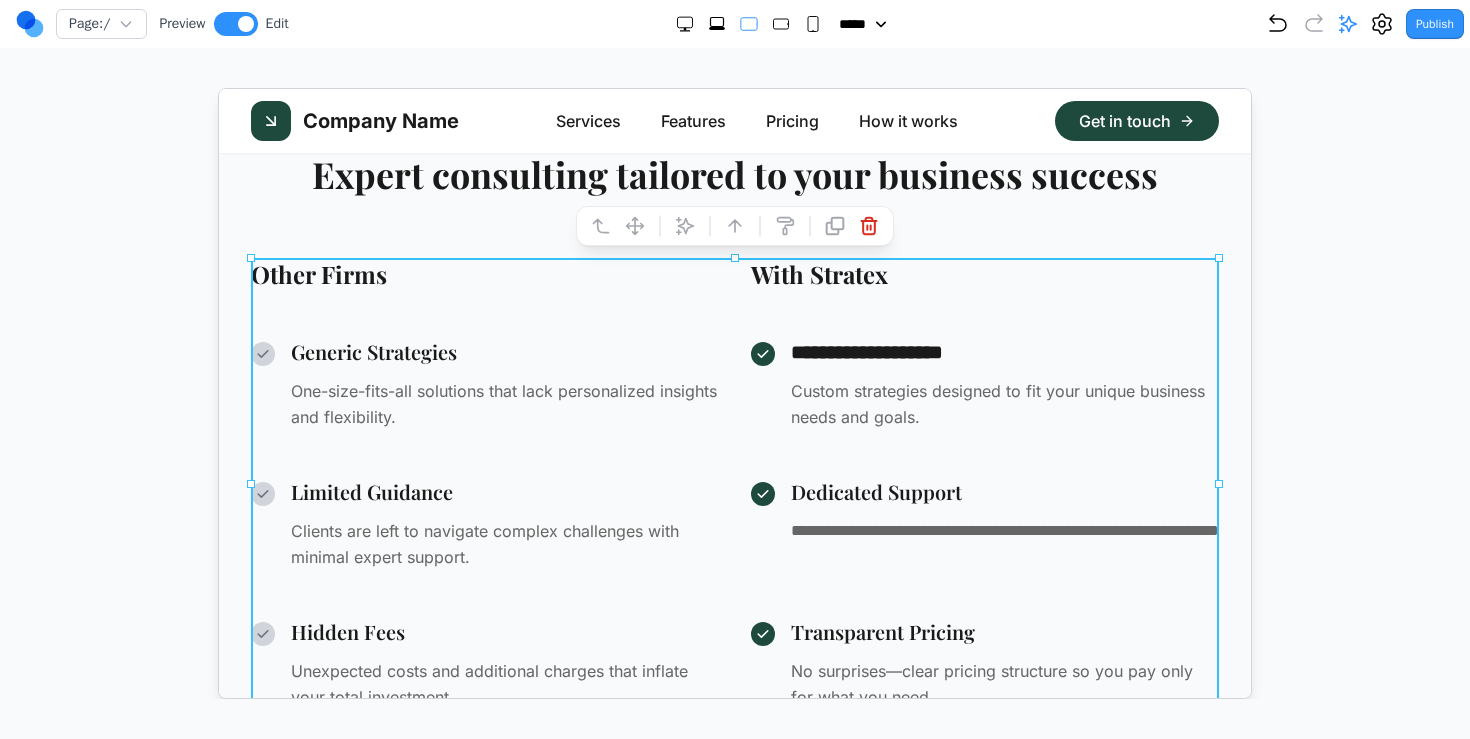 scroll, scrollTop: 924, scrollLeft: 0, axis: vertical 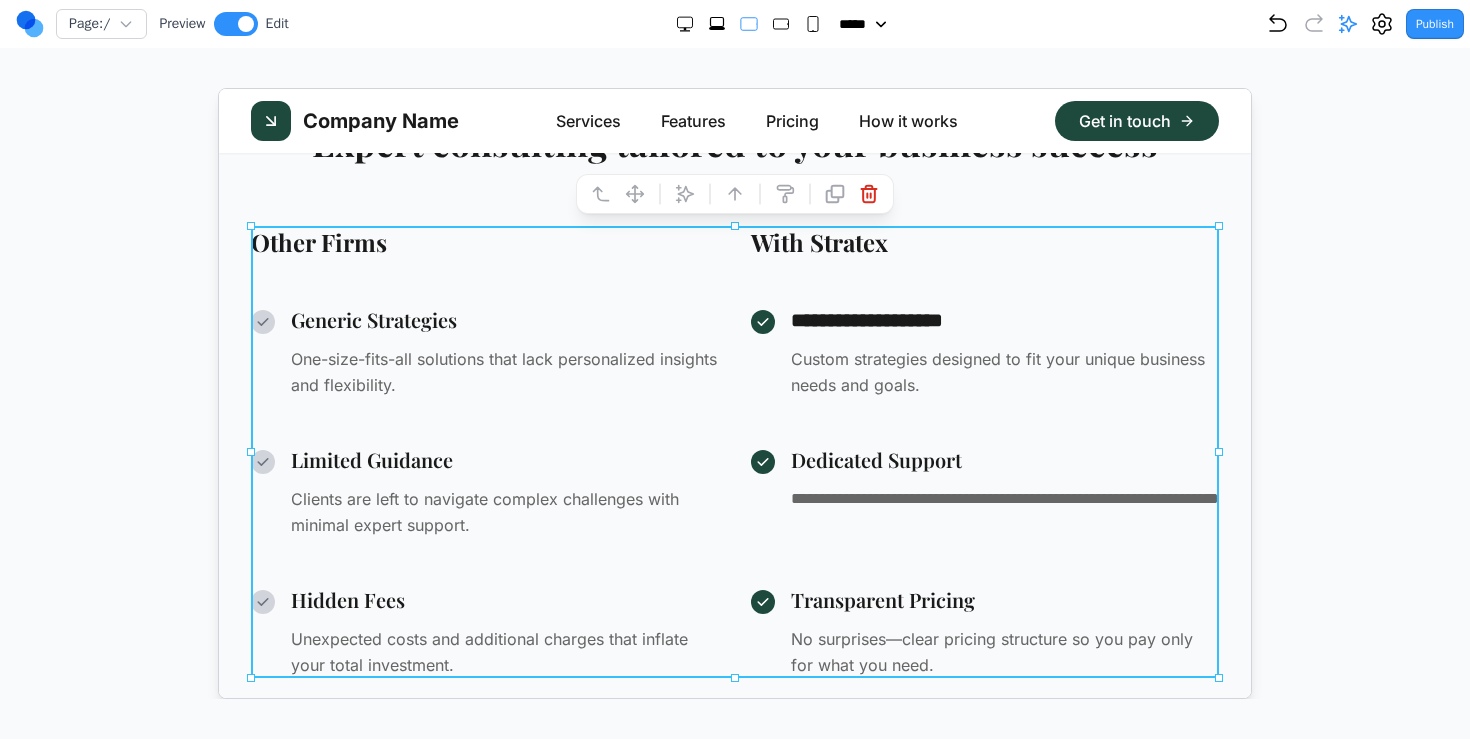 click 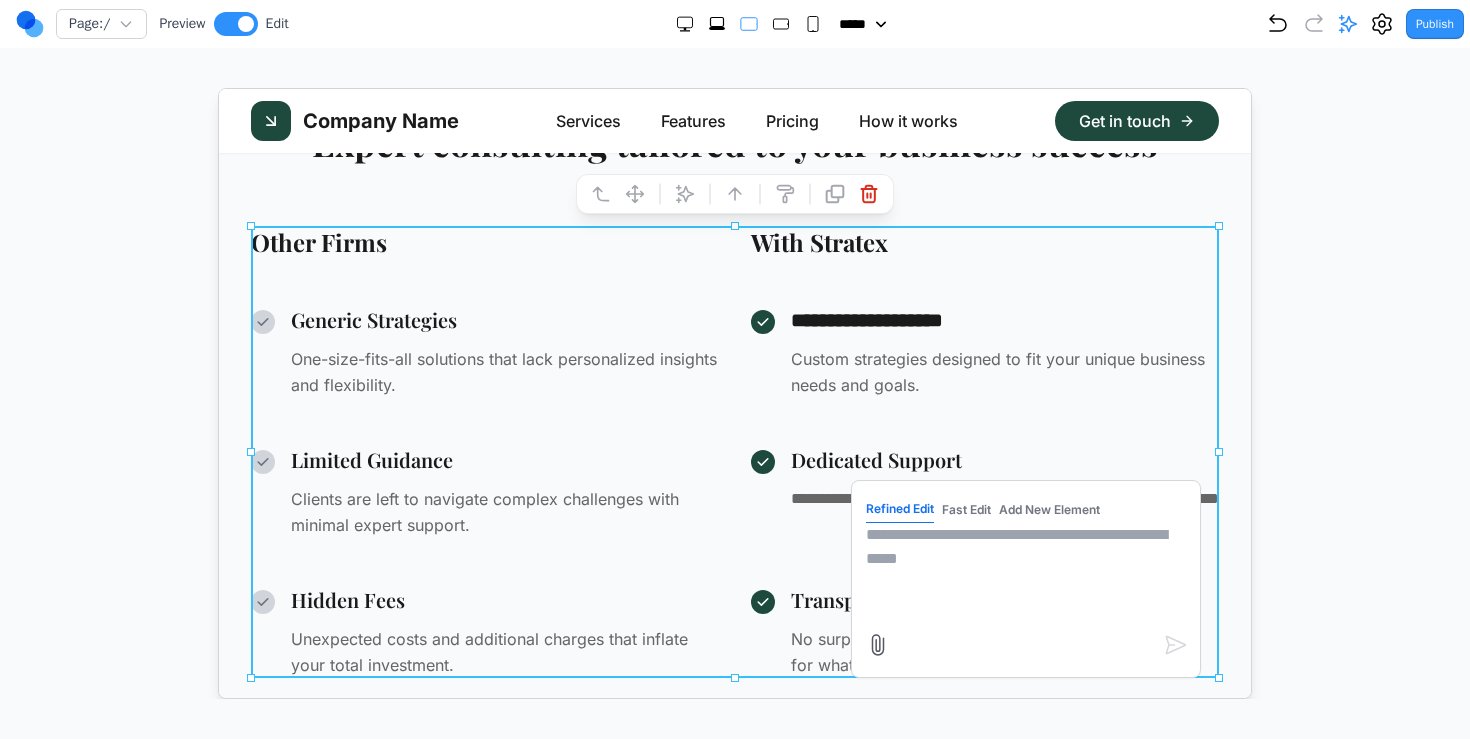 click at bounding box center (1025, 572) 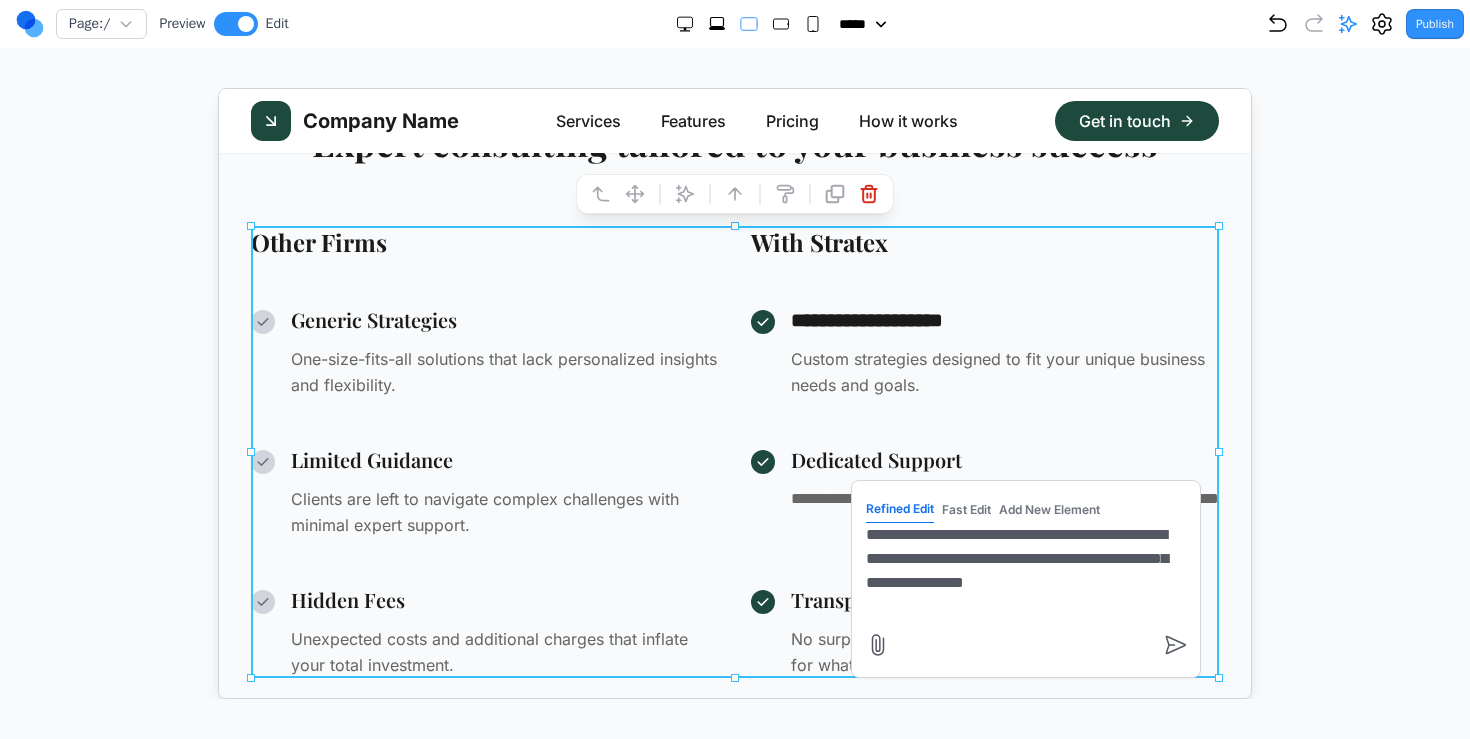 type on "**********" 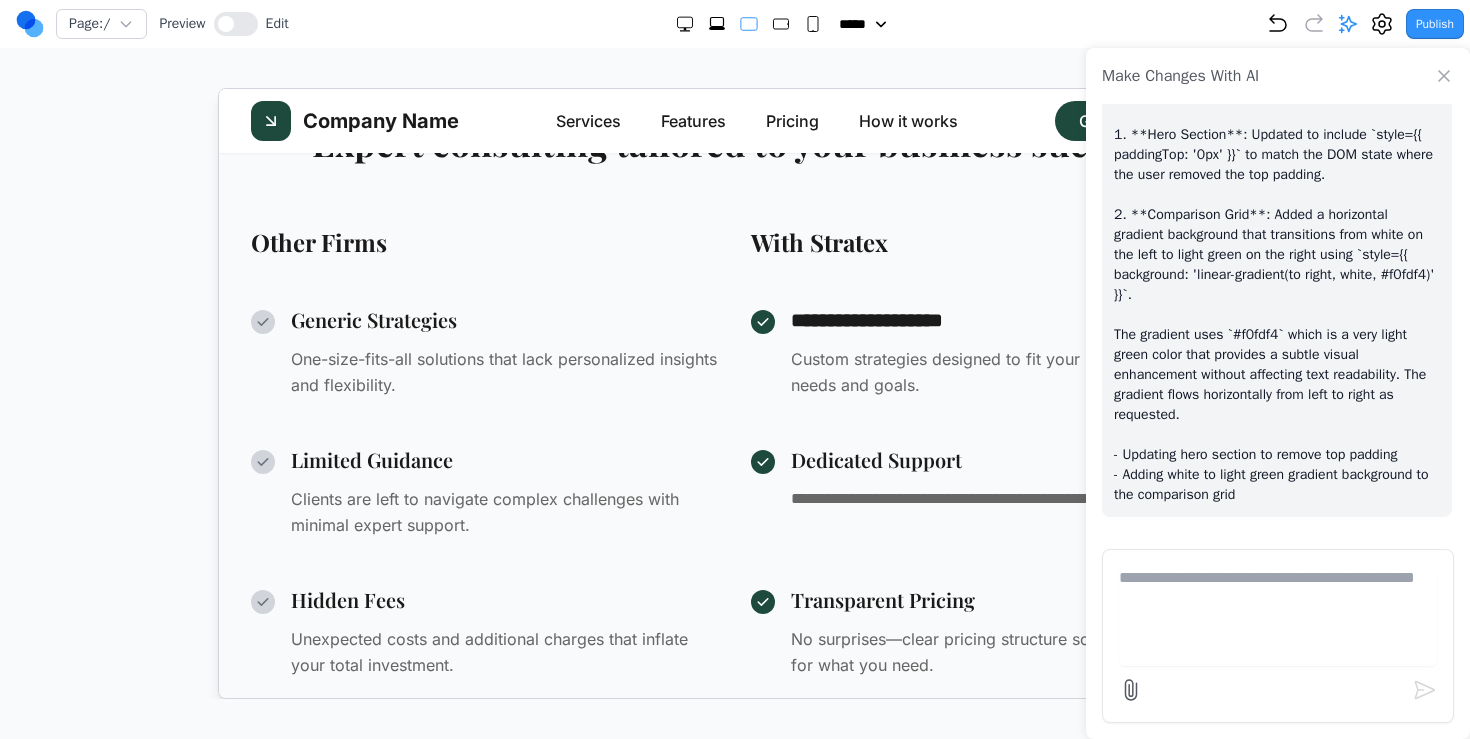 scroll, scrollTop: 17547, scrollLeft: 0, axis: vertical 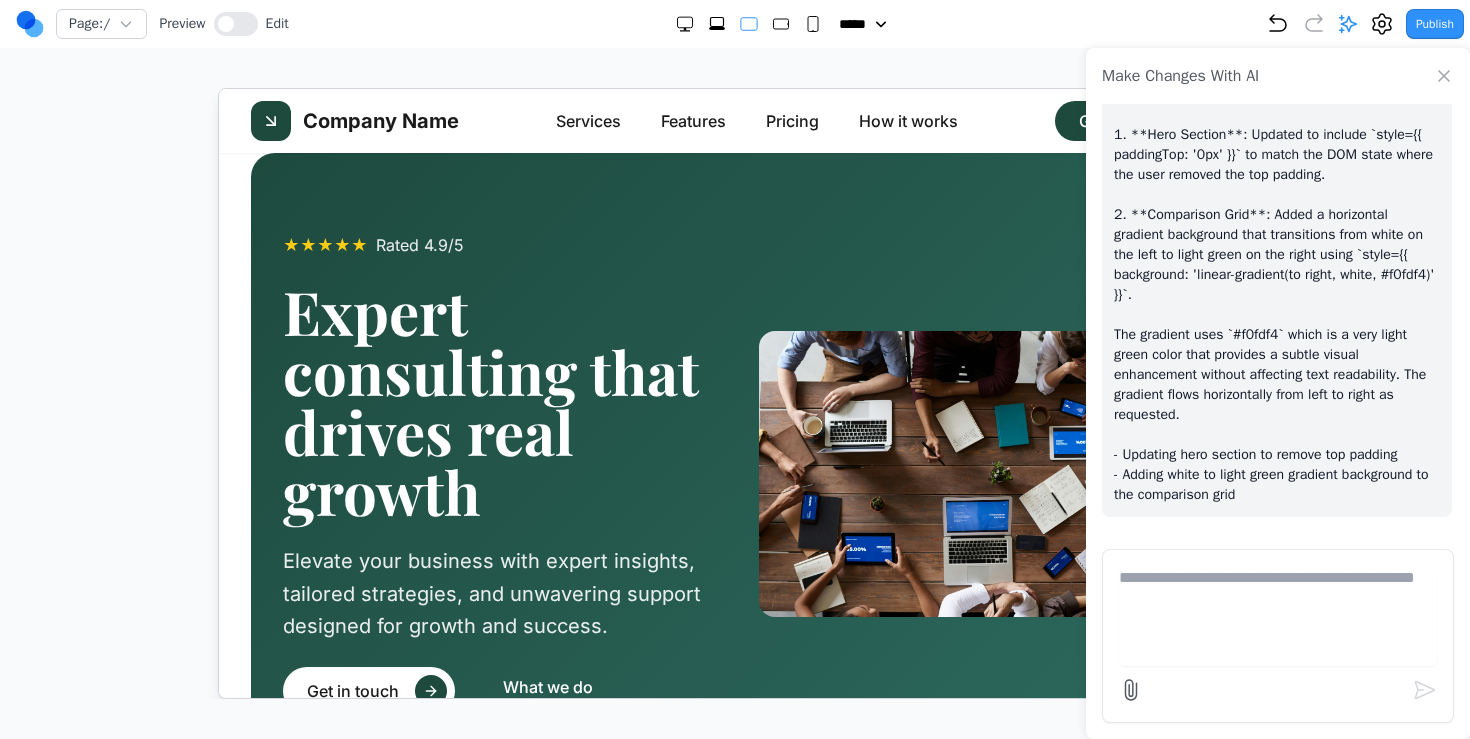 click 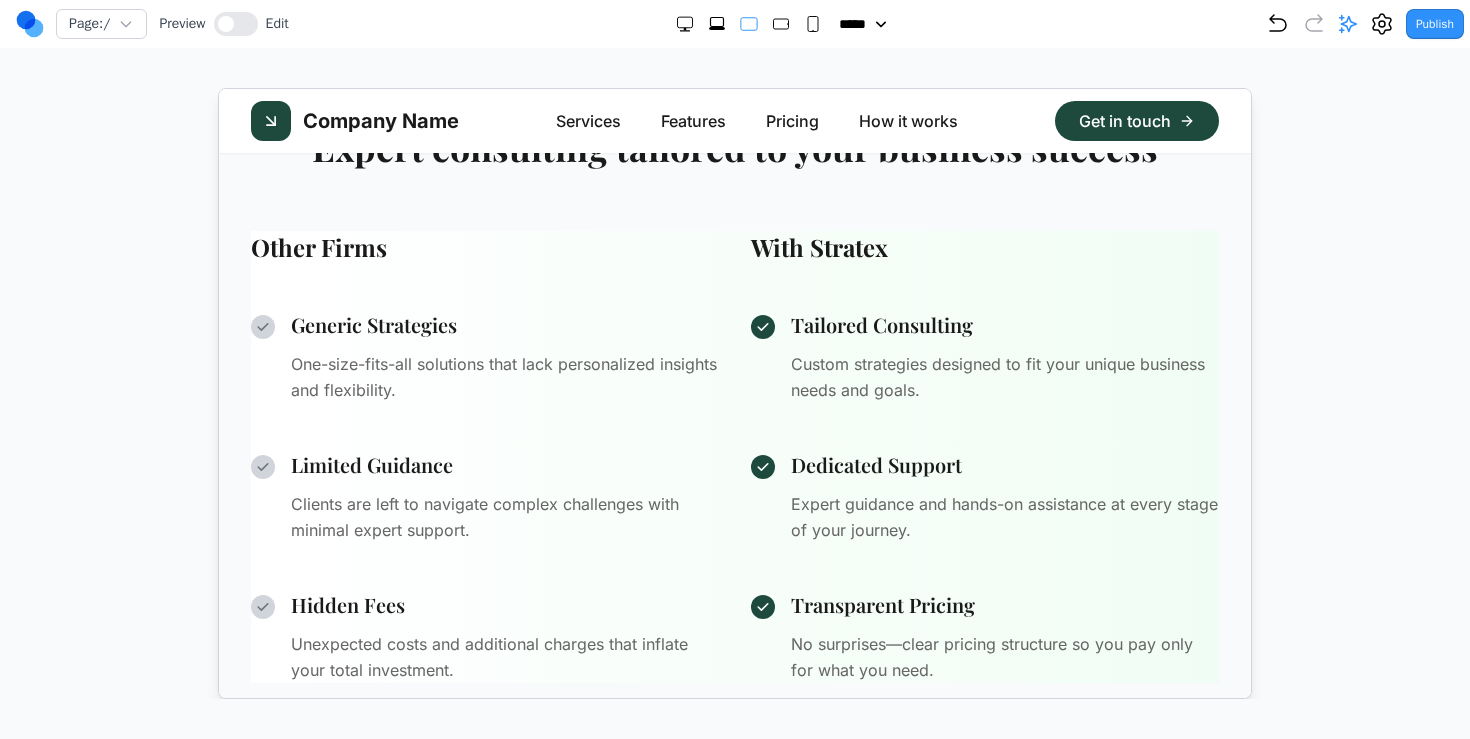 scroll, scrollTop: 923, scrollLeft: 0, axis: vertical 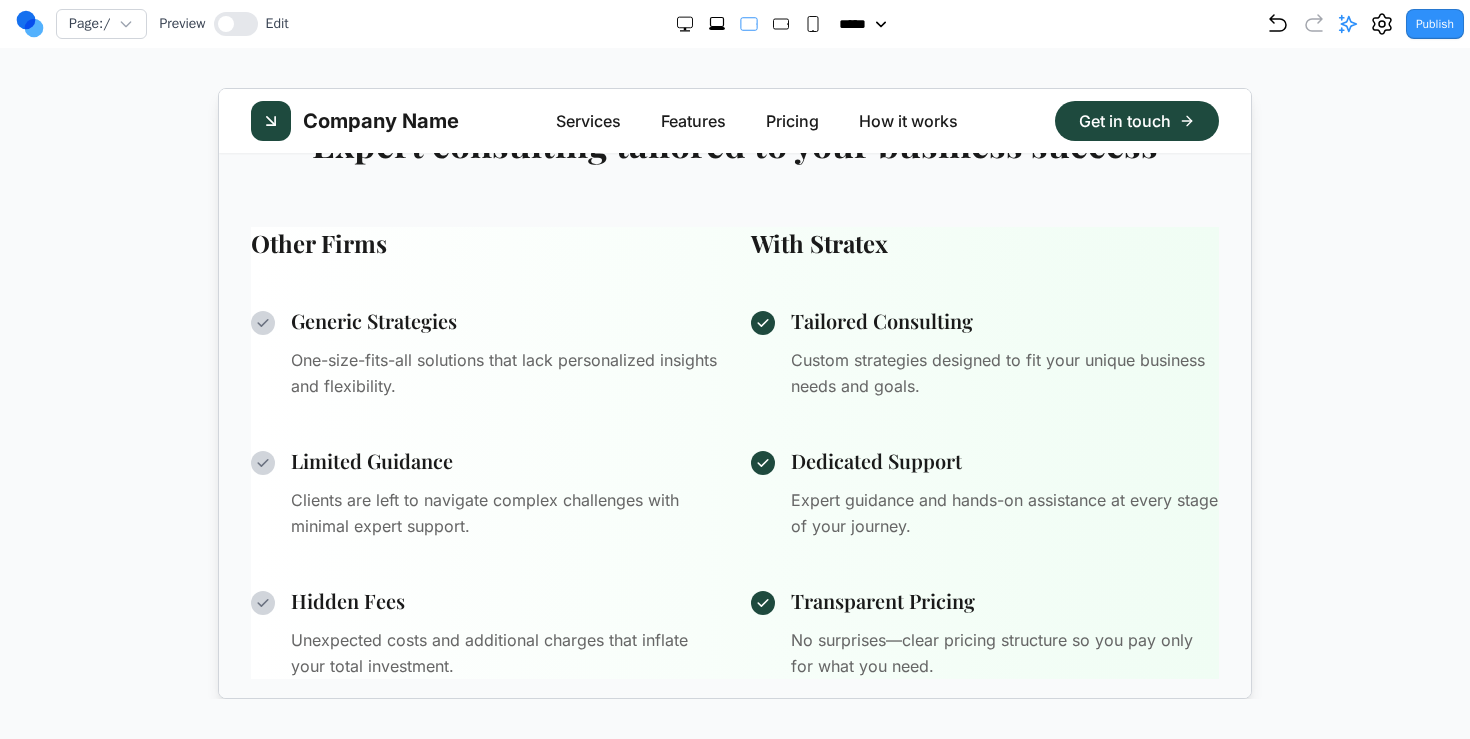 click on "Other Firms With Stratex Generic Strategies One-size-fits-all solutions that lack personalized insights and flexibility. Tailored Consulting Custom strategies designed to fit your unique business needs and goals. Limited Guidance Clients are left to navigate complex challenges with minimal expert support. Dedicated Support Expert guidance and hands-on assistance at every stage of your journey. Hidden Fees Unexpected costs and additional charges that inflate your total investment. Transparent Pricing No surprises—clear pricing structure so you pay only for what you need." at bounding box center (734, 452) 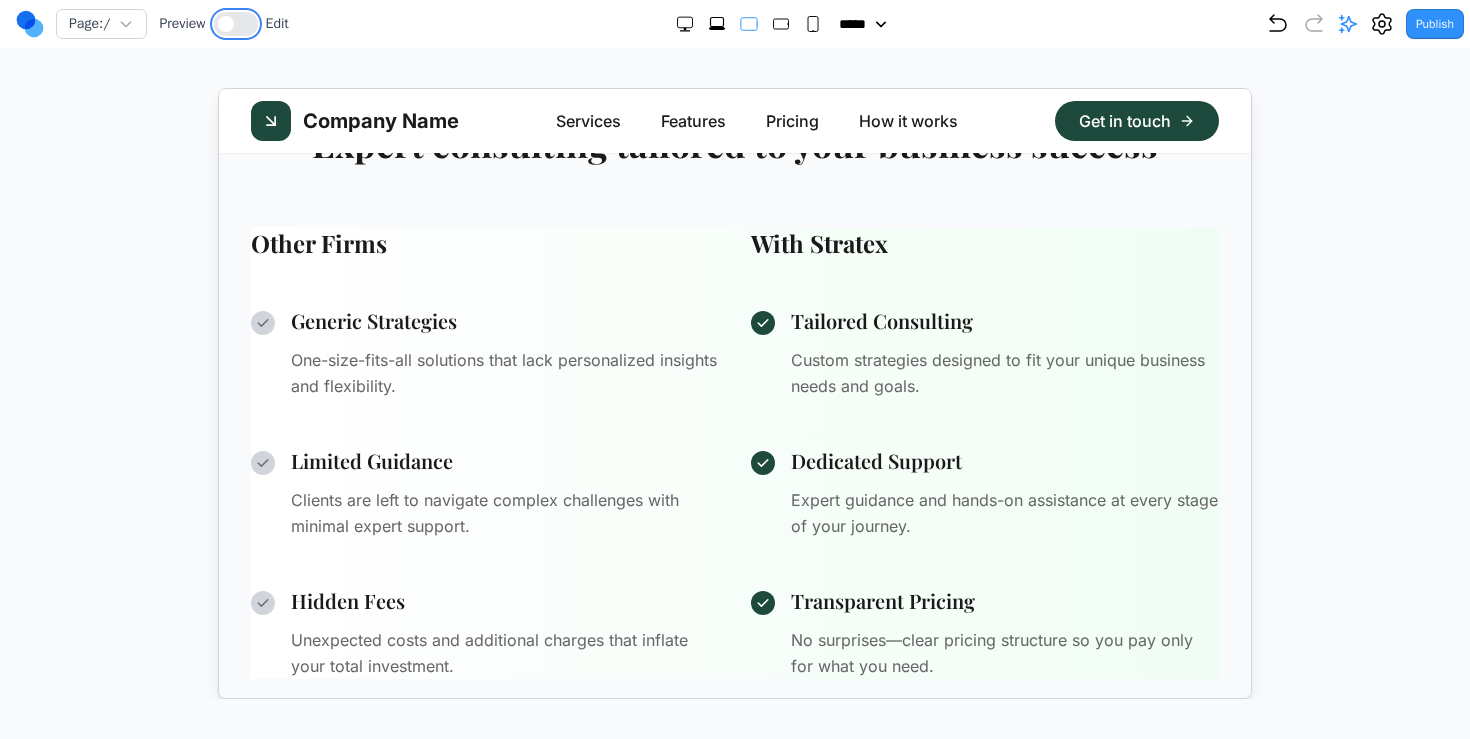 click at bounding box center (236, 24) 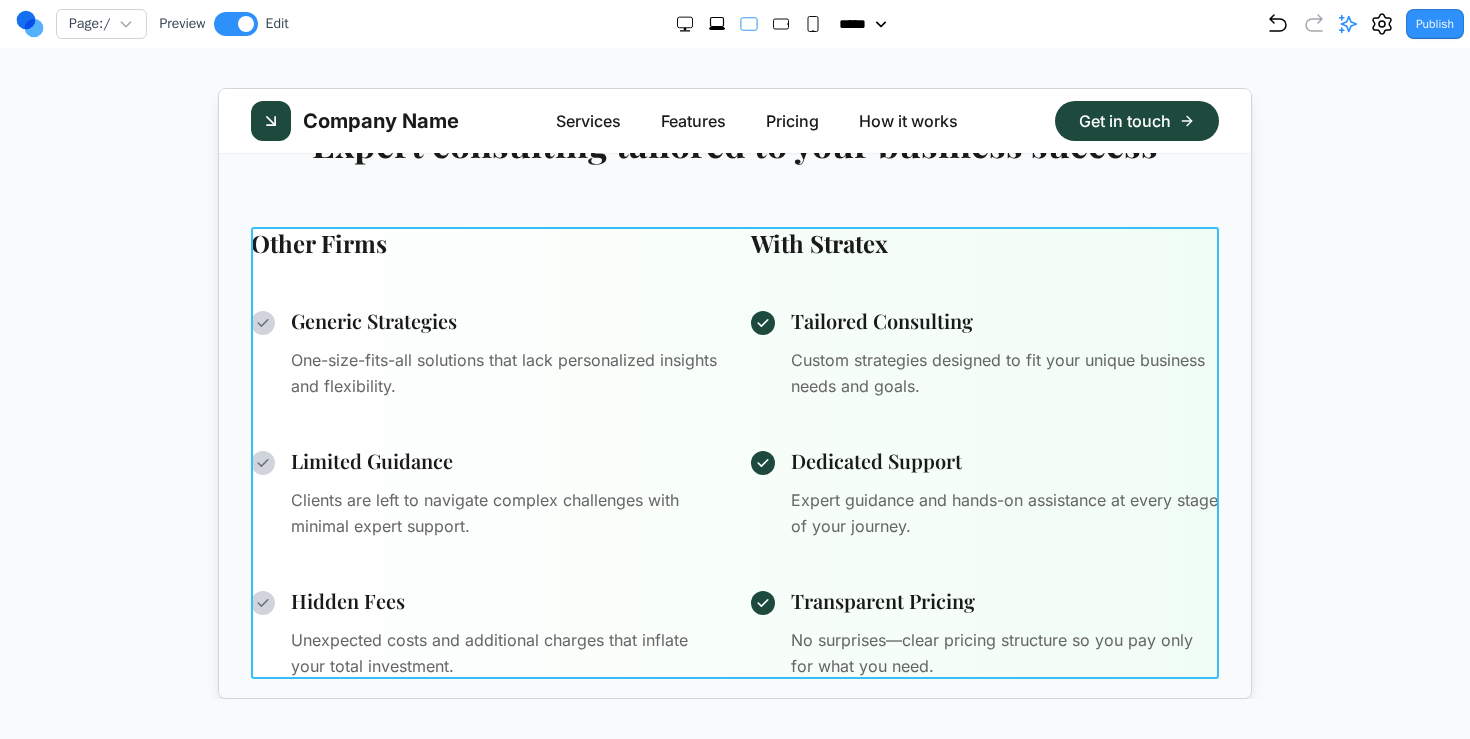 click on "Other Firms With Stratex Generic Strategies One-size-fits-all solutions that lack personalized insights and flexibility. Tailored Consulting Custom strategies designed to fit your unique business needs and goals. Limited Guidance Clients are left to navigate complex challenges with minimal expert support. Dedicated Support Expert guidance and hands-on assistance at every stage of your journey. Hidden Fees Unexpected costs and additional charges that inflate your total investment. Transparent Pricing No surprises—clear pricing structure so you pay only for what you need." at bounding box center [734, 452] 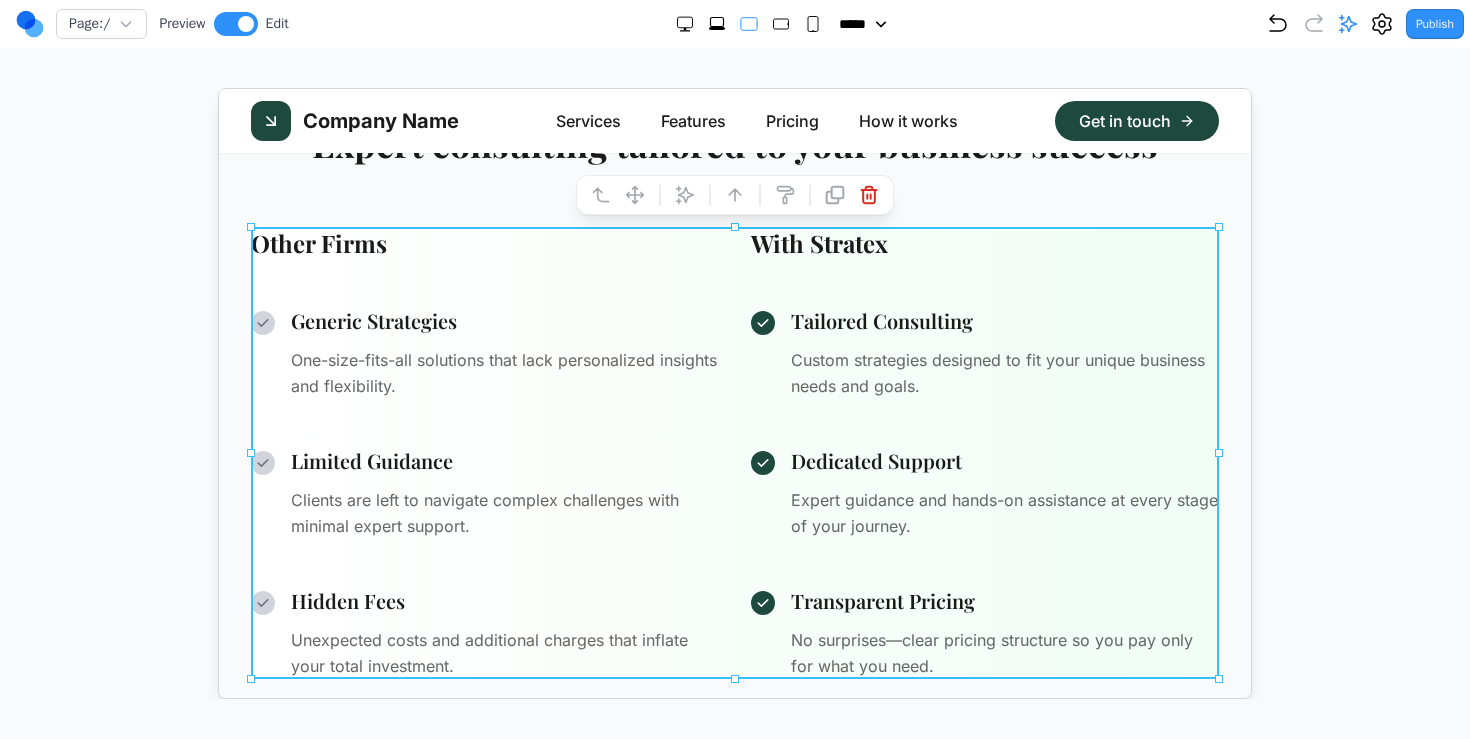 click 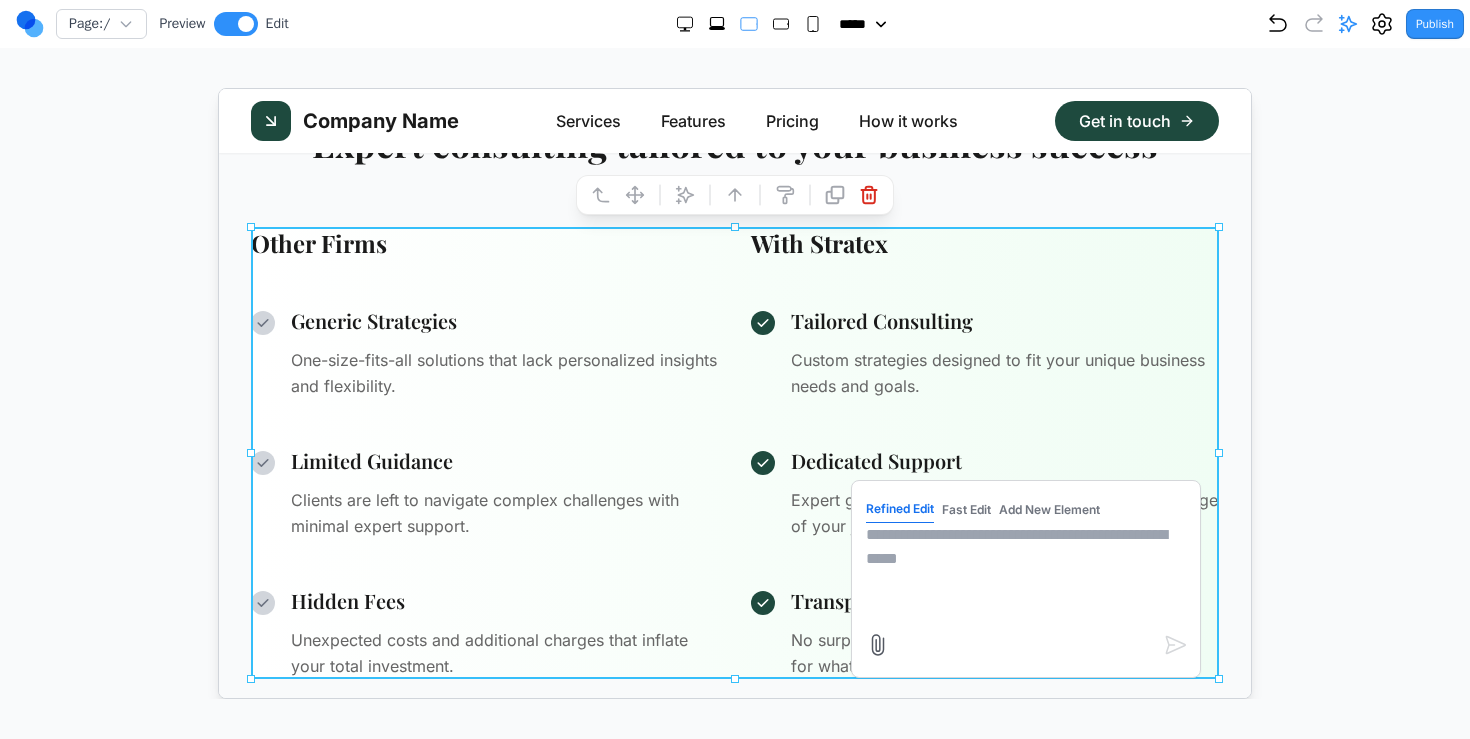click at bounding box center [1025, 572] 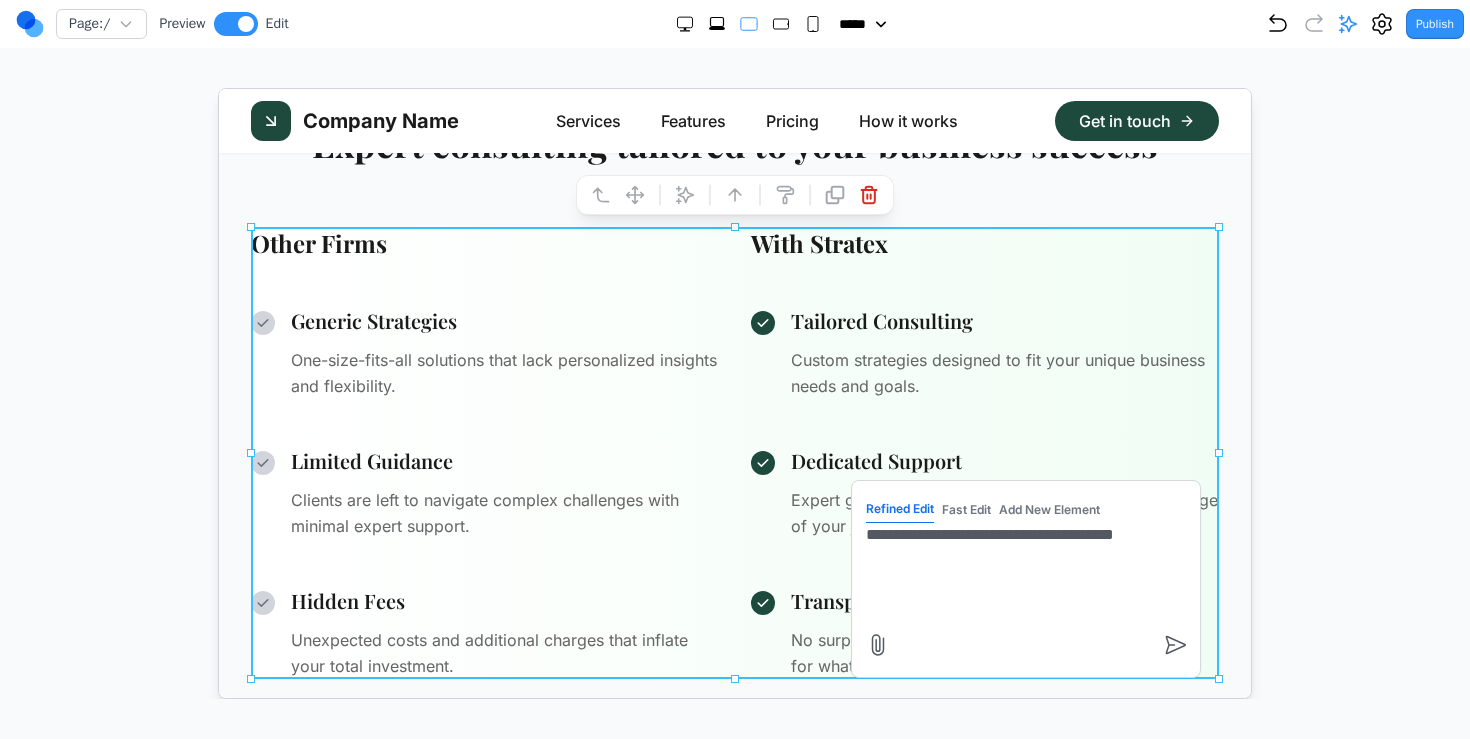 click on "**********" at bounding box center [1025, 572] 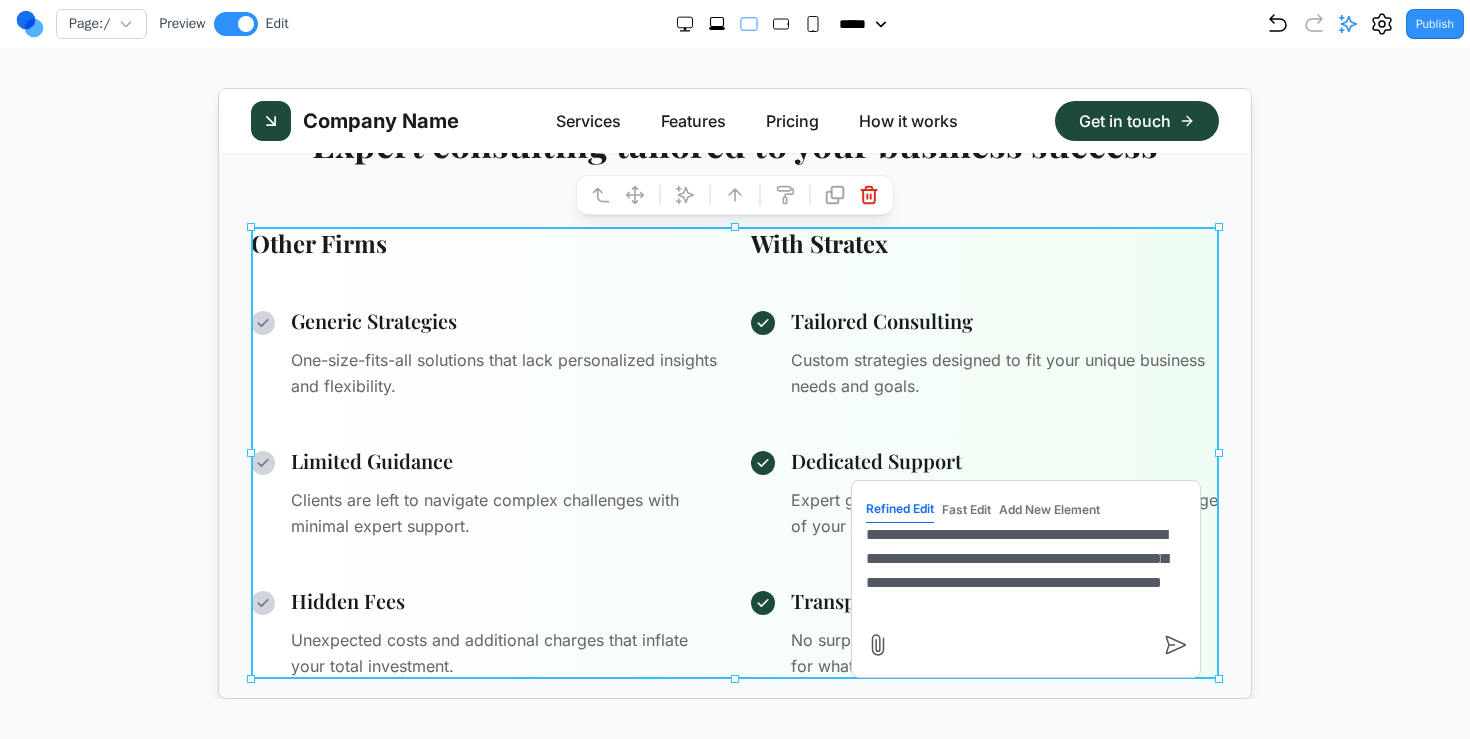 type on "**********" 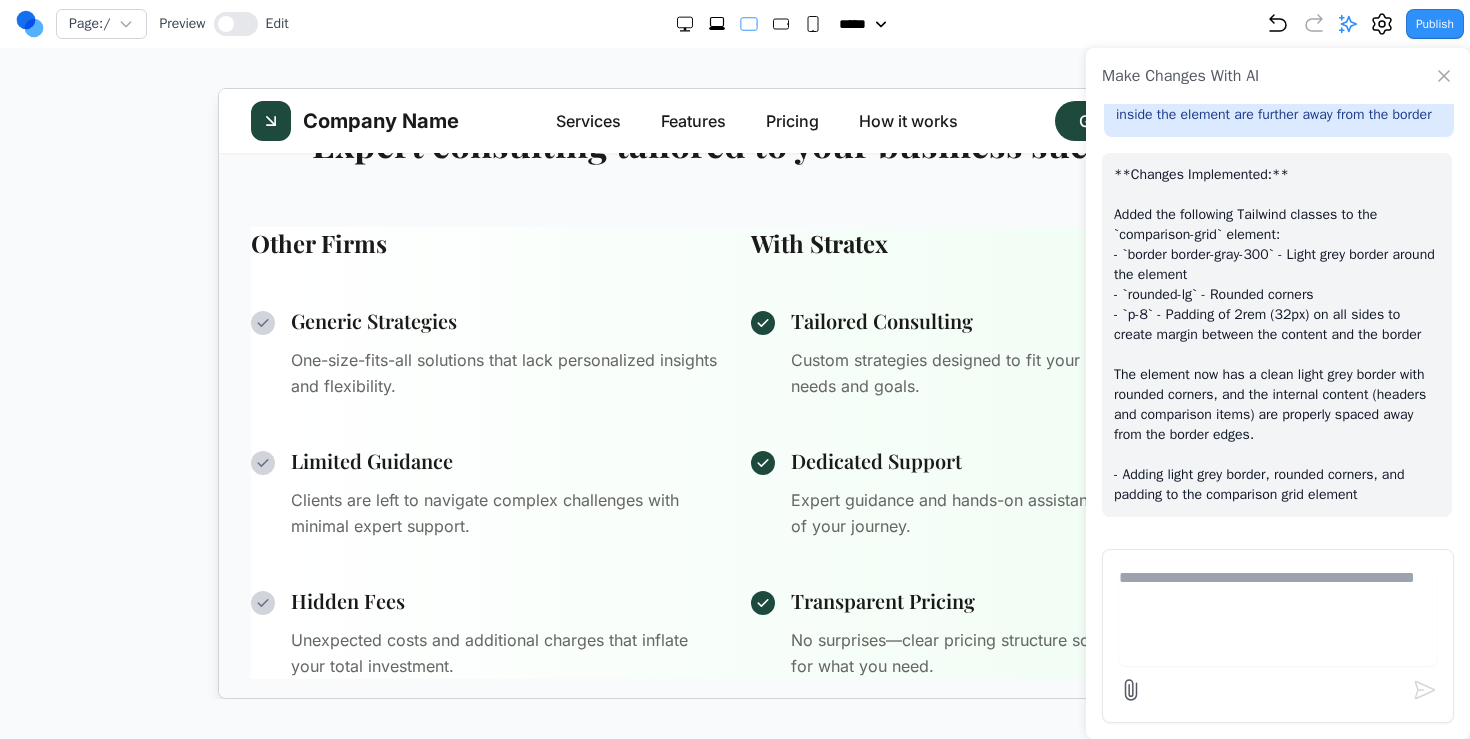 scroll, scrollTop: 18047, scrollLeft: 0, axis: vertical 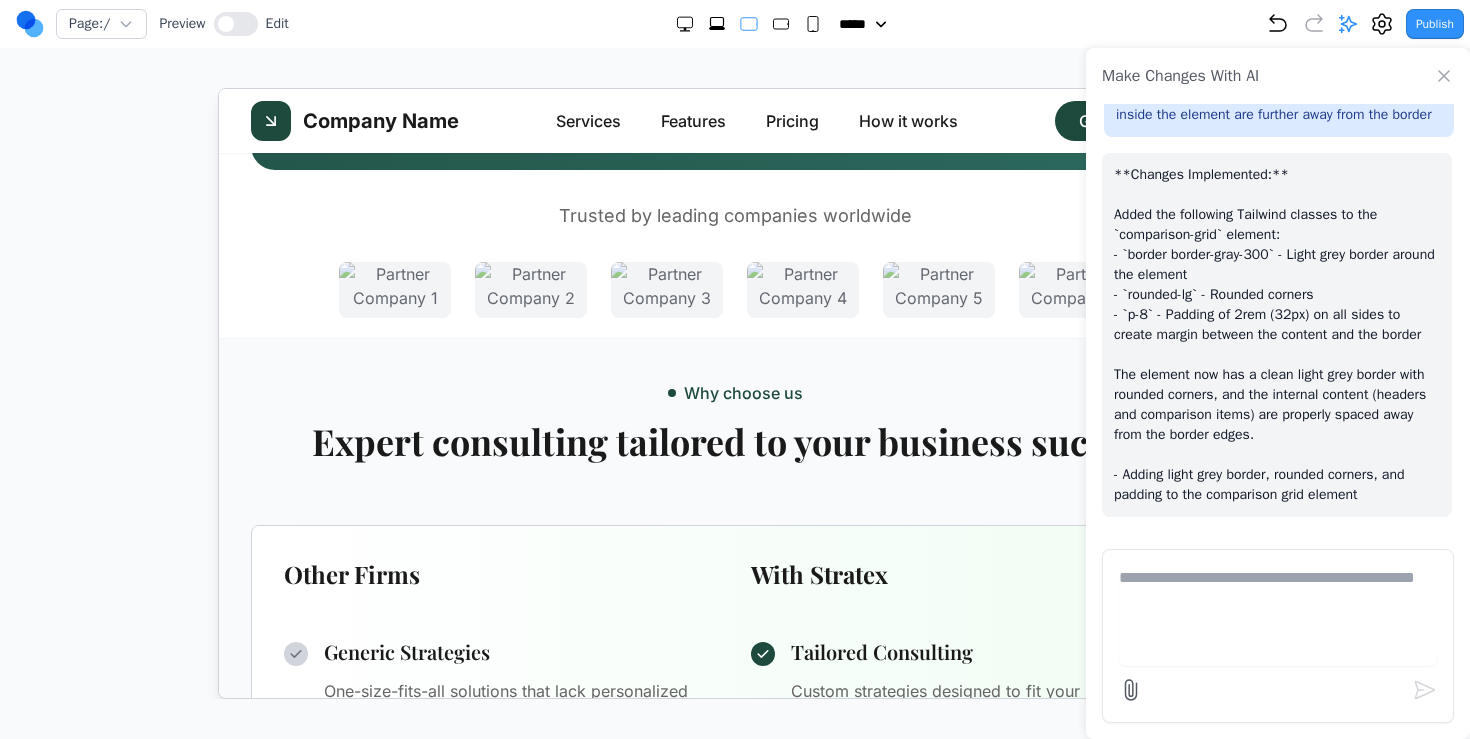 click on "Why choose us Expert consulting tailored to your business success Other Firms With Stratex Generic Strategies One-size-fits-all solutions that lack personalized insights and flexibility. Tailored Consulting Custom strategies designed to fit your unique business needs and goals. Limited Guidance Clients are left to navigate complex challenges with minimal expert support. Dedicated Support Expert guidance and hands-on assistance at every stage of your journey. Hidden Fees Unexpected costs and additional charges that inflate your total investment. Transparent Pricing No surprises—clear pricing structure so you pay only for what you need." at bounding box center (734, 711) 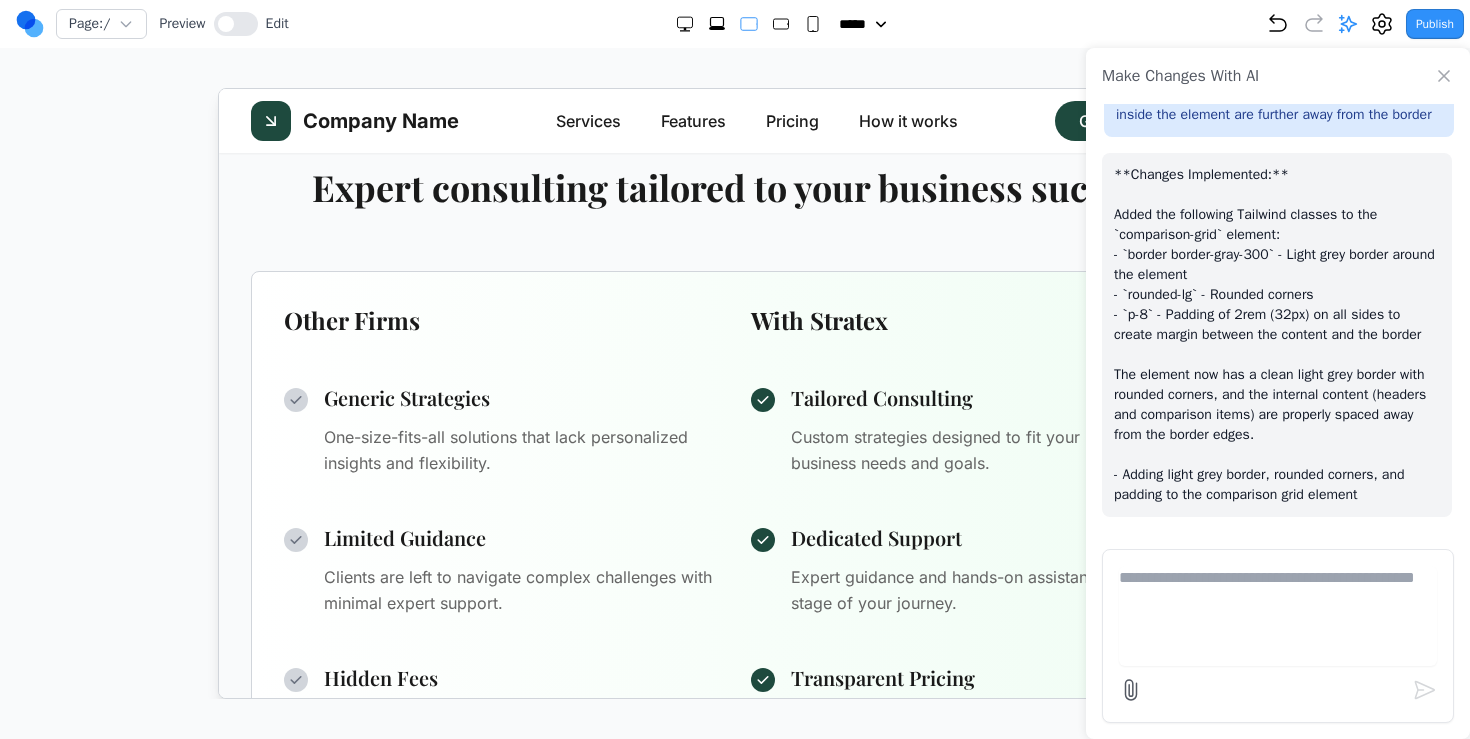 scroll, scrollTop: 926, scrollLeft: 0, axis: vertical 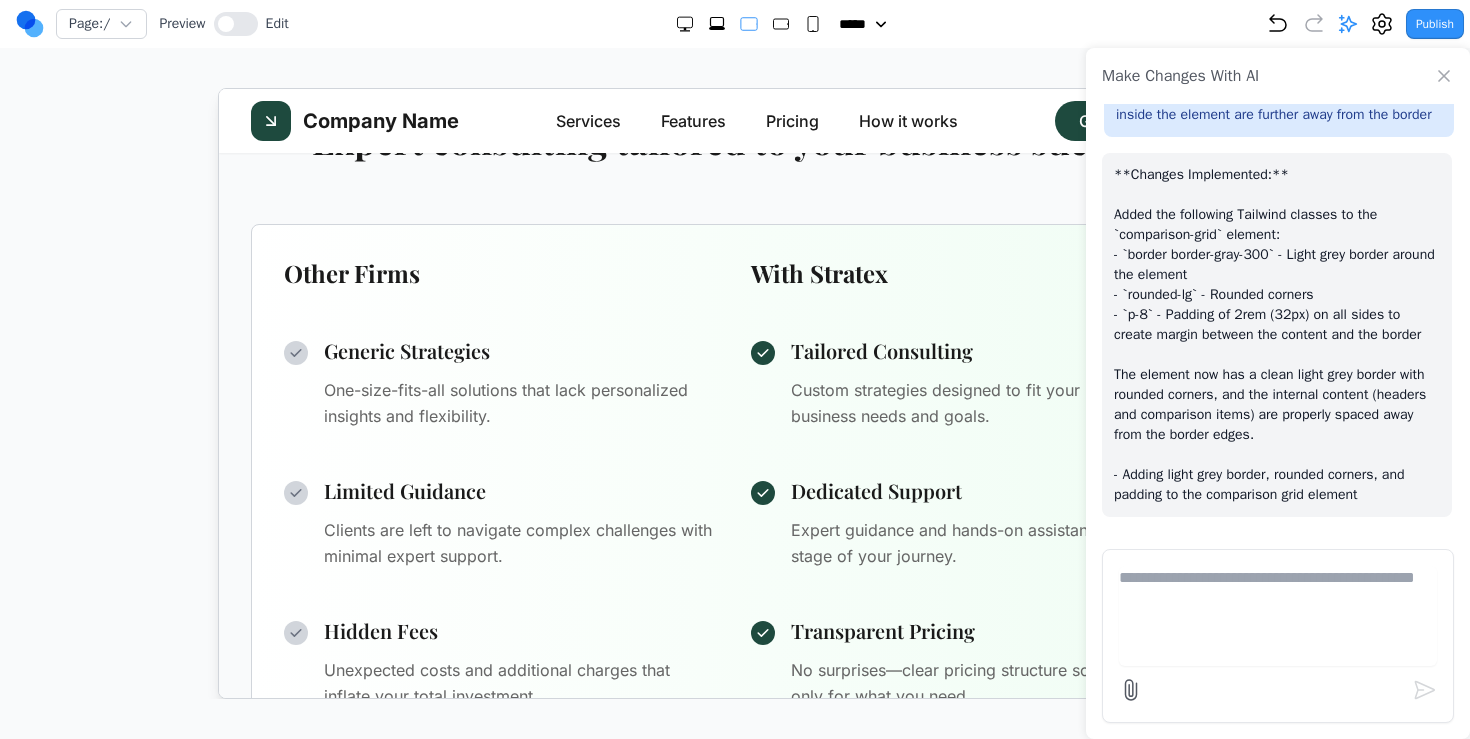 click 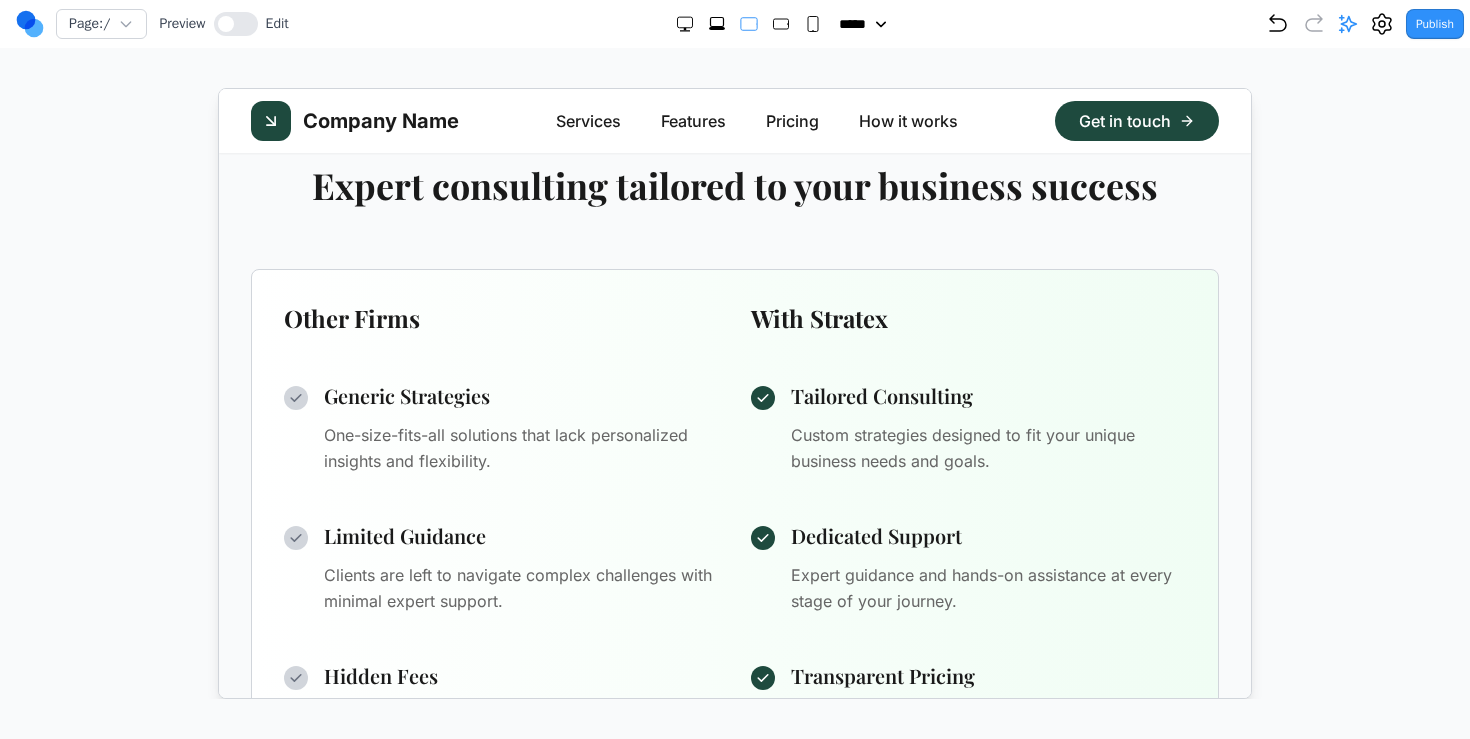 scroll, scrollTop: 885, scrollLeft: 0, axis: vertical 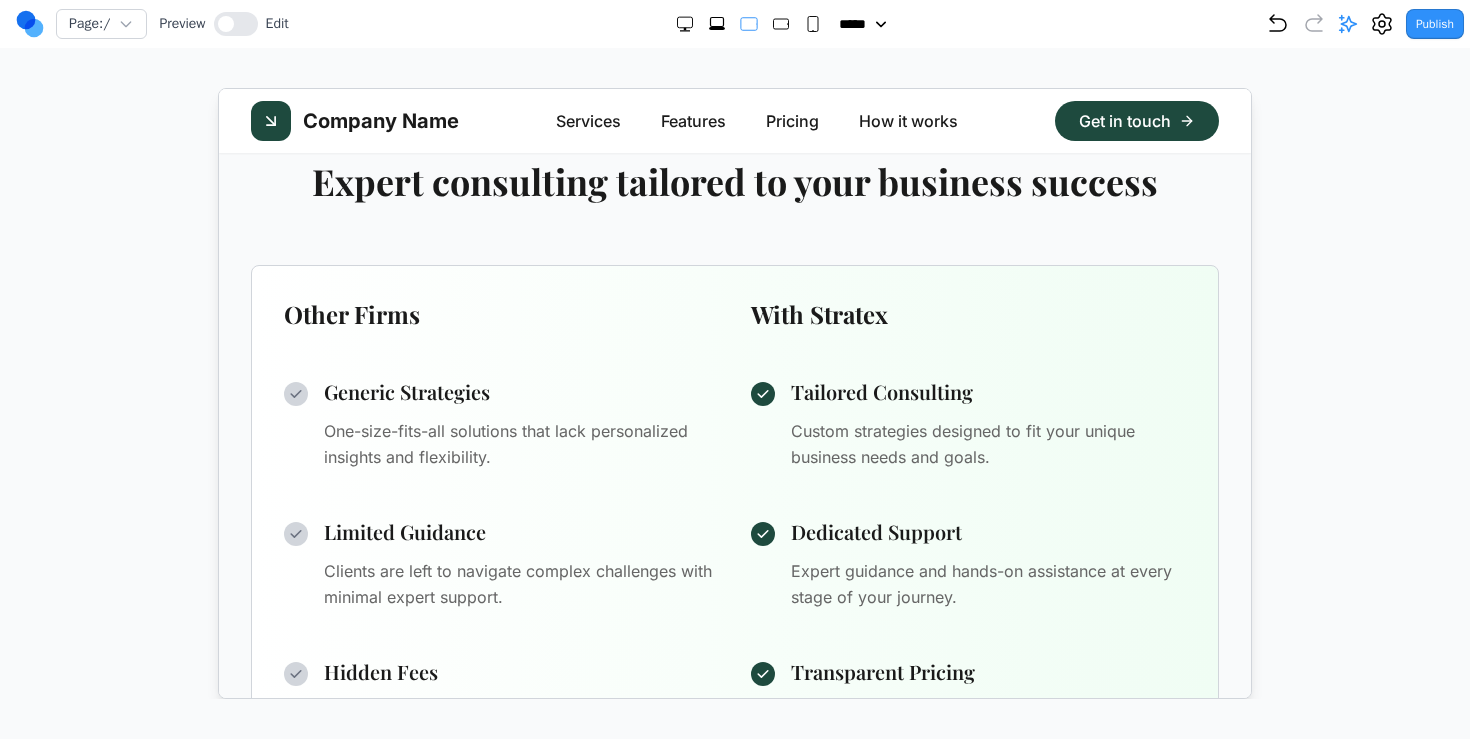 click on "Other Firms With Stratex Generic Strategies One-size-fits-all solutions that lack personalized insights and flexibility. Tailored Consulting Custom strategies designed to fit your unique business needs and goals. Limited Guidance Clients are left to navigate complex challenges with minimal expert support. Dedicated Support Expert guidance and hands-on assistance at every stage of your journey. Hidden Fees Unexpected costs and additional charges that inflate your total investment. Transparent Pricing No surprises—clear pricing structure so you pay only for what you need." at bounding box center (734, 523) 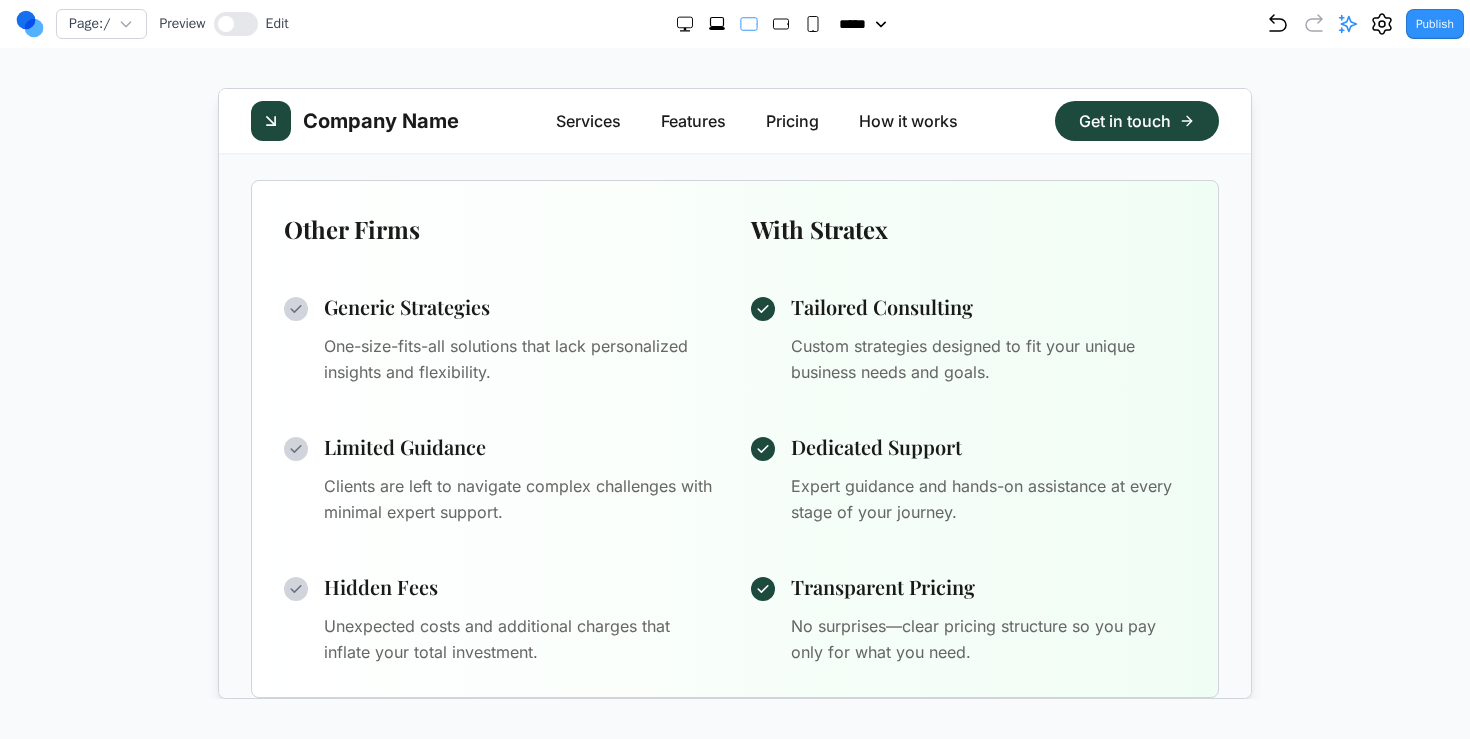 scroll, scrollTop: 969, scrollLeft: 0, axis: vertical 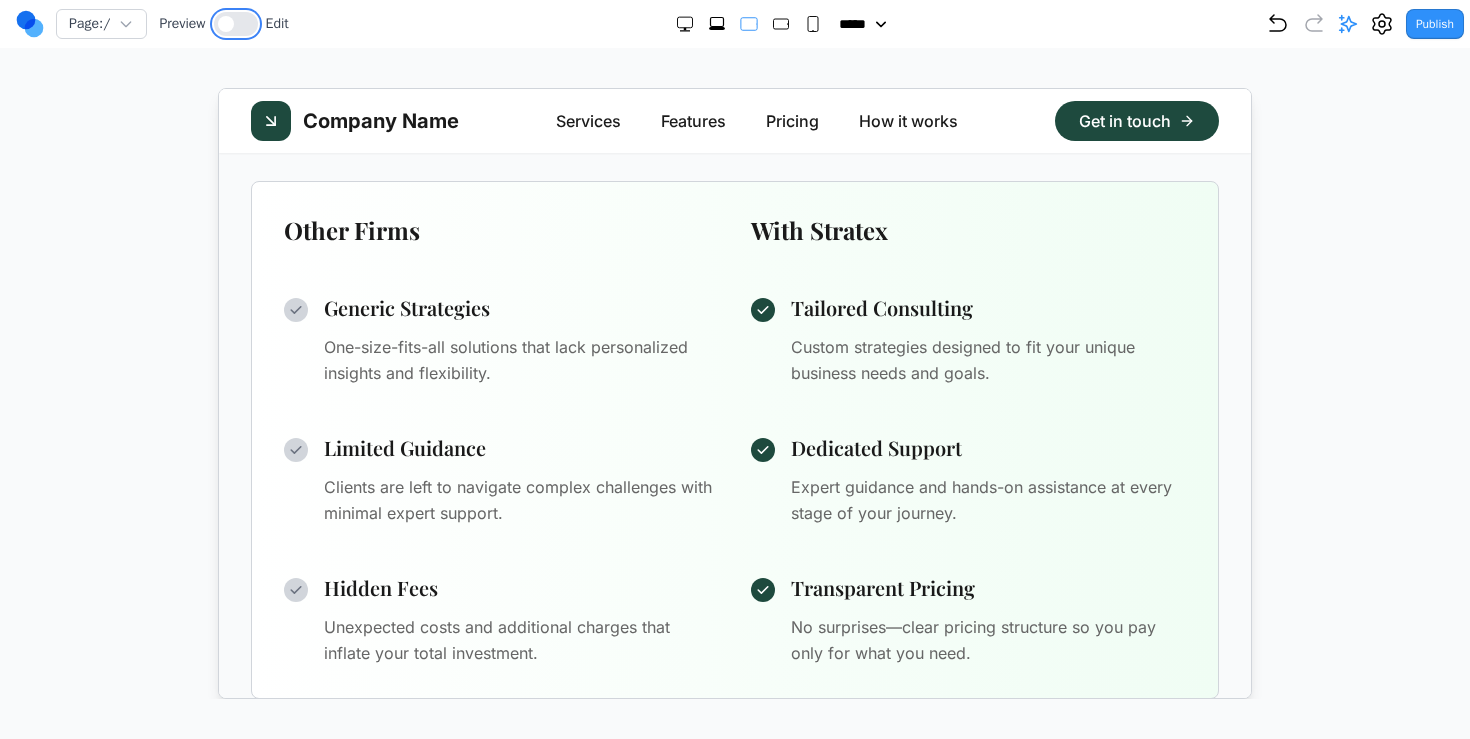 click at bounding box center (236, 24) 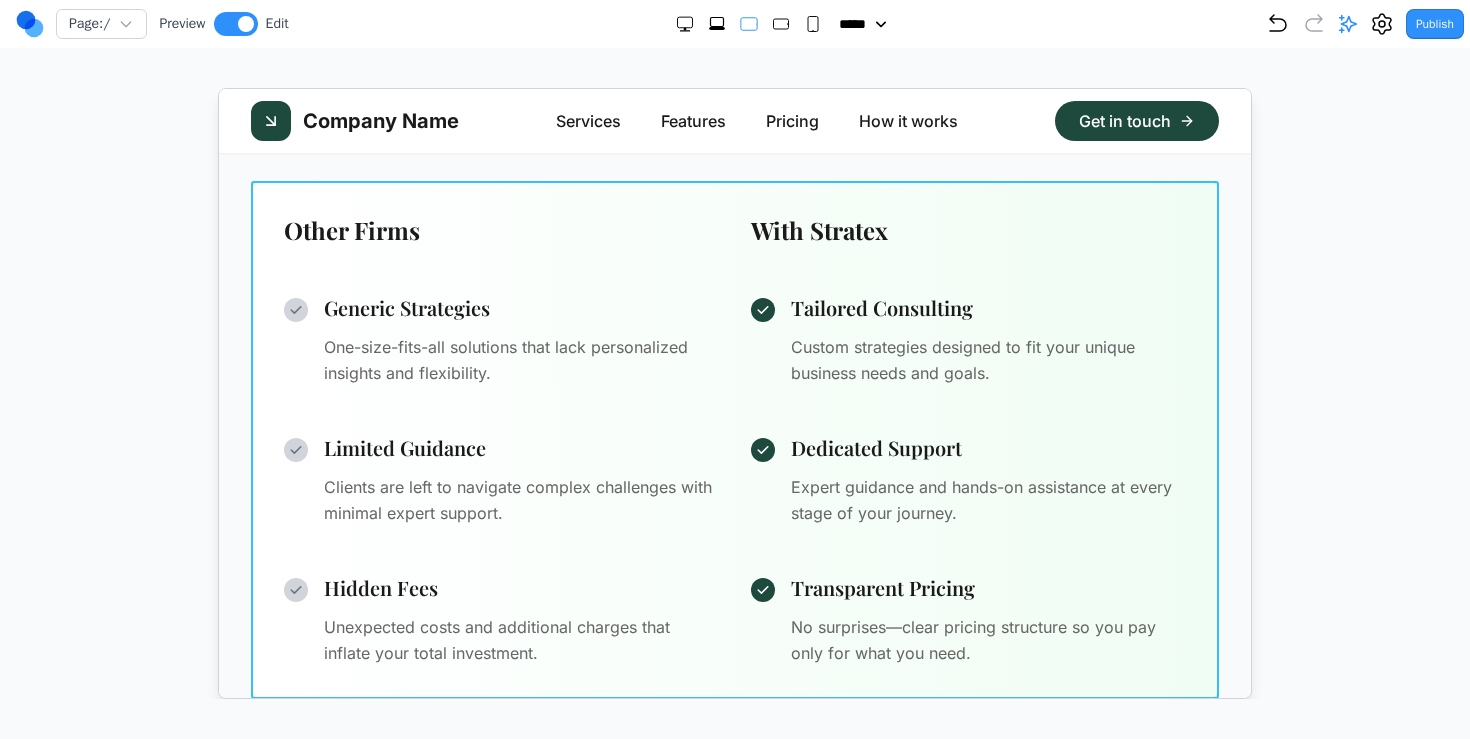 click on "Other Firms With Stratex Generic Strategies One-size-fits-all solutions that lack personalized insights and flexibility. Tailored Consulting Custom strategies designed to fit your unique business needs and goals. Limited Guidance Clients are left to navigate complex challenges with minimal expert support. Dedicated Support Expert guidance and hands-on assistance at every stage of your journey. Hidden Fees Unexpected costs and additional charges that inflate your total investment. Transparent Pricing No surprises—clear pricing structure so you pay only for what you need." at bounding box center (734, 439) 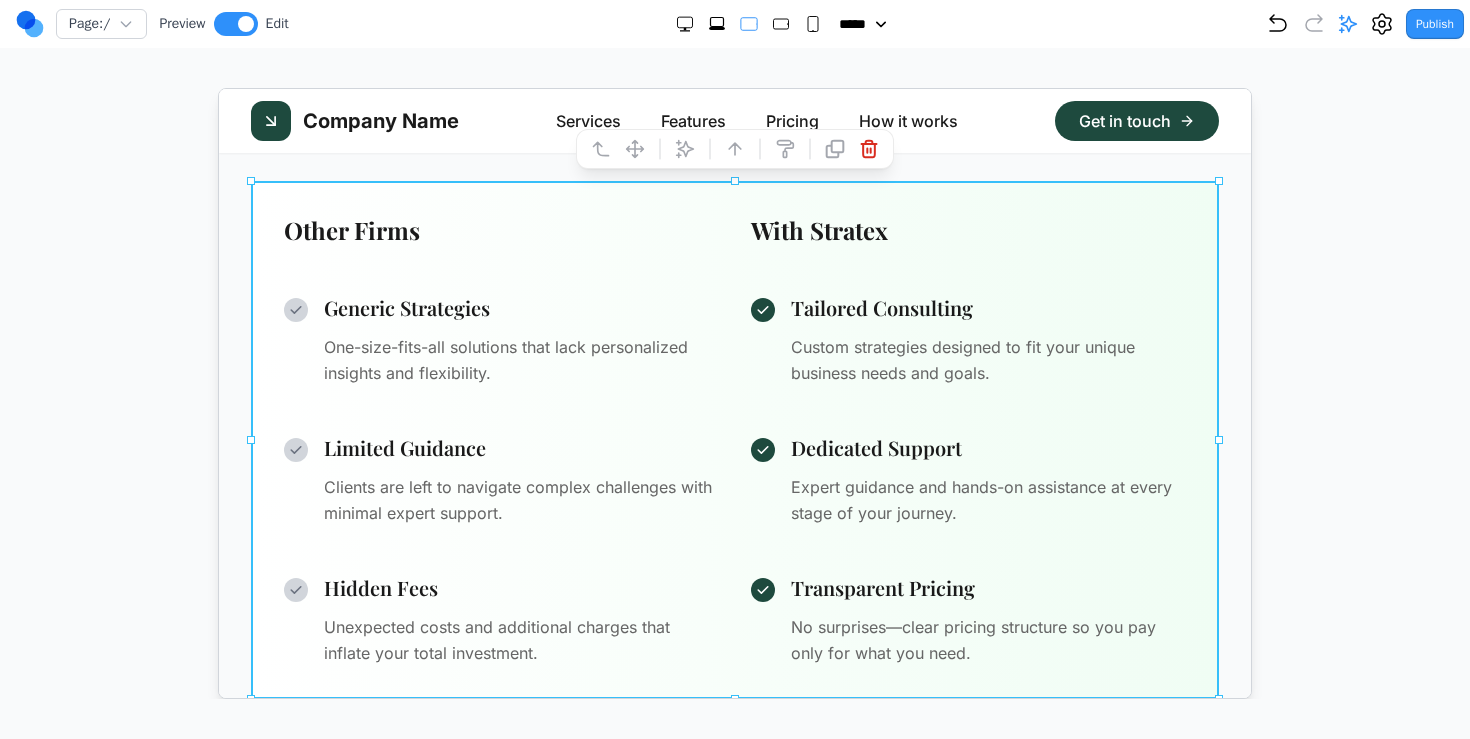 click on "Why choose us Expert consulting tailored to your business success Other Firms With Stratex Generic Strategies One-size-fits-all solutions that lack personalized insights and flexibility. Tailored Consulting Custom strategies designed to fit your unique business needs and goals. Limited Guidance Clients are left to navigate complex challenges with minimal expert support. Dedicated Support Expert guidance and hands-on assistance at every stage of your journey. Hidden Fees Unexpected costs and additional charges that inflate your total investment. Transparent Pricing No surprises—clear pricing structure so you pay only for what you need." at bounding box center (734, 367) 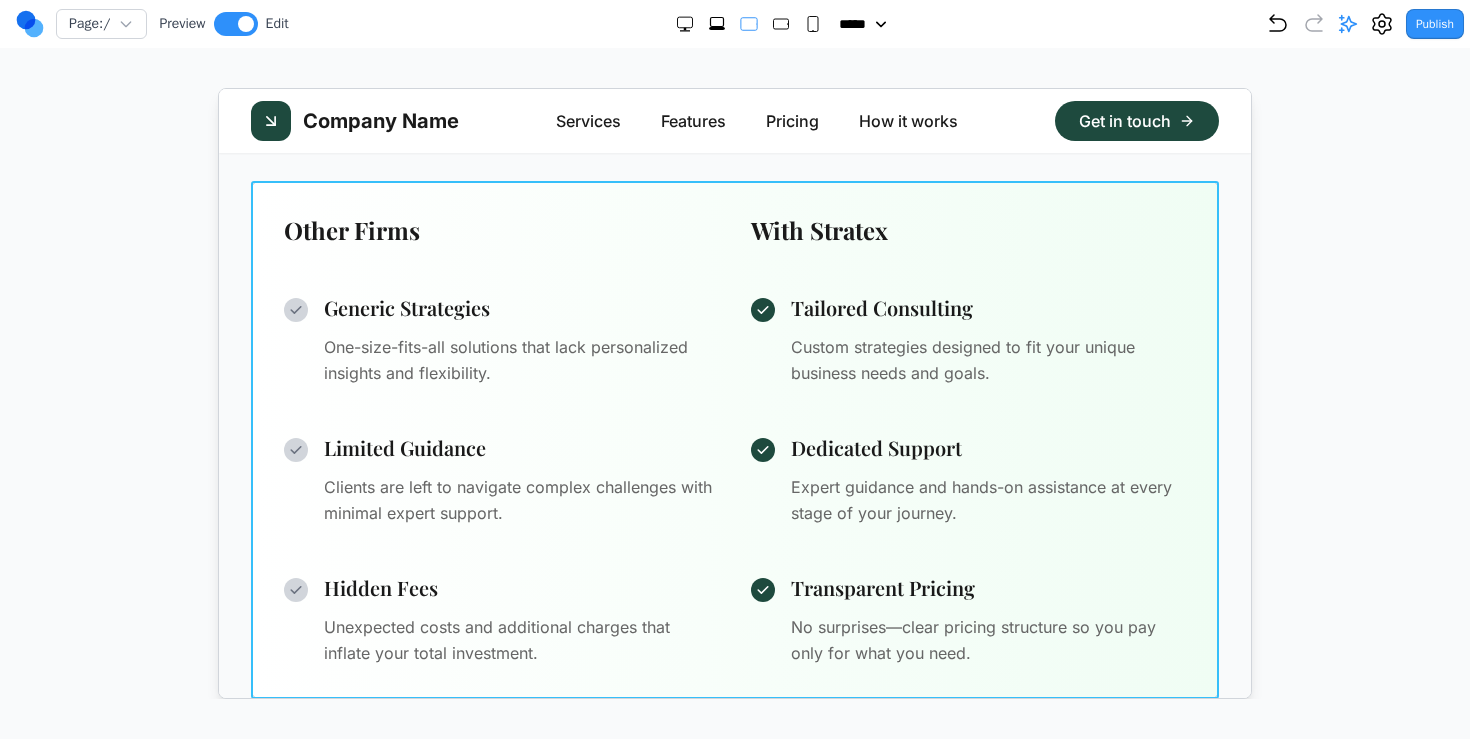 click on "Other Firms With Stratex Generic Strategies One-size-fits-all solutions that lack personalized insights and flexibility. Tailored Consulting Custom strategies designed to fit your unique business needs and goals. Limited Guidance Clients are left to navigate complex challenges with minimal expert support. Dedicated Support Expert guidance and hands-on assistance at every stage of your journey. Hidden Fees Unexpected costs and additional charges that inflate your total investment. Transparent Pricing No surprises—clear pricing structure so you pay only for what you need." at bounding box center [734, 439] 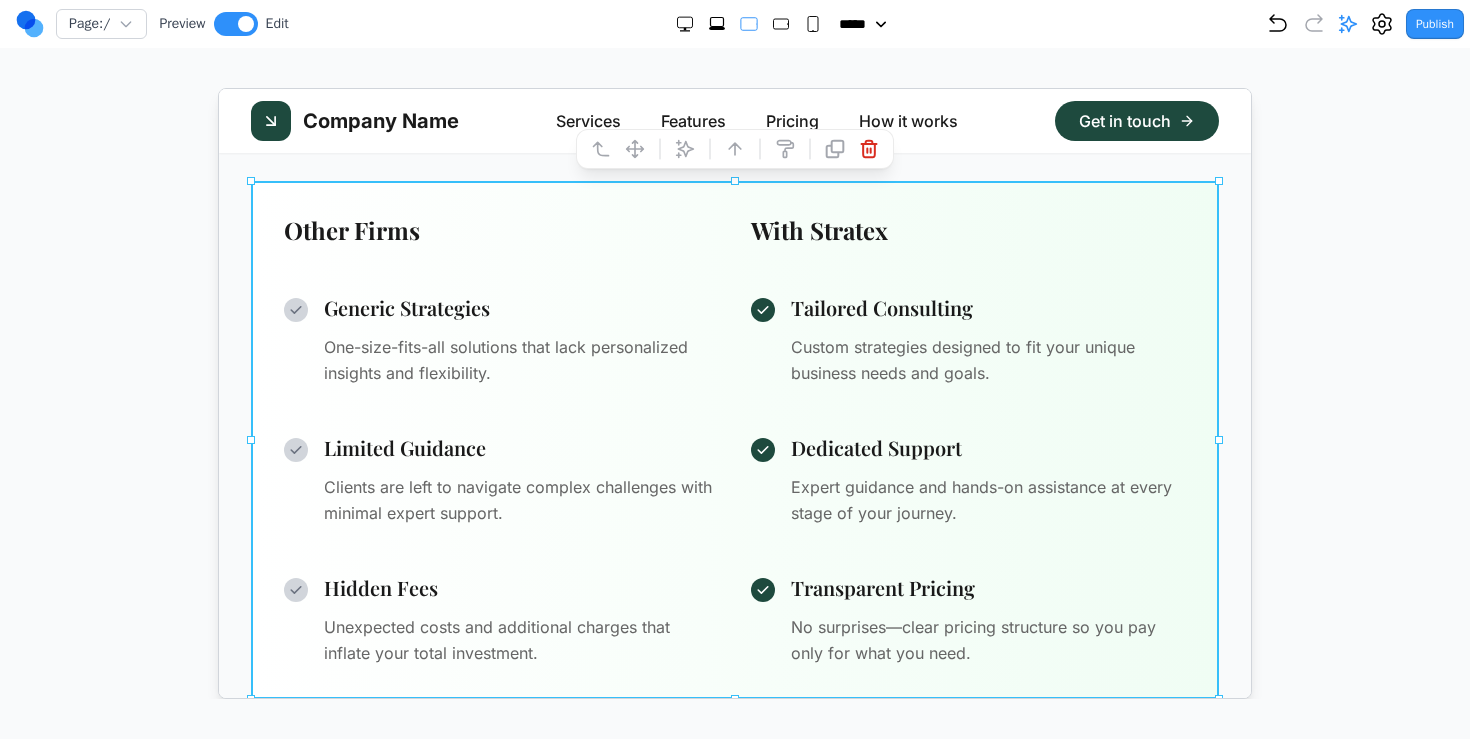 click at bounding box center (684, 148) 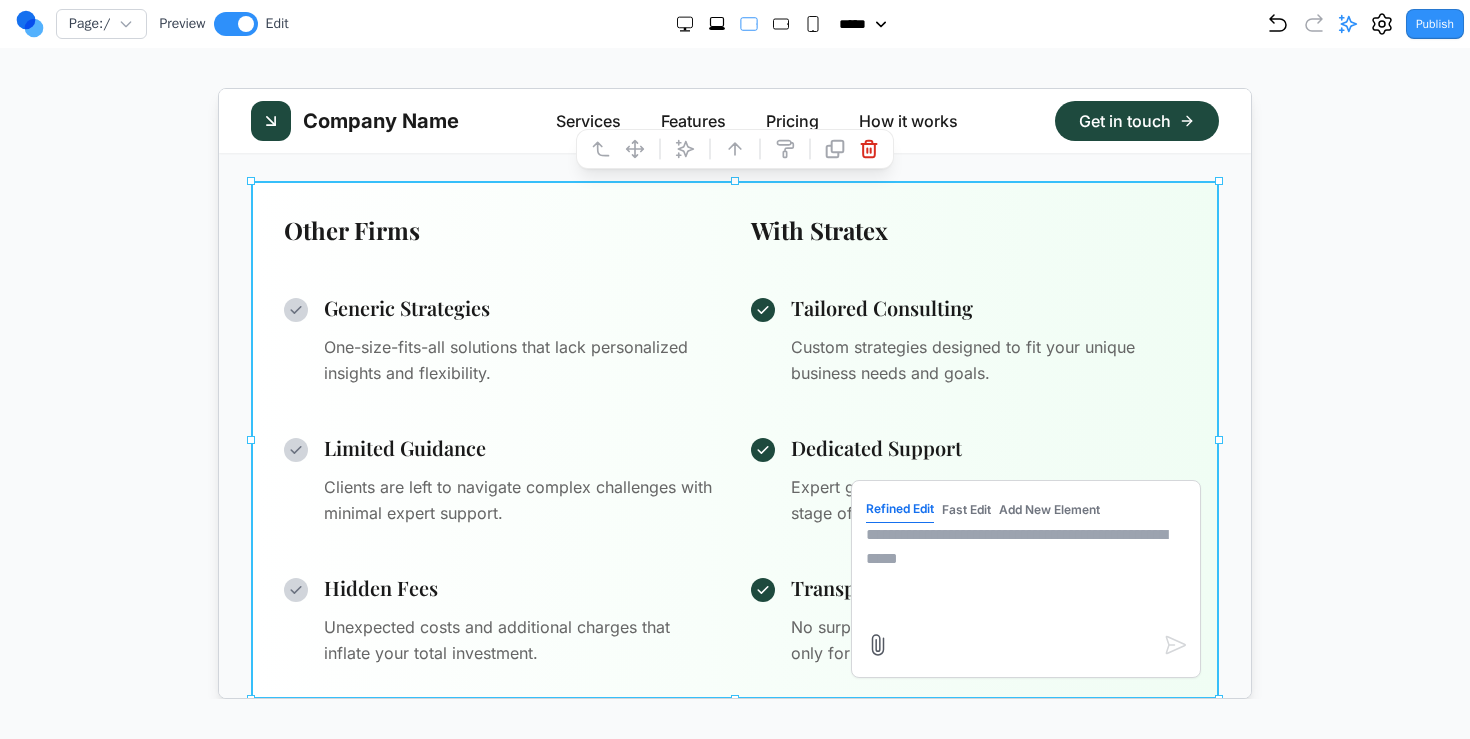 click at bounding box center (1025, 572) 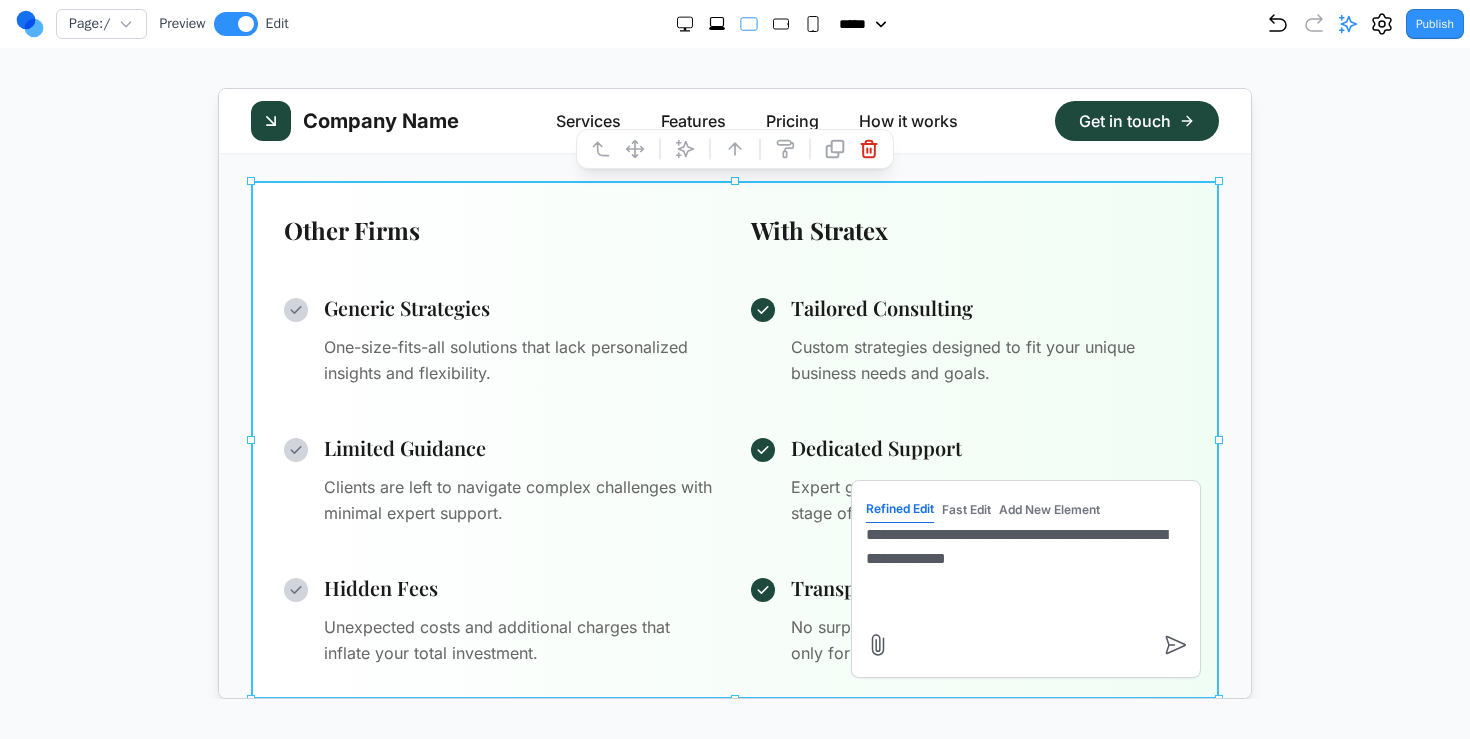click on "**********" at bounding box center [1025, 572] 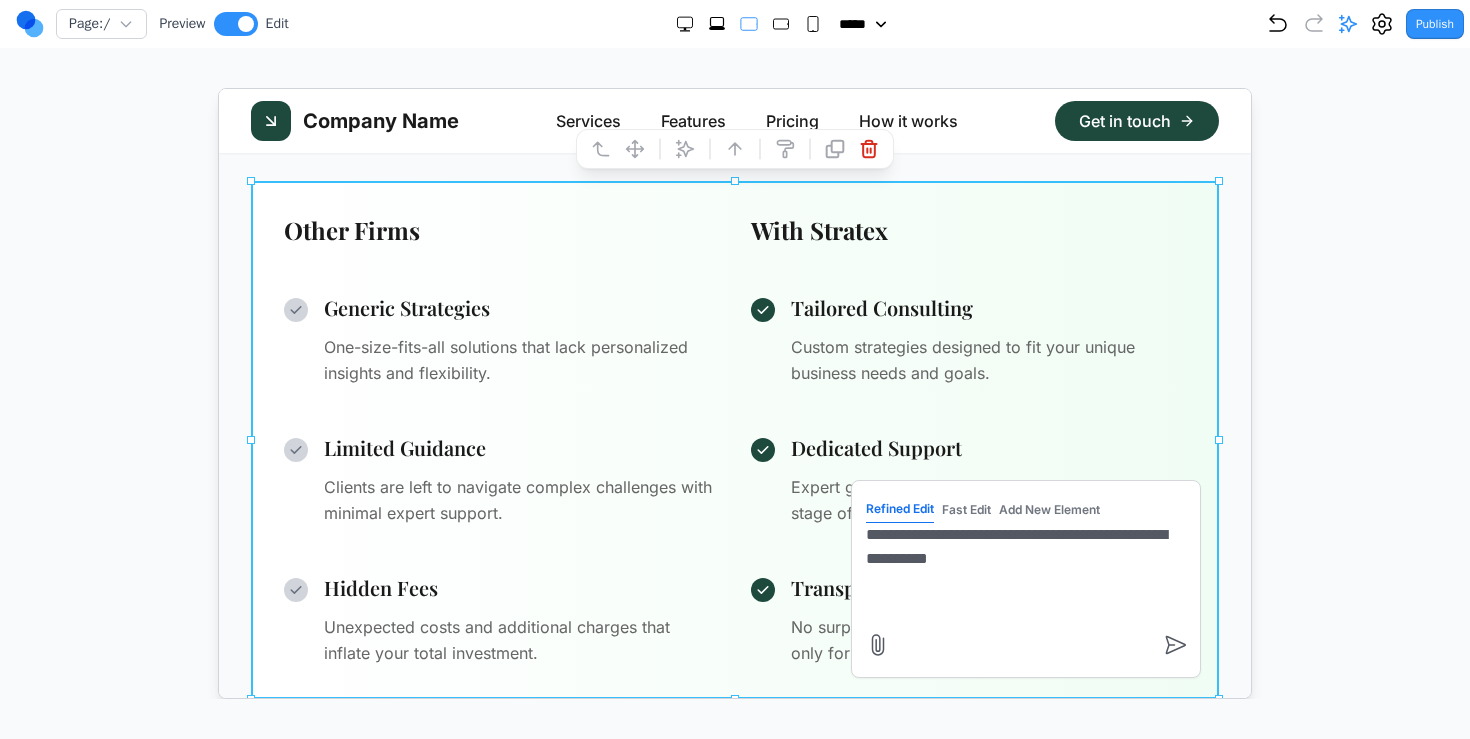 click on "**********" at bounding box center (1025, 572) 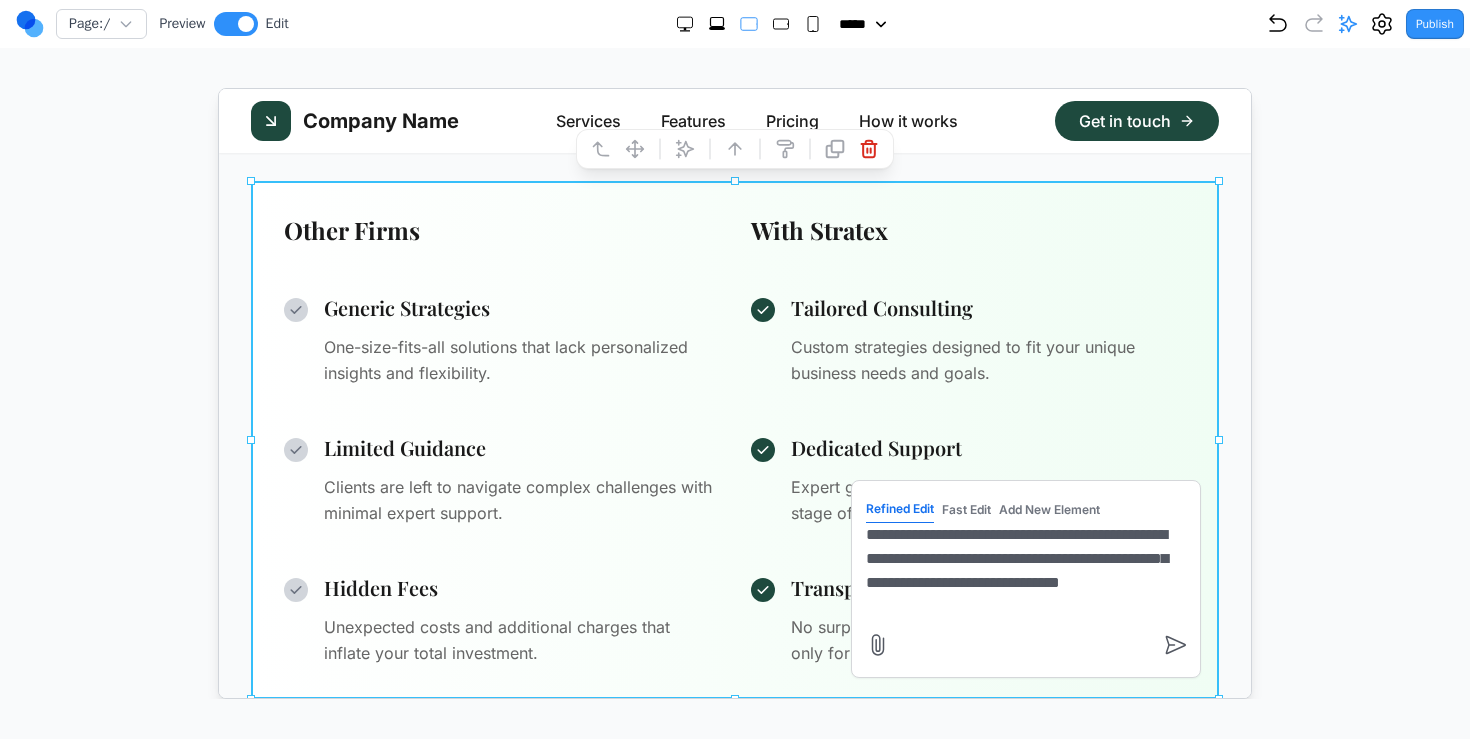 type on "**********" 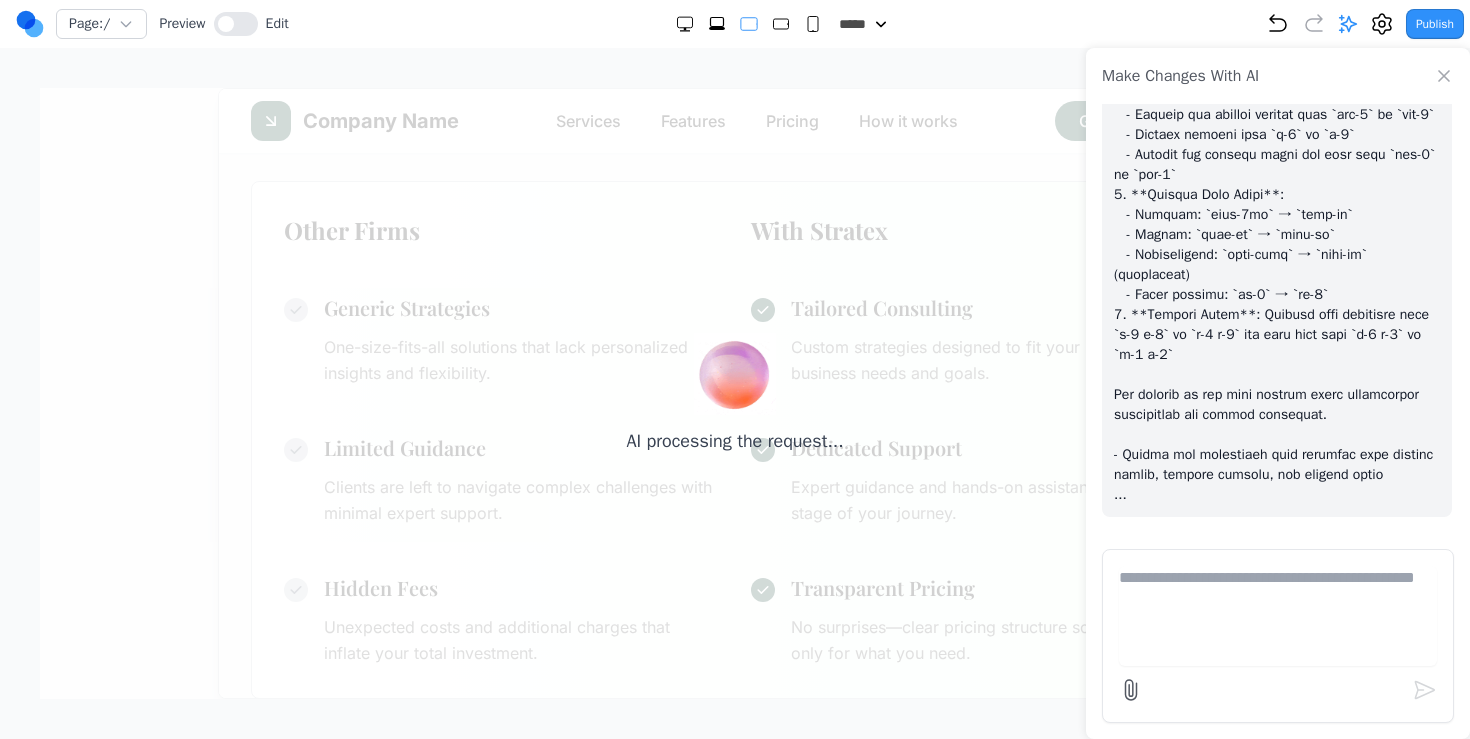 scroll, scrollTop: 18847, scrollLeft: 0, axis: vertical 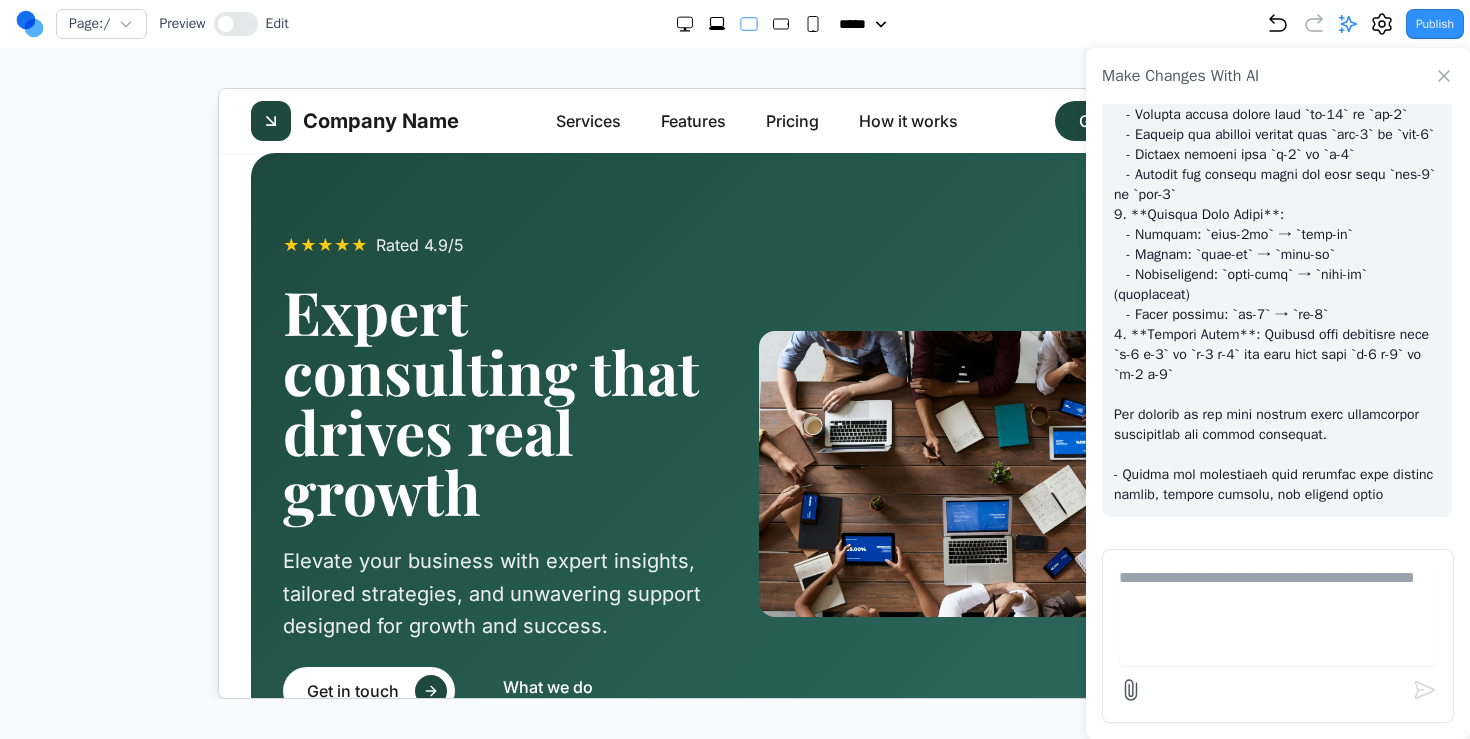 click 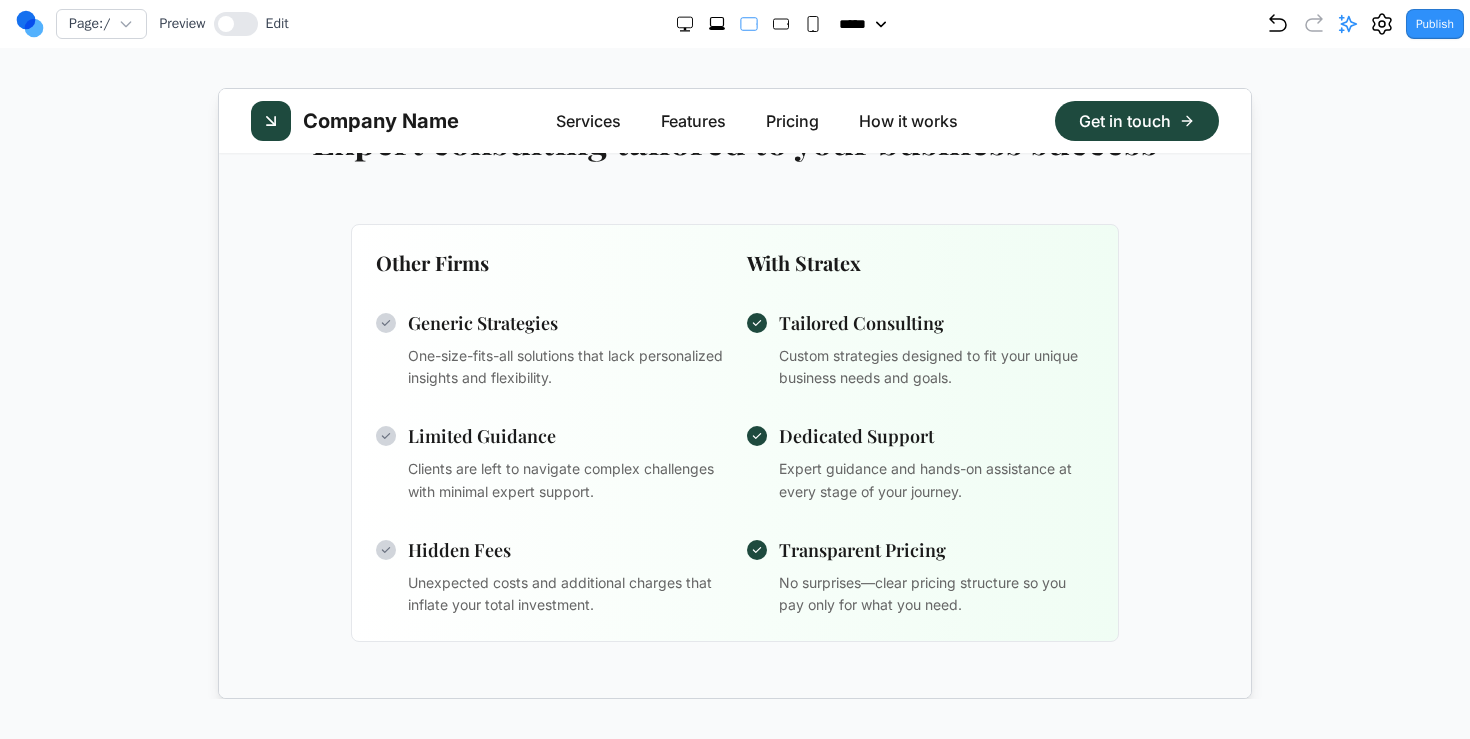 scroll, scrollTop: 919, scrollLeft: 0, axis: vertical 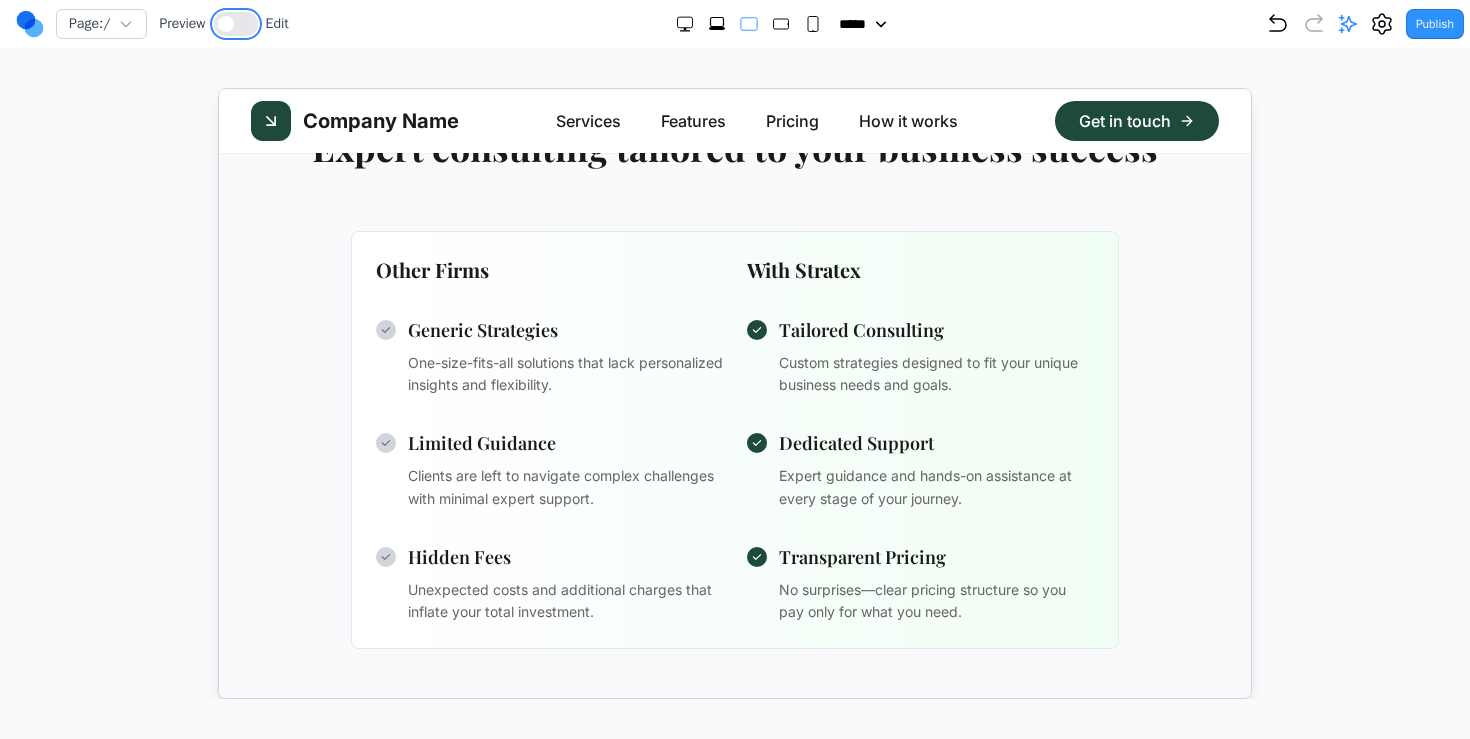 click at bounding box center (236, 24) 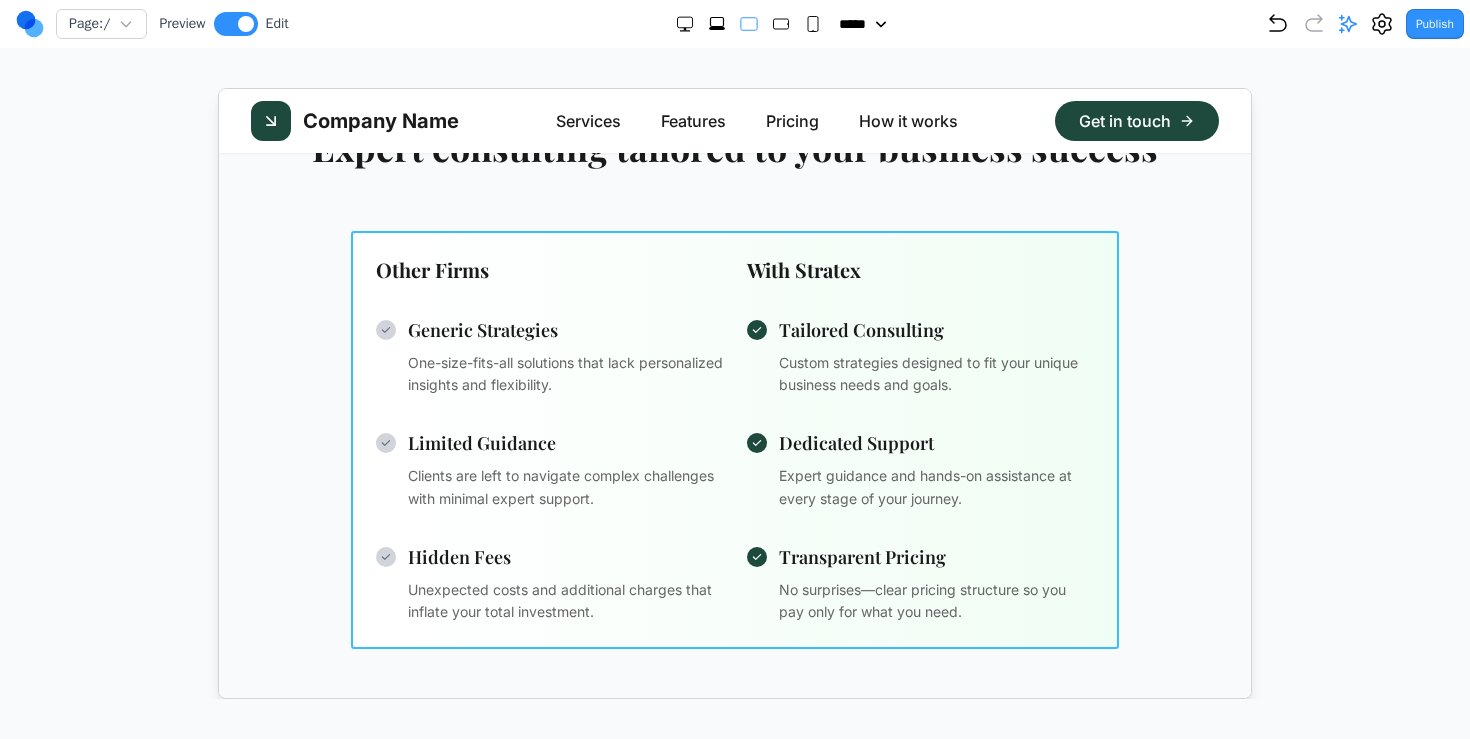 click on "Other Firms With Stratex Generic Strategies One-size-fits-all solutions that lack personalized insights and flexibility. Tailored Consulting Custom strategies designed to fit your unique business needs and goals. Limited Guidance Clients are left to navigate complex challenges with minimal expert support. Dedicated Support Expert guidance and hands-on assistance at every stage of your journey. Hidden Fees Unexpected costs and additional charges that inflate your total investment. Transparent Pricing No surprises—clear pricing structure so you pay only for what you need." at bounding box center [734, 439] 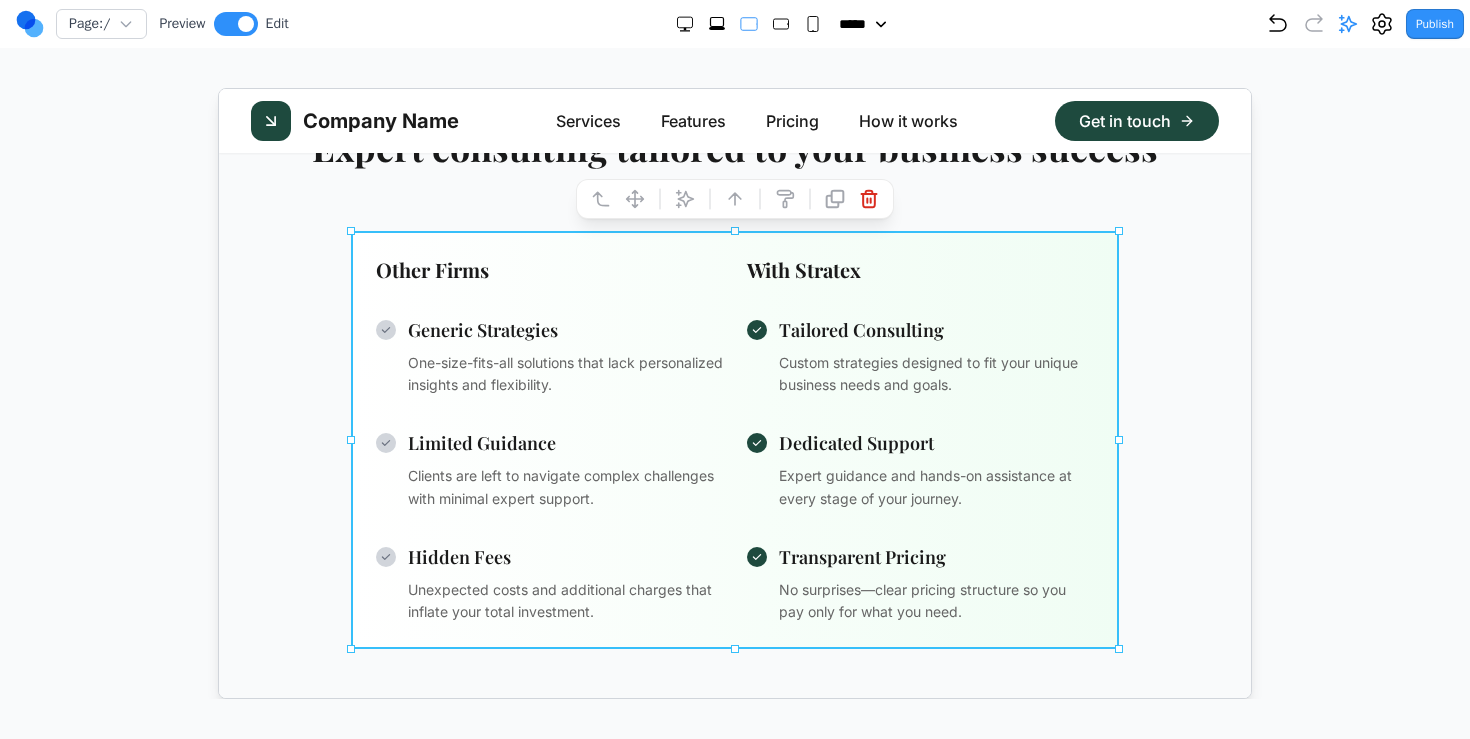 click 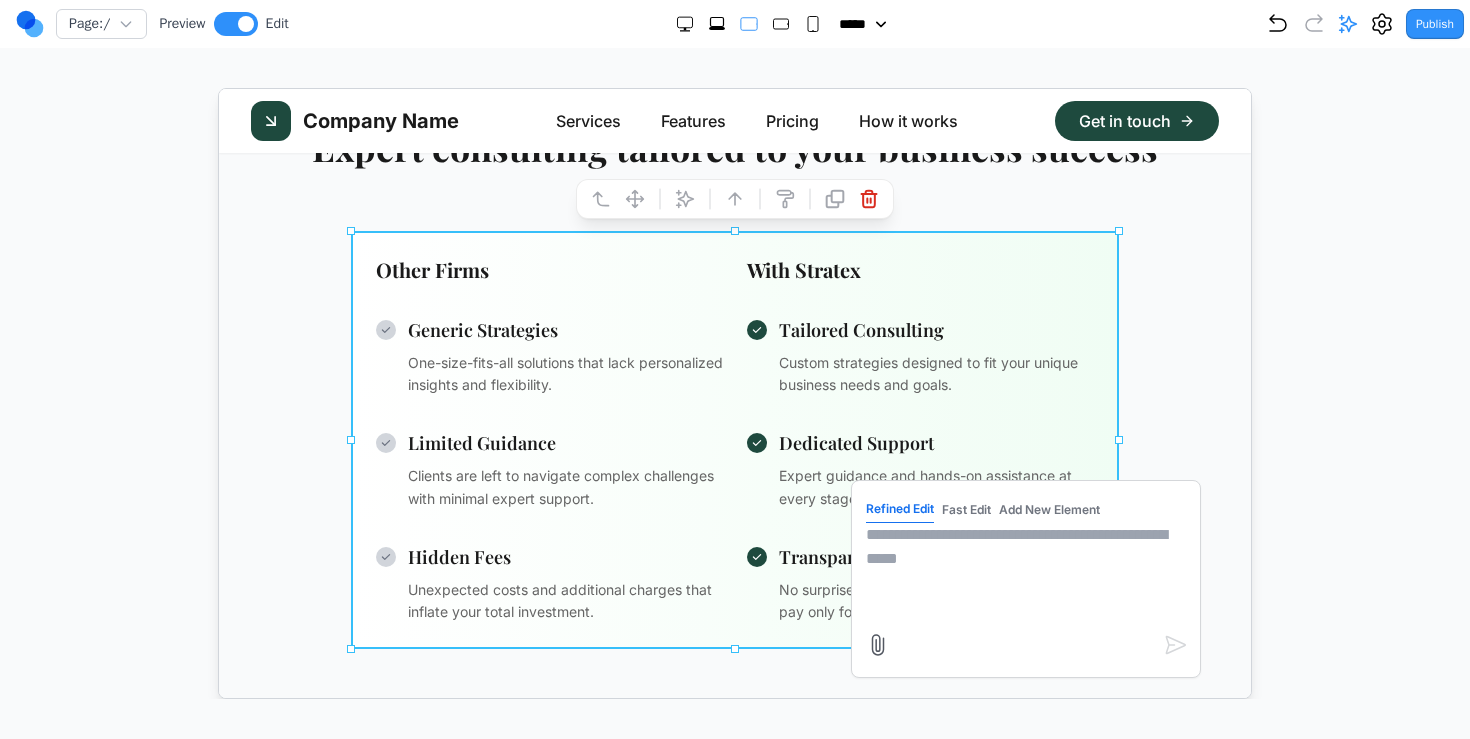 click at bounding box center [1025, 572] 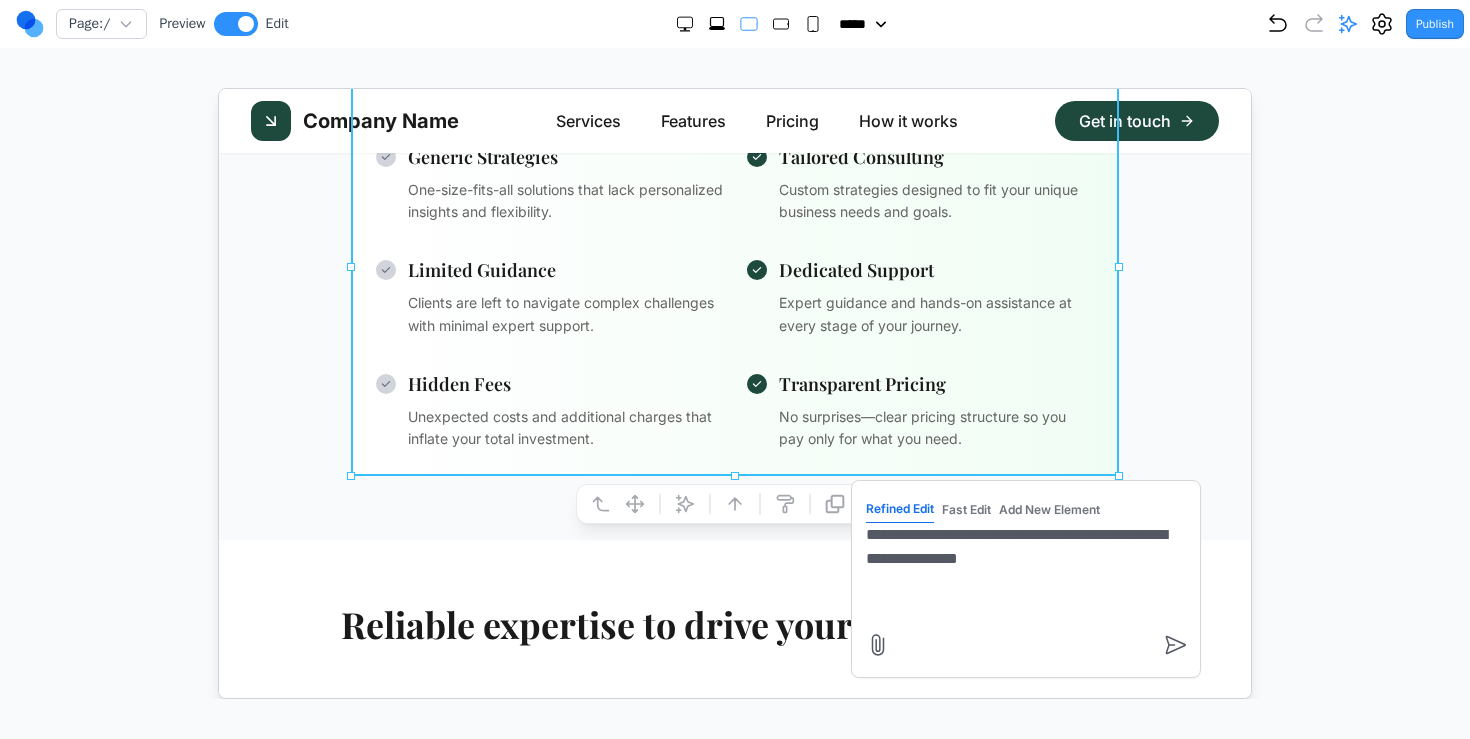scroll, scrollTop: 1091, scrollLeft: 0, axis: vertical 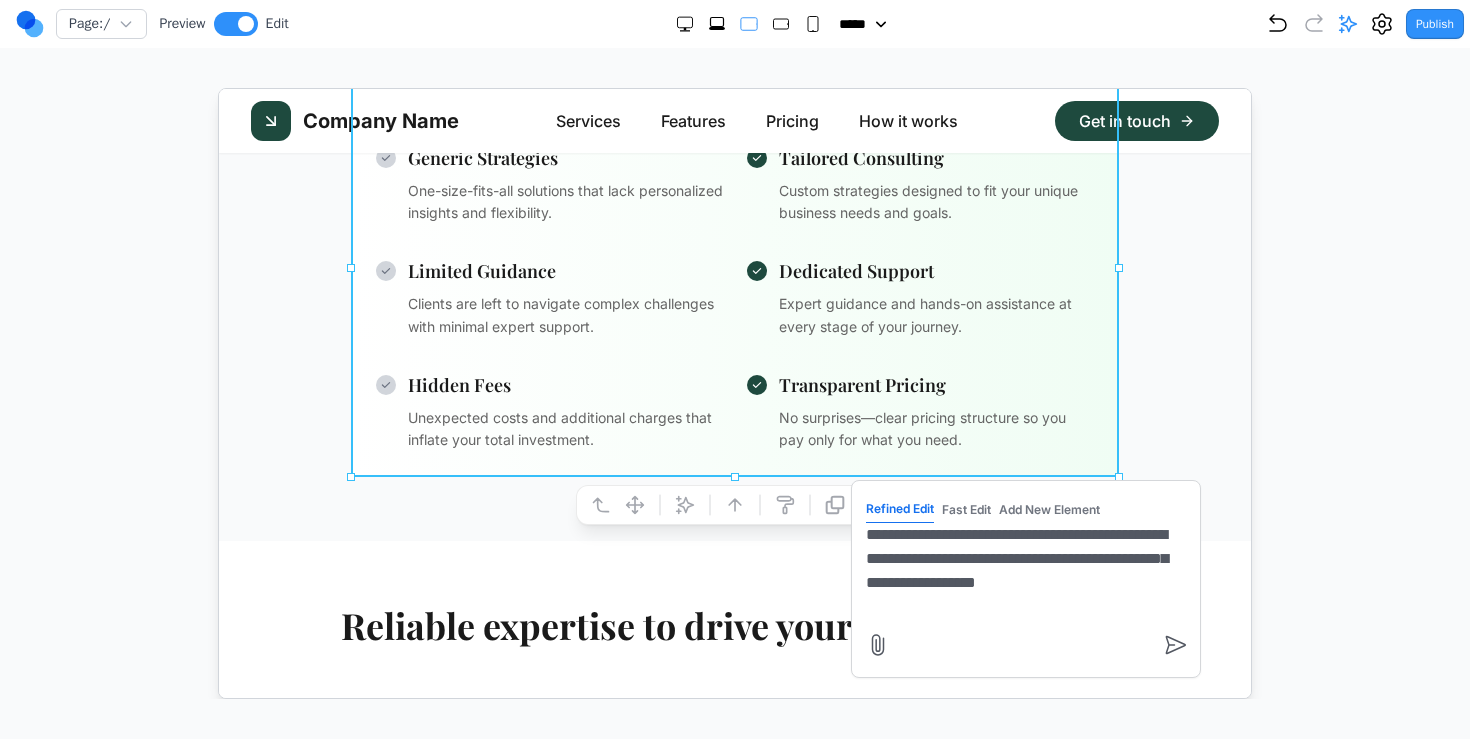 type on "**********" 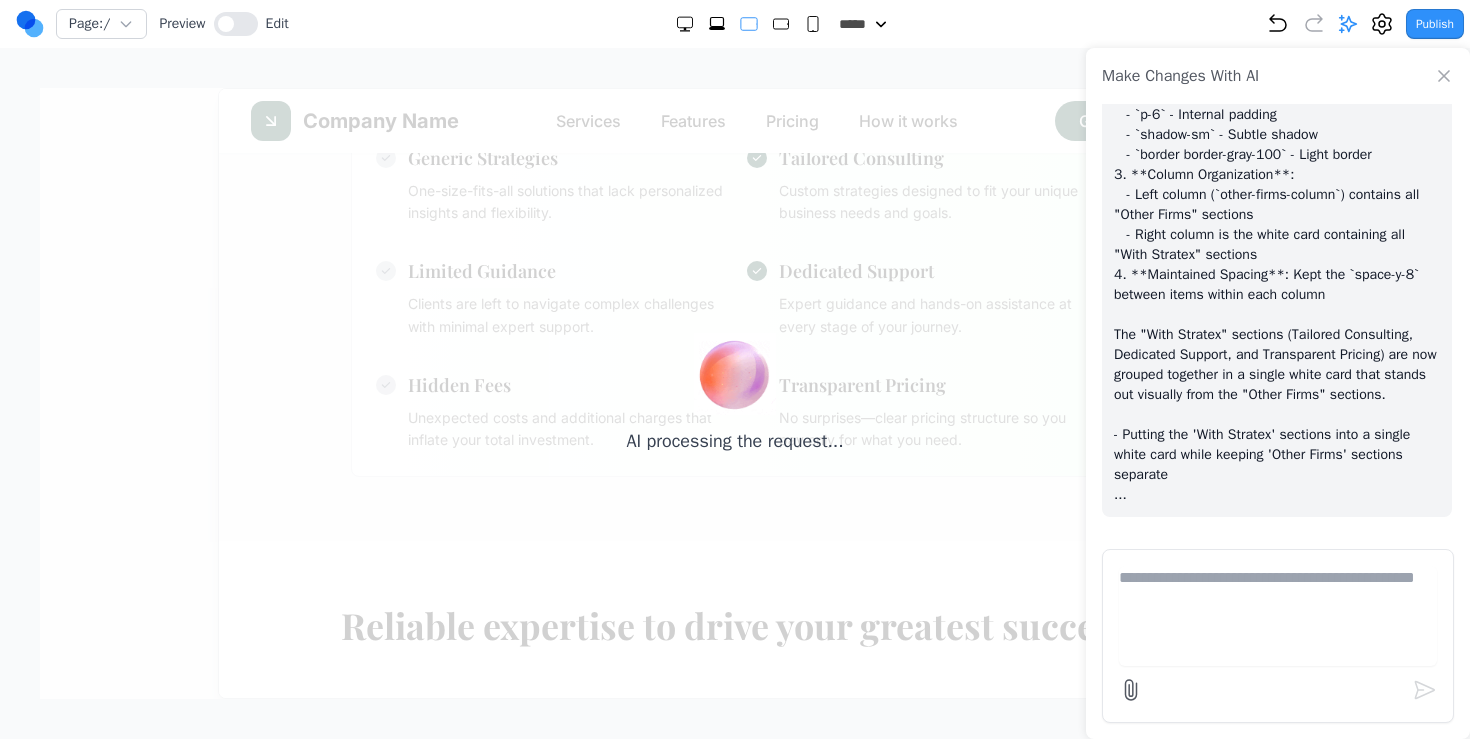 scroll, scrollTop: 19547, scrollLeft: 0, axis: vertical 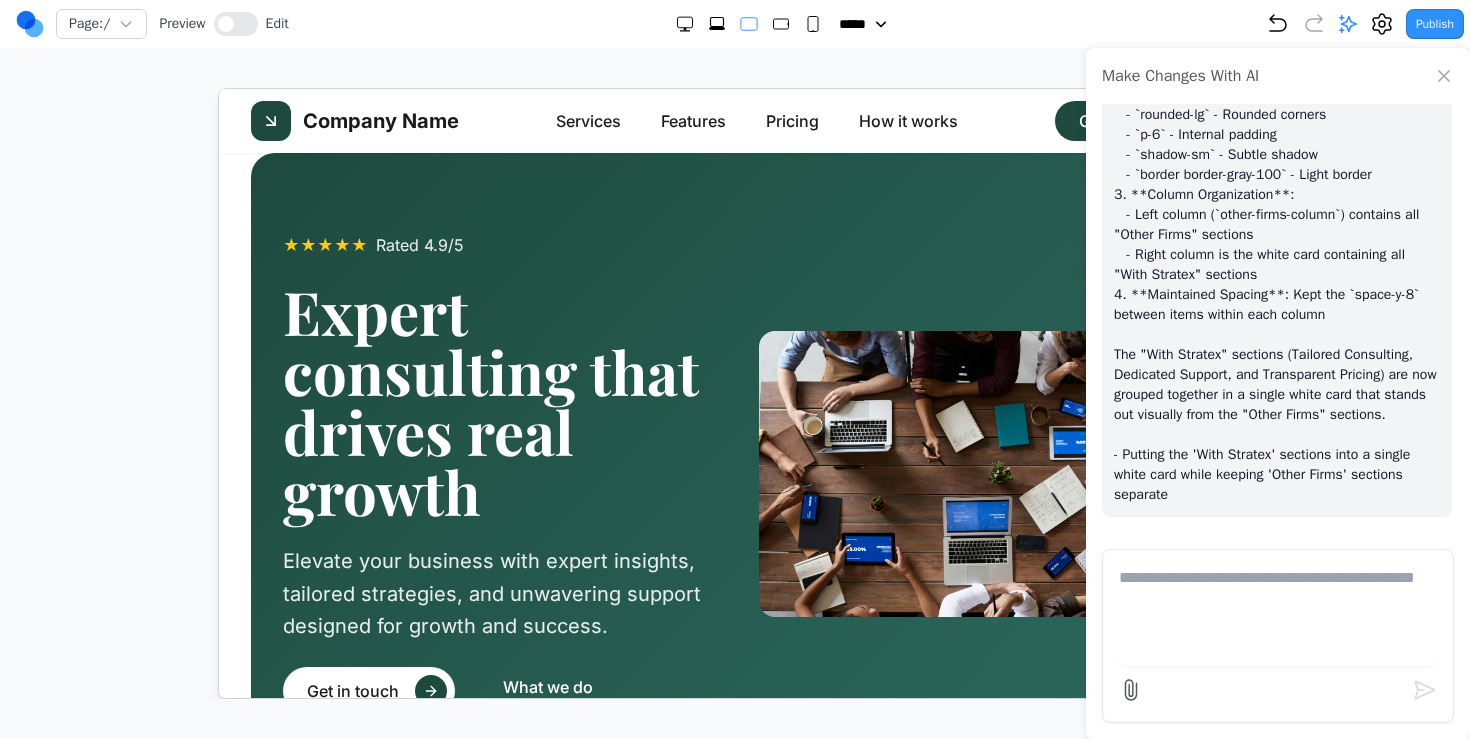 click 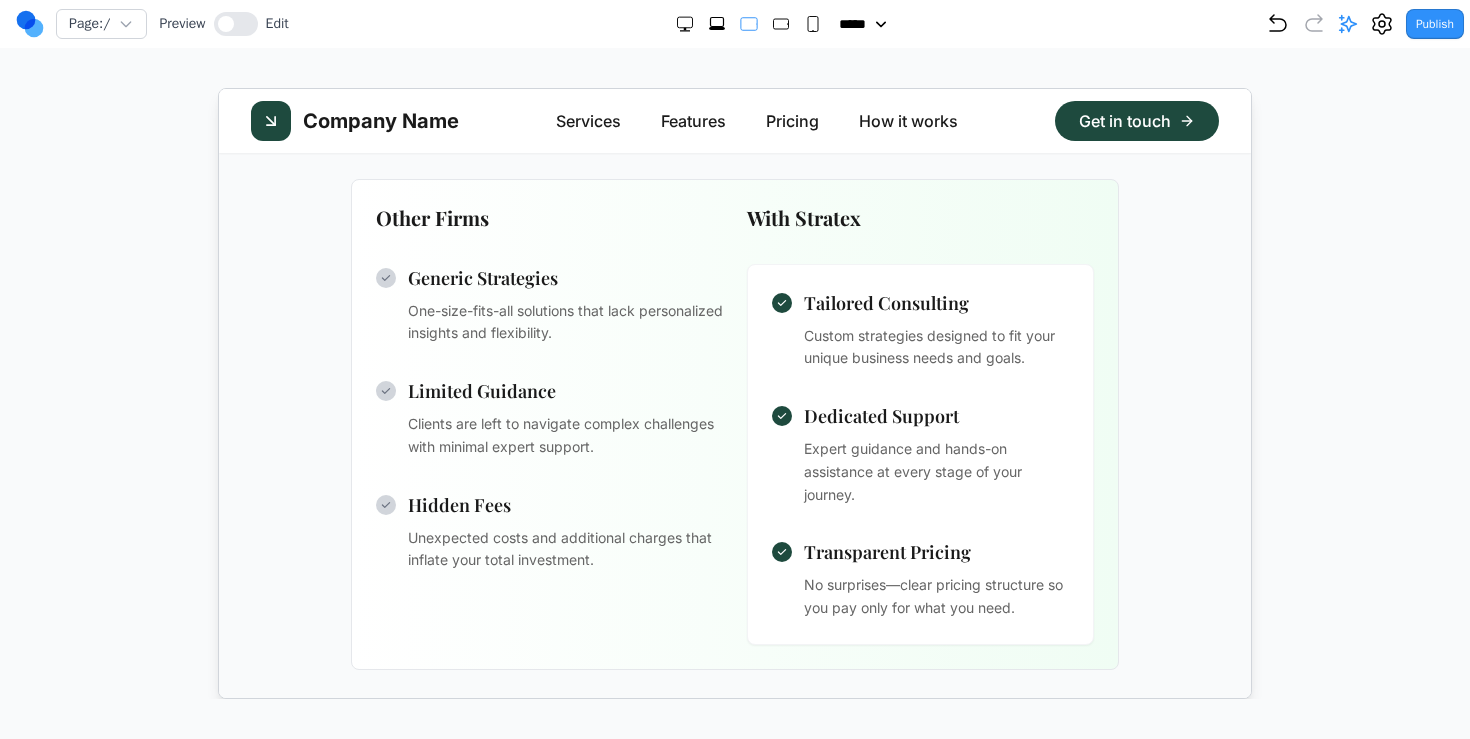 scroll, scrollTop: 967, scrollLeft: 0, axis: vertical 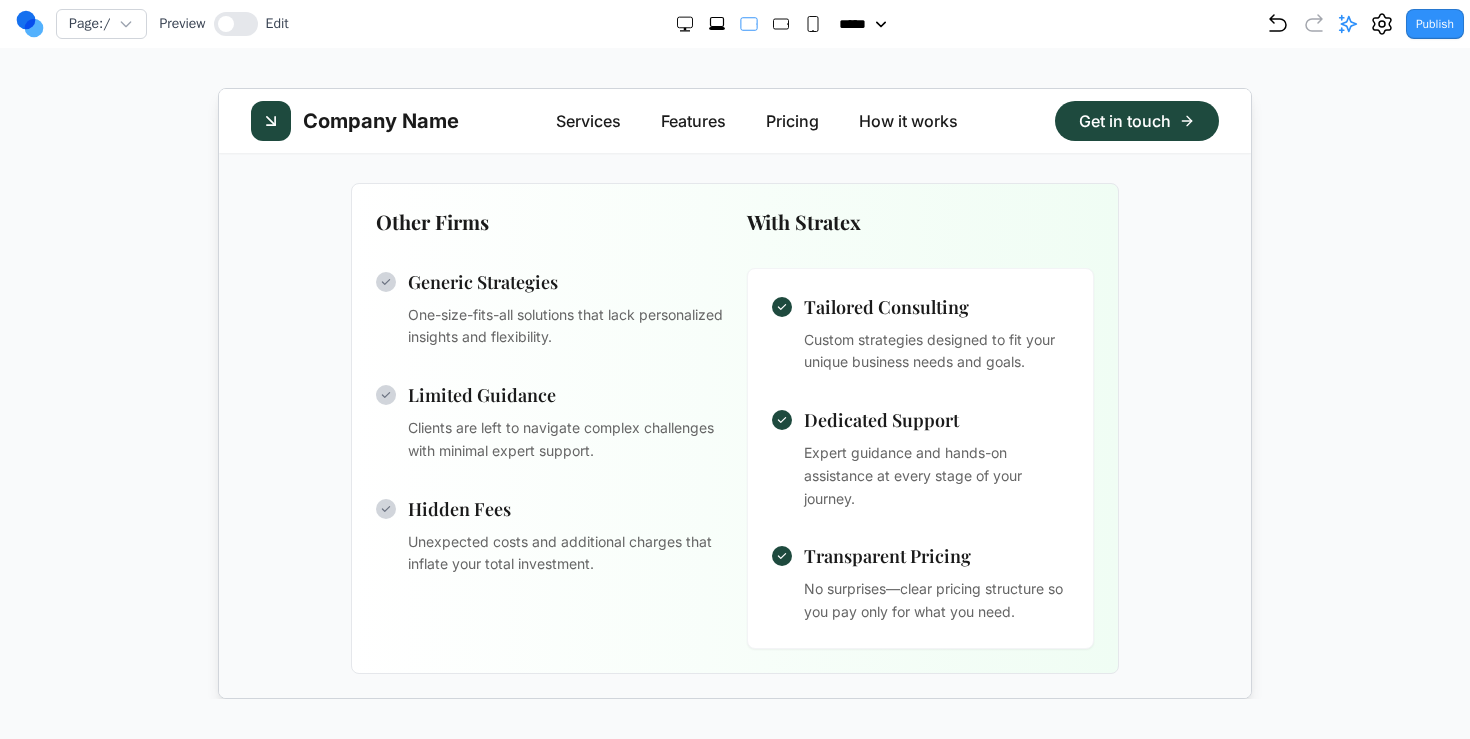 click on "Other Firms With Stratex Generic Strategies One-size-fits-all solutions that lack personalized insights and flexibility. Limited Guidance Clients are left to navigate complex challenges with minimal expert support. Hidden Fees Unexpected costs and additional charges that inflate your total investment. Tailored Consulting Custom strategies designed to fit your unique business needs and goals. Dedicated Support Expert guidance and hands-on assistance at every stage of your journey. Transparent Pricing No surprises—clear pricing structure so you pay only for what you need." at bounding box center (734, 427) 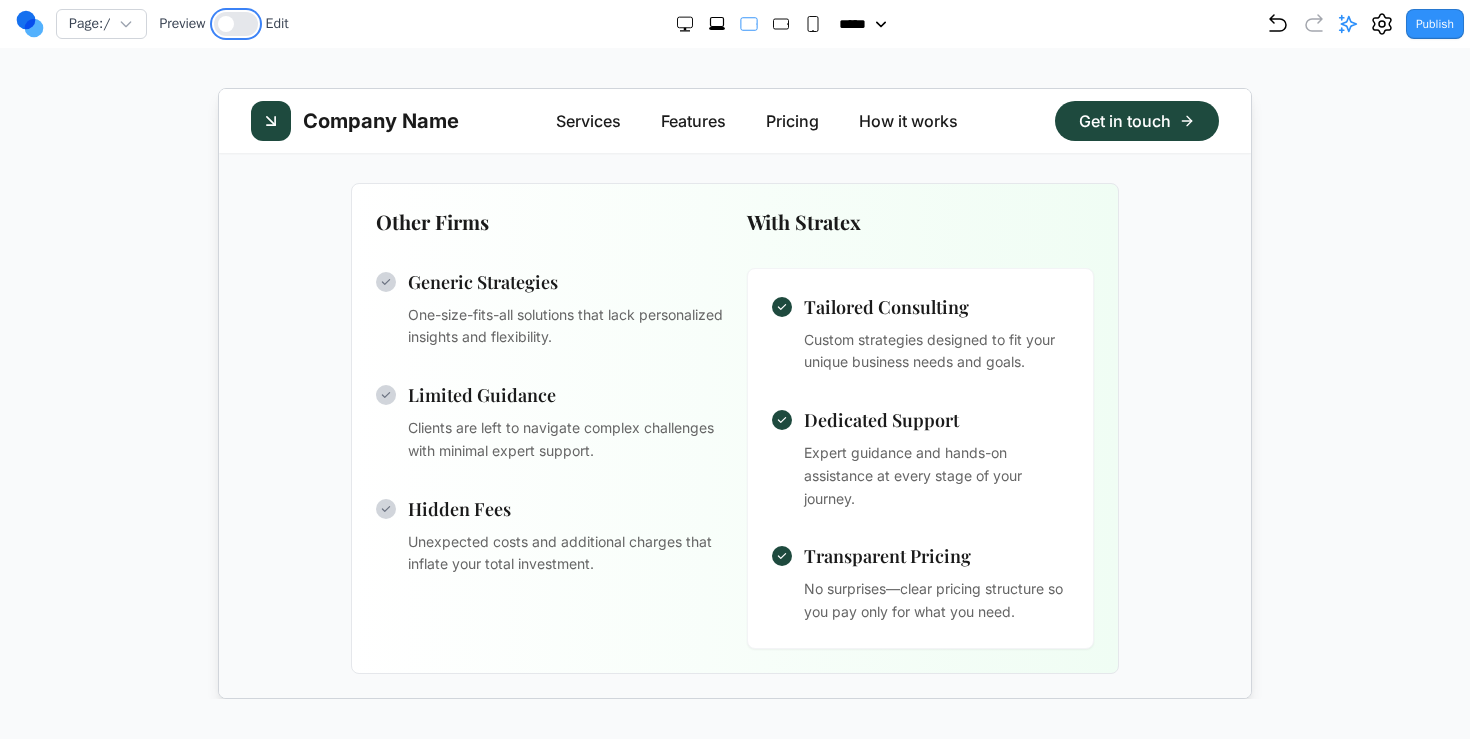 click at bounding box center [236, 24] 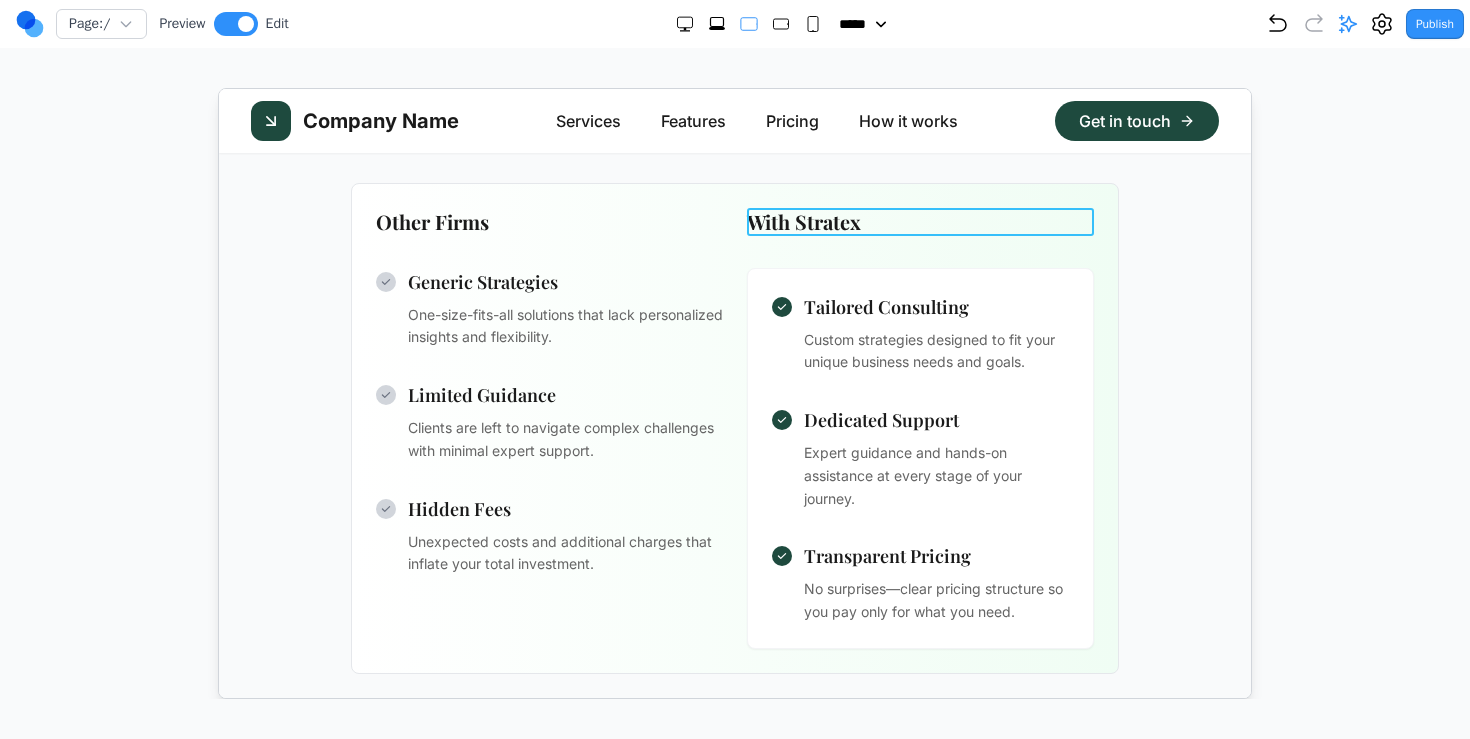 click on "With Stratex" at bounding box center [919, 221] 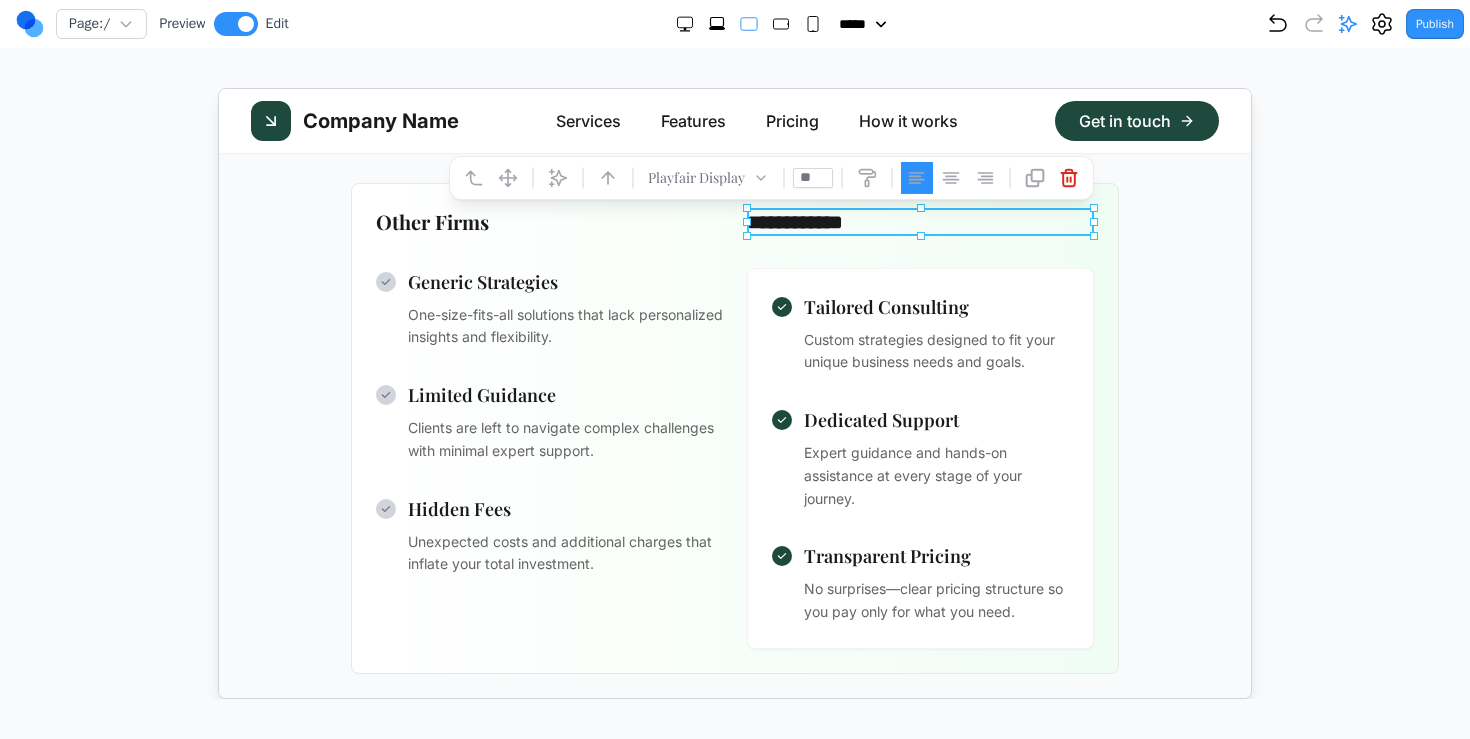 click 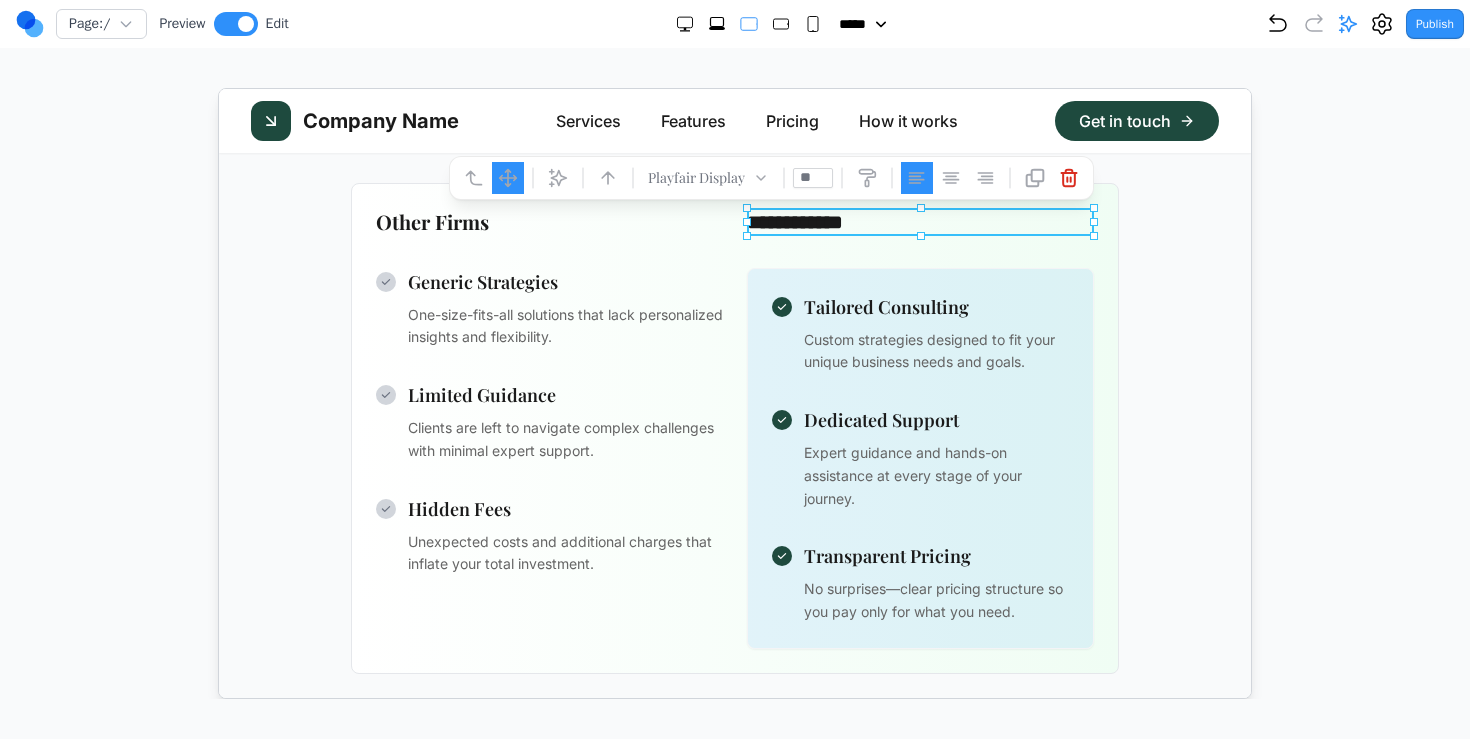 drag, startPoint x: 849, startPoint y: 221, endPoint x: 850, endPoint y: 286, distance: 65.00769 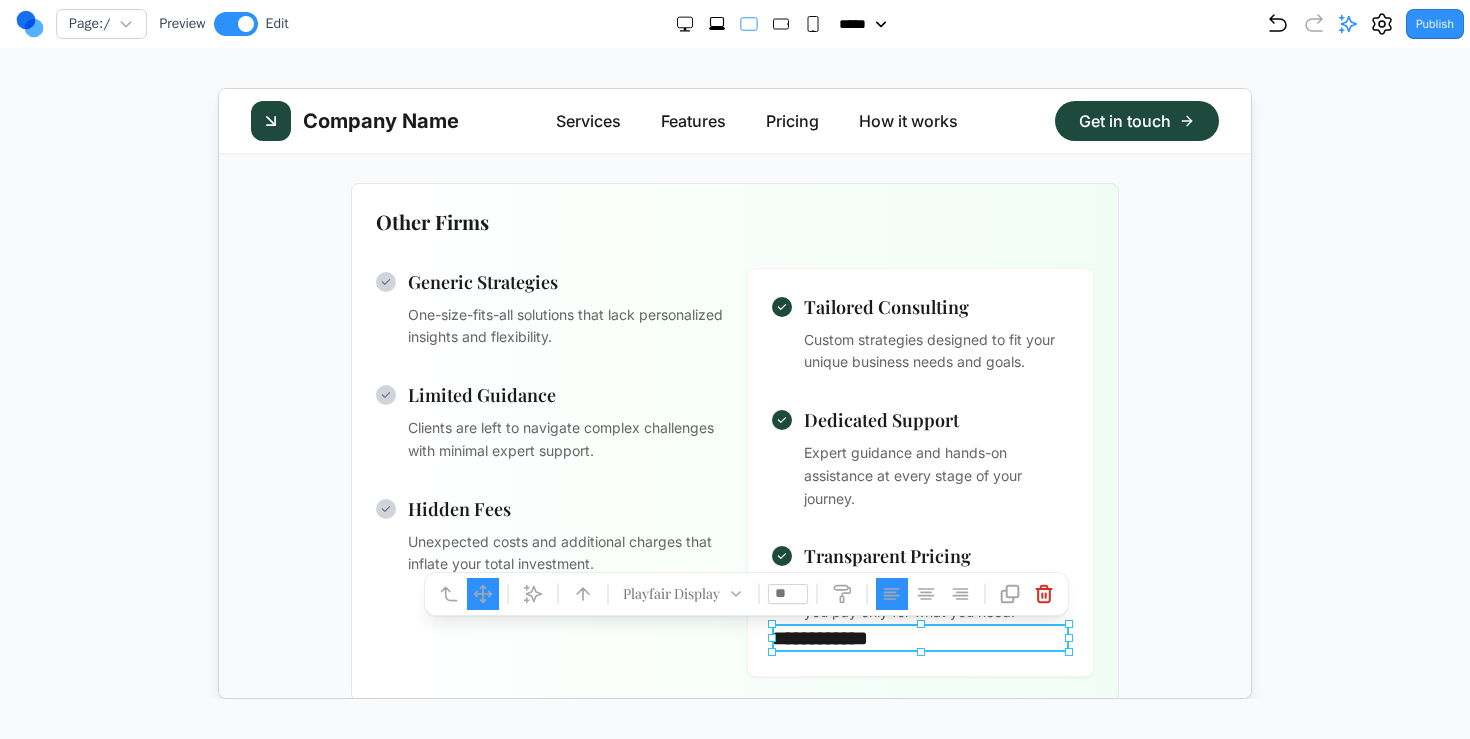 click 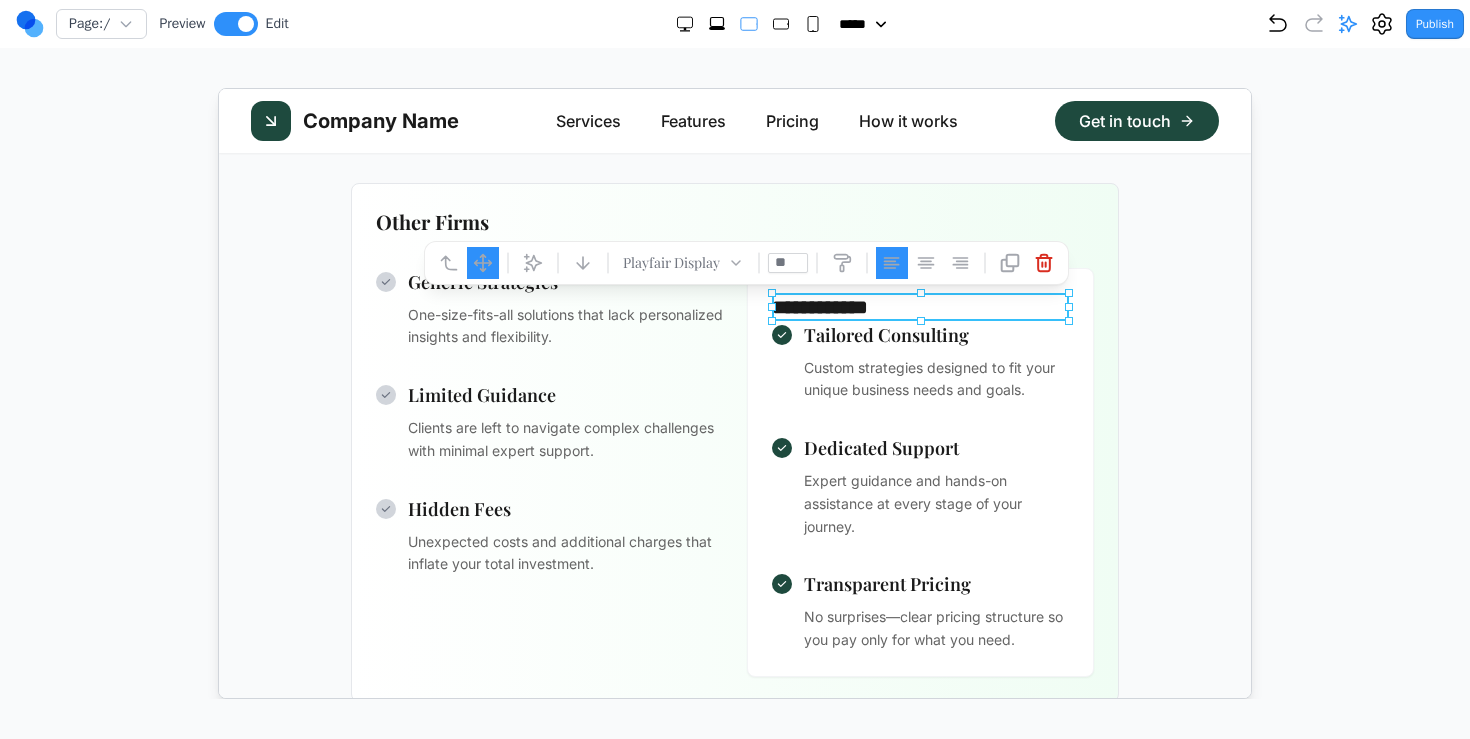 click at bounding box center [735, 393] 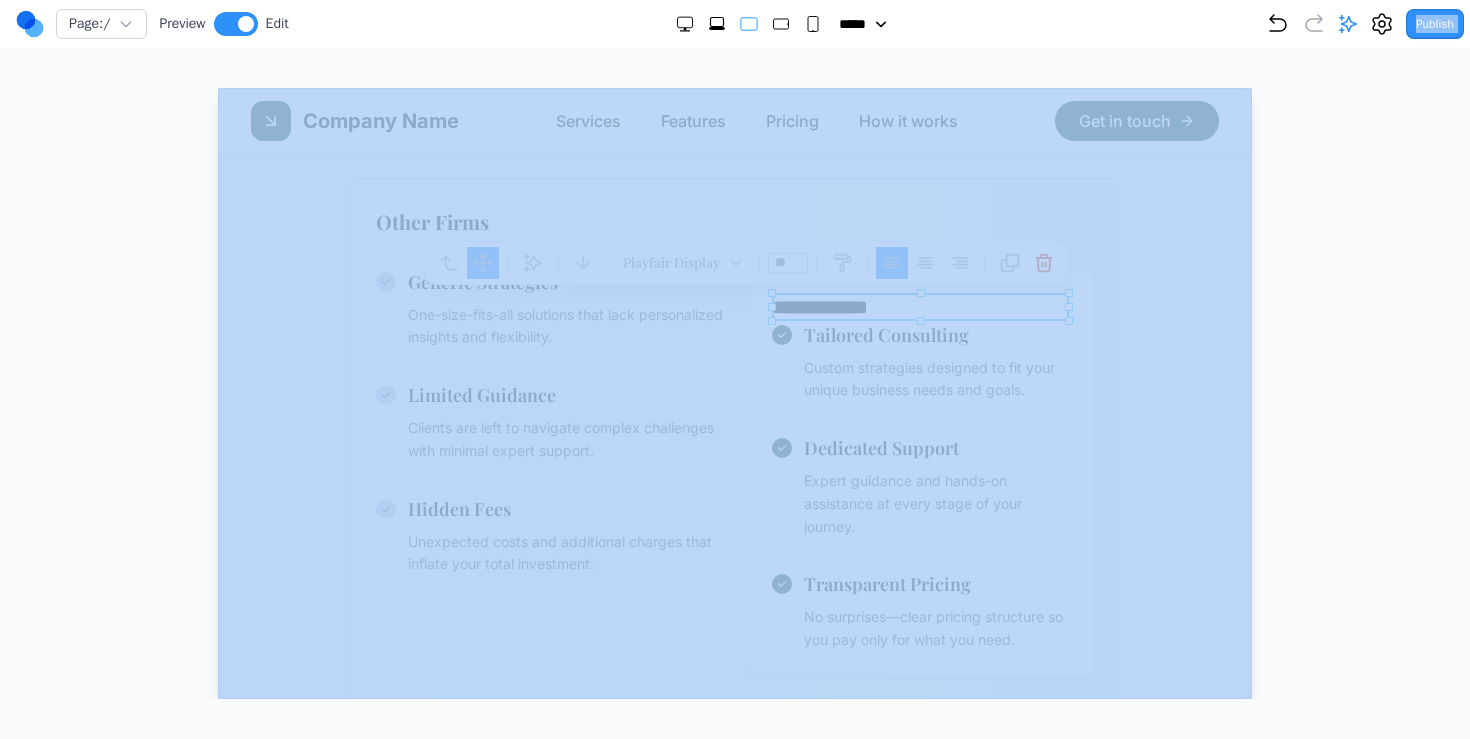 click at bounding box center (735, 393) 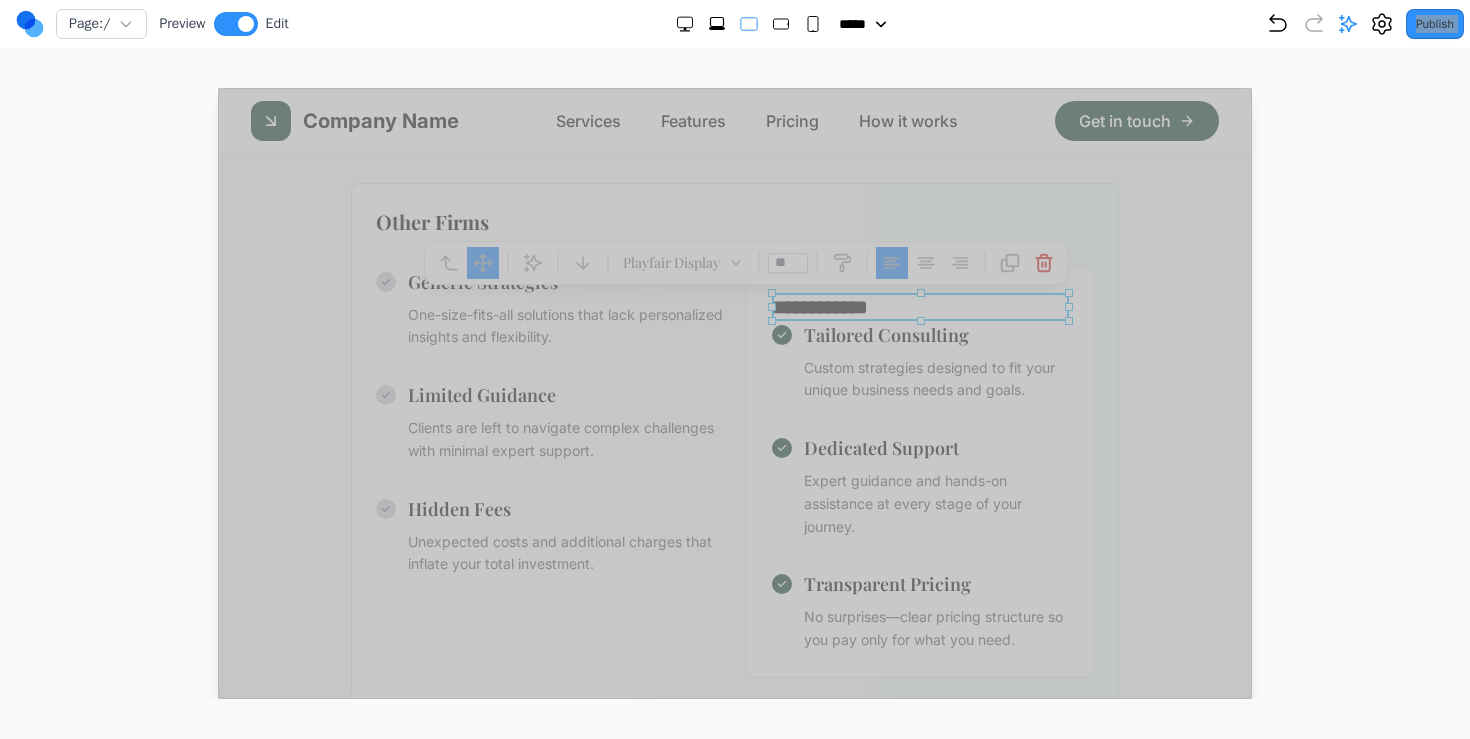 click on "**********" at bounding box center (734, 369) 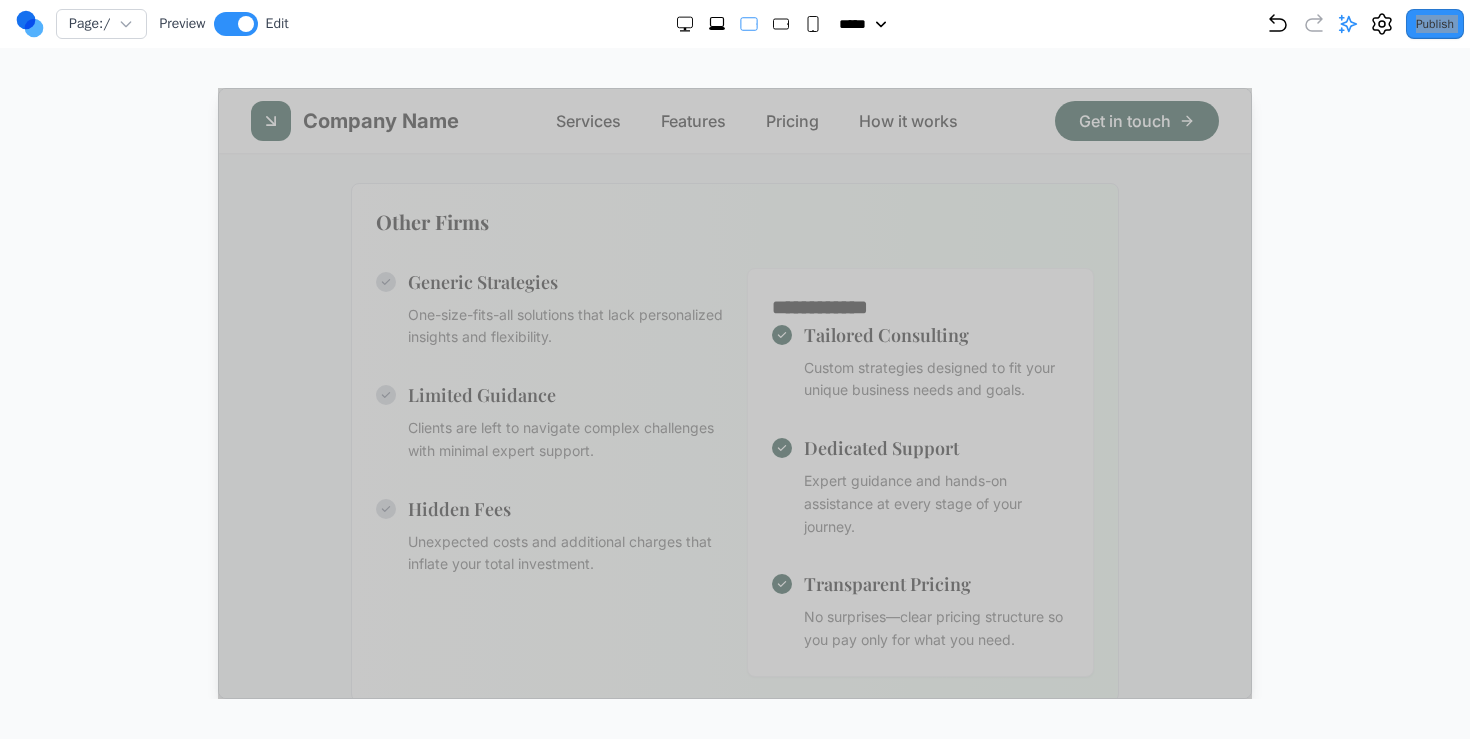 click on "**********" at bounding box center [734, 369] 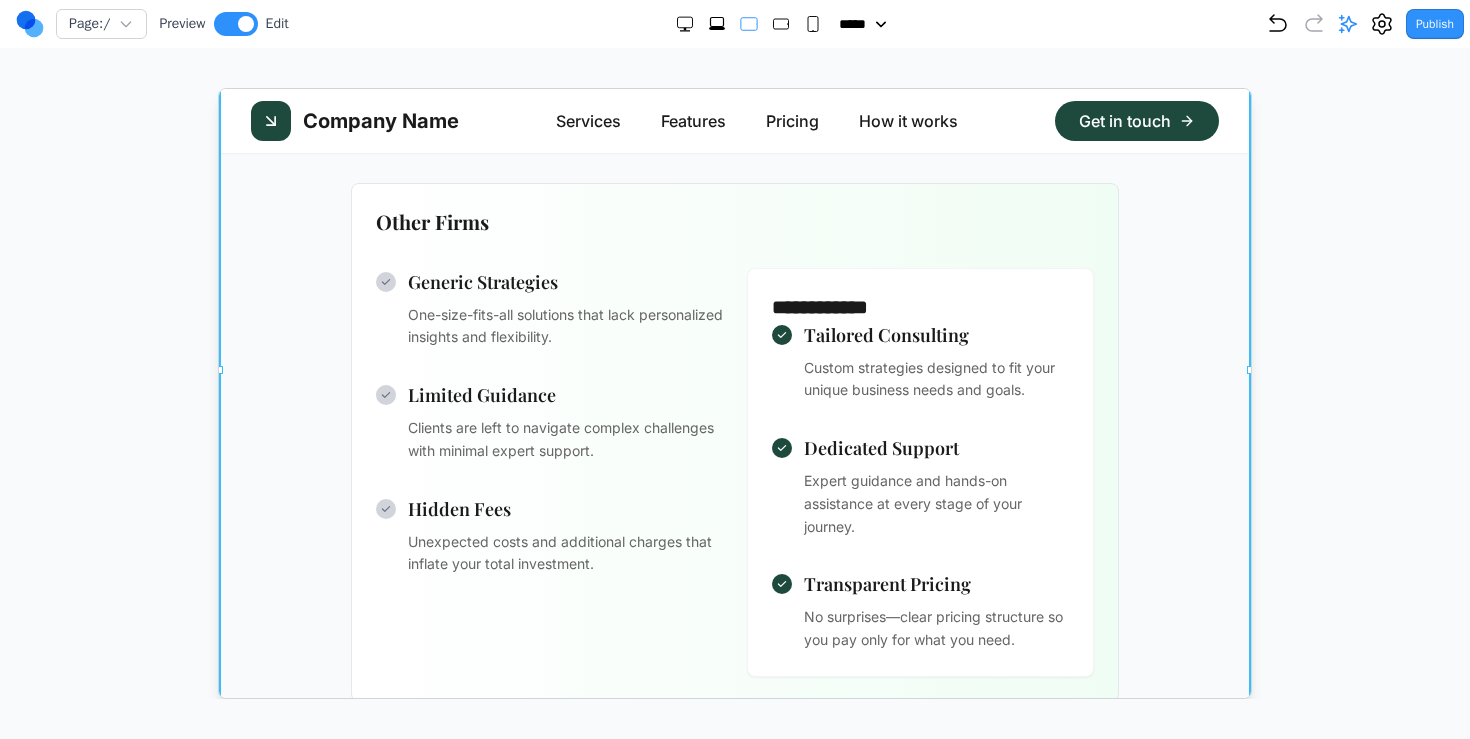 click at bounding box center [735, 393] 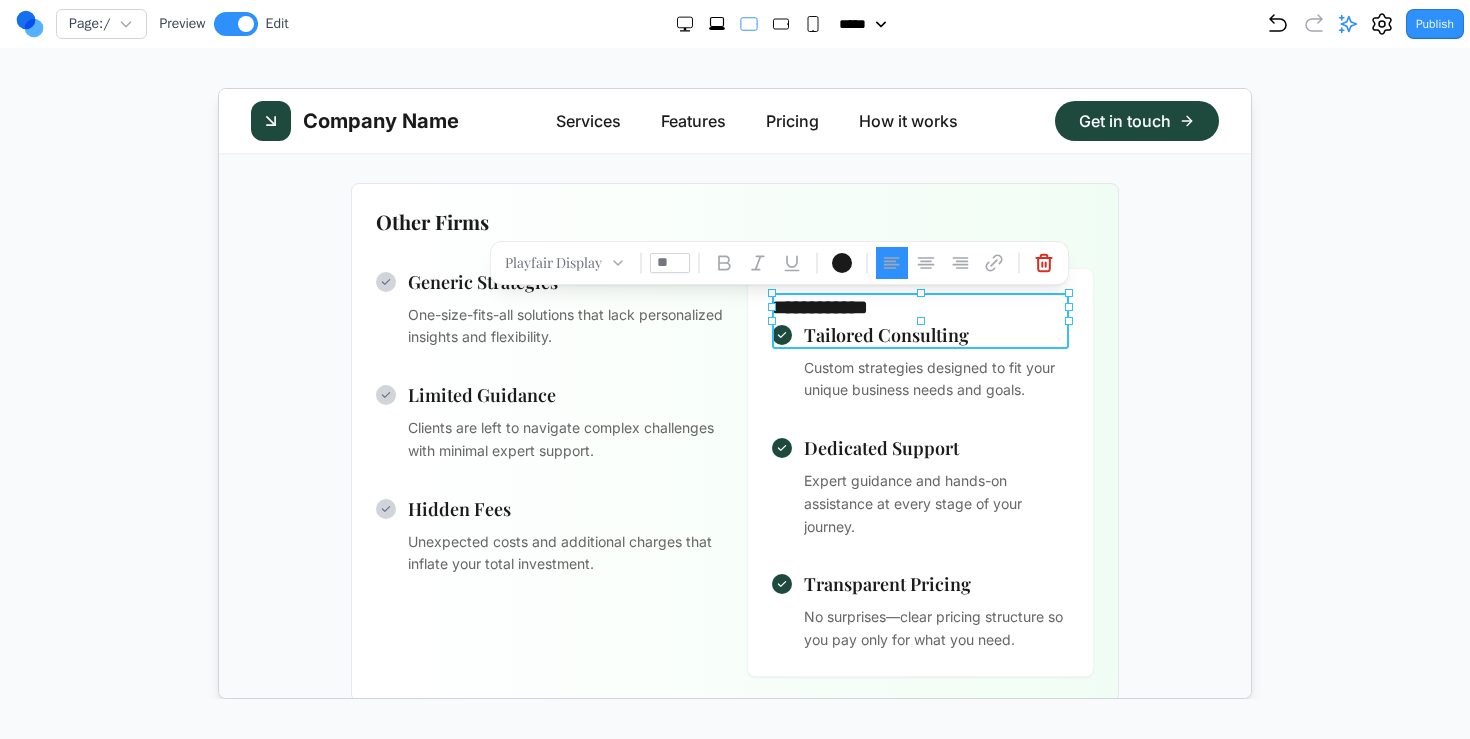 drag, startPoint x: 921, startPoint y: 321, endPoint x: 920, endPoint y: 350, distance: 29.017237 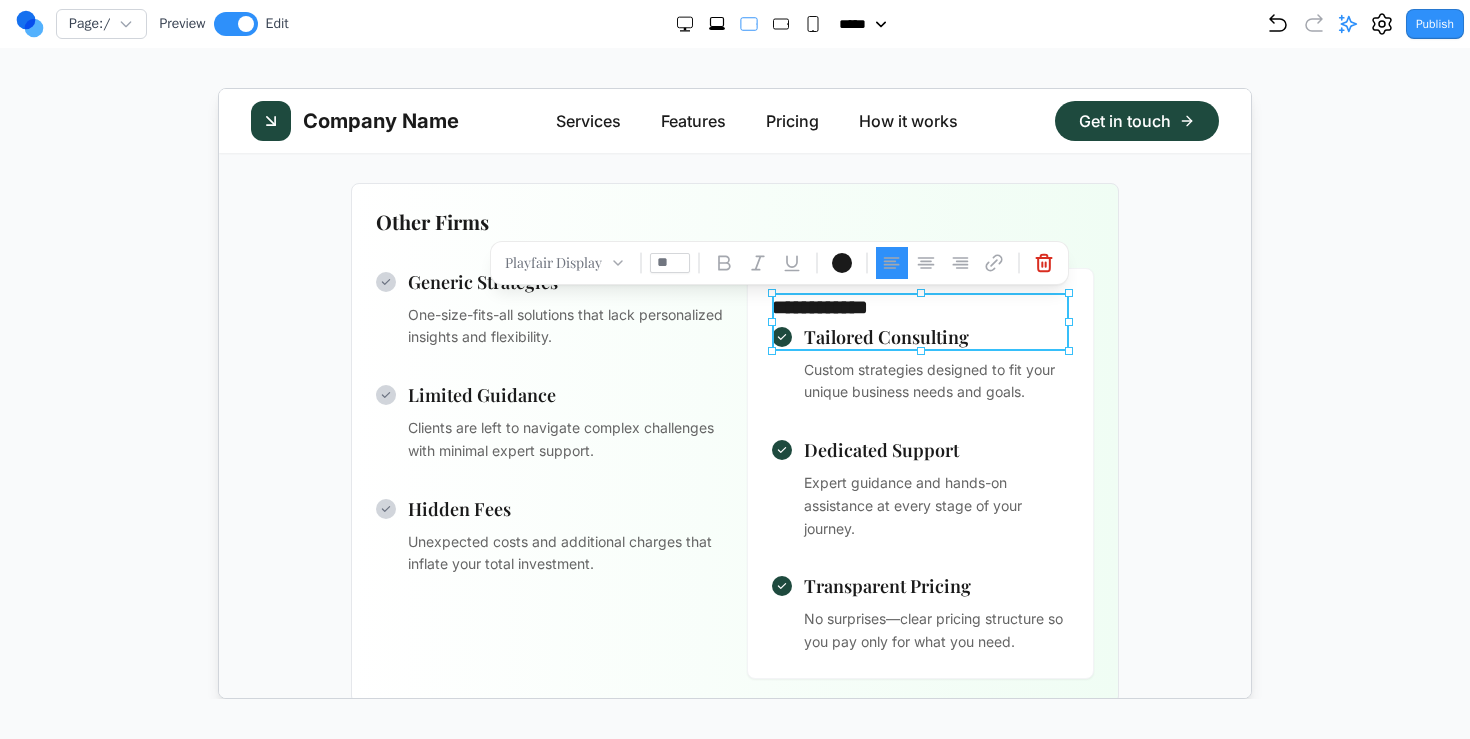 click at bounding box center [735, 393] 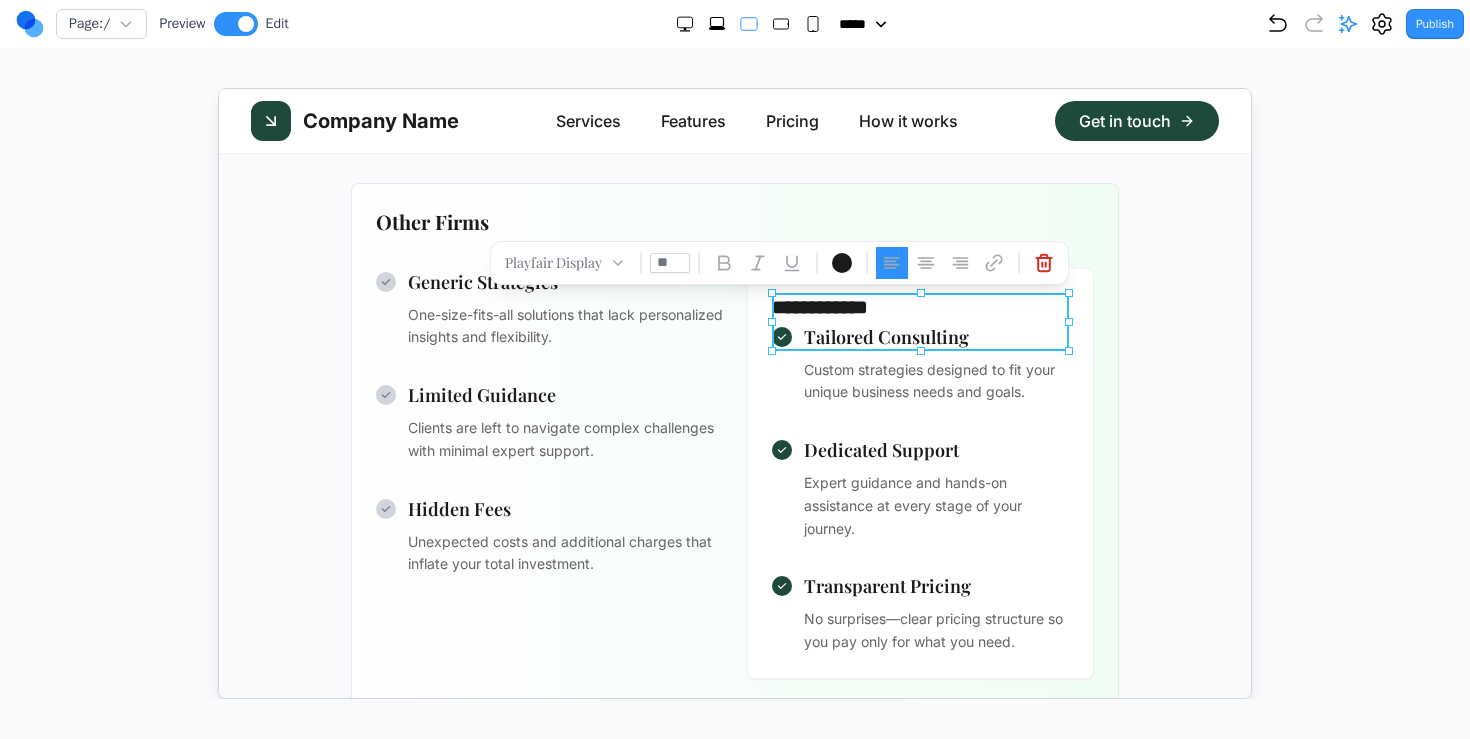 click on "**********" at bounding box center (734, 370) 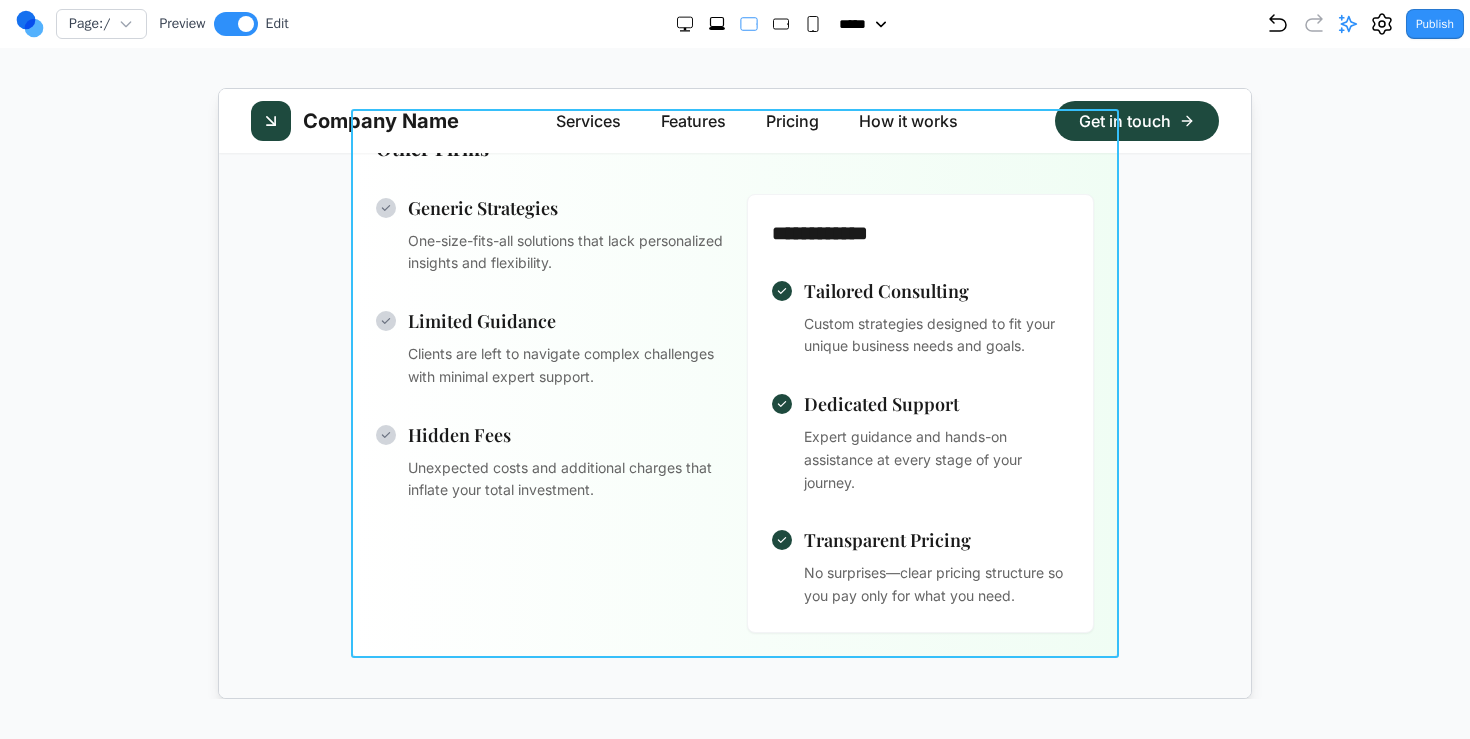 scroll, scrollTop: 982, scrollLeft: 0, axis: vertical 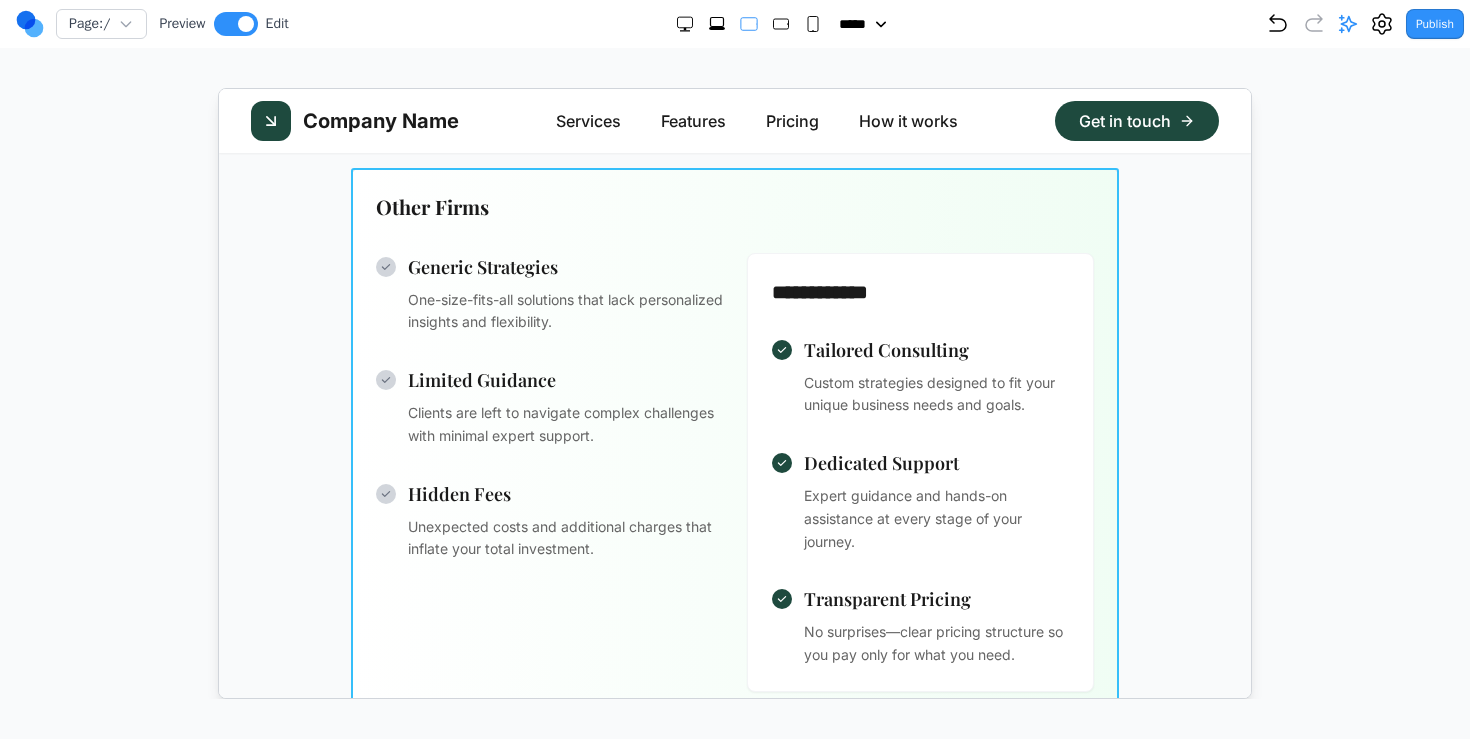 click on "**********" at bounding box center [734, 441] 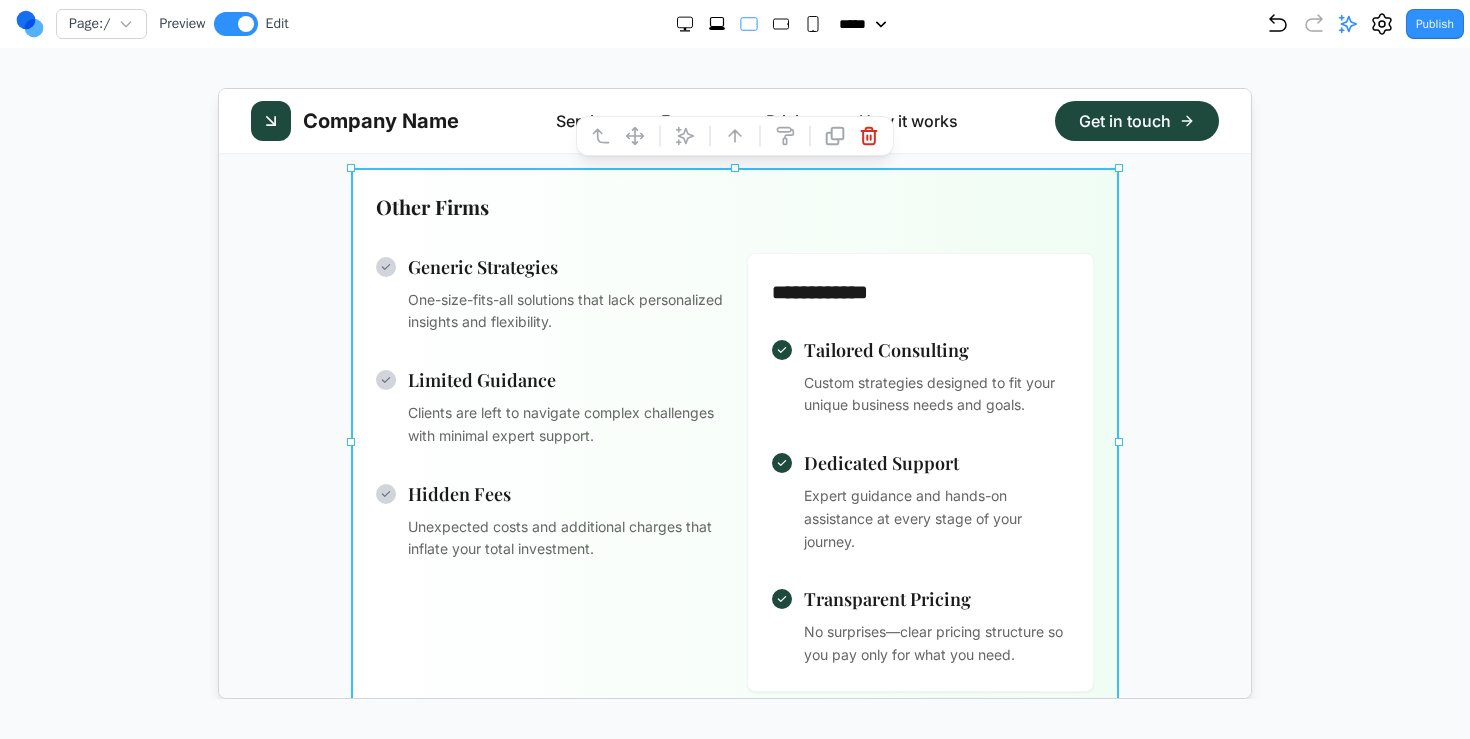 click 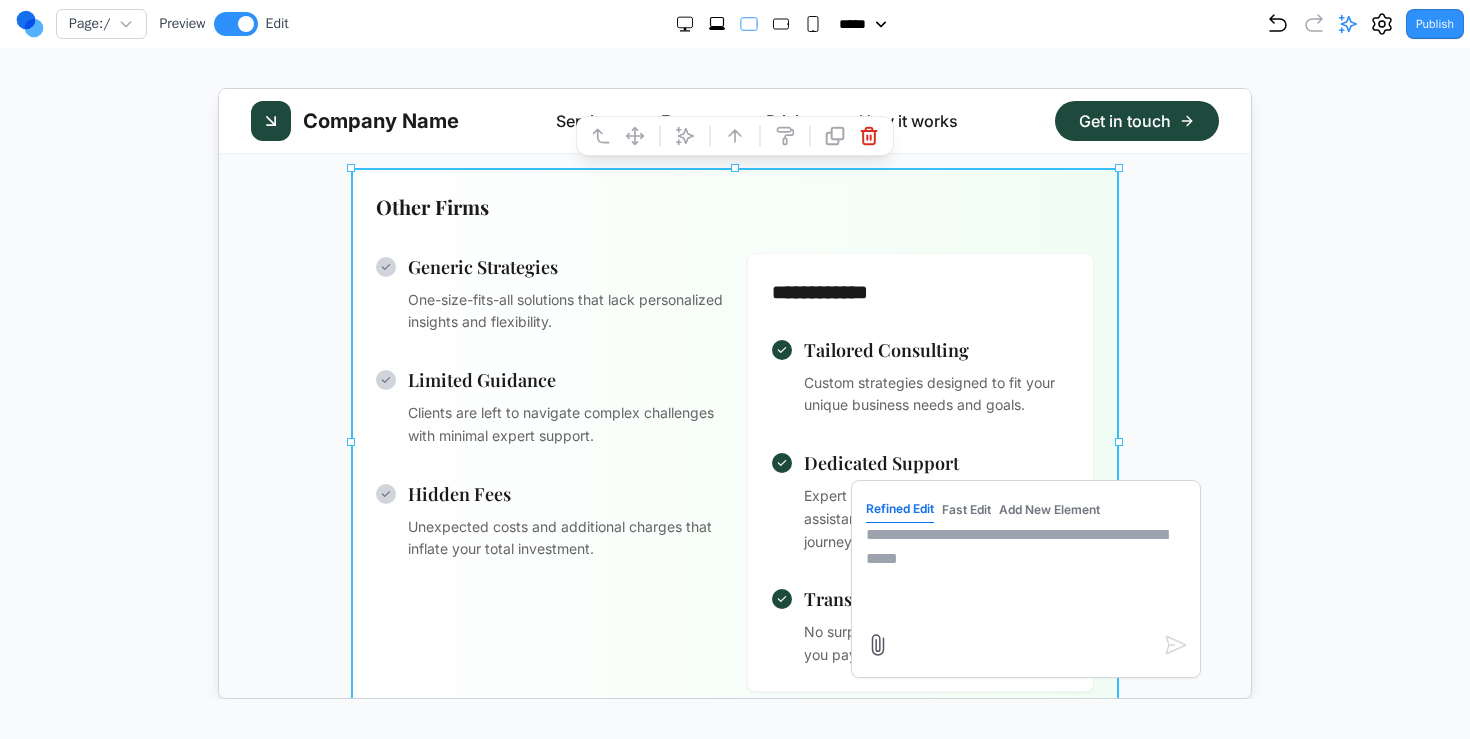 click at bounding box center (1025, 572) 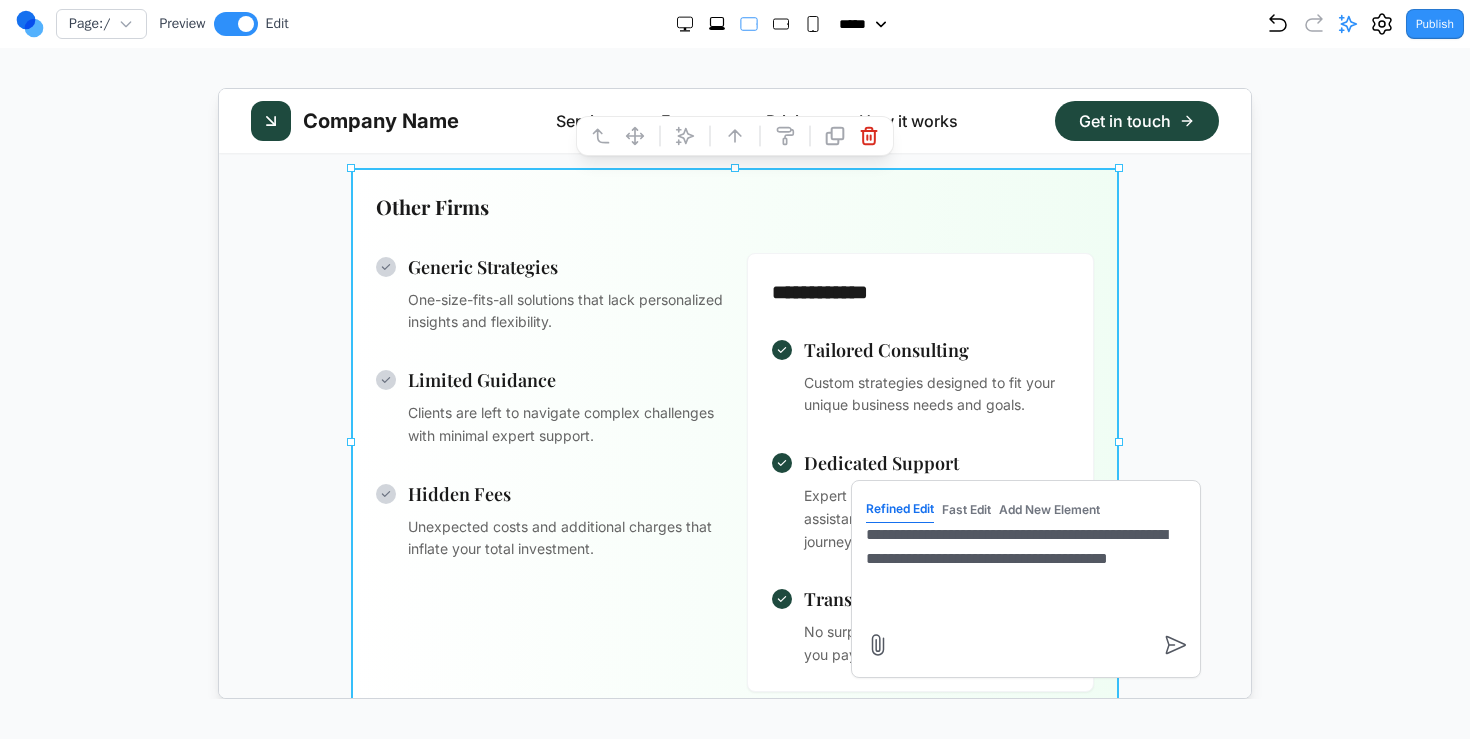 click on "**********" at bounding box center (1025, 572) 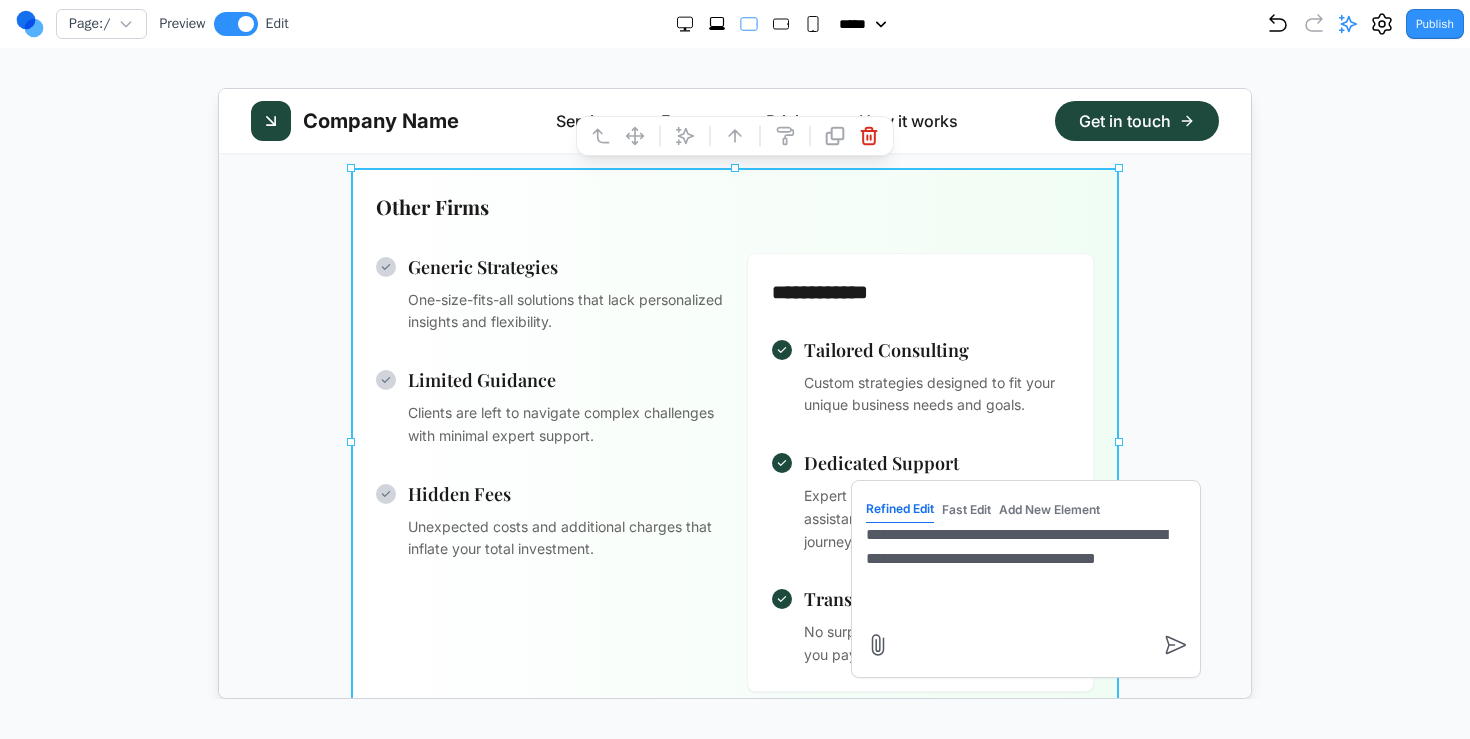 type on "**********" 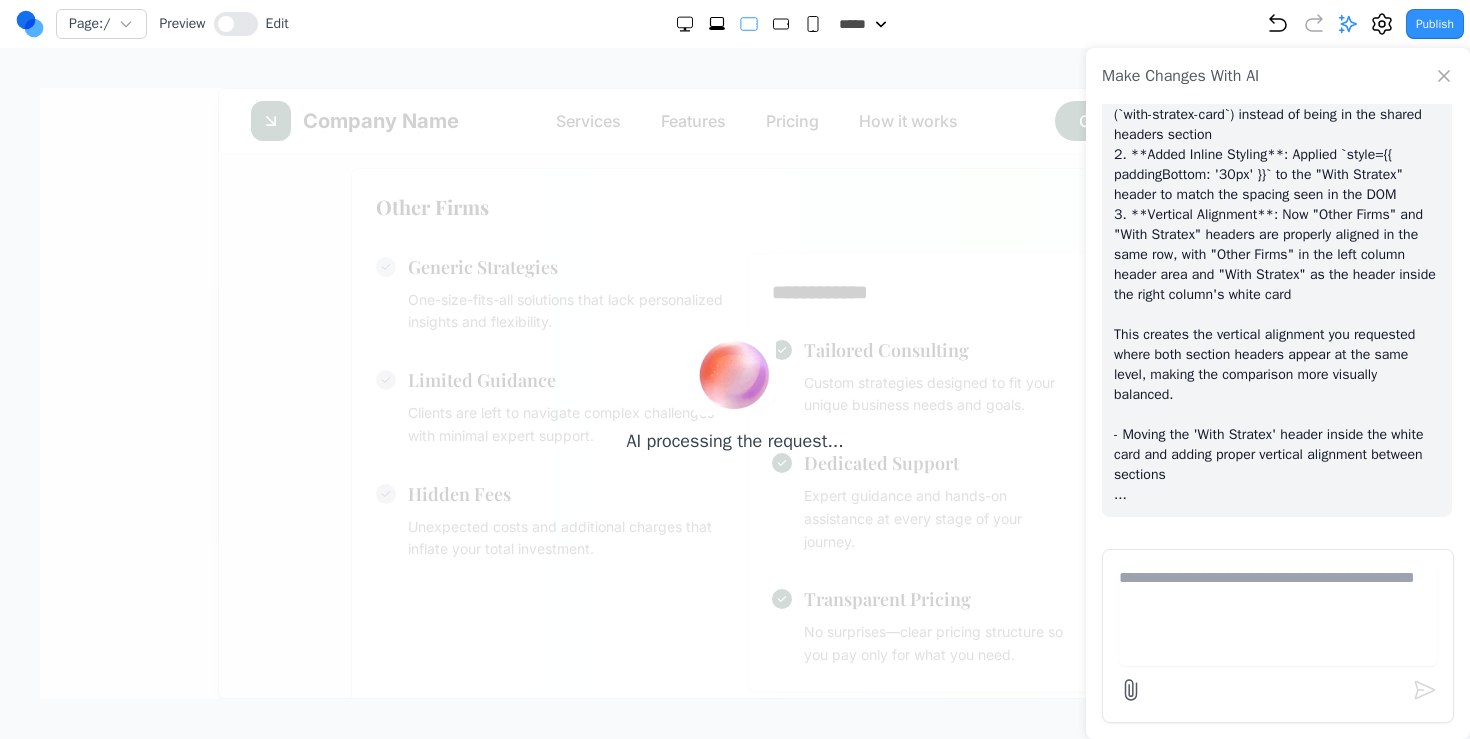 scroll, scrollTop: 20127, scrollLeft: 0, axis: vertical 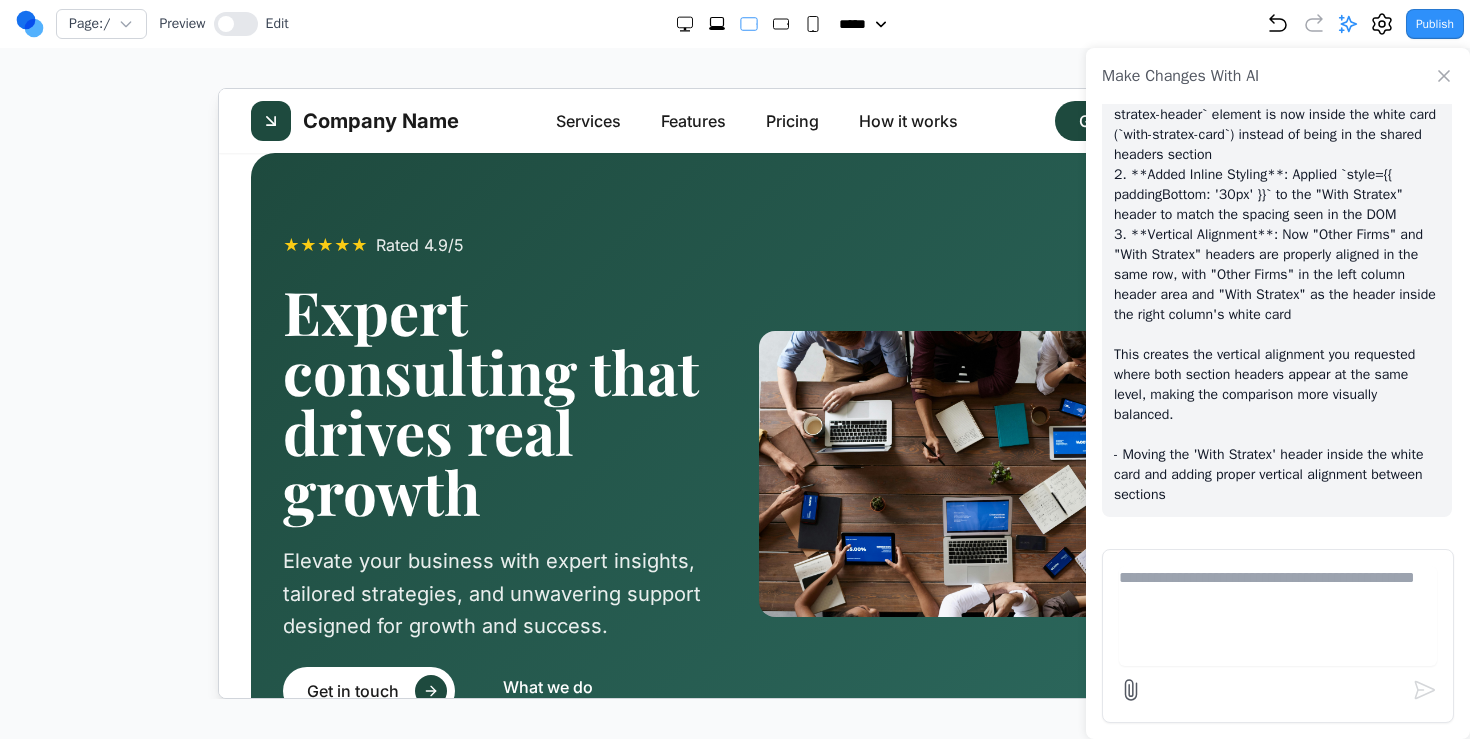 click 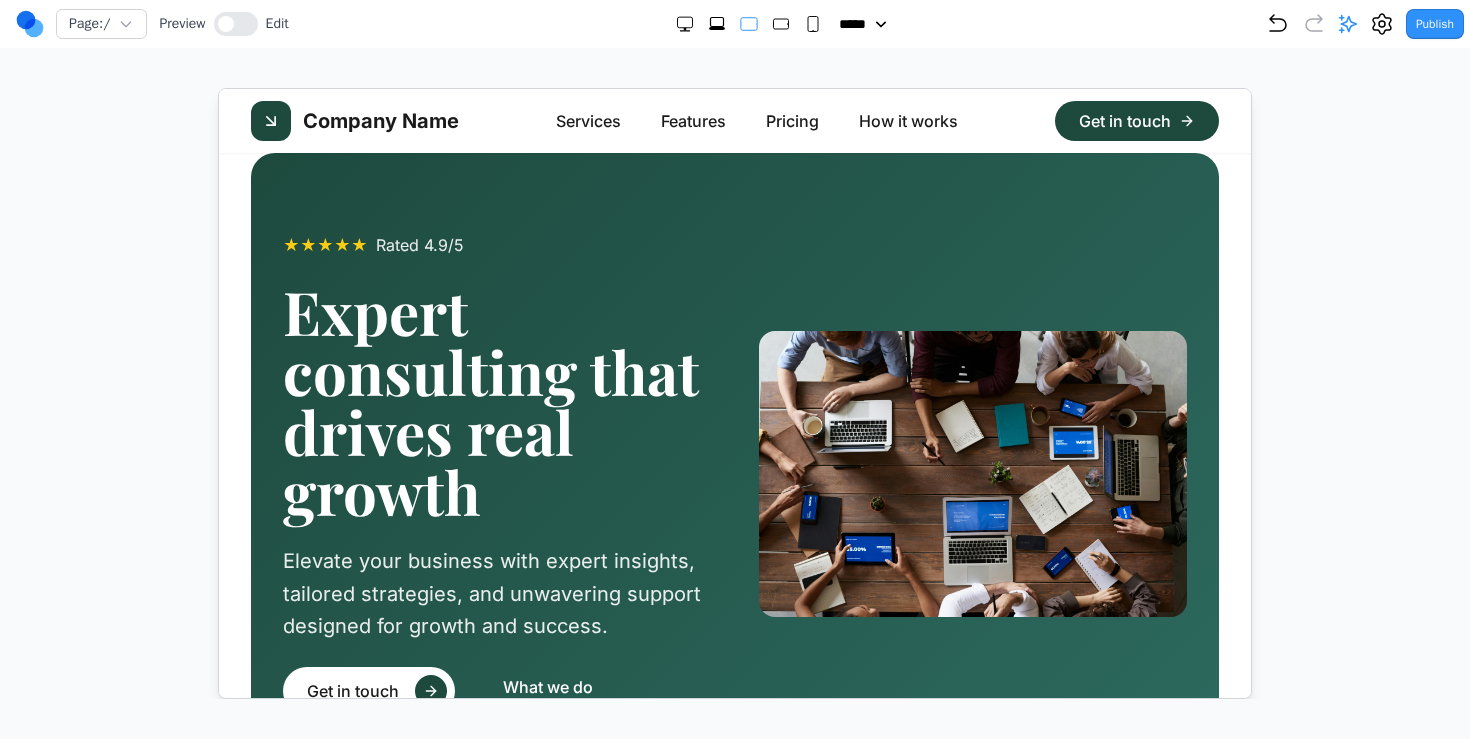 click at bounding box center [972, 473] 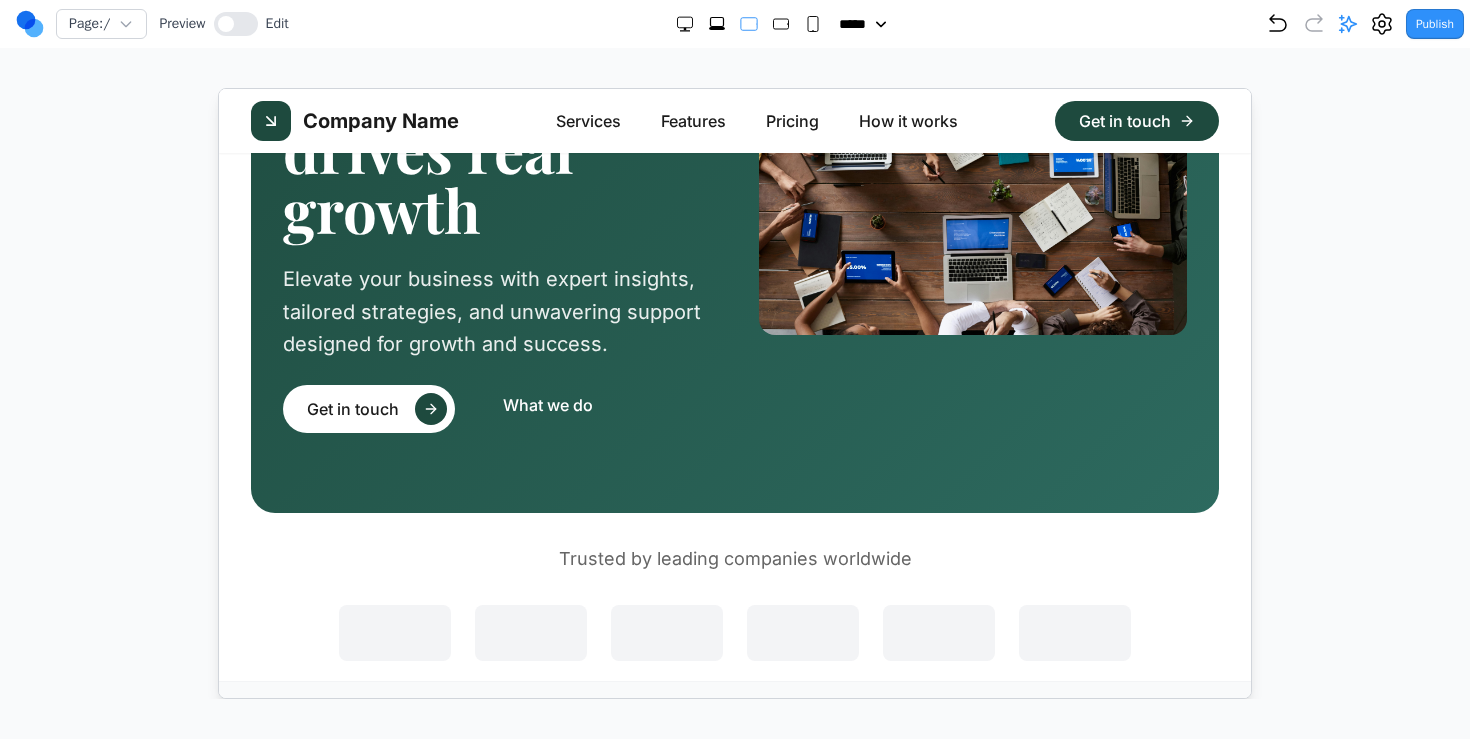 scroll, scrollTop: 55, scrollLeft: 0, axis: vertical 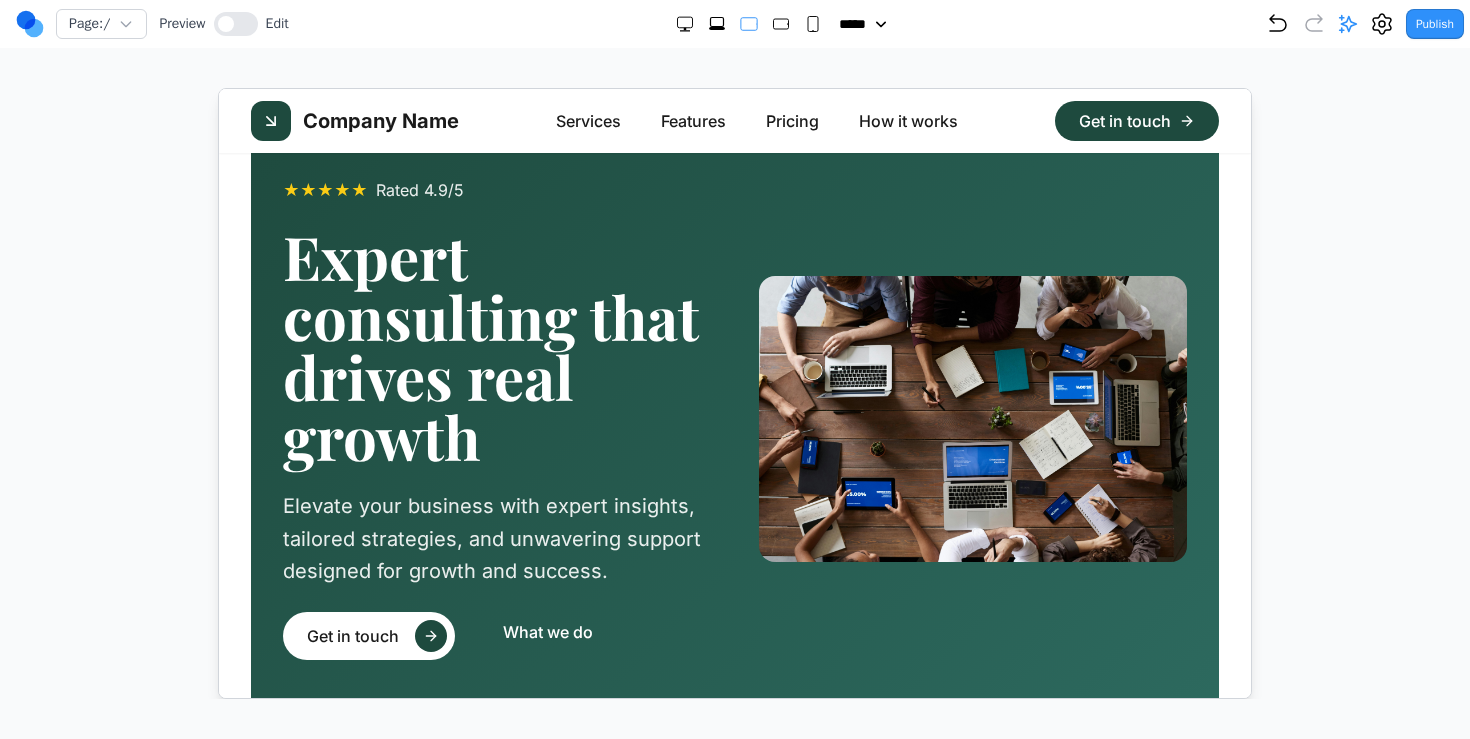 click at bounding box center [972, 418] 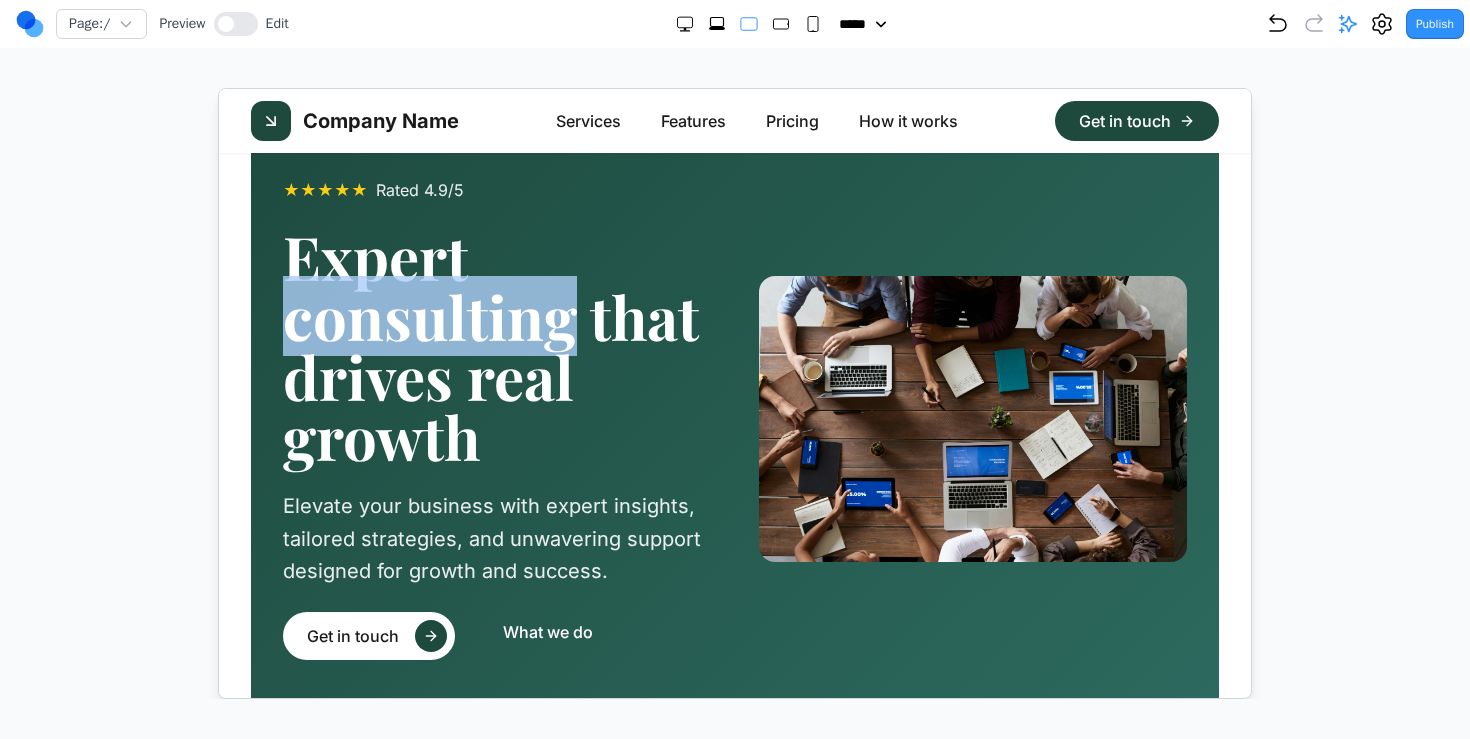 click on "Expert consulting that drives real growth" at bounding box center (496, 345) 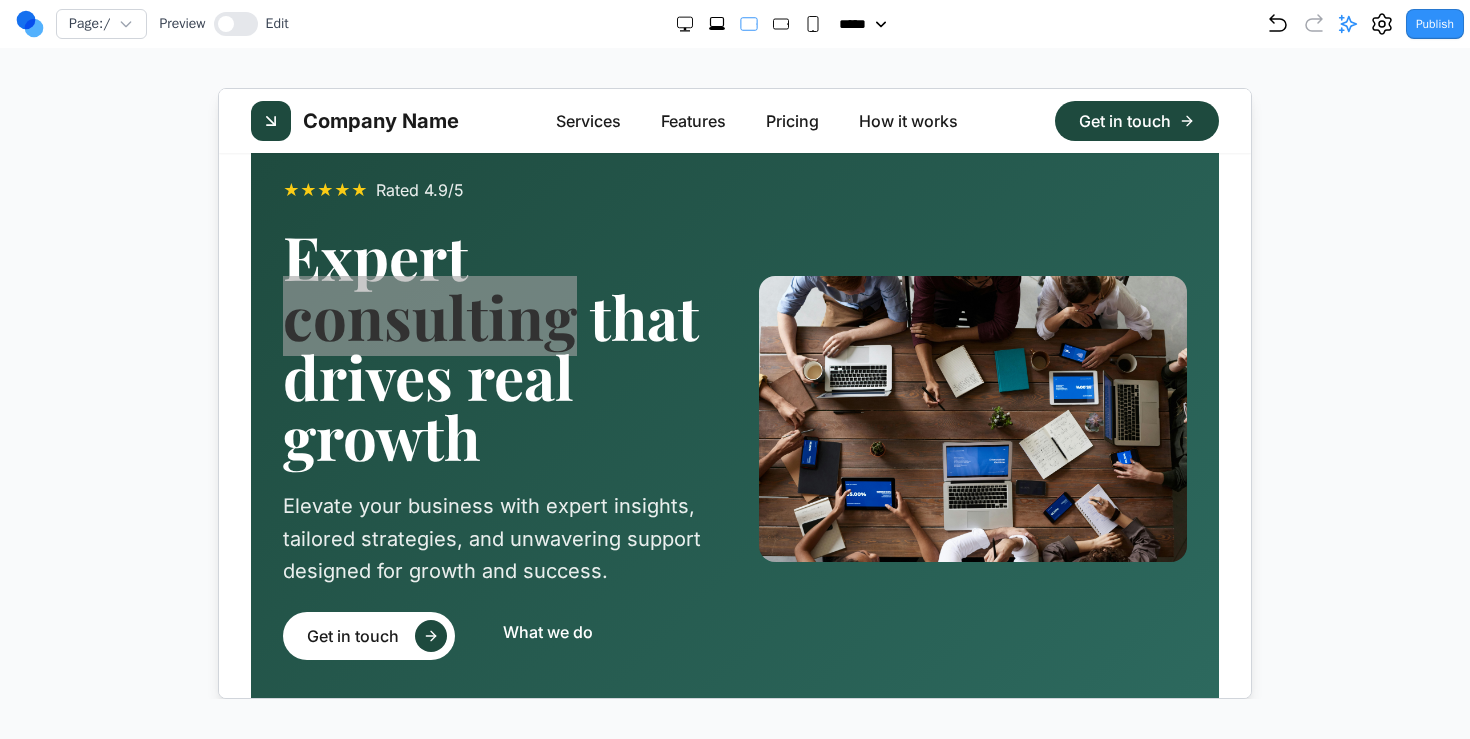 click on "Page:  / Preview Edit" at bounding box center (152, 24) 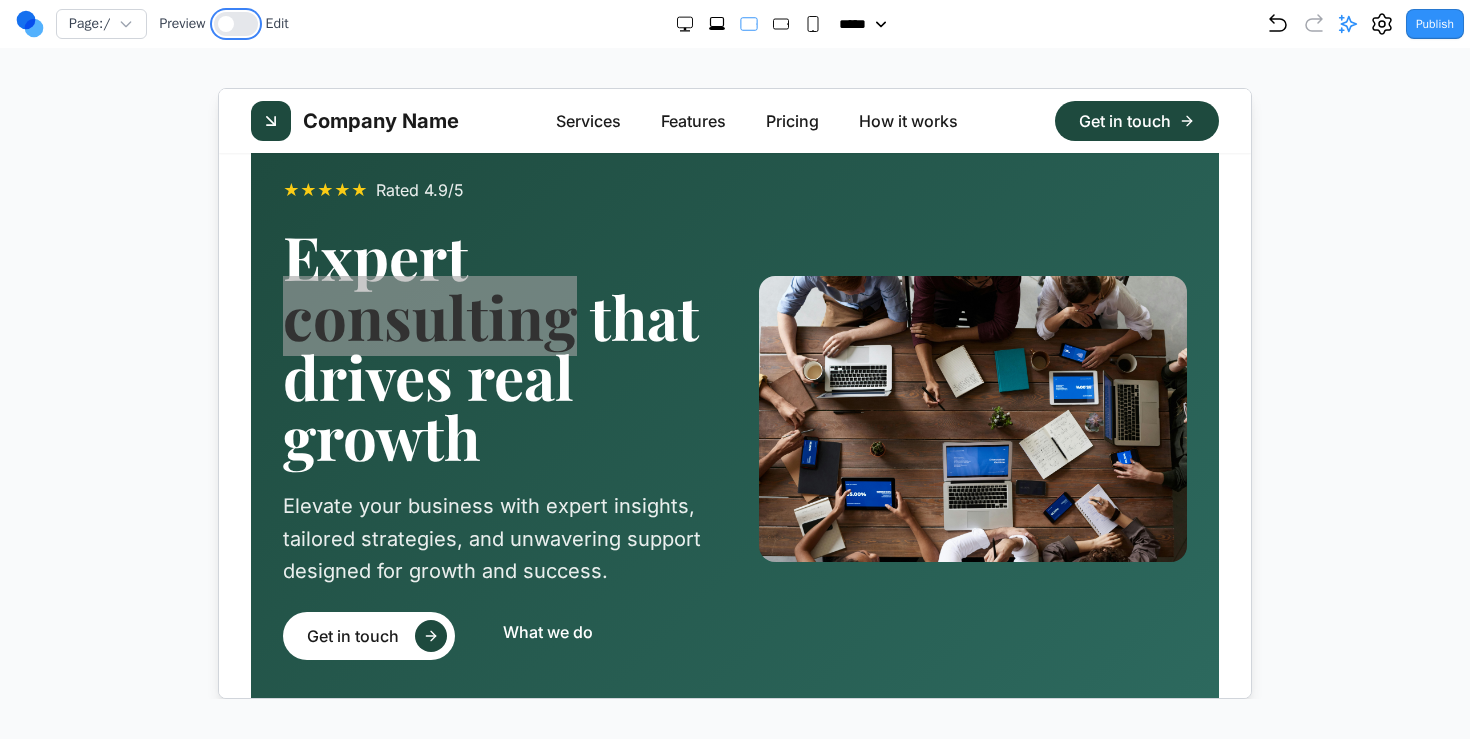 click at bounding box center (236, 24) 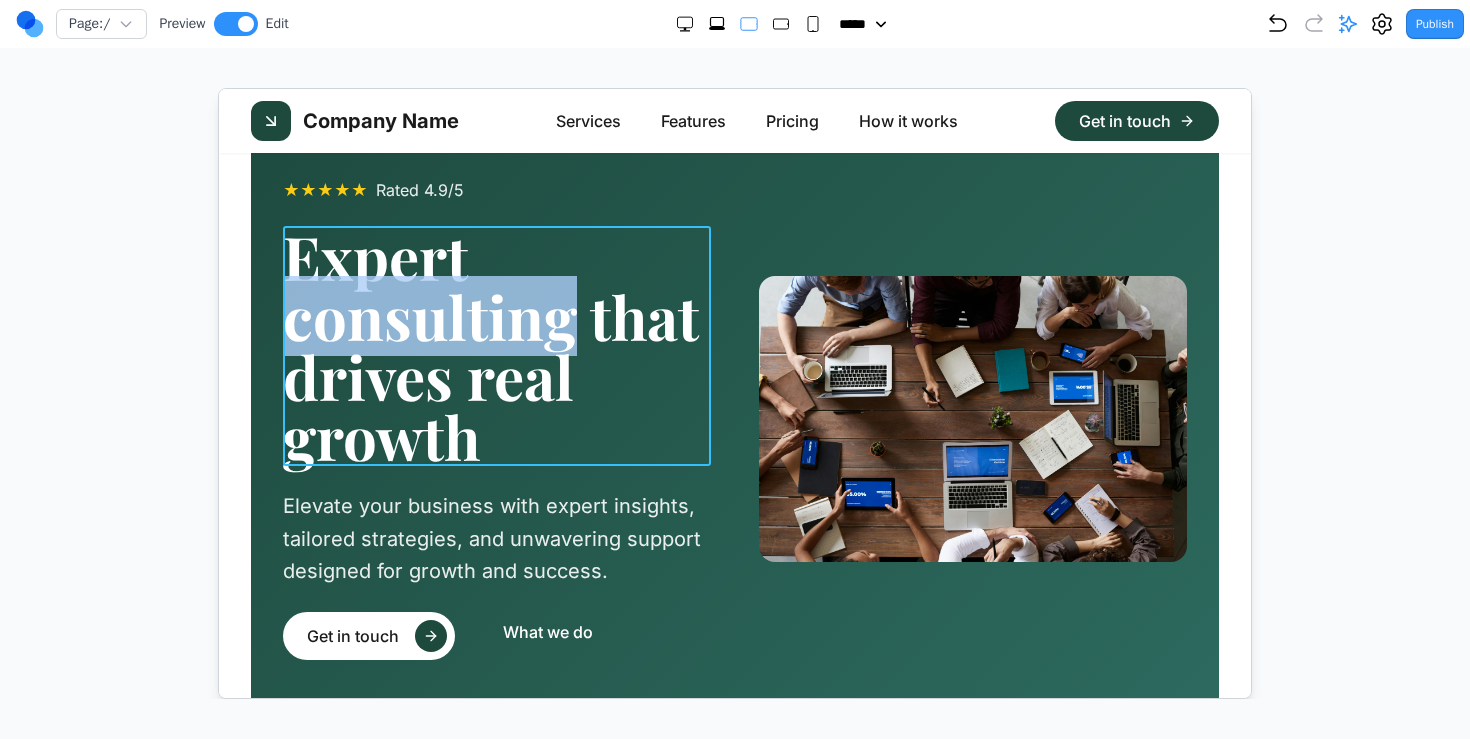 click on "Expert consulting that drives real growth" at bounding box center [496, 345] 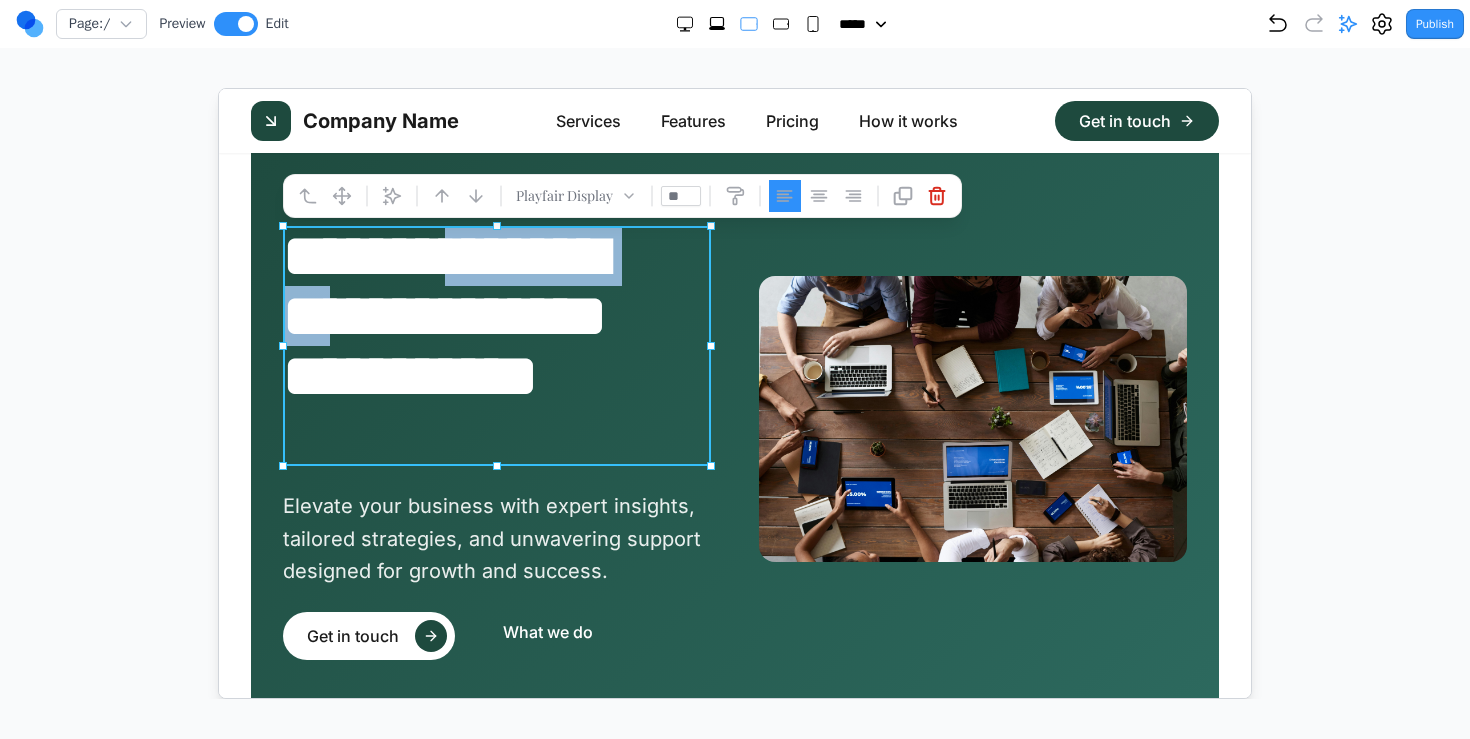 click on "**********" at bounding box center [496, 345] 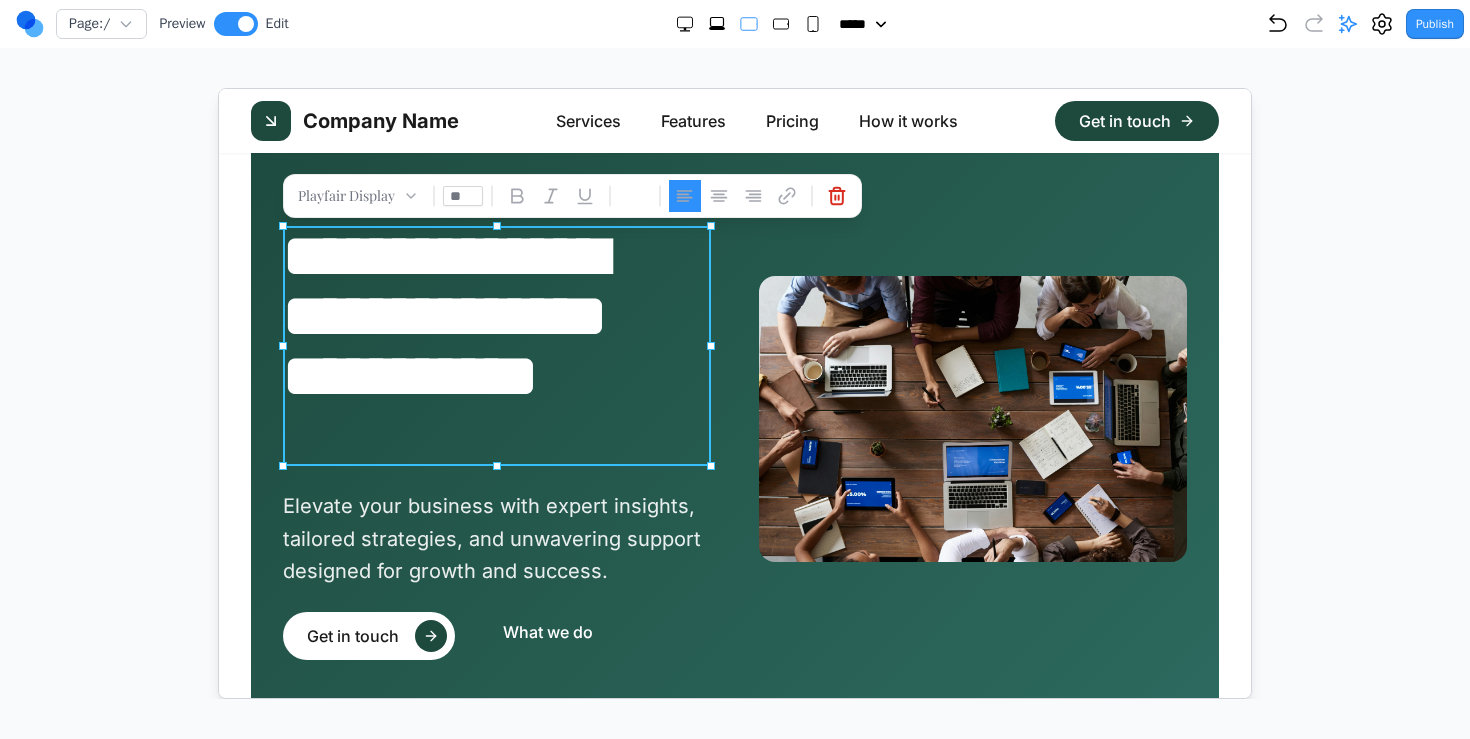 click on "**********" at bounding box center (496, 345) 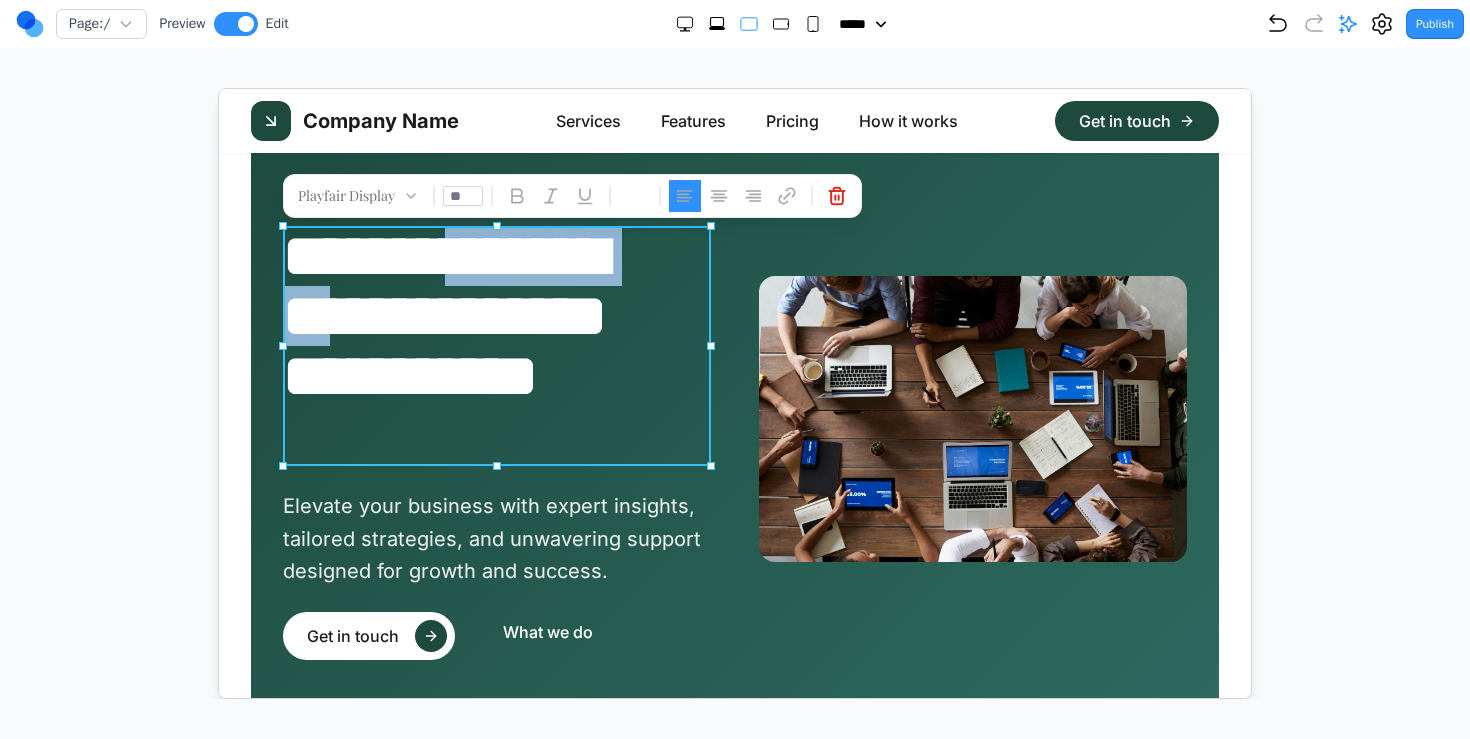 click on "**********" at bounding box center (496, 345) 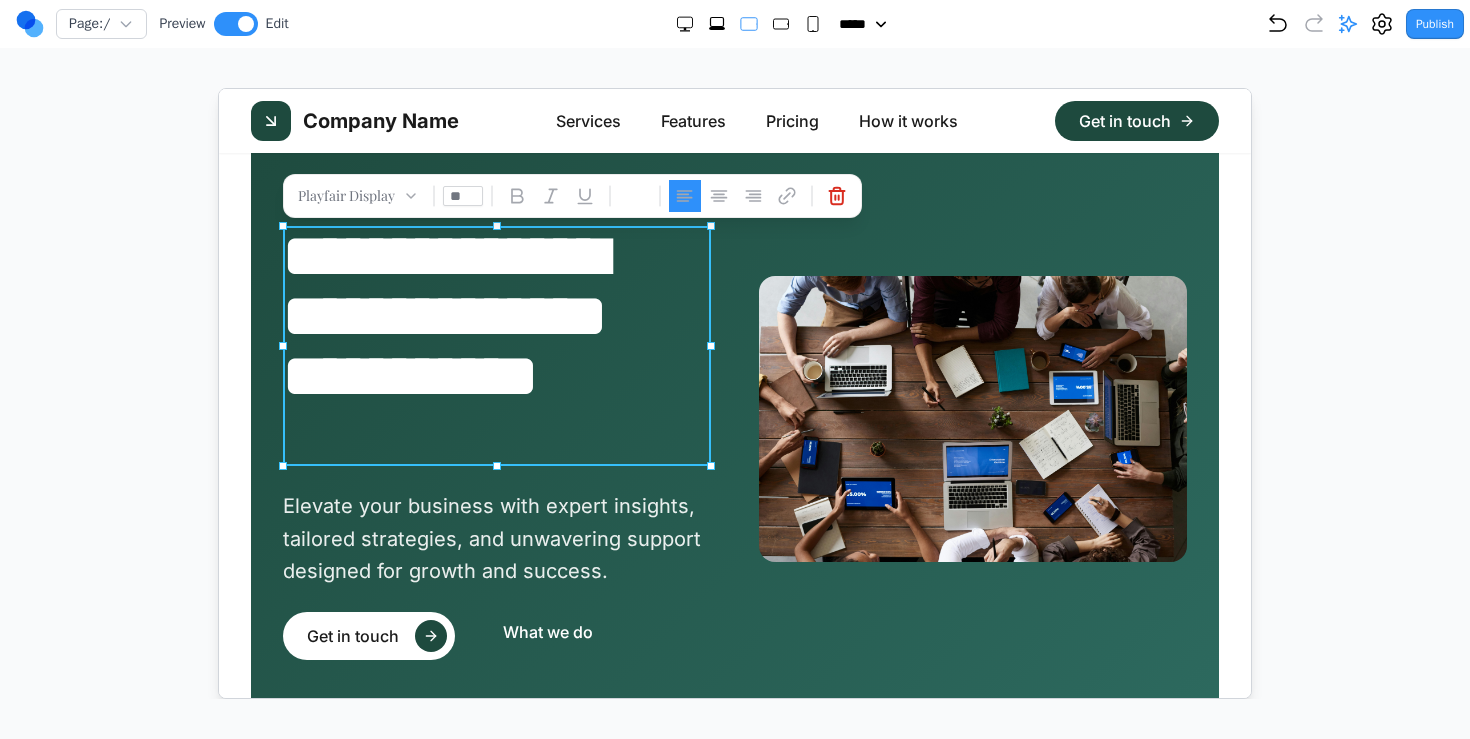 click on "**********" at bounding box center (496, 345) 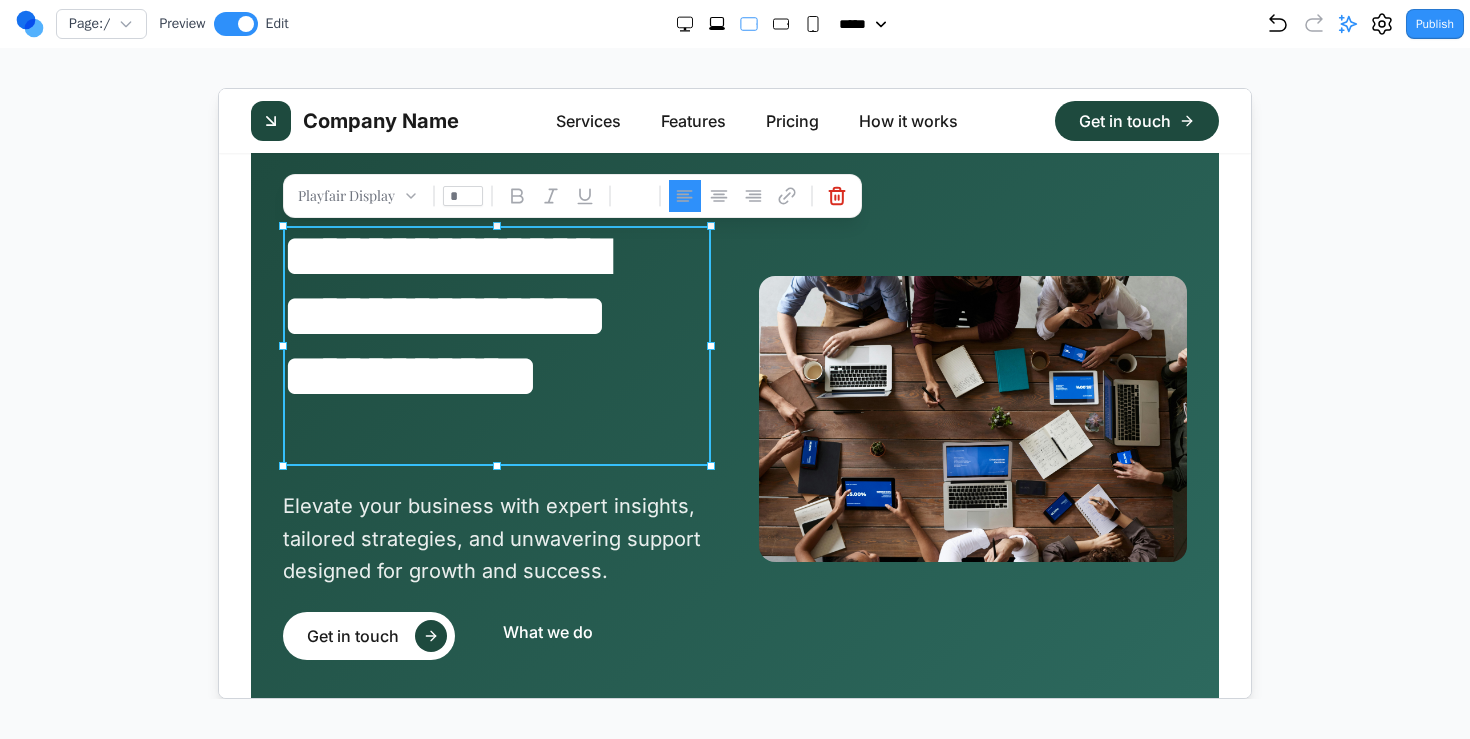 type on "**" 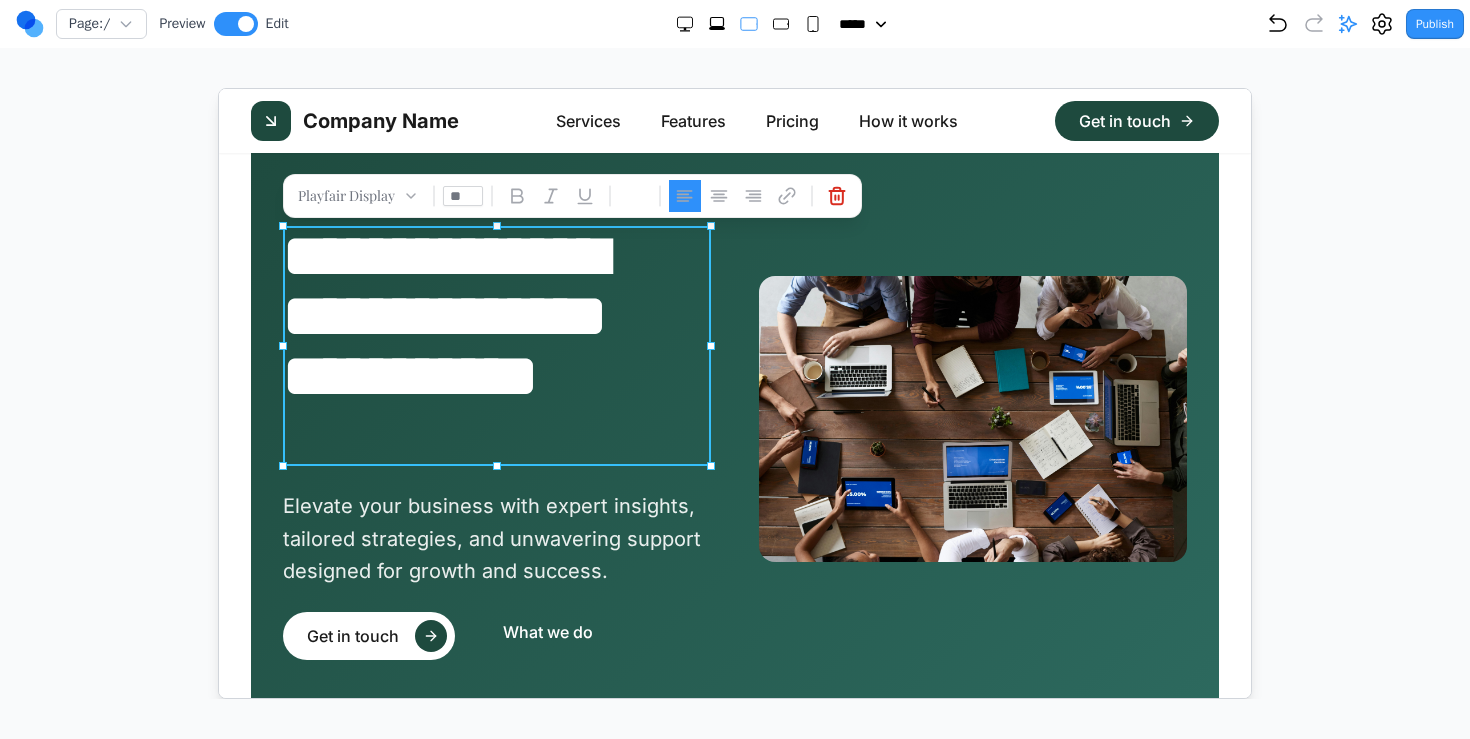 click at bounding box center (735, 393) 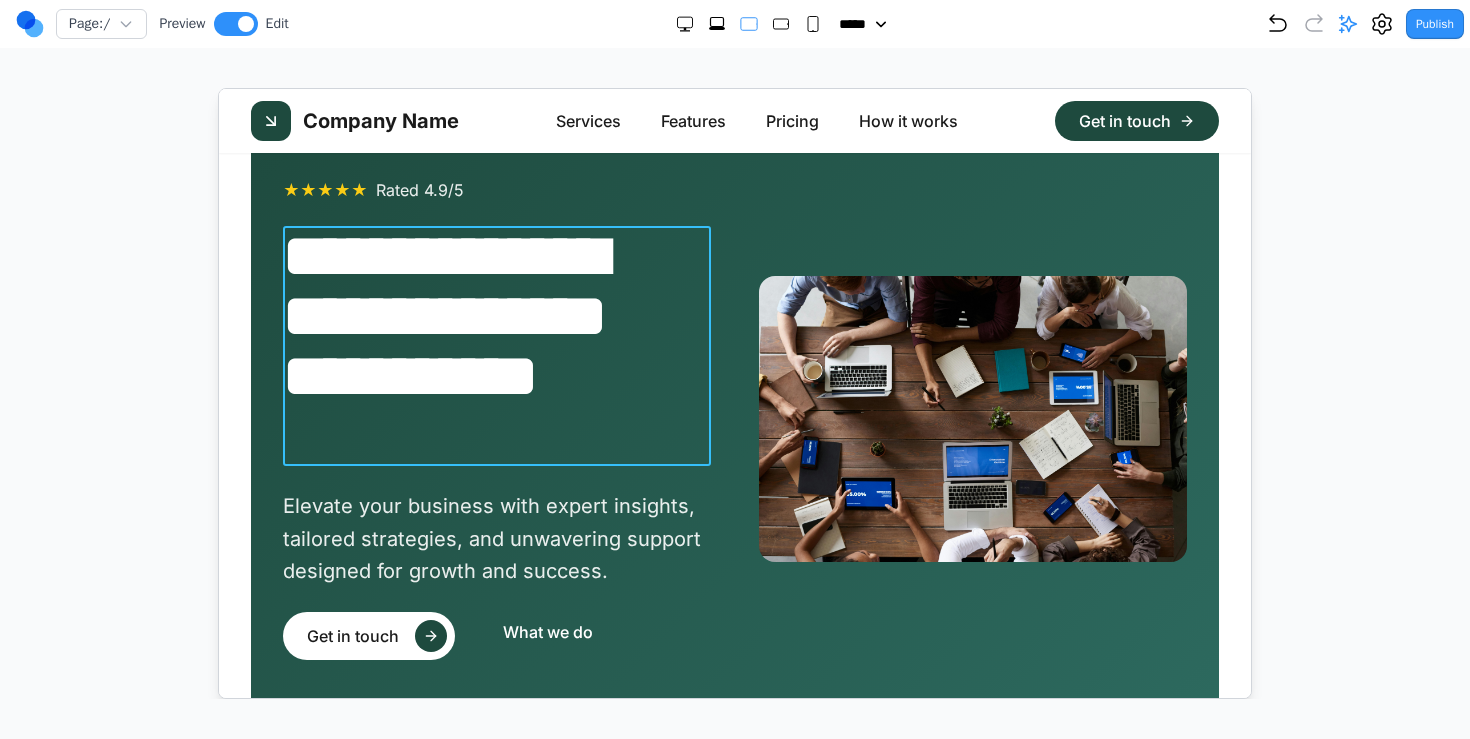 click on "**********" at bounding box center [496, 345] 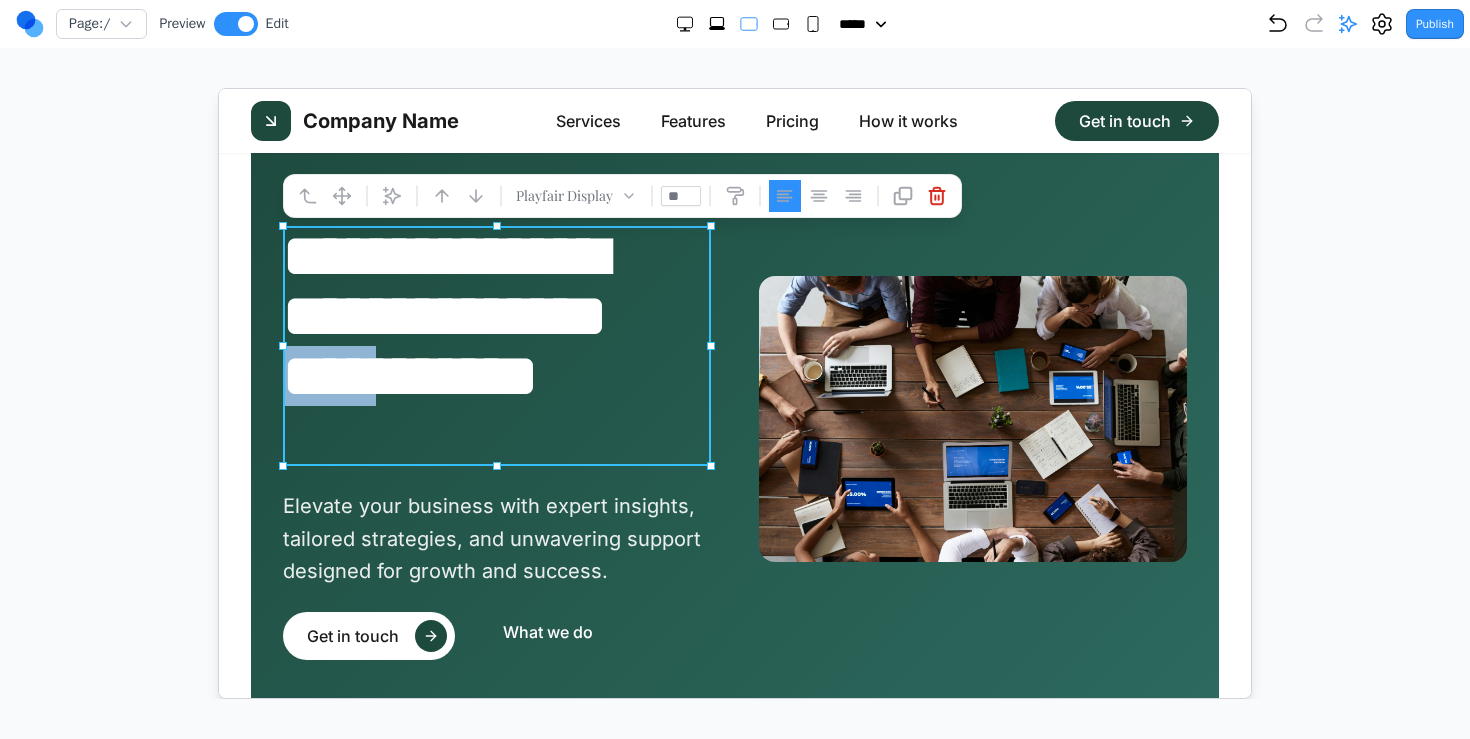 click on "**********" at bounding box center (496, 345) 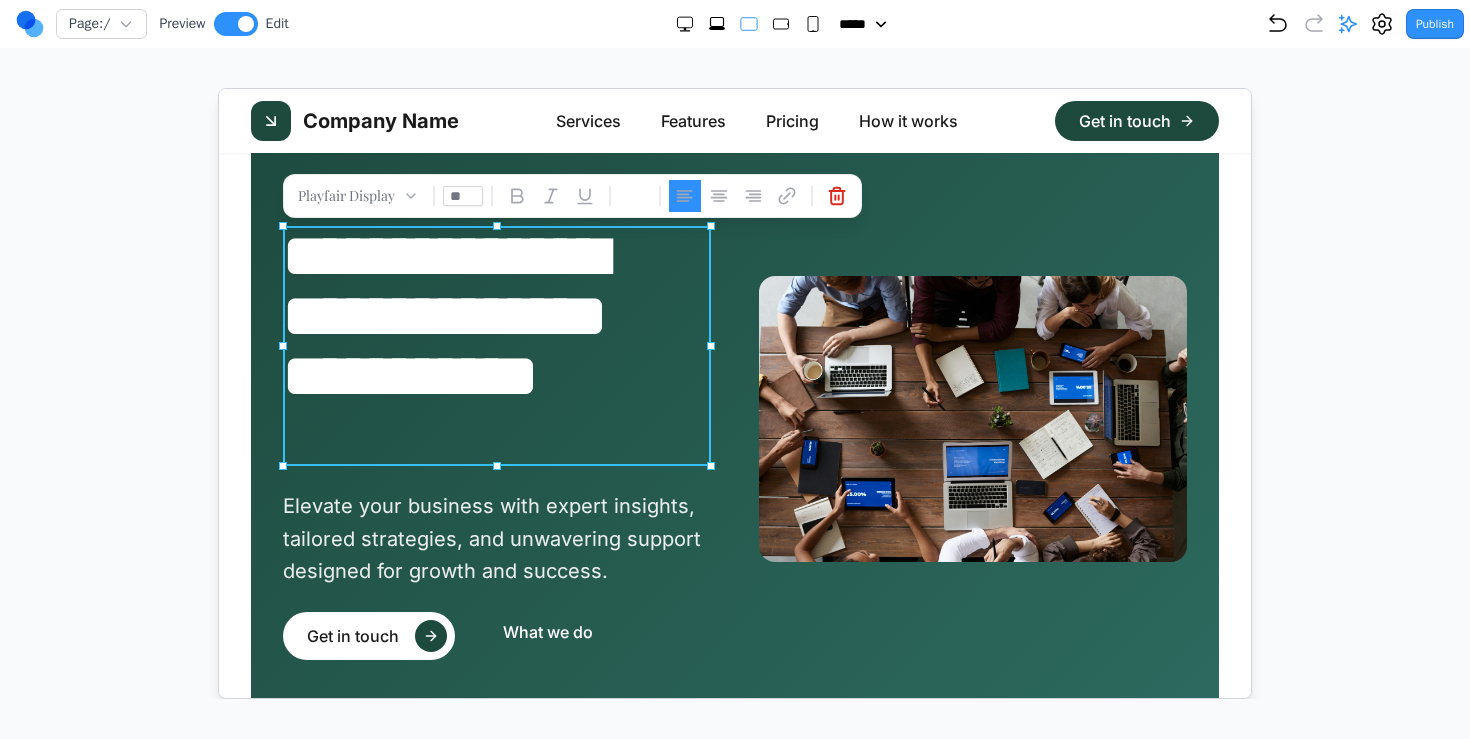 click on "**" at bounding box center (462, 195) 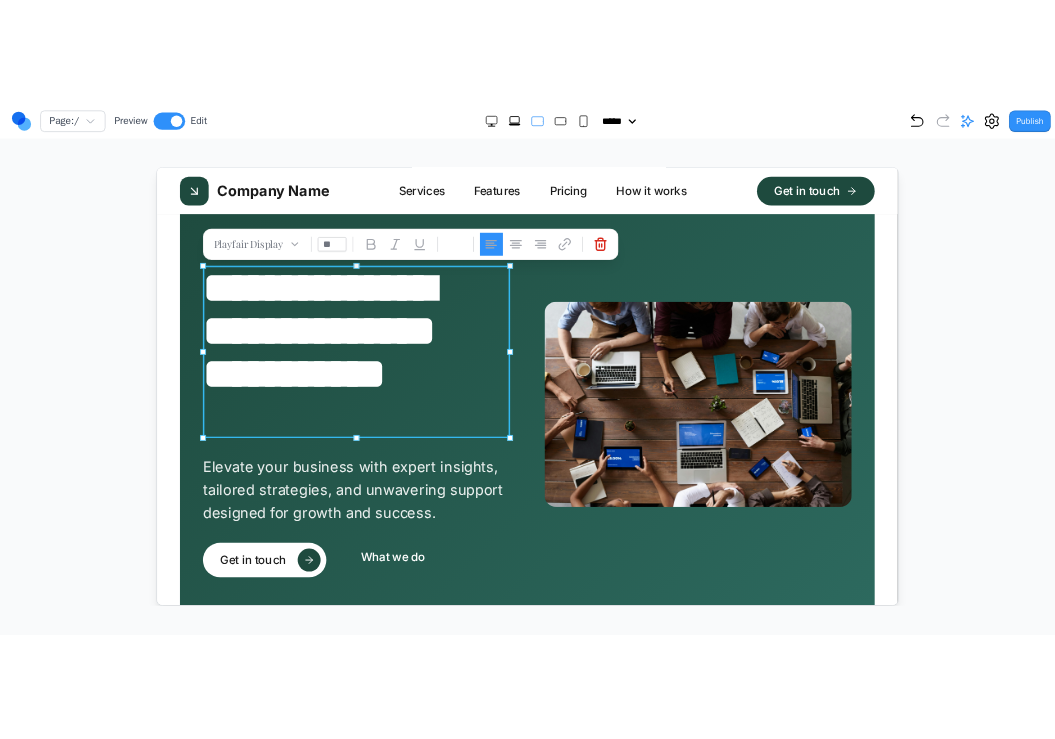 scroll, scrollTop: 0, scrollLeft: 0, axis: both 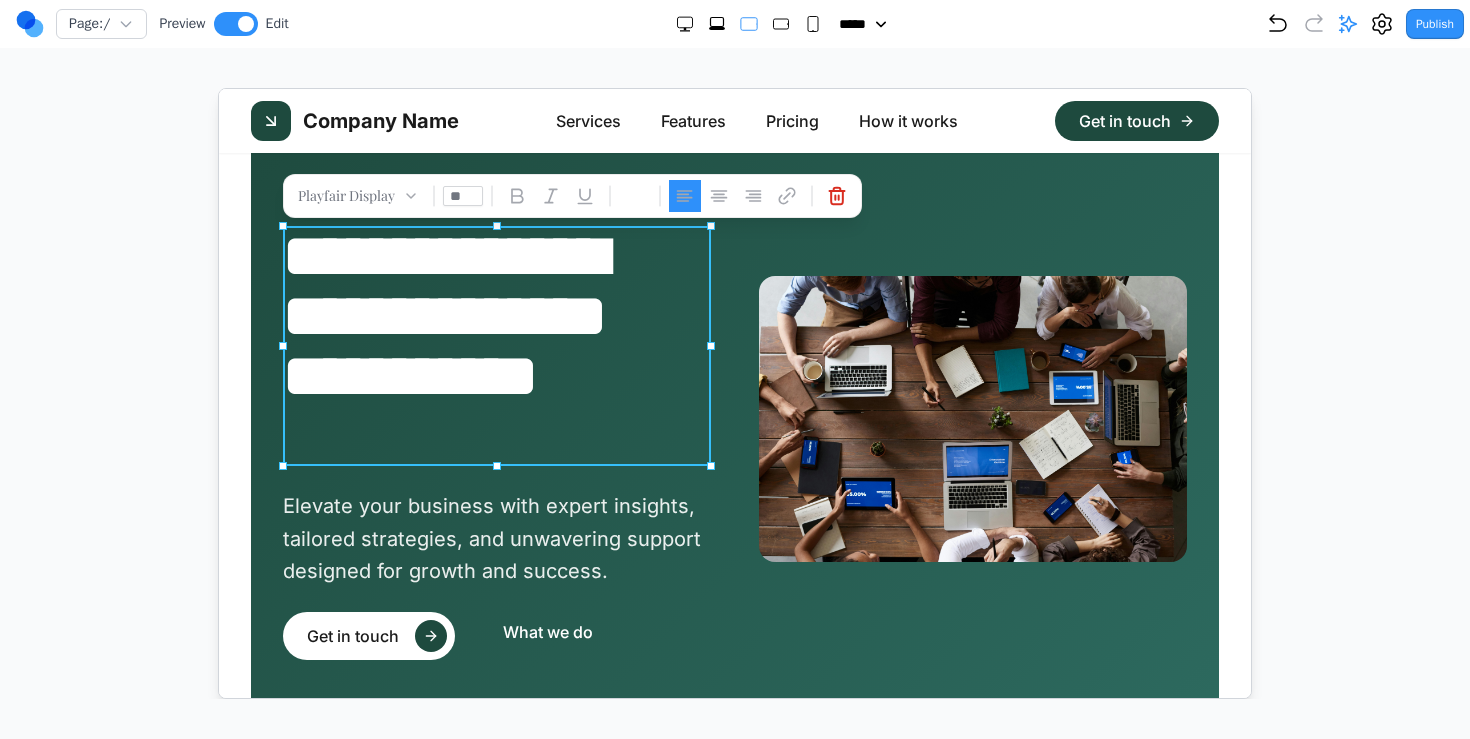type on "*" 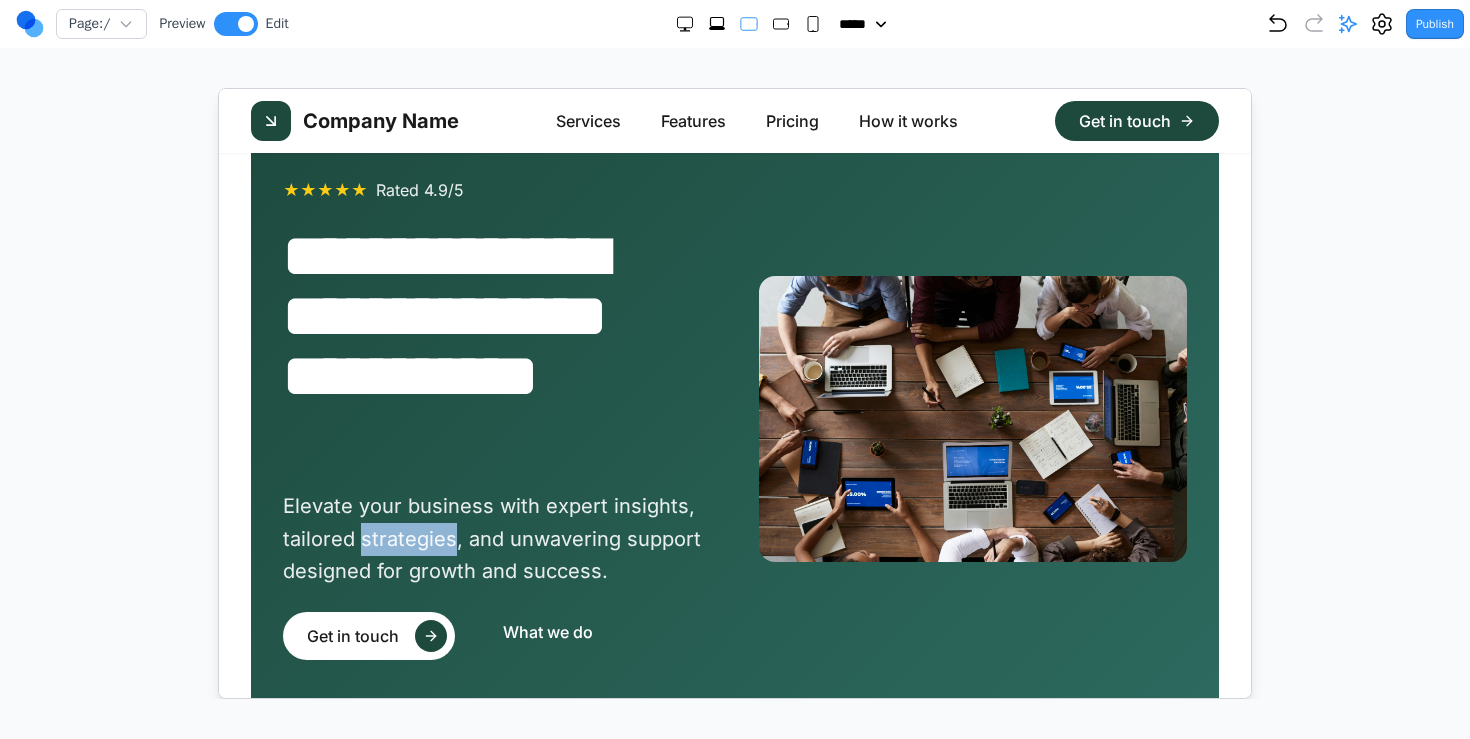 click on "Elevate your business with expert insights, tailored strategies, and unwavering support designed for growth and success." at bounding box center (496, 538) 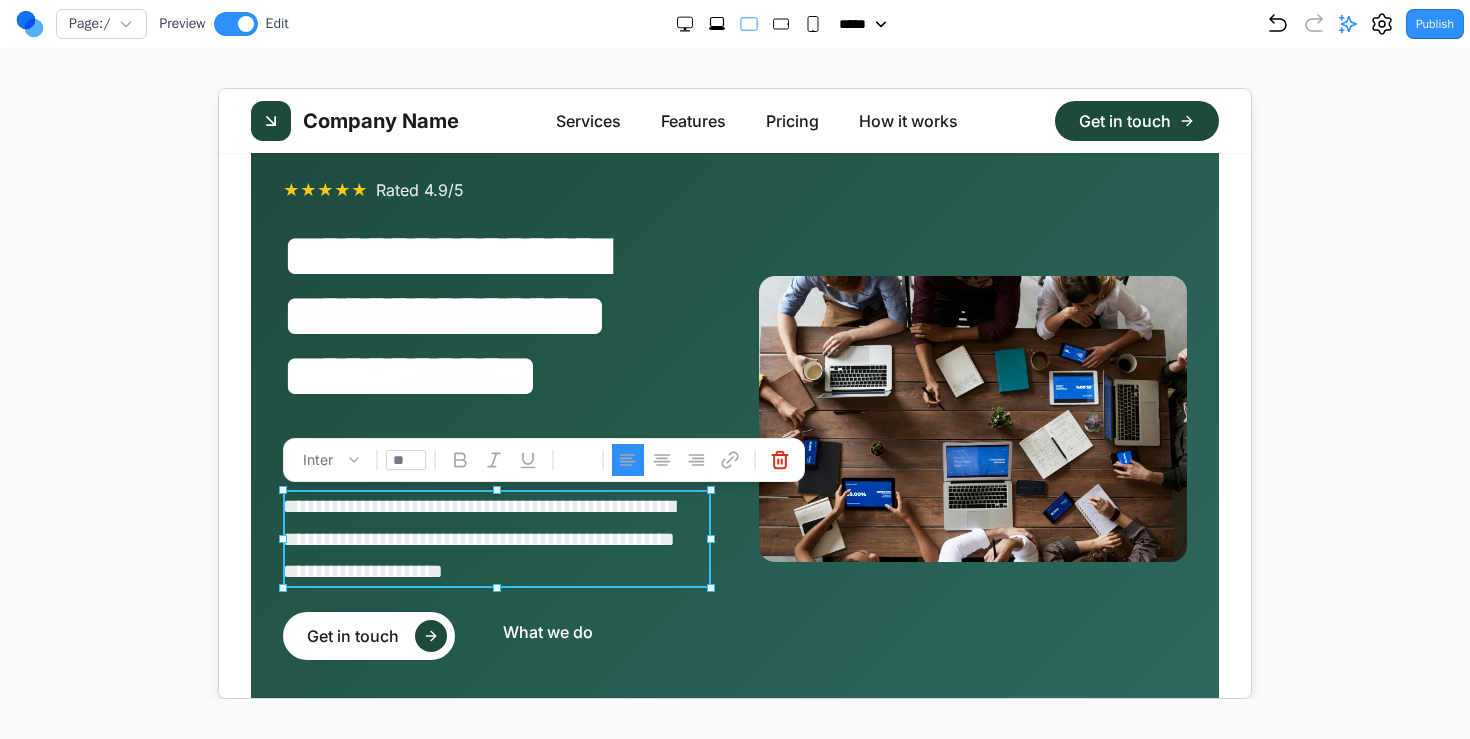 click on "**********" at bounding box center [496, 538] 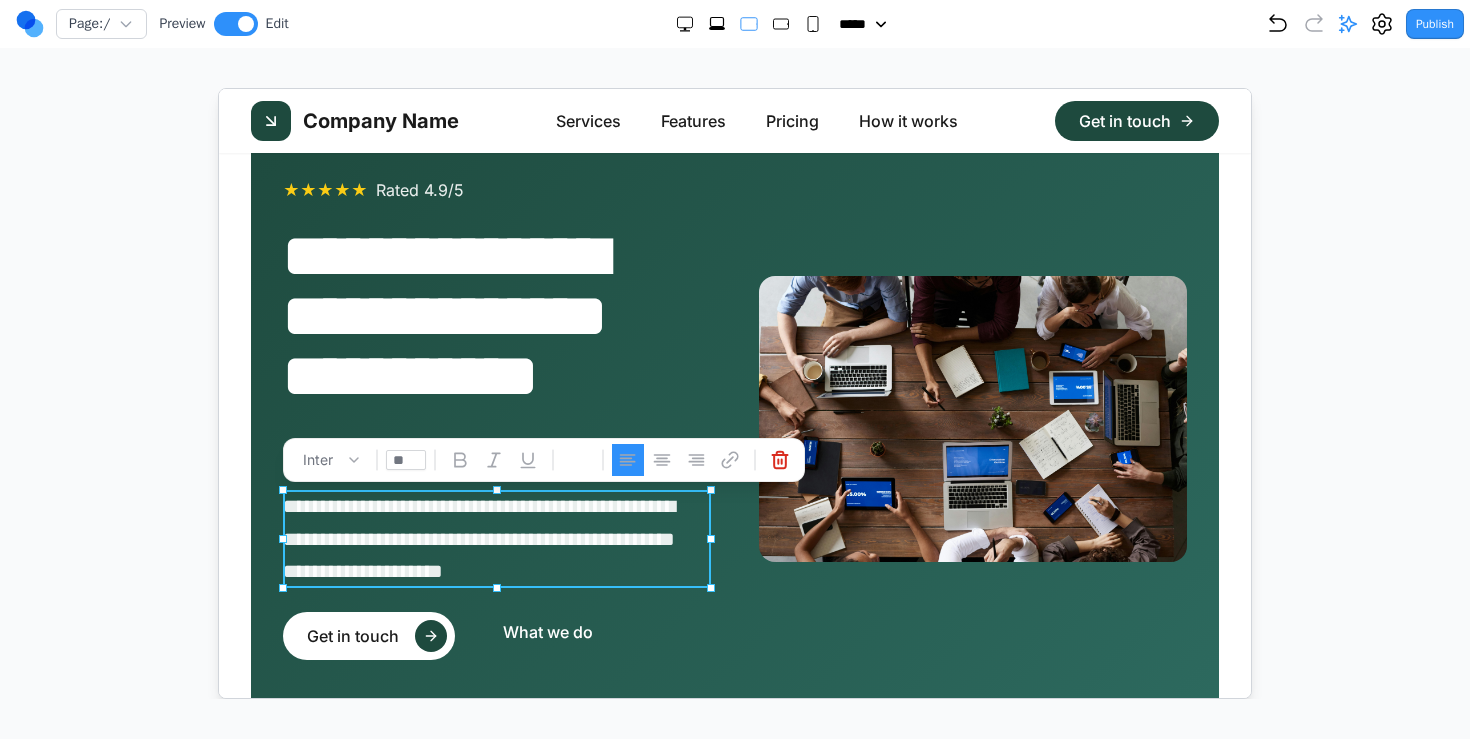 click on "**" at bounding box center (405, 459) 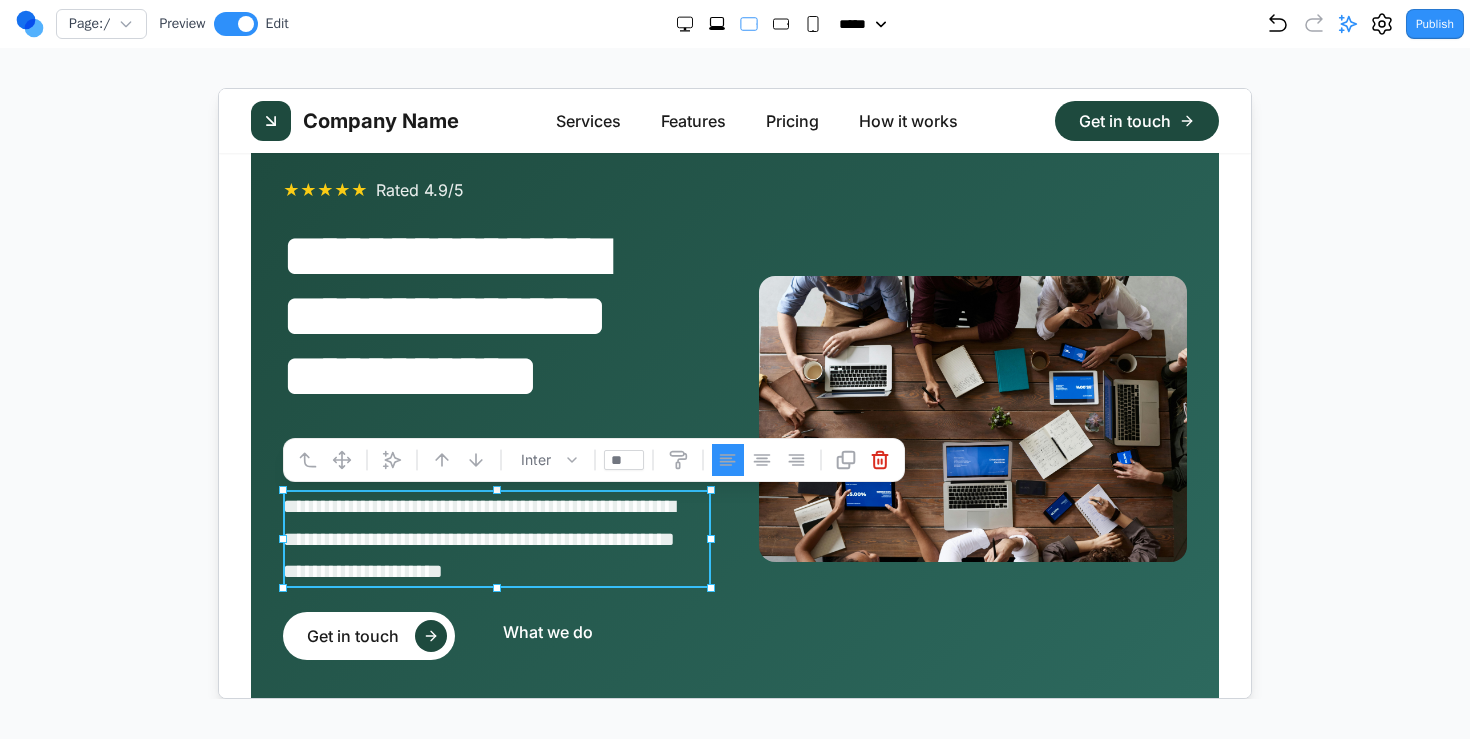 click on "**********" at bounding box center [496, 345] 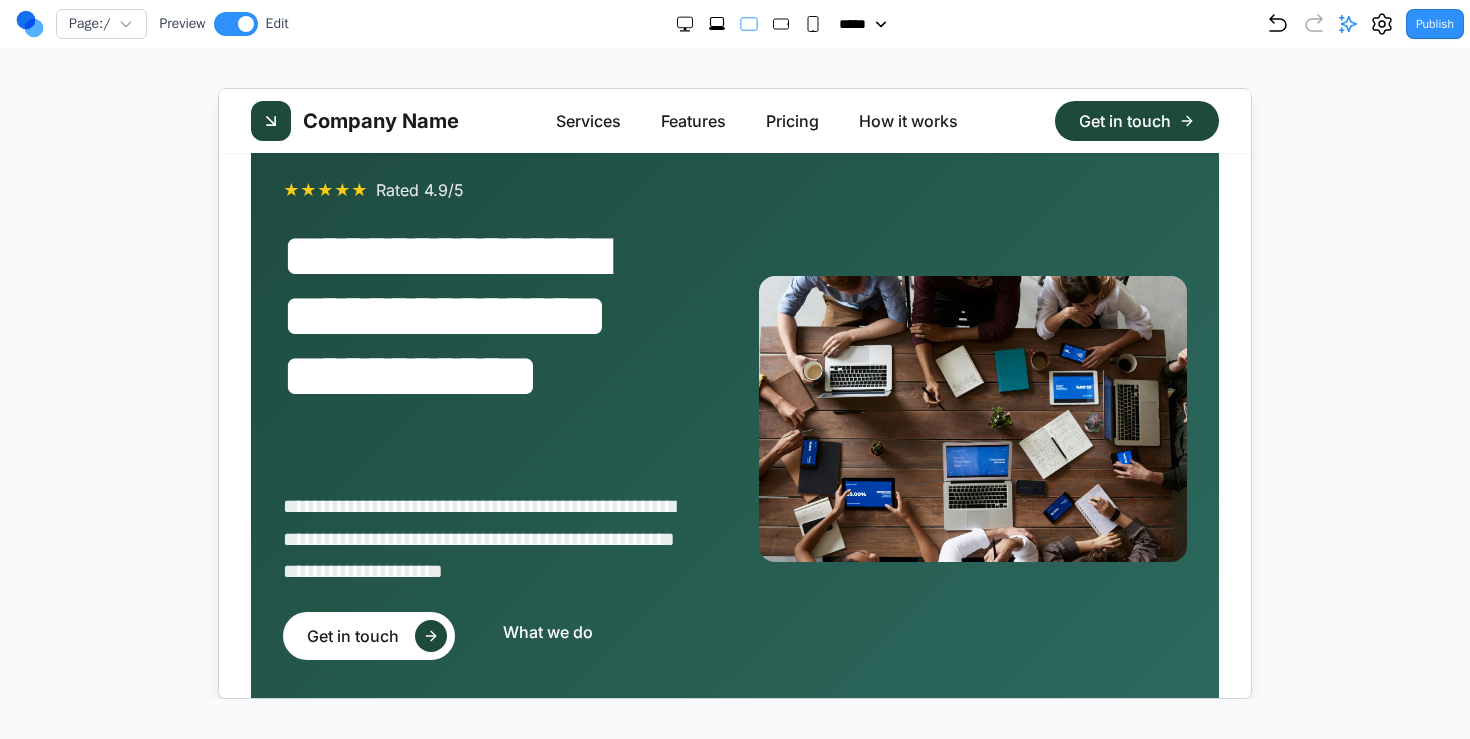click on "**********" at bounding box center [496, 345] 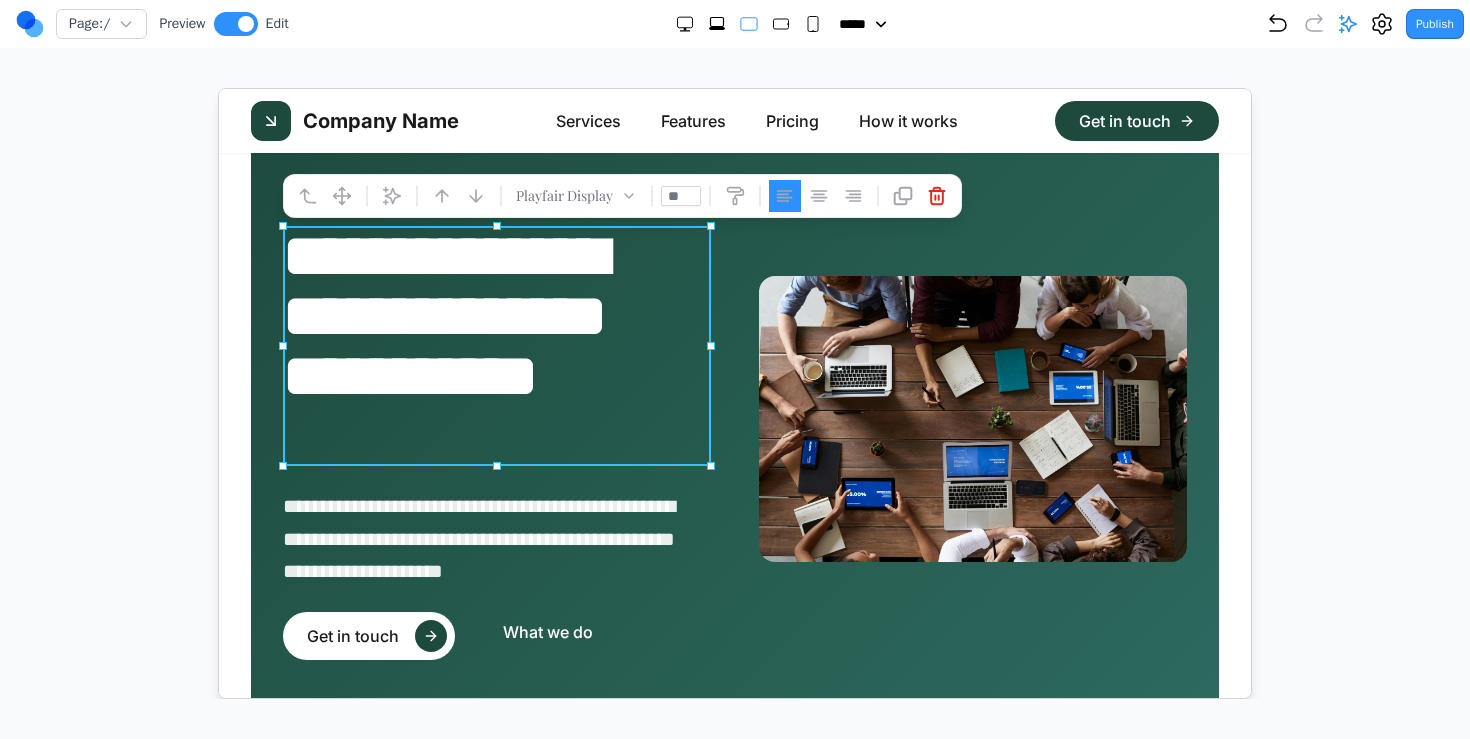 click on "**********" at bounding box center [496, 345] 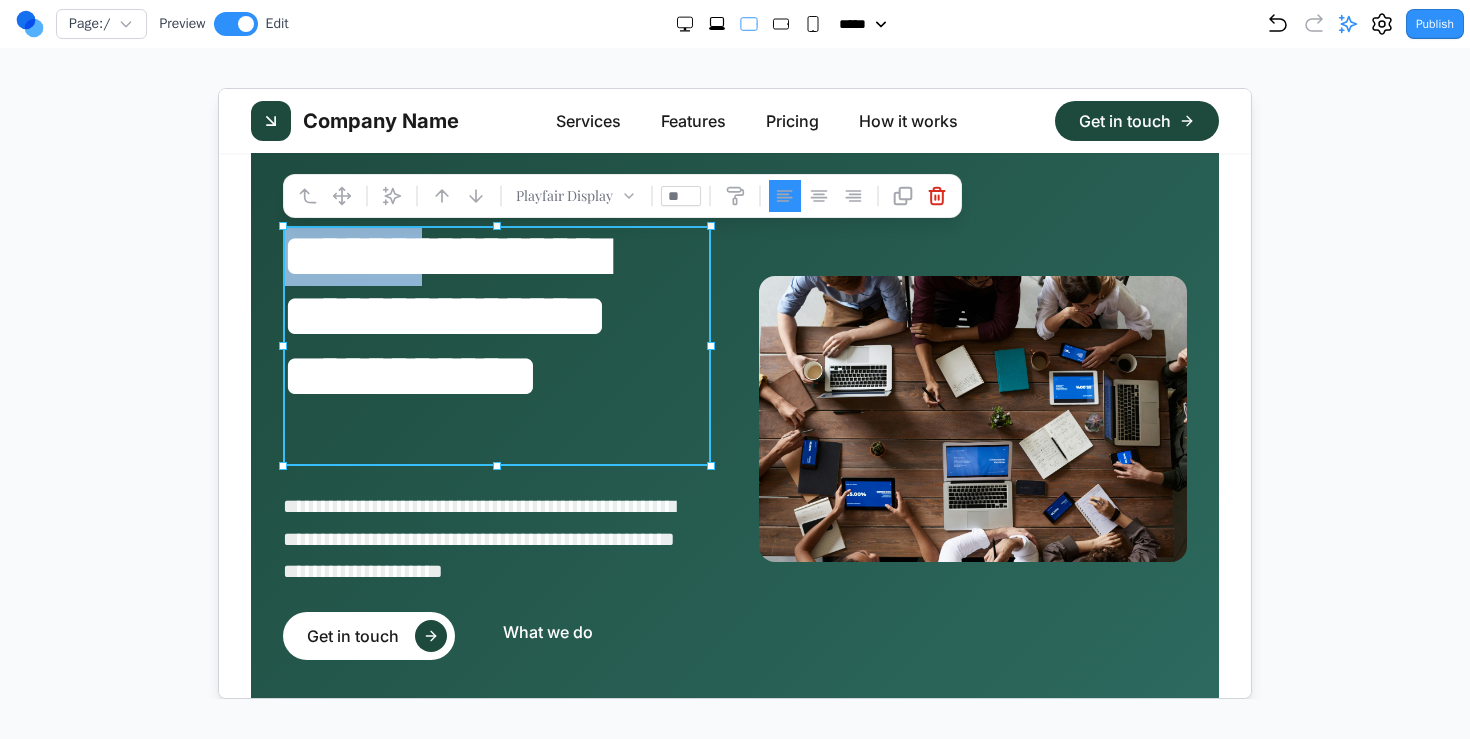 click on "**********" at bounding box center [496, 345] 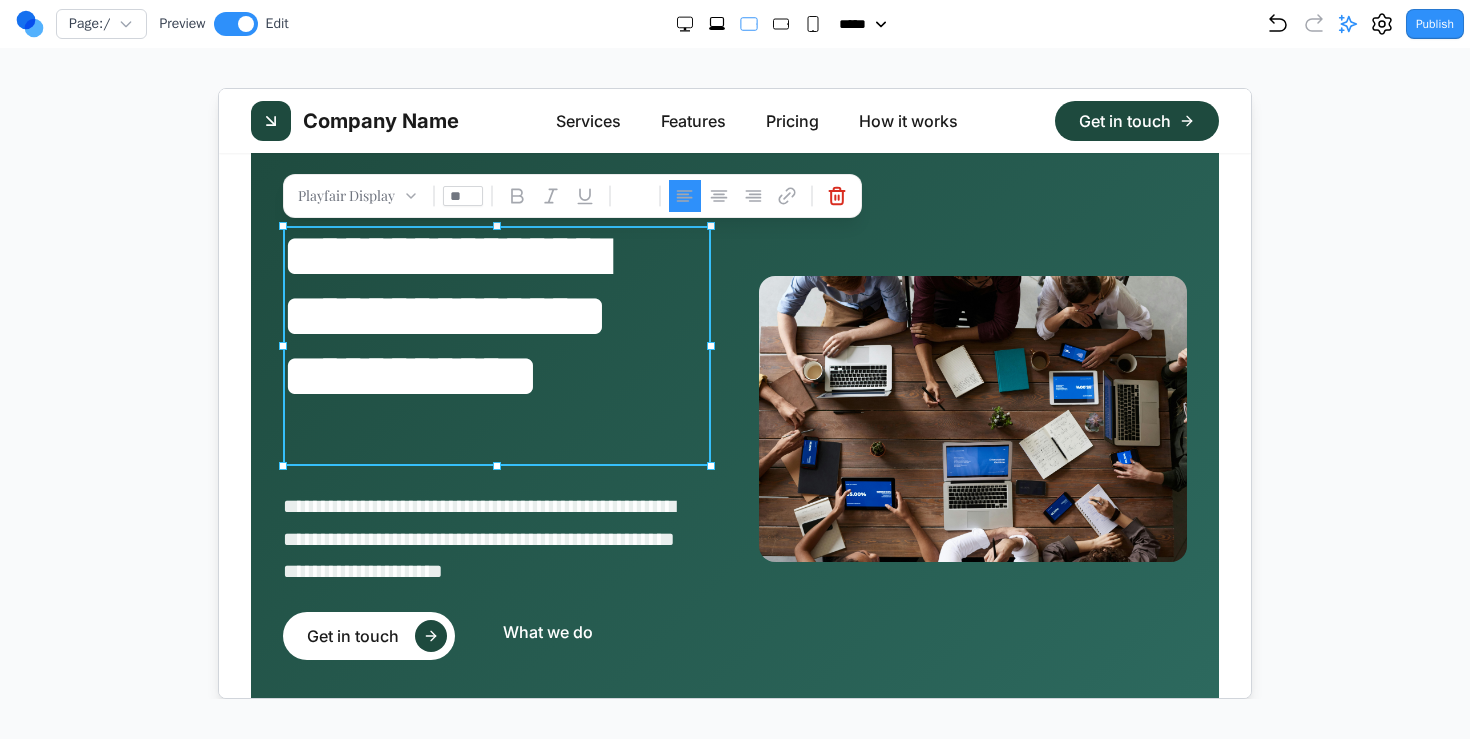 click on "**" at bounding box center [462, 195] 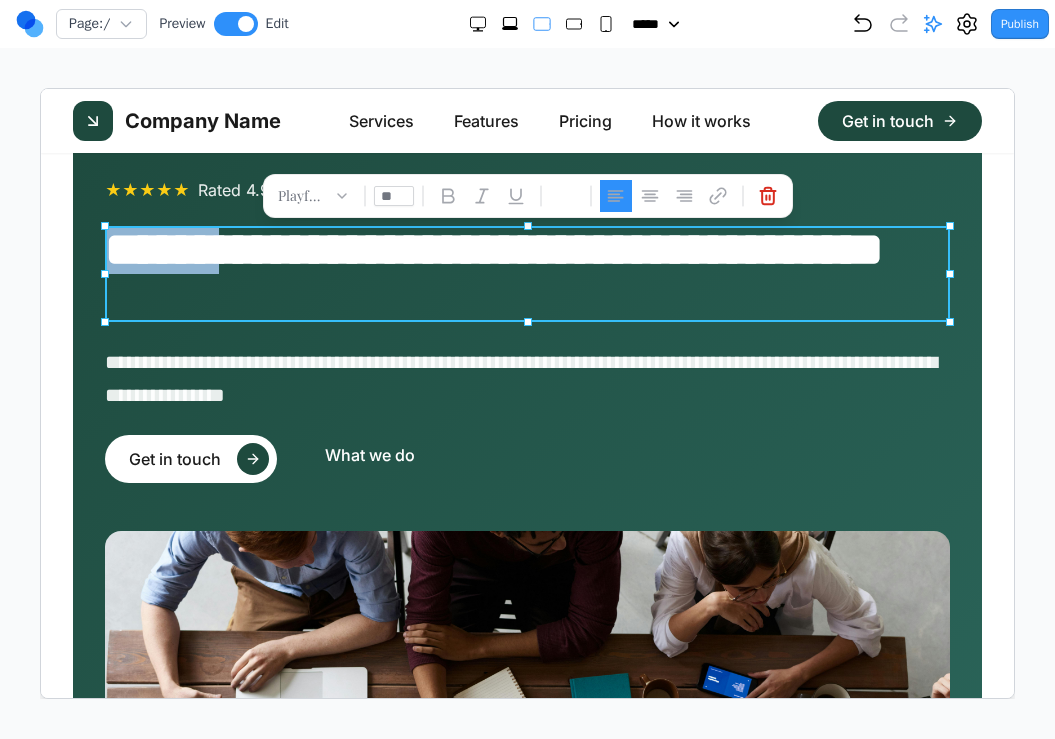 click on "**********" at bounding box center [526, 273] 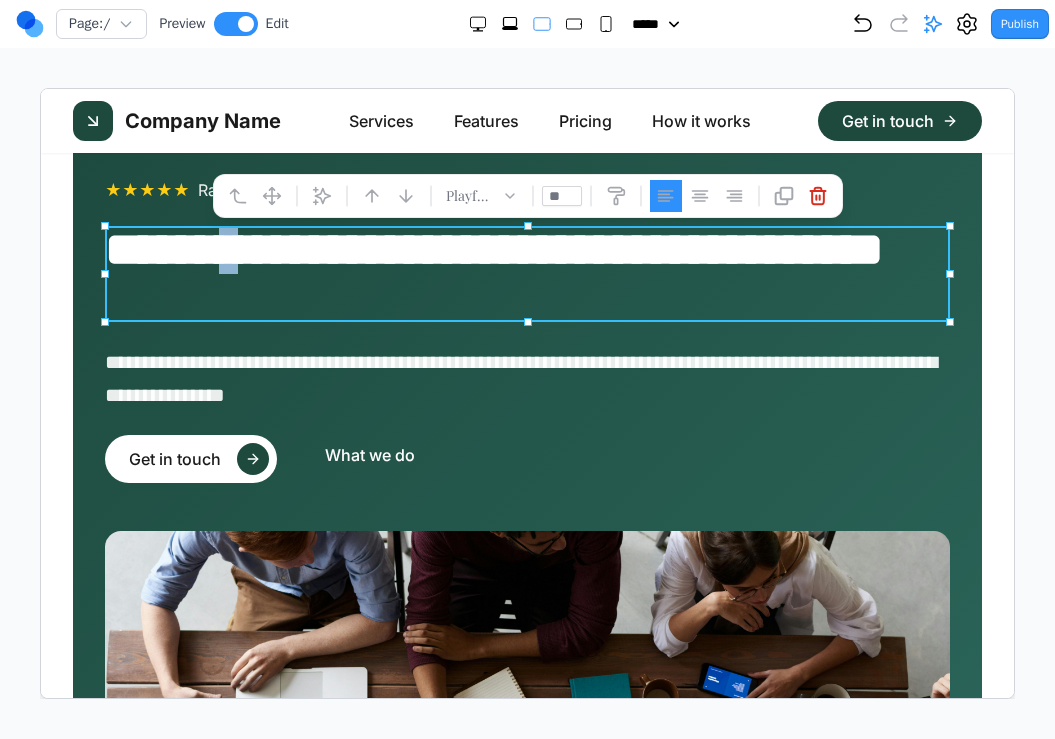 click on "**********" at bounding box center [526, 273] 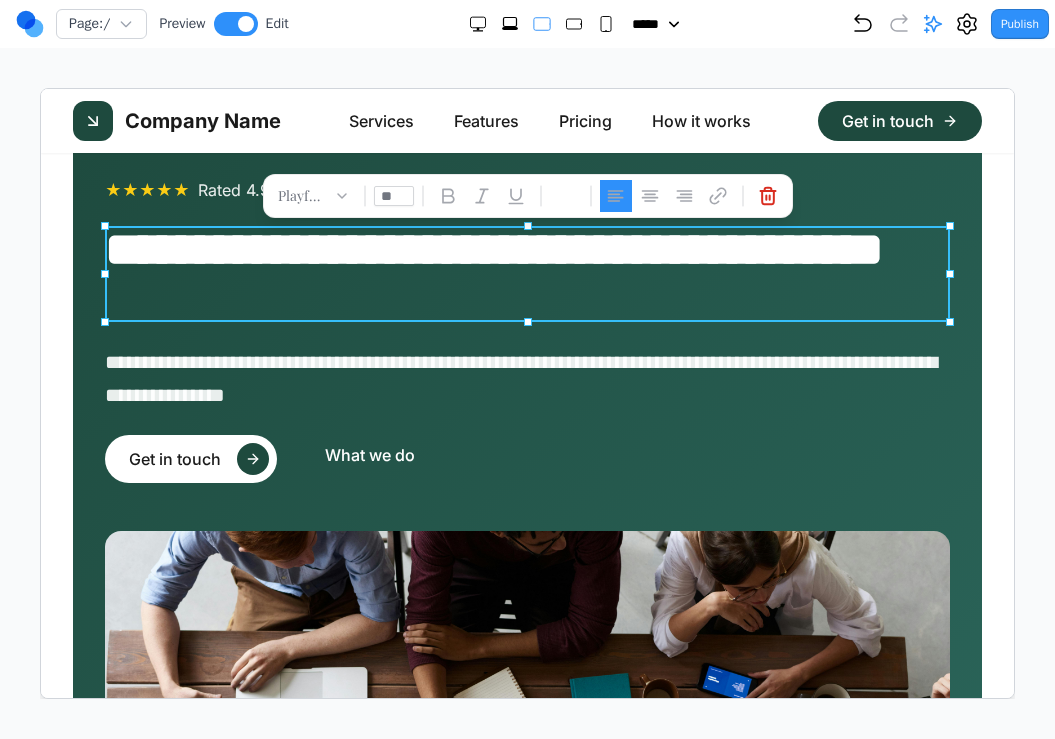 click on "**********" at bounding box center (526, 273) 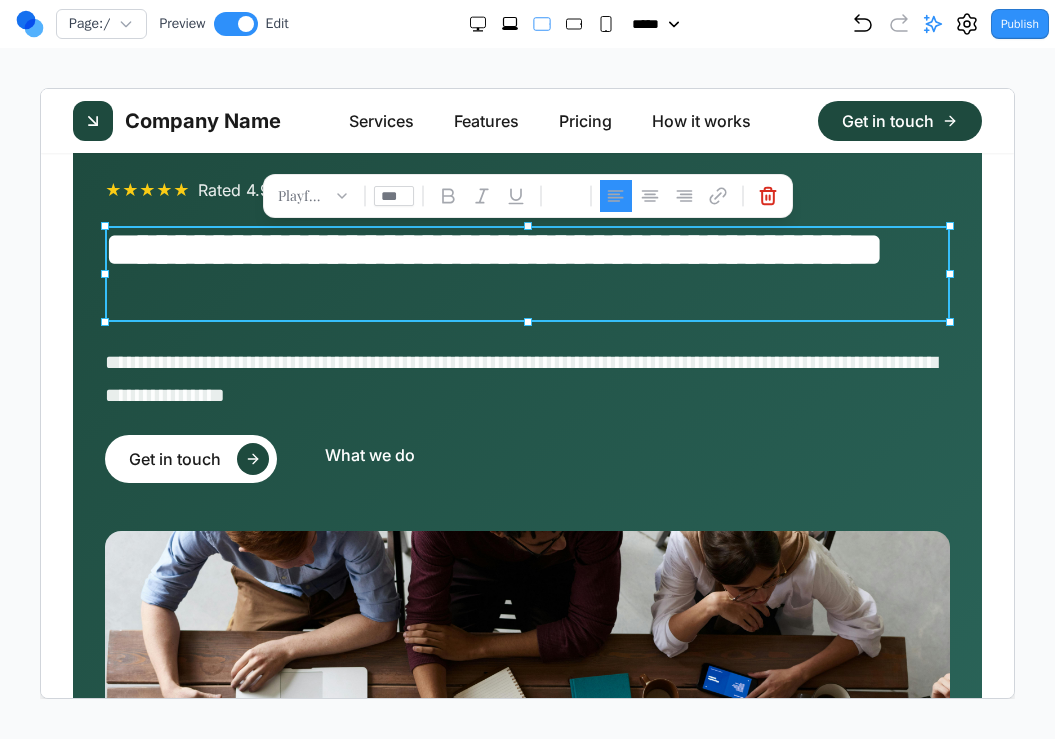 type on "**" 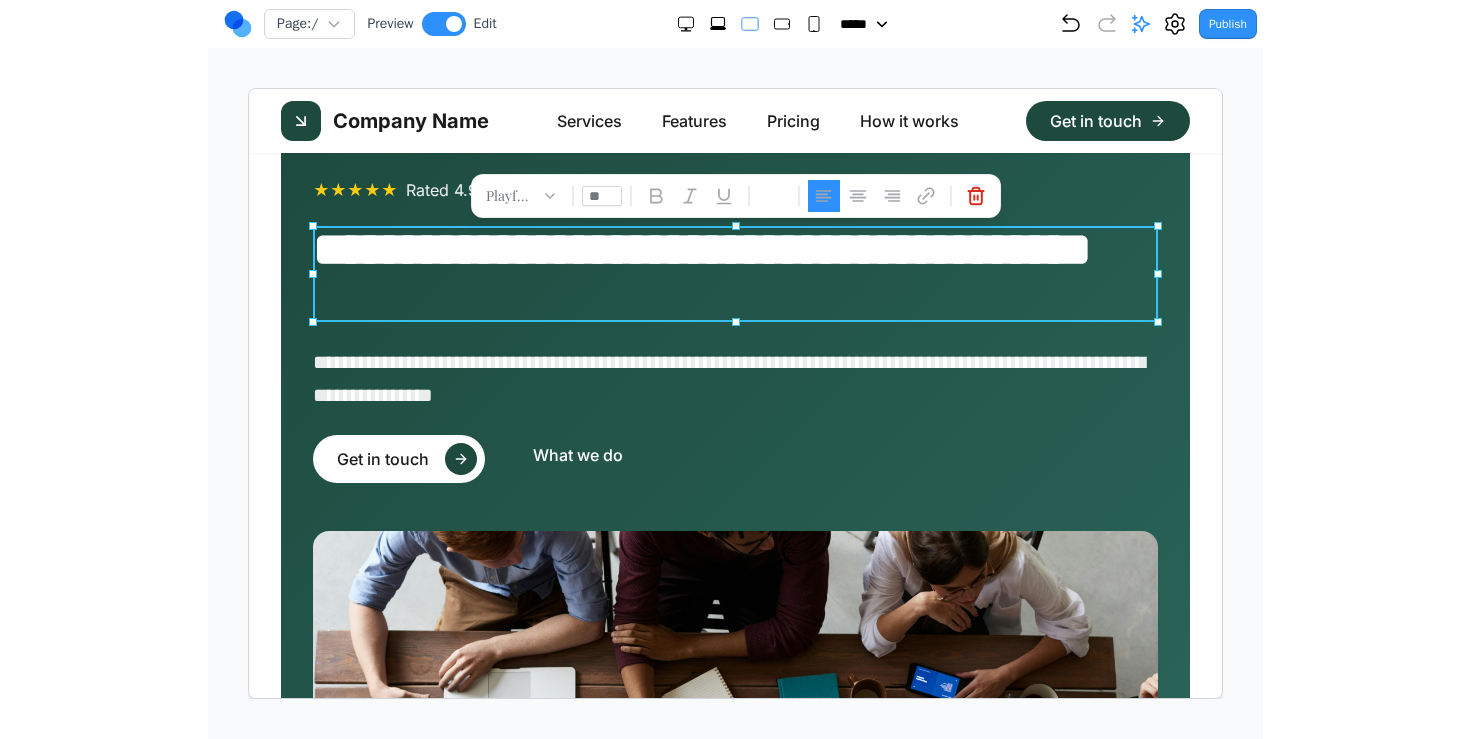 scroll, scrollTop: 0, scrollLeft: 0, axis: both 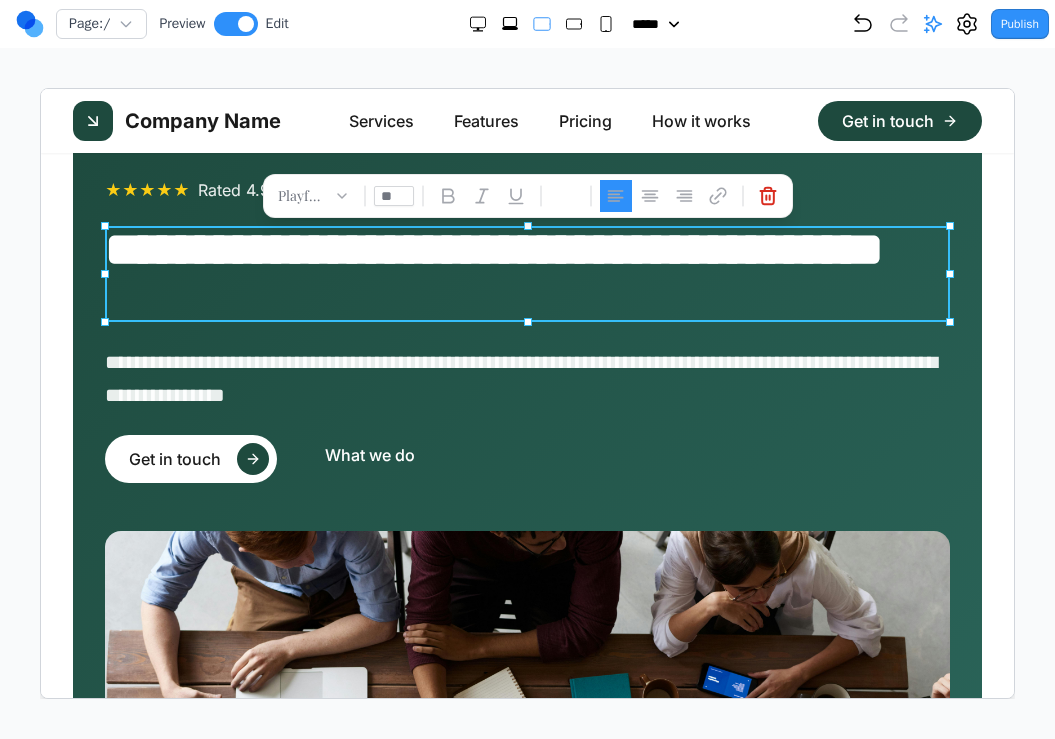 click on "Page:  / Preview Edit ***** ***** ****** ****** ****** Publish Project Settings Form Dashboard + New Project Clone Project Delete Project Make Changes With AI Update the navigation bar to look like this, make sure the text is similar make the font a bit smaller for everything in the logo I've reduced the font sizes in the header:
1. **Logo text**: Changed from `text-2xl` to `text-xl` (smaller logo text)
2. **Navigation items**: Changed from `text-lg` to `text-base` (smaller navigation links)
3. **Button text**: Changed from `text-lg` to `text-base` (smaller button text)
The header now has a more proportional and refined look with slightly smaller fonts throughout.
- Reducing font sizes in the header logo and navigation Update these two buttons to look exactly like this Make these buttons look like the screenshot, first describe exactly the differences between the current implementation and the screenshot Make "What we do" a button as well Update all font to Hedvig Letters Serif" at bounding box center [527, 349] 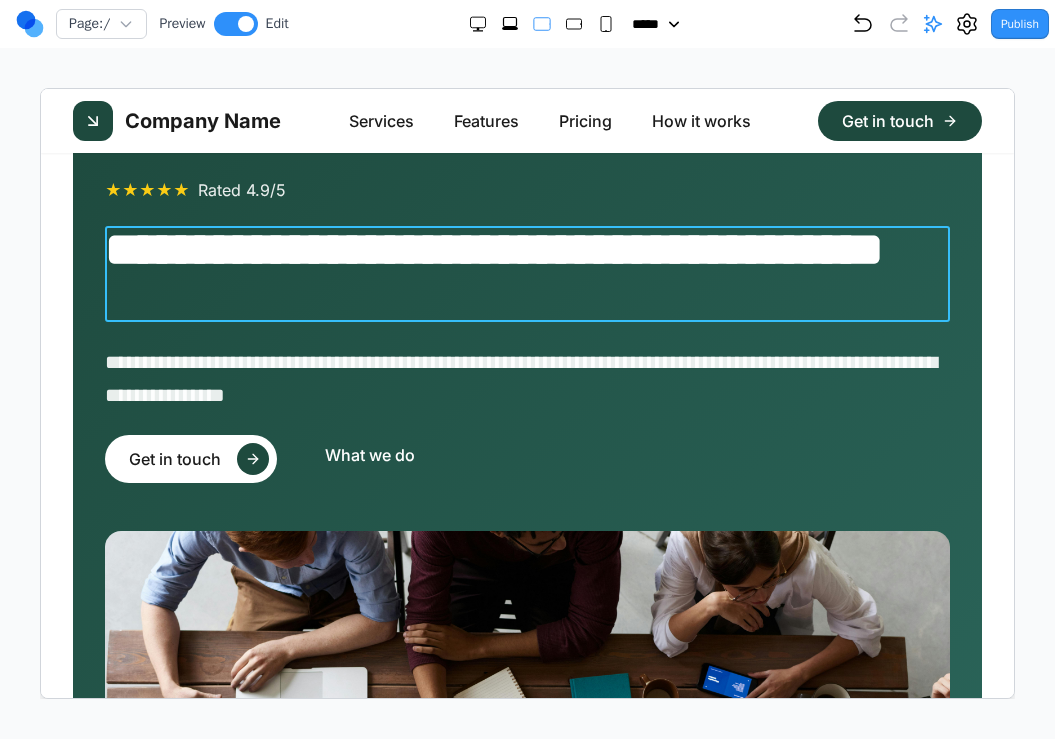 click on "**********" at bounding box center (526, 273) 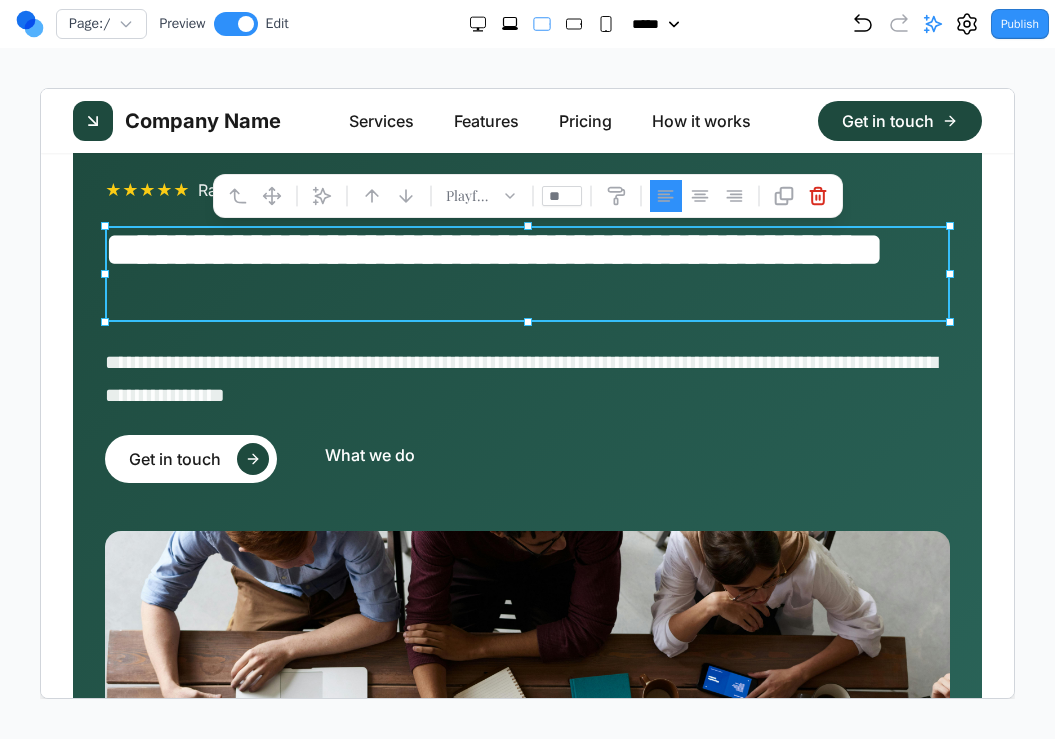 click on "**********" at bounding box center (526, 377) 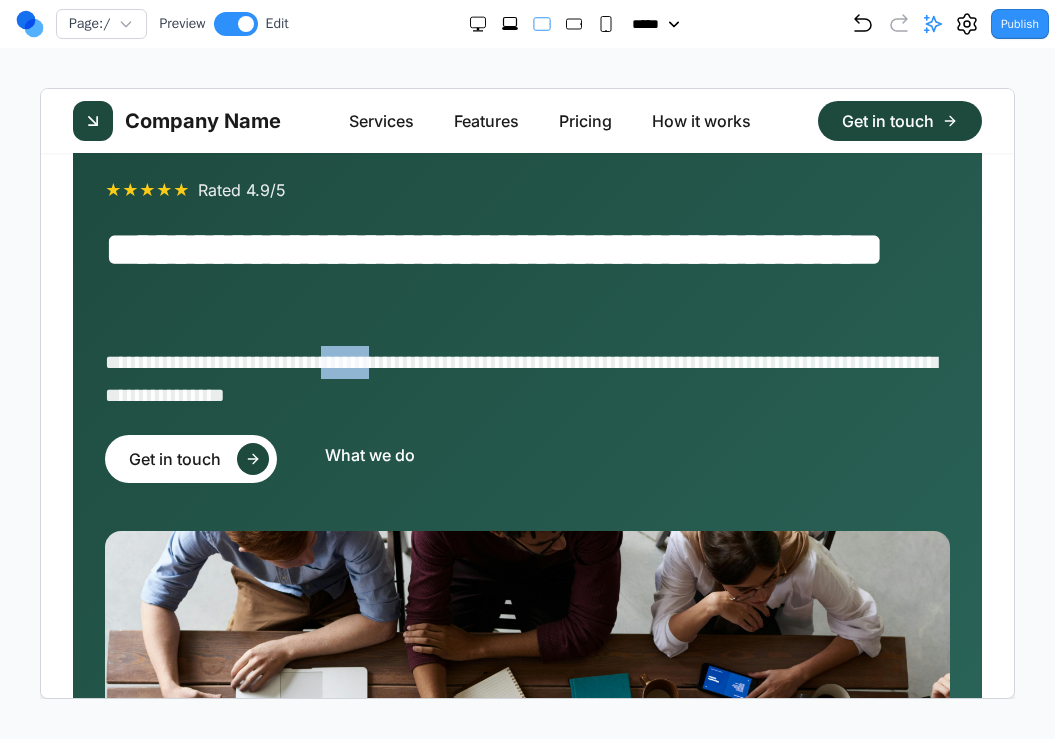 click on "**********" at bounding box center (526, 377) 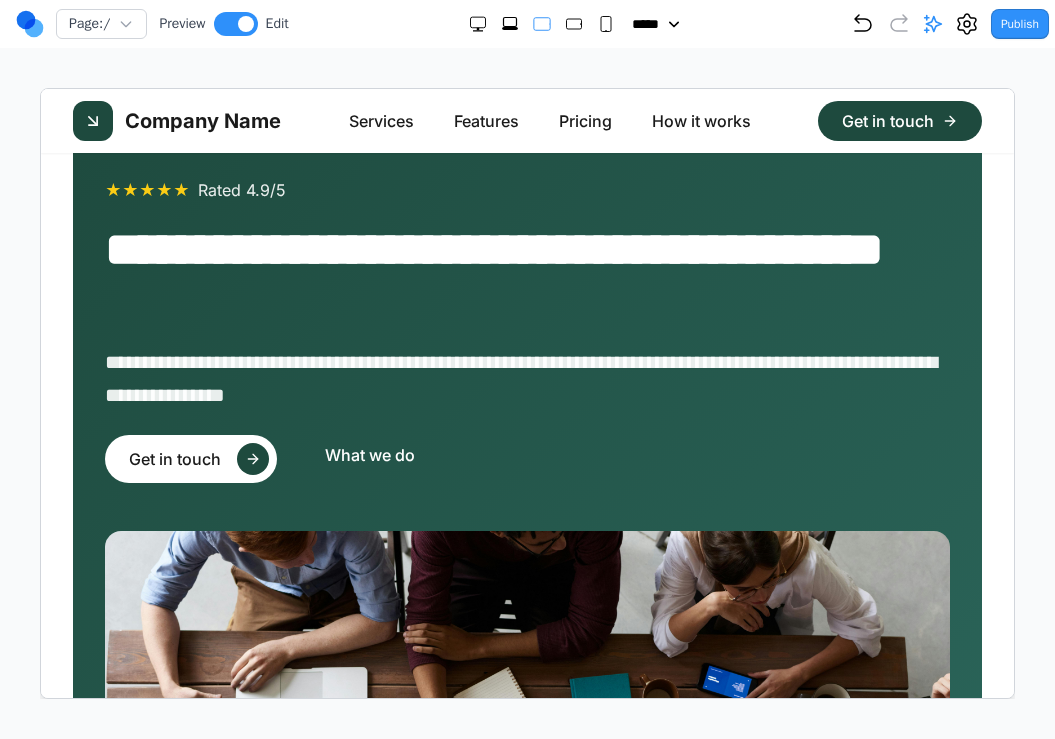 click on "**********" at bounding box center (526, 377) 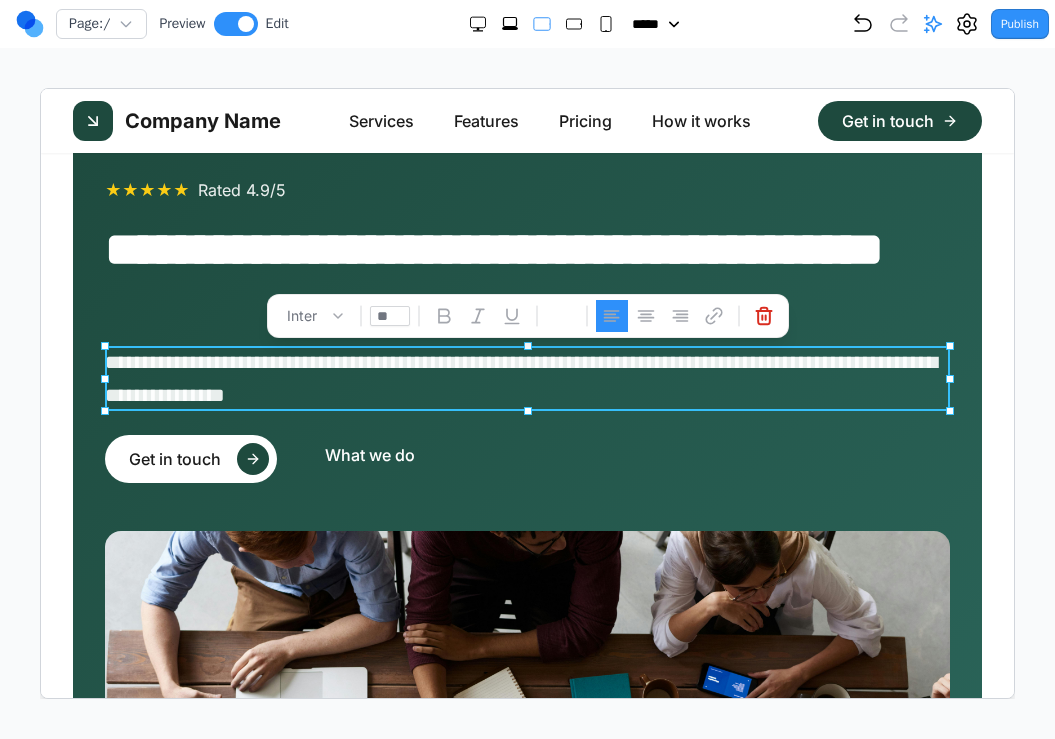 click on "**" at bounding box center (389, 315) 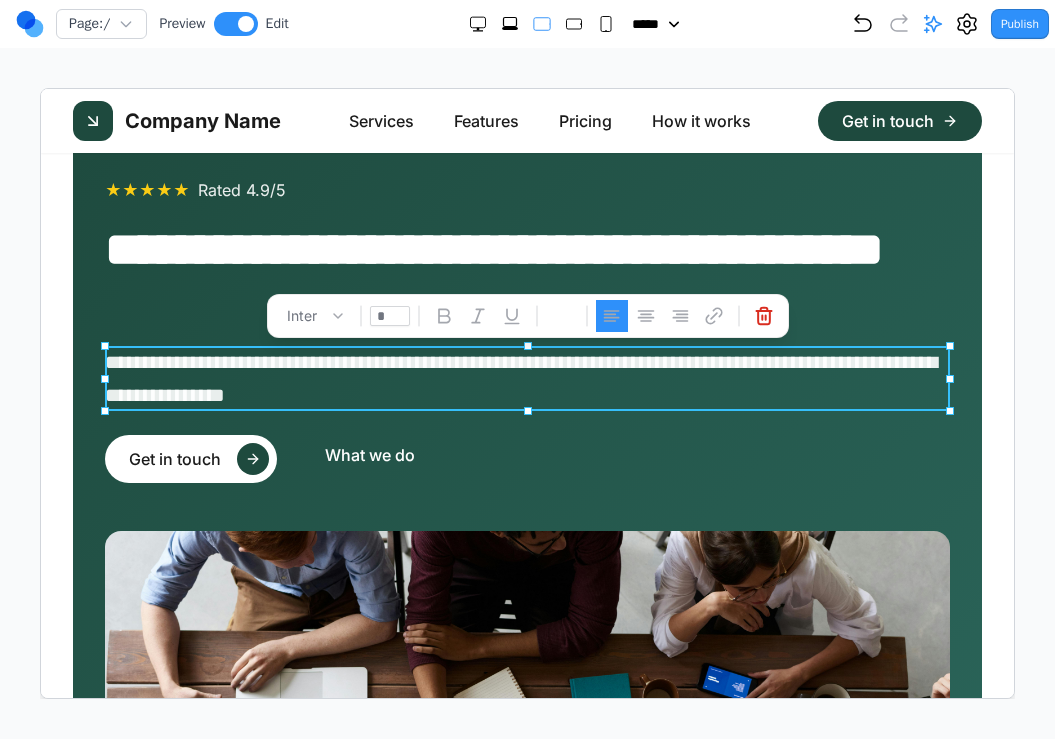 drag, startPoint x: 393, startPoint y: 316, endPoint x: 341, endPoint y: 316, distance: 52 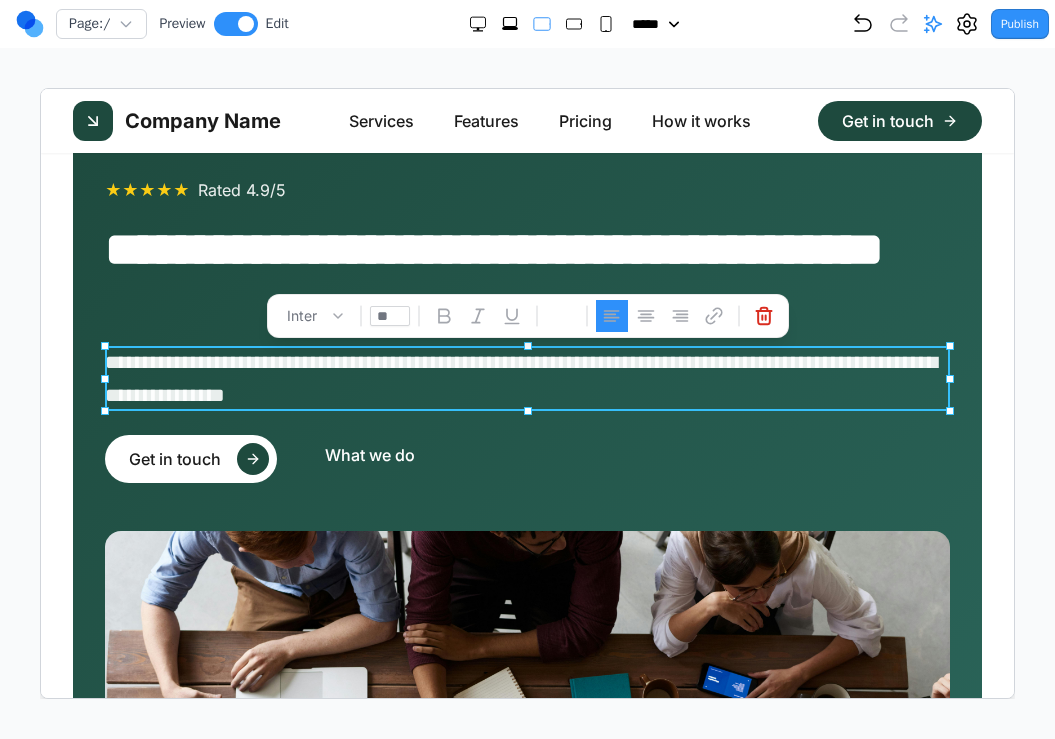 type on "**" 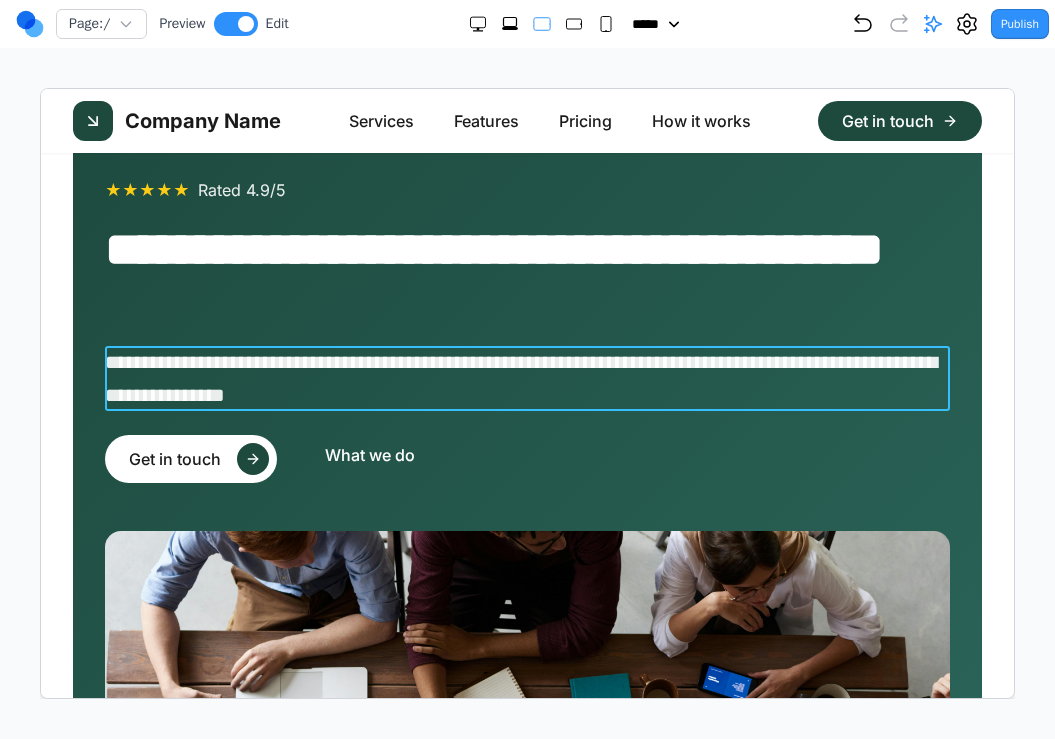 click on "**********" at bounding box center [526, 377] 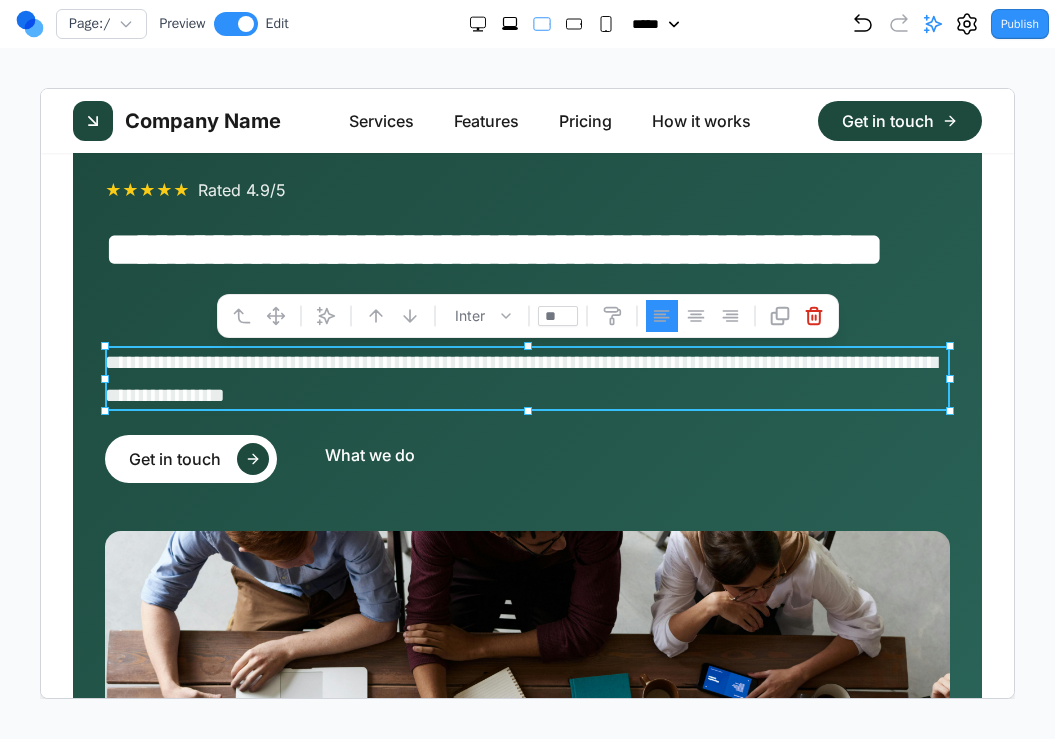 click on "**********" at bounding box center [526, 377] 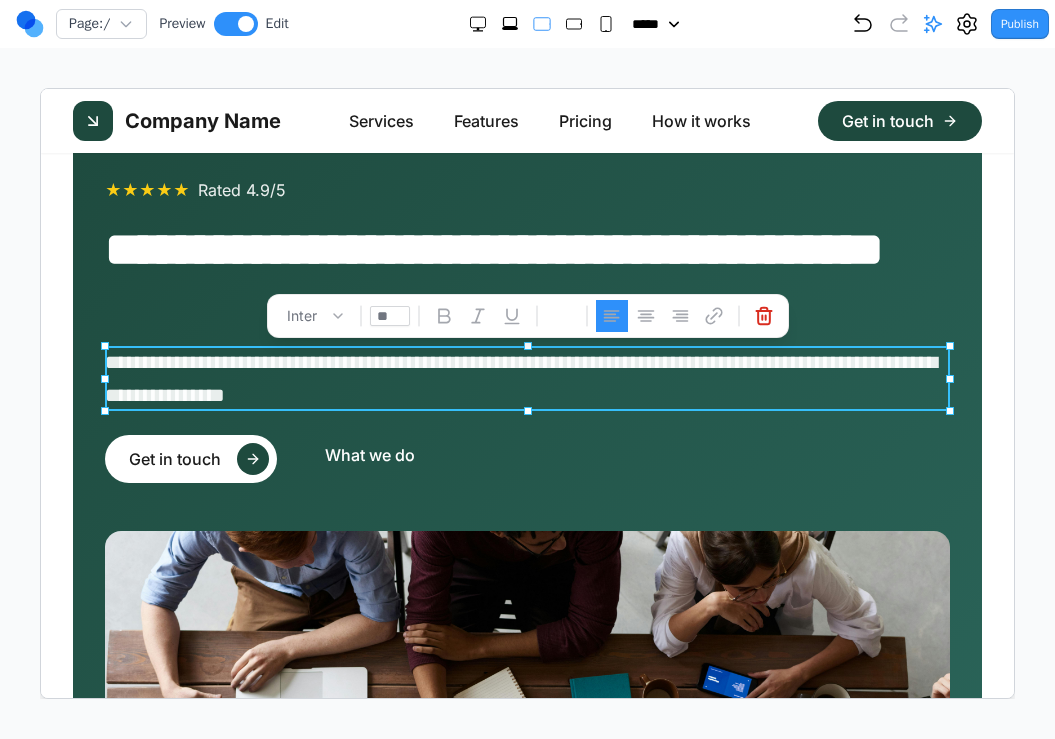 click on "**" at bounding box center [389, 315] 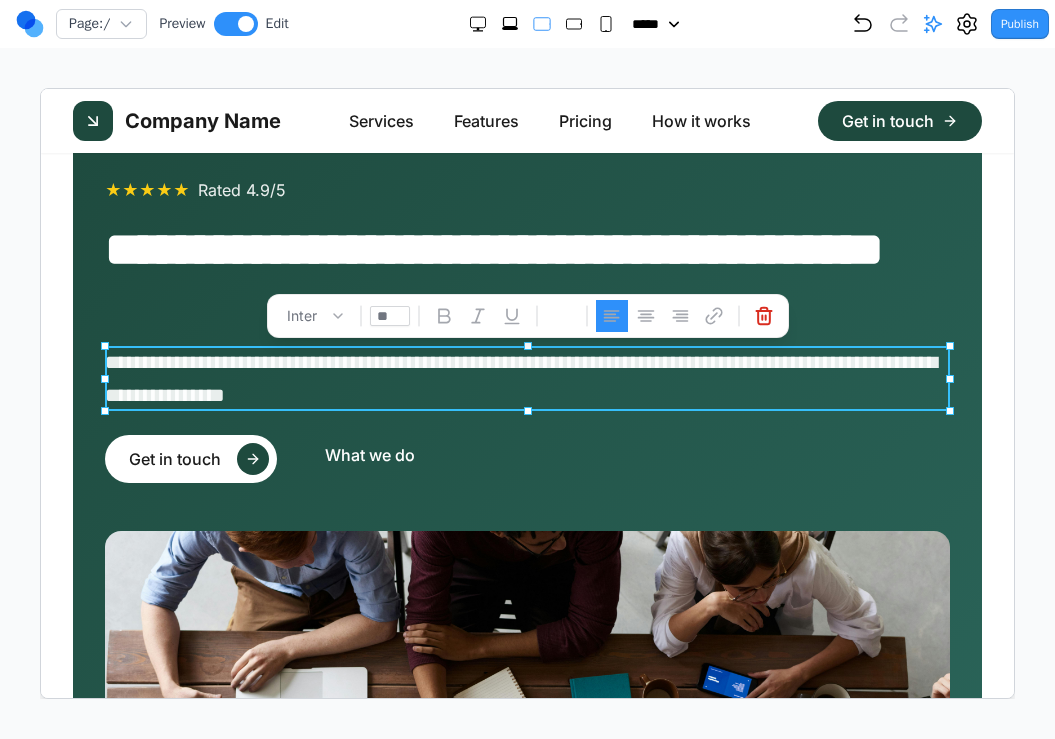 click on "**" at bounding box center [389, 315] 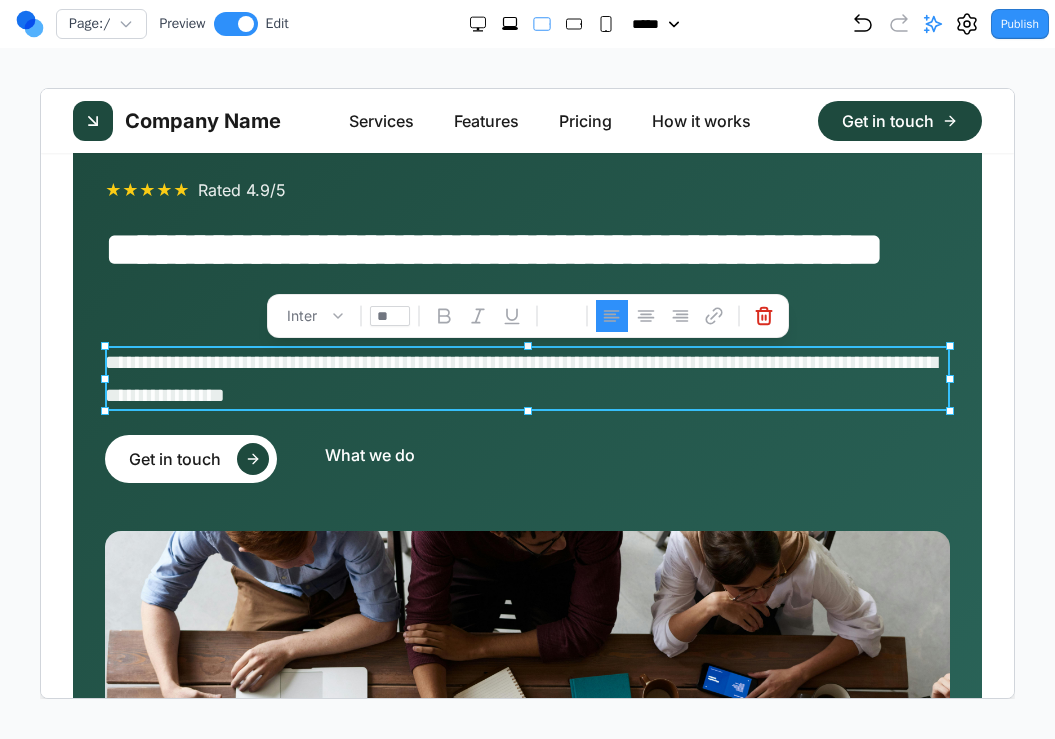 type on "*" 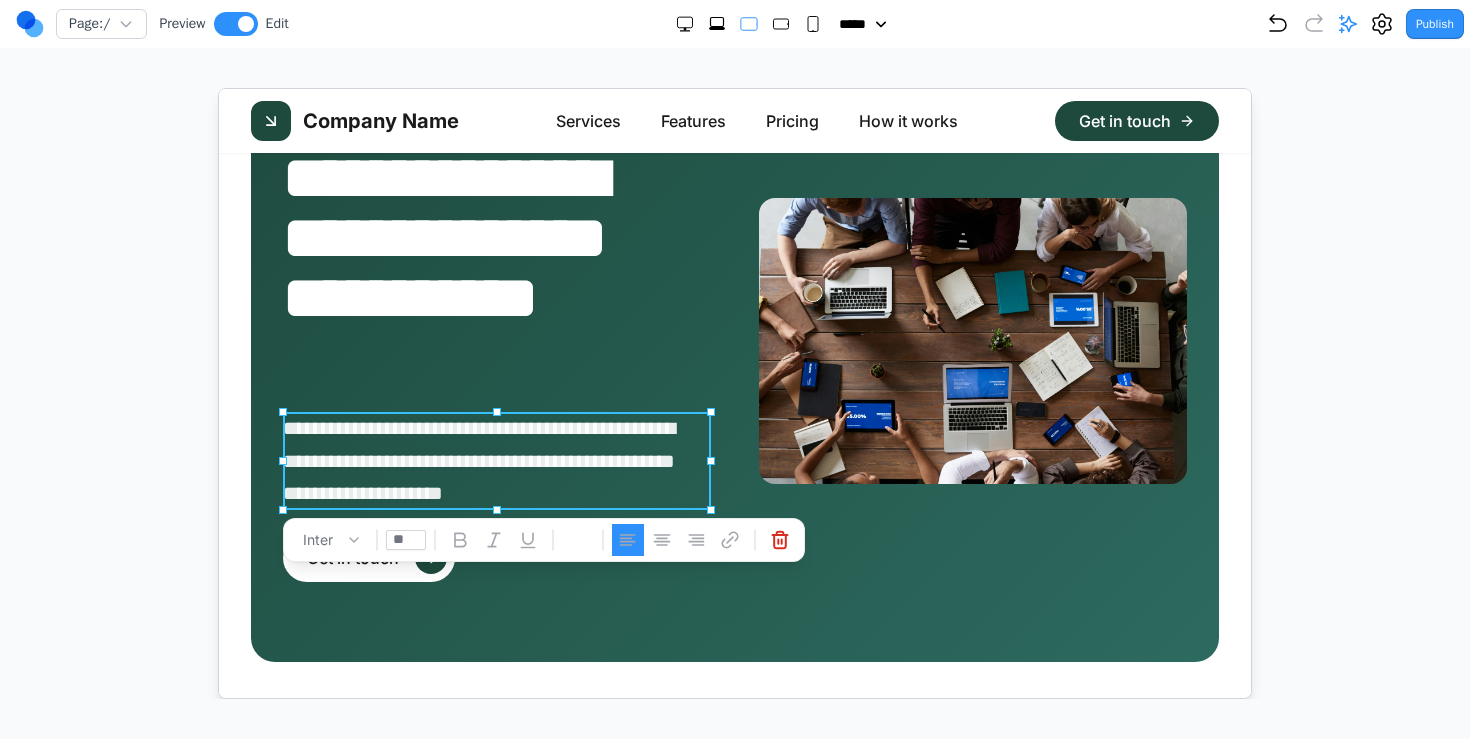 scroll, scrollTop: 0, scrollLeft: 0, axis: both 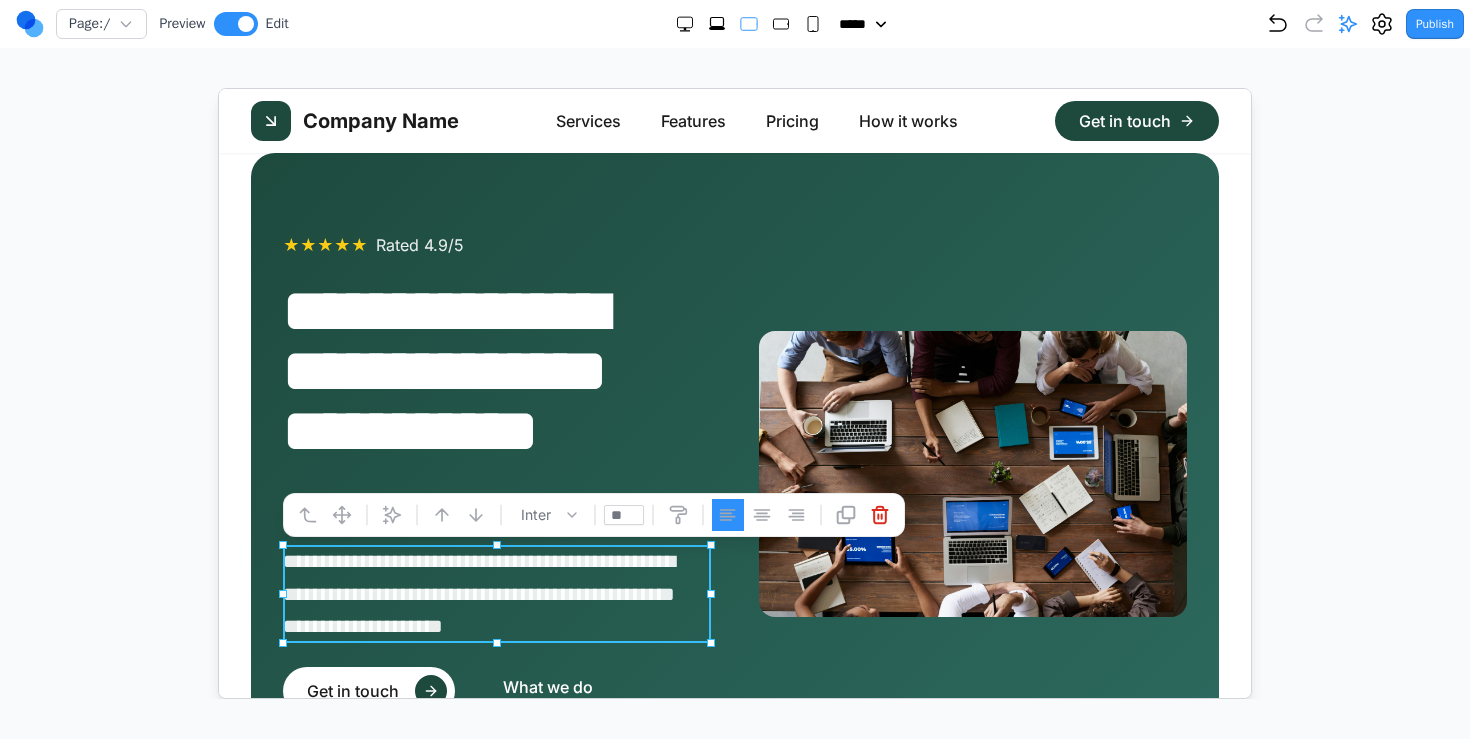 click on "**********" at bounding box center [734, 473] 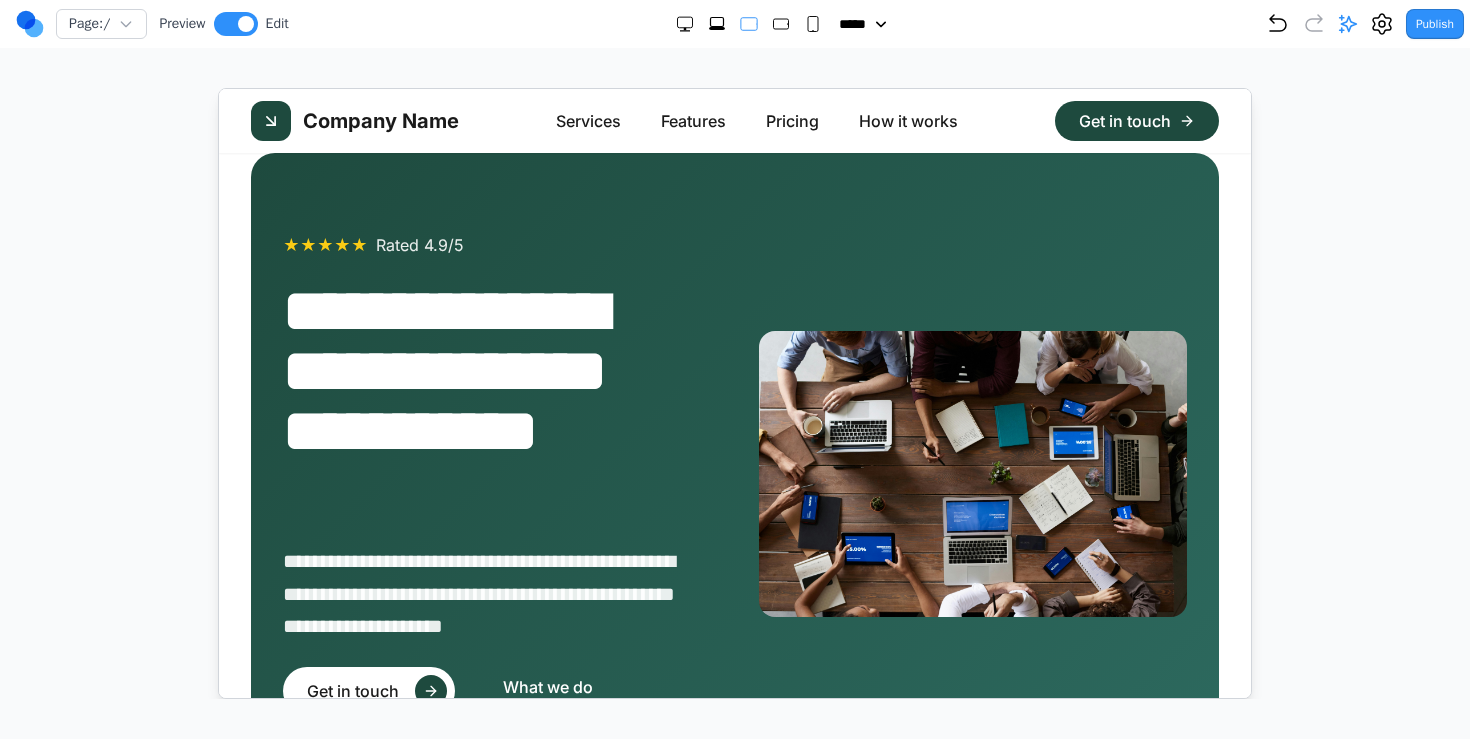 click at bounding box center (972, 473) 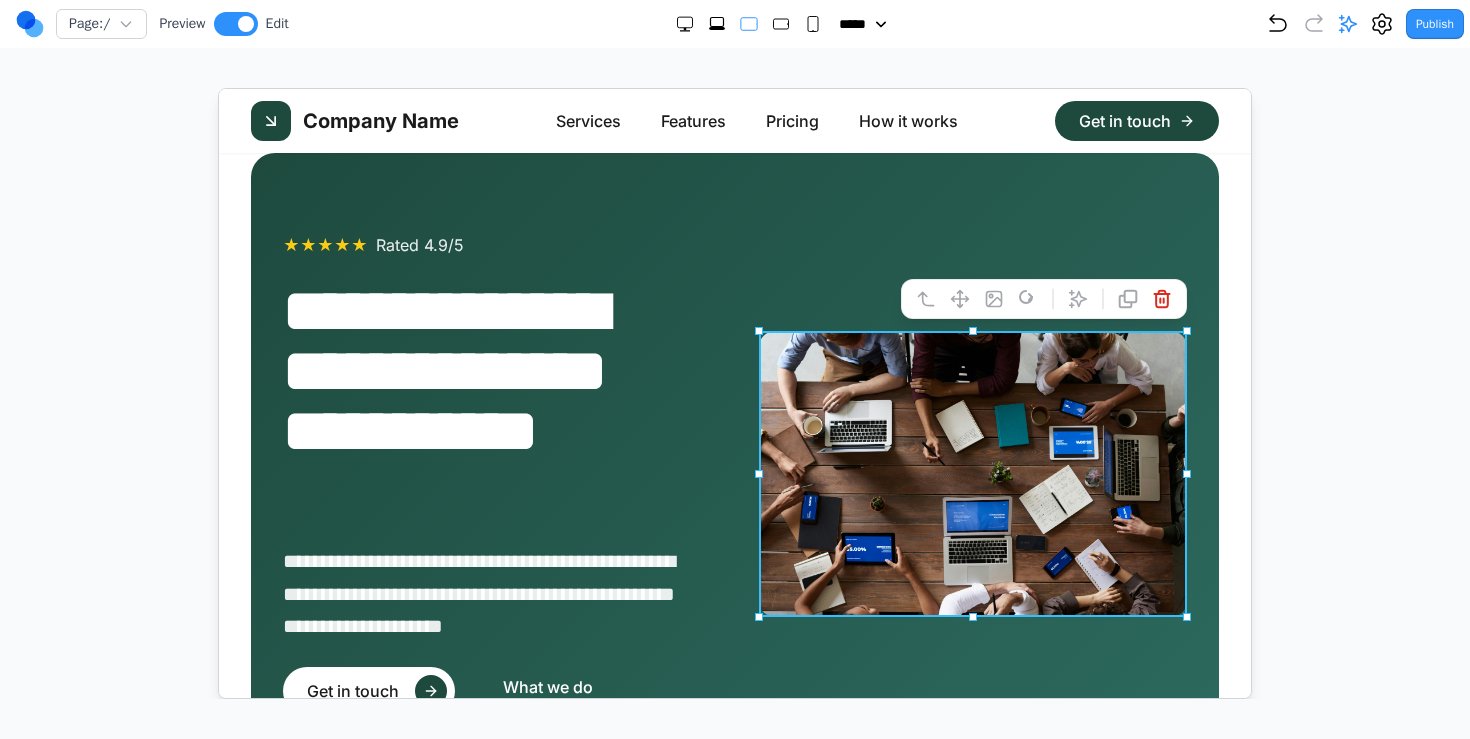 click on "**********" at bounding box center (496, 400) 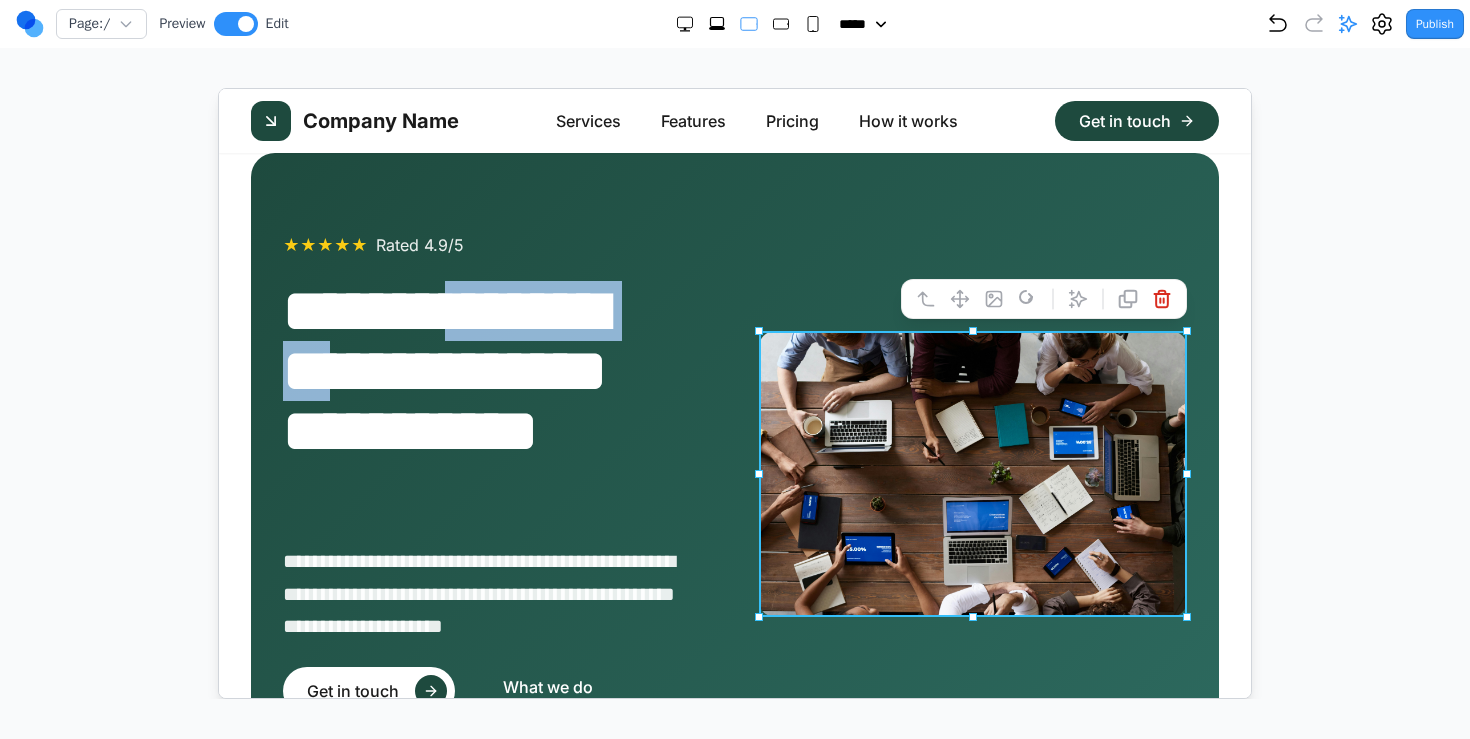 click on "**********" at bounding box center (496, 400) 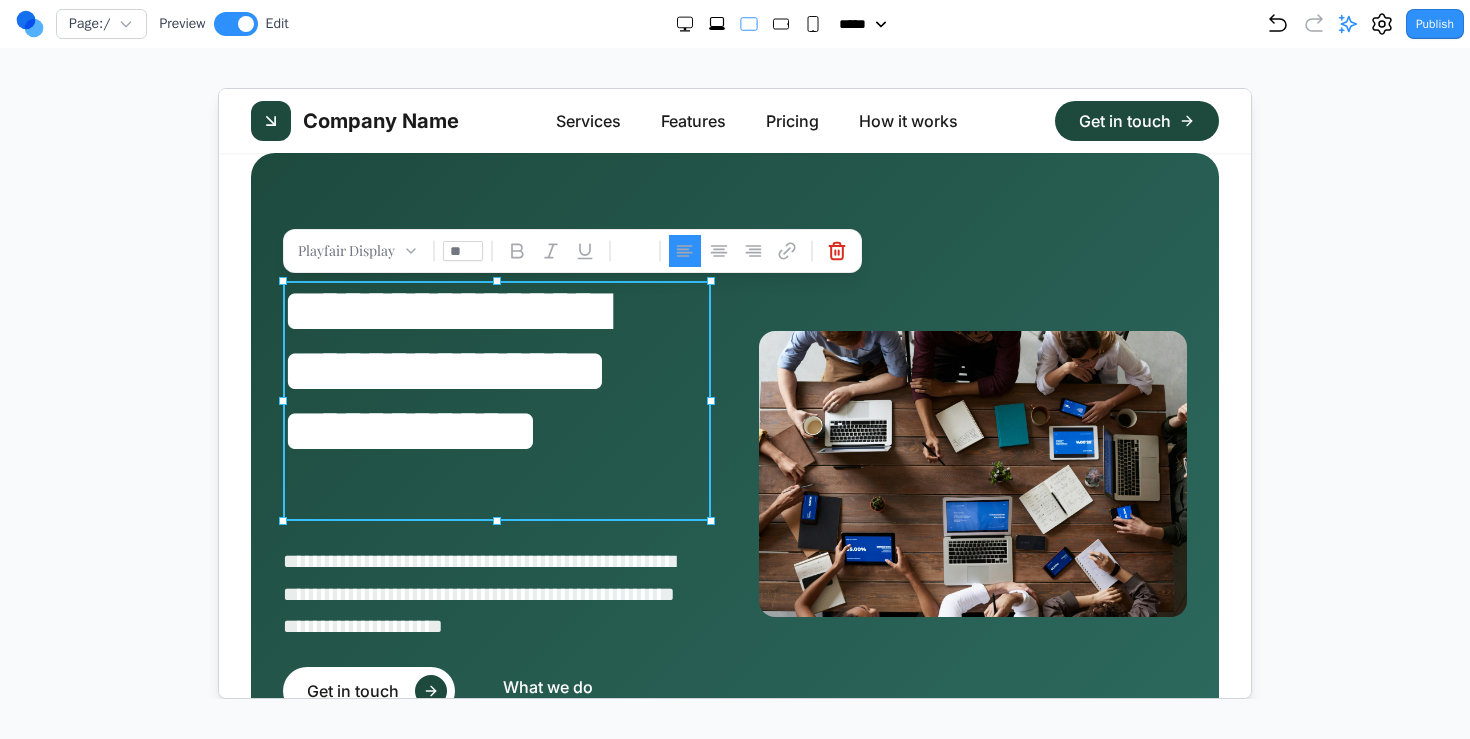 click on "**********" at bounding box center [496, 400] 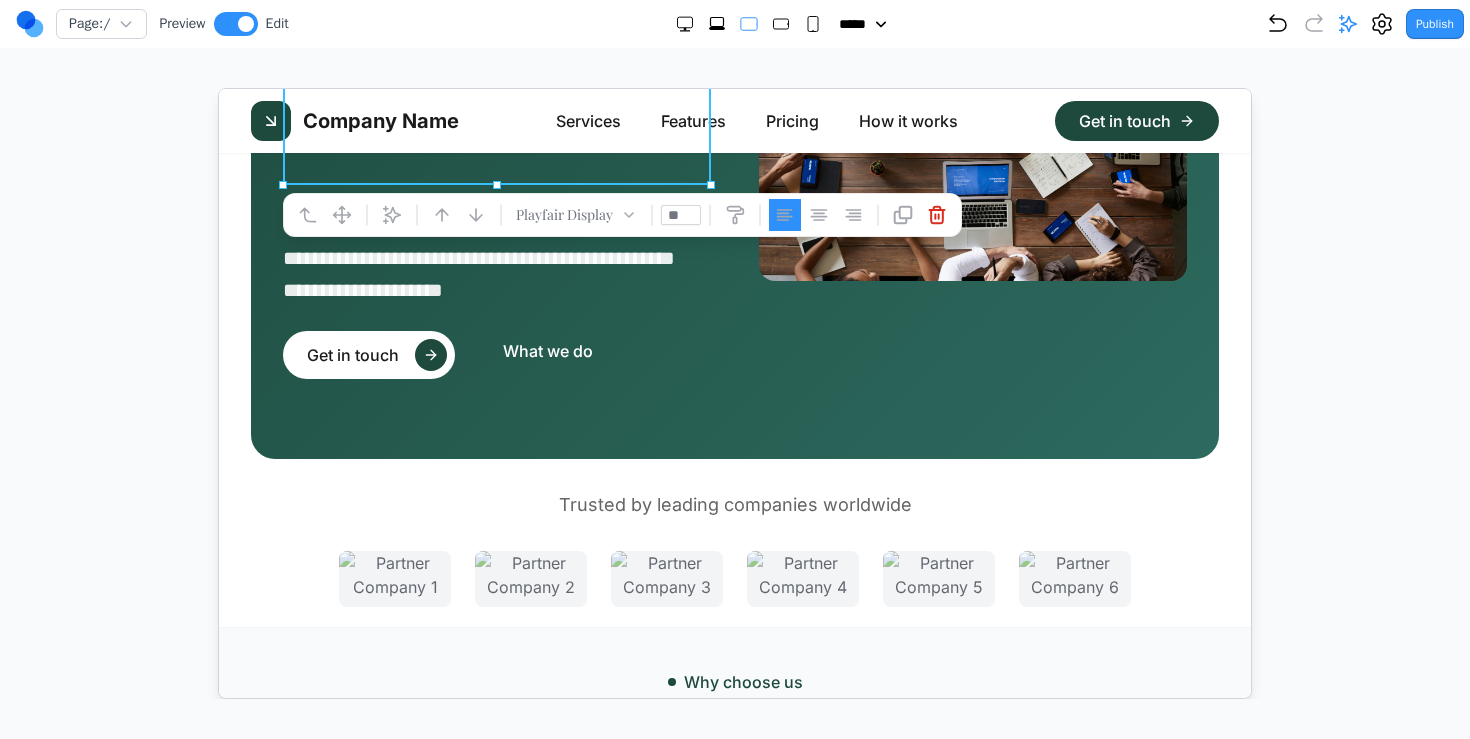 scroll, scrollTop: 0, scrollLeft: 0, axis: both 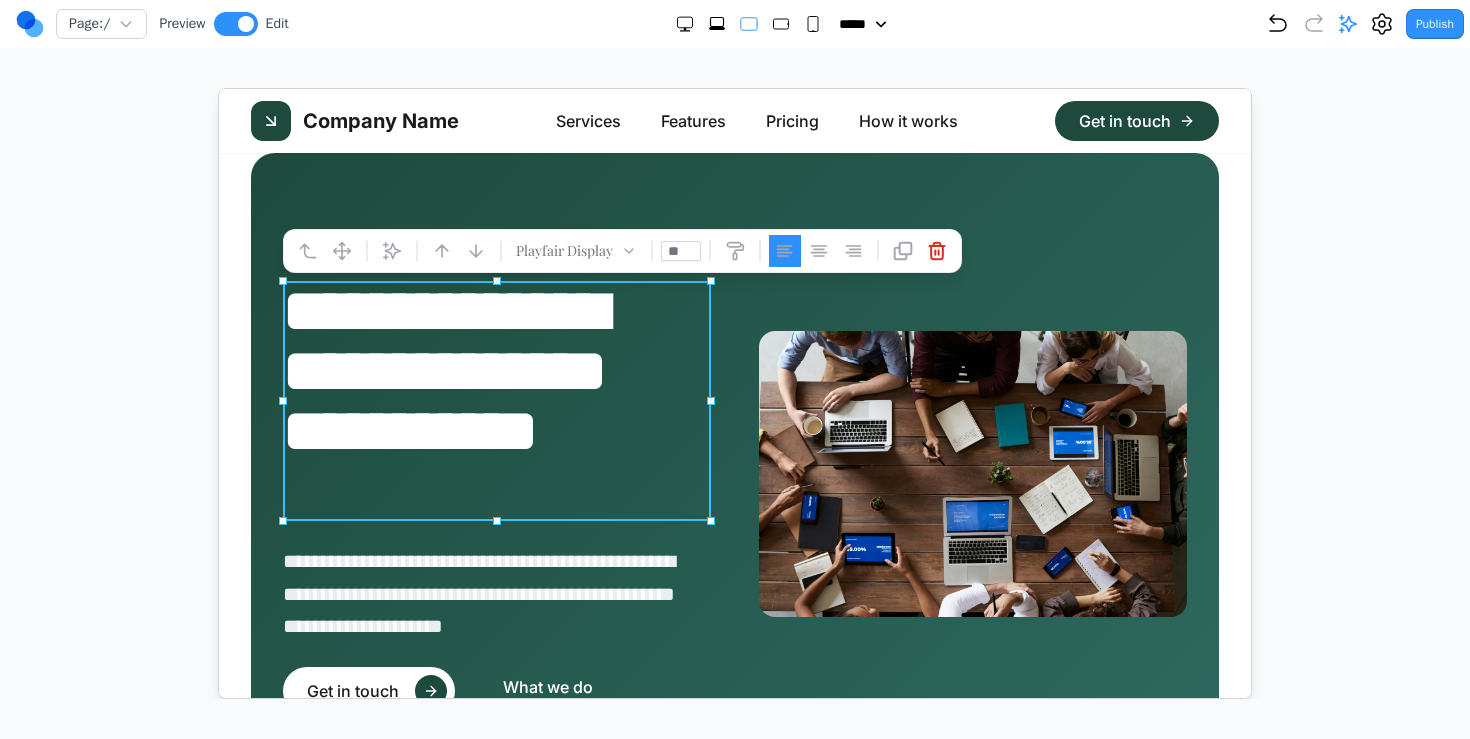 click 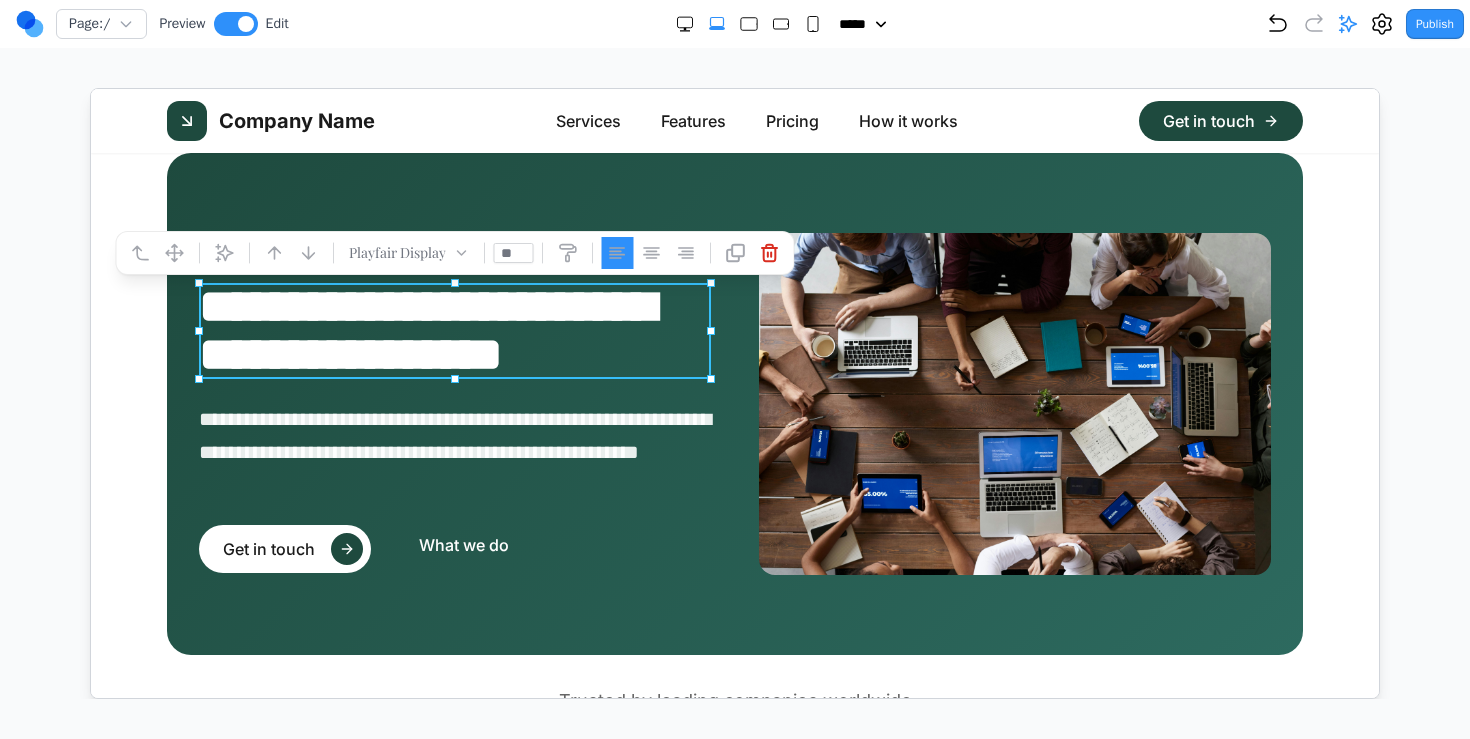 click on "**********" at bounding box center [454, 330] 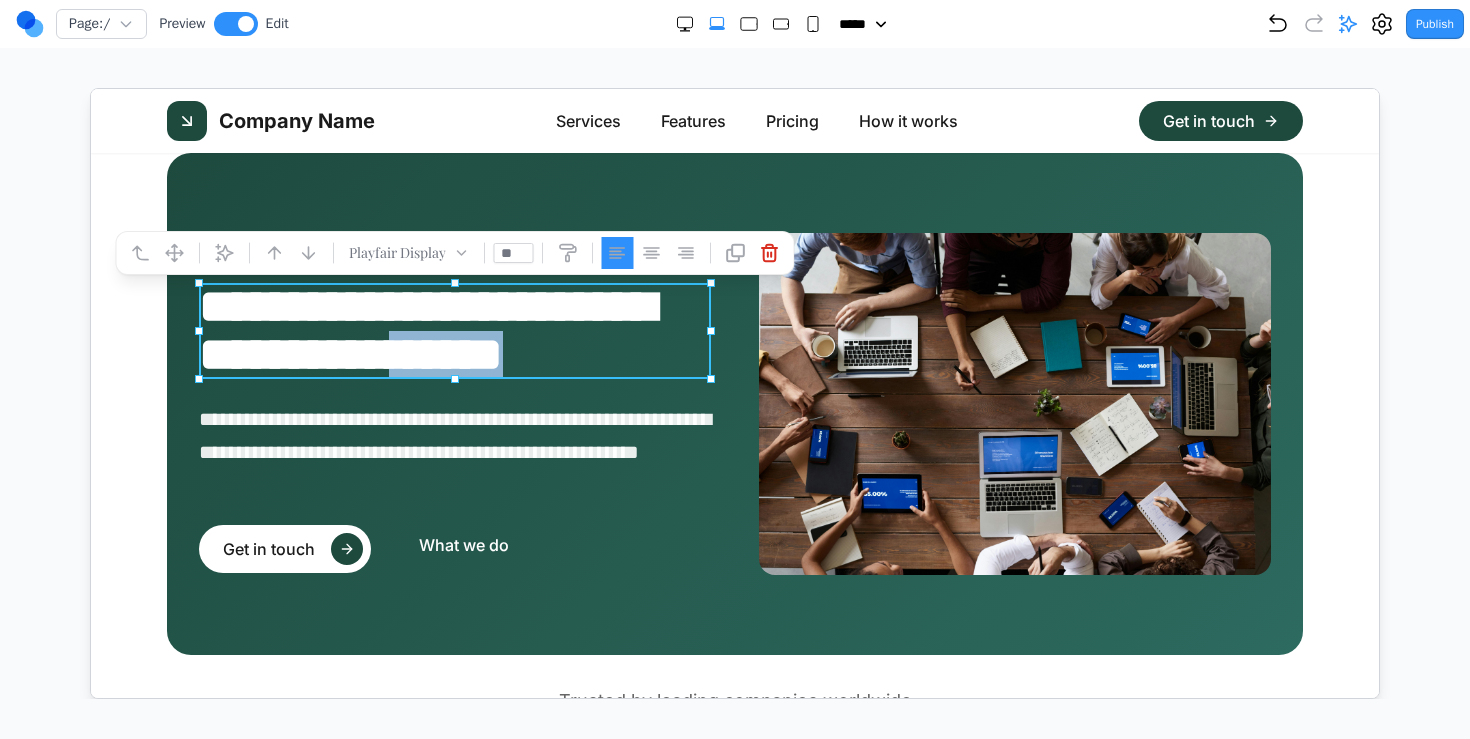 click on "**********" at bounding box center [454, 330] 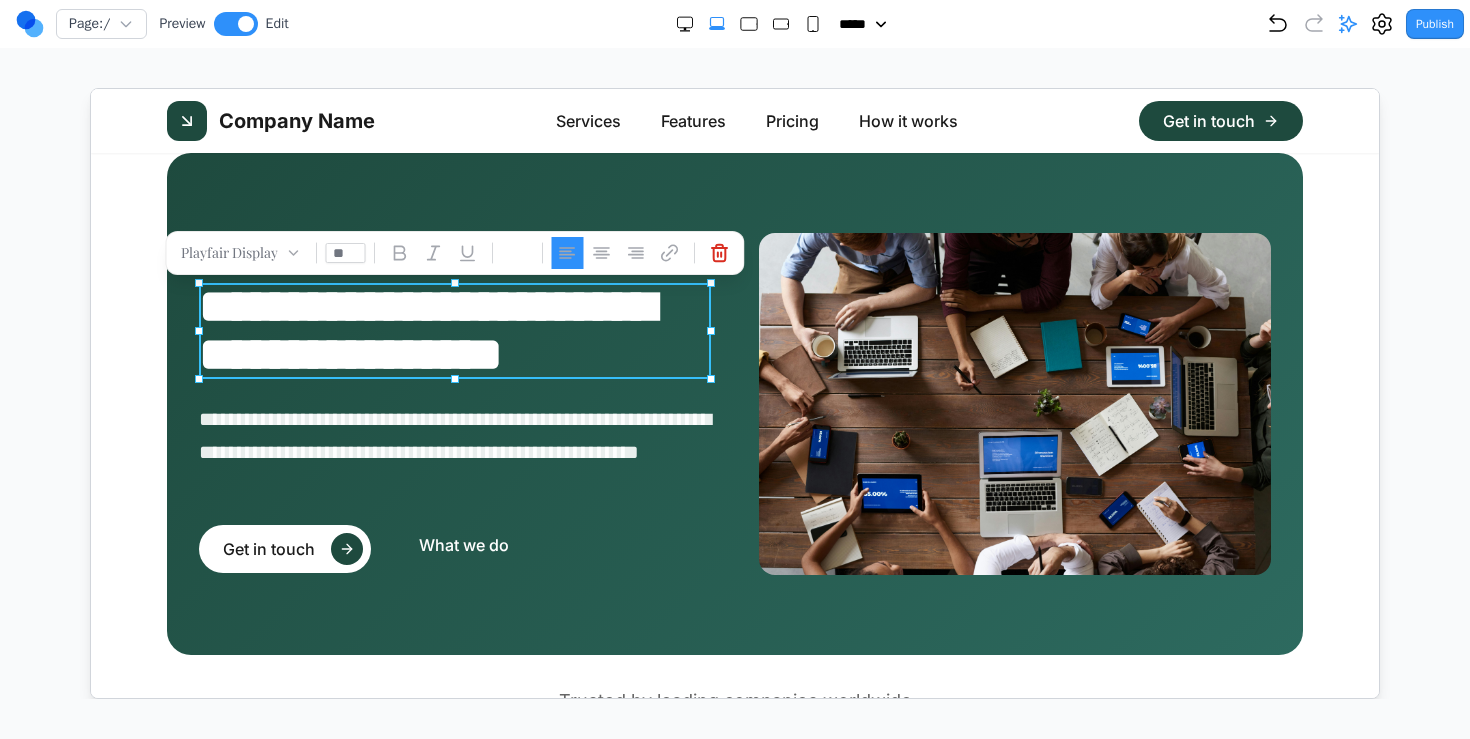 click on "**" at bounding box center [345, 252] 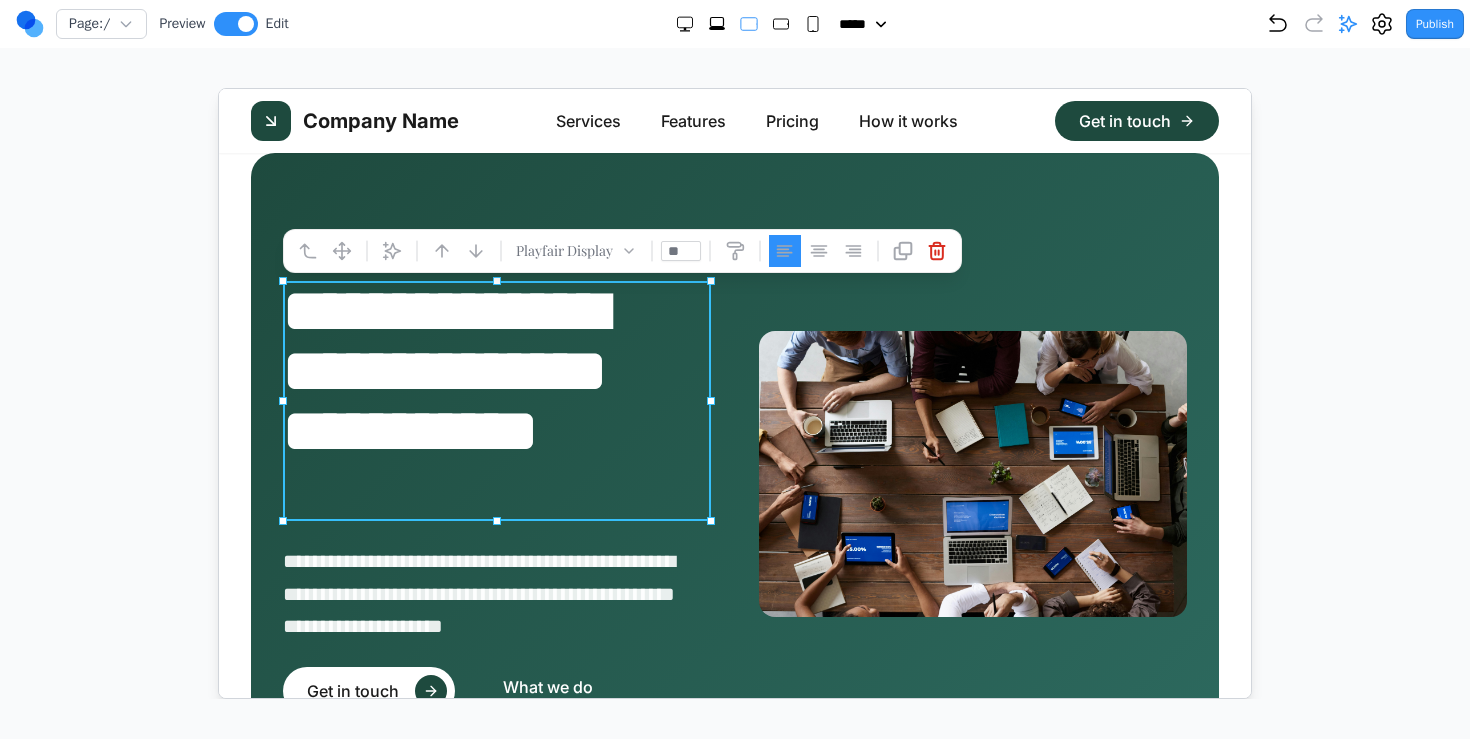 click 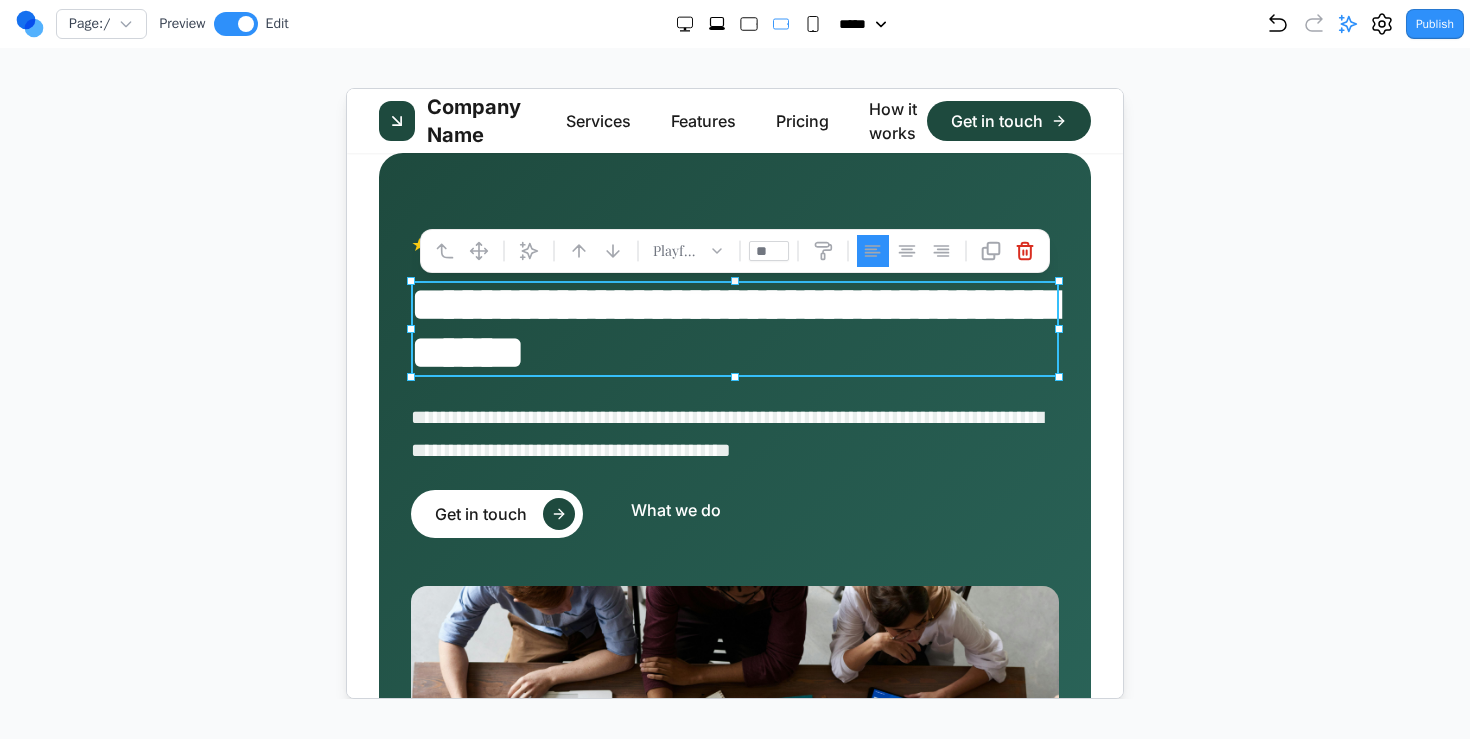 click 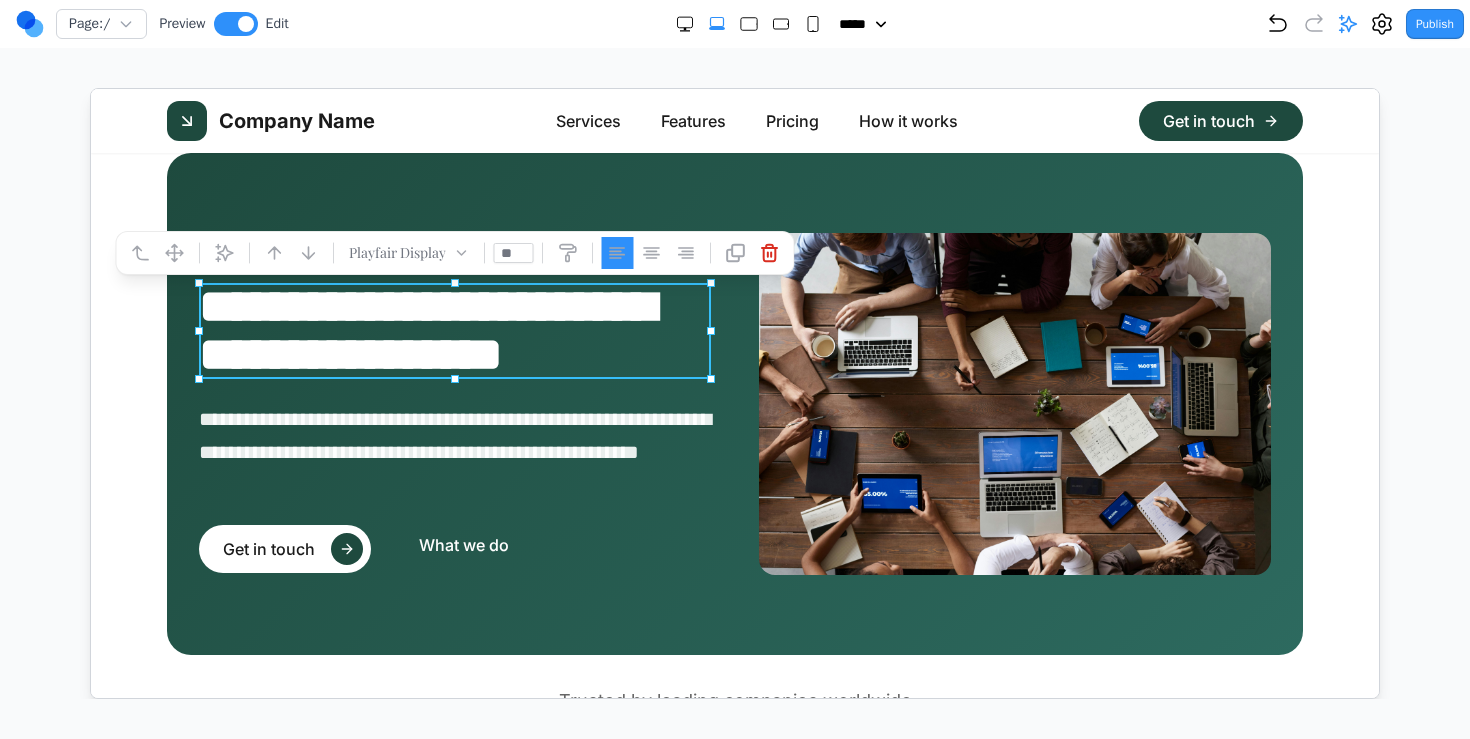 click 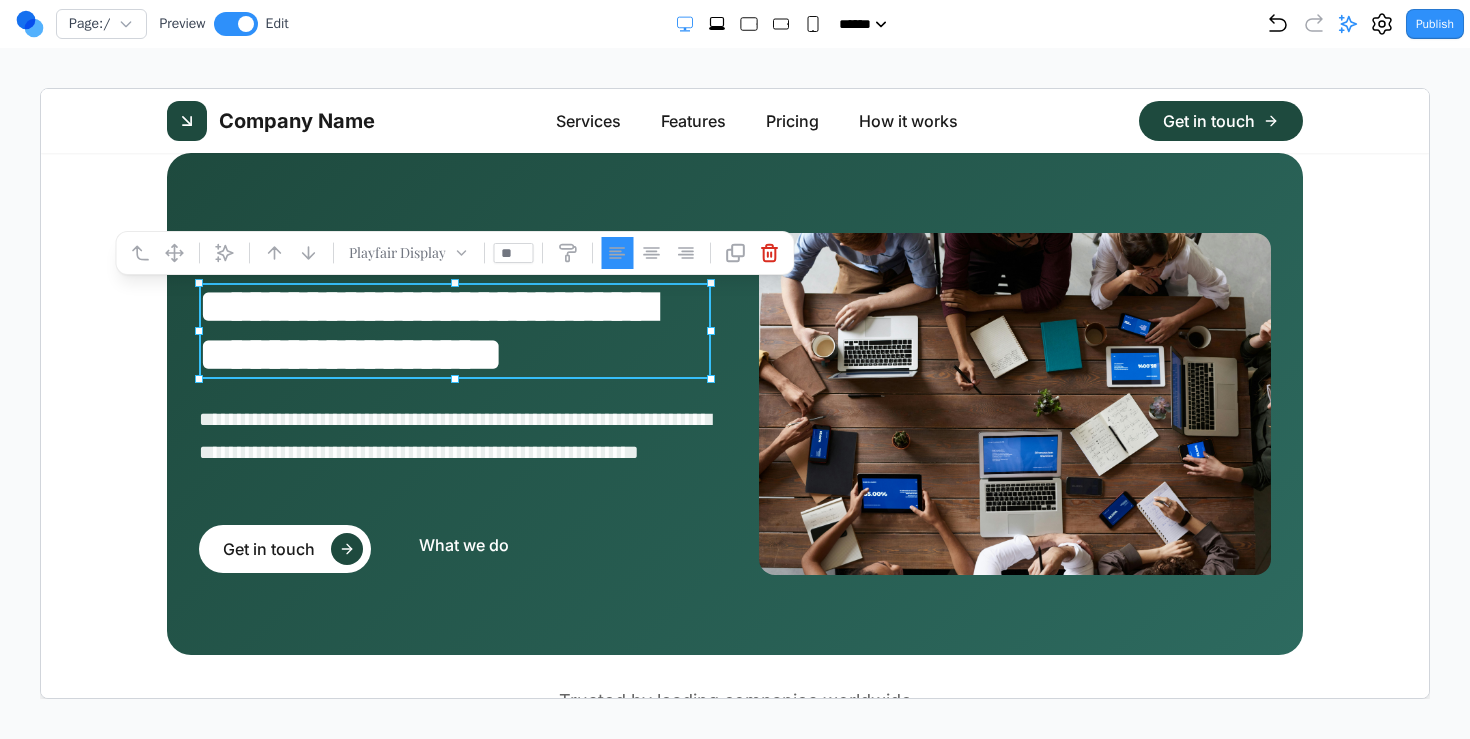 click 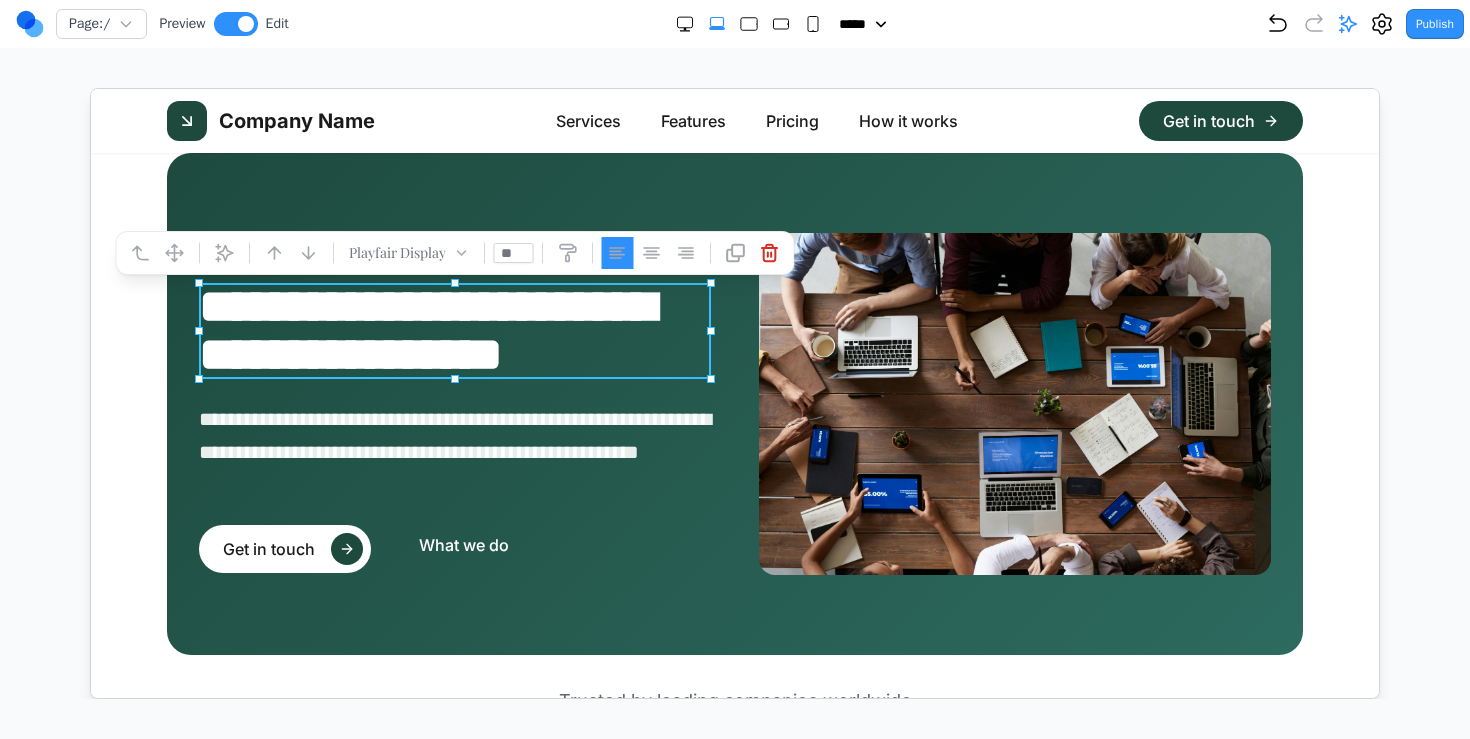 click 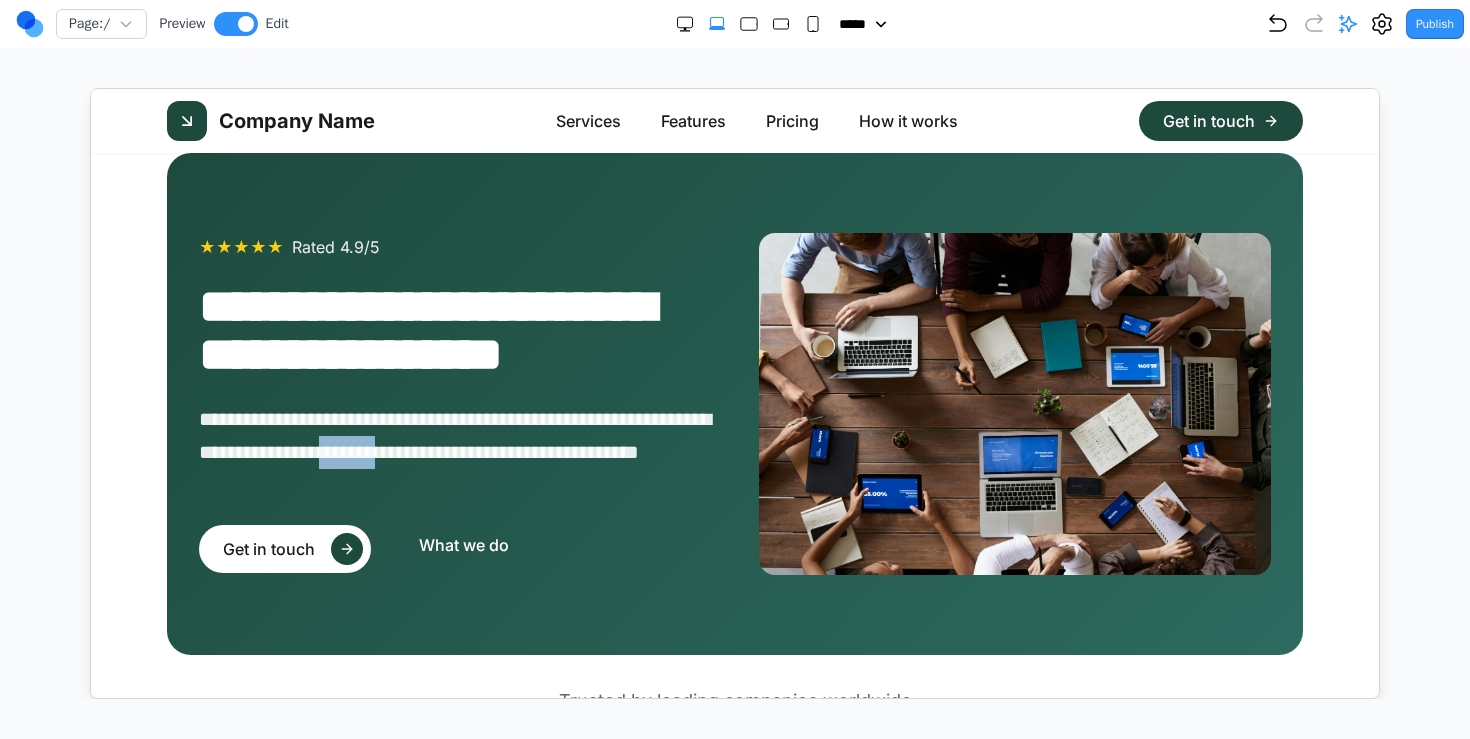 click on "**********" at bounding box center [454, 451] 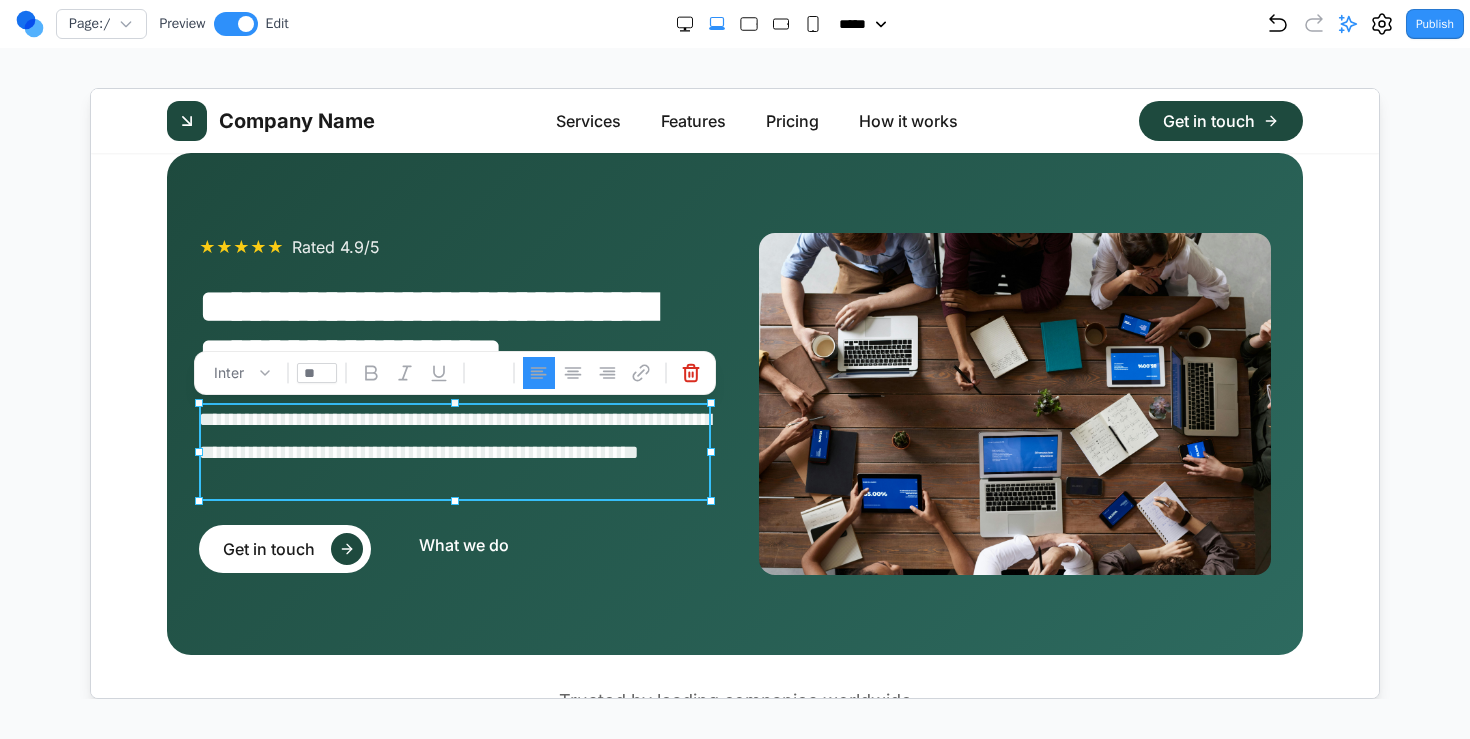 click on "**********" at bounding box center (454, 451) 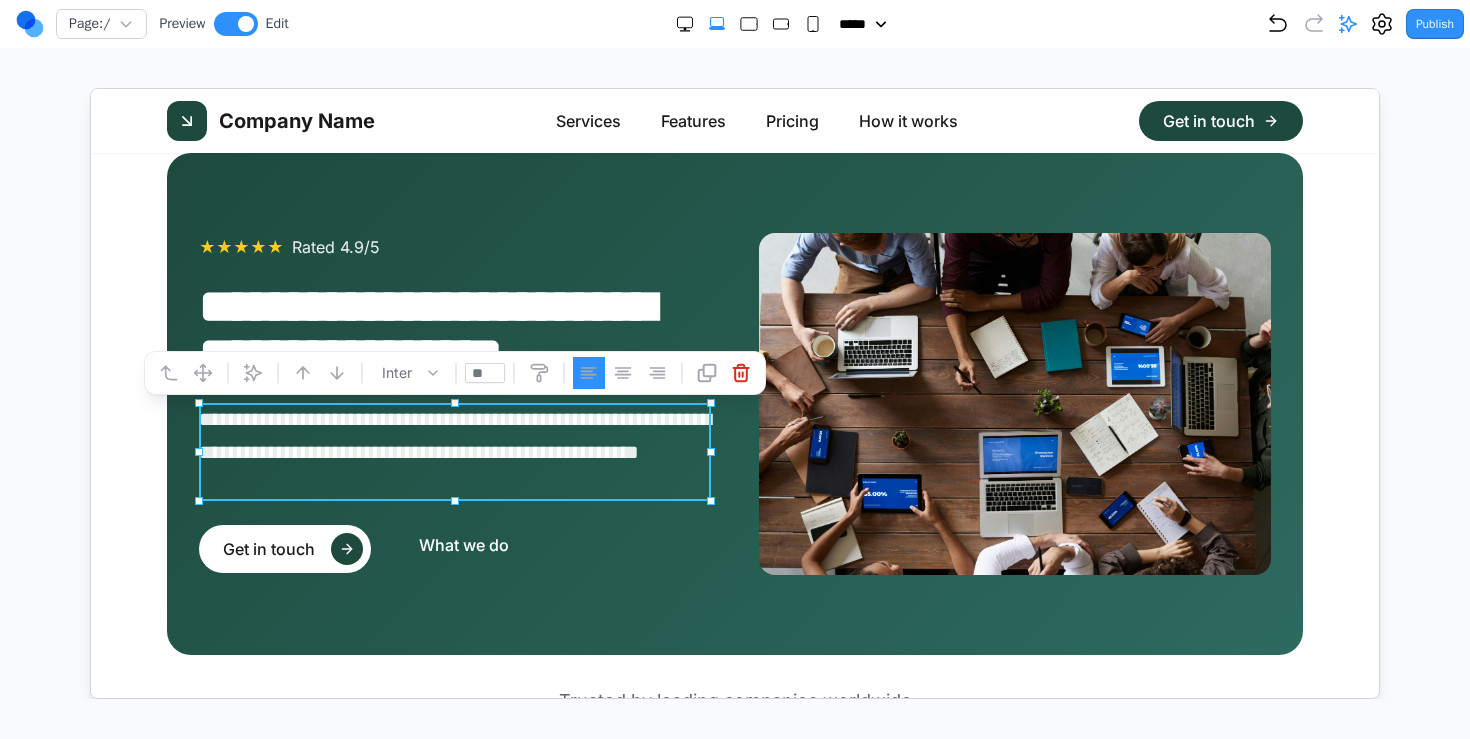 click on "**********" at bounding box center (454, 451) 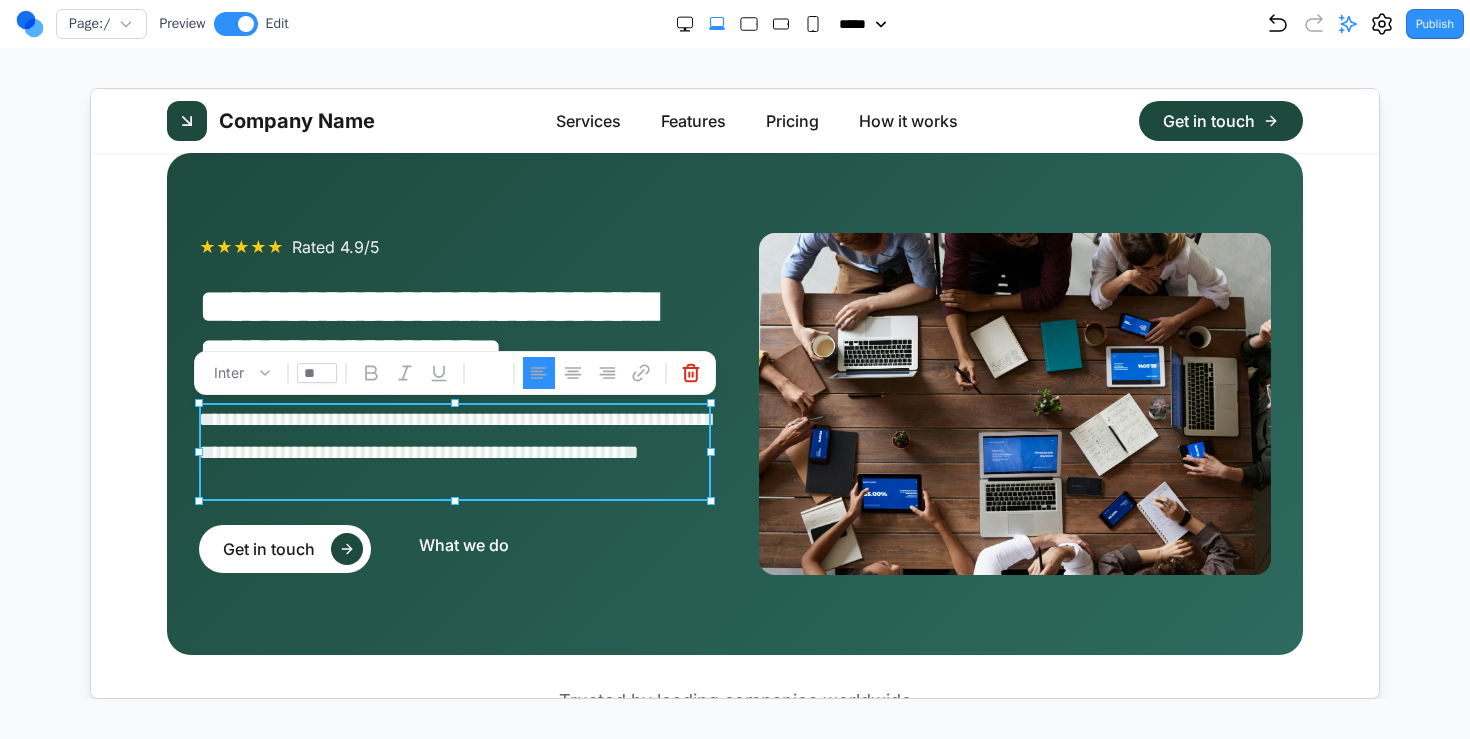 click on "**" at bounding box center [316, 372] 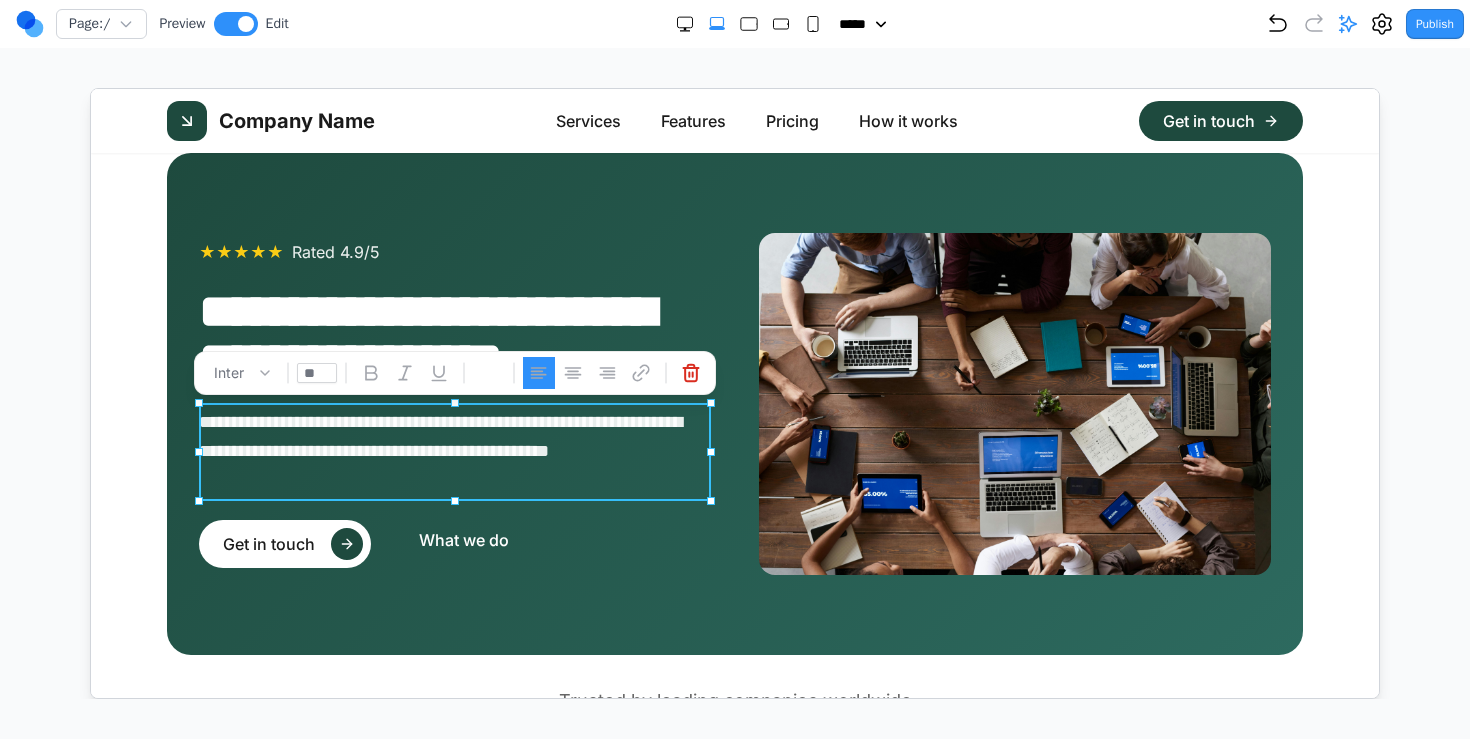 type on "**" 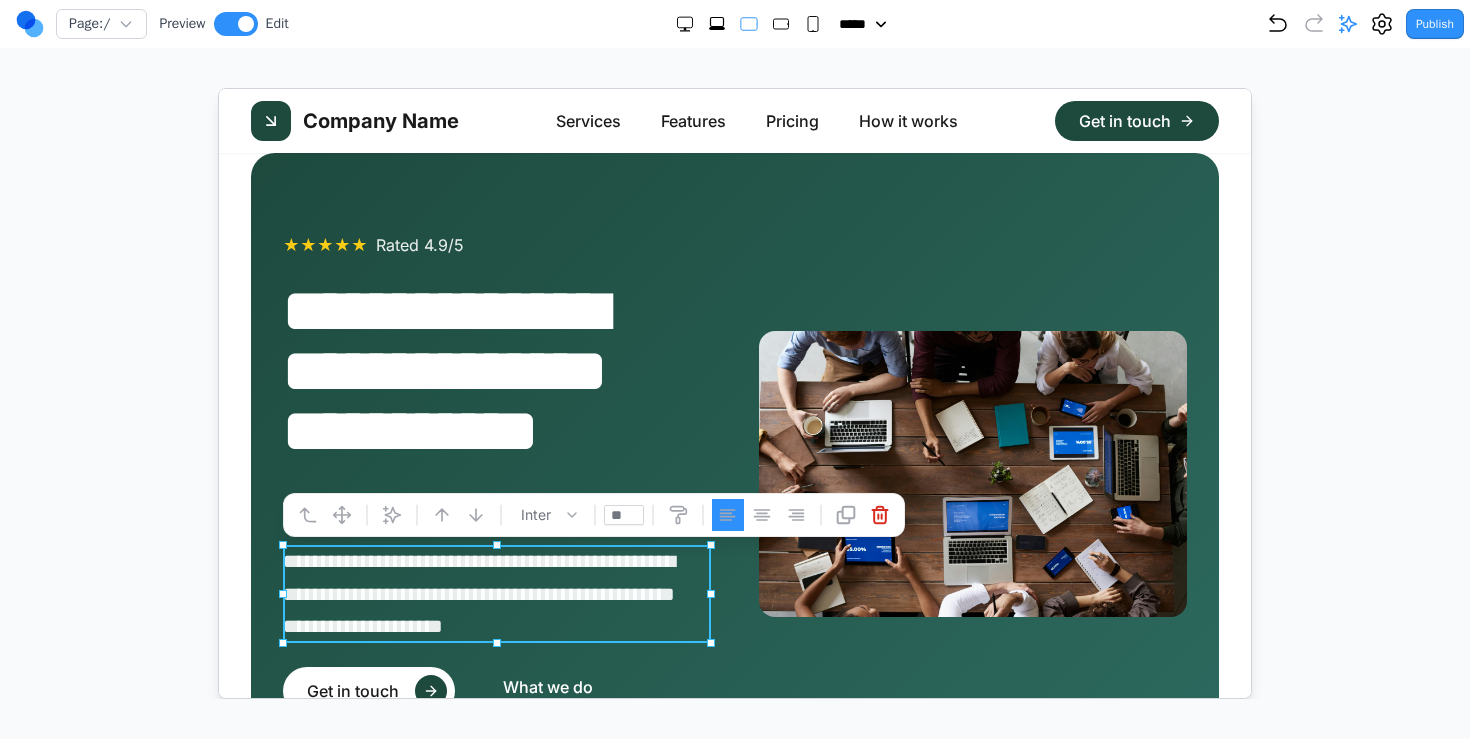 click on "**********" at bounding box center [496, 400] 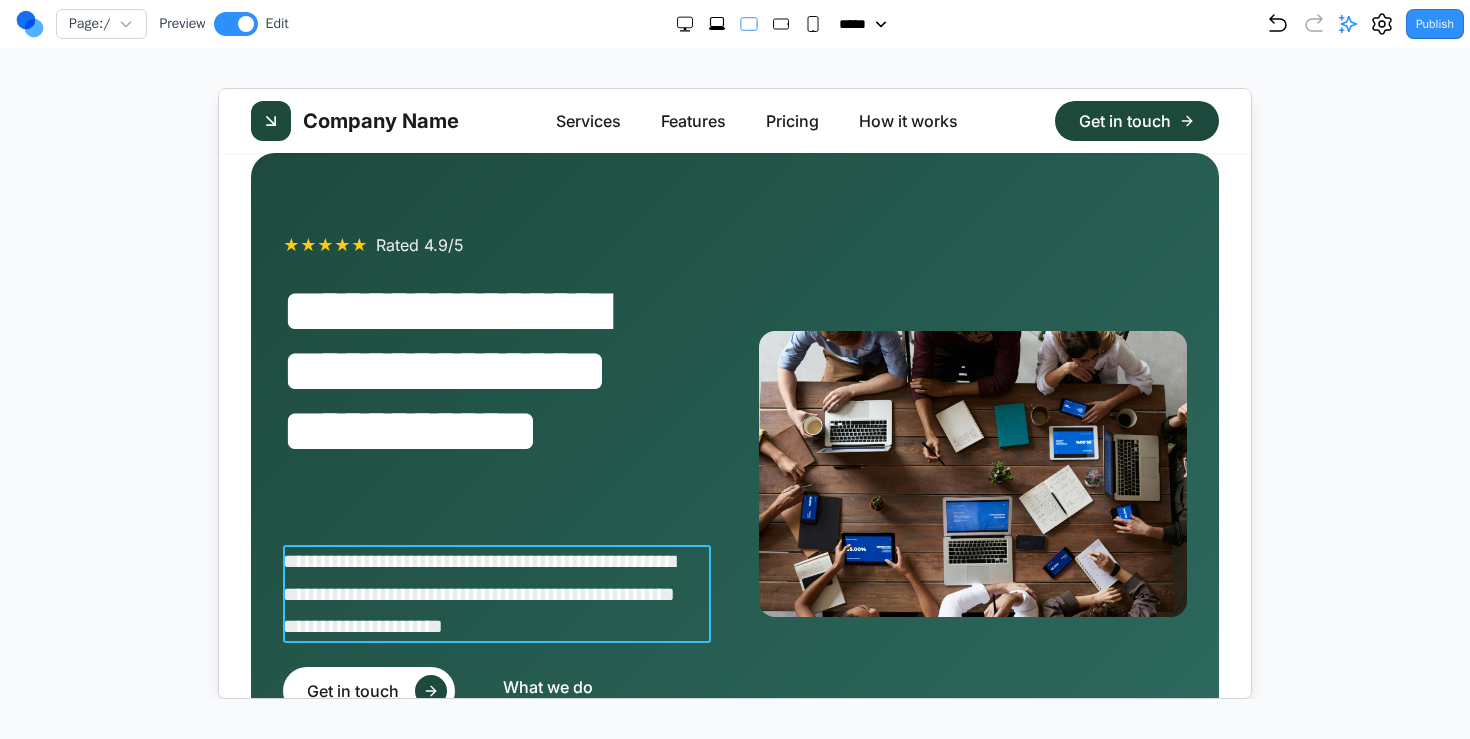 click on "**********" at bounding box center [496, 593] 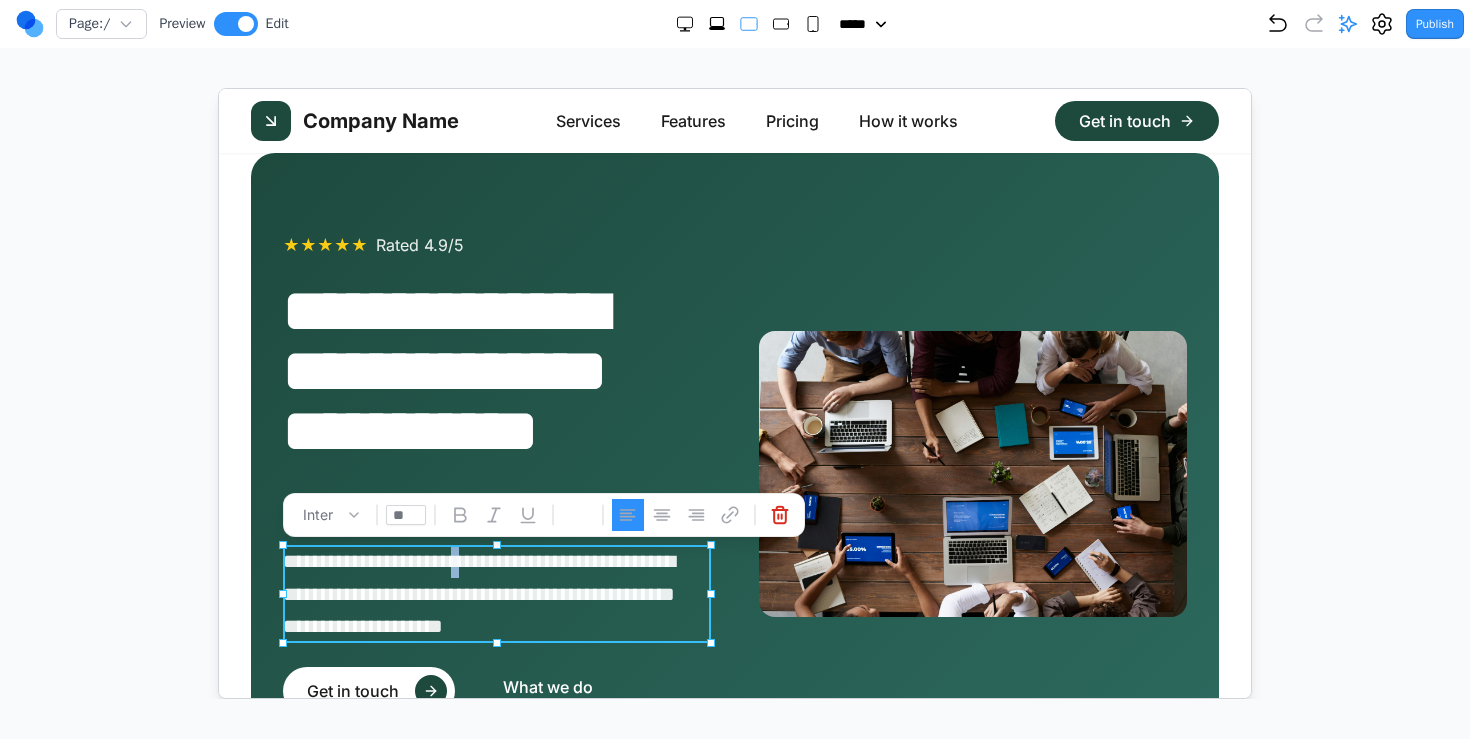 click on "**********" at bounding box center (496, 593) 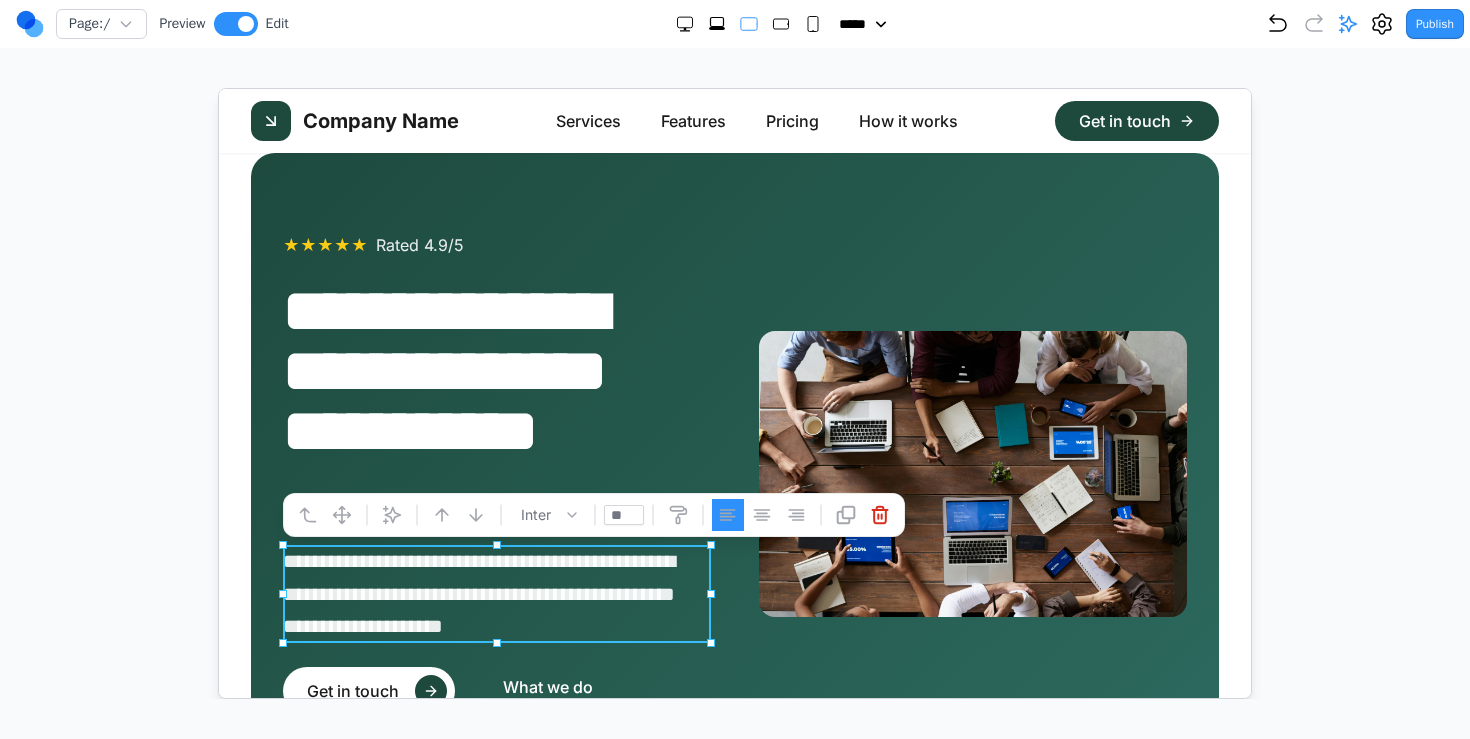 click on "**********" at bounding box center (496, 400) 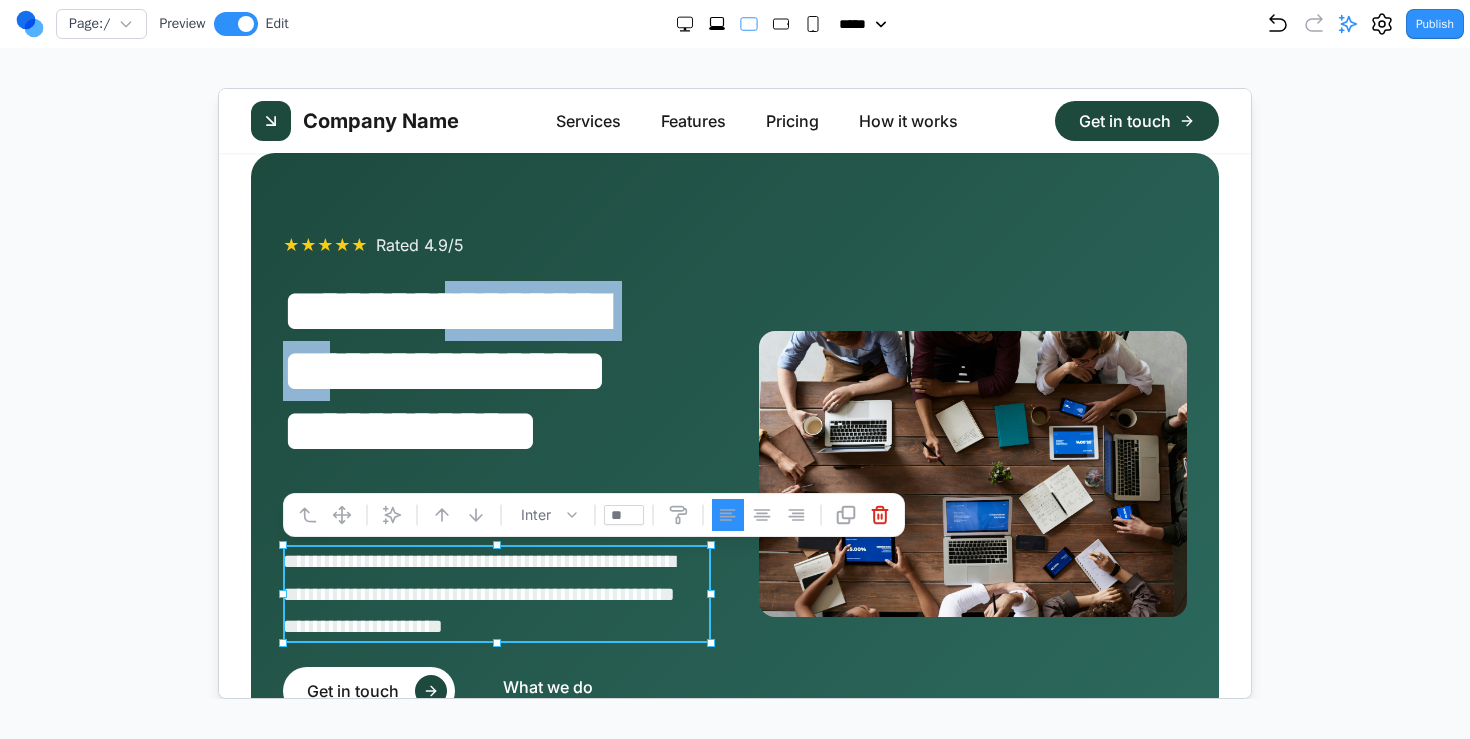 click on "**********" at bounding box center (496, 400) 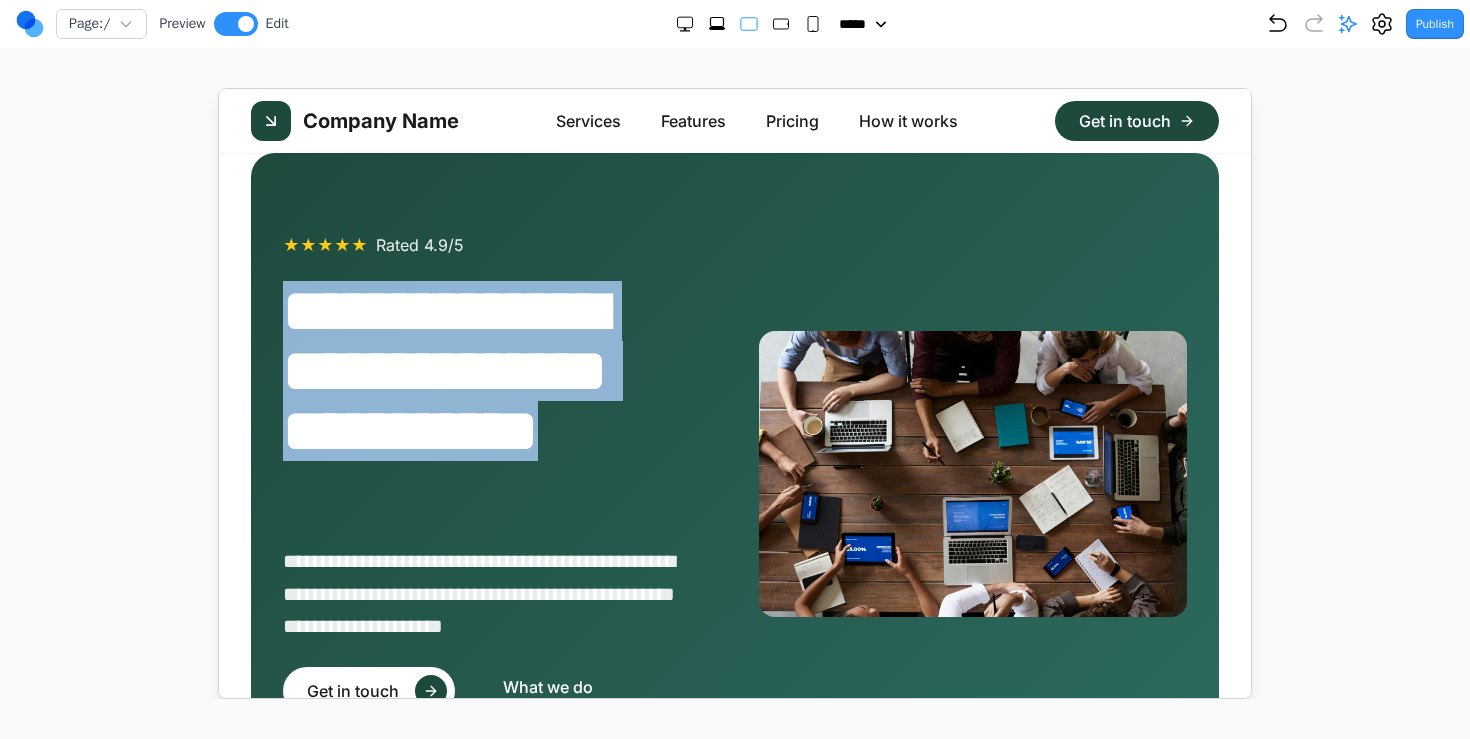 click on "**********" at bounding box center [496, 400] 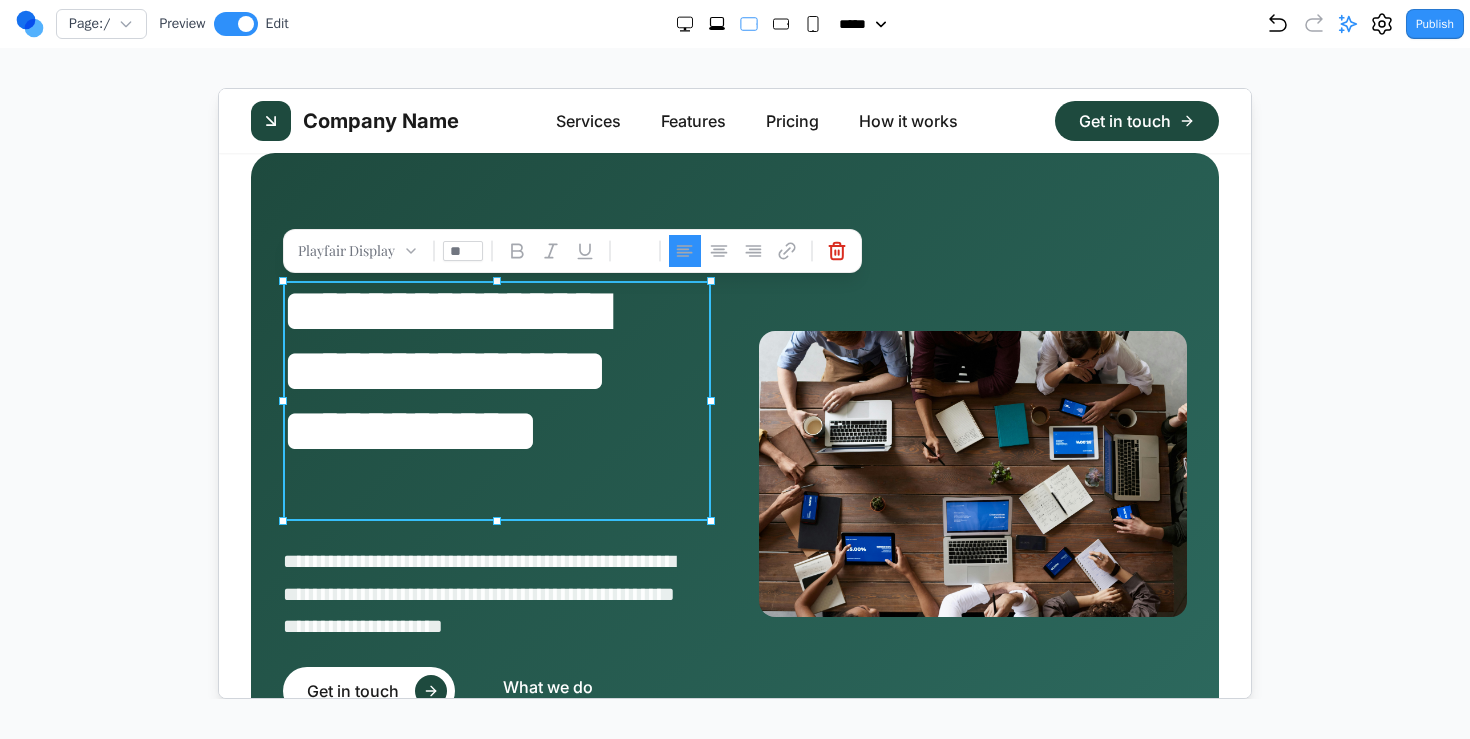 click on "**" at bounding box center (462, 250) 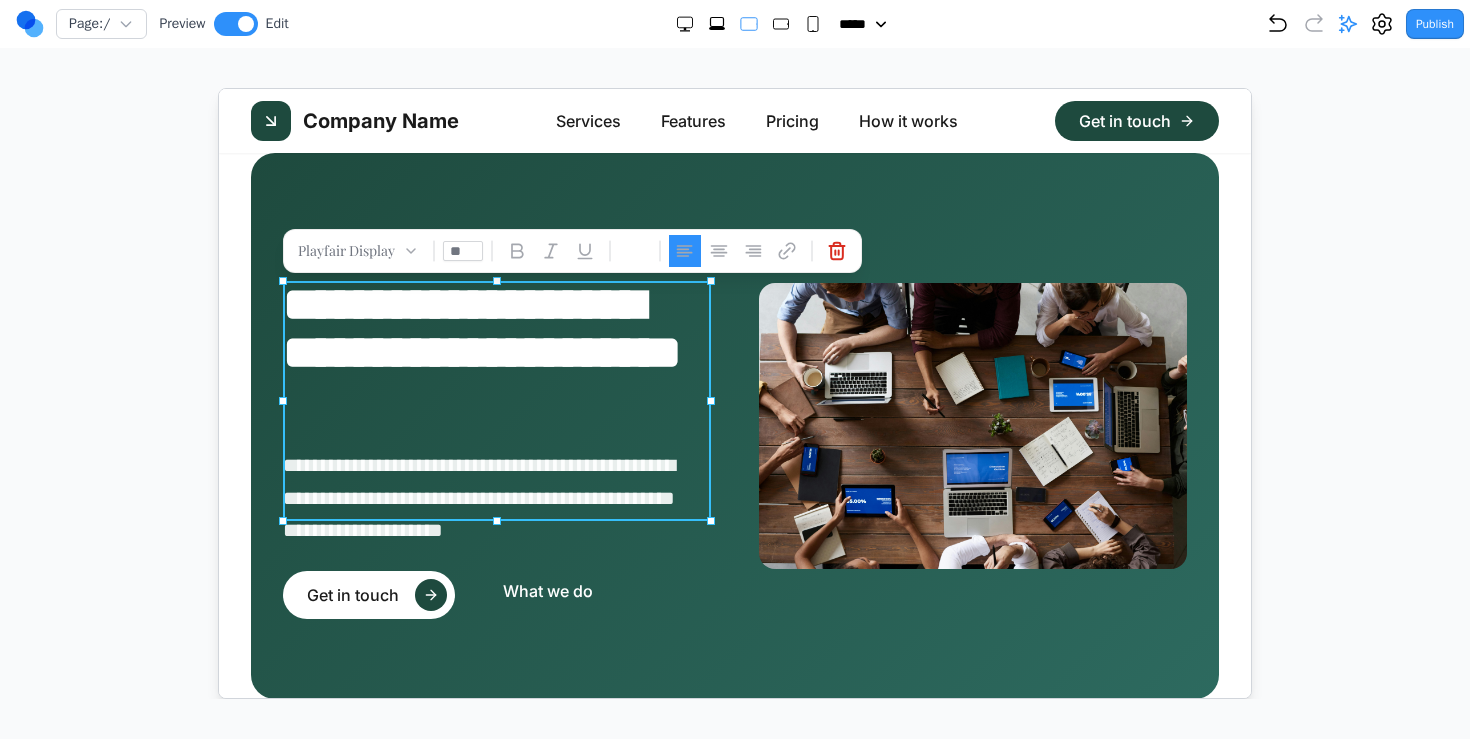 type on "**" 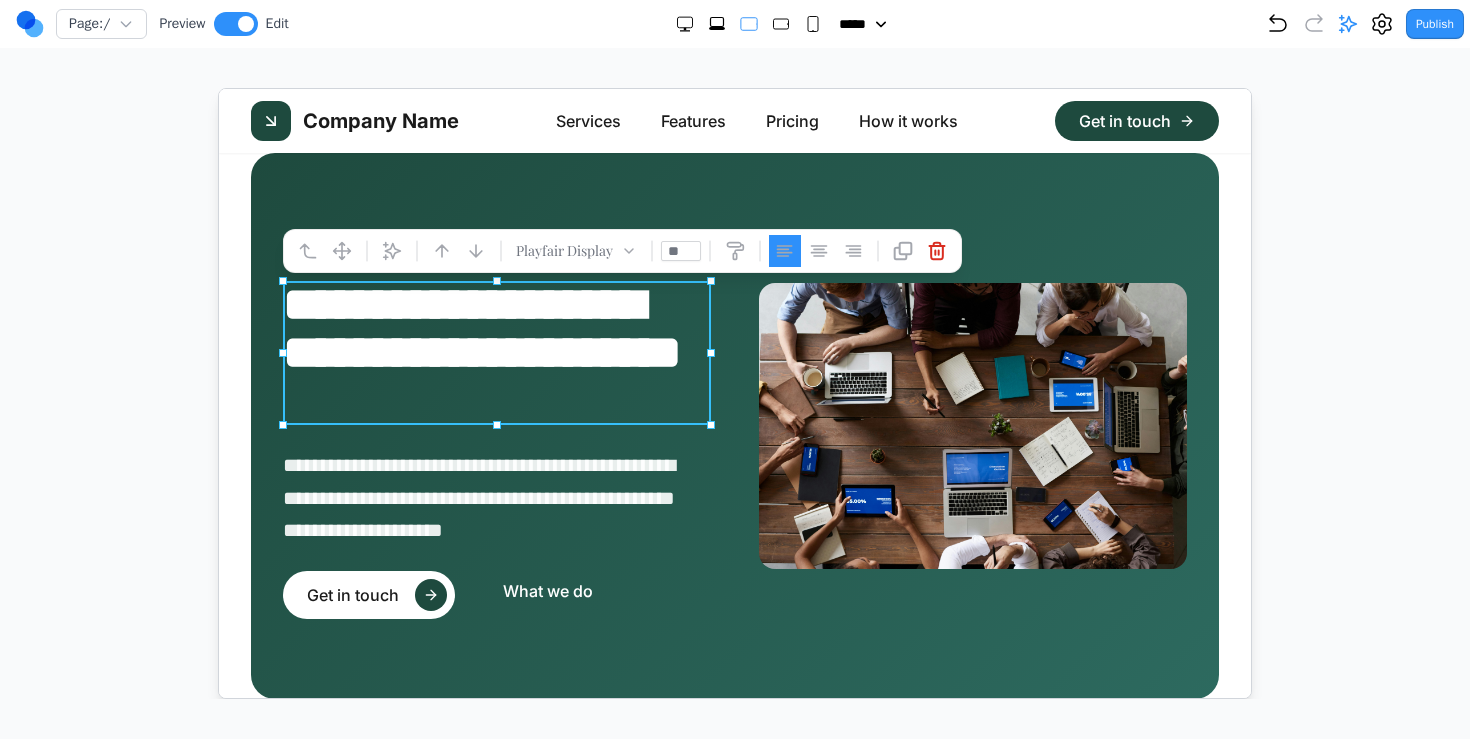 click on "**********" at bounding box center [496, 497] 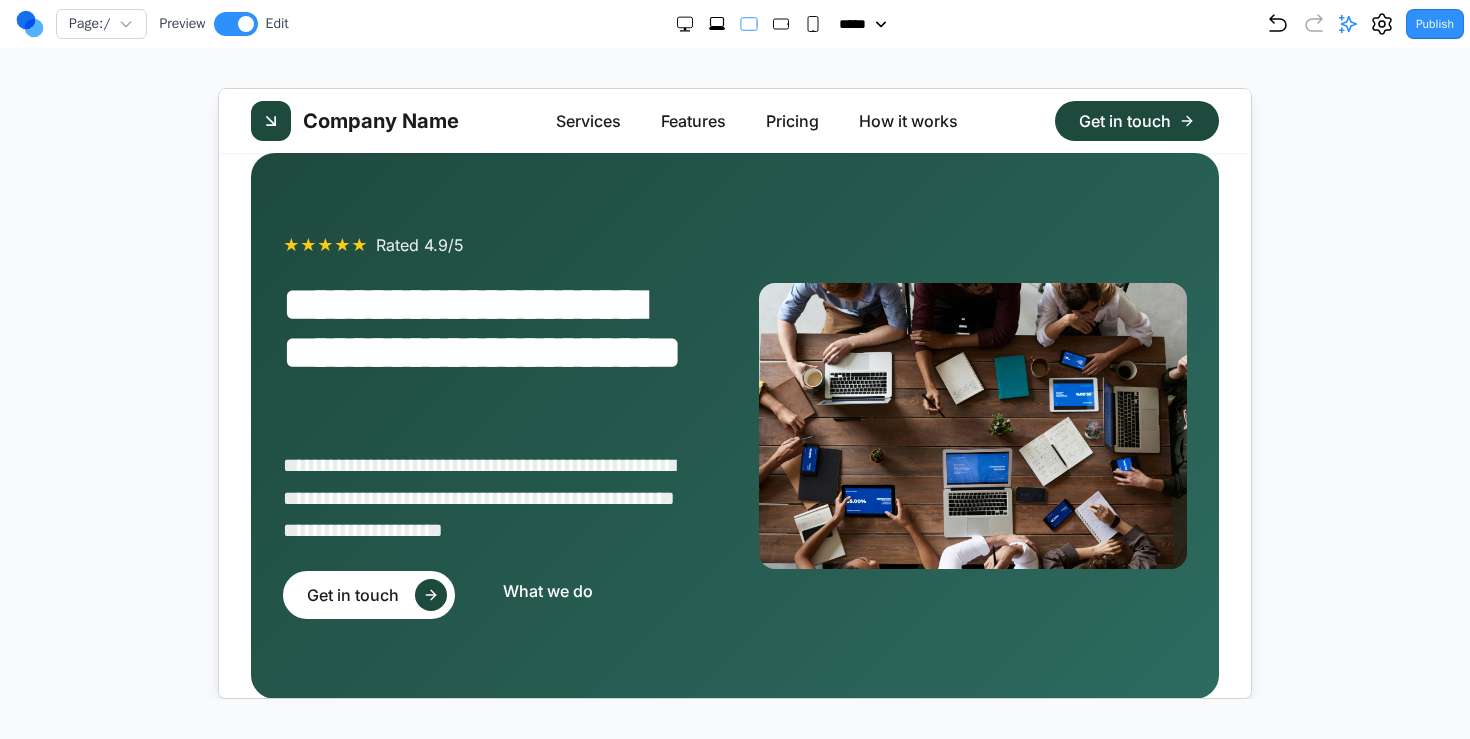 click on "**********" at bounding box center [496, 497] 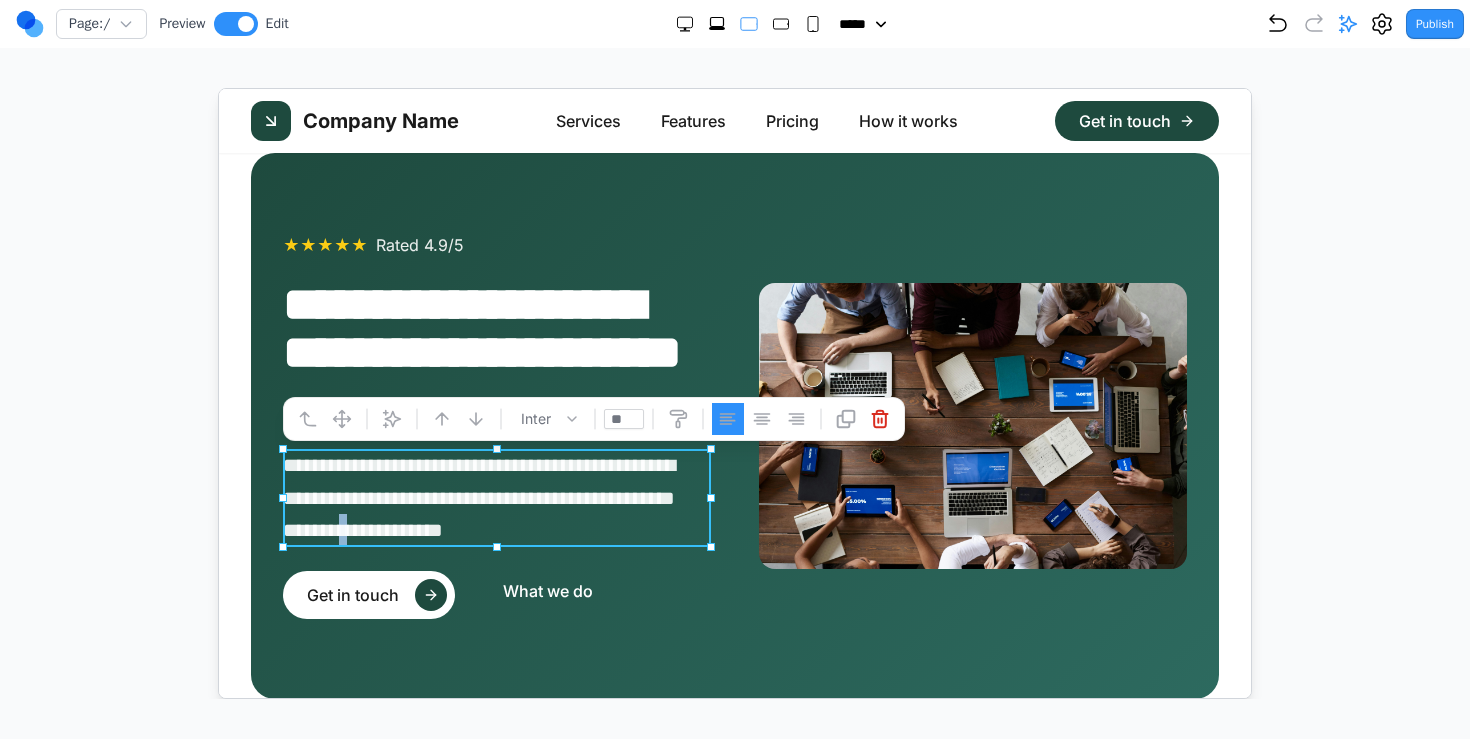 click on "**********" at bounding box center [496, 497] 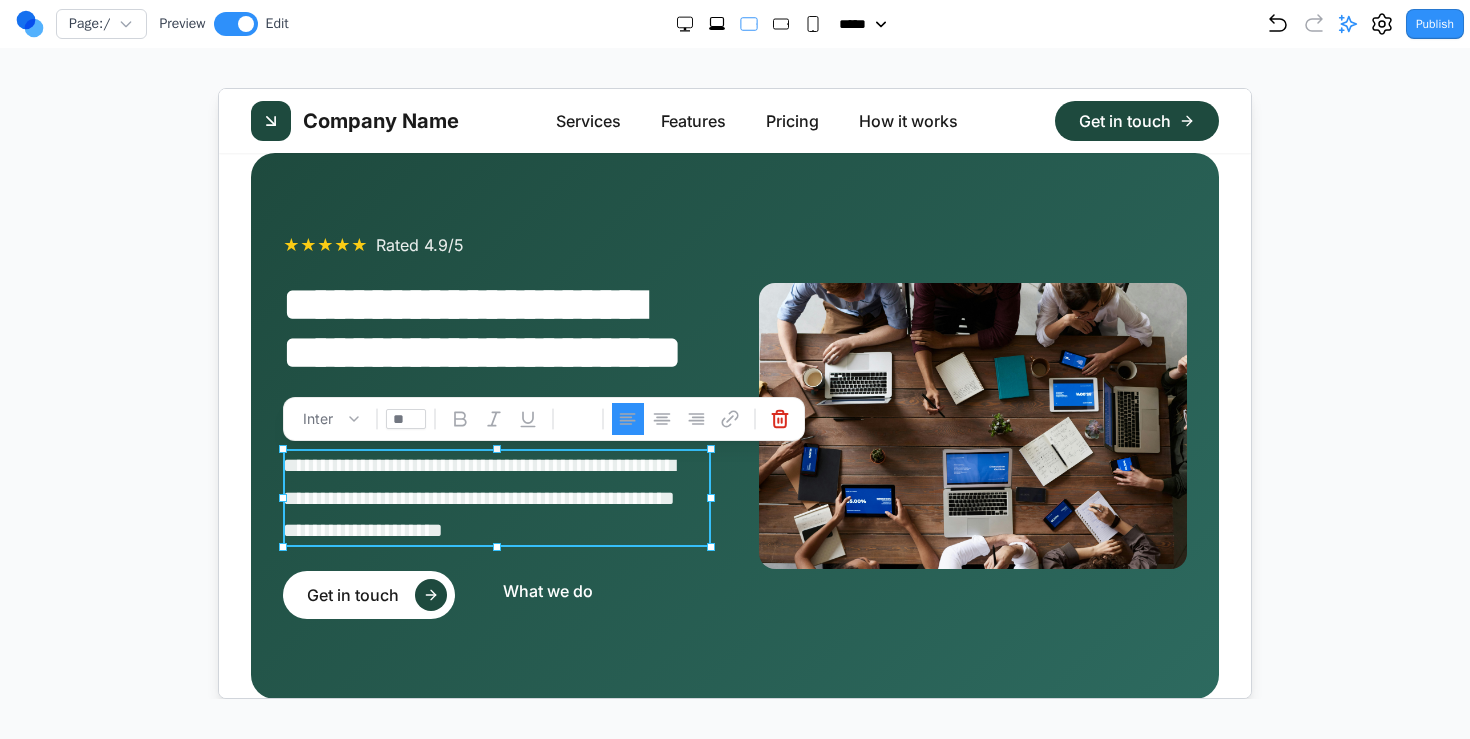 click on "**********" at bounding box center [496, 497] 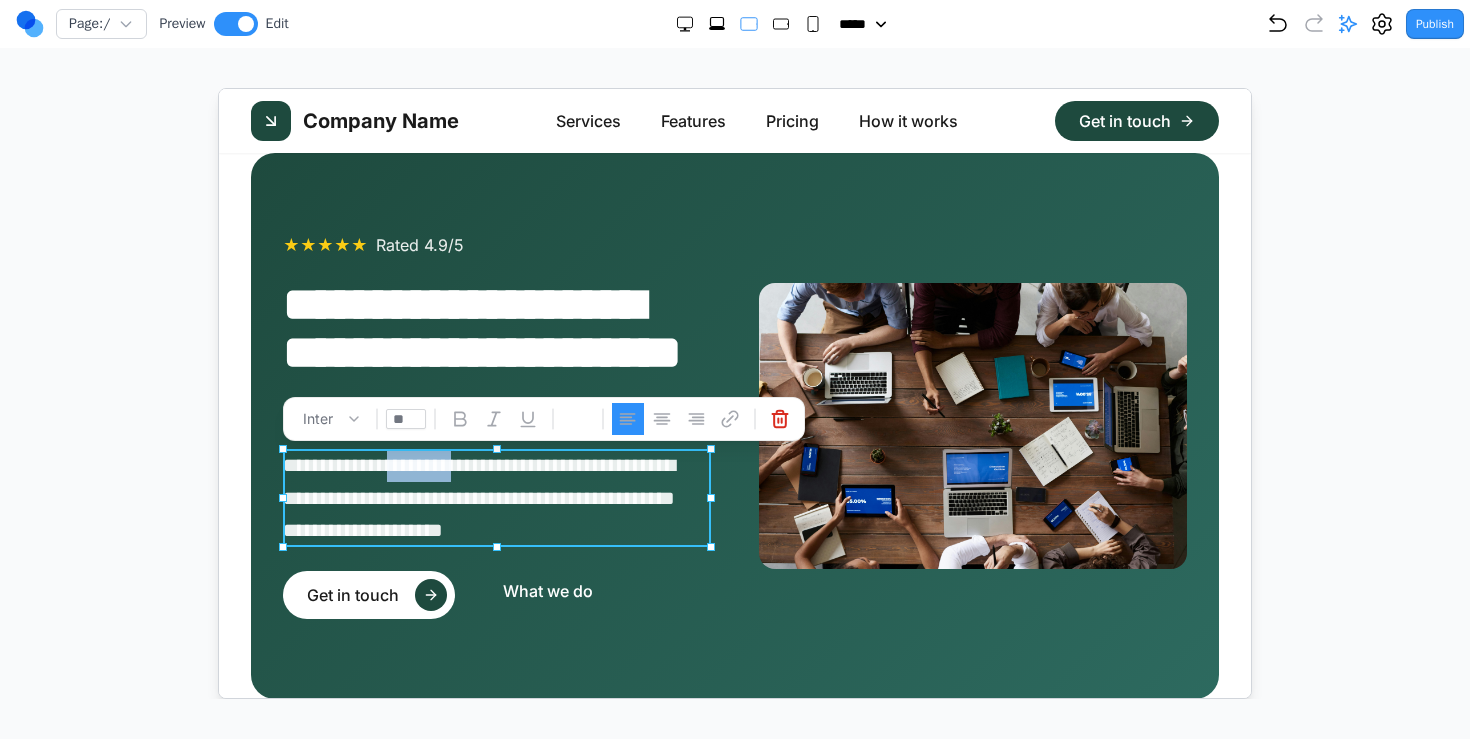 click on "**********" at bounding box center (496, 497) 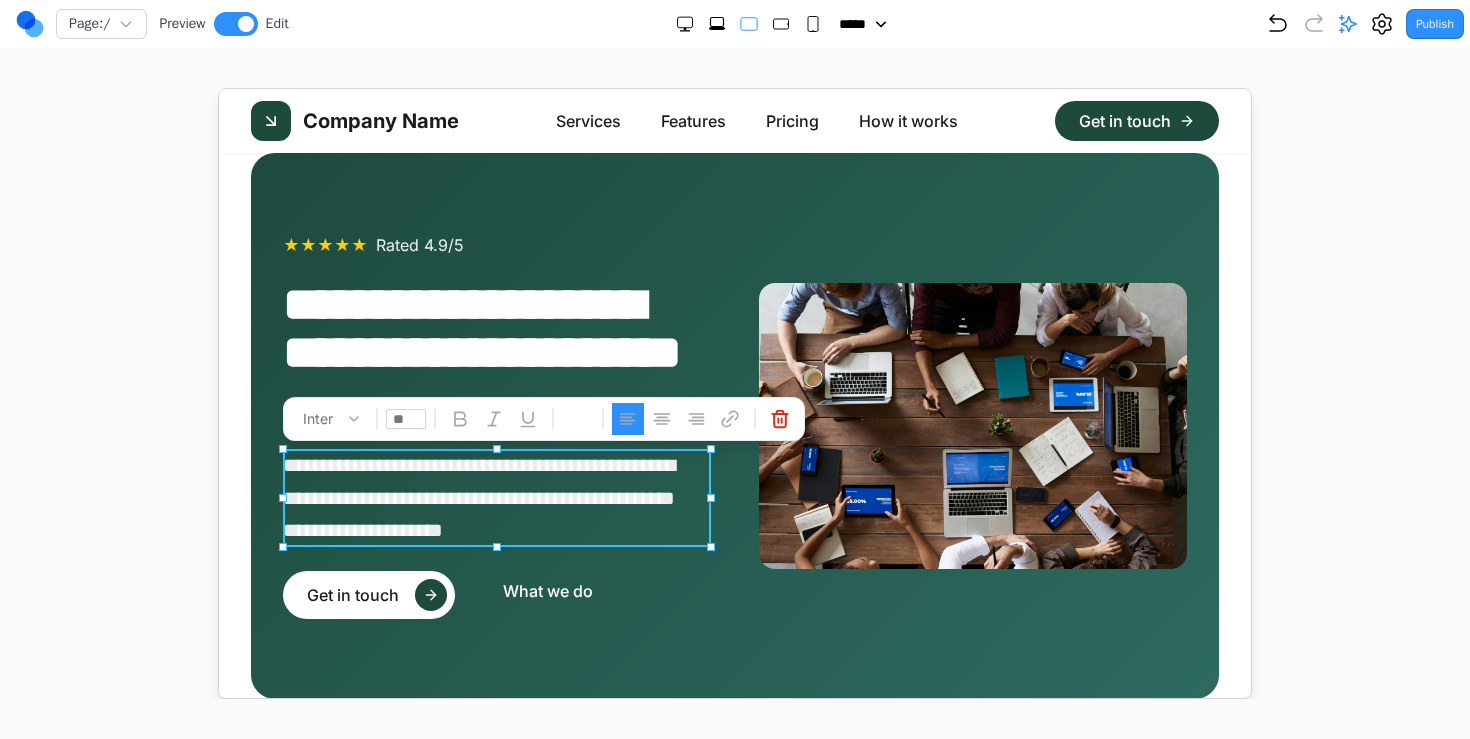 click on "**********" at bounding box center (496, 497) 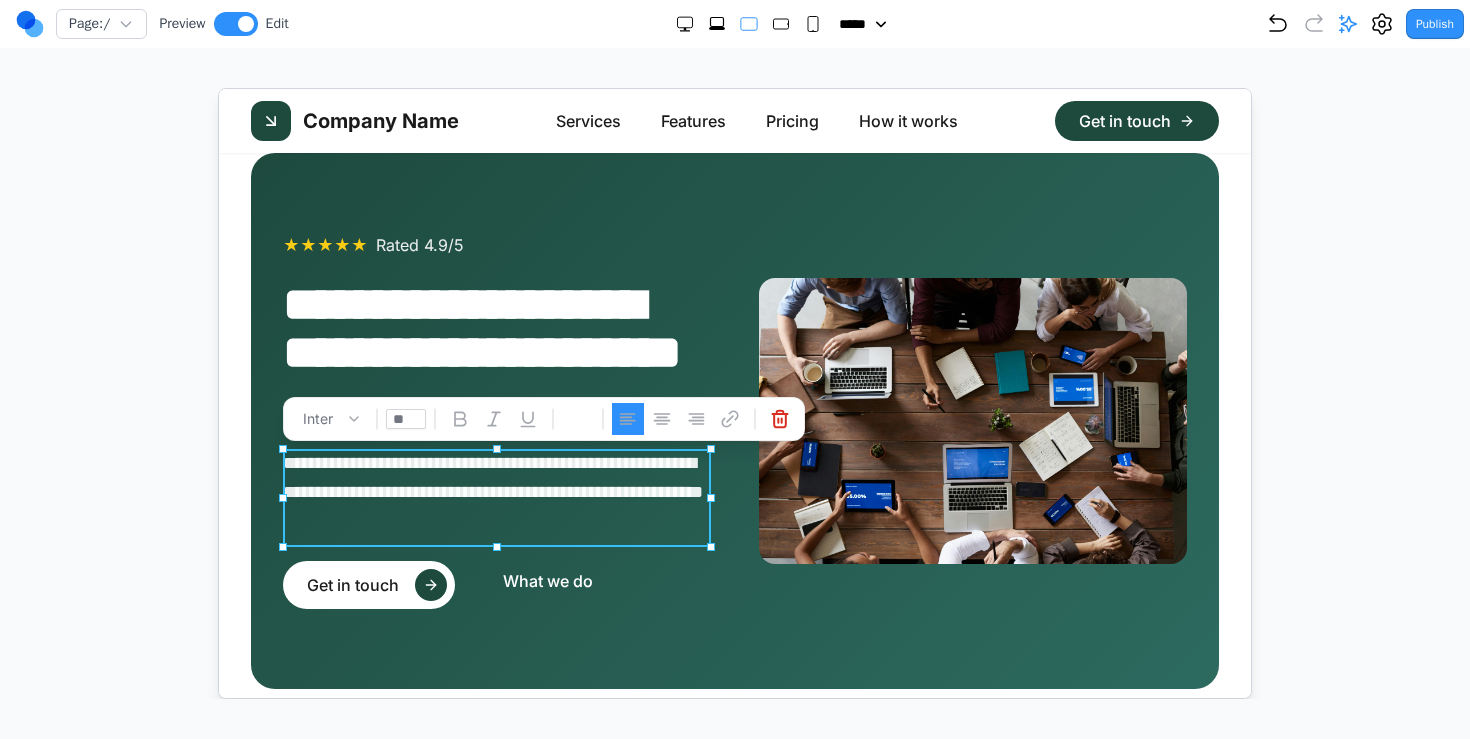 type on "**" 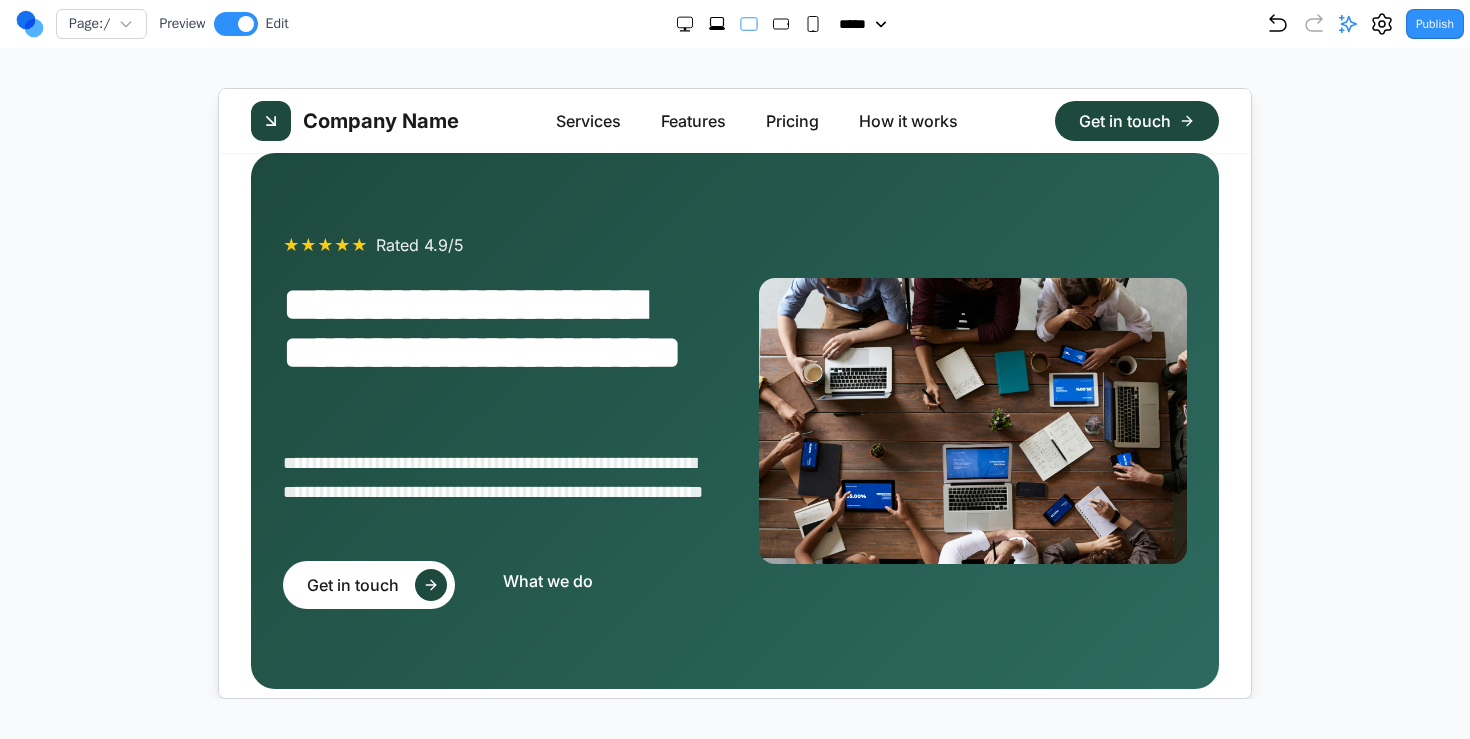 click 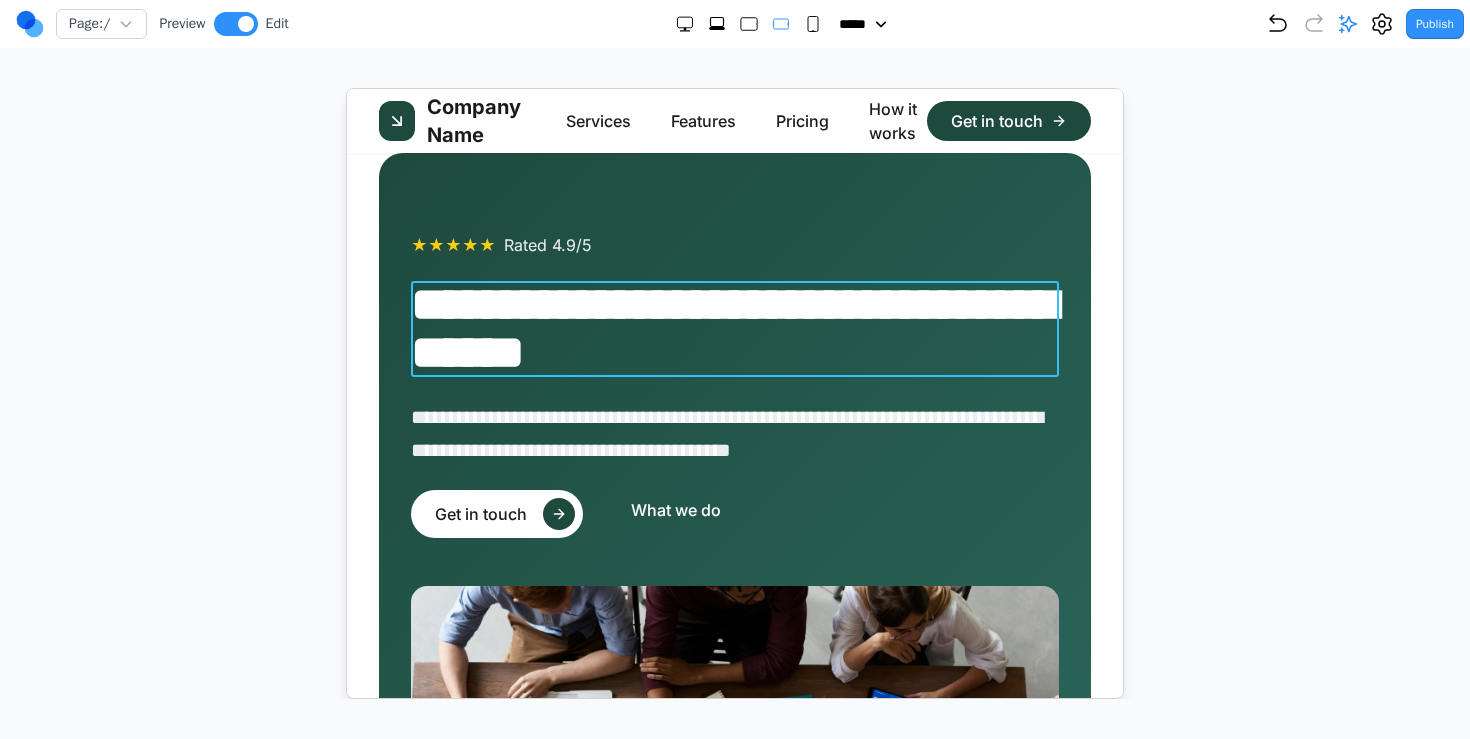 click on "**********" at bounding box center (734, 328) 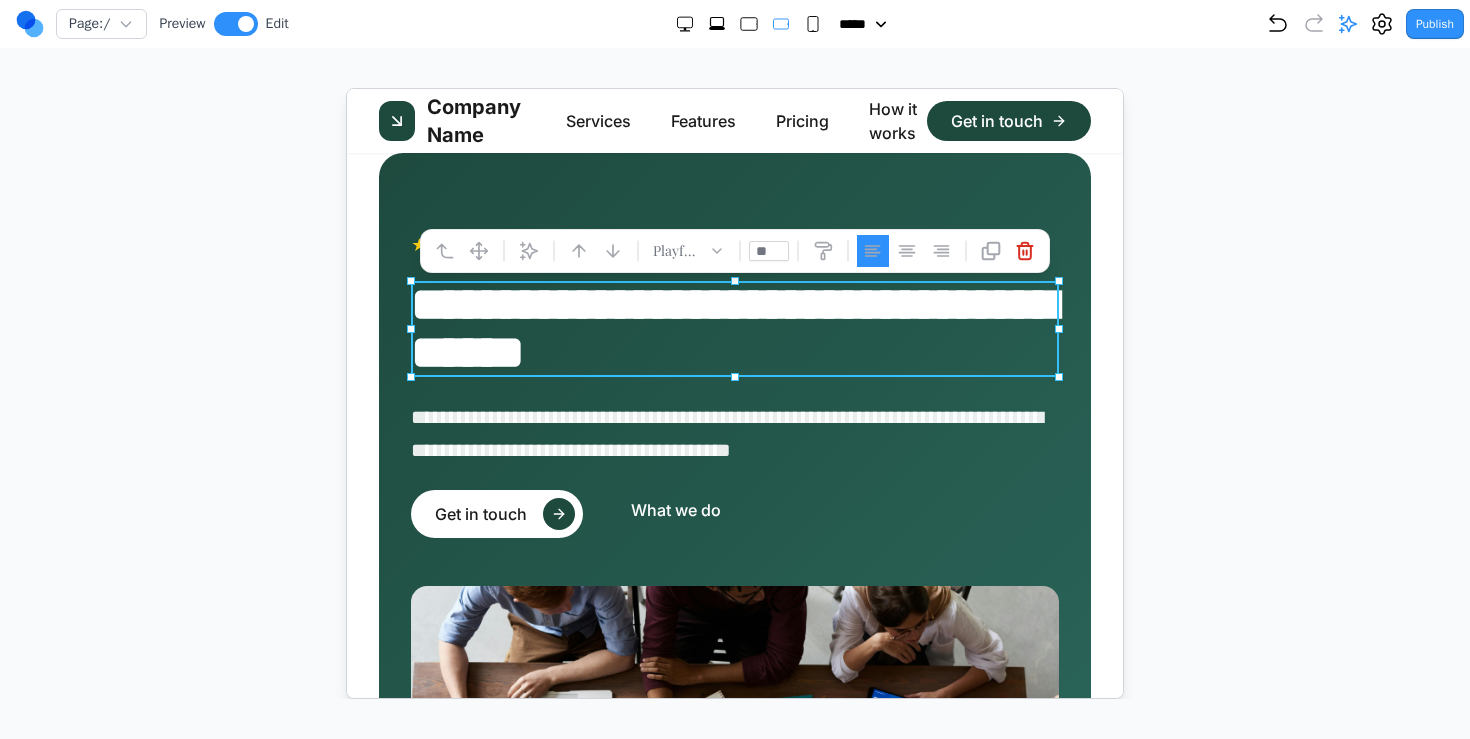 click on "**********" at bounding box center (734, 384) 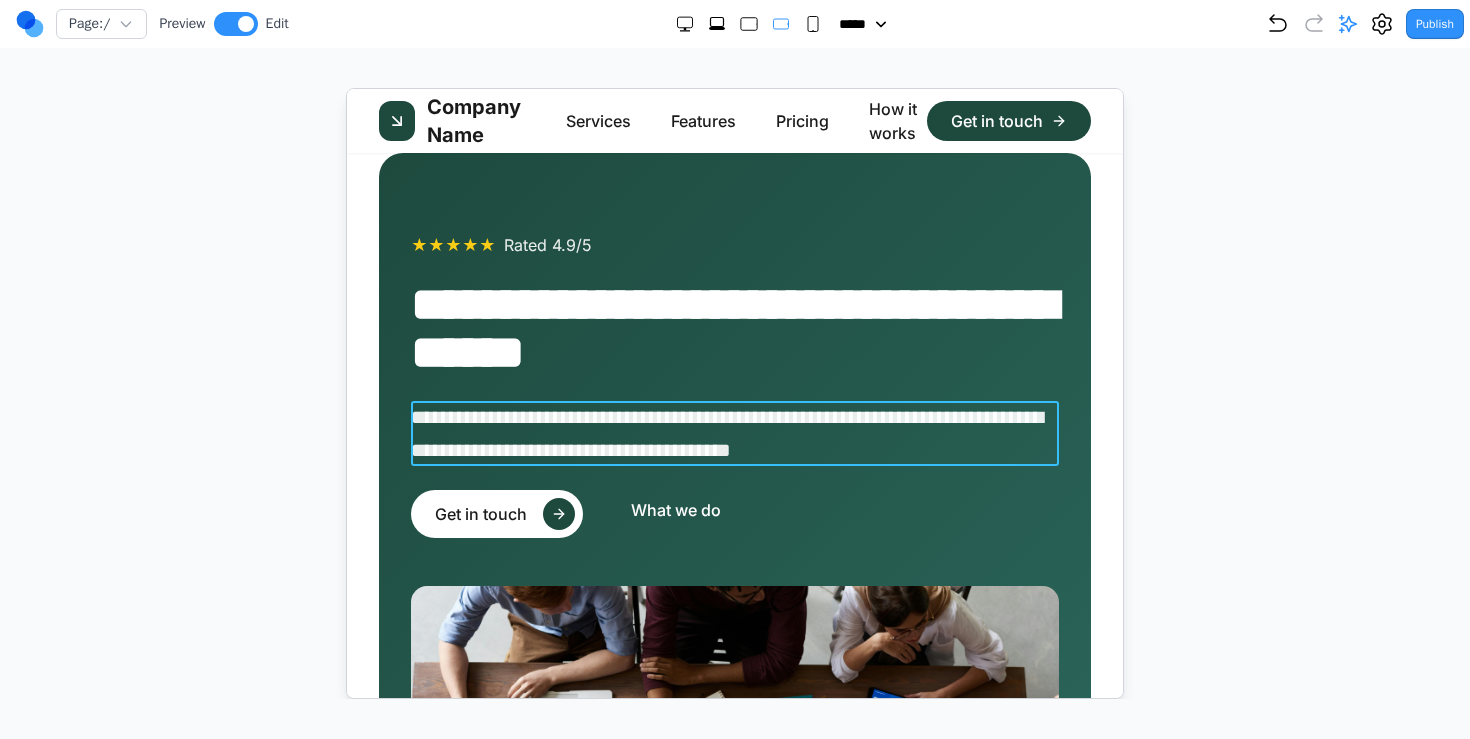 click on "**********" at bounding box center [734, 432] 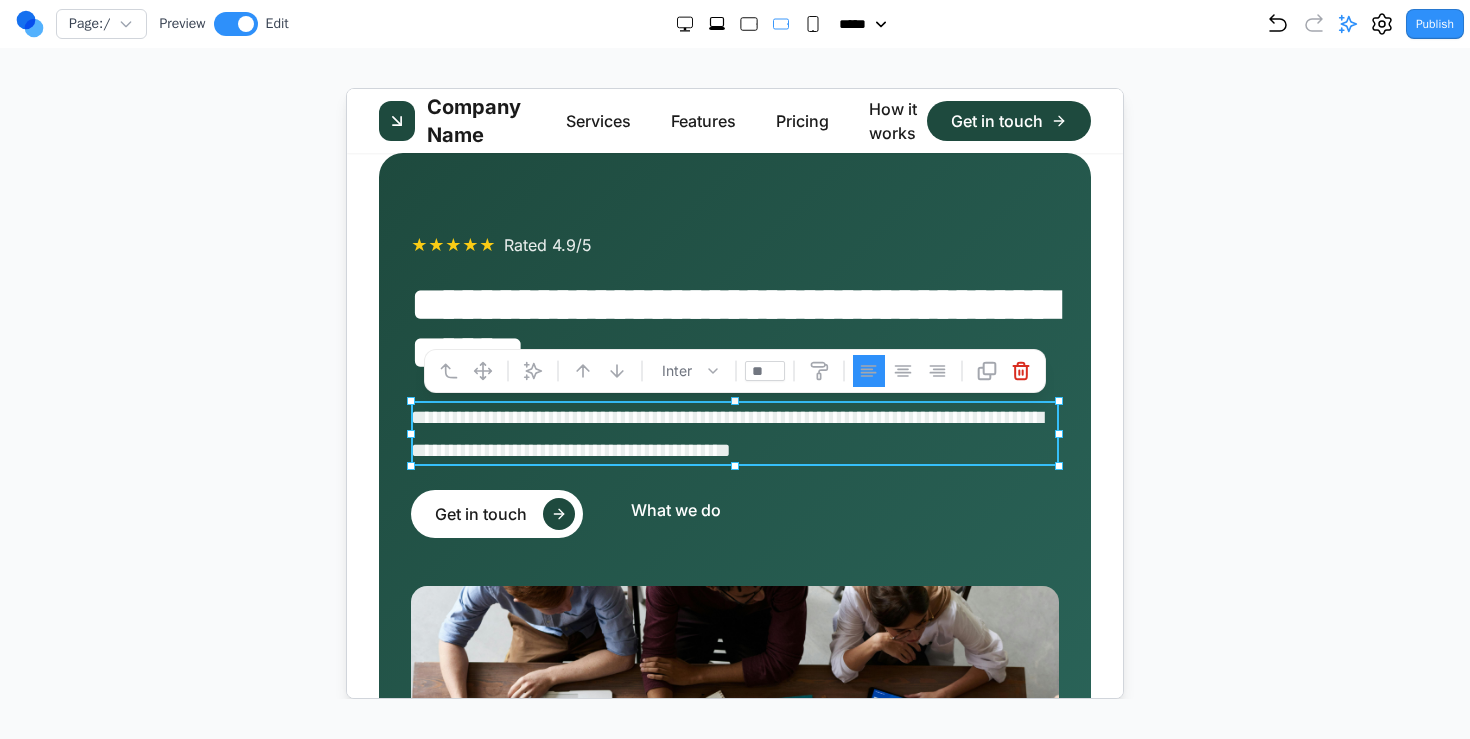 click on "Services Features Pricing How it works" at bounding box center [745, 120] 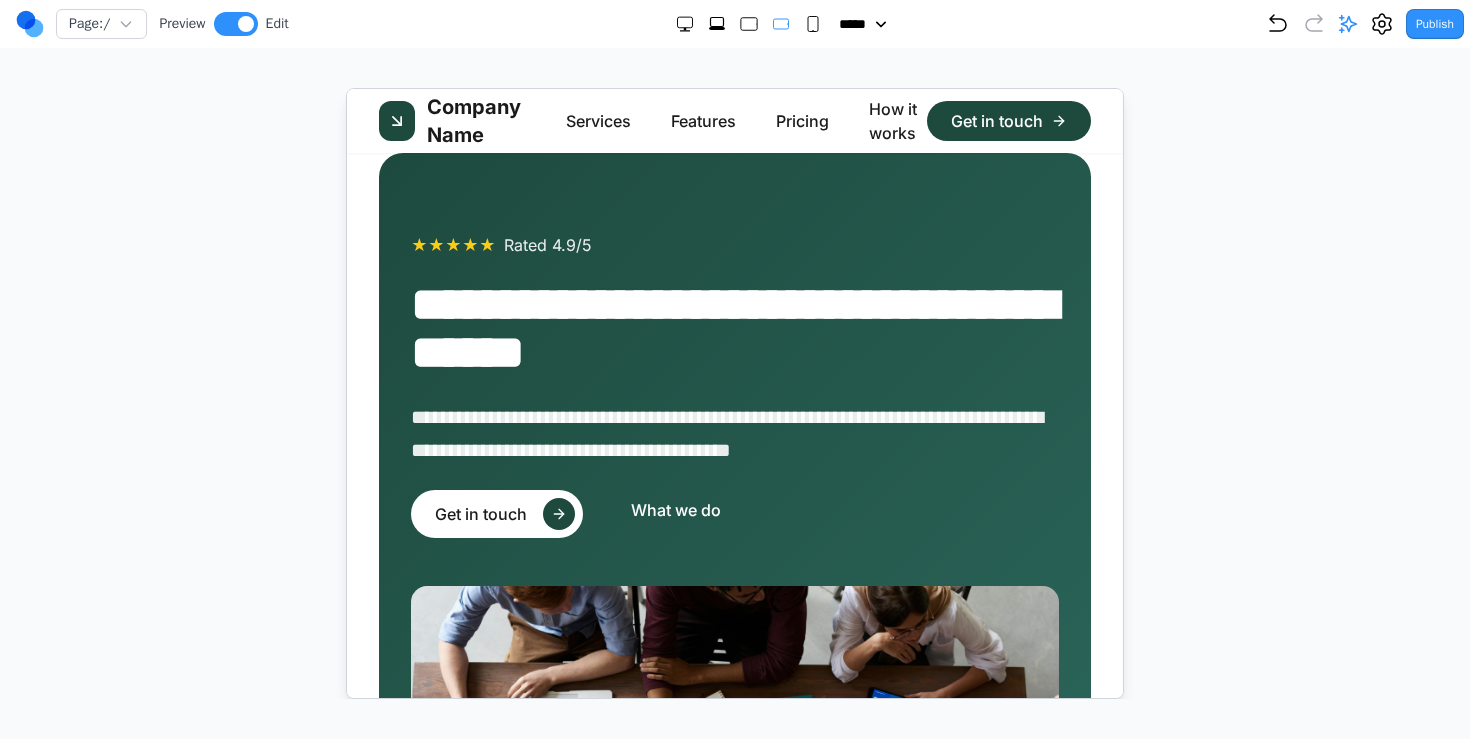 click 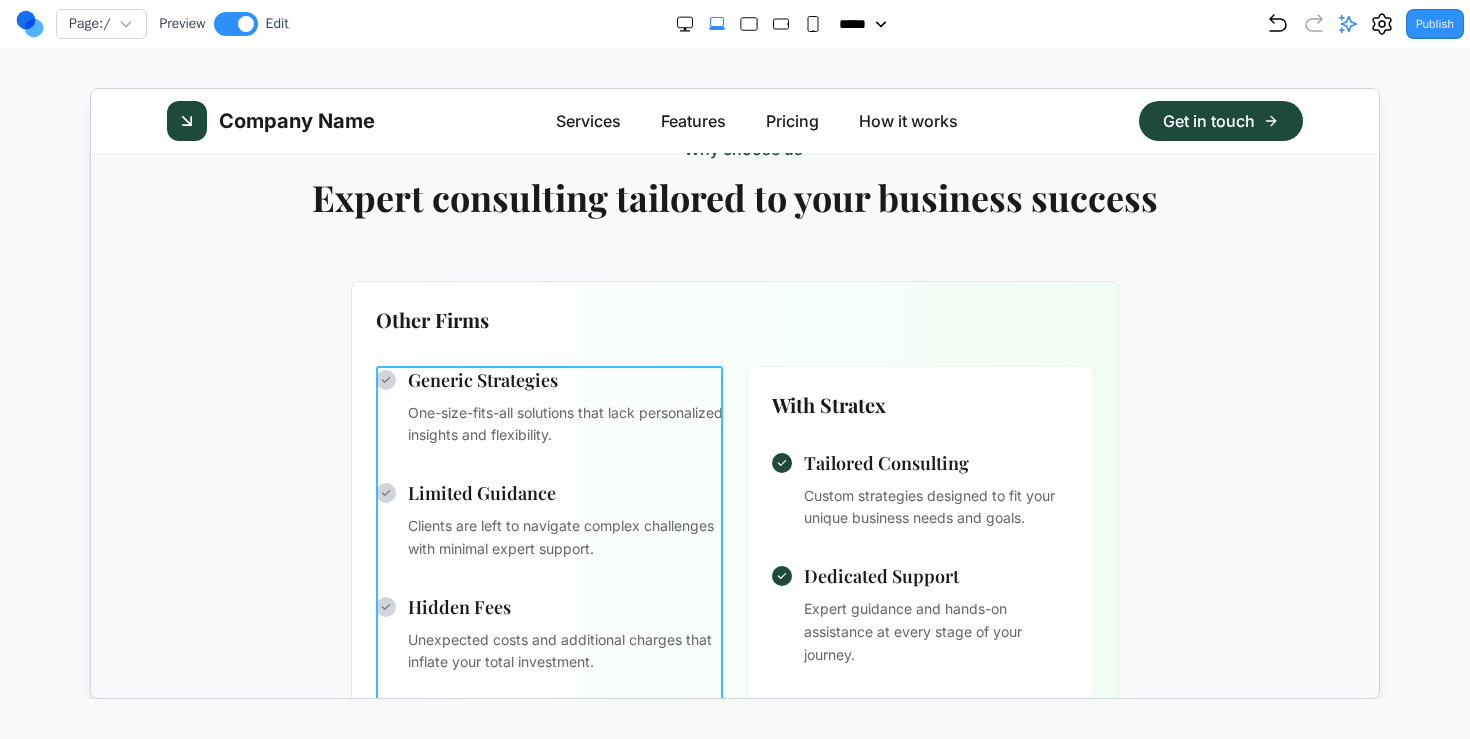scroll, scrollTop: 0, scrollLeft: 0, axis: both 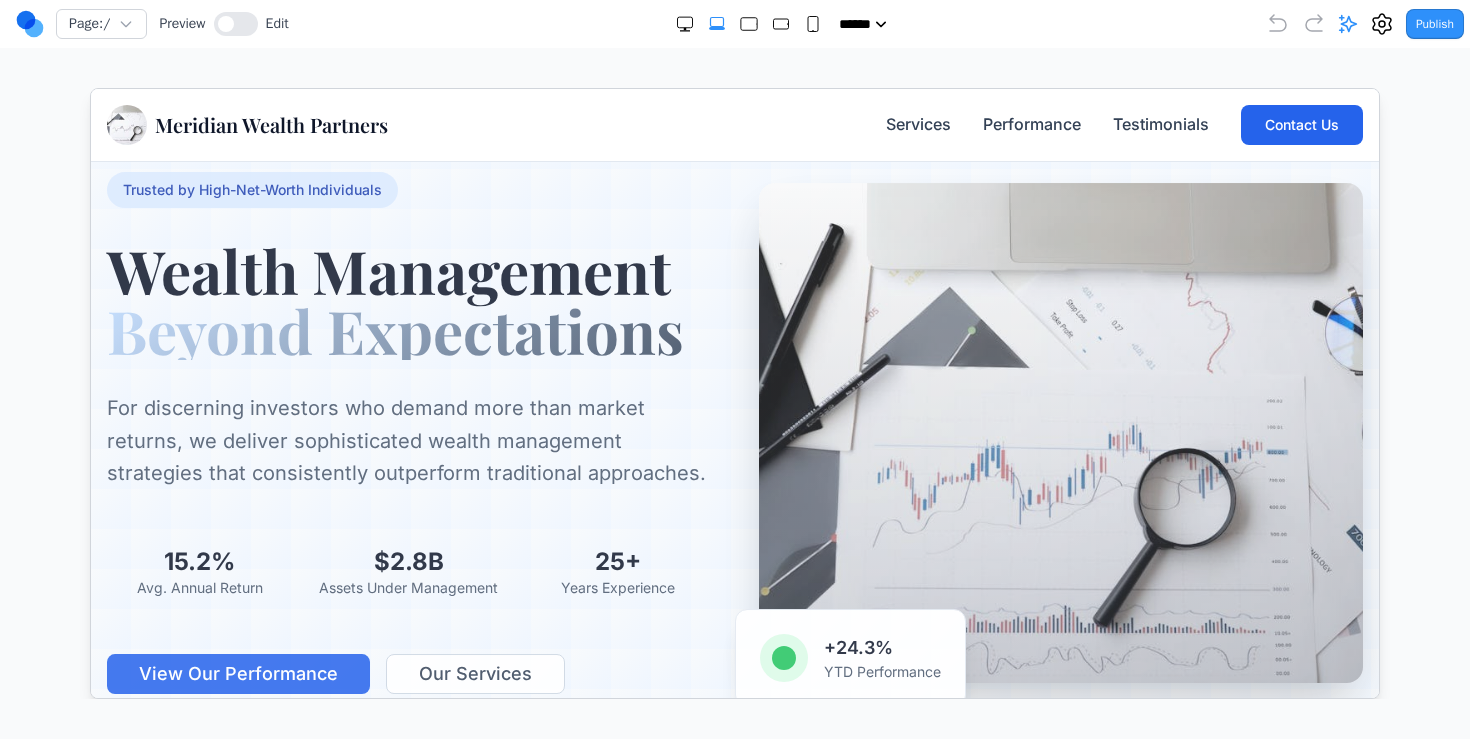 click 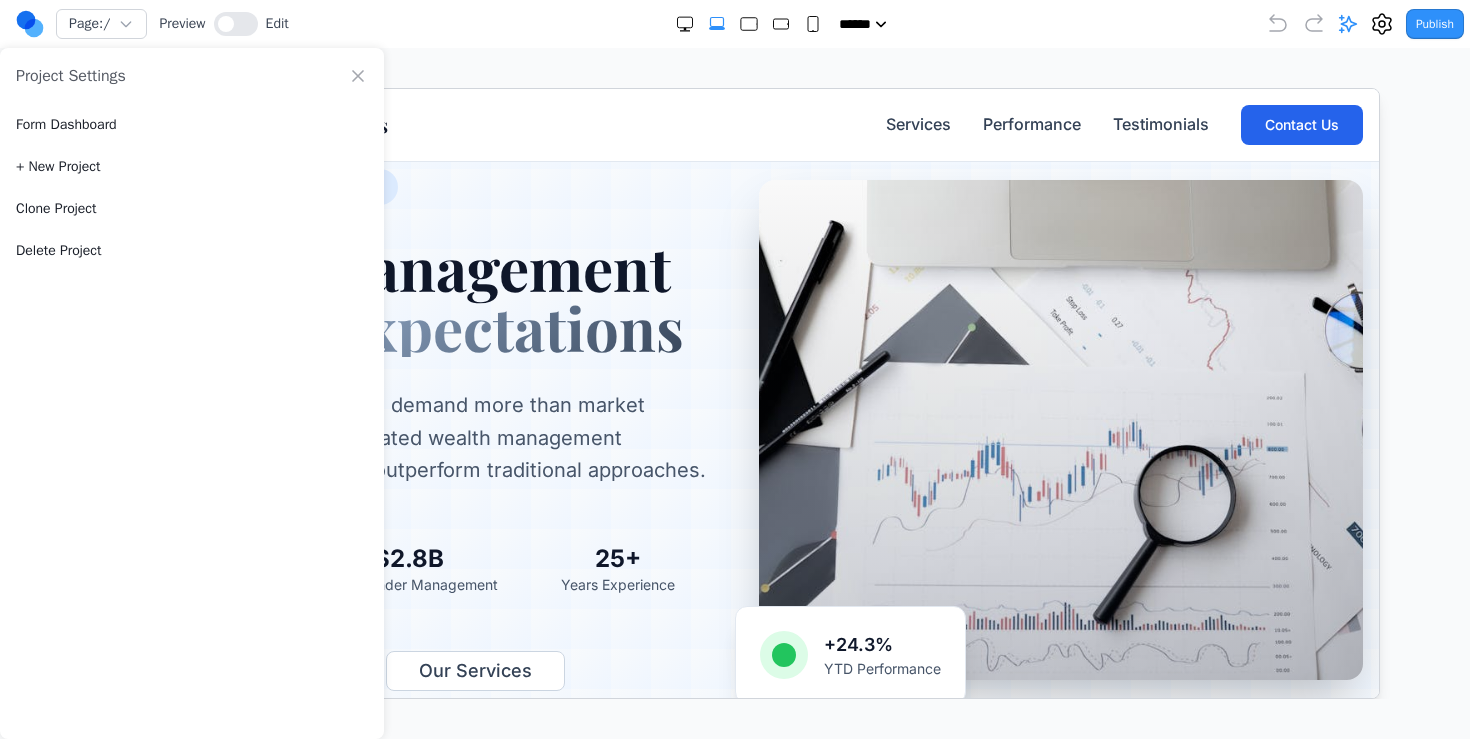 click at bounding box center [1060, 429] 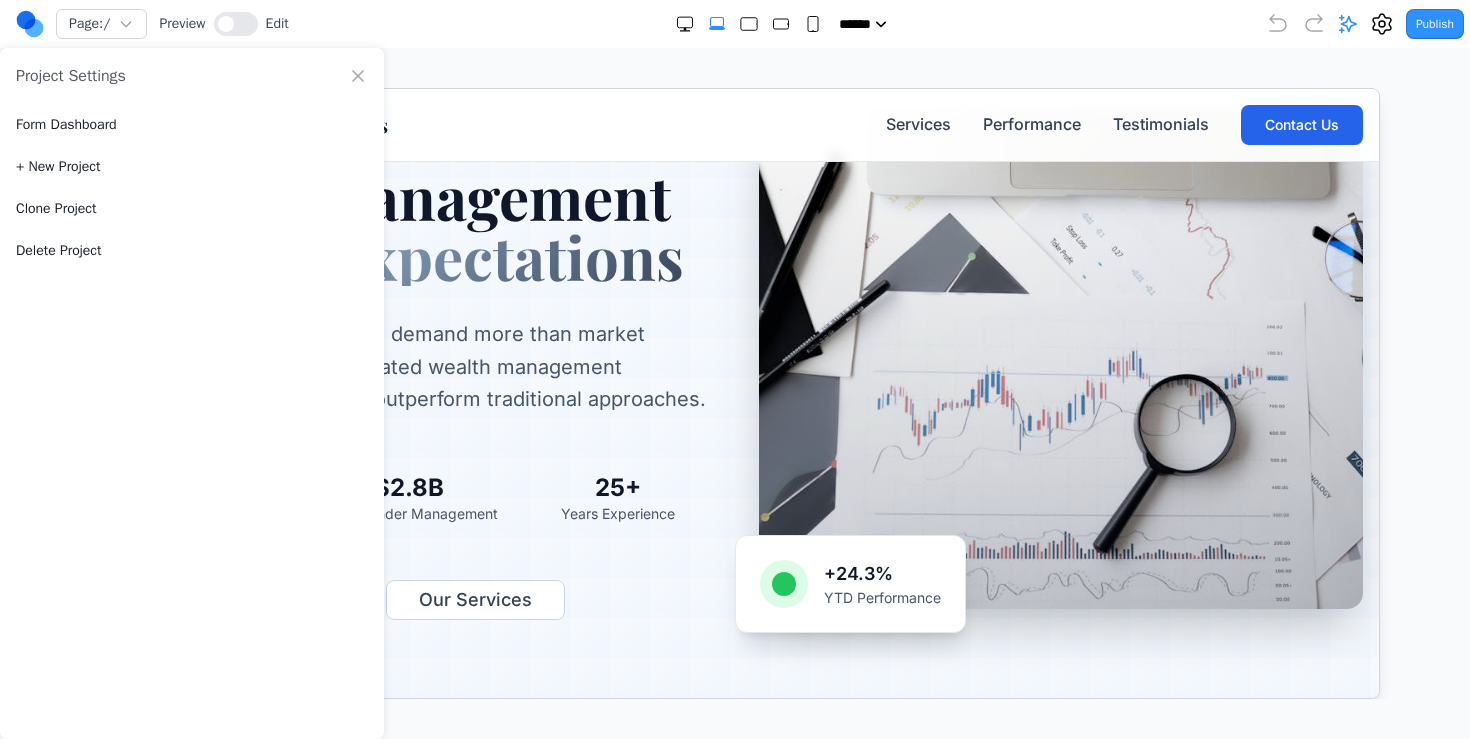 scroll, scrollTop: 0, scrollLeft: 0, axis: both 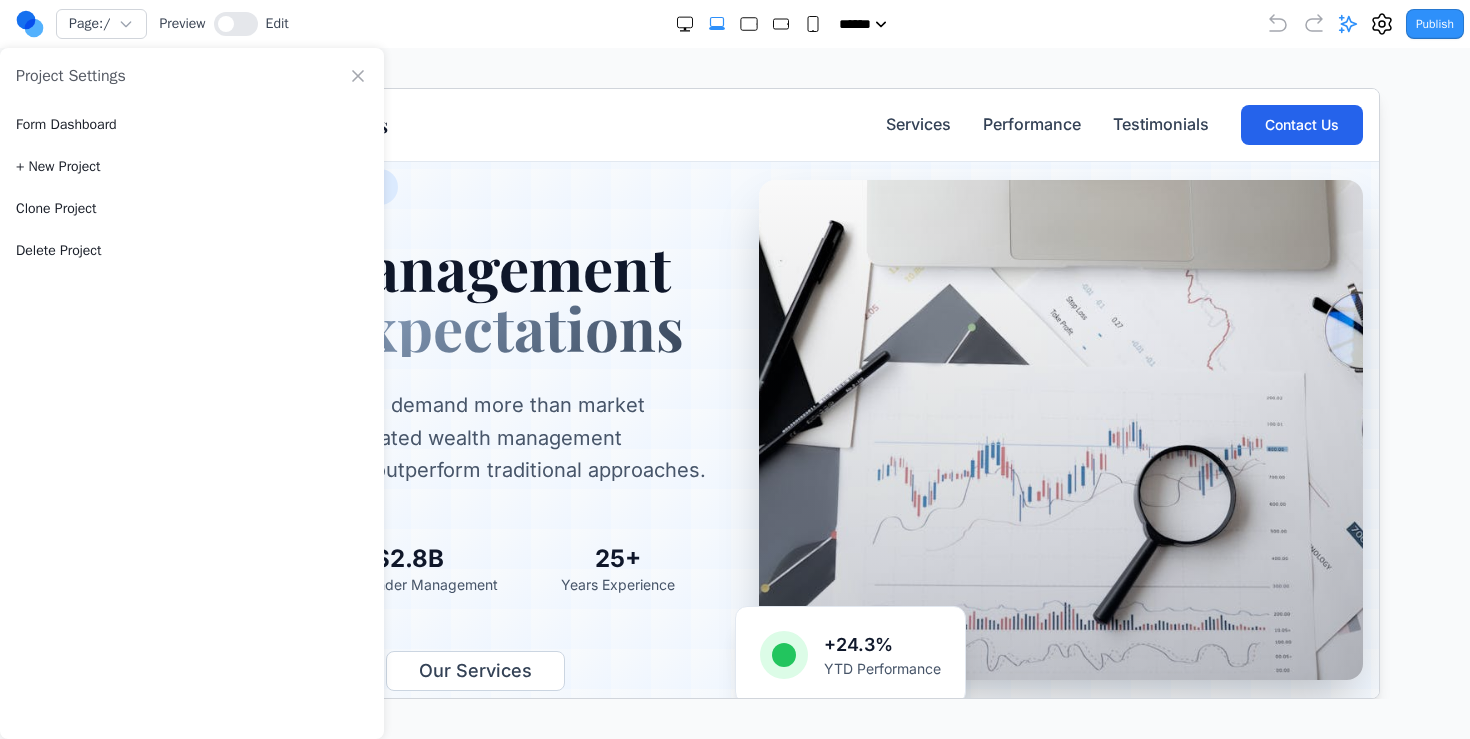 click on "Delete Project" at bounding box center [59, 251] 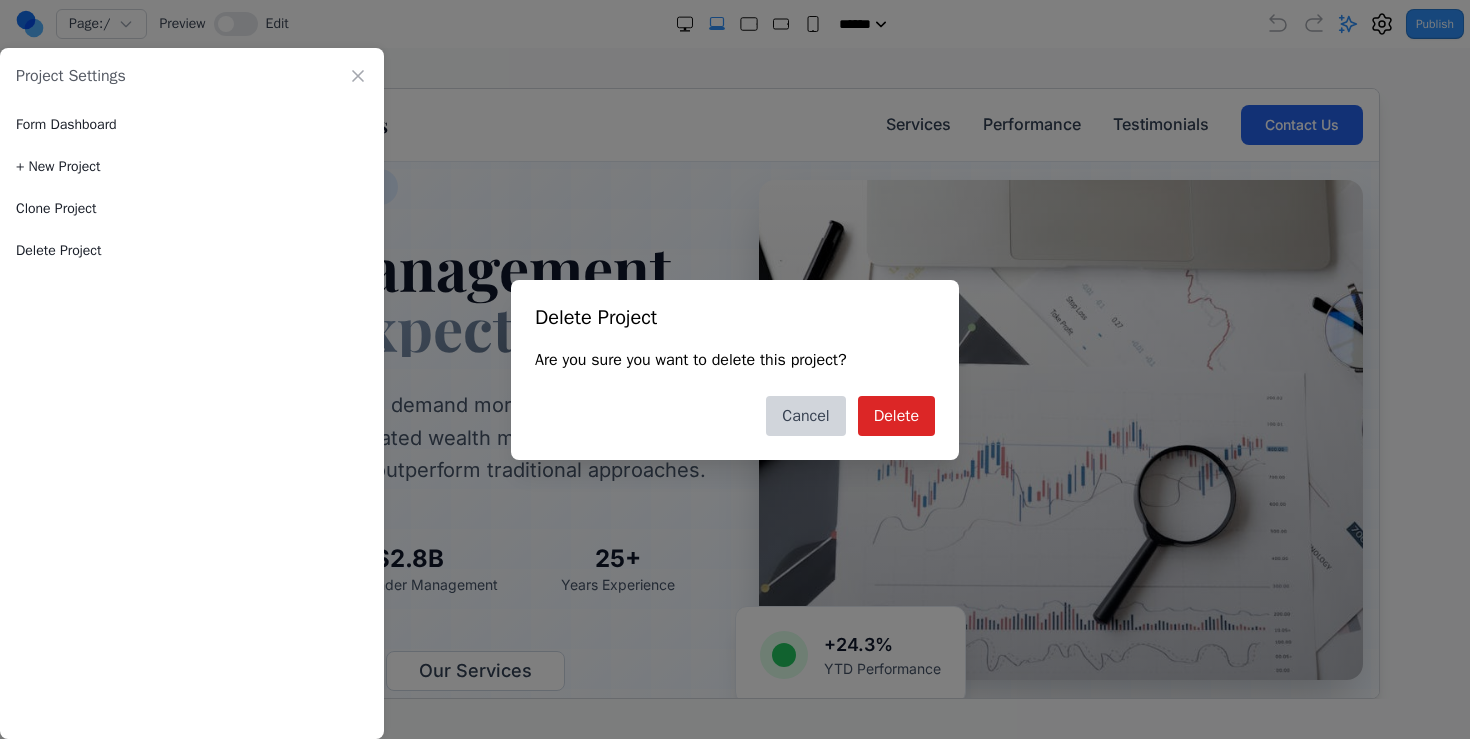 drag, startPoint x: 886, startPoint y: 396, endPoint x: 824, endPoint y: 423, distance: 67.62396 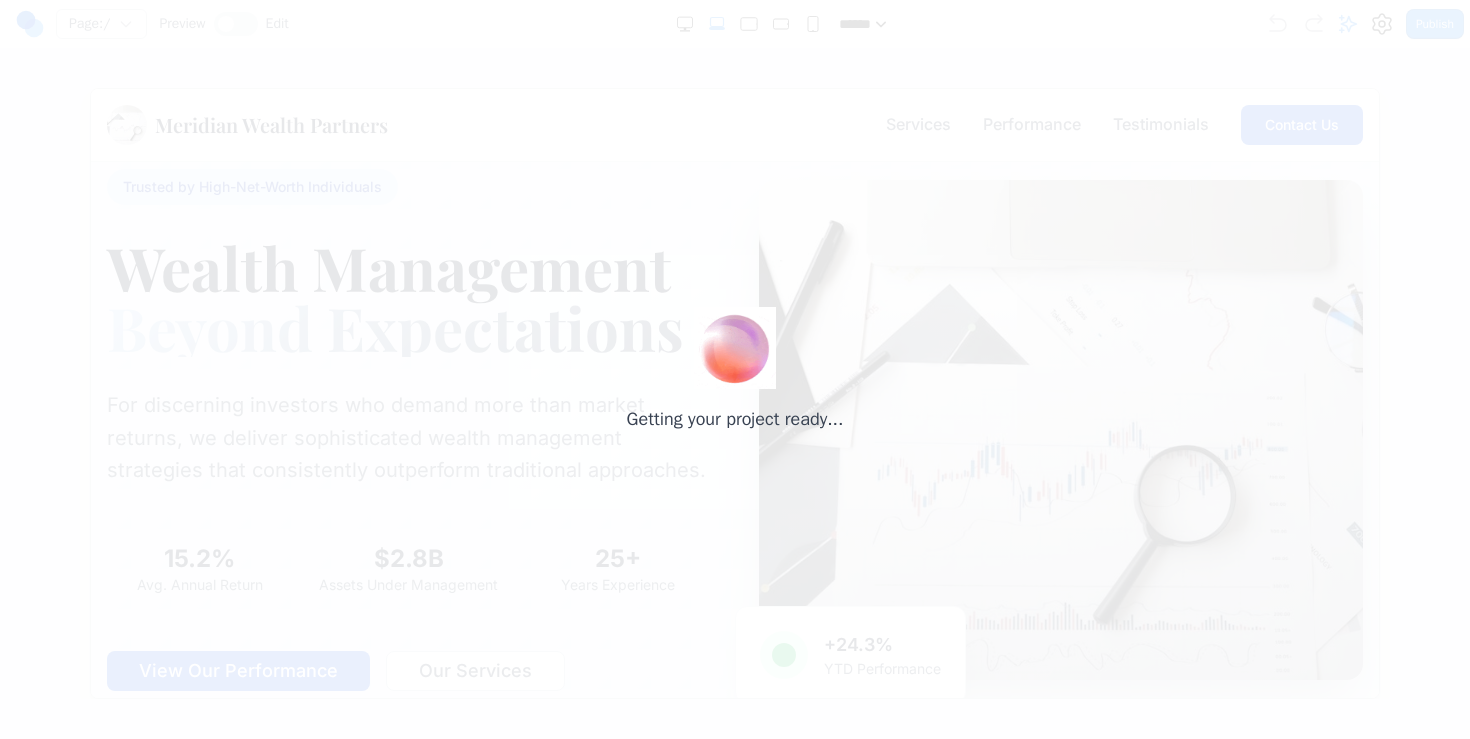 scroll, scrollTop: 0, scrollLeft: 0, axis: both 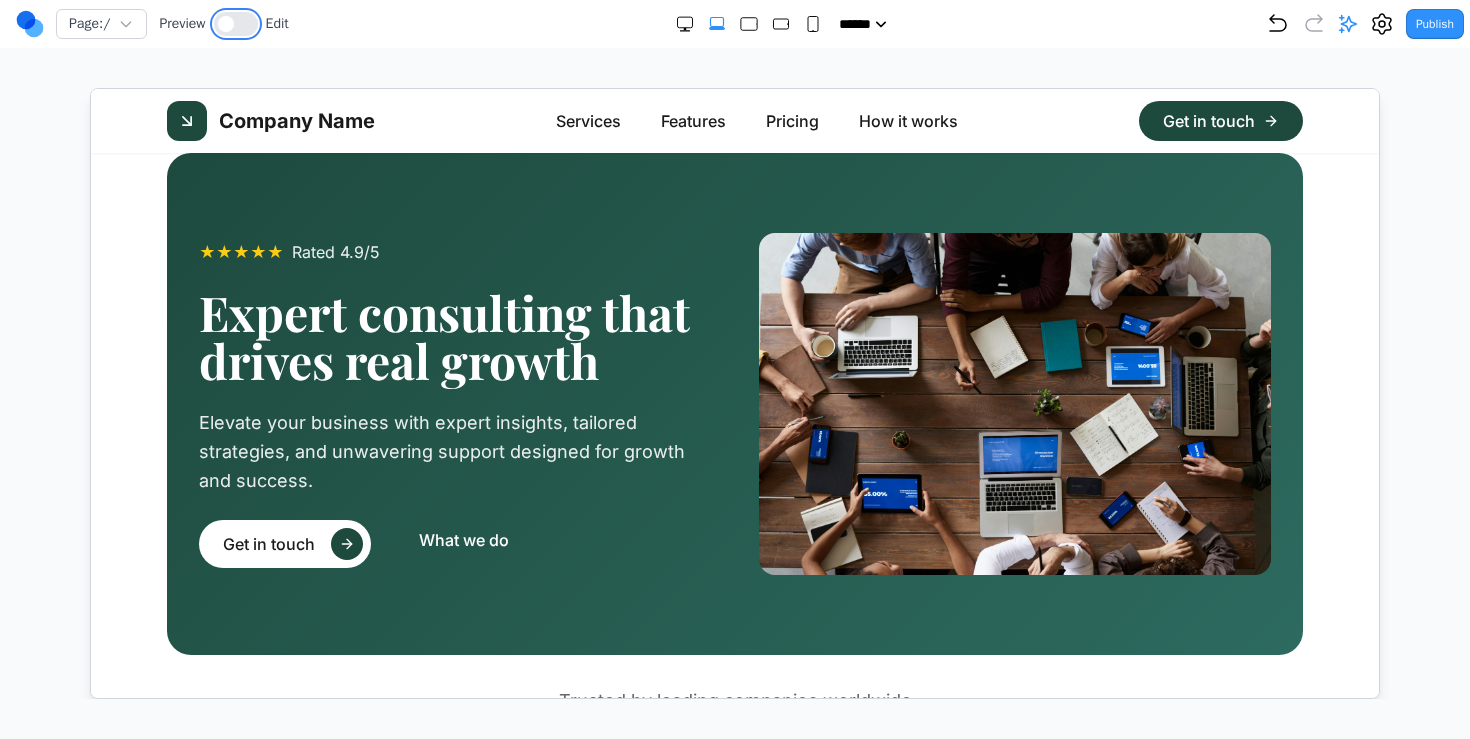 click at bounding box center [236, 24] 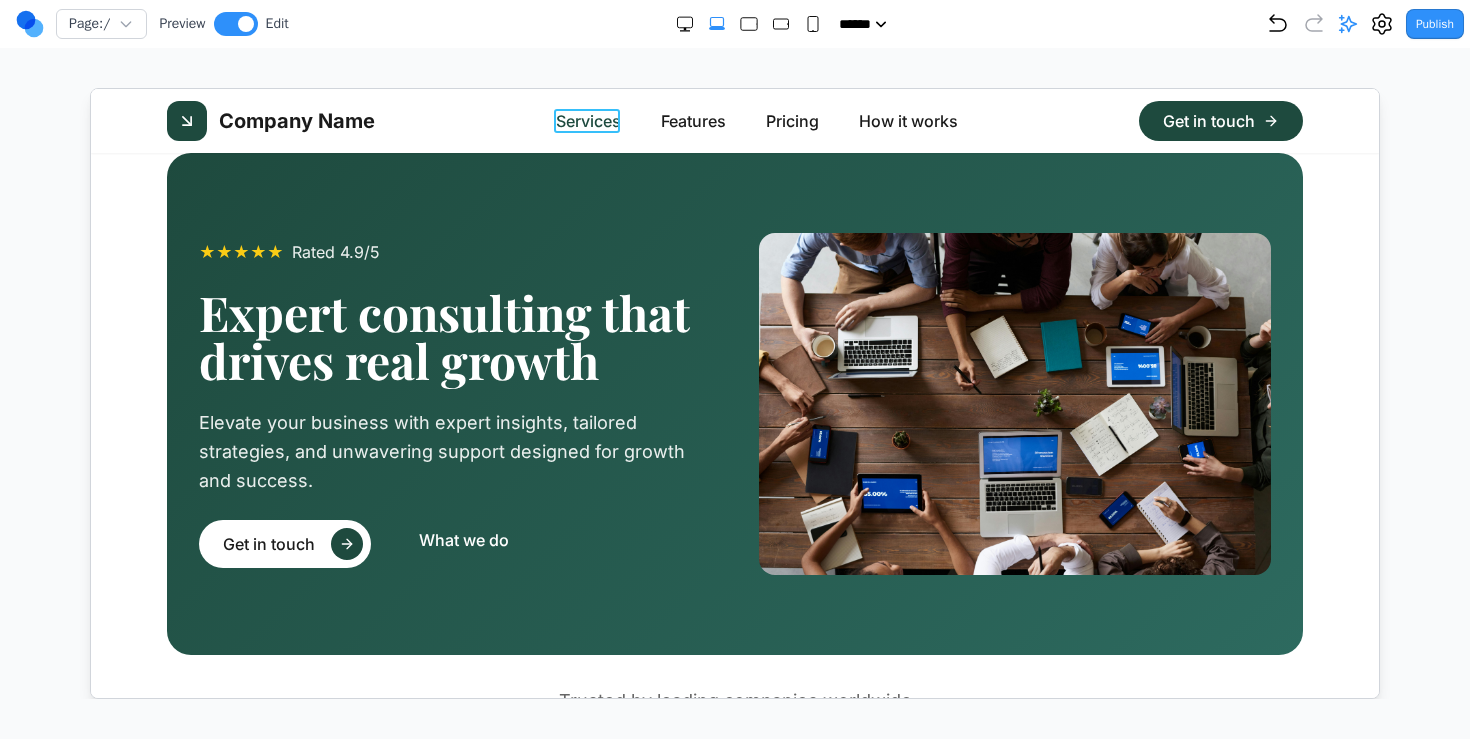 click on "Services" at bounding box center [587, 120] 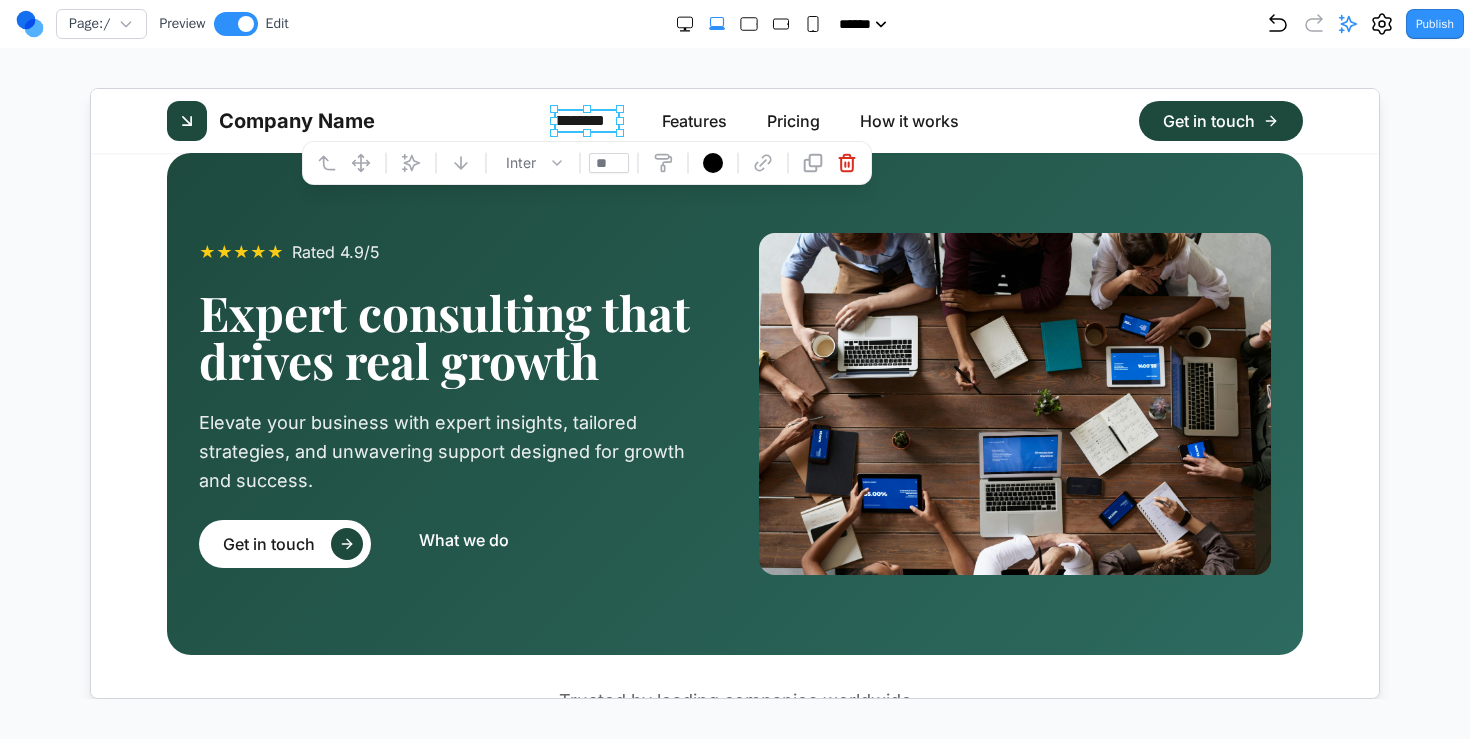 click on "********" at bounding box center (587, 120) 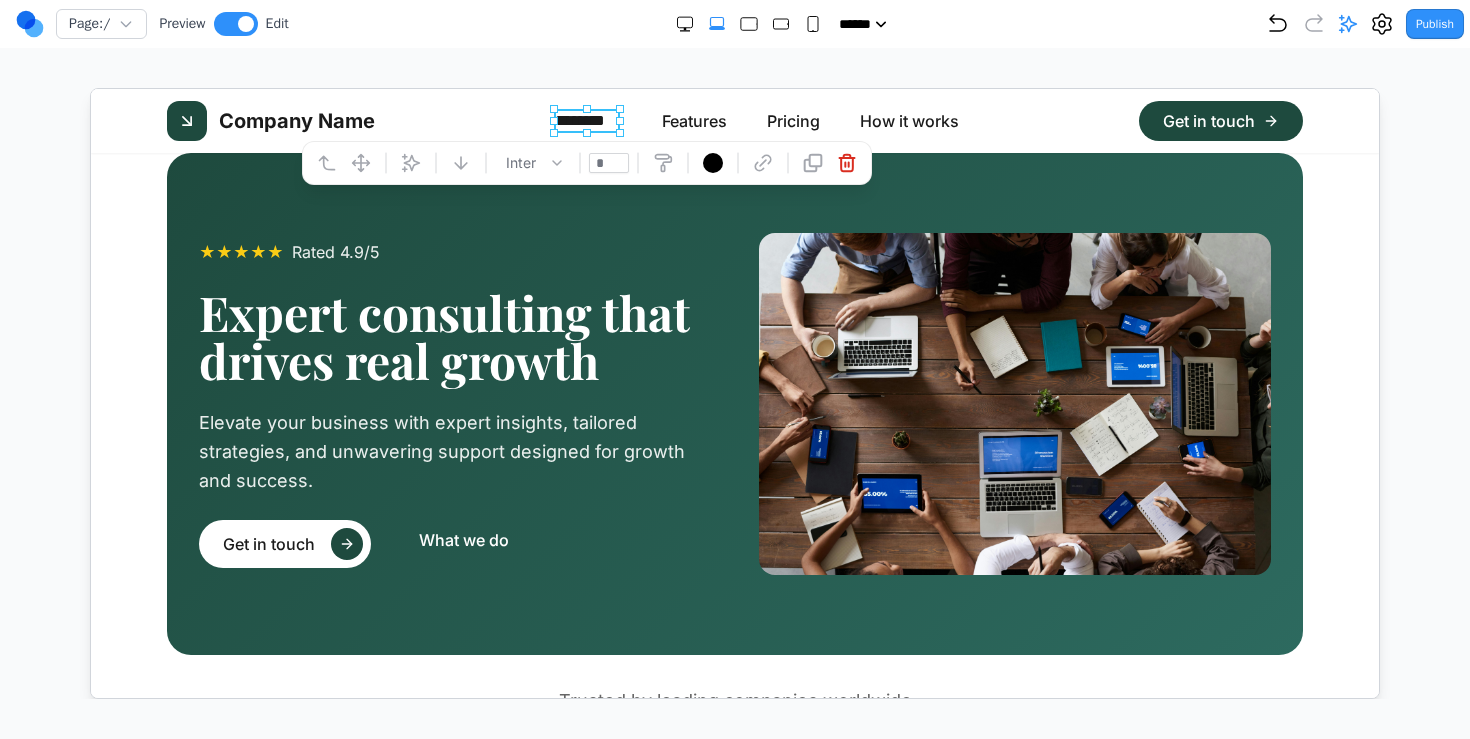 type on "**" 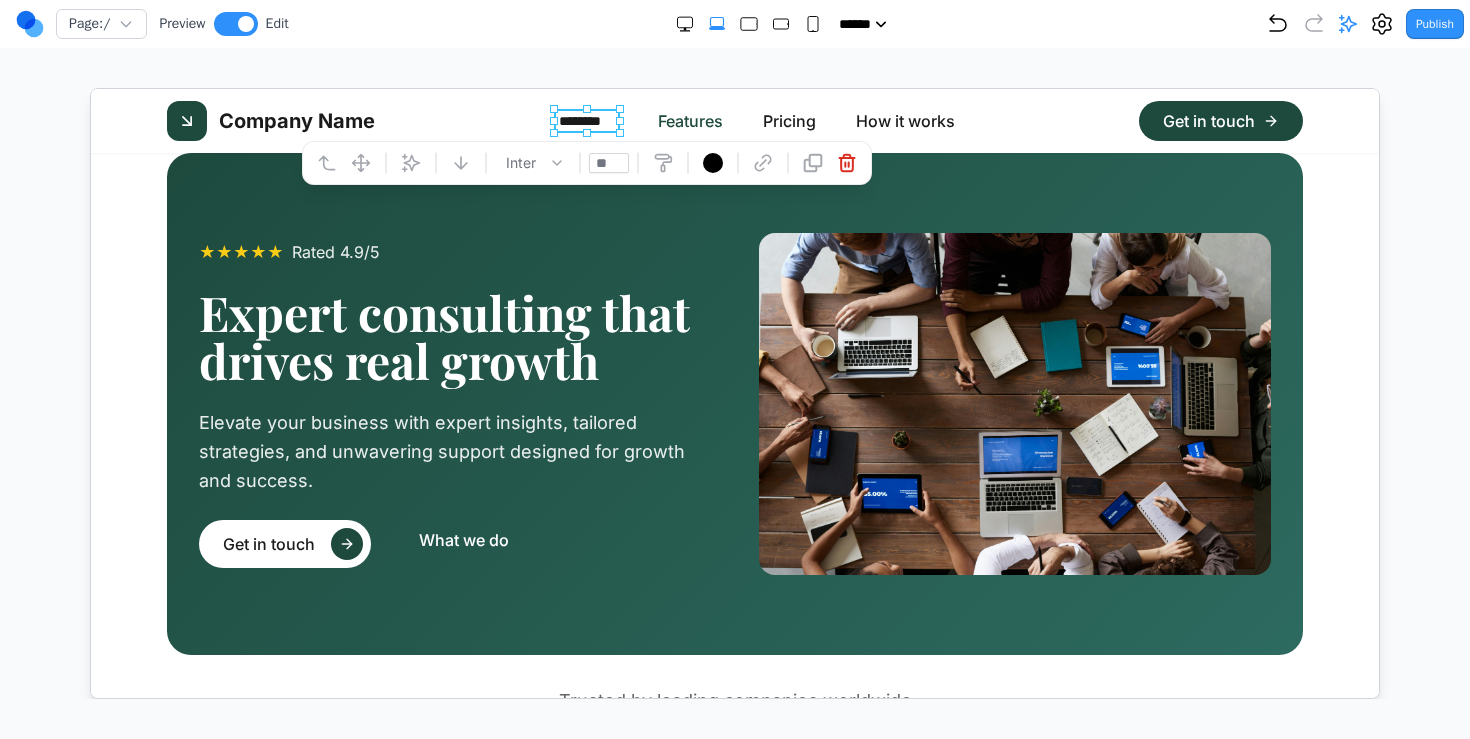 click on "Features" at bounding box center [689, 120] 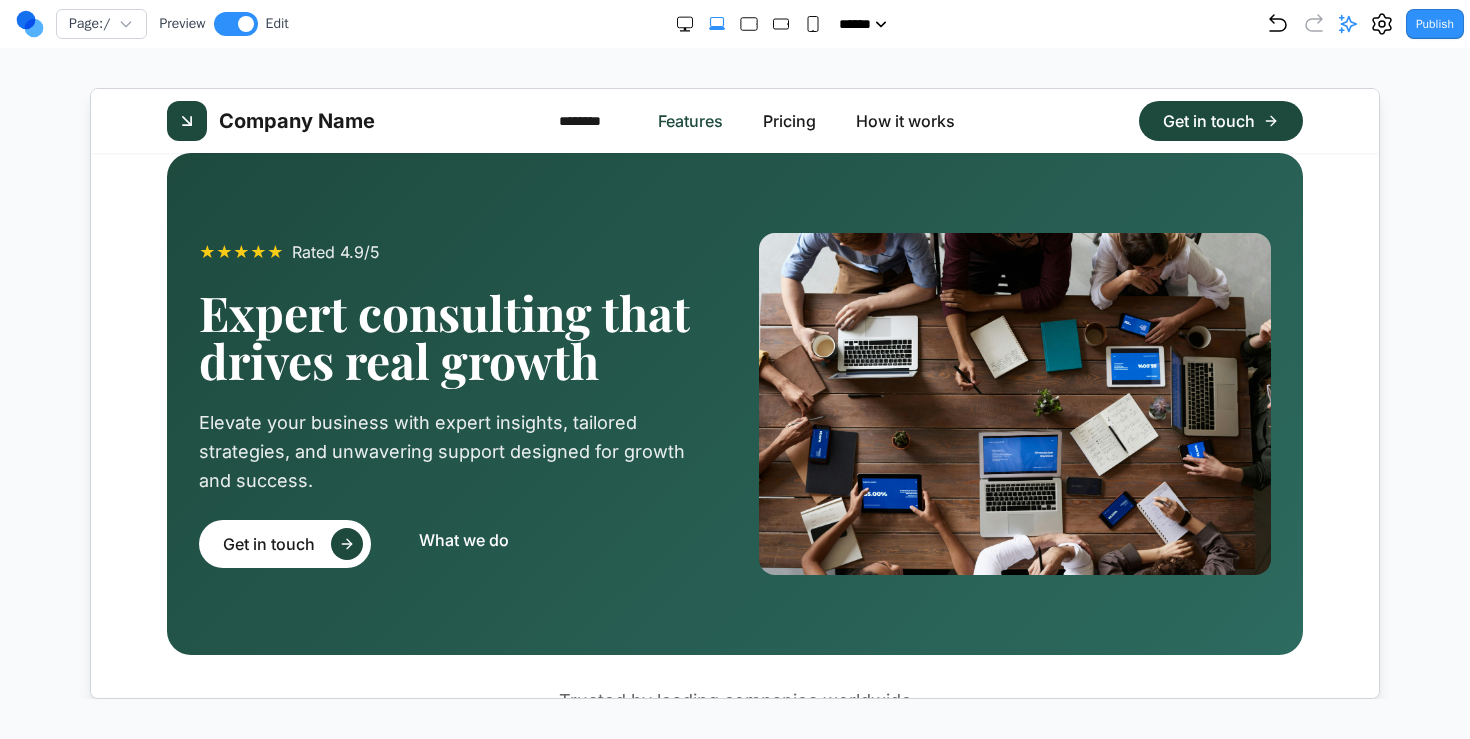 click on "Features" at bounding box center (689, 120) 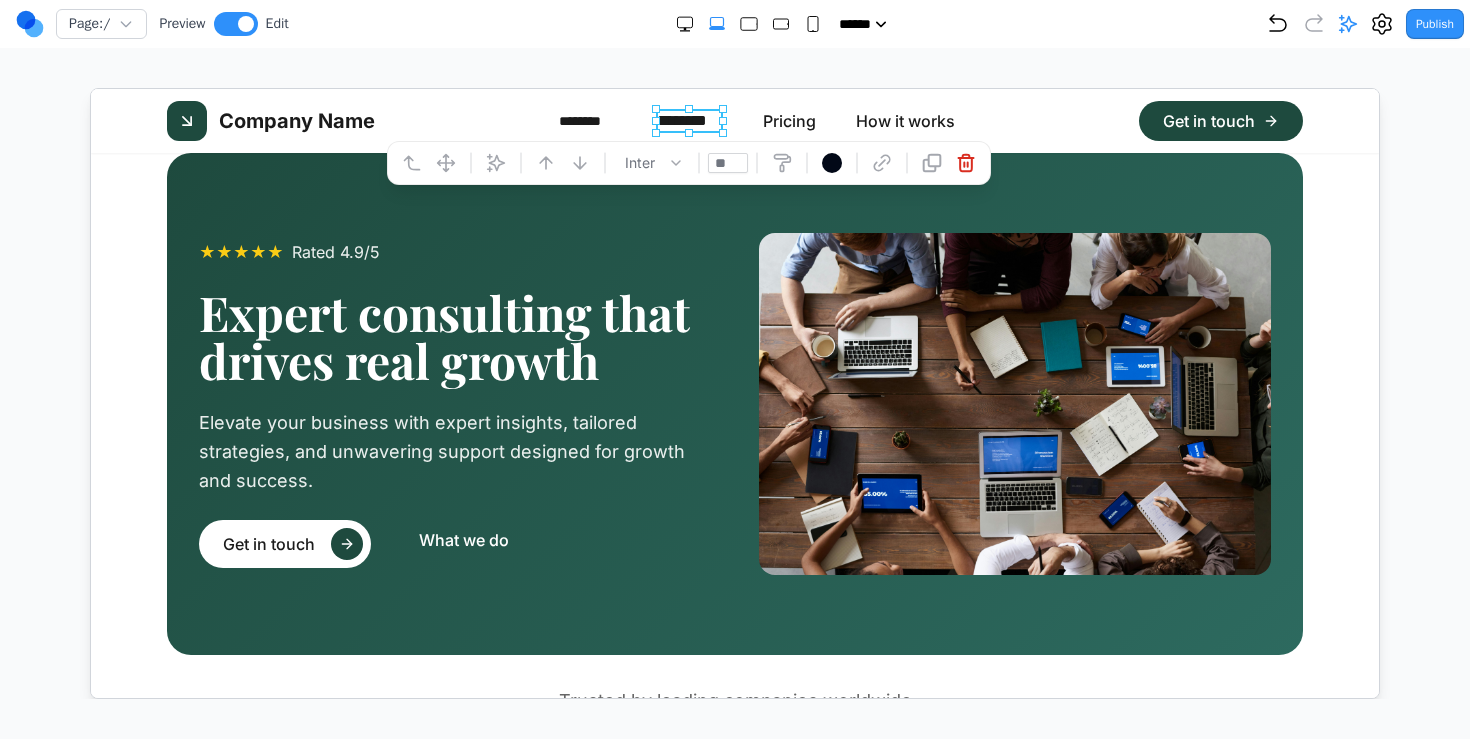 drag, startPoint x: 729, startPoint y: 153, endPoint x: 685, endPoint y: 154, distance: 44.011364 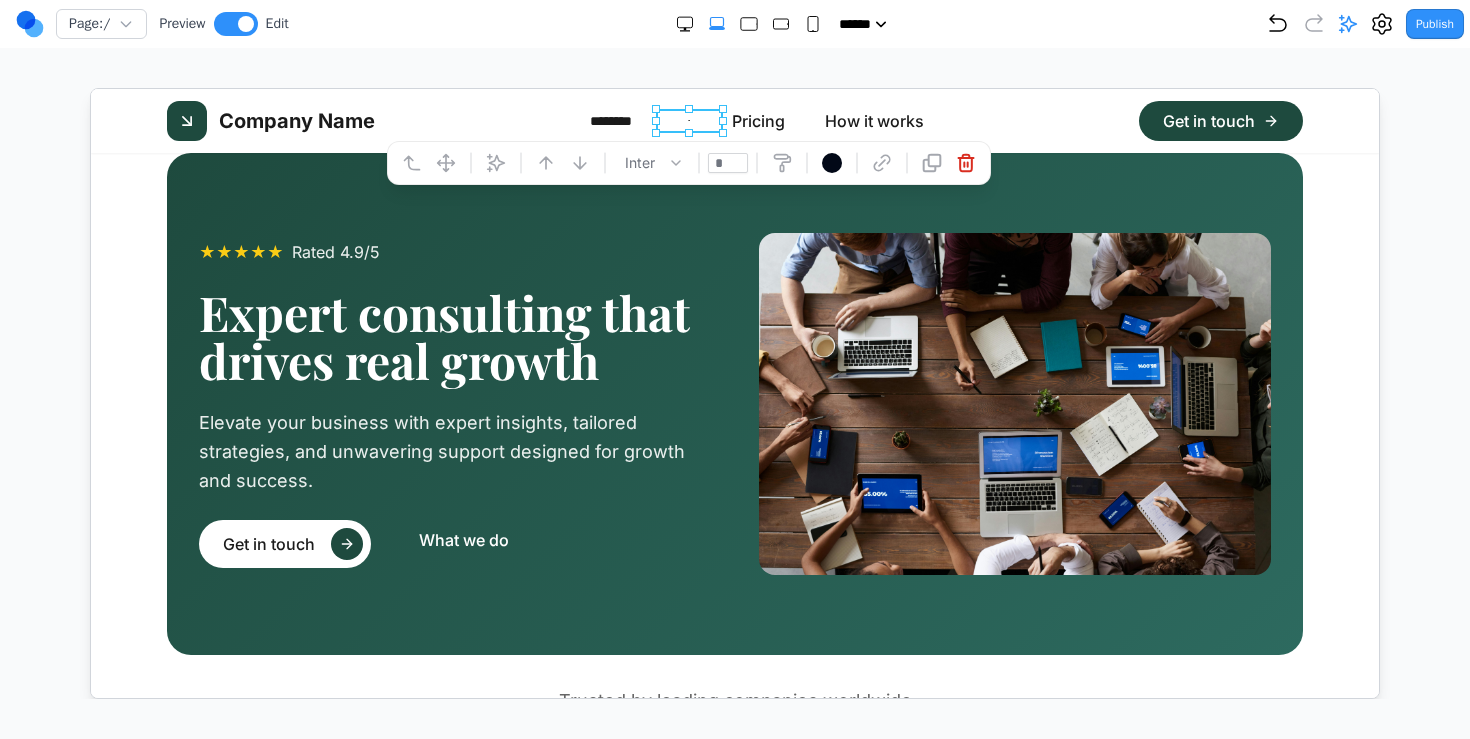 type on "**" 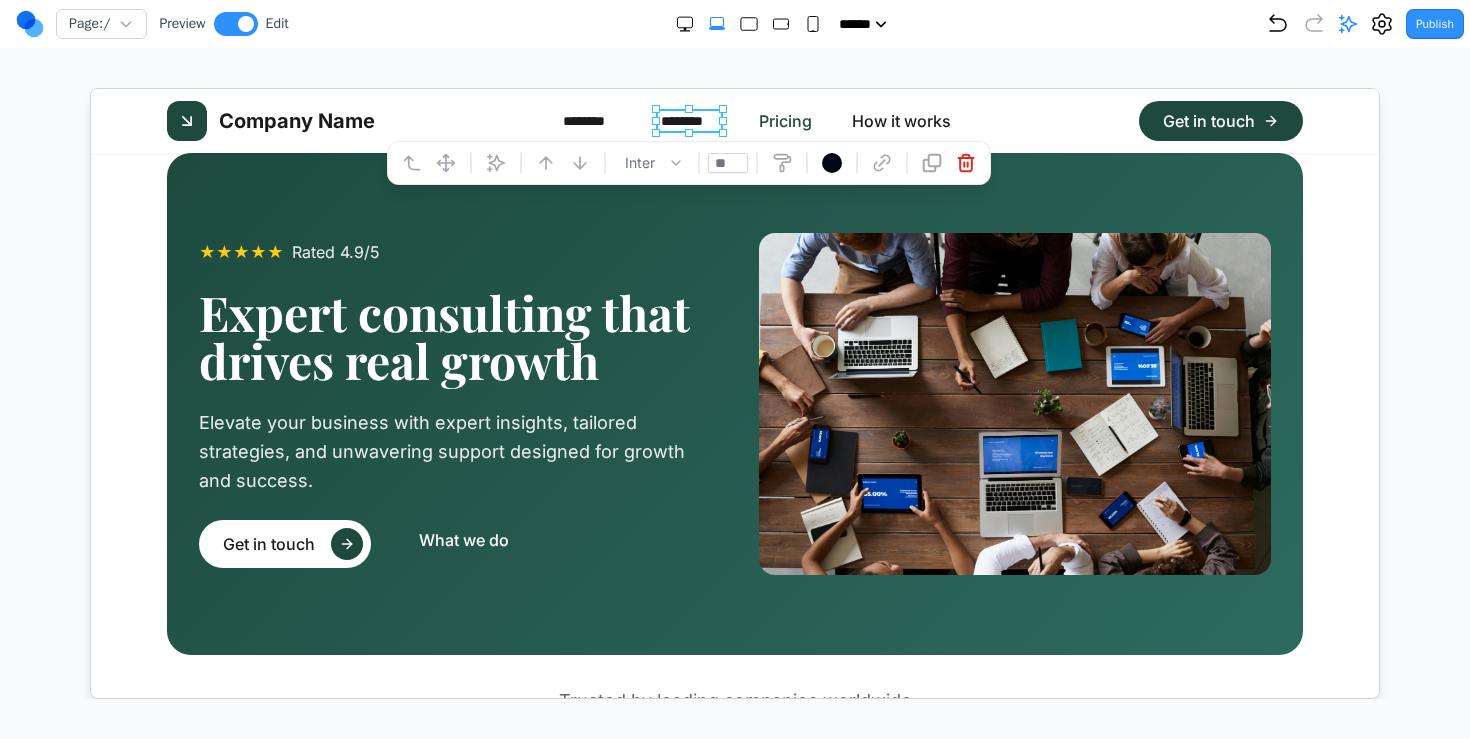 click on "Pricing" at bounding box center (784, 120) 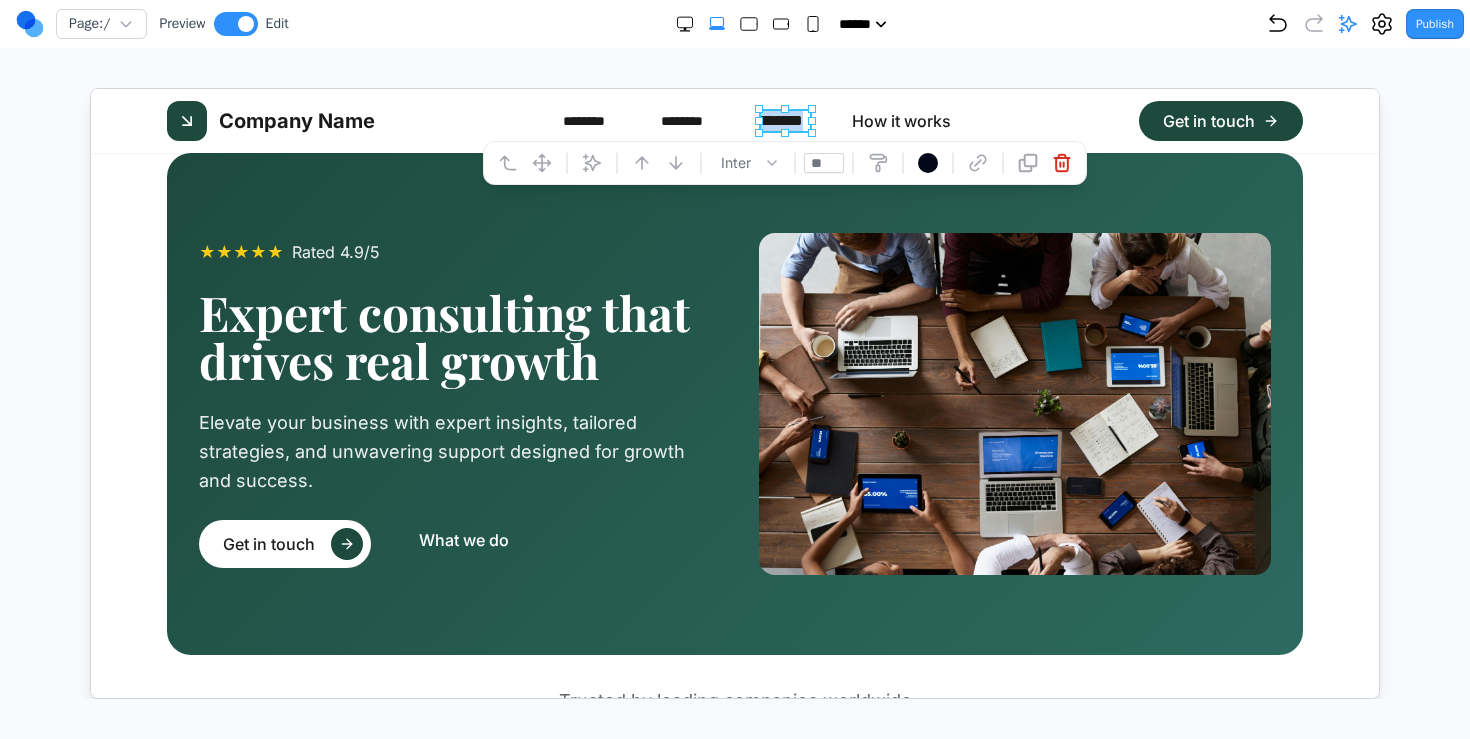click on "*******" at bounding box center [784, 120] 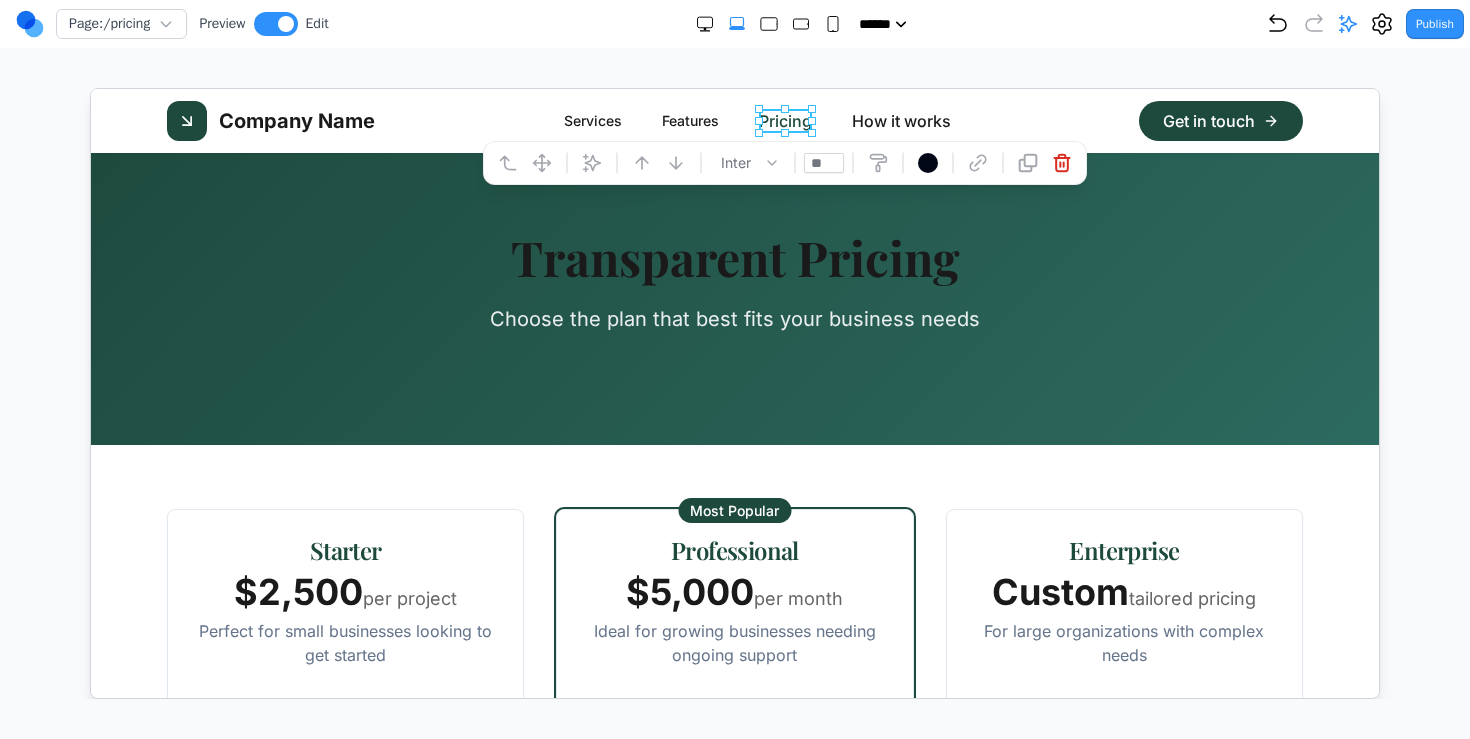 drag, startPoint x: 836, startPoint y: 155, endPoint x: 642, endPoint y: 143, distance: 194.37077 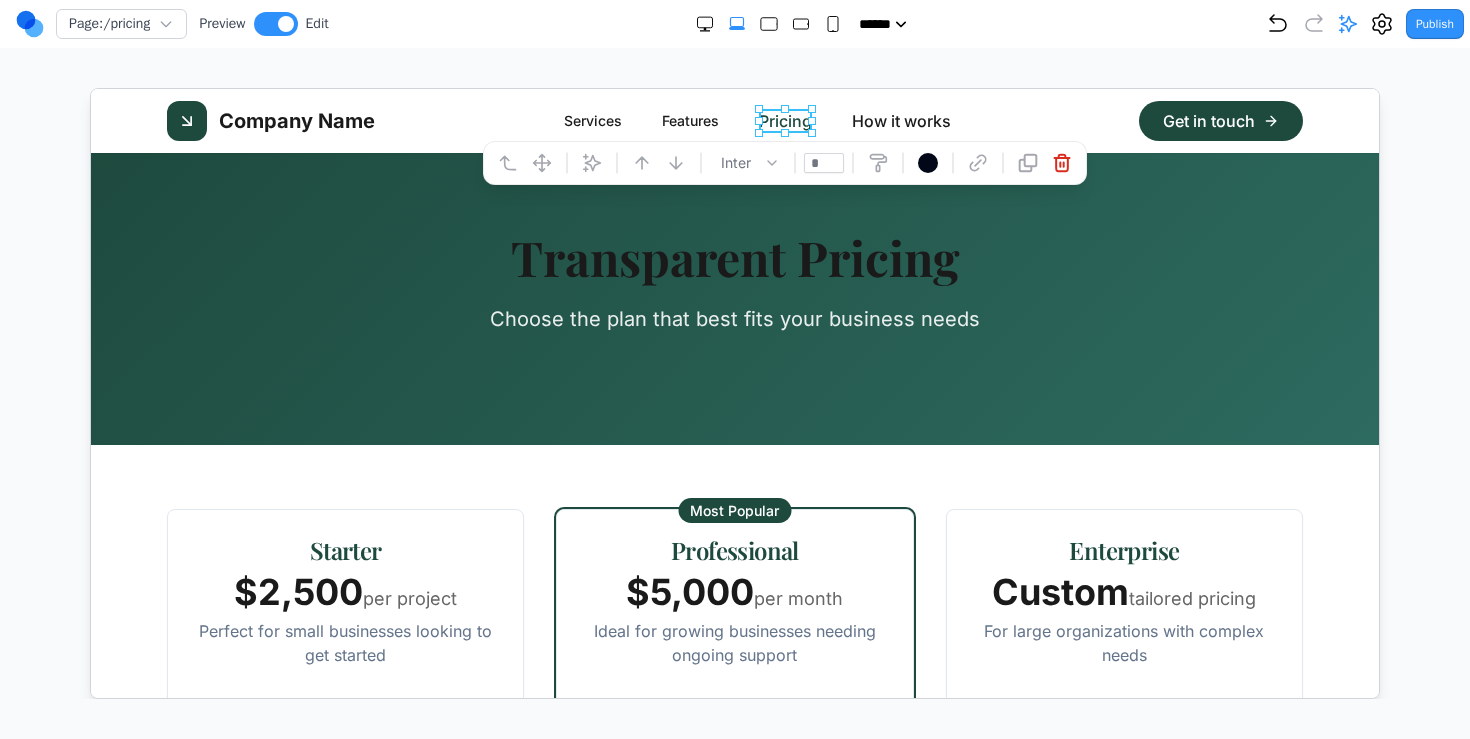 type on "**" 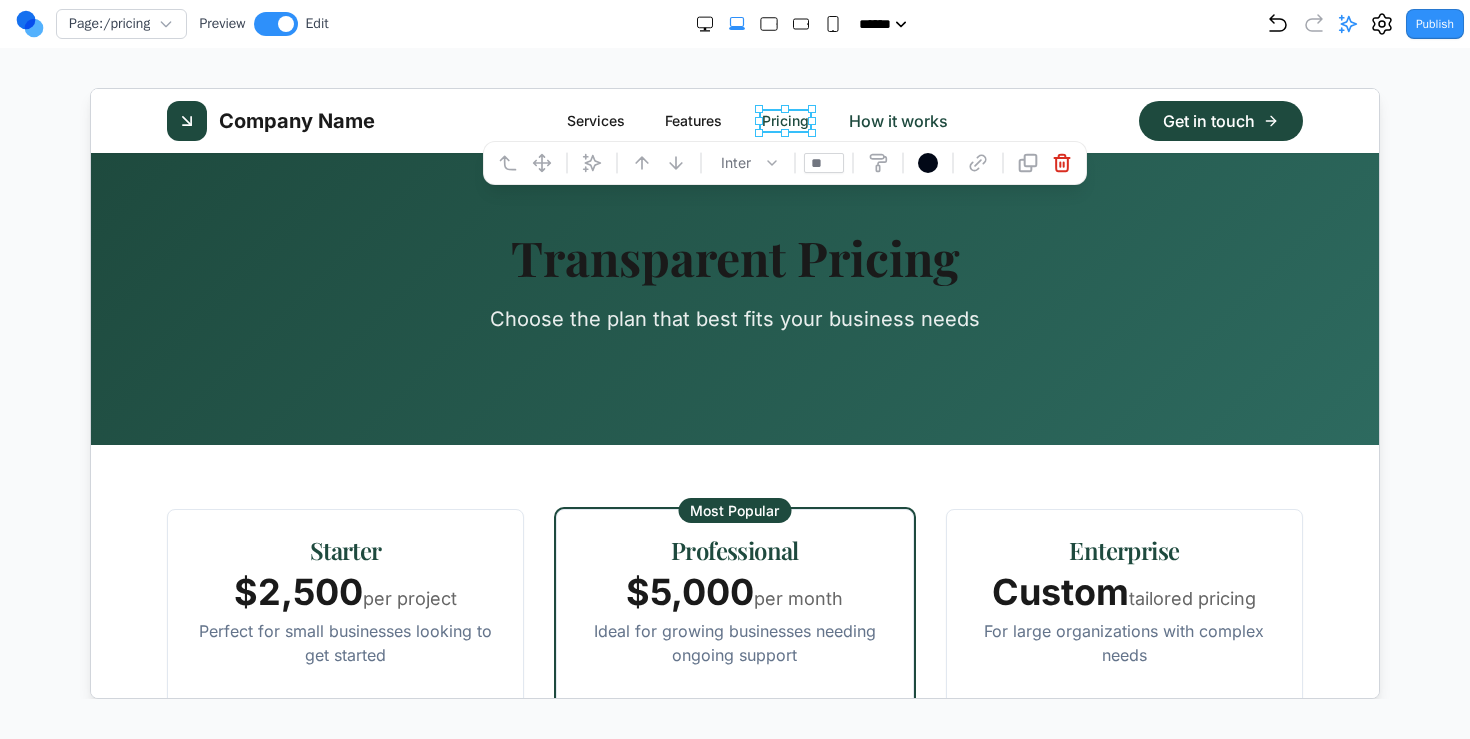 click on "How it works" at bounding box center (897, 120) 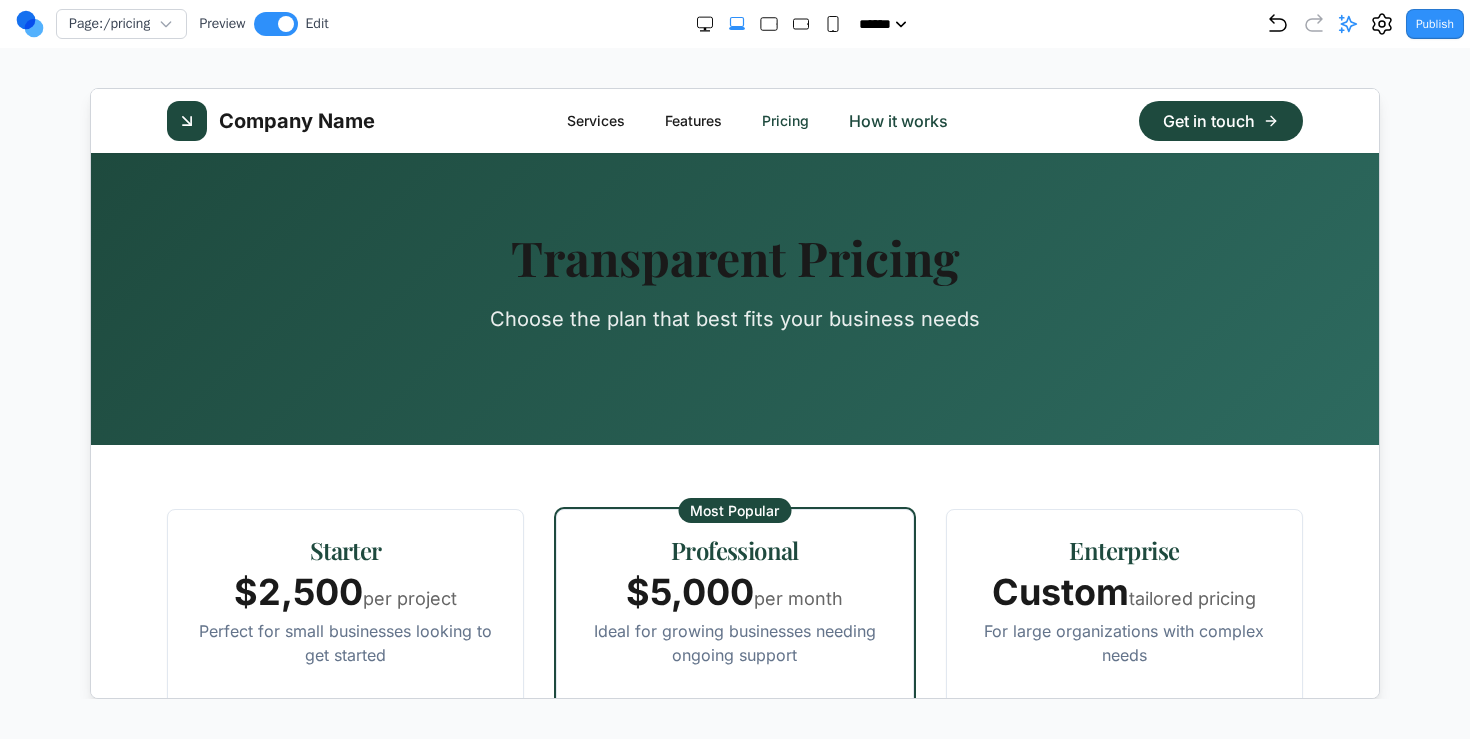 click on "How it works" at bounding box center [897, 120] 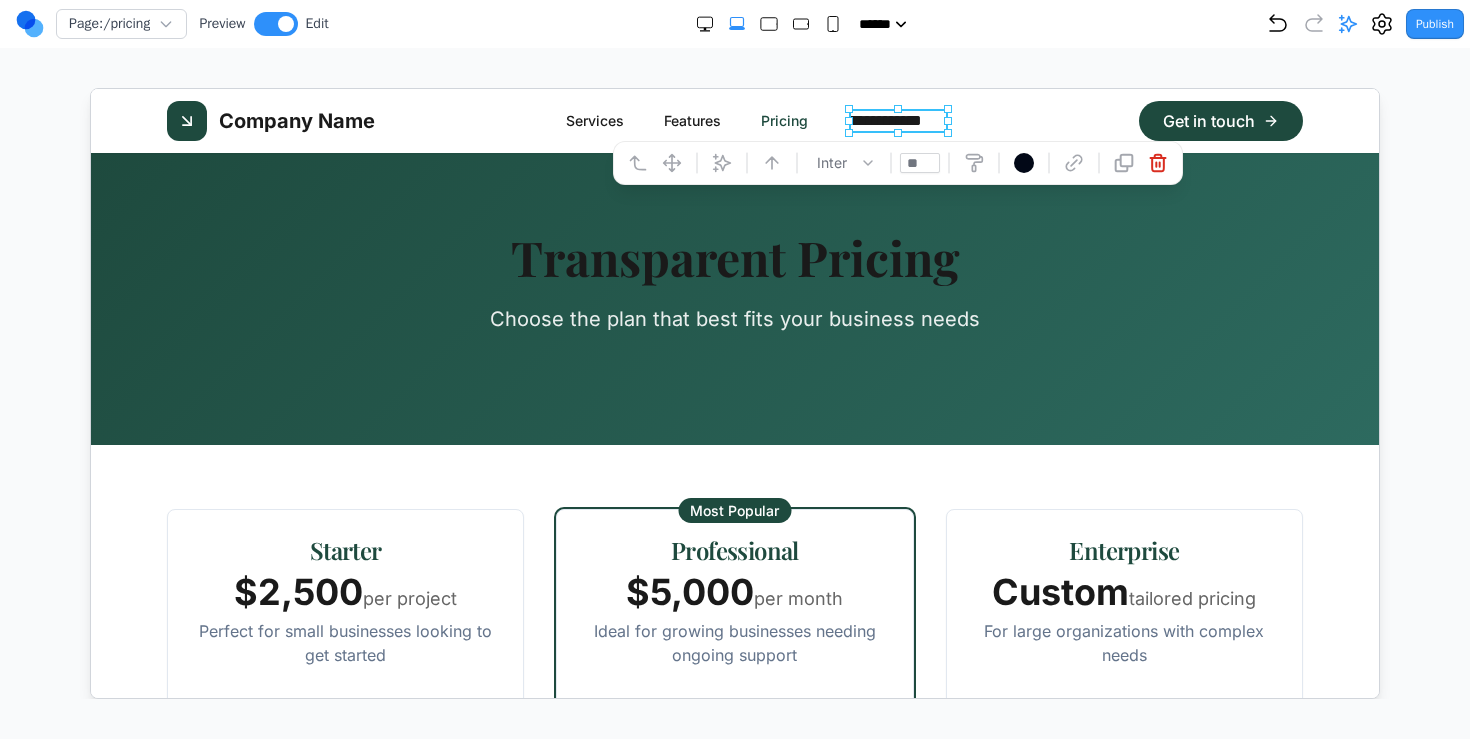 drag, startPoint x: 922, startPoint y: 156, endPoint x: 831, endPoint y: 156, distance: 91 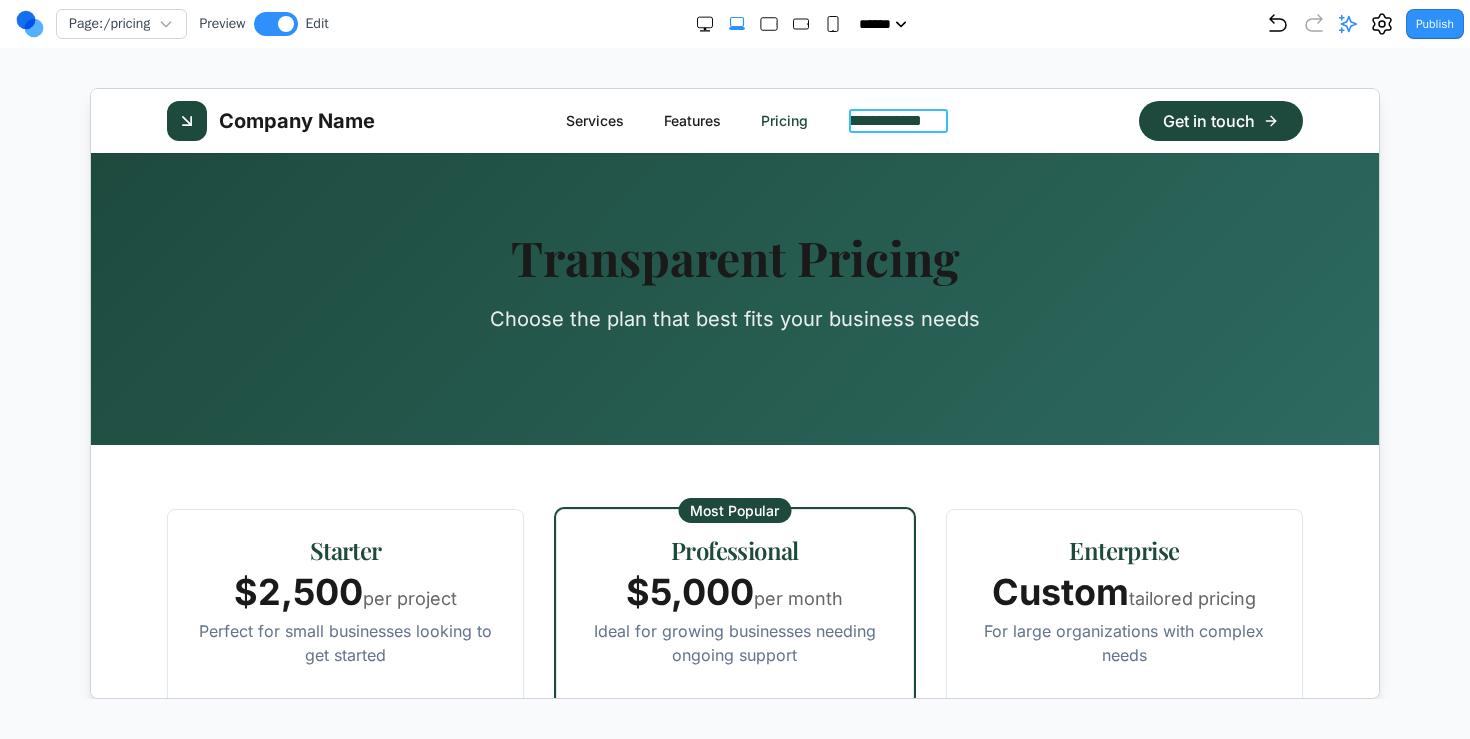 click on "**********" at bounding box center (896, 120) 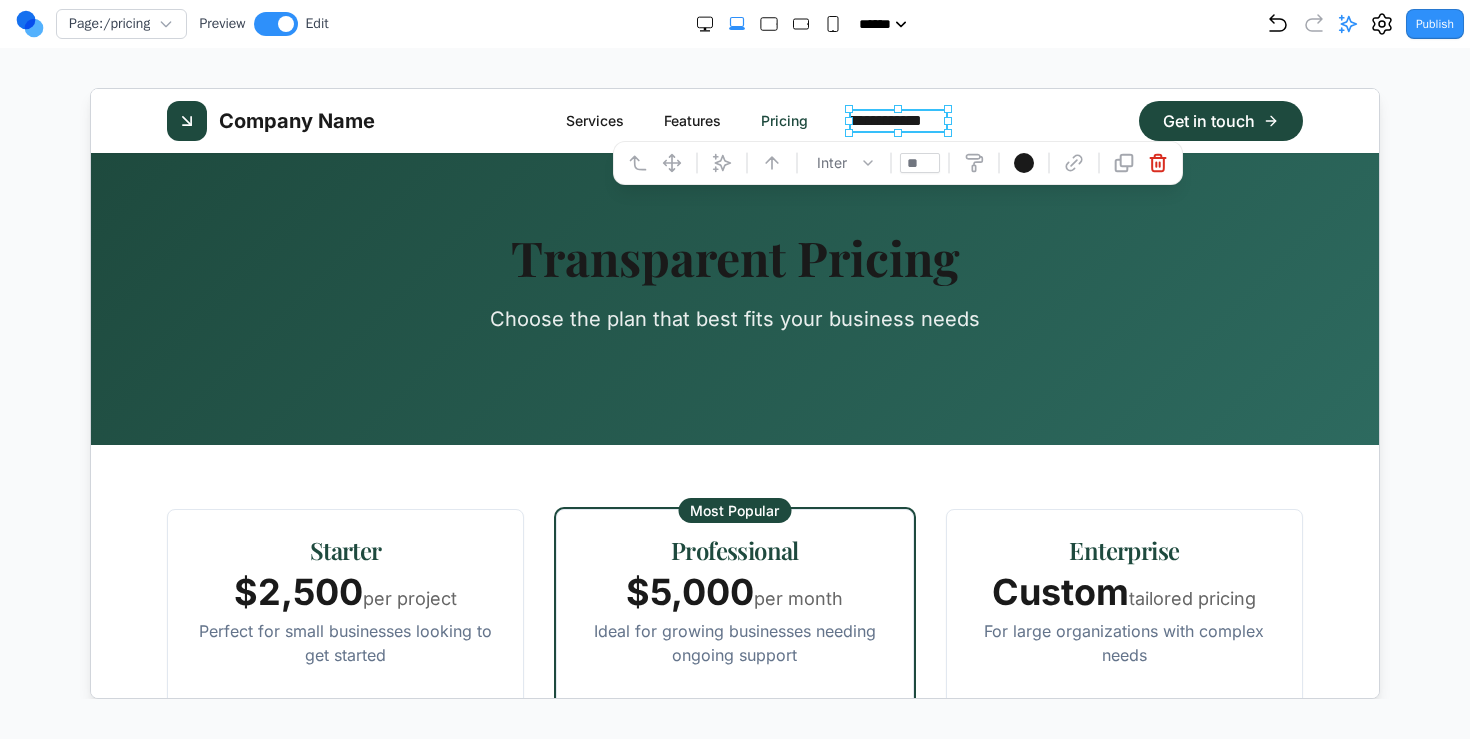 drag, startPoint x: 924, startPoint y: 160, endPoint x: 862, endPoint y: 160, distance: 62 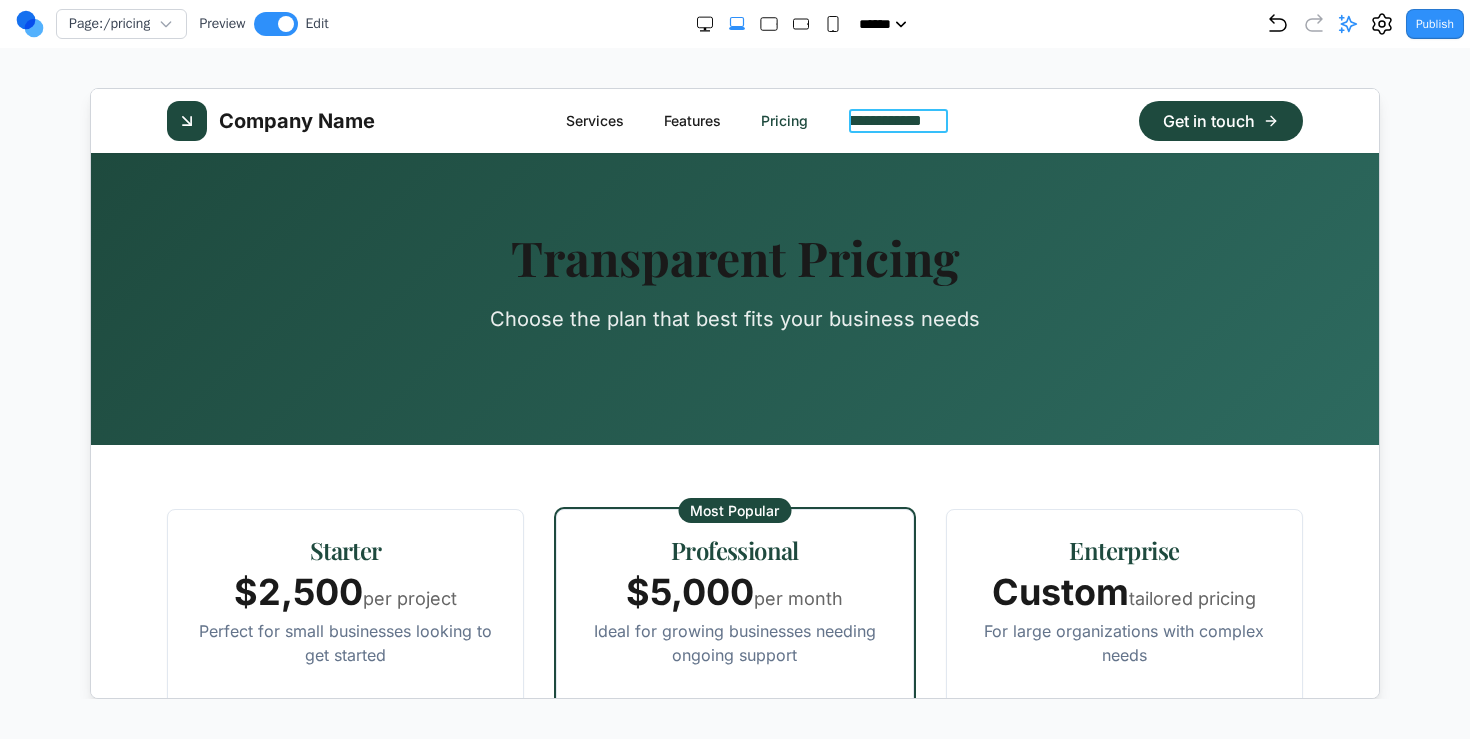 click on "**********" at bounding box center [896, 120] 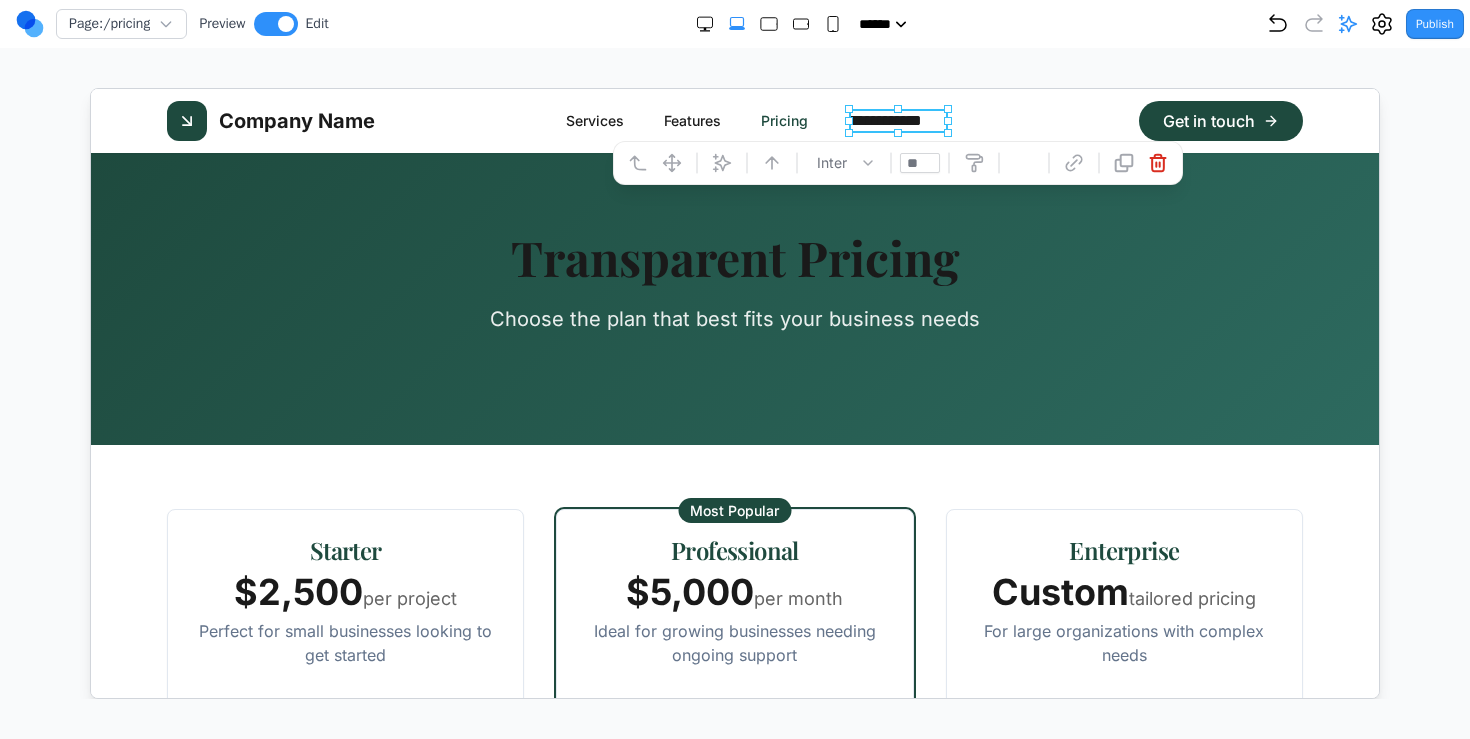 drag, startPoint x: 926, startPoint y: 163, endPoint x: 812, endPoint y: 146, distance: 115.260574 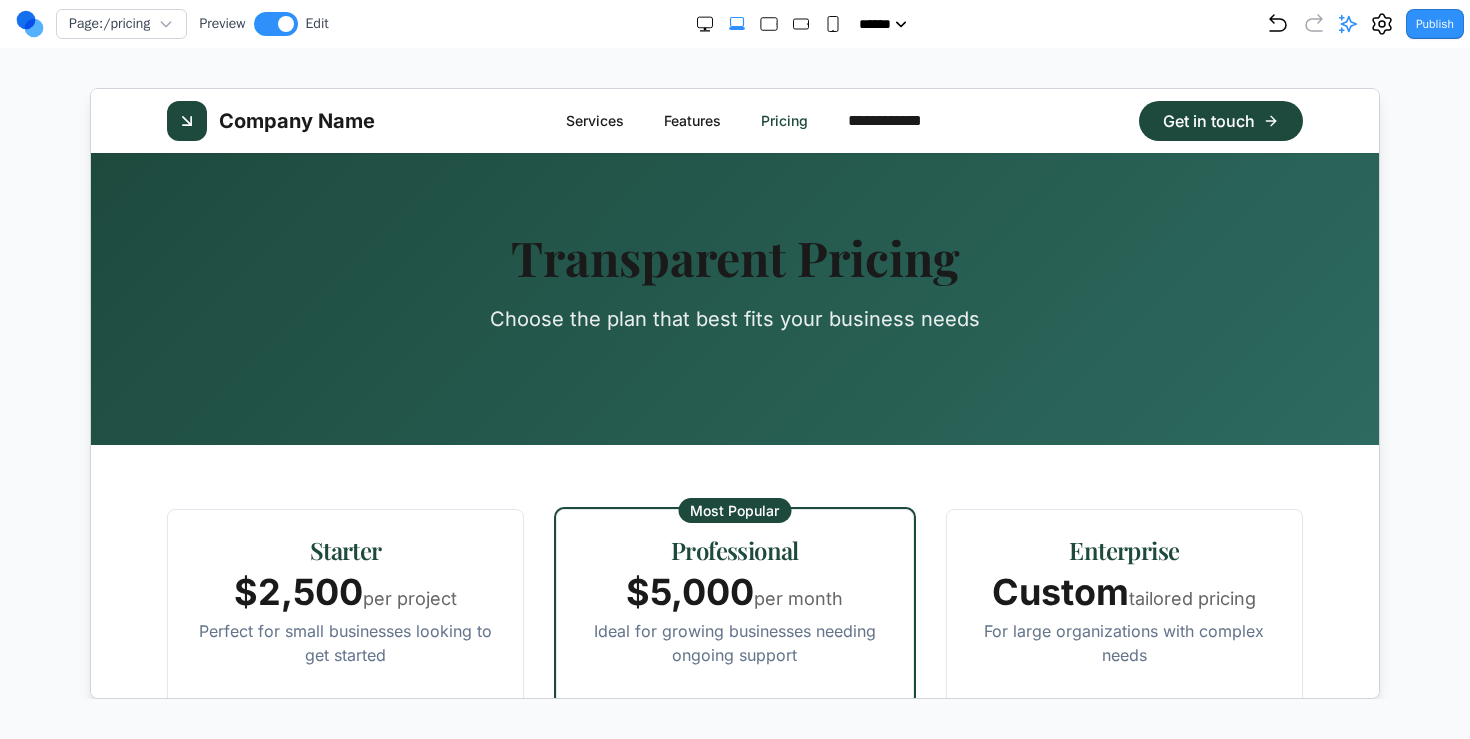 click at bounding box center (276, 24) 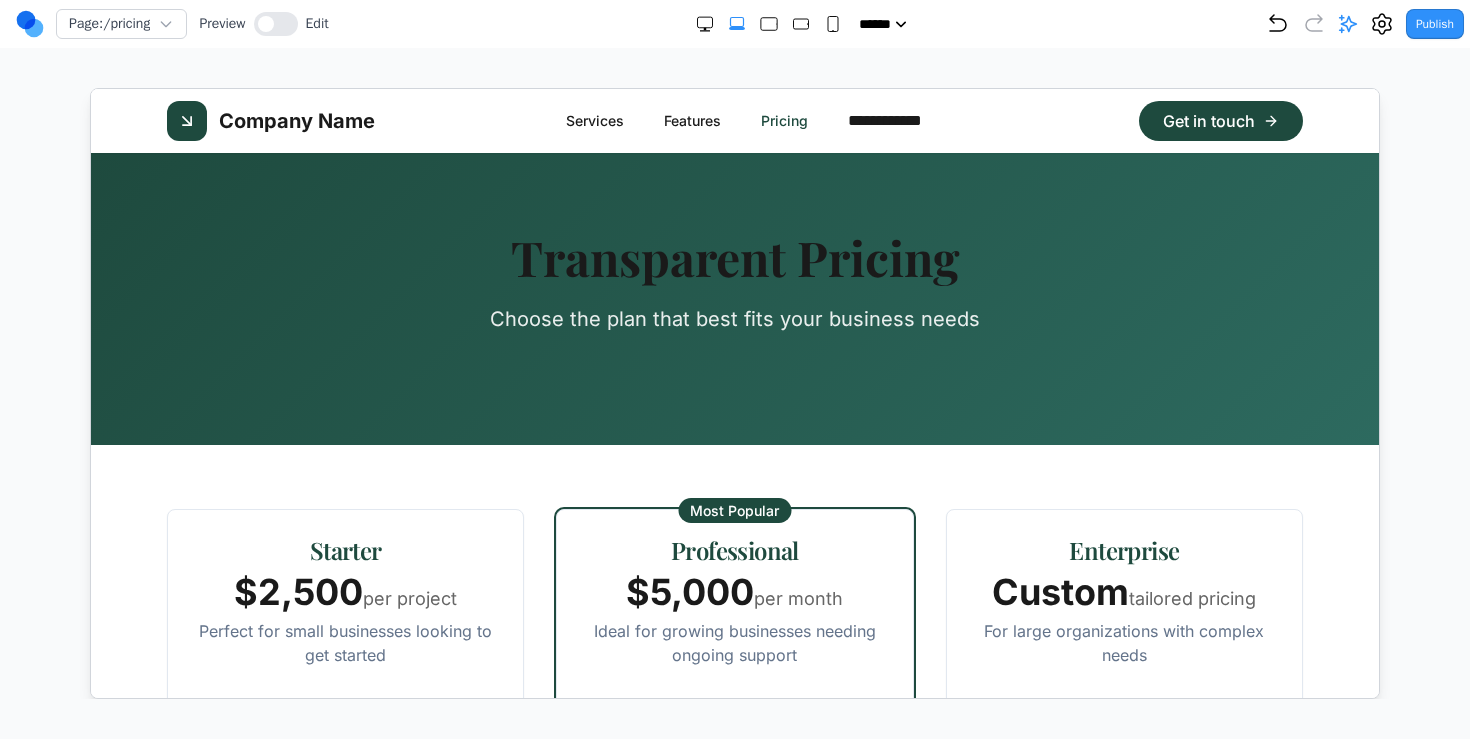 click on "Company Name" at bounding box center (296, 120) 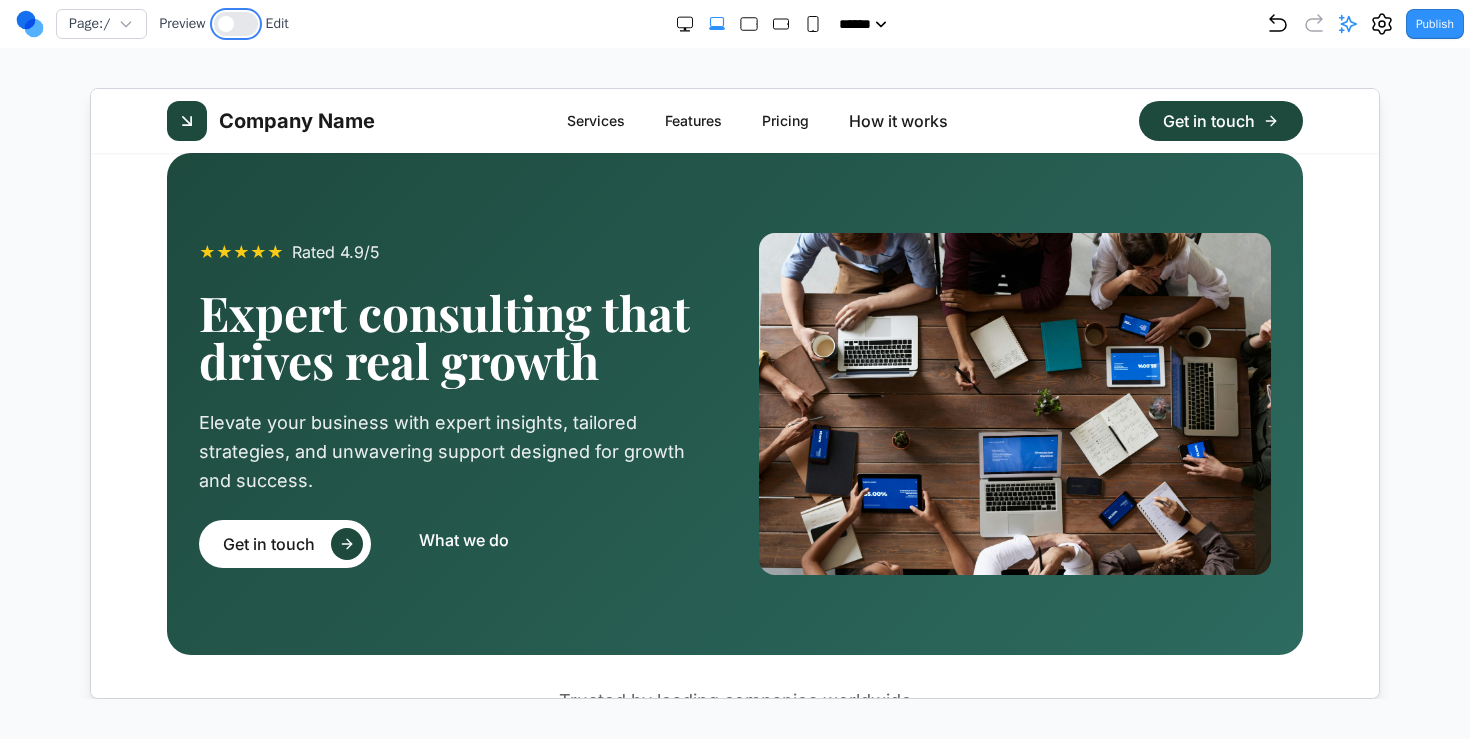 click at bounding box center (236, 24) 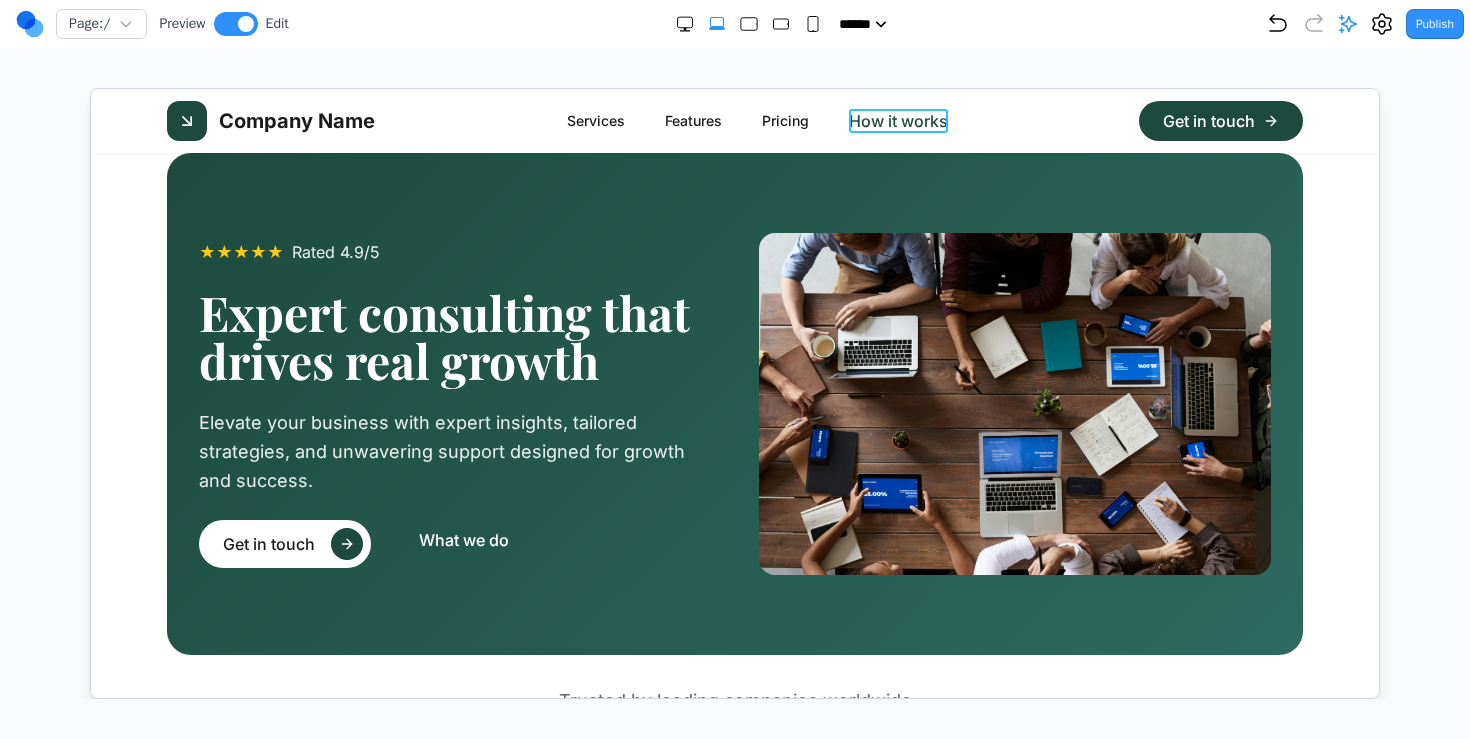 click on "How it works" at bounding box center (897, 120) 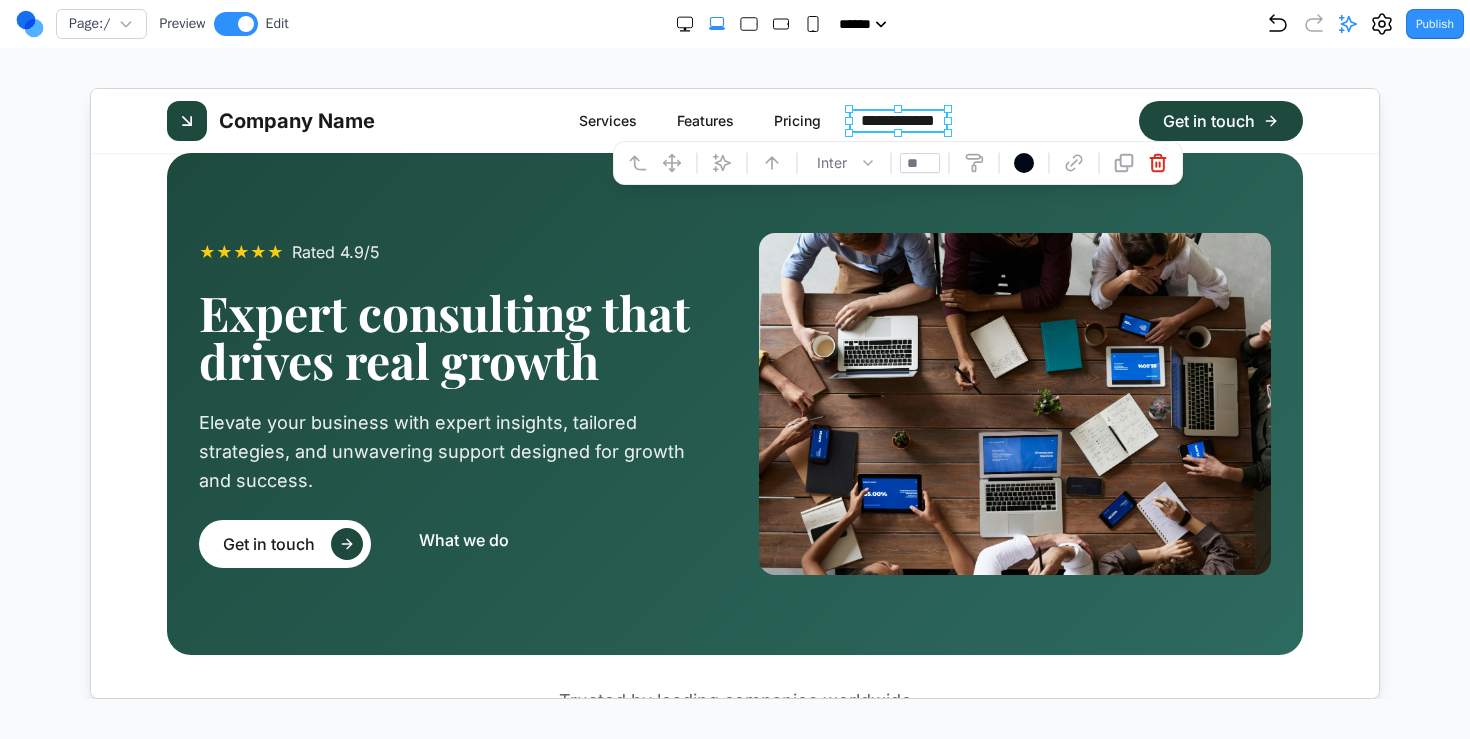 click on "**********" at bounding box center (897, 120) 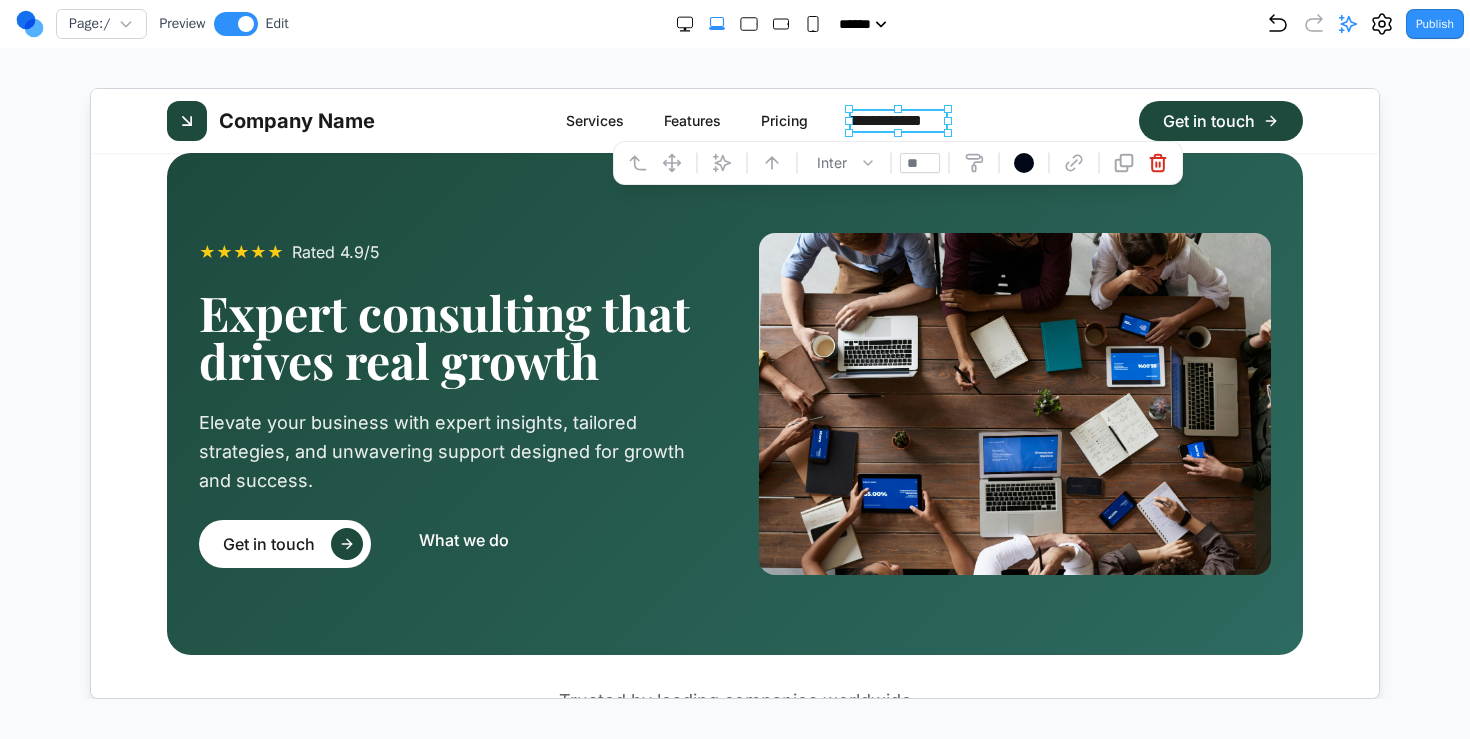 drag, startPoint x: 928, startPoint y: 165, endPoint x: 792, endPoint y: 158, distance: 136.18002 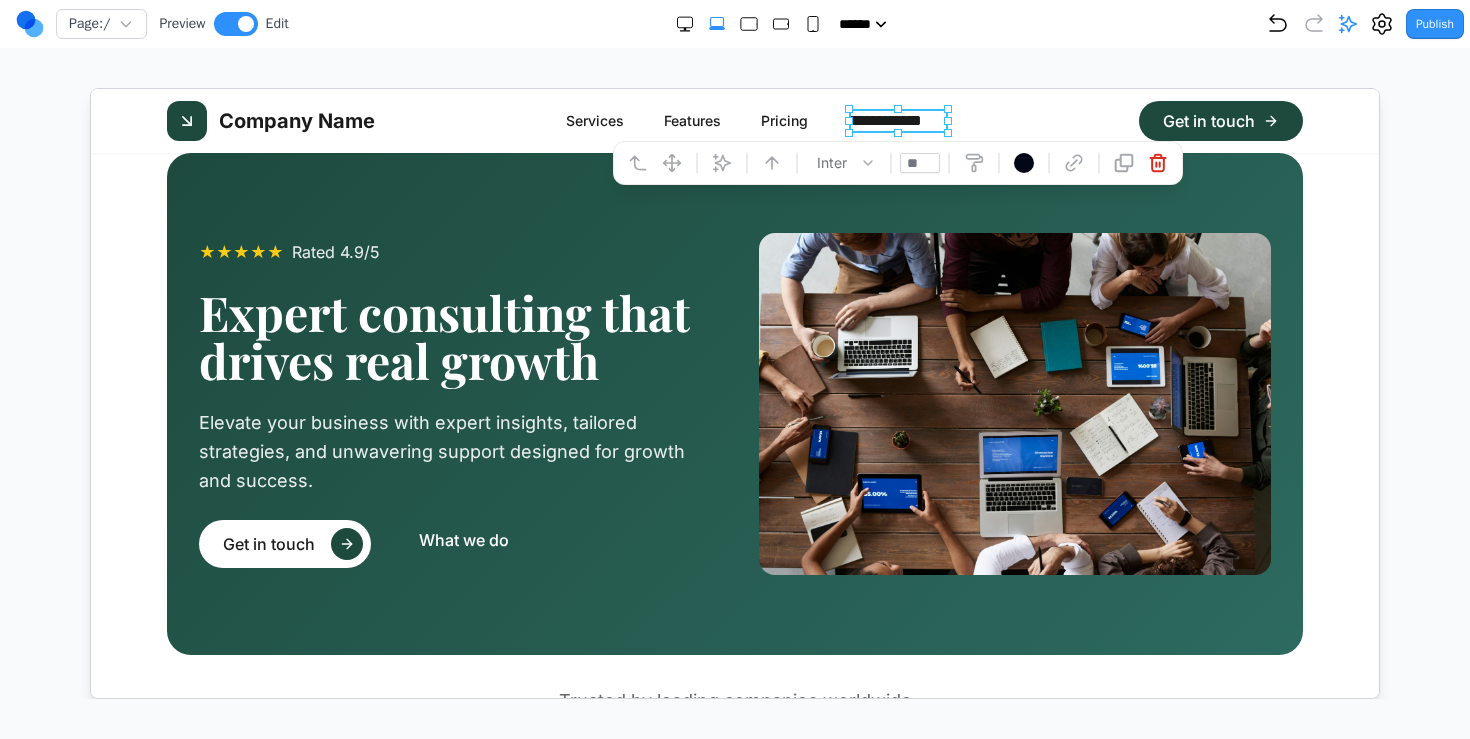type on "**" 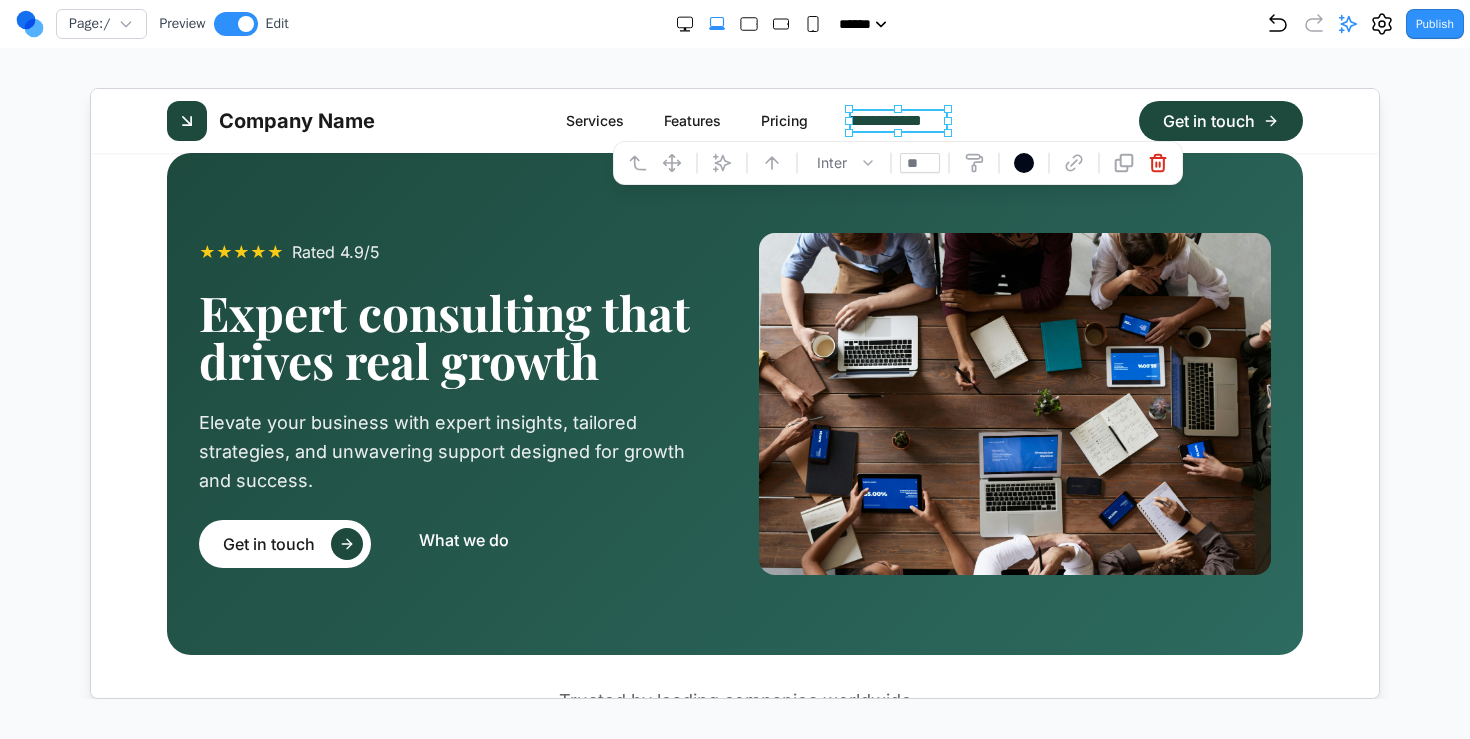 click on "**********" at bounding box center (896, 120) 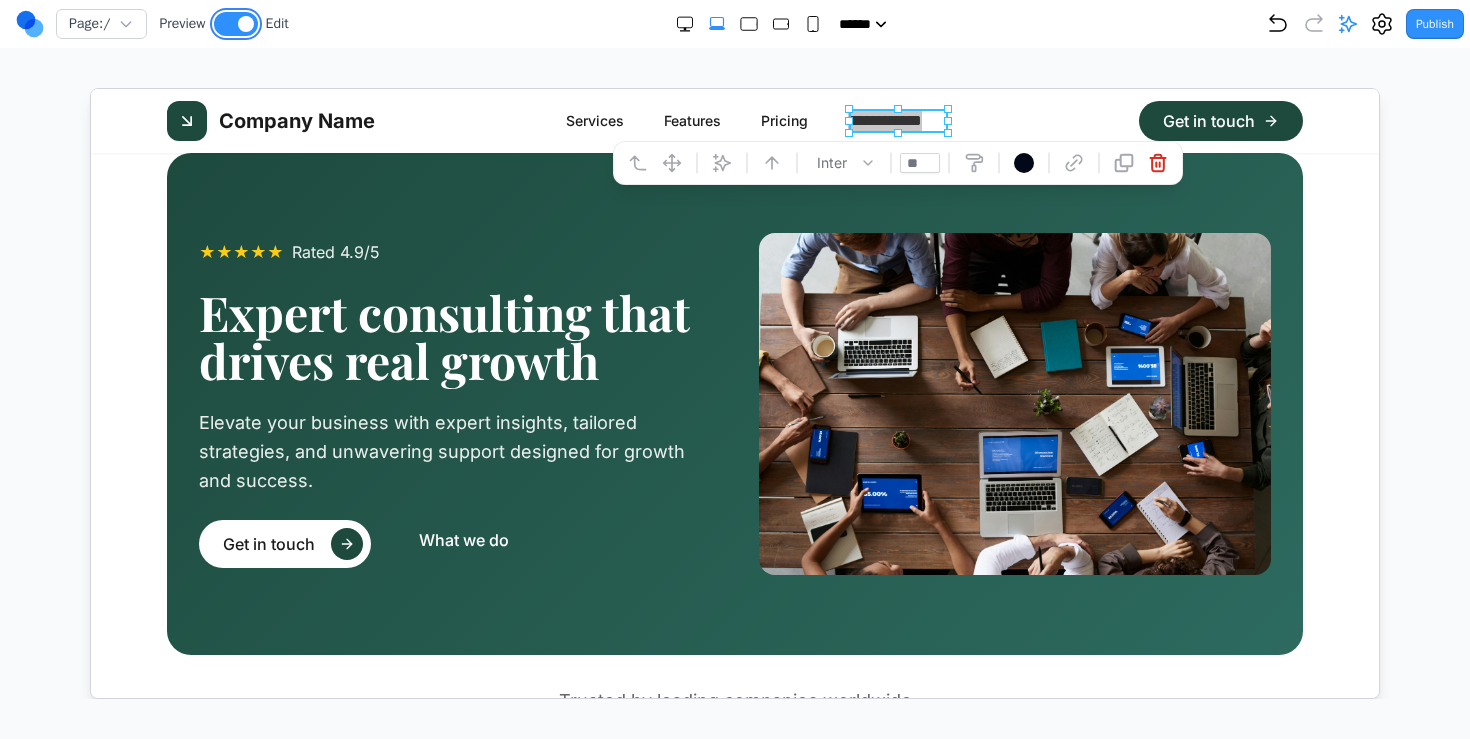 click at bounding box center [236, 24] 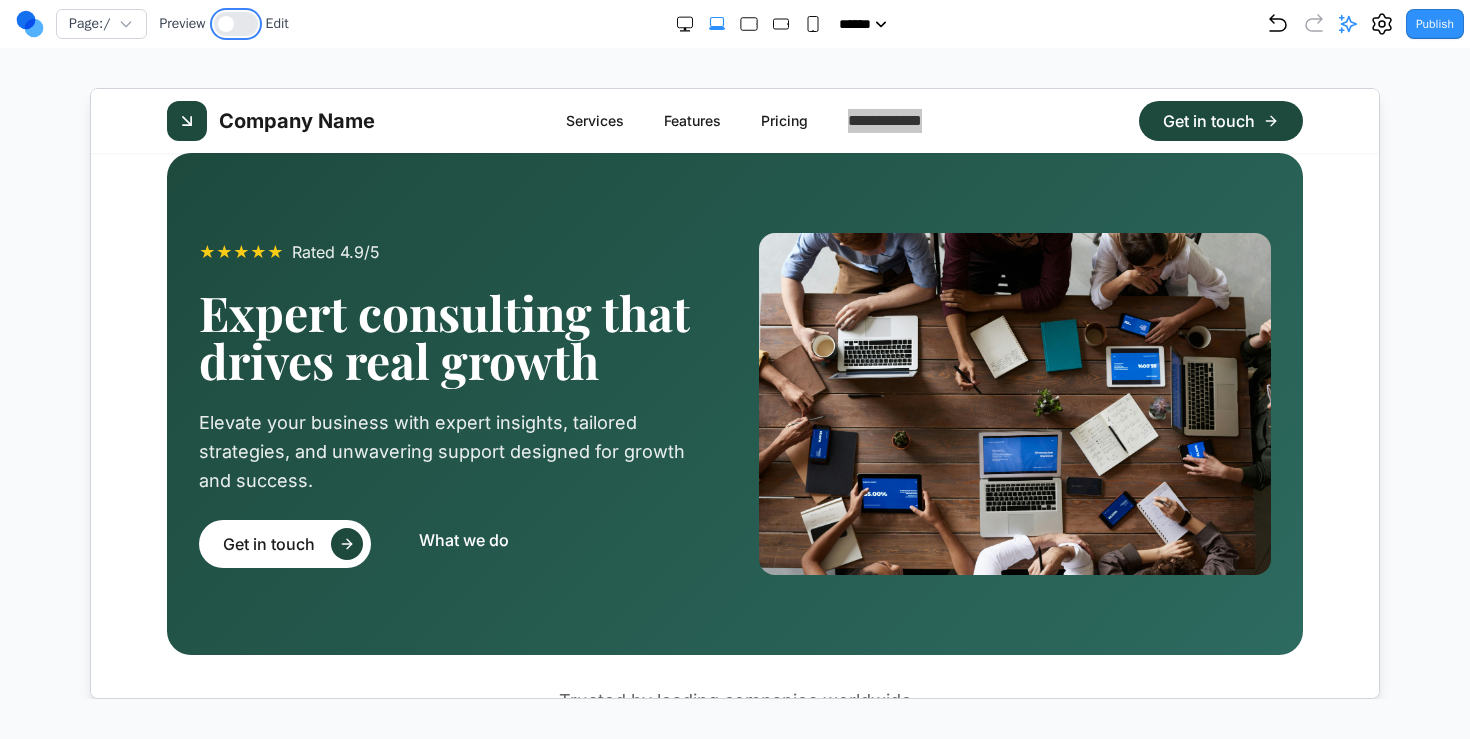 click at bounding box center (236, 24) 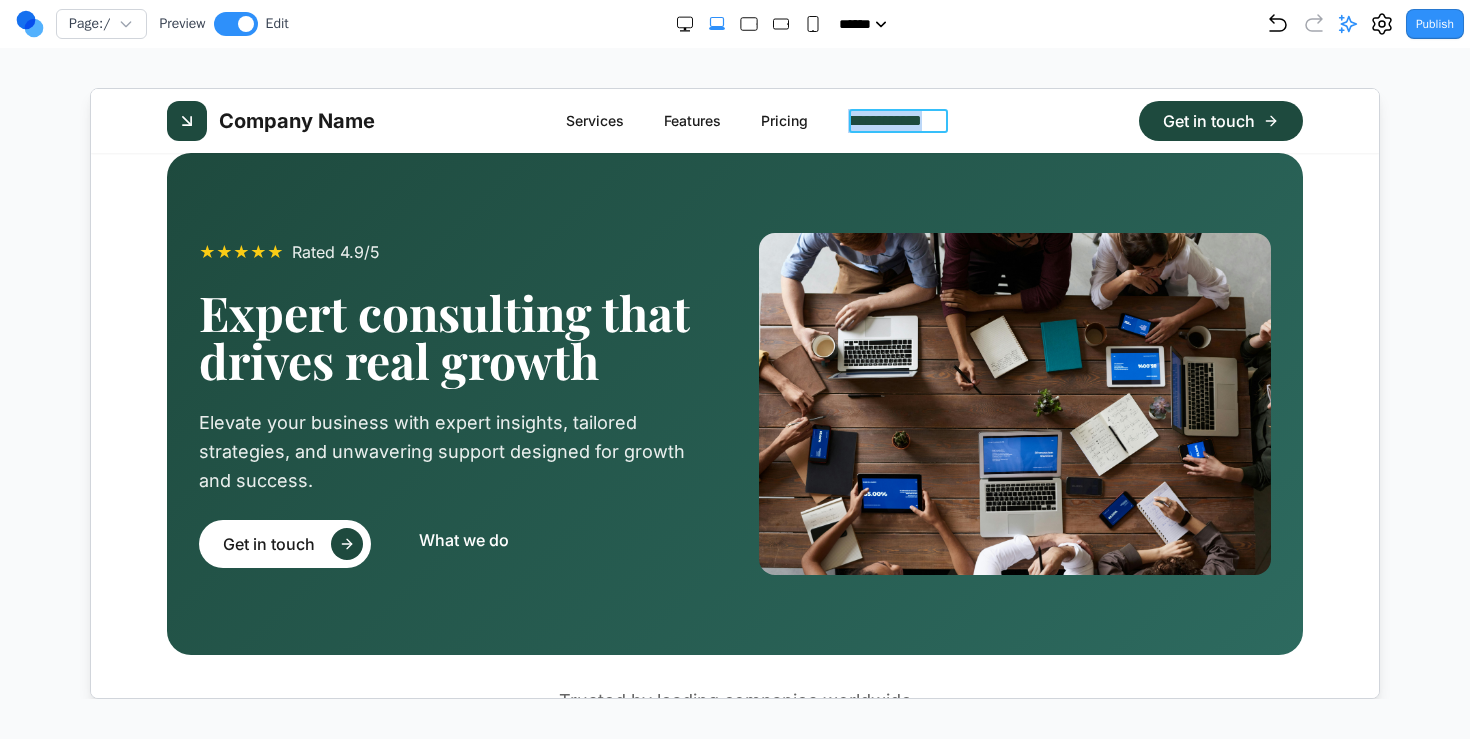 click on "**********" at bounding box center (896, 120) 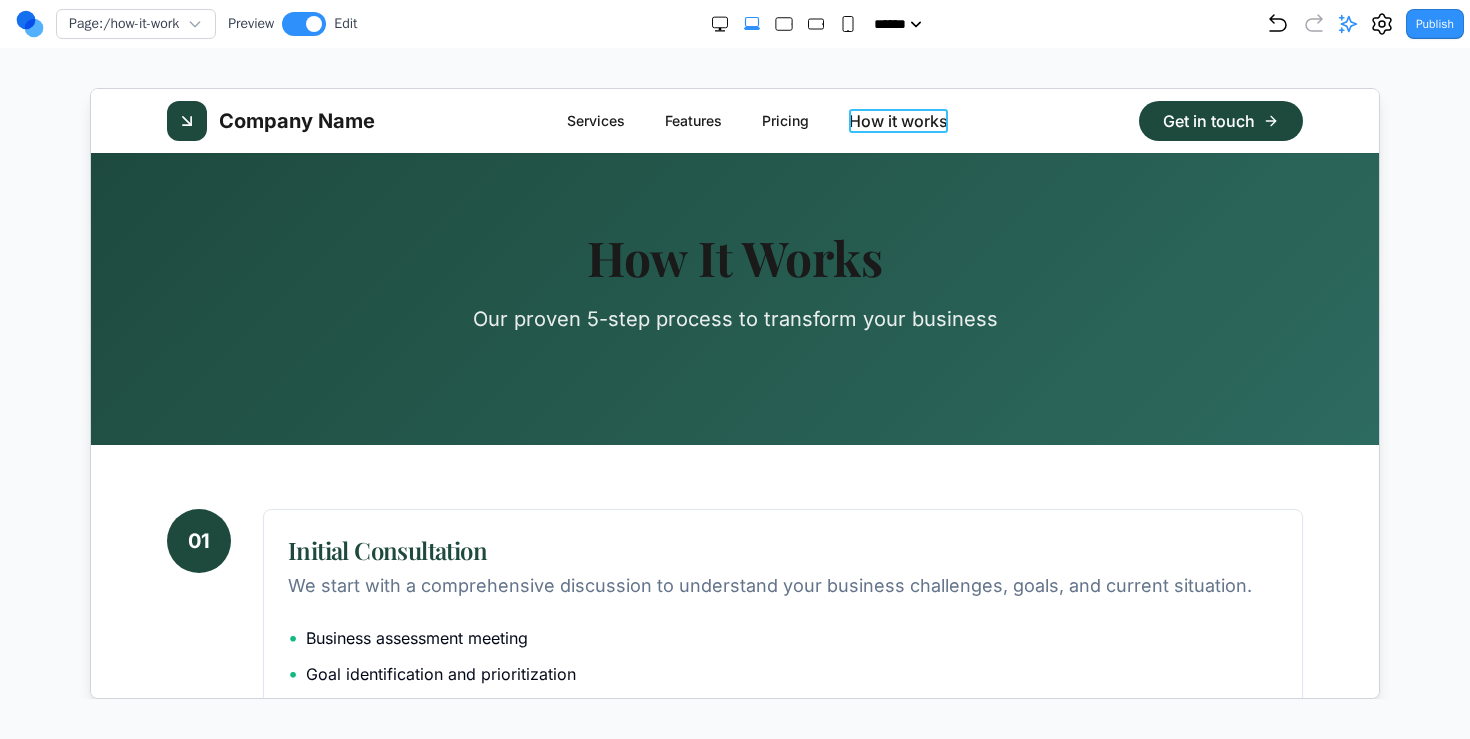 click on "How it works" at bounding box center (897, 120) 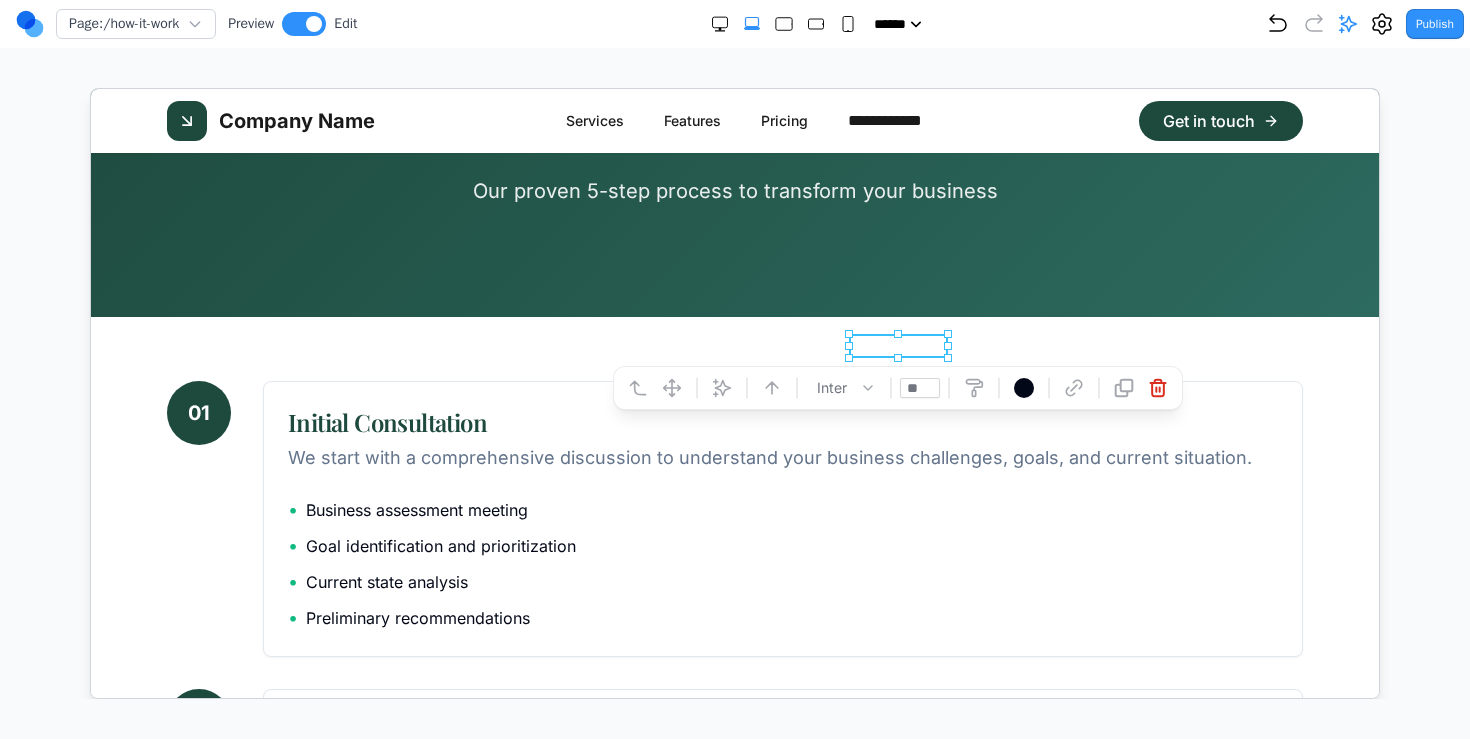 scroll, scrollTop: 0, scrollLeft: 0, axis: both 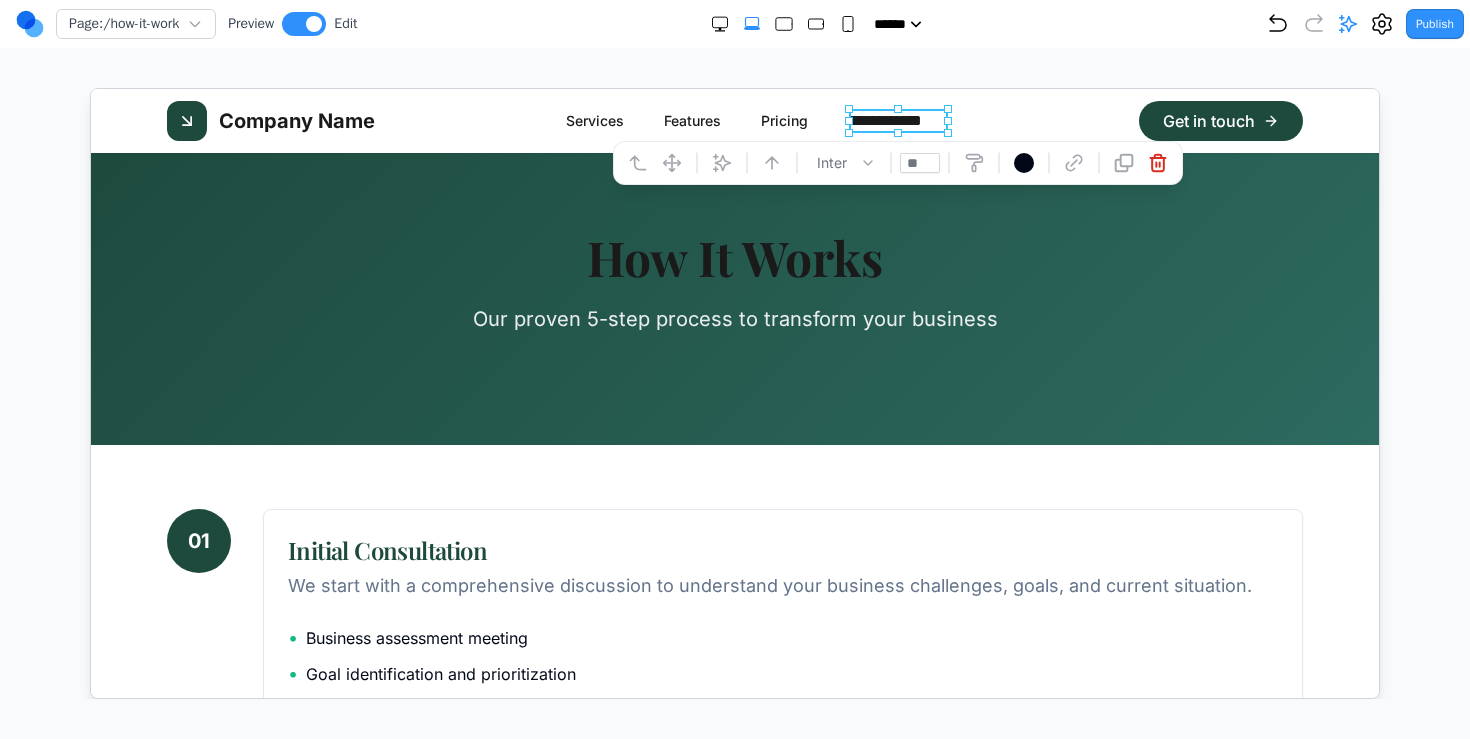 drag, startPoint x: 930, startPoint y: 161, endPoint x: 856, endPoint y: 161, distance: 74 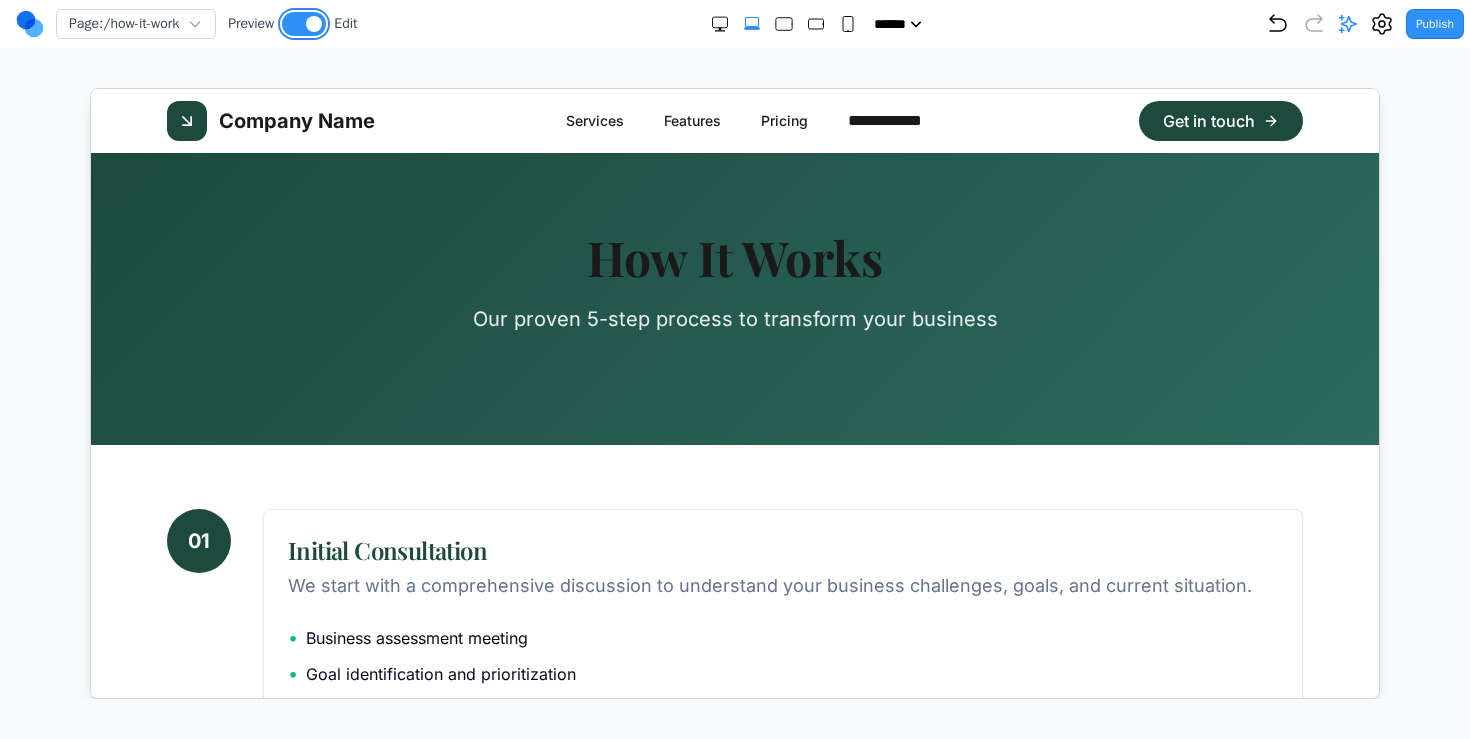 click at bounding box center [304, 24] 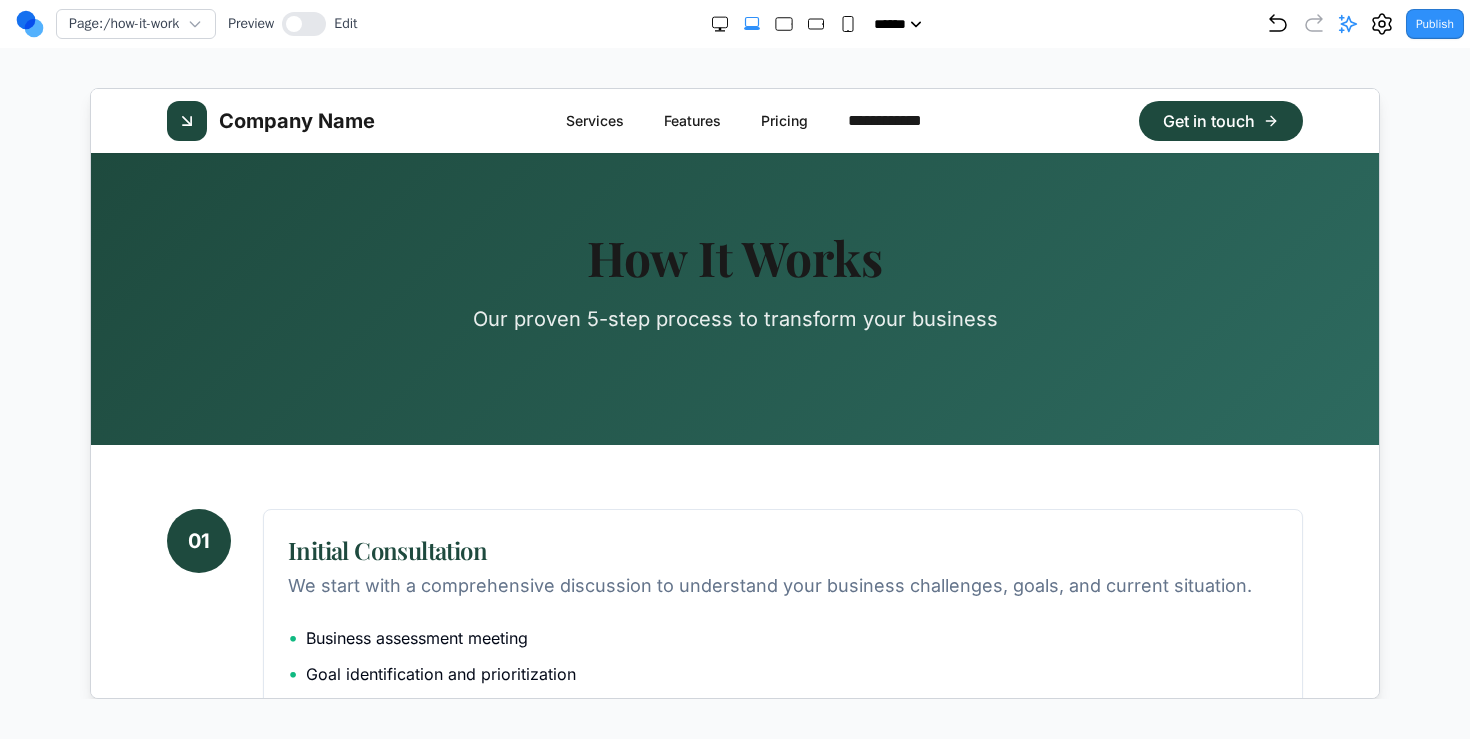 click on "Company Name" at bounding box center (296, 120) 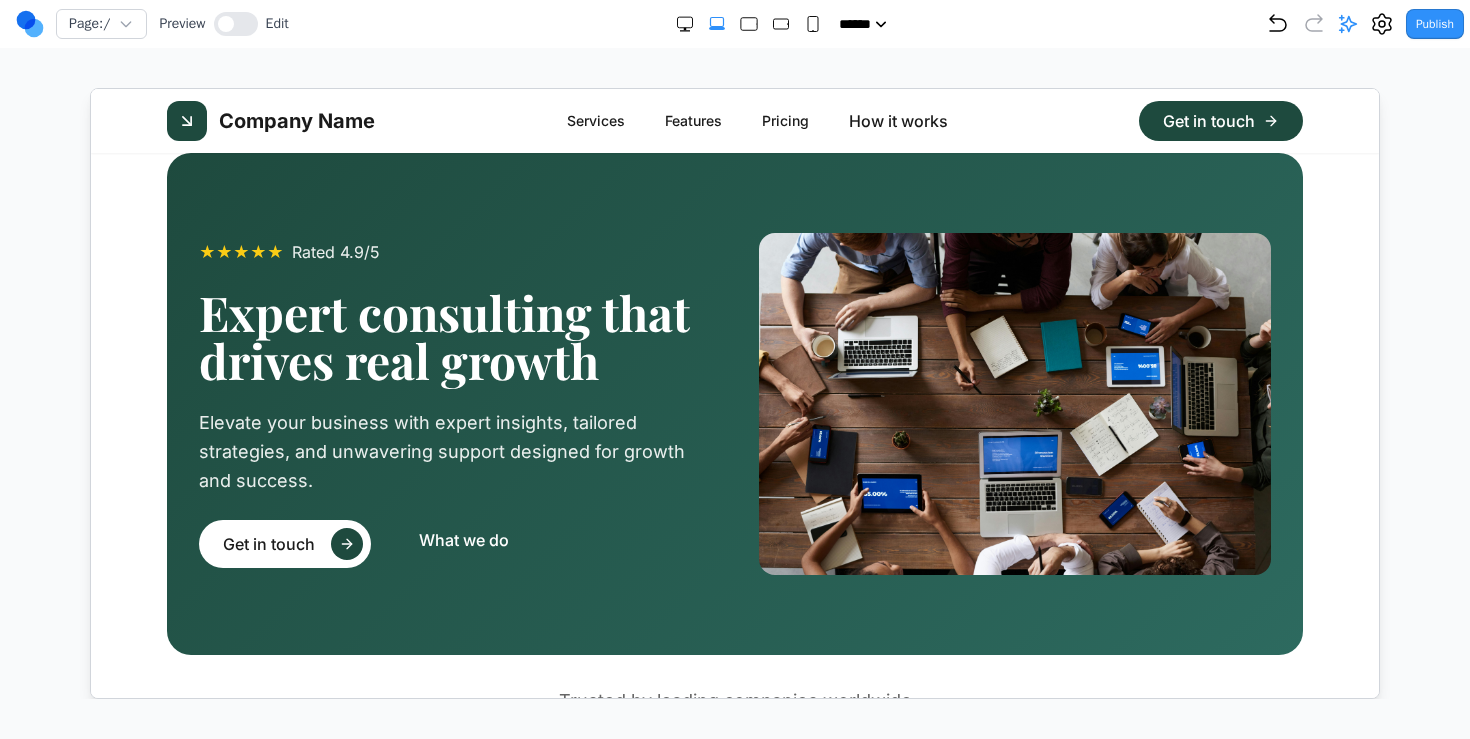 click on "Company Name Services Features Pricing How it works Get in touch" at bounding box center [734, 120] 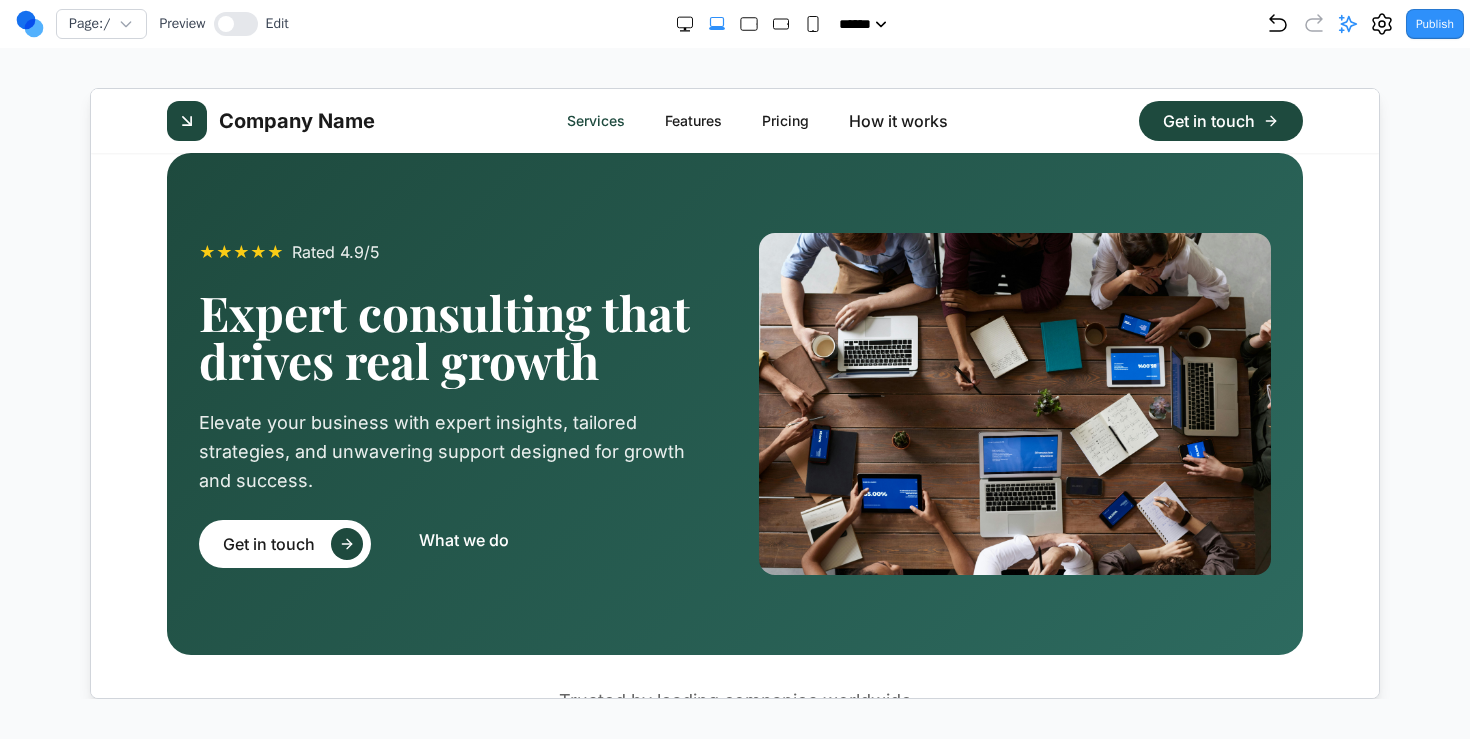 click on "Services" at bounding box center [595, 120] 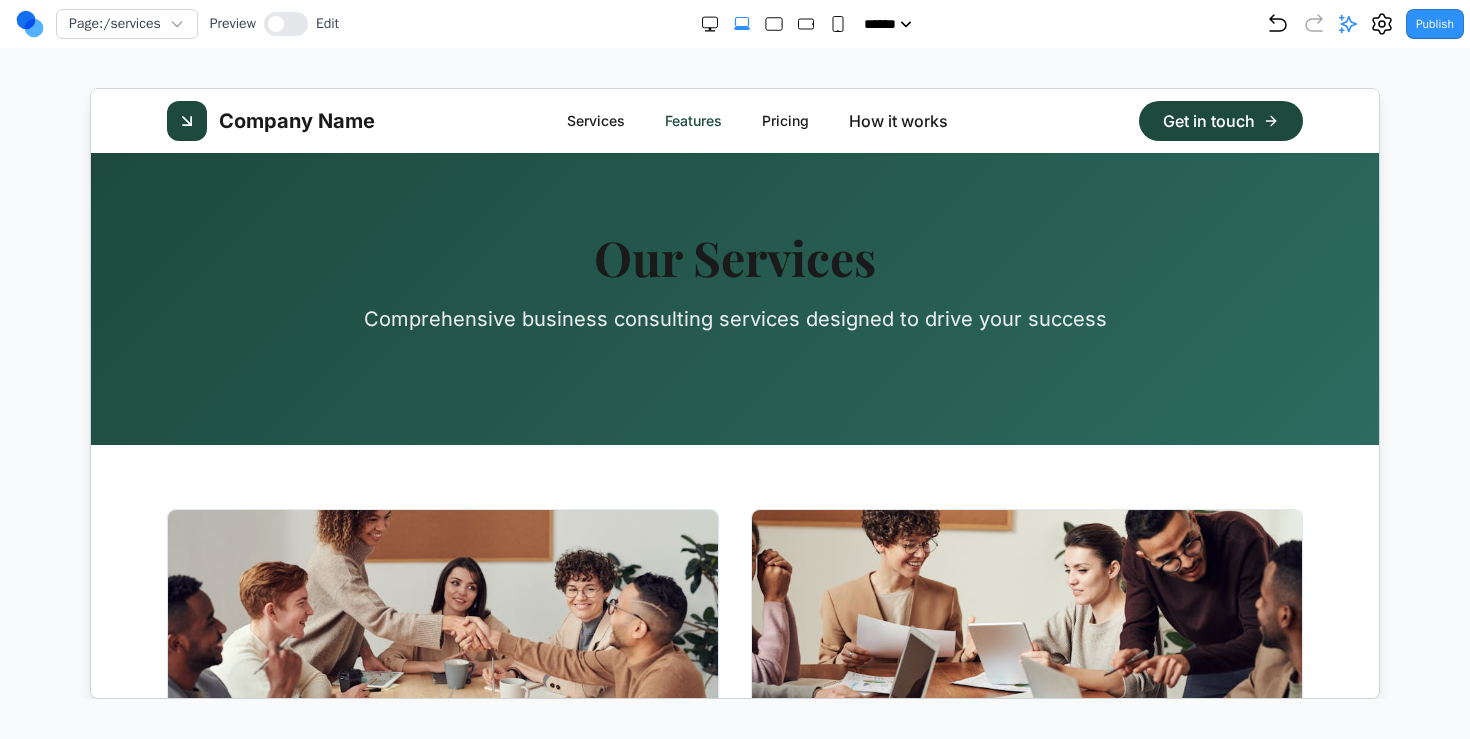 click on "Features" at bounding box center [692, 120] 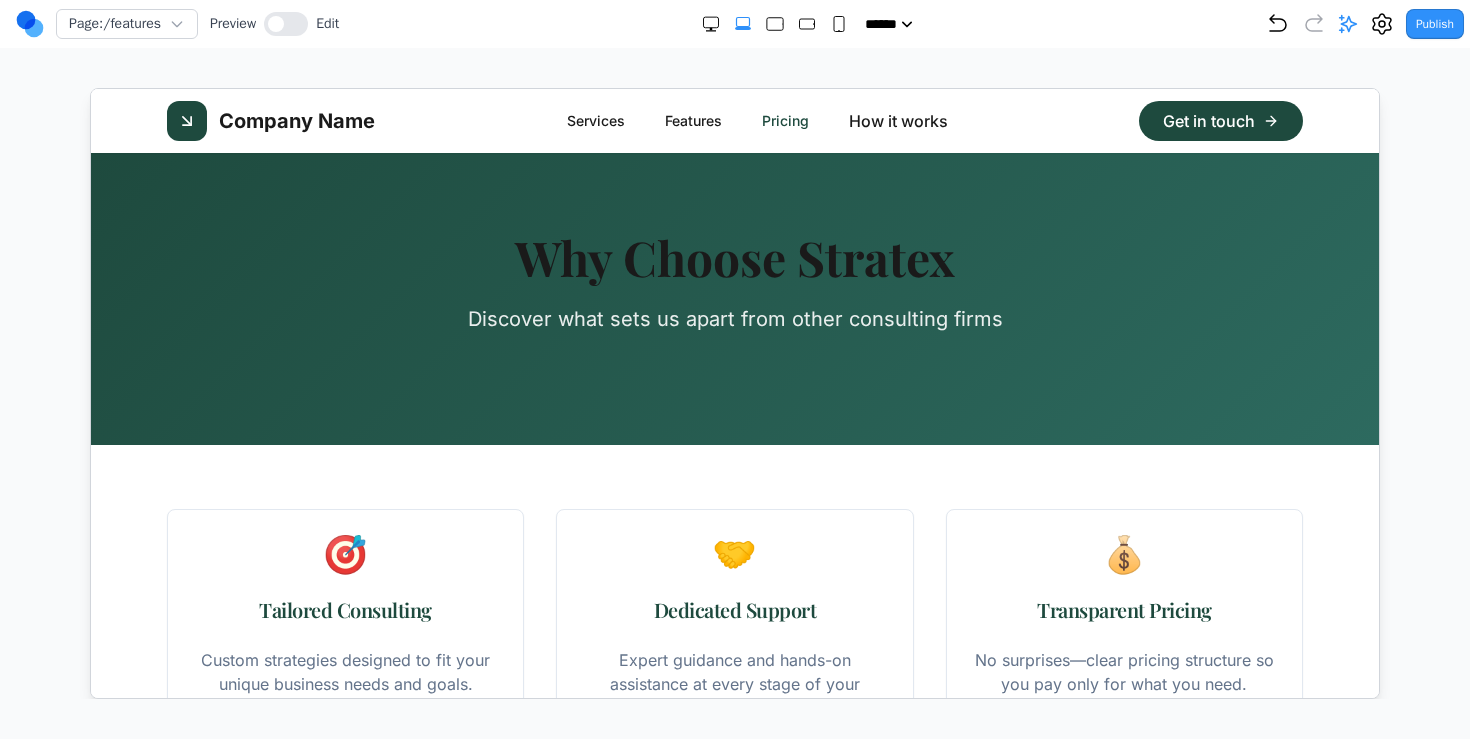 click on "Pricing" at bounding box center (784, 120) 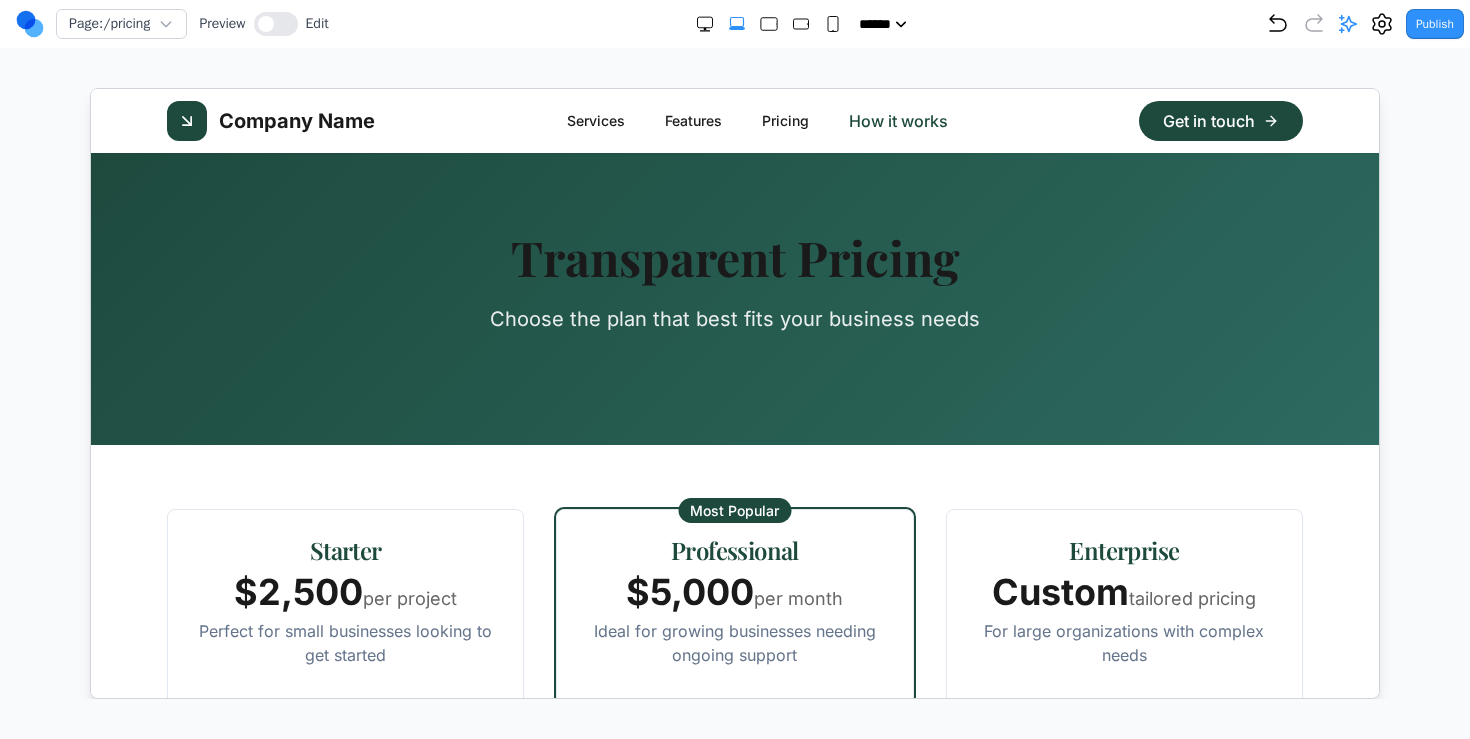 click on "How it works" at bounding box center (897, 120) 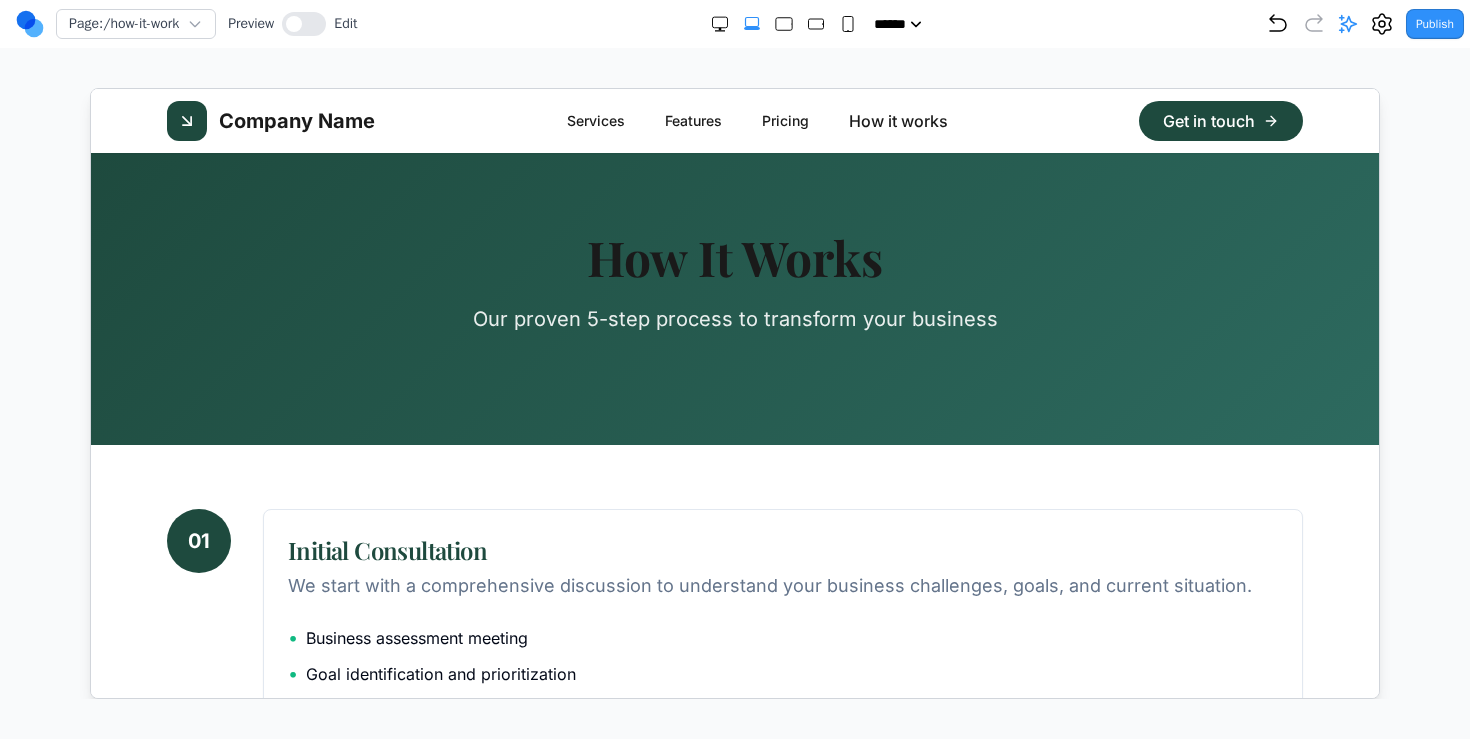 click on "Company Name" at bounding box center [296, 120] 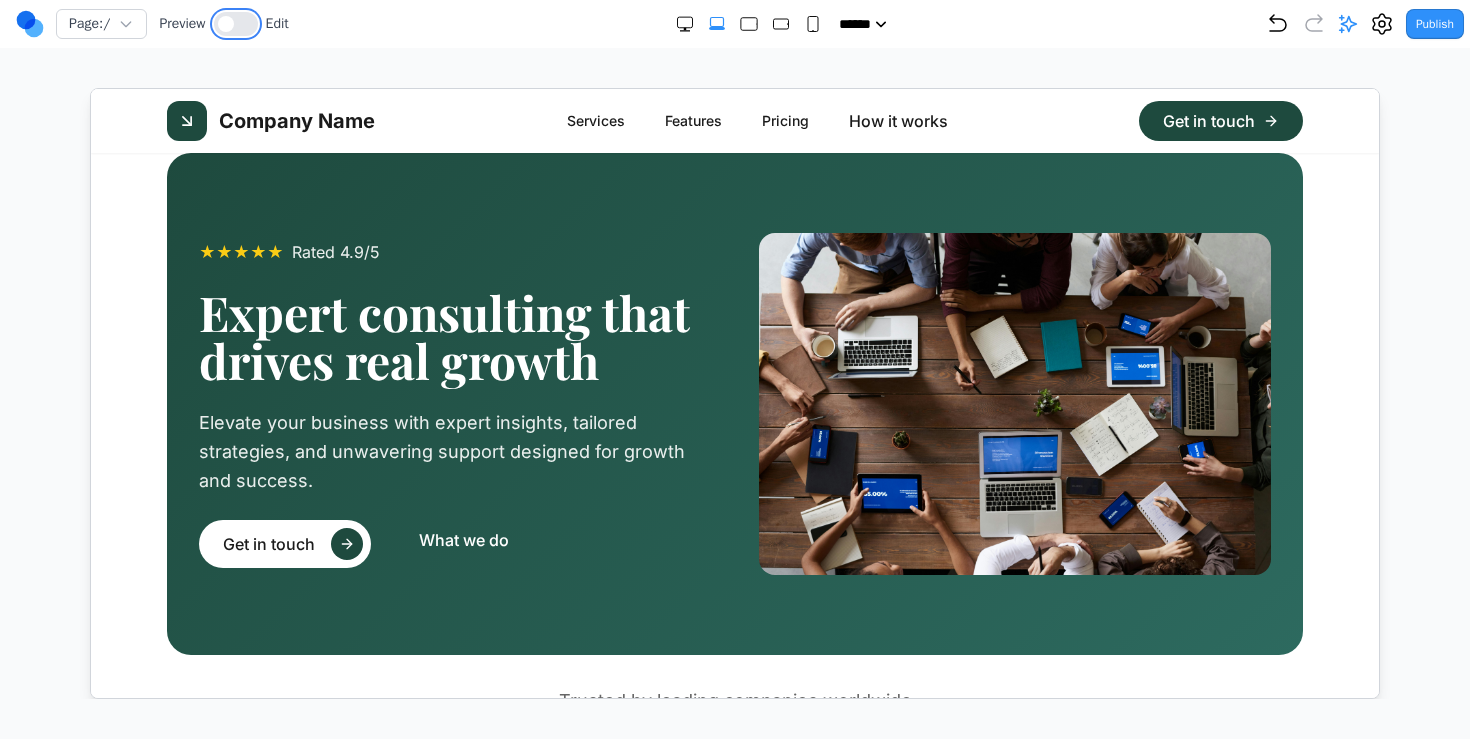 click at bounding box center (236, 24) 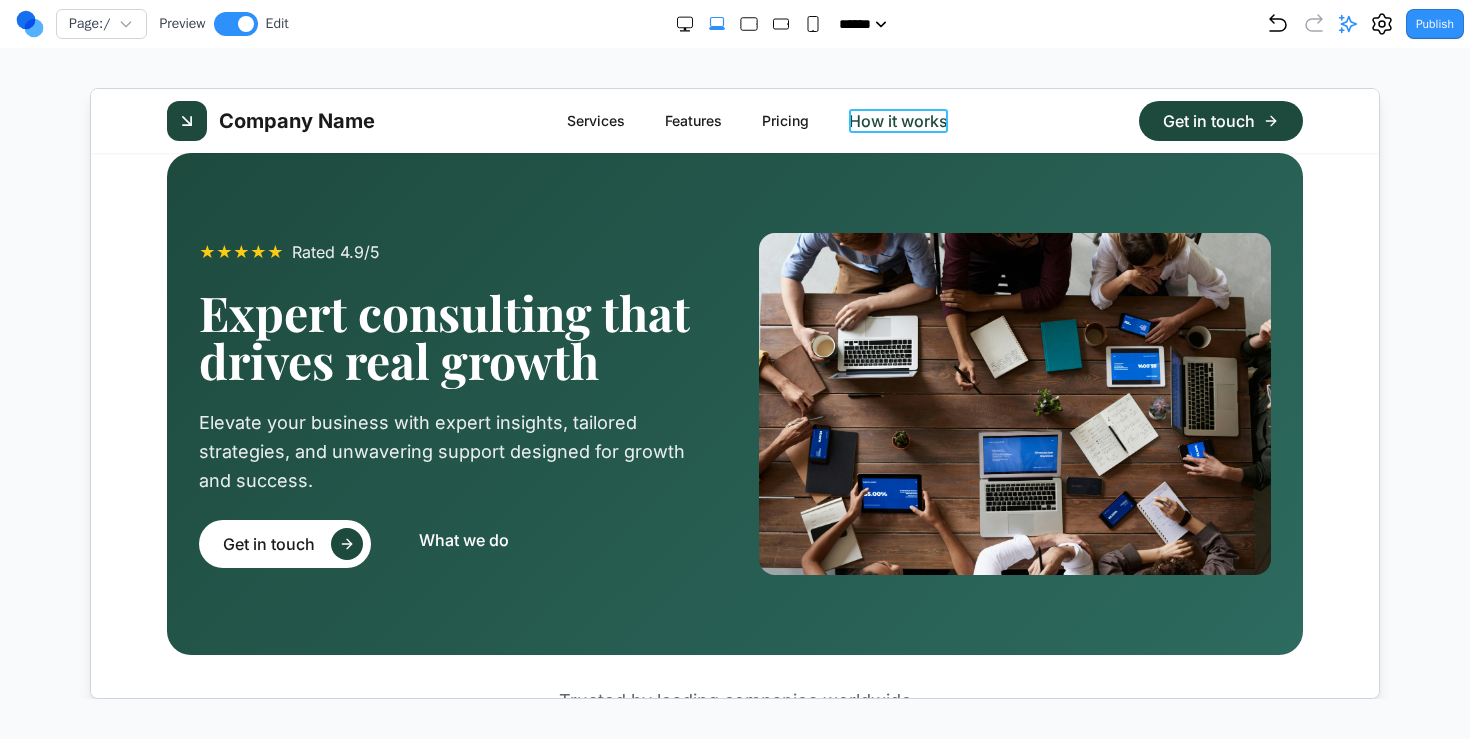 click on "How it works" at bounding box center (897, 120) 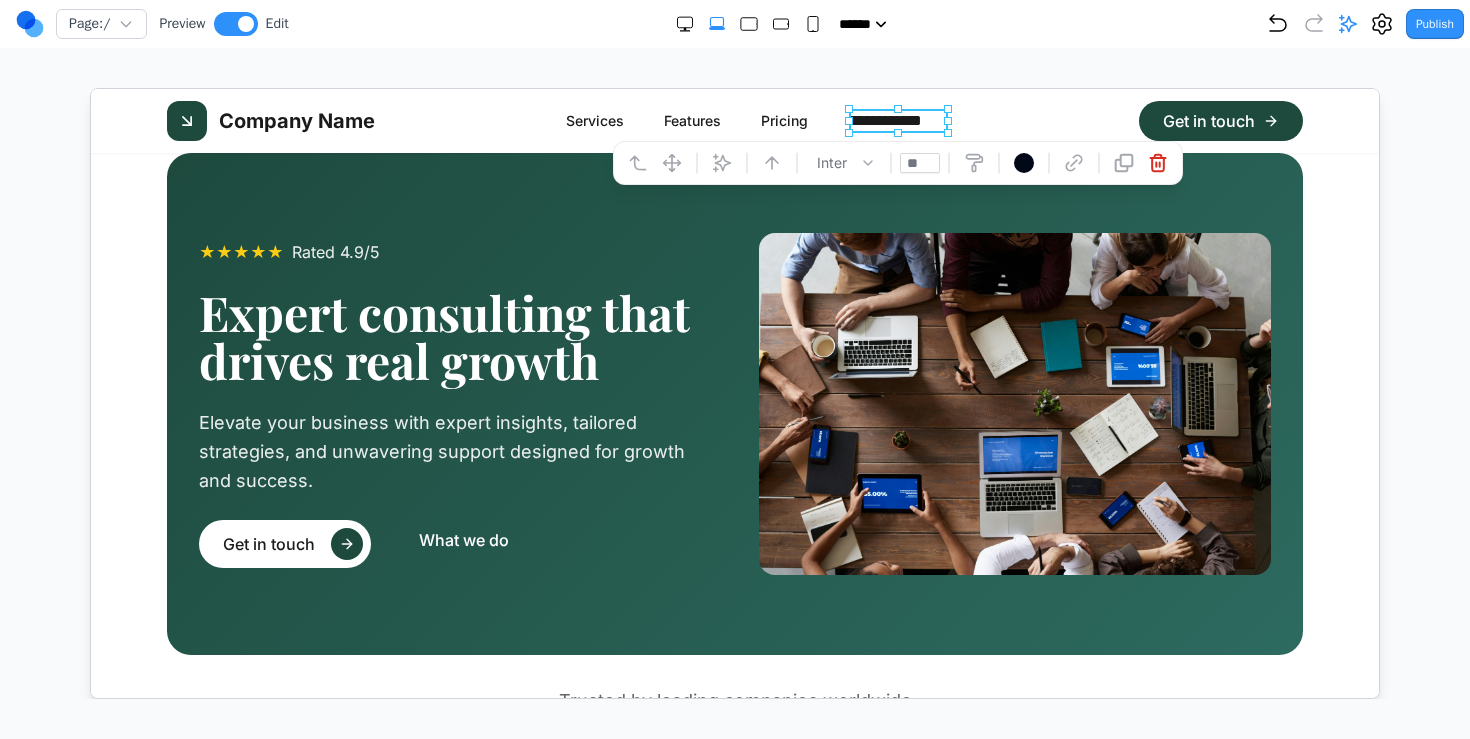 click on "**" at bounding box center [919, 162] 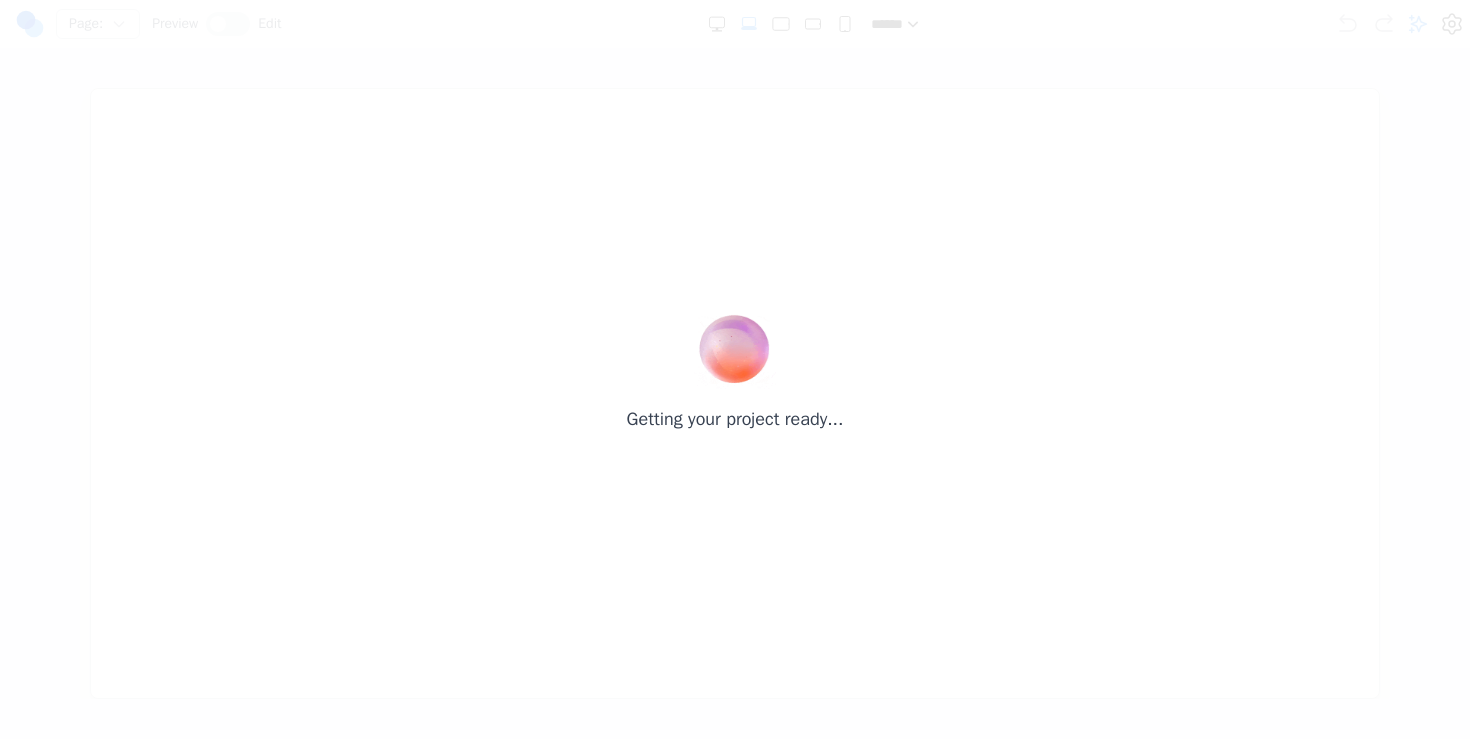 scroll, scrollTop: 0, scrollLeft: 0, axis: both 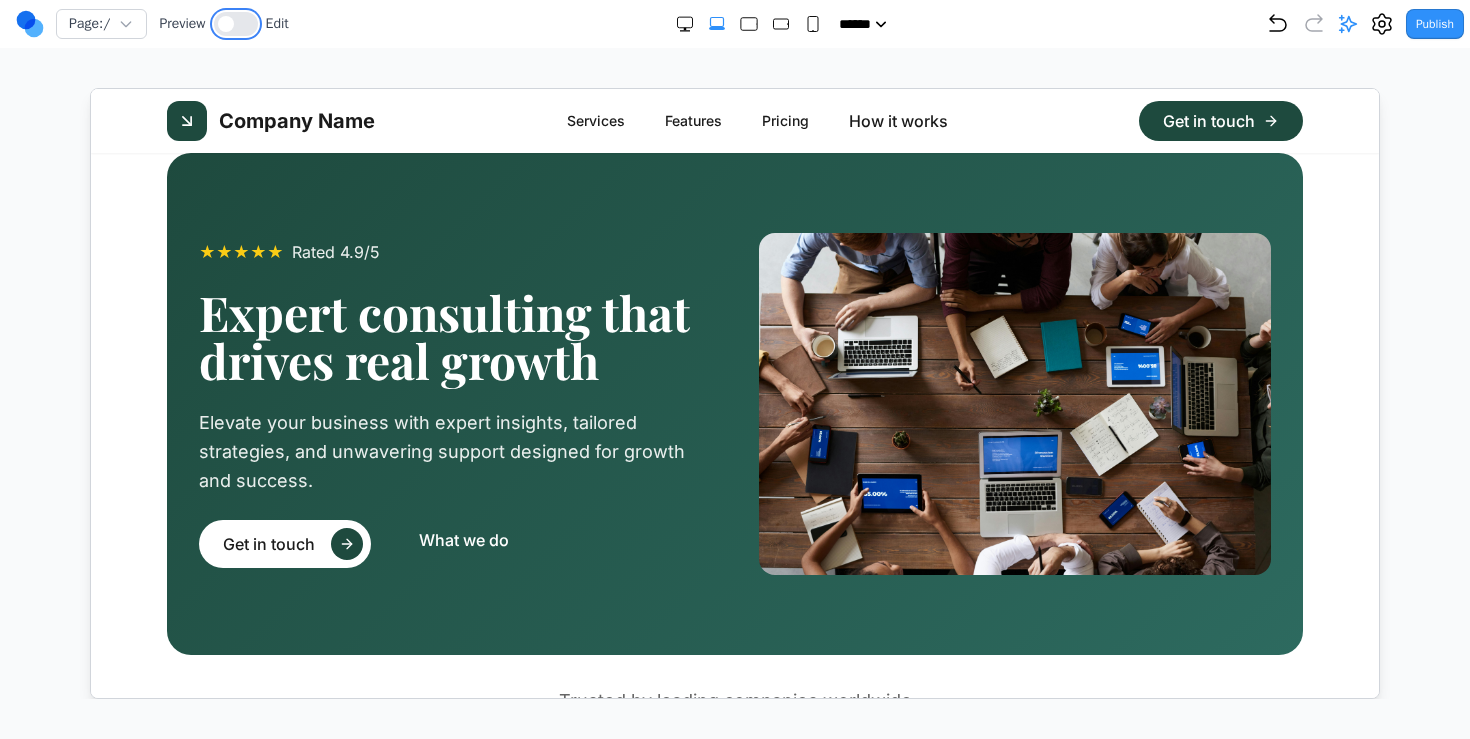 click at bounding box center (236, 24) 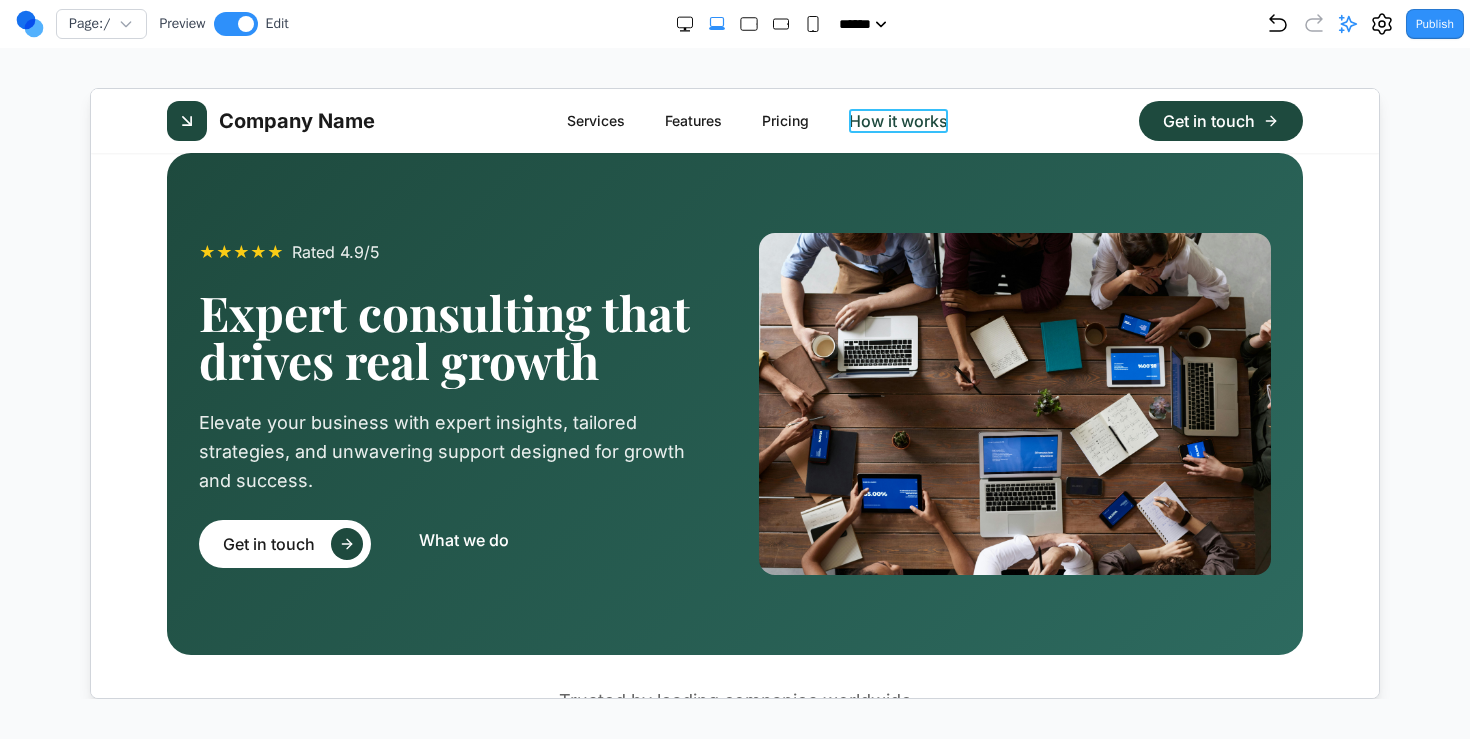 click on "How it works" at bounding box center [897, 120] 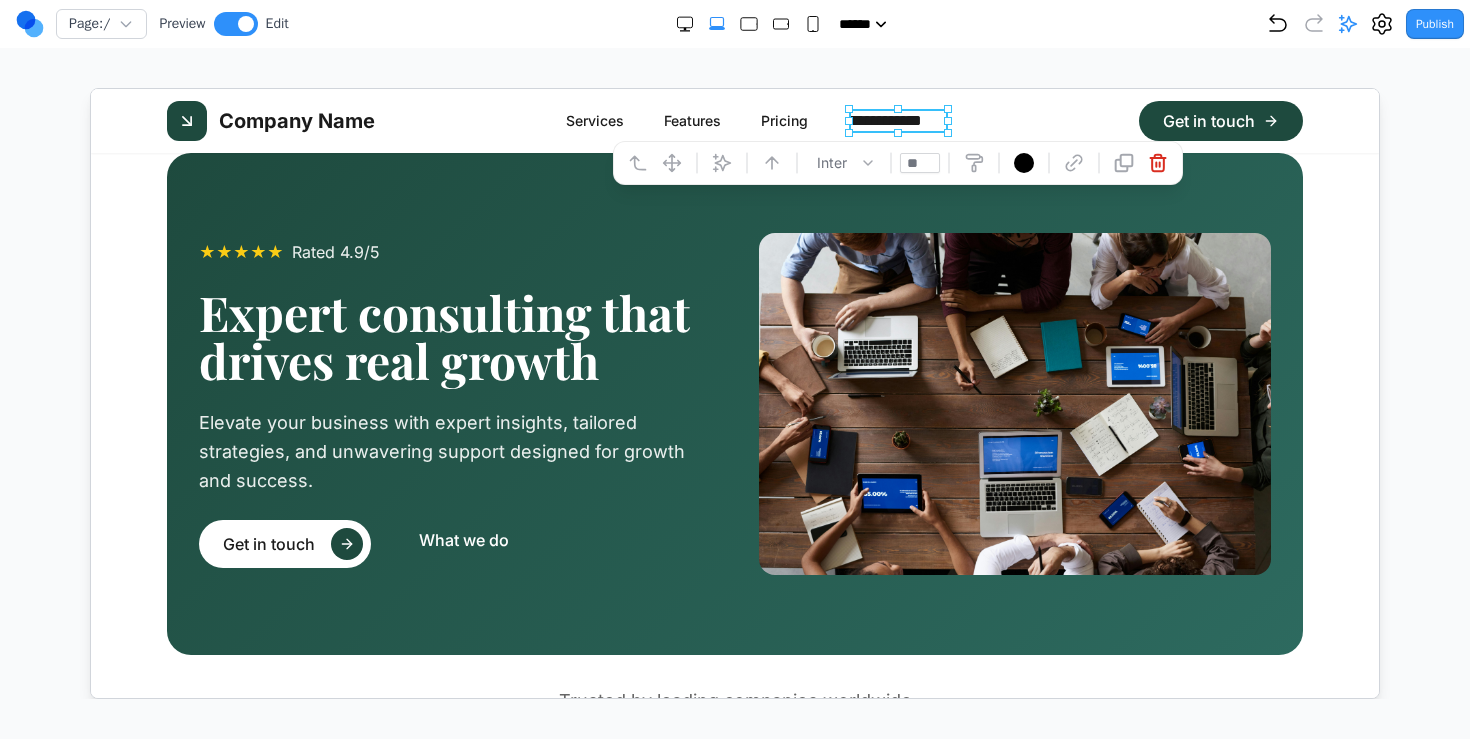 click on "**********" at bounding box center (896, 120) 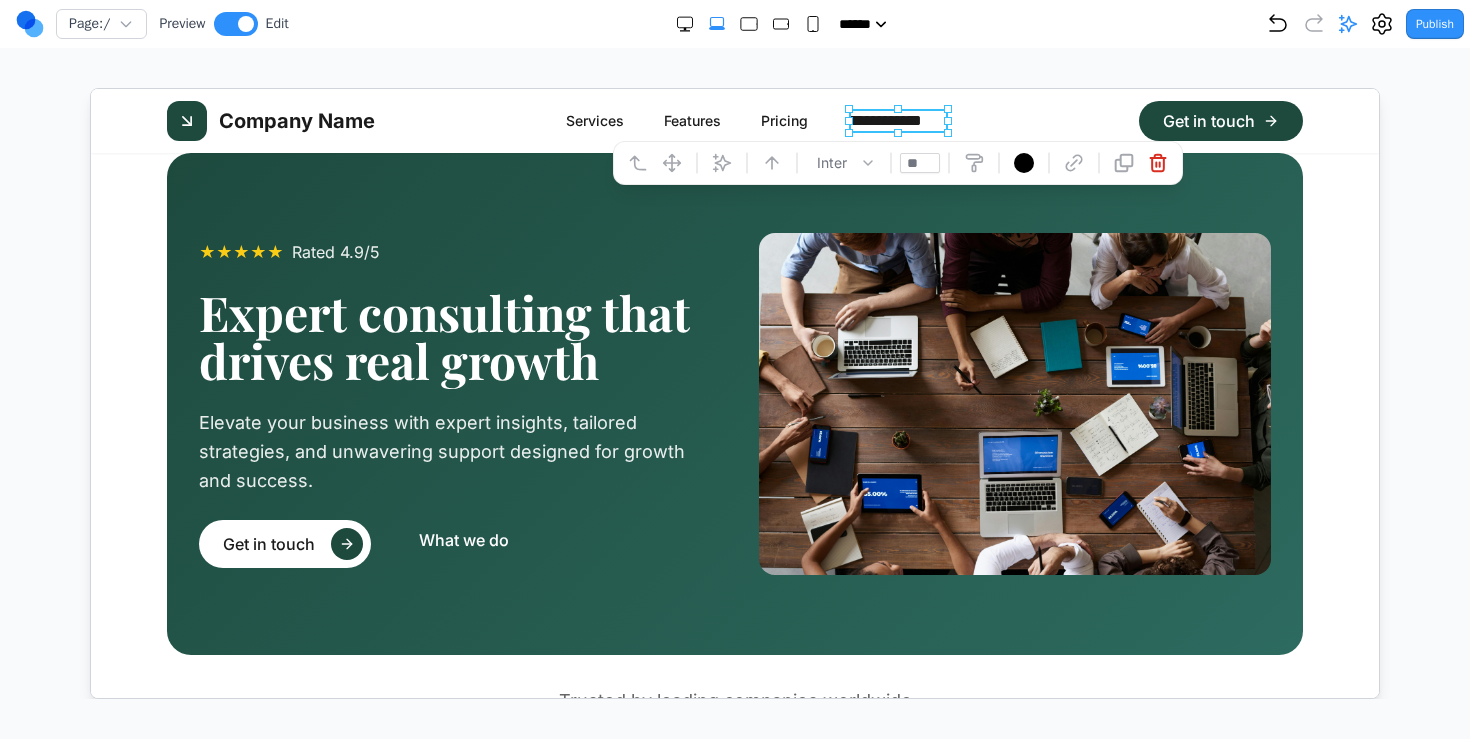 type on "*" 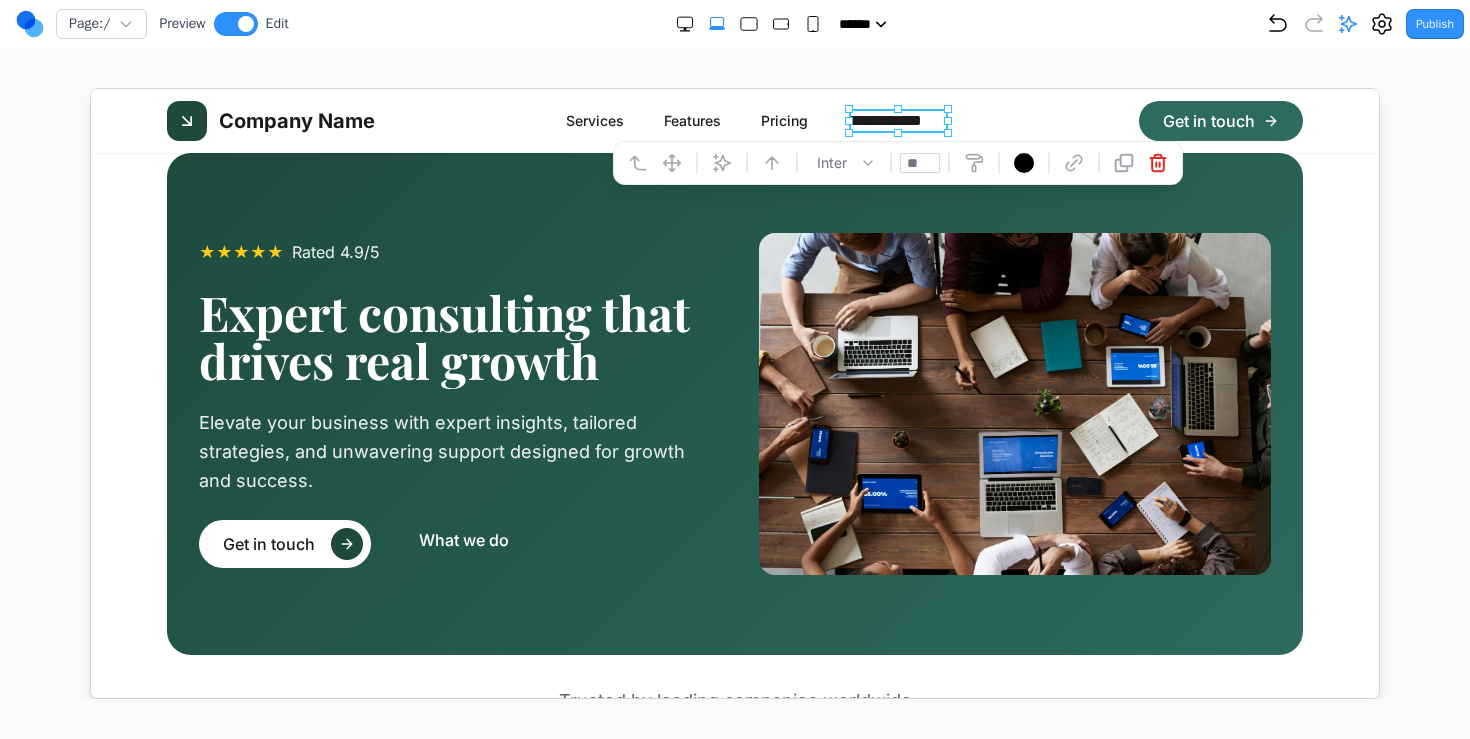 click on "Get in touch" at bounding box center (1220, 120) 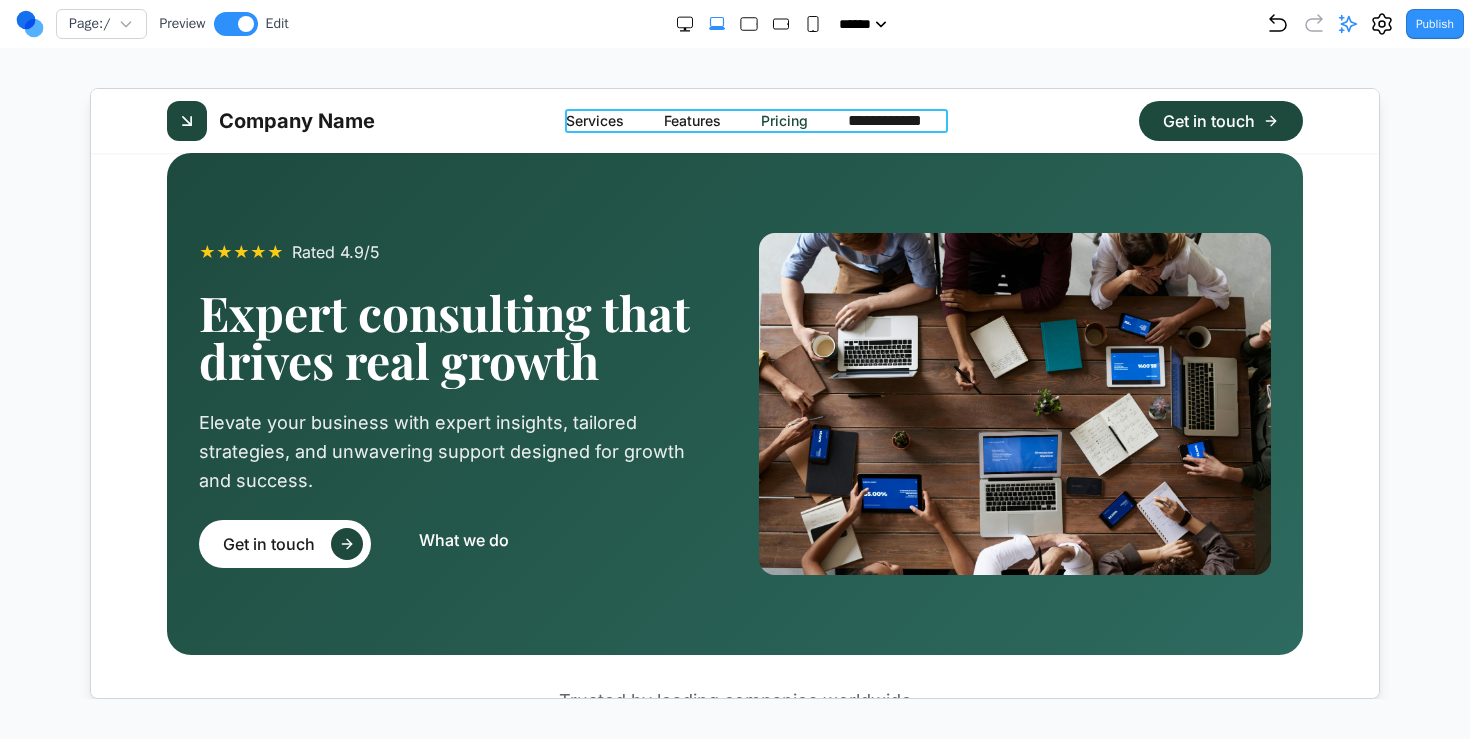 click on "Pricing" at bounding box center [783, 120] 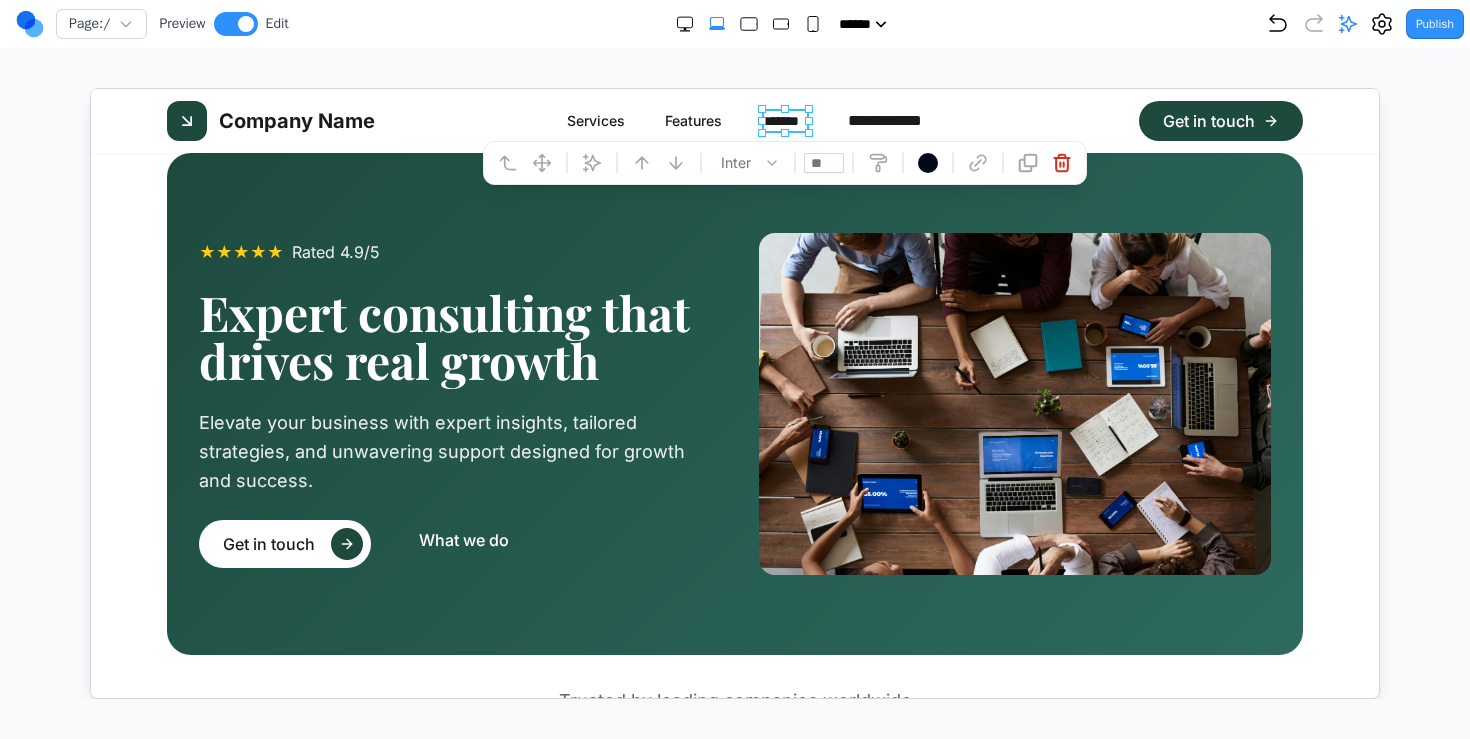 click on "*******" at bounding box center [784, 120] 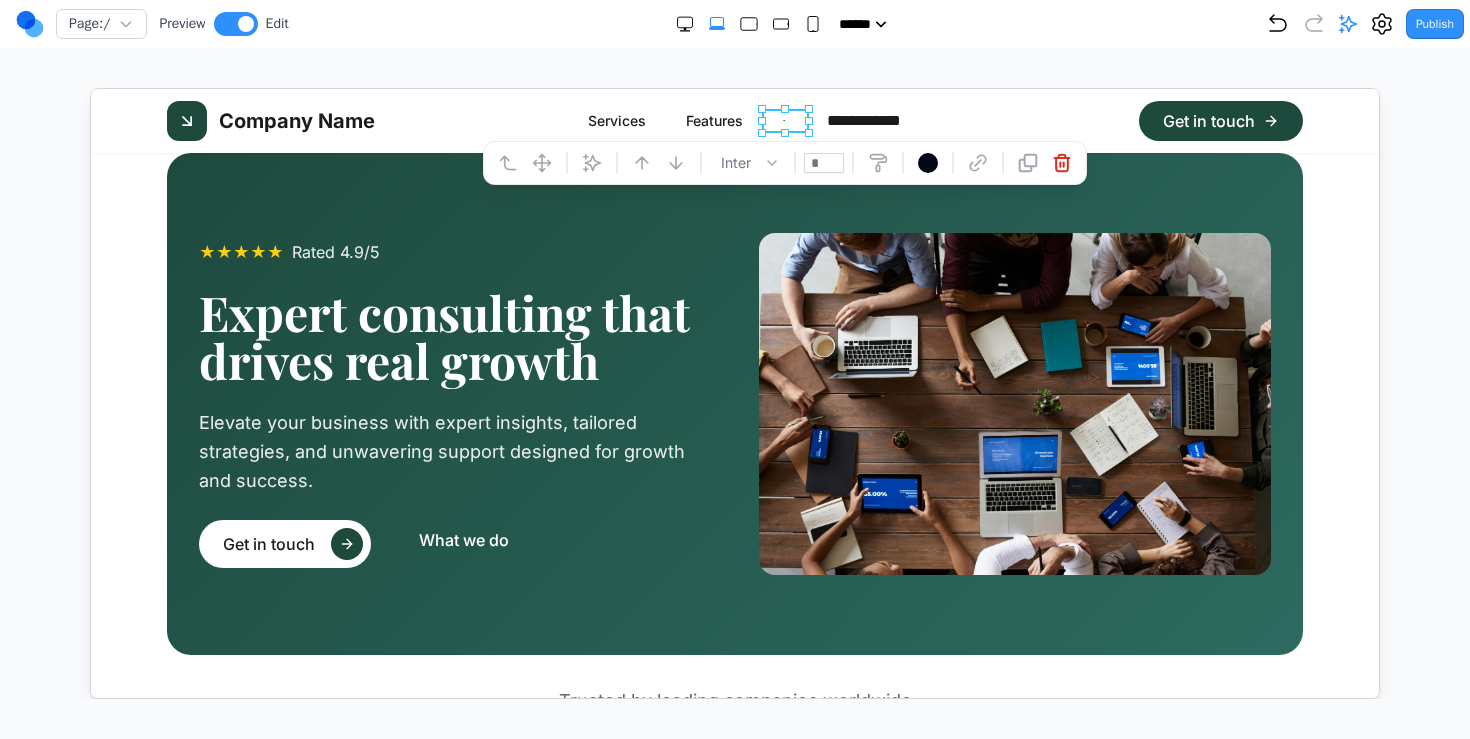 type on "**" 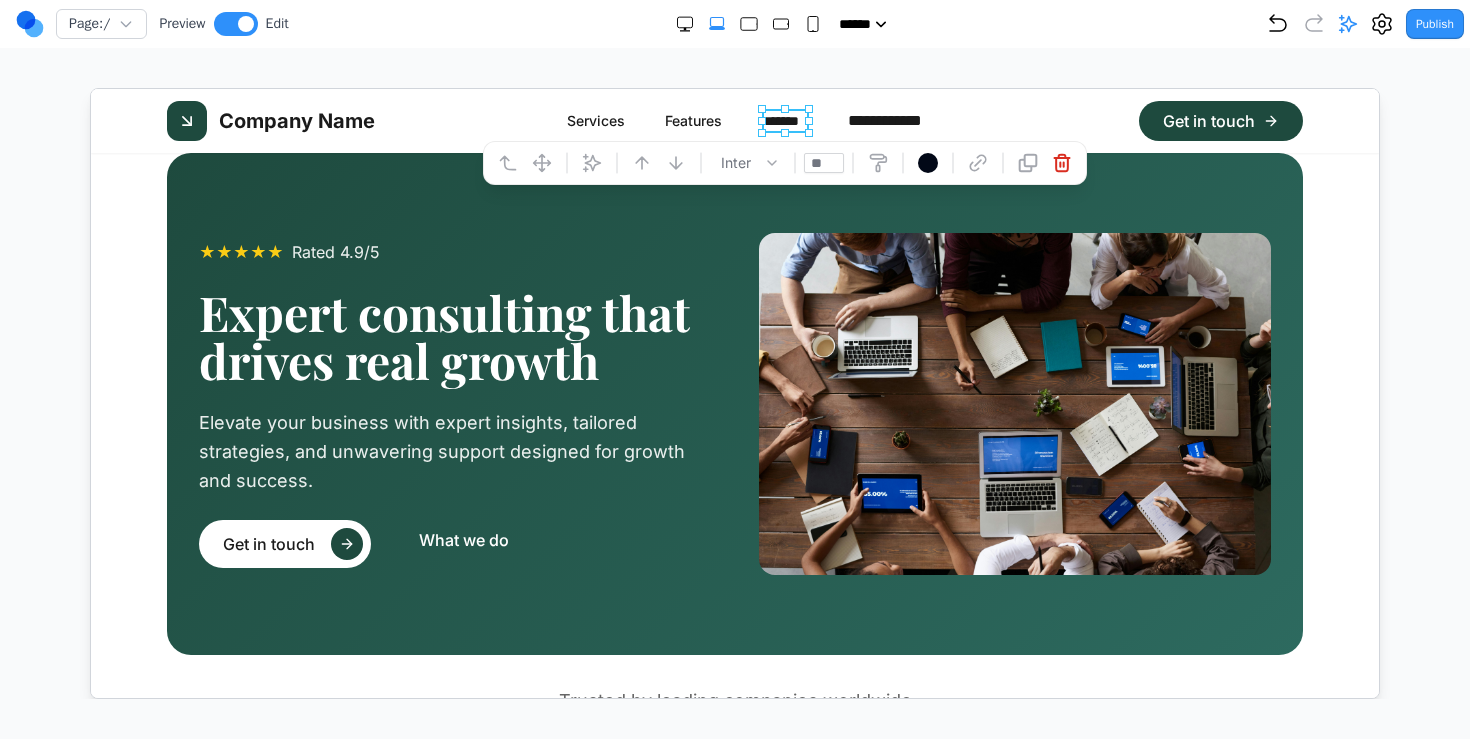 drag, startPoint x: 1003, startPoint y: 63, endPoint x: 930, endPoint y: 2, distance: 95.131485 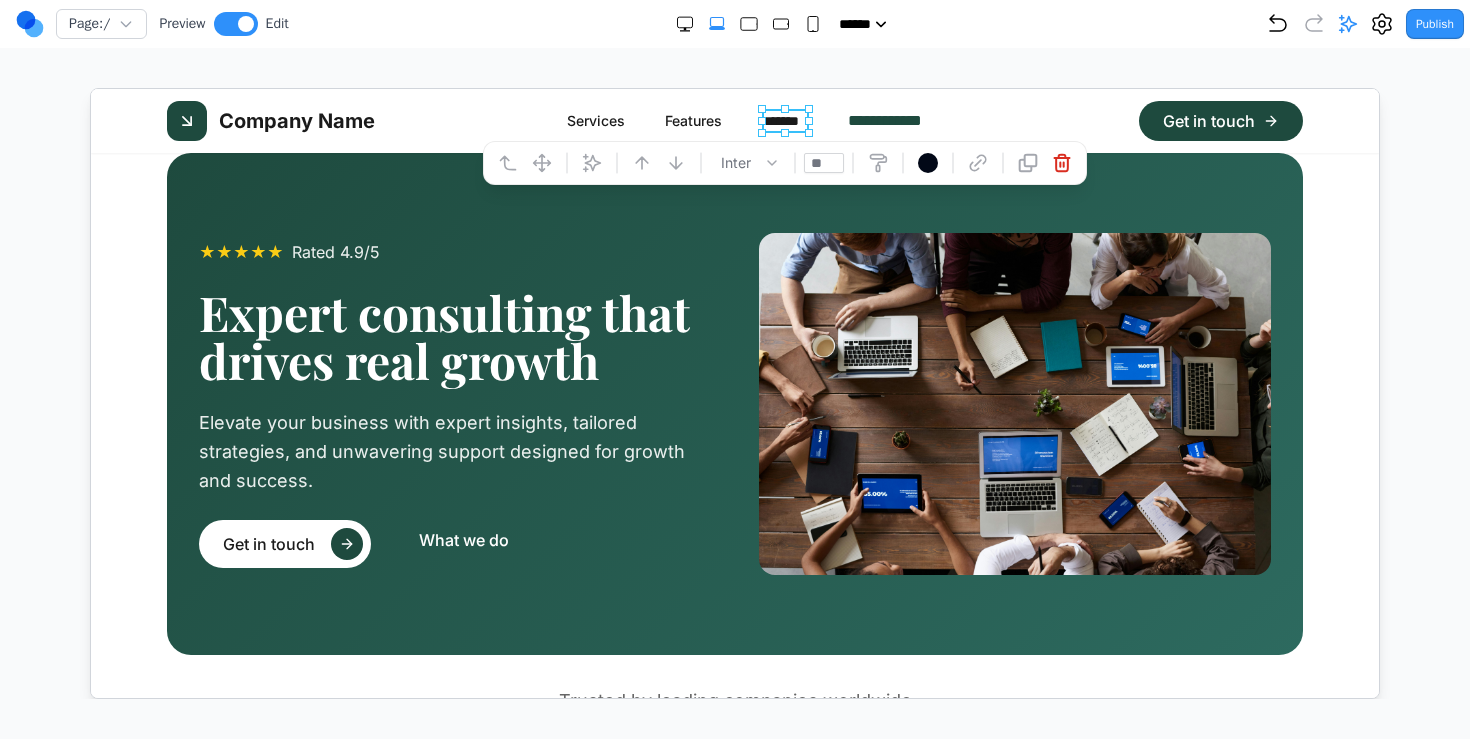 click on "**********" at bounding box center [896, 120] 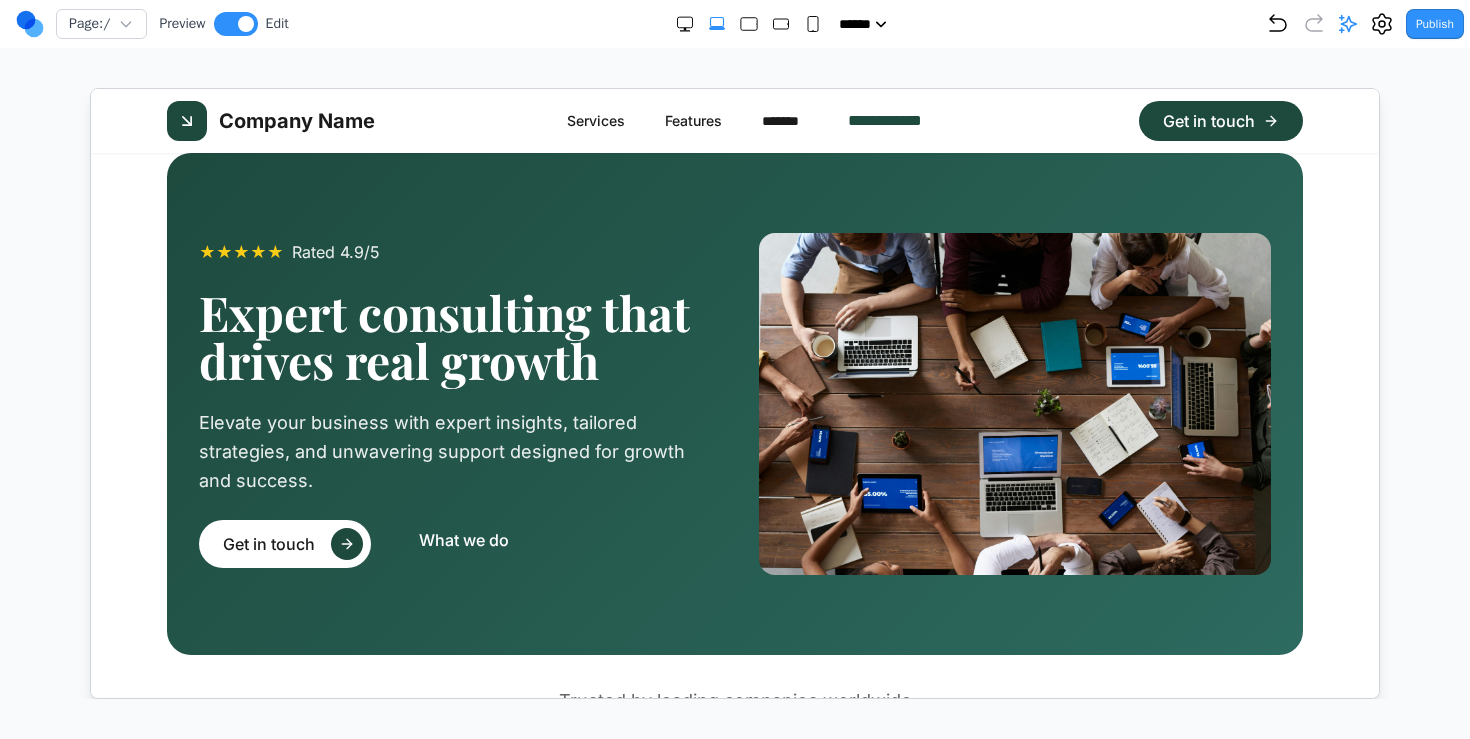 click on "**********" at bounding box center [896, 120] 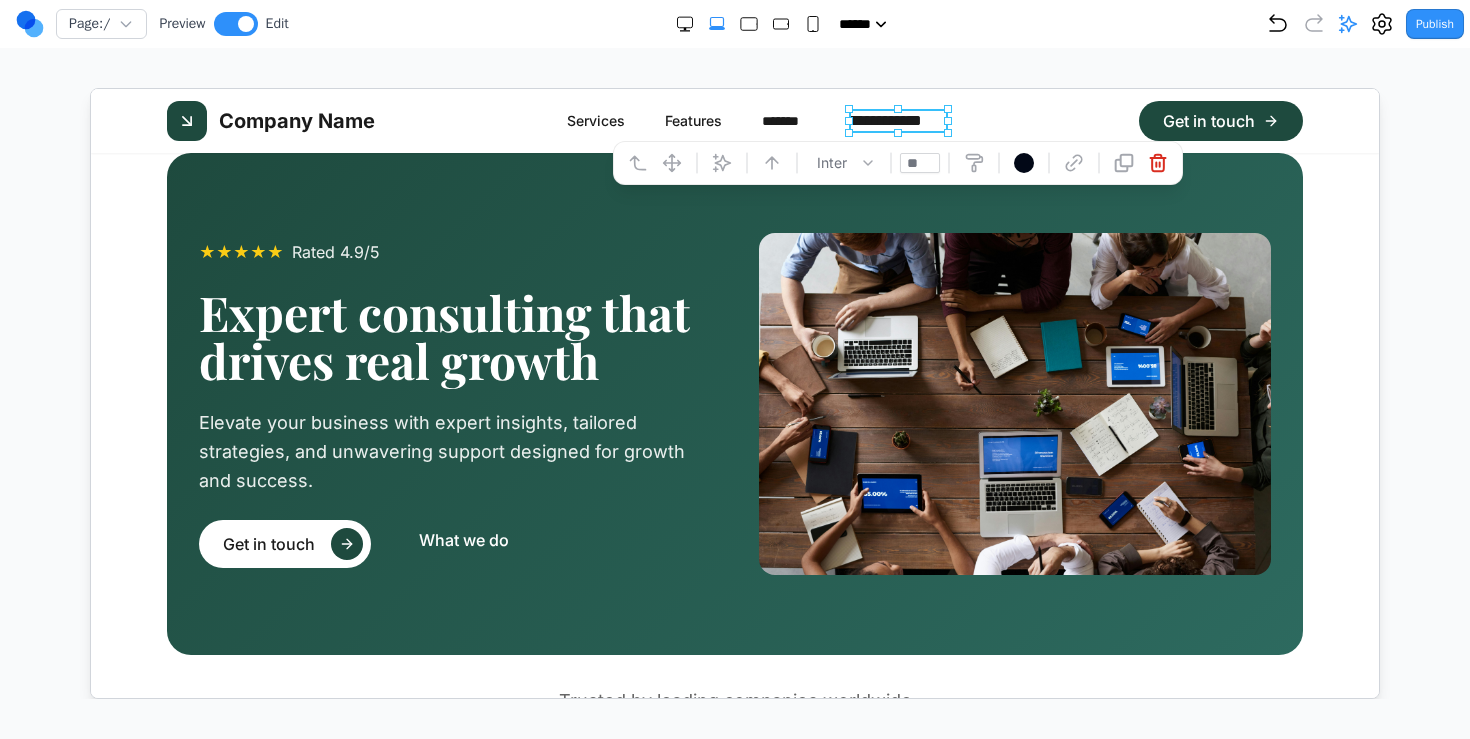 click on "**" at bounding box center [919, 162] 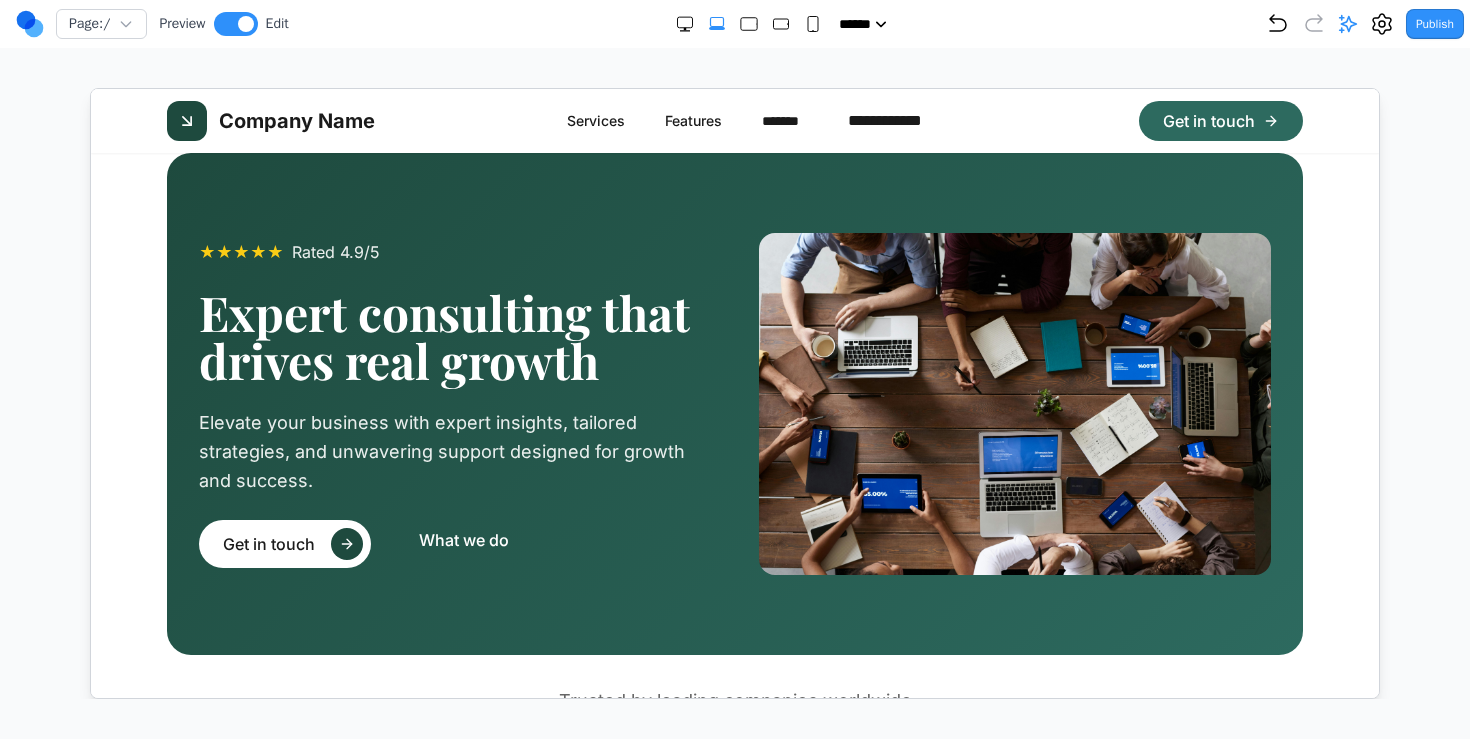 click on "Get in touch" at bounding box center [1220, 120] 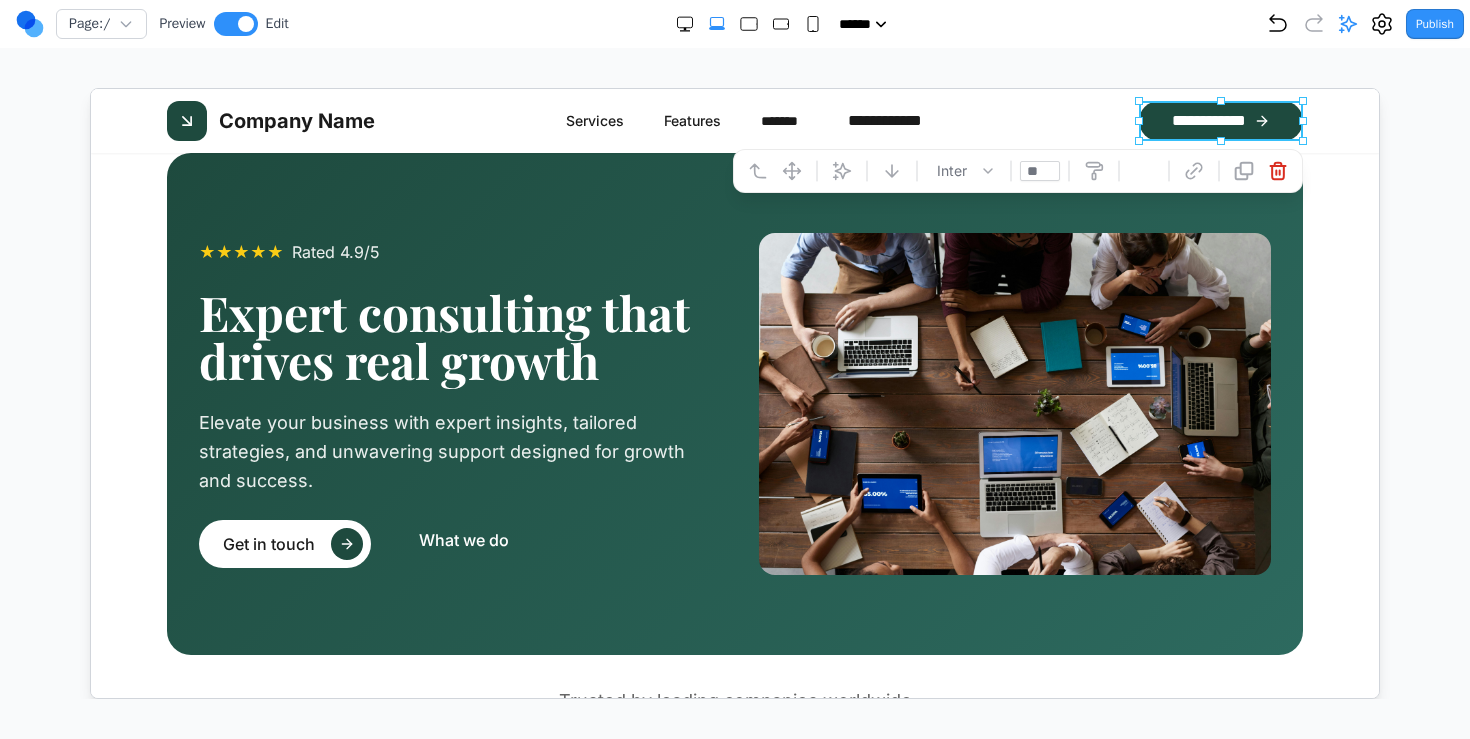 click on "**" at bounding box center (1039, 170) 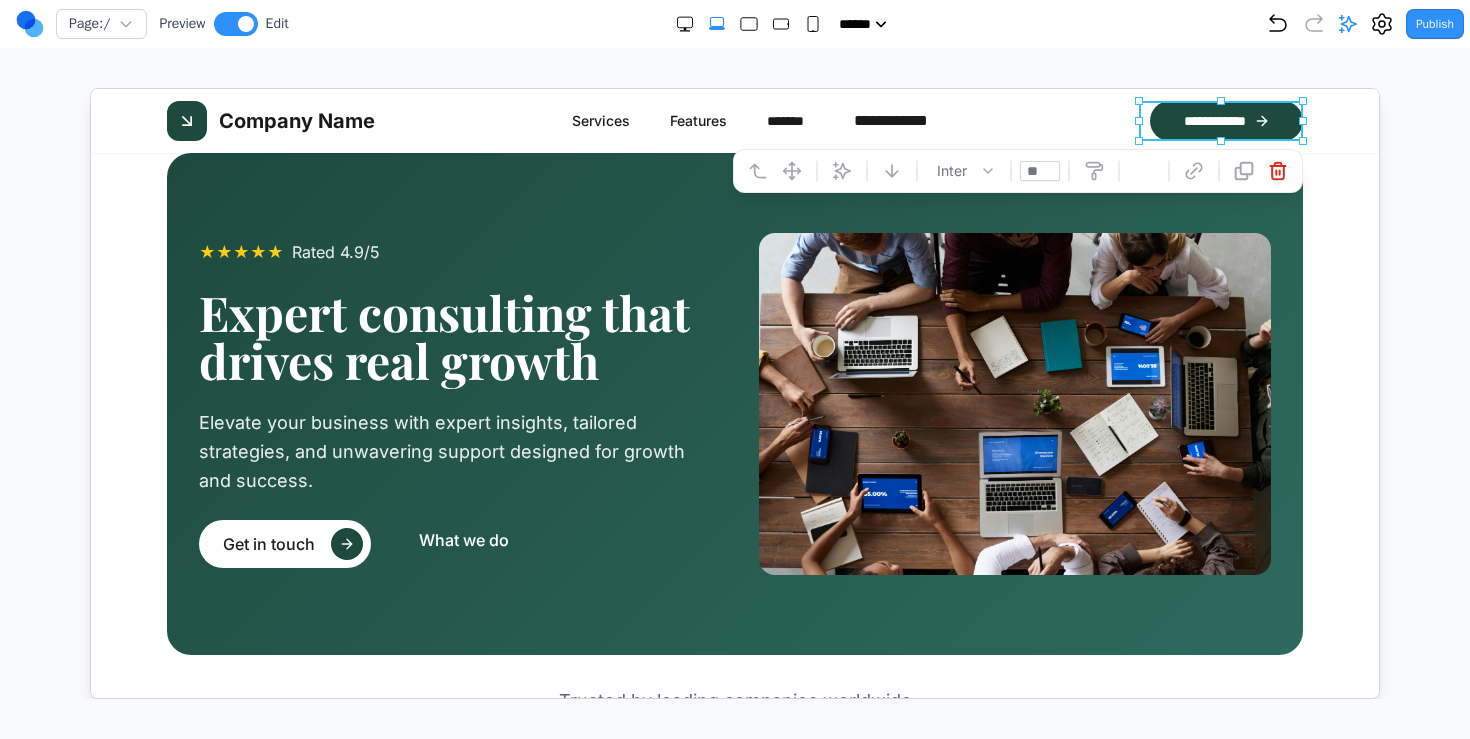 type on "**" 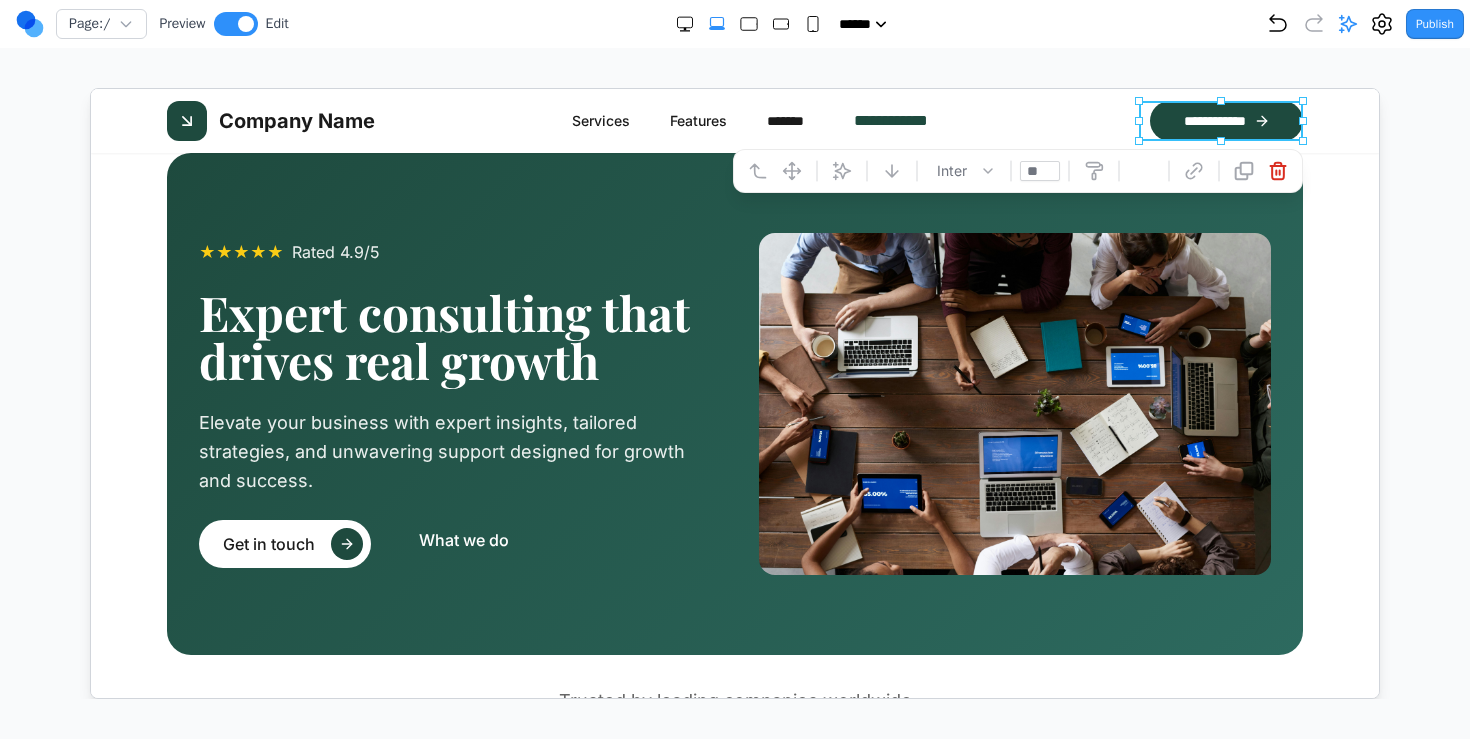 click on "**********" at bounding box center (902, 120) 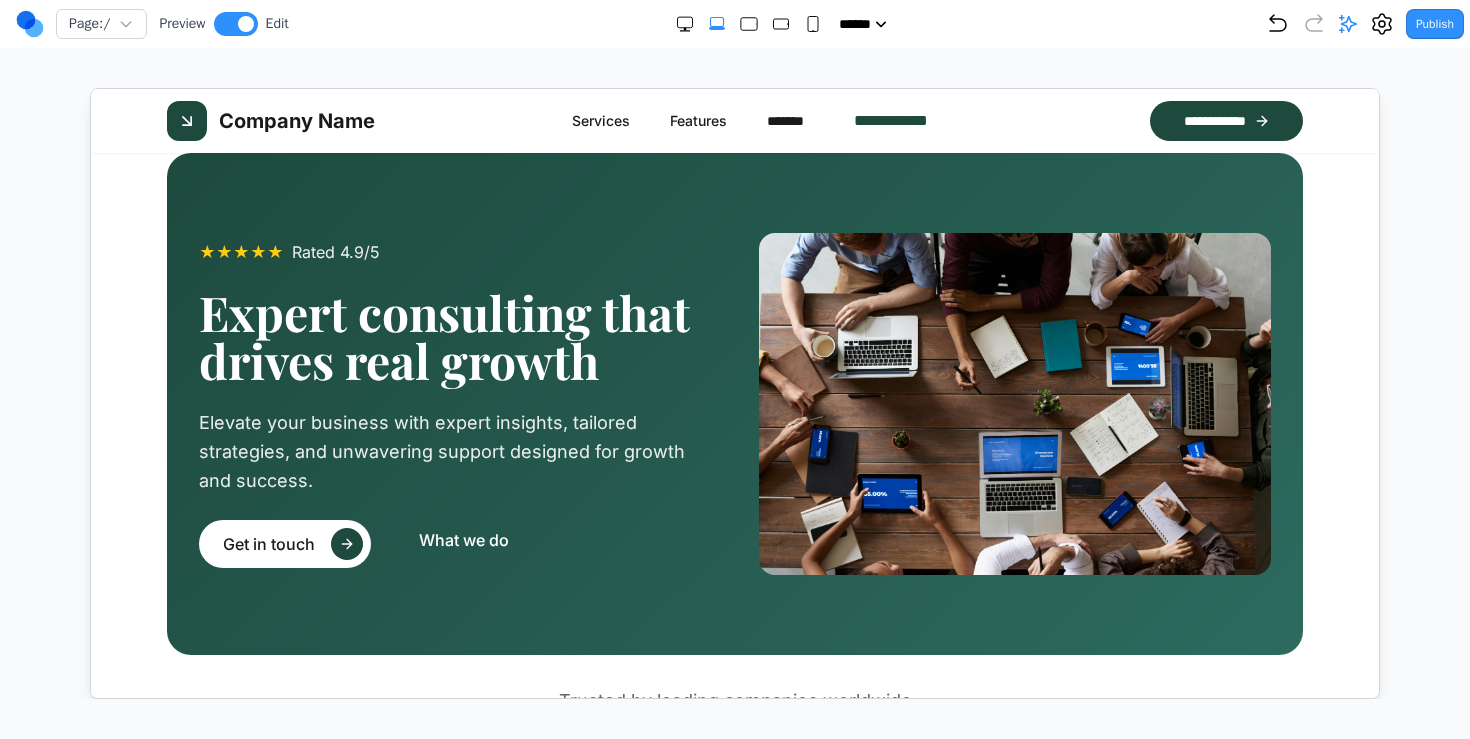 click on "**********" at bounding box center (902, 120) 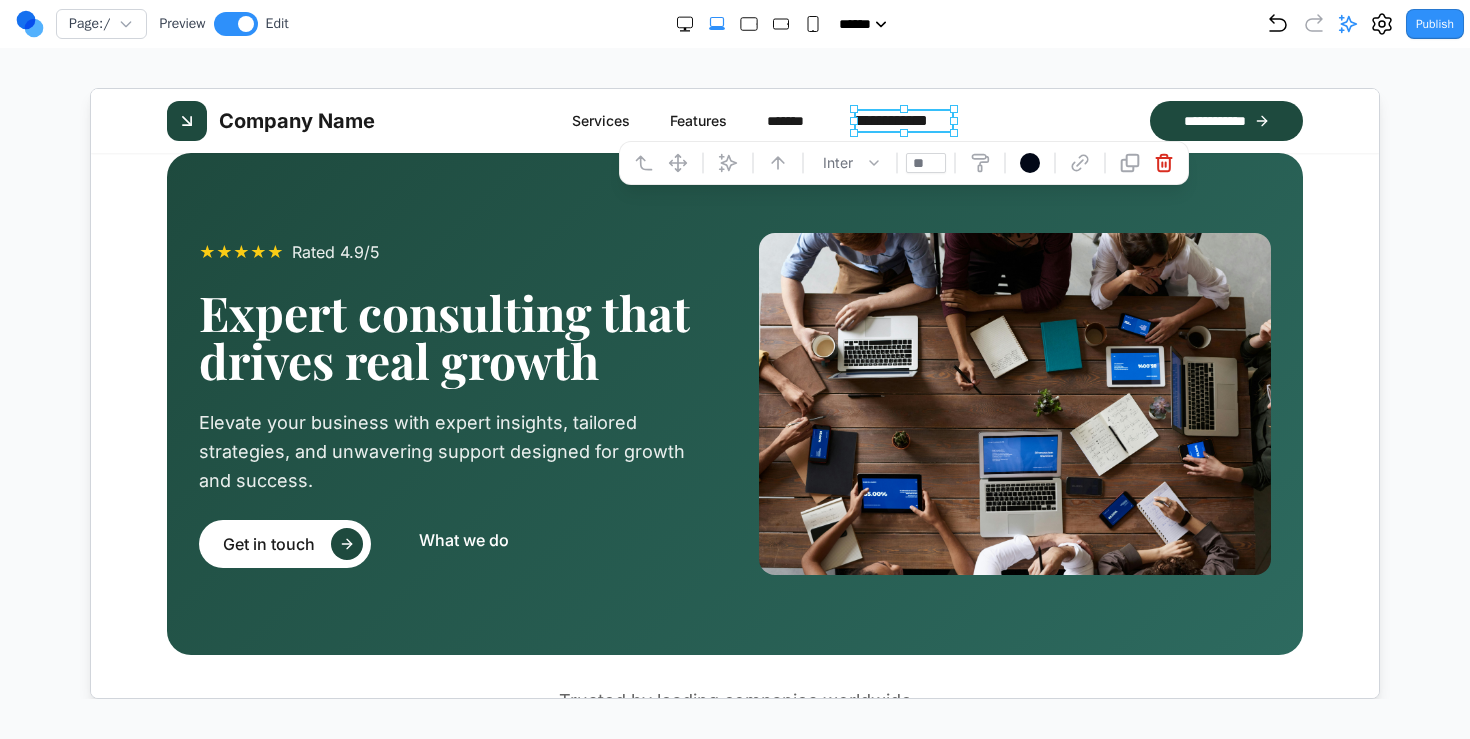 drag, startPoint x: 927, startPoint y: 167, endPoint x: 848, endPoint y: 167, distance: 79 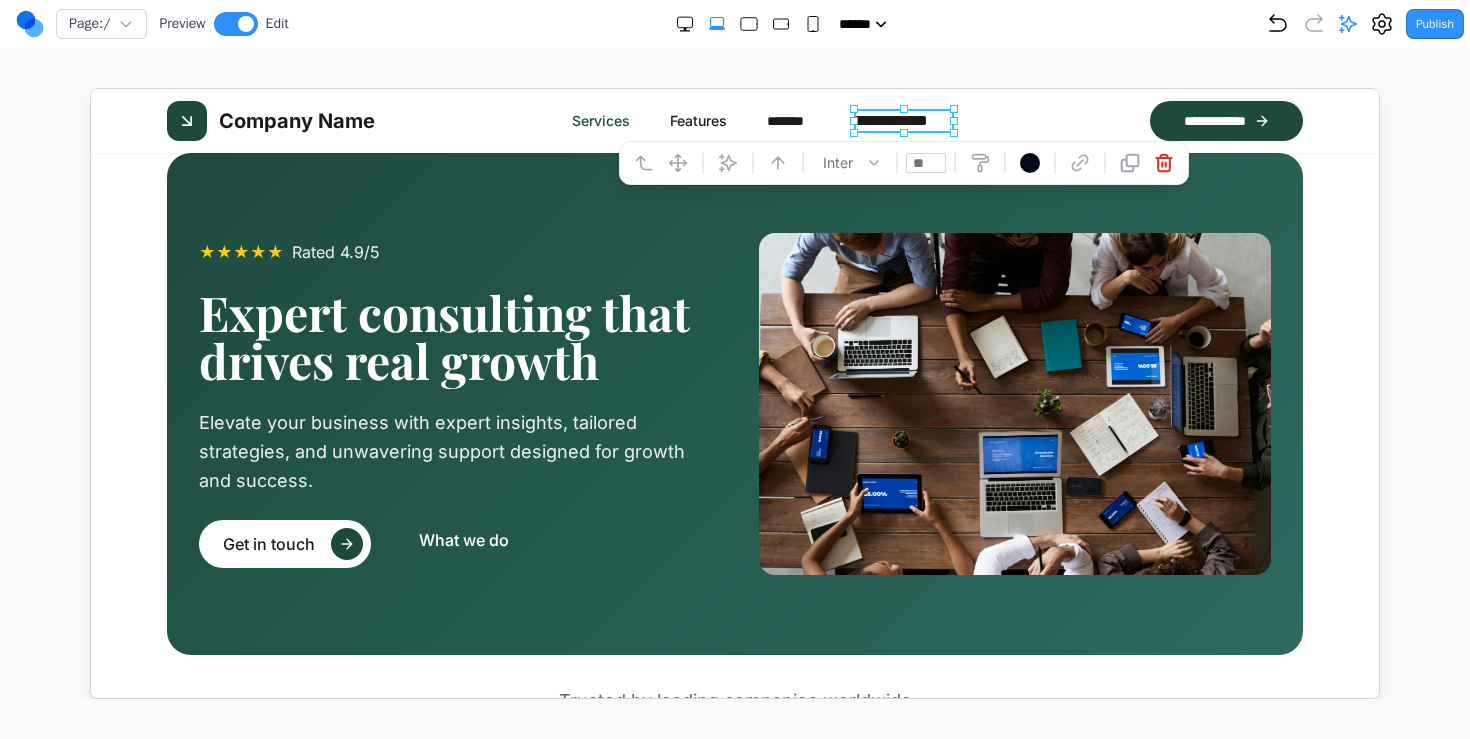 click on "Services" at bounding box center (600, 120) 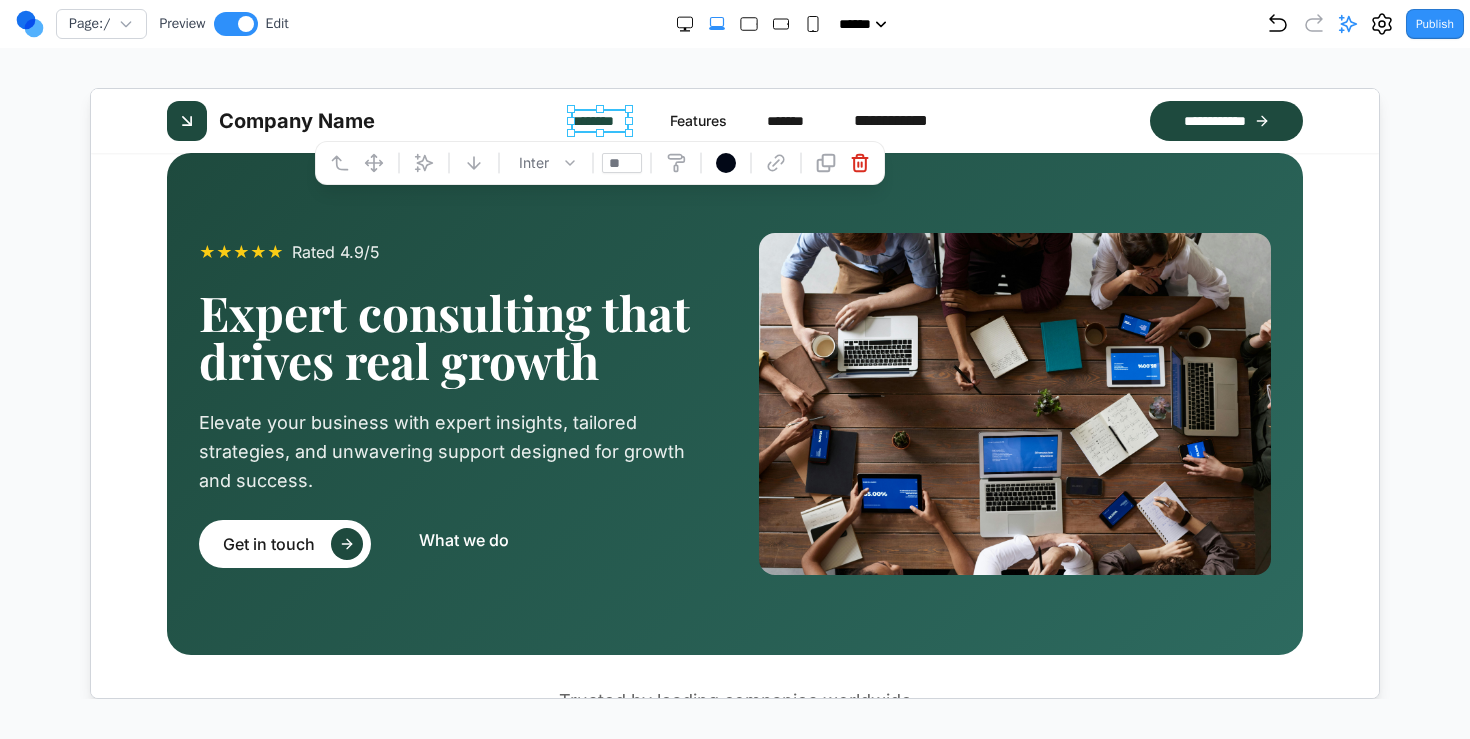 type 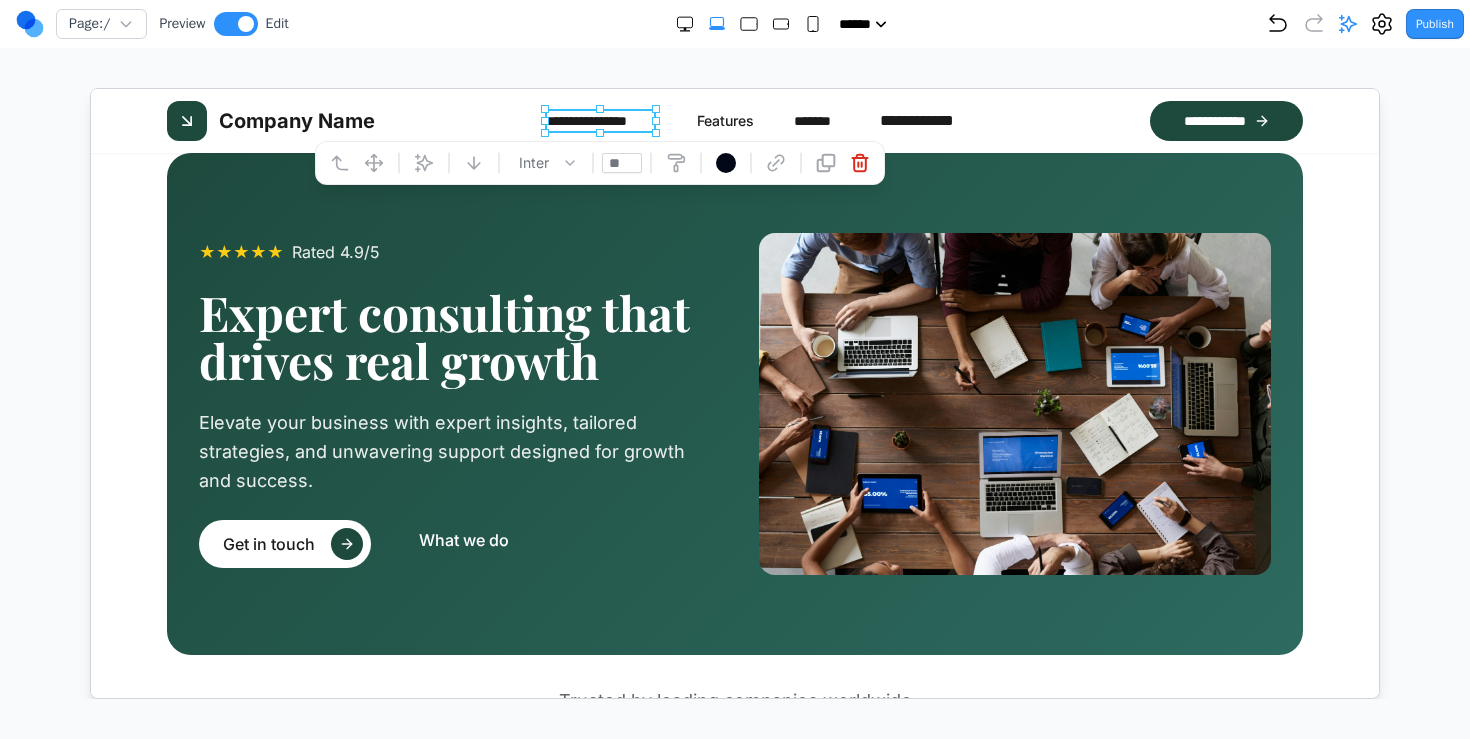 click on "***** ***** ****** ****** ******" at bounding box center (777, 24) 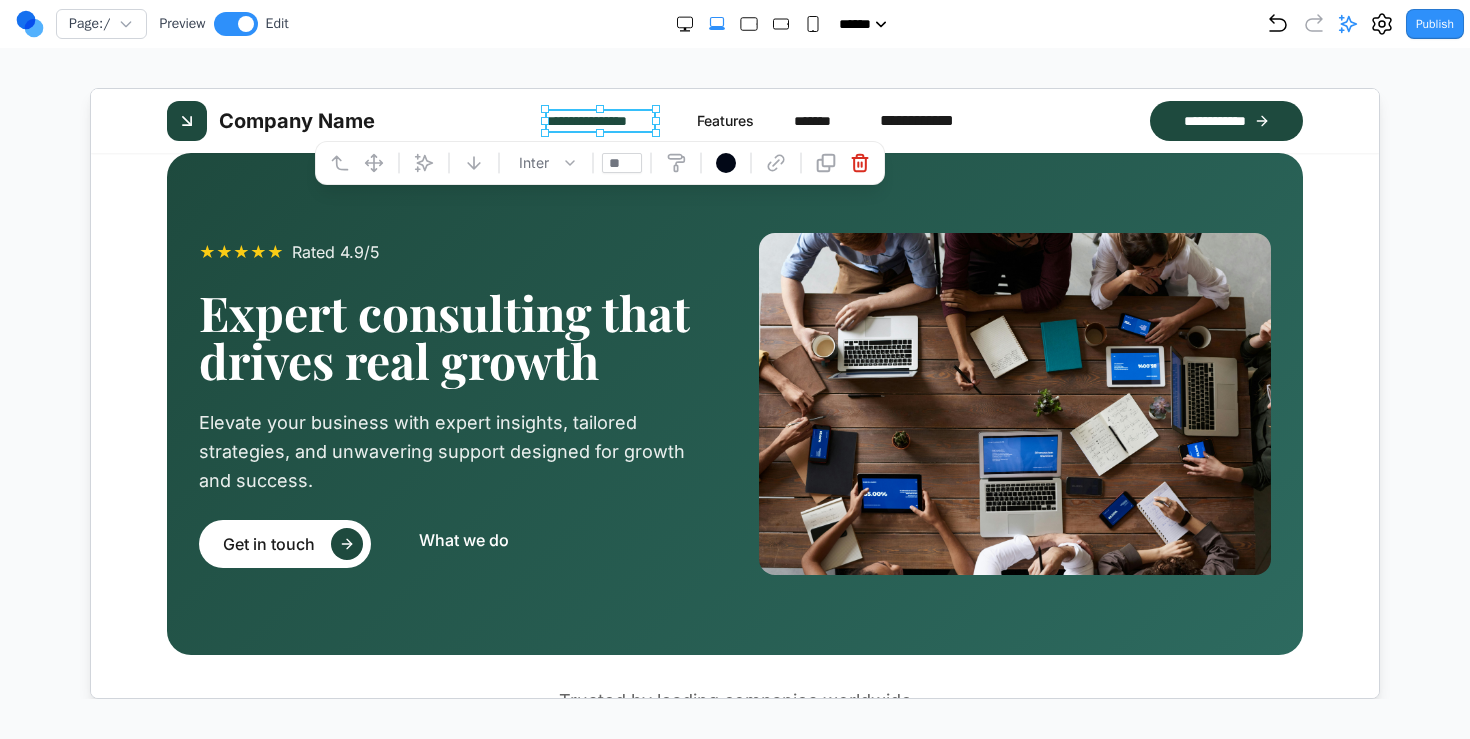 click on "**********" at bounding box center [599, 120] 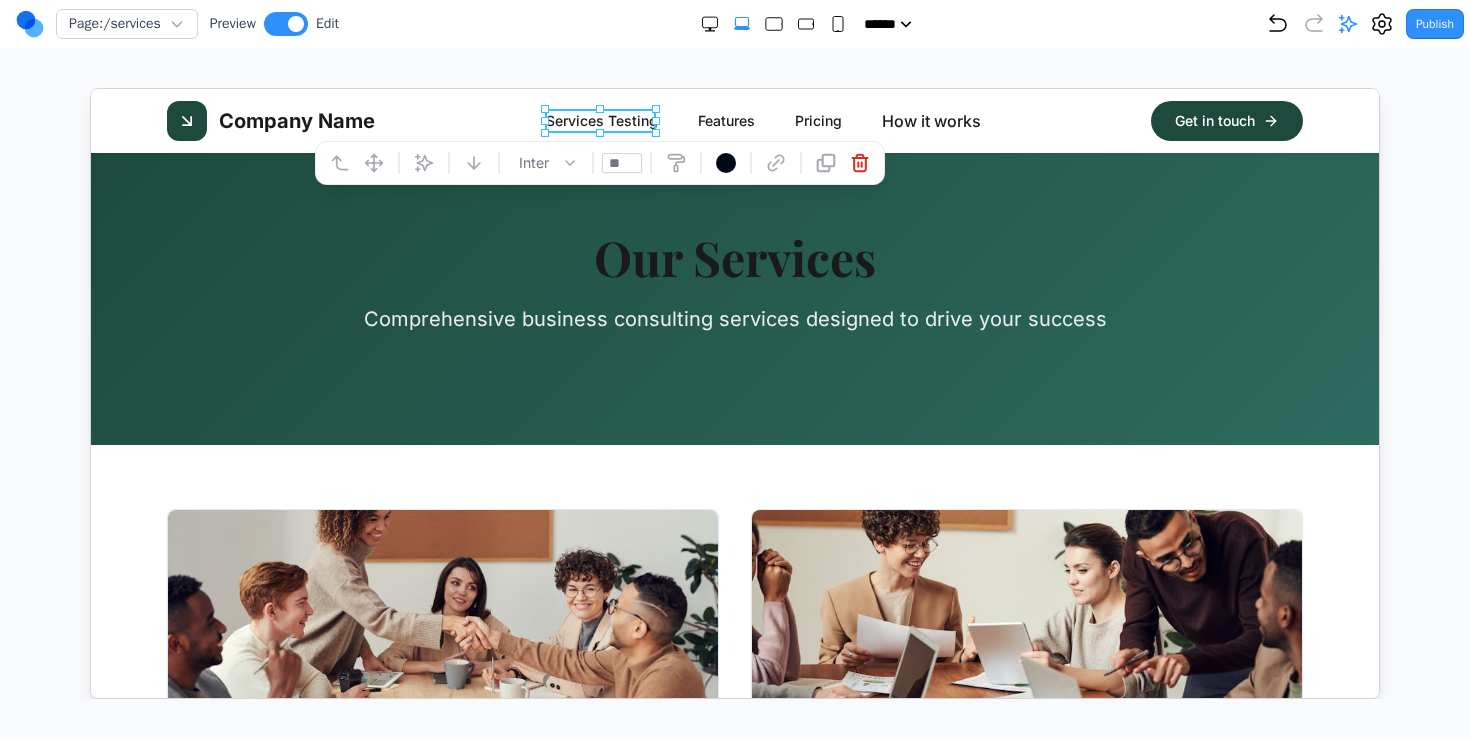 click on "Services Testing" at bounding box center [601, 120] 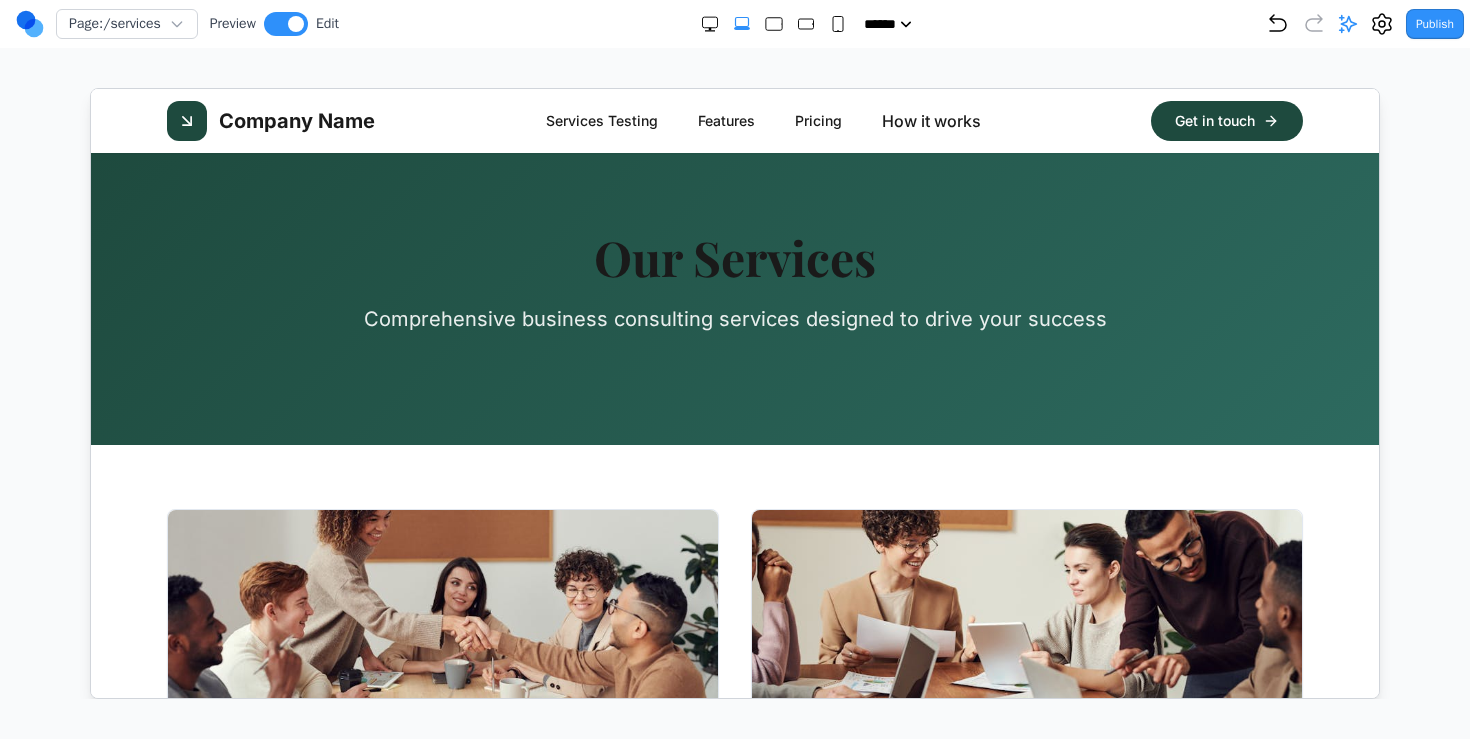 click on "Services Testing" at bounding box center (601, 120) 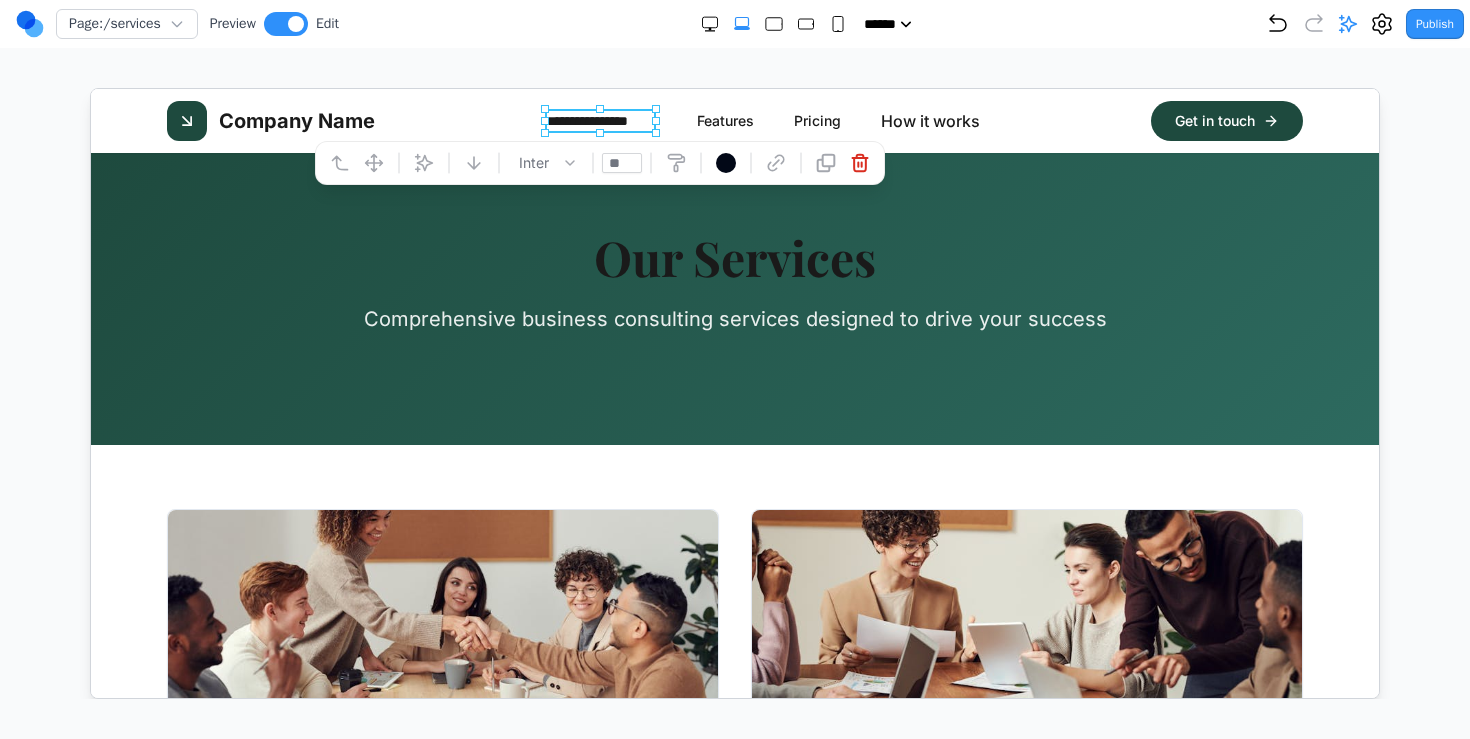 click on "**" at bounding box center [621, 162] 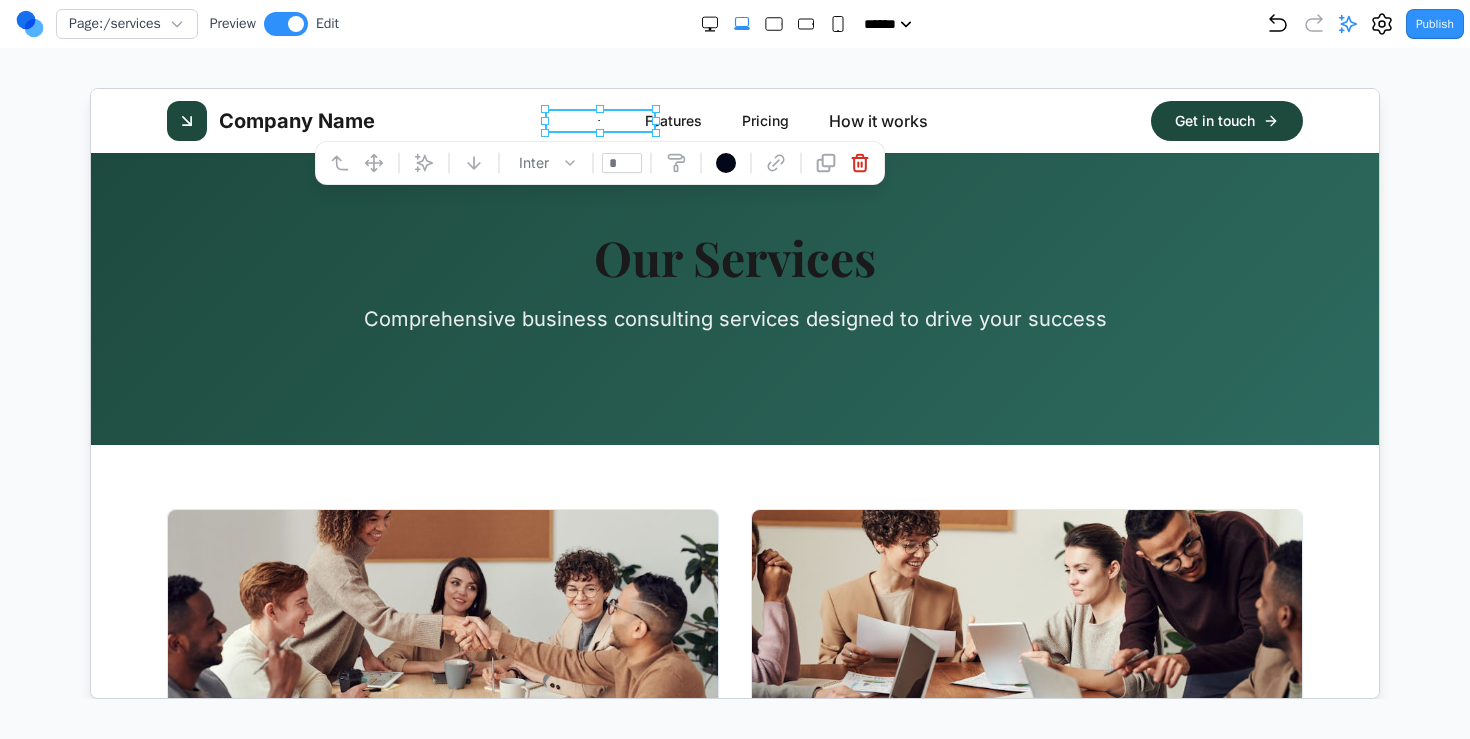 type on "**" 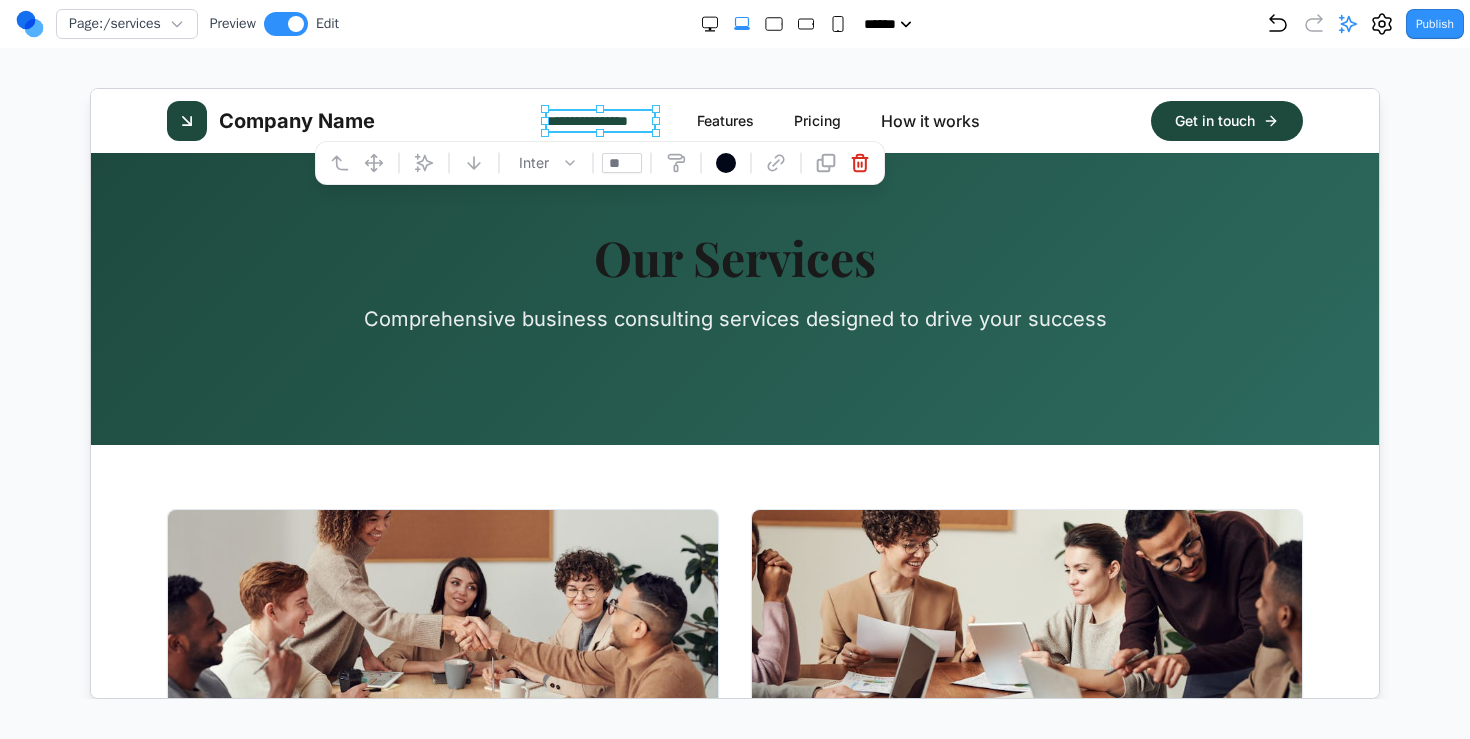 click on "**********" at bounding box center [600, 120] 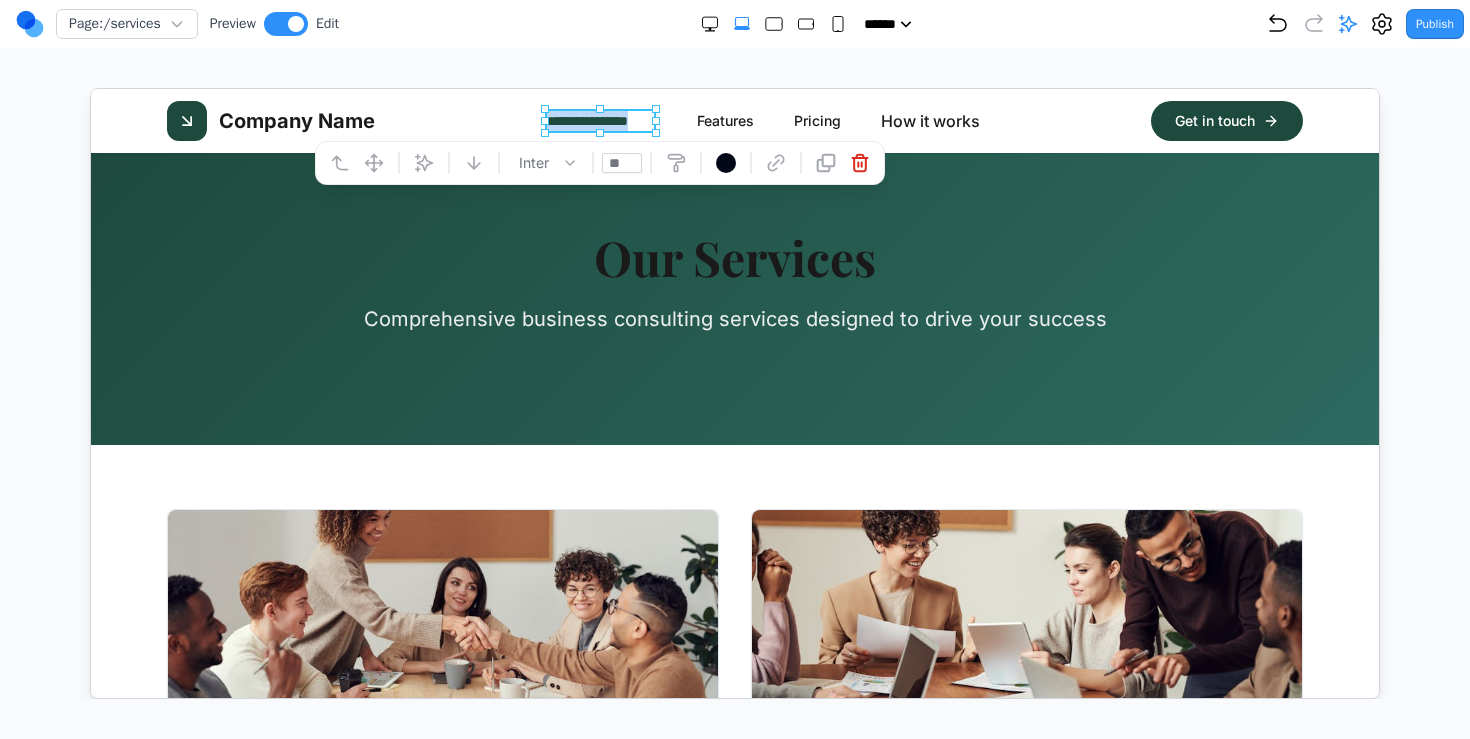 click on "**********" at bounding box center [600, 120] 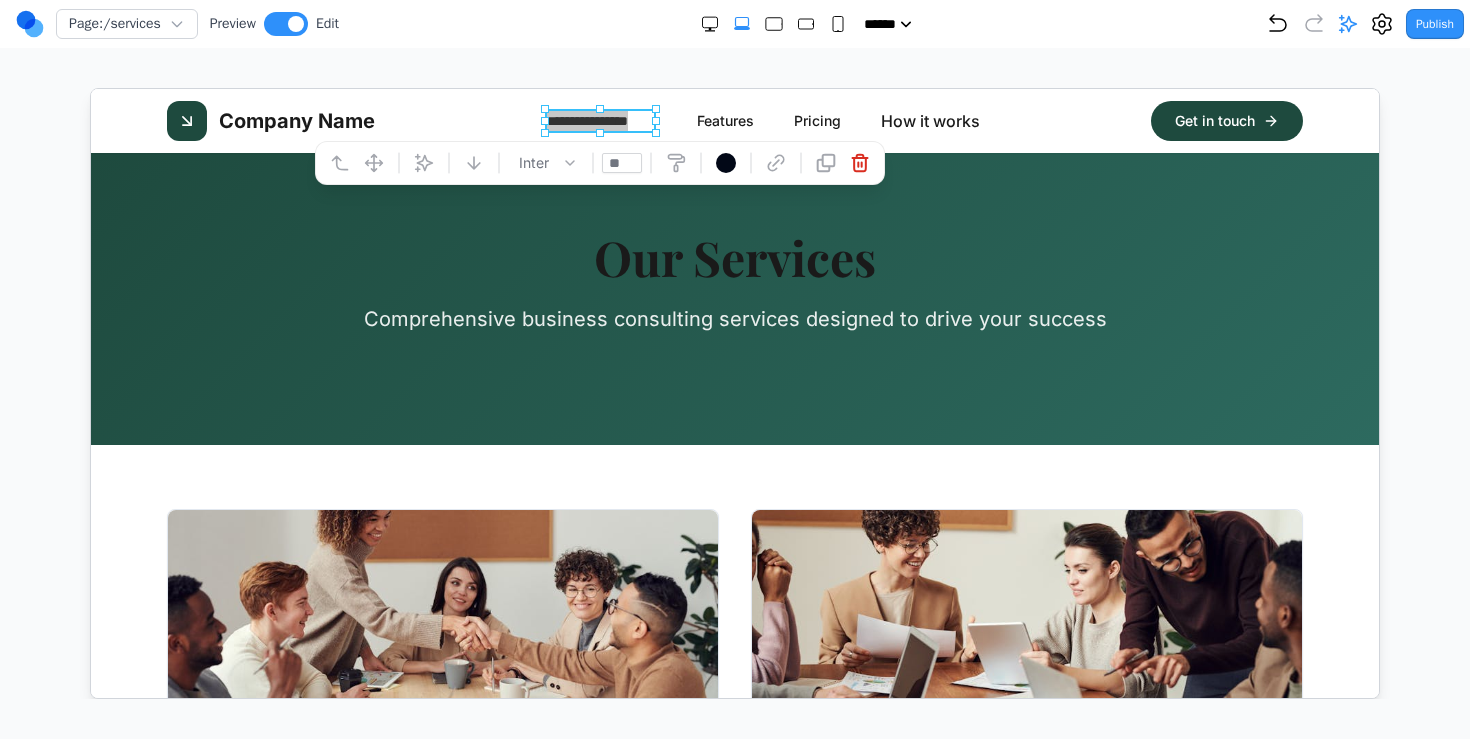click on "Page:  /services Preview Edit ***** ***** ****** ****** ****** Publish Project Settings Form Dashboard + New Project Clone Project Delete Project Make Changes With AI" at bounding box center (735, 349) 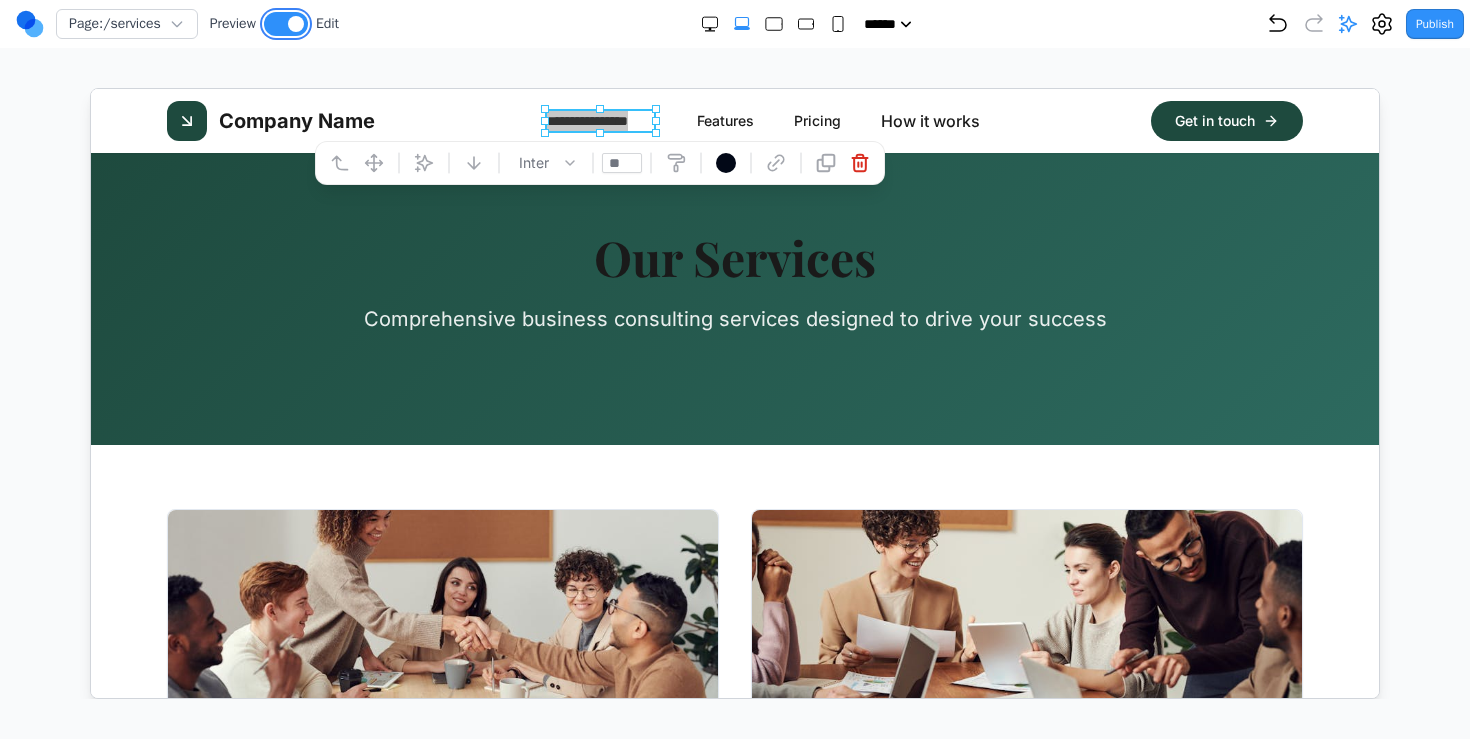 click at bounding box center (286, 24) 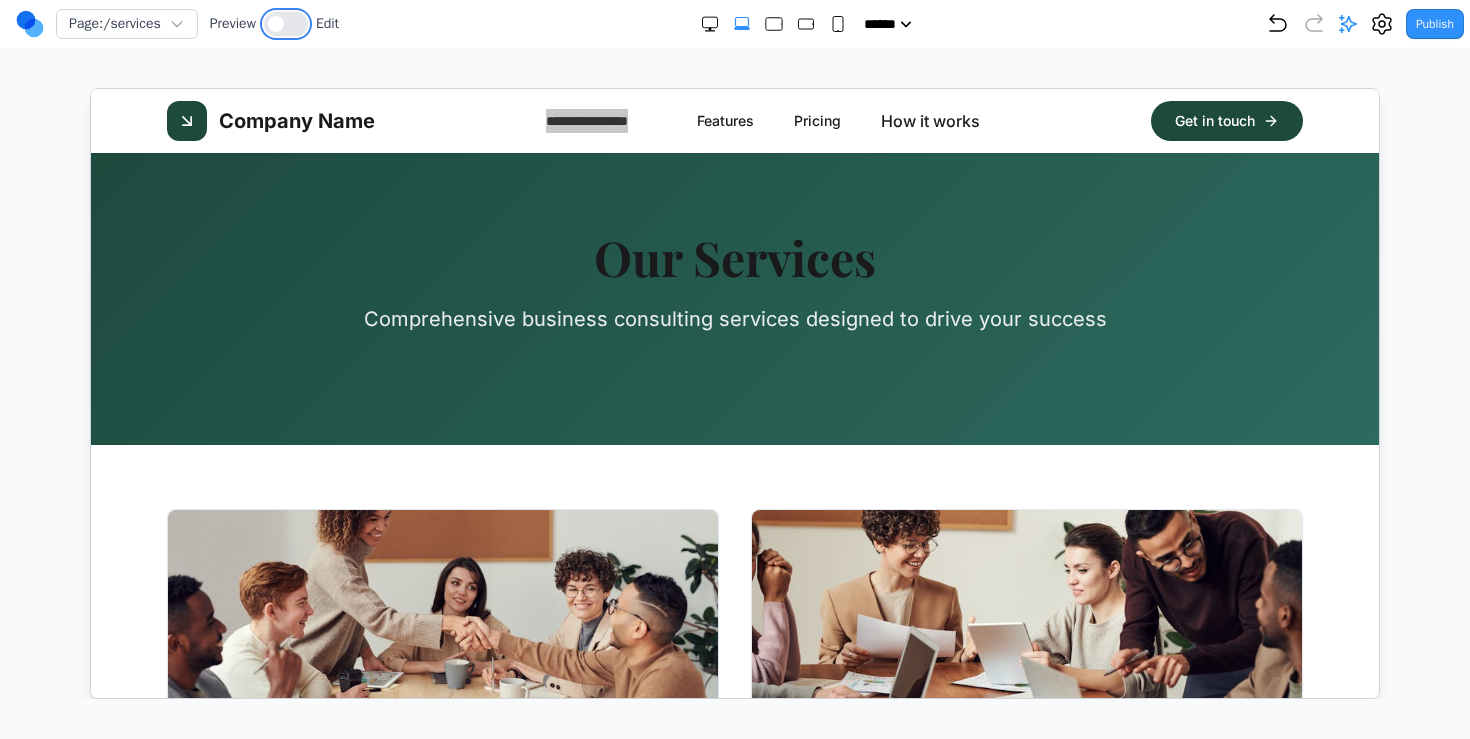 click at bounding box center [286, 24] 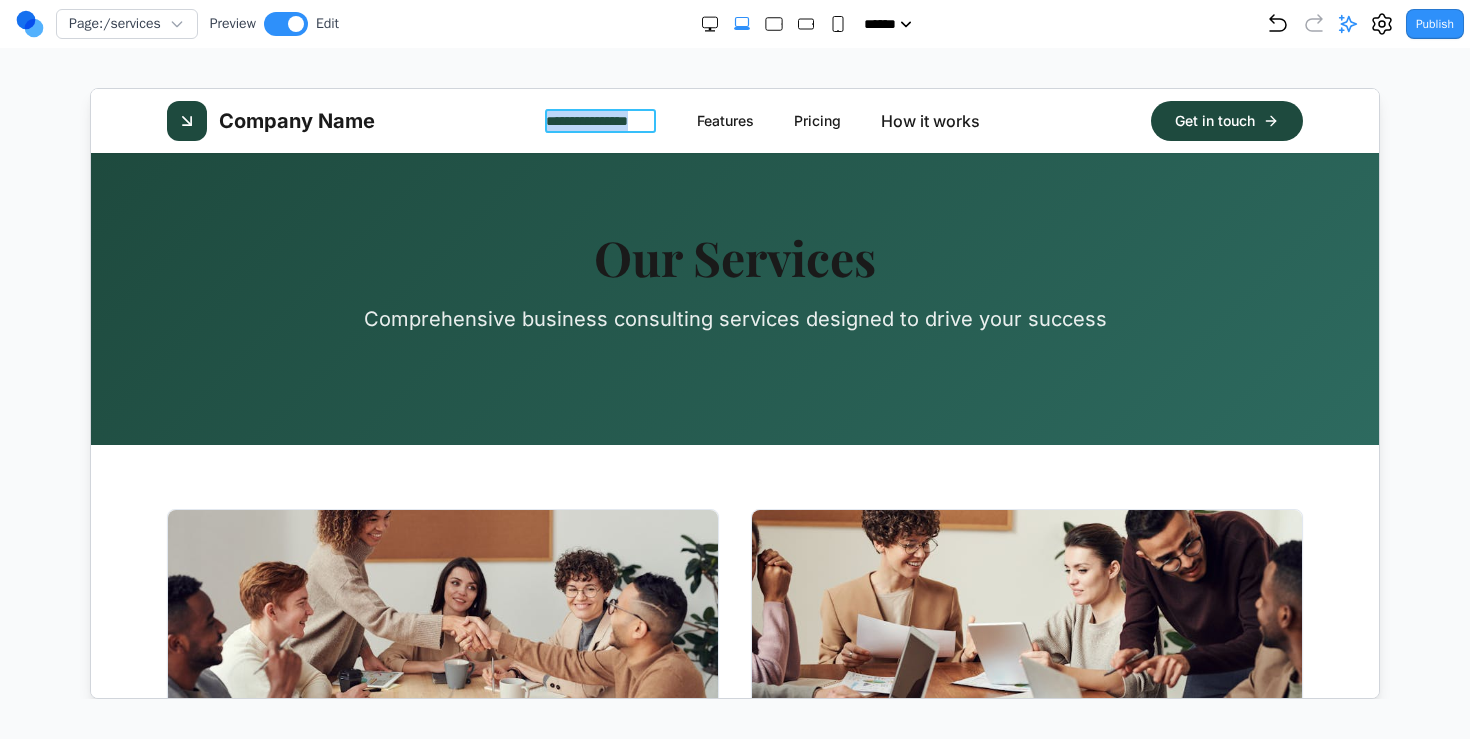 click on "**********" at bounding box center (600, 120) 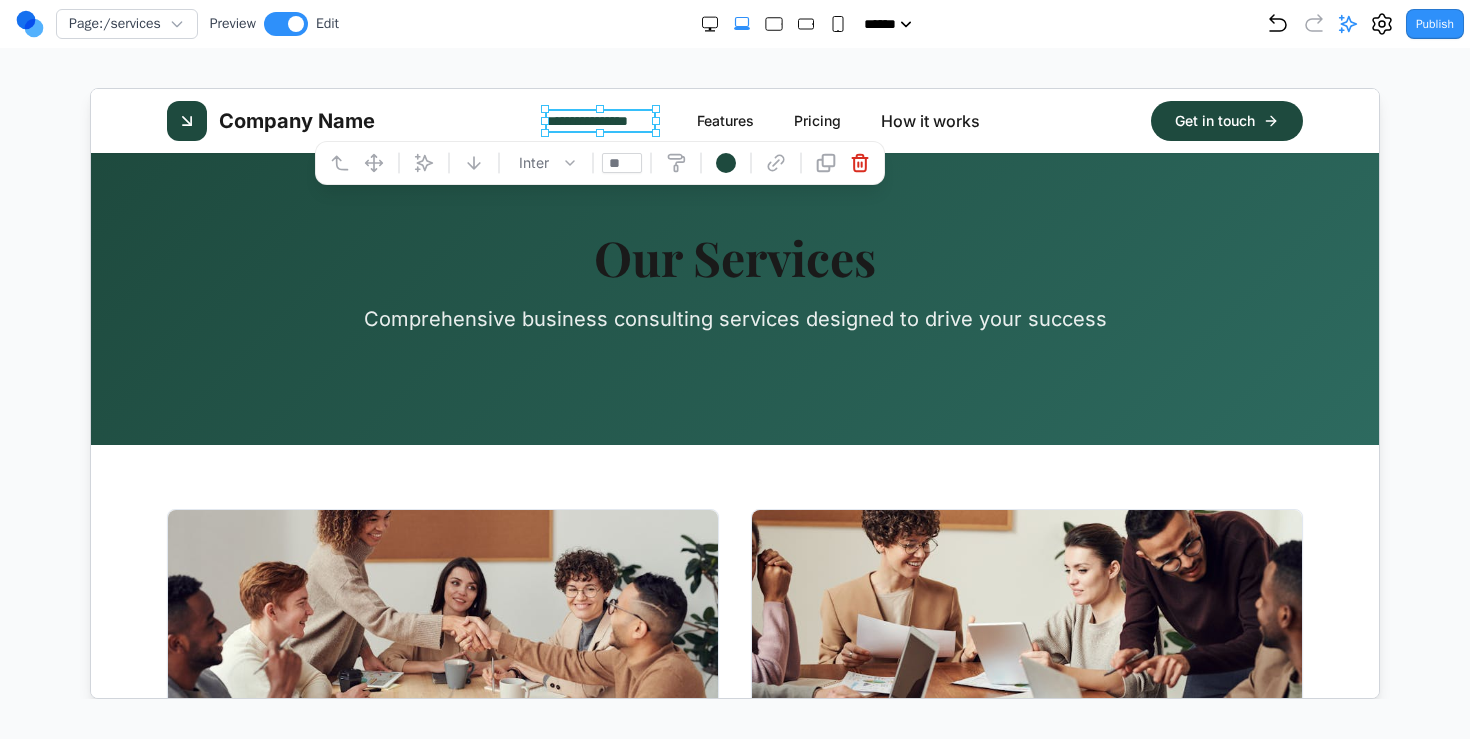 type 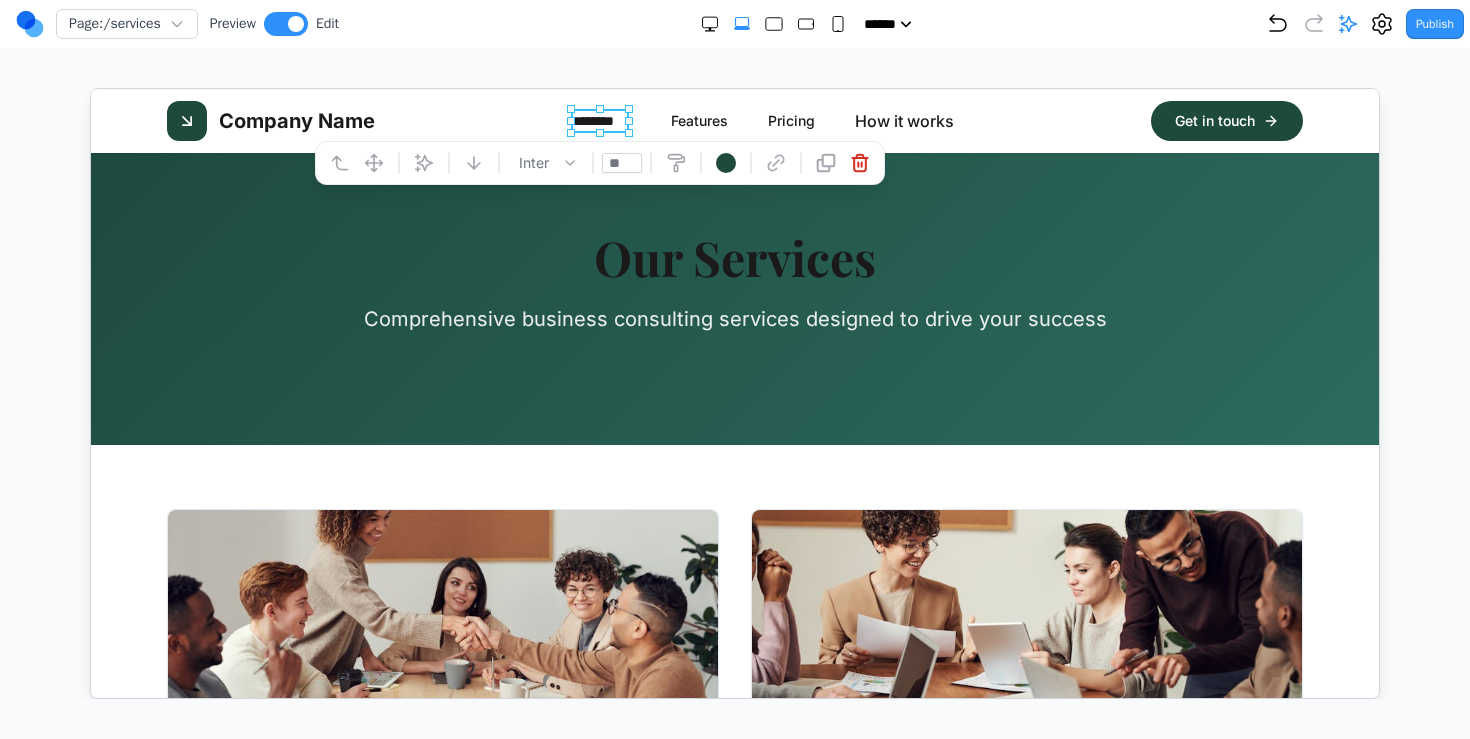 click at bounding box center (735, 393) 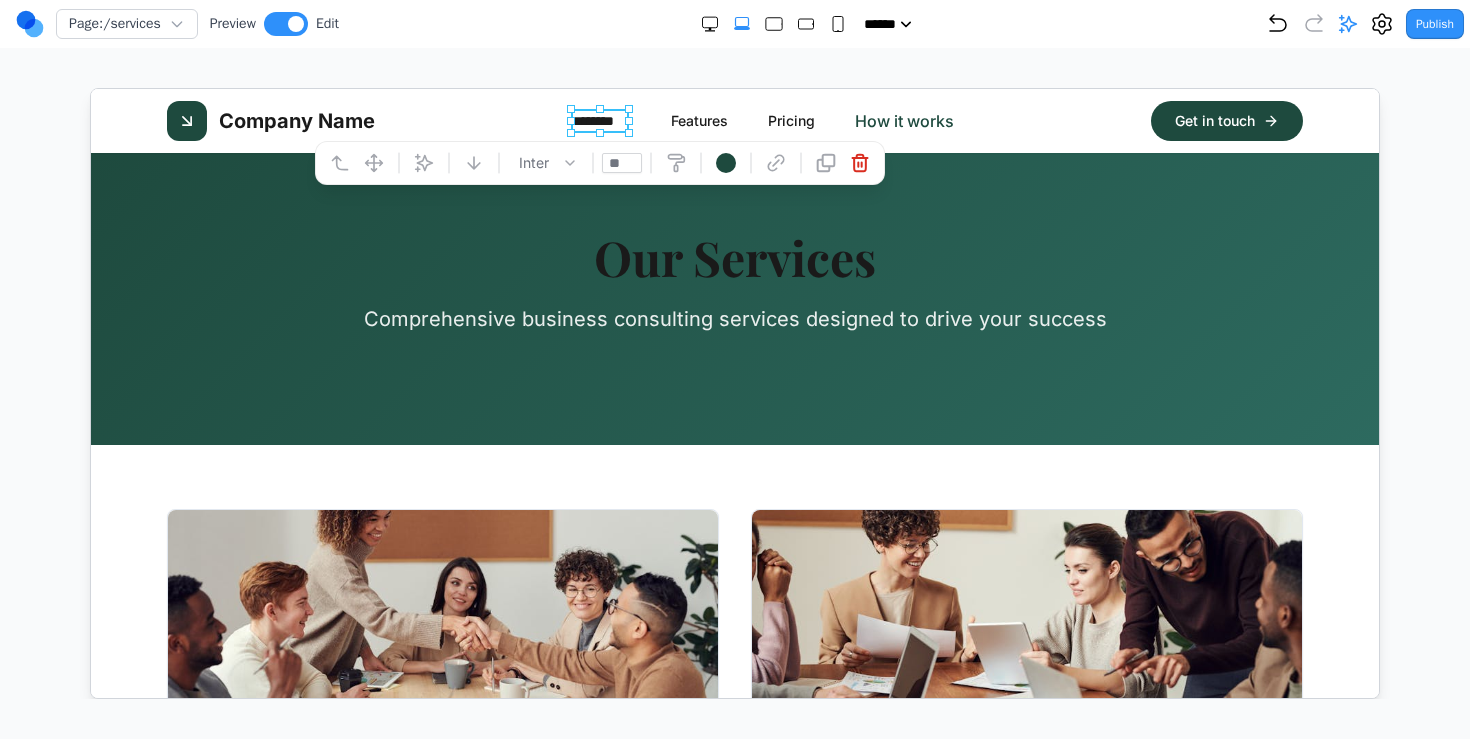 click on "How it works" at bounding box center (903, 120) 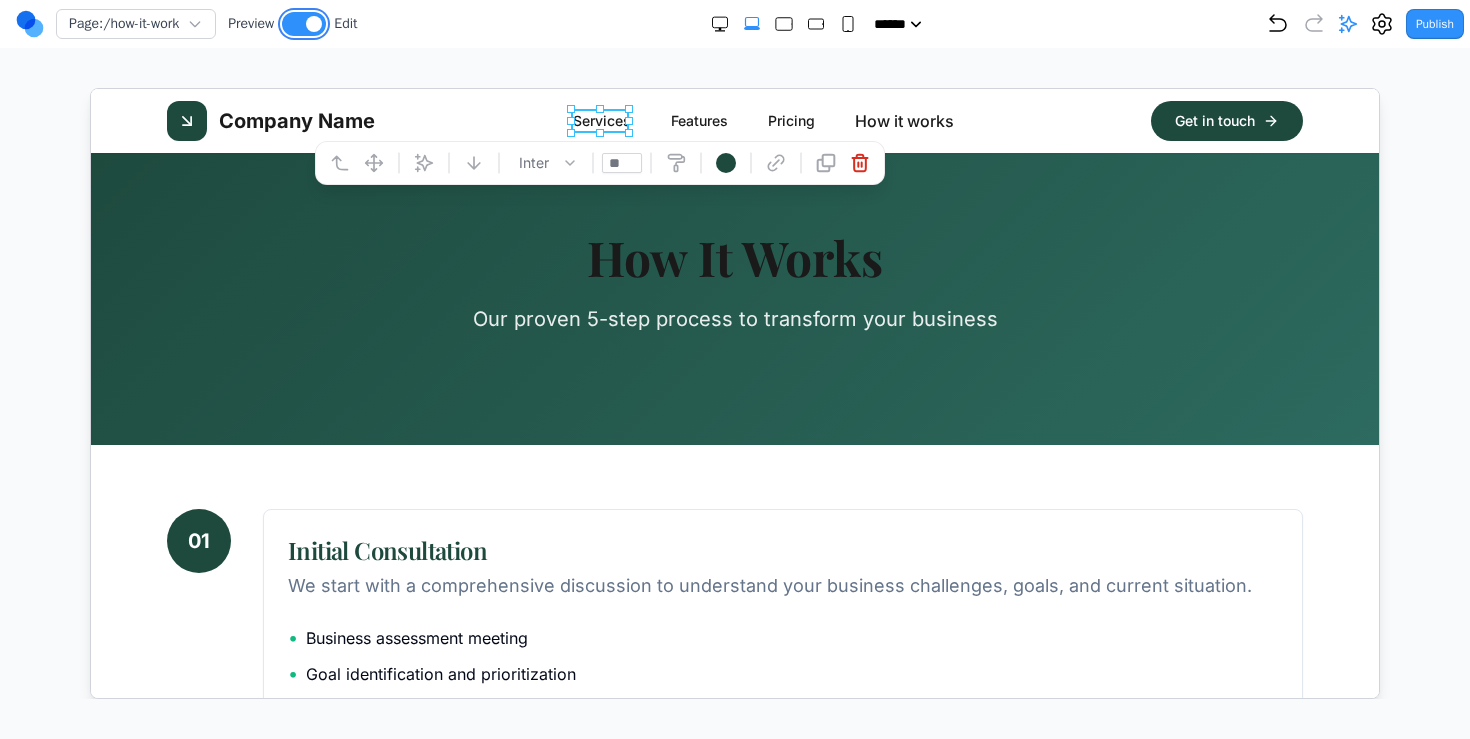 click at bounding box center [314, 24] 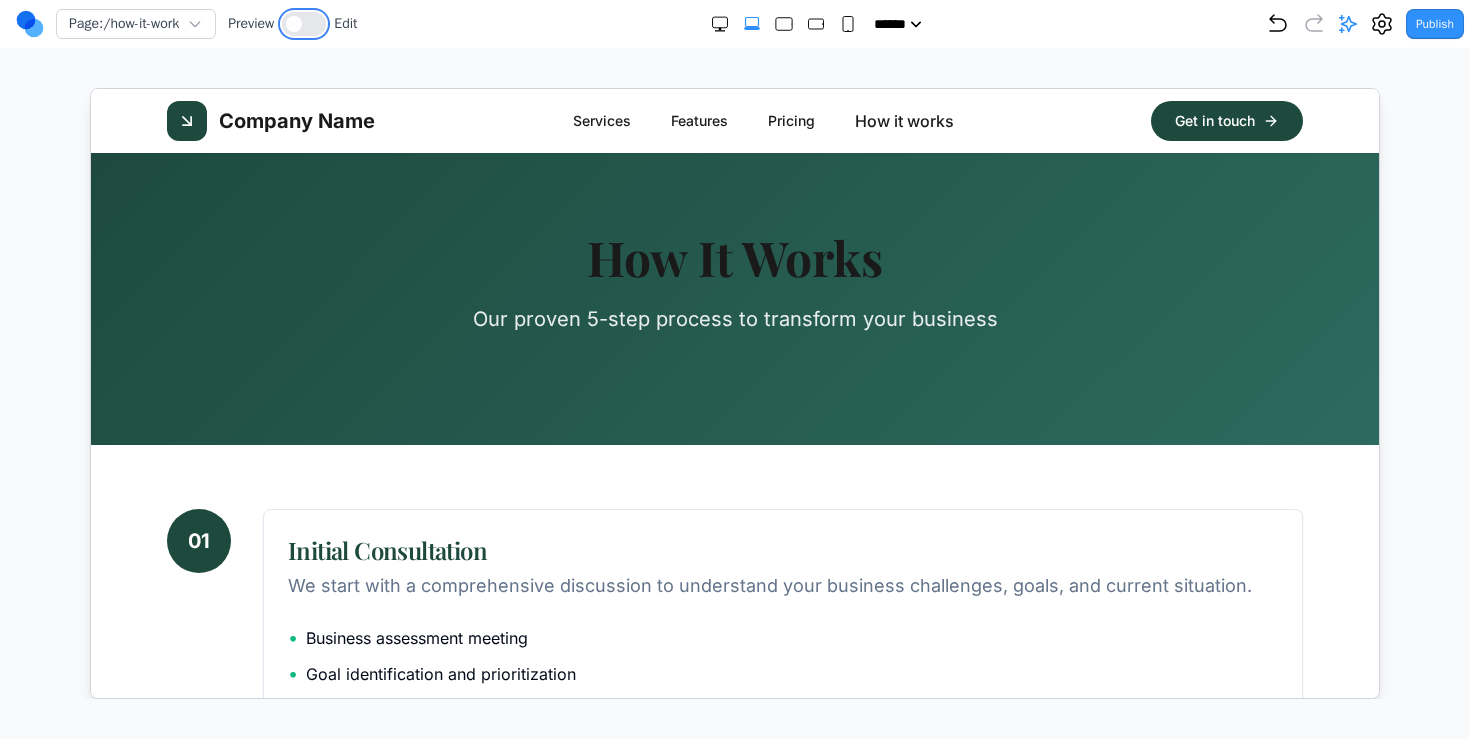click at bounding box center (304, 24) 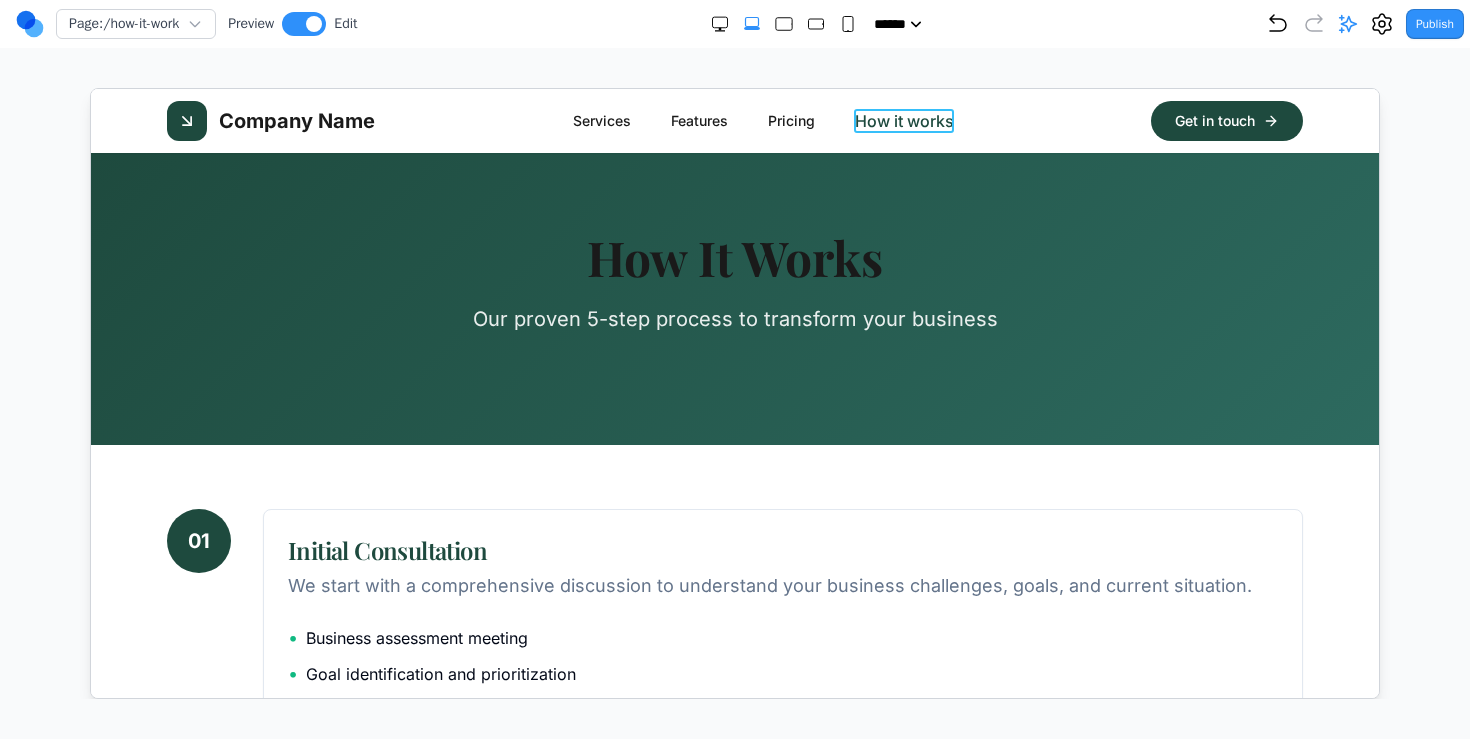 click on "How it works" at bounding box center (903, 120) 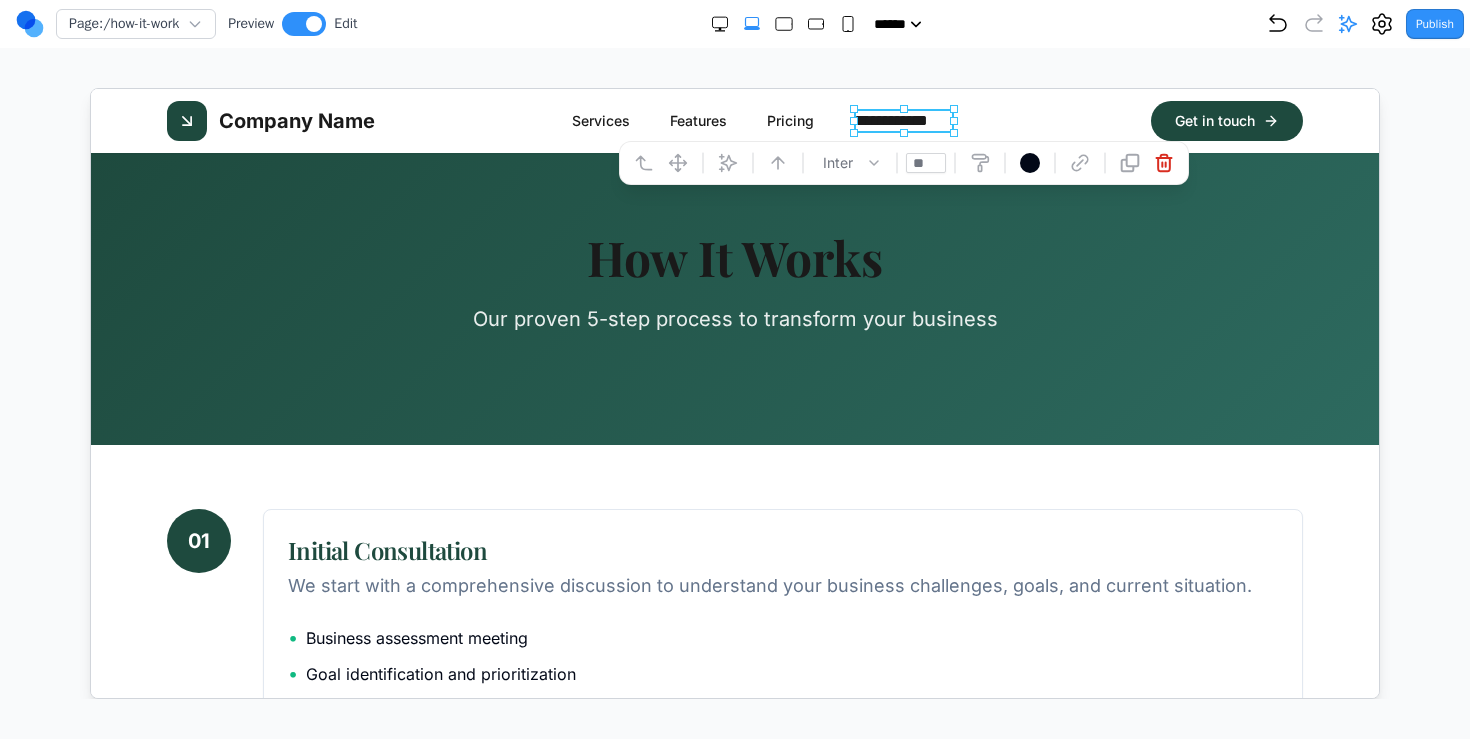 click on "**********" at bounding box center [902, 120] 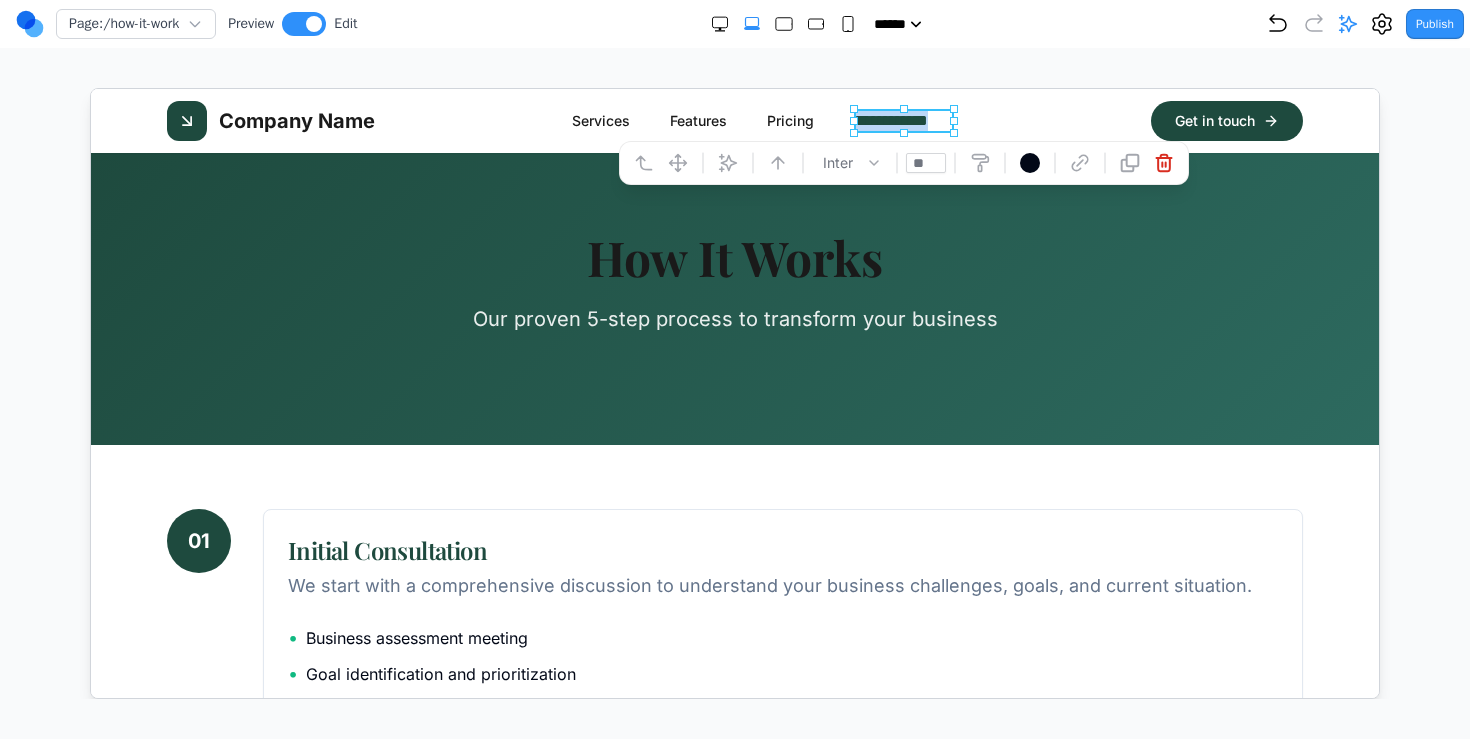 click on "**********" at bounding box center (902, 120) 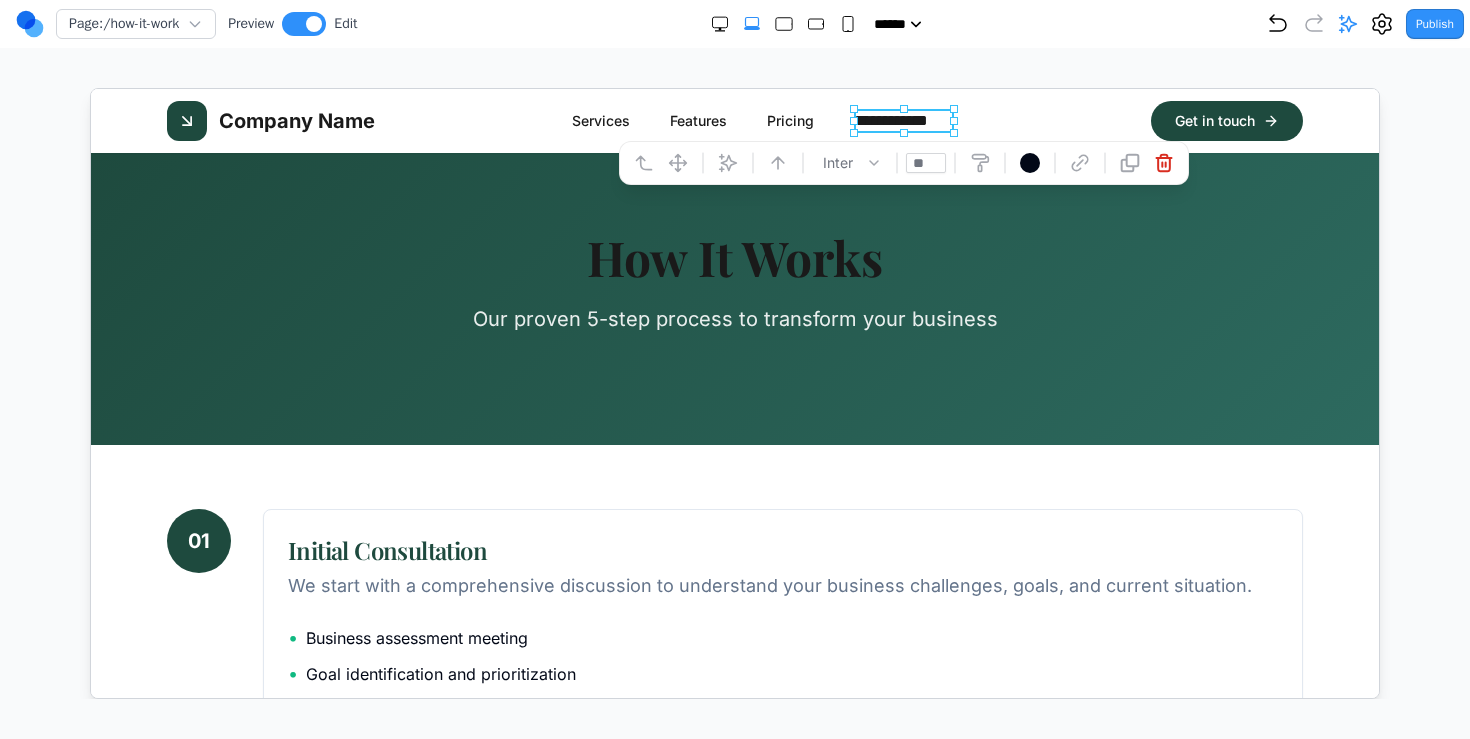 click on "**" at bounding box center [925, 162] 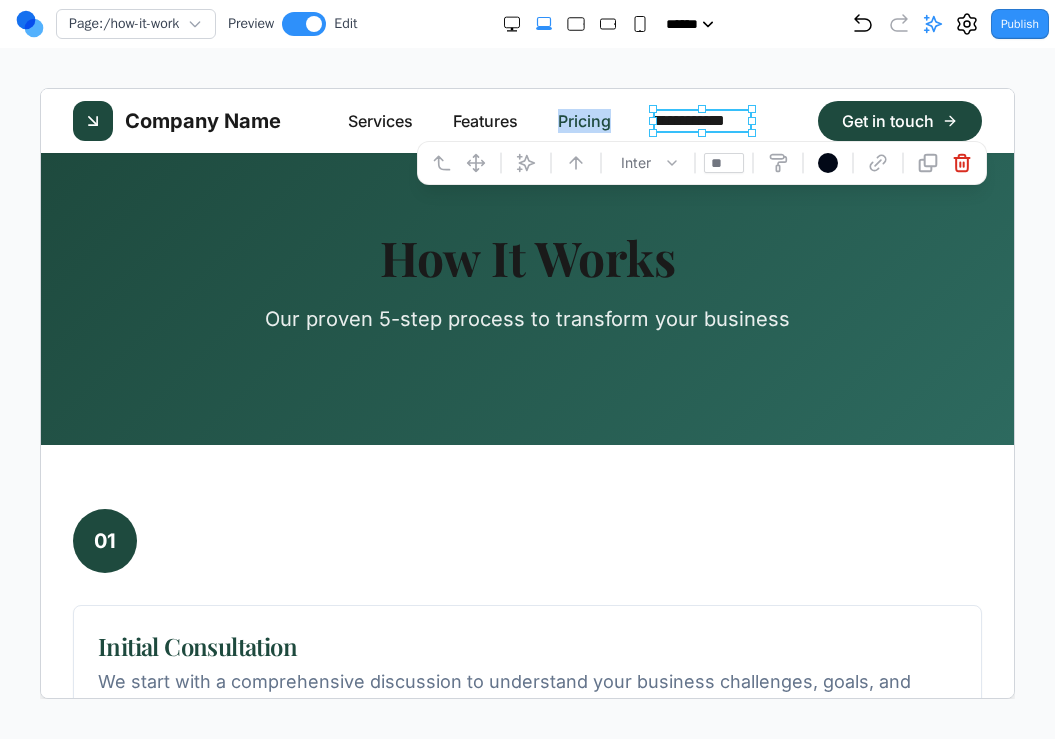 click on "Pricing" at bounding box center (583, 120) 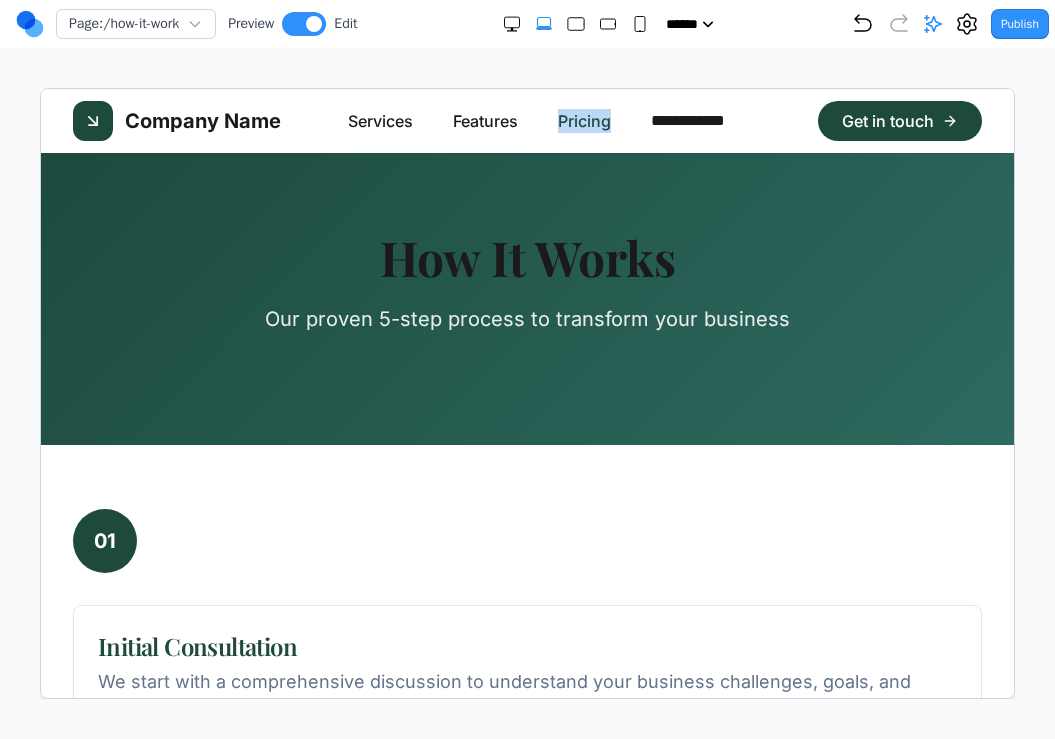 click on "Pricing" at bounding box center (583, 120) 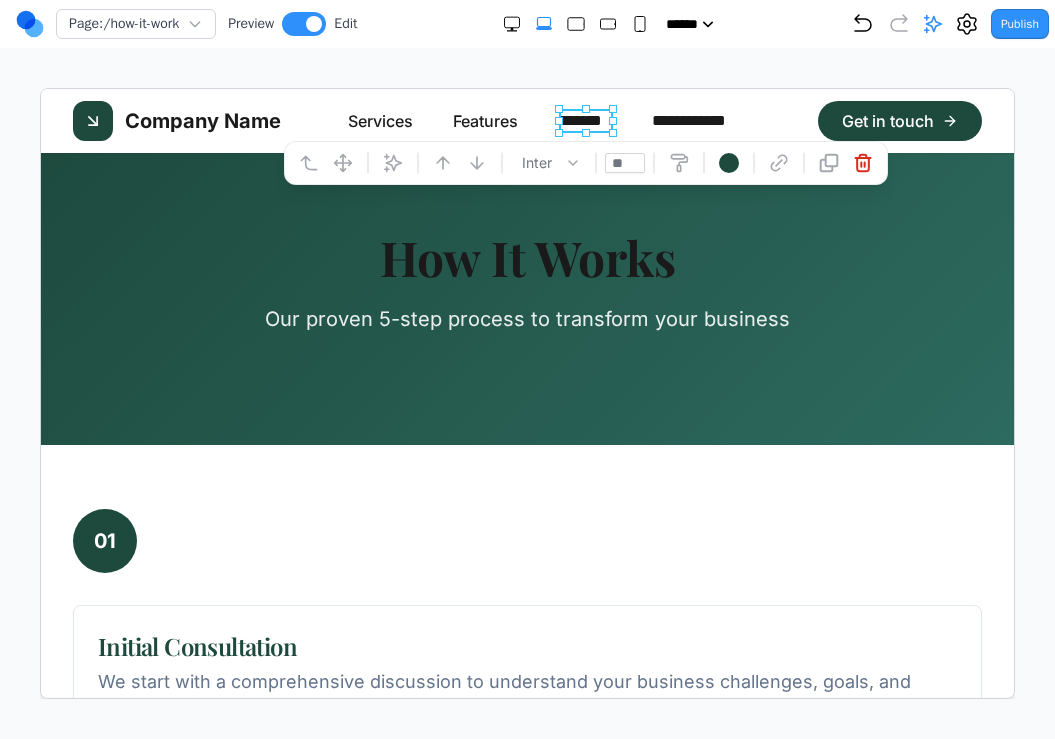 click on "**" at bounding box center (624, 162) 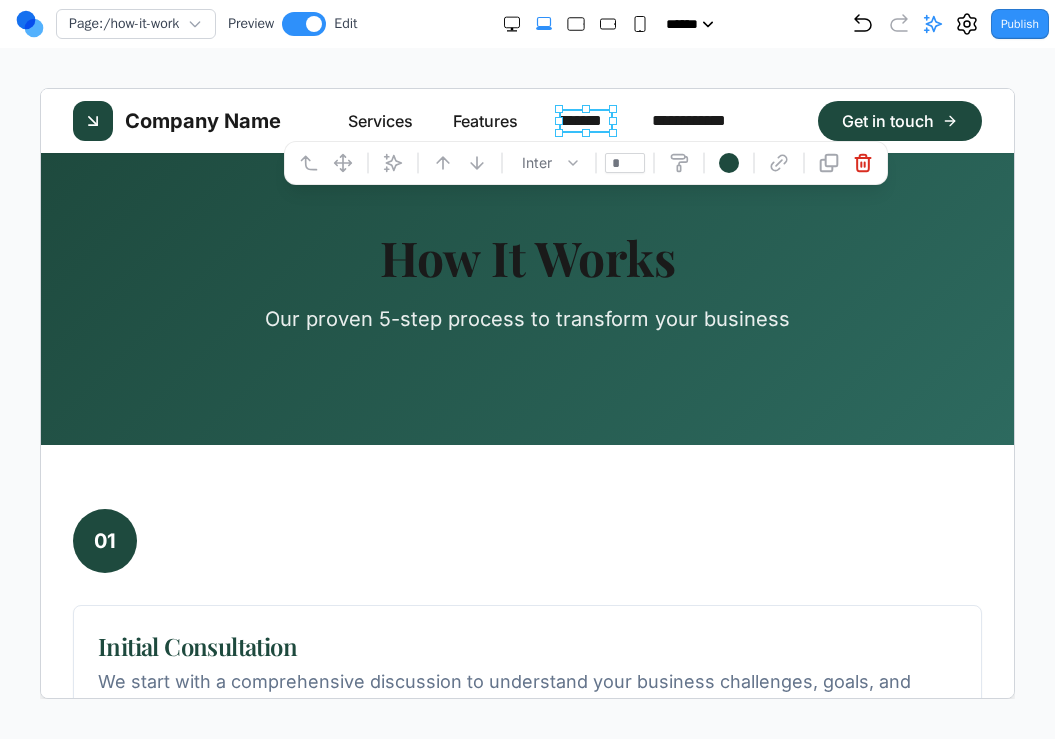 click on "Page:  /how-it-work Preview Edit ***** ***** ****** ****** ****** Publish Project Settings Form Dashboard + New Project Clone Project Delete Project Make Changes With AI" at bounding box center [527, 349] 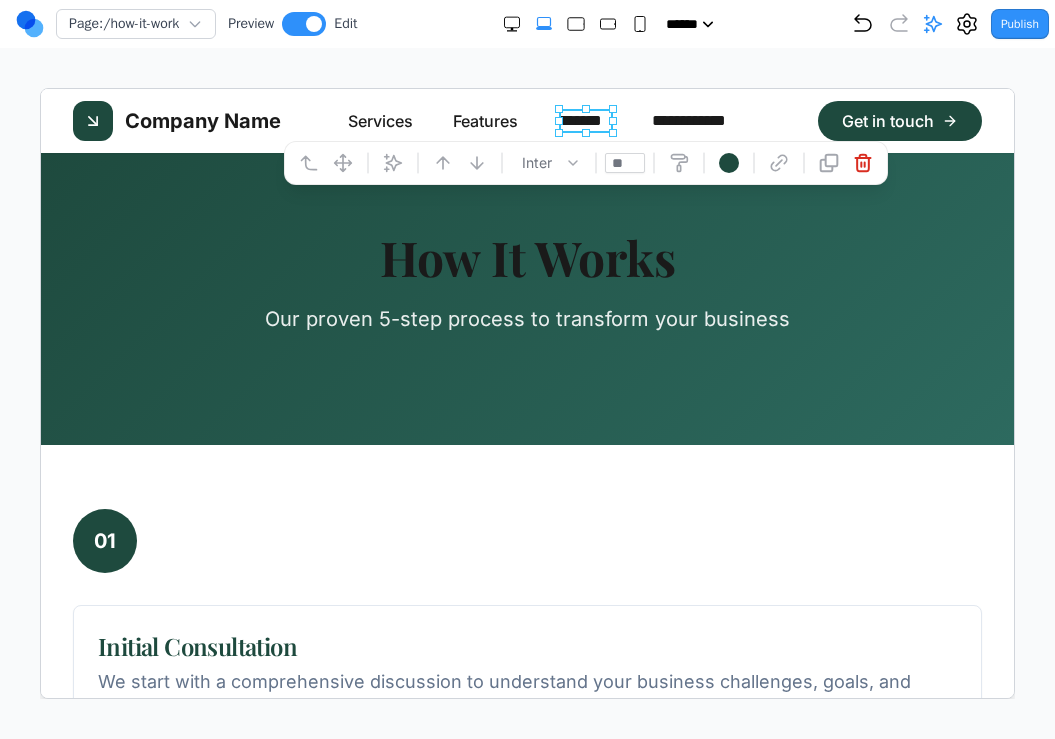 click on "Page:  /how-it-work Preview Edit ***** ***** ****** ****** ****** Publish Project Settings Form Dashboard + New Project Clone Project Delete Project Make Changes With AI" at bounding box center (527, 349) 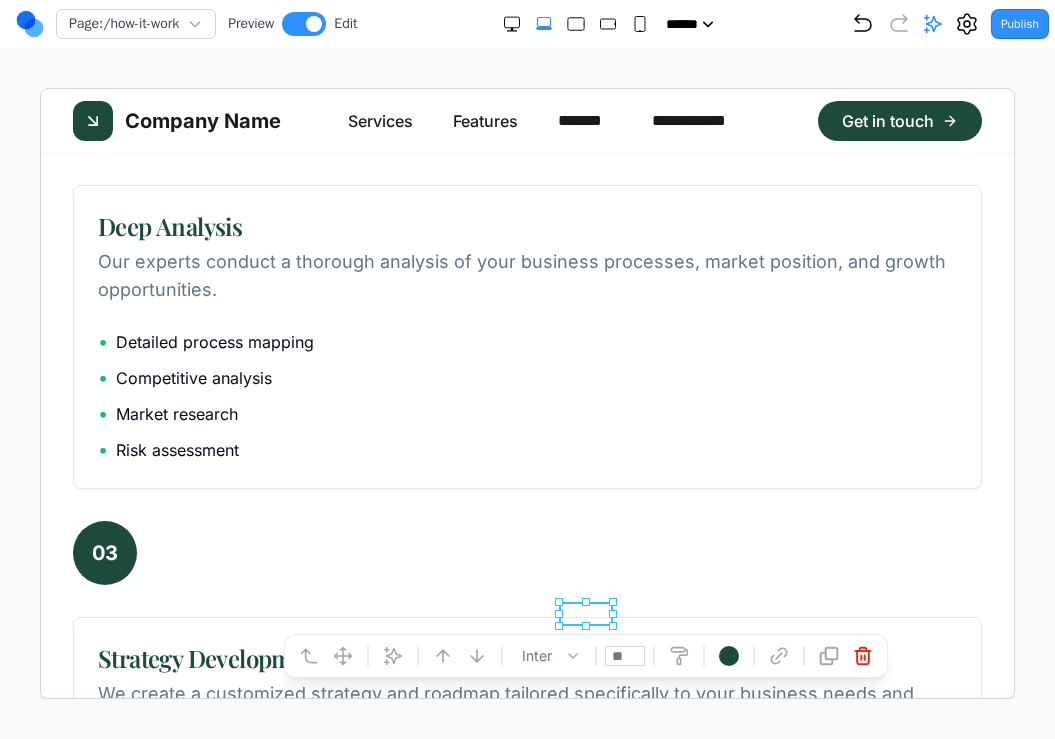 scroll, scrollTop: 0, scrollLeft: 0, axis: both 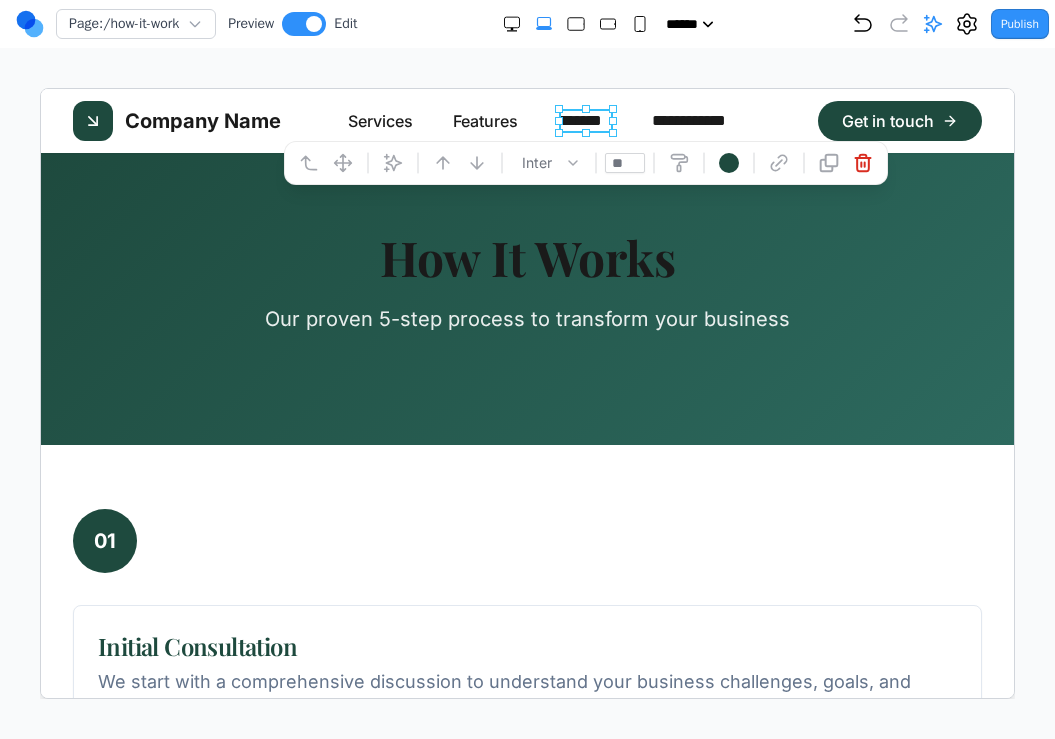 click on "**" at bounding box center [624, 162] 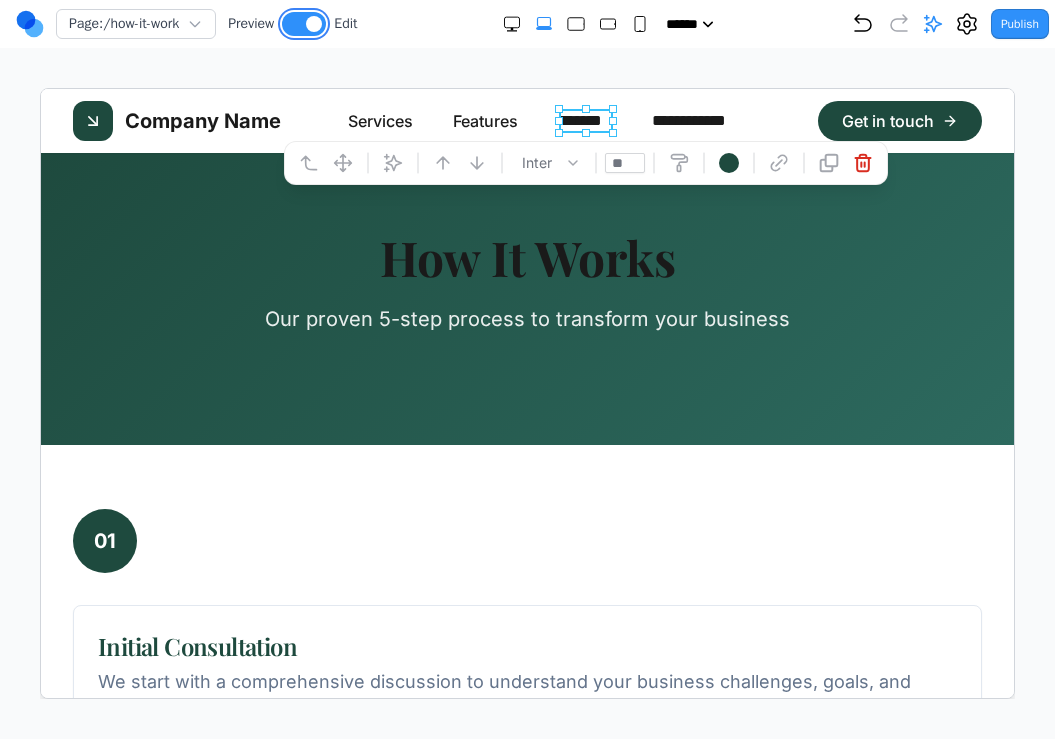 type on "**" 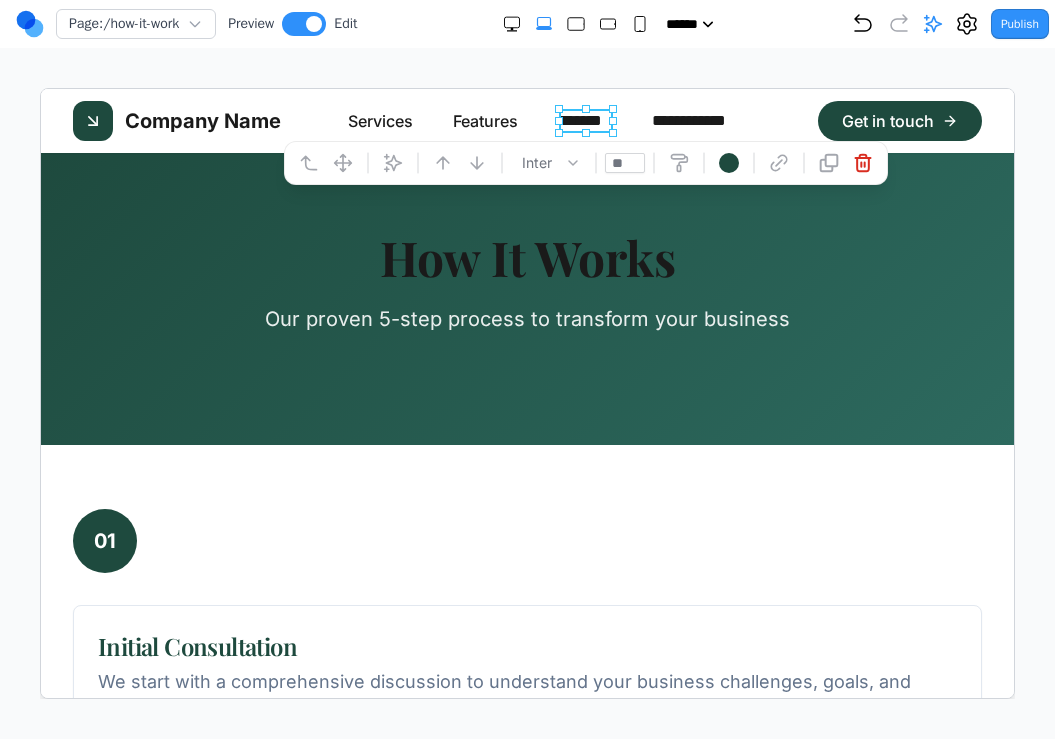 click at bounding box center [314, 24] 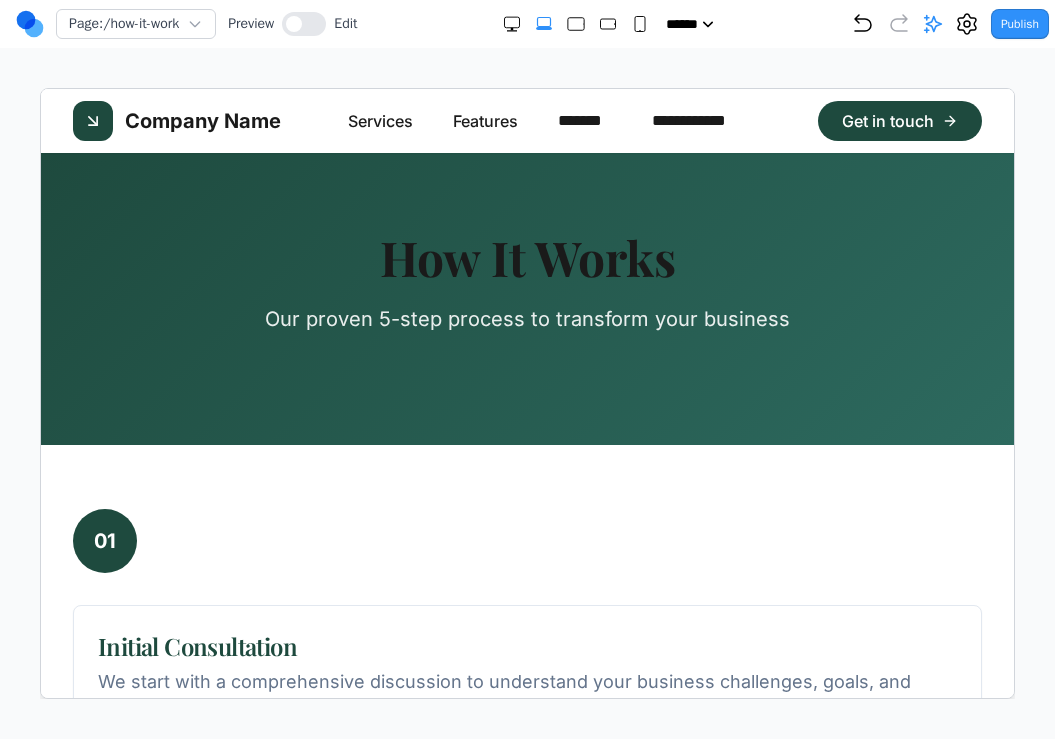 click on "Company Name" at bounding box center (202, 120) 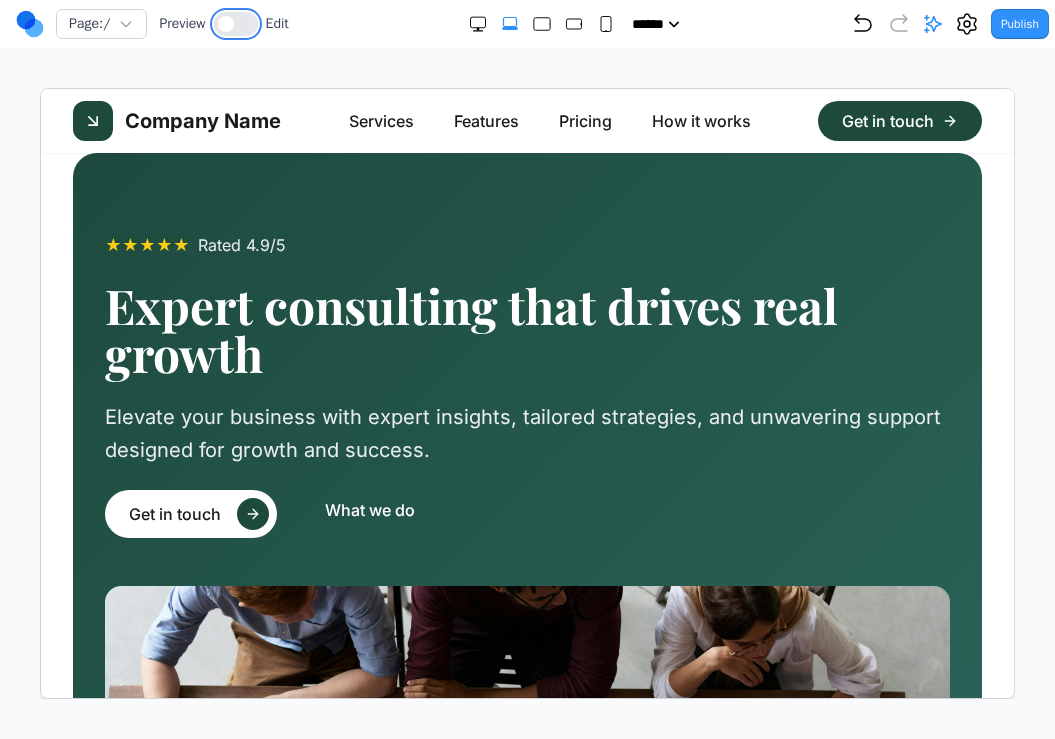click at bounding box center (236, 24) 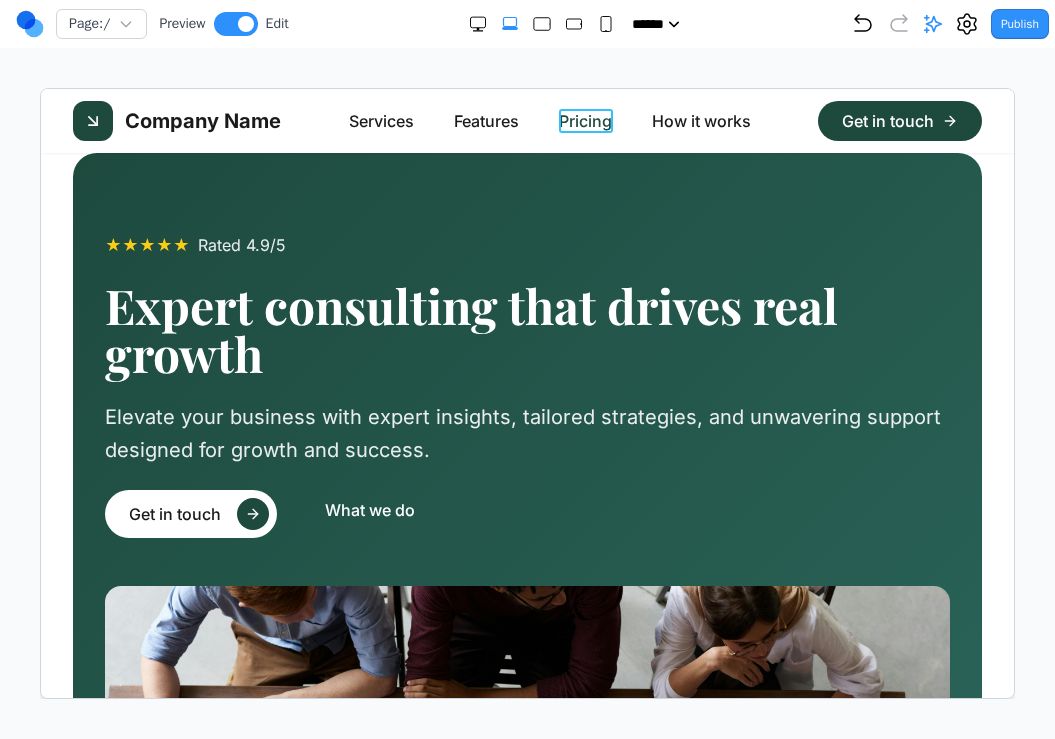 click on "Pricing" at bounding box center [584, 120] 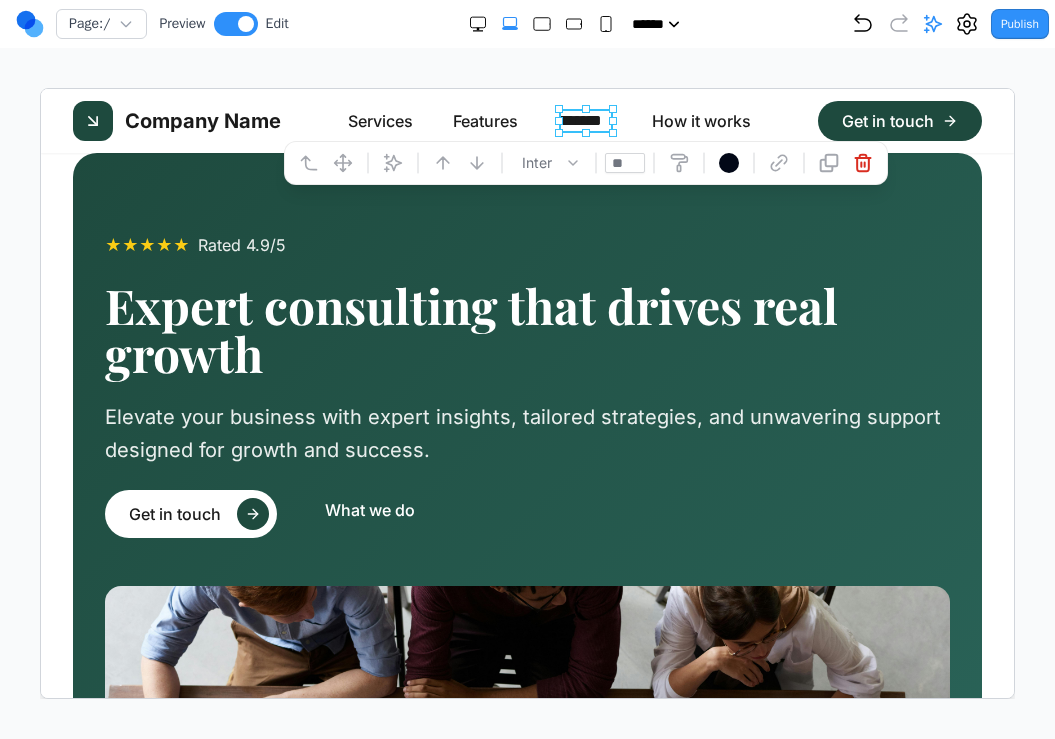 click on "**" at bounding box center (624, 162) 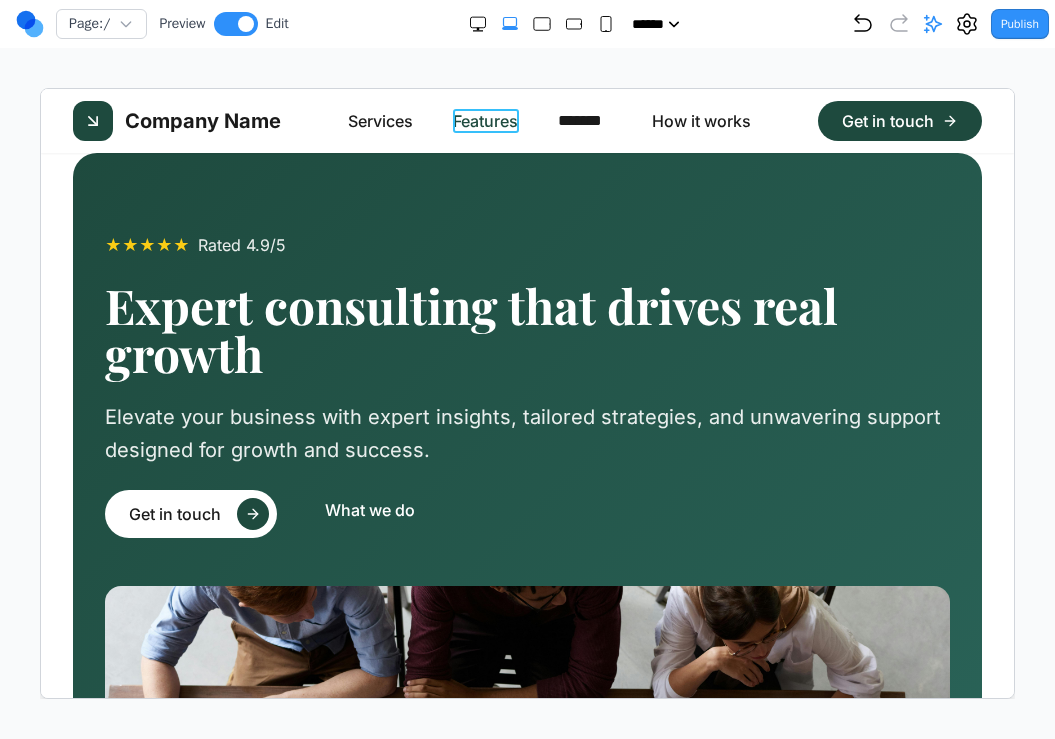 click on "Features" at bounding box center [484, 120] 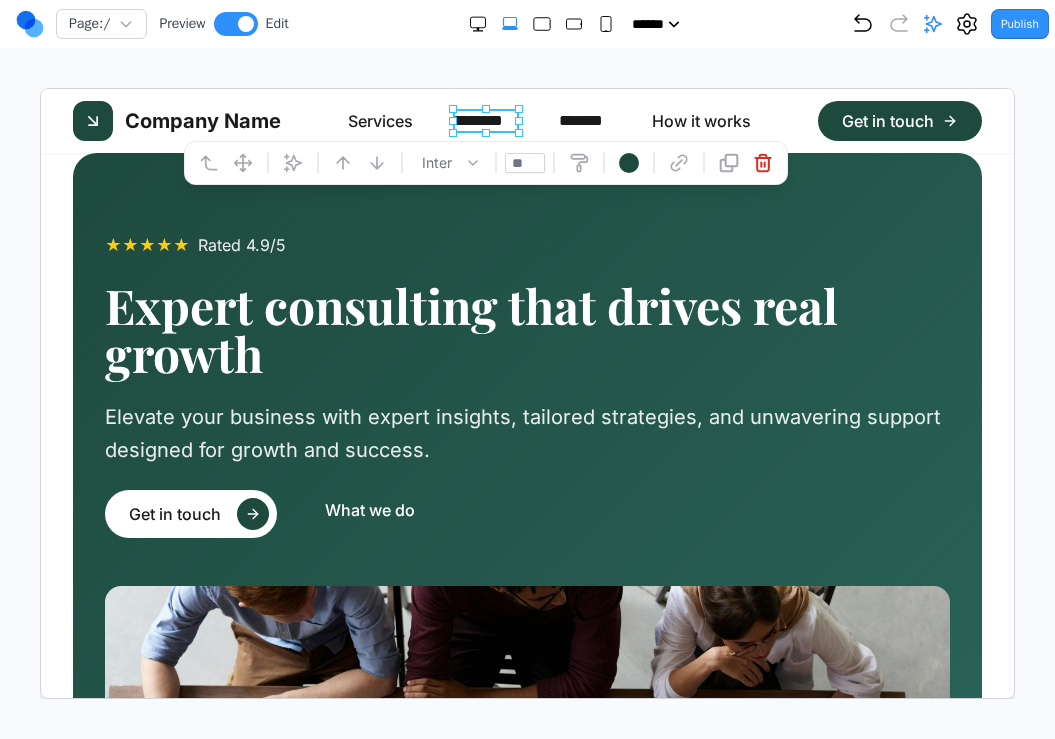 click on "**" at bounding box center [524, 162] 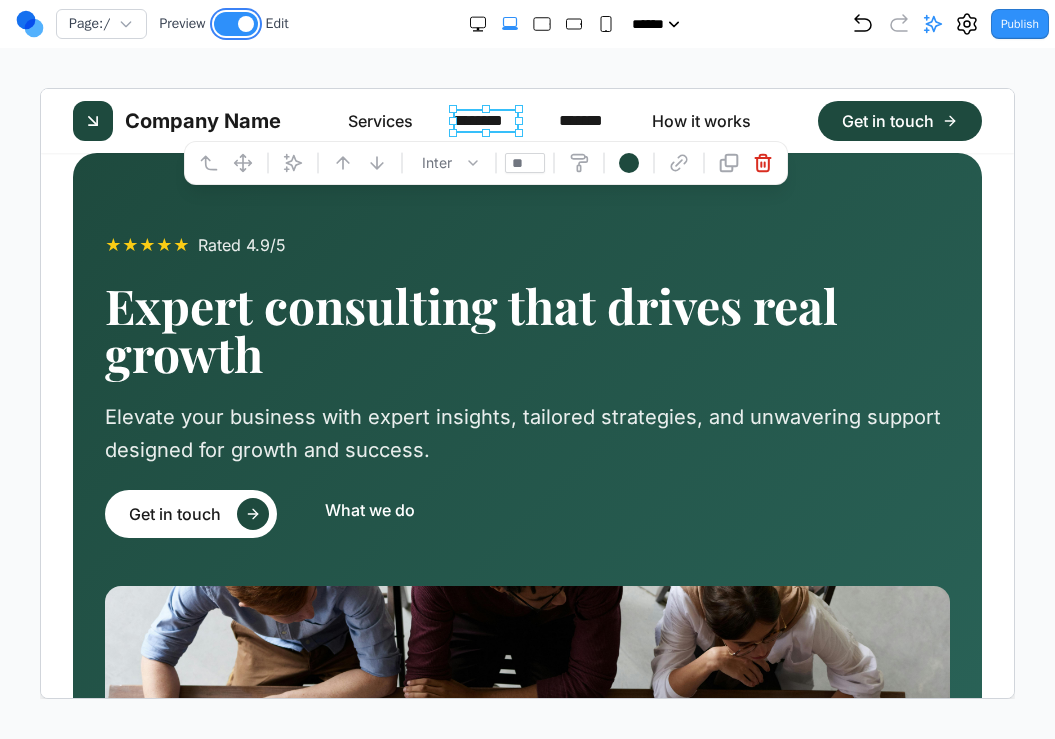 click at bounding box center (246, 24) 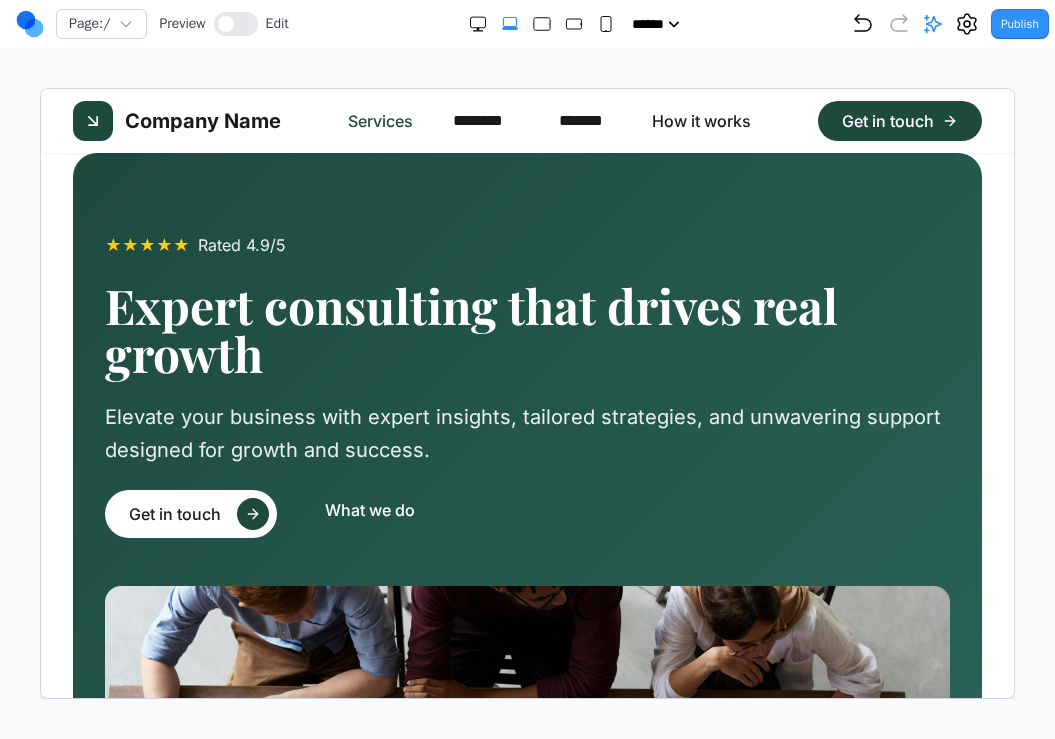 click on "Services" at bounding box center (379, 120) 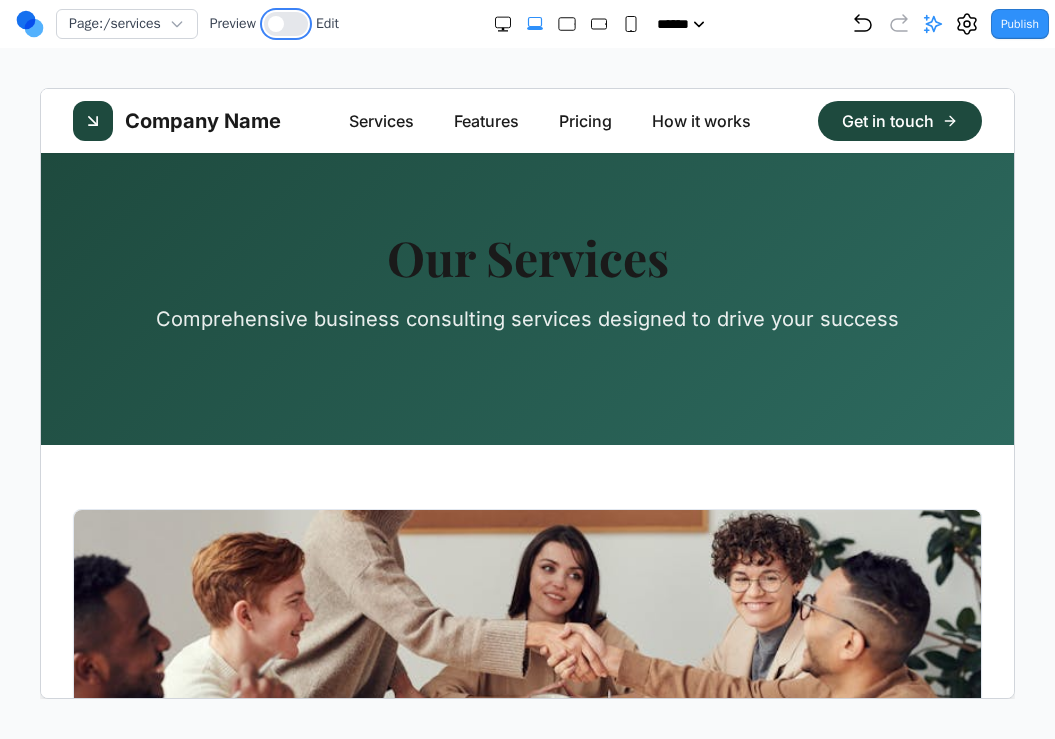 click at bounding box center [286, 24] 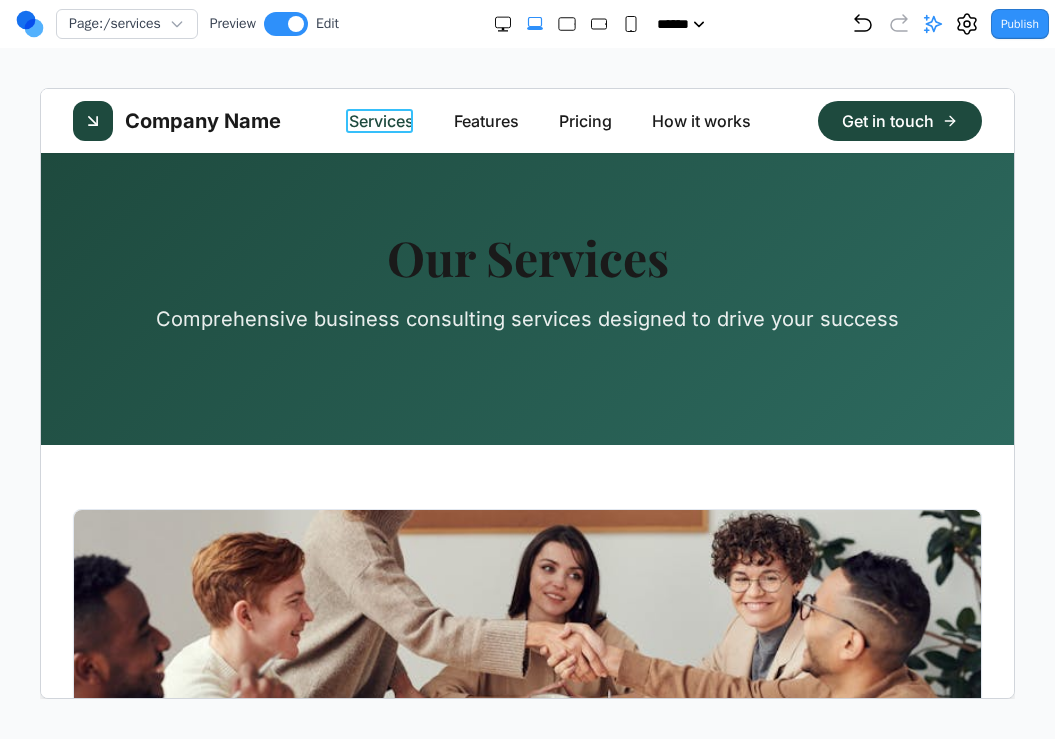 click on "Services" at bounding box center (380, 120) 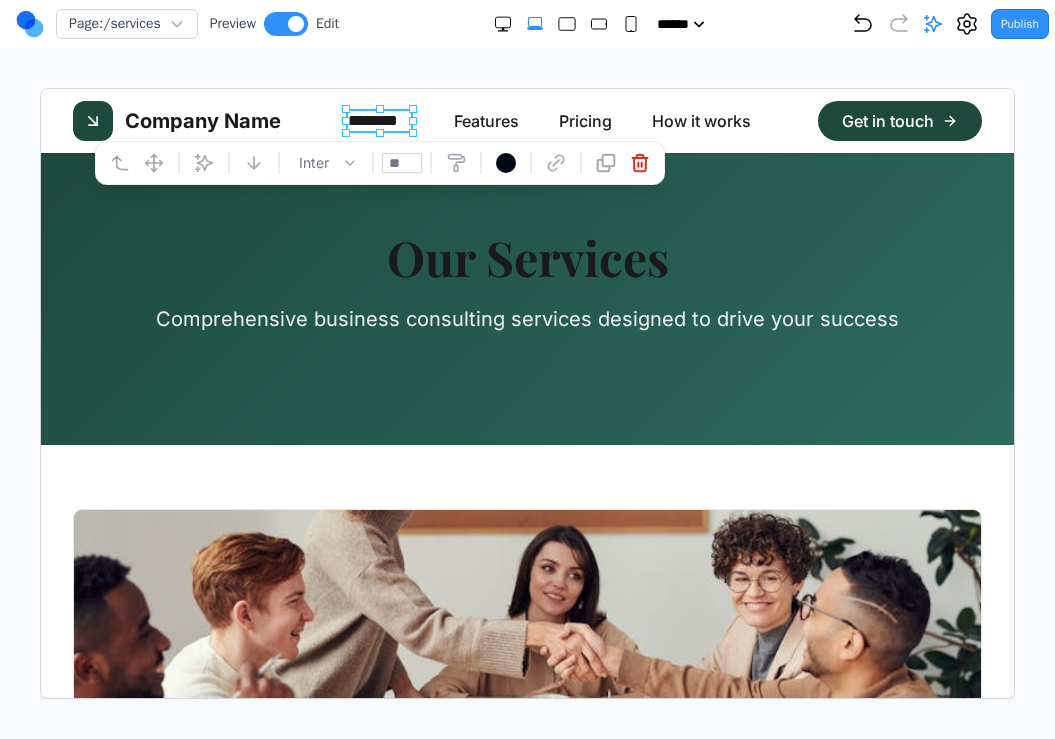 drag, startPoint x: 411, startPoint y: 162, endPoint x: 316, endPoint y: 161, distance: 95.005264 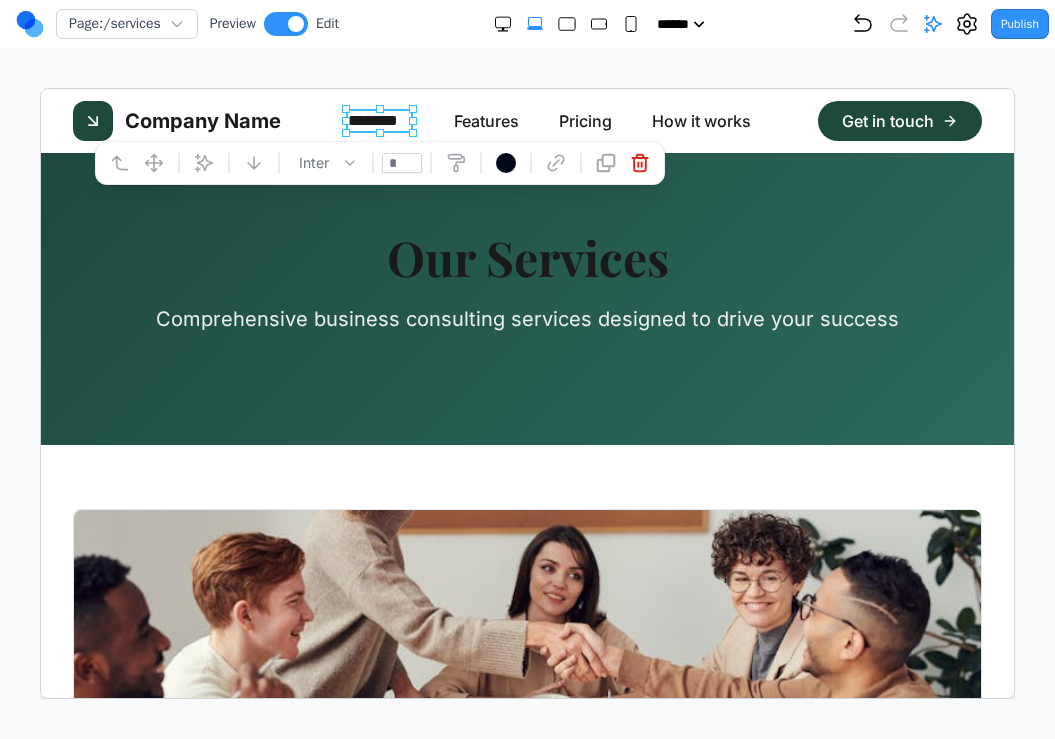 type on "**" 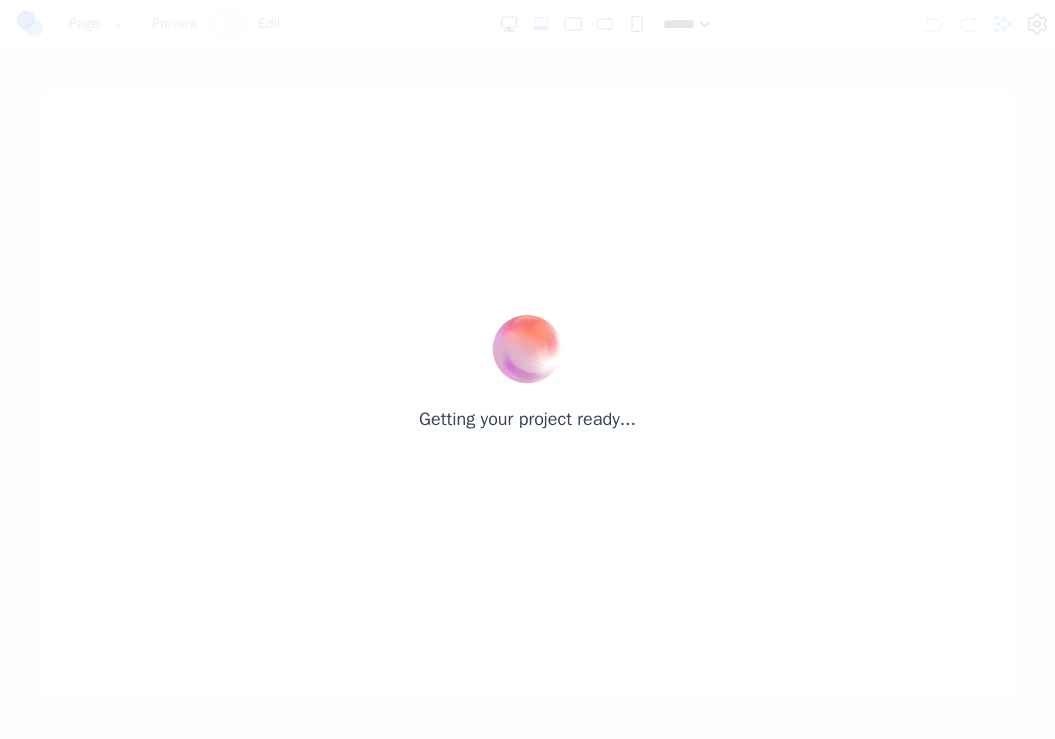scroll, scrollTop: 0, scrollLeft: 0, axis: both 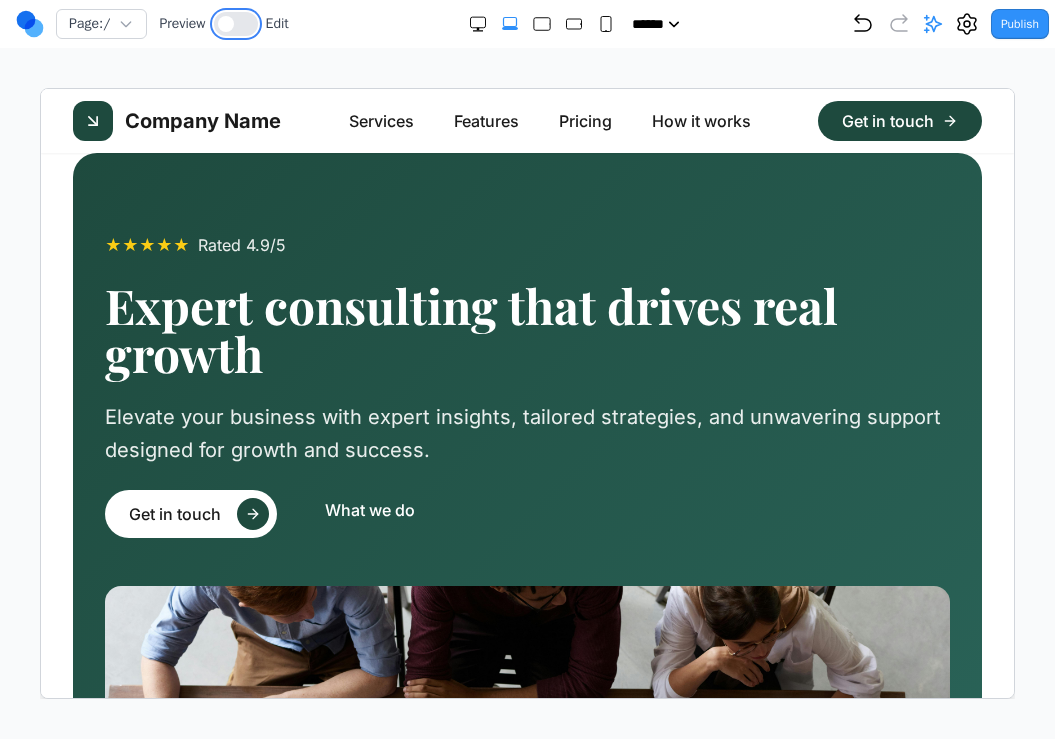 click at bounding box center [226, 24] 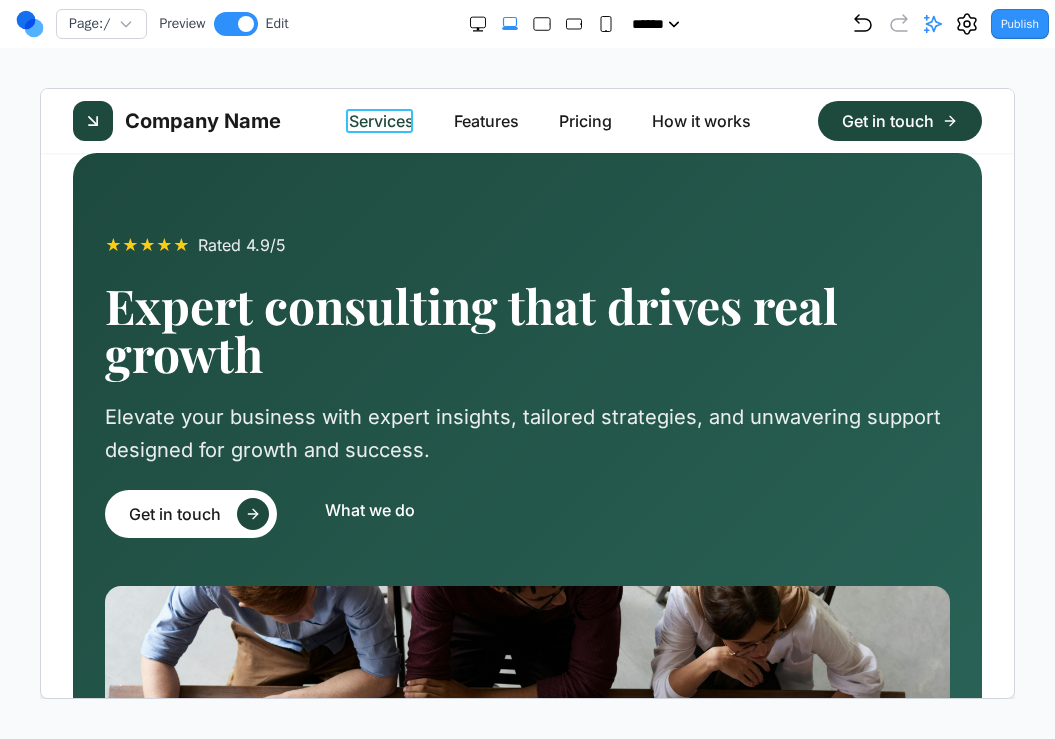 click on "Services" at bounding box center [380, 120] 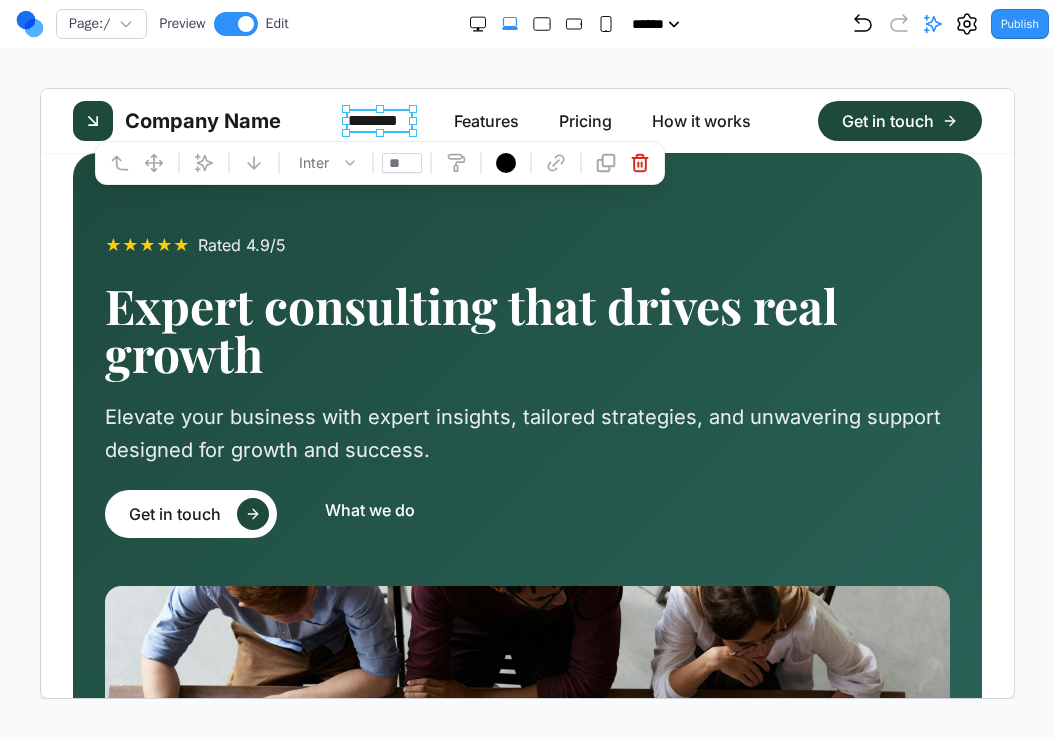 click on "**" at bounding box center [401, 162] 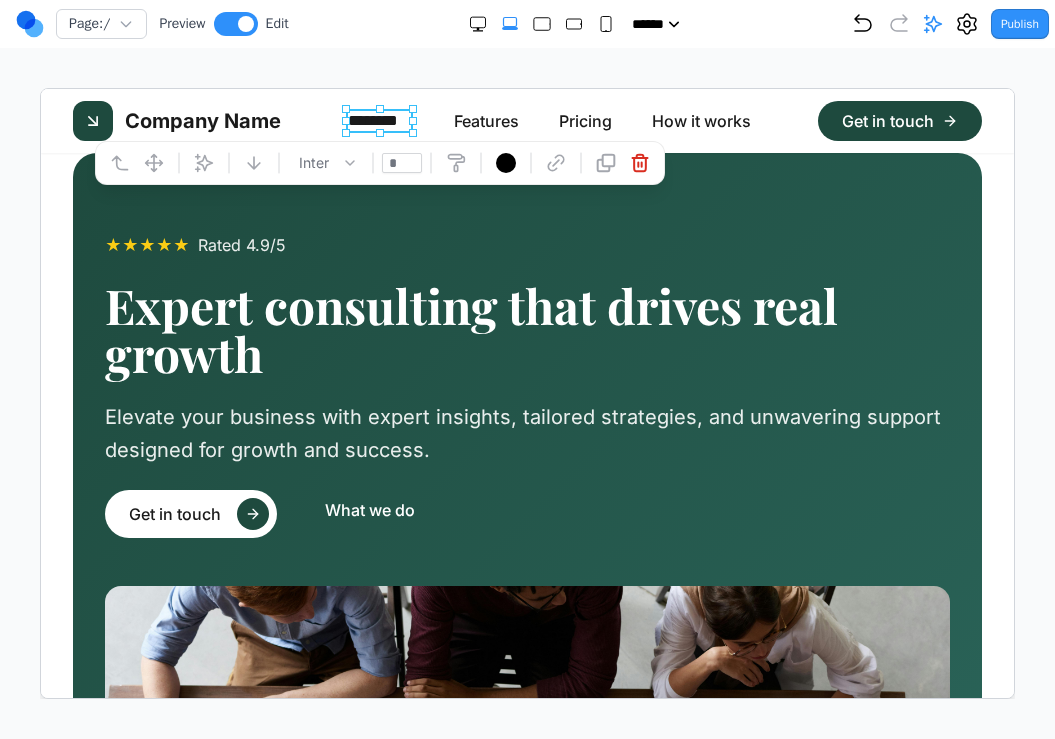 type on "**" 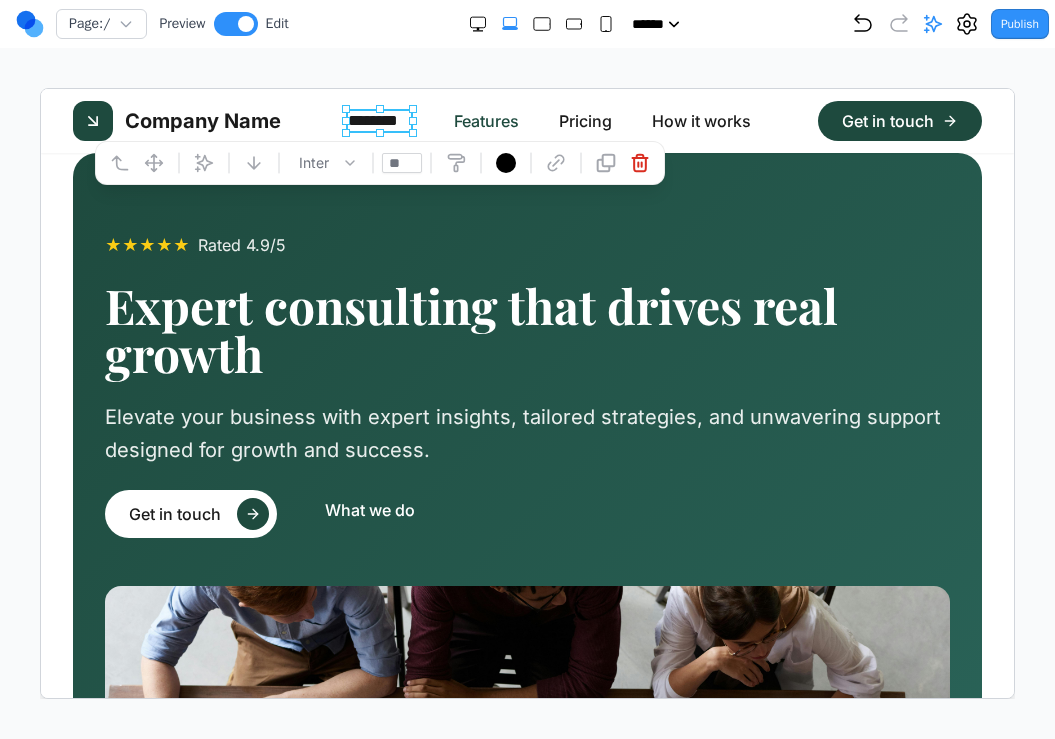 click on "Features" at bounding box center (485, 120) 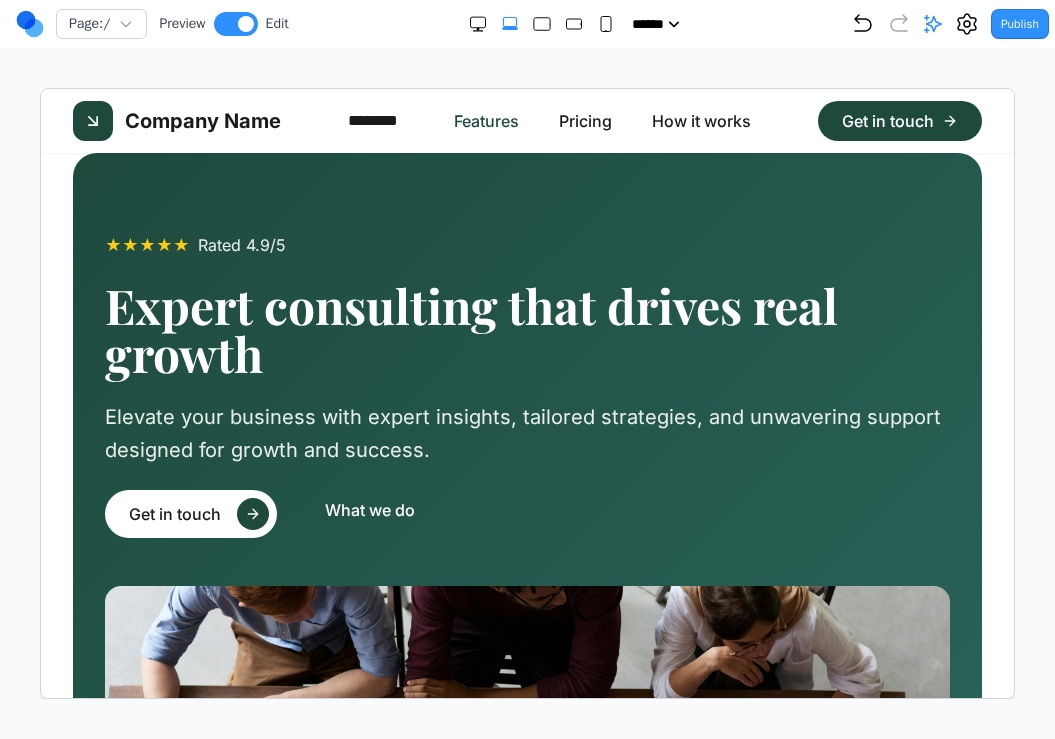 click on "Features" at bounding box center (485, 120) 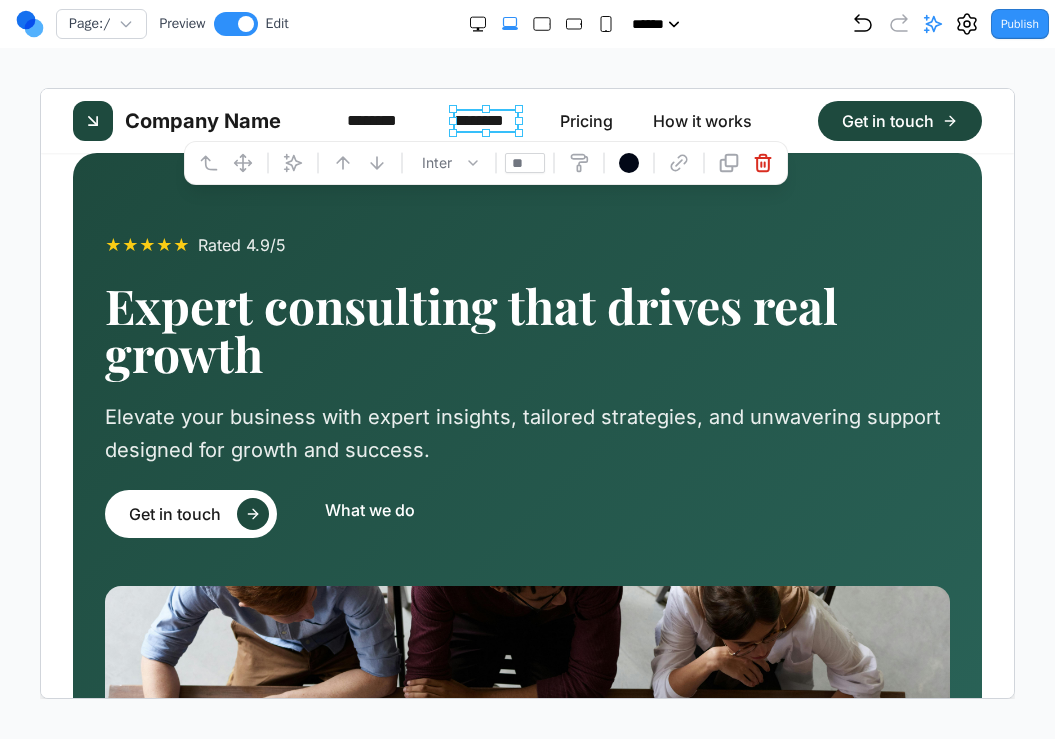 click on "**" at bounding box center (524, 162) 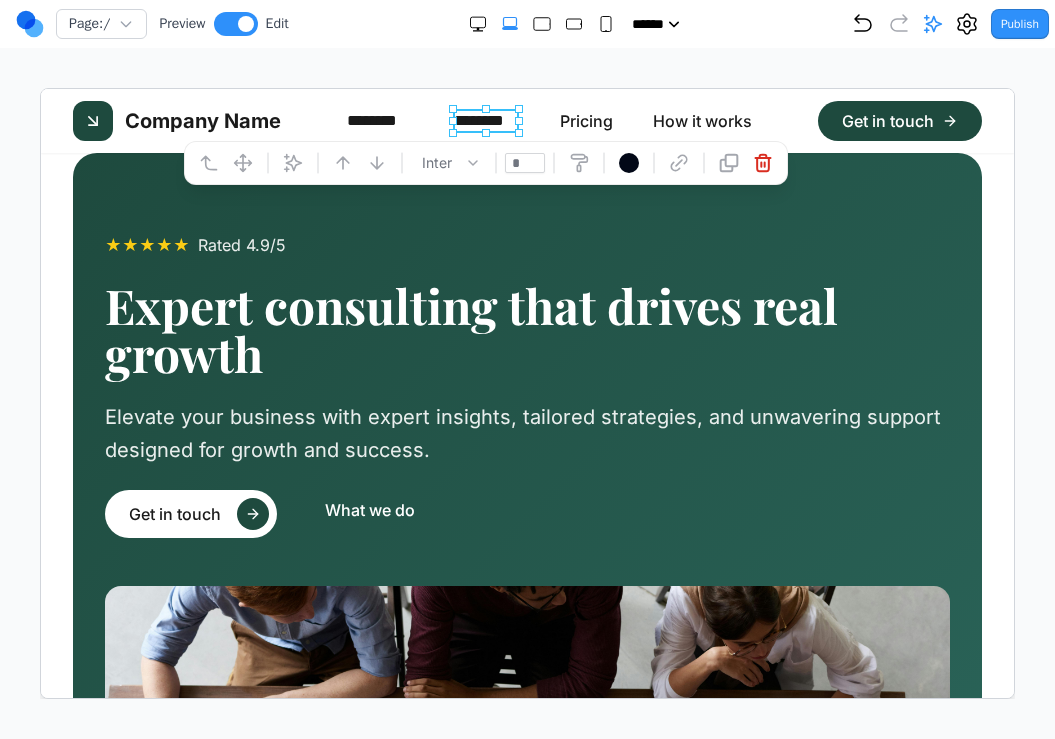 type on "**" 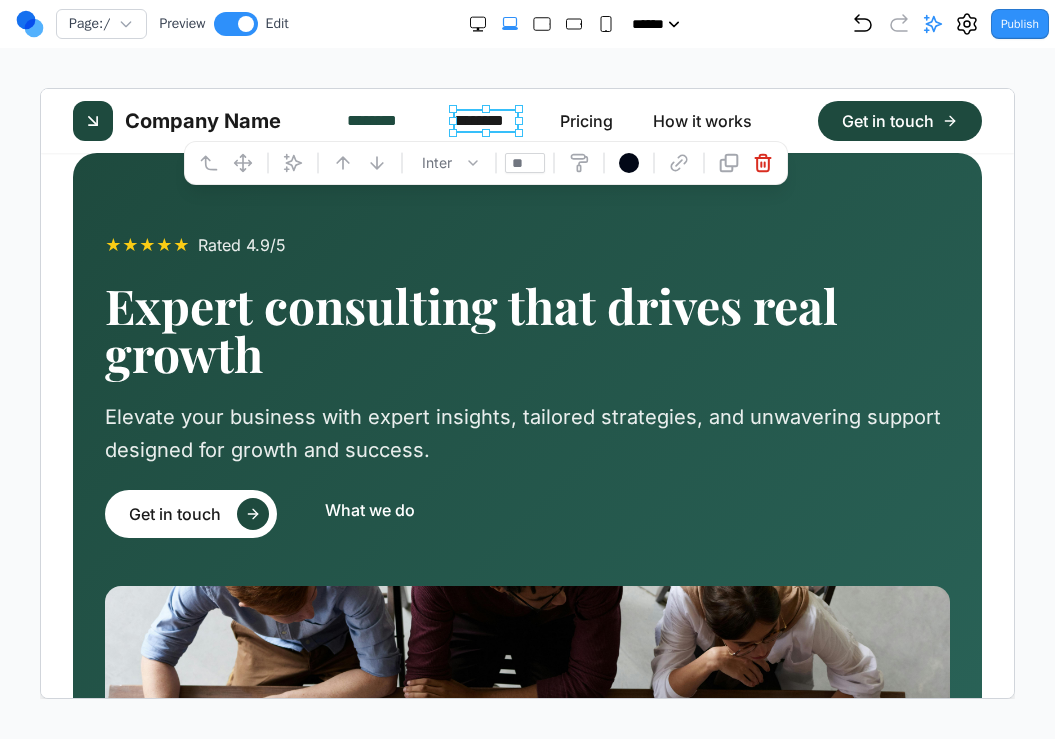 click on "********" at bounding box center (379, 120) 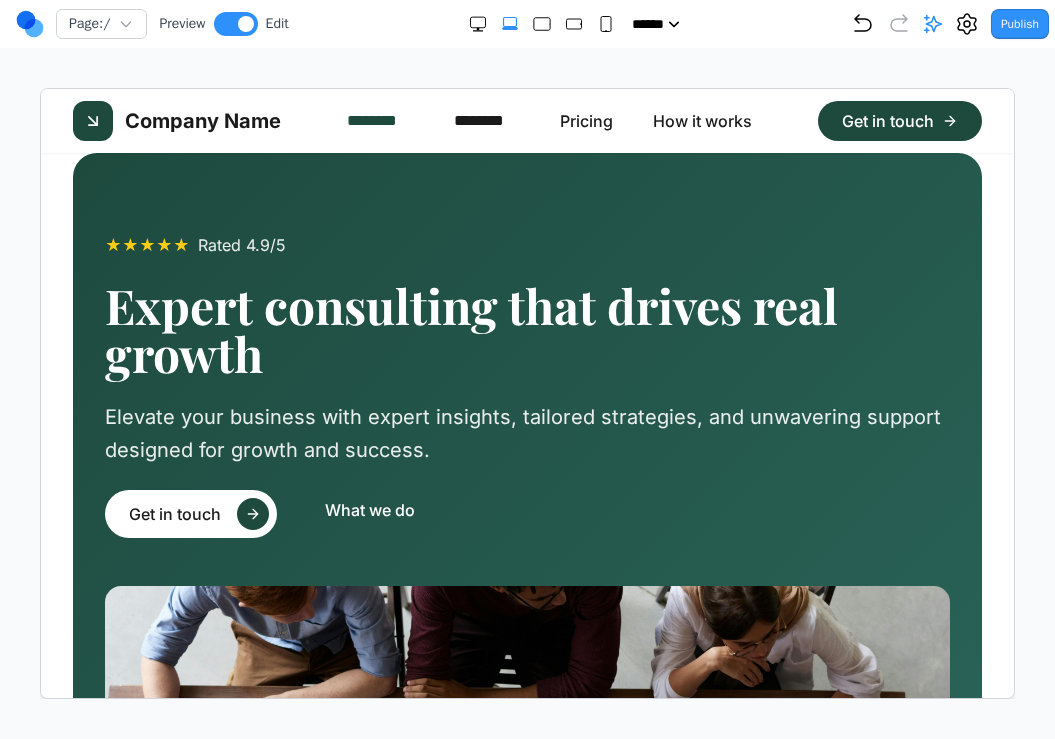 click on "********" at bounding box center [379, 120] 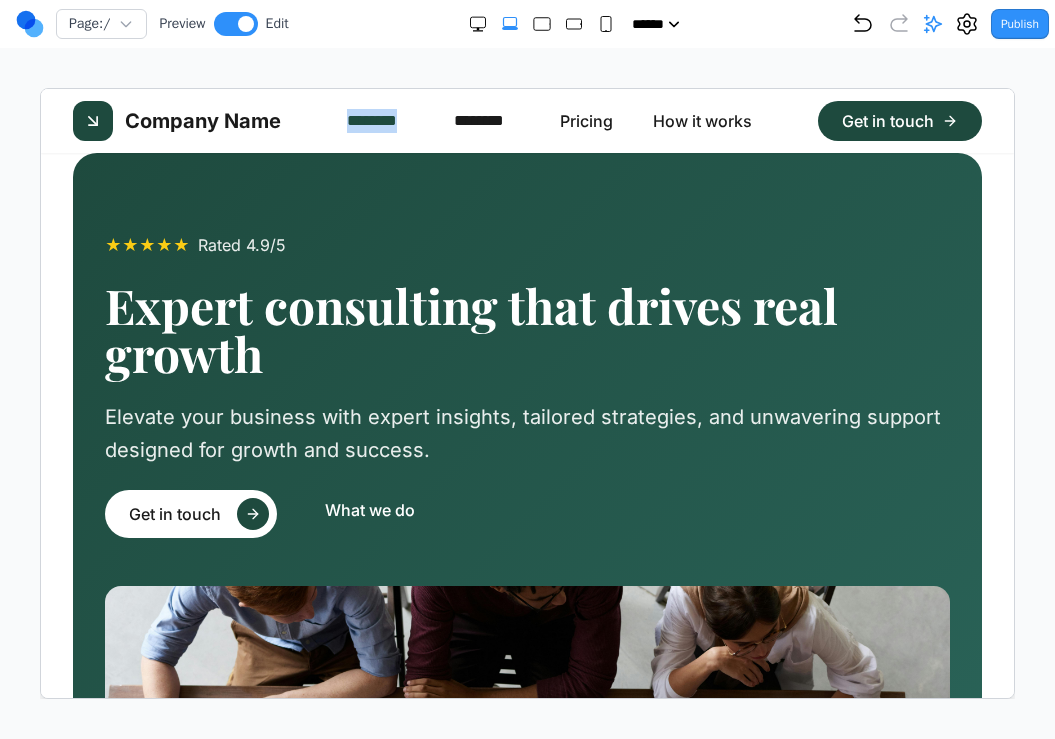 click on "********" at bounding box center [379, 120] 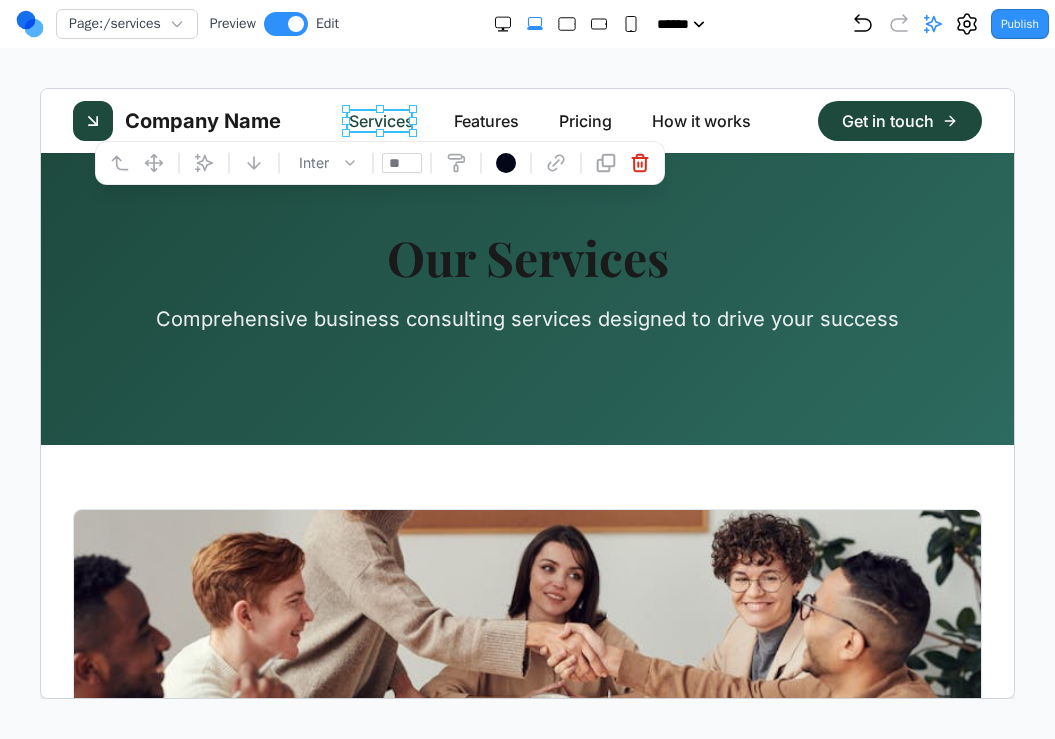 click on "Services" at bounding box center [380, 120] 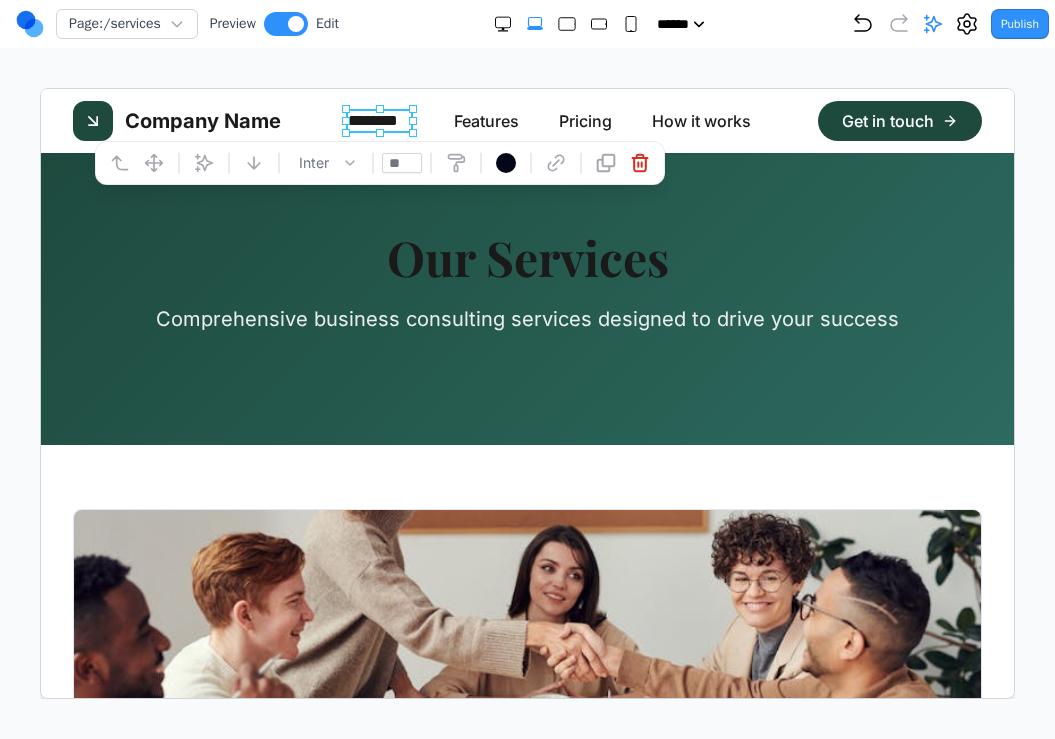 click on "**" at bounding box center (401, 162) 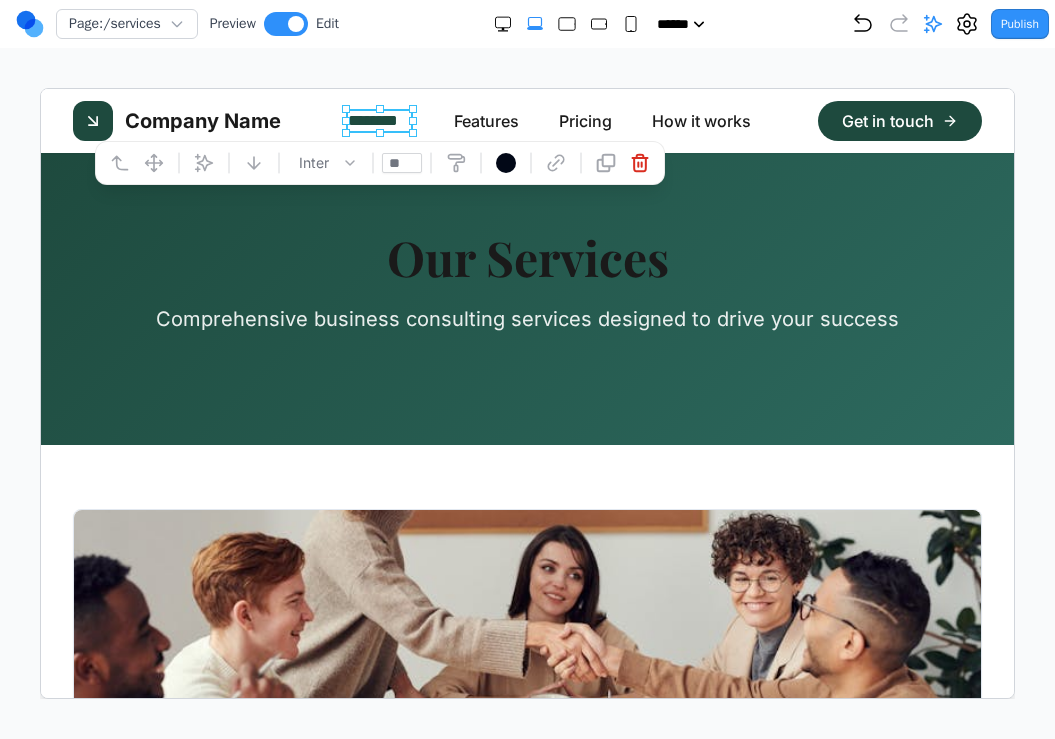 click on "********" at bounding box center [380, 120] 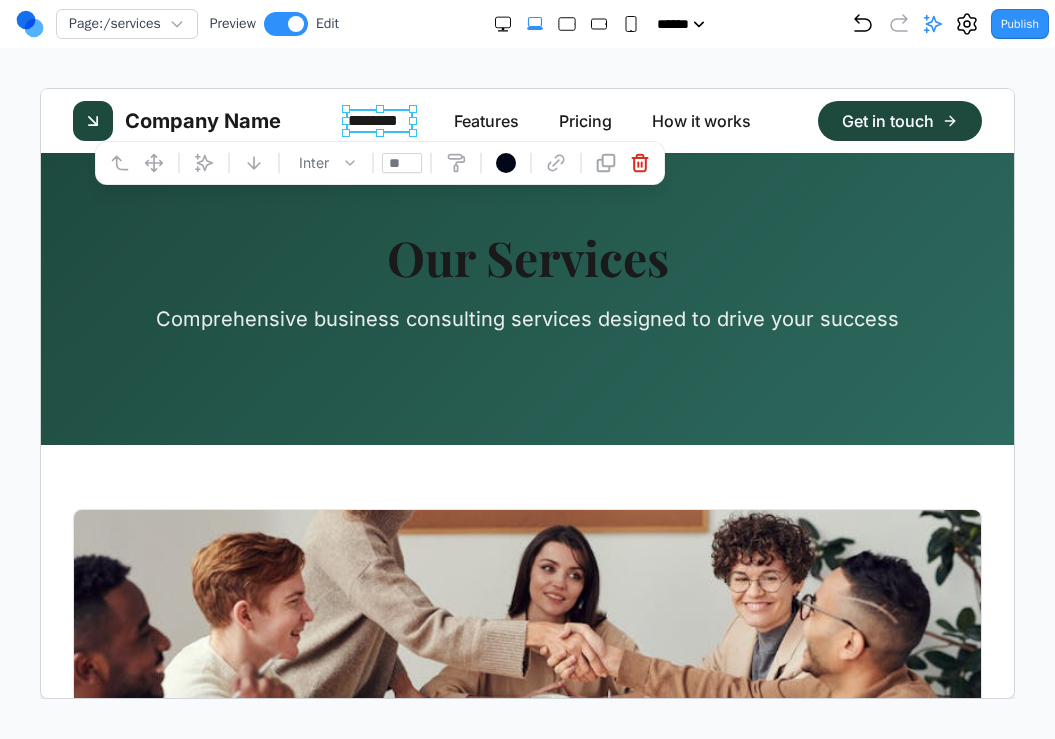 click on "**" at bounding box center [401, 162] 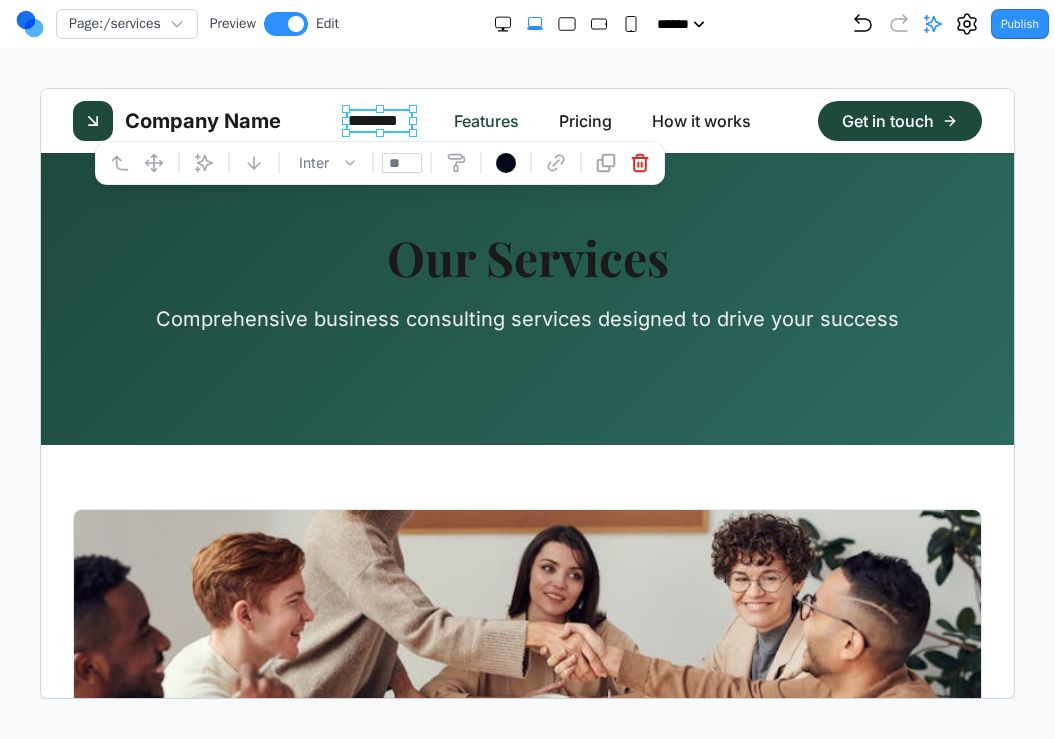 click on "Features" at bounding box center (485, 120) 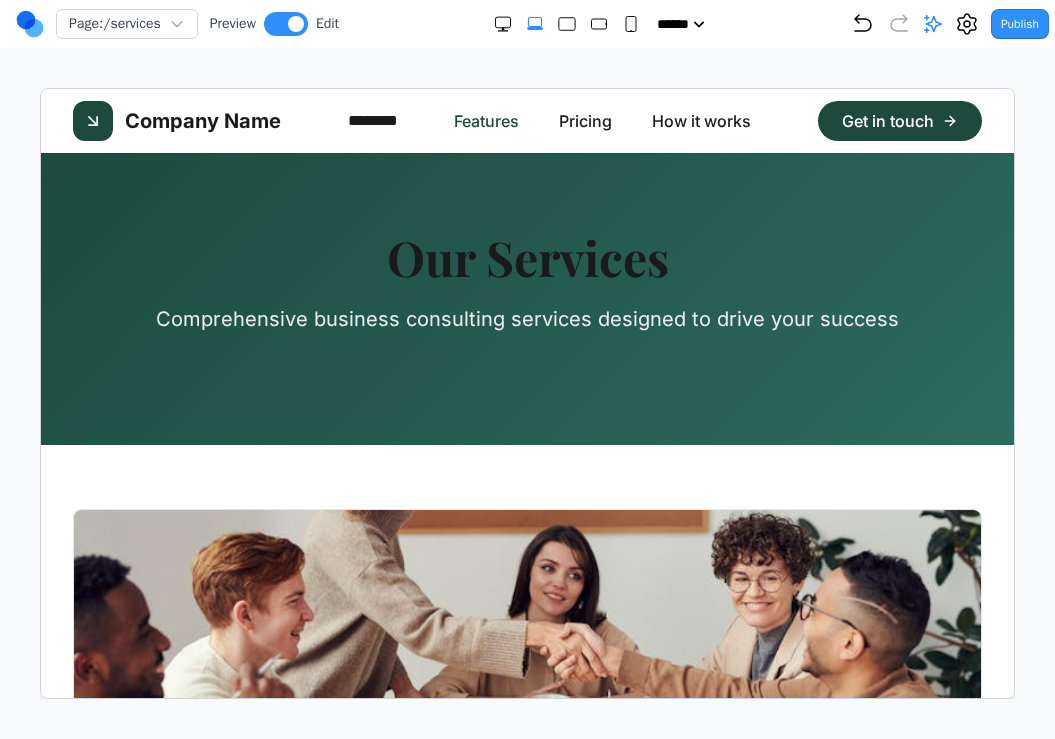 click on "Features" at bounding box center (485, 120) 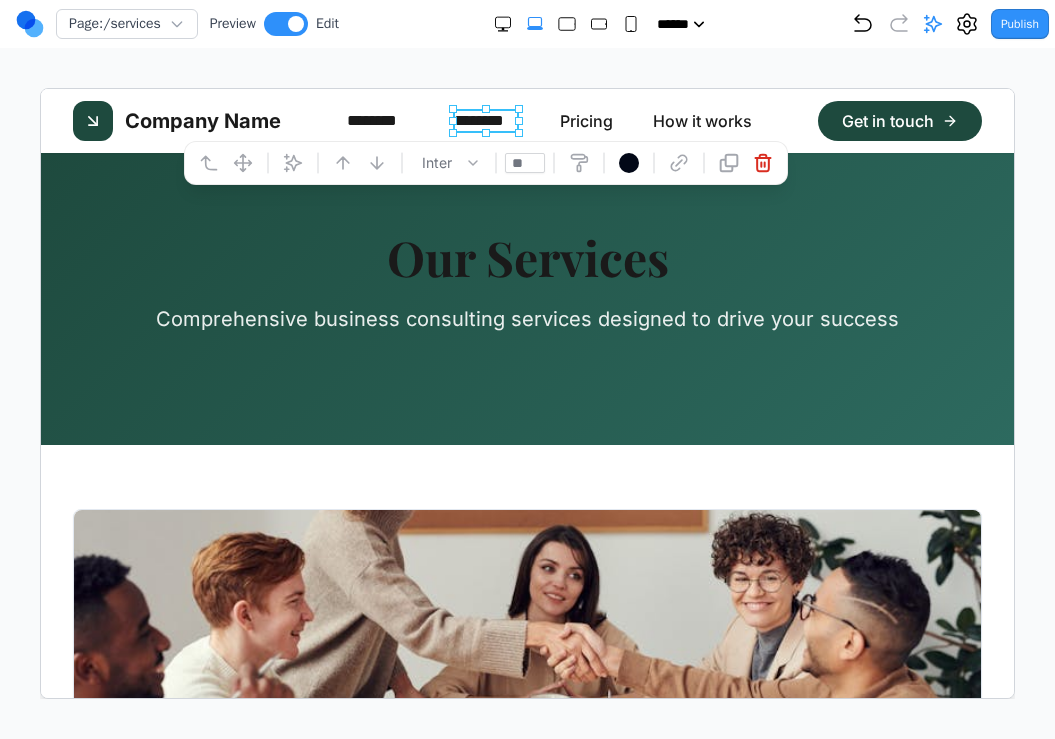 click on "**" at bounding box center [524, 162] 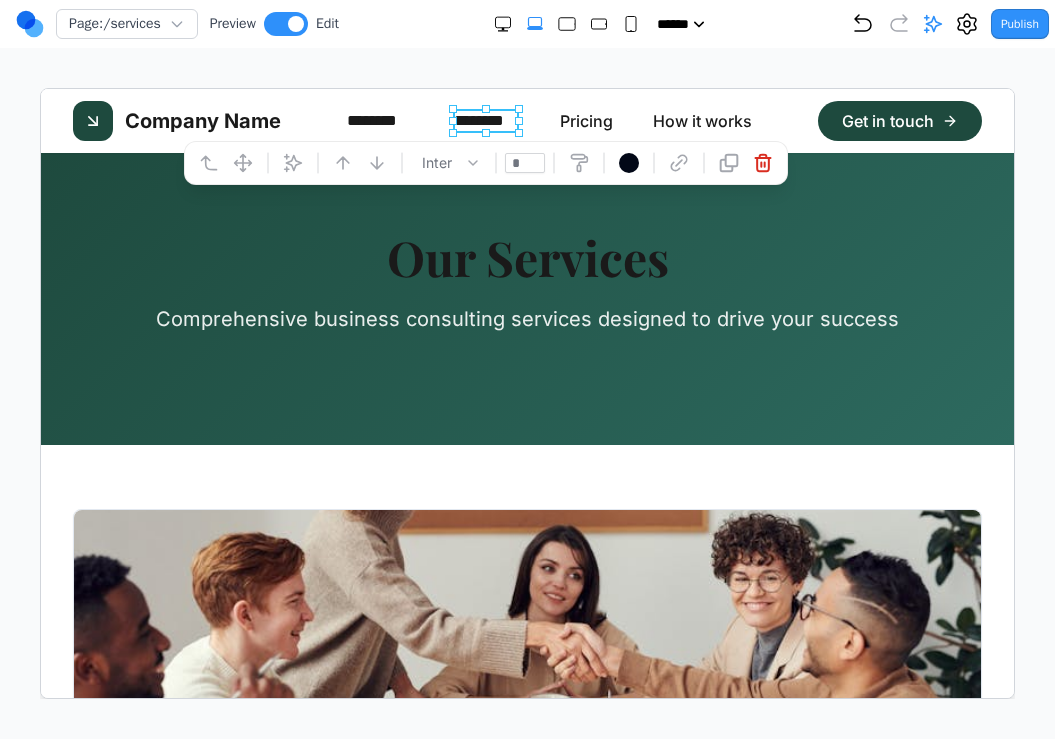 type on "**" 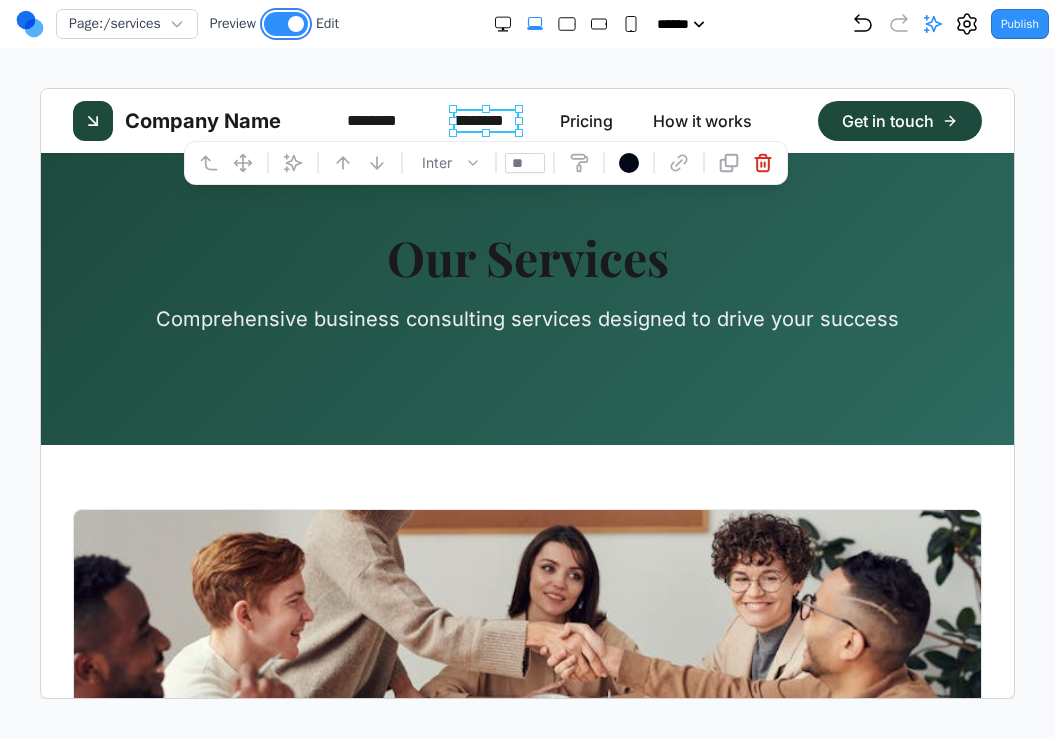 click at bounding box center (286, 24) 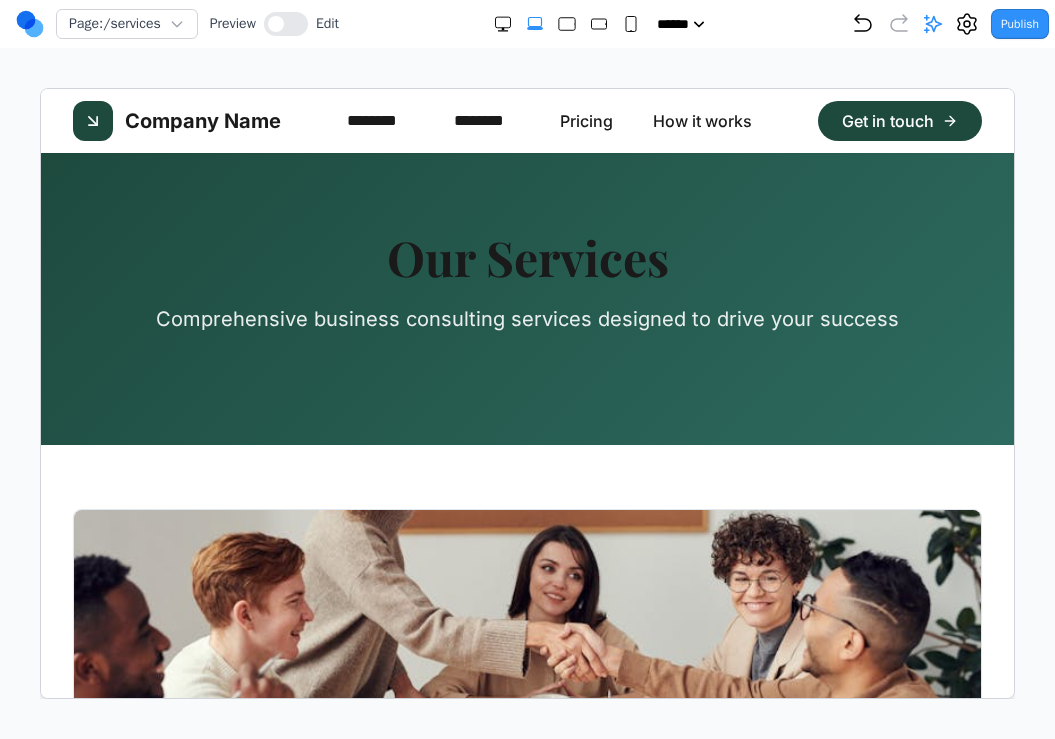 click on "Company Name" at bounding box center (176, 120) 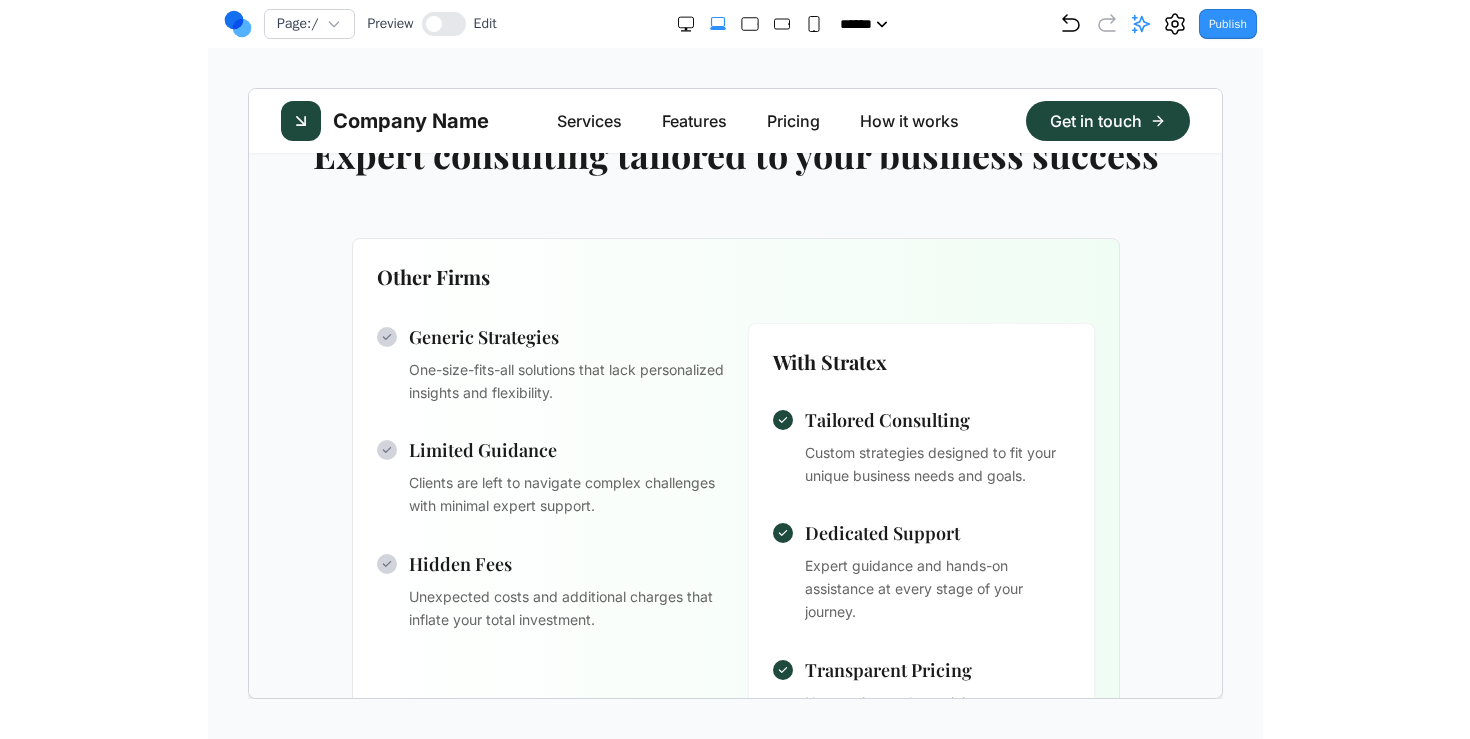 scroll, scrollTop: 1346, scrollLeft: 0, axis: vertical 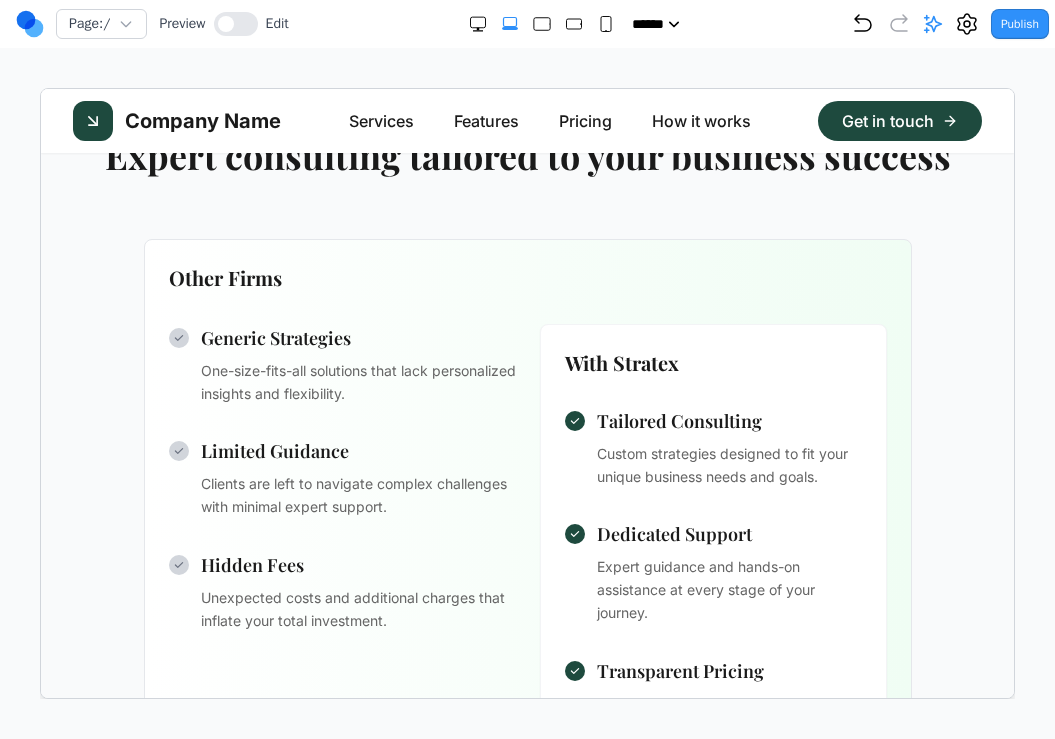 click on "Why choose us Expert consulting tailored to your business success Other Firms Generic Strategies One-size-fits-all solutions that lack personalized insights and flexibility. Limited Guidance Clients are left to navigate complex challenges with minimal expert support. Hidden Fees Unexpected costs and additional charges that inflate your total investment. With Stratex Tailored Consulting Custom strategies designed to fit your unique business needs and goals. Dedicated Support Expert guidance and hands-on assistance at every stage of your journey. Transparent Pricing No surprises—clear pricing structure so you pay only for what you need." at bounding box center [526, 440] 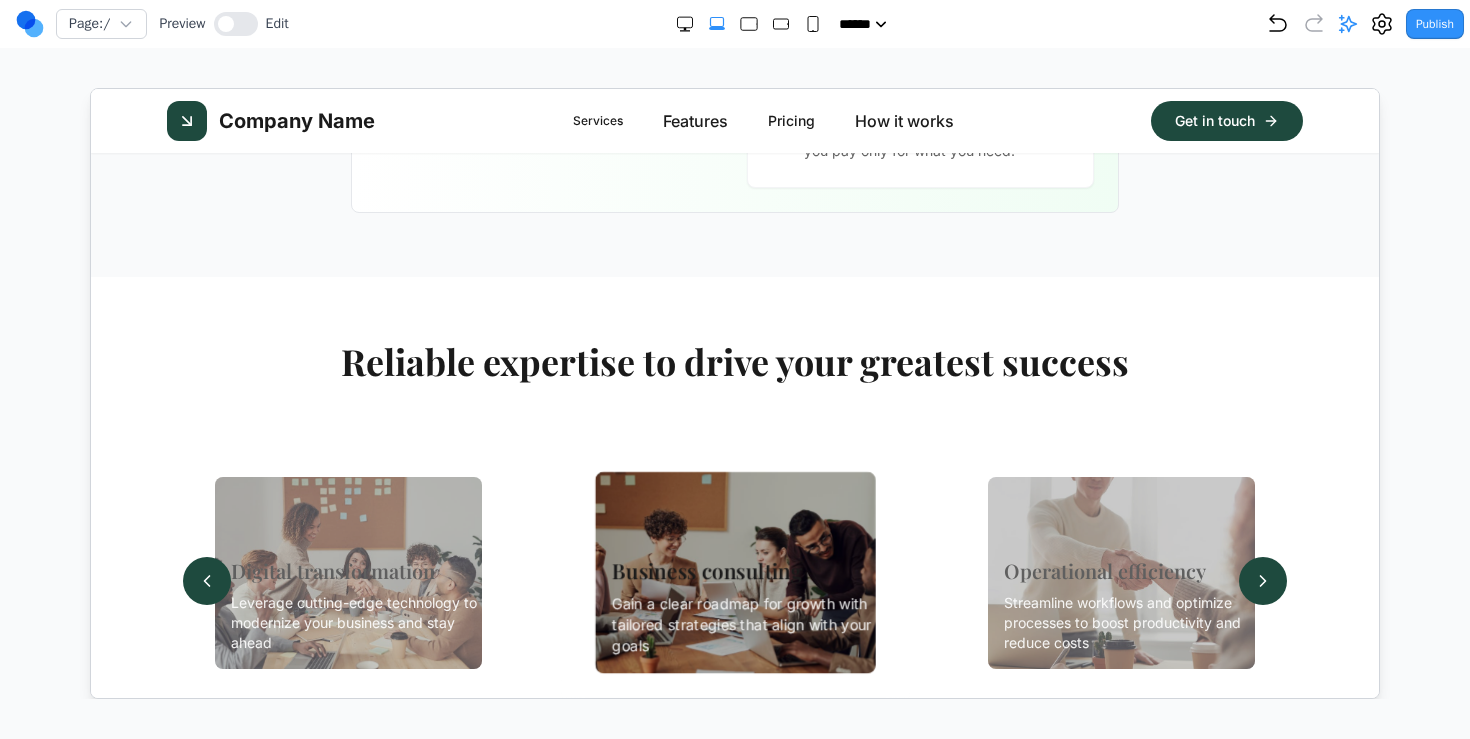 scroll, scrollTop: 770, scrollLeft: 0, axis: vertical 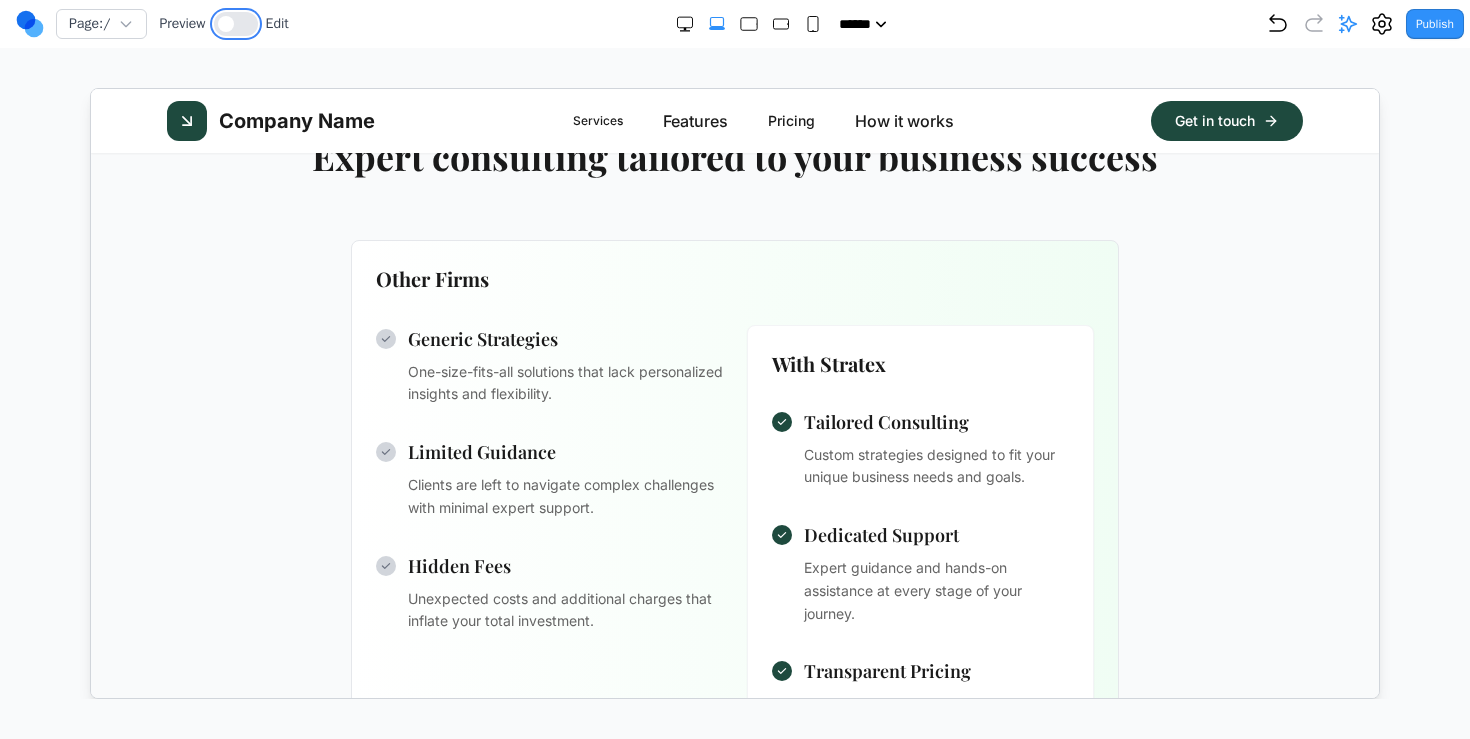 click at bounding box center (226, 24) 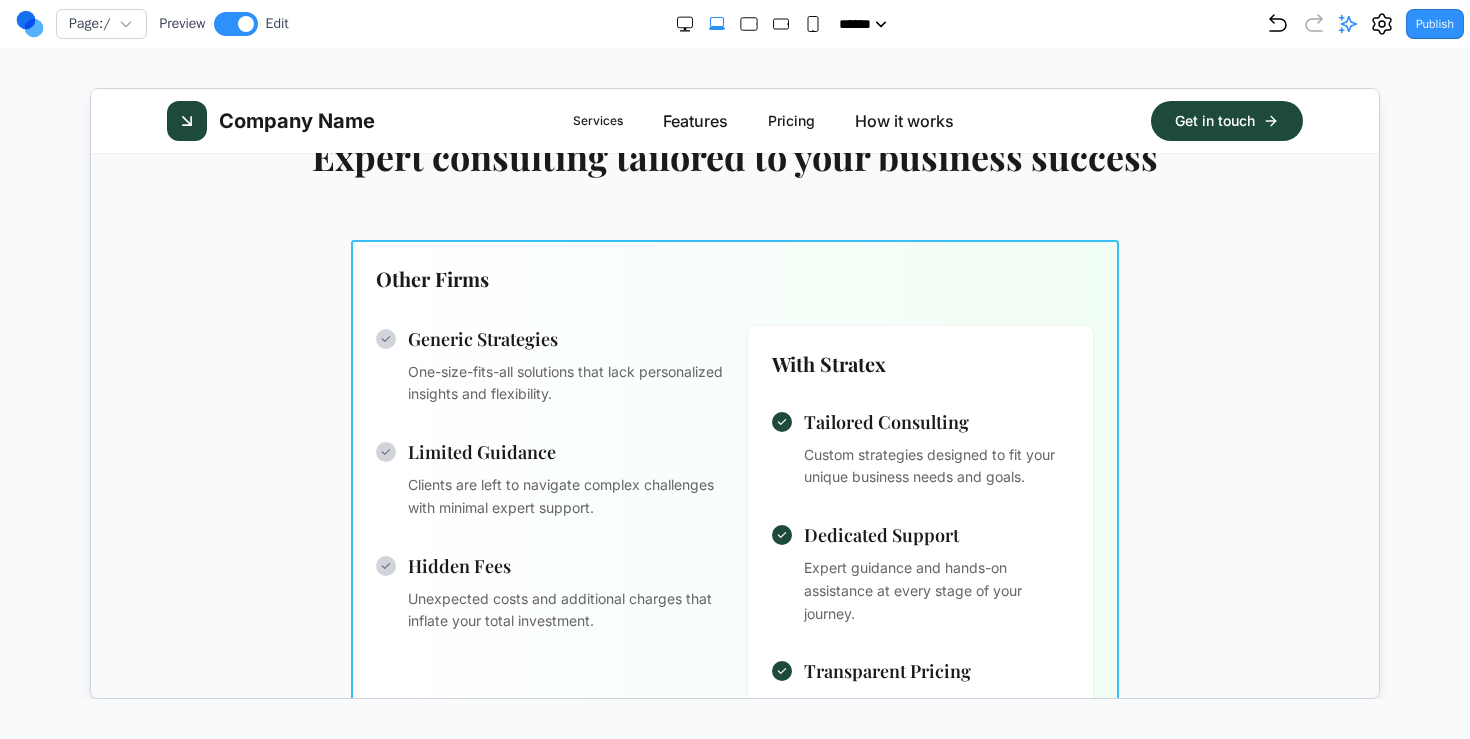 click on "Other Firms Generic Strategies One-size-fits-all solutions that lack personalized insights and flexibility. Limited Guidance Clients are left to navigate complex challenges with minimal expert support. Hidden Fees Unexpected costs and additional charges that inflate your total investment. With Stratex Tailored Consulting Custom strategies designed to fit your unique business needs and goals. Dedicated Support Expert guidance and hands-on assistance at every stage of your journey. Transparent Pricing No surprises—clear pricing structure so you pay only for what you need." at bounding box center (734, 513) 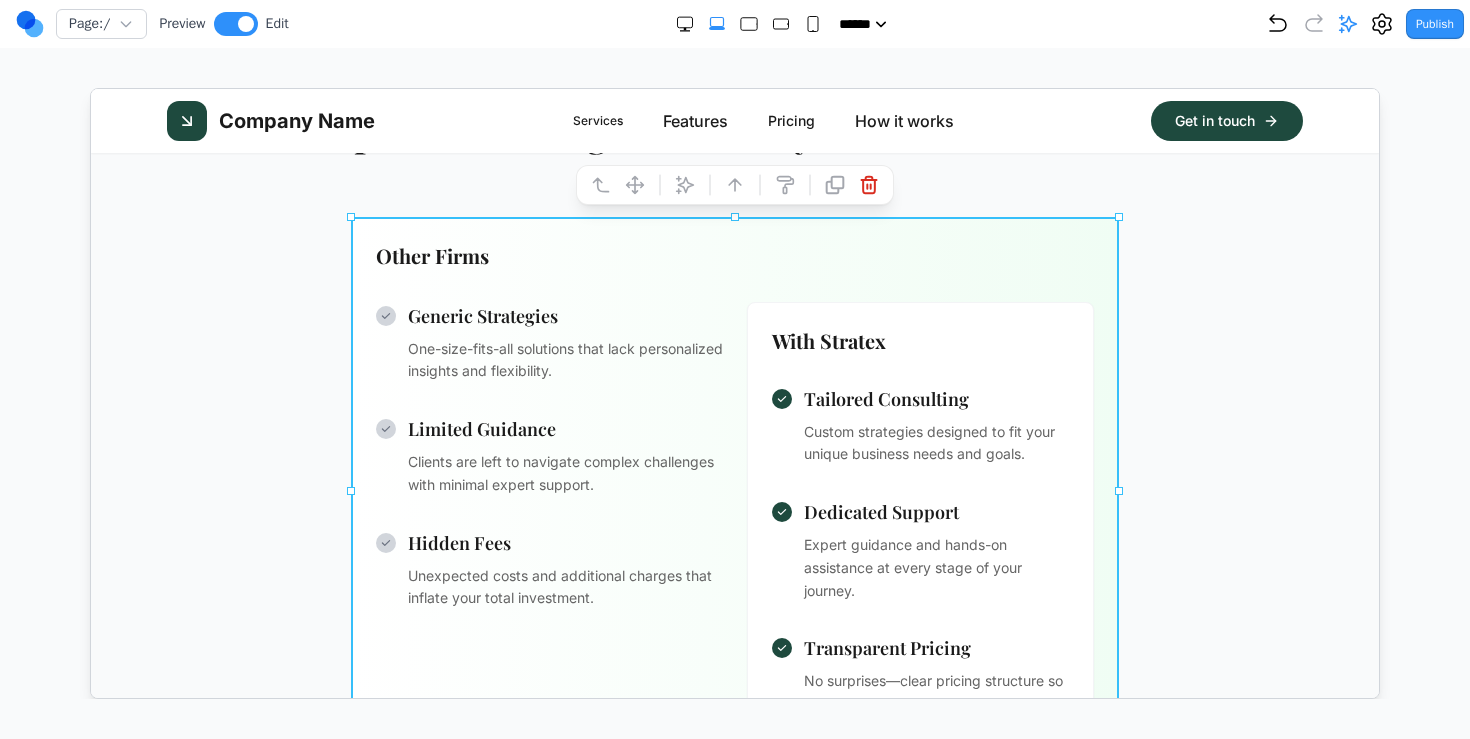 scroll, scrollTop: 794, scrollLeft: 0, axis: vertical 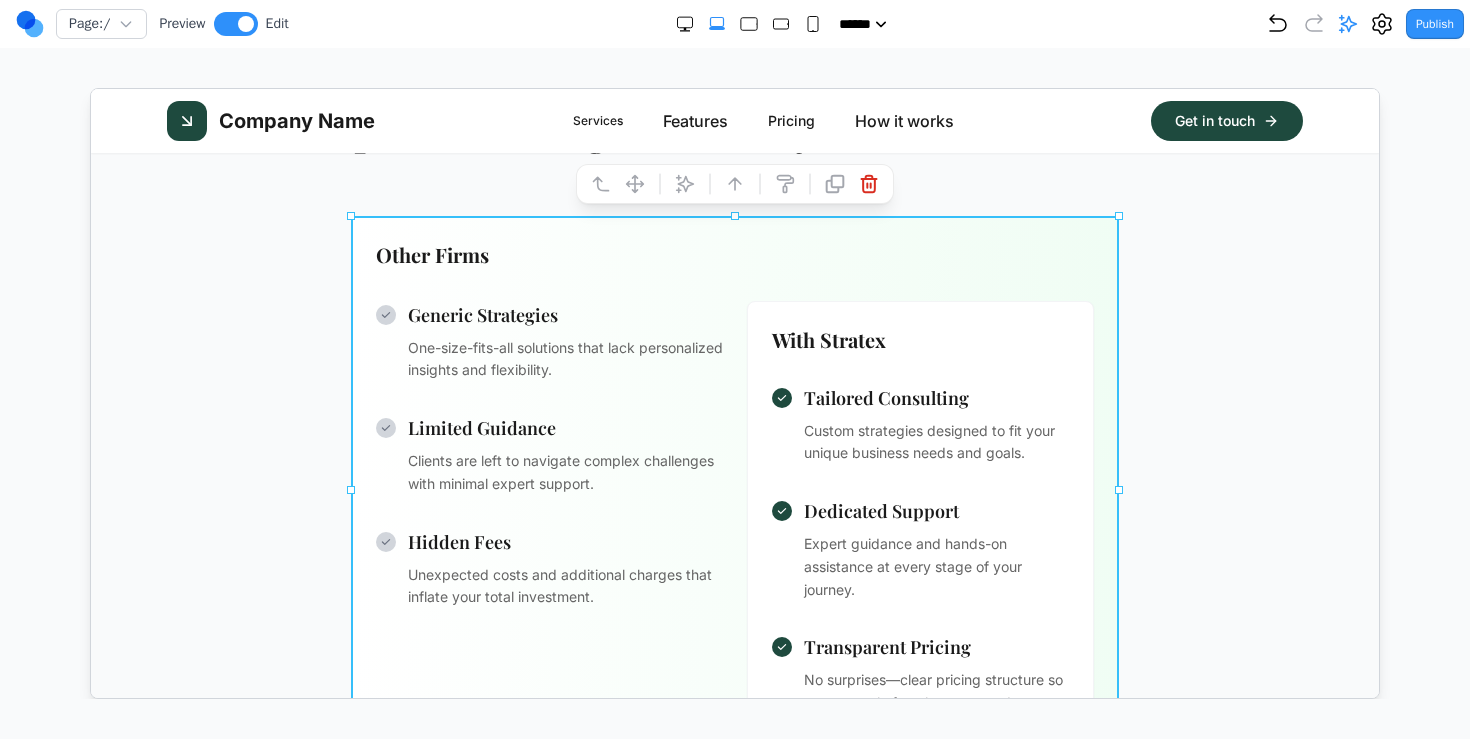 click 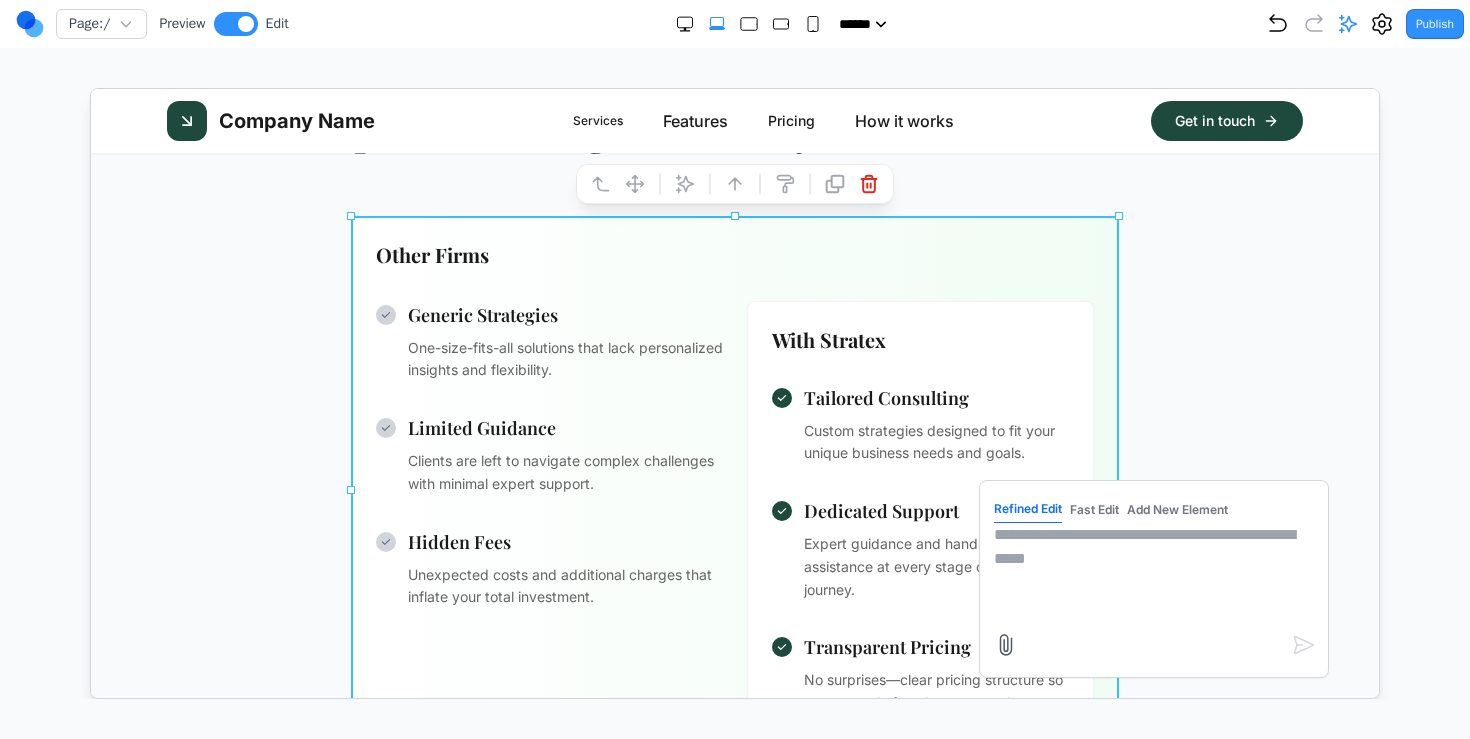 click at bounding box center (1153, 572) 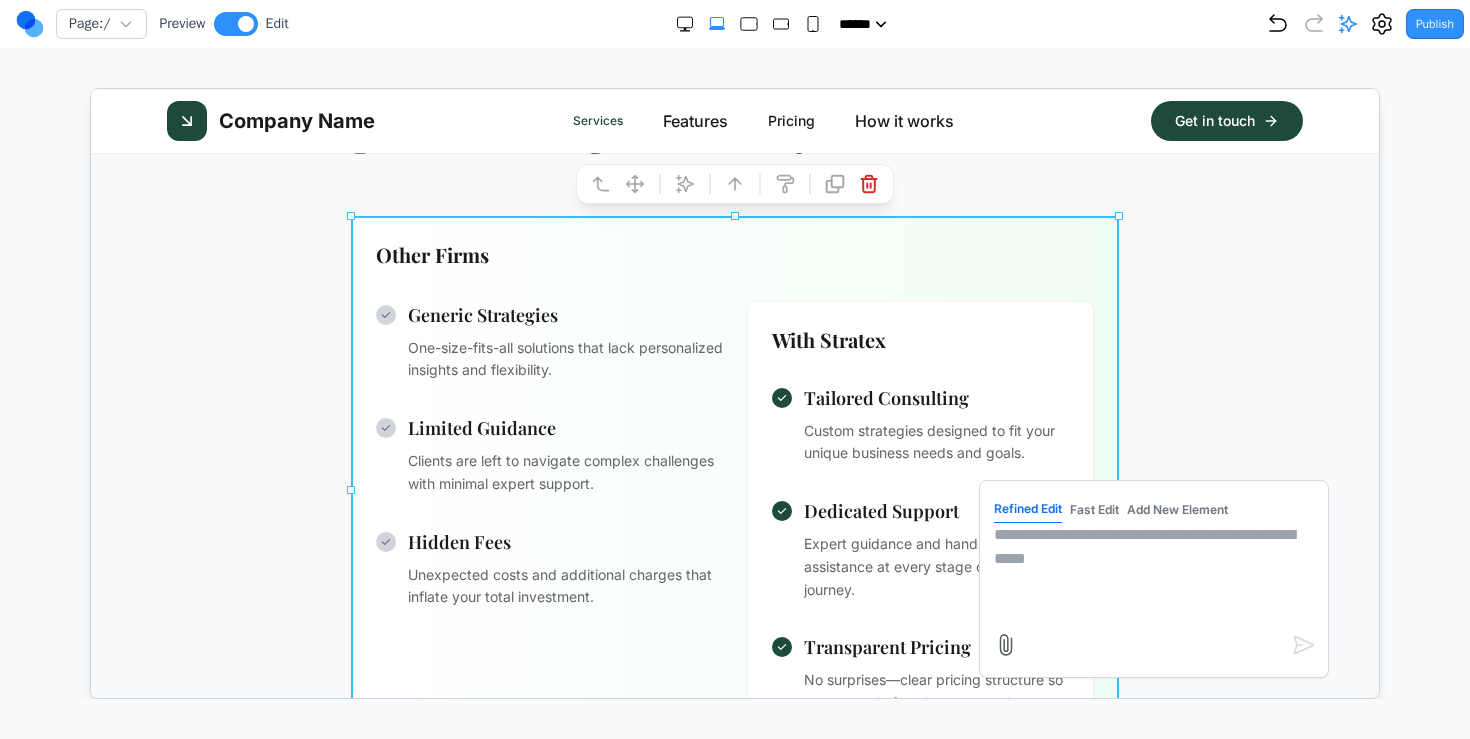 click on "Services" at bounding box center (597, 120) 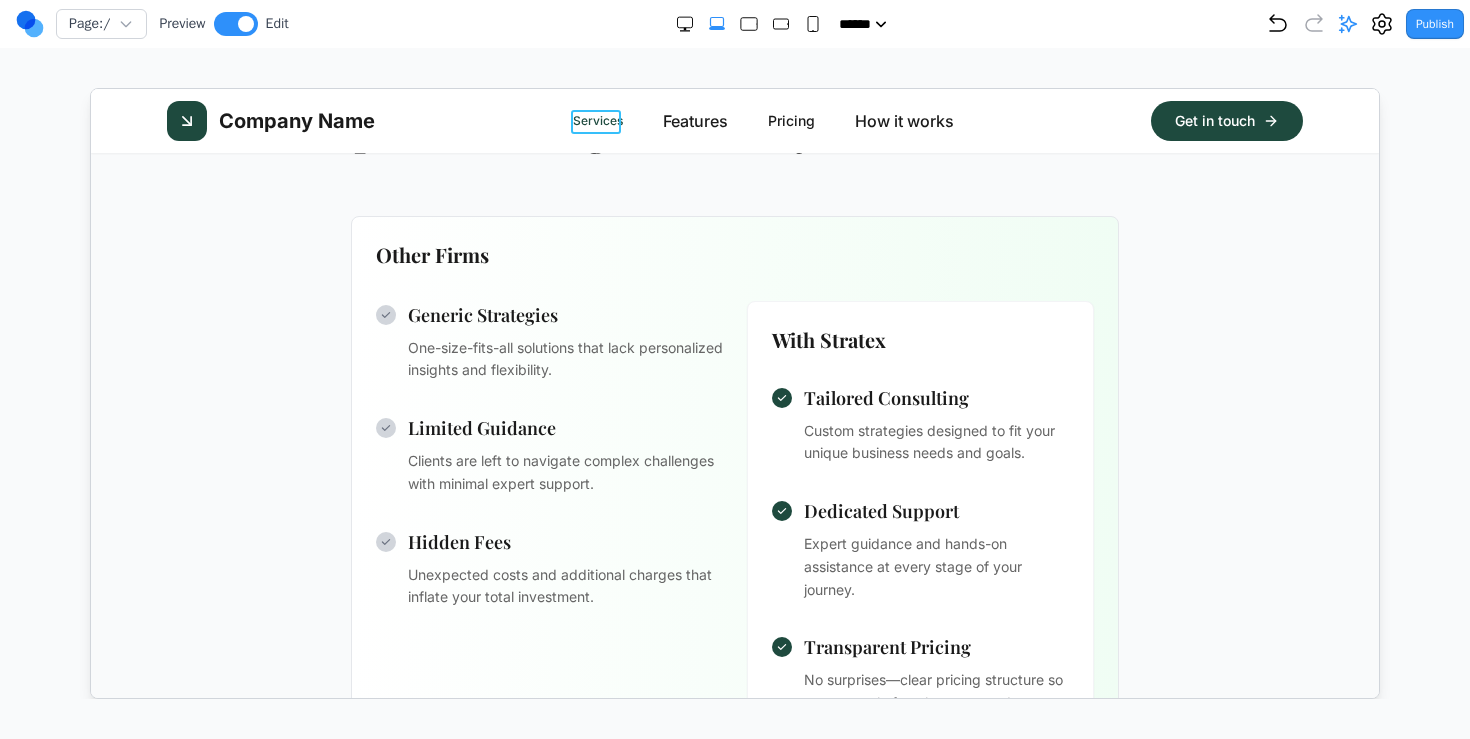 click on "Services" at bounding box center (597, 120) 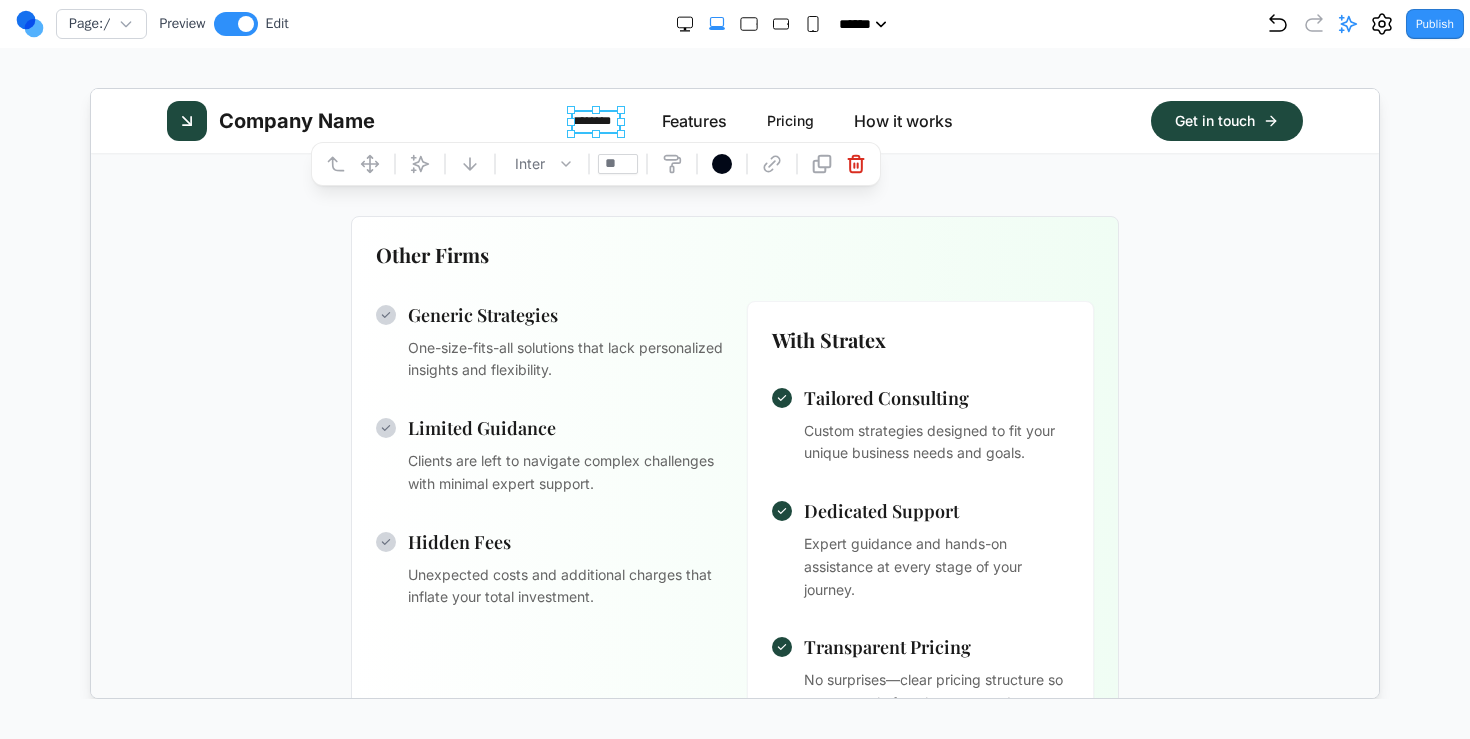 click on "**" at bounding box center (617, 163) 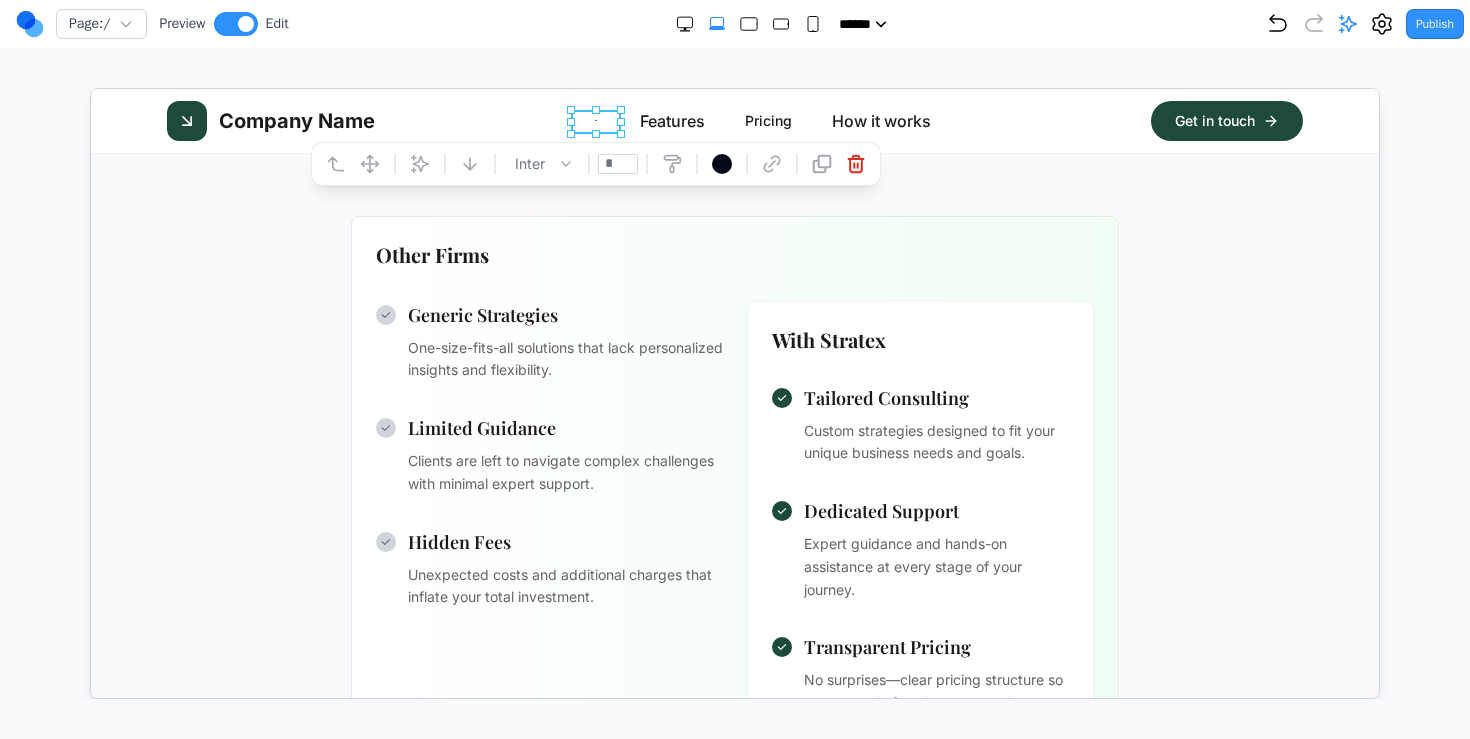 type on "**" 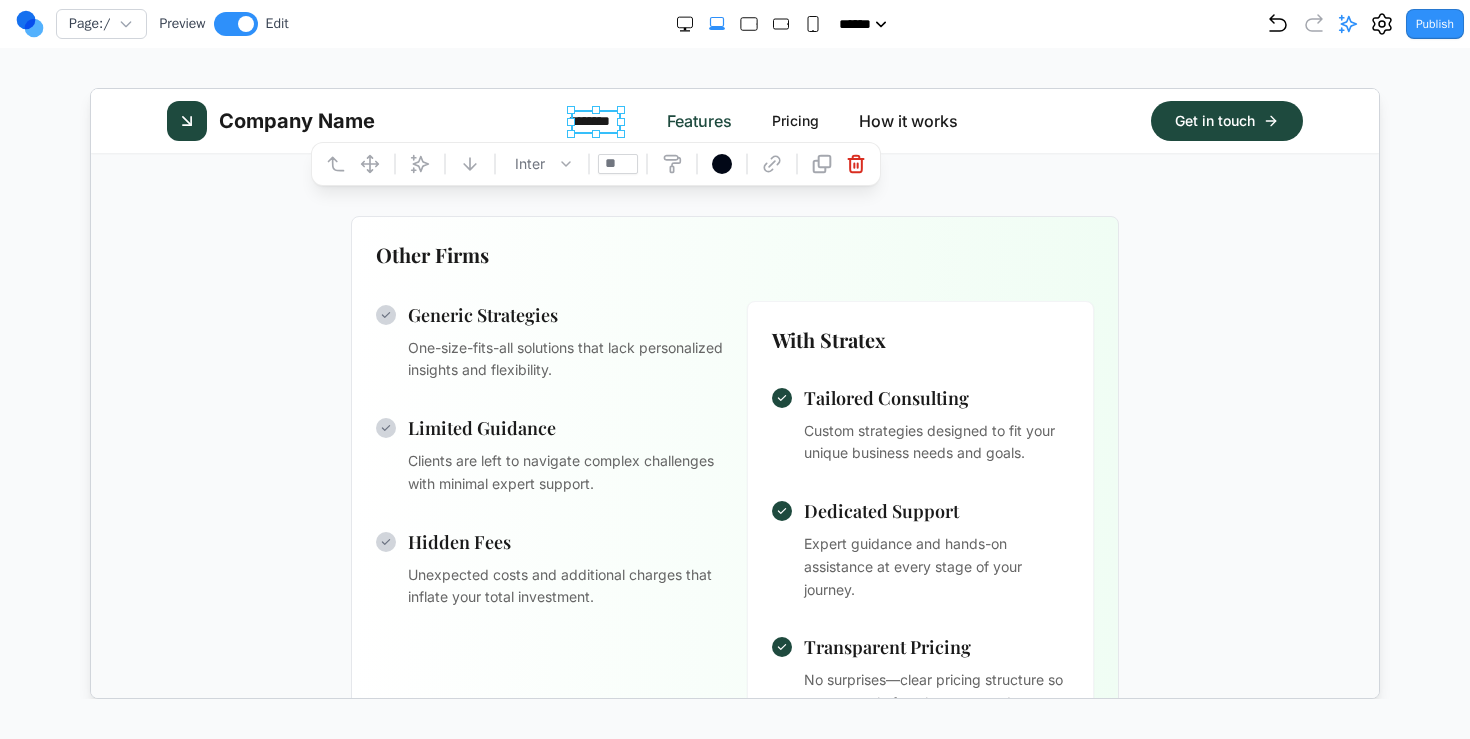 click on "Features" at bounding box center (698, 120) 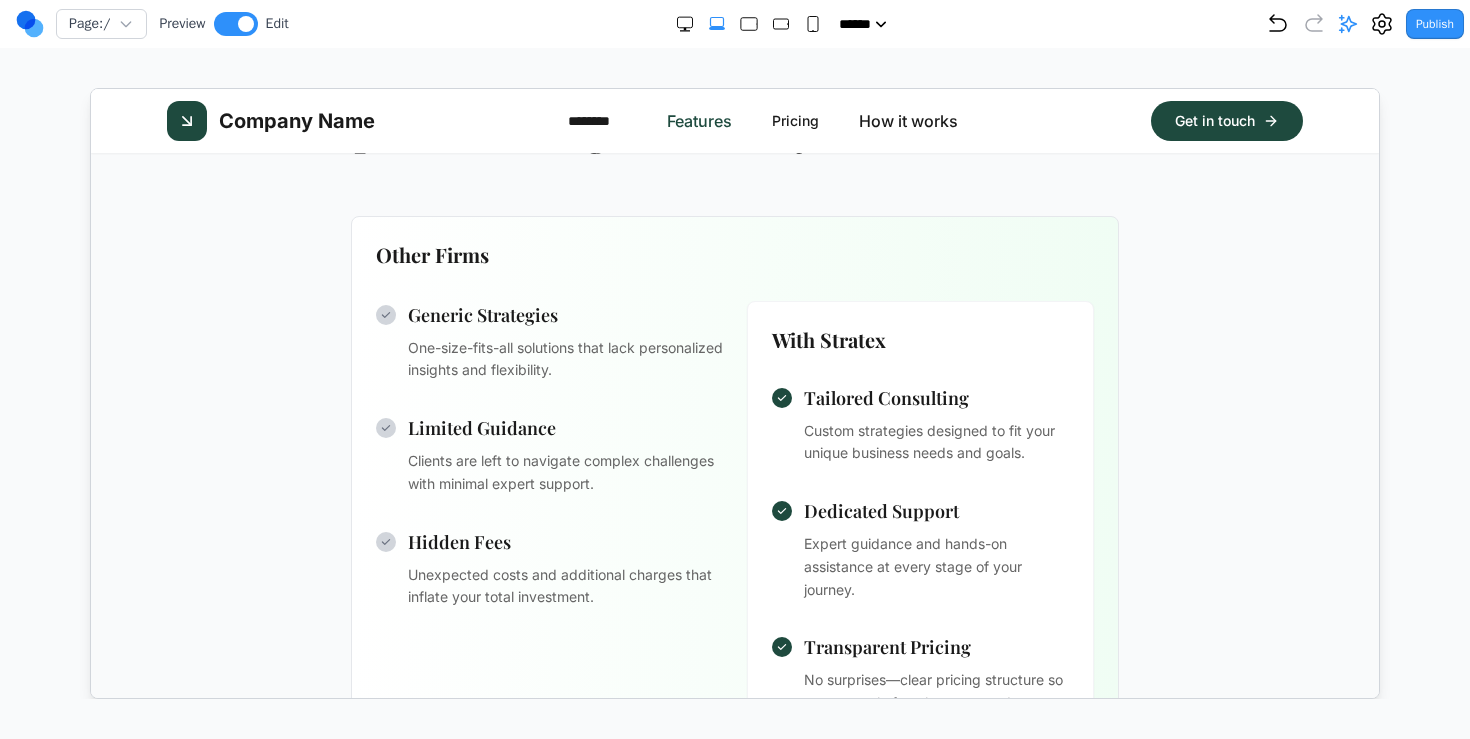 click on "Features" at bounding box center [698, 120] 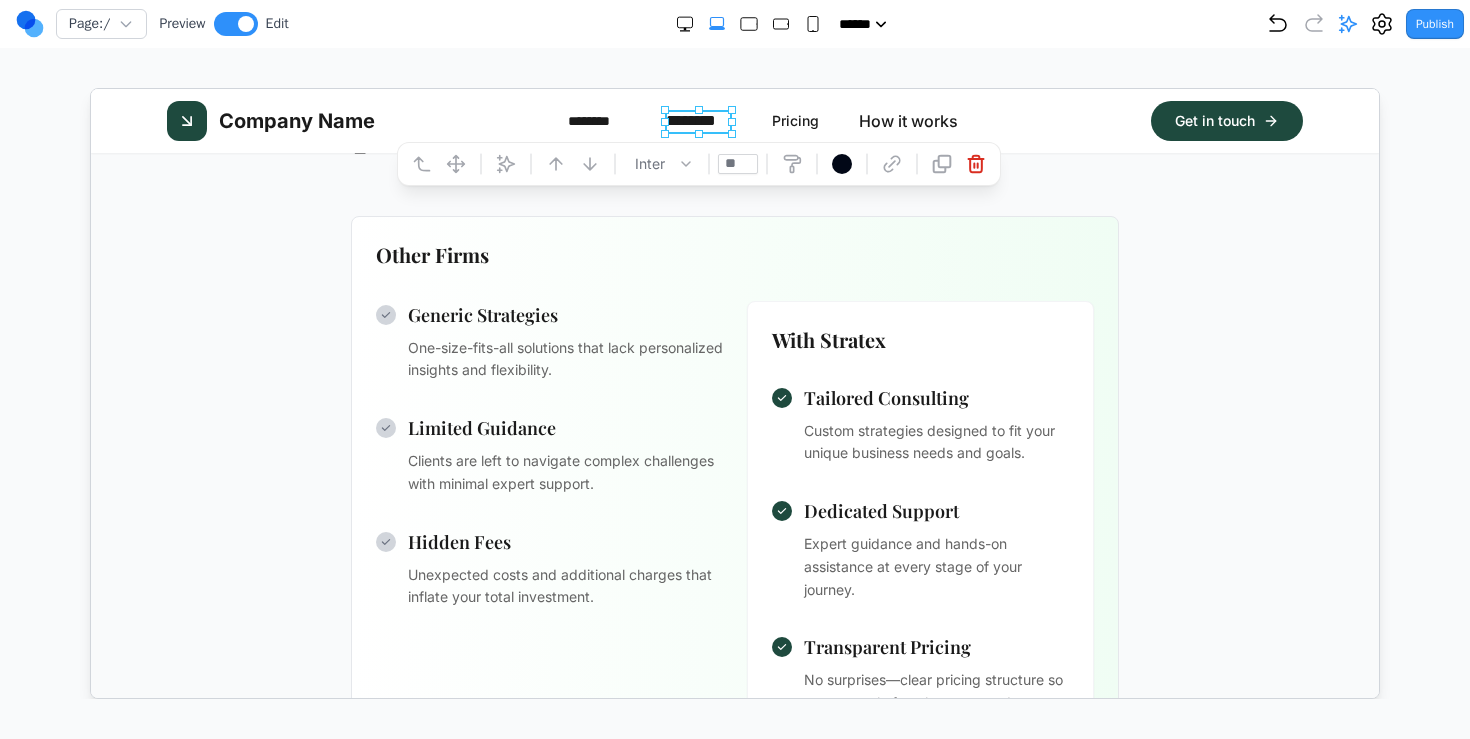 click on "**" at bounding box center (737, 163) 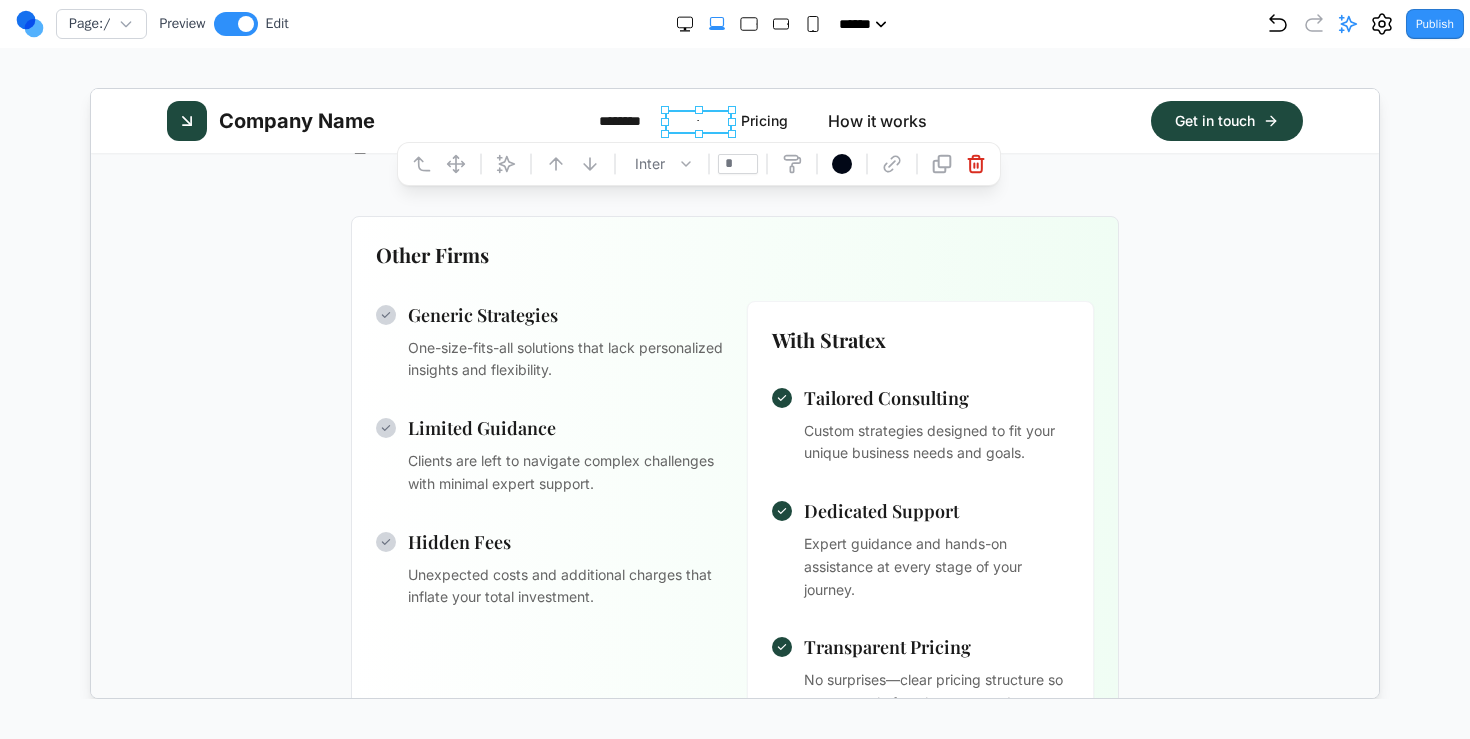 type on "**" 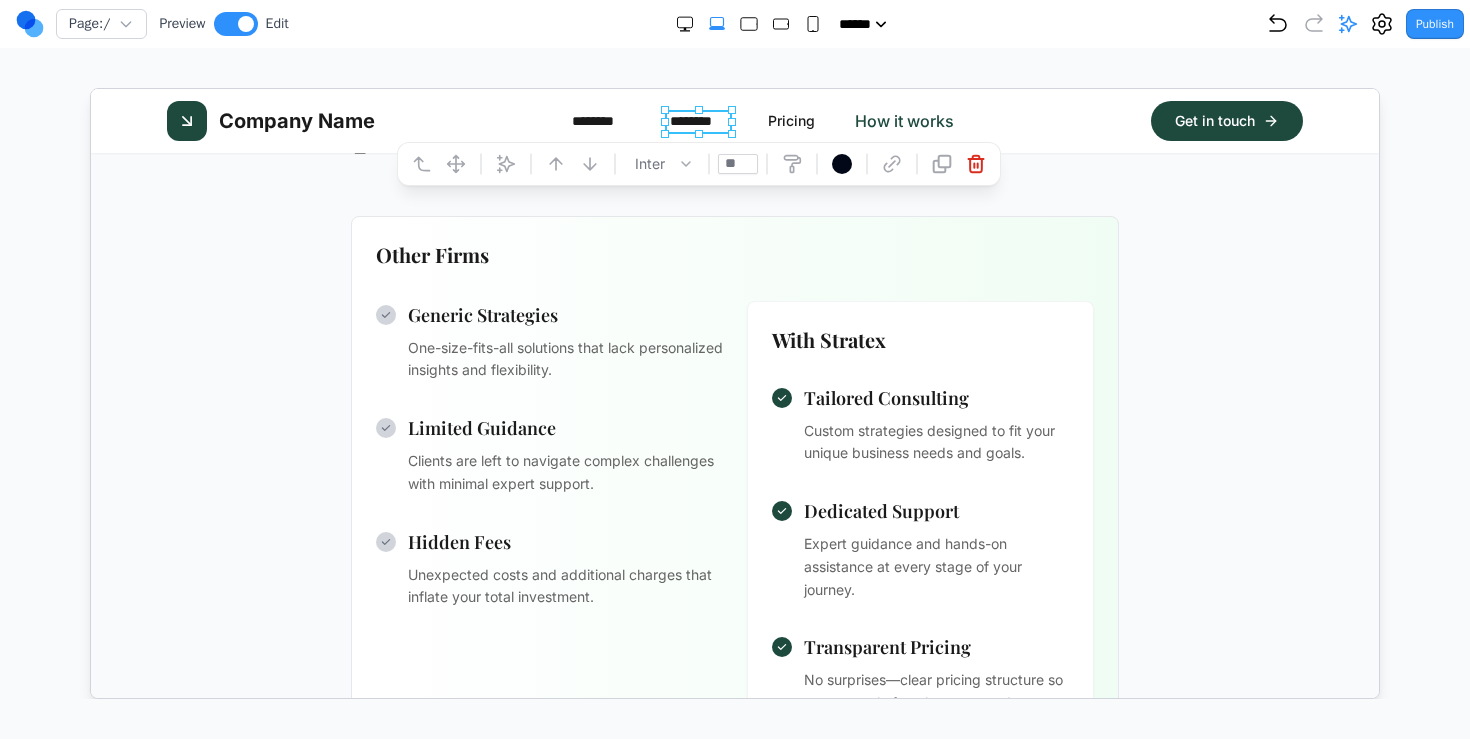 click on "How it works" at bounding box center [903, 120] 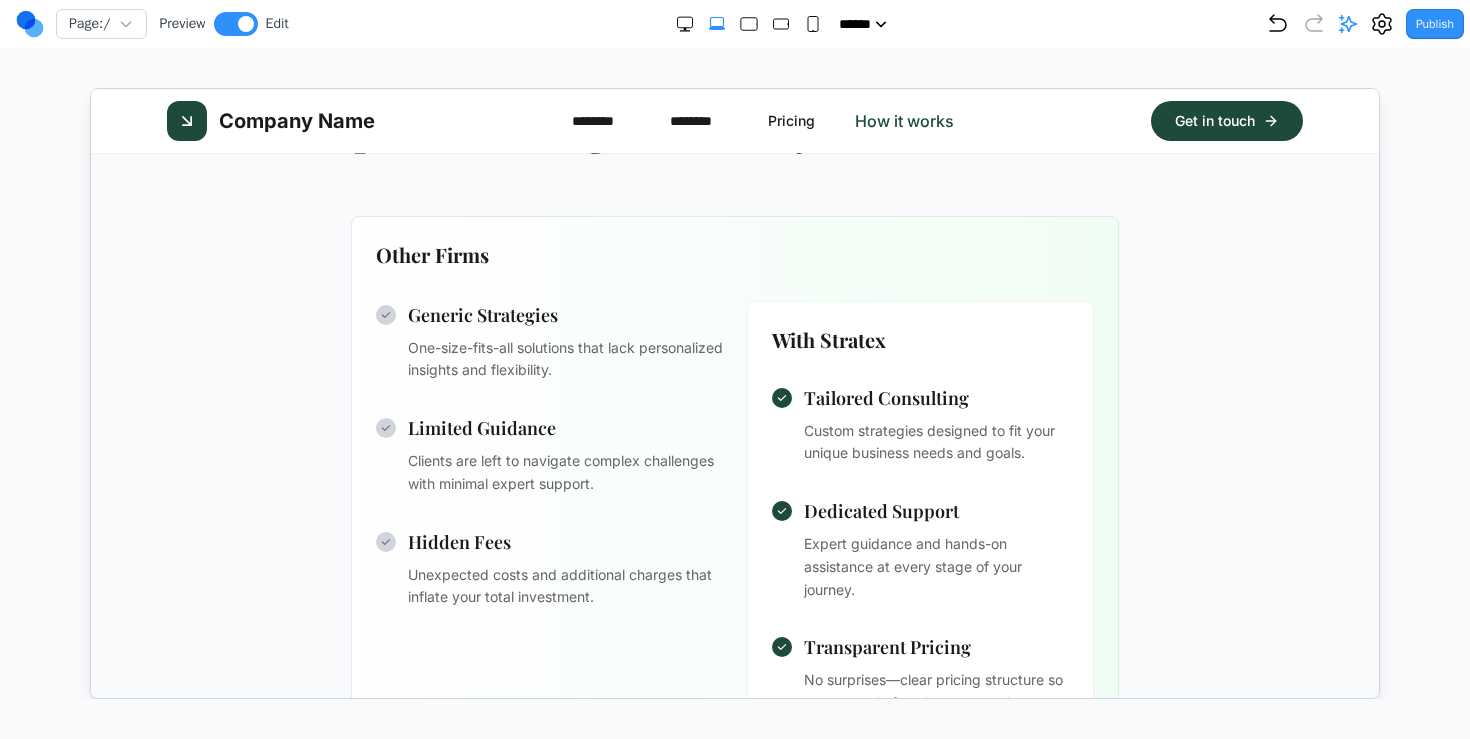click on "How it works" at bounding box center [903, 120] 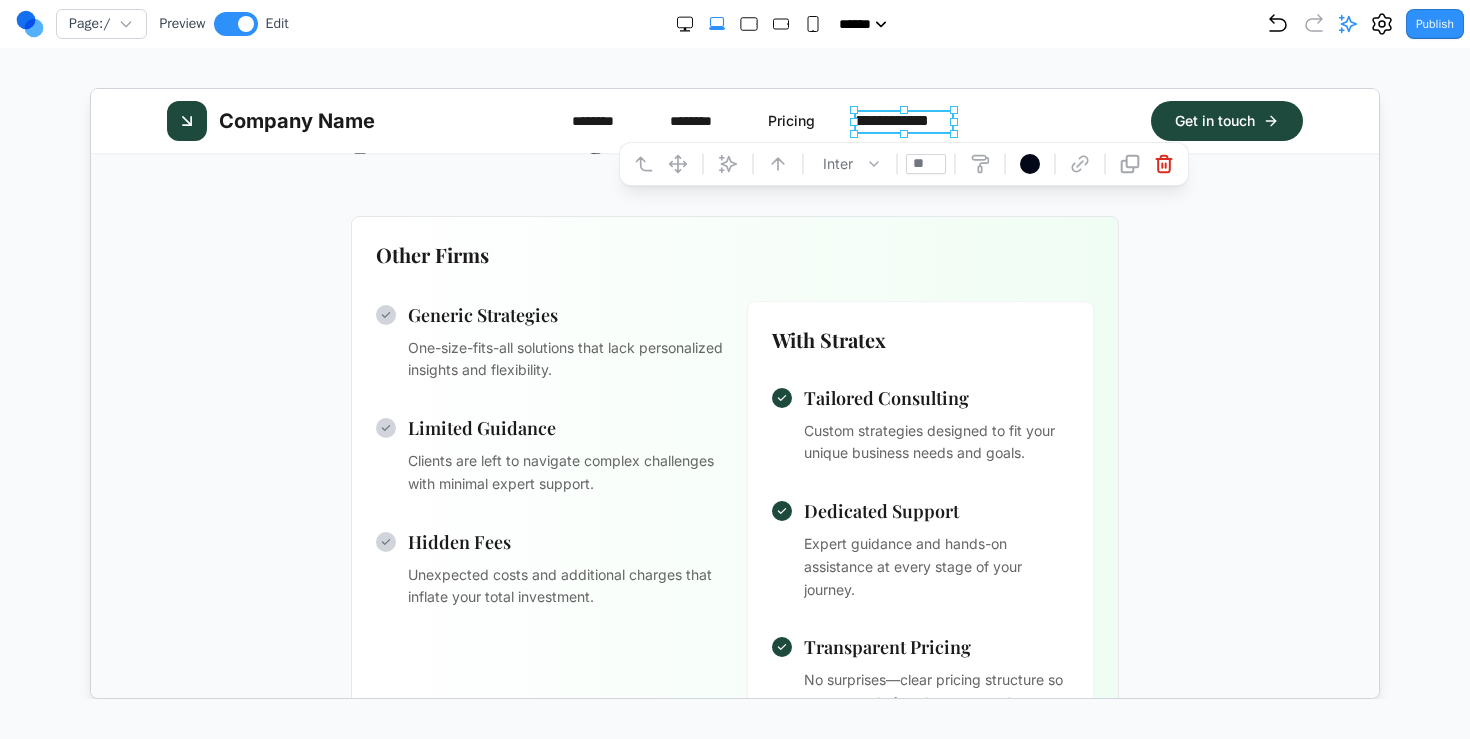click on "**" at bounding box center (925, 163) 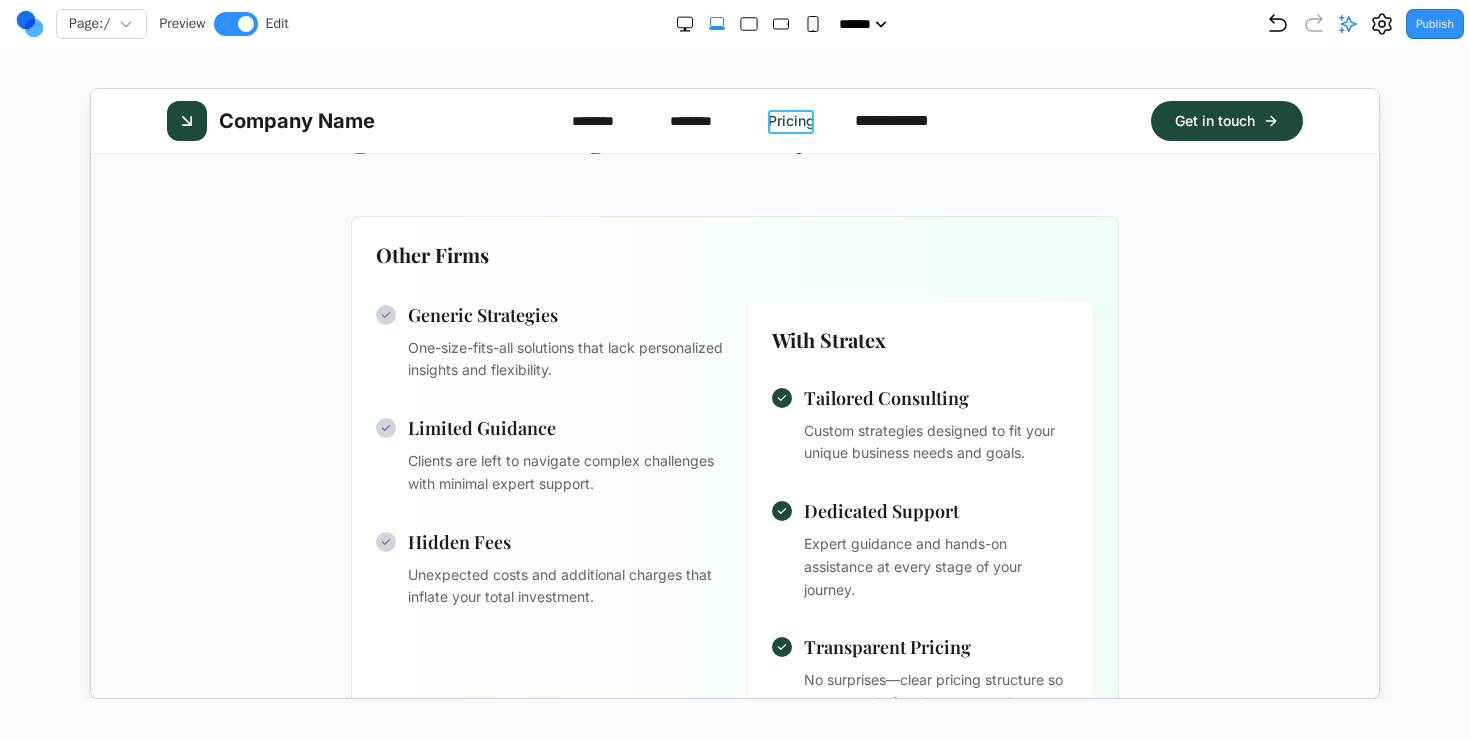 scroll, scrollTop: 793, scrollLeft: 0, axis: vertical 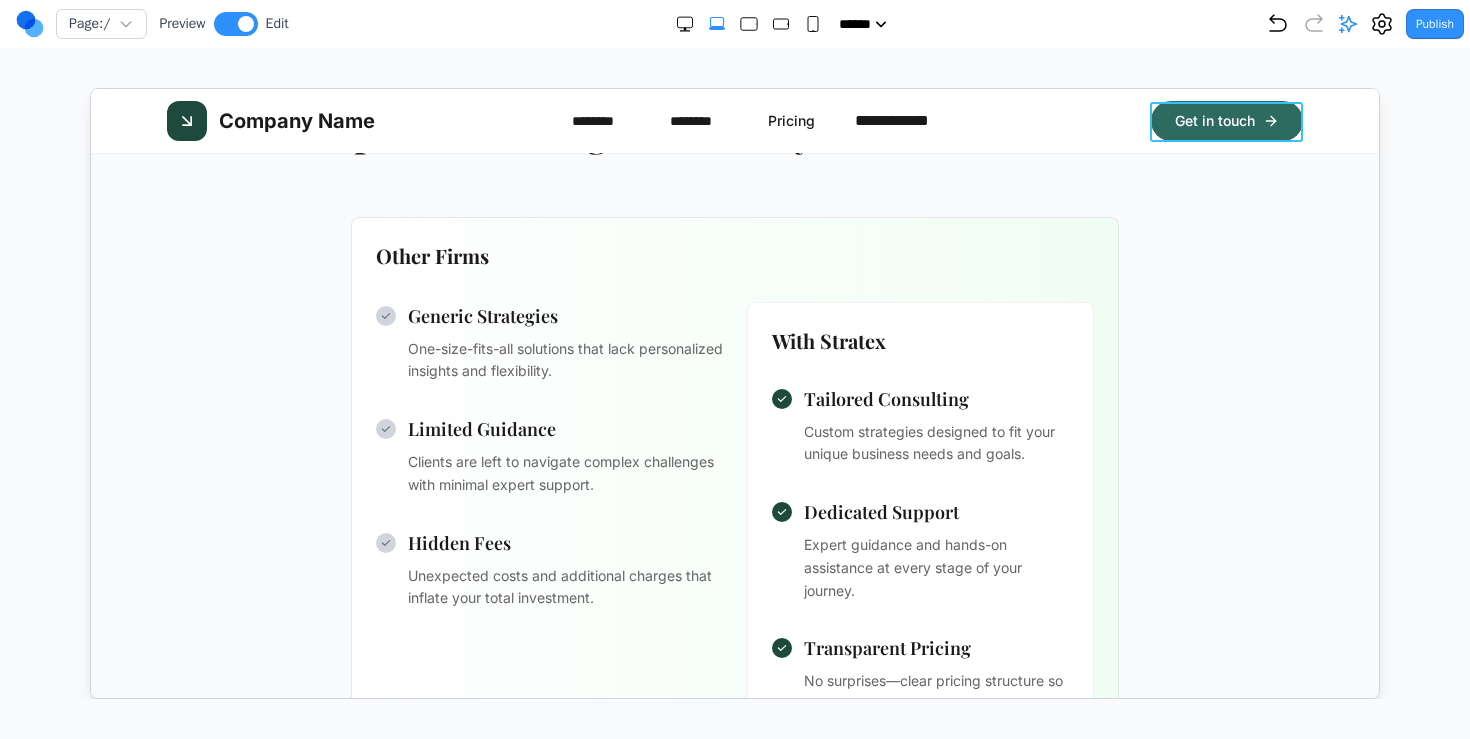 click on "Get in touch" at bounding box center [1226, 120] 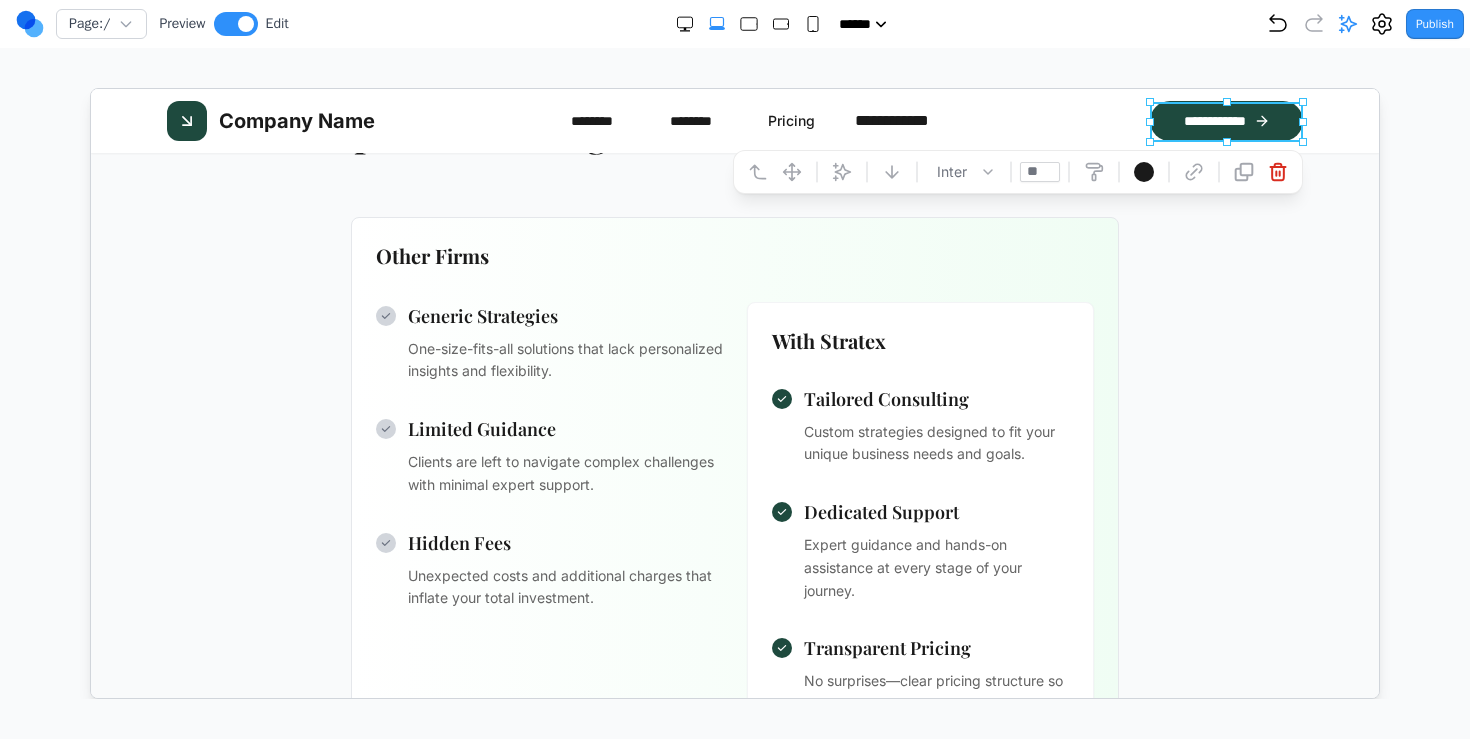 click at bounding box center [749, 24] 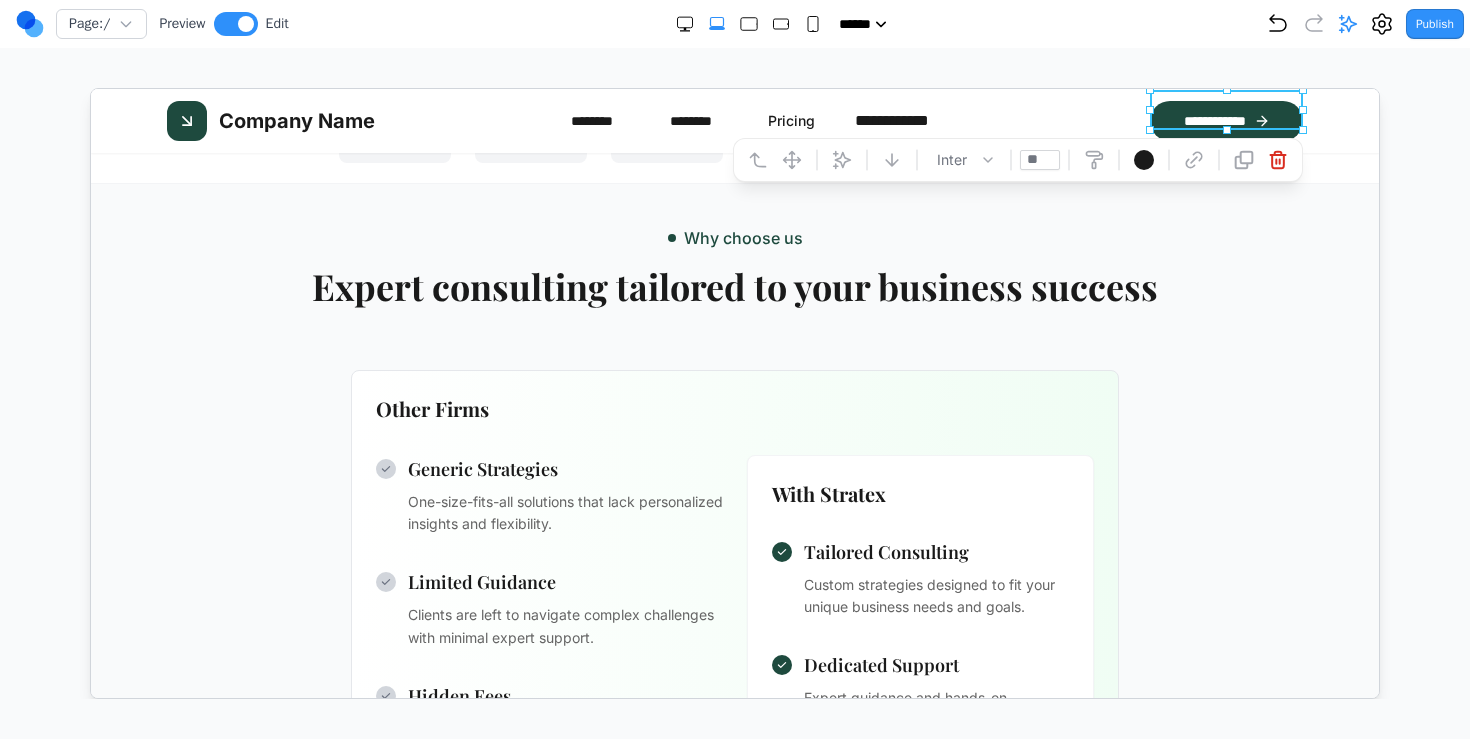 scroll, scrollTop: 642, scrollLeft: 0, axis: vertical 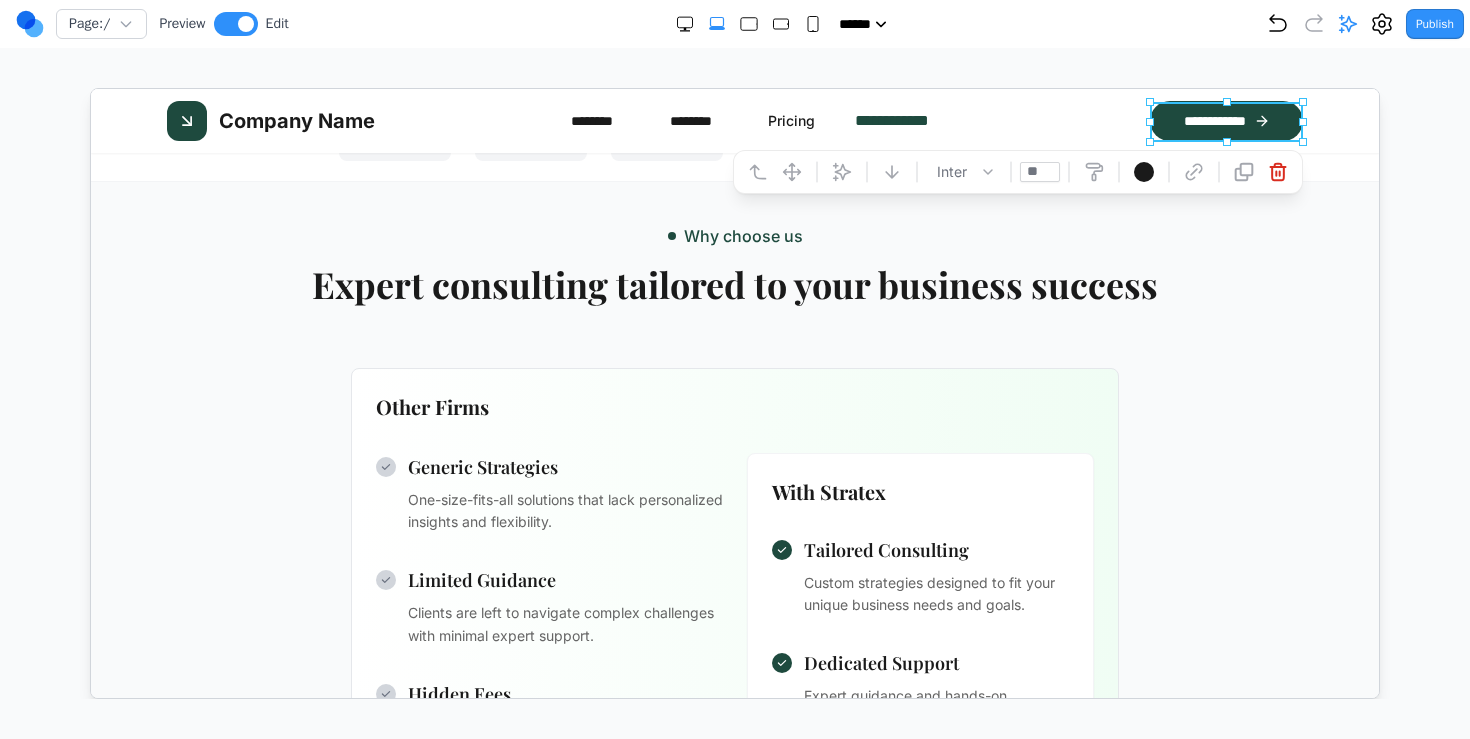 click on "**********" at bounding box center (903, 120) 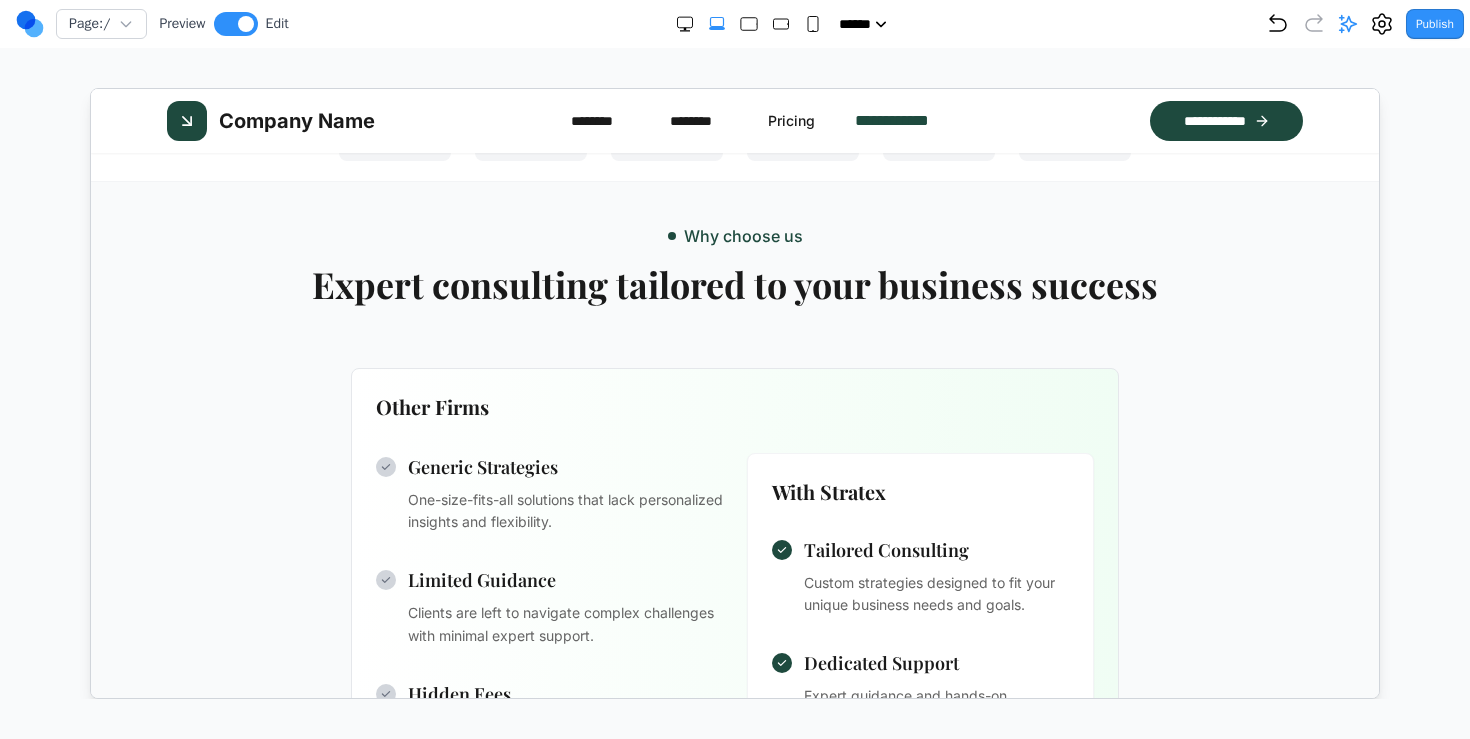 click on "**********" at bounding box center [903, 120] 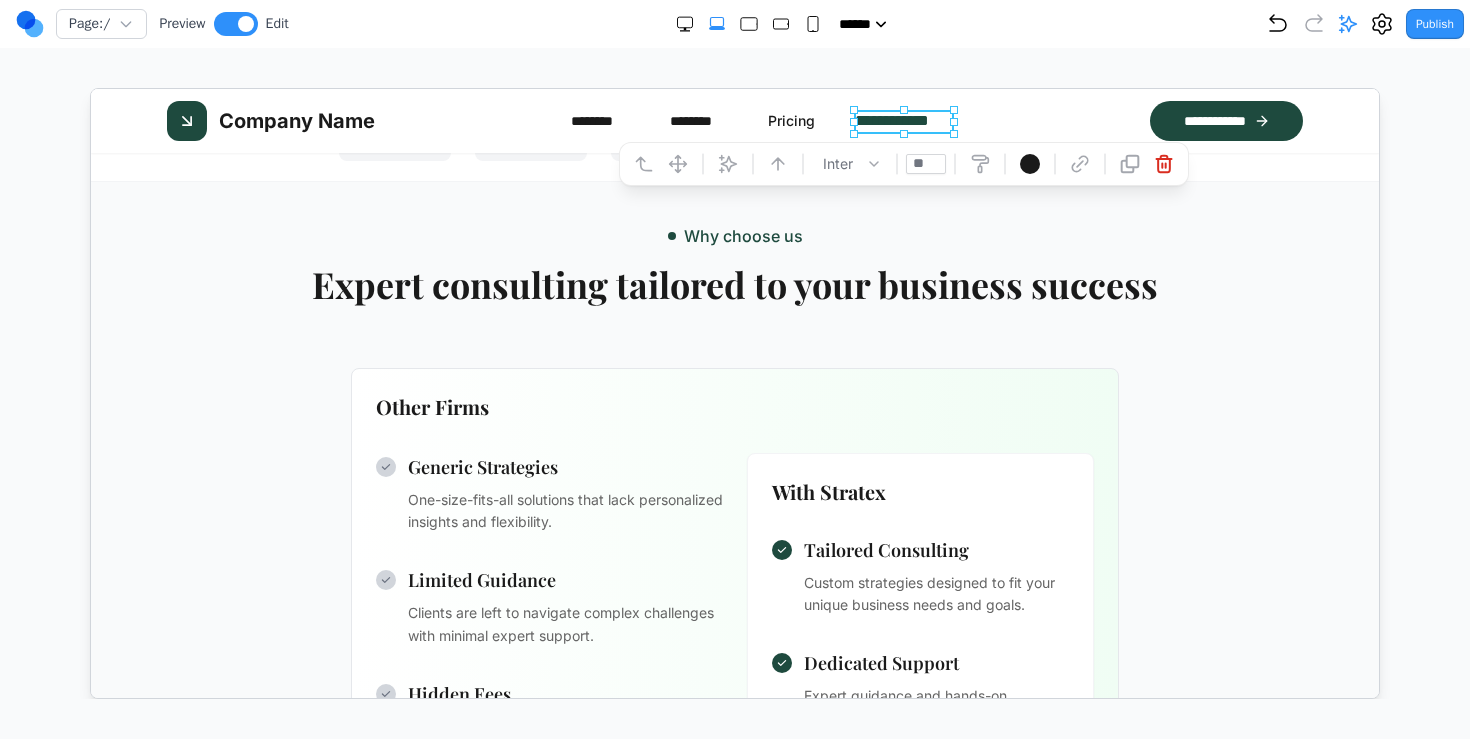 click on "**********" at bounding box center [903, 120] 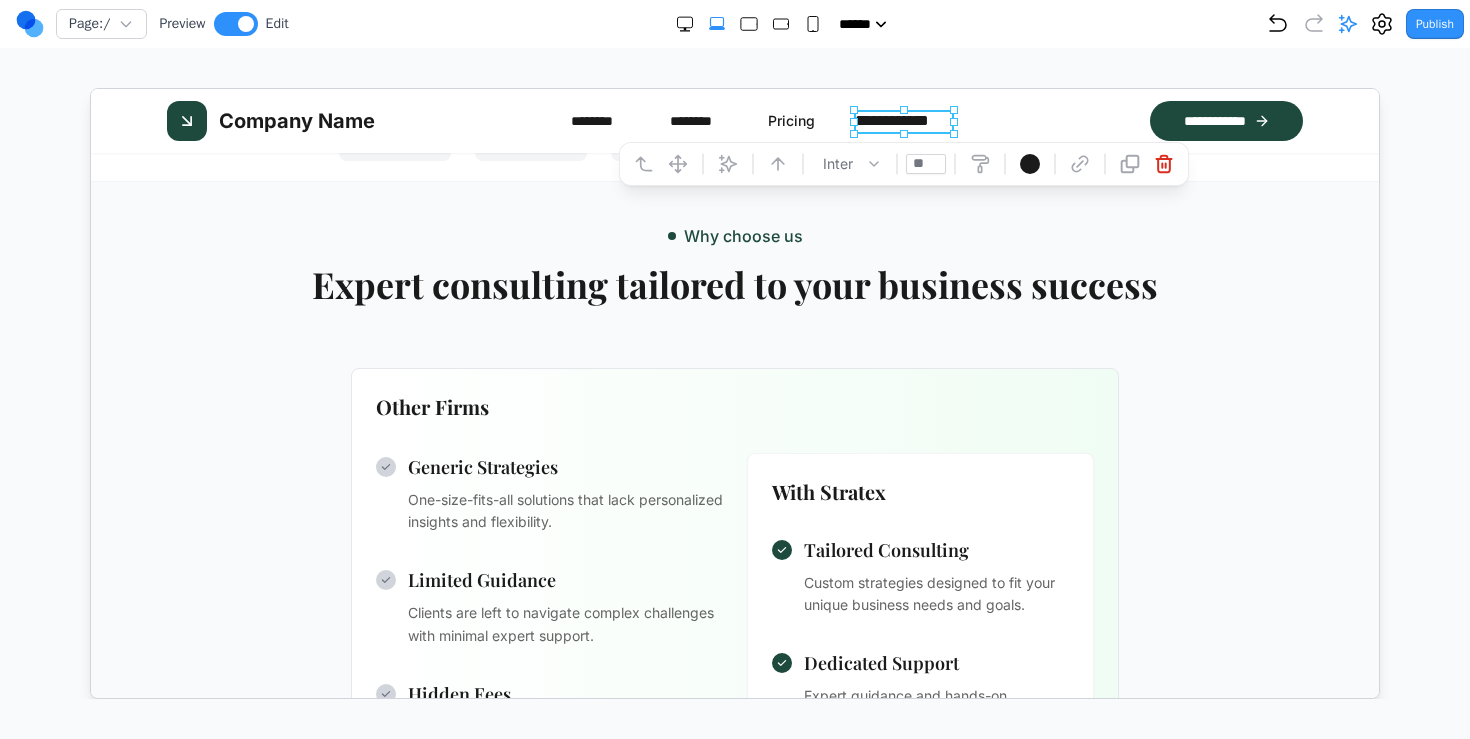 click on "**" at bounding box center (925, 163) 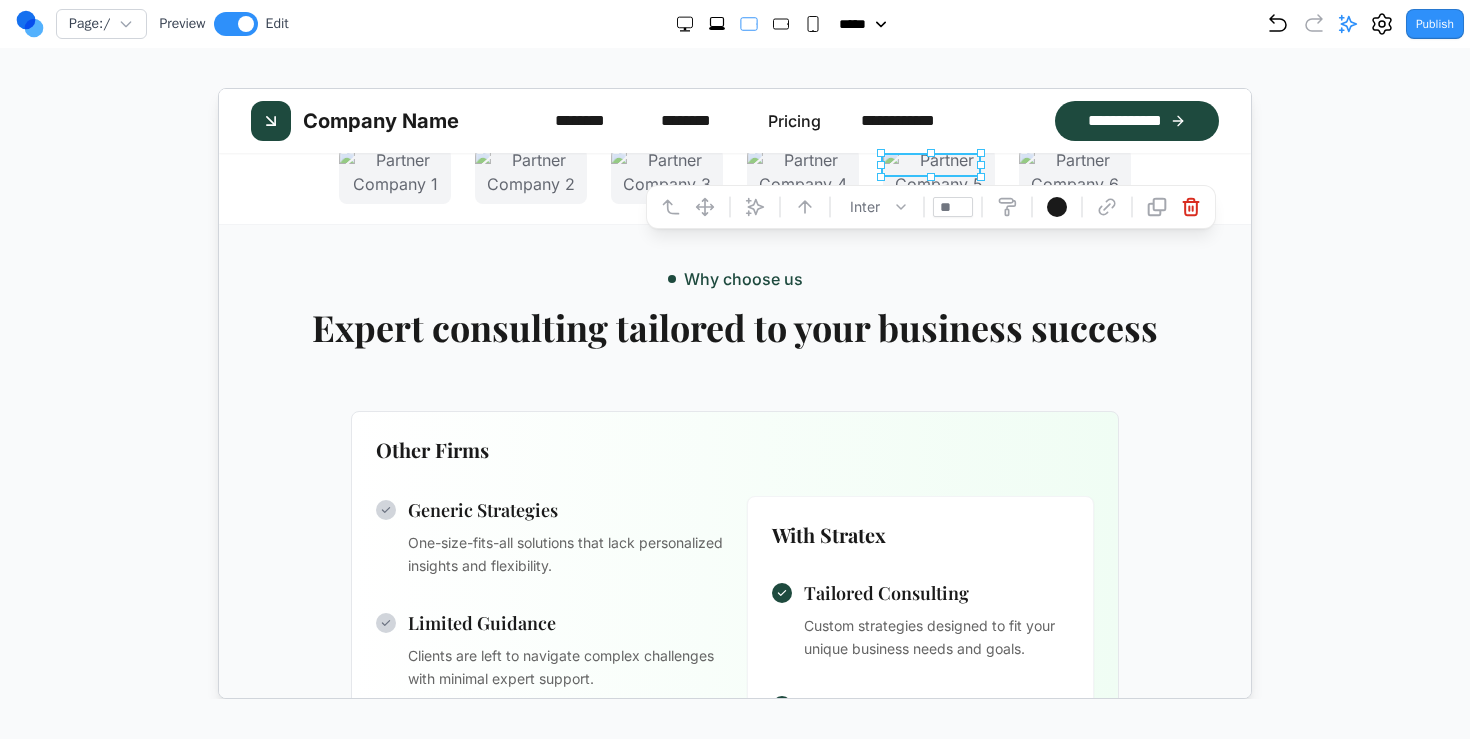 scroll, scrollTop: 677, scrollLeft: 0, axis: vertical 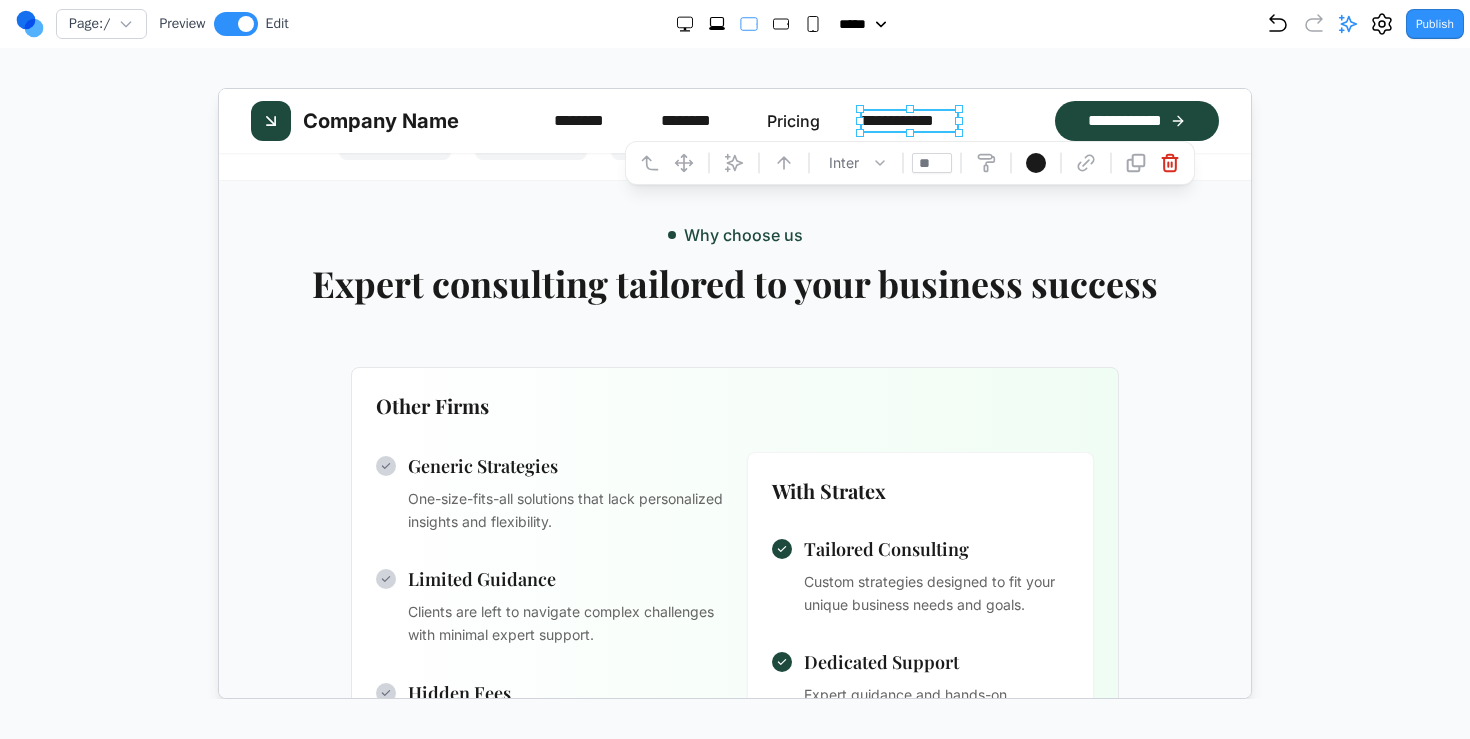 click 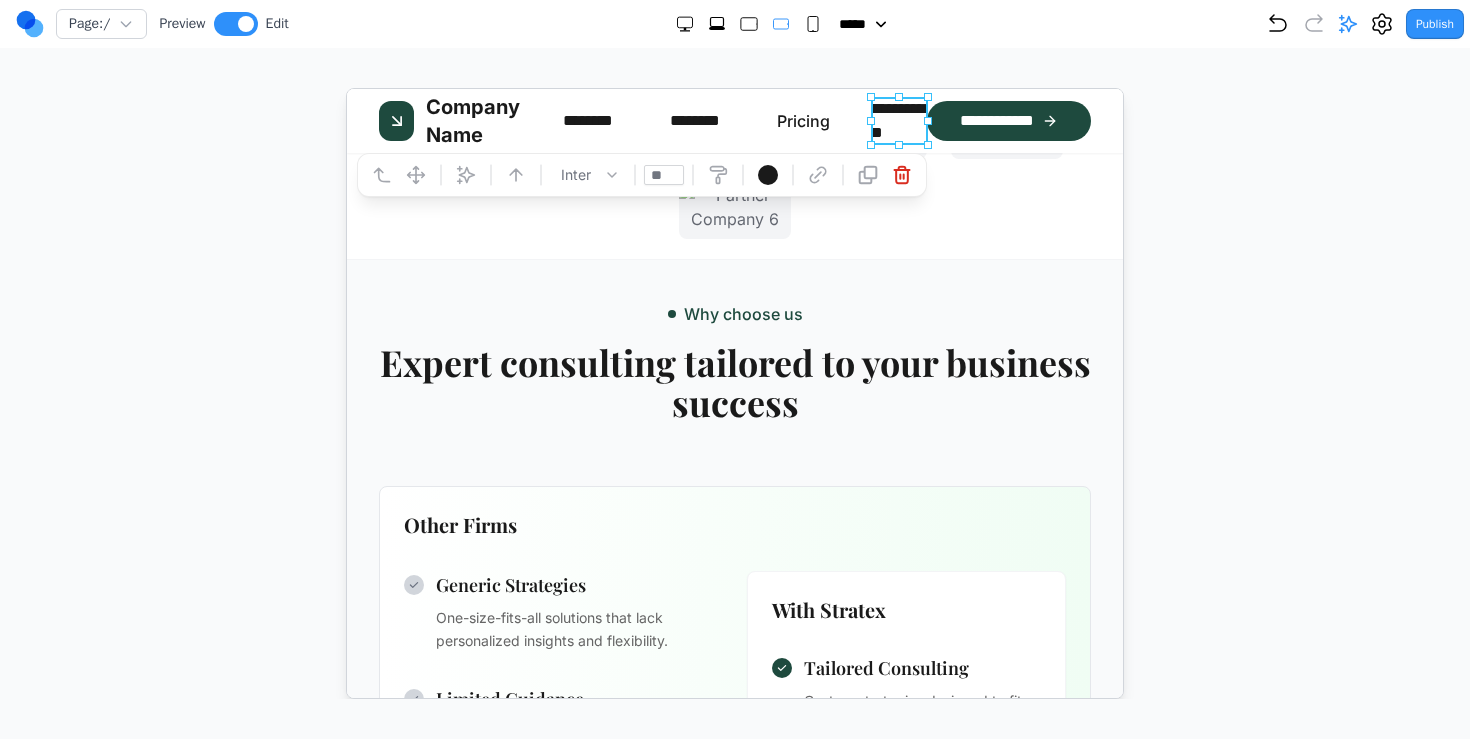 scroll, scrollTop: 1086, scrollLeft: 0, axis: vertical 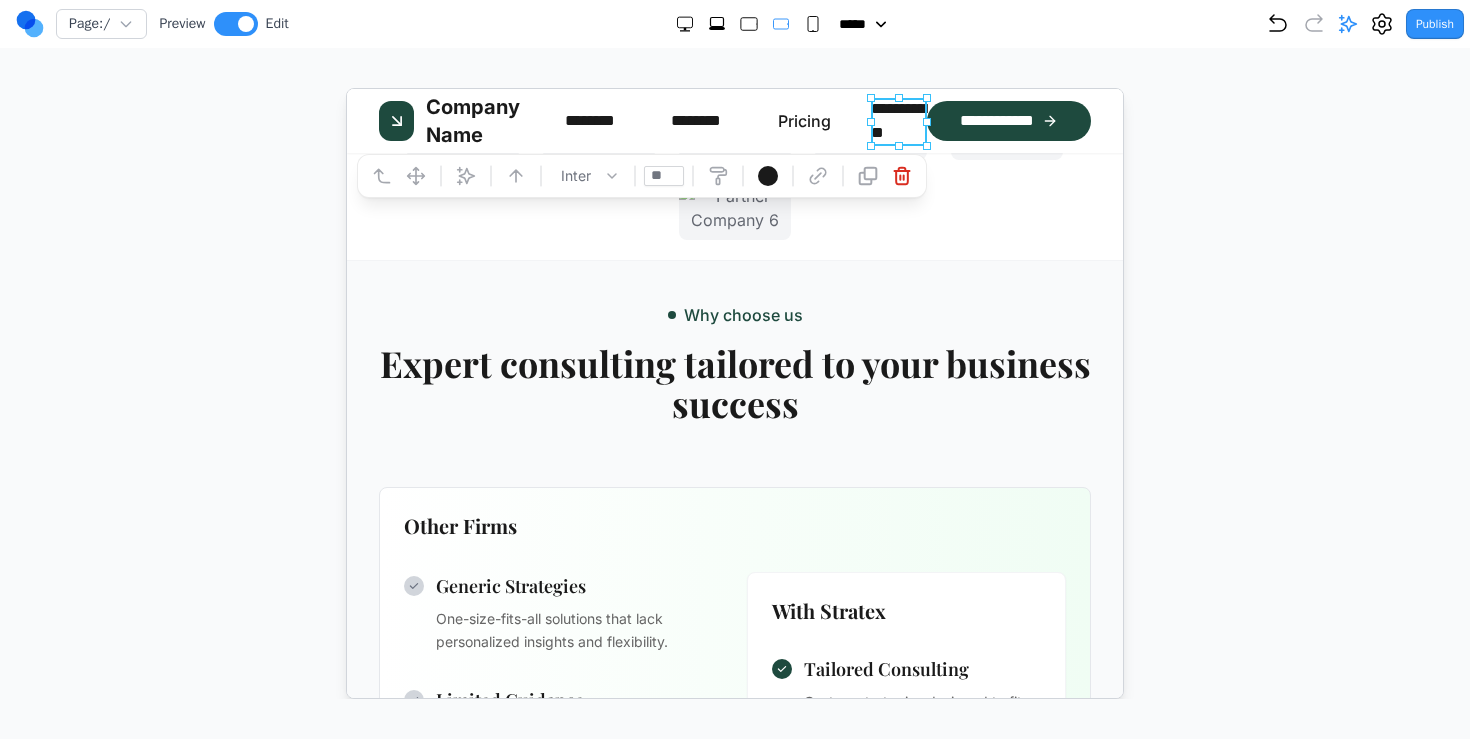 click 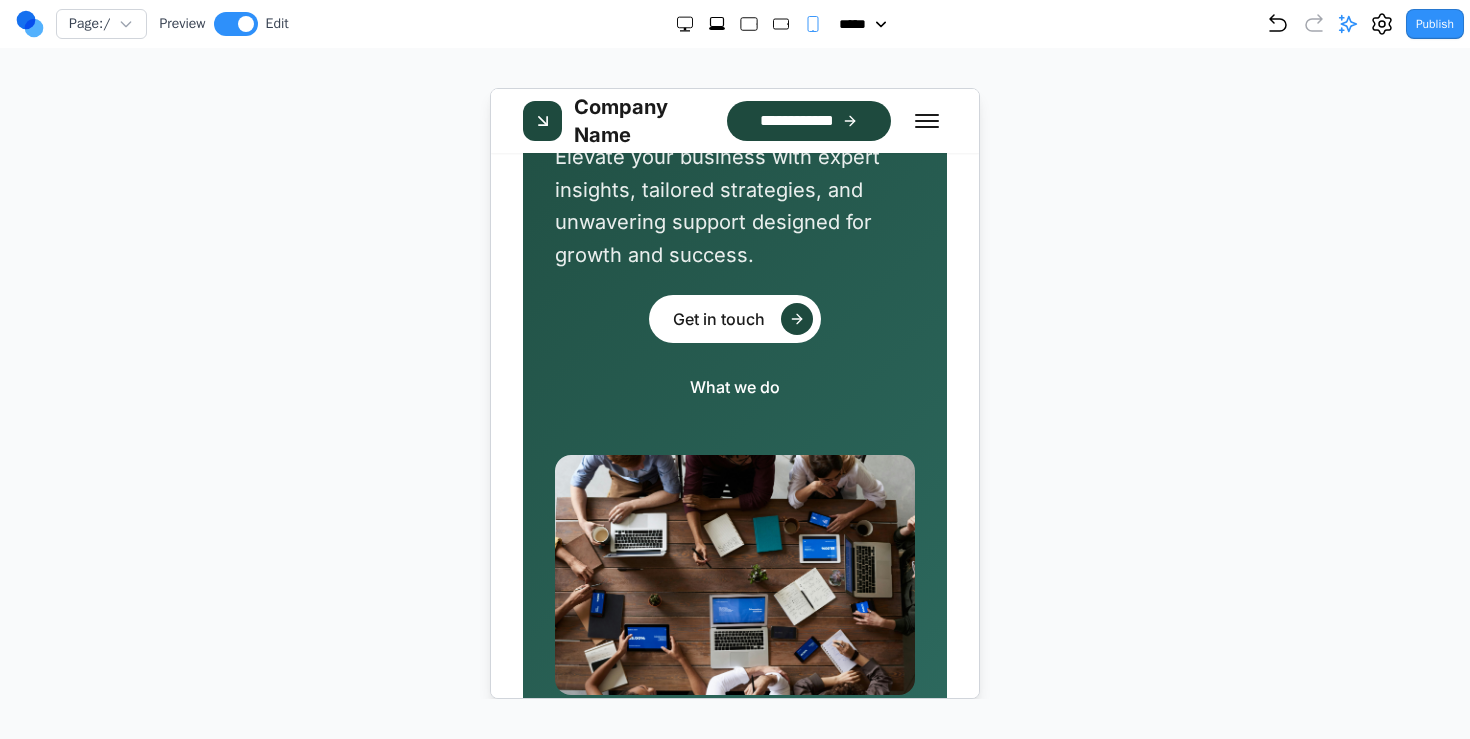 scroll, scrollTop: 0, scrollLeft: 0, axis: both 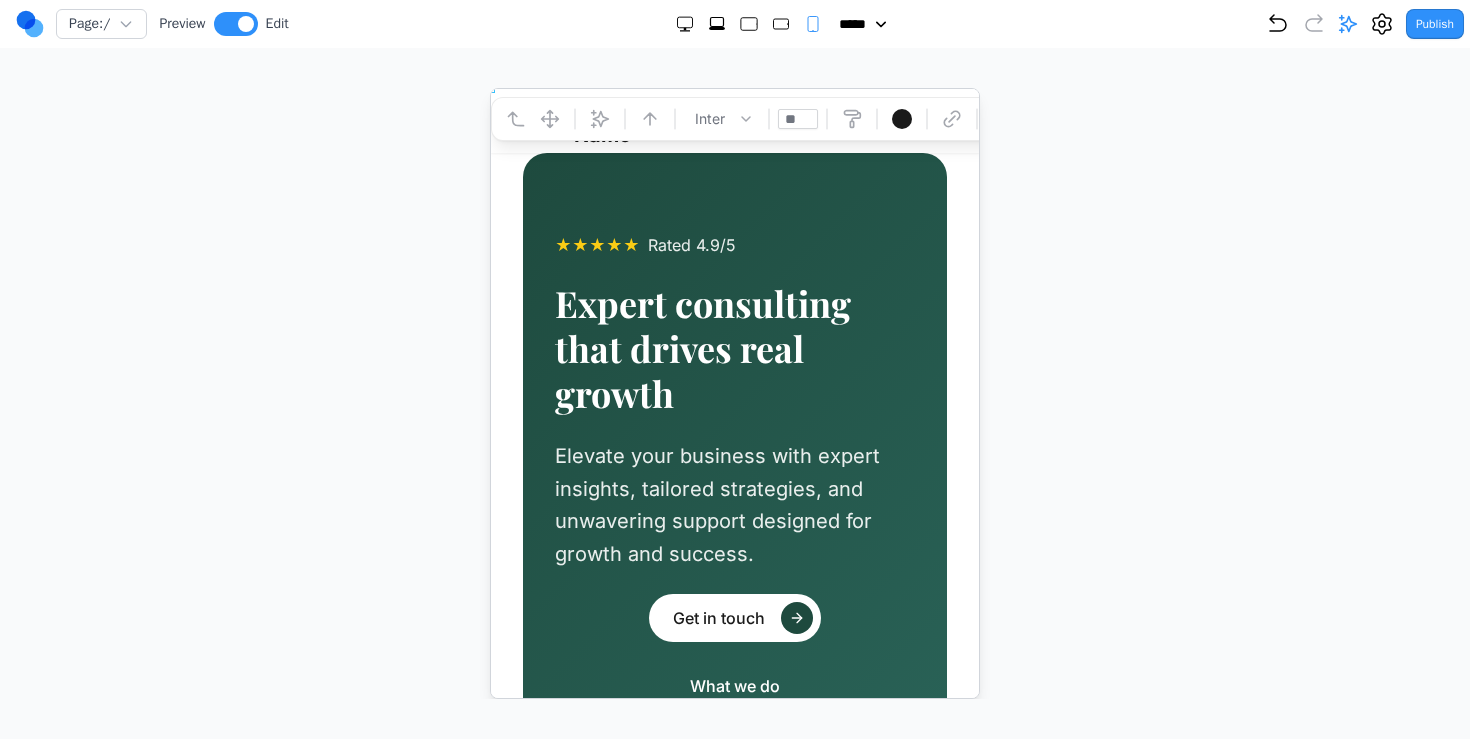 click 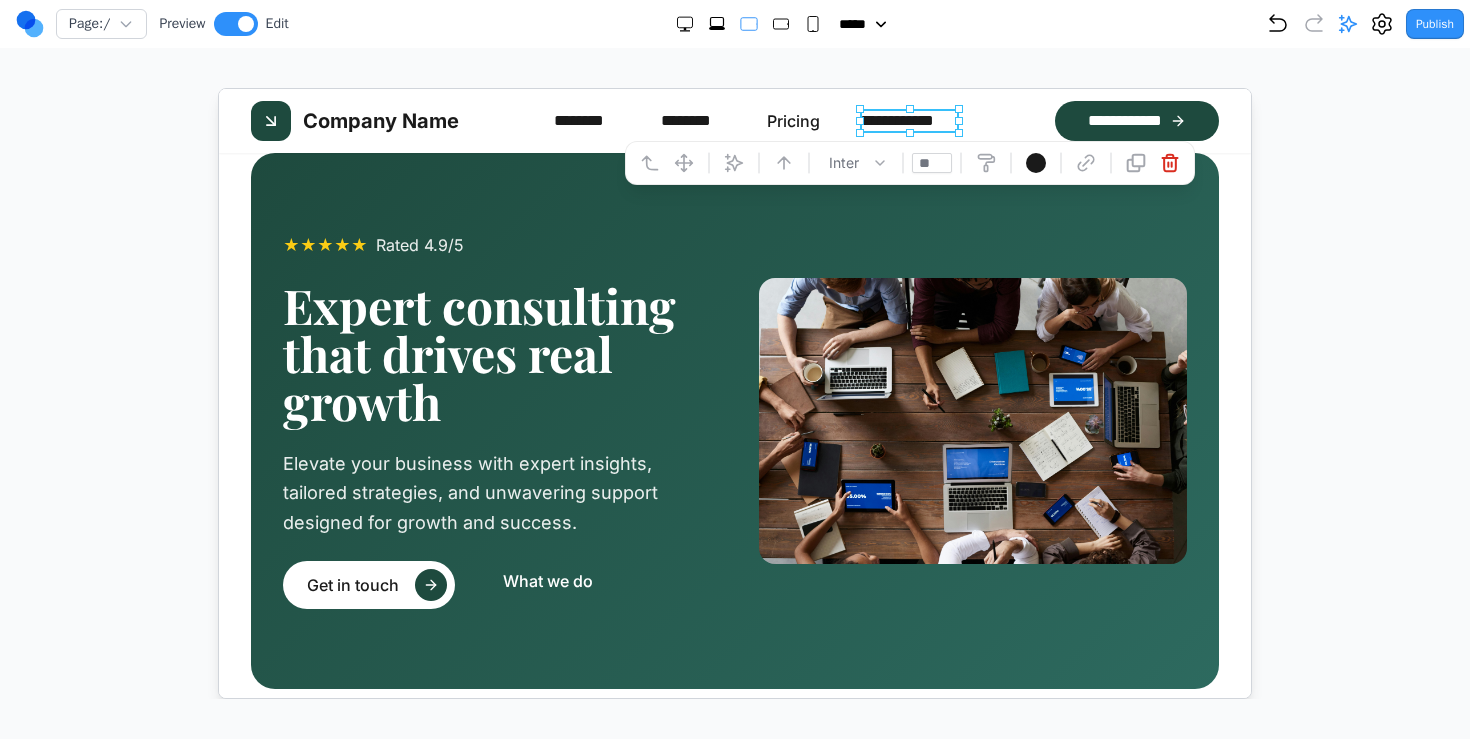 click 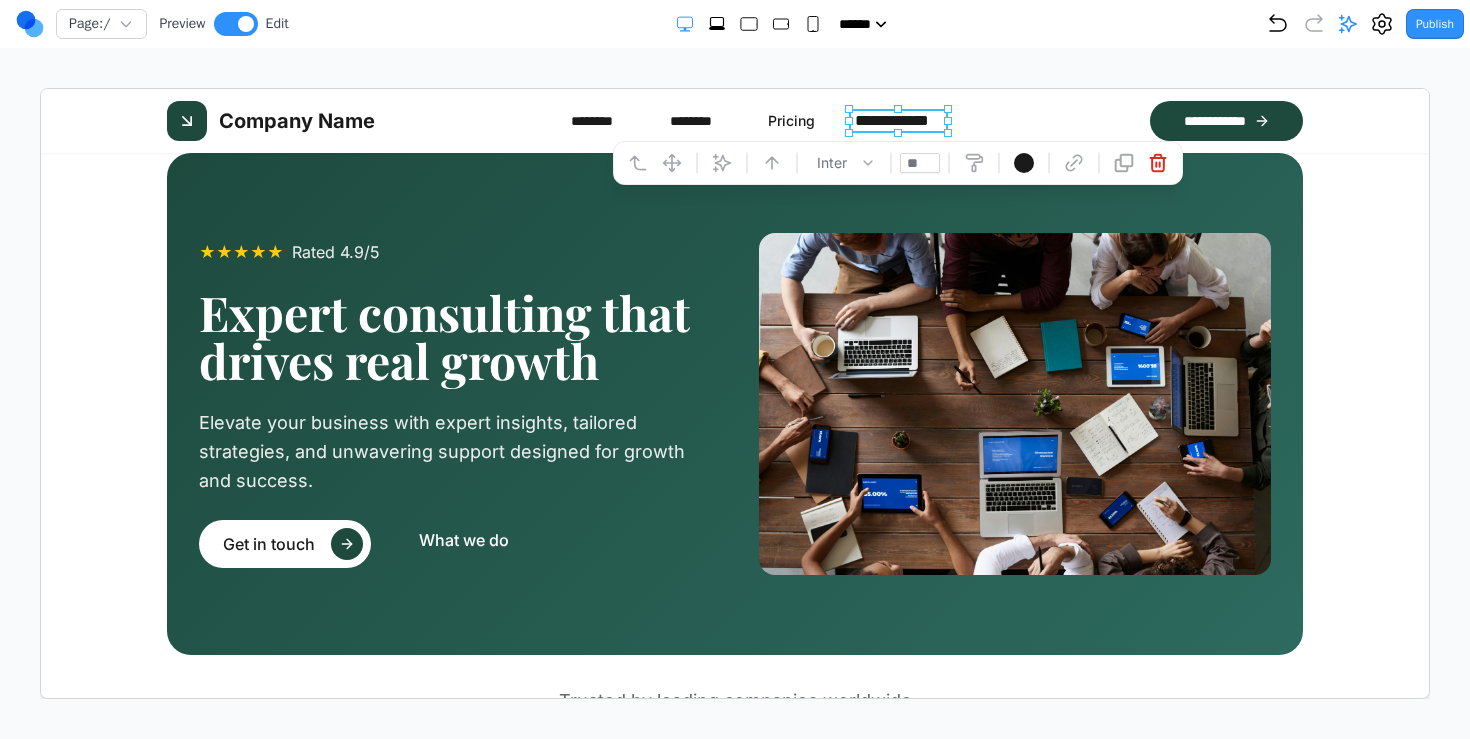 click 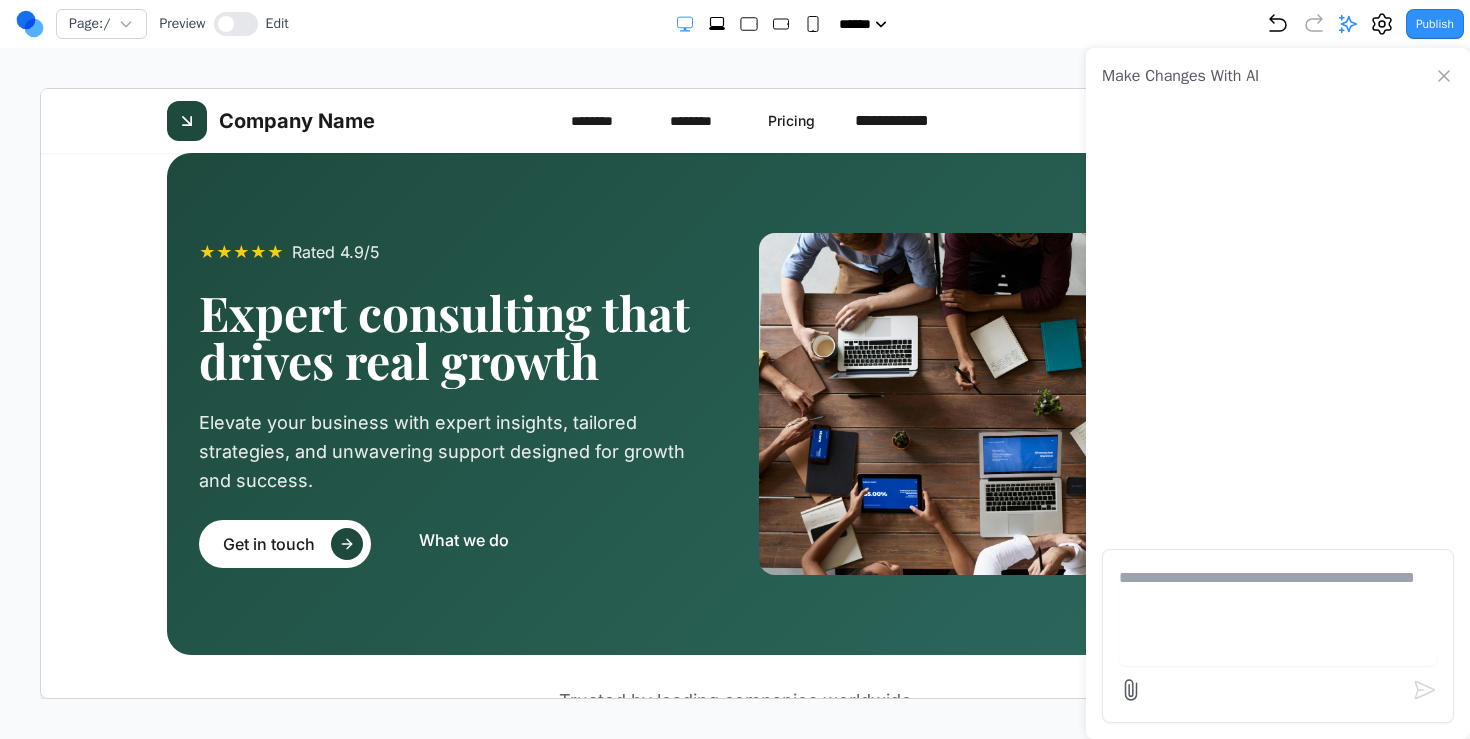 click at bounding box center [1278, 636] 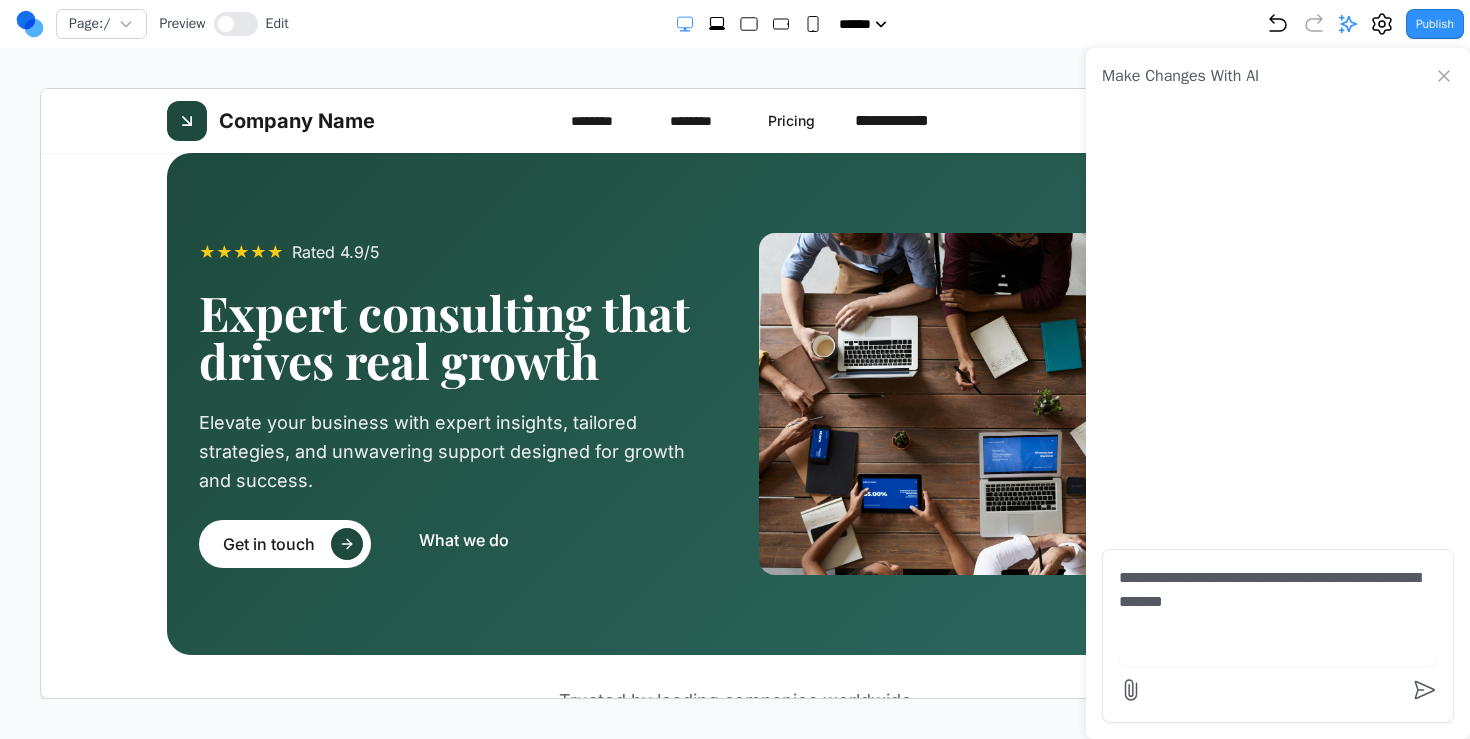 type on "**********" 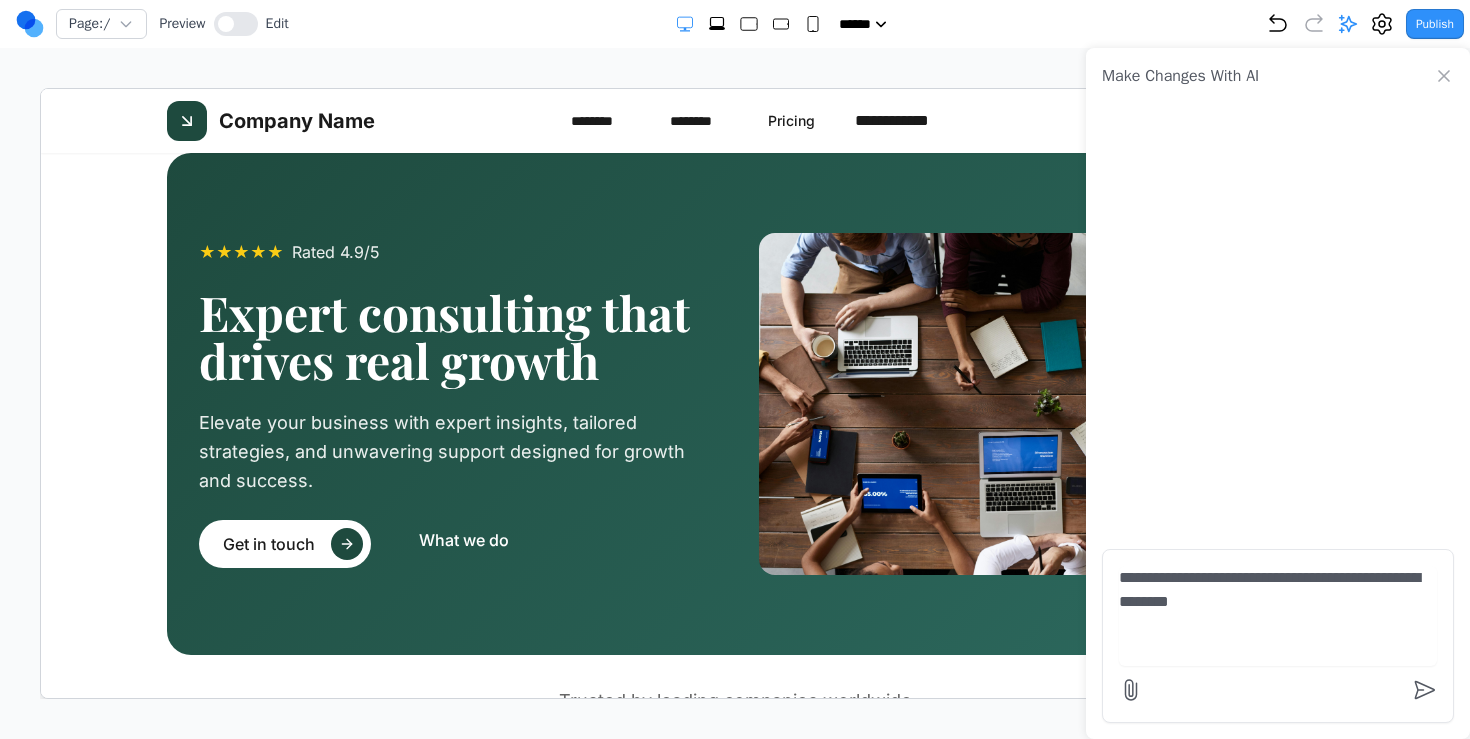type 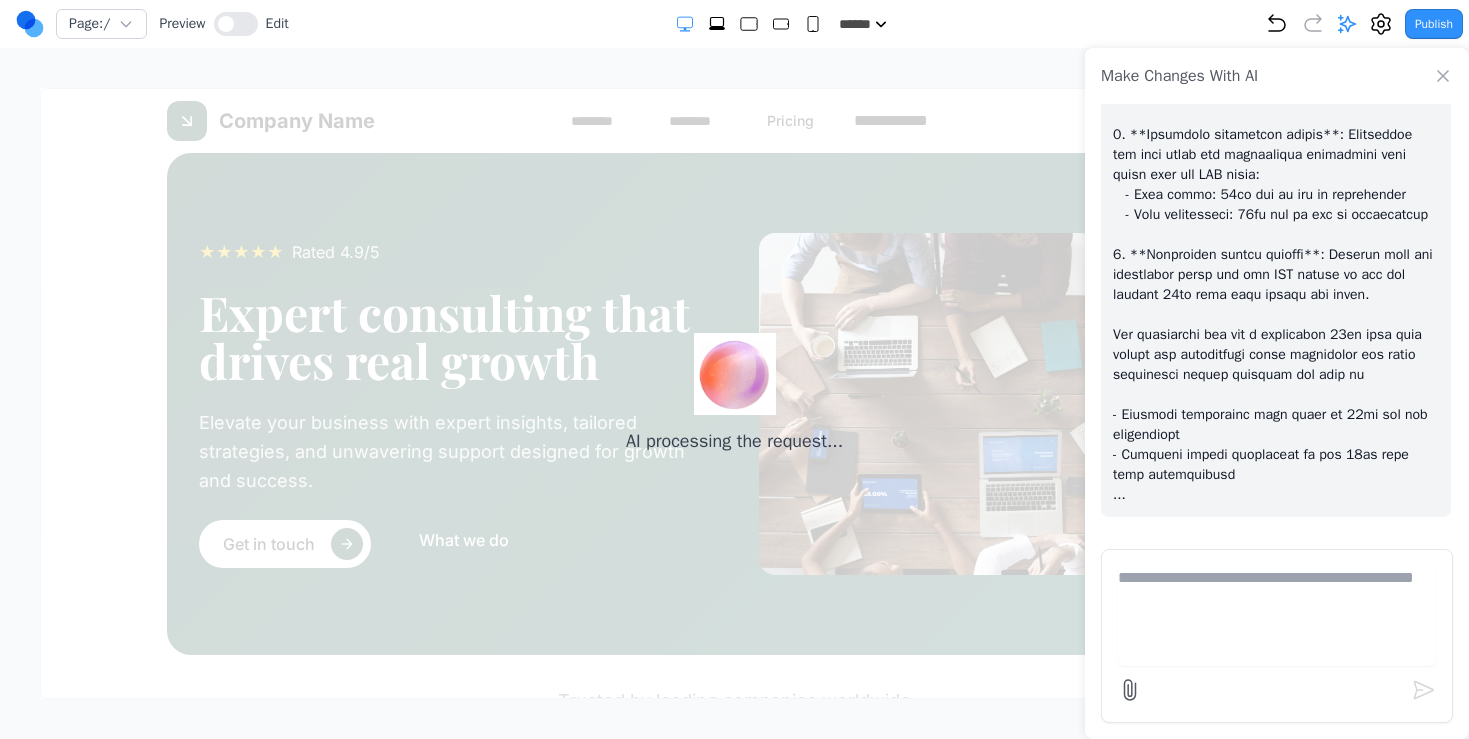 scroll, scrollTop: 727, scrollLeft: 0, axis: vertical 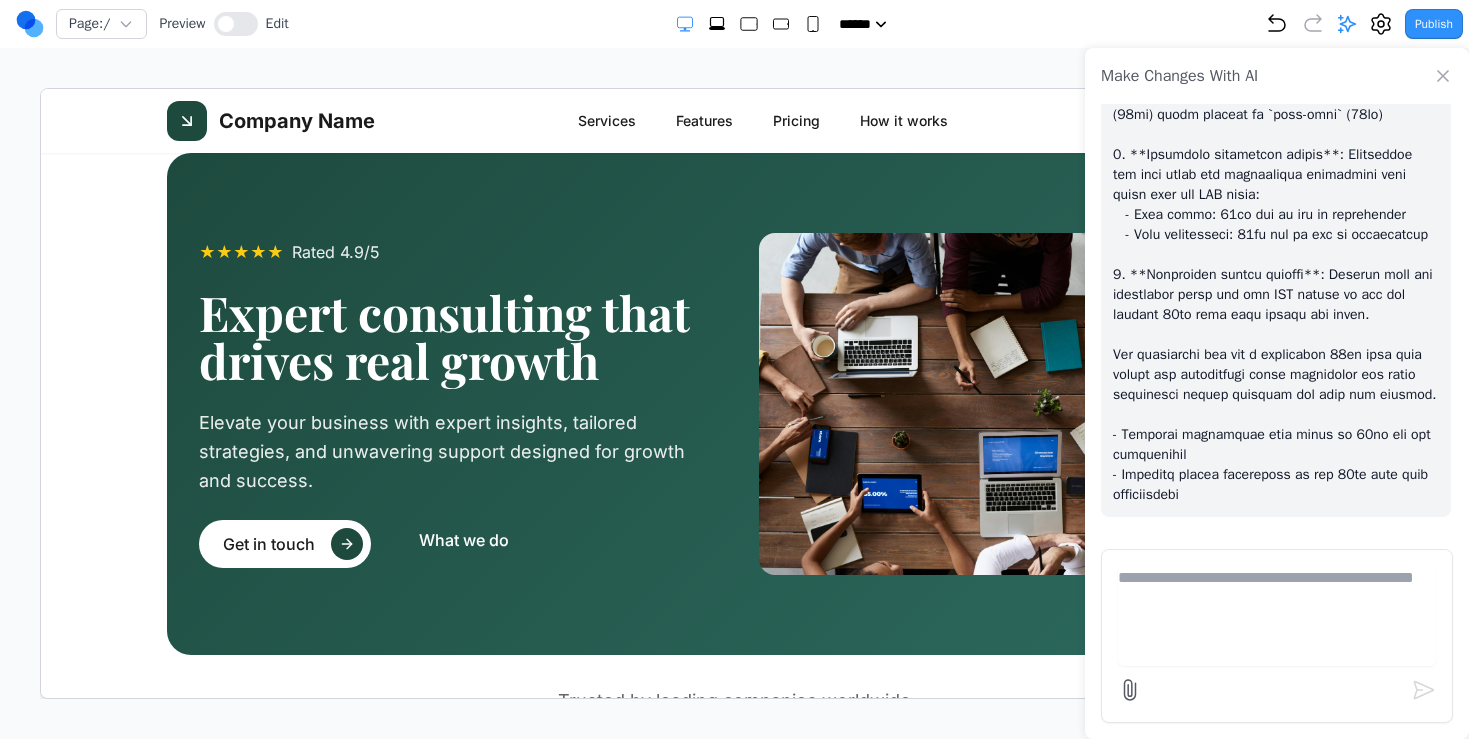 click 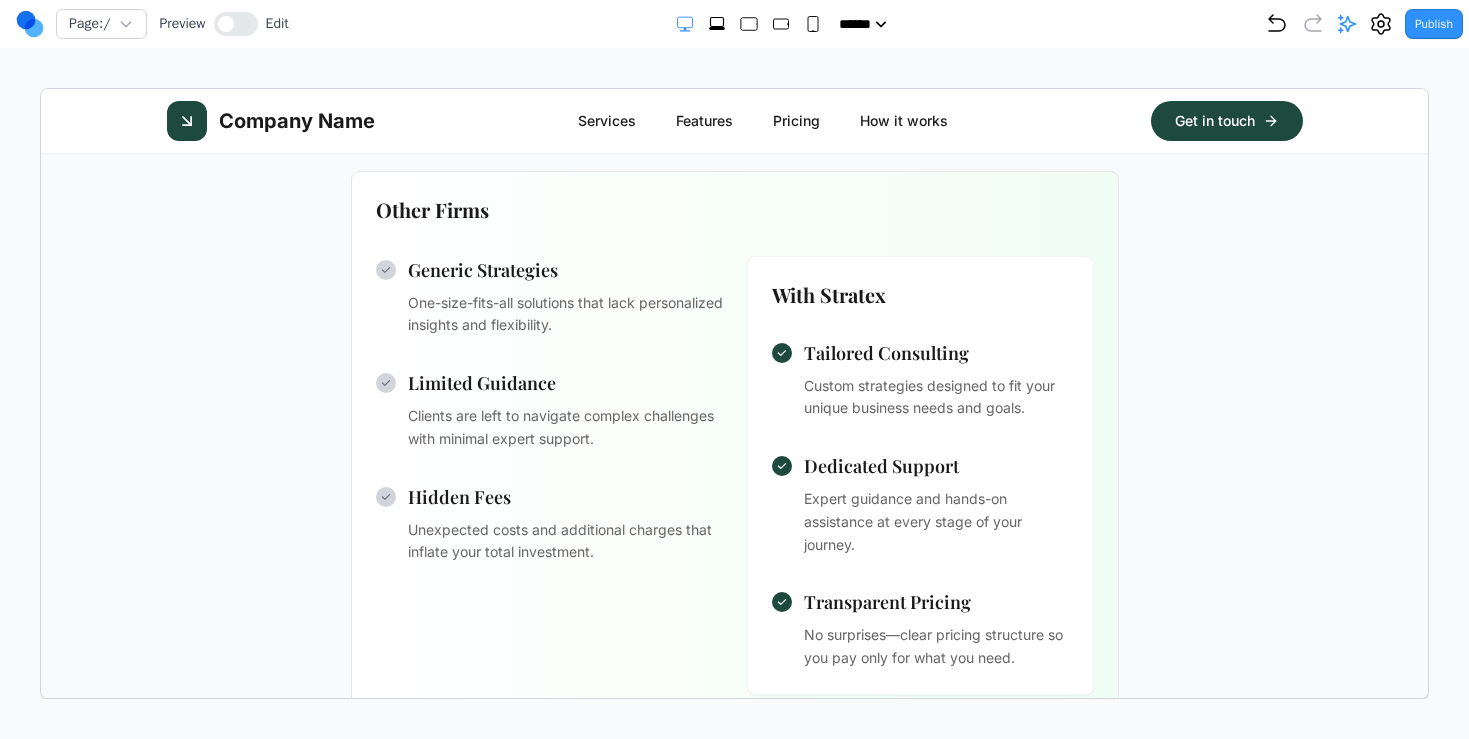 scroll, scrollTop: 836, scrollLeft: 0, axis: vertical 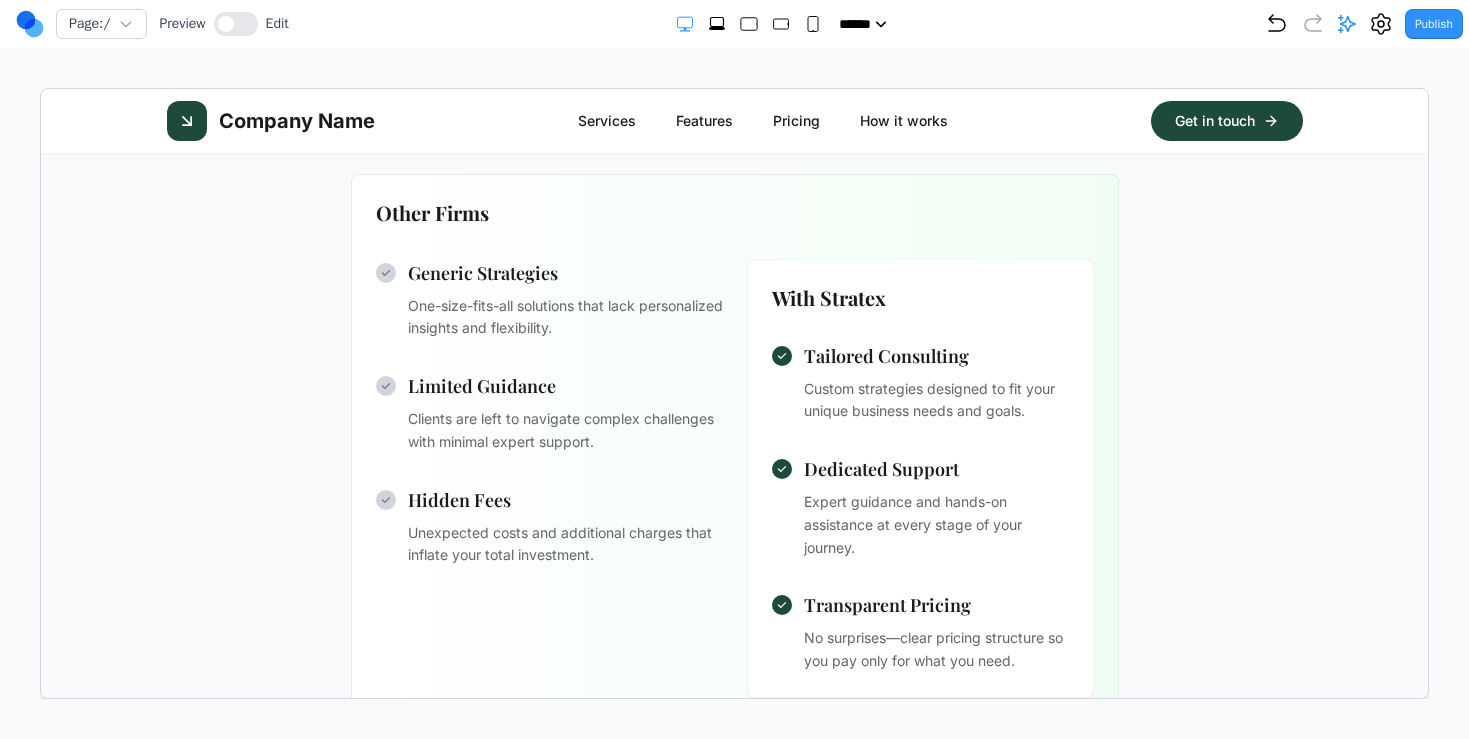 click on "One-size-fits-all solutions that lack personalized insights and flexibility." at bounding box center (564, 317) 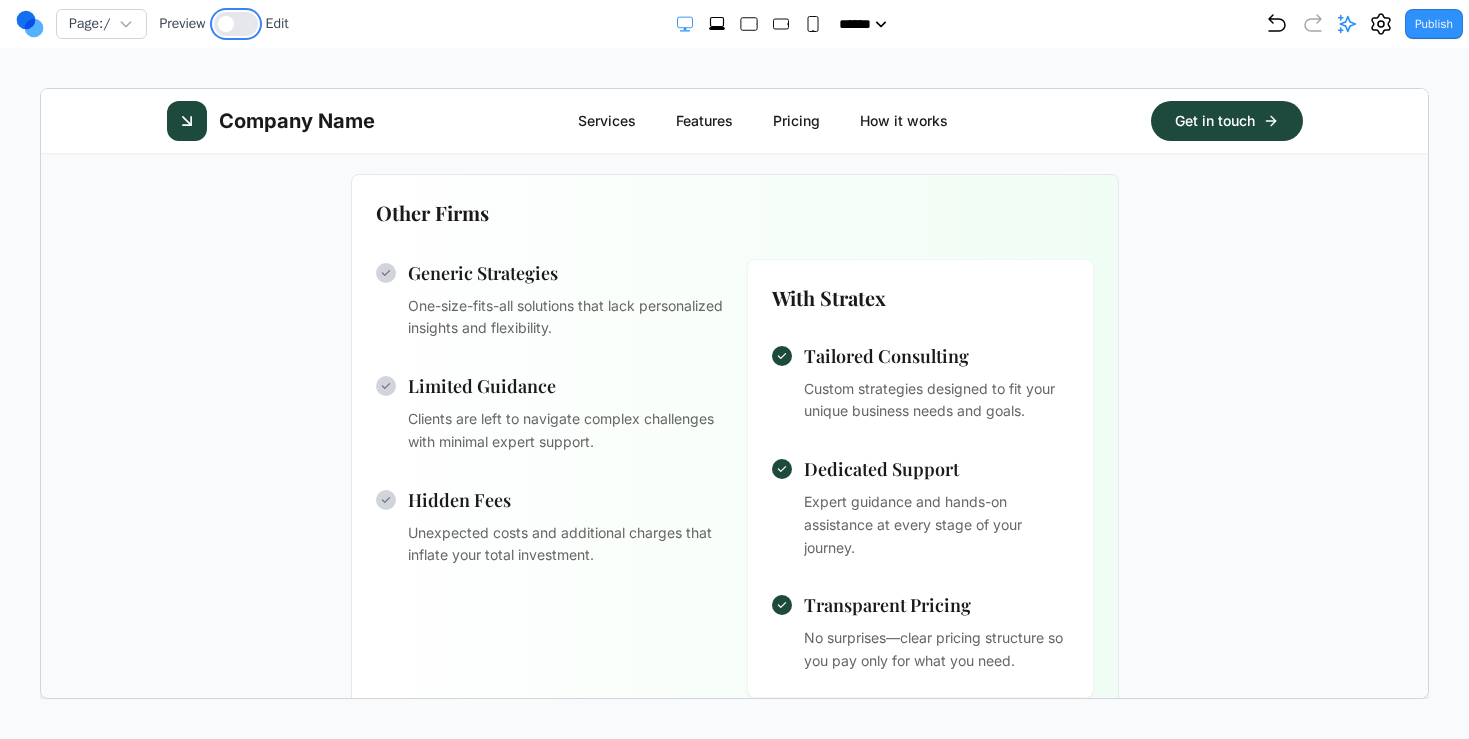 click at bounding box center (226, 24) 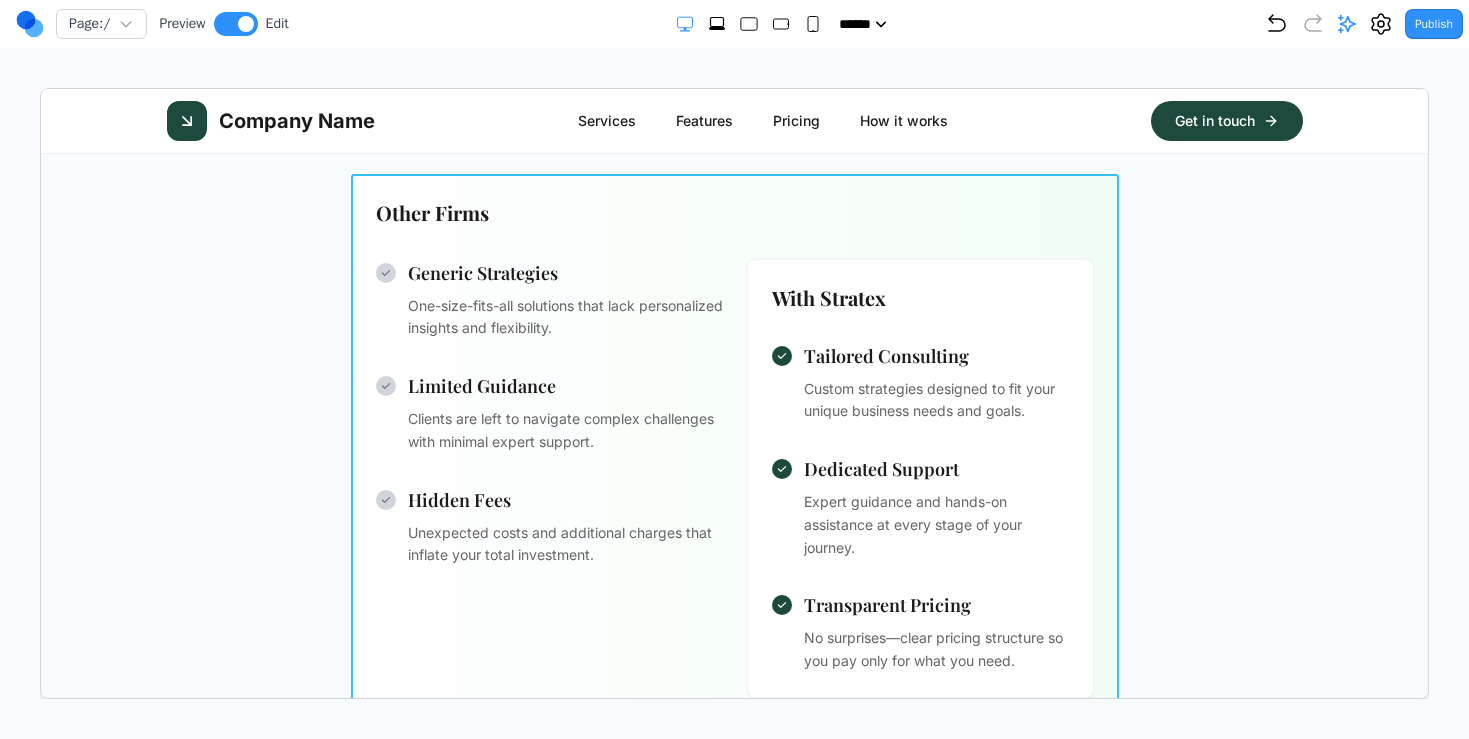 click on "Other Firms Generic Strategies One-size-fits-all solutions that lack personalized insights and flexibility. Limited Guidance Clients are left to navigate complex challenges with minimal expert support. Hidden Fees Unexpected costs and additional charges that inflate your total investment. With Stratex Tailored Consulting Custom strategies designed to fit your unique business needs and goals. Dedicated Support Expert guidance and hands-on assistance at every stage of your journey. Transparent Pricing No surprises—clear pricing structure so you pay only for what you need." at bounding box center [734, 447] 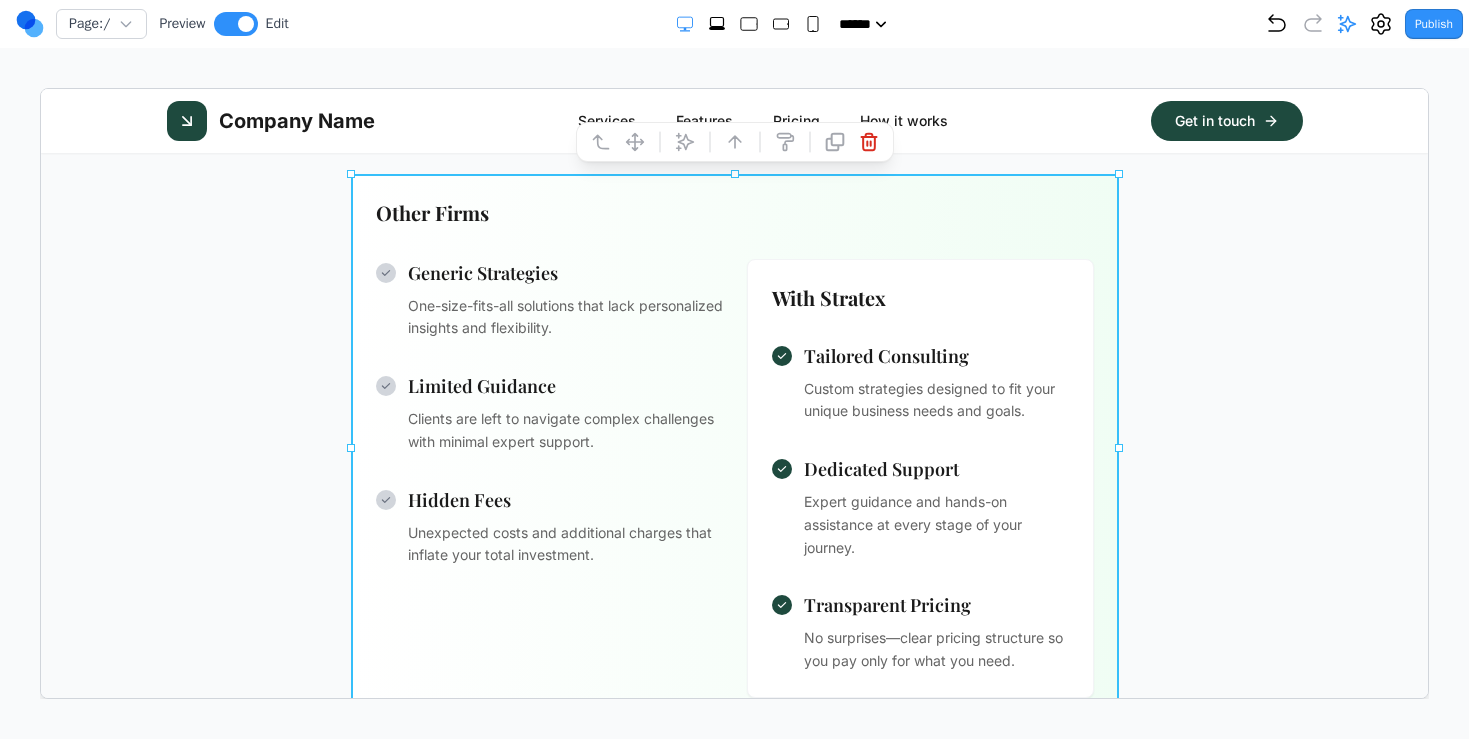 click 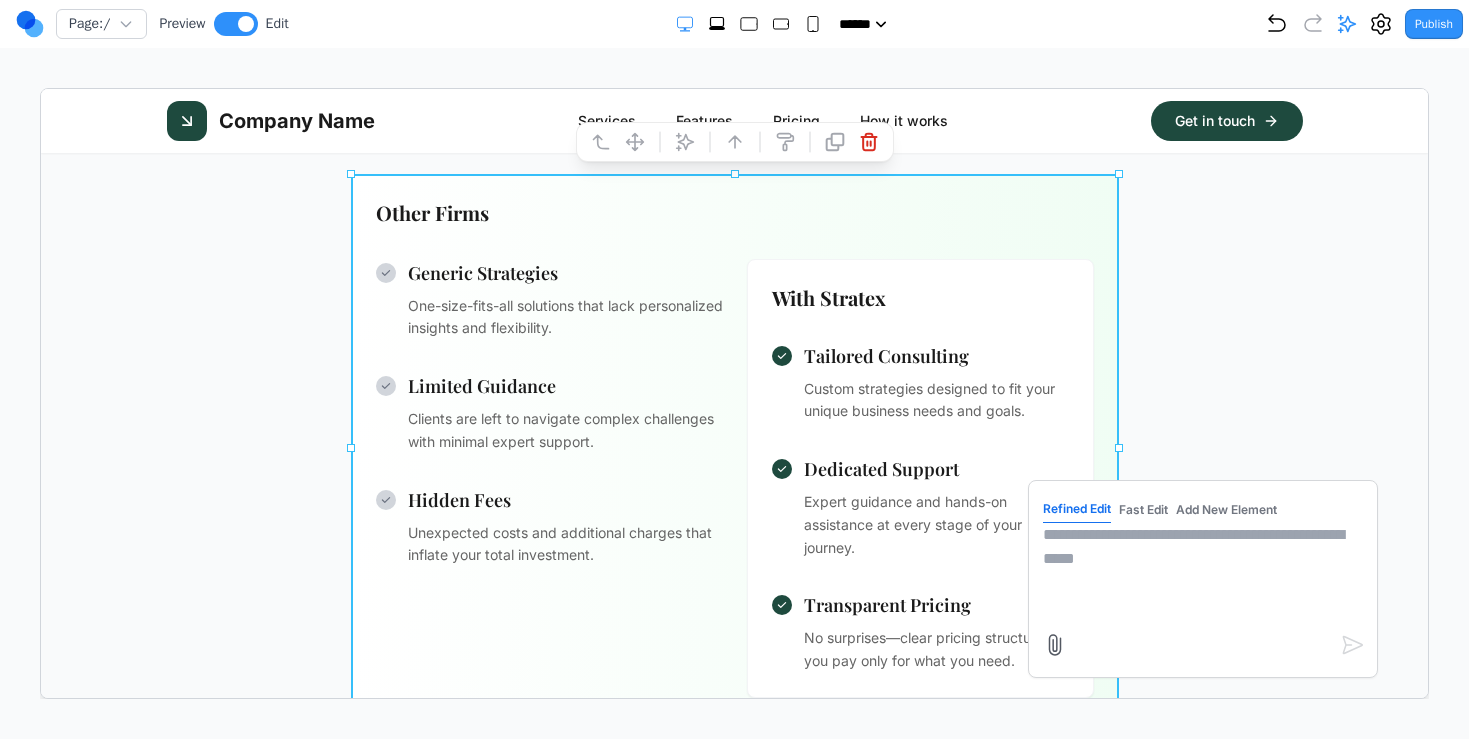 click at bounding box center [1202, 572] 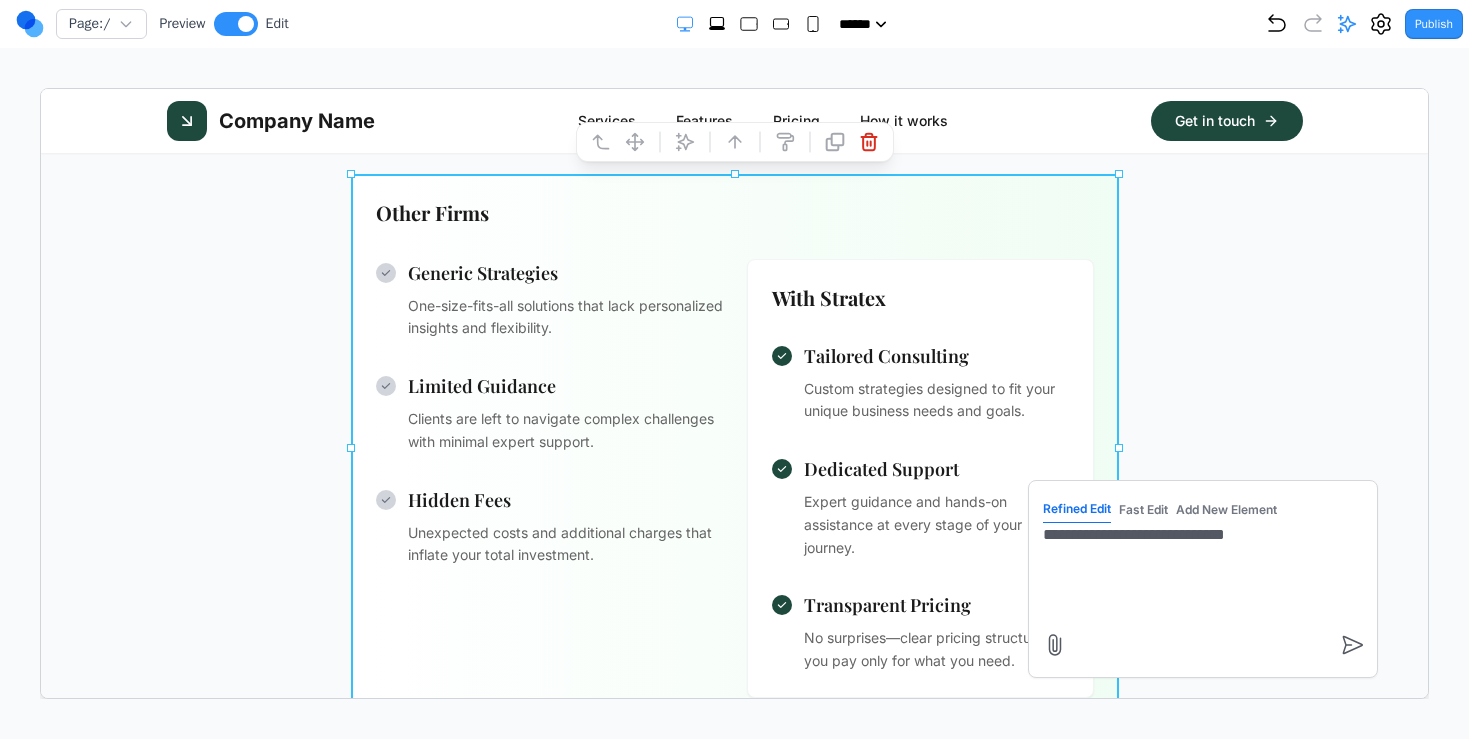 click on "Other Firms Generic Strategies One-size-fits-all solutions that lack personalized insights and flexibility. Limited Guidance Clients are left to navigate complex challenges with minimal expert support. Hidden Fees Unexpected costs and additional charges that inflate your total investment. With Stratex Tailored Consulting Custom strategies designed to fit your unique business needs and goals. Dedicated Support Expert guidance and hands-on assistance at every stage of your journey. Transparent Pricing No surprises—clear pricing structure so you pay only for what you need." at bounding box center (734, 447) 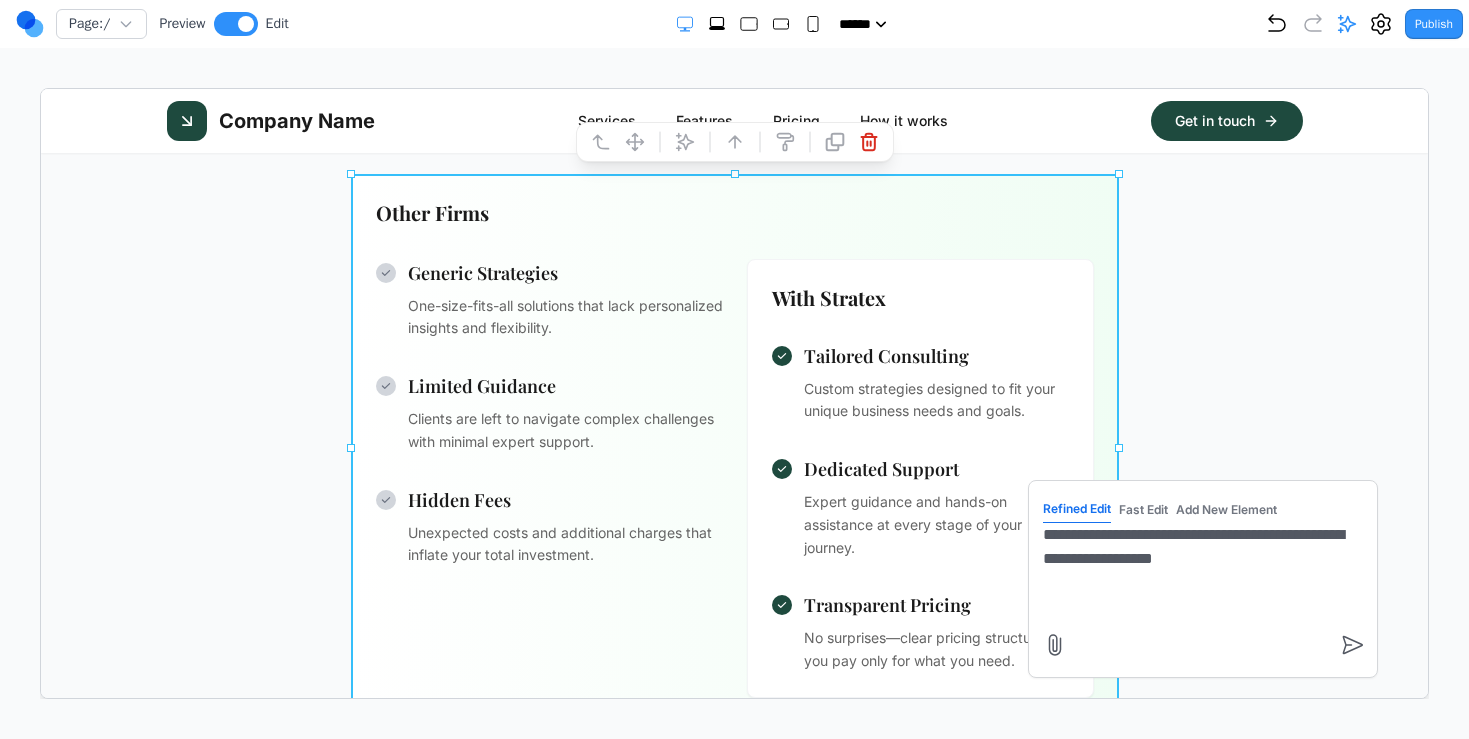 type on "**********" 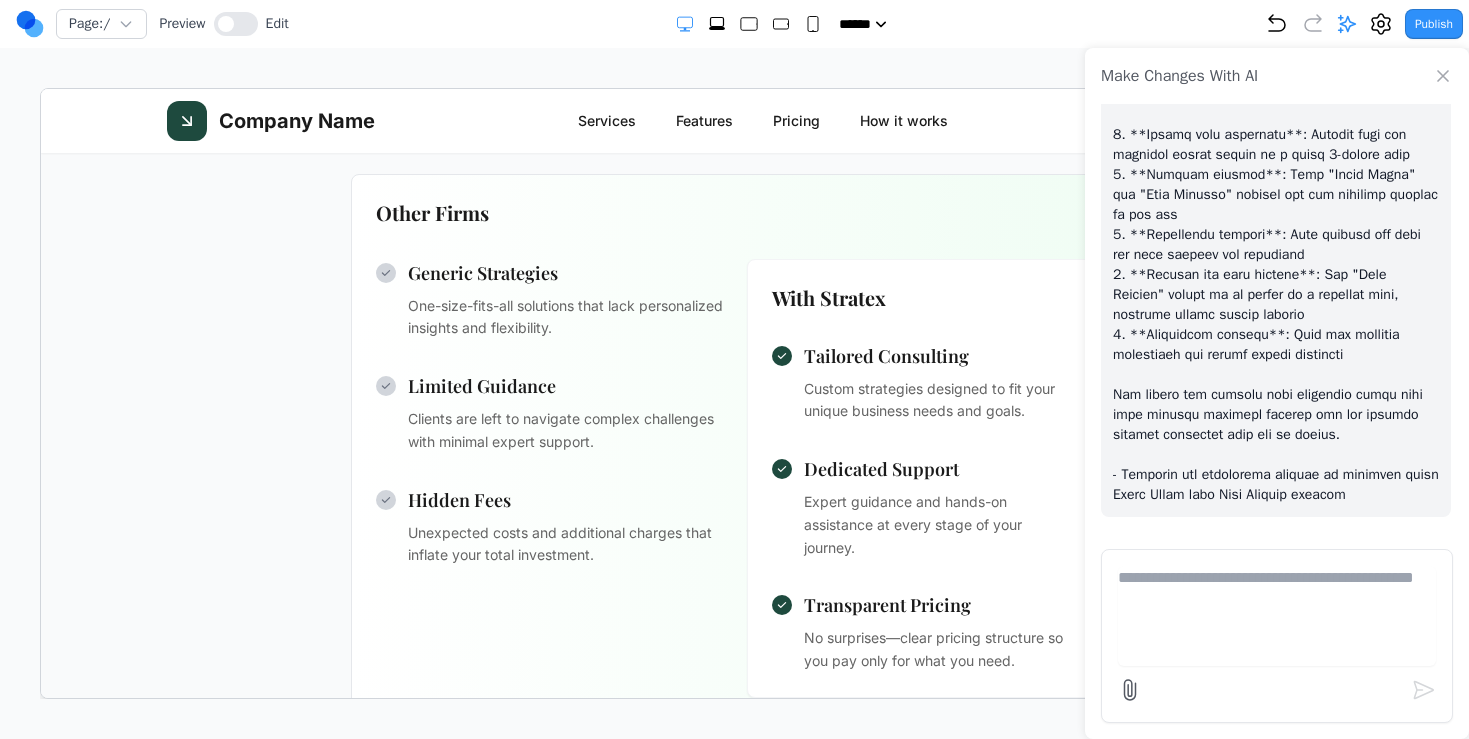scroll, scrollTop: 1447, scrollLeft: 0, axis: vertical 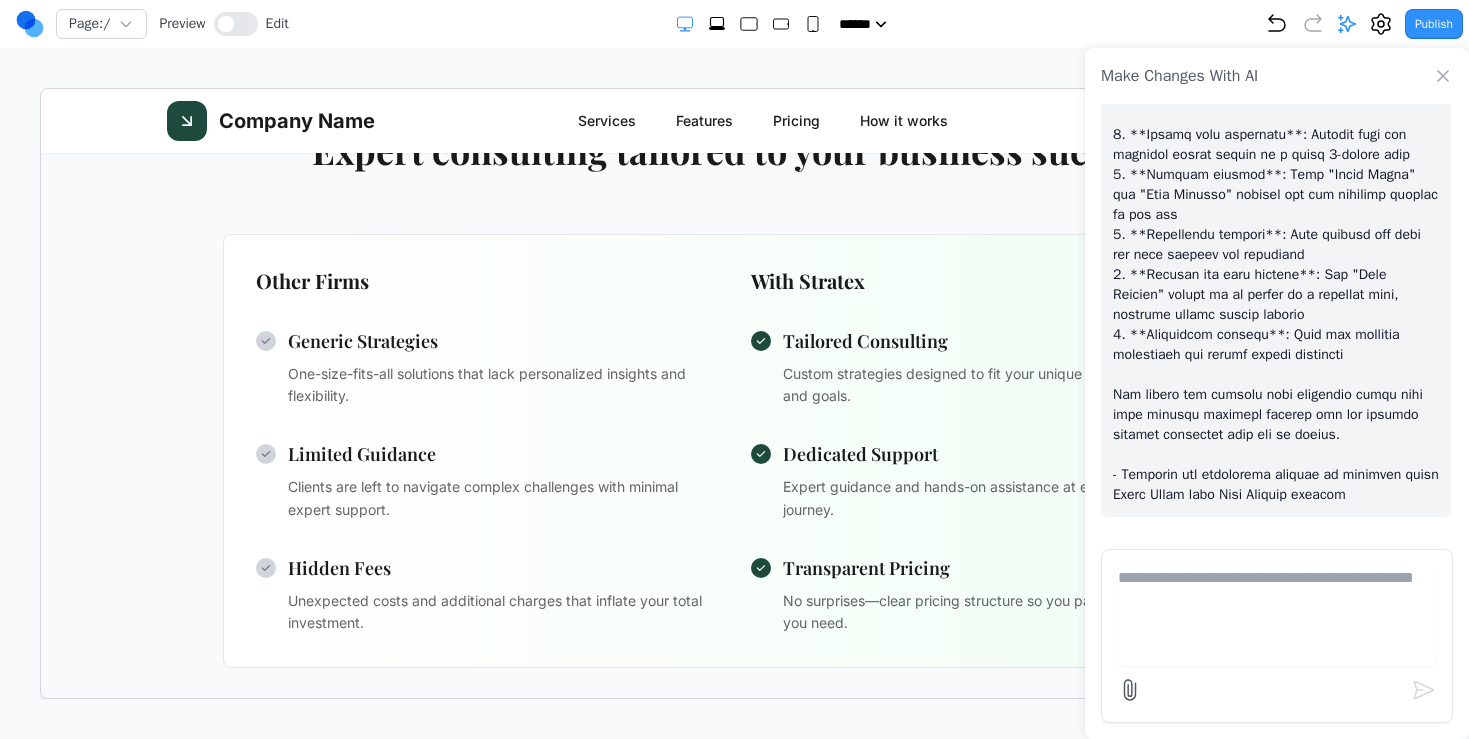 click on "Generic Strategies One-size-fits-all solutions that lack personalized insights and flexibility. Limited Guidance Clients are left to navigate complex challenges with minimal expert support. Hidden Fees Unexpected costs and additional charges that inflate your total investment." at bounding box center (486, 480) 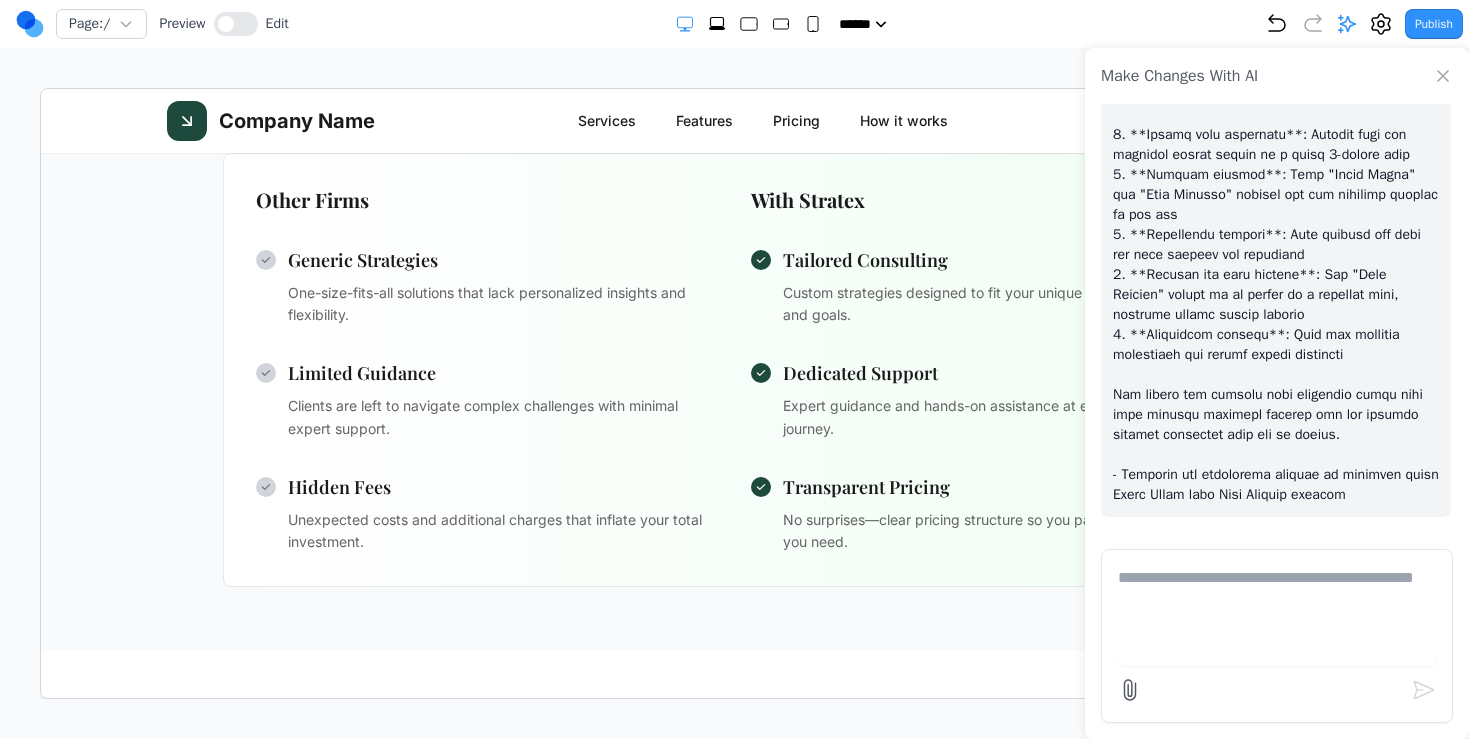 scroll, scrollTop: 884, scrollLeft: 0, axis: vertical 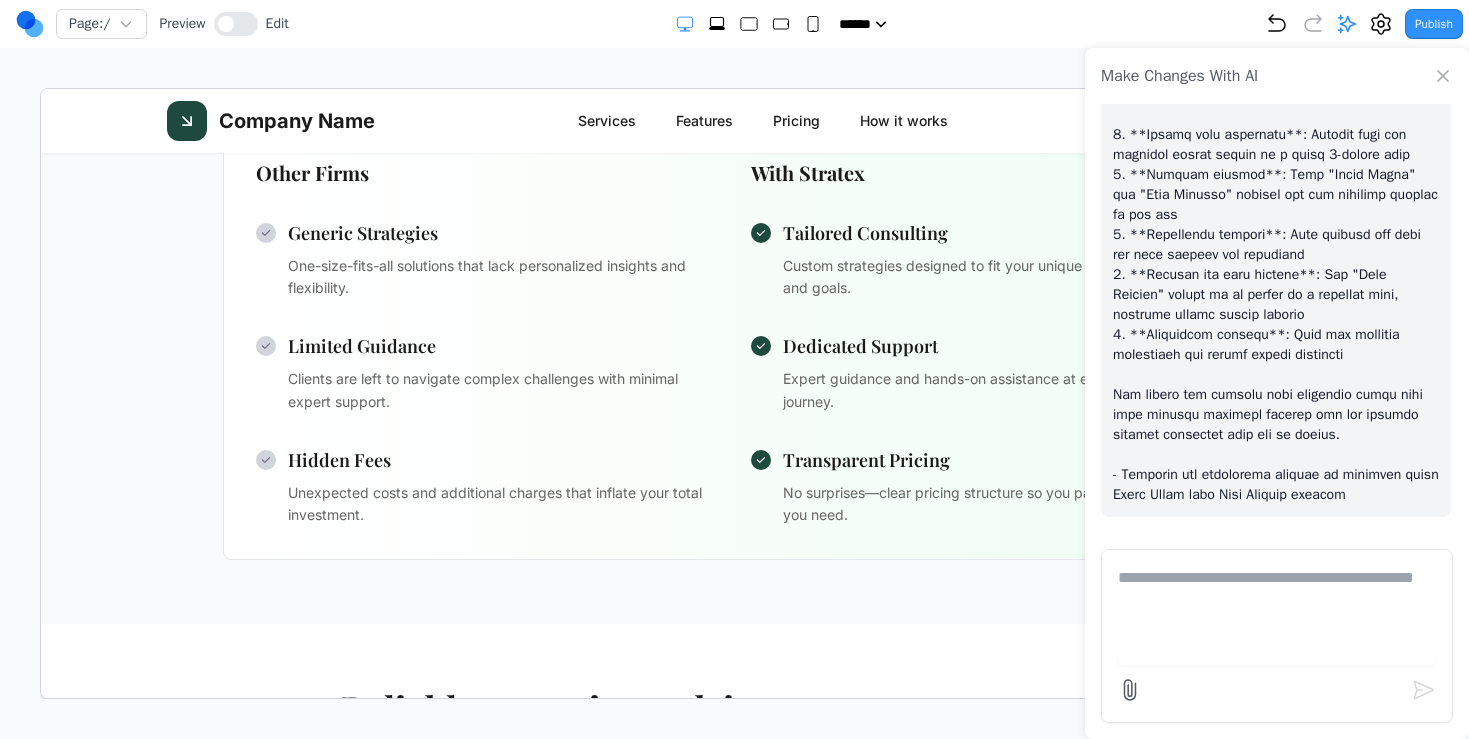 click on "Make Changes With AI" at bounding box center (1277, 76) 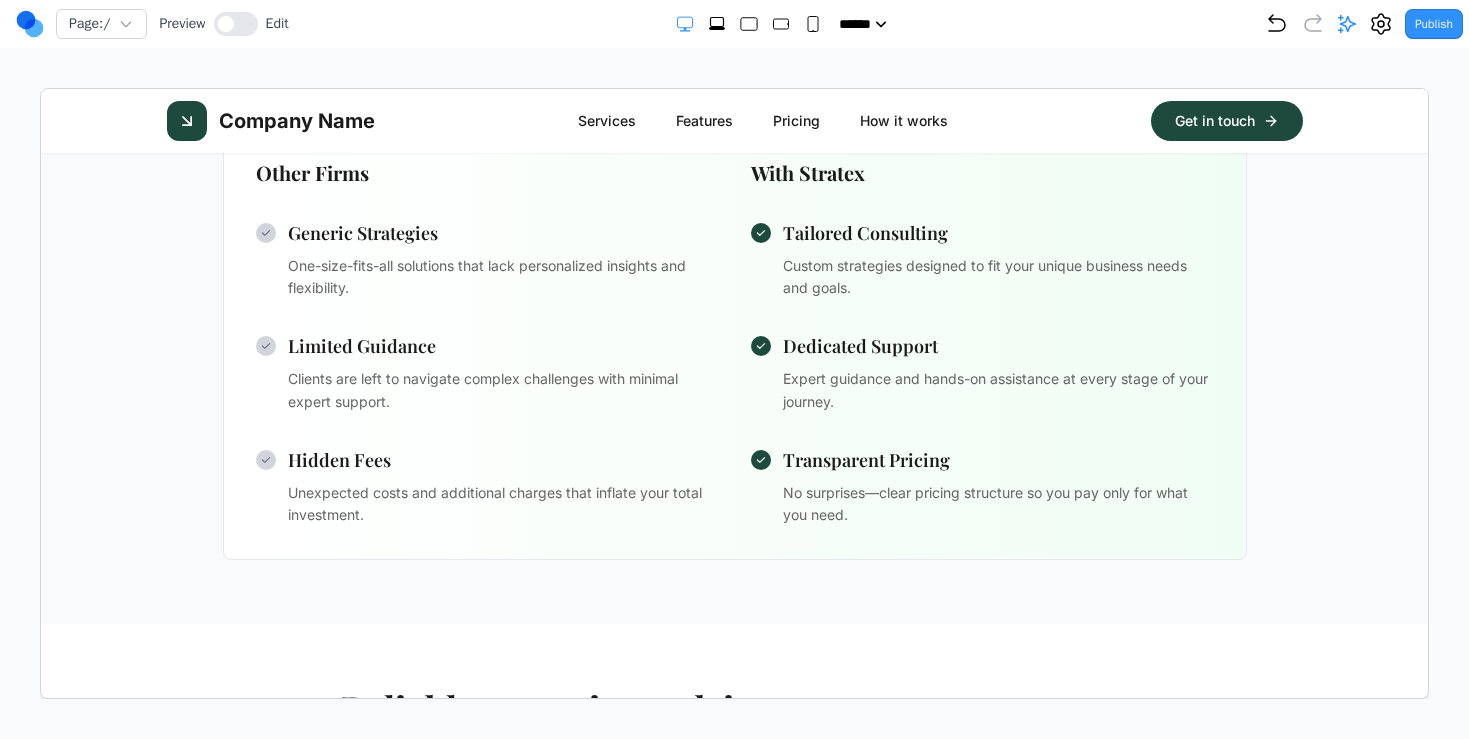 scroll, scrollTop: 719, scrollLeft: 0, axis: vertical 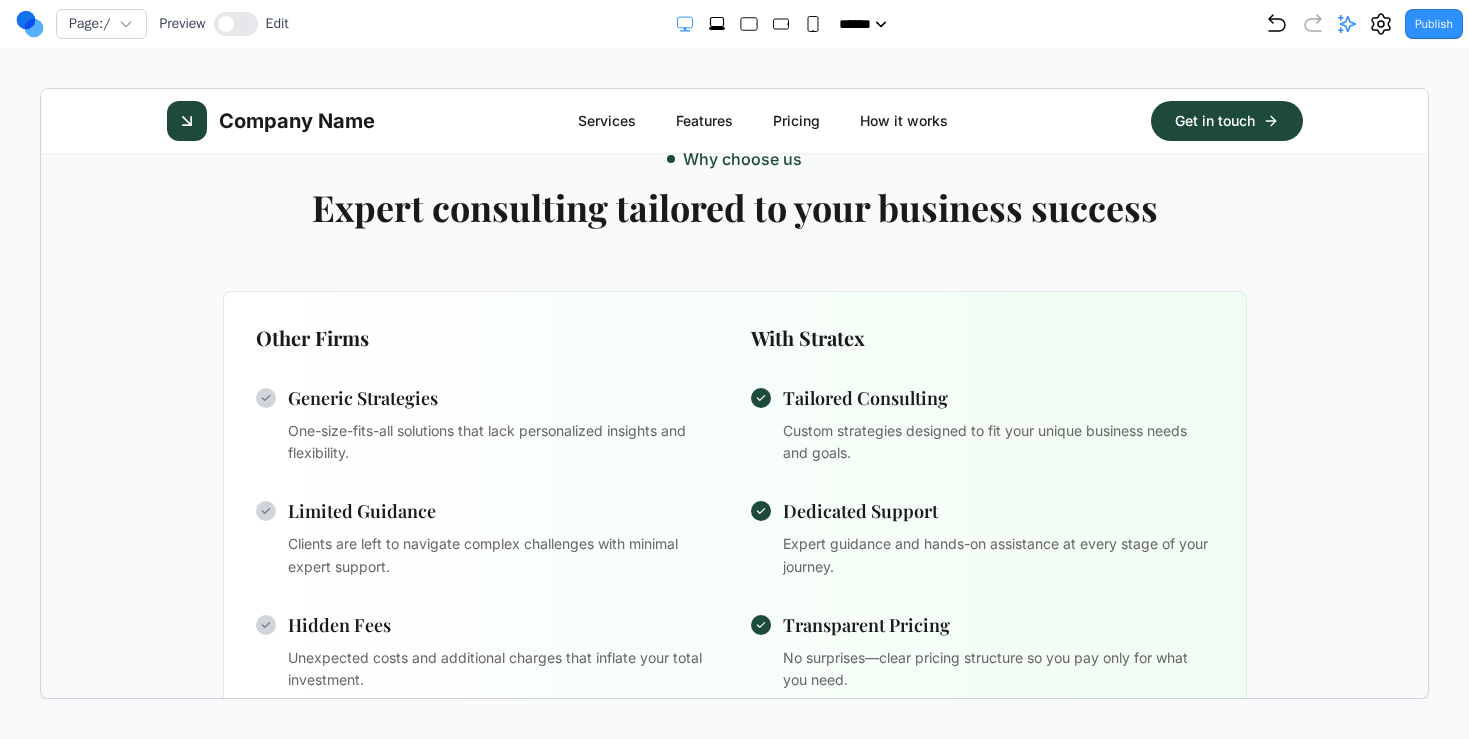 click on "Why choose us Expert consulting tailored to your business success Other Firms With Stratex Generic Strategies One-size-fits-all solutions that lack personalized insights and flexibility. Limited Guidance Clients are left to navigate complex challenges with minimal expert support. Hidden Fees Unexpected costs and additional charges that inflate your total investment. Tailored Consulting Custom strategies designed to fit your unique business needs and goals. Dedicated Support Expert guidance and hands-on assistance at every stage of your journey. Transparent Pricing No surprises—clear pricing structure so you pay only for what you need." at bounding box center (734, 435) 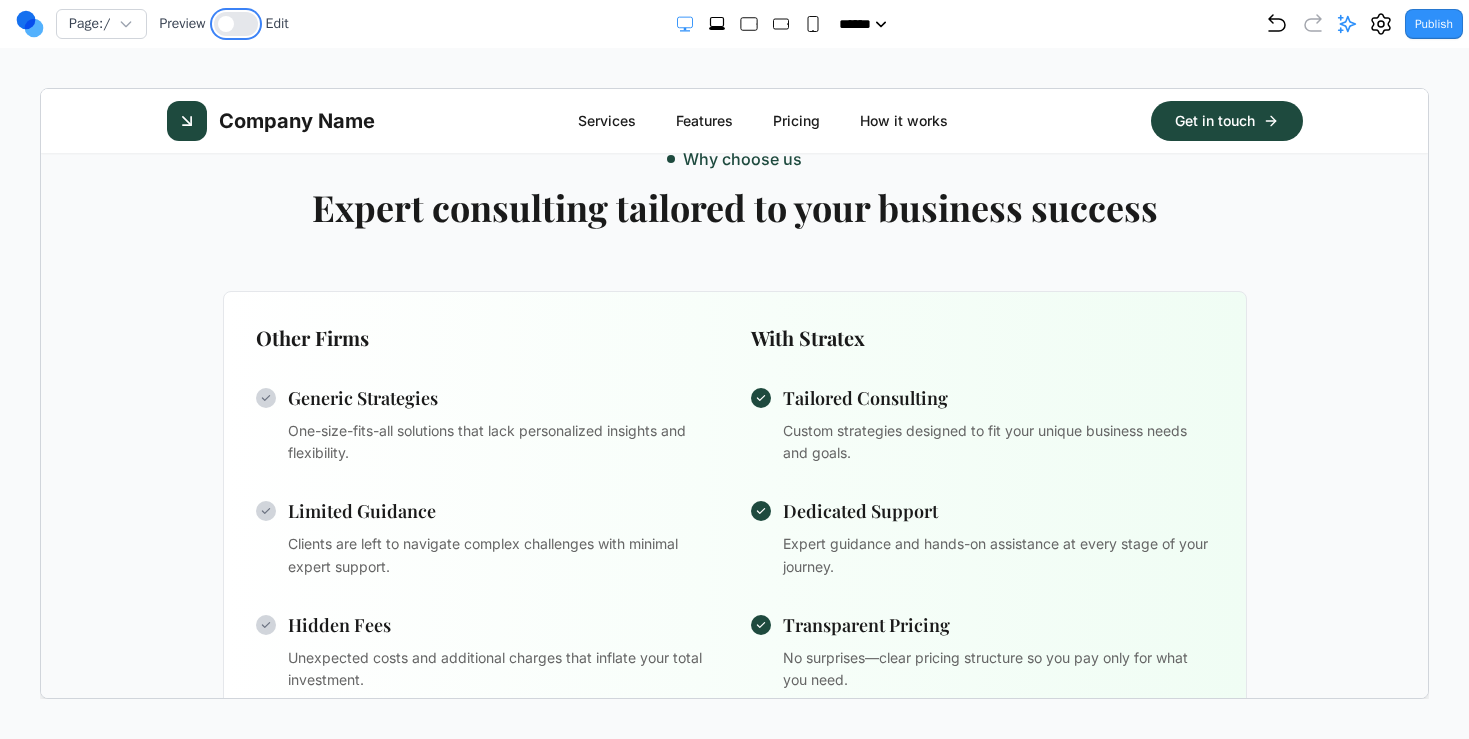 click at bounding box center (236, 24) 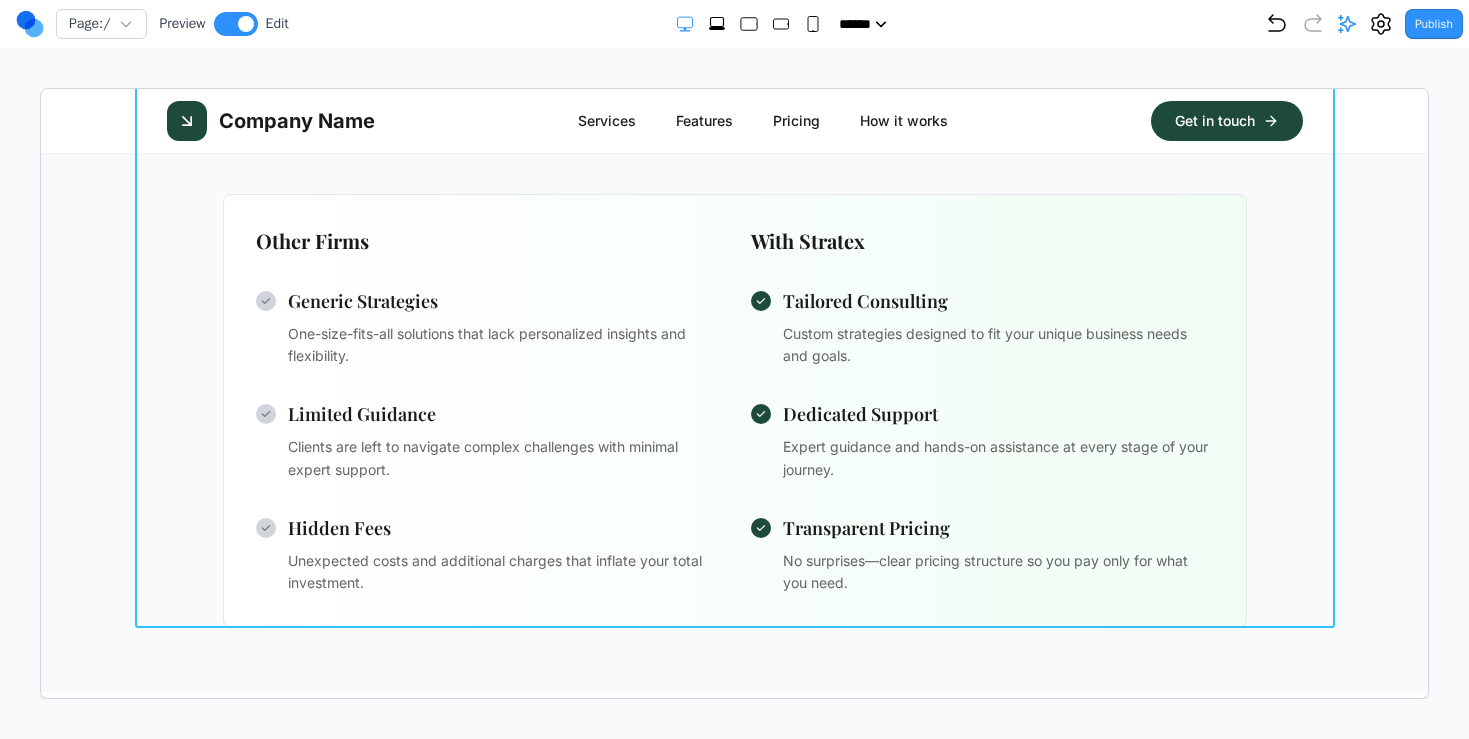 scroll, scrollTop: 633, scrollLeft: 0, axis: vertical 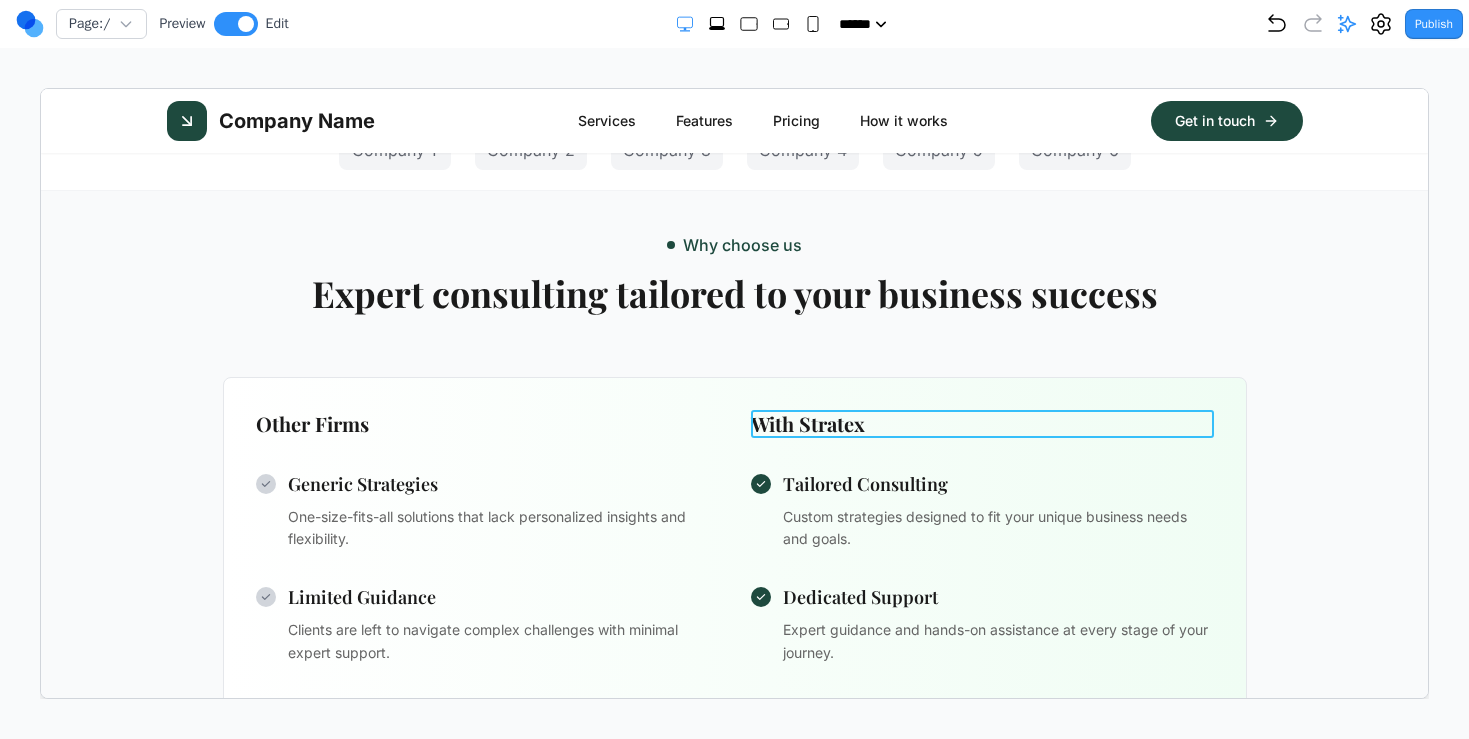 click on "With Stratex" at bounding box center (981, 423) 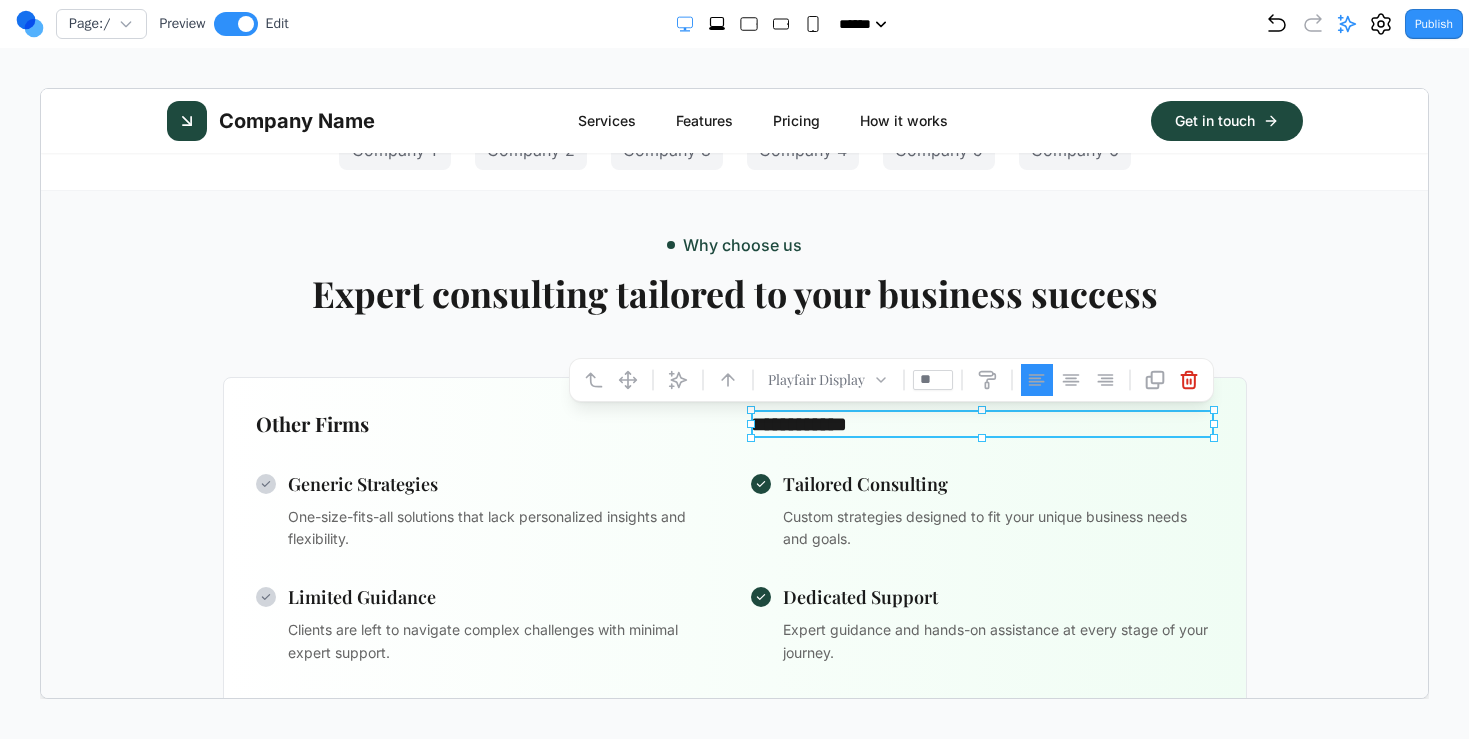 click 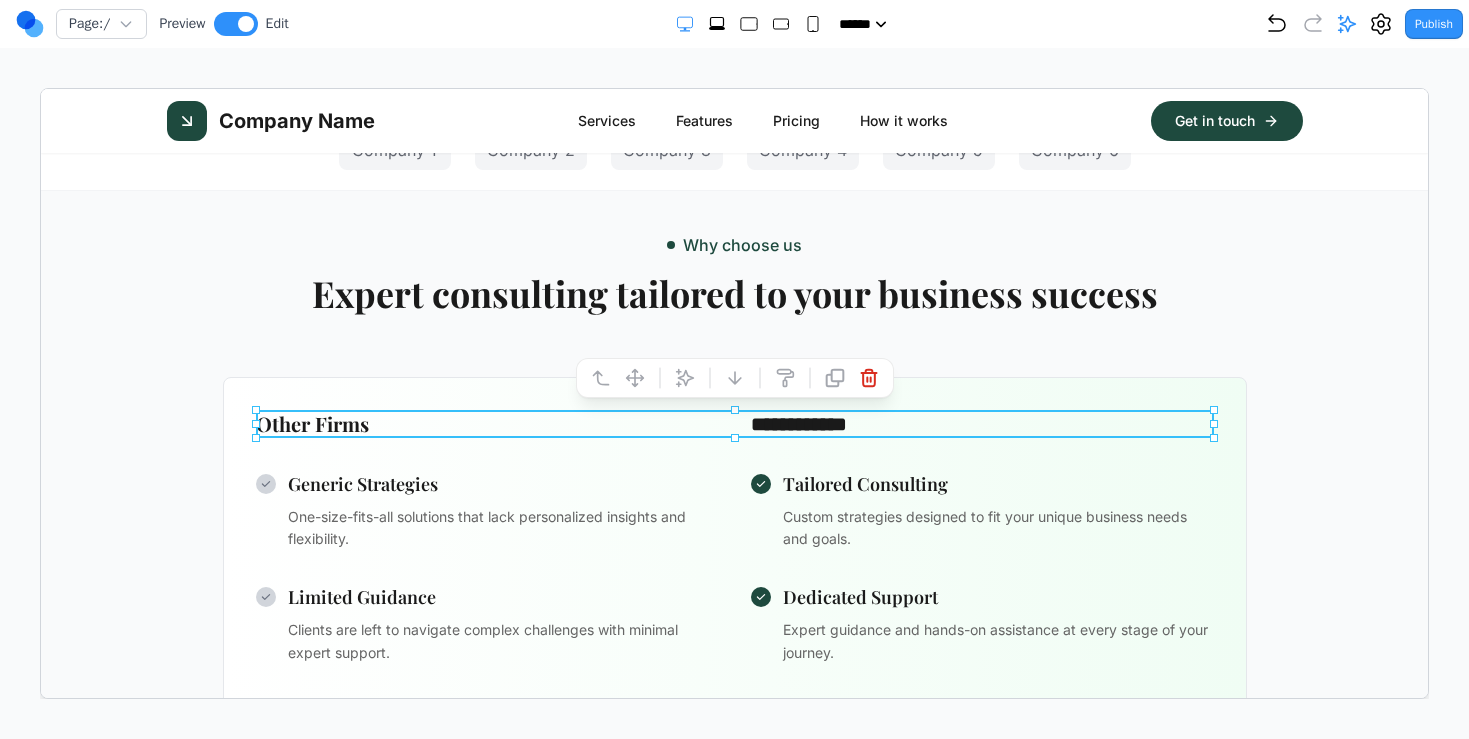 click on "Generic Strategies" at bounding box center (502, 483) 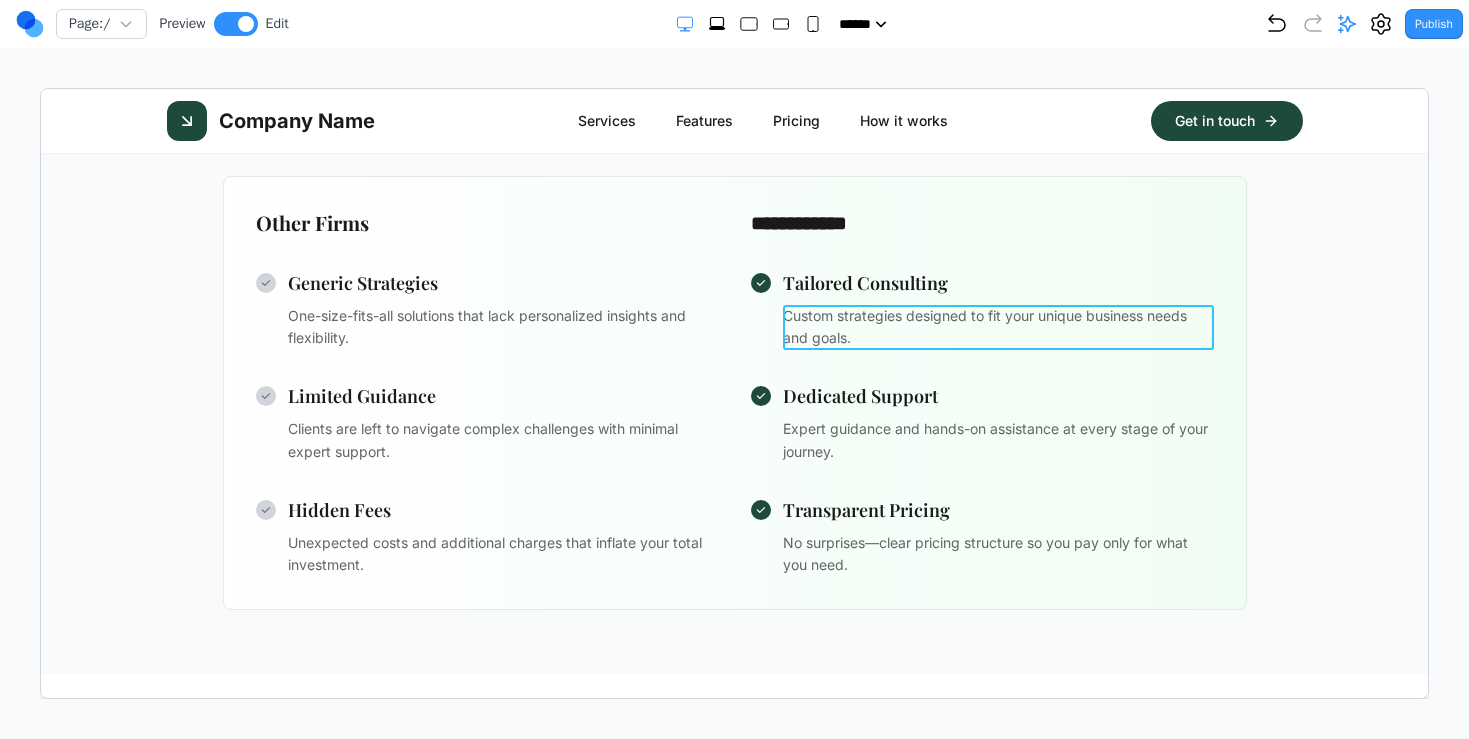 scroll, scrollTop: 737, scrollLeft: 0, axis: vertical 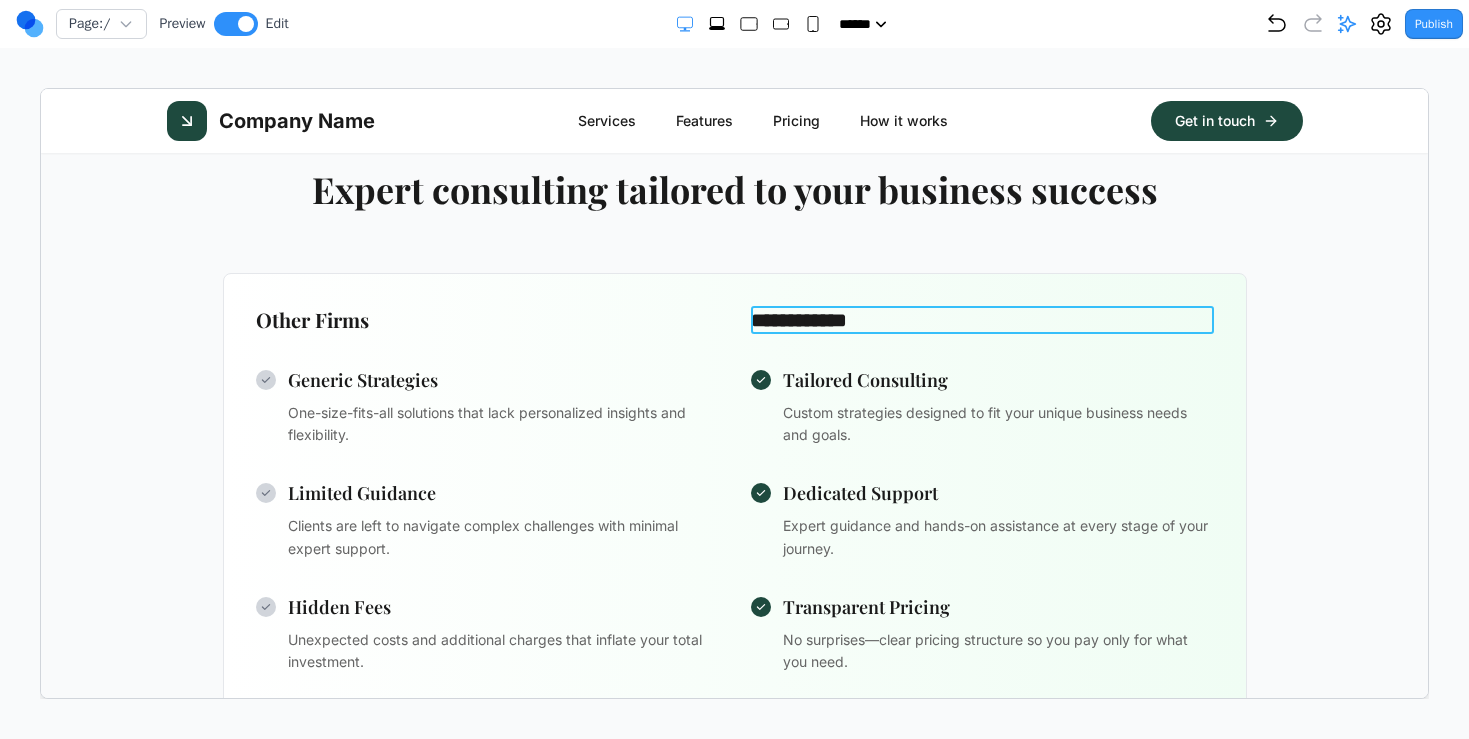 click on "**********" at bounding box center (981, 319) 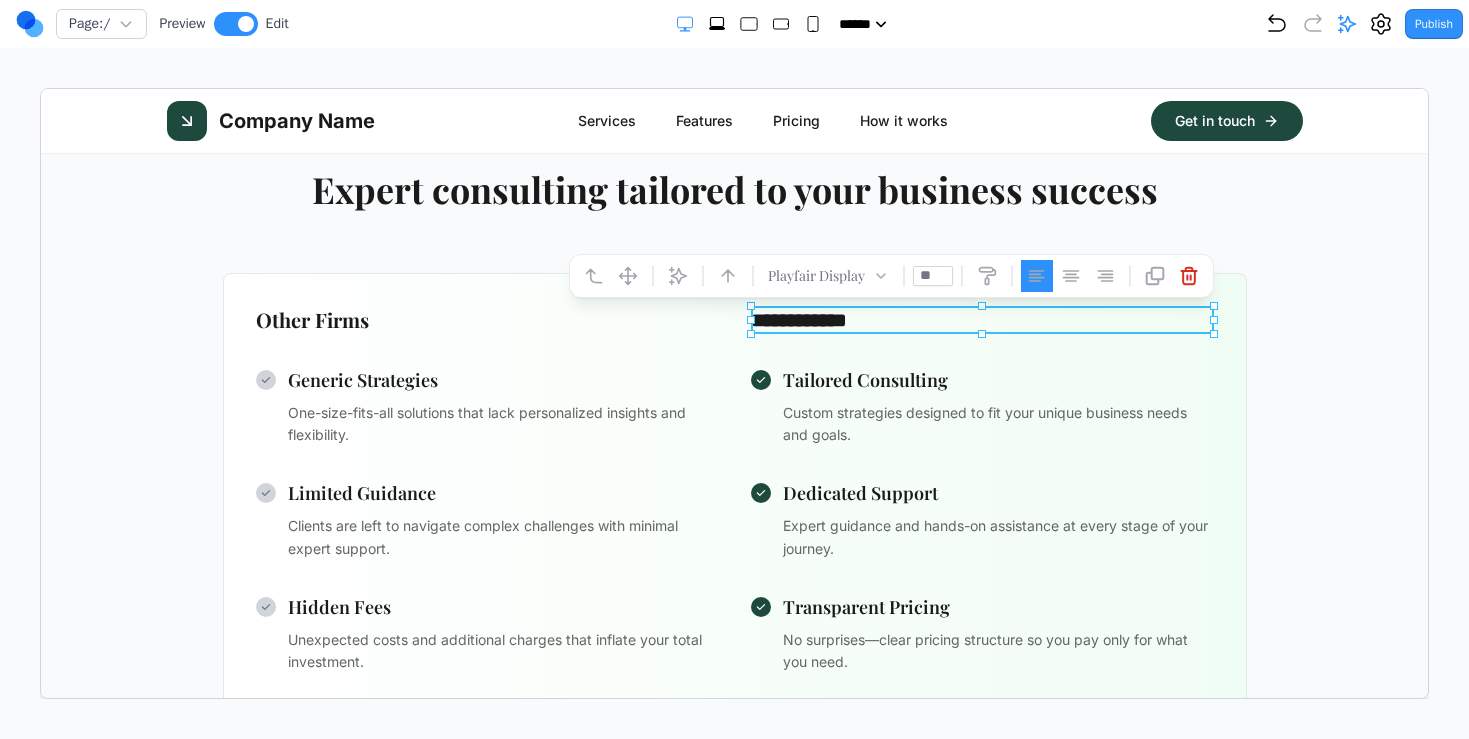 click on "Tailored Consulting Custom strategies designed to fit your unique business needs and goals. Dedicated Support Expert guidance and hands-on assistance at every stage of your journey. Transparent Pricing No surprises—clear pricing structure so you pay only for what you need." at bounding box center (981, 519) 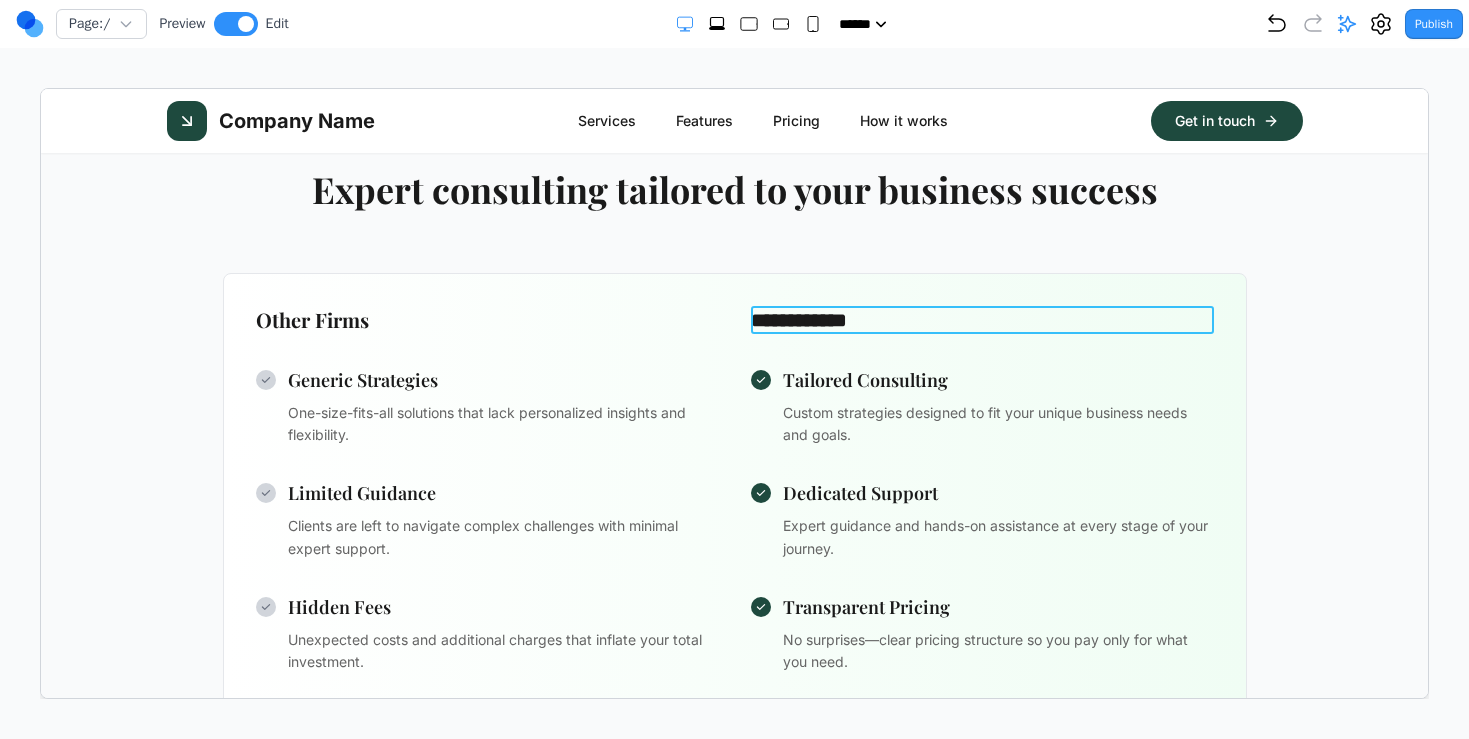 click on "**********" at bounding box center [981, 319] 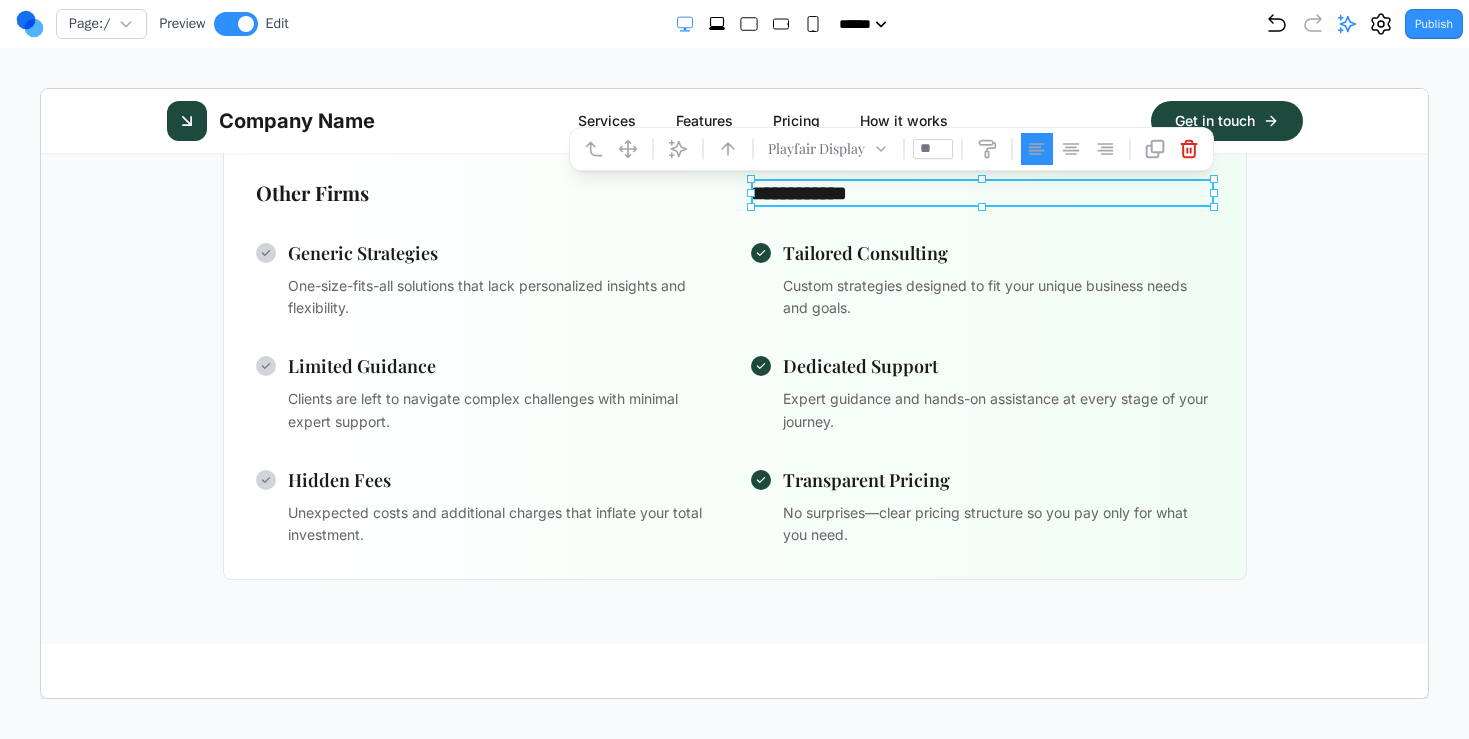 scroll, scrollTop: 747, scrollLeft: 0, axis: vertical 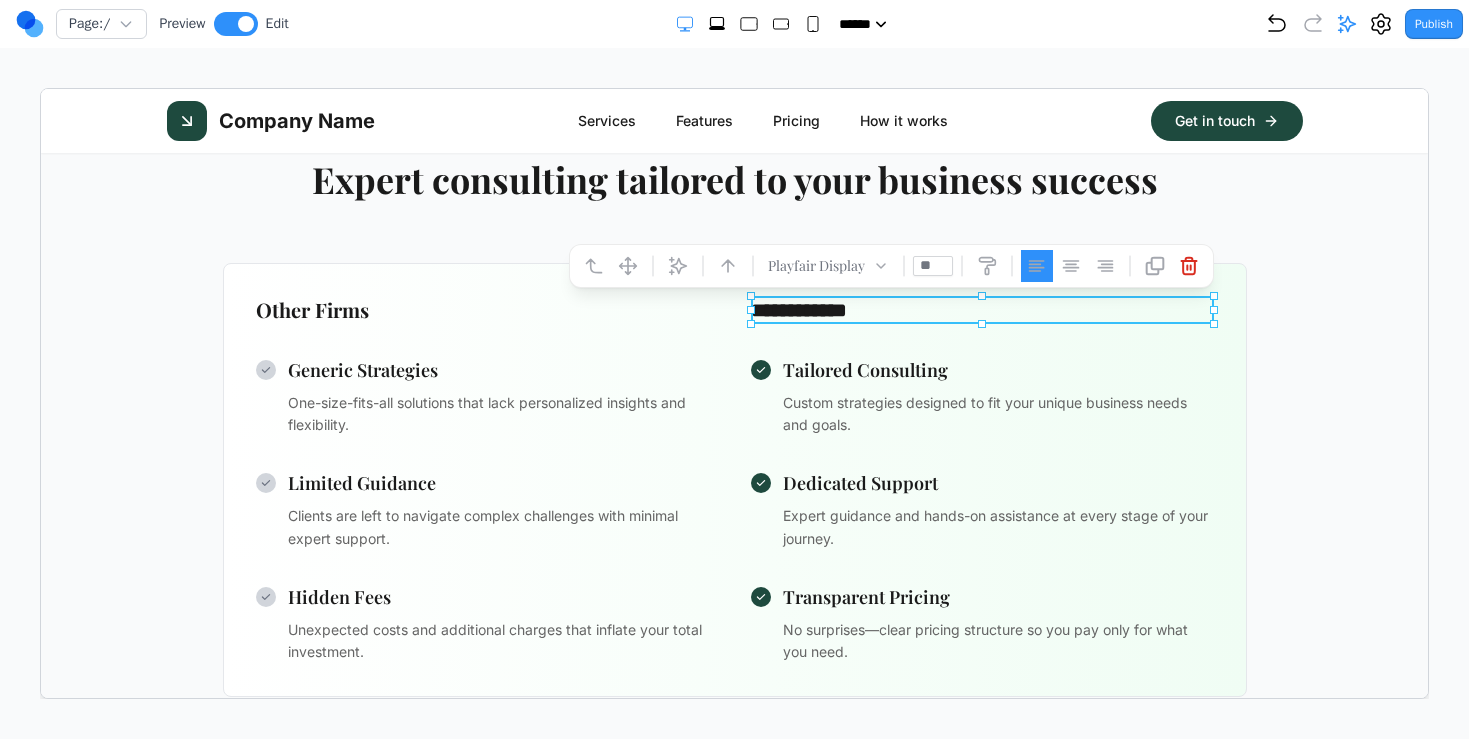 click on "Other Firms" at bounding box center (486, 309) 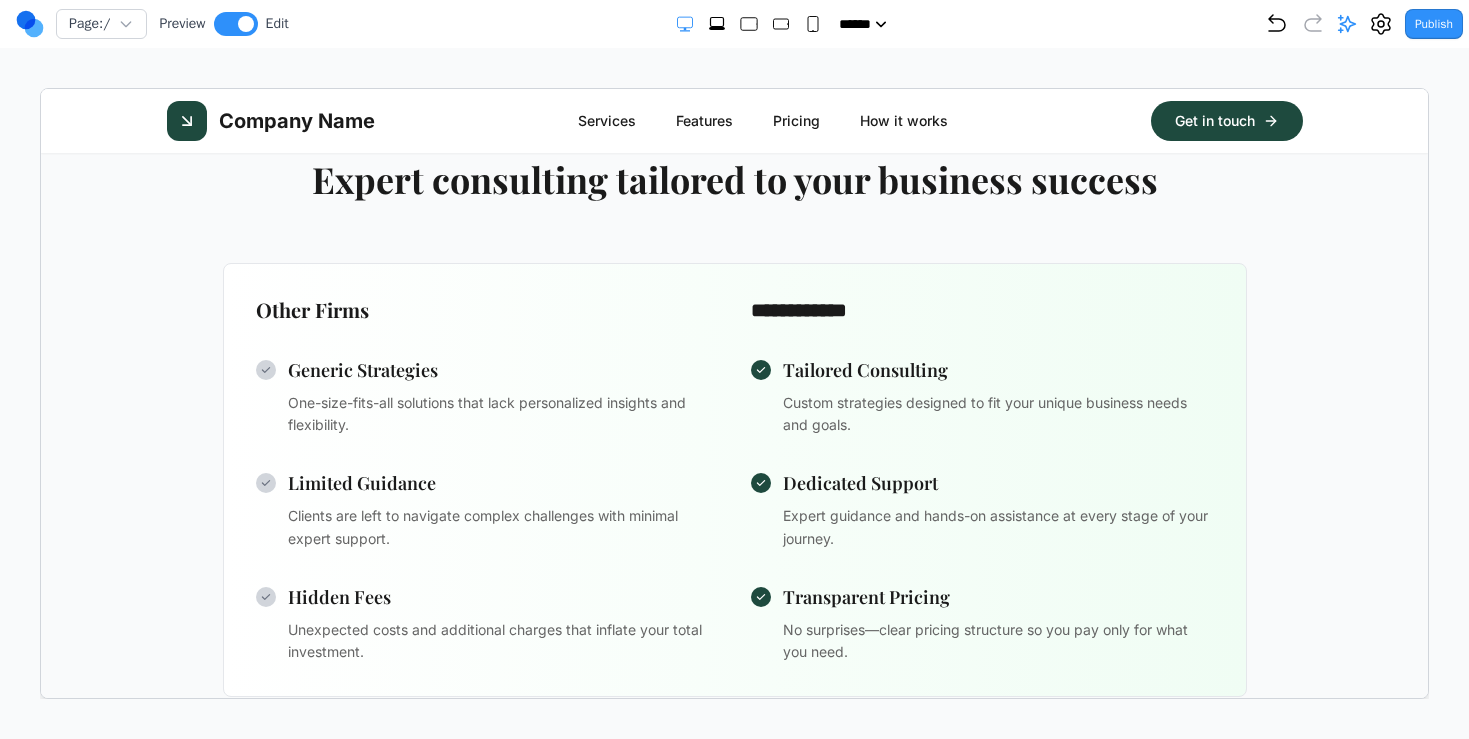 click on "Other Firms" at bounding box center [486, 309] 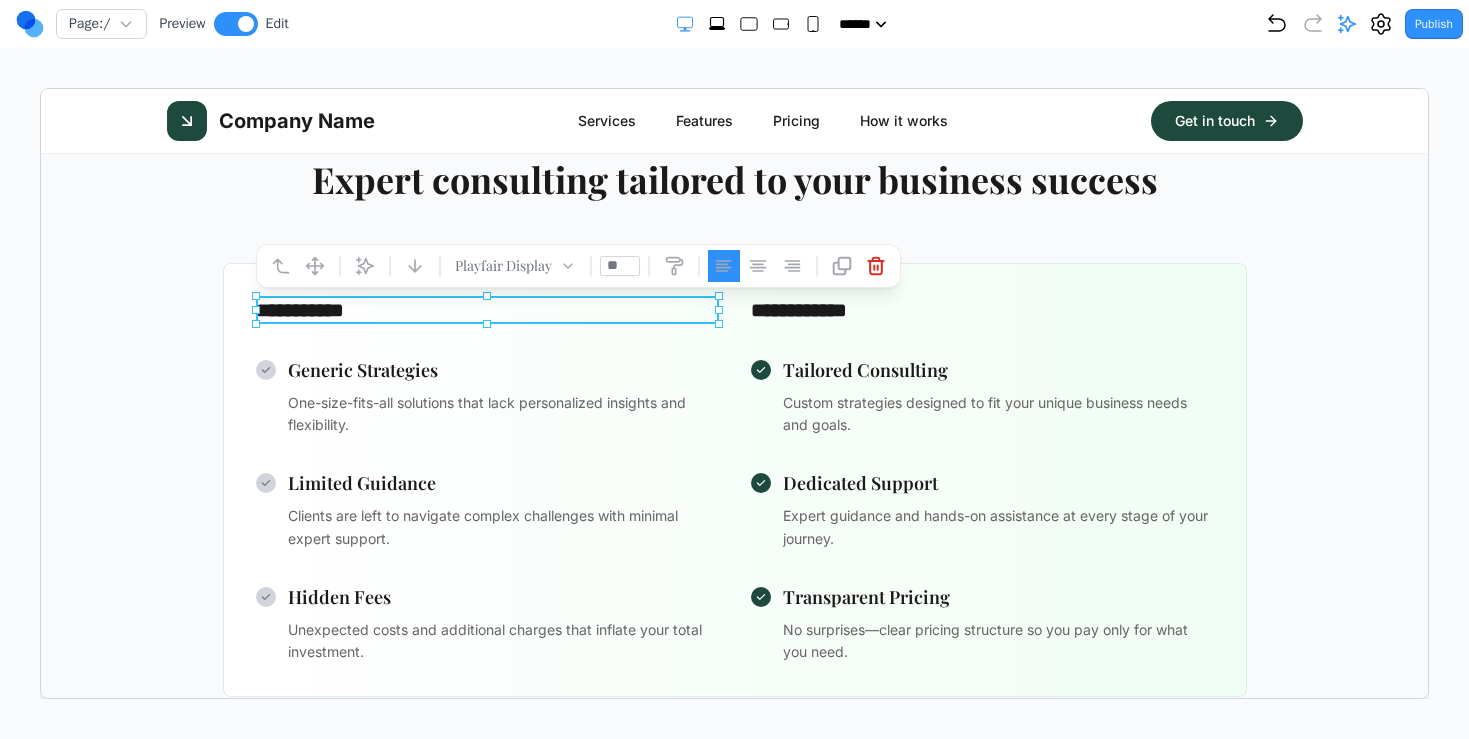 click on "Generic Strategies One-size-fits-all solutions that lack personalized insights and flexibility. Limited Guidance Clients are left to navigate complex challenges with minimal expert support. Hidden Fees Unexpected costs and additional charges that inflate your total investment. Tailored Consulting Custom strategies designed to fit your unique business needs and goals. Dedicated Support Expert guidance and hands-on assistance at every stage of your journey. Transparent Pricing No surprises—clear pricing structure so you pay only for what you need." at bounding box center [734, 509] 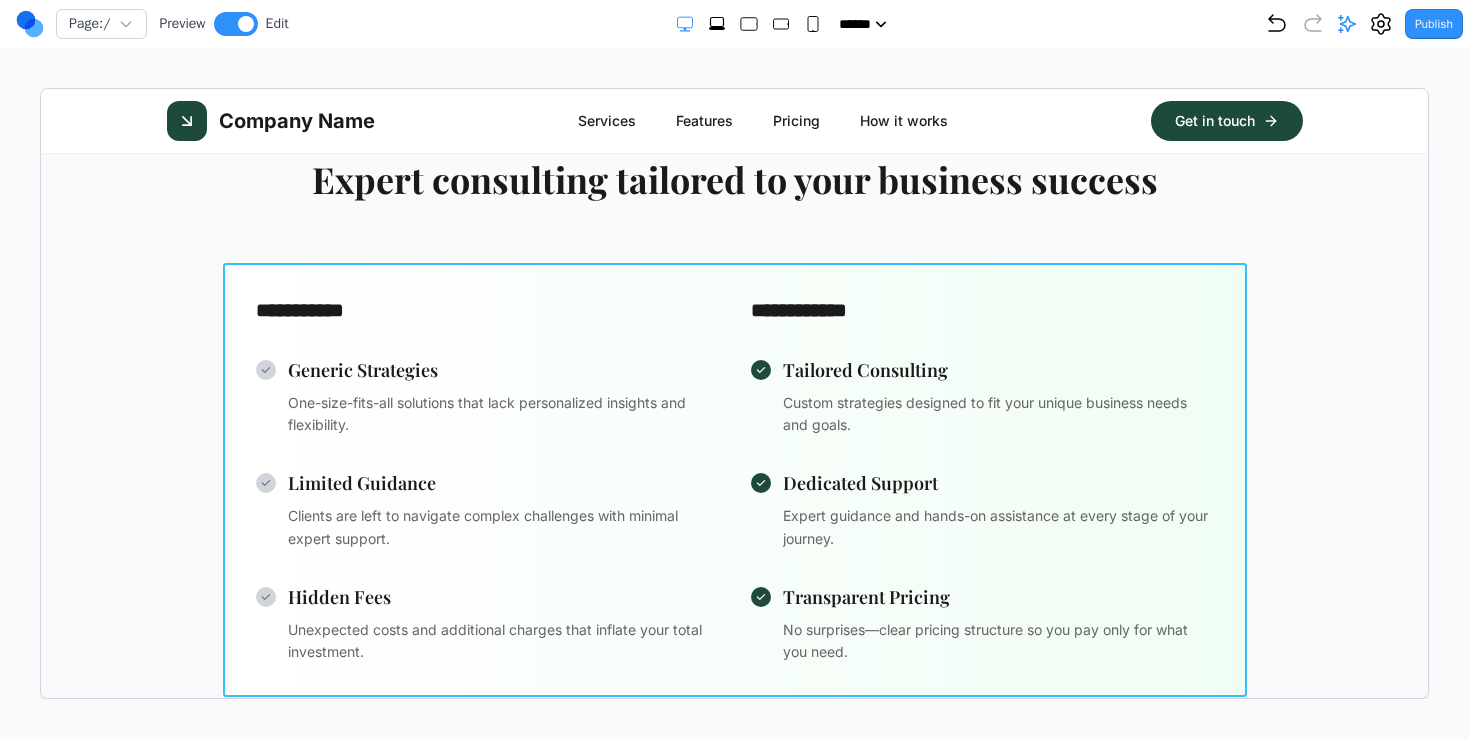 click on "**********" at bounding box center [734, 479] 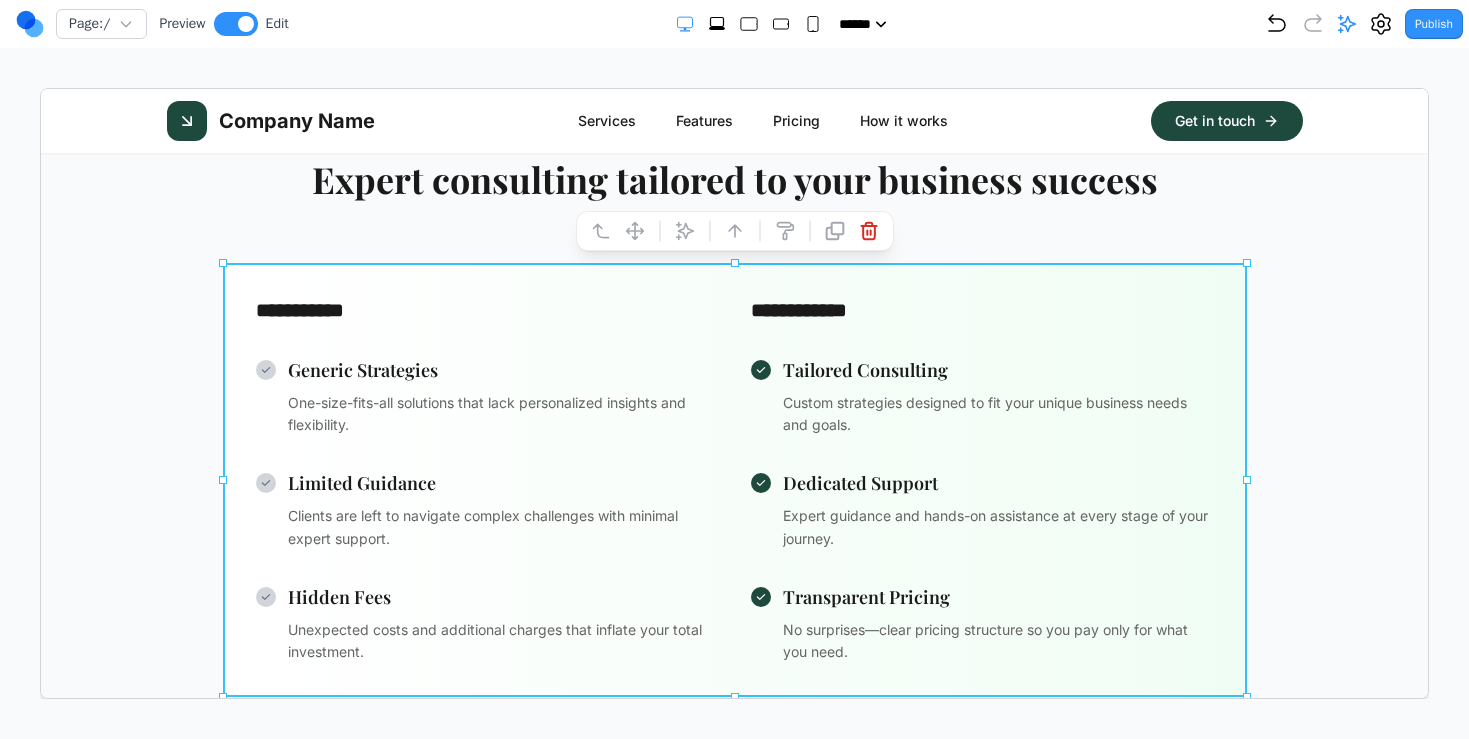 click 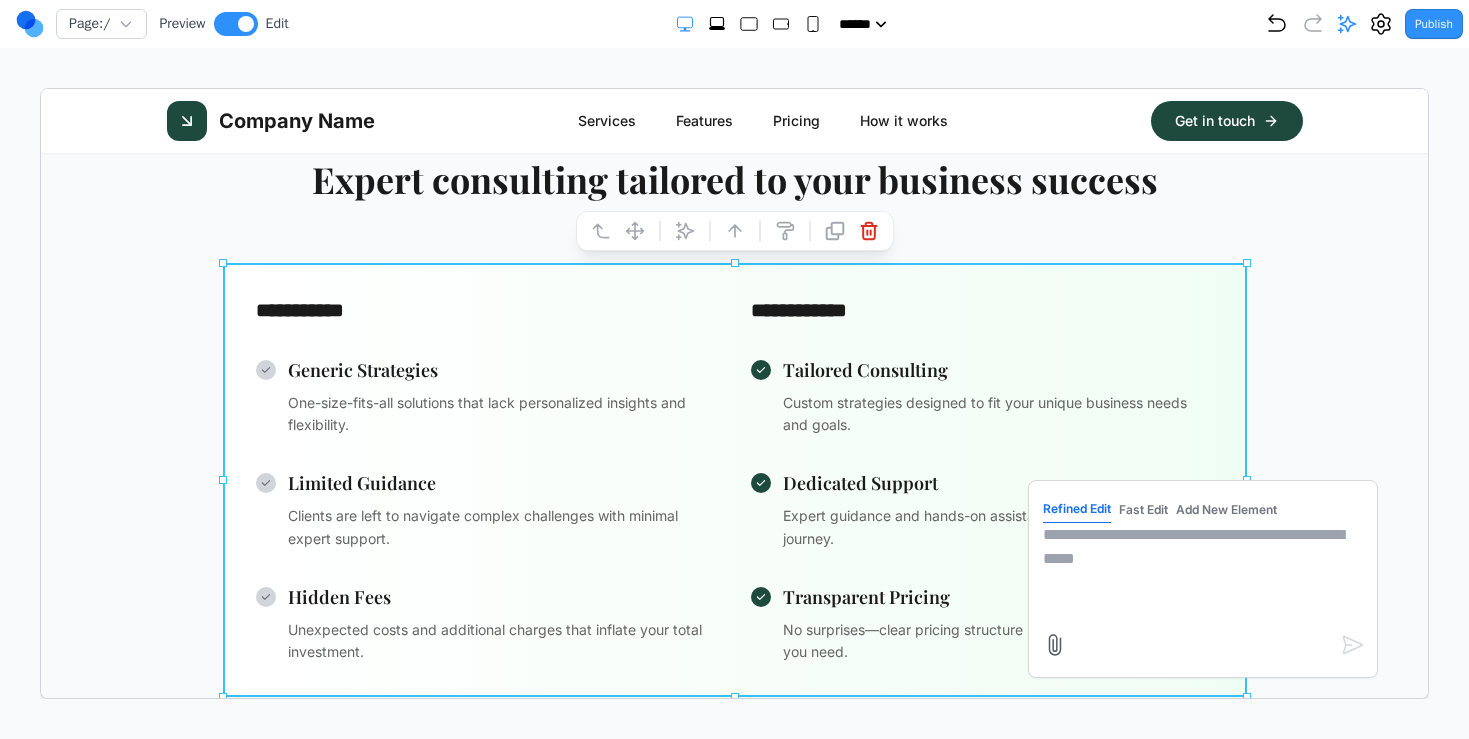 type 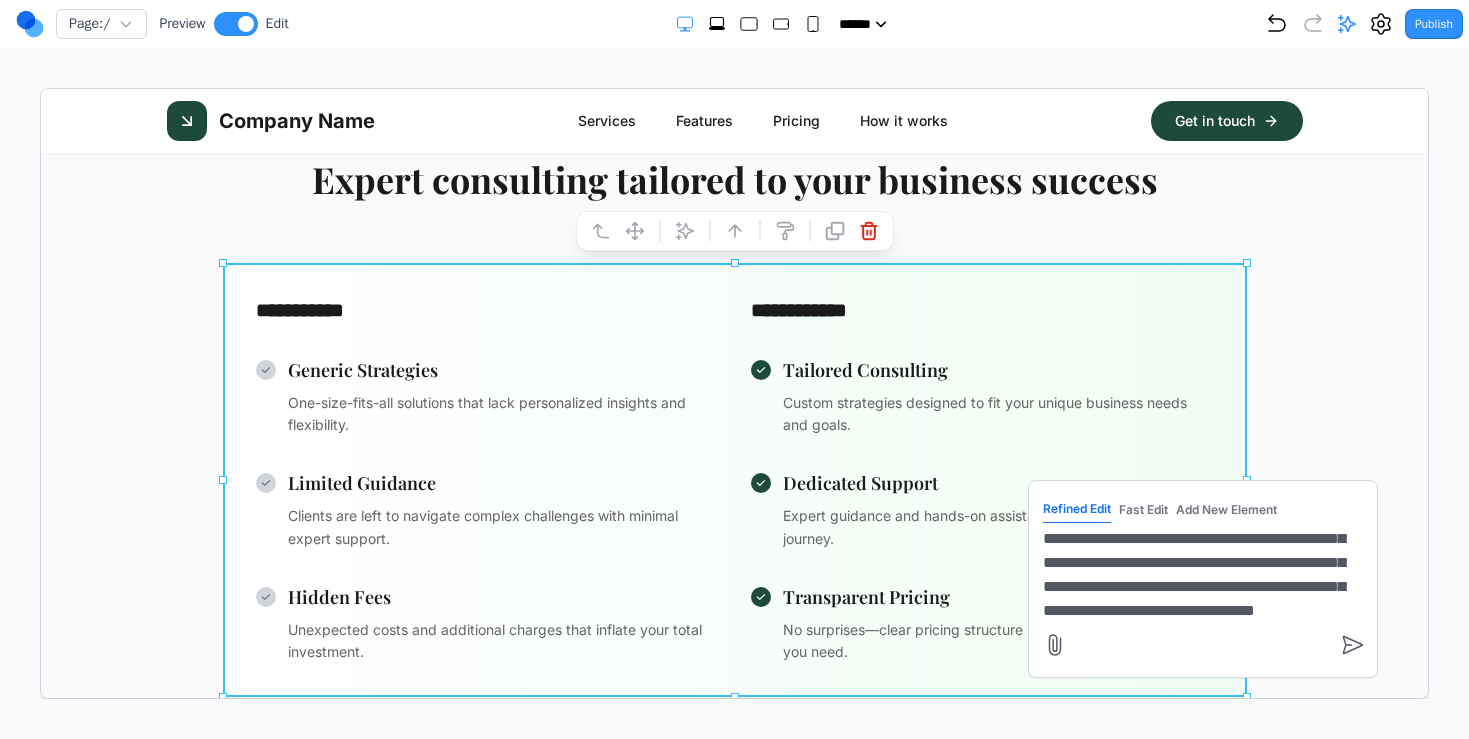 scroll, scrollTop: 65, scrollLeft: 0, axis: vertical 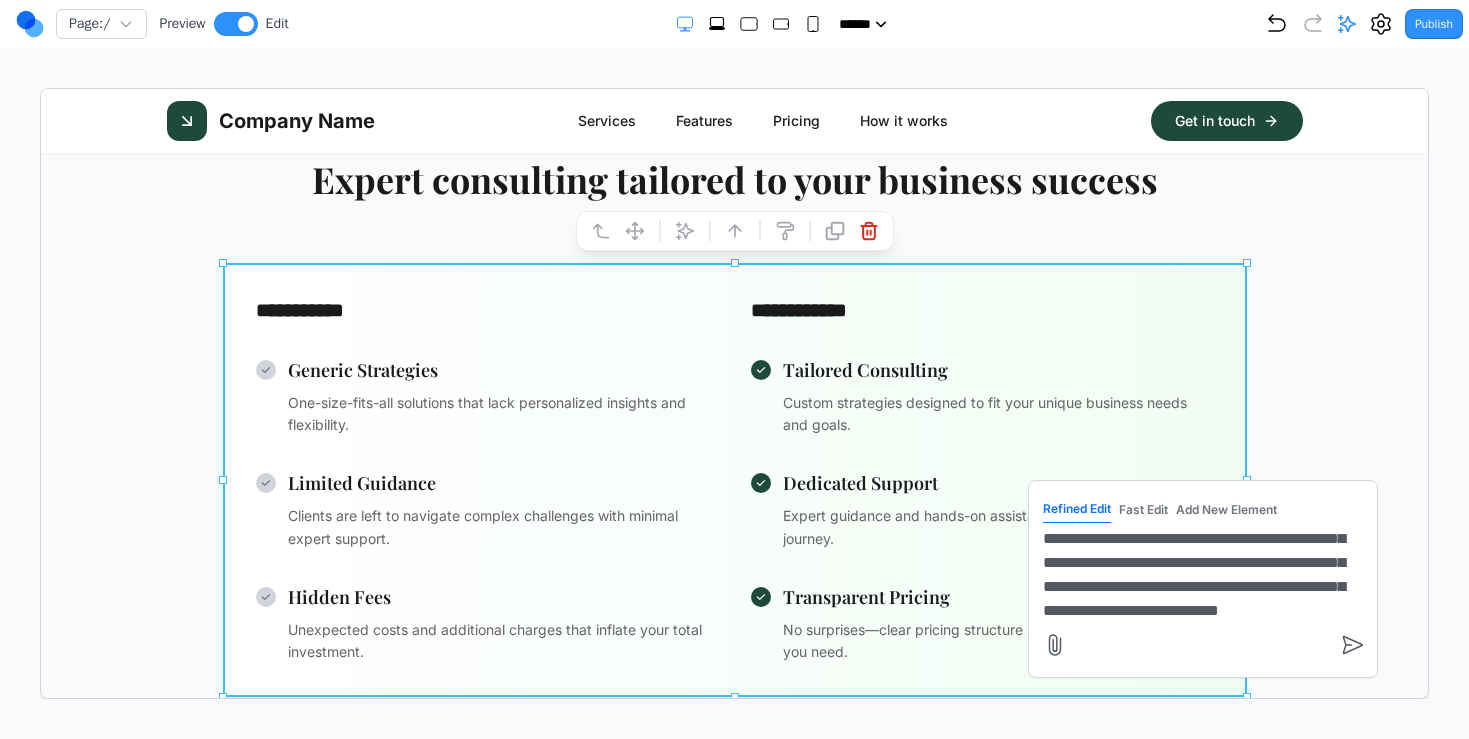 type on "**********" 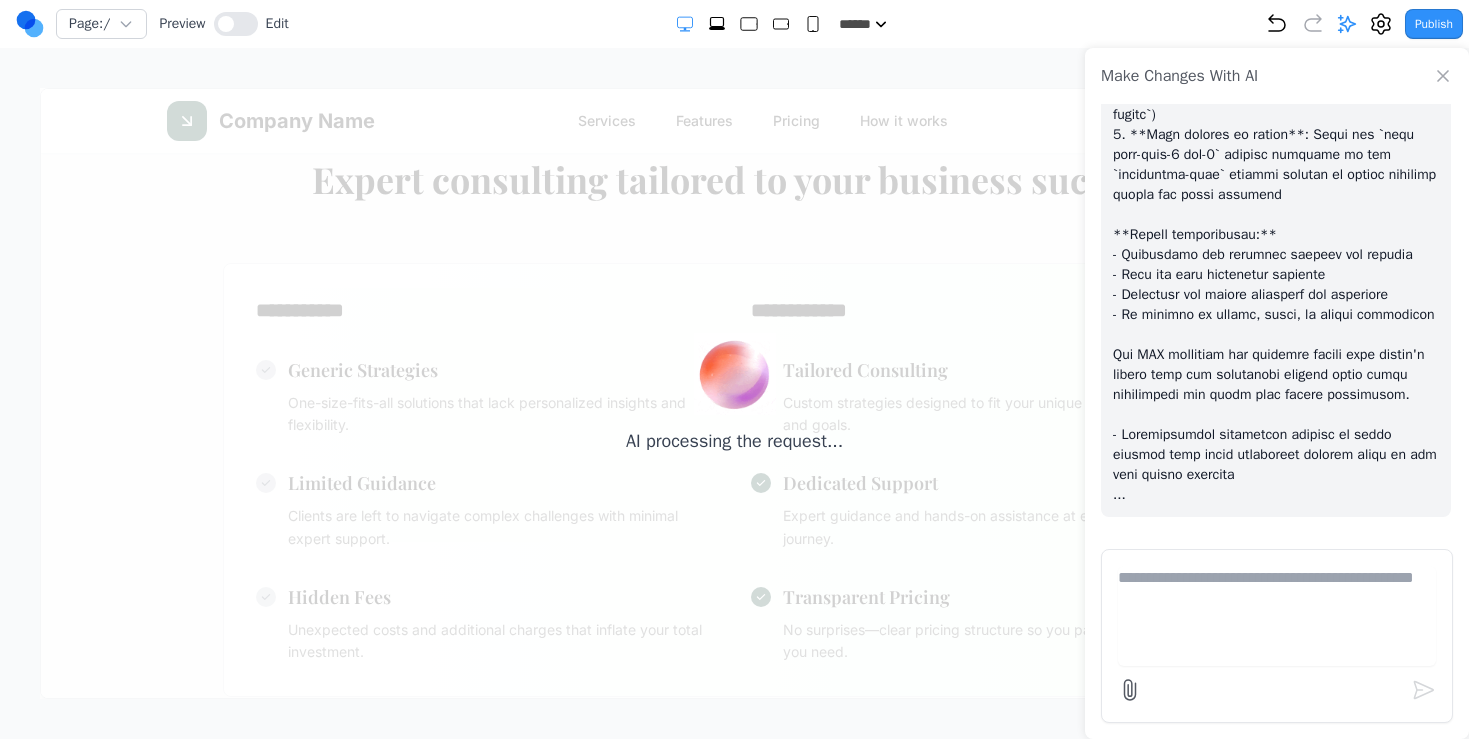 scroll, scrollTop: 2327, scrollLeft: 0, axis: vertical 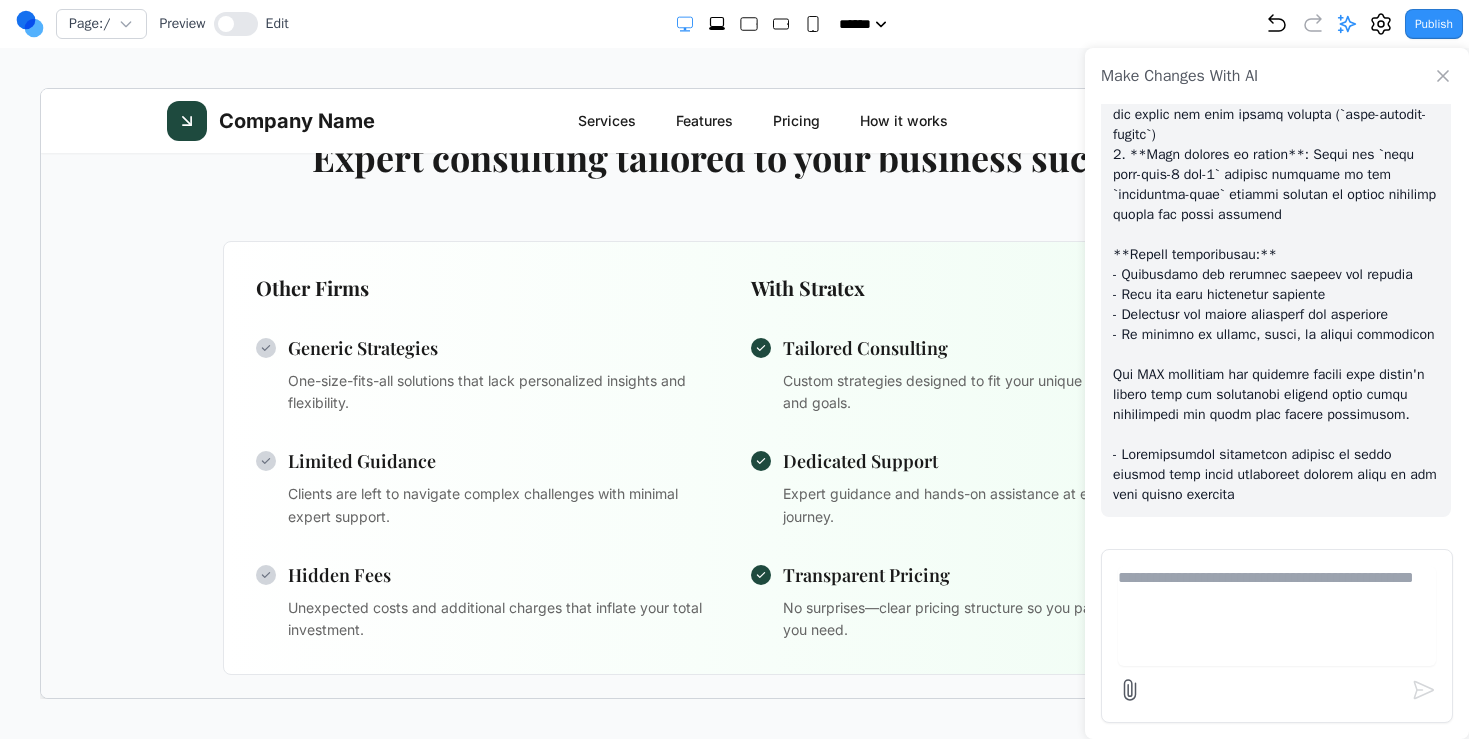 click on "Generic Strategies" at bounding box center (502, 347) 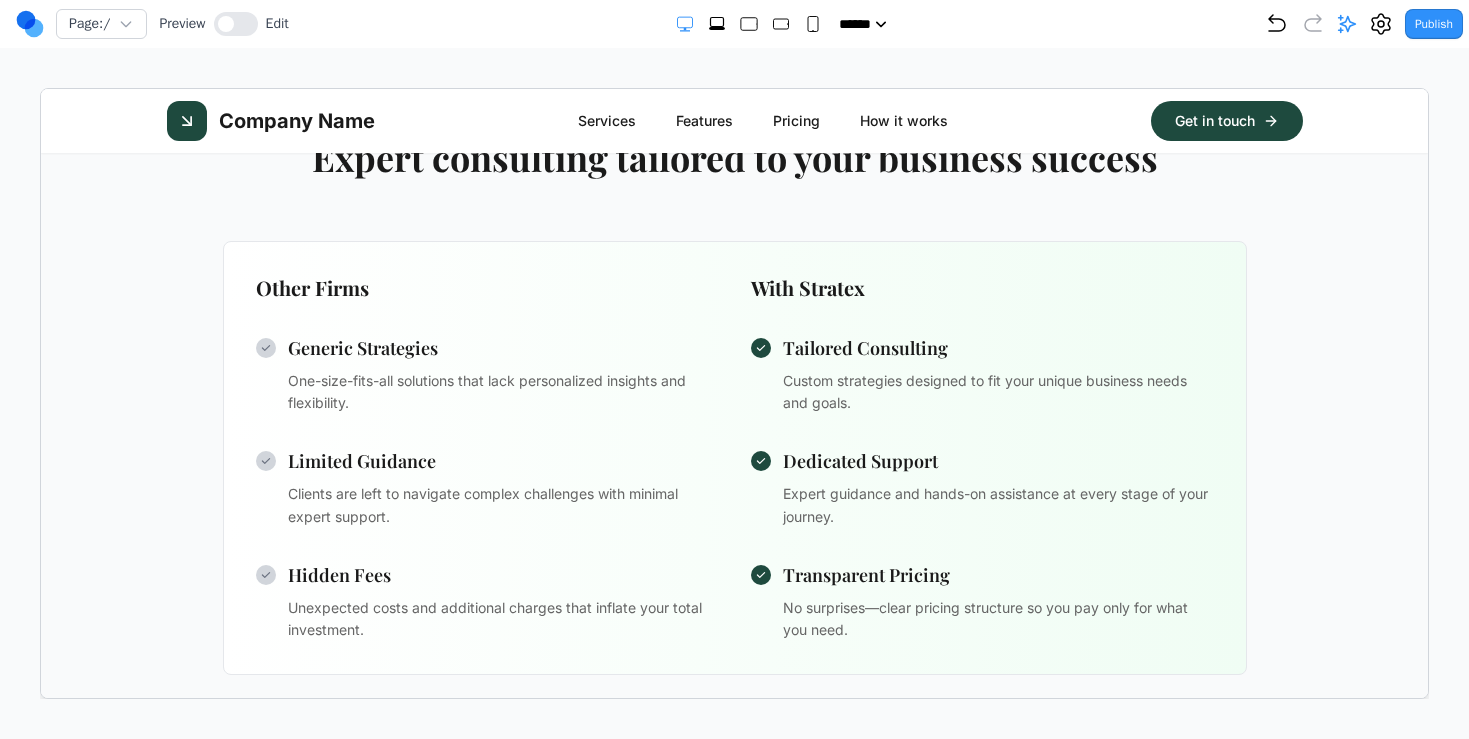 click on "Page:  / Preview Edit ***** ***** ****** ****** ****** Publish" at bounding box center [734, 24] 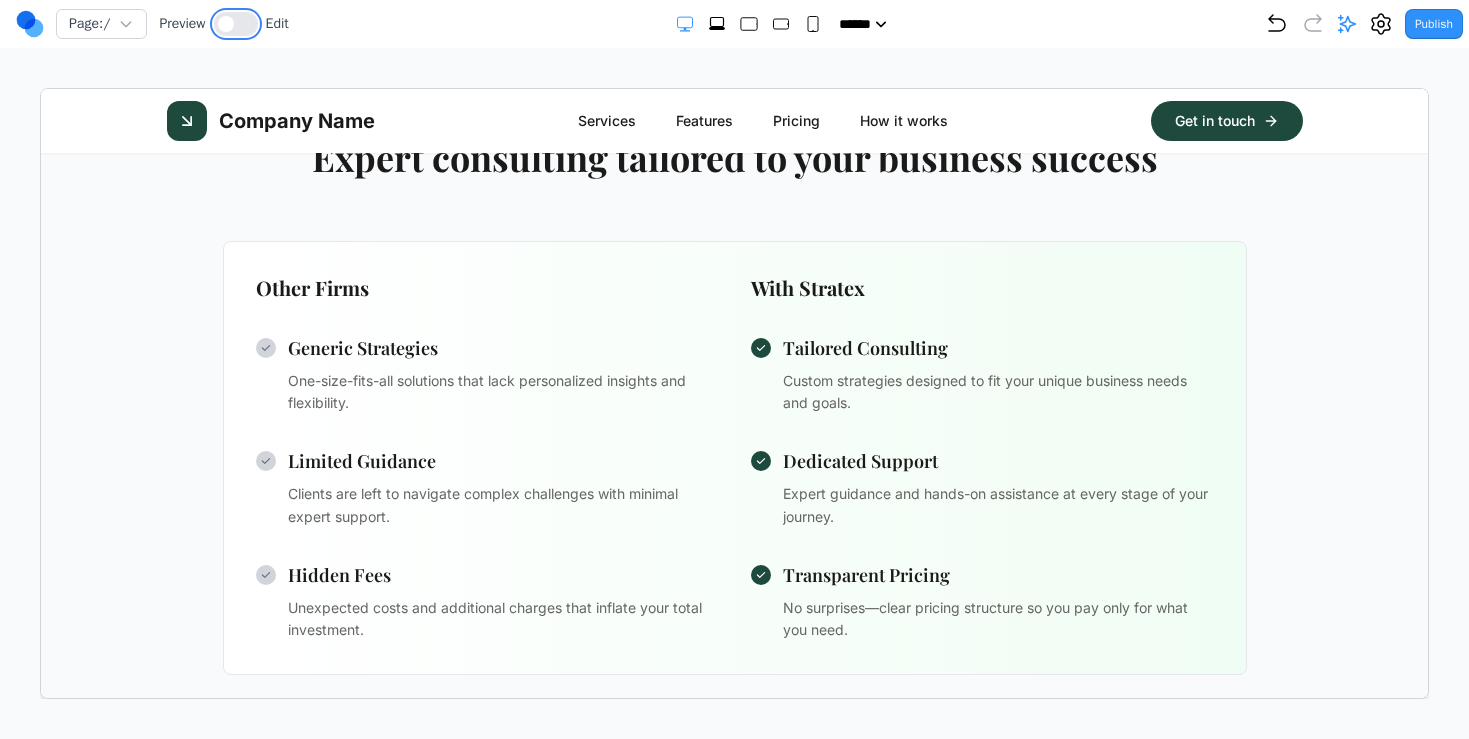 click at bounding box center [236, 24] 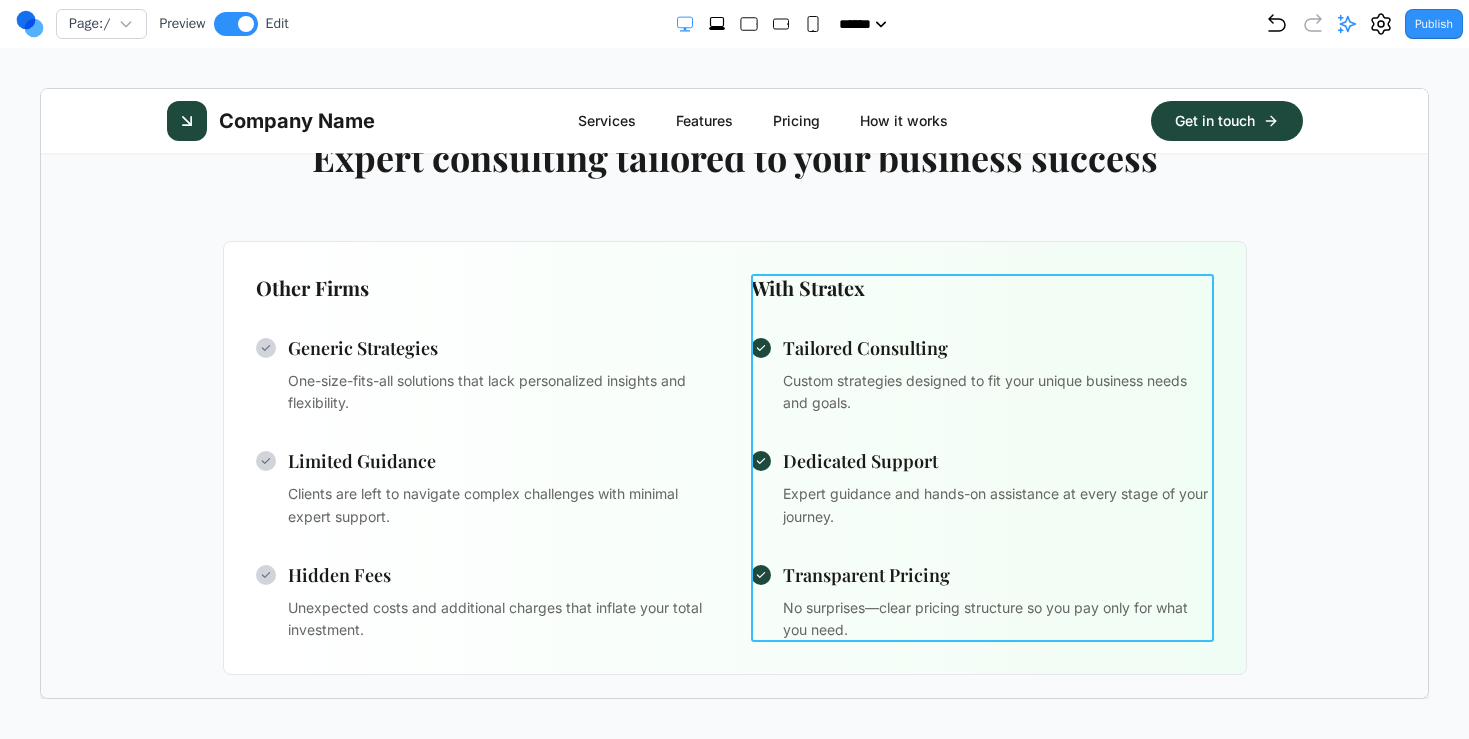 click on "With Stratex Tailored Consulting Custom strategies designed to fit your unique business needs and goals. Dedicated Support Expert guidance and hands-on assistance at every stage of your journey. Transparent Pricing No surprises—clear pricing structure so you pay only for what you need." at bounding box center [981, 457] 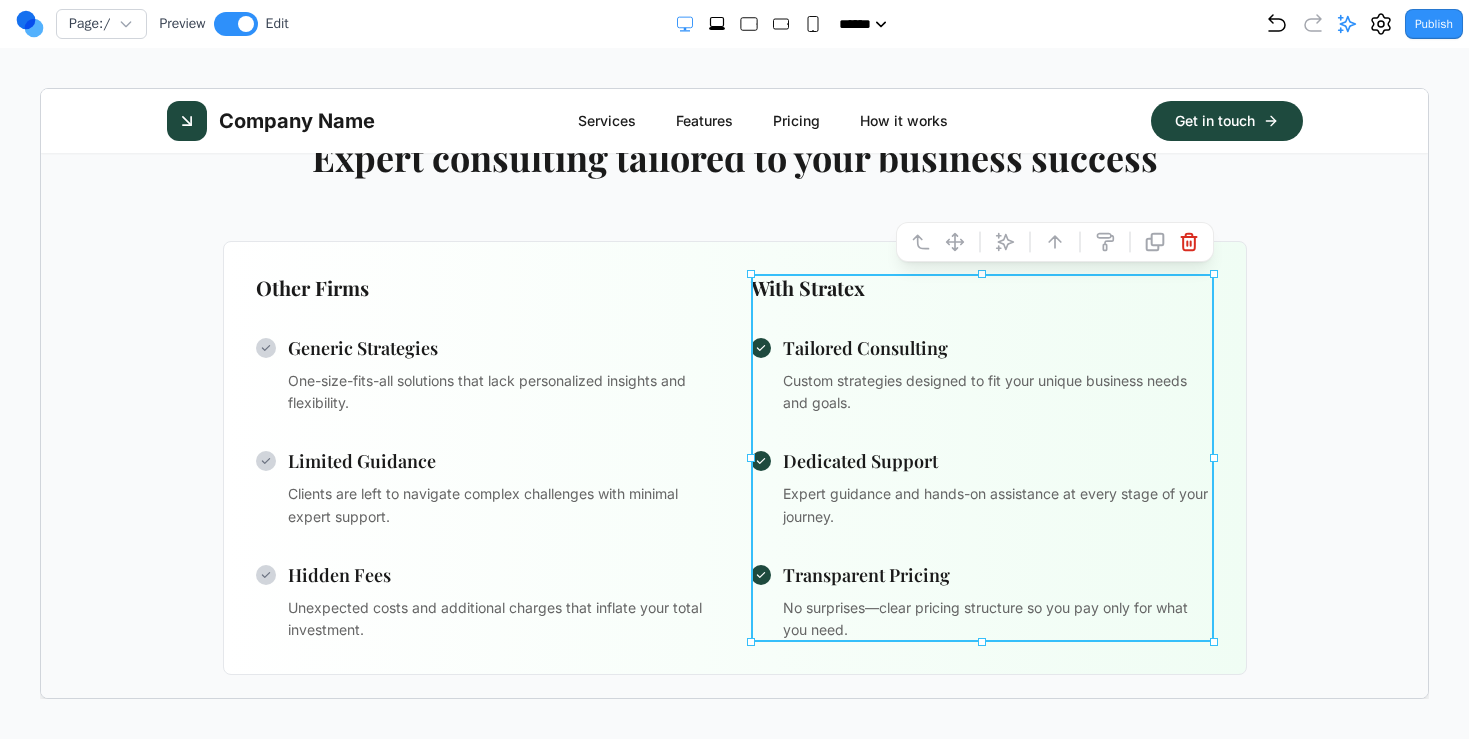 click 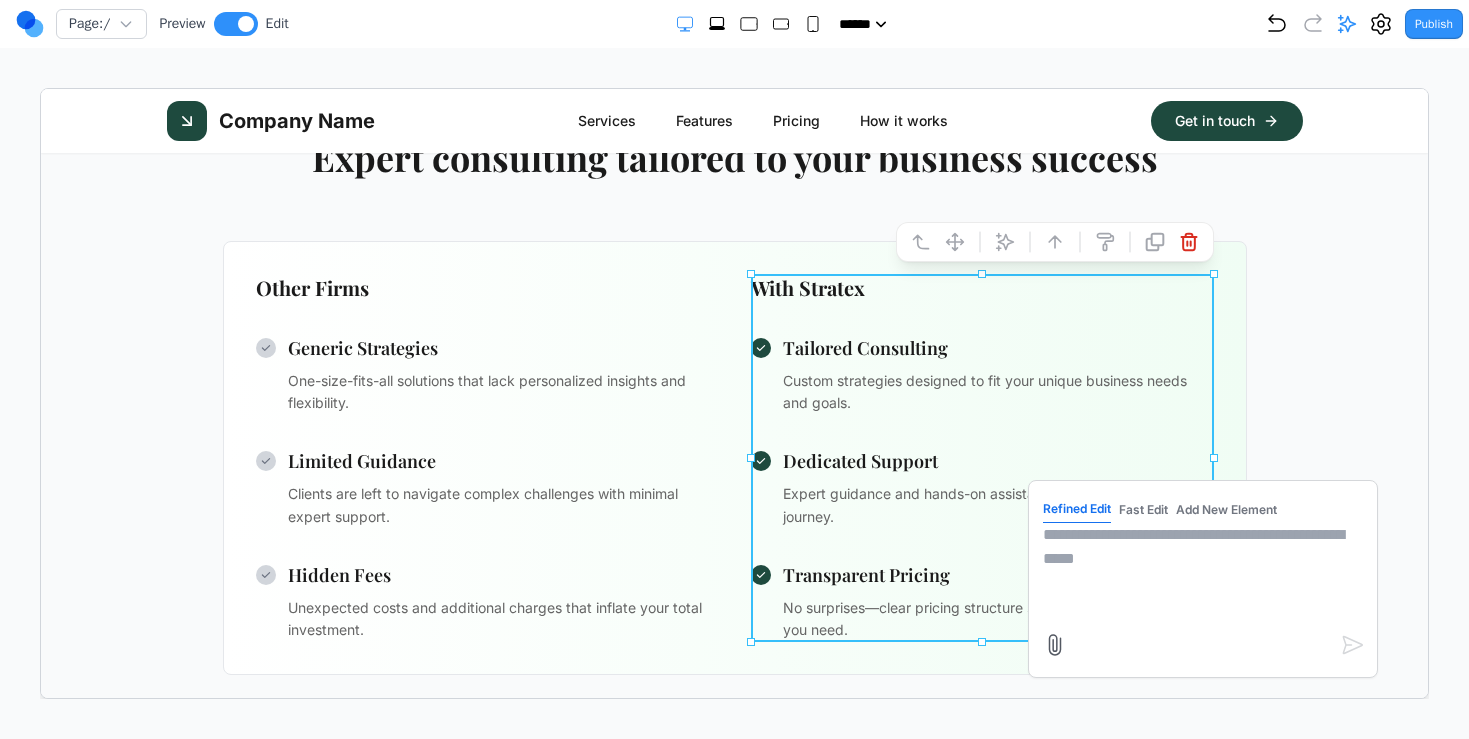 click at bounding box center (1202, 572) 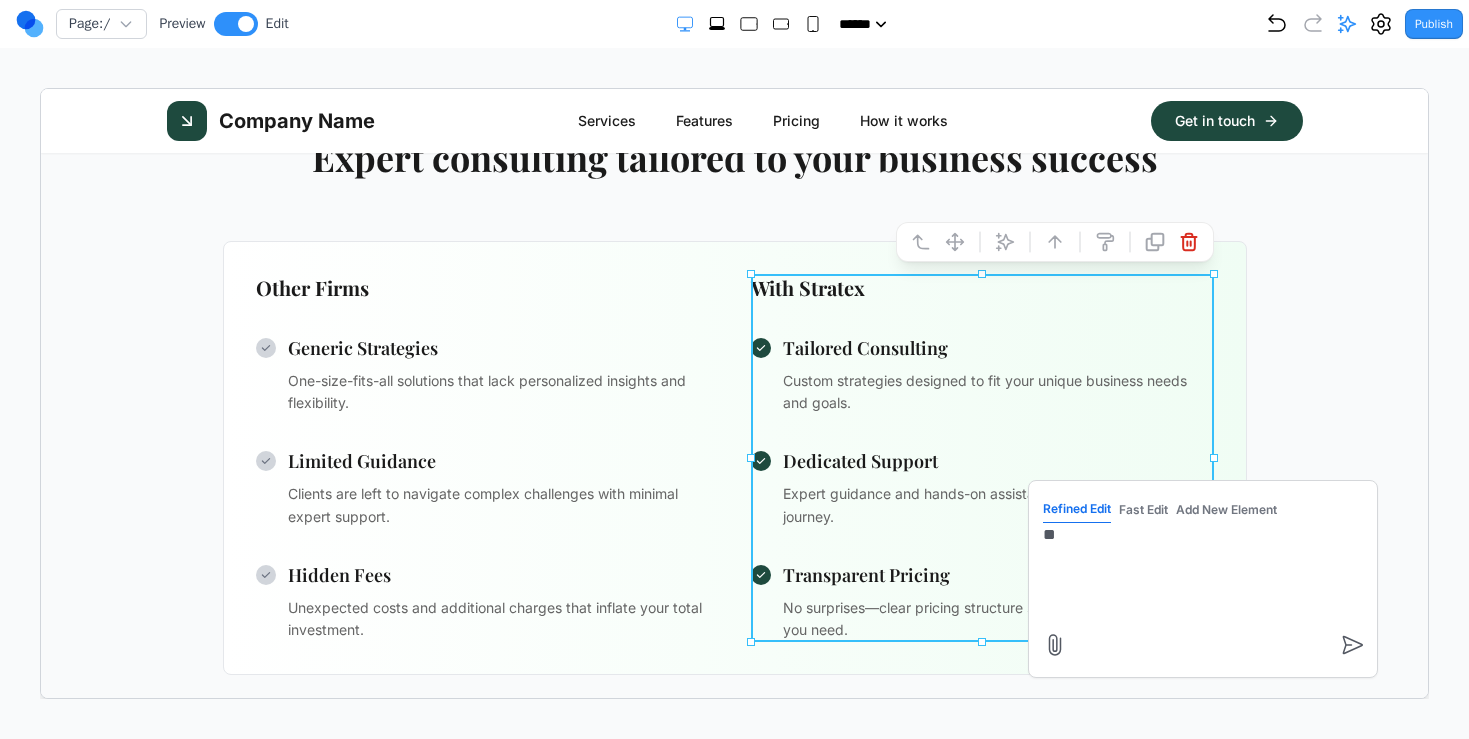 type on "*" 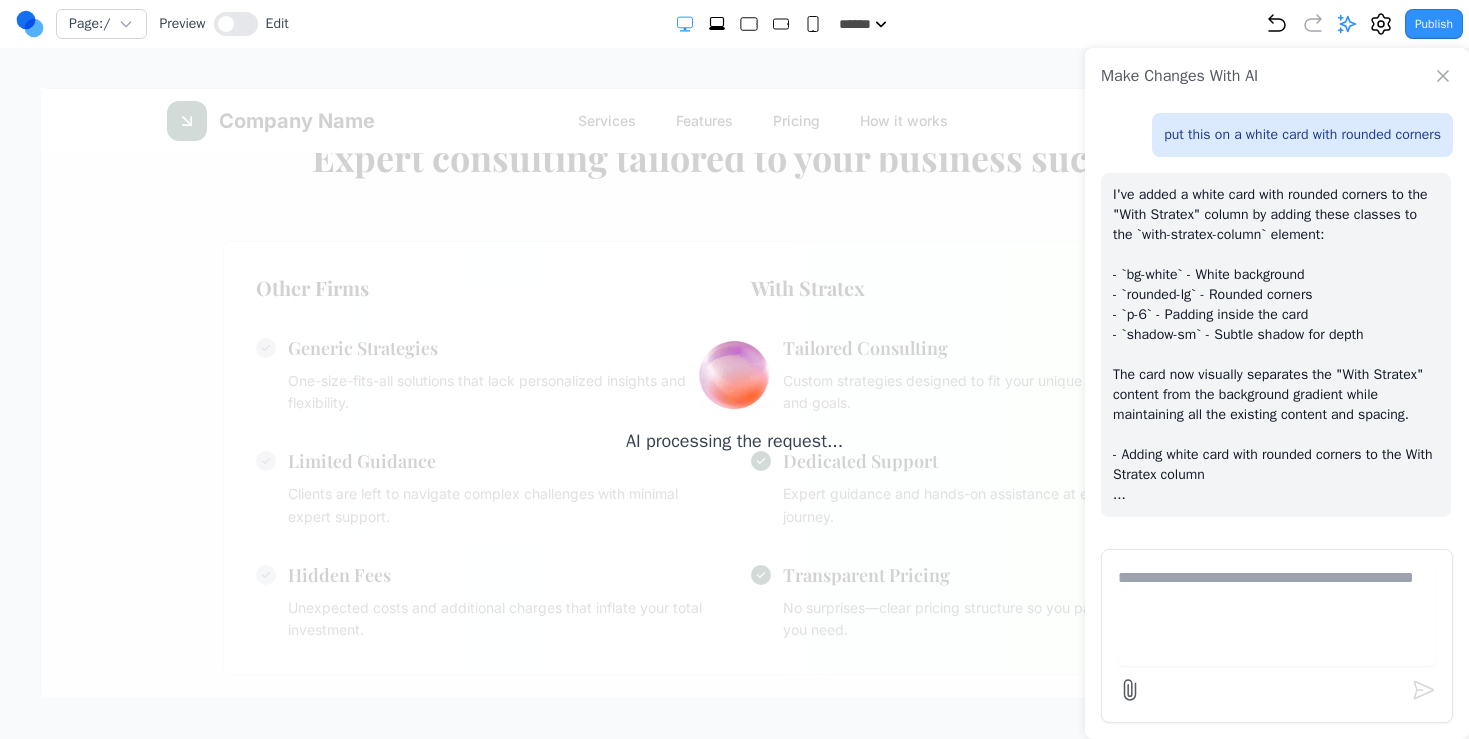 scroll, scrollTop: 2747, scrollLeft: 0, axis: vertical 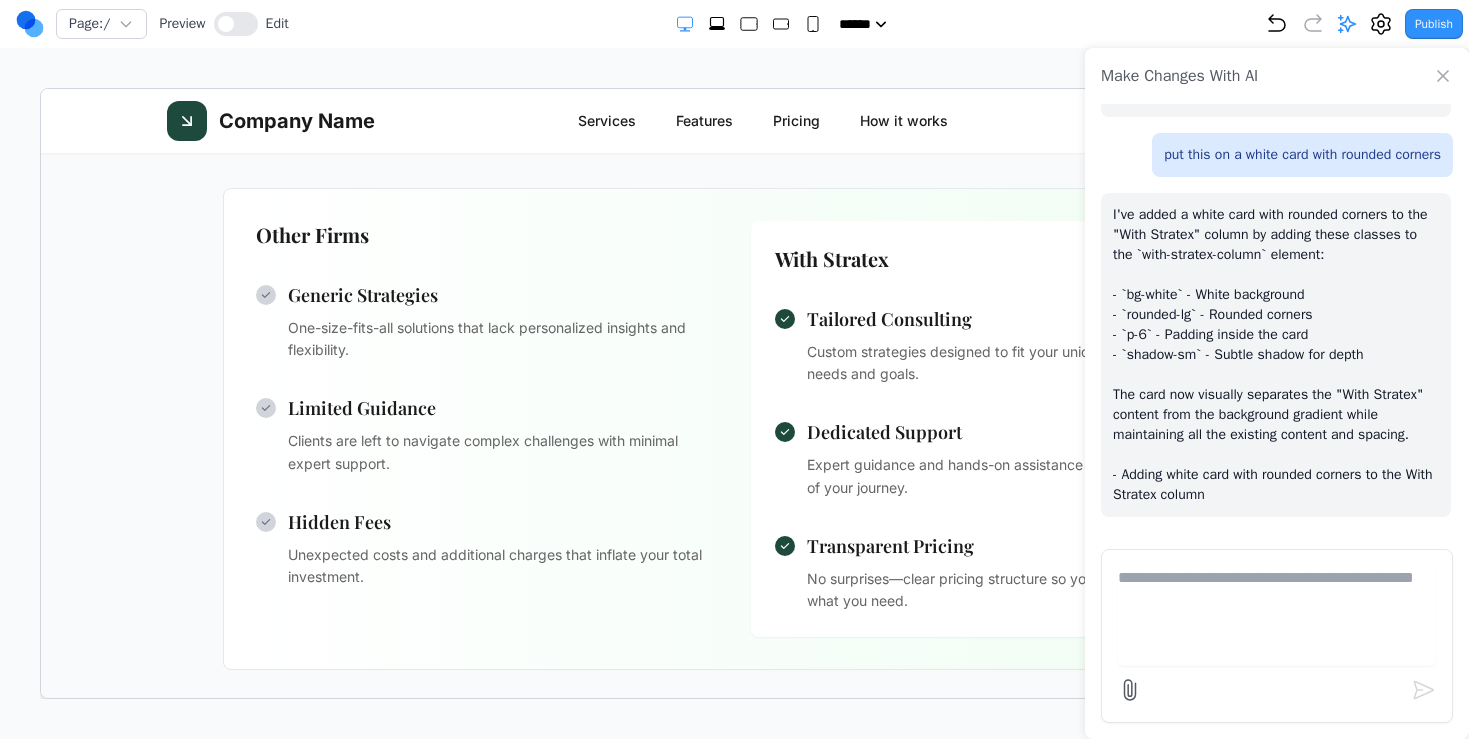 click on "Make Changes With AI" at bounding box center (1277, 76) 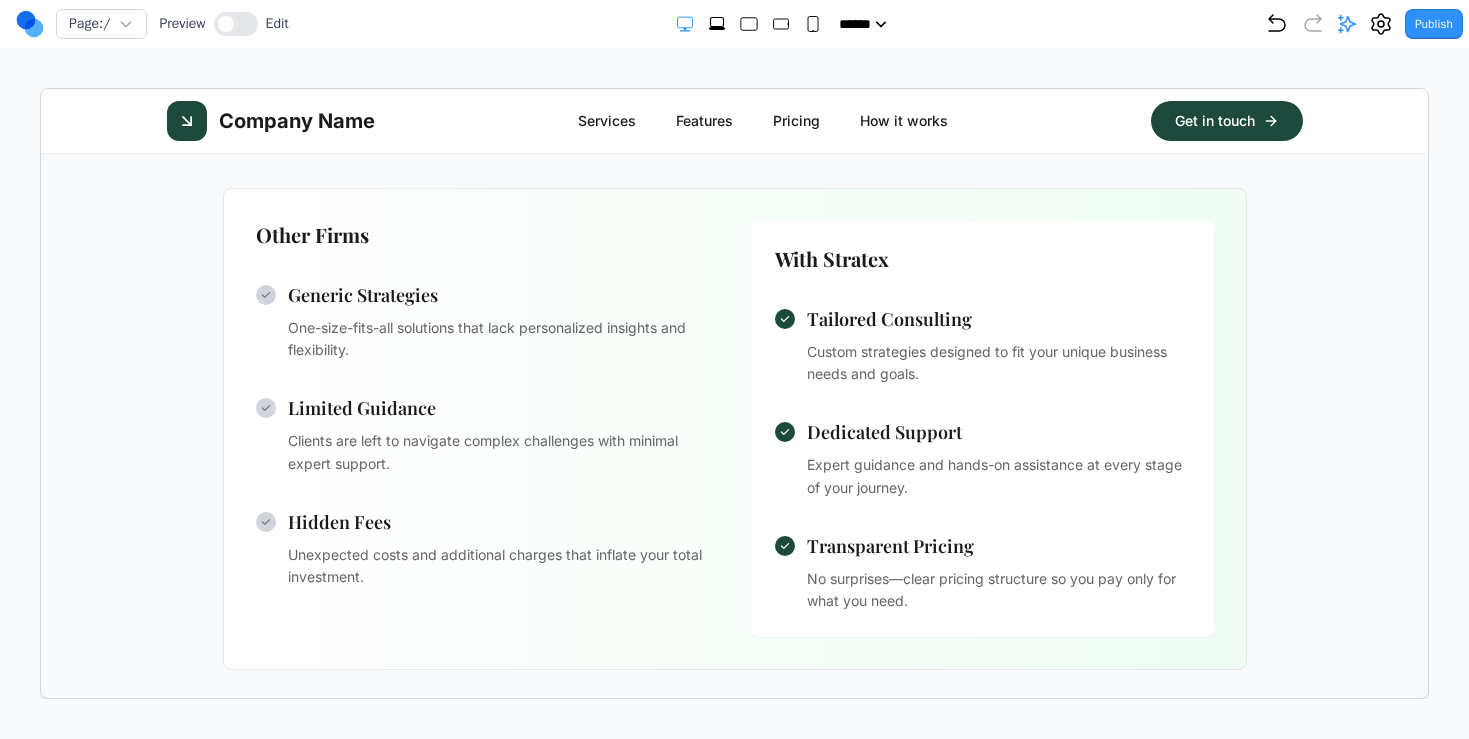 click on "With Stratex Tailored Consulting Custom strategies designed to fit your unique business needs and goals. Dedicated Support Expert guidance and hands-on assistance at every stage of your journey. Transparent Pricing No surprises—clear pricing structure so you pay only for what you need." at bounding box center (981, 428) 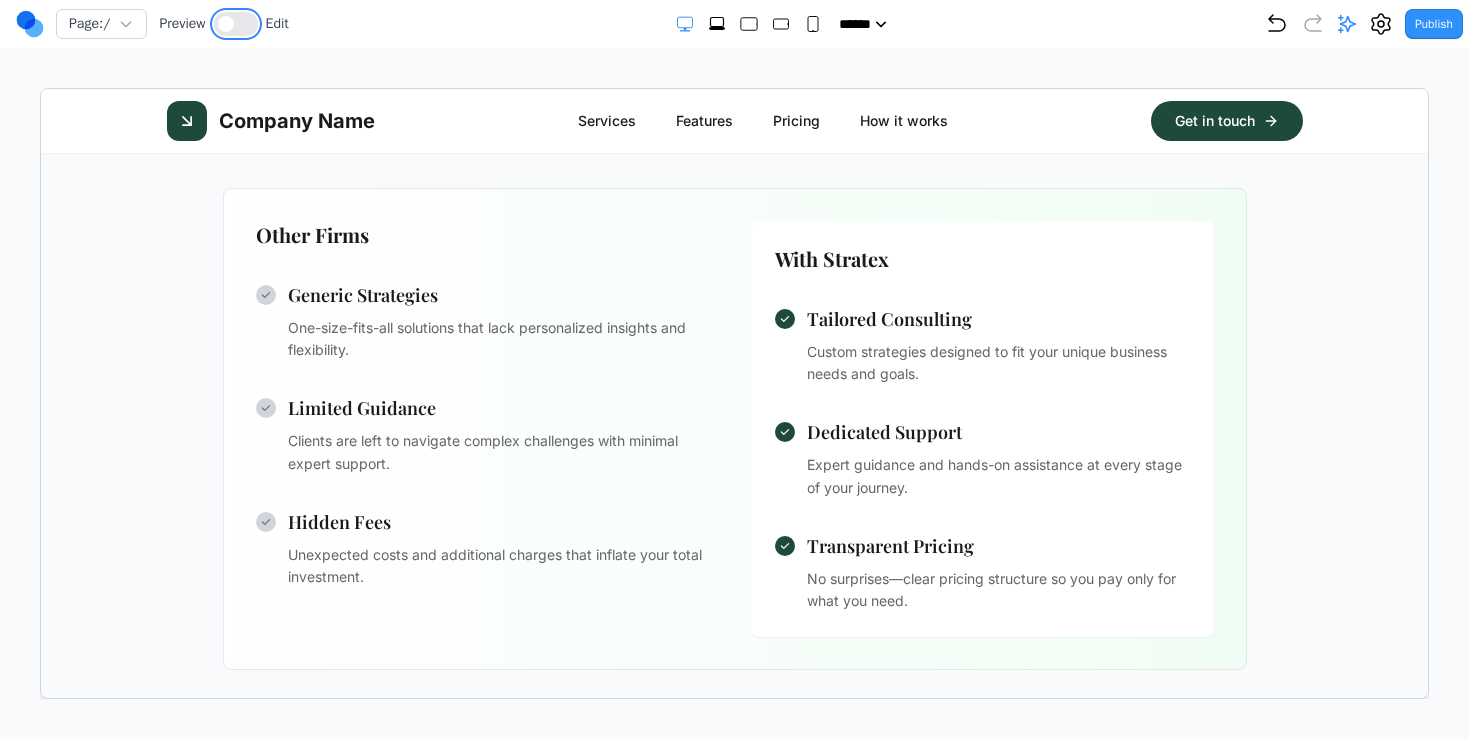 click at bounding box center (236, 24) 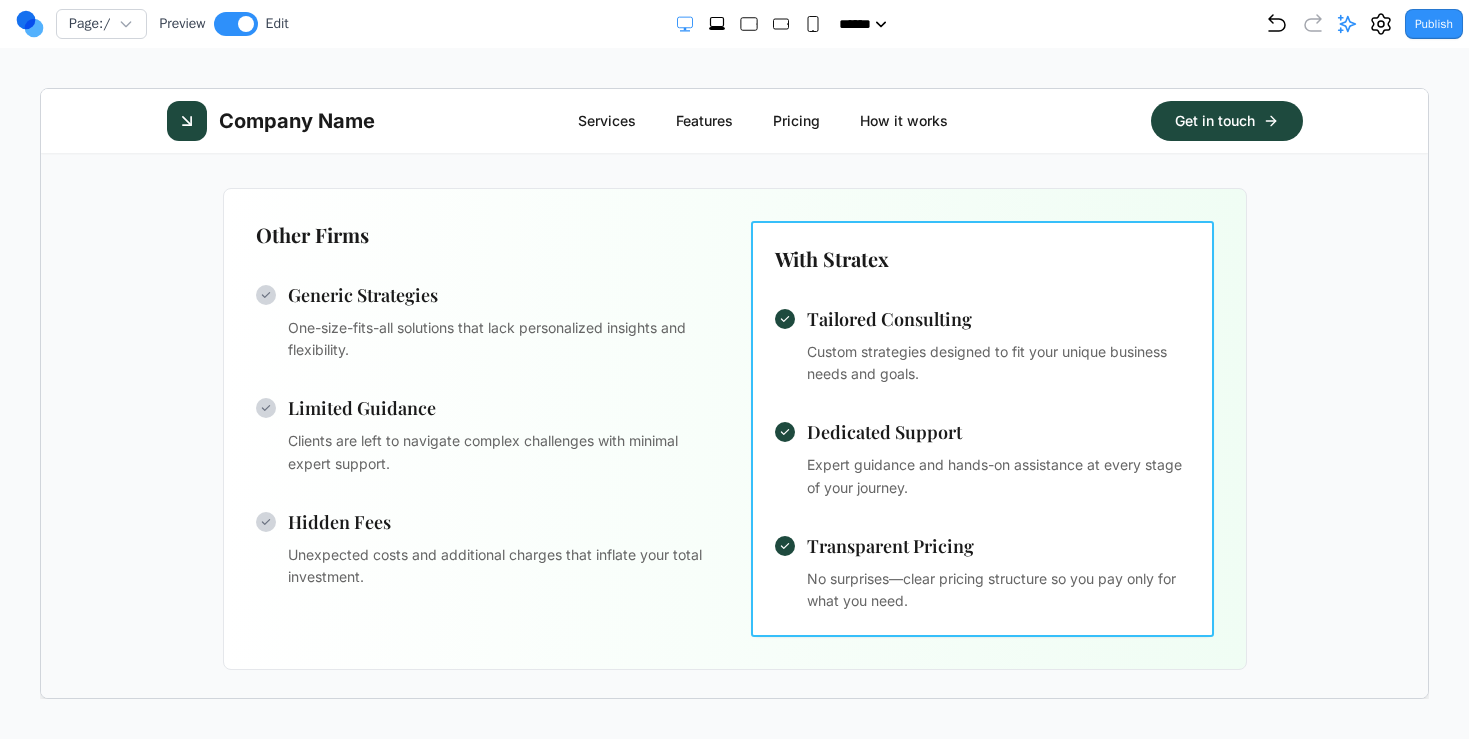 click on "With Stratex Tailored Consulting Custom strategies designed to fit your unique business needs and goals. Dedicated Support Expert guidance and hands-on assistance at every stage of your journey. Transparent Pricing No surprises—clear pricing structure so you pay only for what you need." at bounding box center (981, 428) 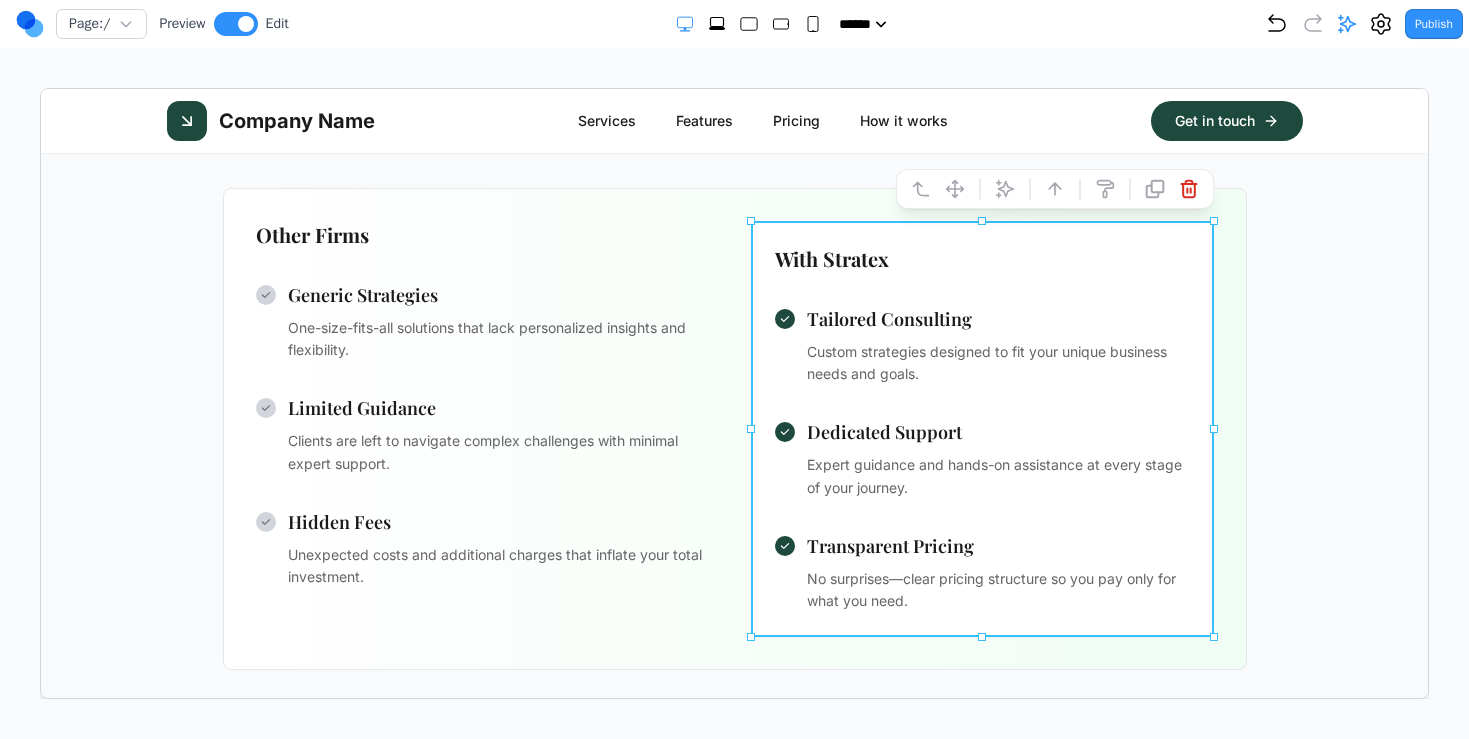click 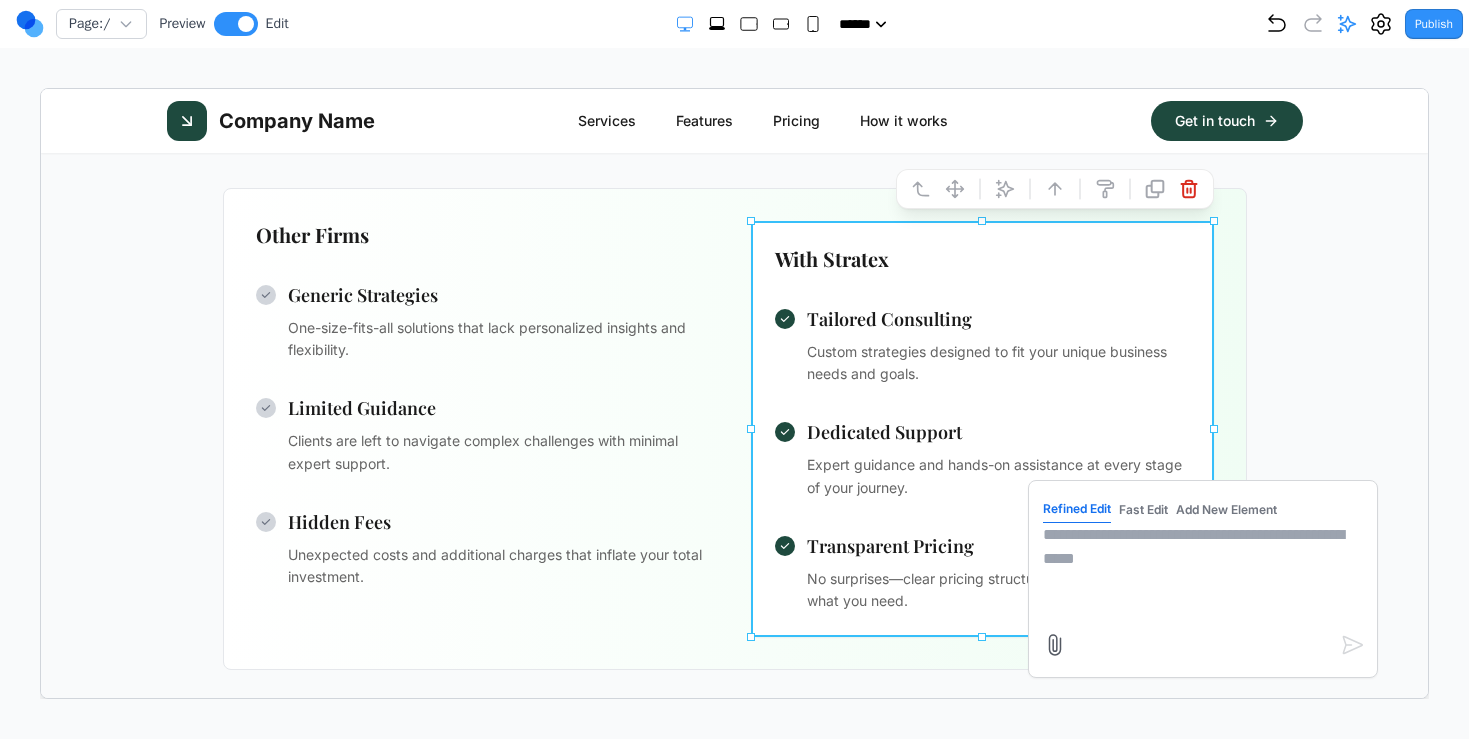 click at bounding box center [1202, 572] 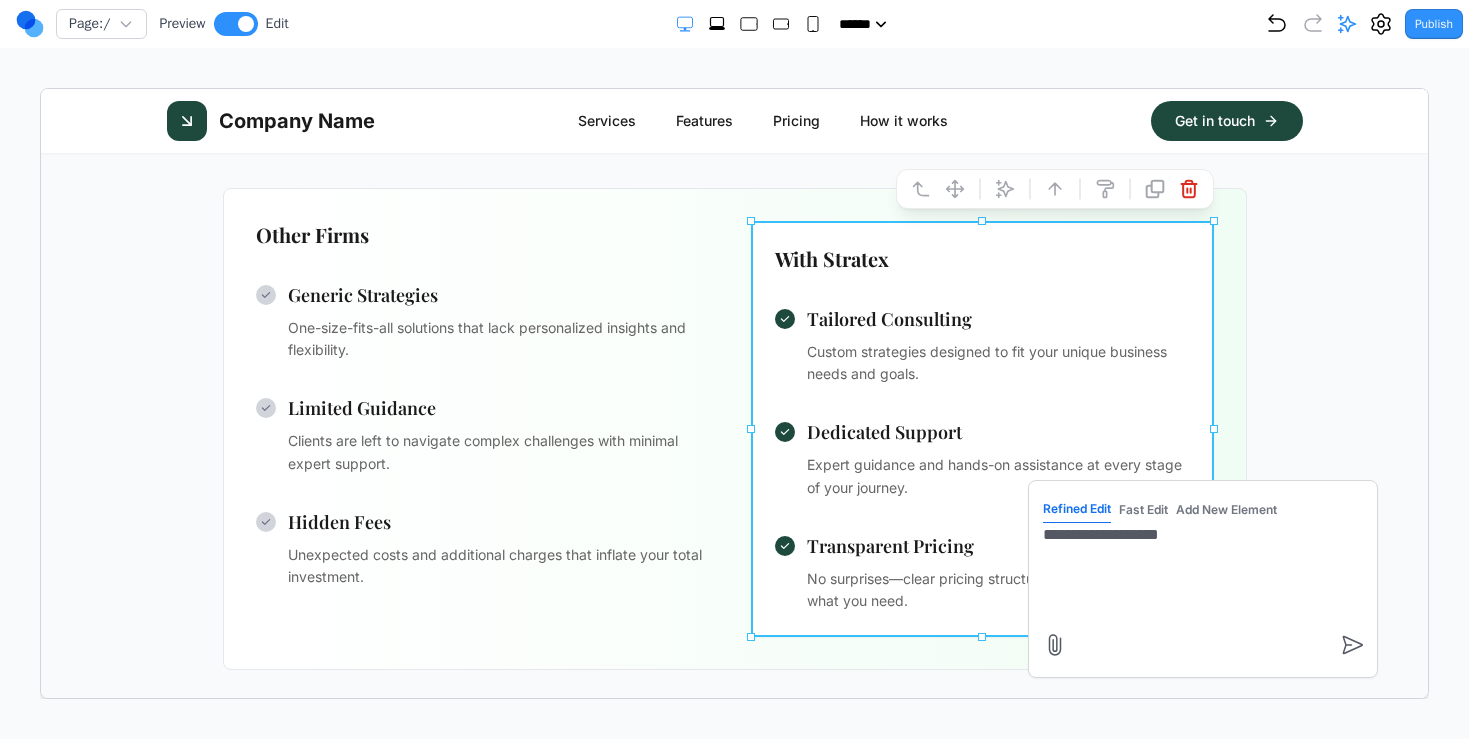type on "**********" 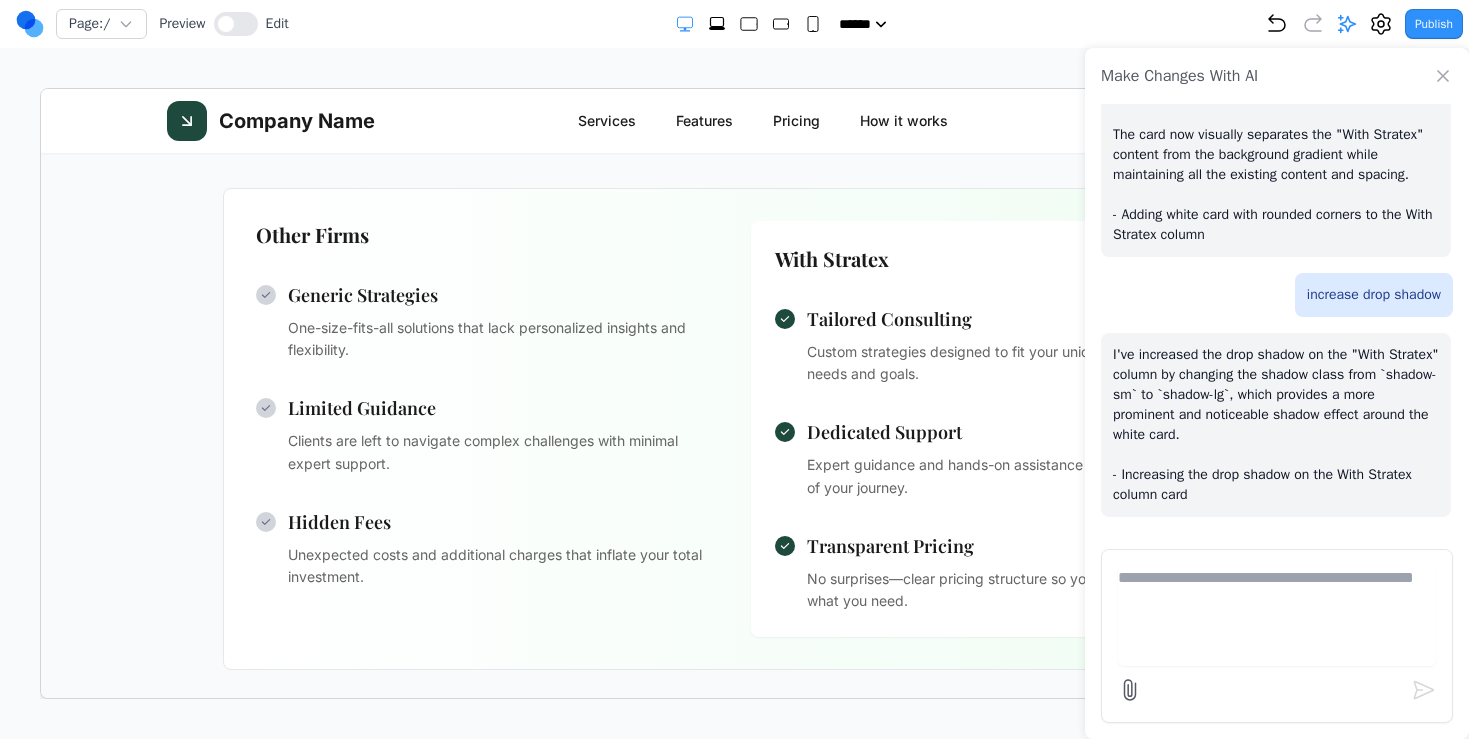 scroll, scrollTop: 3007, scrollLeft: 0, axis: vertical 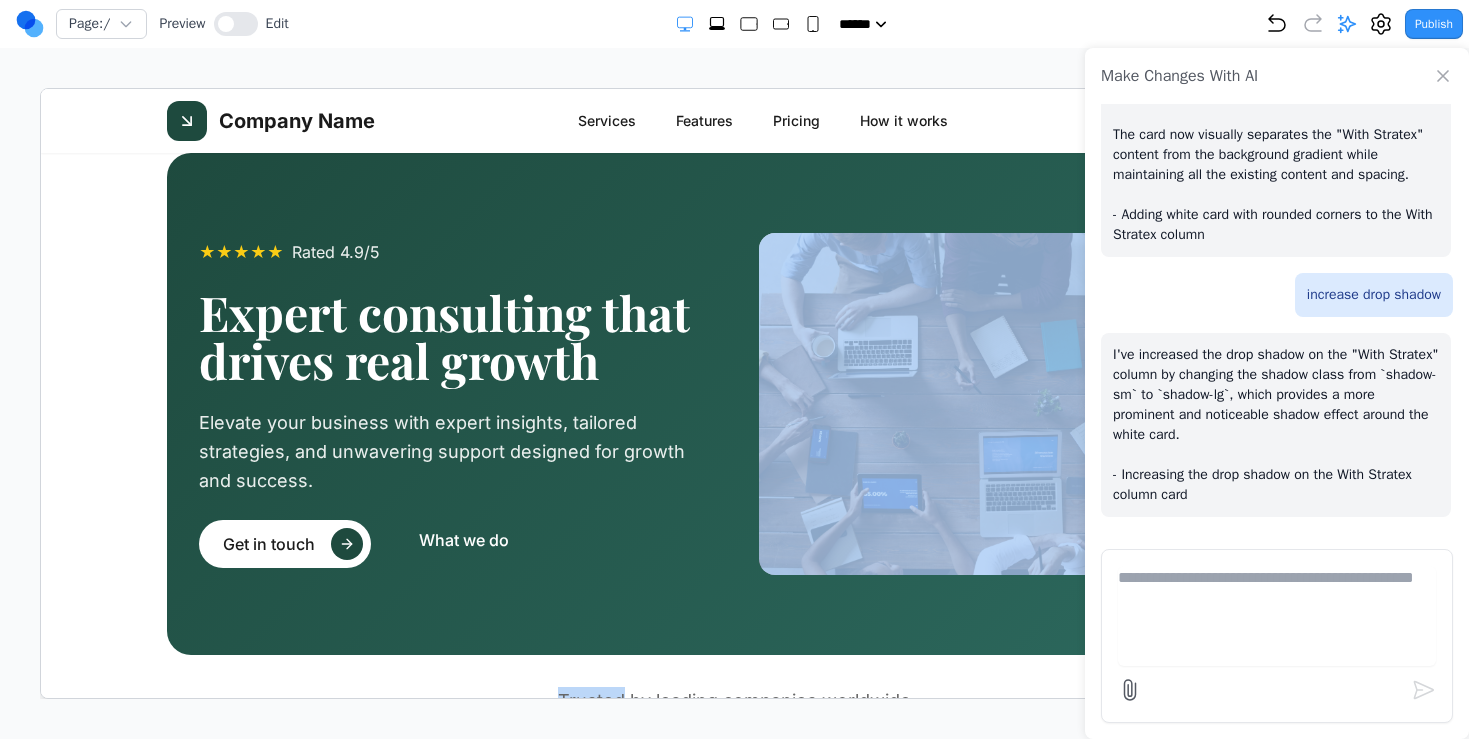 click on "★ ★ ★ ★ ★ Rated 4.9/5 Expert consulting that drives real growth Elevate your business with expert insights, tailored strategies, and unwavering support designed for growth and success. Get in touch What we do" at bounding box center (734, 403) 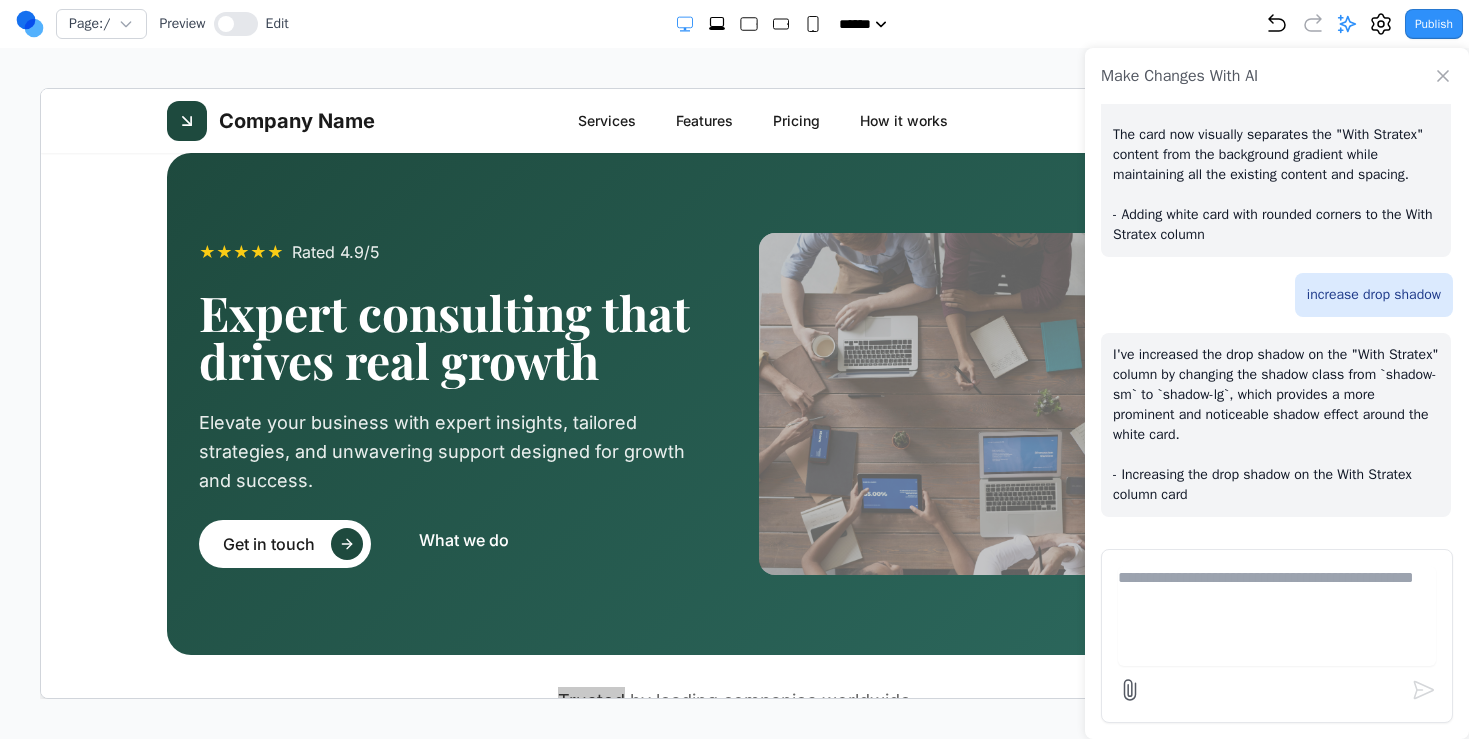 click on "Make Changes With AI" at bounding box center (1277, 76) 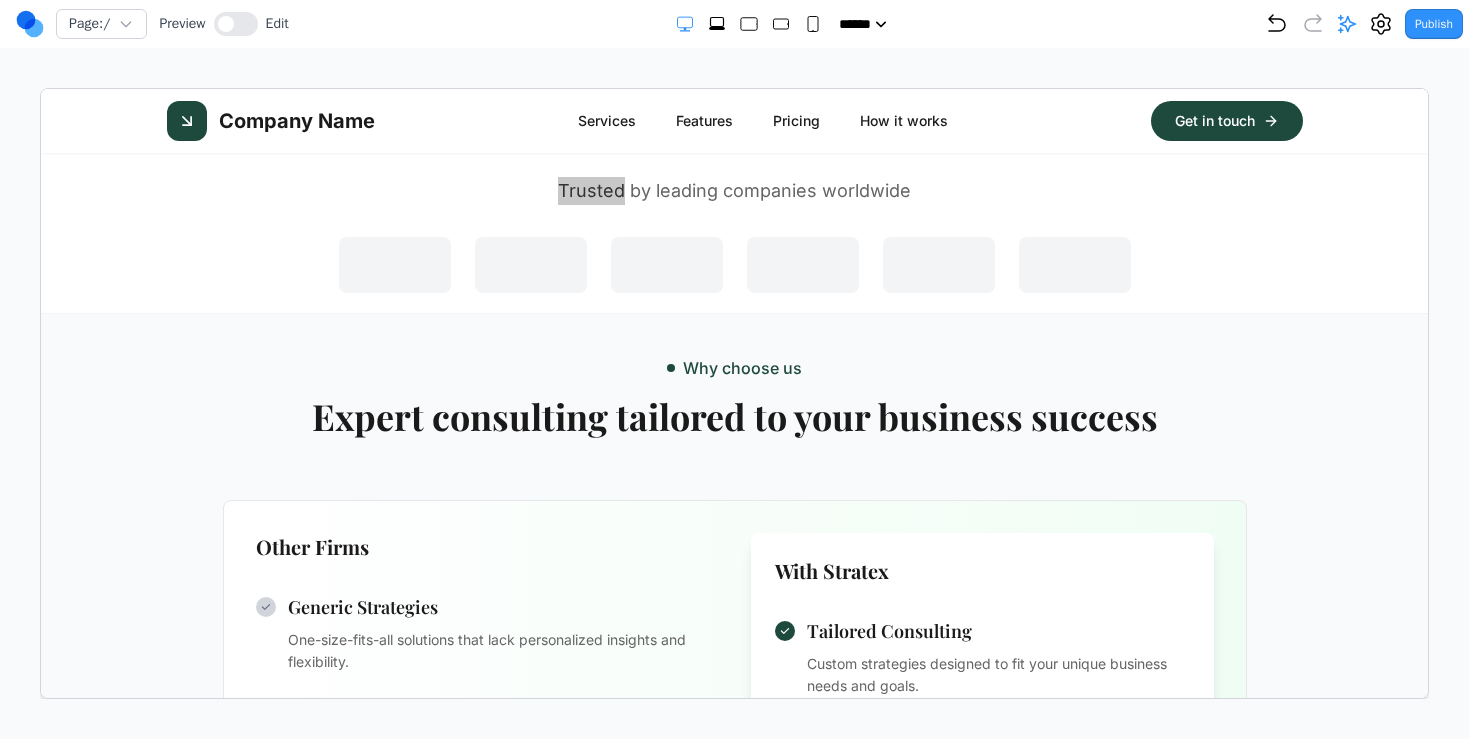scroll, scrollTop: 542, scrollLeft: 0, axis: vertical 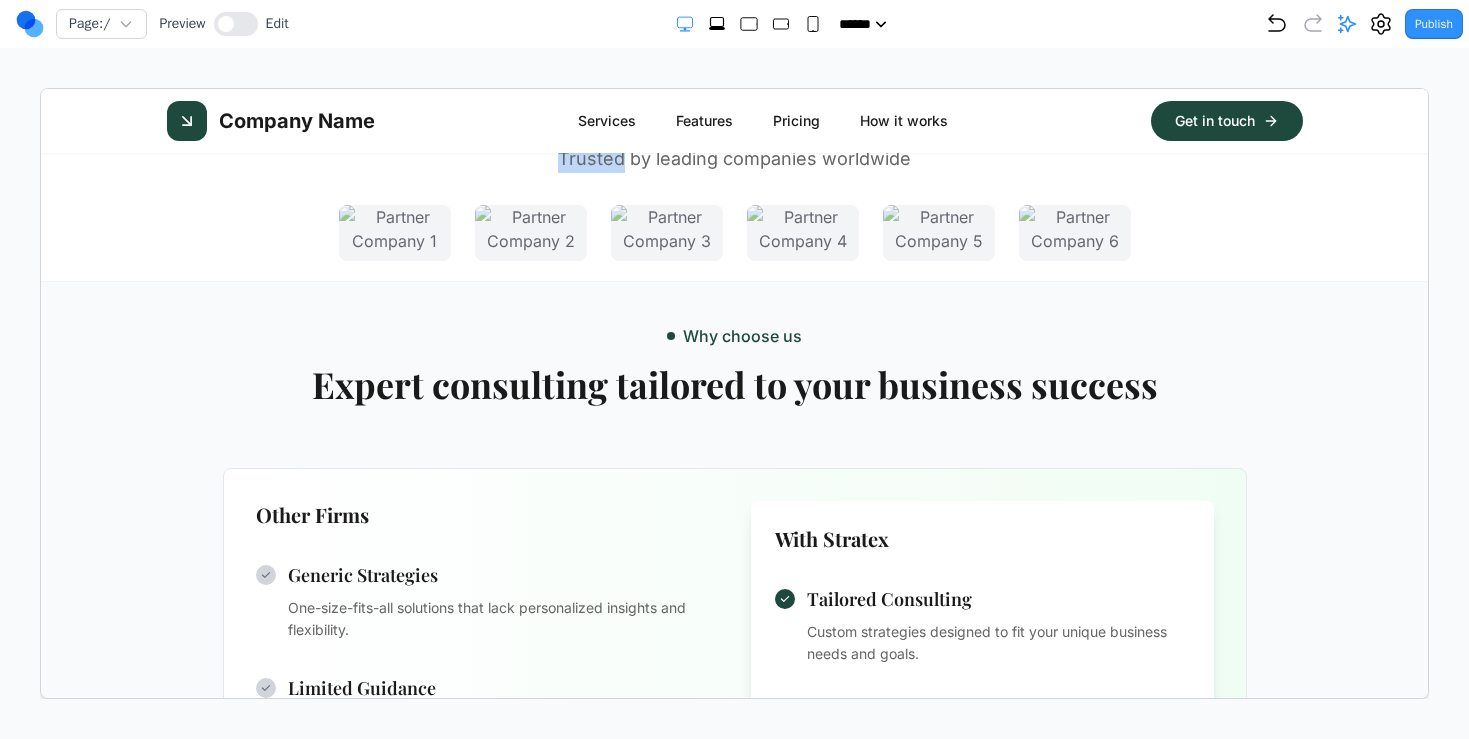 click at bounding box center [1074, 232] 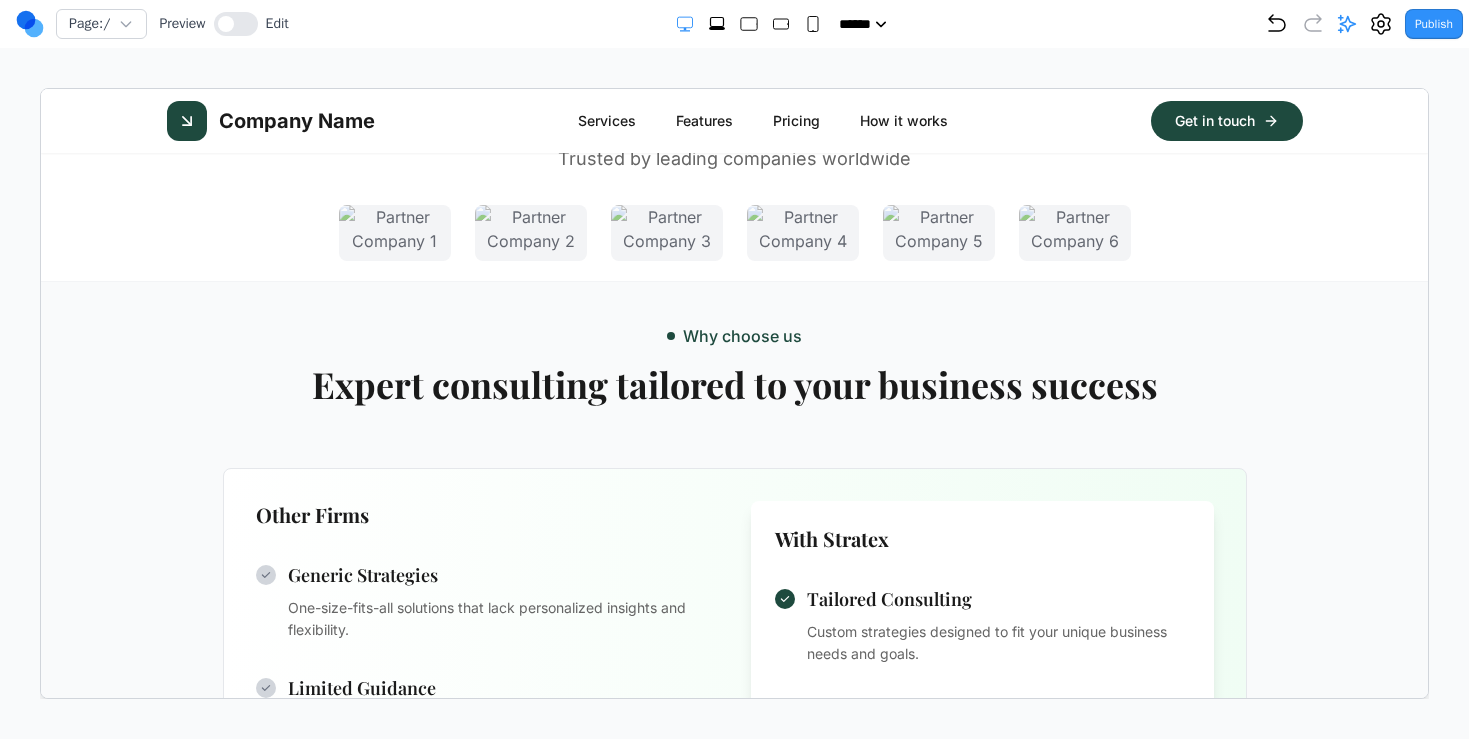 click on "Trusted by leading companies worldwide" at bounding box center (734, 202) 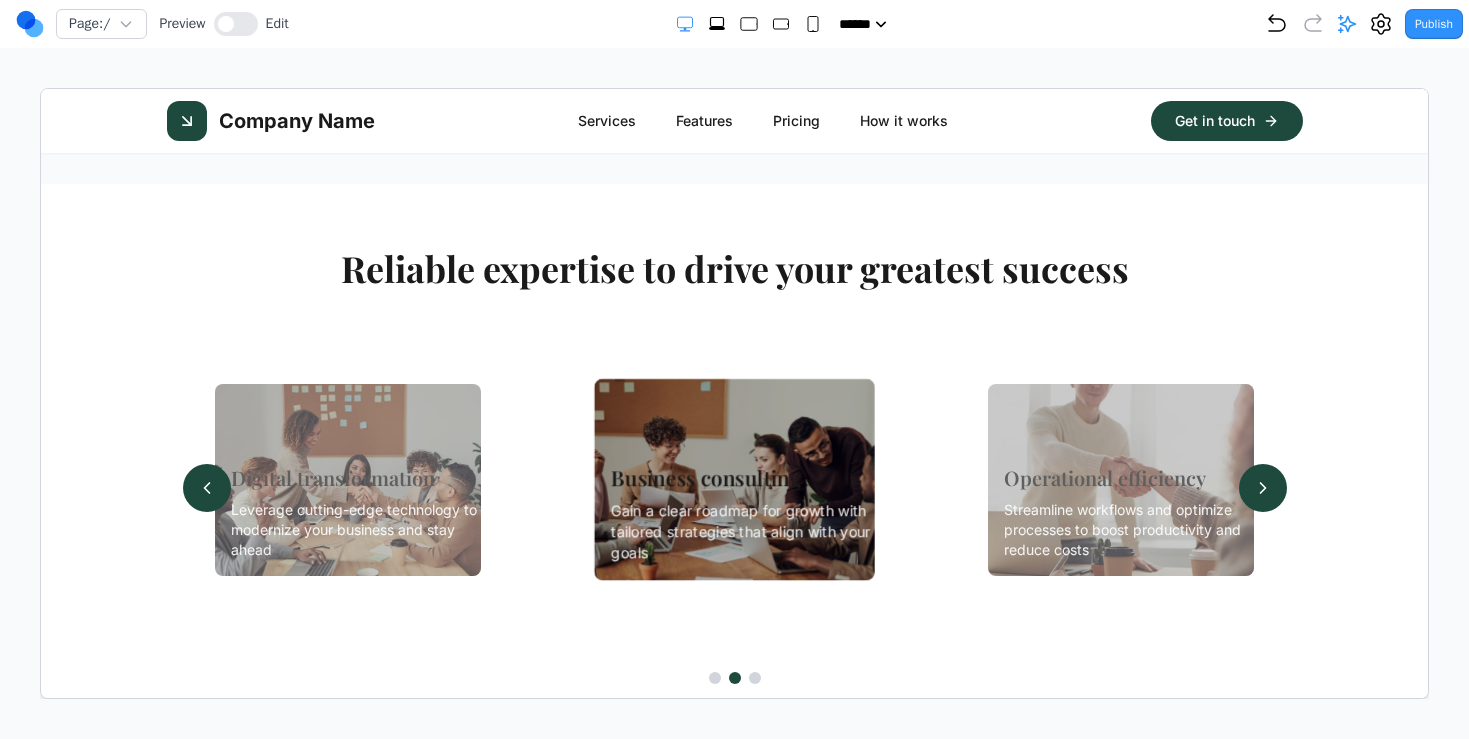 scroll, scrollTop: 1374, scrollLeft: 0, axis: vertical 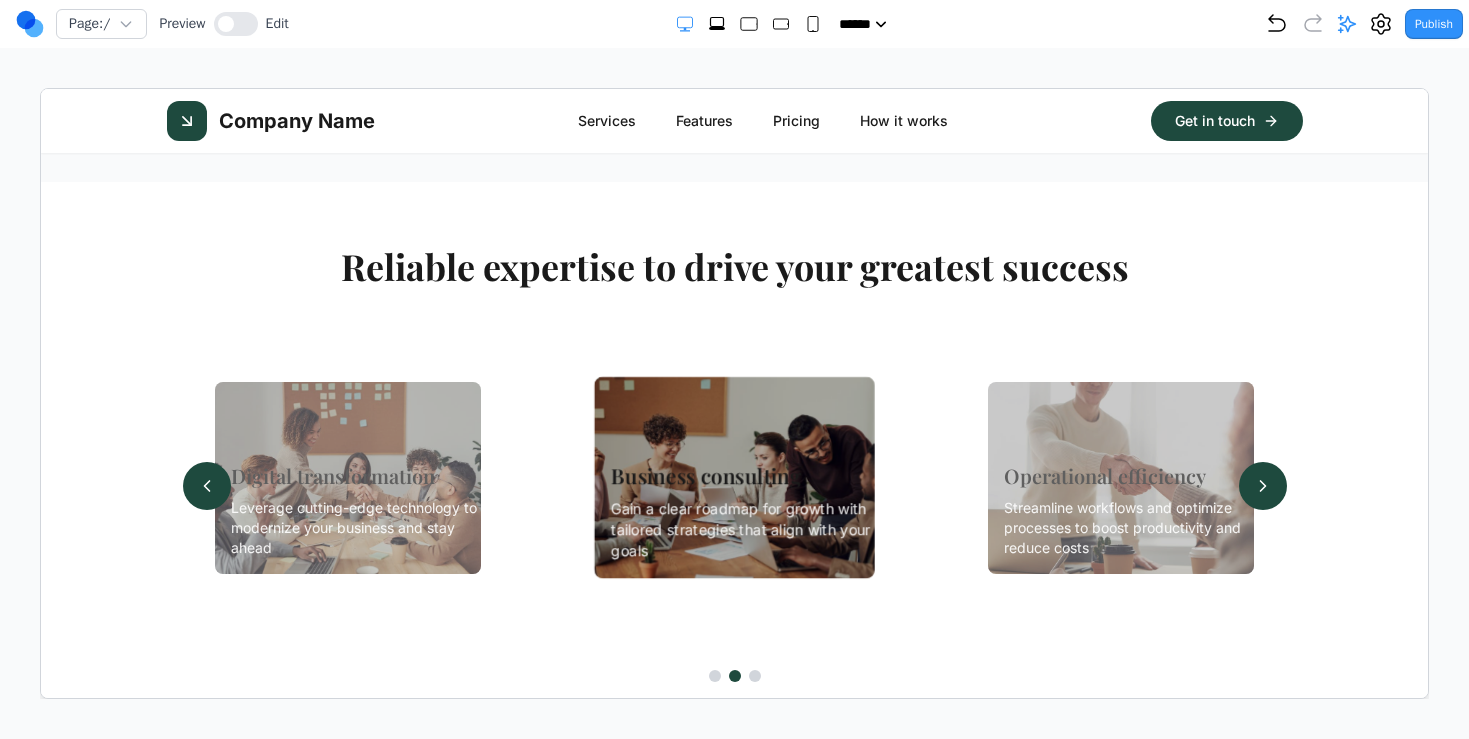 click on "Reliable expertise to drive your greatest success Digital transformation Leverage cutting-edge technology to modernize your business and stay ahead Business consulting Gain a clear roadmap for growth with tailored strategies that align with your goals Operational efficiency Streamline workflows and optimize processes to boost productivity and reduce costs" at bounding box center (734, 463) 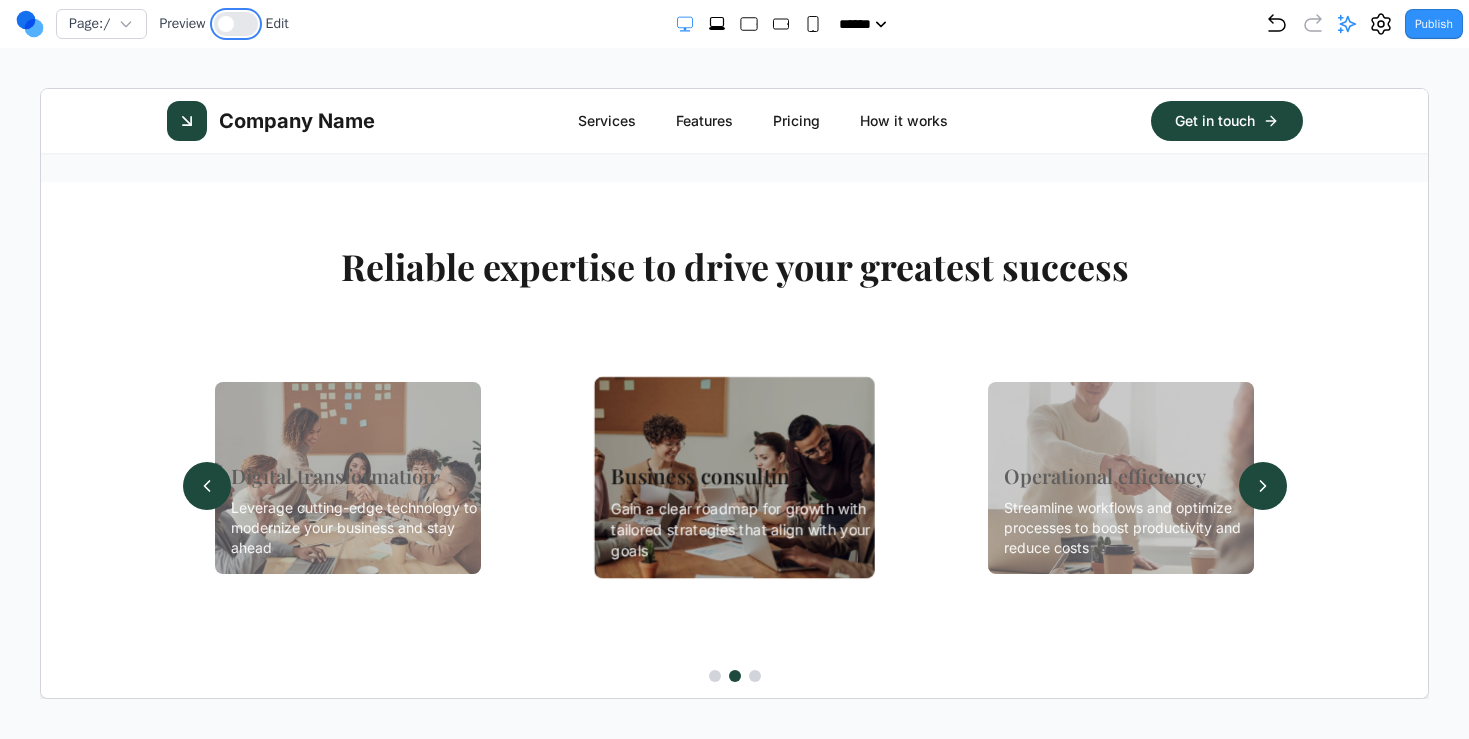 click at bounding box center (236, 24) 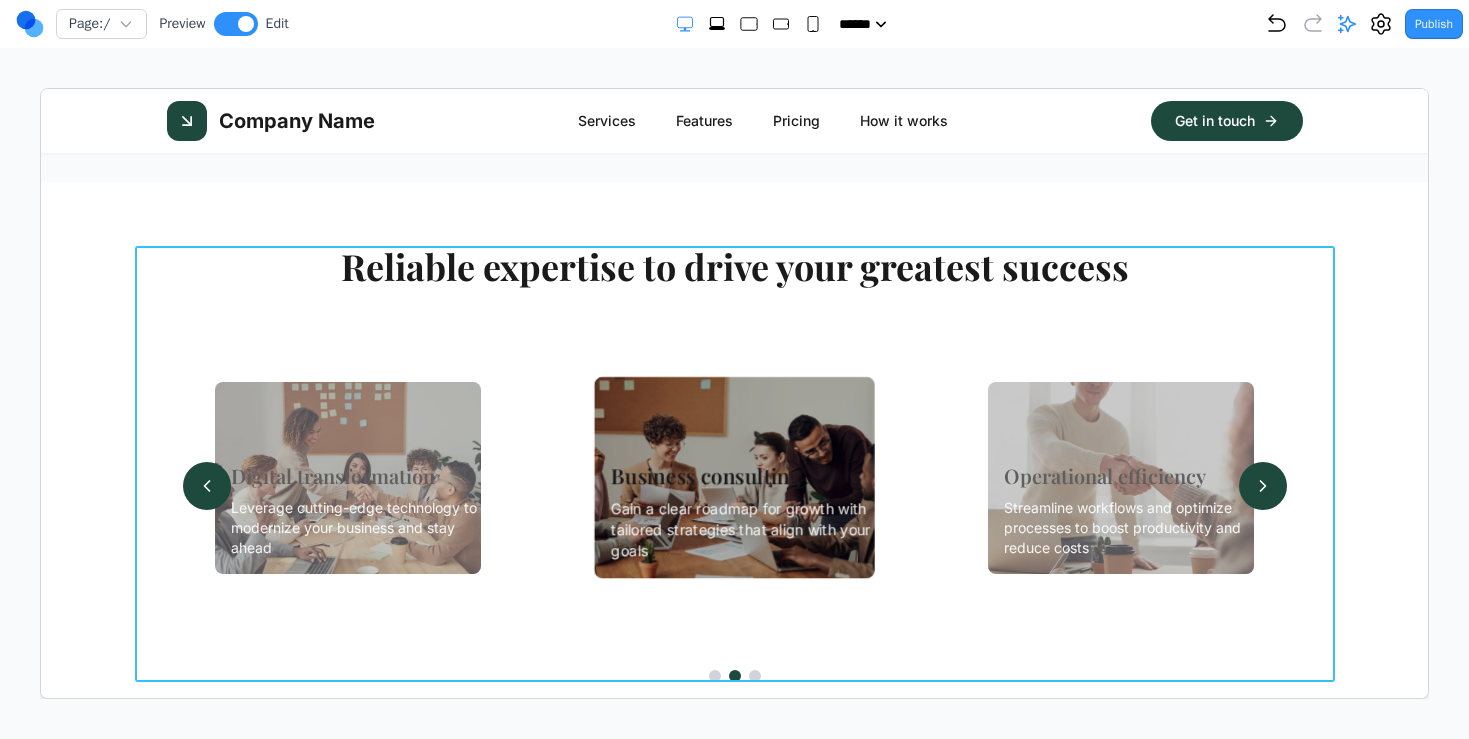 click on "Reliable expertise to drive your greatest success Digital transformation Leverage cutting-edge technology to modernize your business and stay ahead Business consulting Gain a clear roadmap for growth with tailored strategies that align with your goals Operational efficiency Streamline workflows and optimize processes to boost productivity and reduce costs" at bounding box center [734, 463] 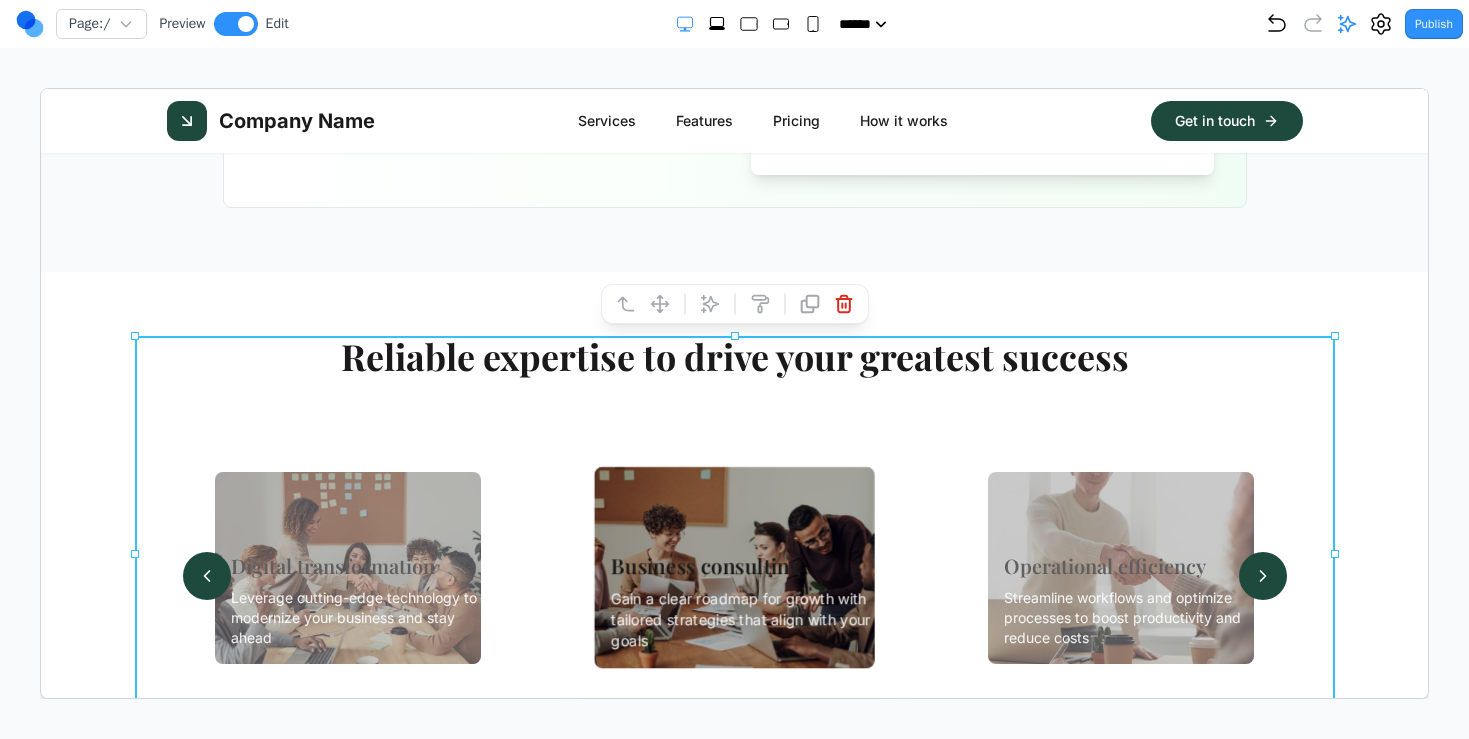 scroll, scrollTop: 1227, scrollLeft: 0, axis: vertical 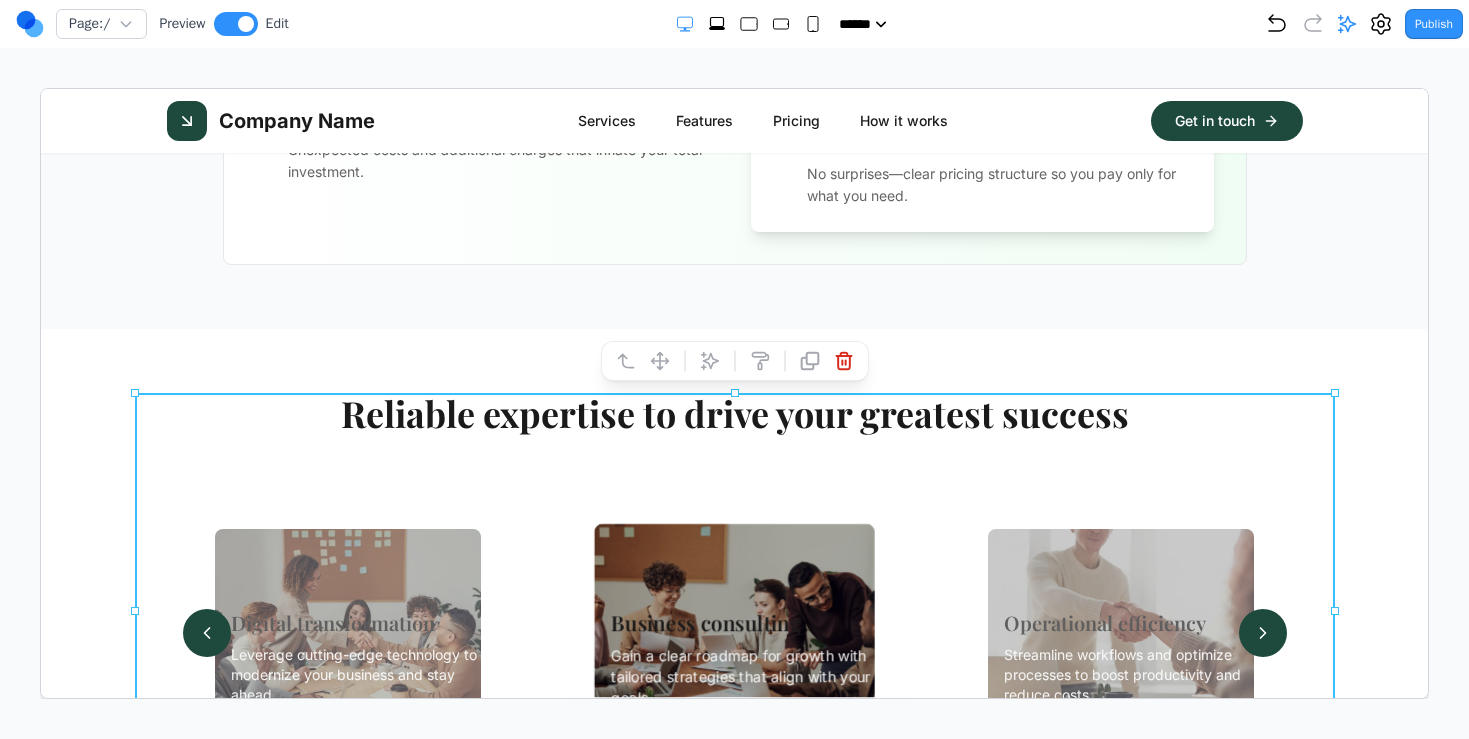 click on "Reliable expertise to drive your greatest success Digital transformation Leverage cutting-edge technology to modernize your business and stay ahead Business consulting Gain a clear roadmap for growth with tailored strategies that align with your goals Operational efficiency Streamline workflows and optimize processes to boost productivity and reduce costs" at bounding box center (733, 610) 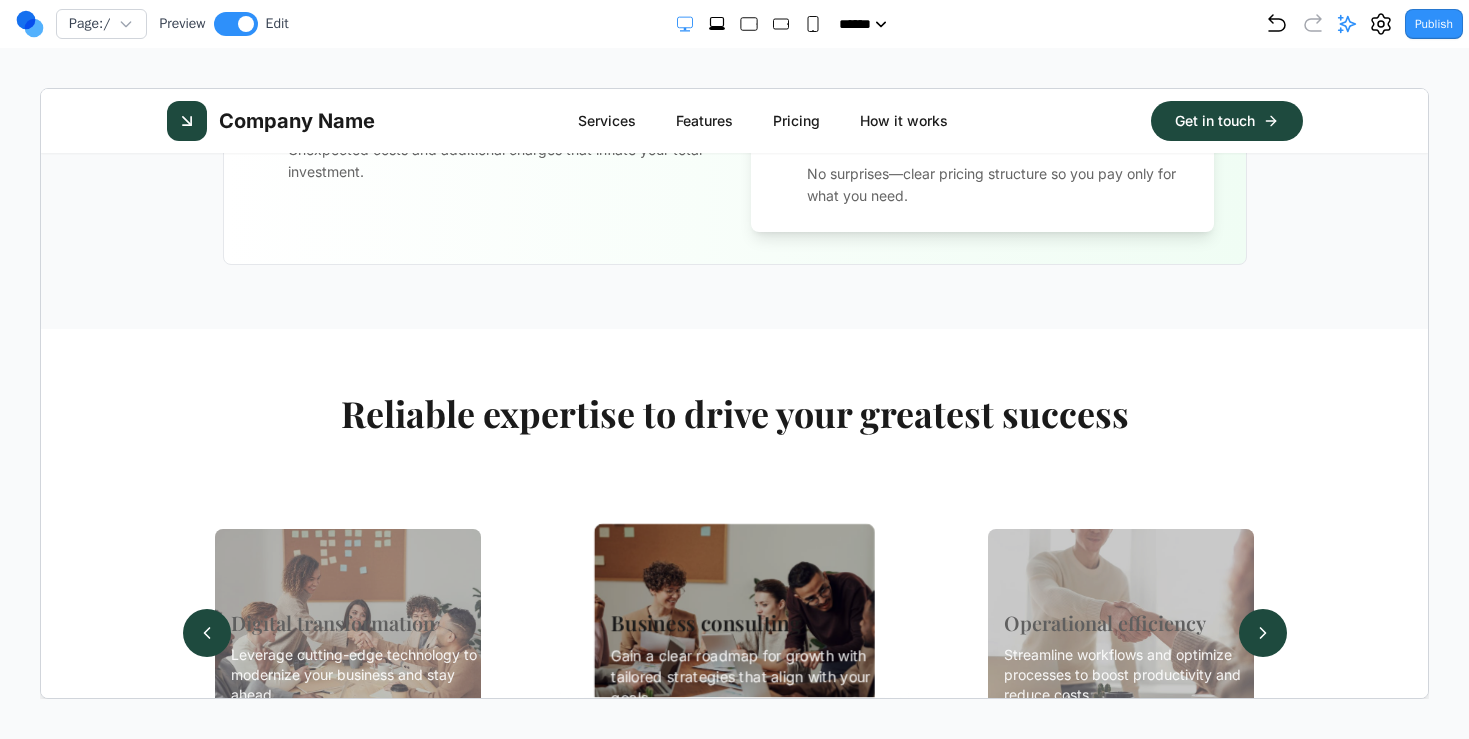 click on "Reliable expertise to drive your greatest success Digital transformation Leverage cutting-edge technology to modernize your business and stay ahead Business consulting Gain a clear roadmap for growth with tailored strategies that align with your goals Operational efficiency Streamline workflows and optimize processes to boost productivity and reduce costs" at bounding box center (733, 610) 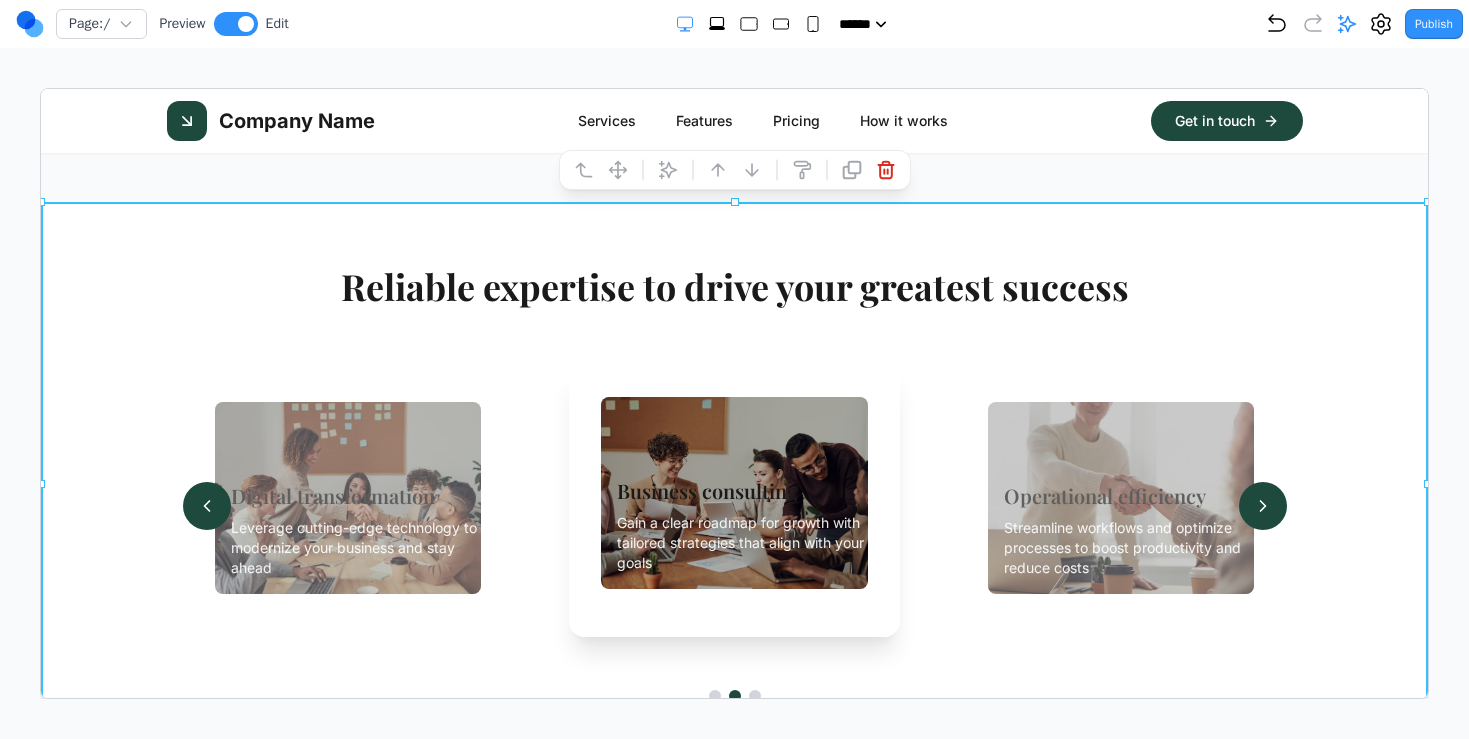 scroll, scrollTop: 1237, scrollLeft: 0, axis: vertical 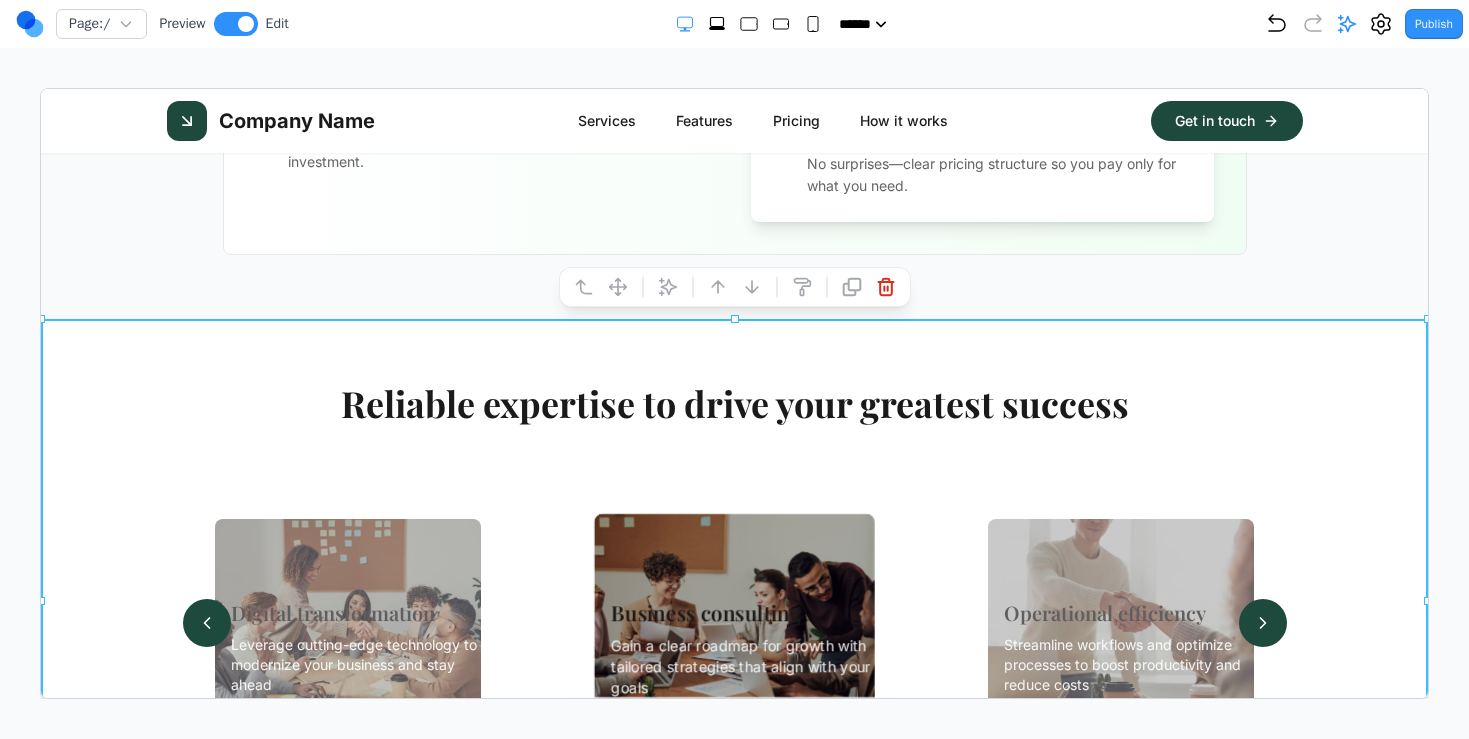 click at bounding box center (667, 286) 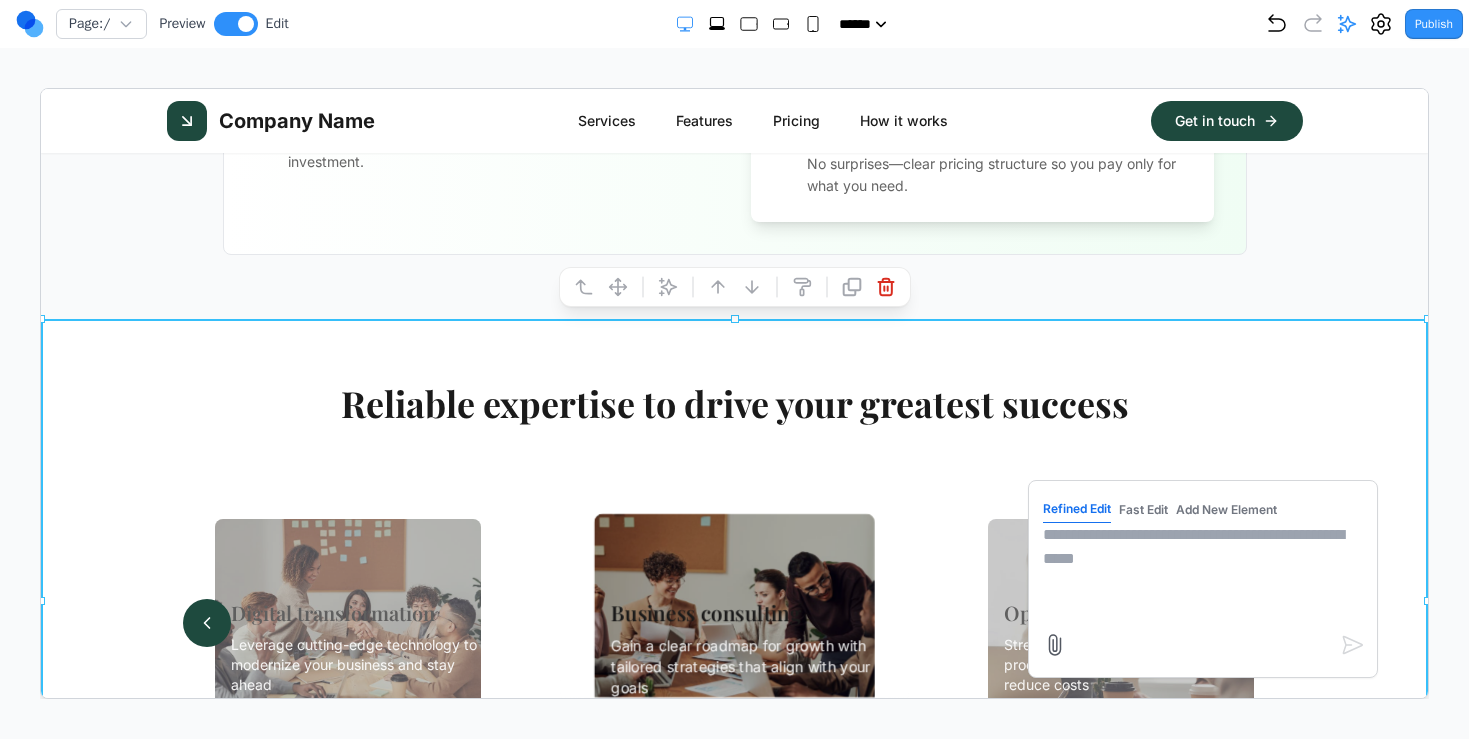 click on "Refined Edit Fast Edit Add New Element" at bounding box center (1202, 578) 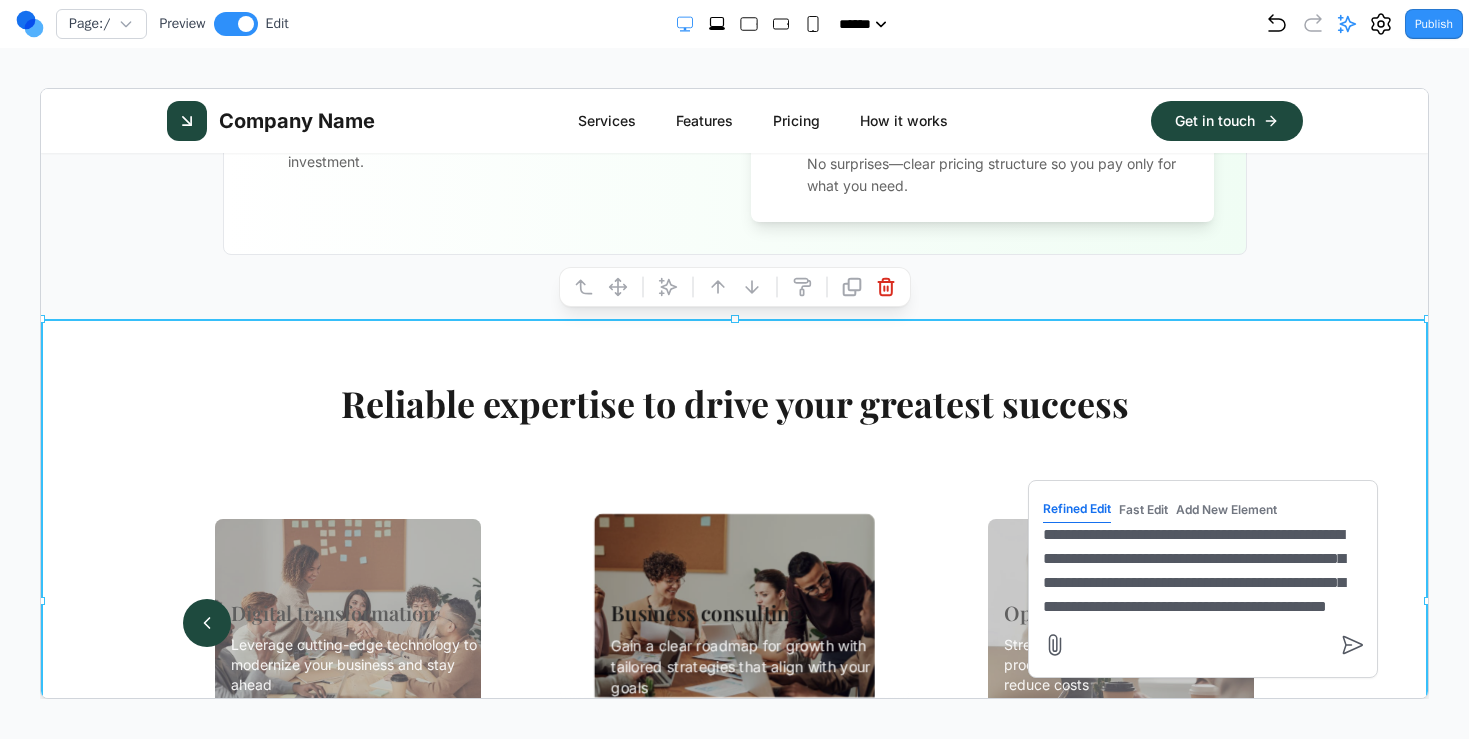 scroll, scrollTop: 41, scrollLeft: 0, axis: vertical 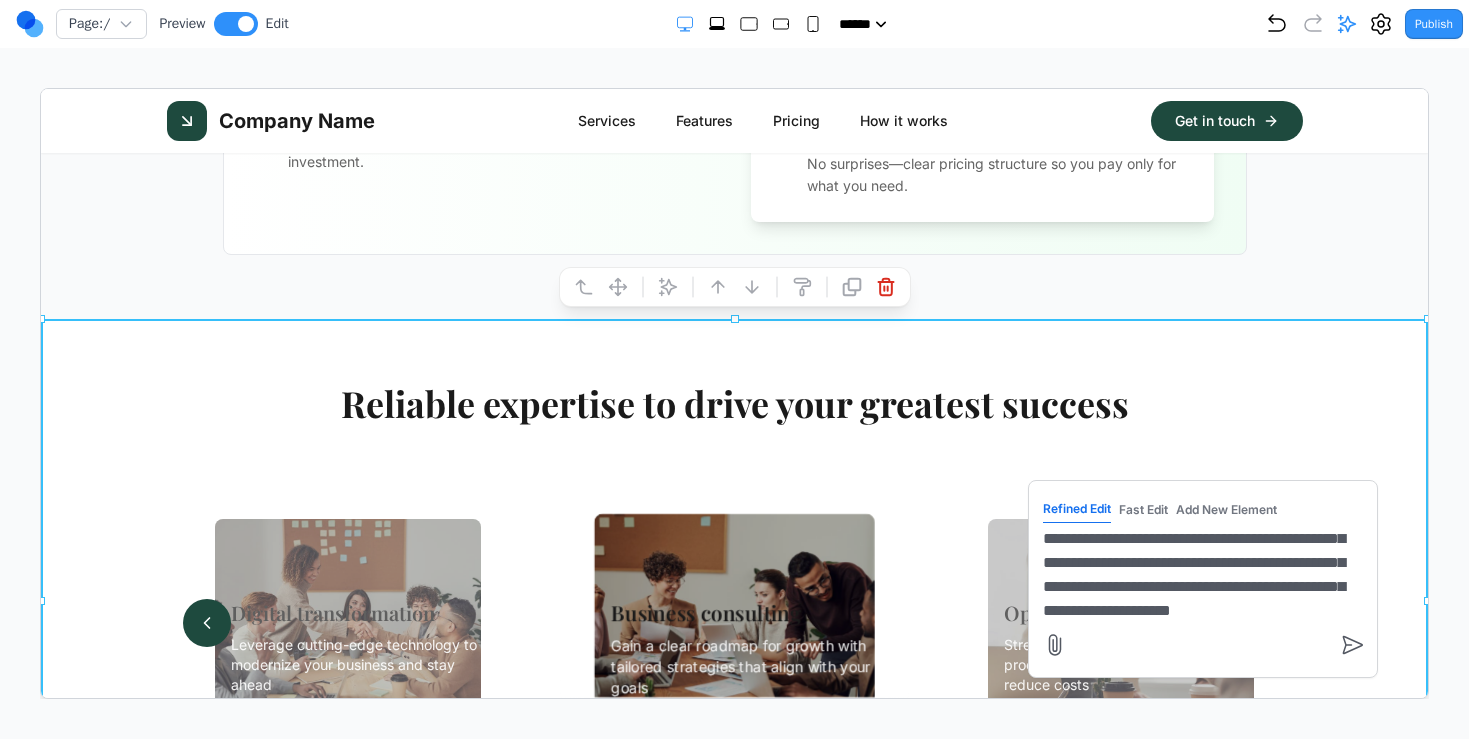 type on "**********" 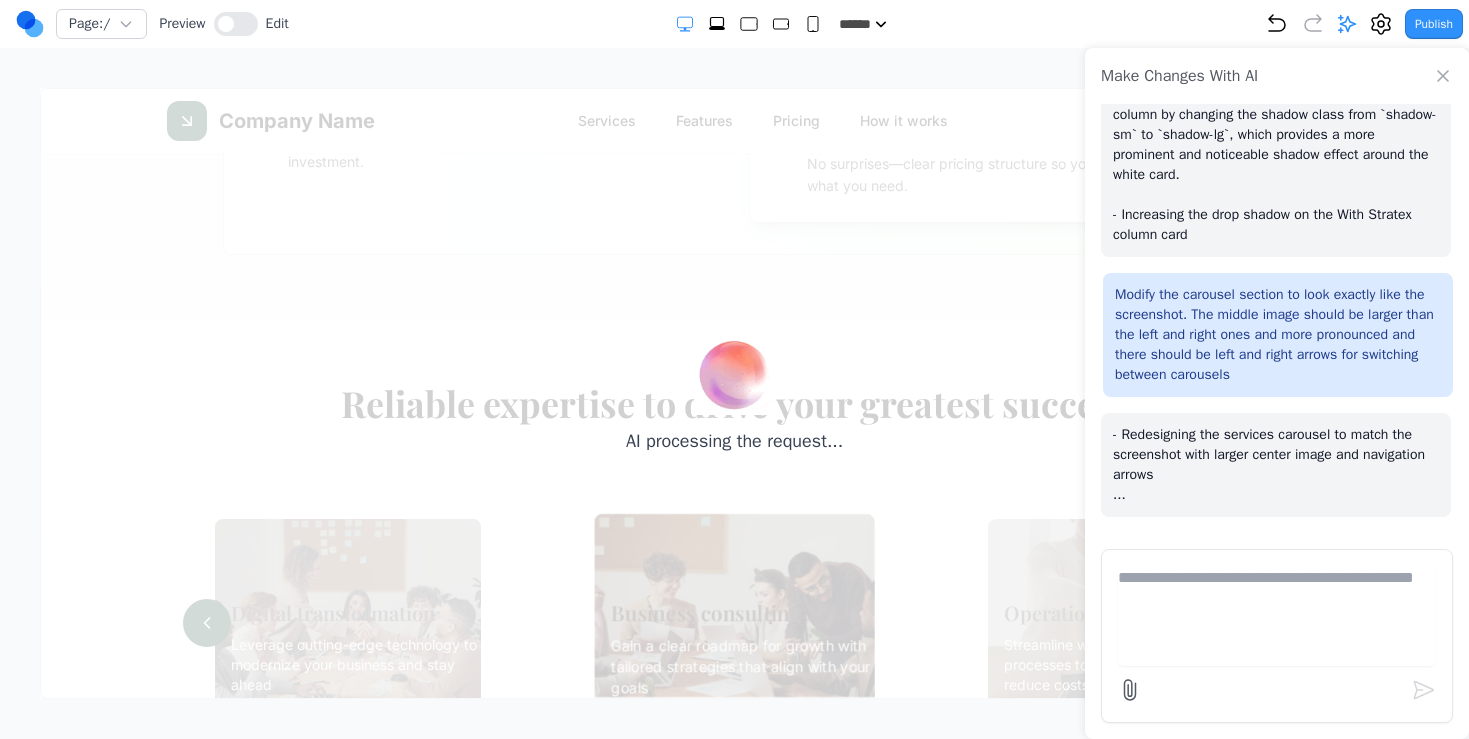scroll, scrollTop: 3267, scrollLeft: 0, axis: vertical 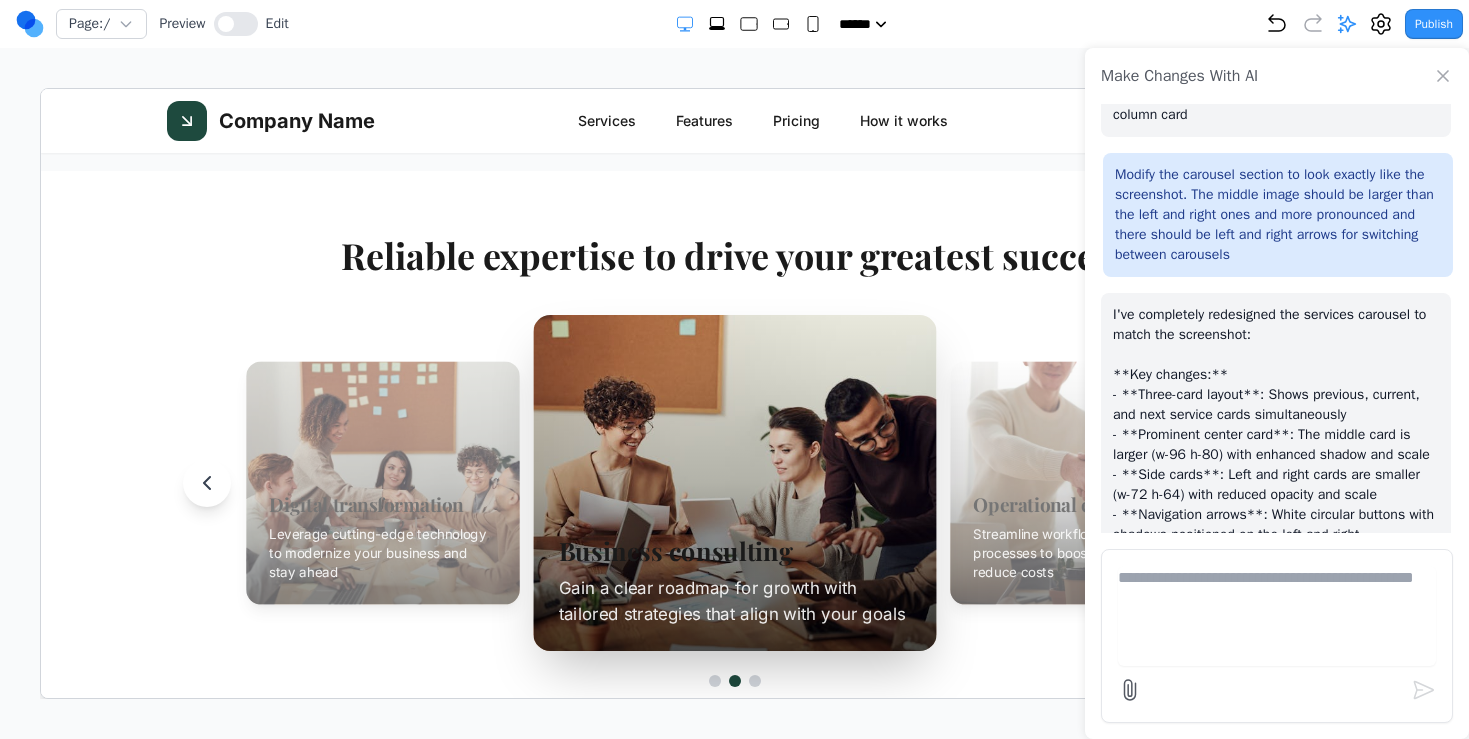 click on "Reliable expertise to drive your greatest success Digital transformation Leverage cutting-edge technology to modernize your business and stay ahead Business consulting Gain a clear roadmap for growth with tailored strategies that align with your goals Operational efficiency Streamline workflows and optimize processes to boost productivity and reduce costs" at bounding box center (734, 460) 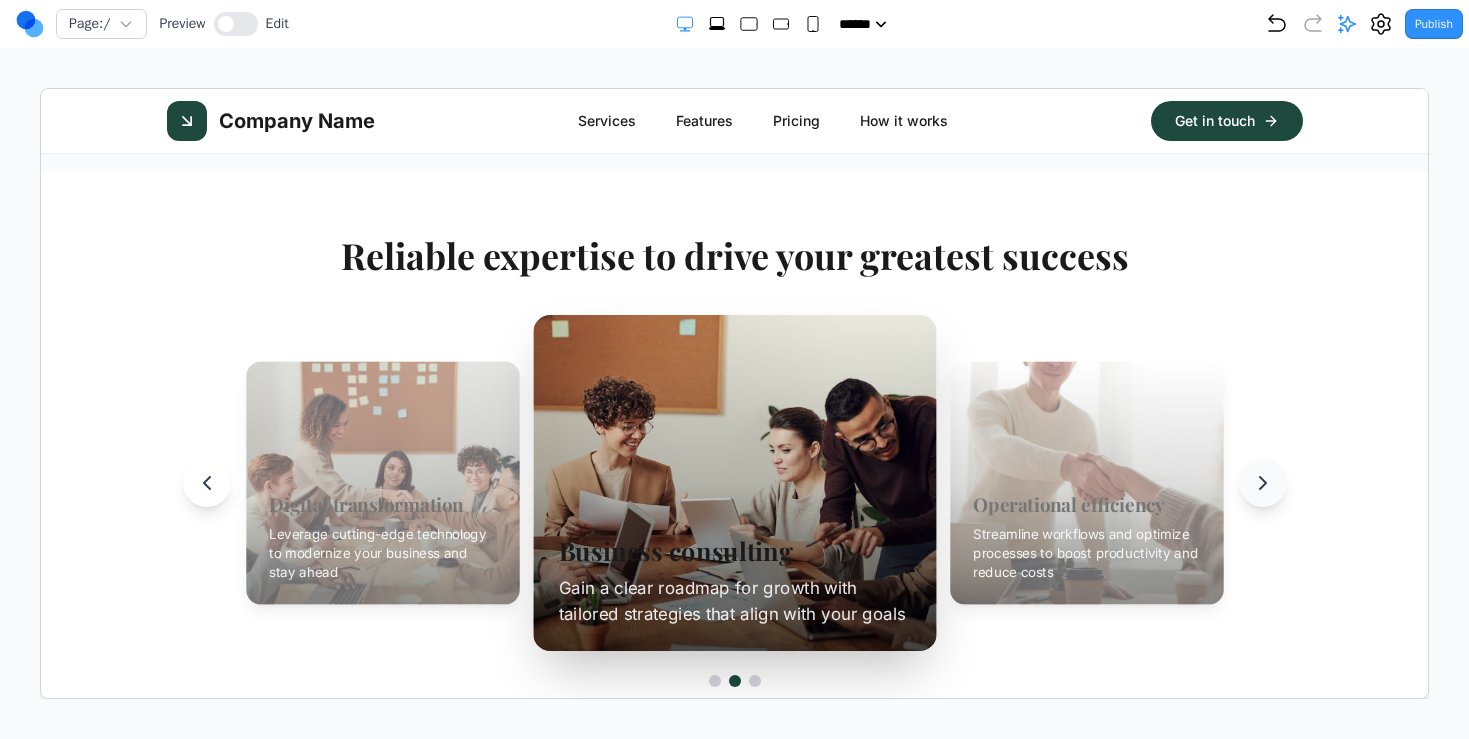 click 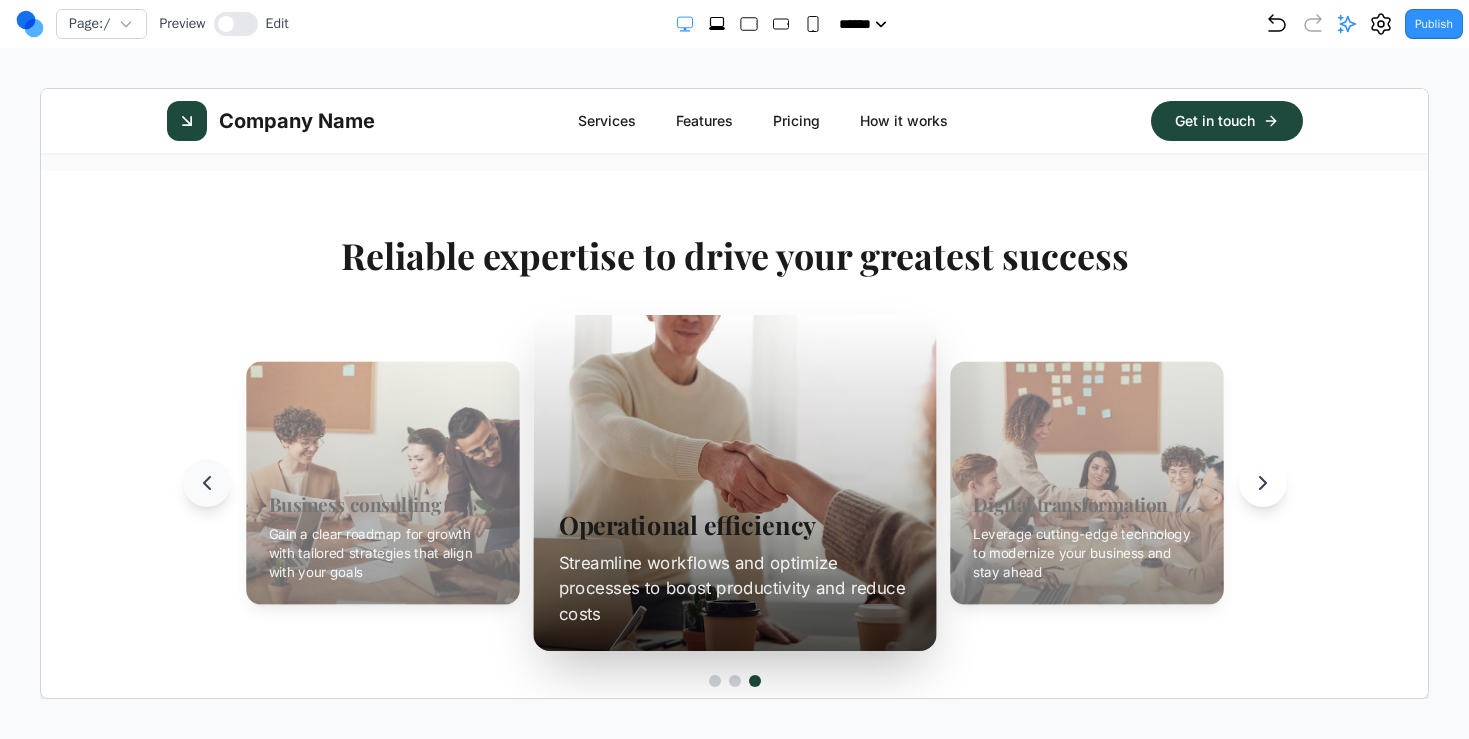 click 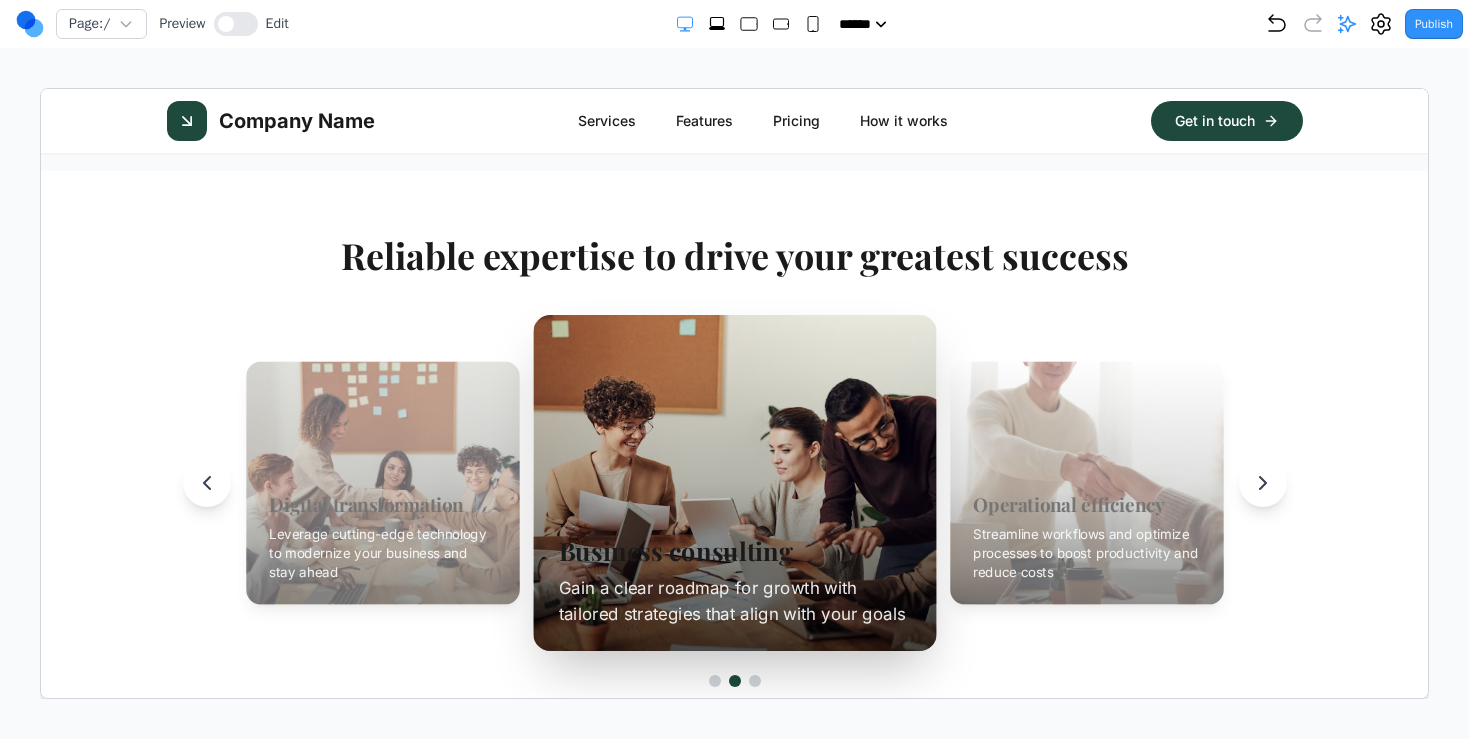 type 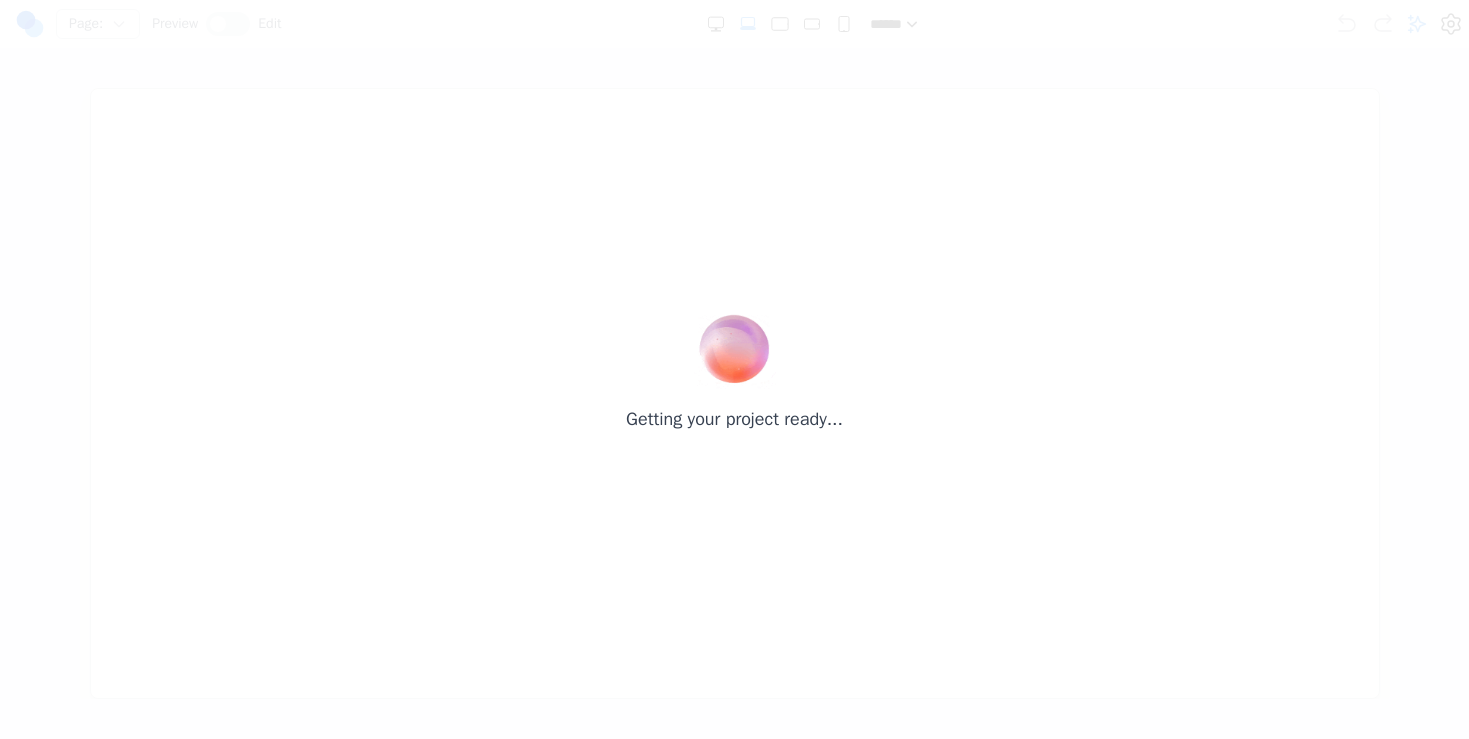 scroll, scrollTop: 0, scrollLeft: 0, axis: both 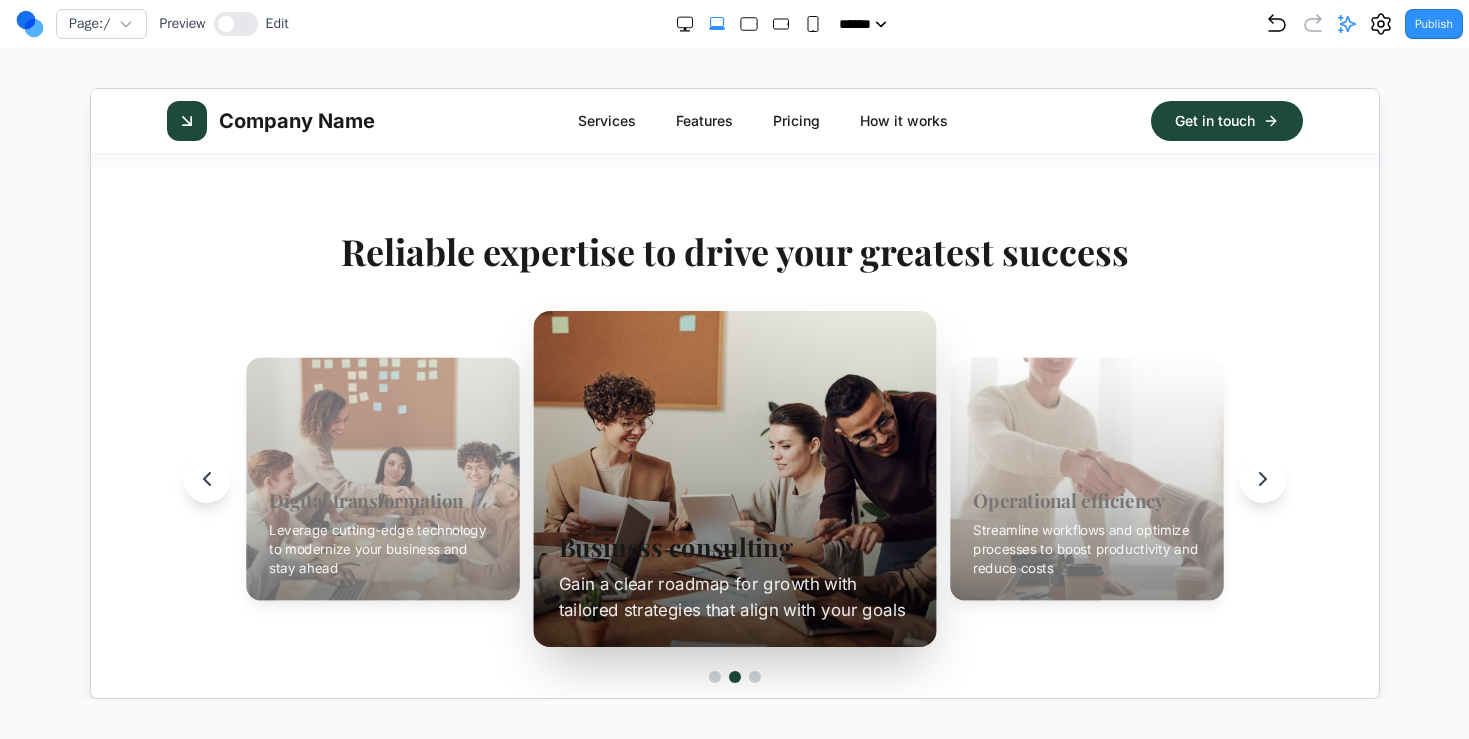click on "Business consulting" at bounding box center (733, 546) 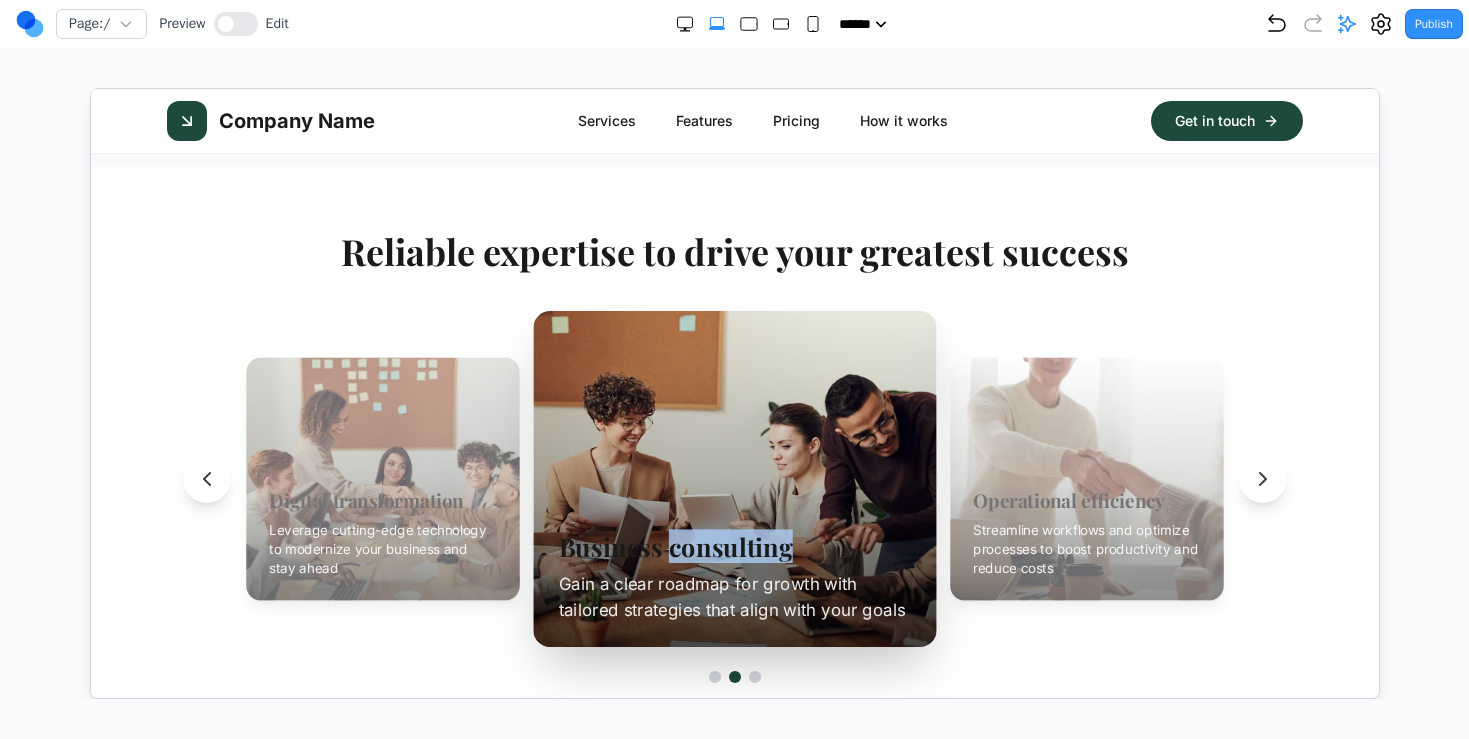 click on "Business consulting" at bounding box center [733, 546] 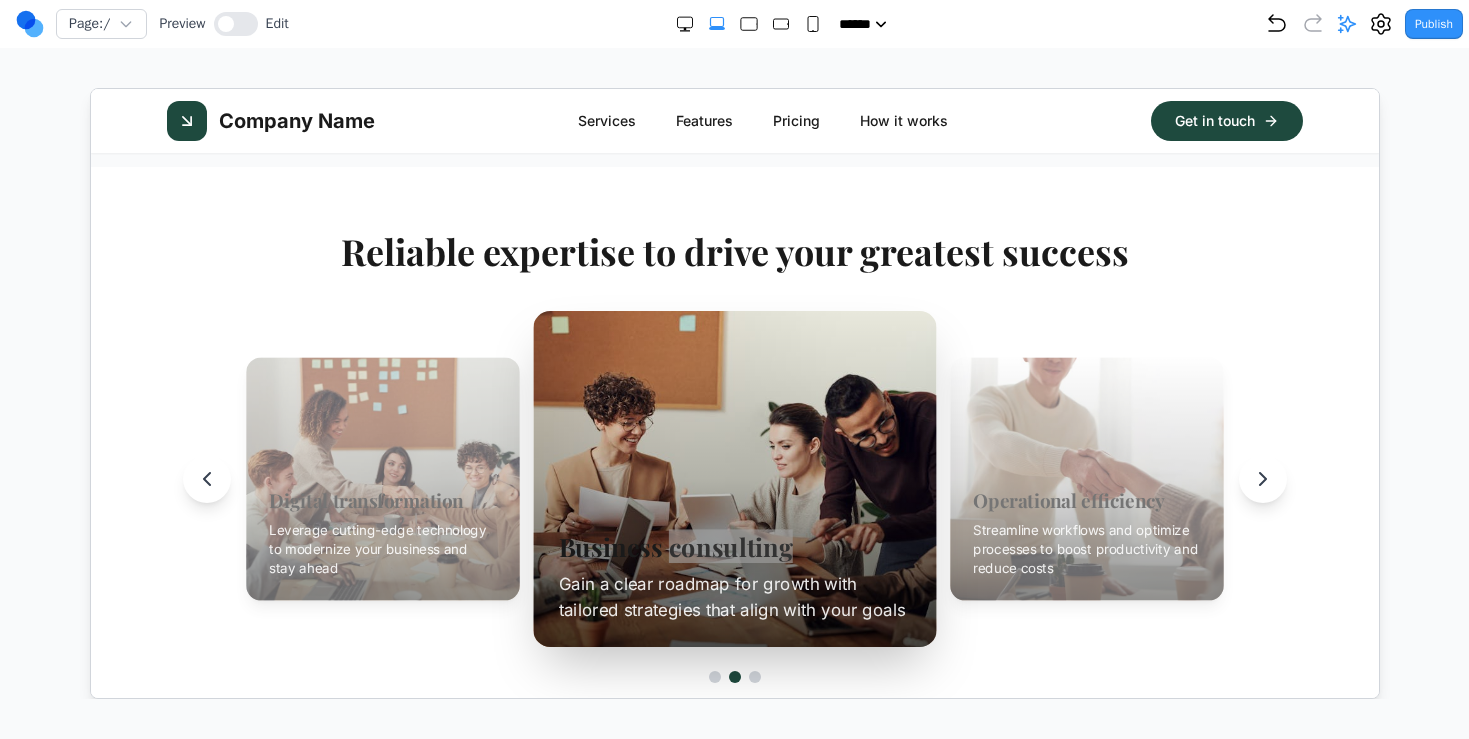 click on "Preview Edit" at bounding box center (223, 24) 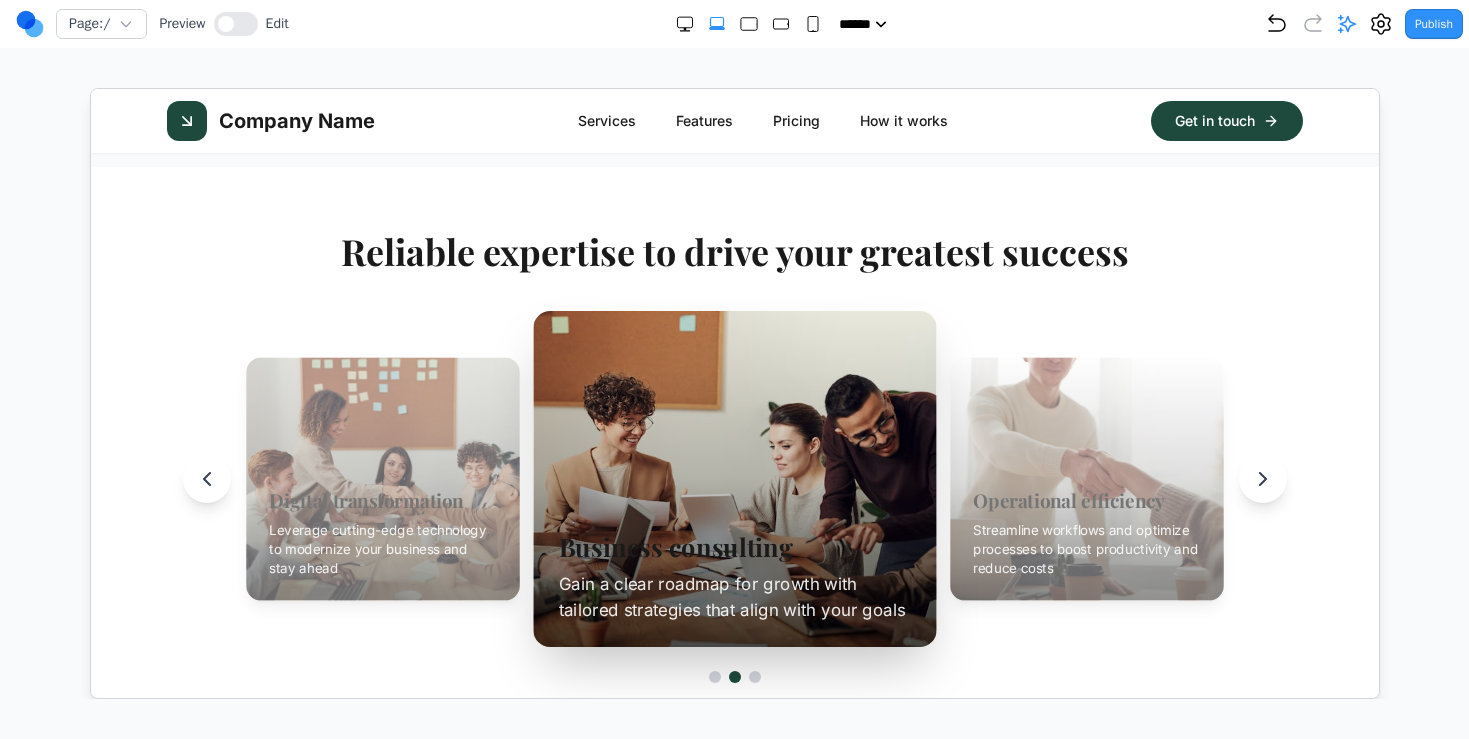 click at bounding box center [381, 478] 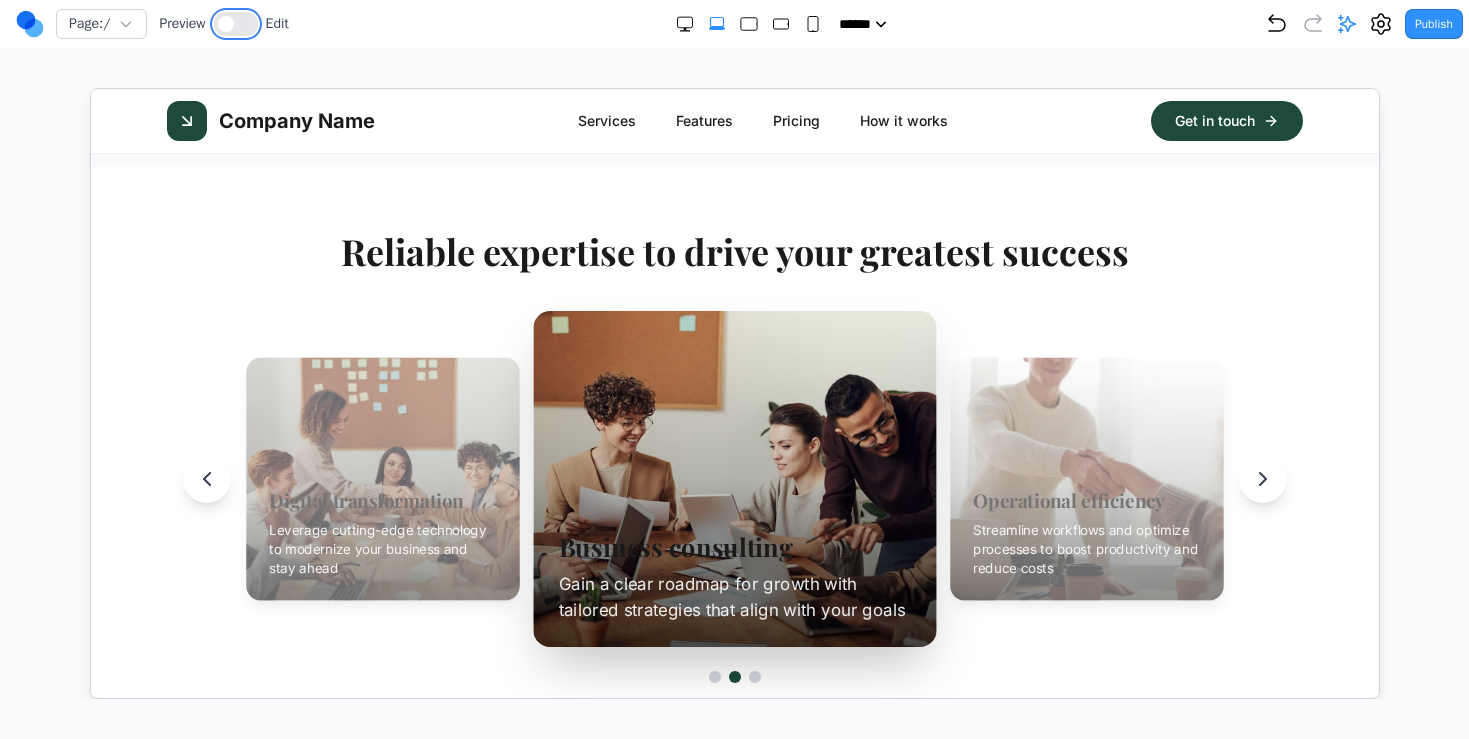 click at bounding box center [236, 24] 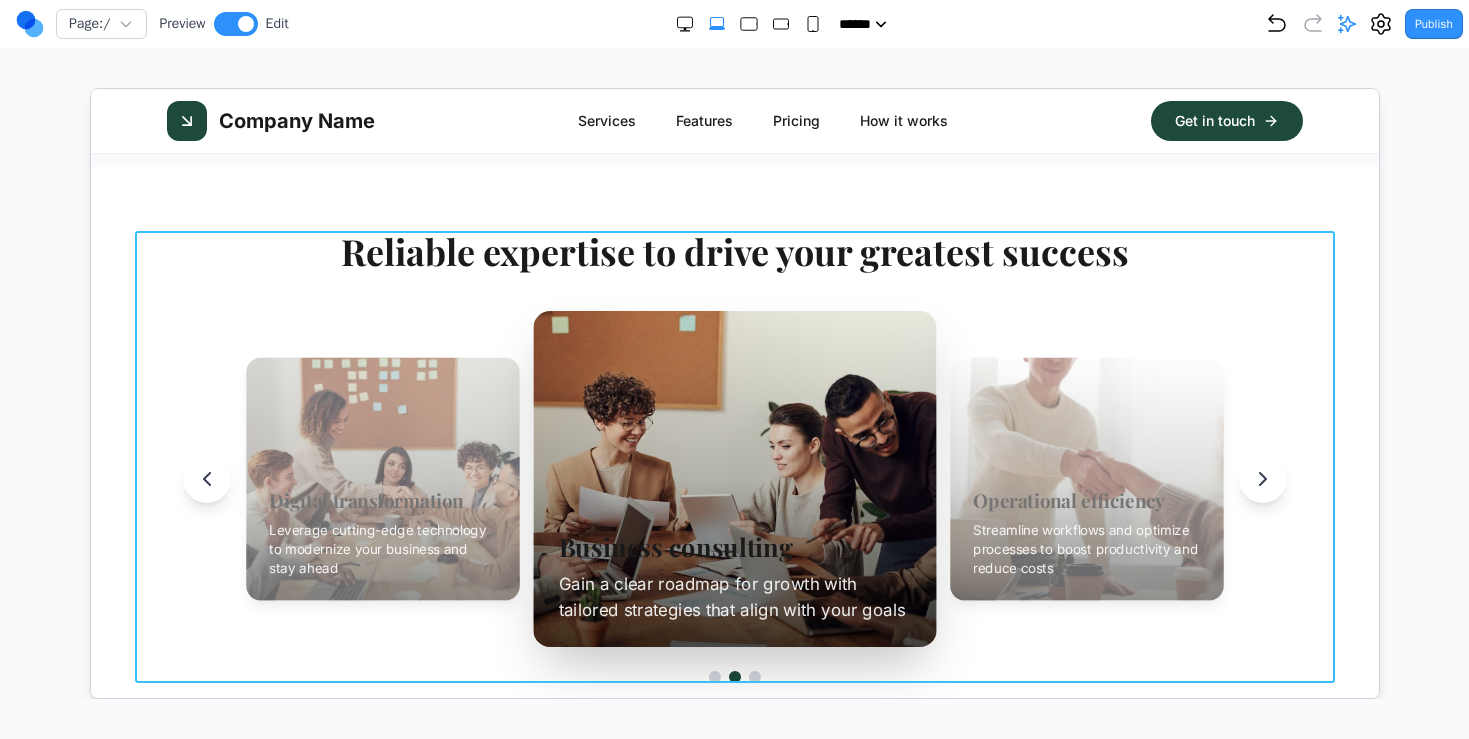 click on "Reliable expertise to drive your greatest success Digital transformation Leverage cutting-edge technology to modernize your business and stay ahead Business consulting Gain a clear roadmap for growth with tailored strategies that align with your goals Operational efficiency Streamline workflows and optimize processes to boost productivity and reduce costs" at bounding box center [733, 456] 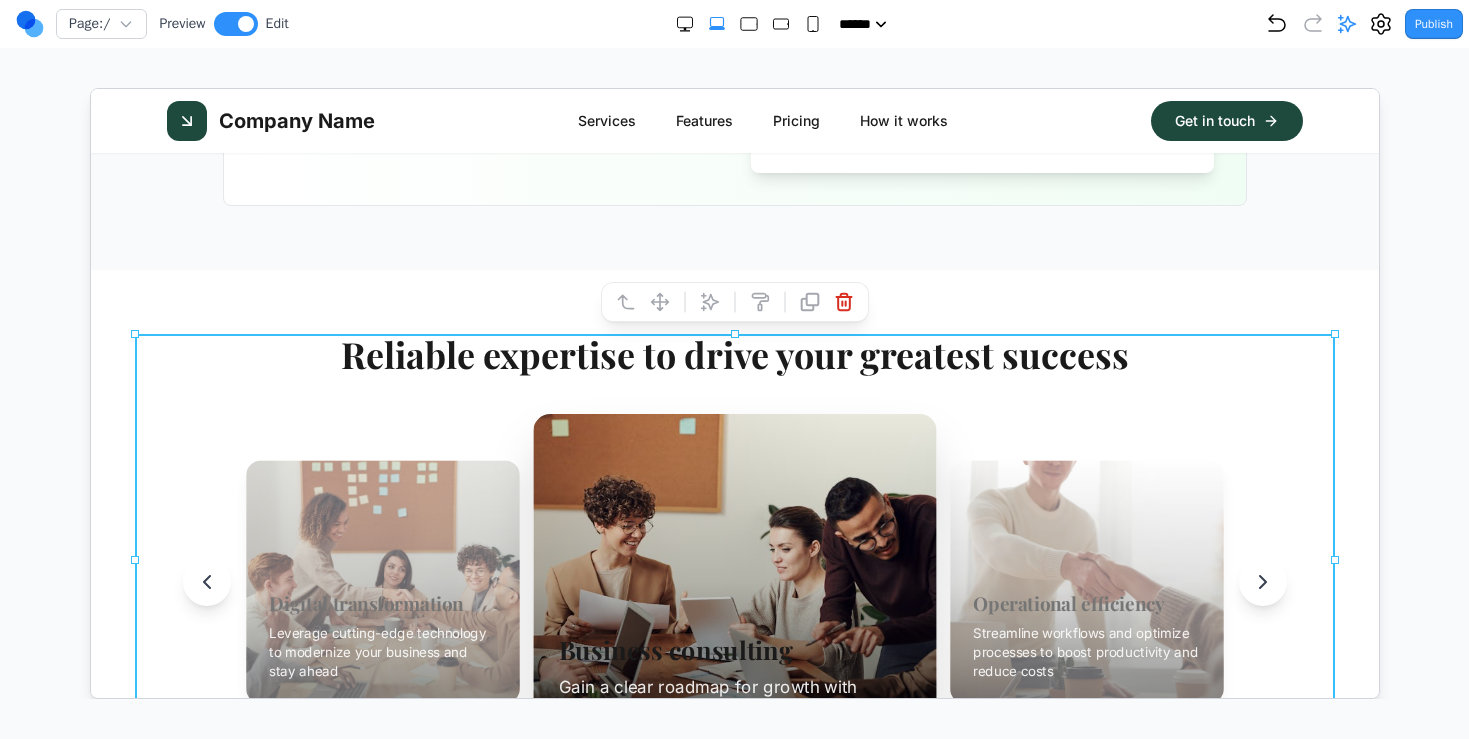 scroll, scrollTop: 1289, scrollLeft: 0, axis: vertical 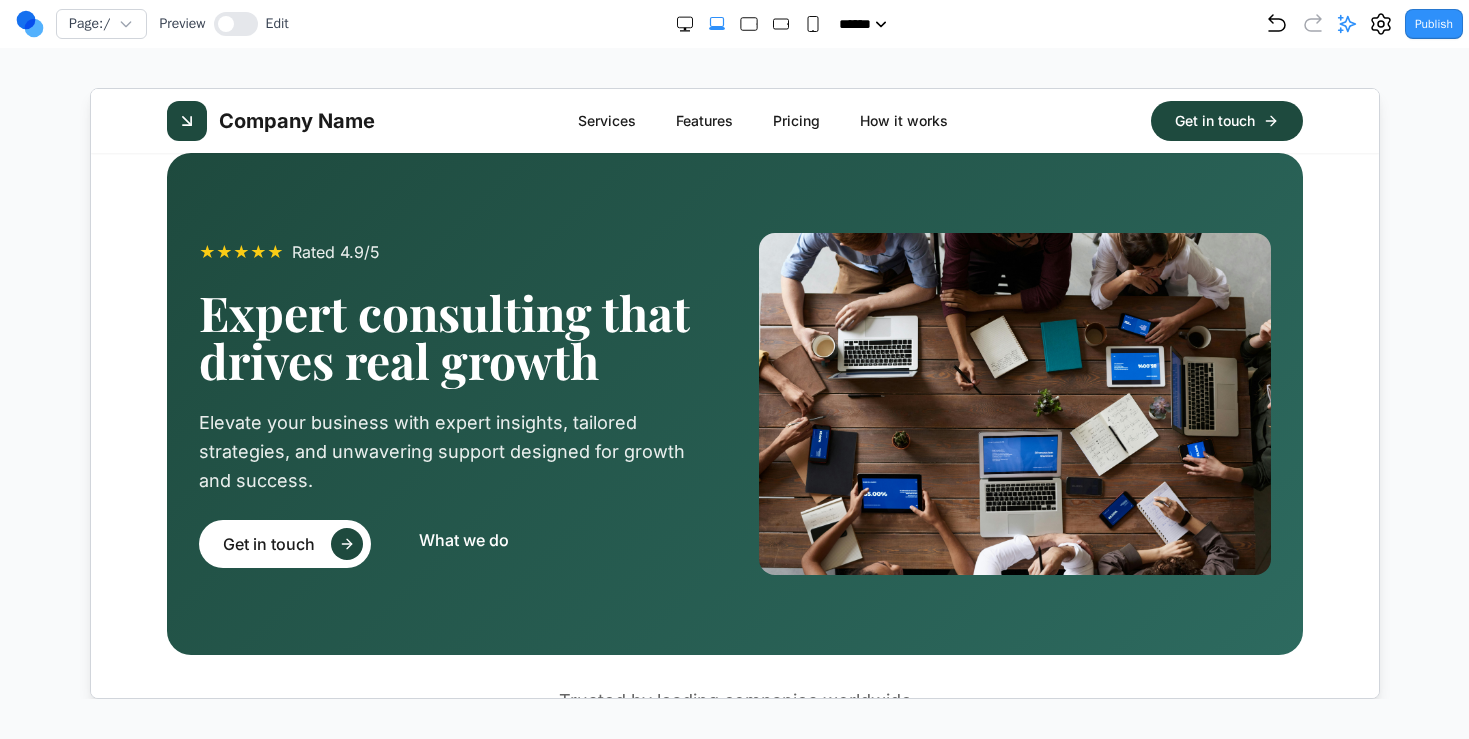 click 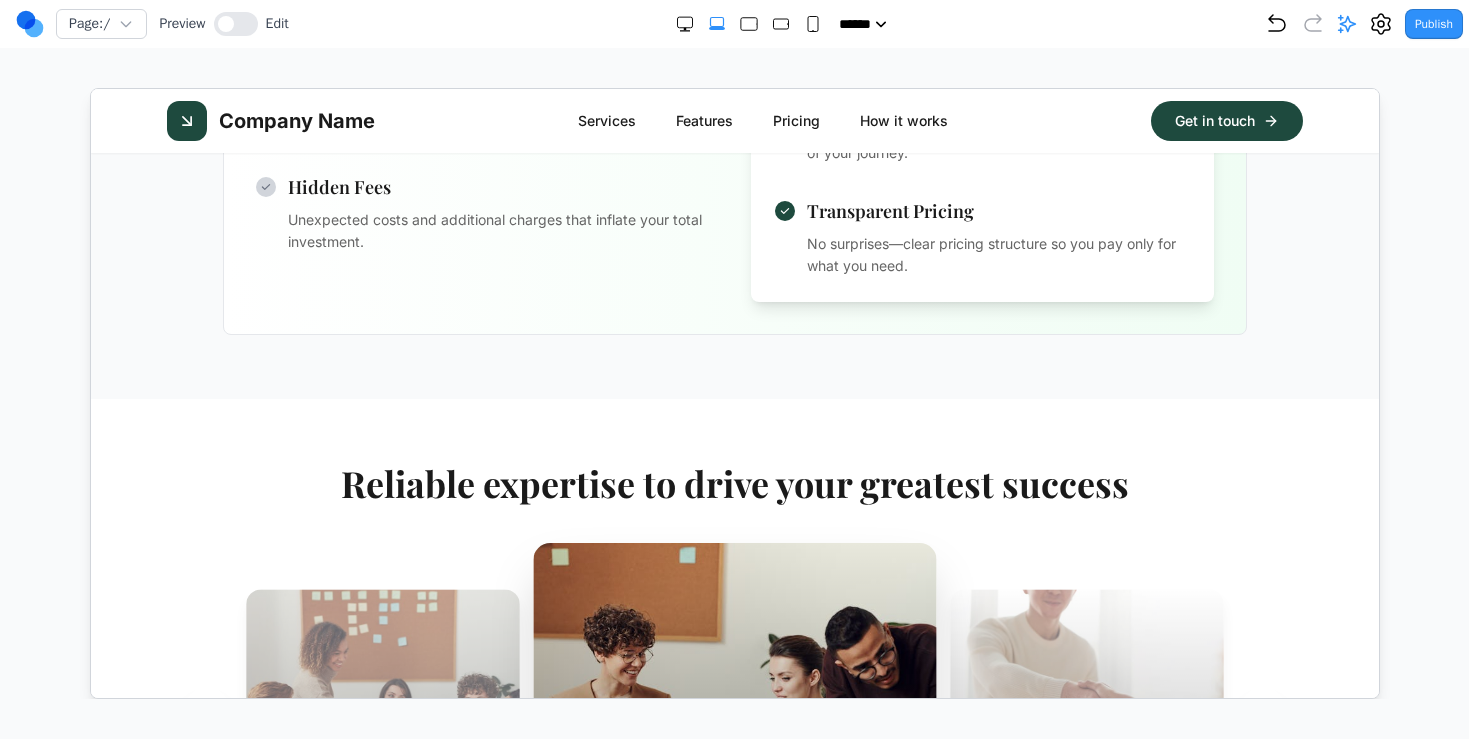 scroll, scrollTop: 1159, scrollLeft: 0, axis: vertical 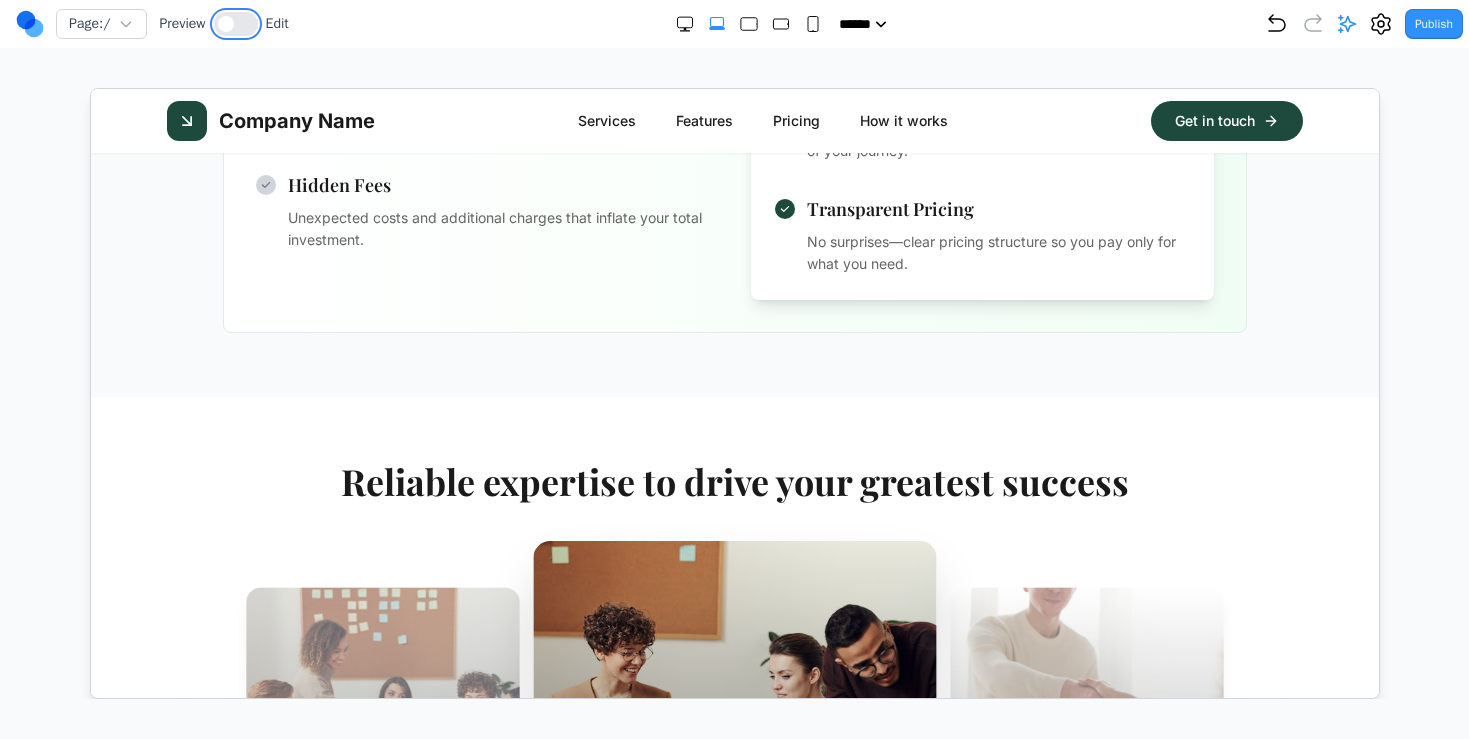 click at bounding box center (236, 24) 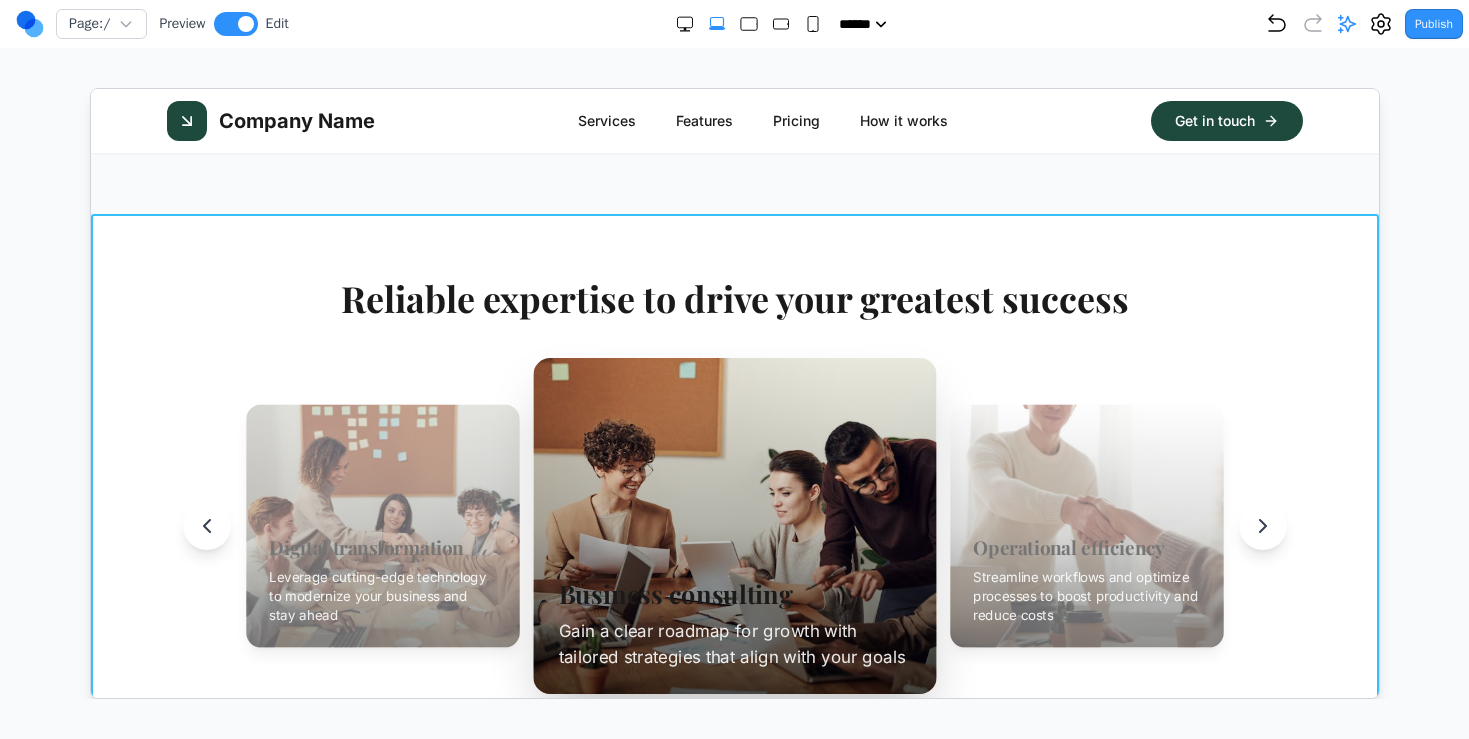click on "Reliable expertise to drive your greatest success Digital transformation Leverage cutting-edge technology to modernize your business and stay ahead Business consulting Gain a clear roadmap for growth with tailored strategies that align with your goals Operational efficiency Streamline workflows and optimize processes to boost productivity and reduce costs" at bounding box center [733, 503] 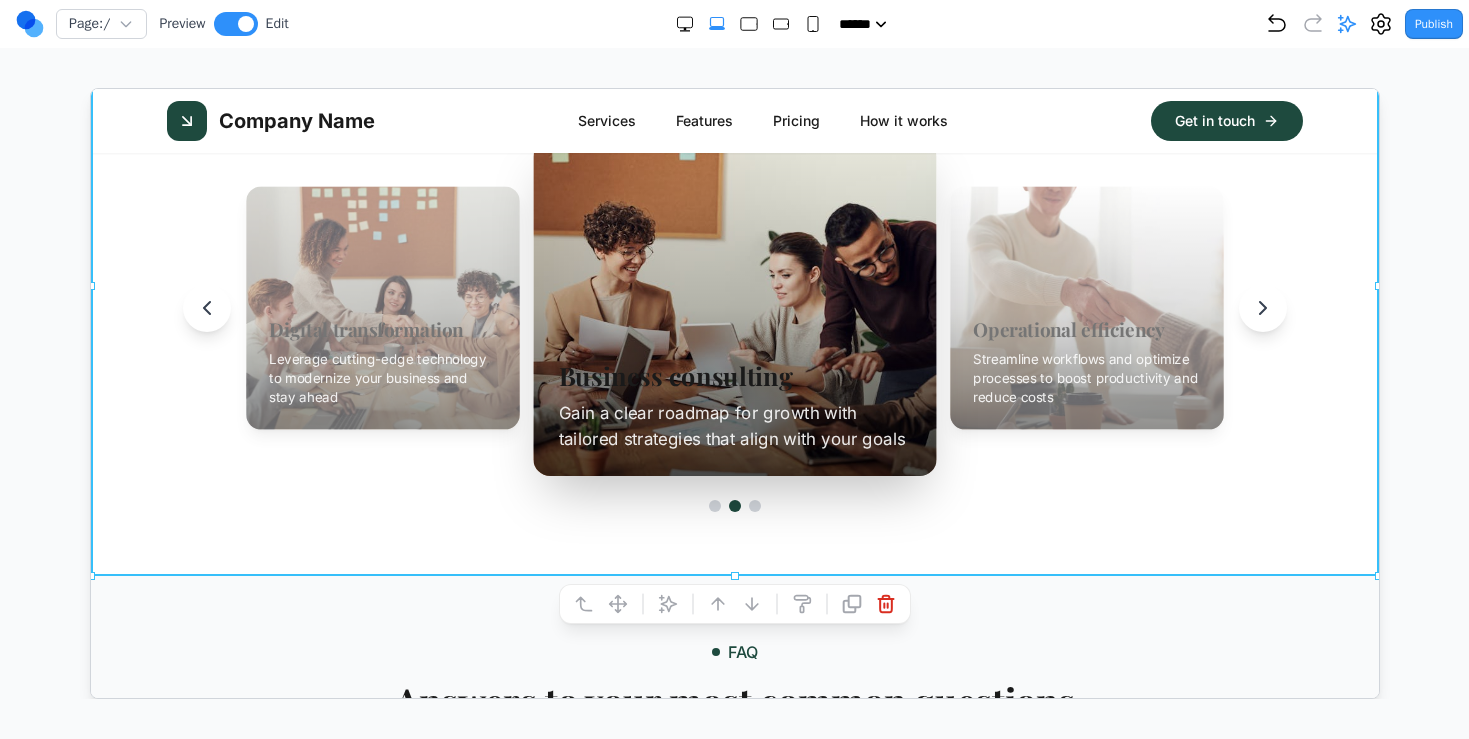 scroll, scrollTop: 1549, scrollLeft: 0, axis: vertical 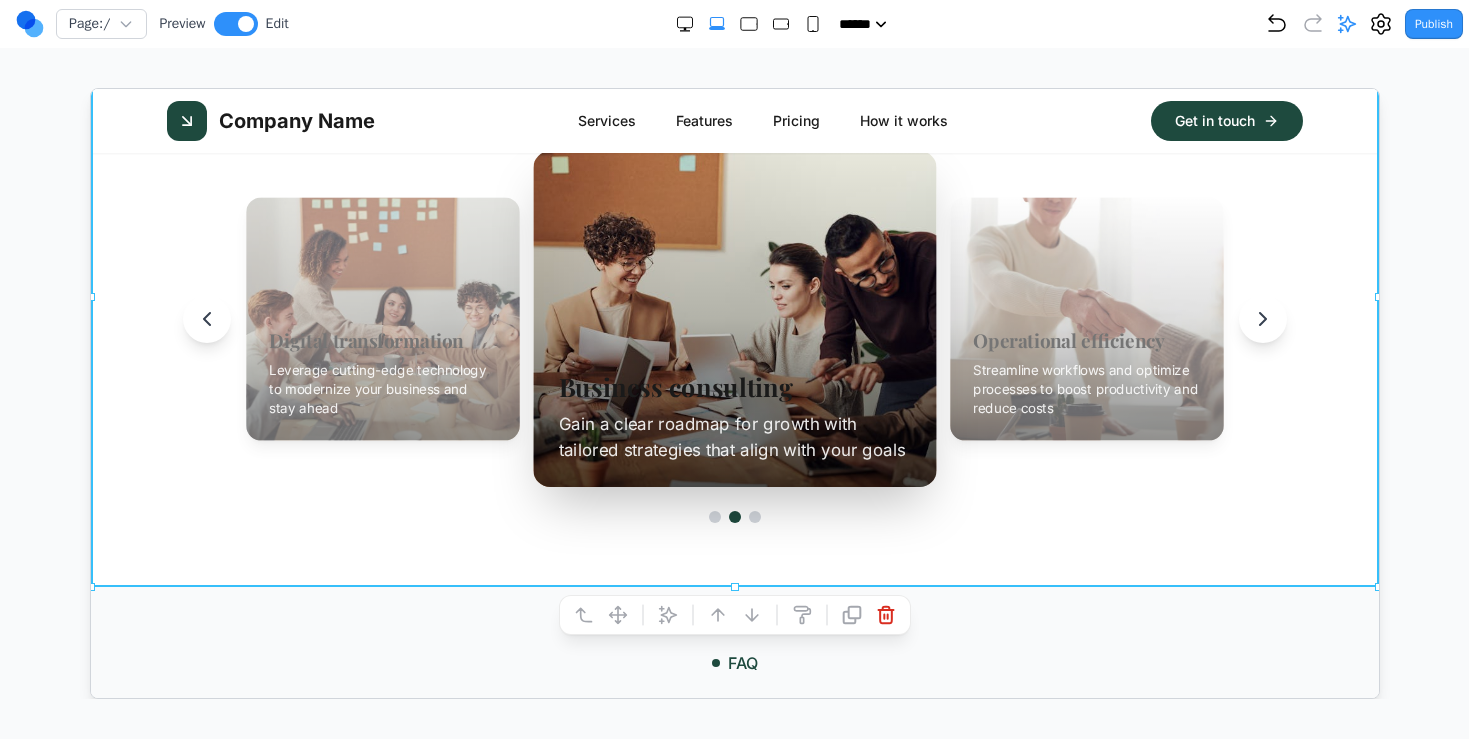 click 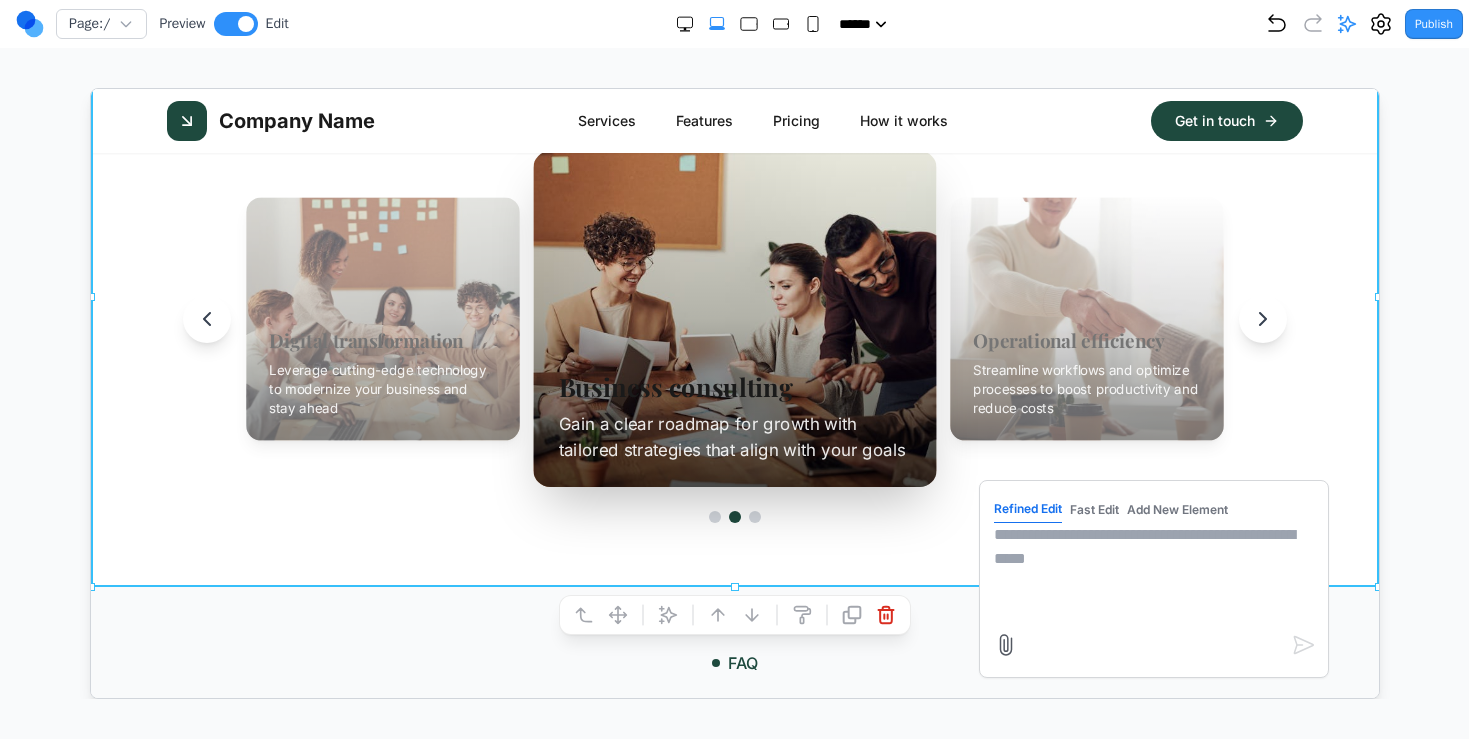 click at bounding box center [1152, 572] 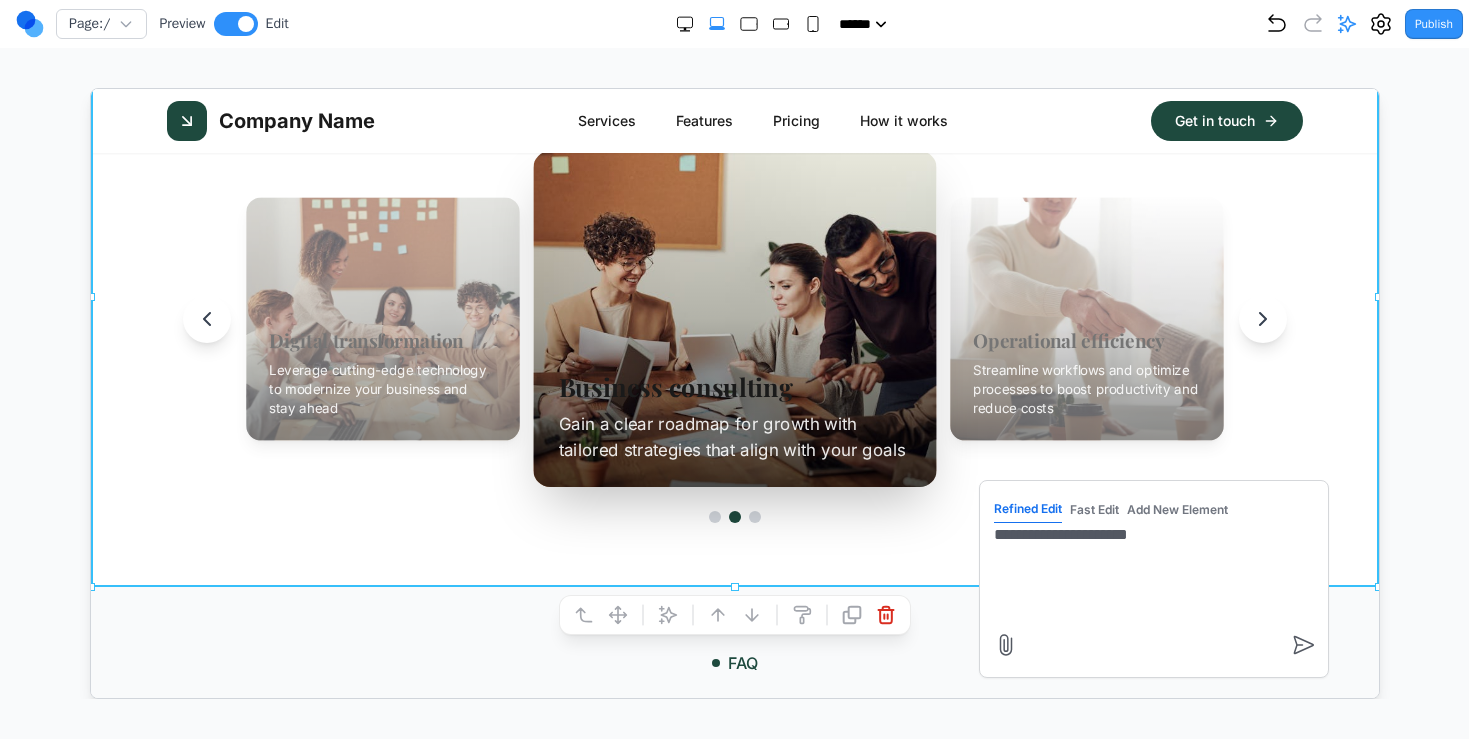 type on "**********" 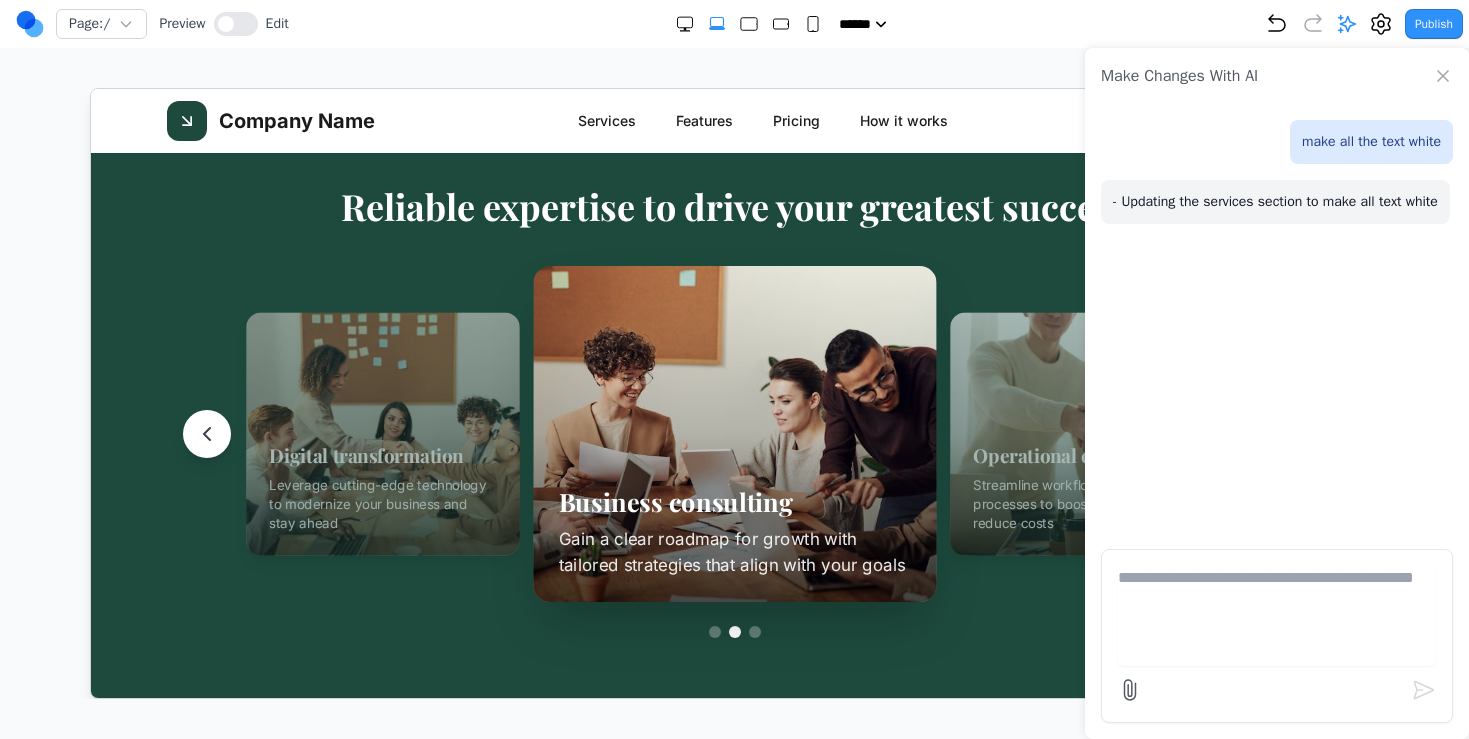 scroll, scrollTop: 1437, scrollLeft: 0, axis: vertical 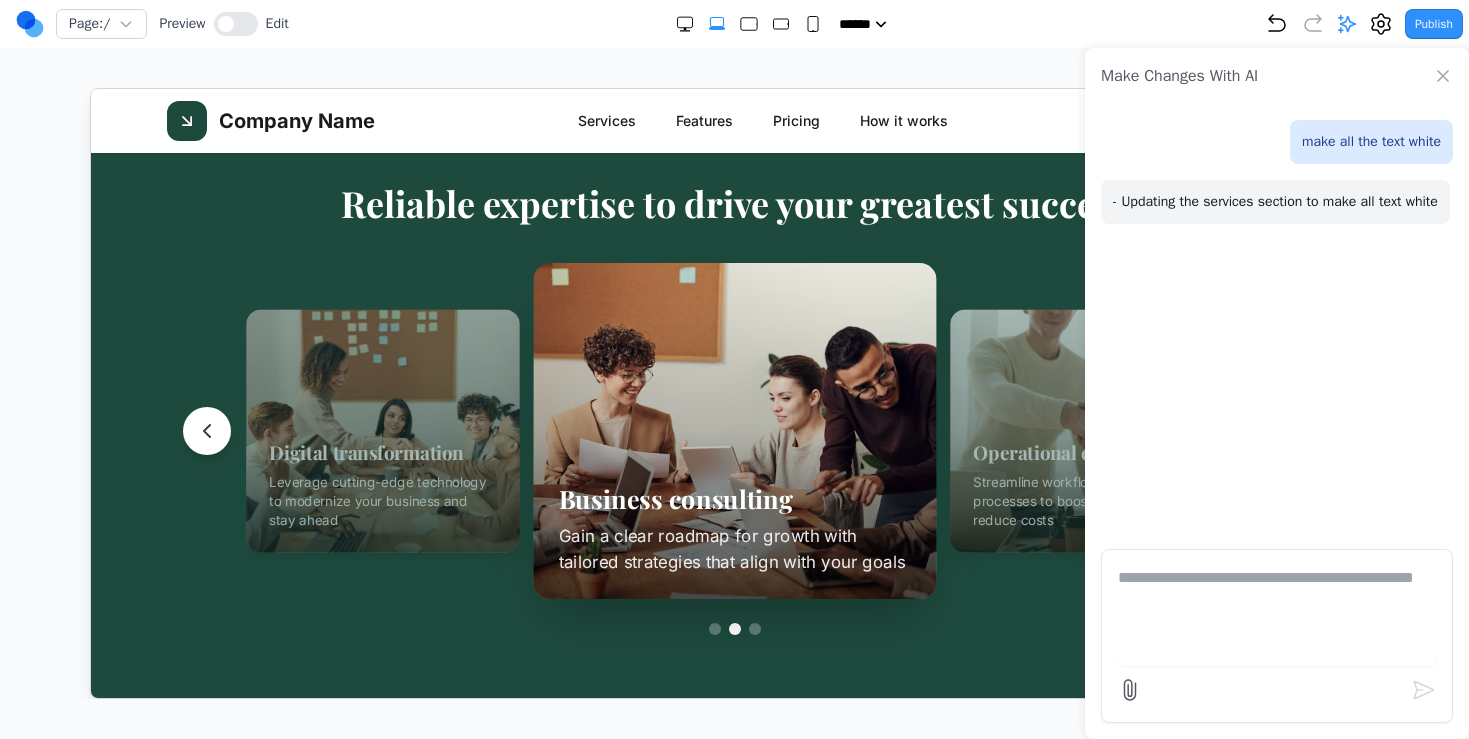click on "Make Changes With AI" at bounding box center (1277, 76) 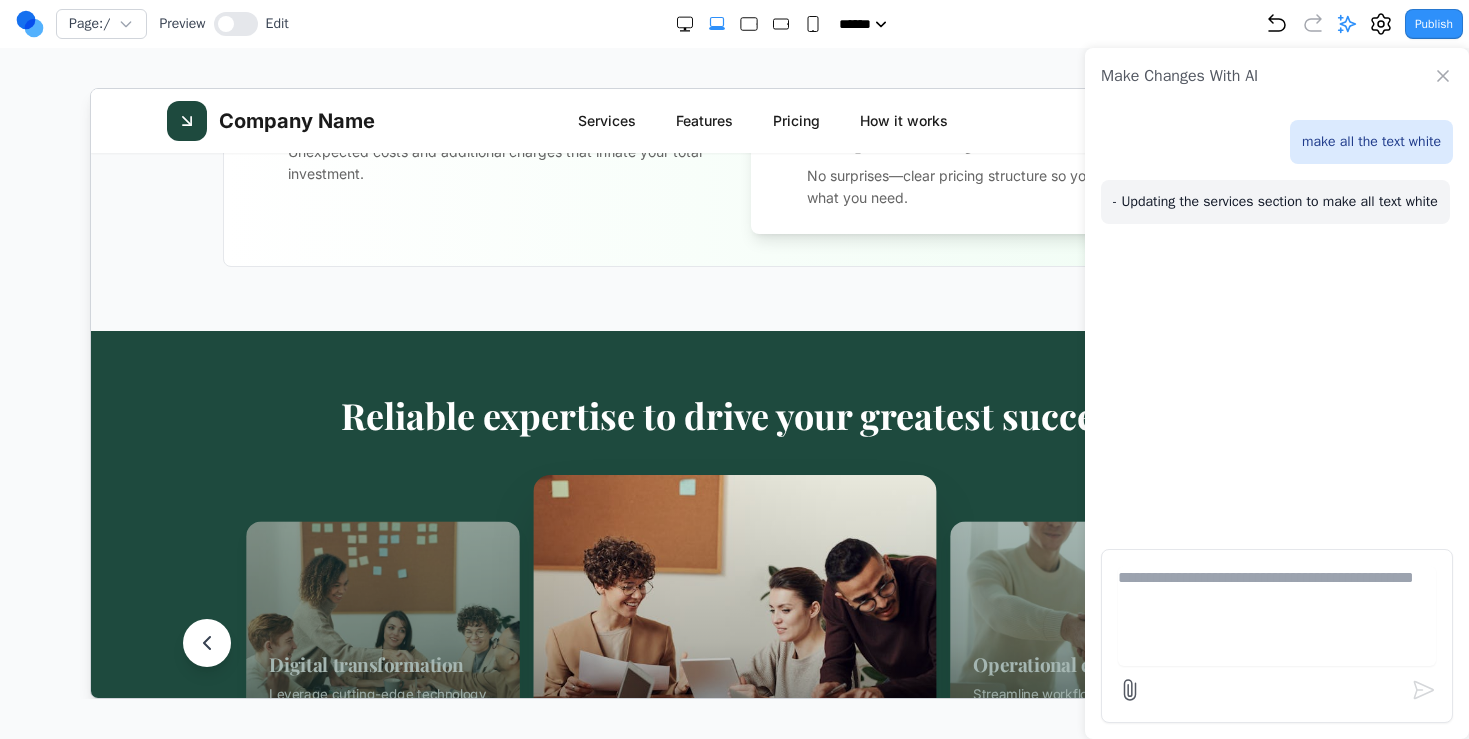 scroll, scrollTop: 1305, scrollLeft: 0, axis: vertical 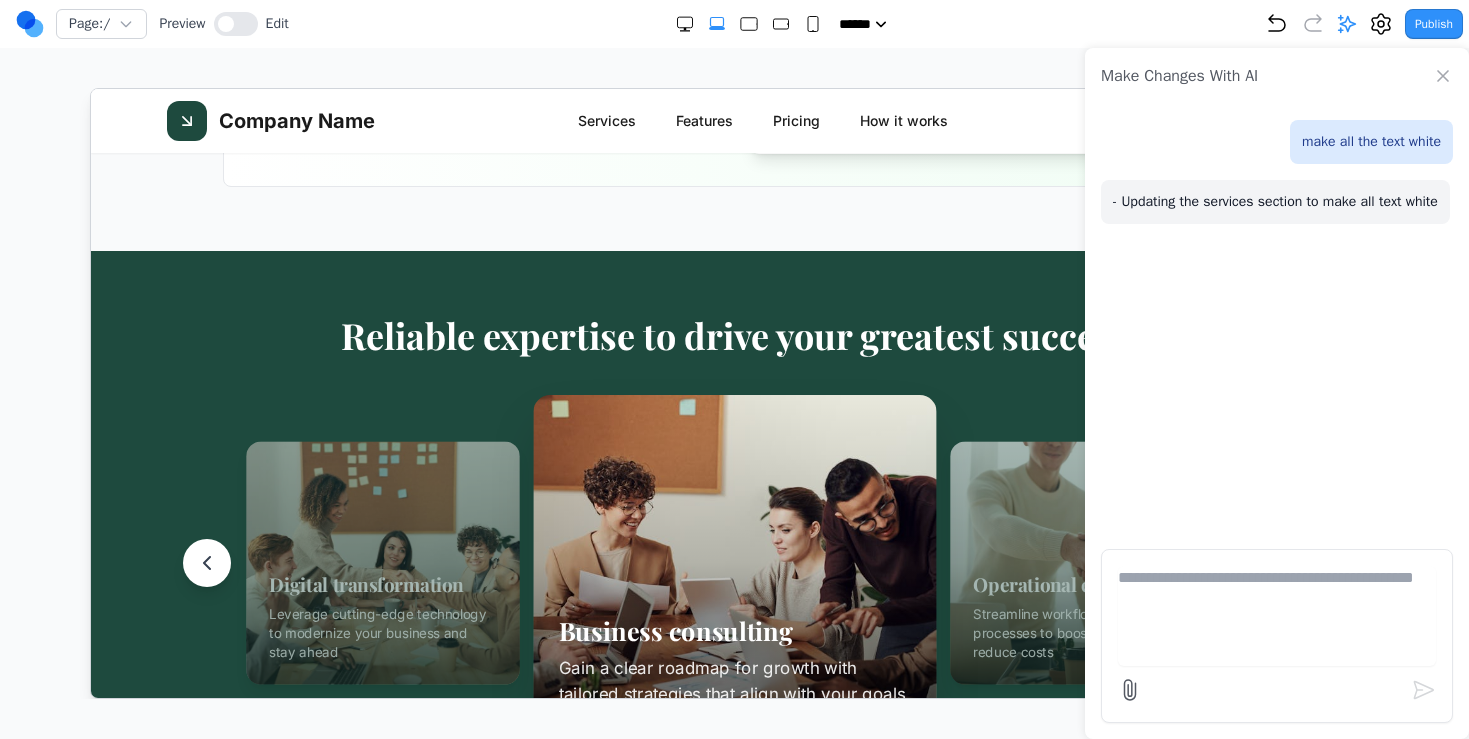 click on "Make Changes With AI" at bounding box center [1277, 76] 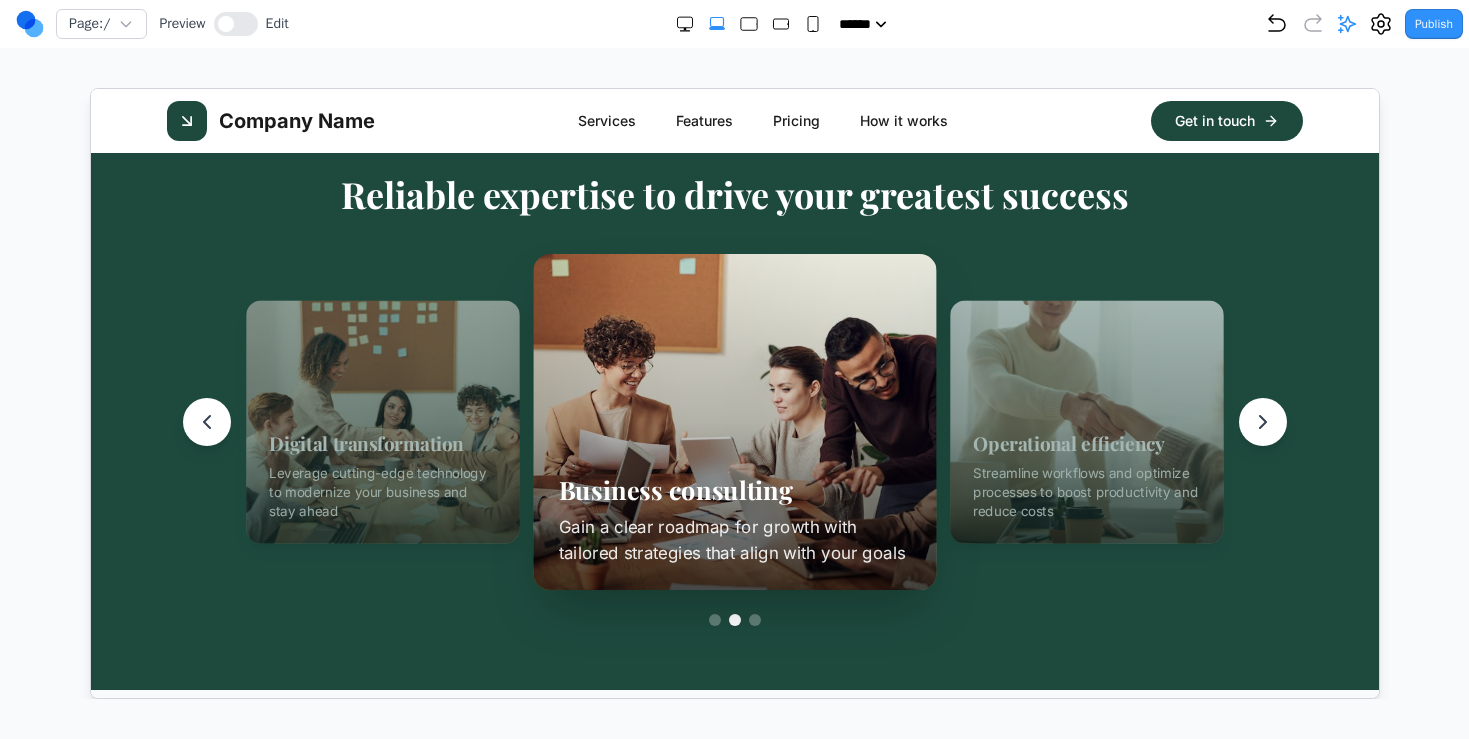 scroll, scrollTop: 1468, scrollLeft: 0, axis: vertical 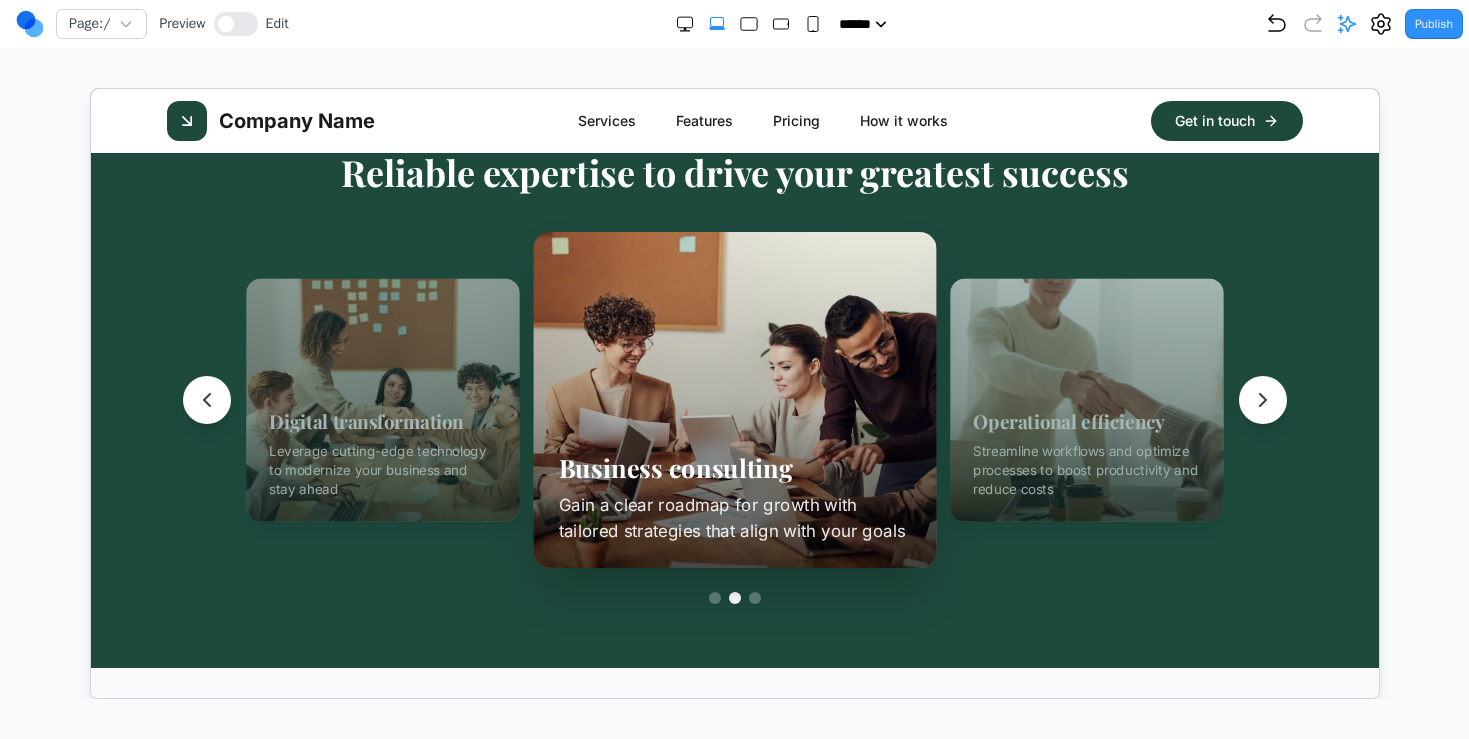click on "Reliable expertise to drive your greatest success Digital transformation Leverage cutting-edge technology to modernize your business and stay ahead Business consulting Gain a clear roadmap for growth with tailored strategies that align with your goals Operational efficiency Streamline workflows and optimize processes to boost productivity and reduce costs" at bounding box center (733, 377) 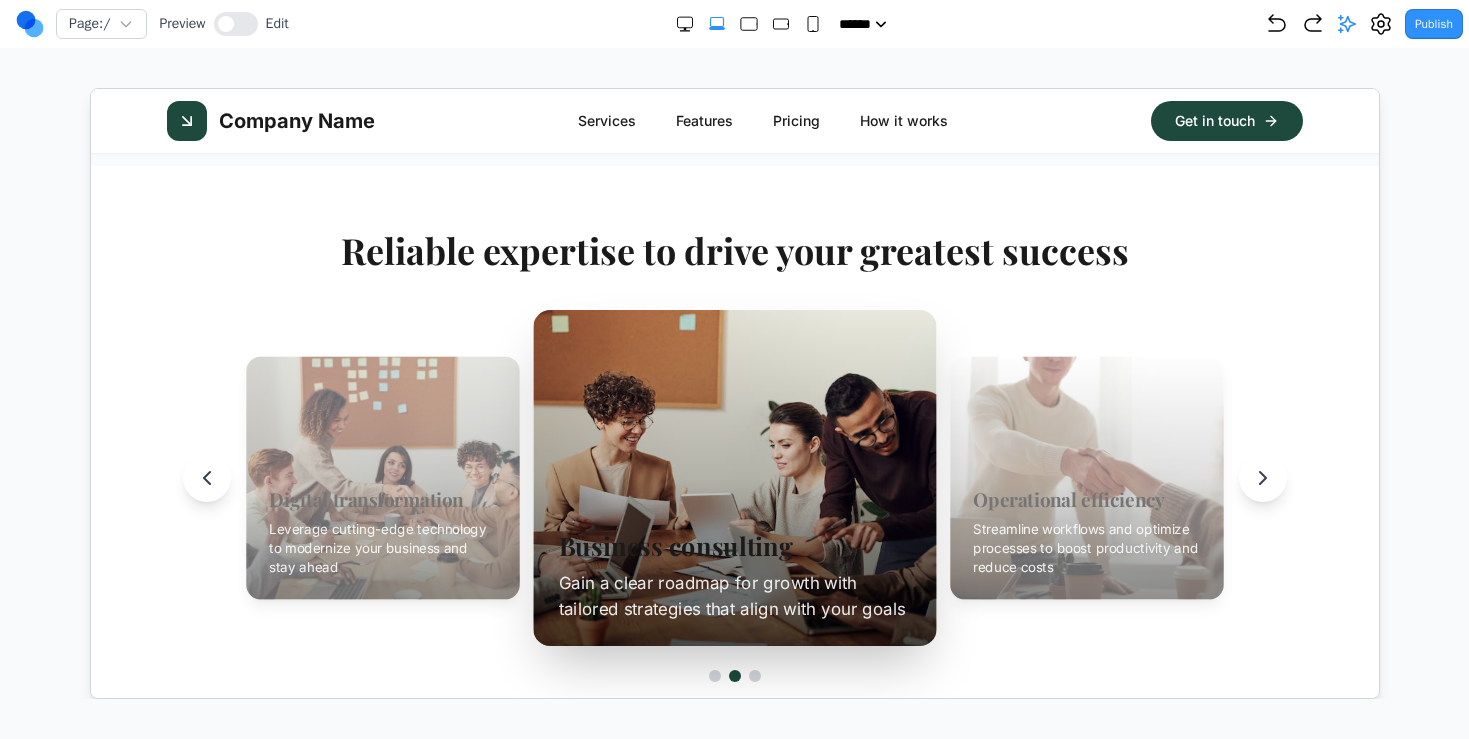 scroll, scrollTop: 1362, scrollLeft: 0, axis: vertical 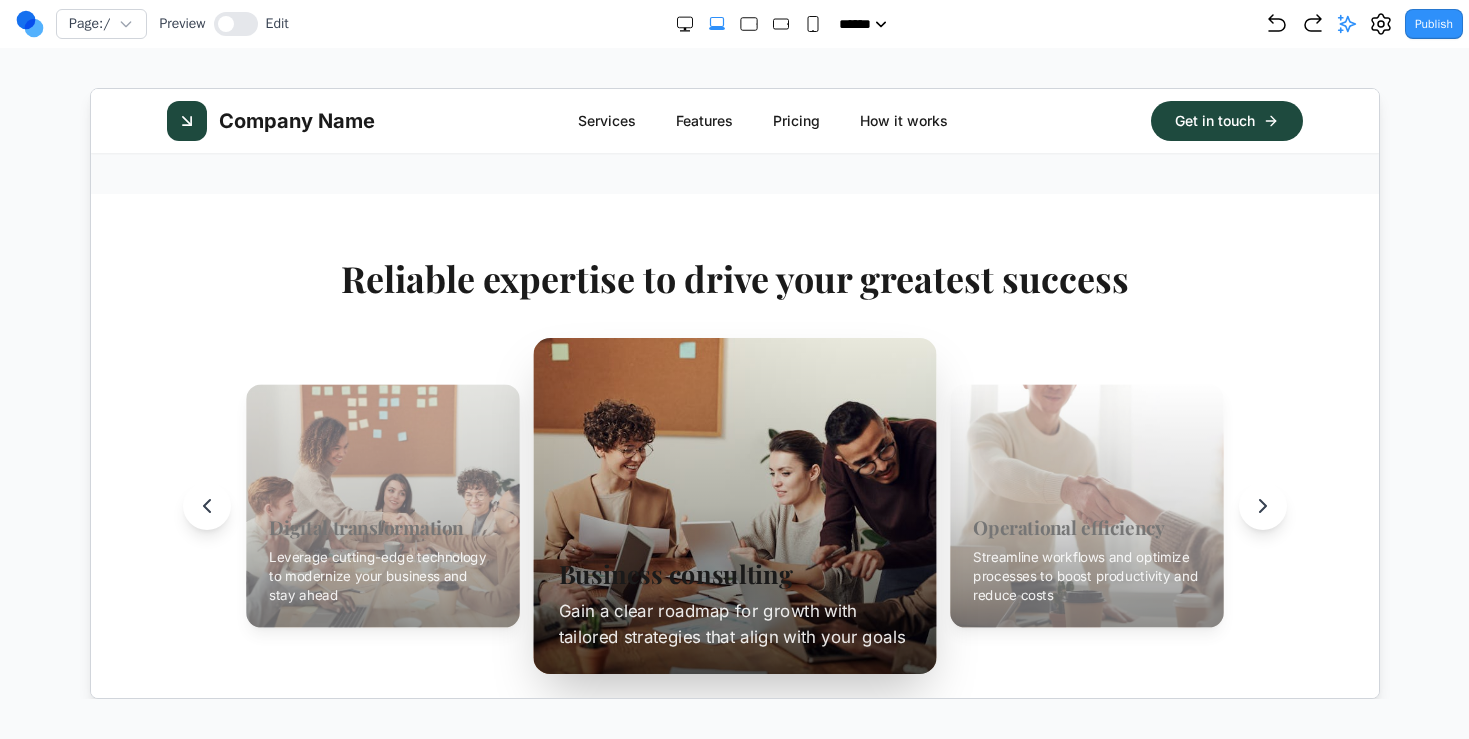 click at bounding box center [381, 505] 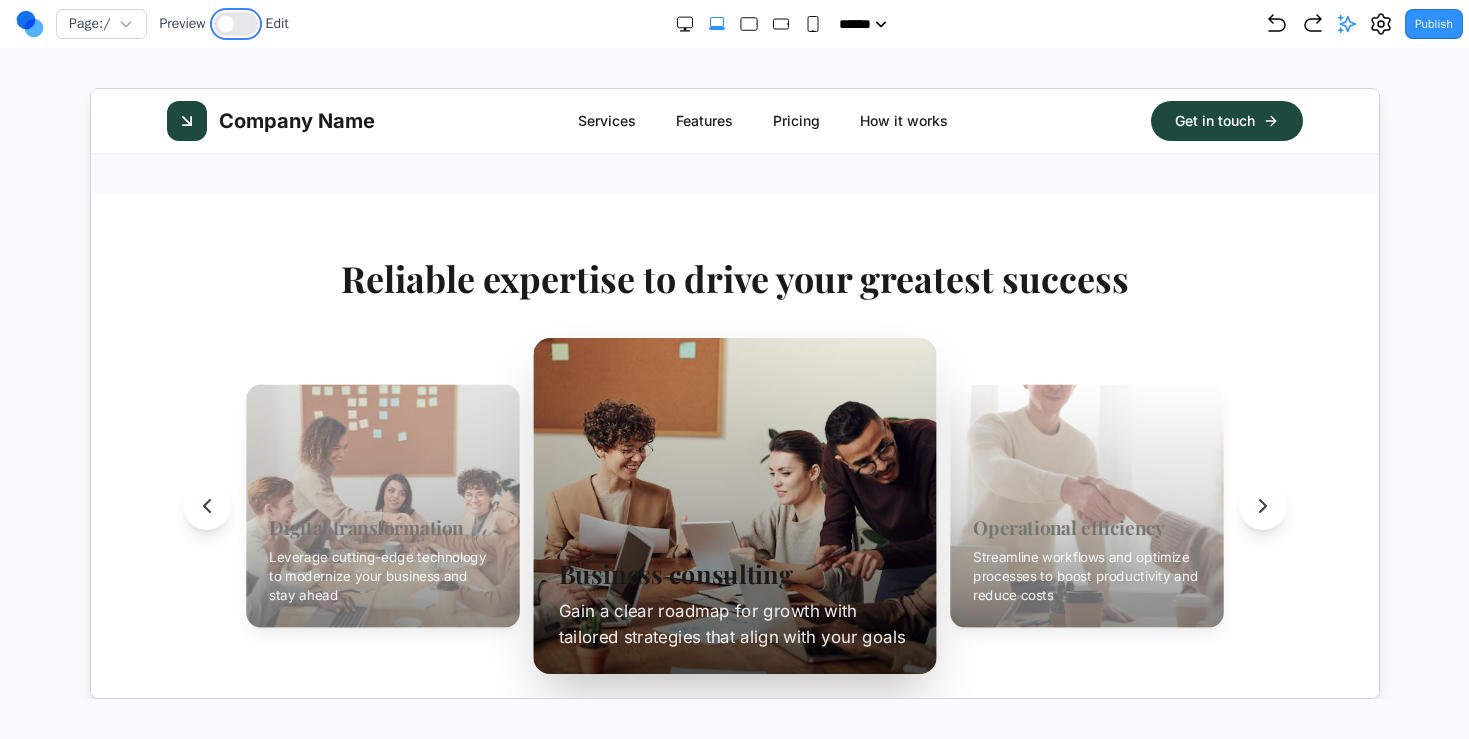 click at bounding box center [236, 24] 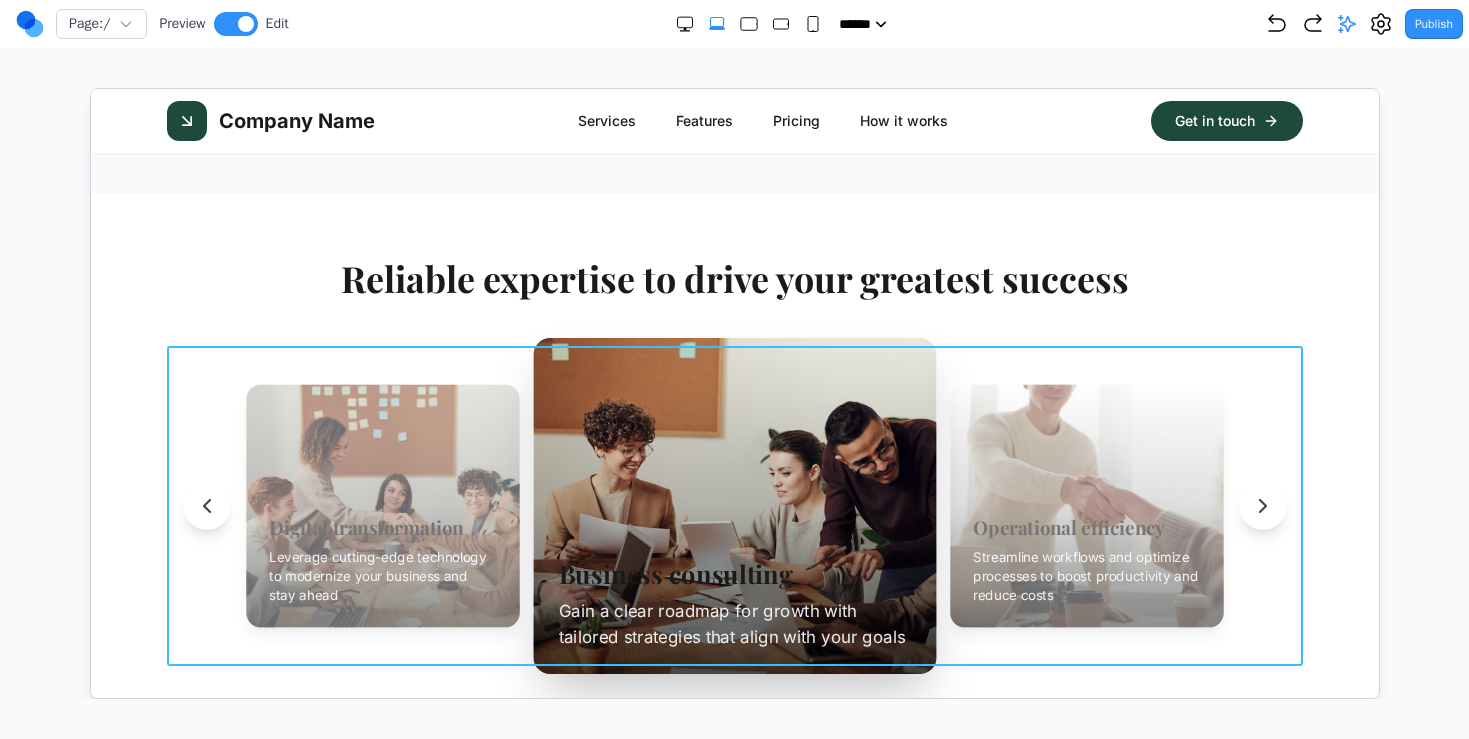click on "Digital transformation Leverage cutting-edge technology to modernize your business and stay ahead Business consulting Gain a clear roadmap for growth with tailored strategies that align with your goals Operational efficiency Streamline workflows and optimize processes to boost productivity and reduce costs" at bounding box center (733, 505) 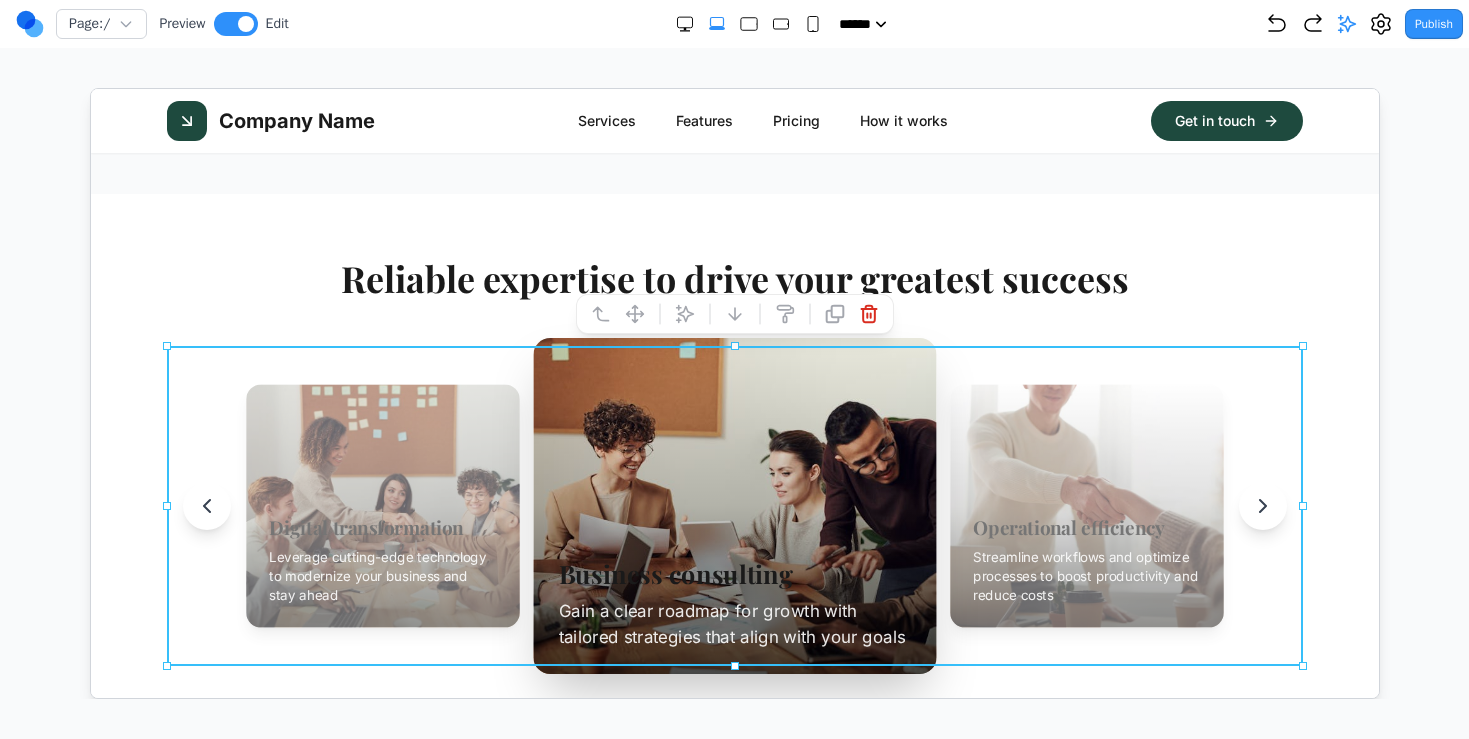 click 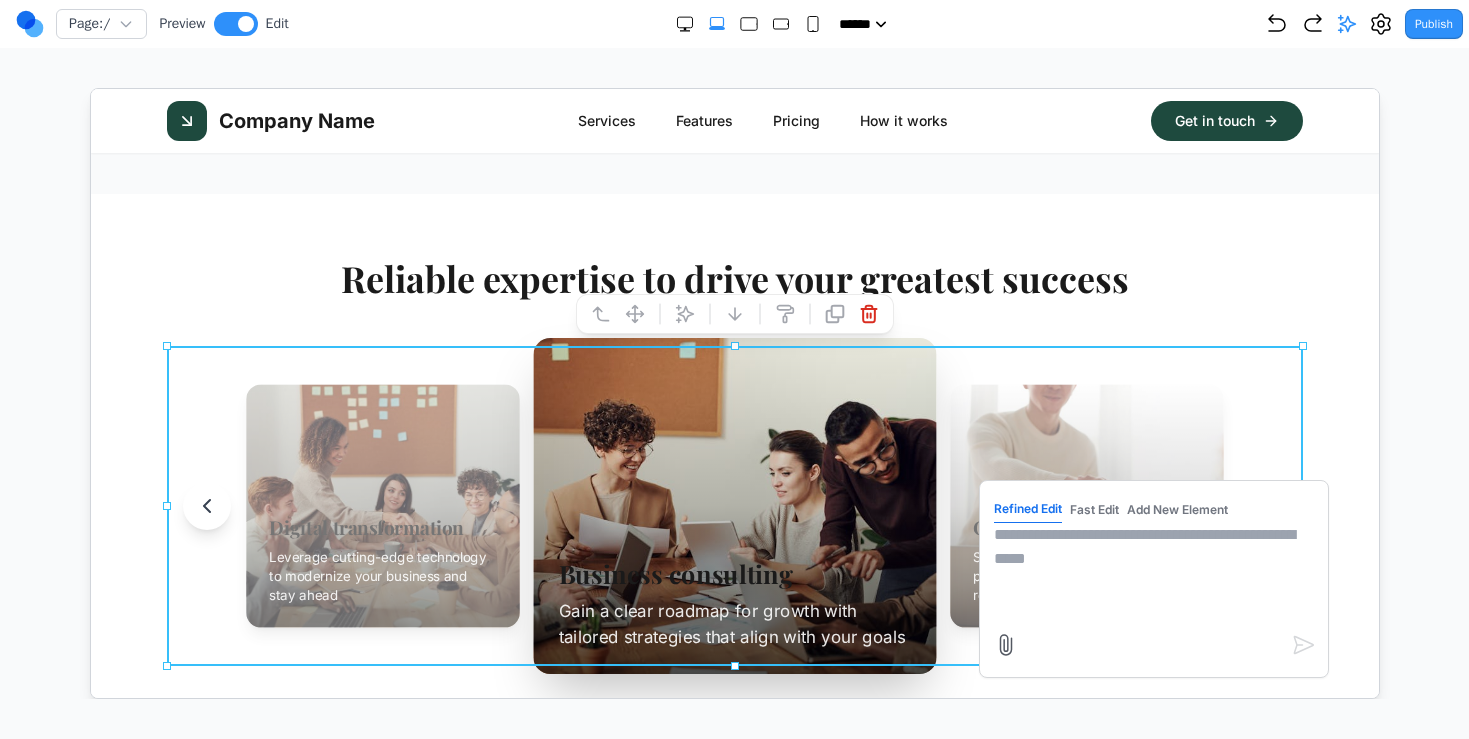 click at bounding box center (1152, 572) 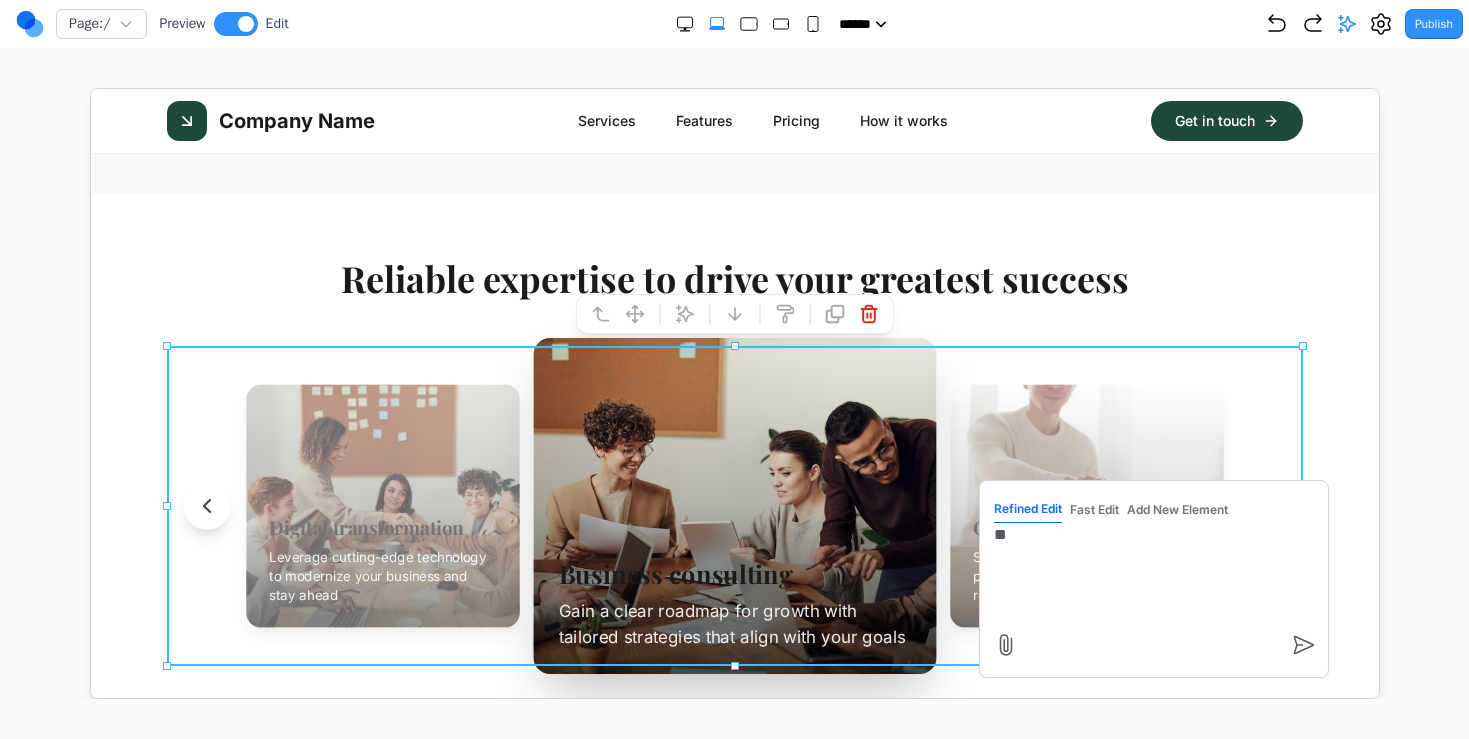 type on "*" 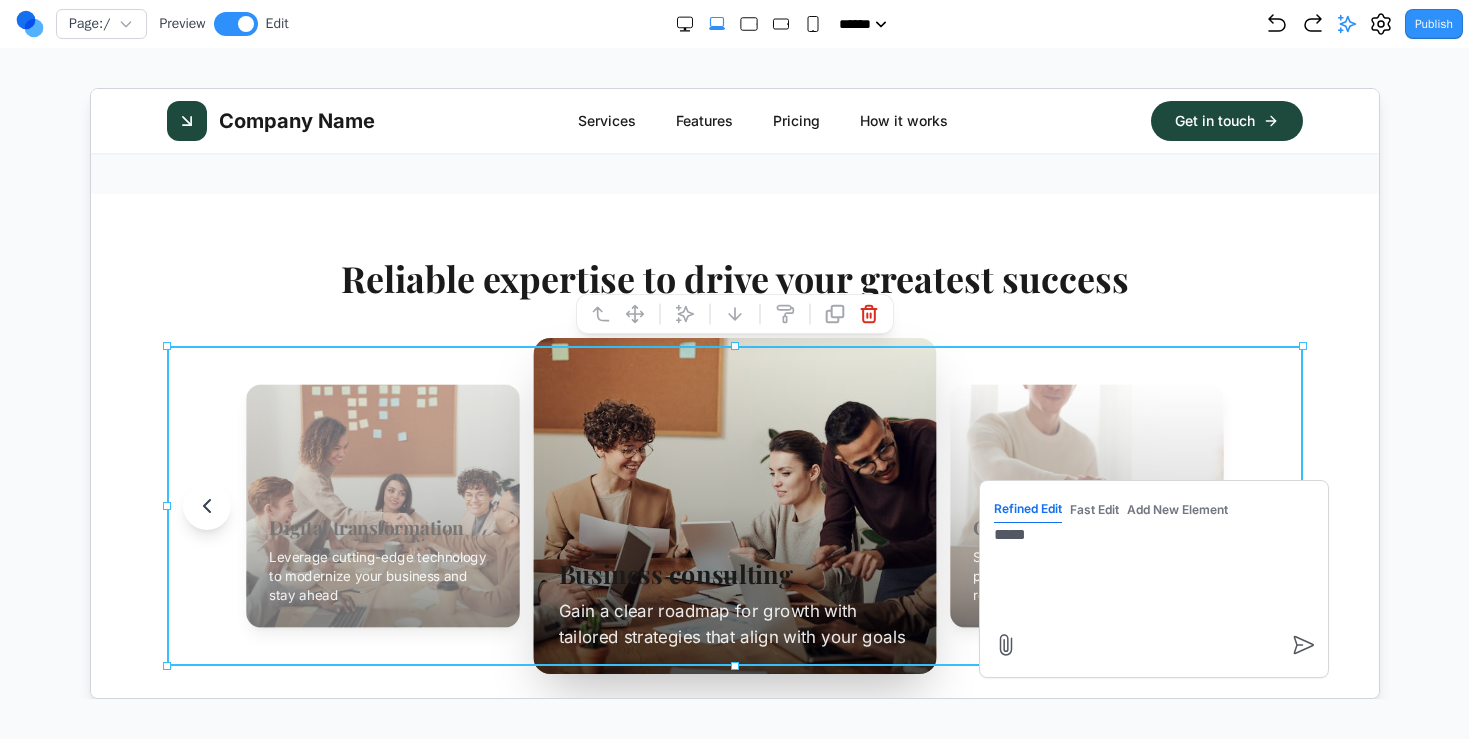 type on "*****" 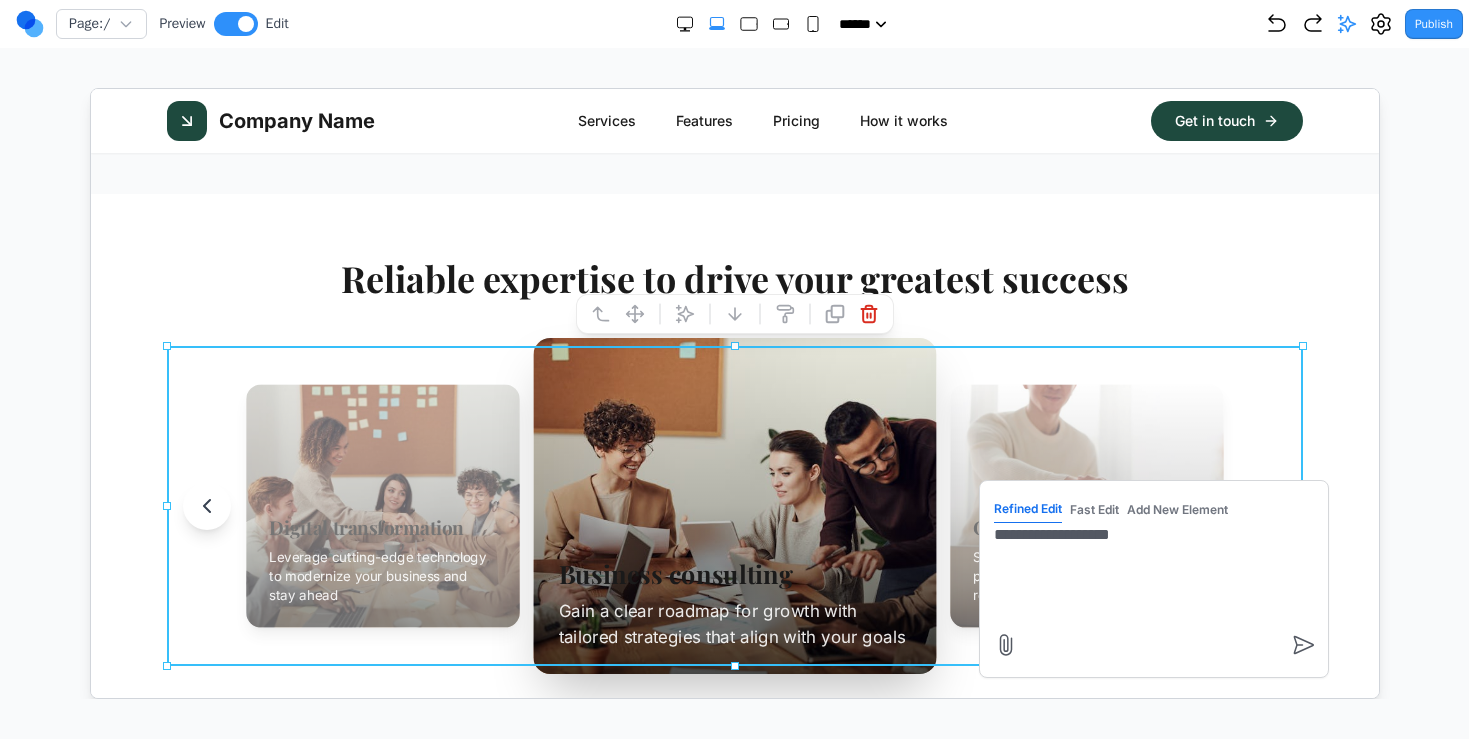 type on "**********" 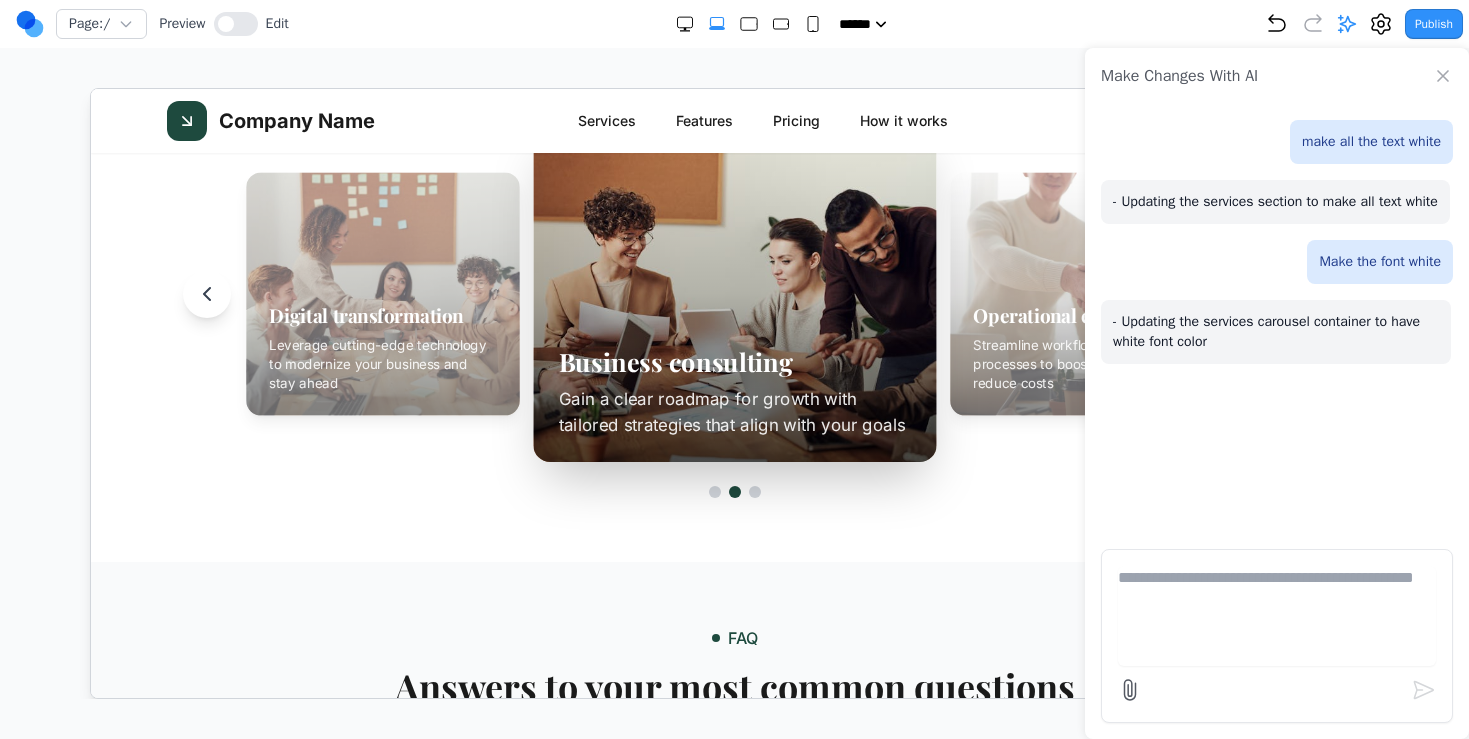 scroll, scrollTop: 1534, scrollLeft: 0, axis: vertical 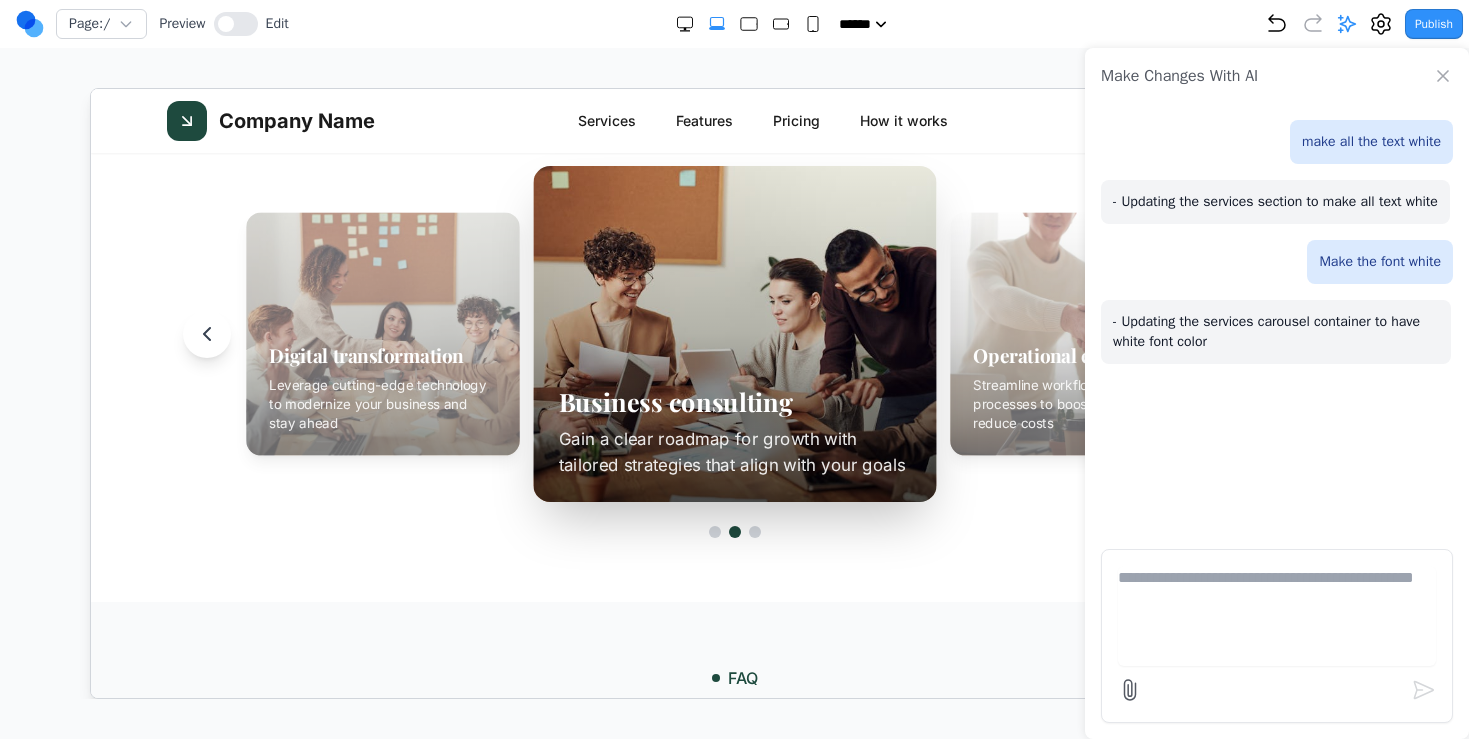 click 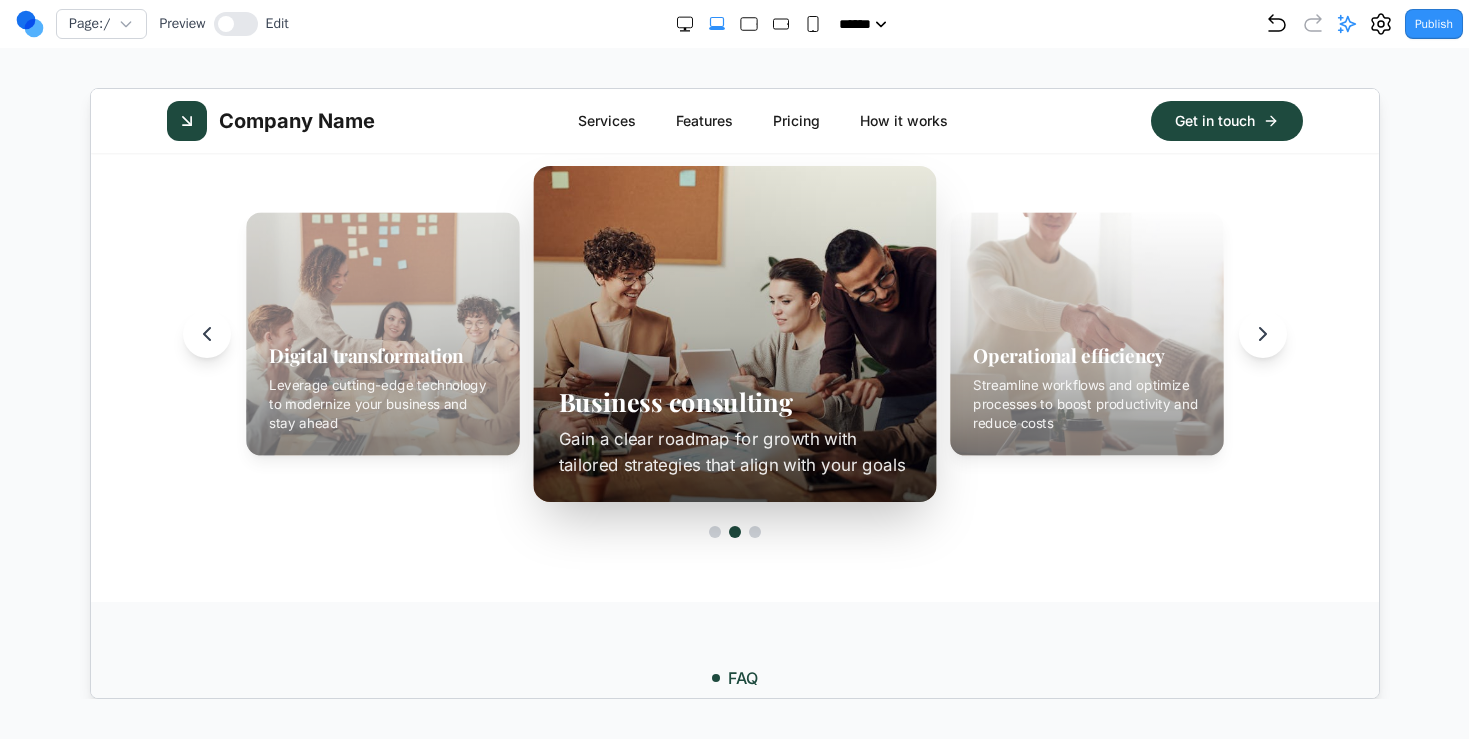 click on "Digital transformation Leverage cutting-edge technology to modernize your business and stay ahead Business consulting Gain a clear roadmap for growth with tailored strategies that align with your goals Operational efficiency Streamline workflows and optimize processes to boost productivity and reduce costs" at bounding box center (733, 333) 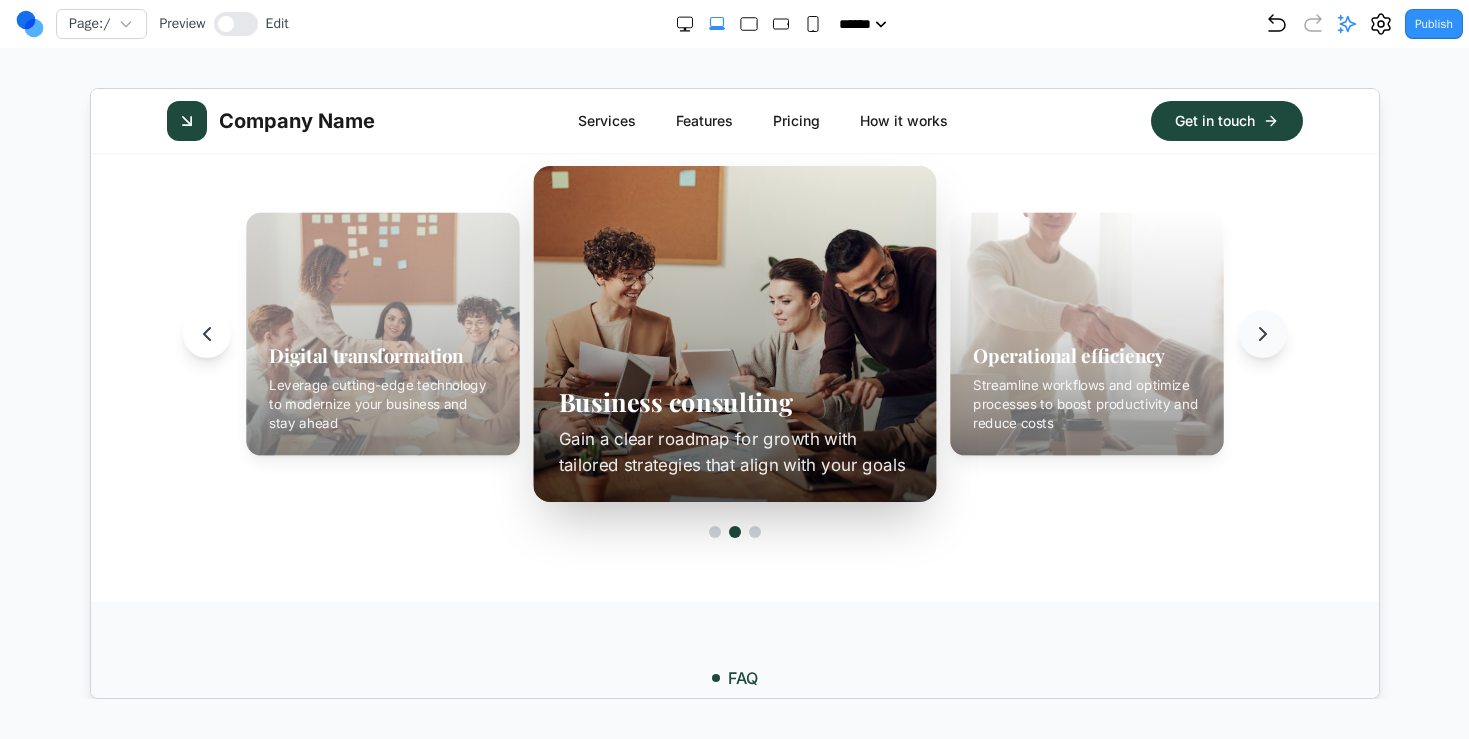 click at bounding box center [1261, 333] 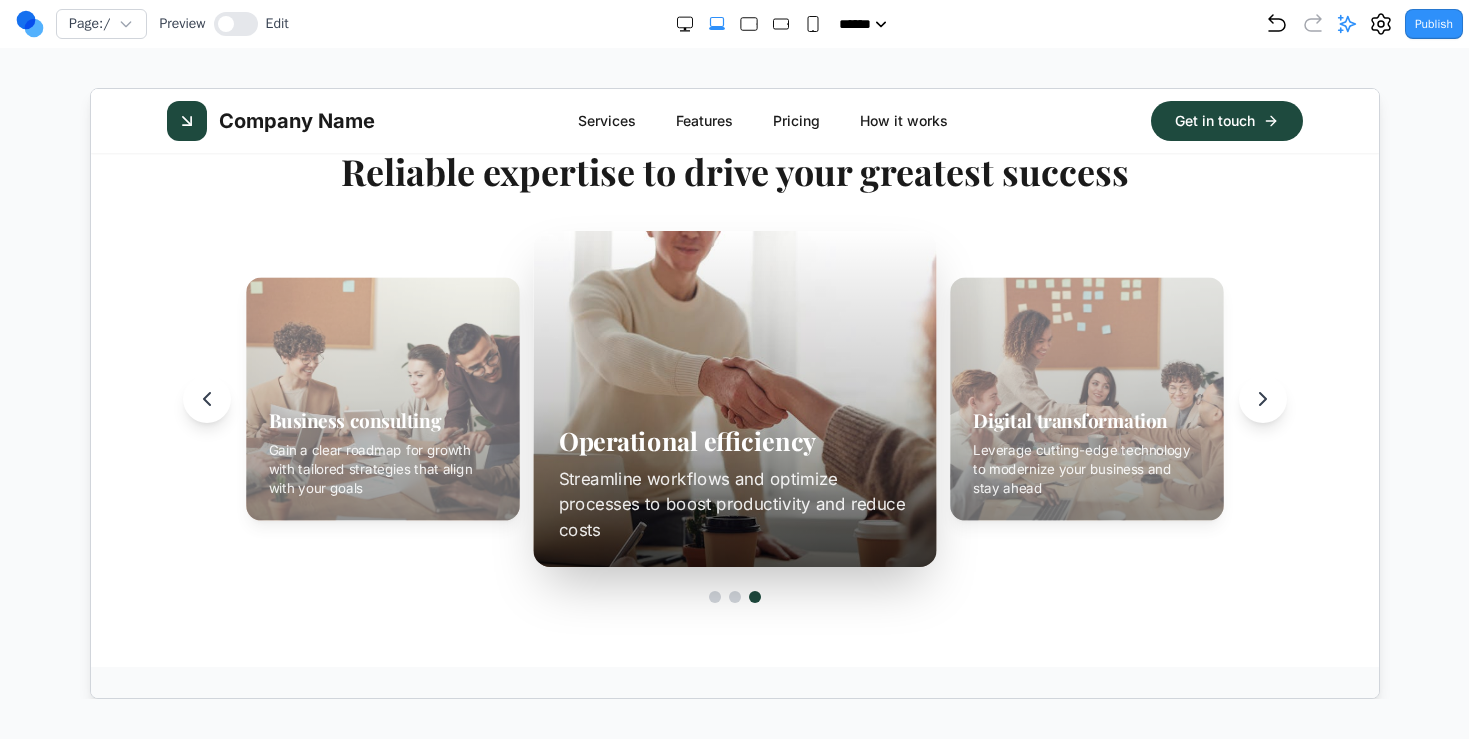scroll, scrollTop: 1450, scrollLeft: 0, axis: vertical 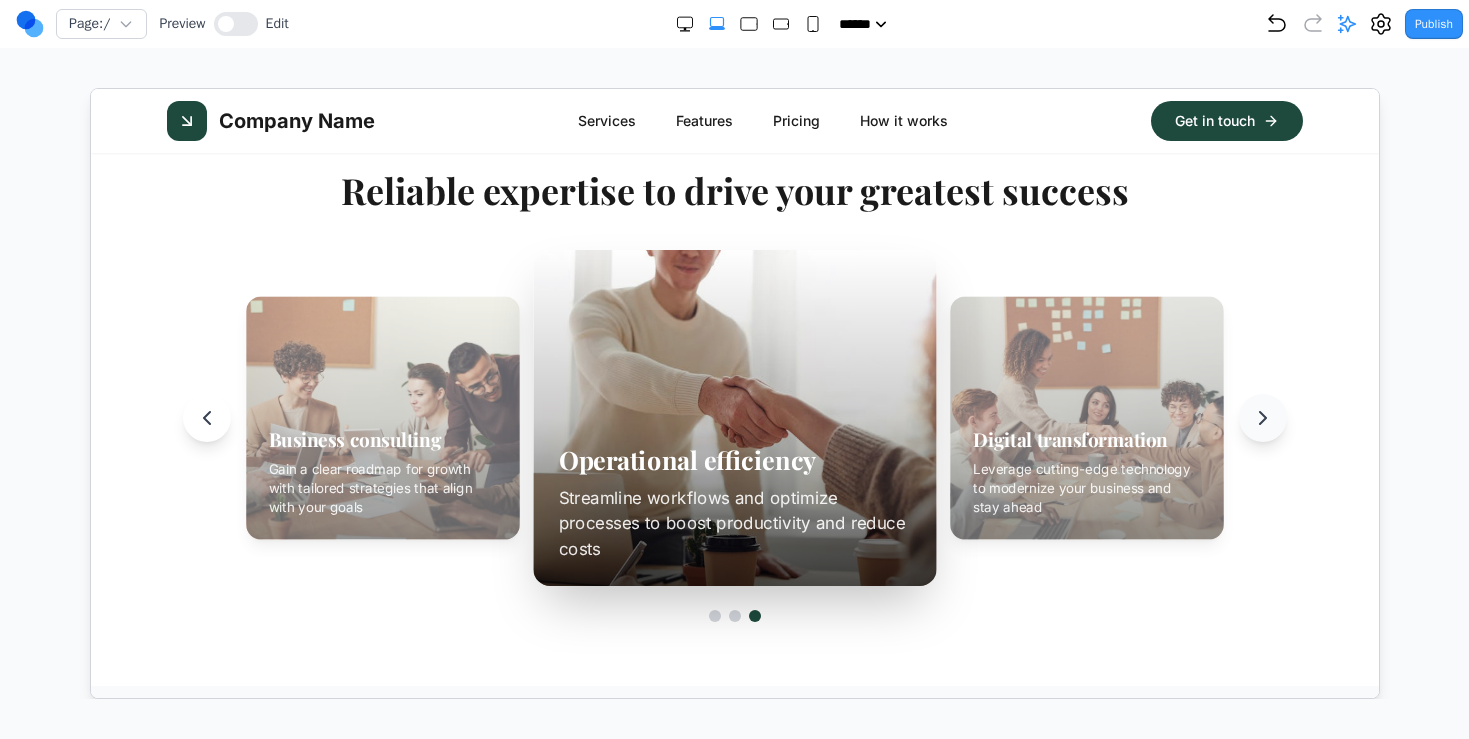 click 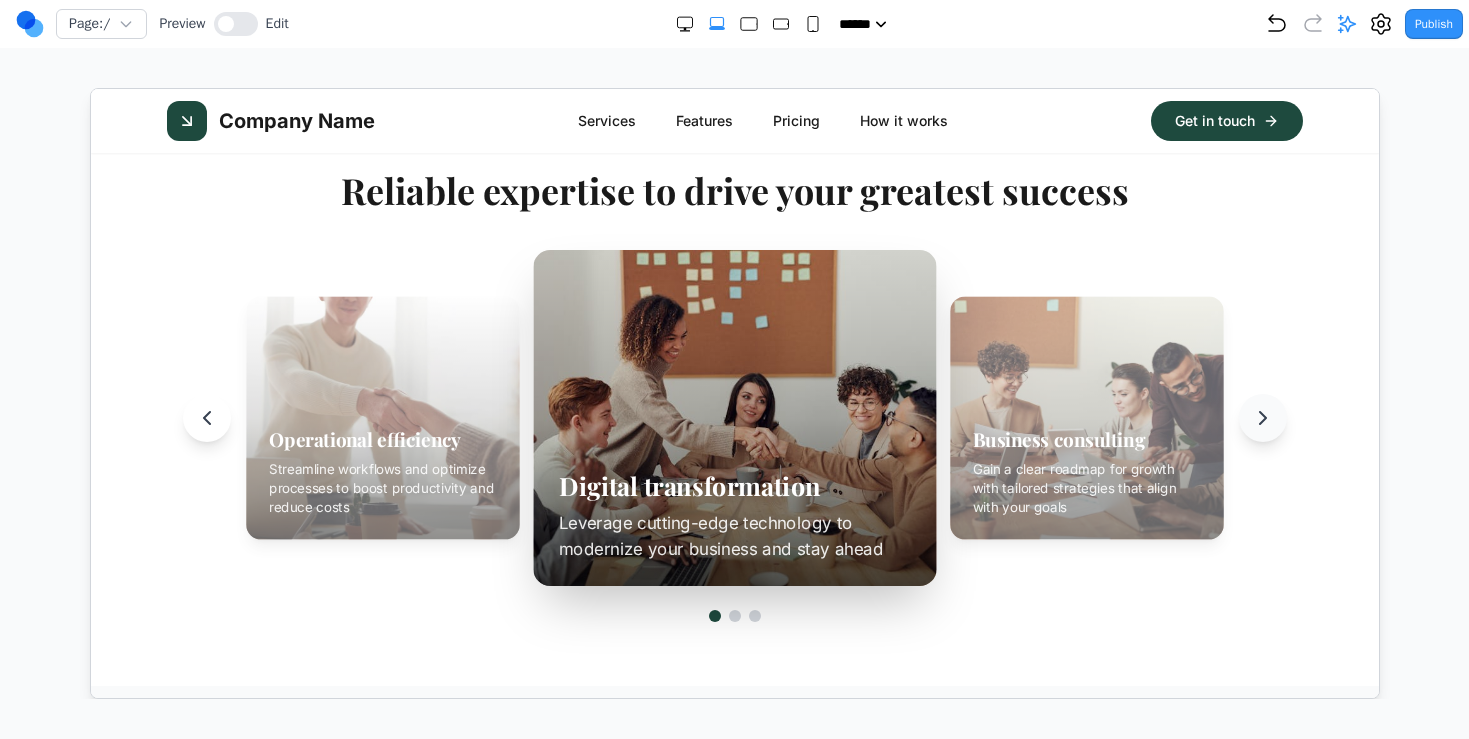 click 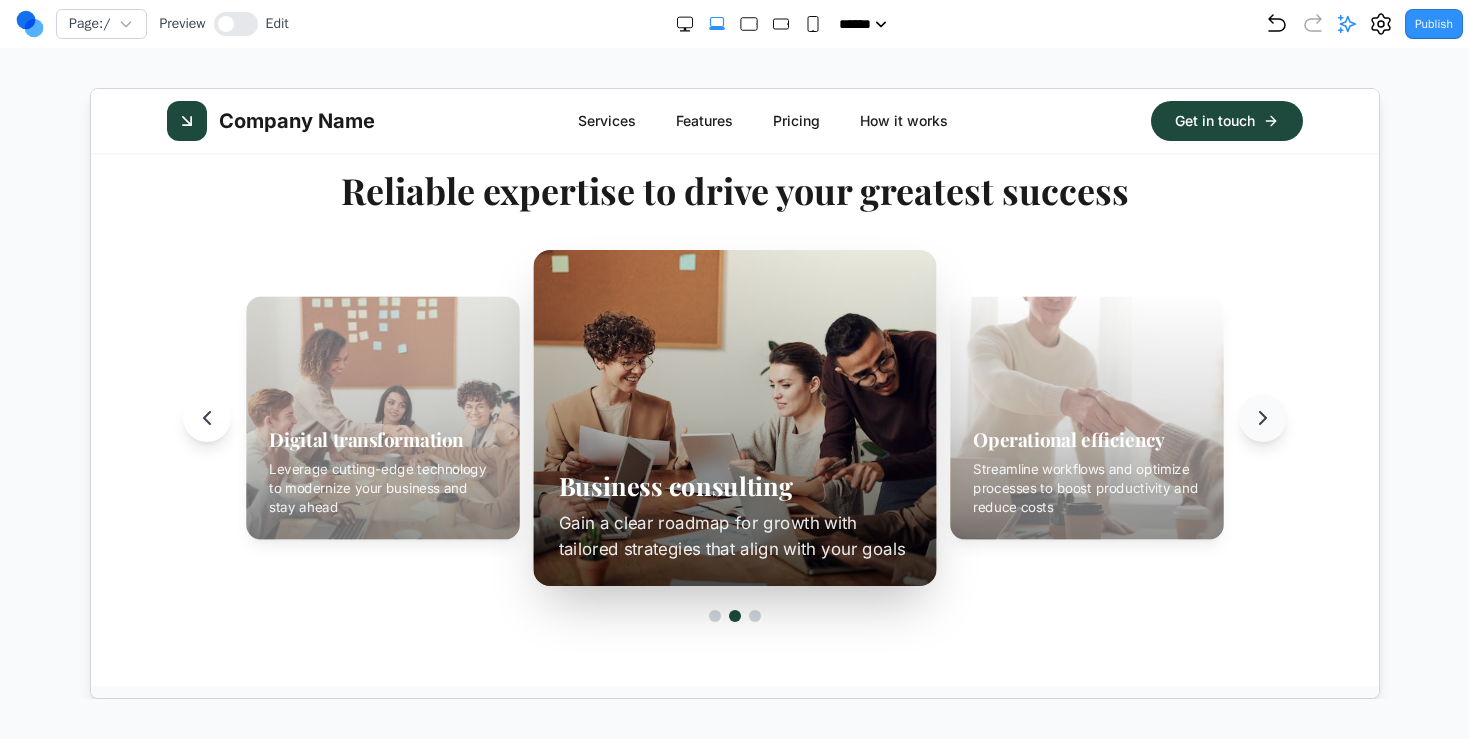 click 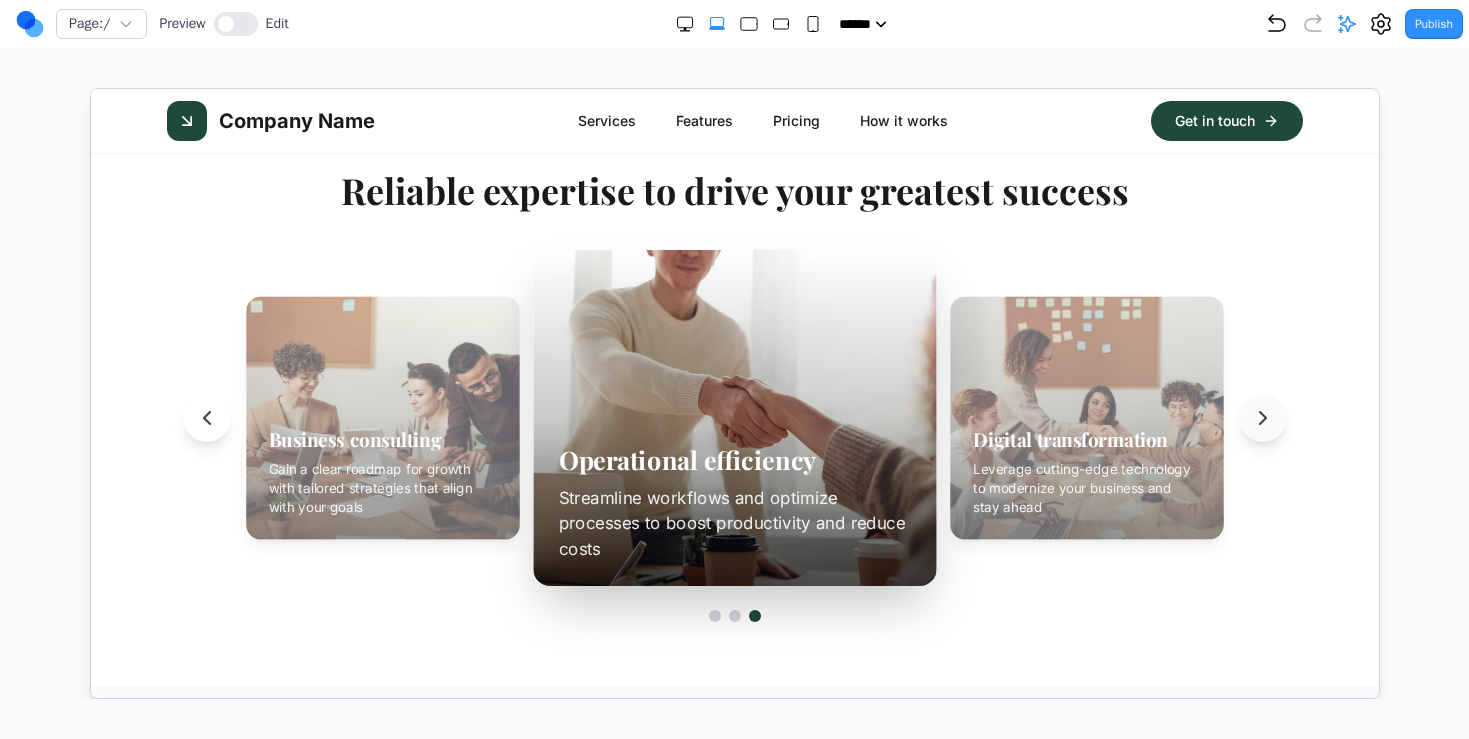 click 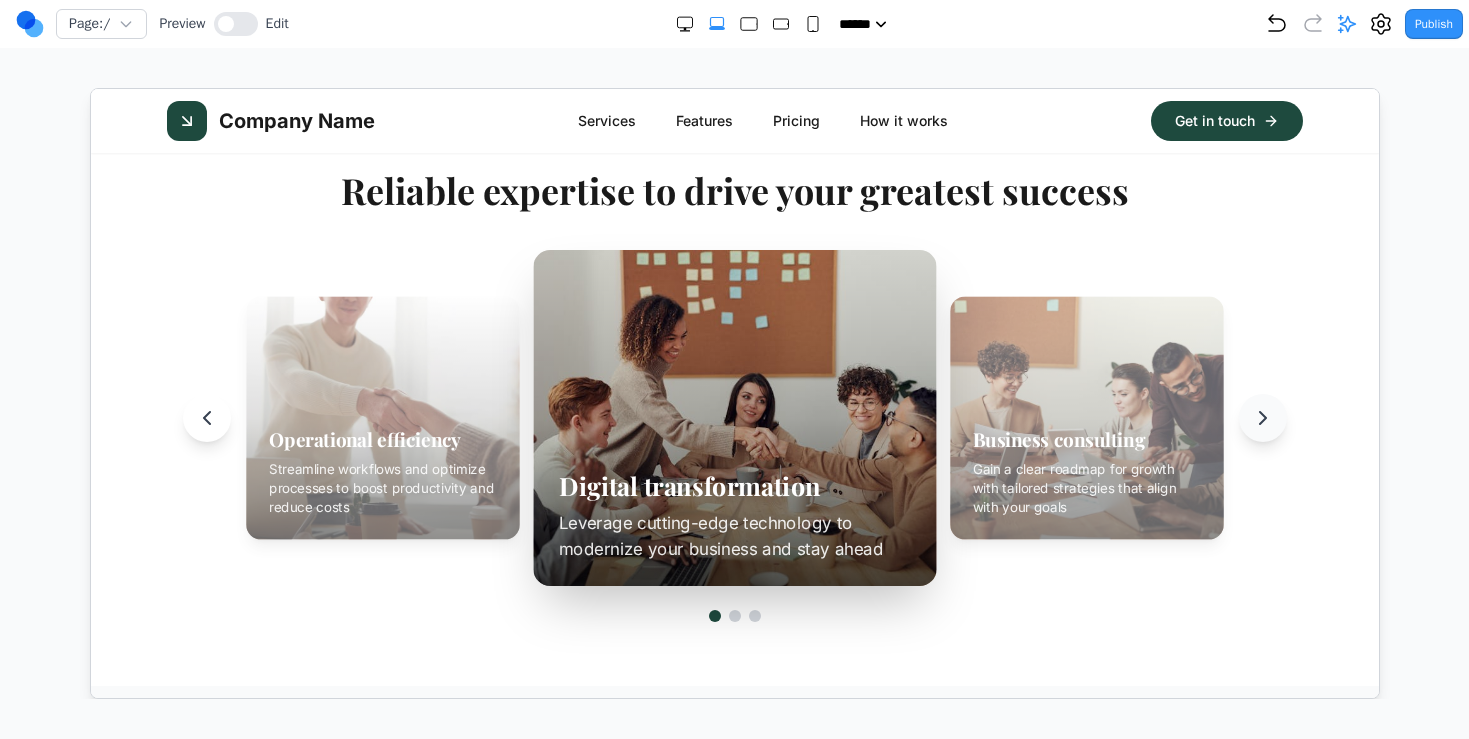 click 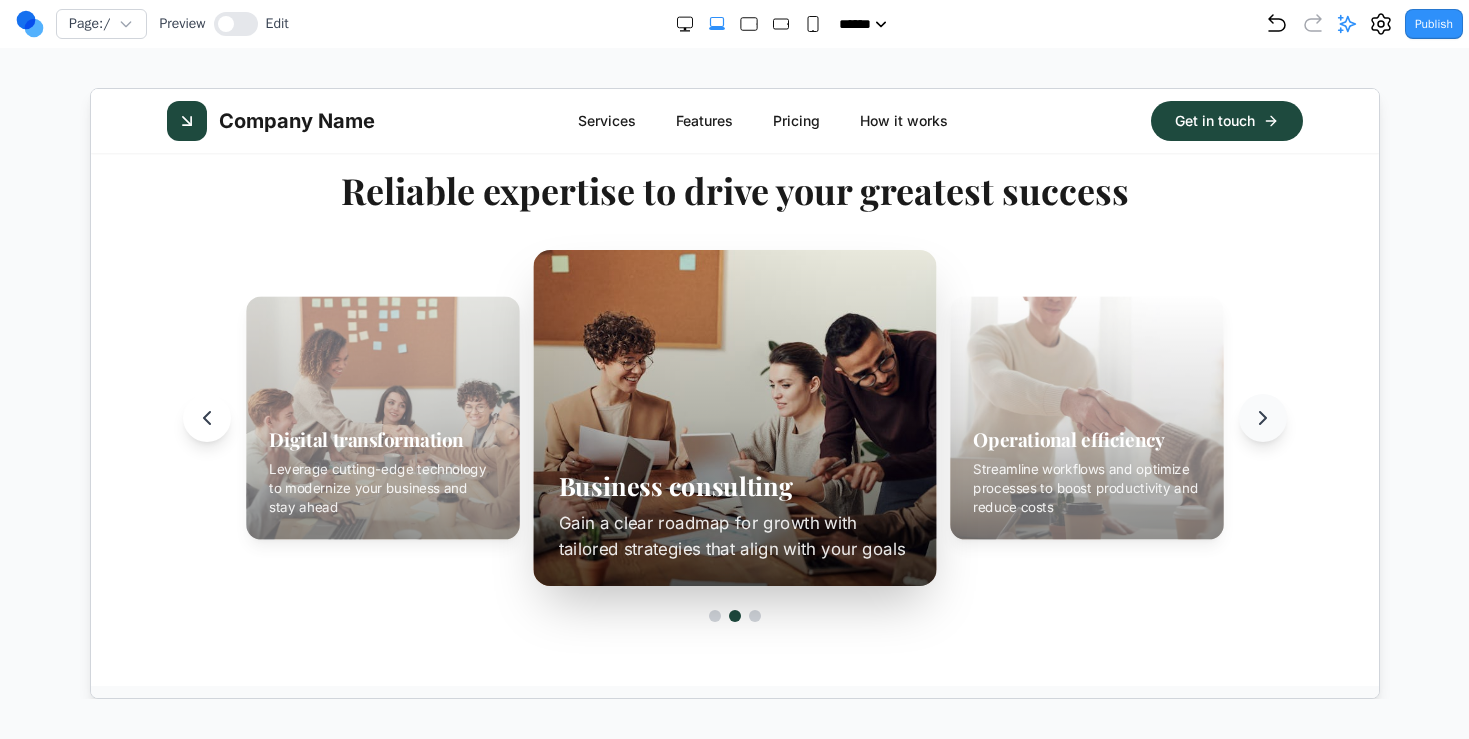 click 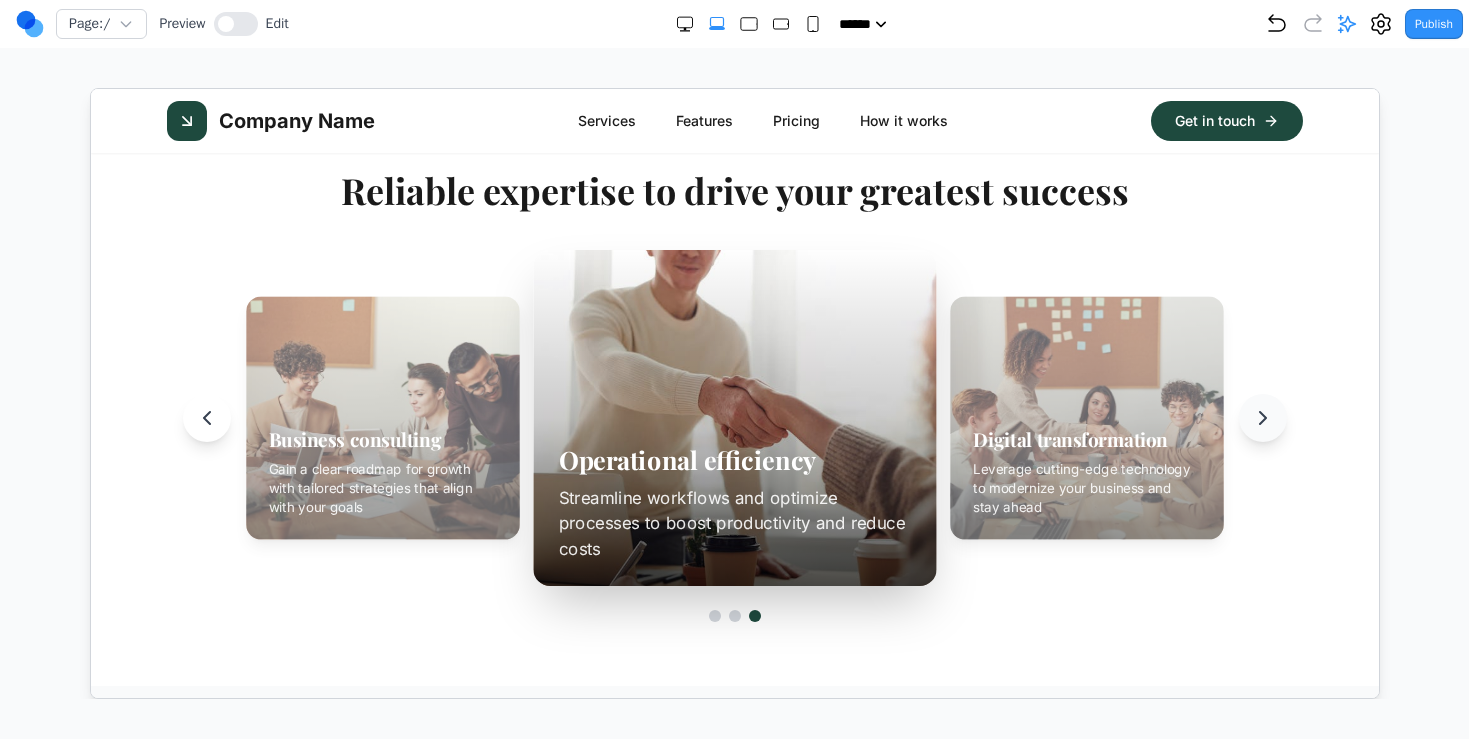 click 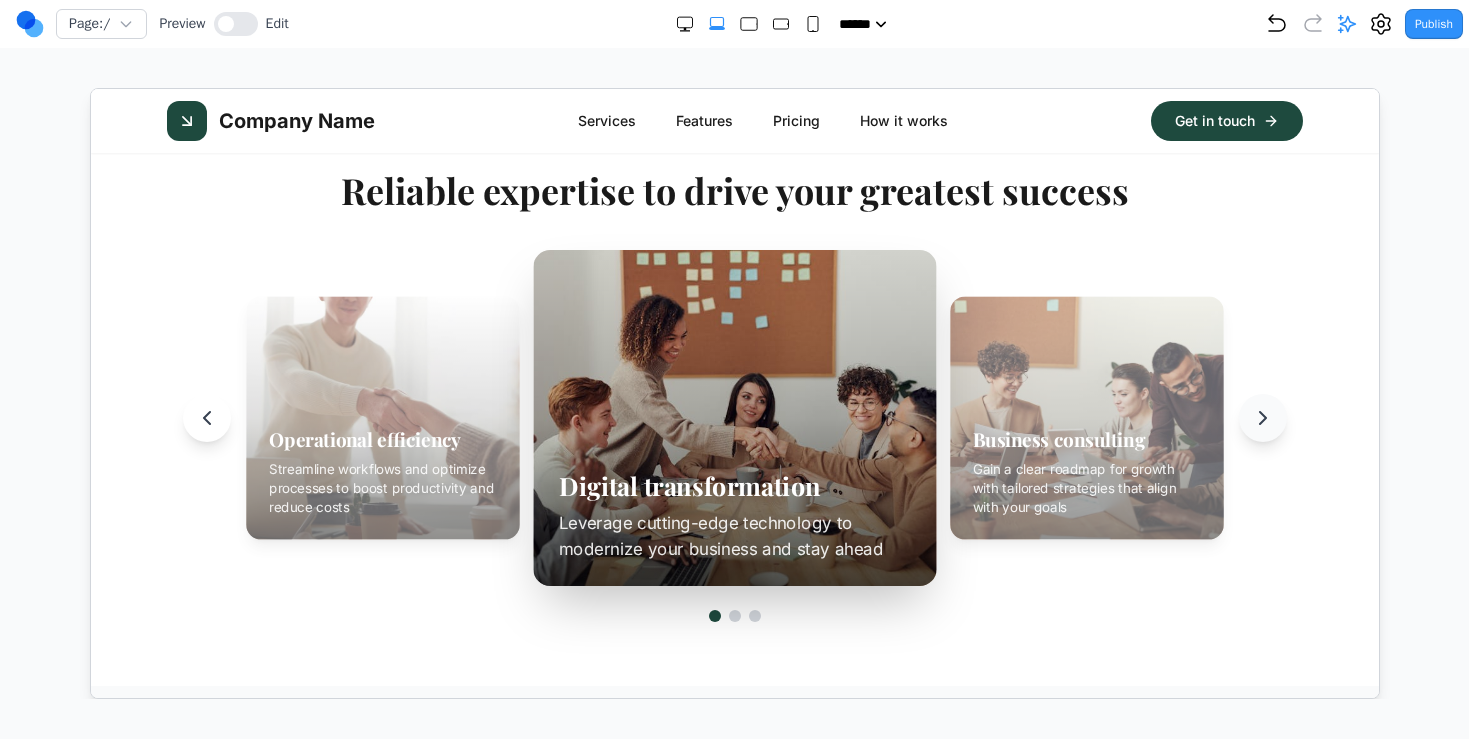 click 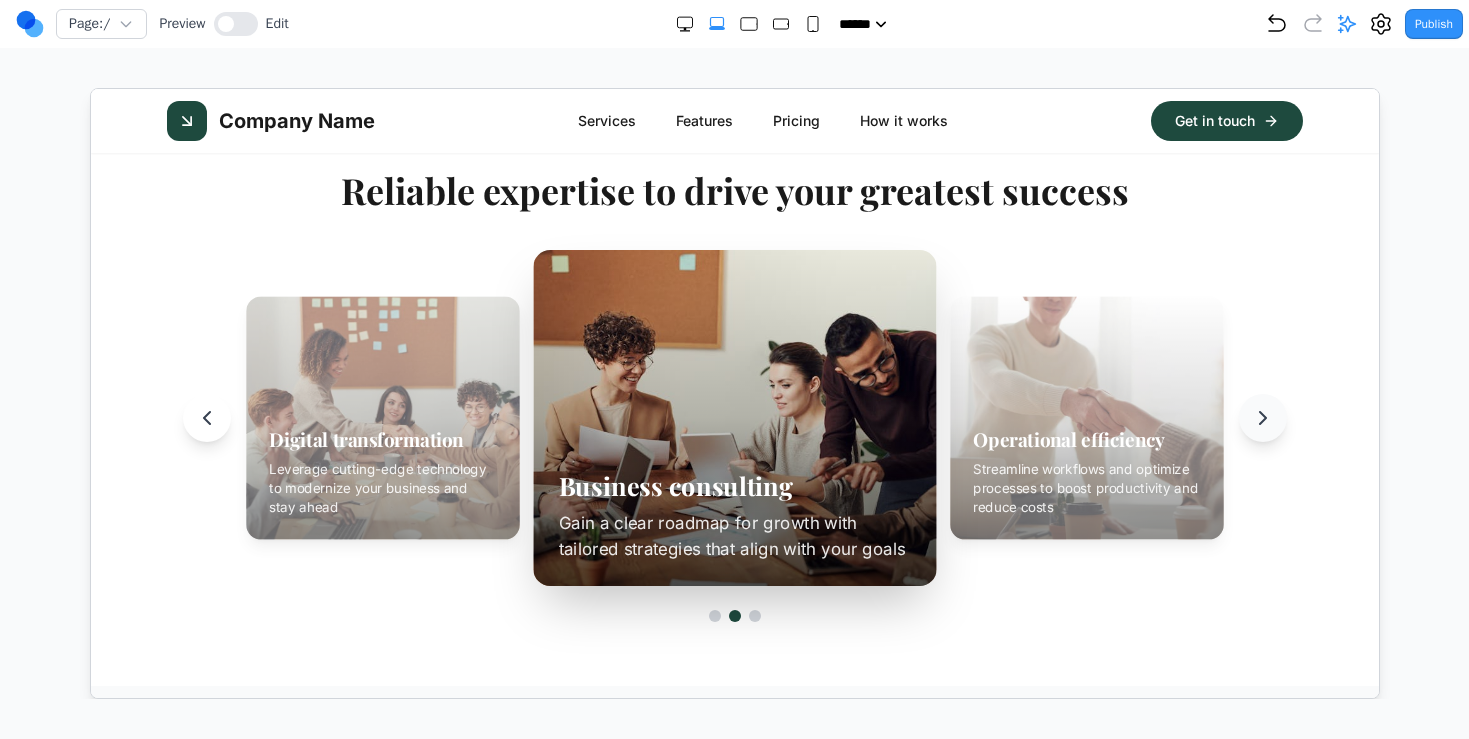 click 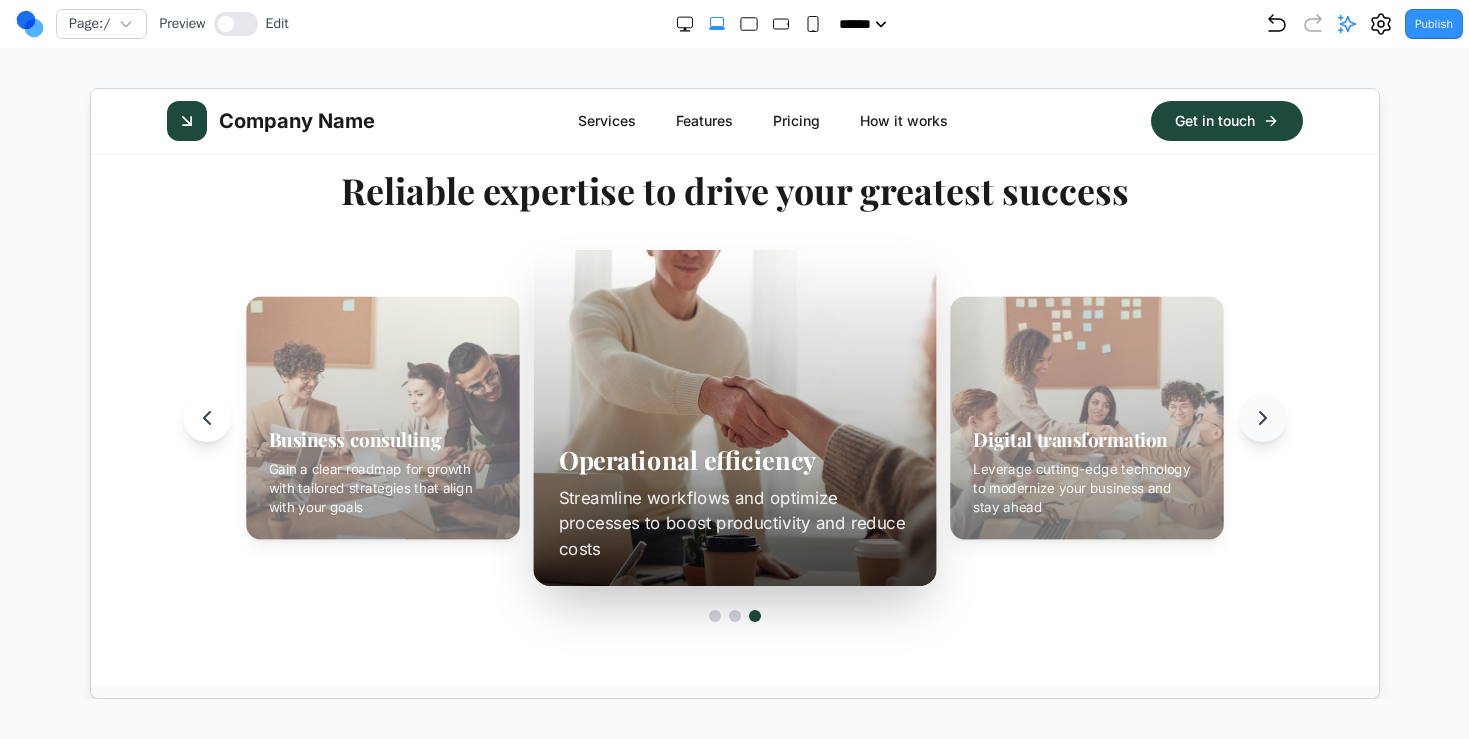 click 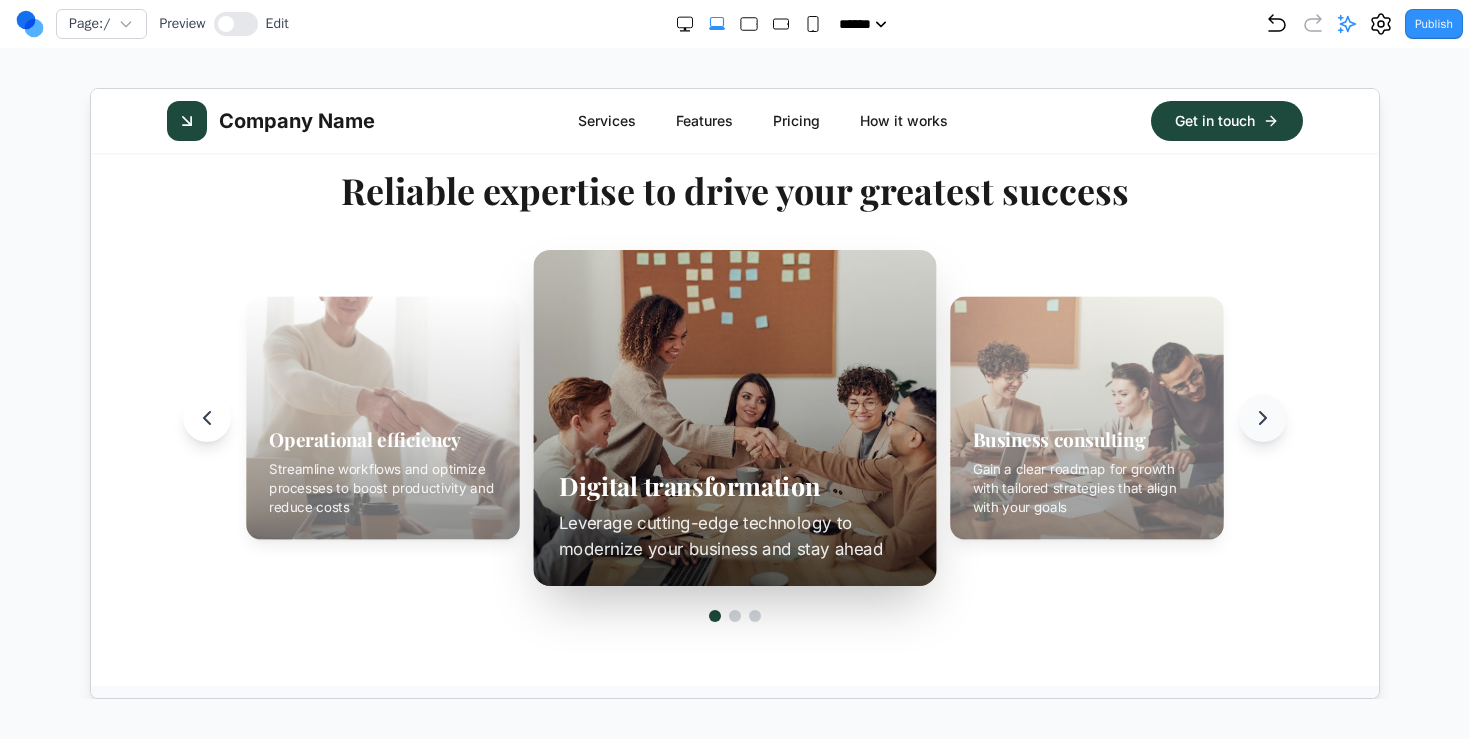 click 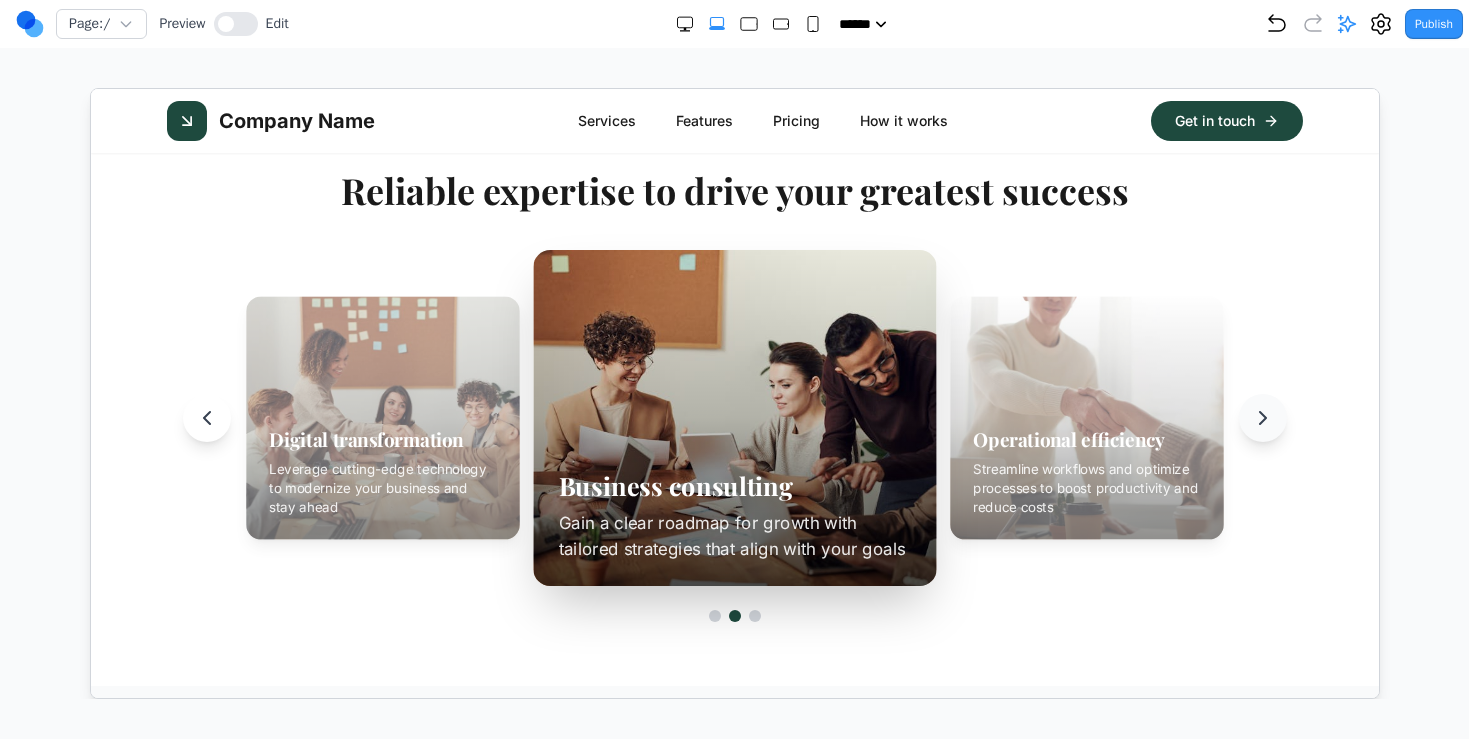 click 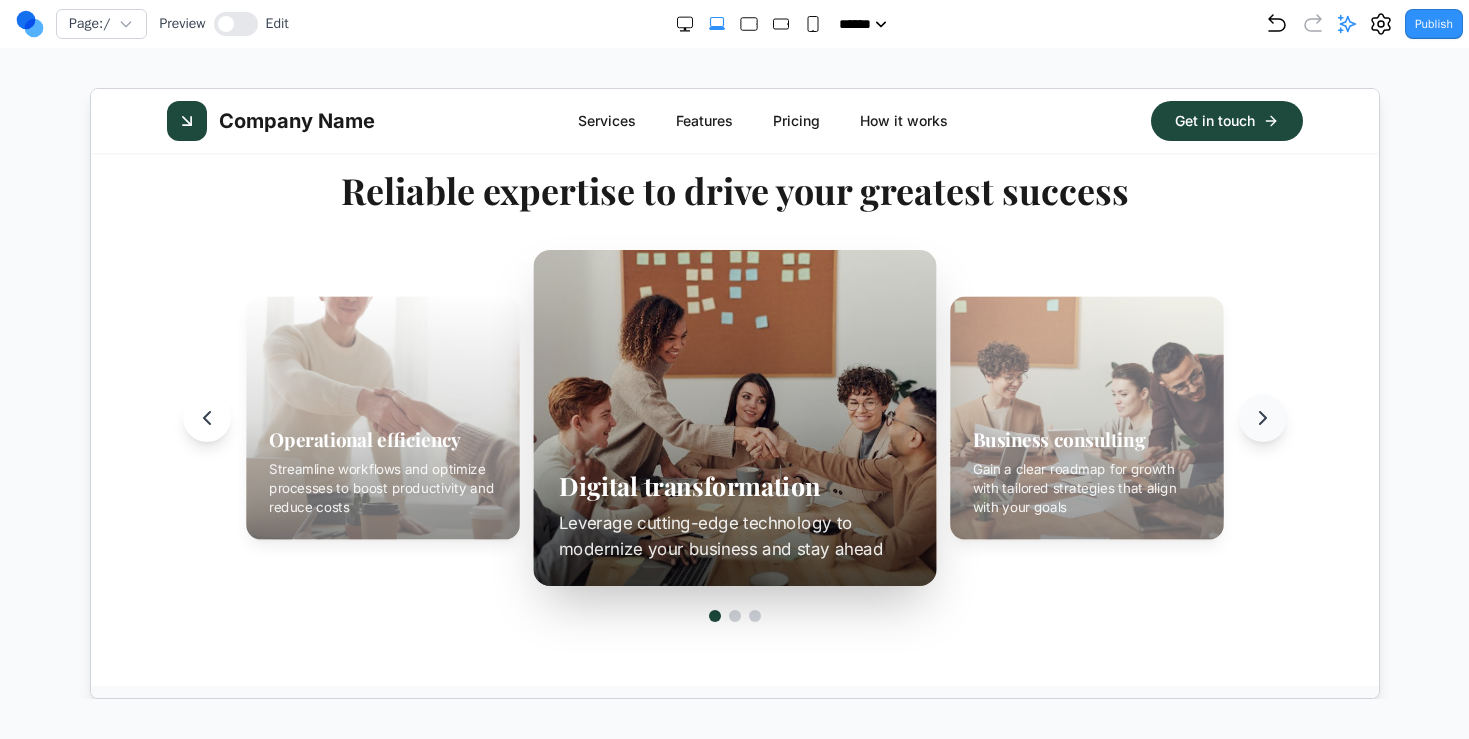 click 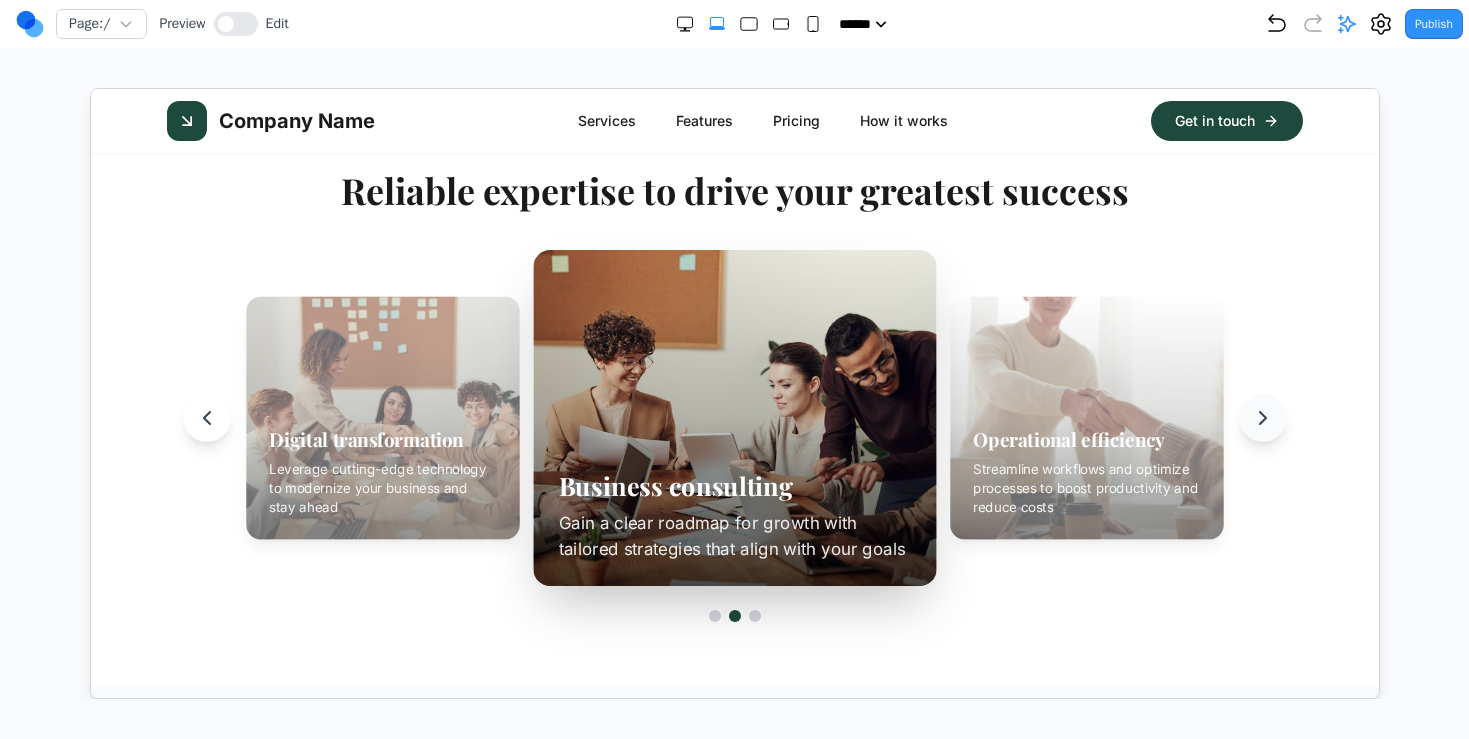 click 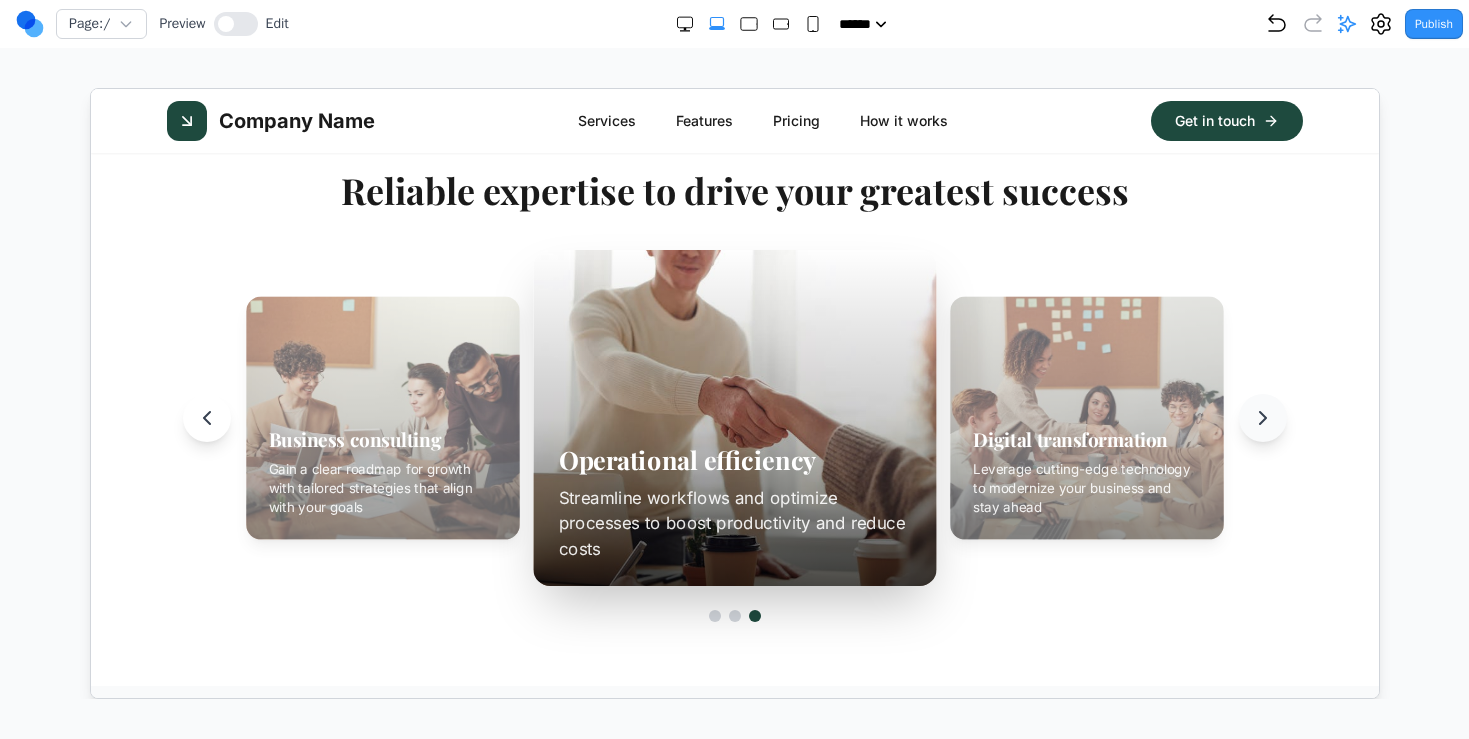 click 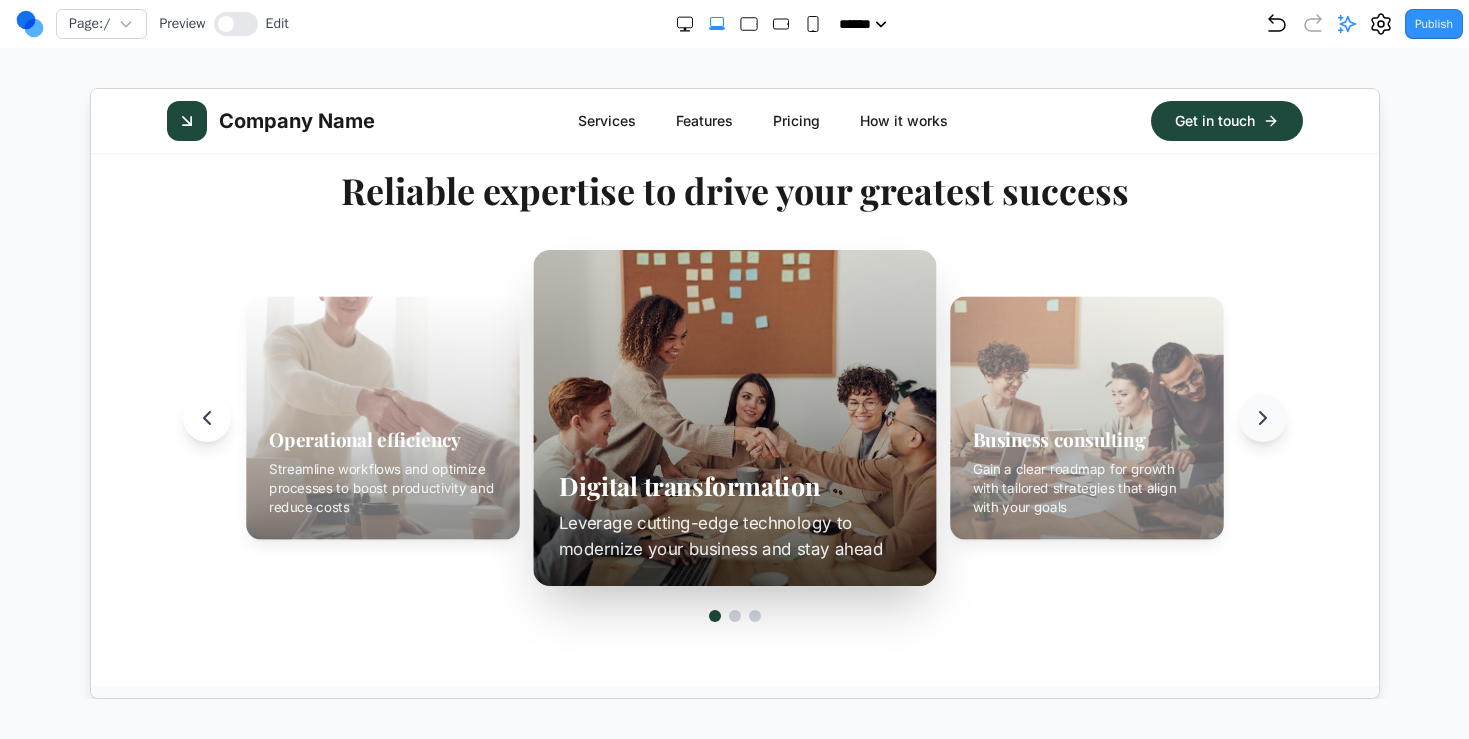 click 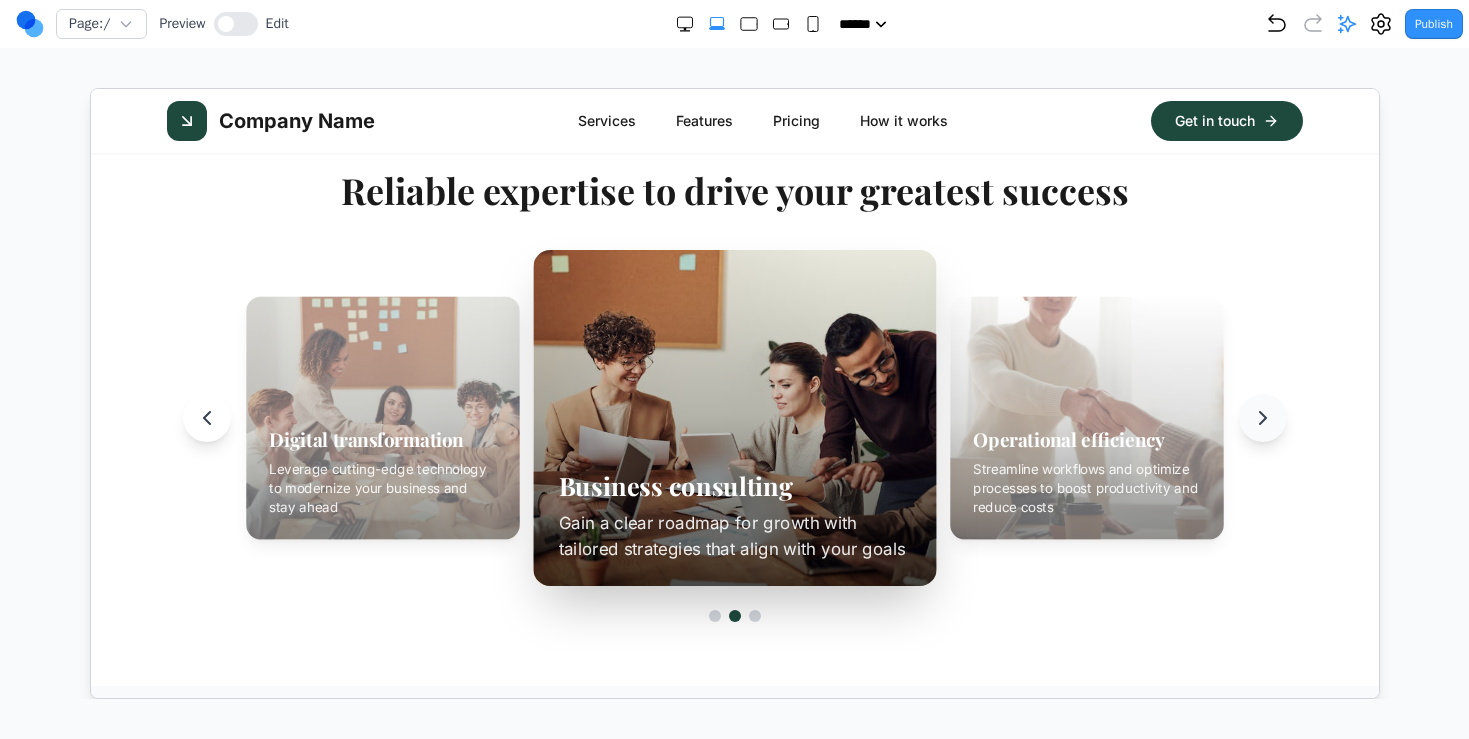 click 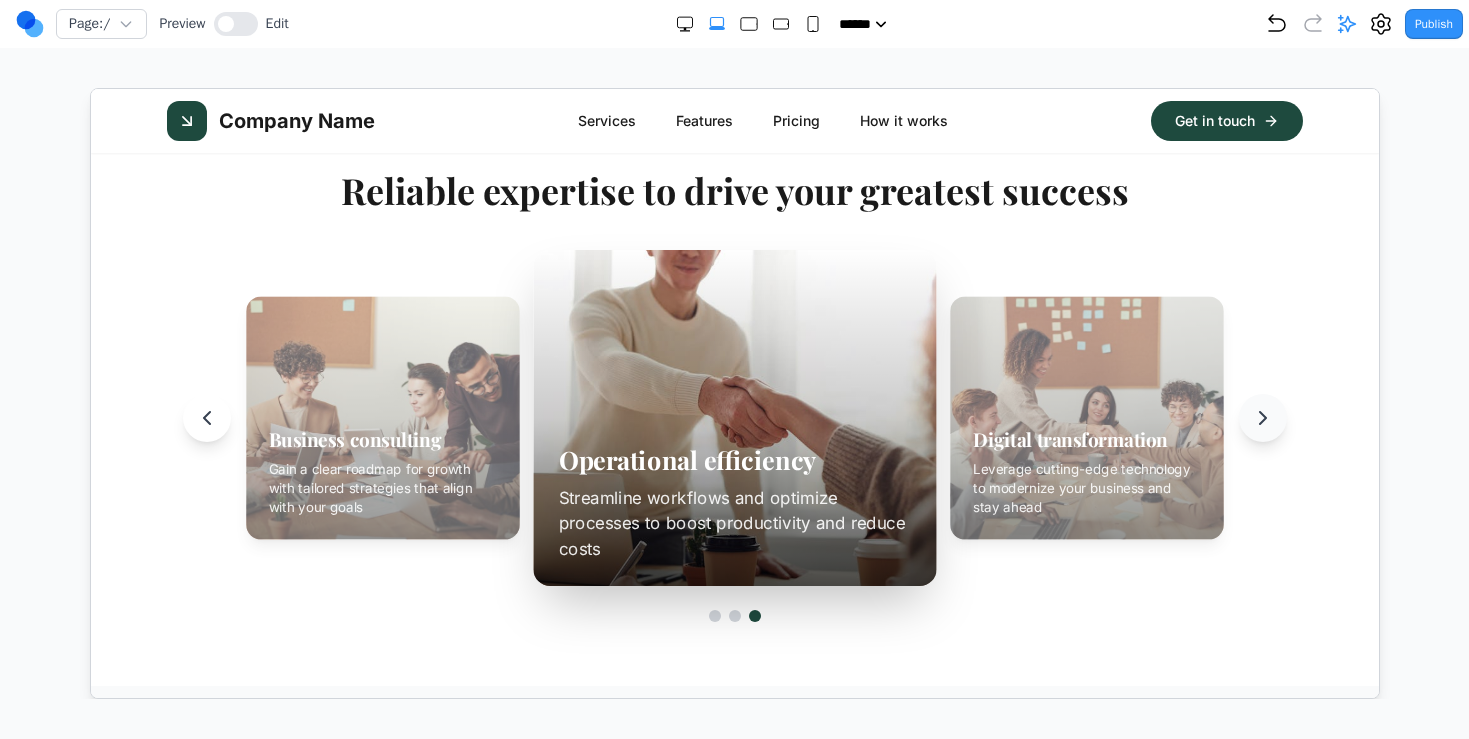 click 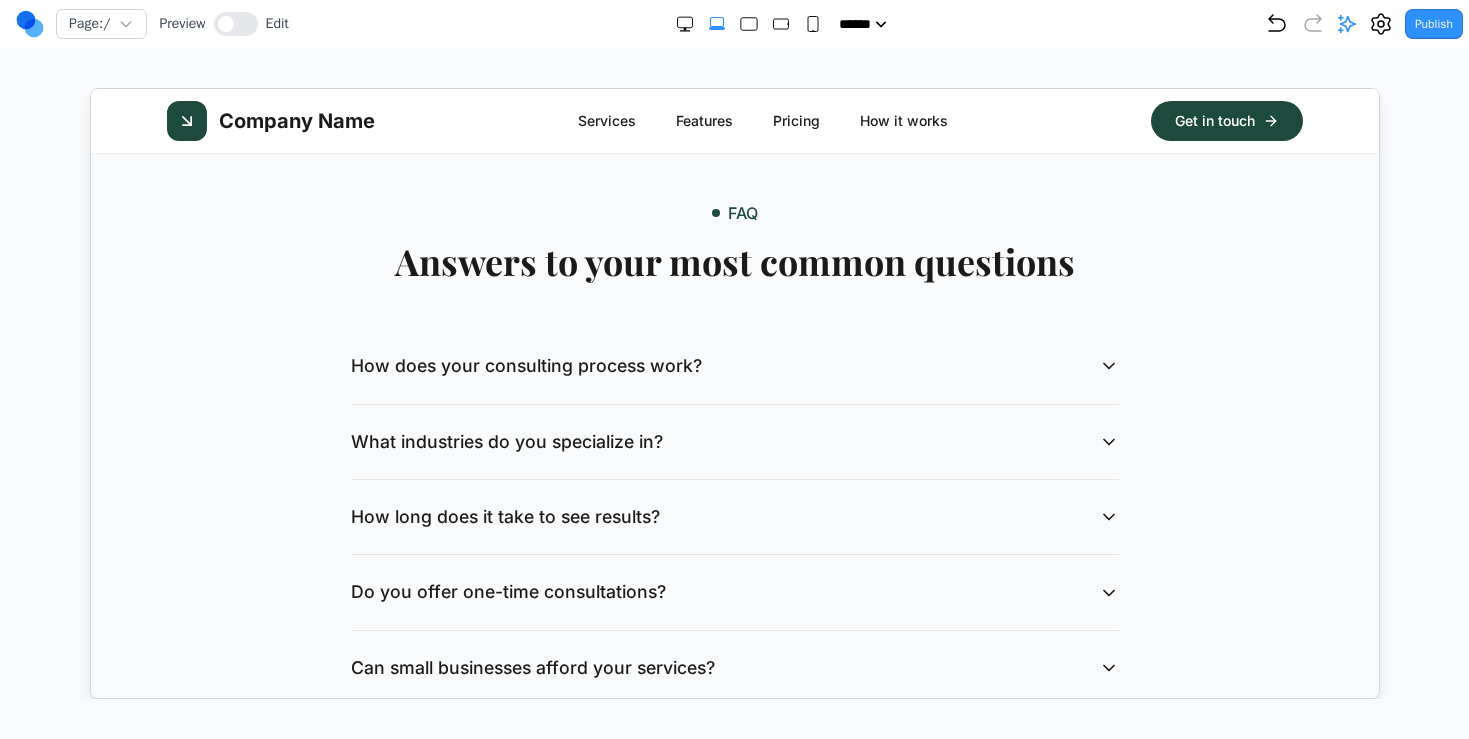 scroll, scrollTop: 2003, scrollLeft: 0, axis: vertical 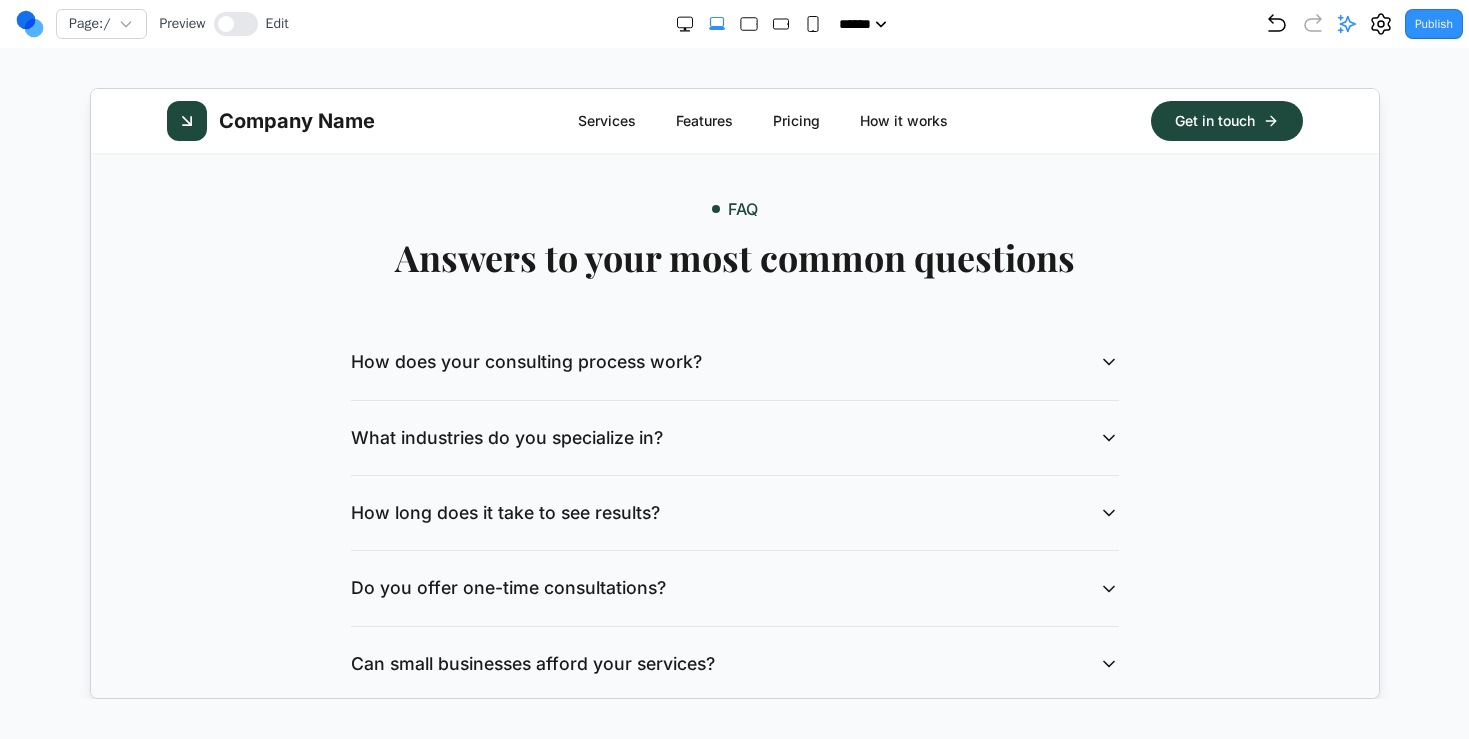 type 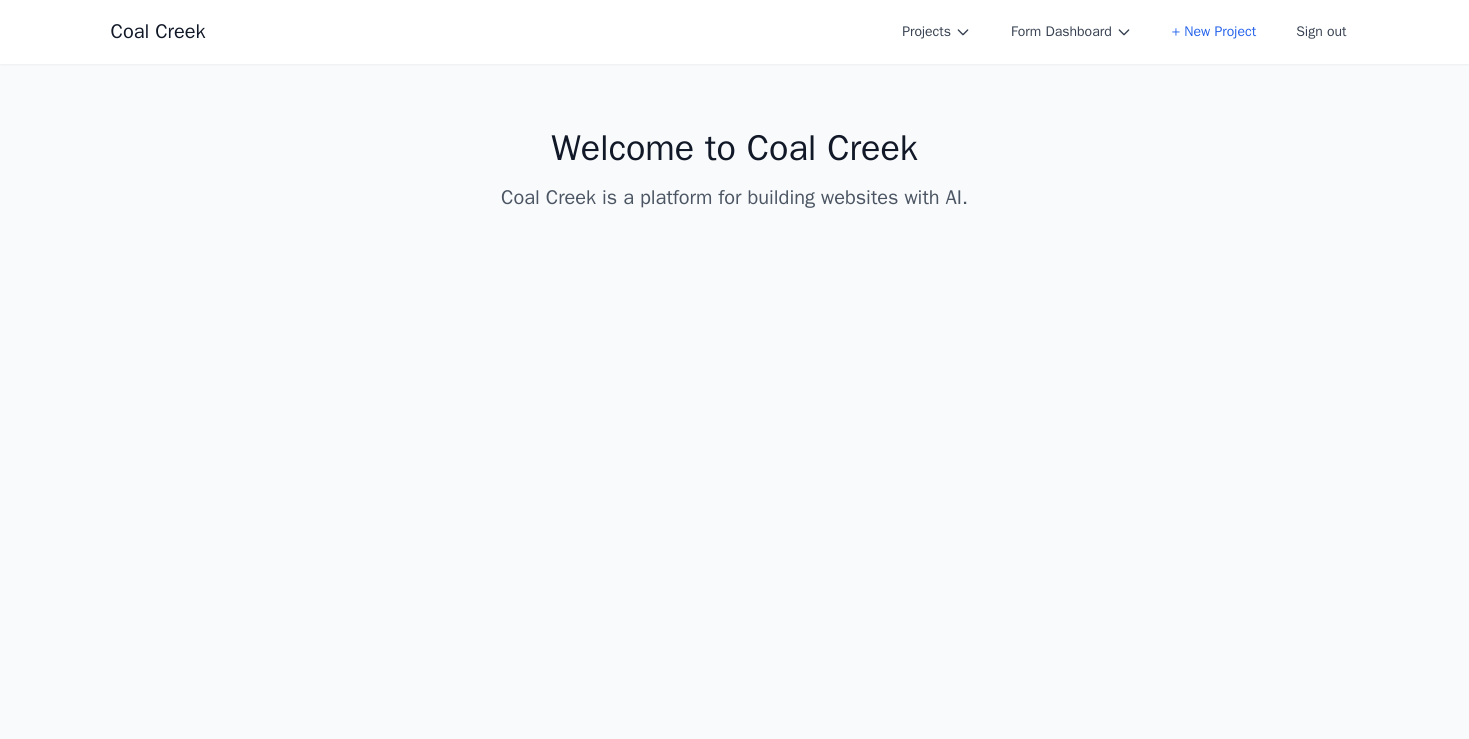 scroll, scrollTop: 0, scrollLeft: 0, axis: both 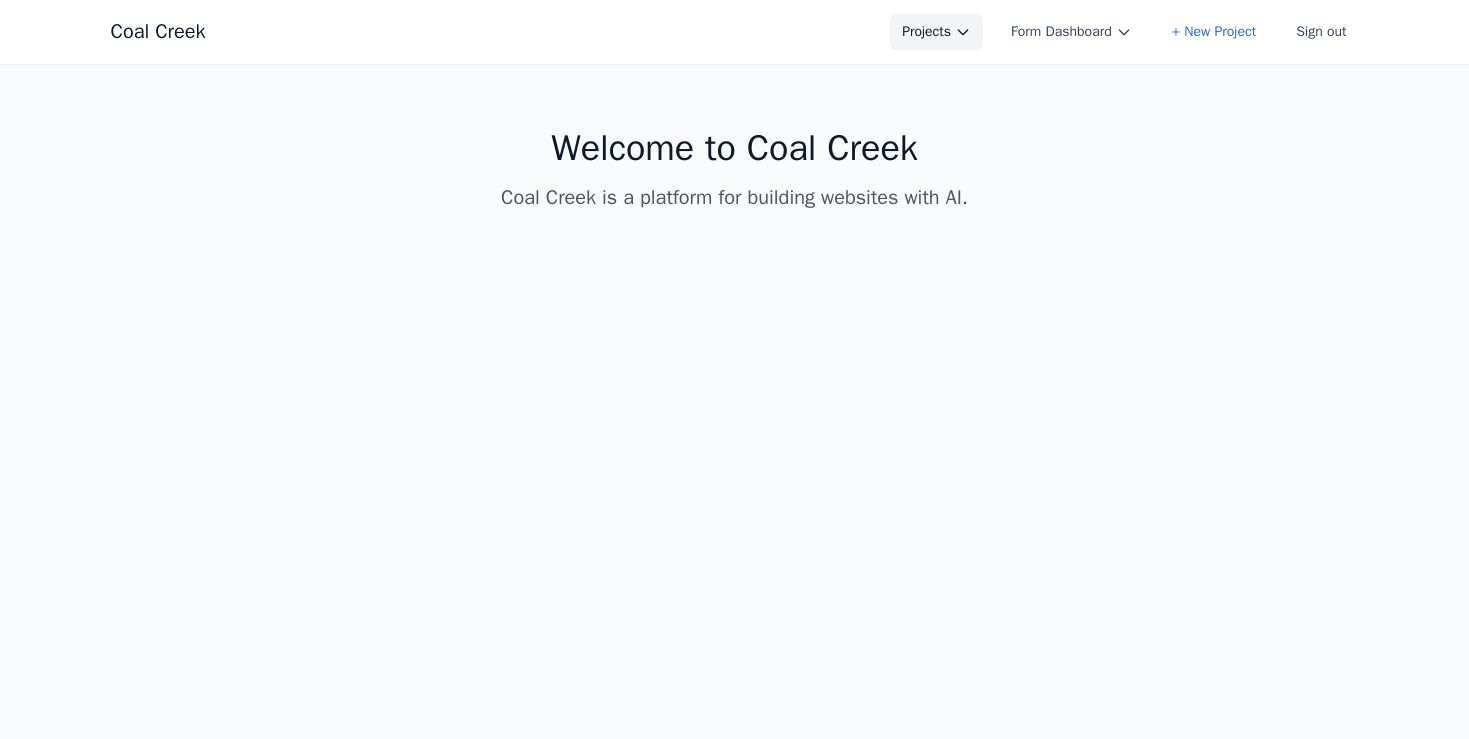 click on "Projects" at bounding box center [936, 32] 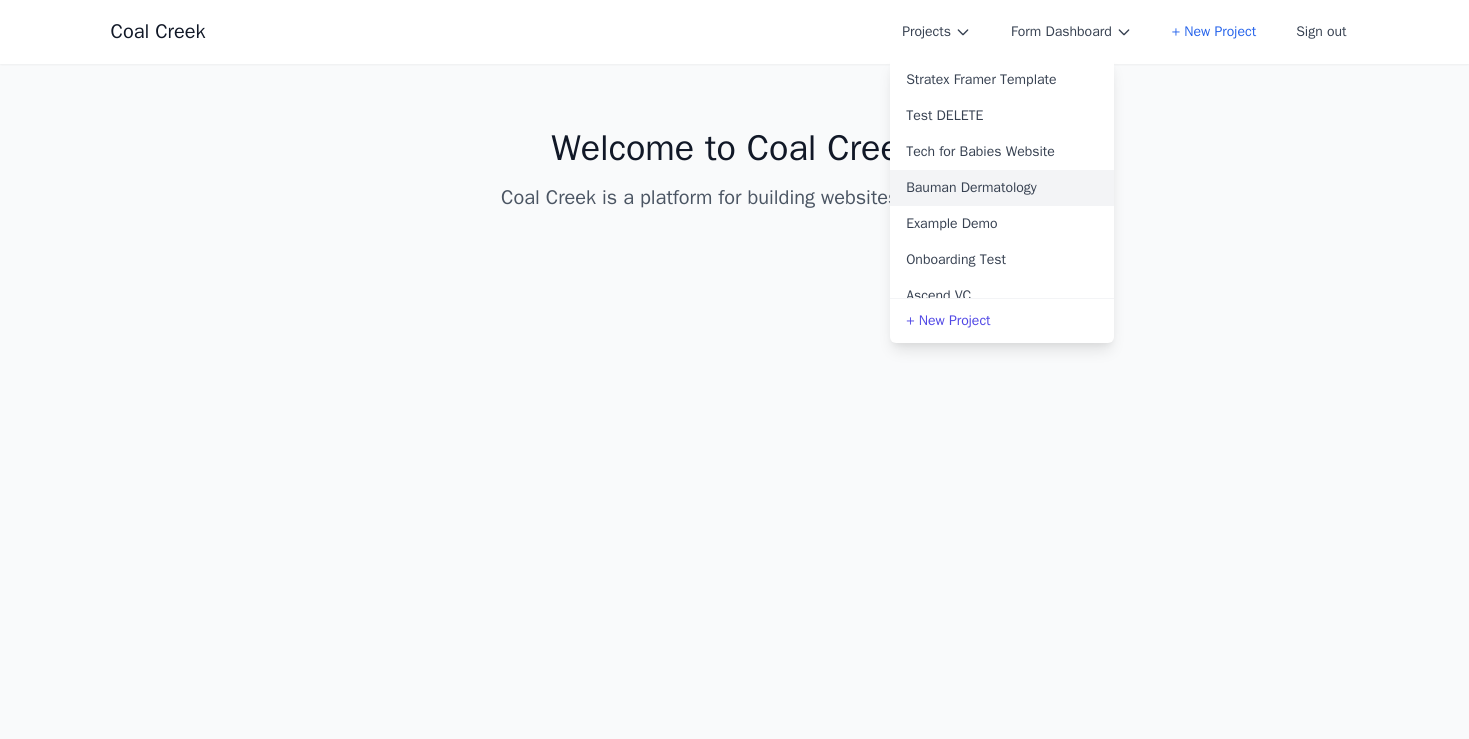 click on "Bauman Dermatology" at bounding box center (1002, 188) 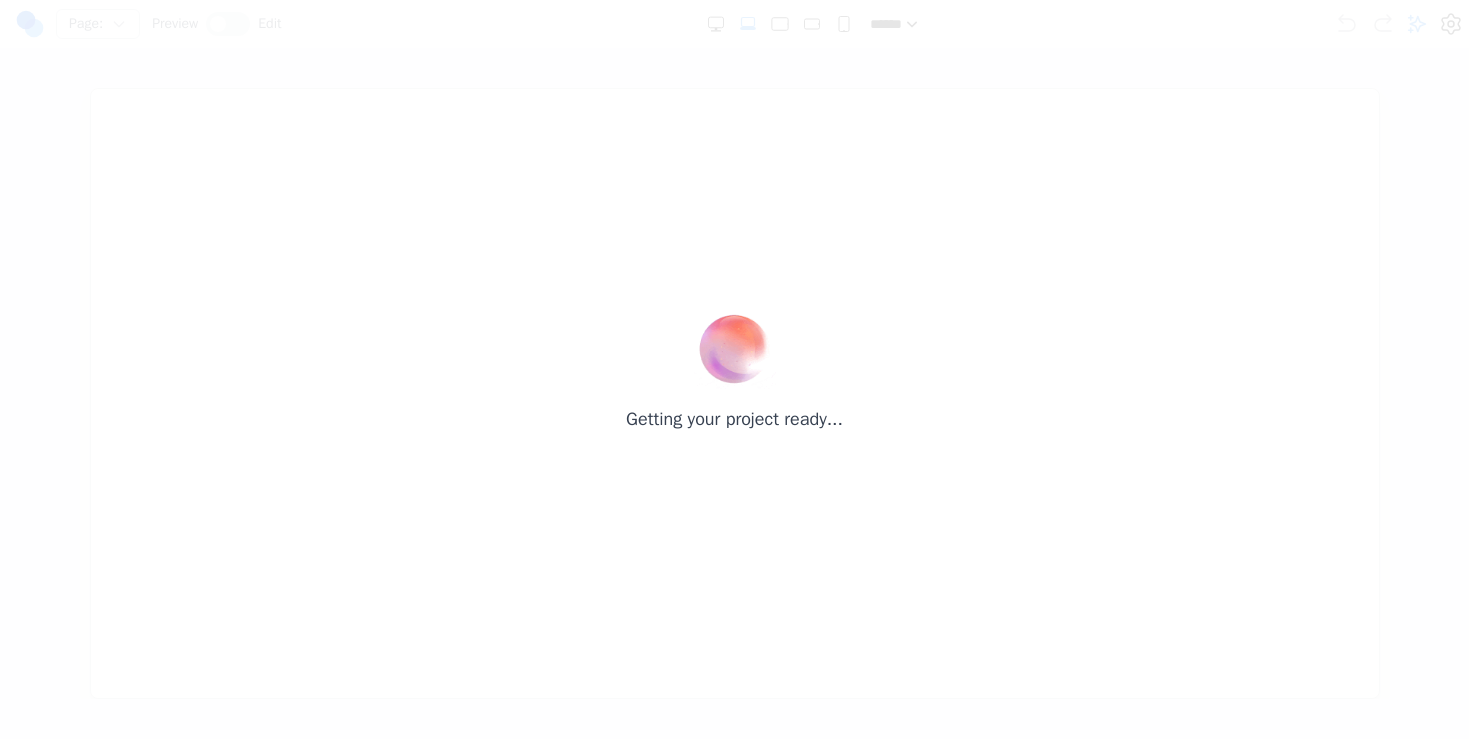 scroll, scrollTop: 0, scrollLeft: 0, axis: both 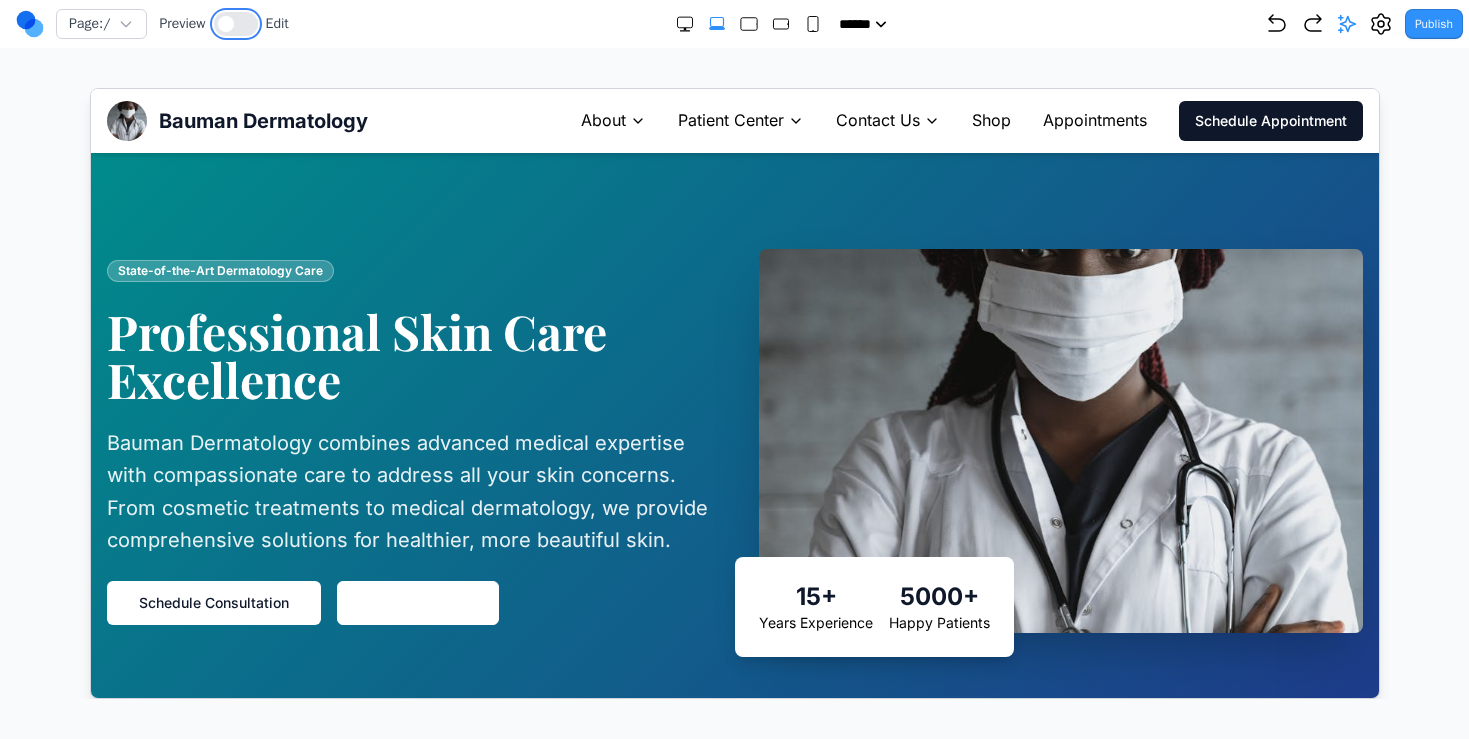click at bounding box center (236, 24) 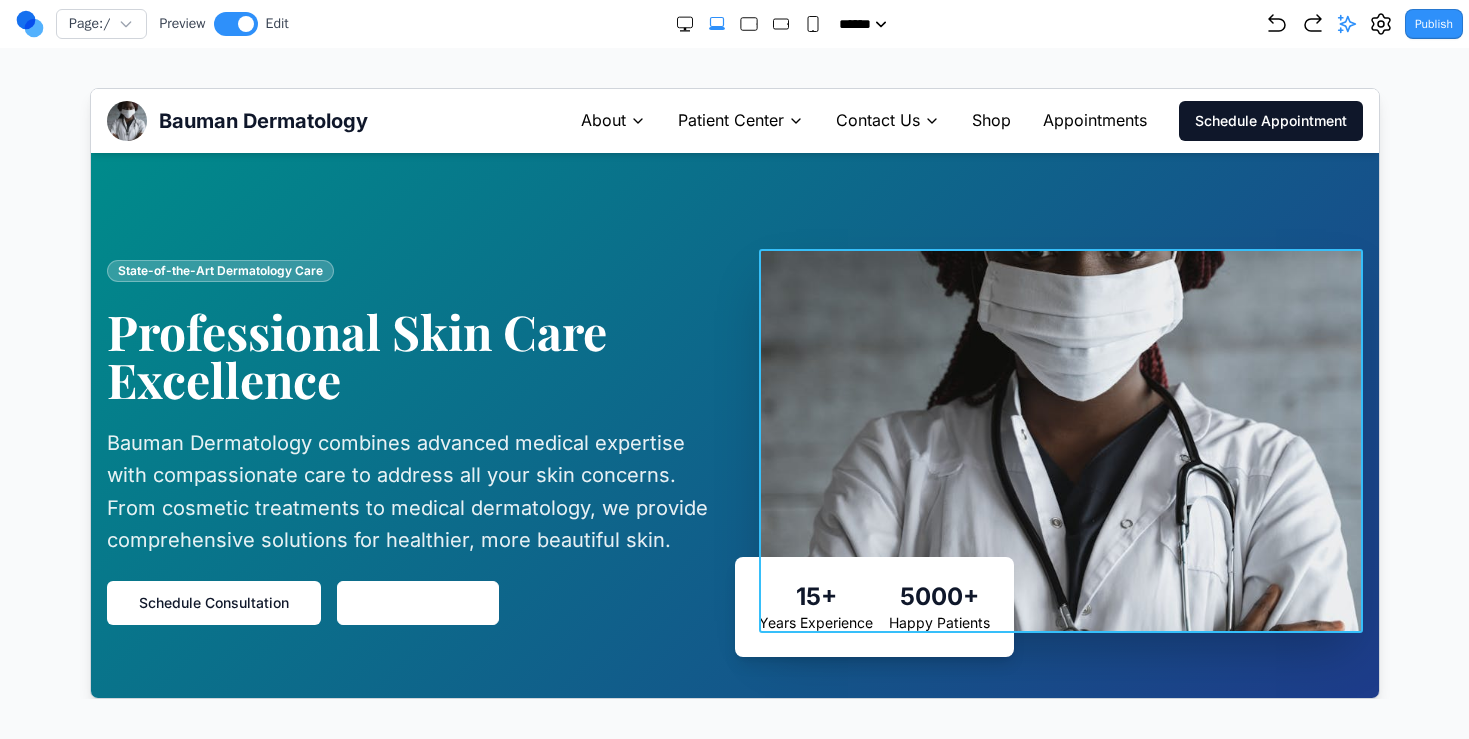 click at bounding box center [1059, 440] 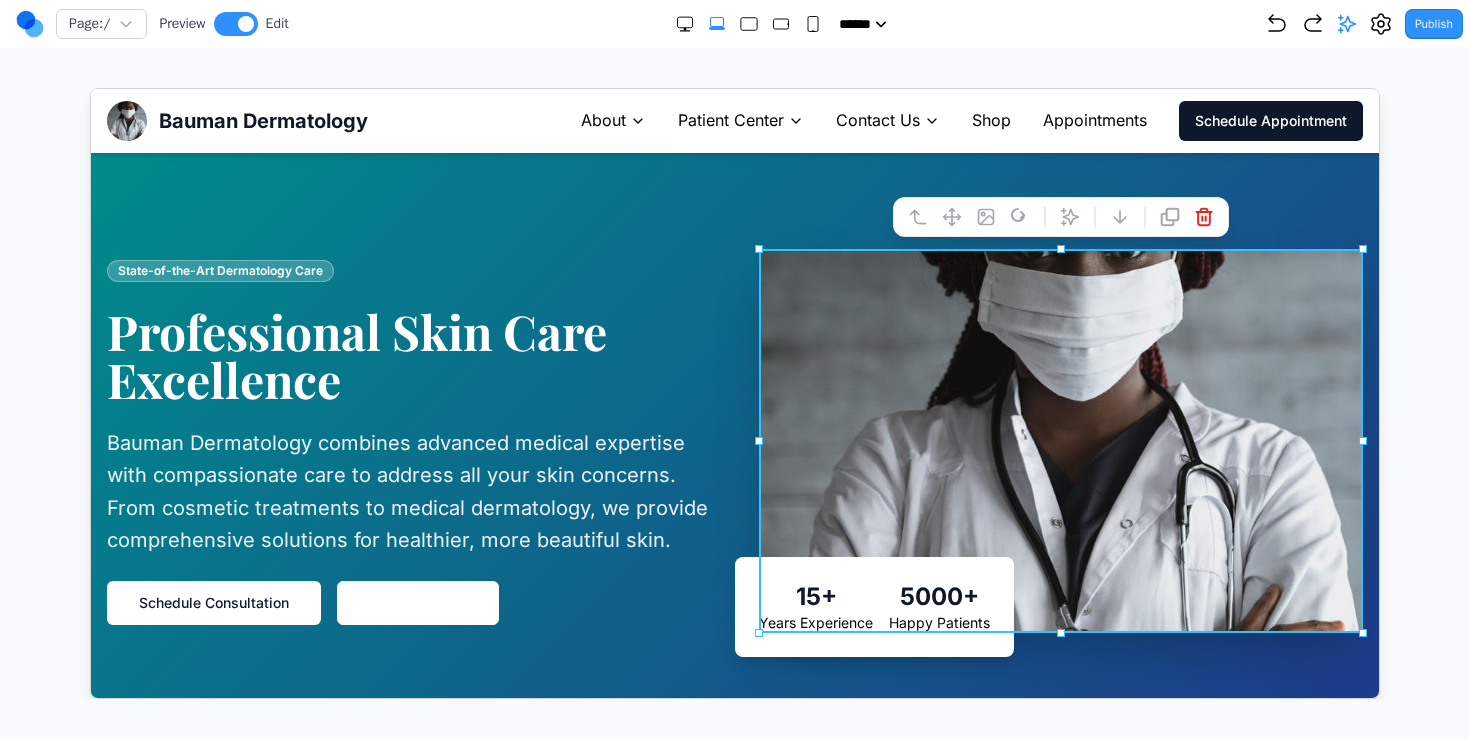 click 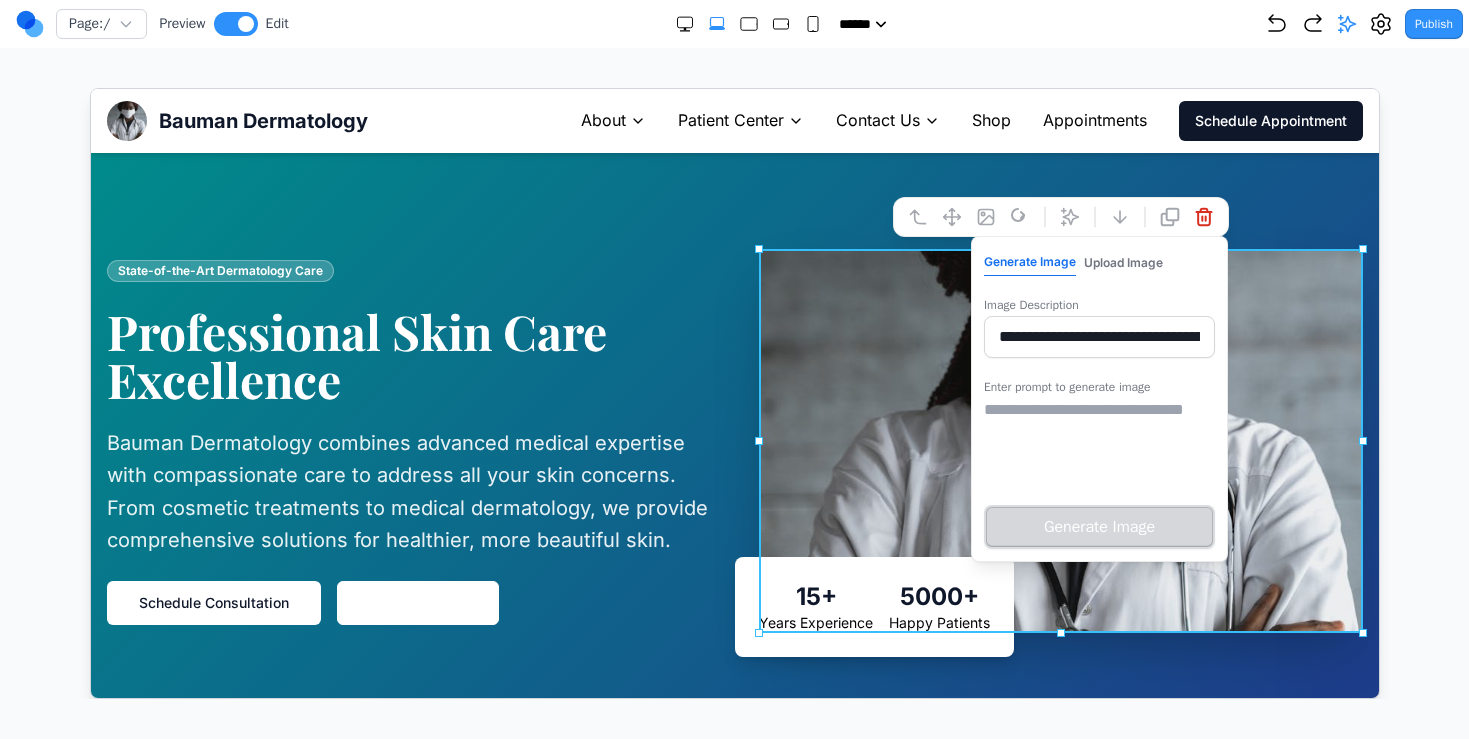 click at bounding box center (1097, 447) 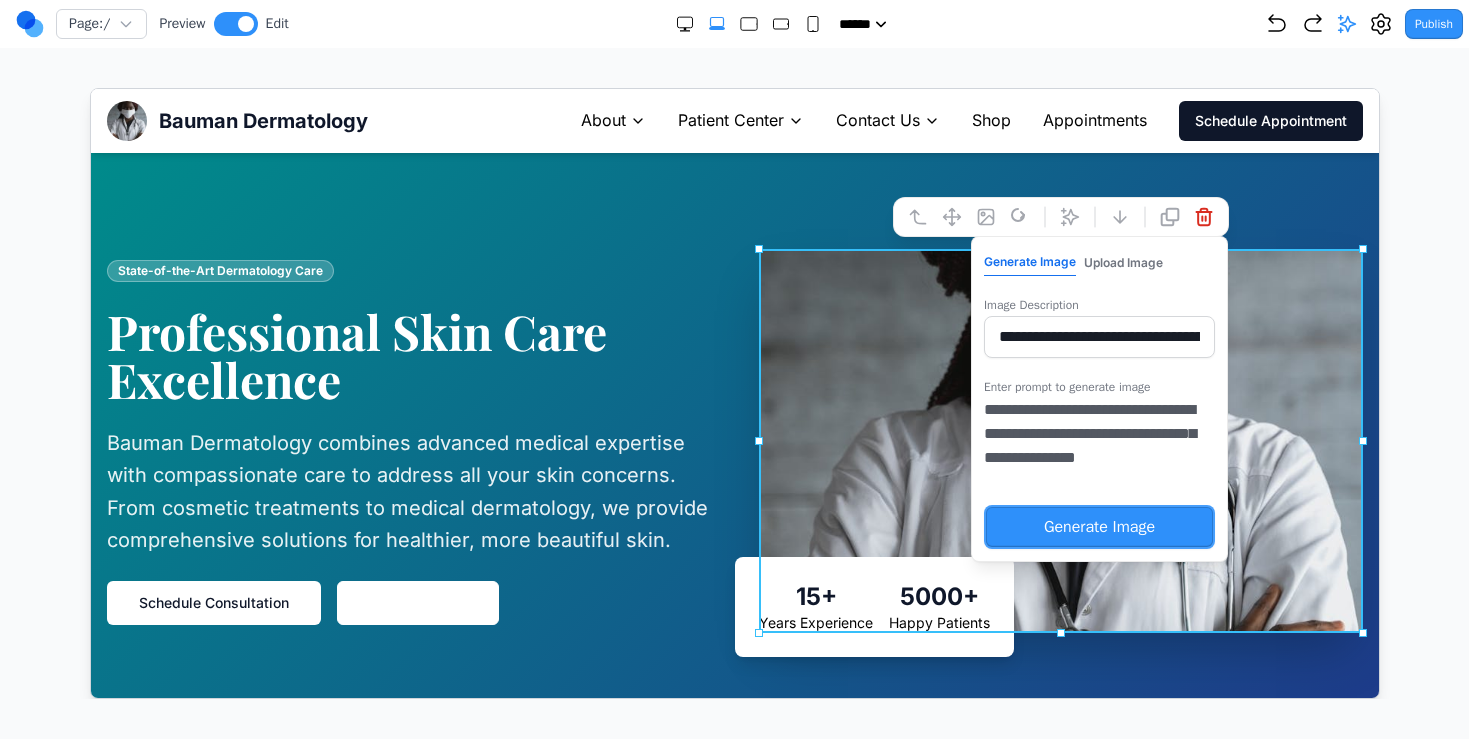 click on "Generate Image" at bounding box center (1097, 526) 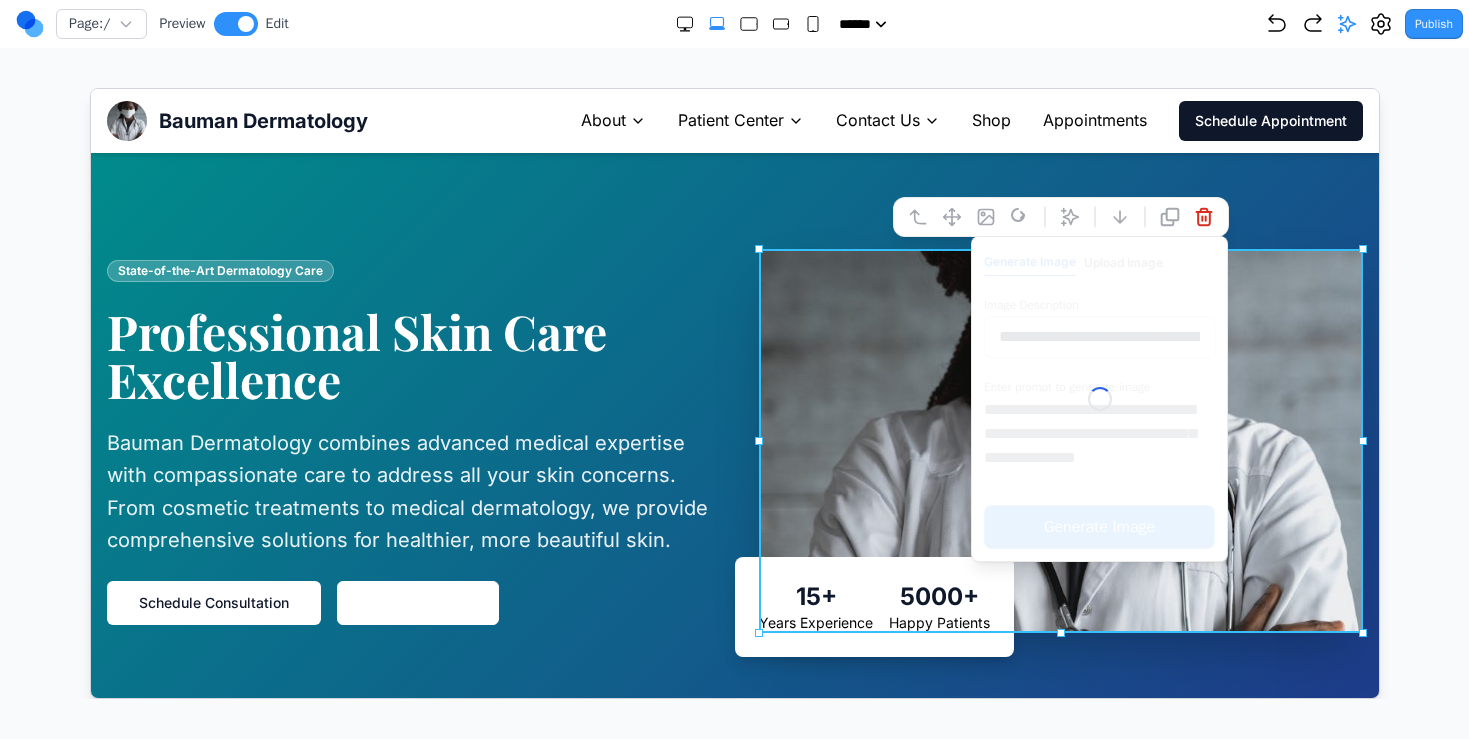 type on "**********" 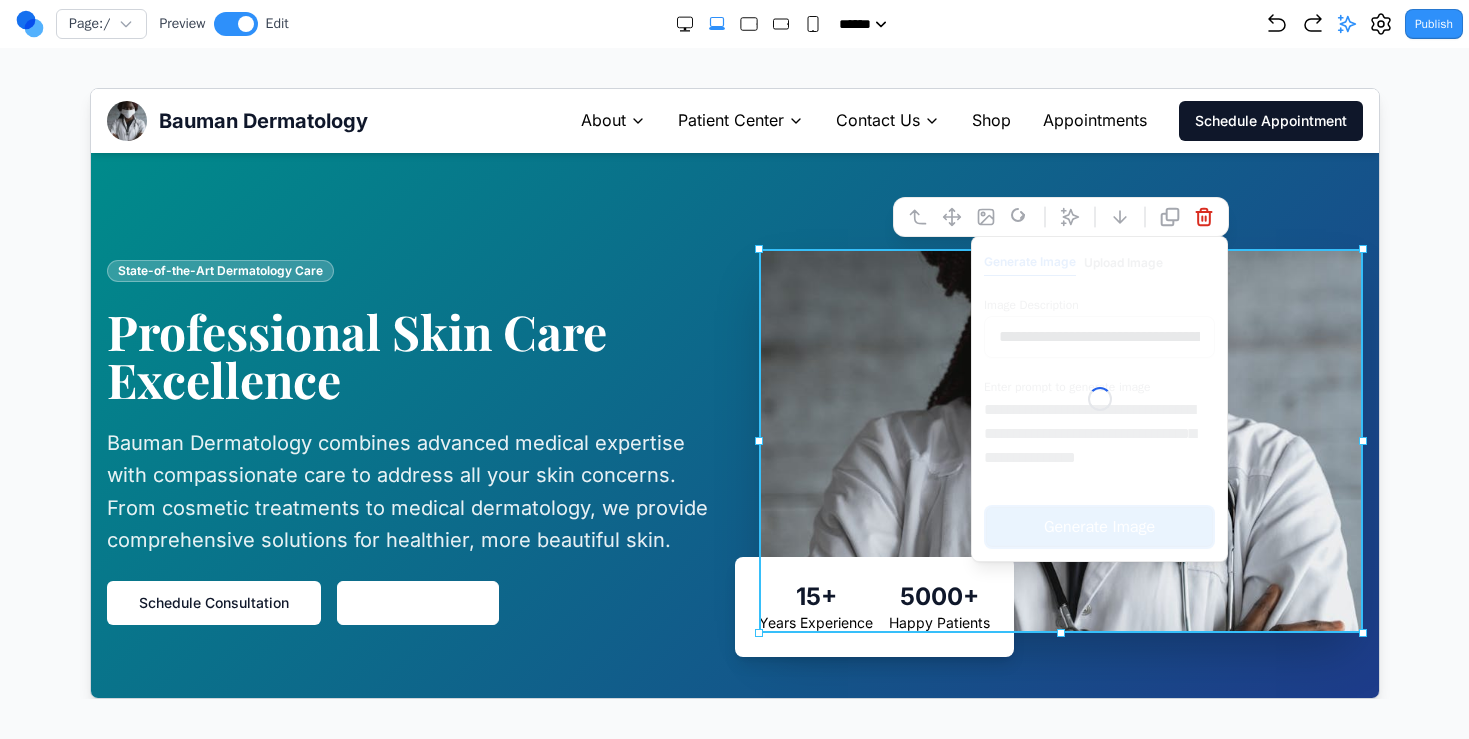 click 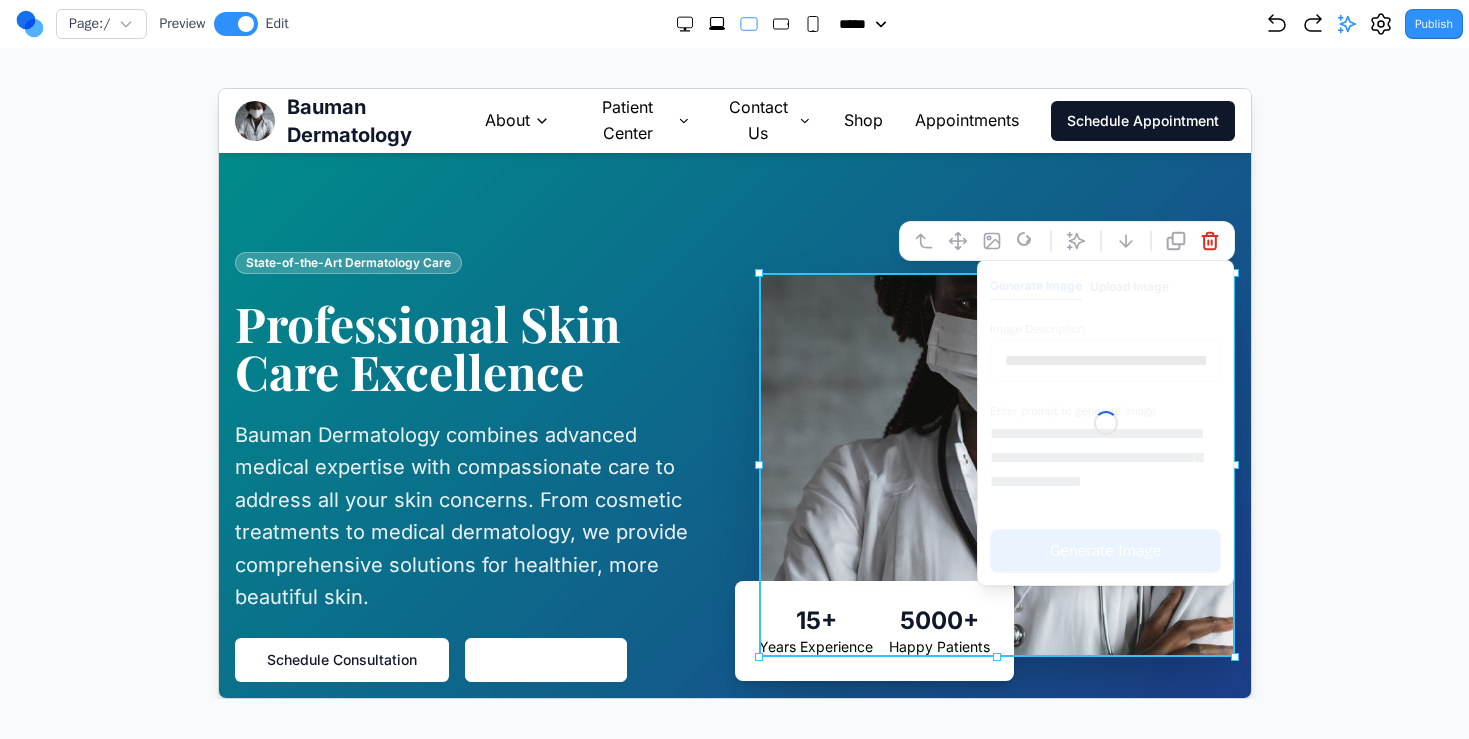 click 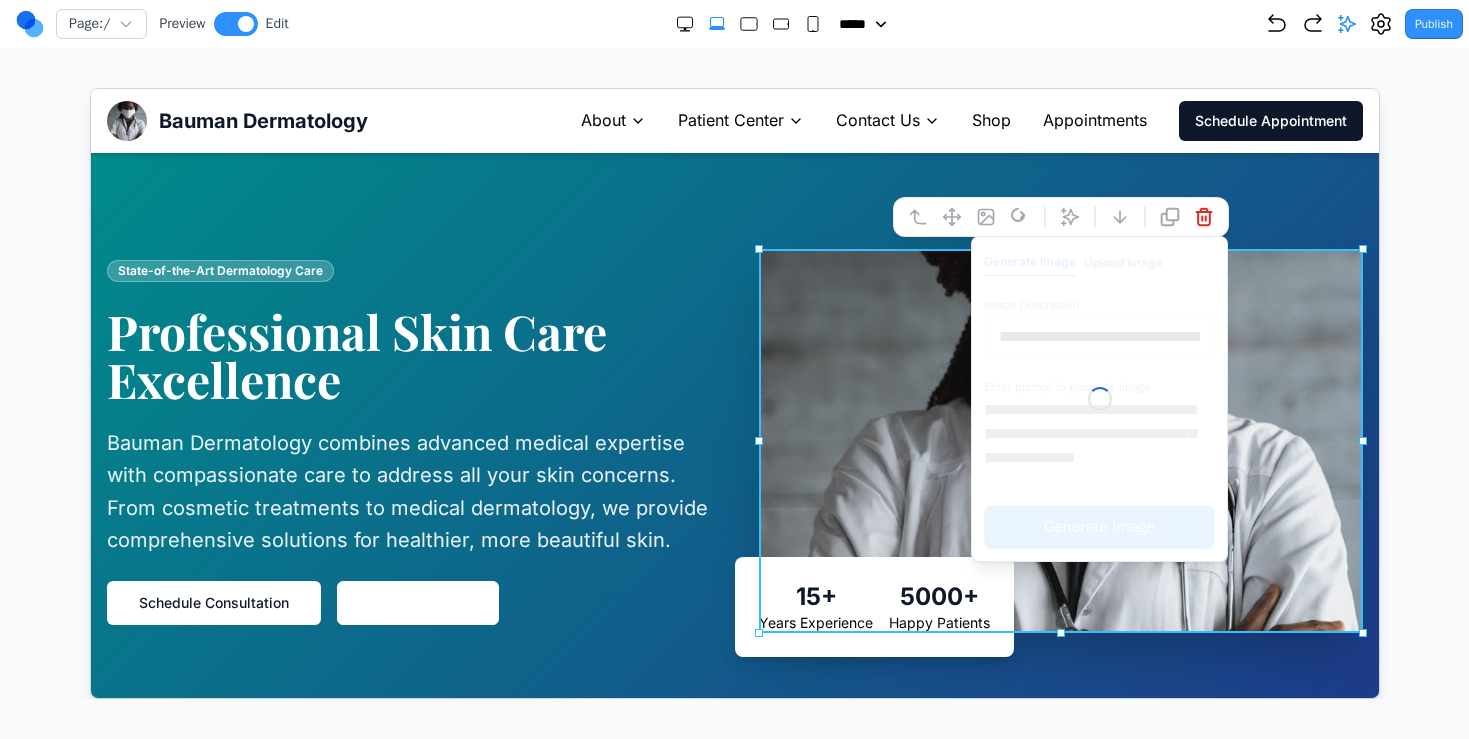click 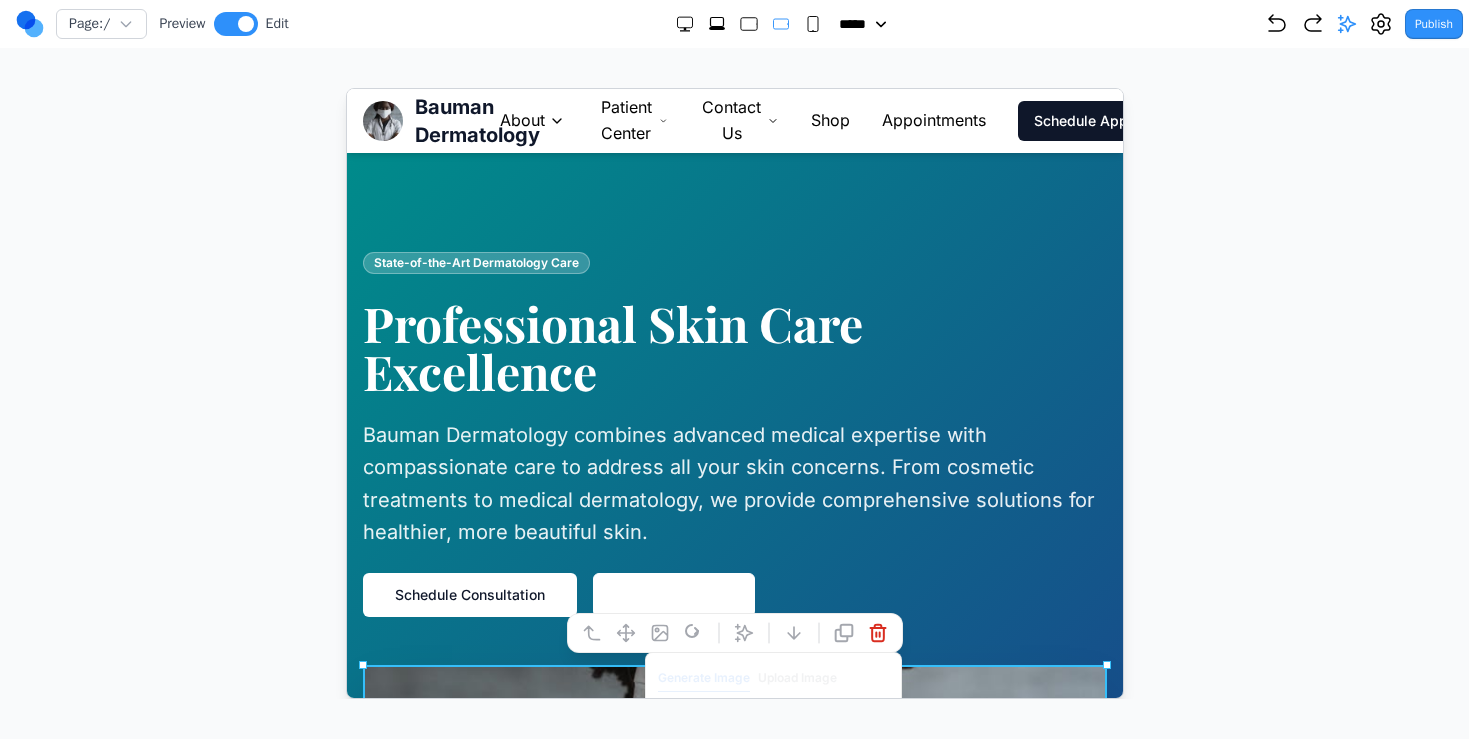 click 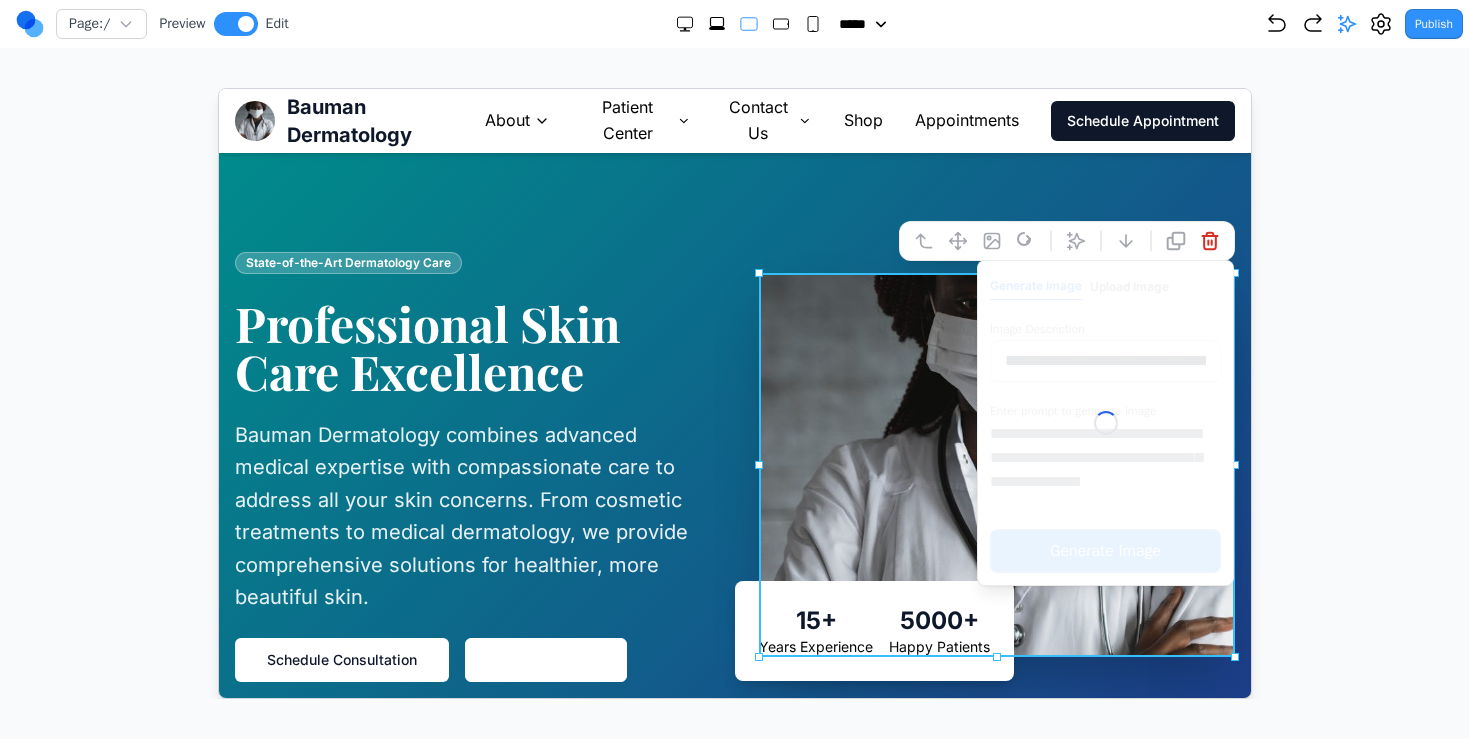 click 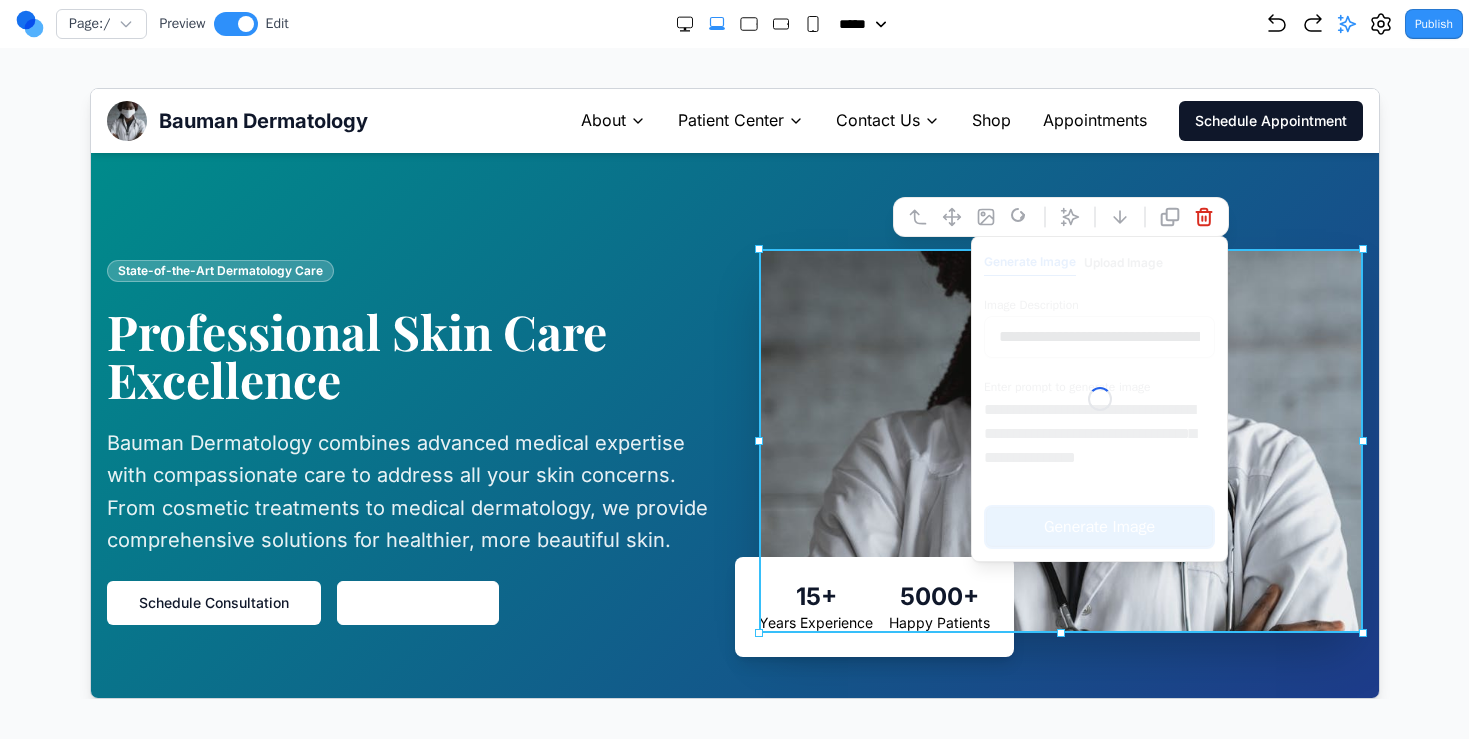 click at bounding box center (749, 24) 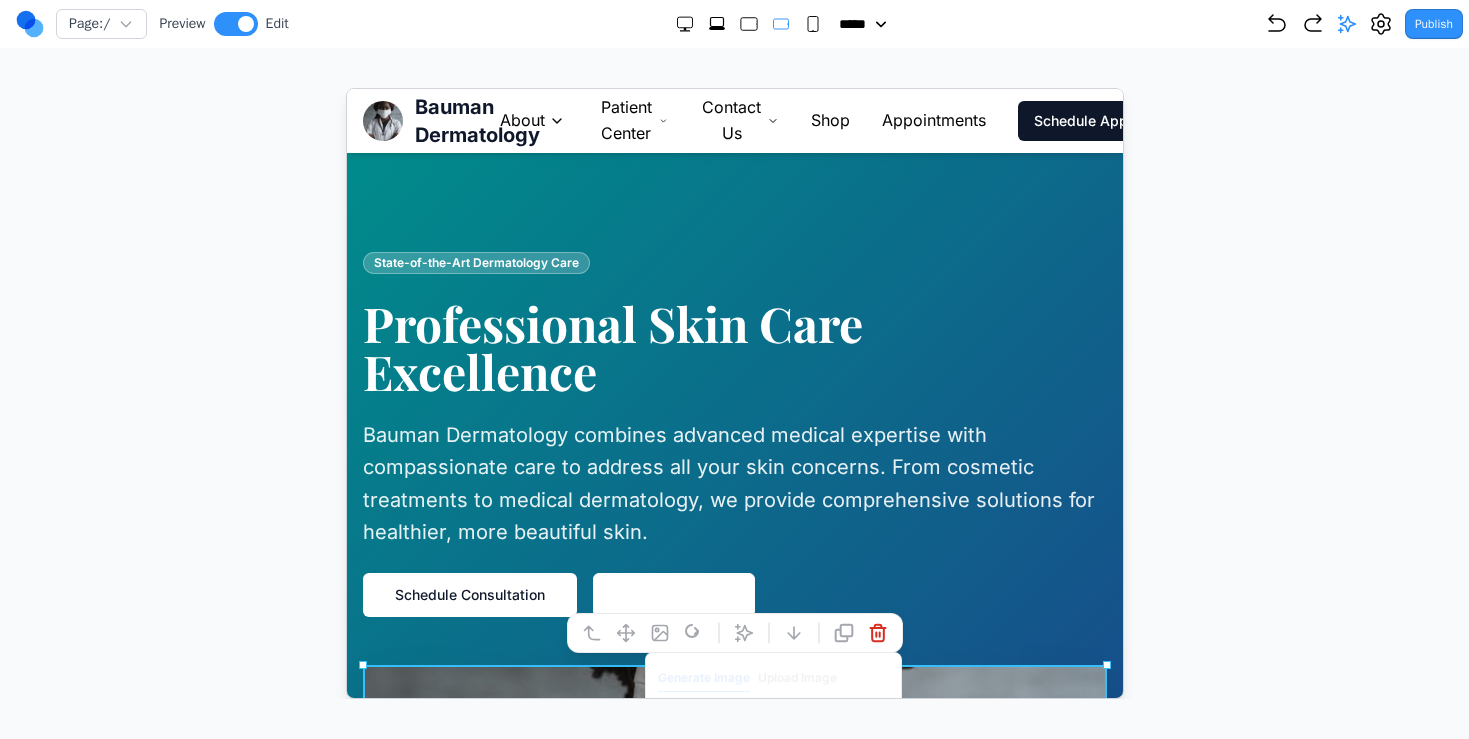 click on "Page:  / Preview Edit ***** ***** ****** ****** ****** Publish" at bounding box center [739, 24] 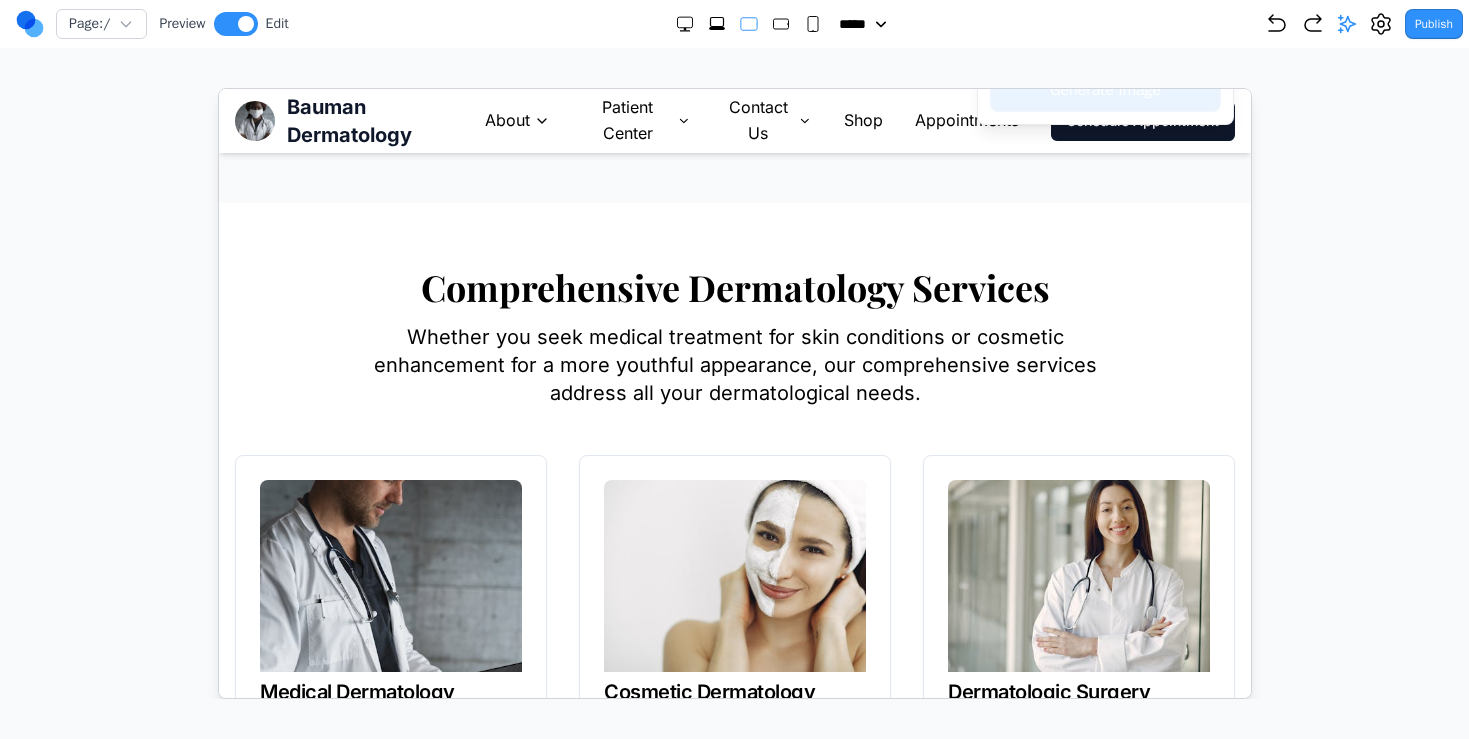 scroll, scrollTop: 0, scrollLeft: 0, axis: both 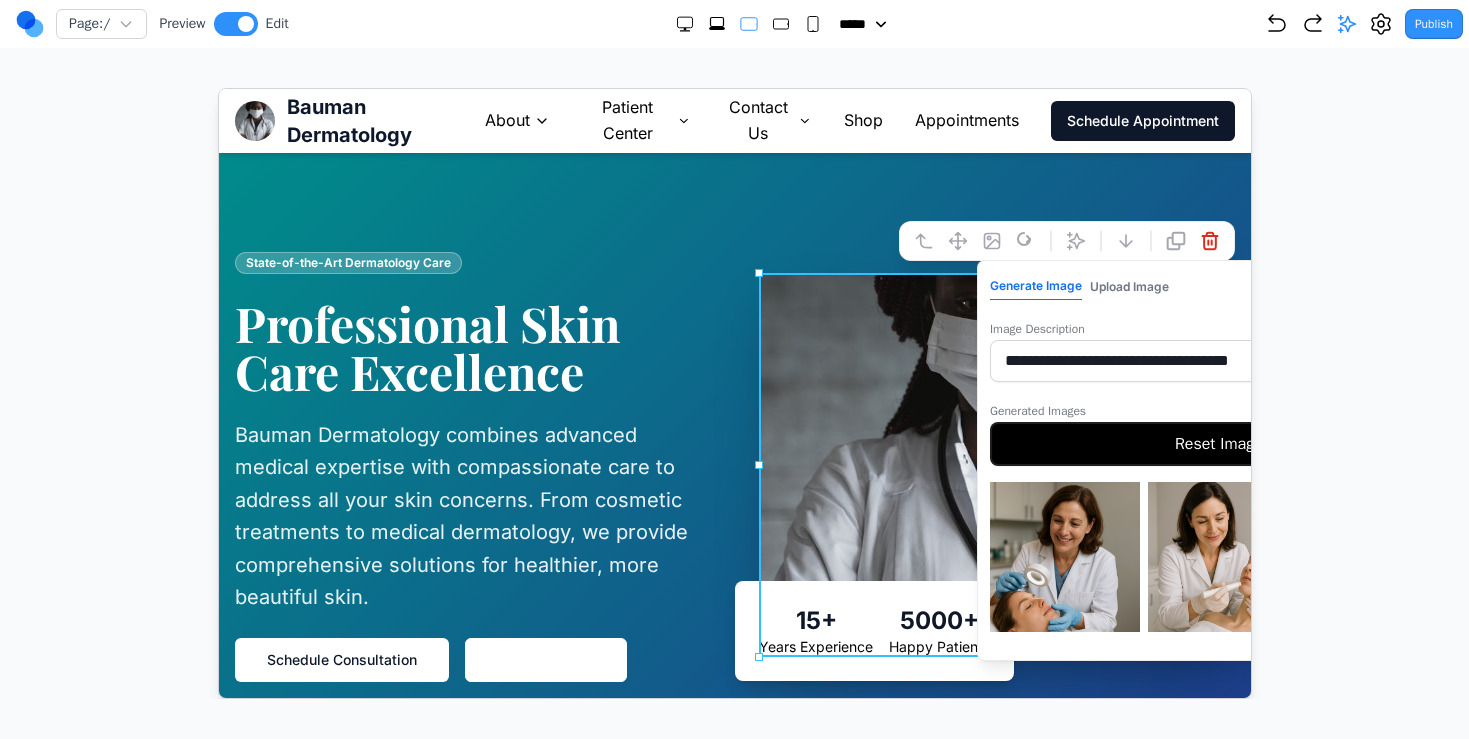type 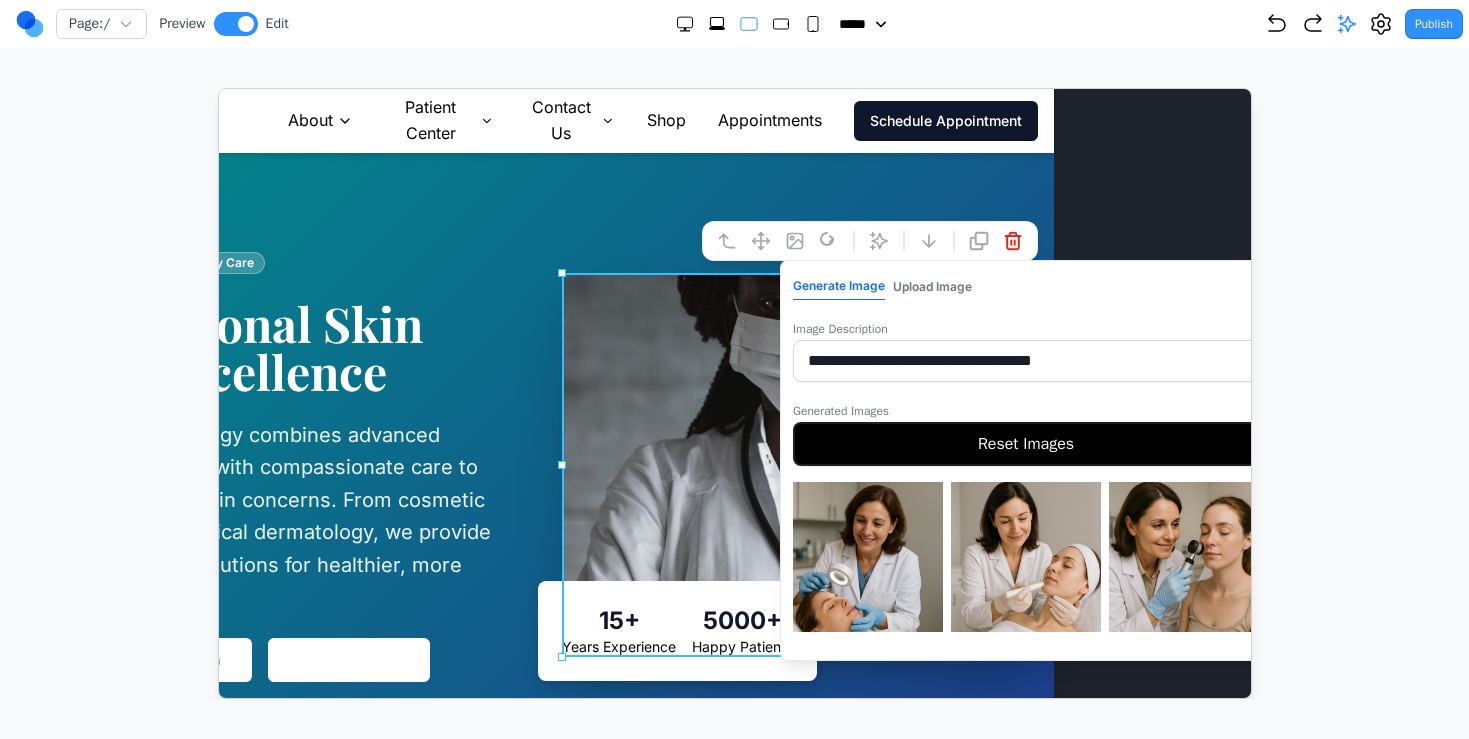 scroll, scrollTop: 0, scrollLeft: 218, axis: horizontal 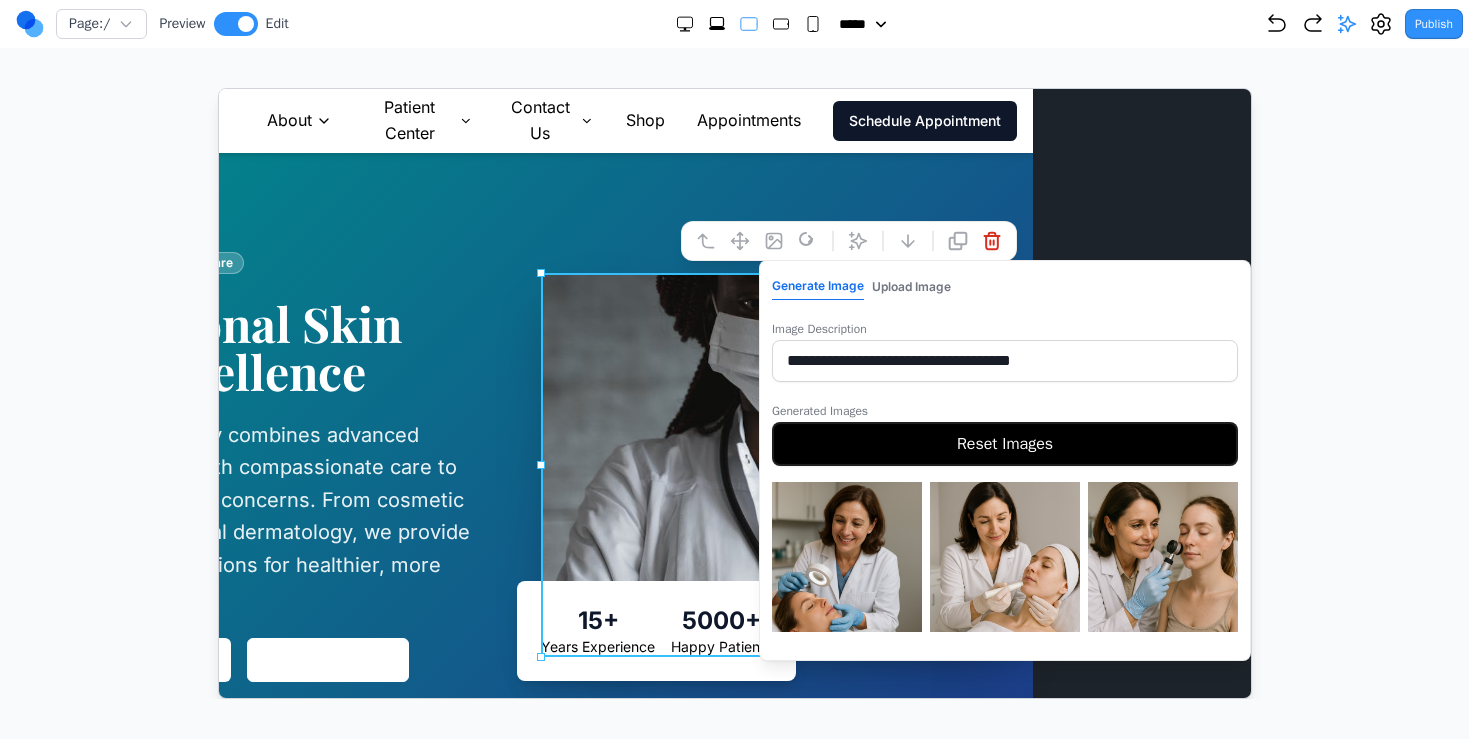 click at bounding box center (845, 556) 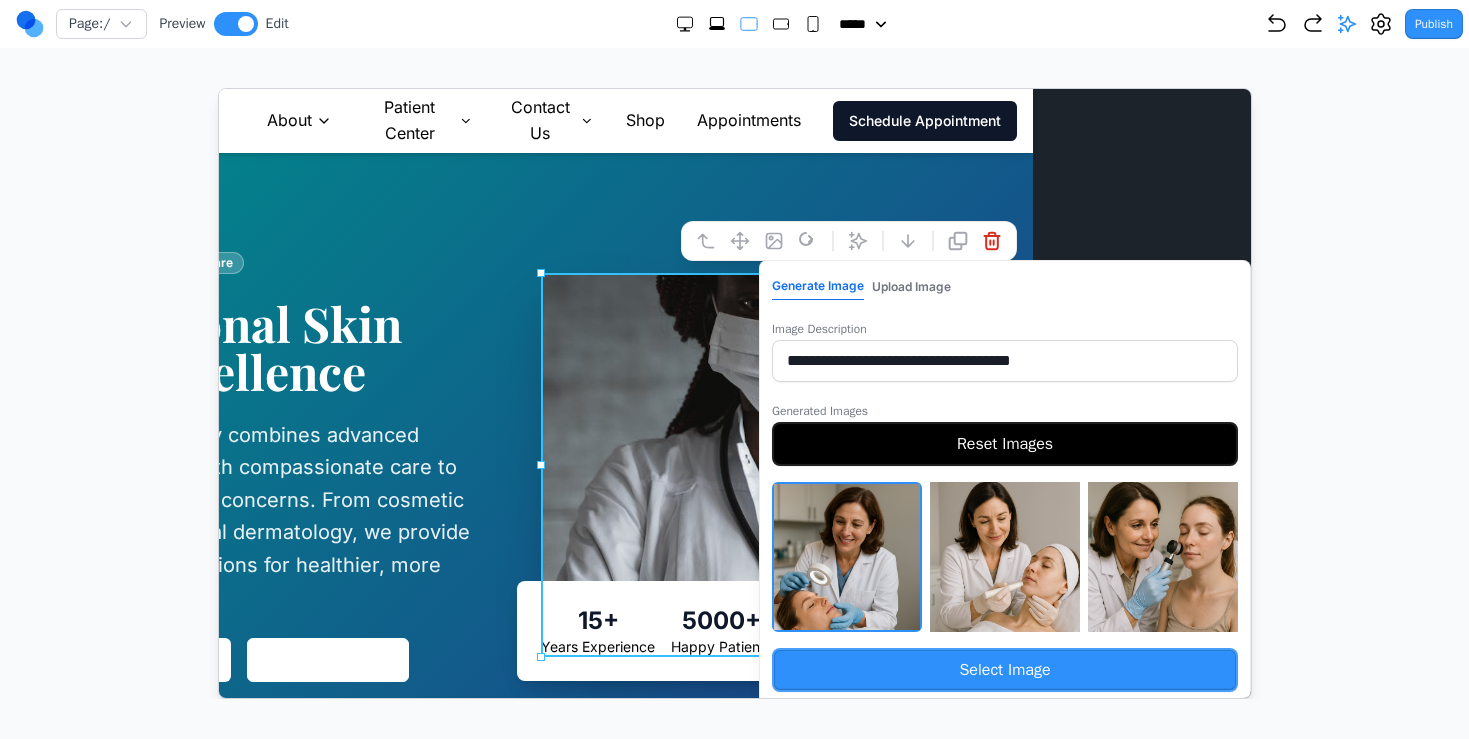 click on "Select Image" at bounding box center (1003, 669) 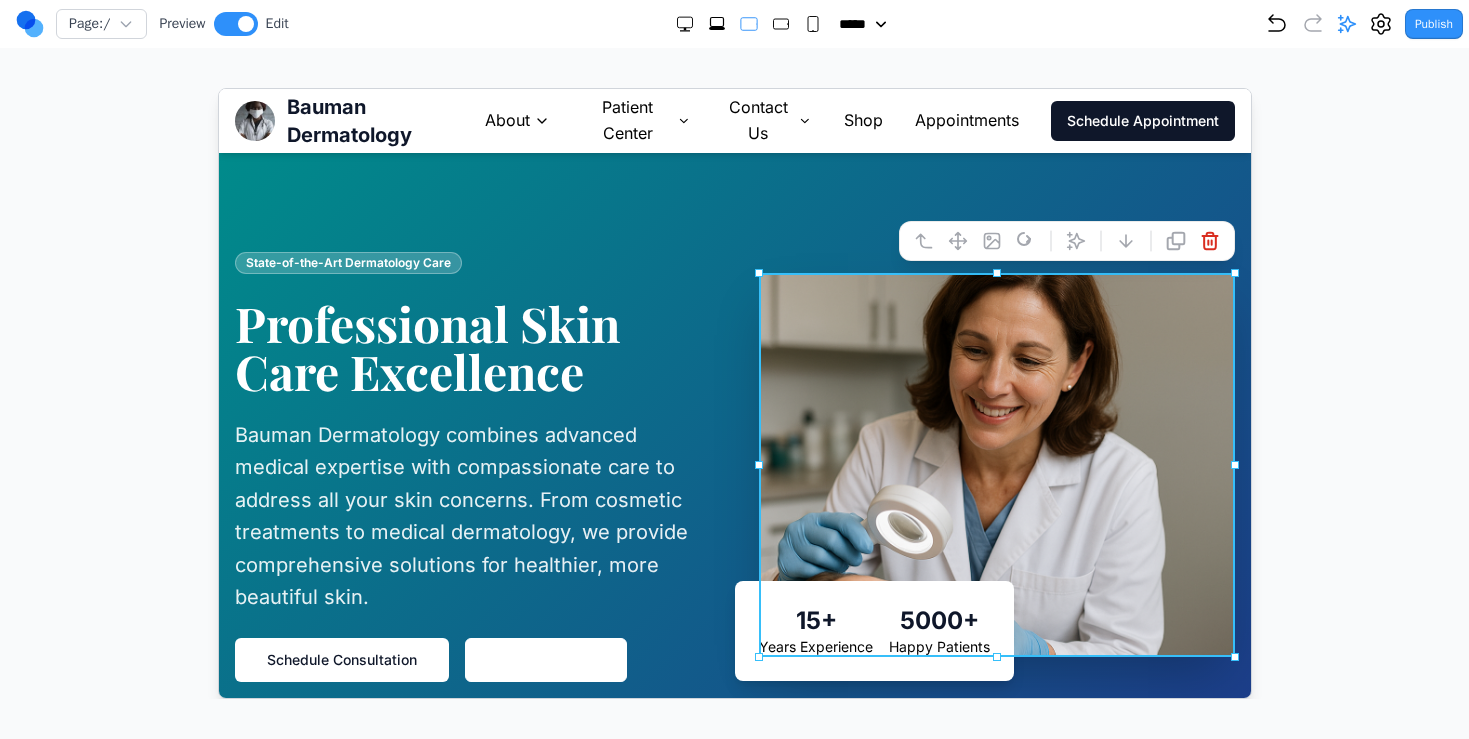 click at bounding box center (734, 393) 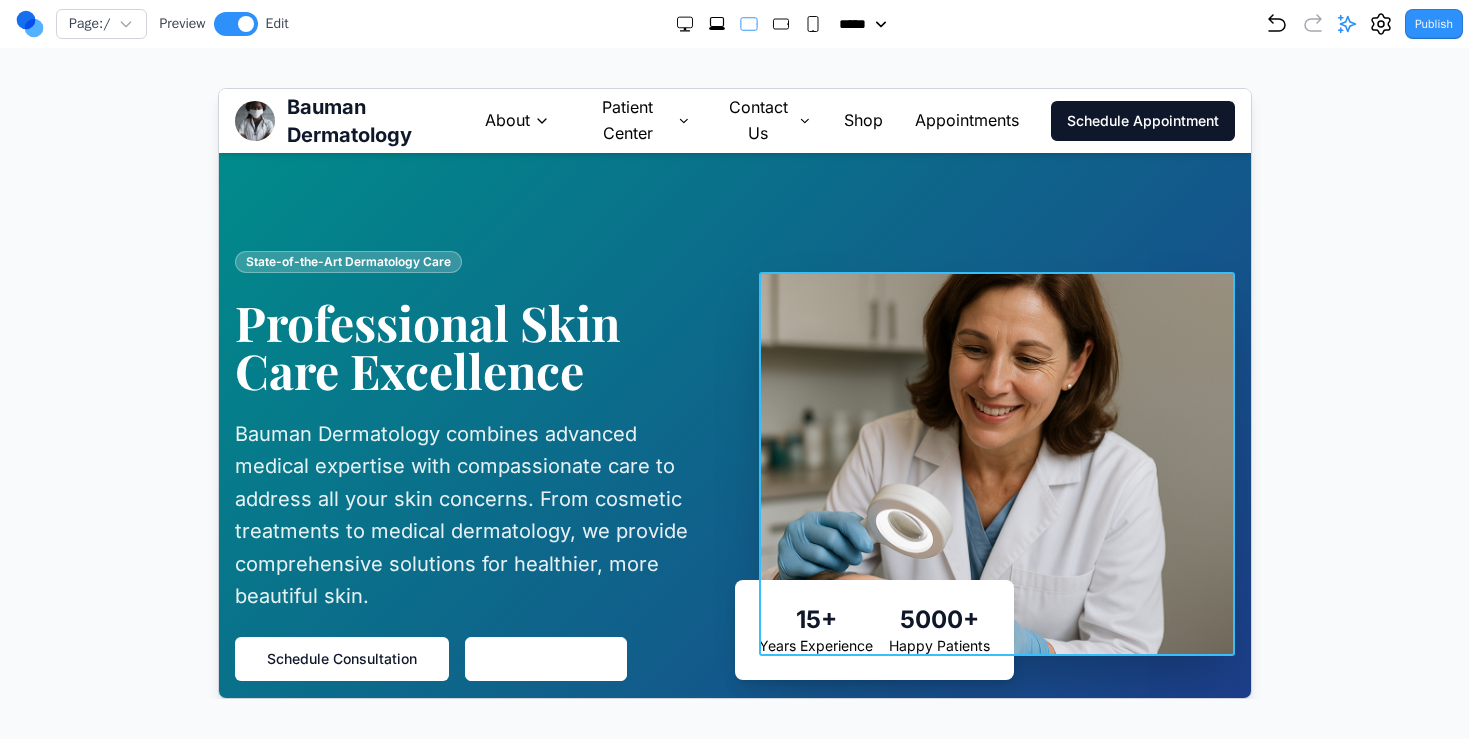 scroll, scrollTop: 3, scrollLeft: 0, axis: vertical 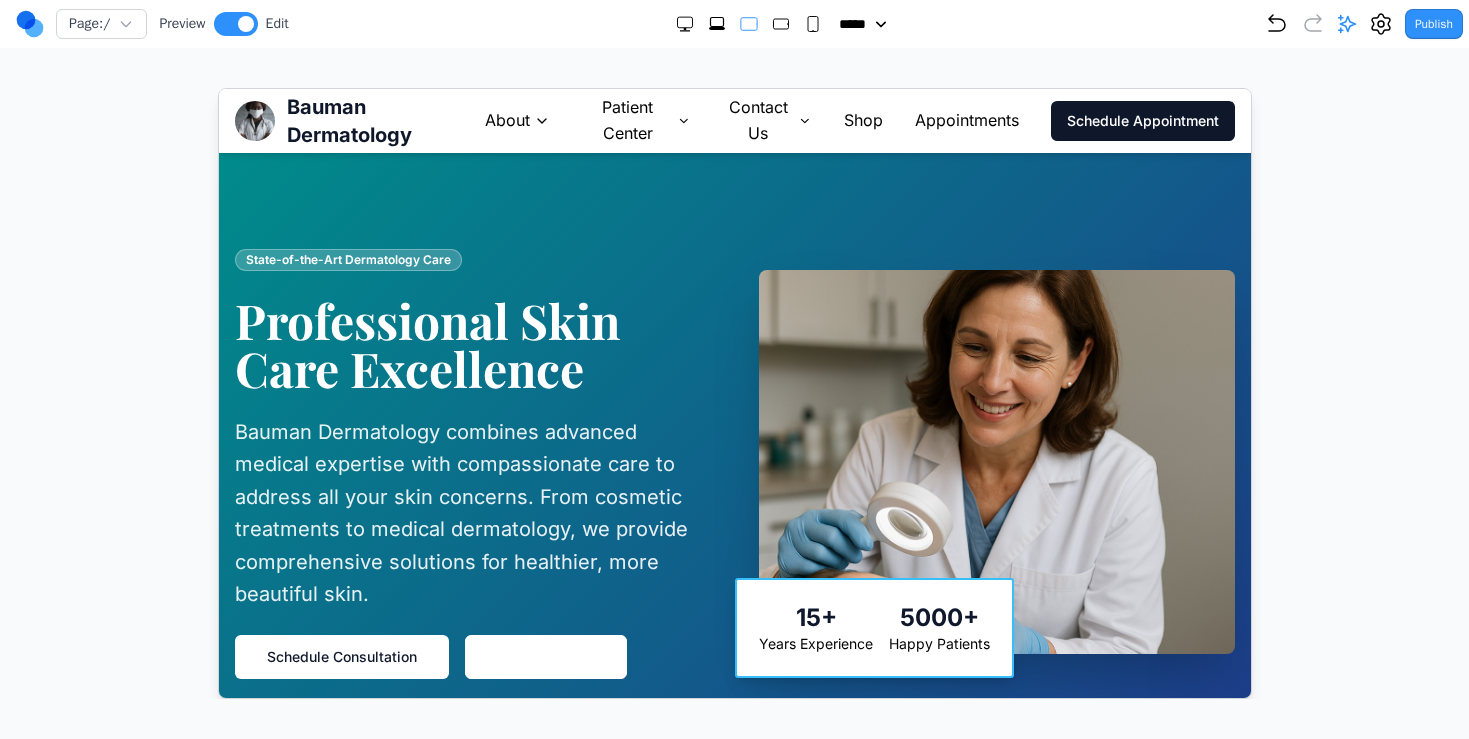 click on "15+ Years Experience 5000+ Happy Patients" at bounding box center (872, 627) 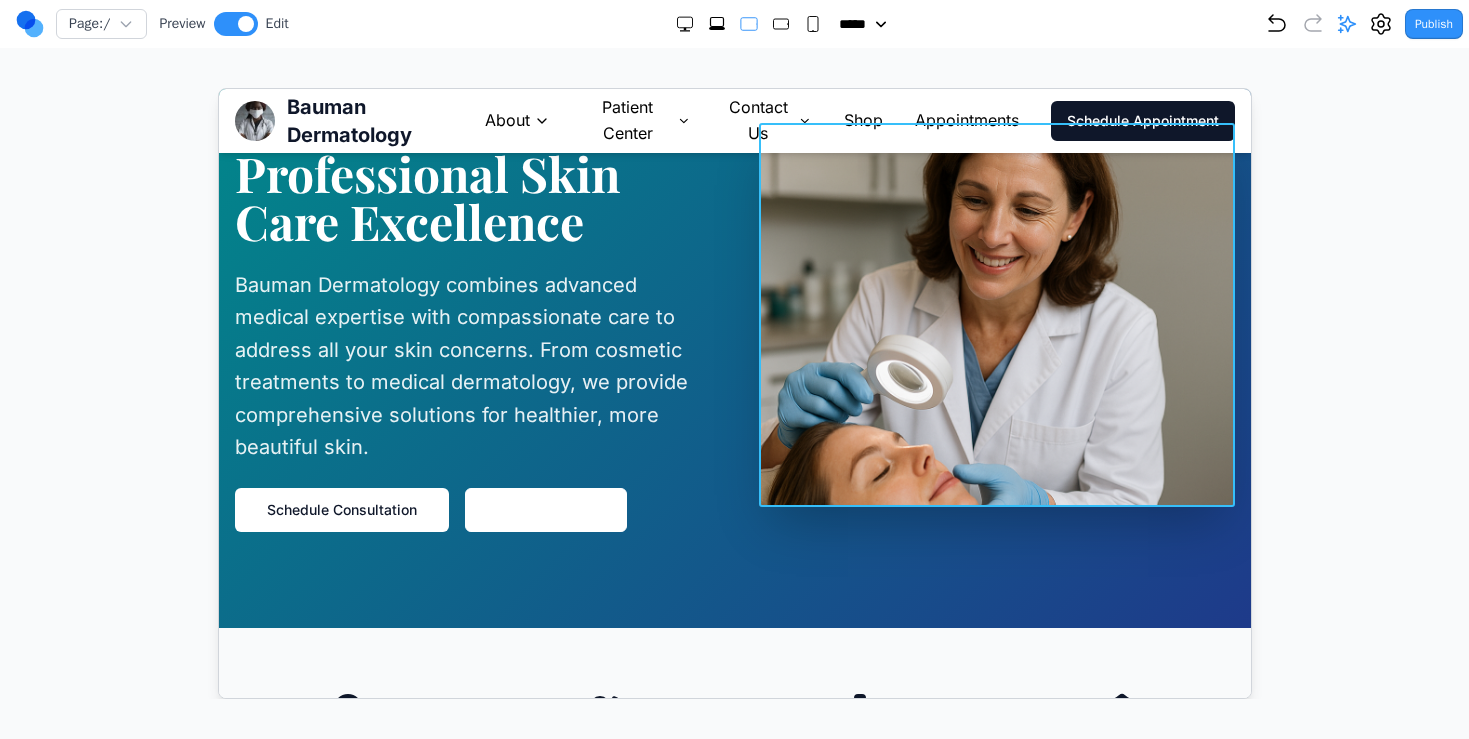 scroll, scrollTop: 151, scrollLeft: 0, axis: vertical 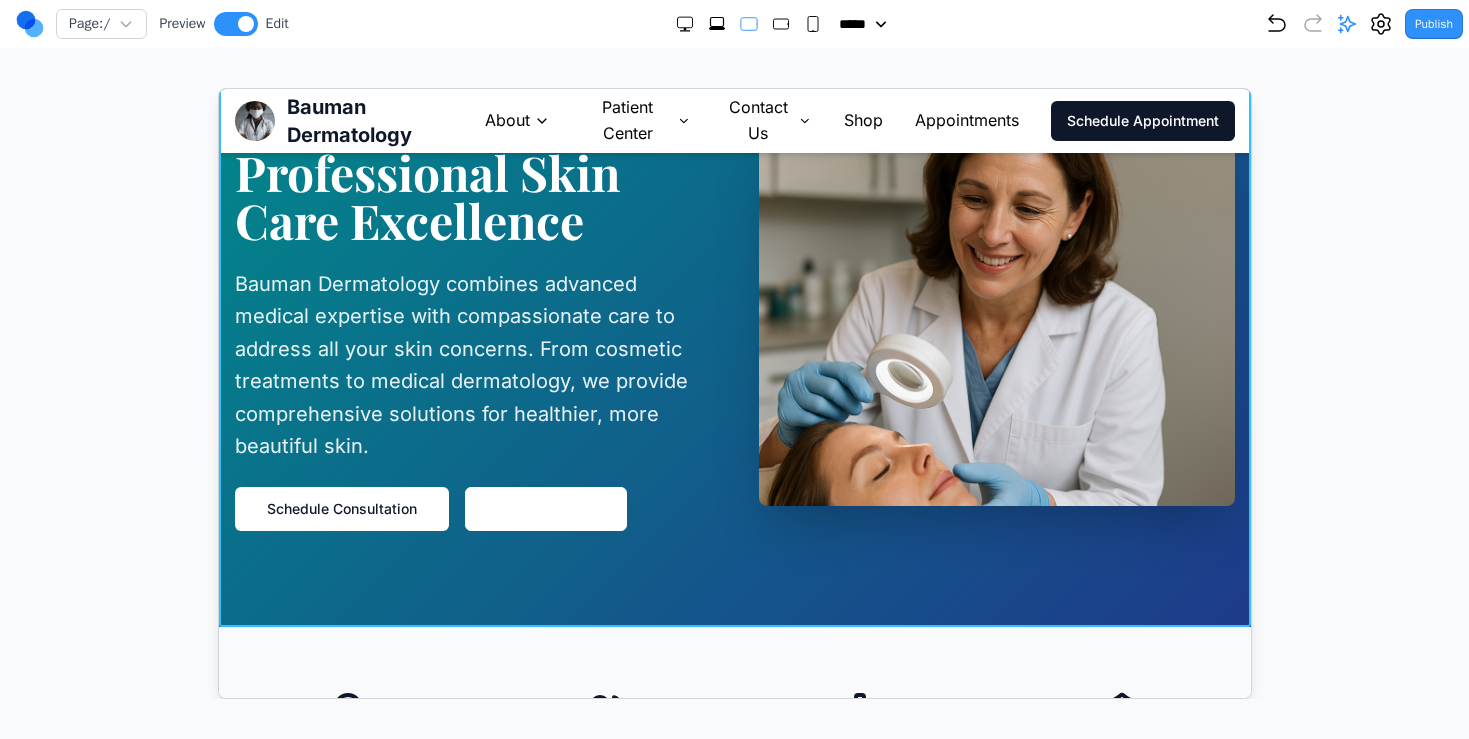 click on "State-of-the-Art Dermatology Care Professional Skin Care Excellence Bauman Dermatology combines advanced medical expertise with compassionate care to address all your skin concerns. From cosmetic treatments to medical dermatology, we provide comprehensive solutions for healthier, more beautiful skin. Schedule Consultation View Services 15+ Years Experience 5000+ Happy Patients" at bounding box center [733, 313] 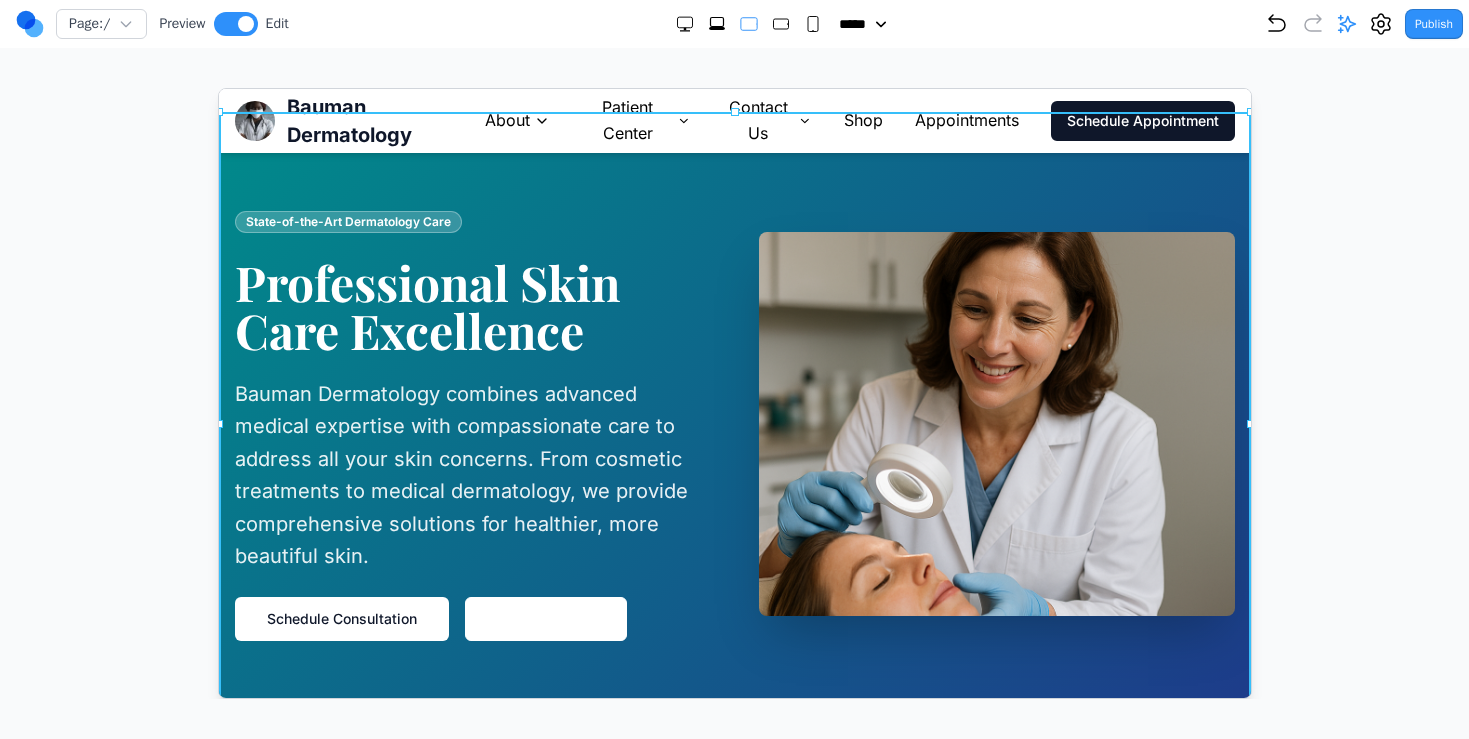 scroll, scrollTop: 42, scrollLeft: 0, axis: vertical 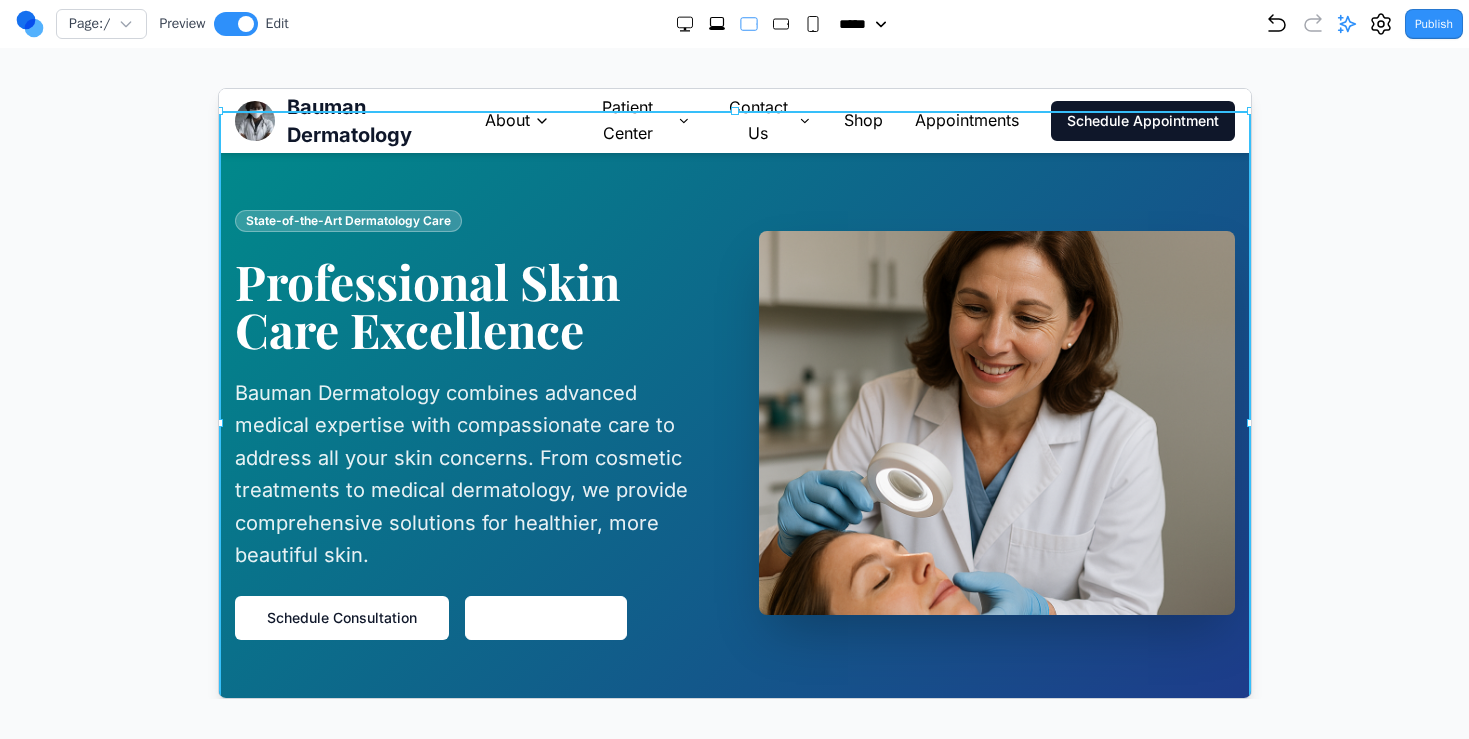 click at bounding box center [995, 422] 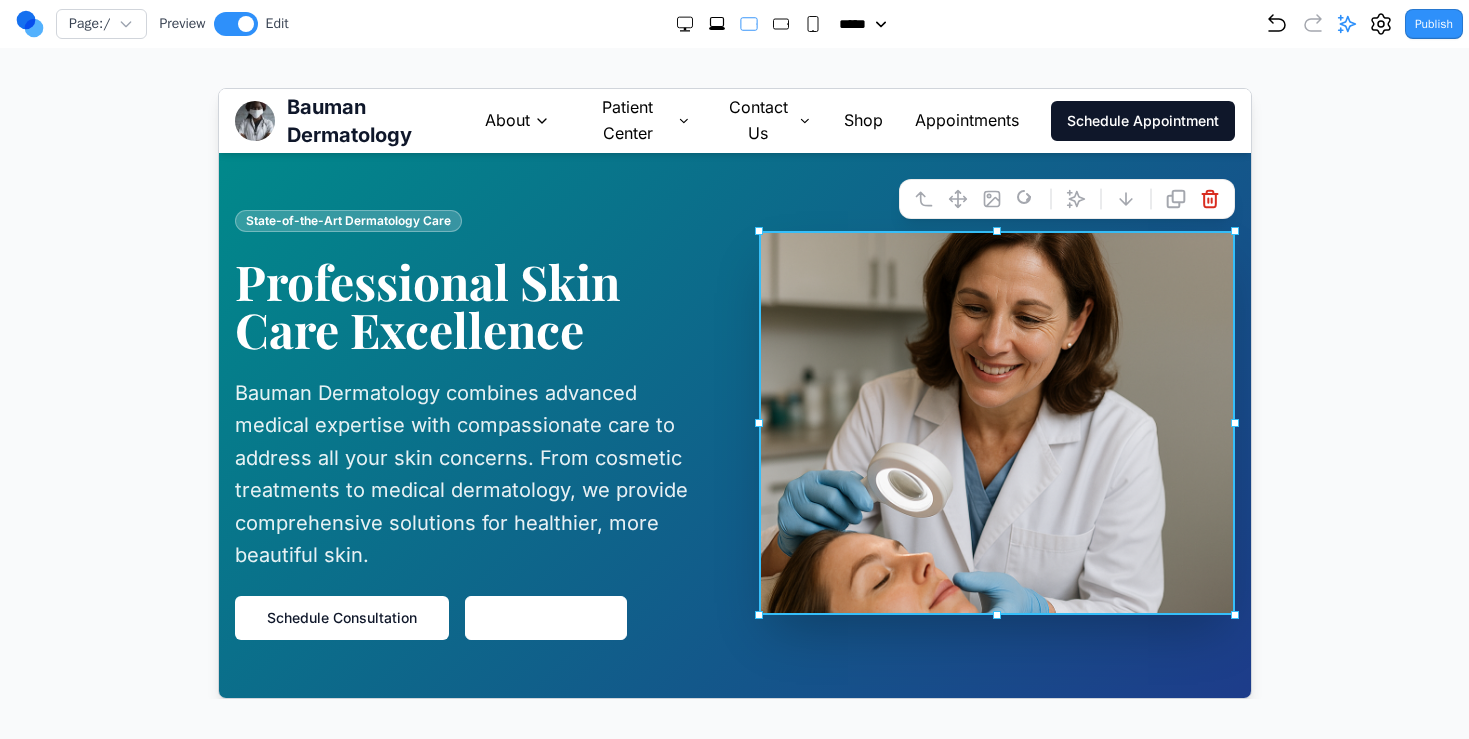 click at bounding box center (995, 422) 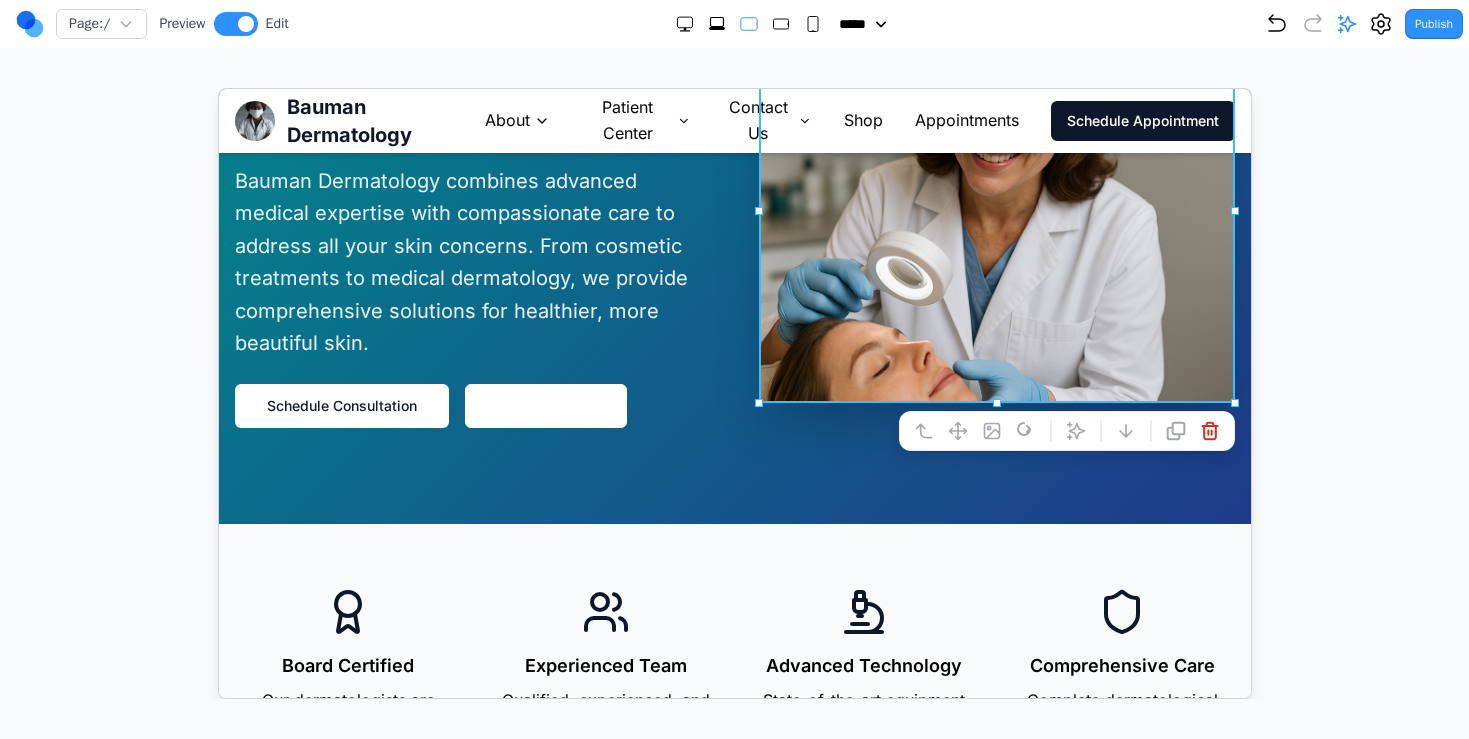 scroll, scrollTop: 0, scrollLeft: 0, axis: both 